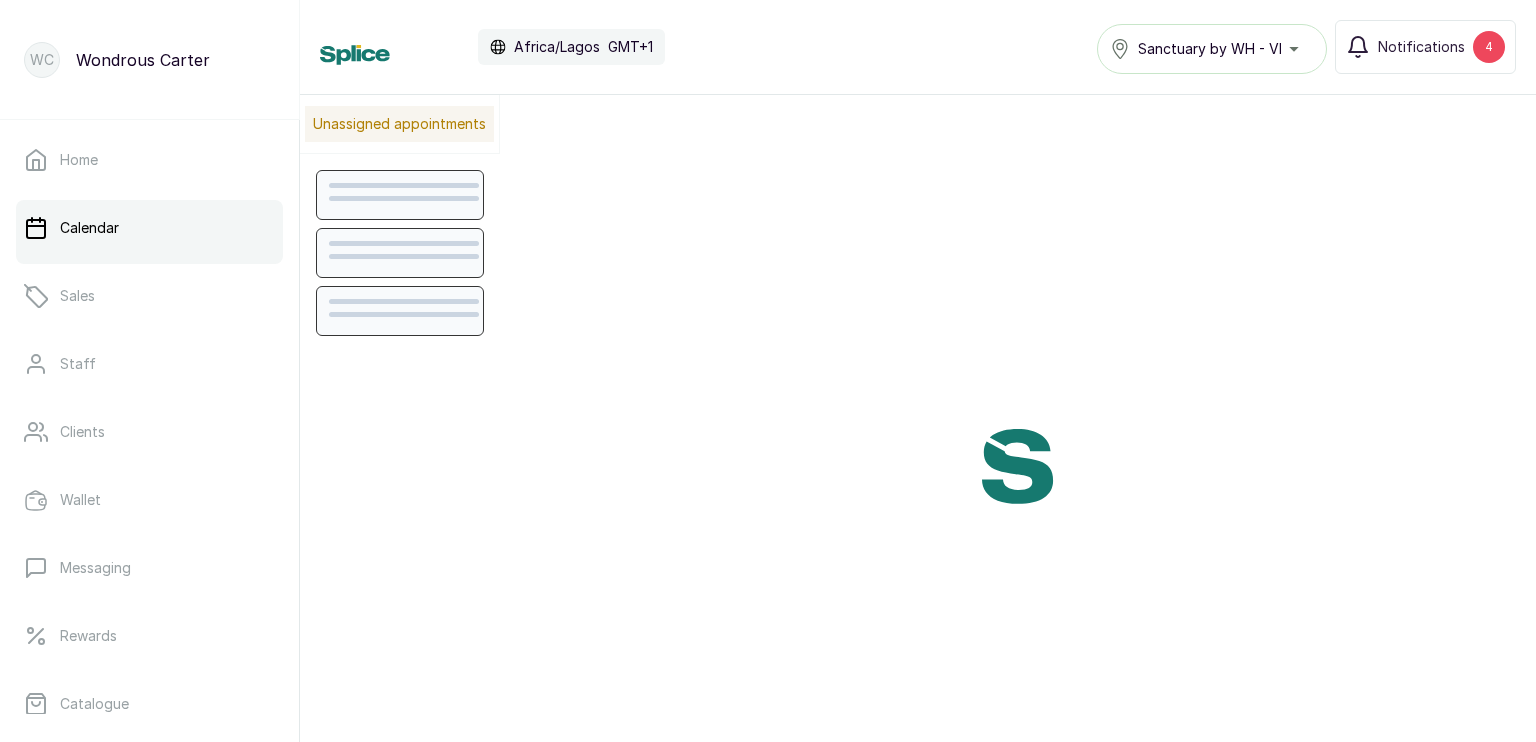 scroll, scrollTop: 0, scrollLeft: 0, axis: both 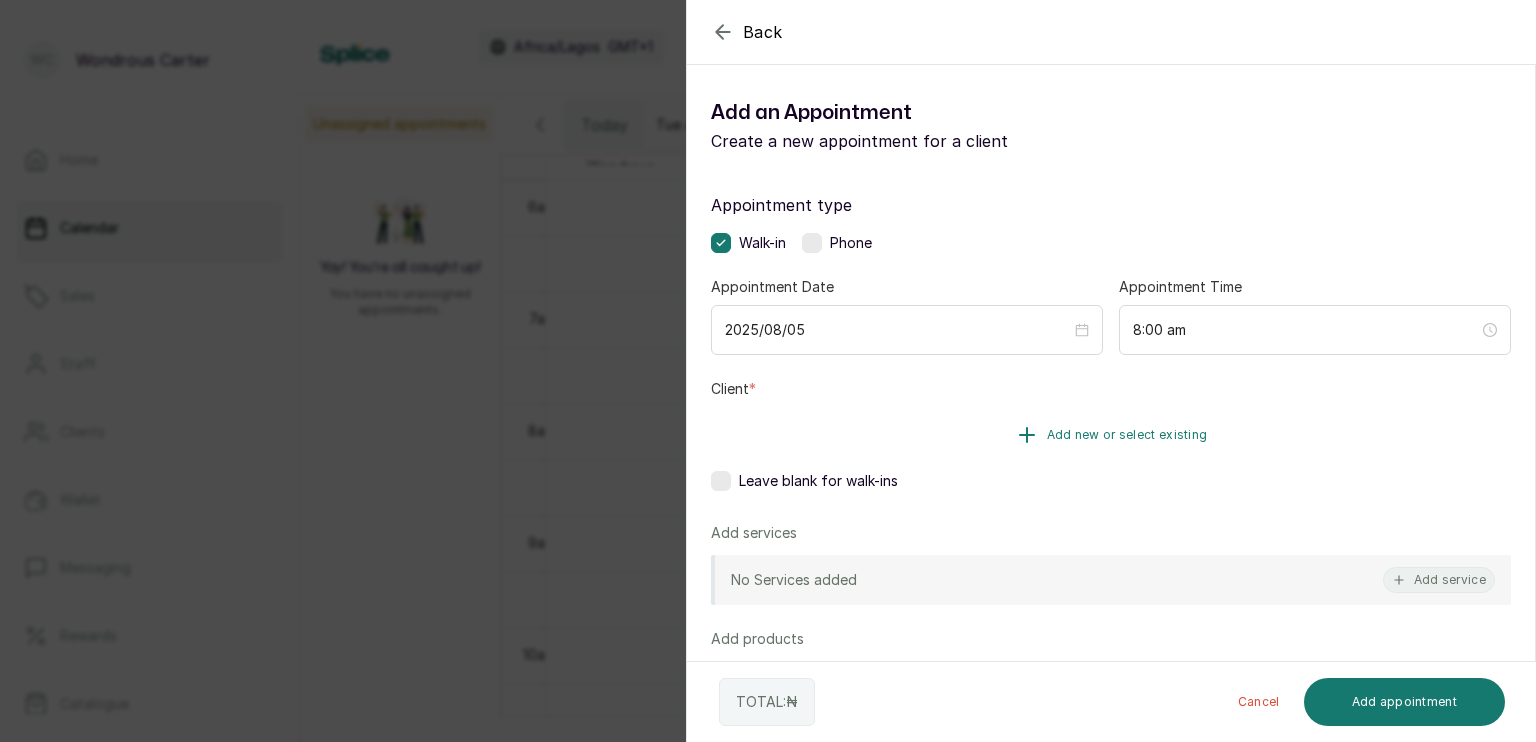 click on "Add new or select existing" at bounding box center (1111, 435) 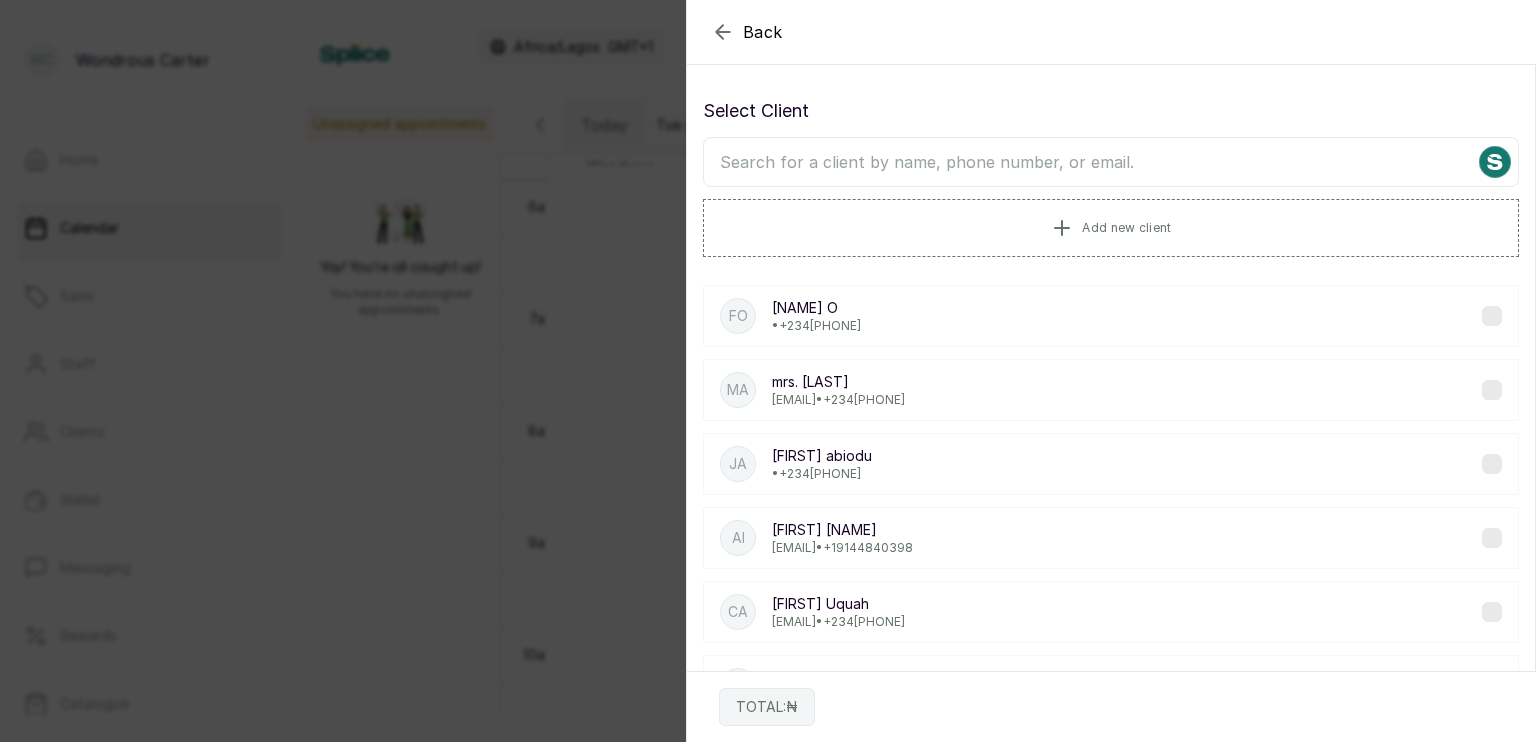 click at bounding box center (1111, 162) 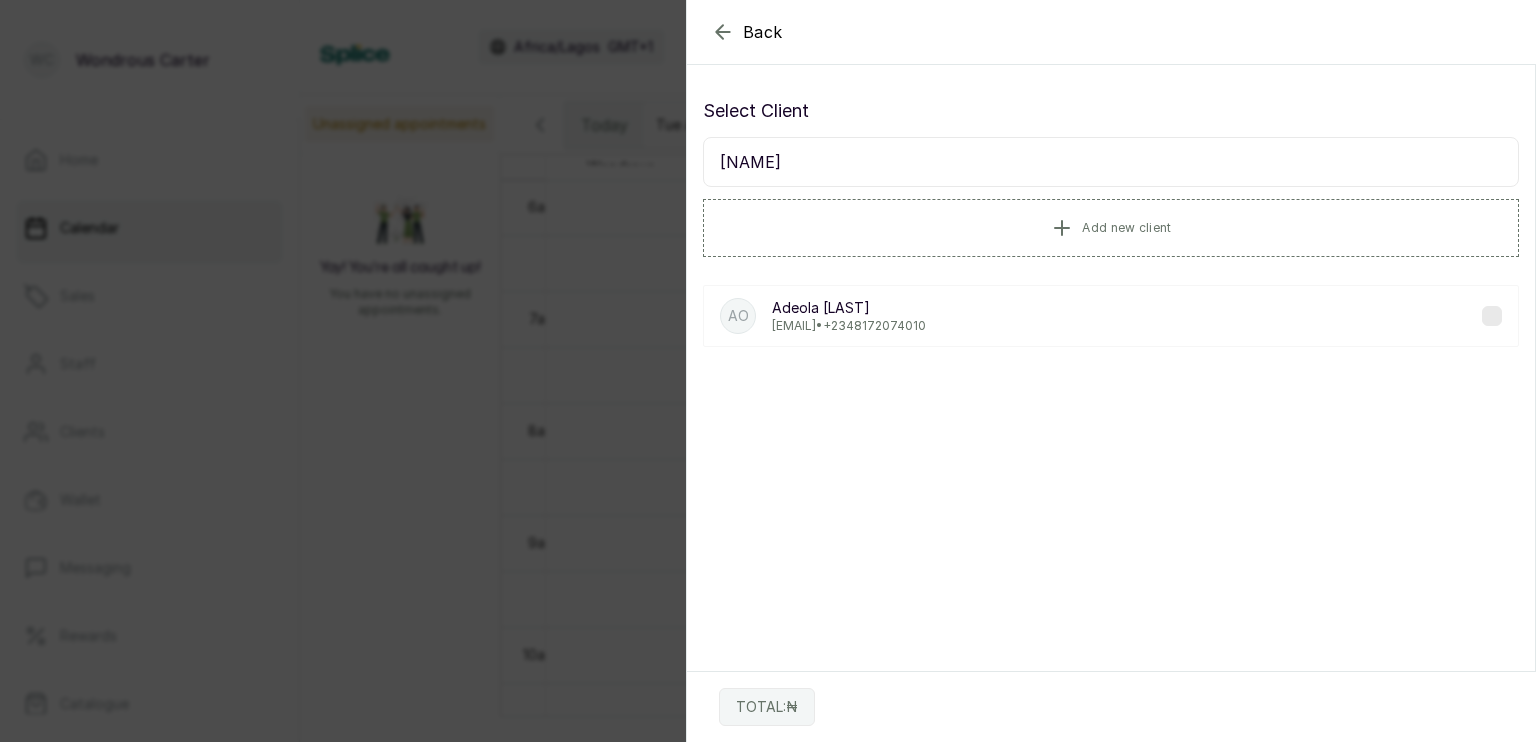 type on "[NAME]" 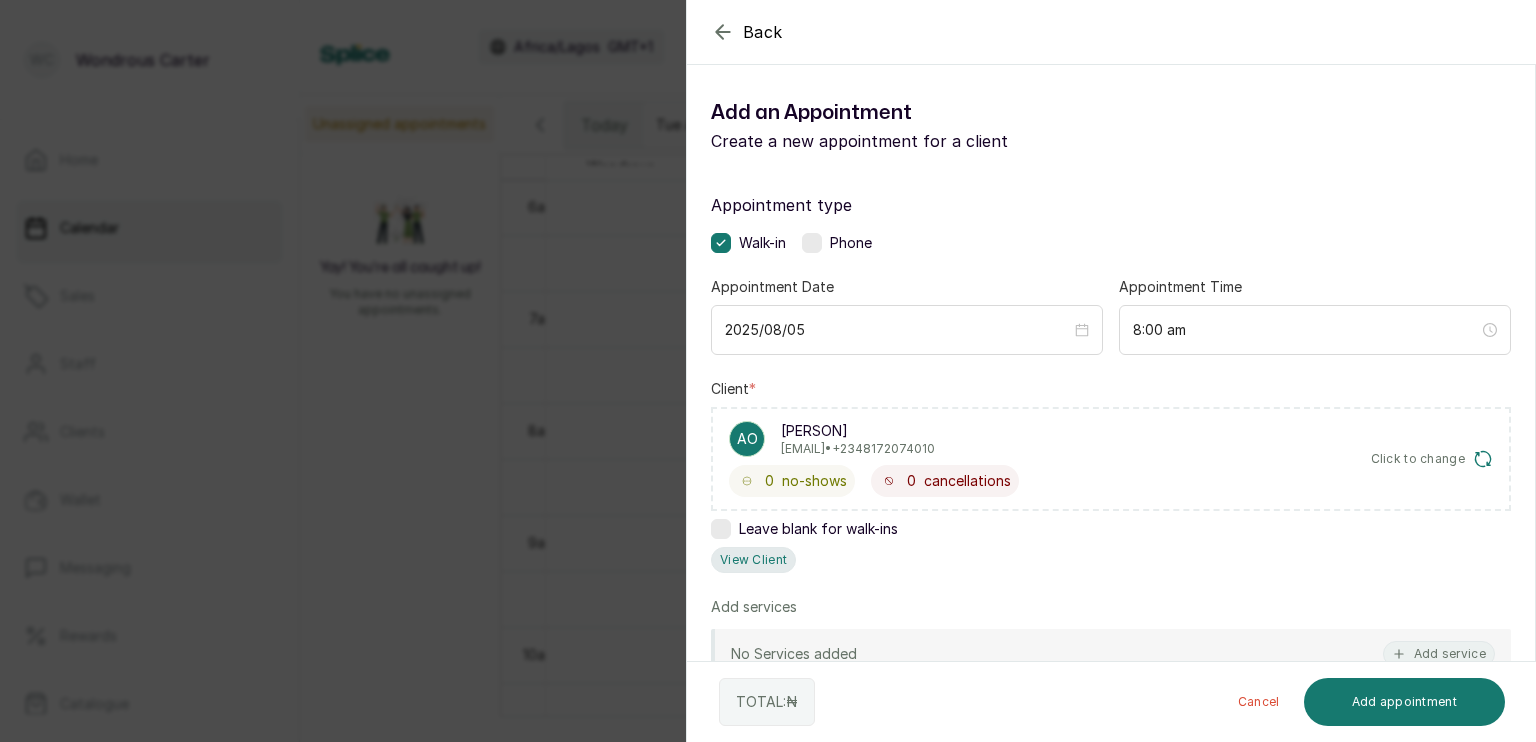 click on "View Client" at bounding box center (753, 560) 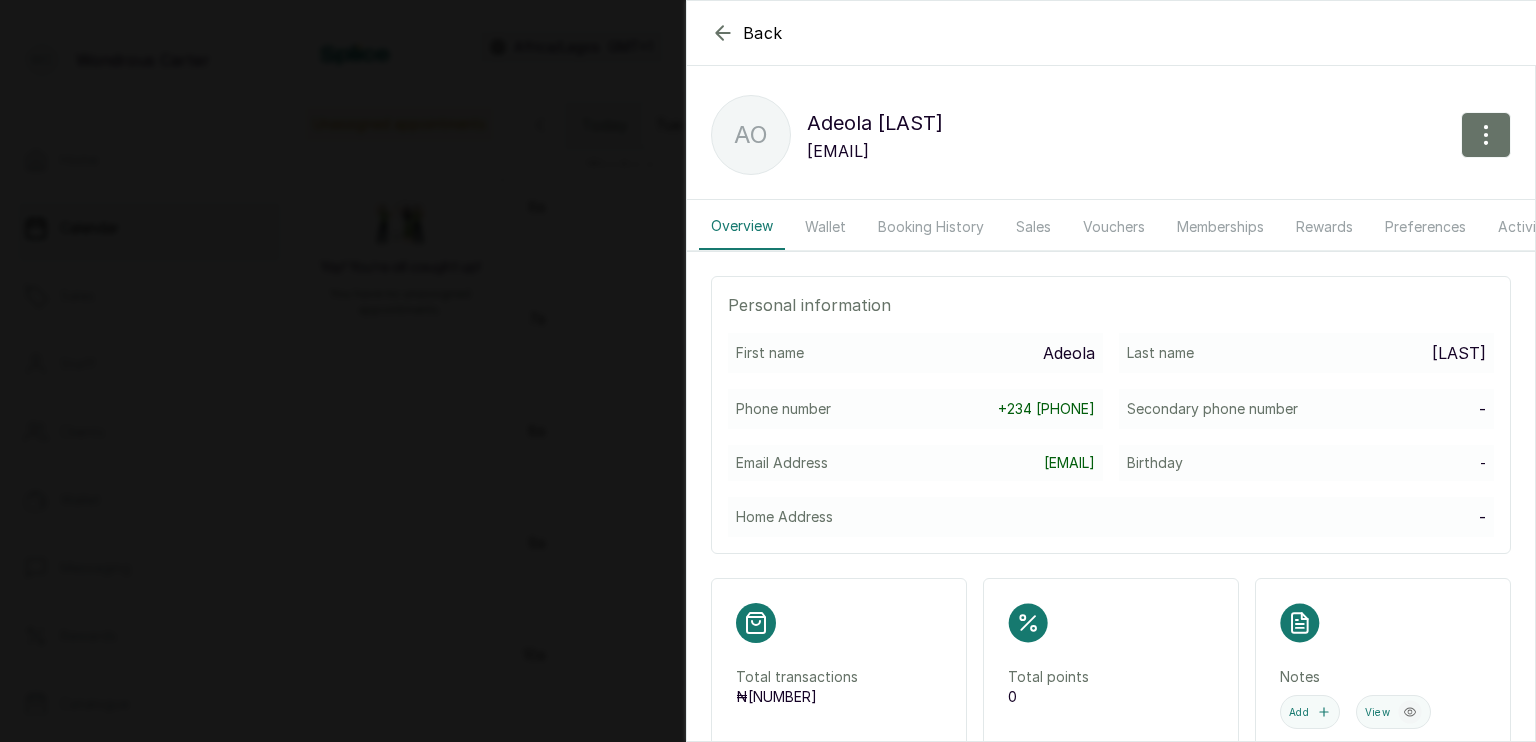 click on "Wallet" at bounding box center [825, 227] 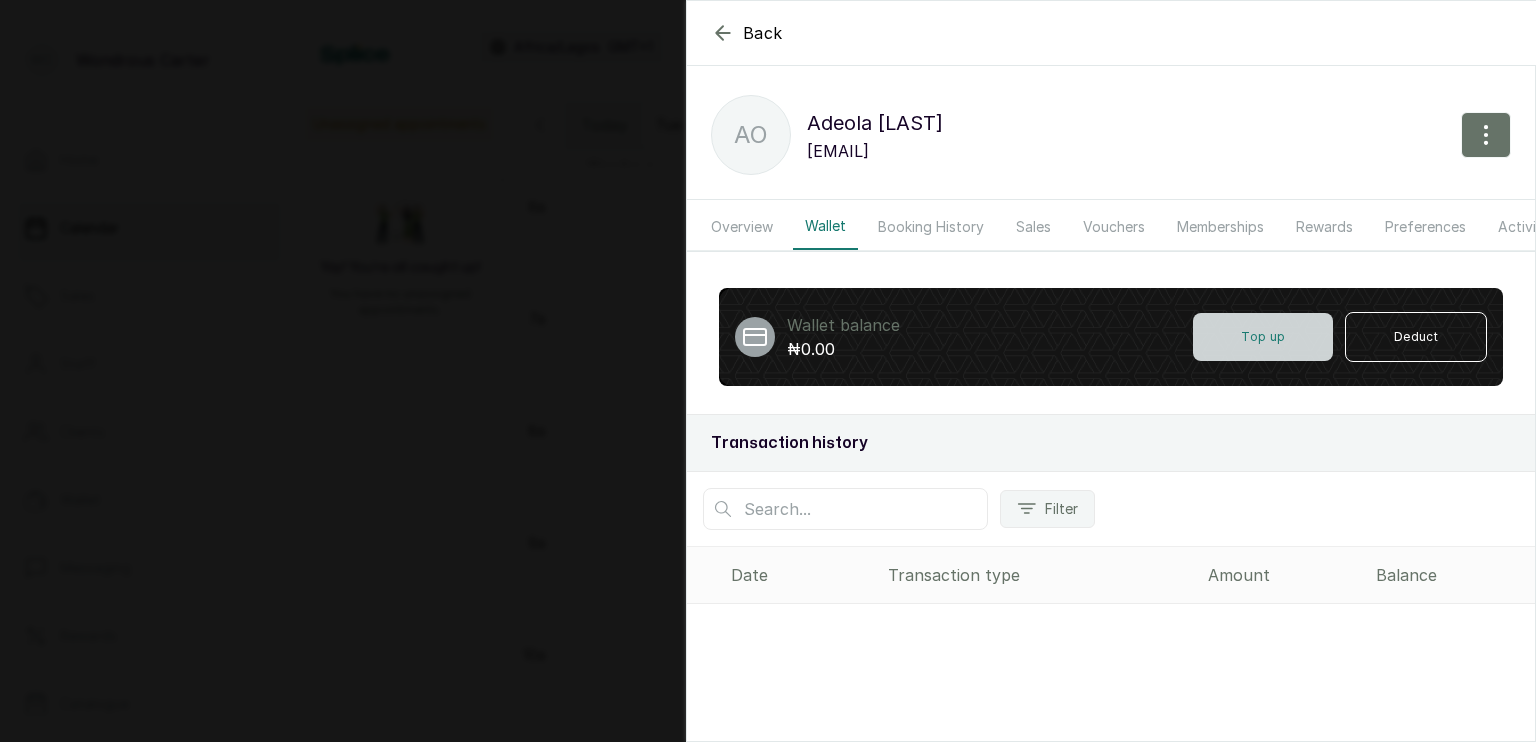 click on "Top up" at bounding box center (1263, 337) 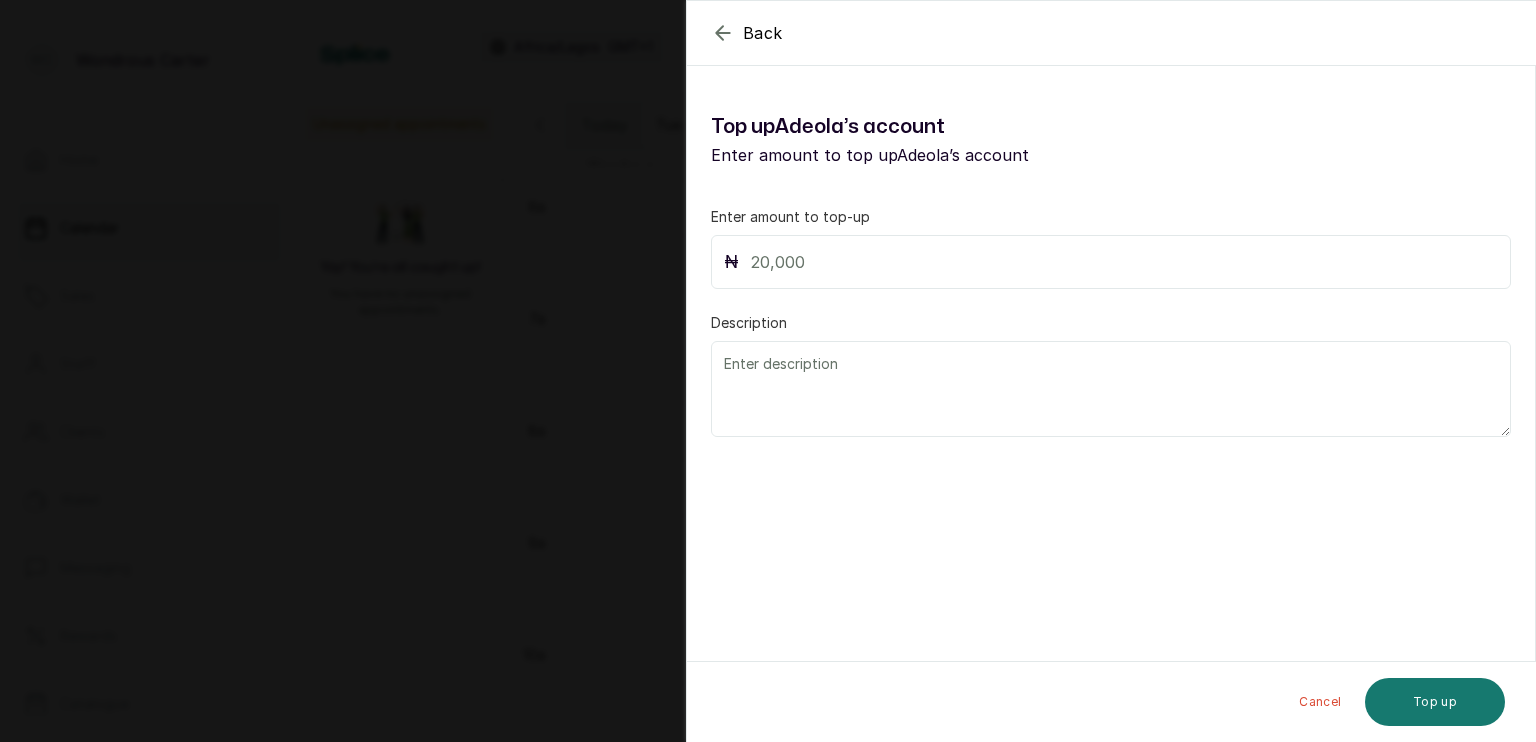 click at bounding box center (1124, 262) 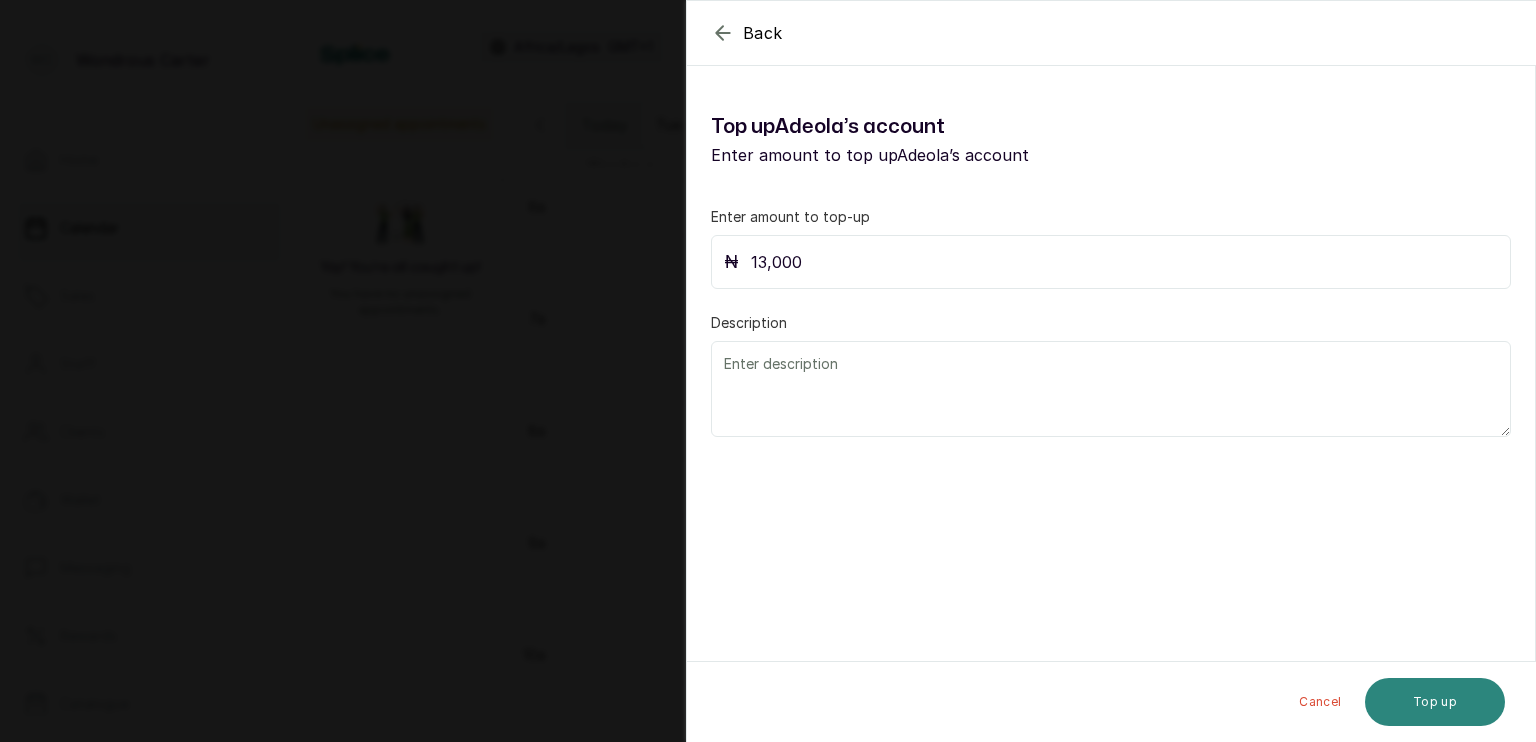 type on "13,000" 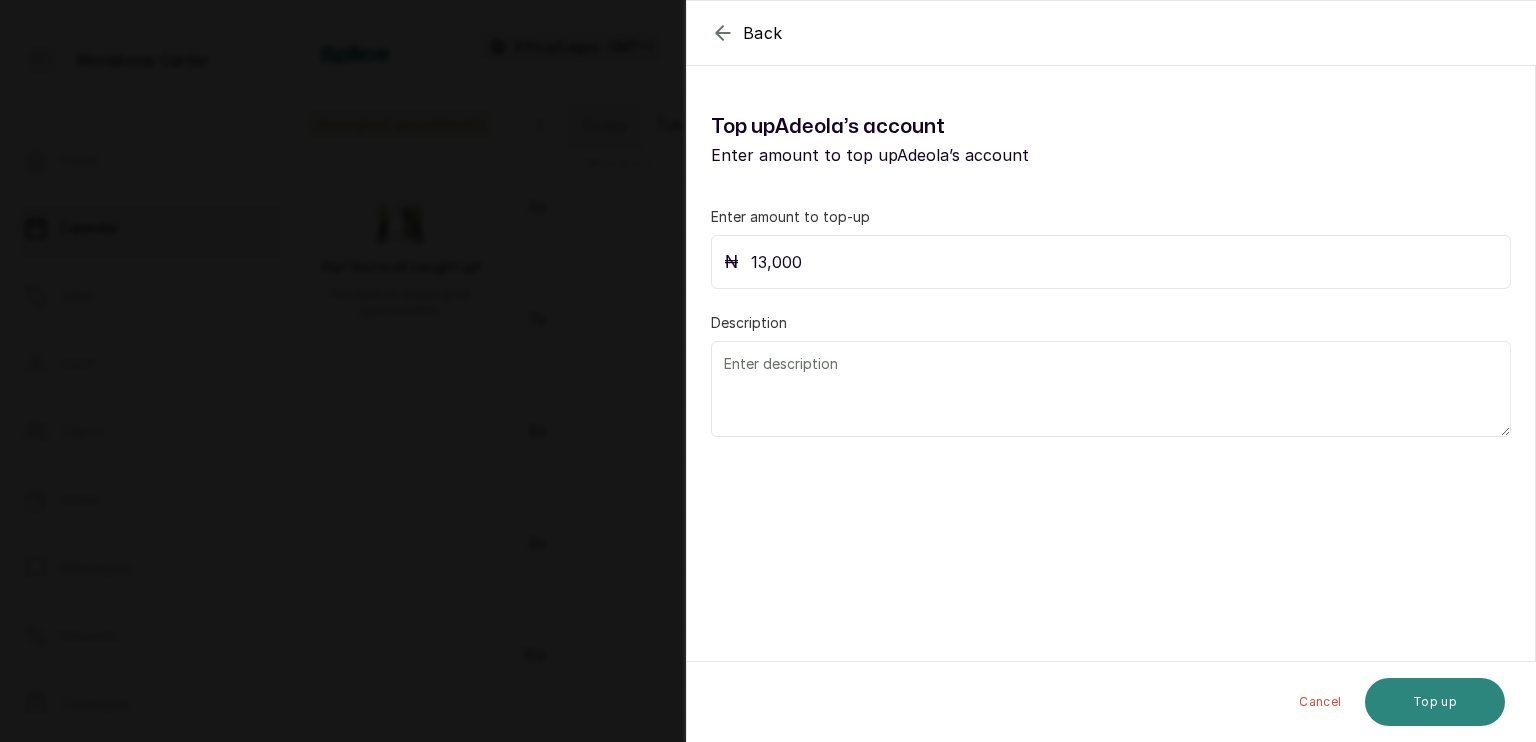 click on "Top up" at bounding box center (1435, 702) 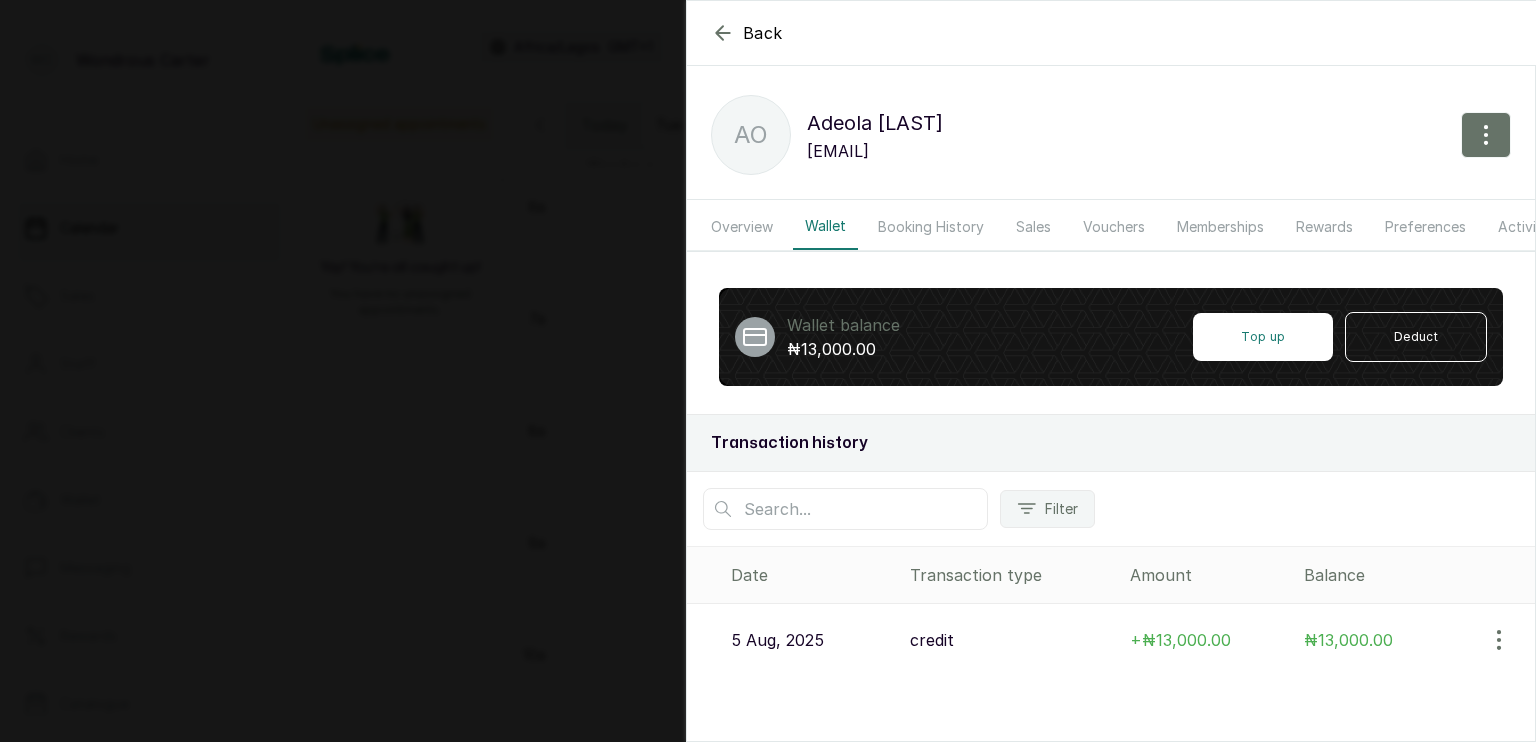 click 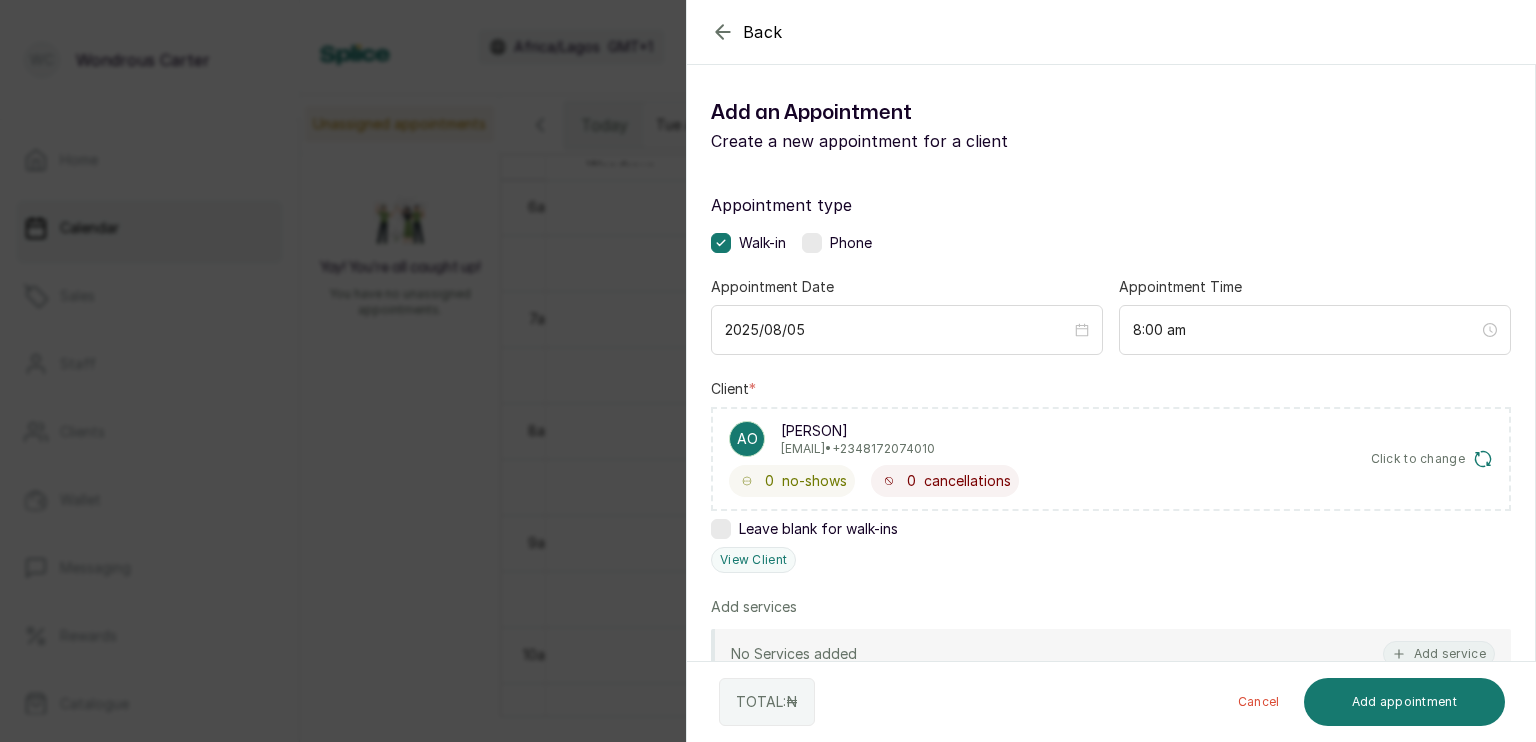 click 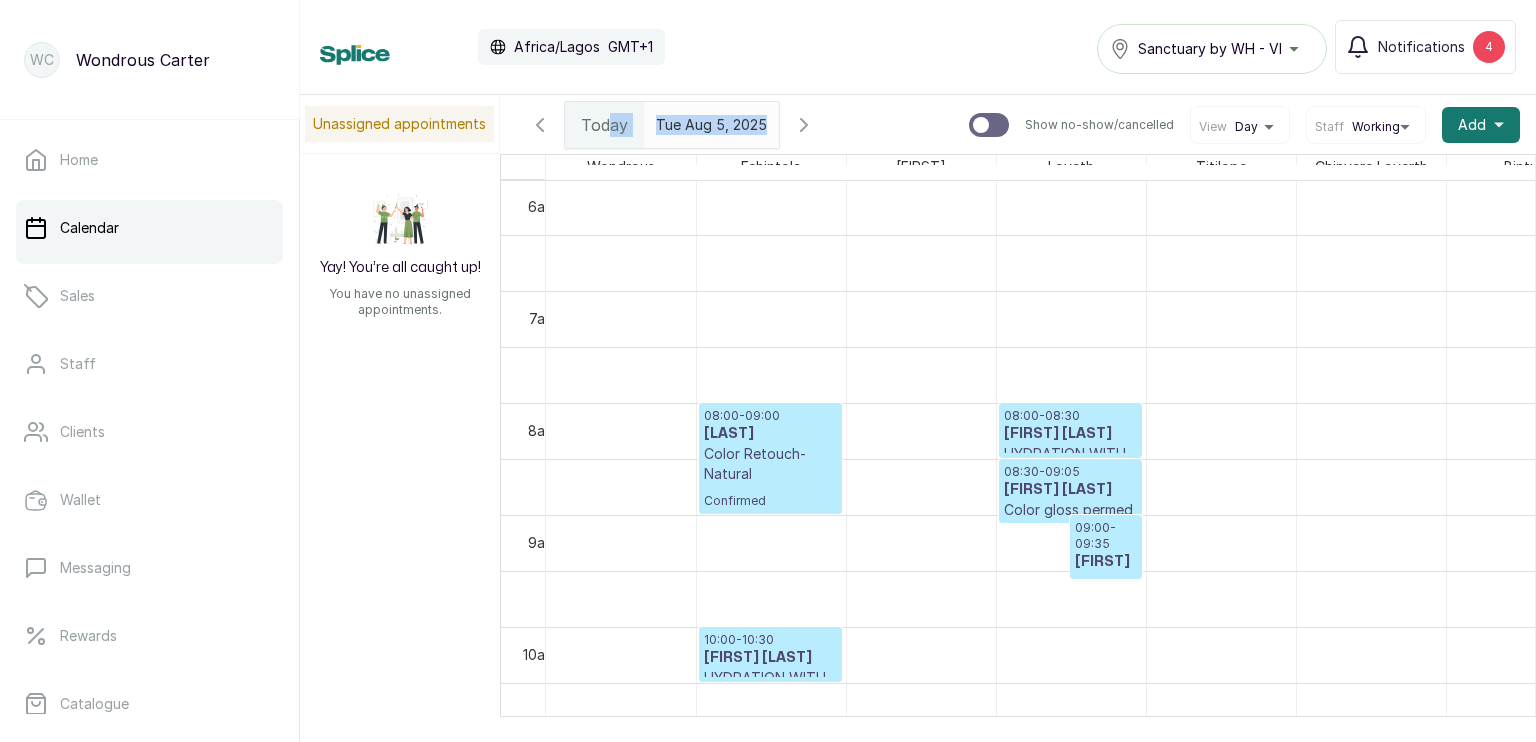 drag, startPoint x: 608, startPoint y: 128, endPoint x: 723, endPoint y: 130, distance: 115.01739 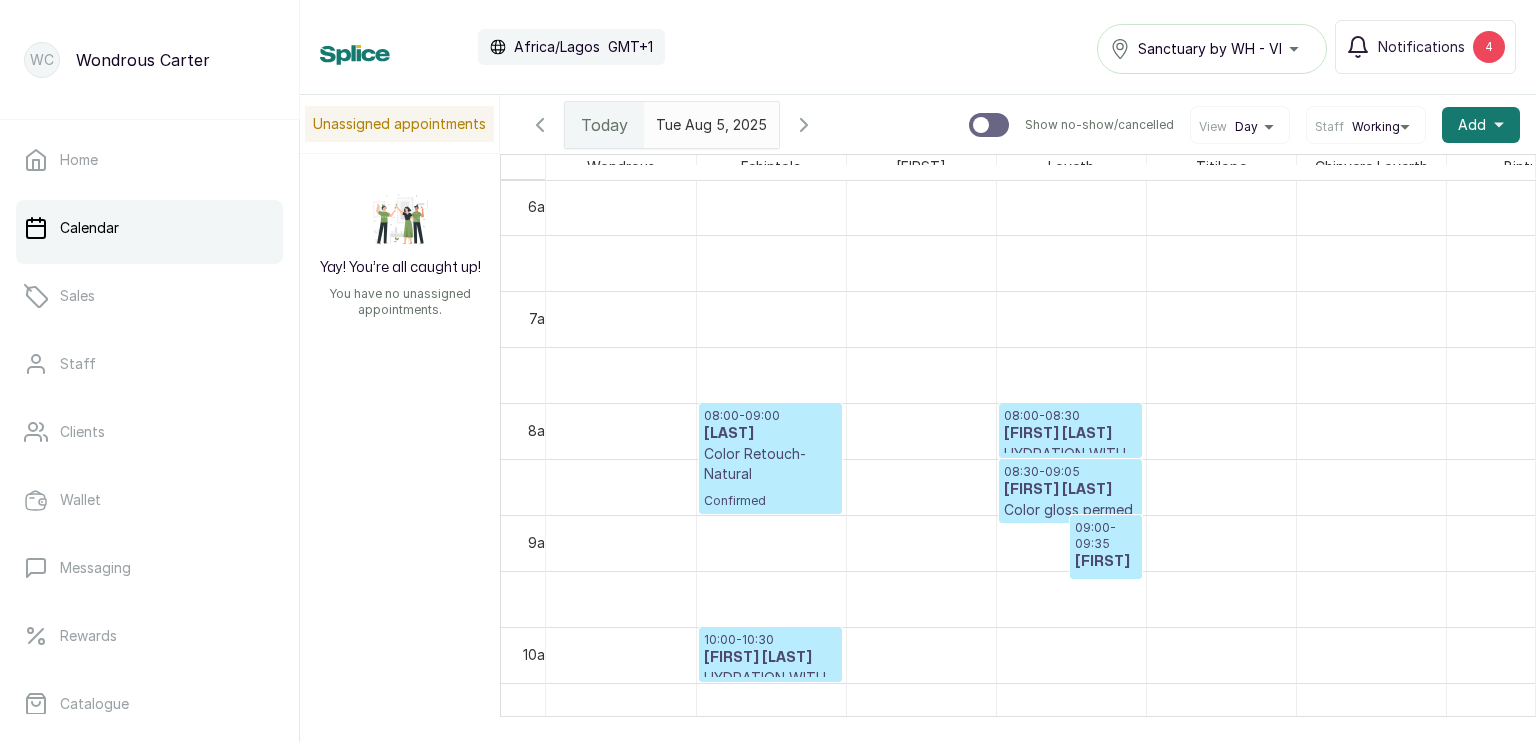 click on "yyyy-MM-dd" at bounding box center (692, 120) 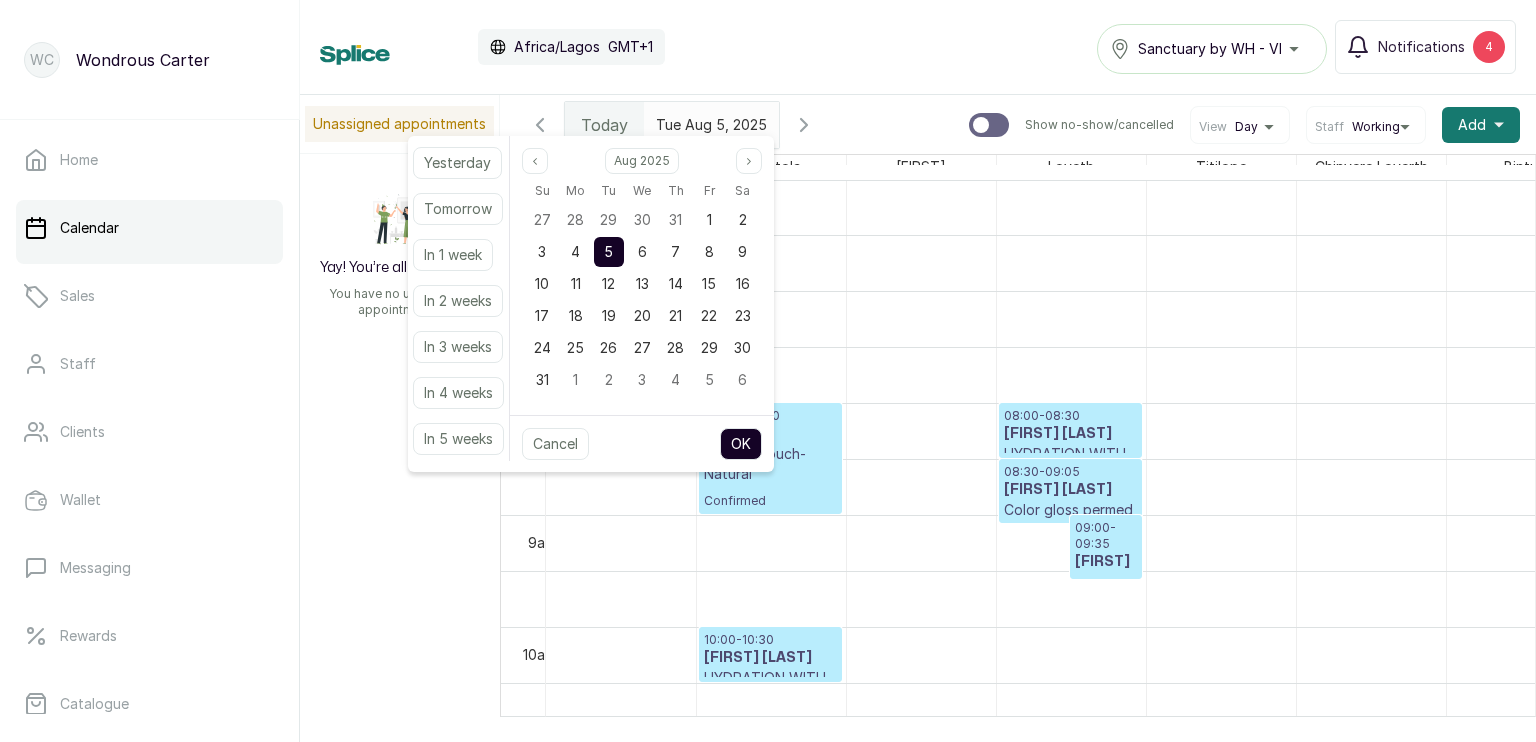 click on "OK" at bounding box center [741, 444] 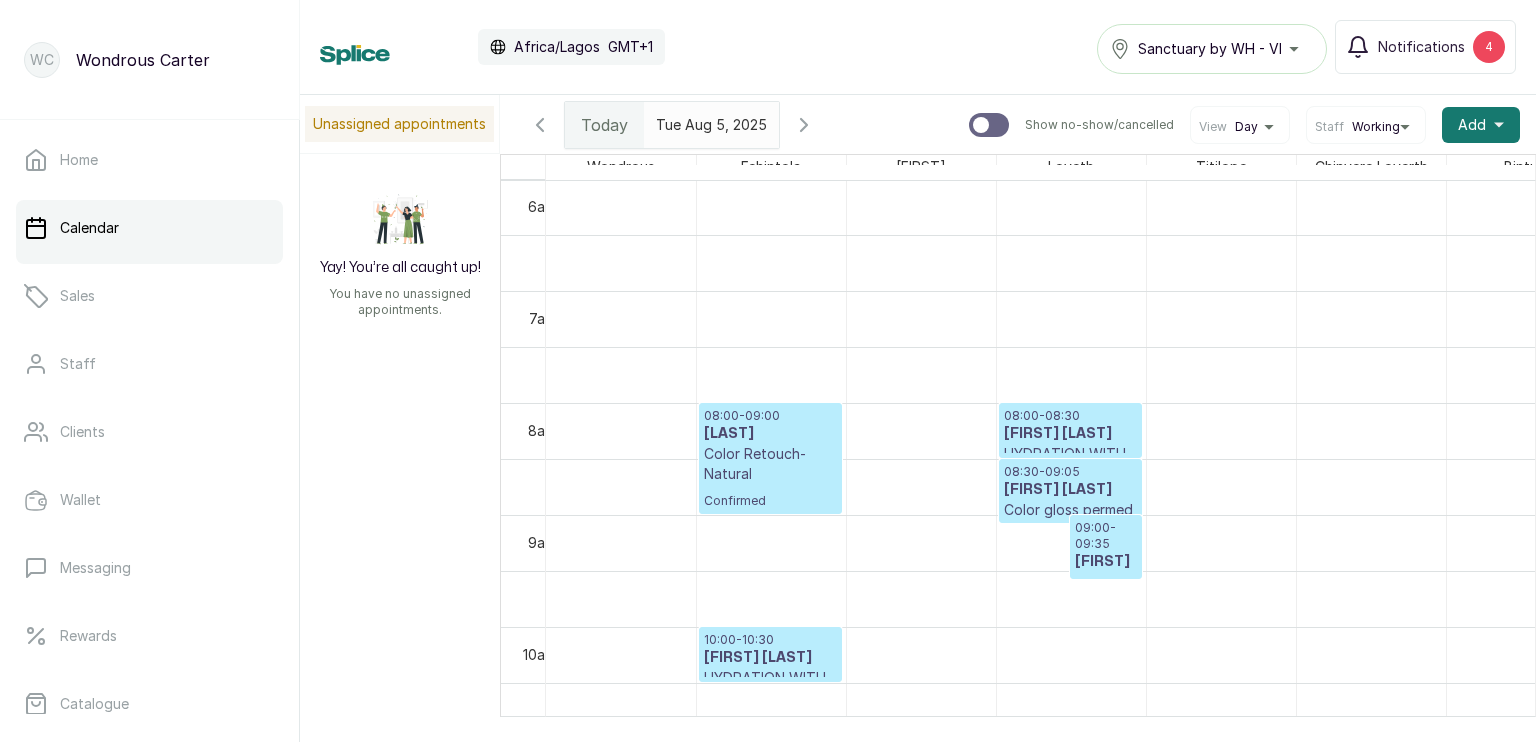 scroll, scrollTop: 672, scrollLeft: 0, axis: vertical 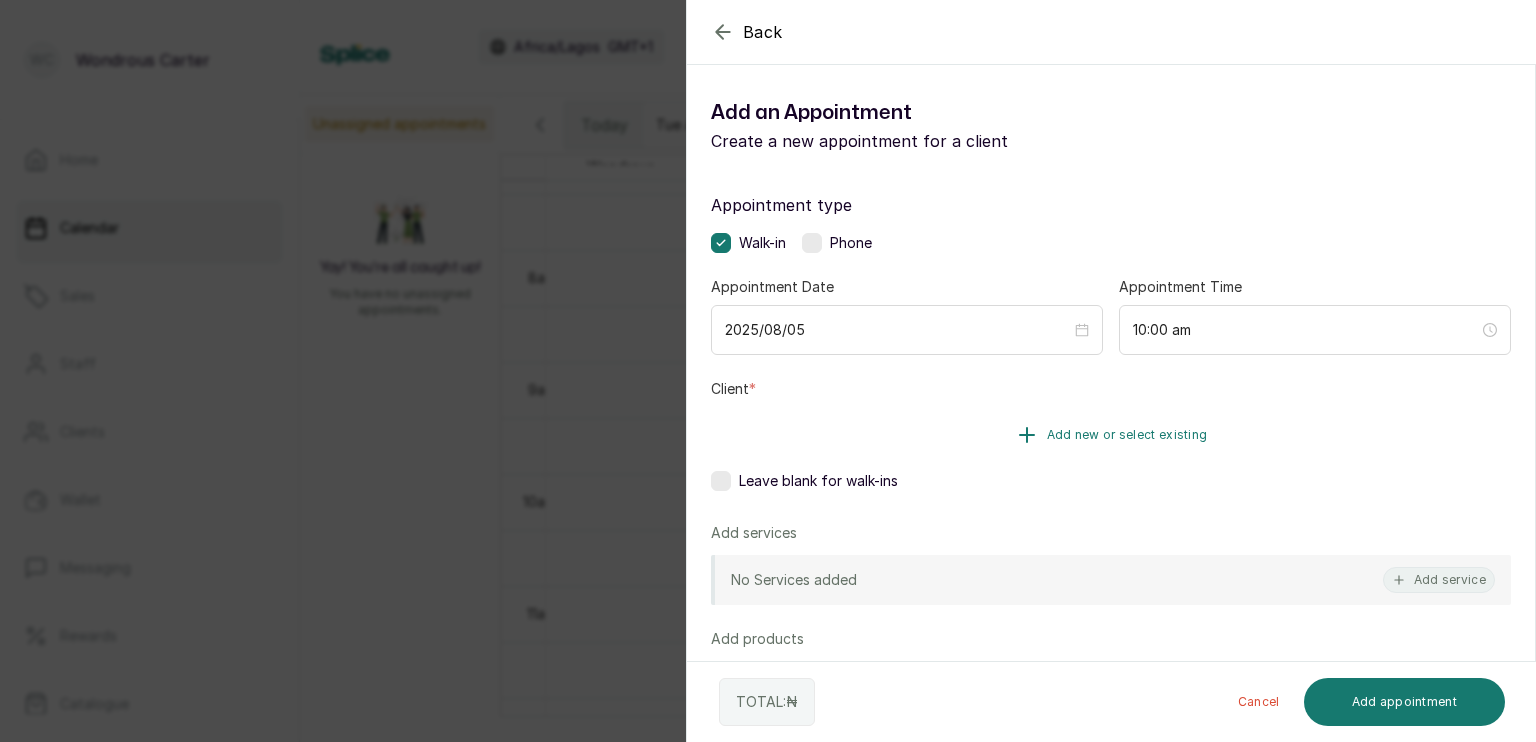 click on "Add new or select existing" at bounding box center (1111, 435) 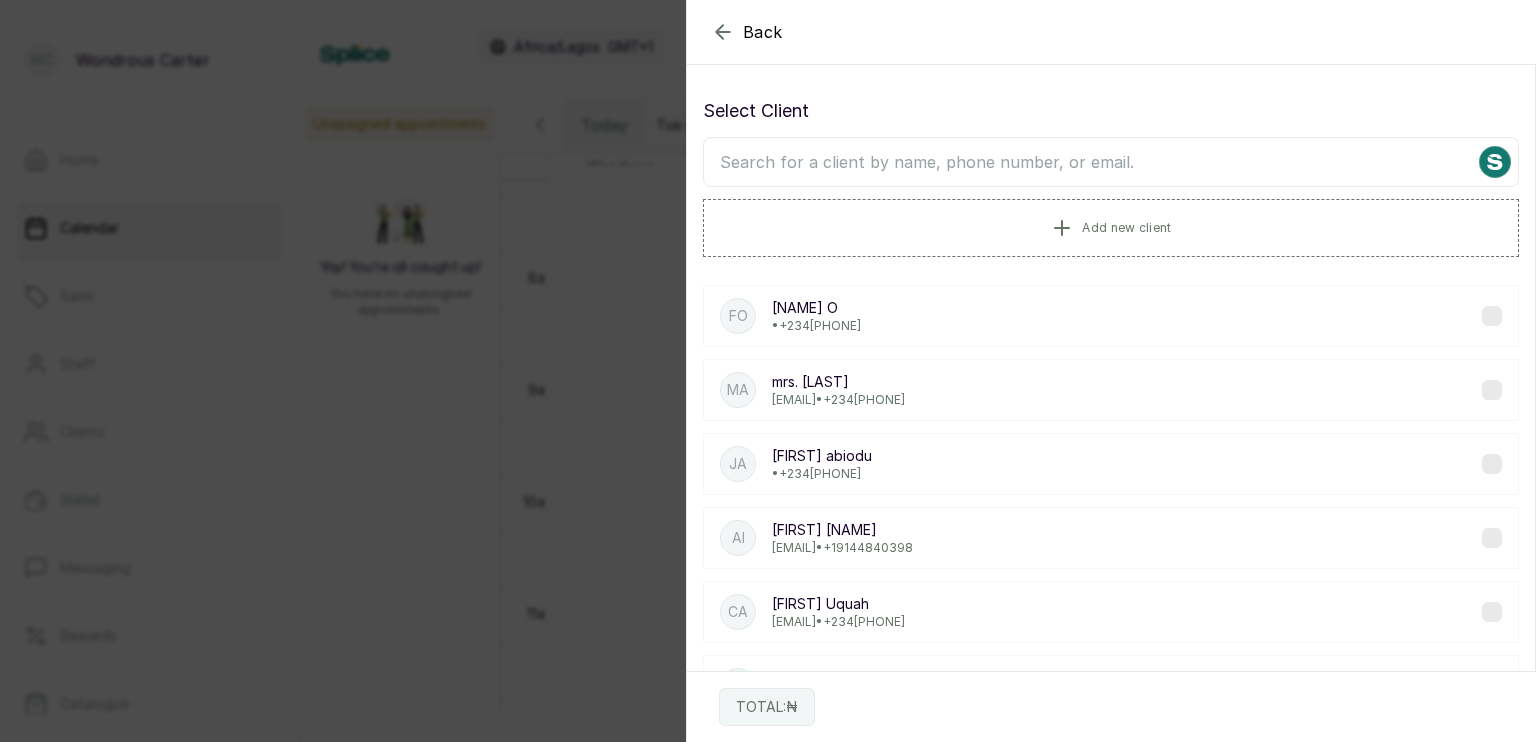 click at bounding box center [1111, 162] 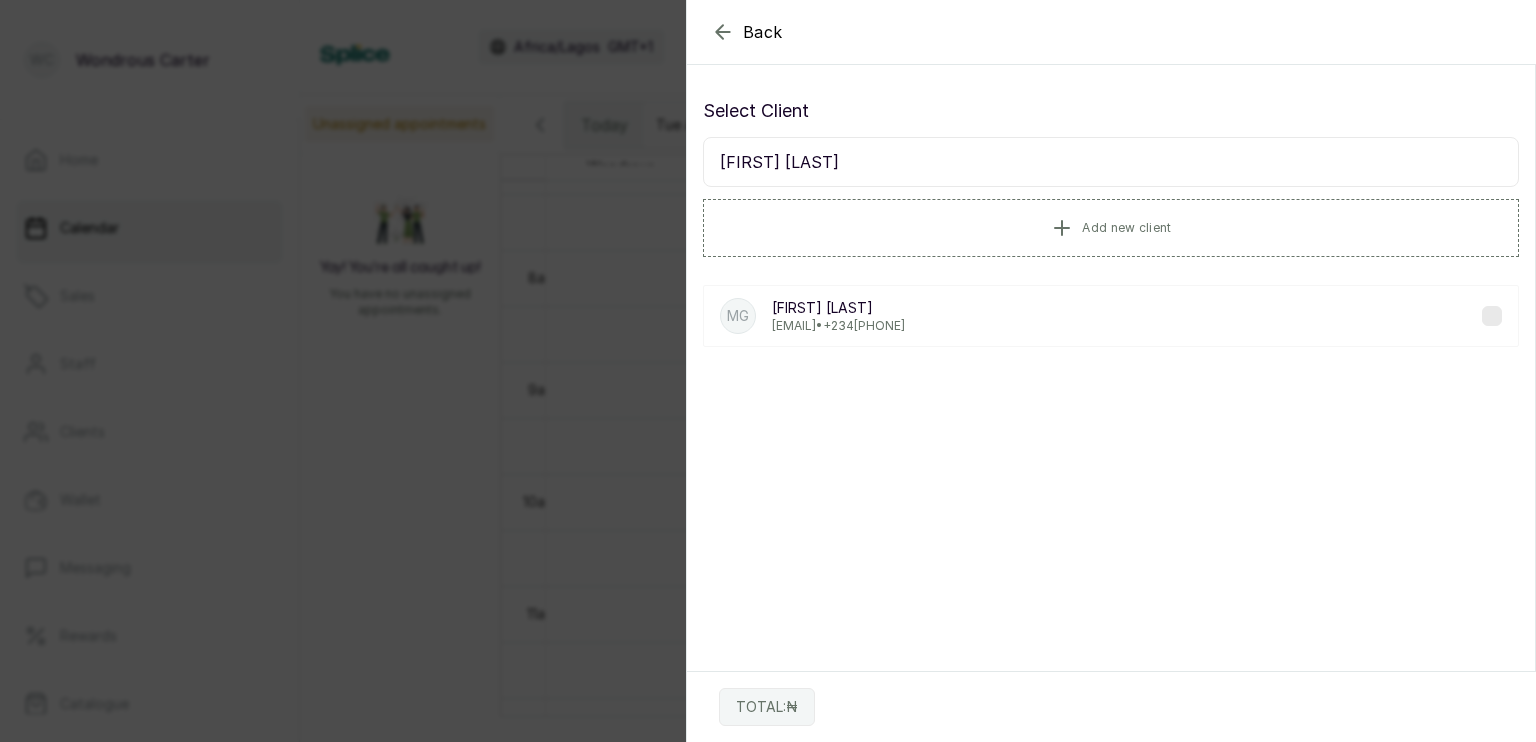 type on "[FIRST] [LAST]" 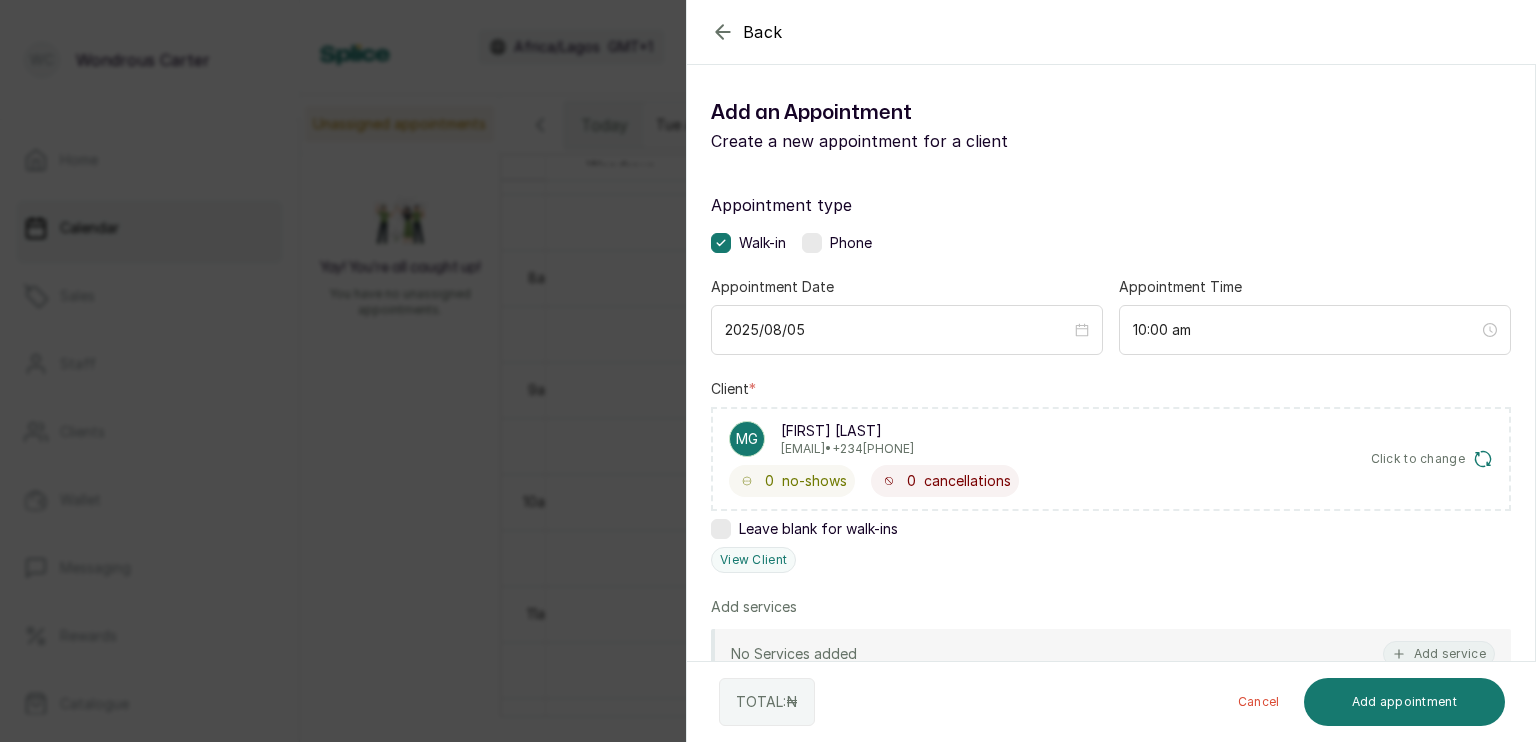 scroll, scrollTop: 154, scrollLeft: 0, axis: vertical 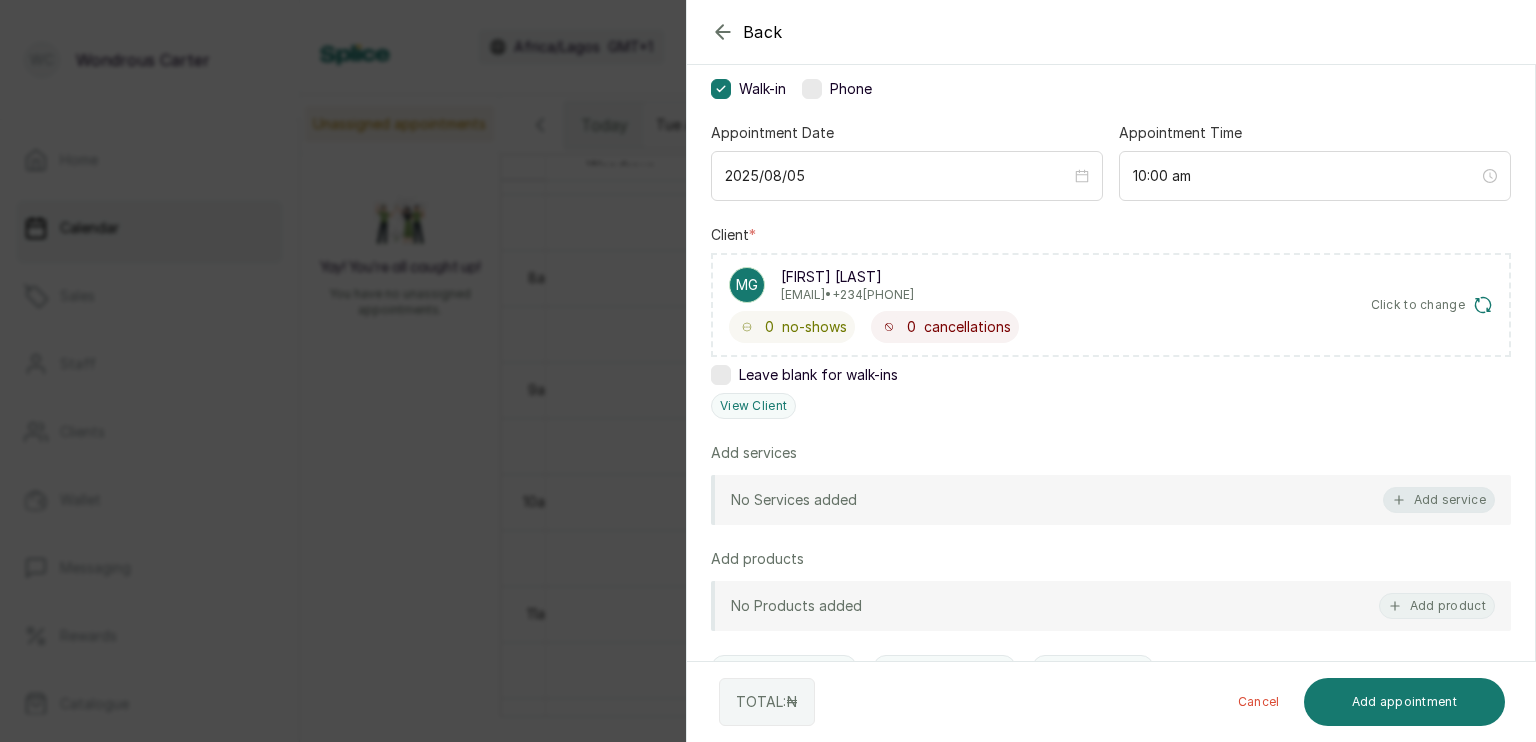 click on "Add service" at bounding box center (1439, 500) 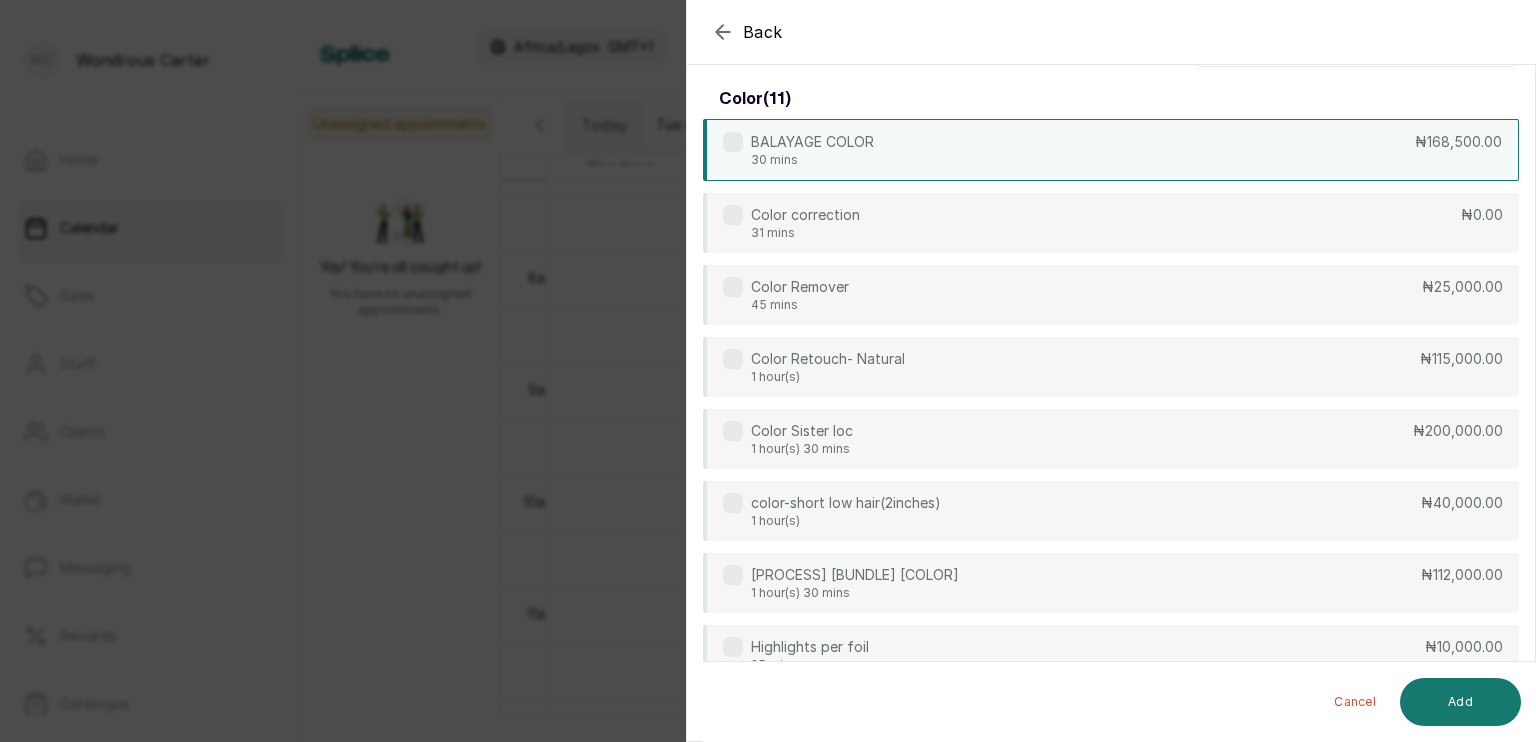 scroll, scrollTop: 0, scrollLeft: 0, axis: both 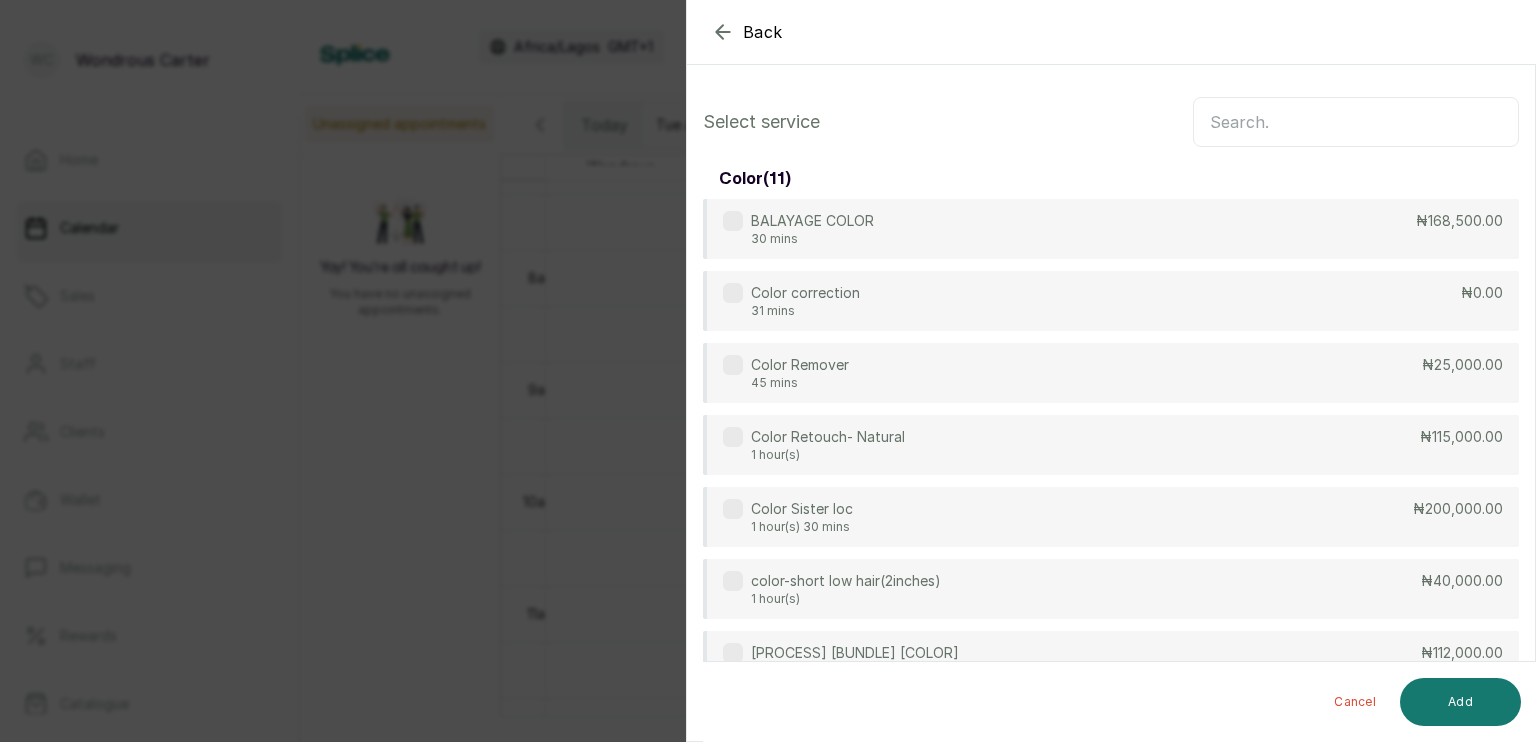 click at bounding box center [1356, 122] 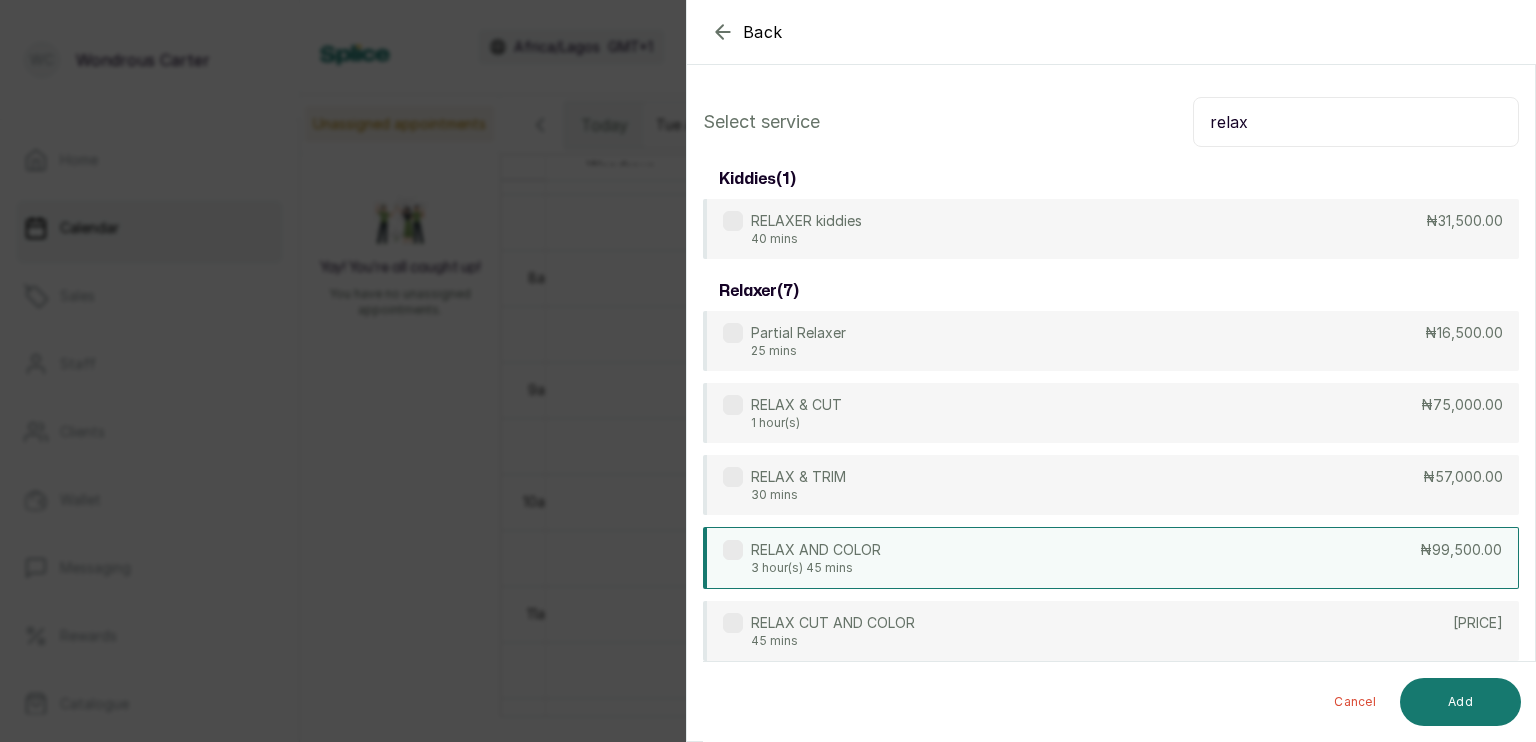 type on "relax" 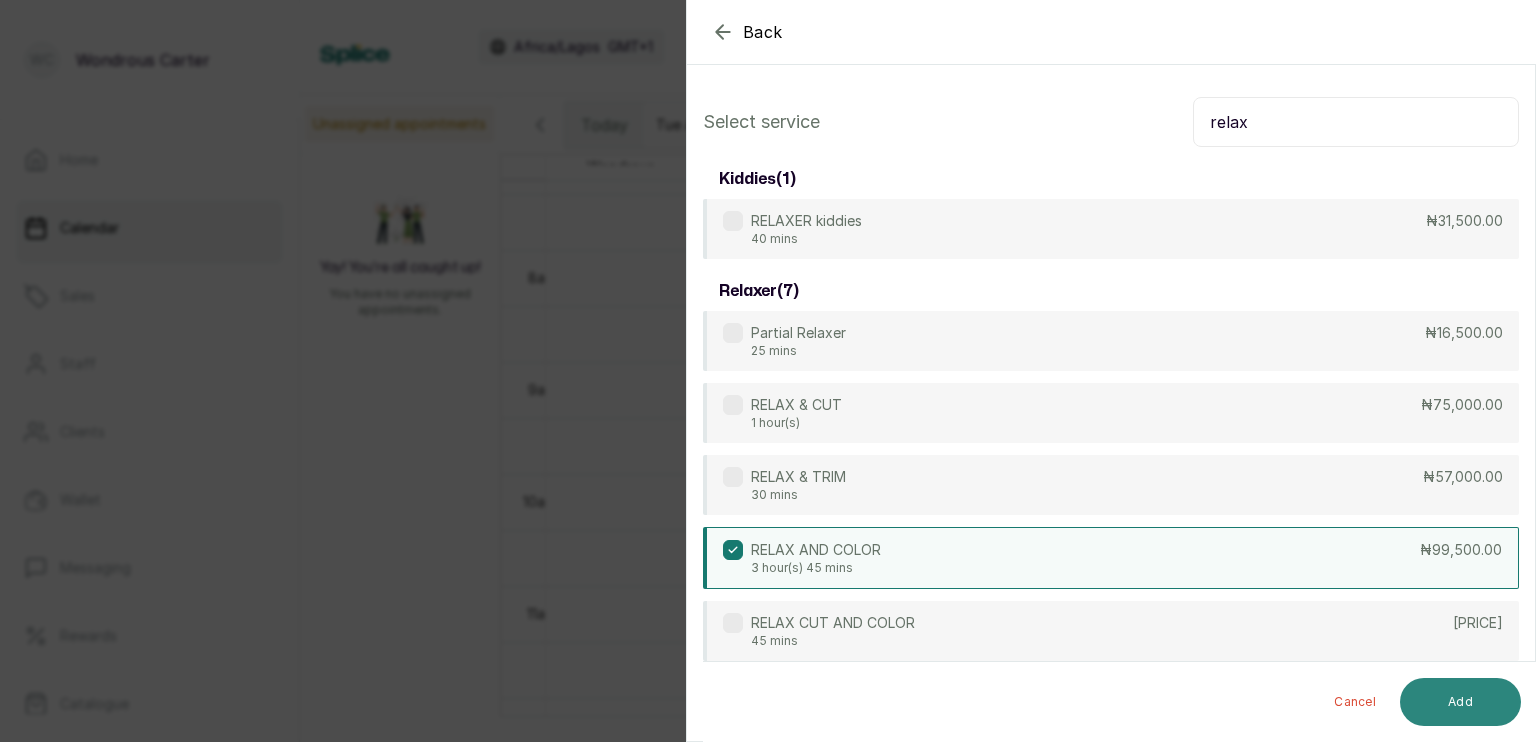 click on "Add" at bounding box center [1460, 702] 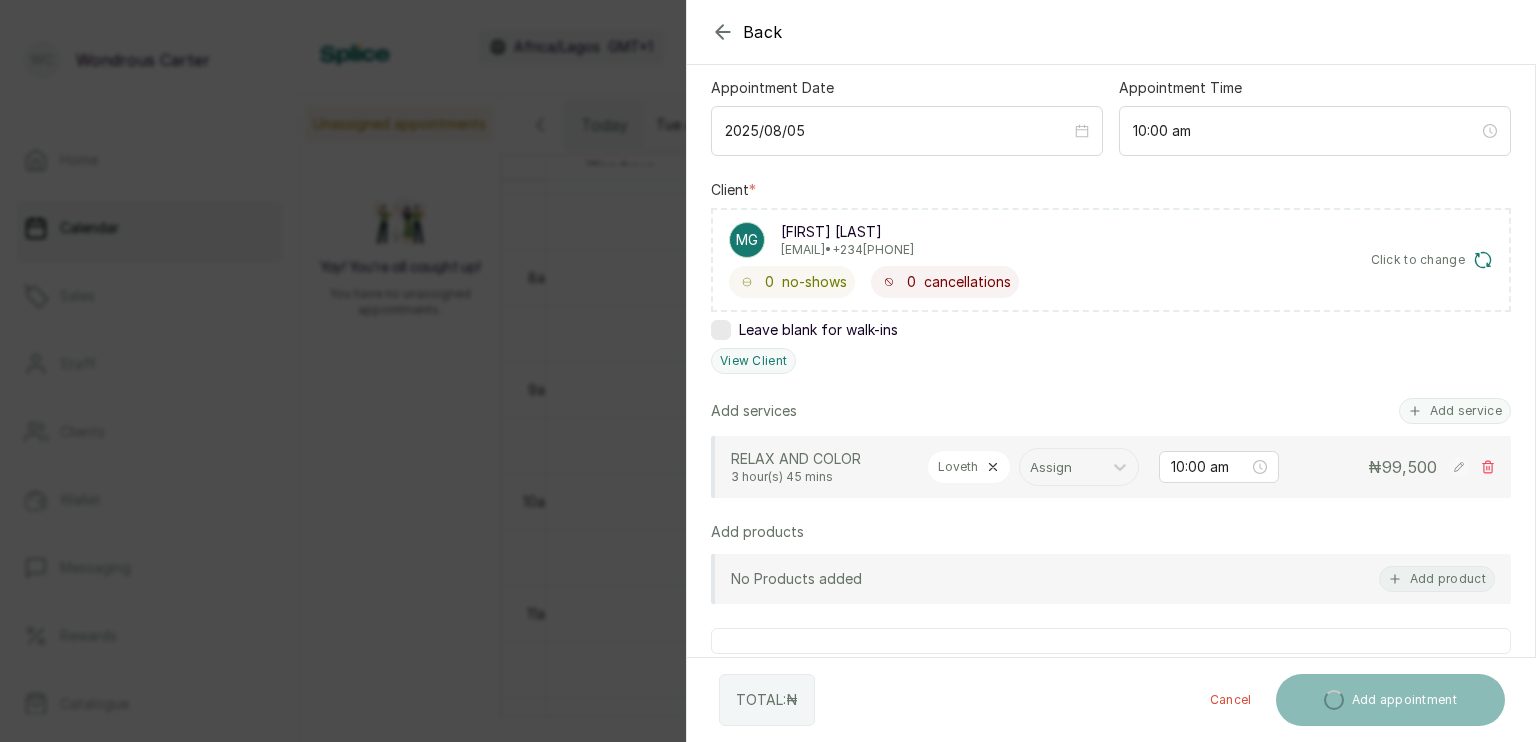 scroll, scrollTop: 208, scrollLeft: 0, axis: vertical 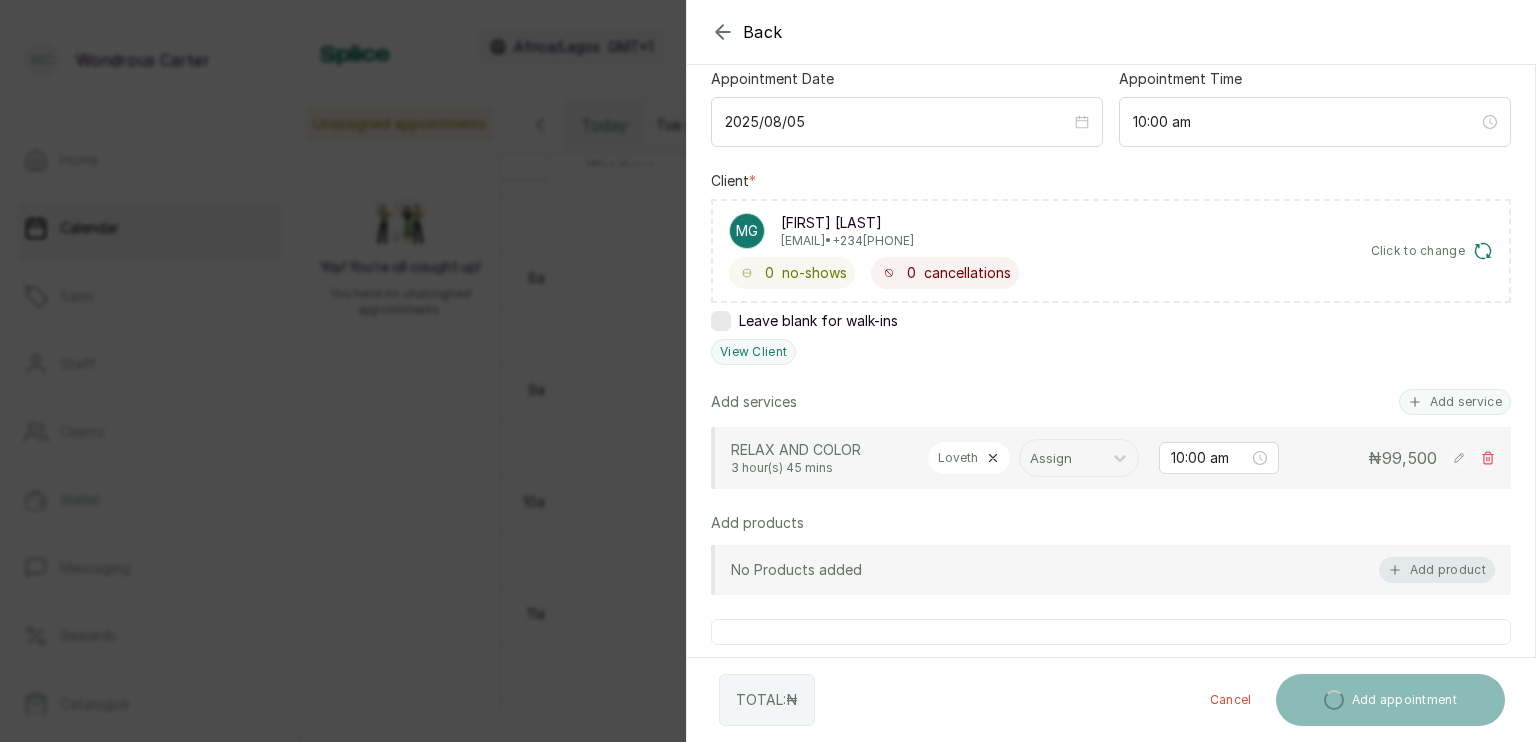 click on "Add product" at bounding box center (1437, 570) 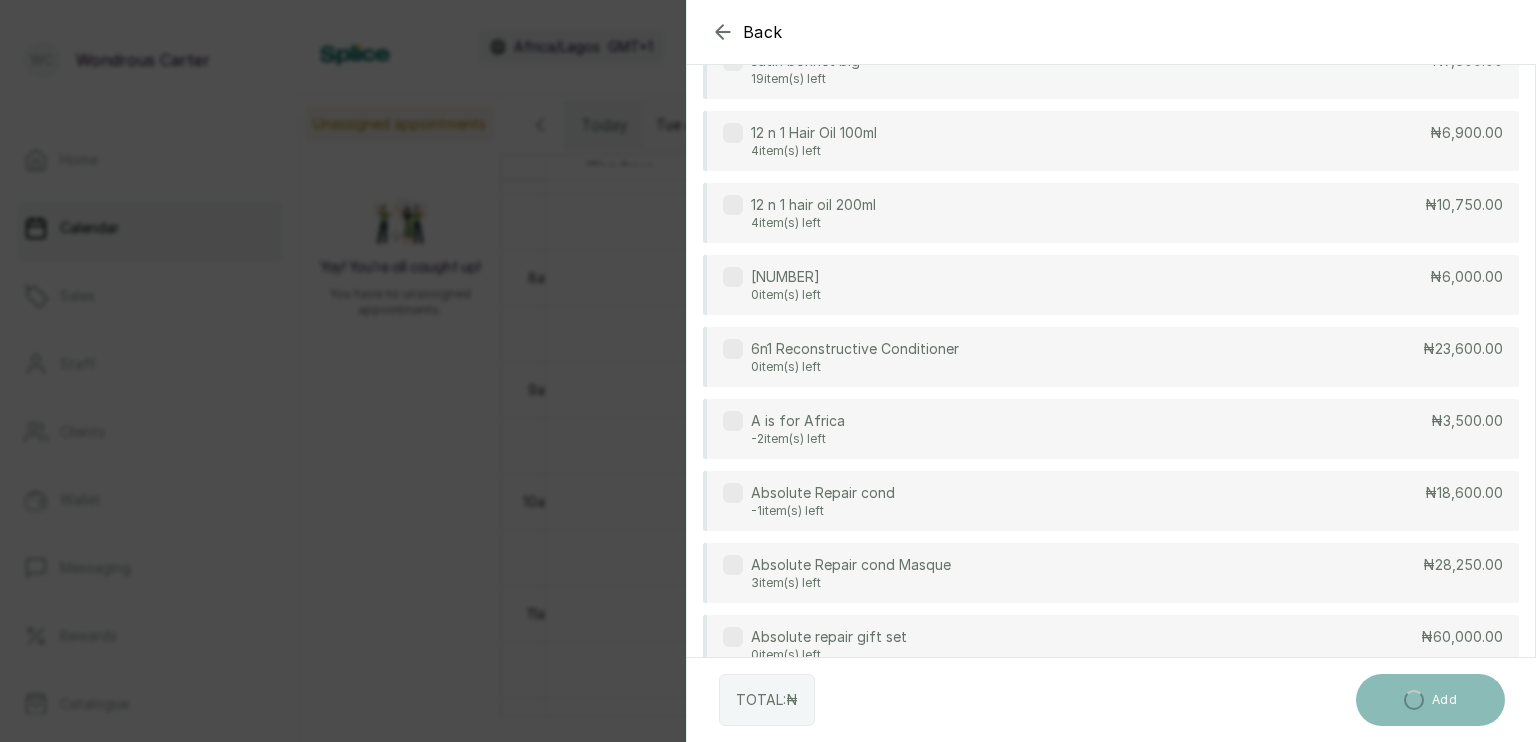 scroll, scrollTop: 0, scrollLeft: 0, axis: both 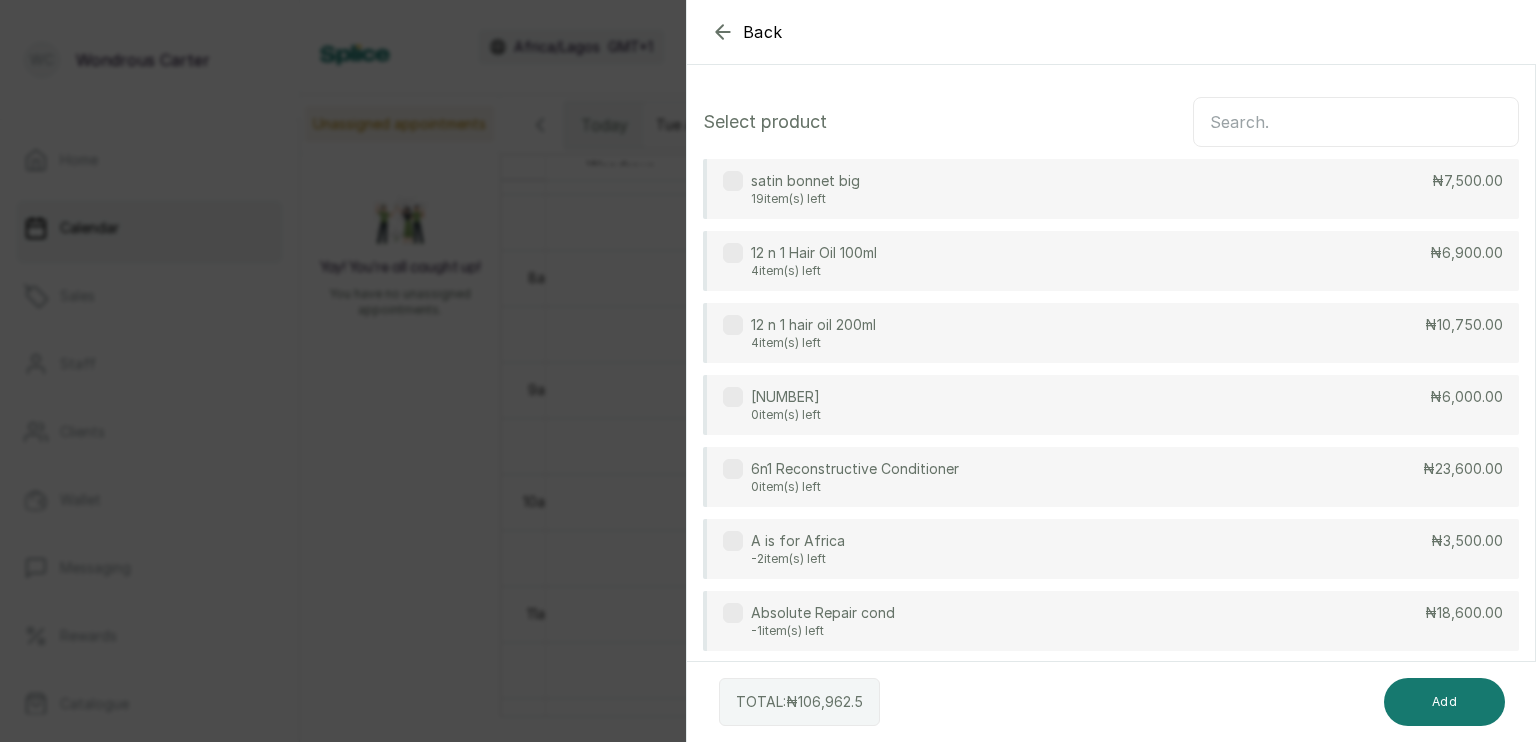 click at bounding box center (1356, 122) 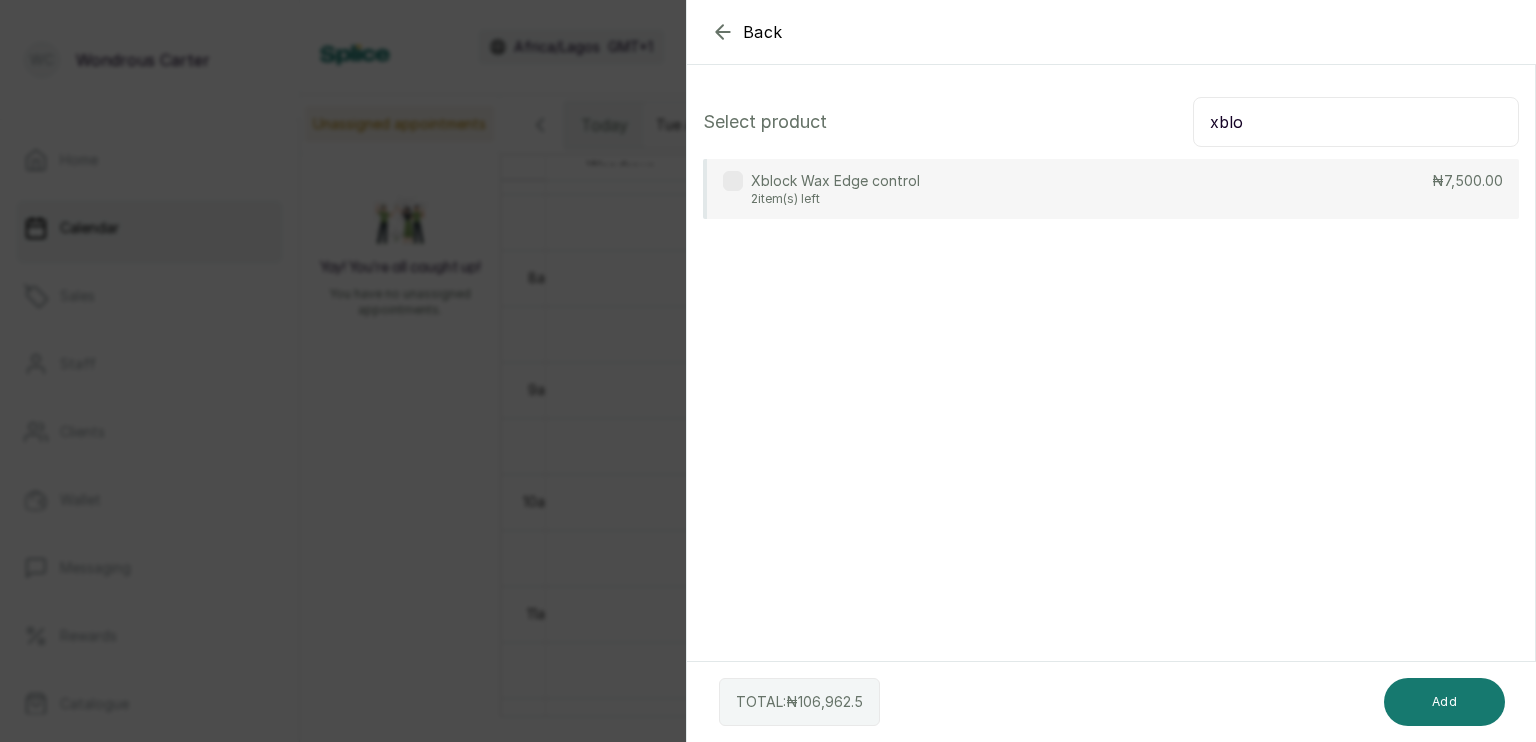 type on "xblo" 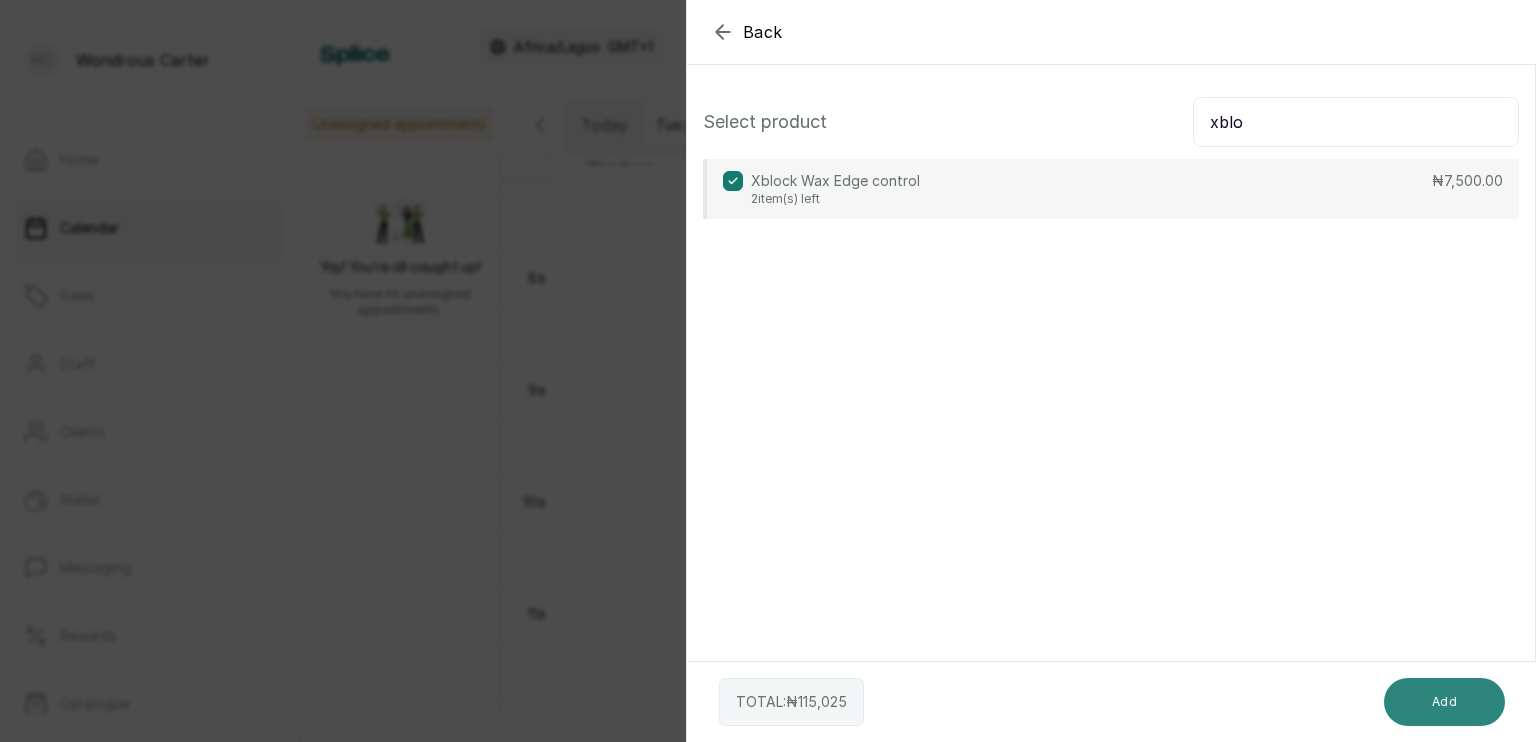 click on "Add" at bounding box center (1444, 702) 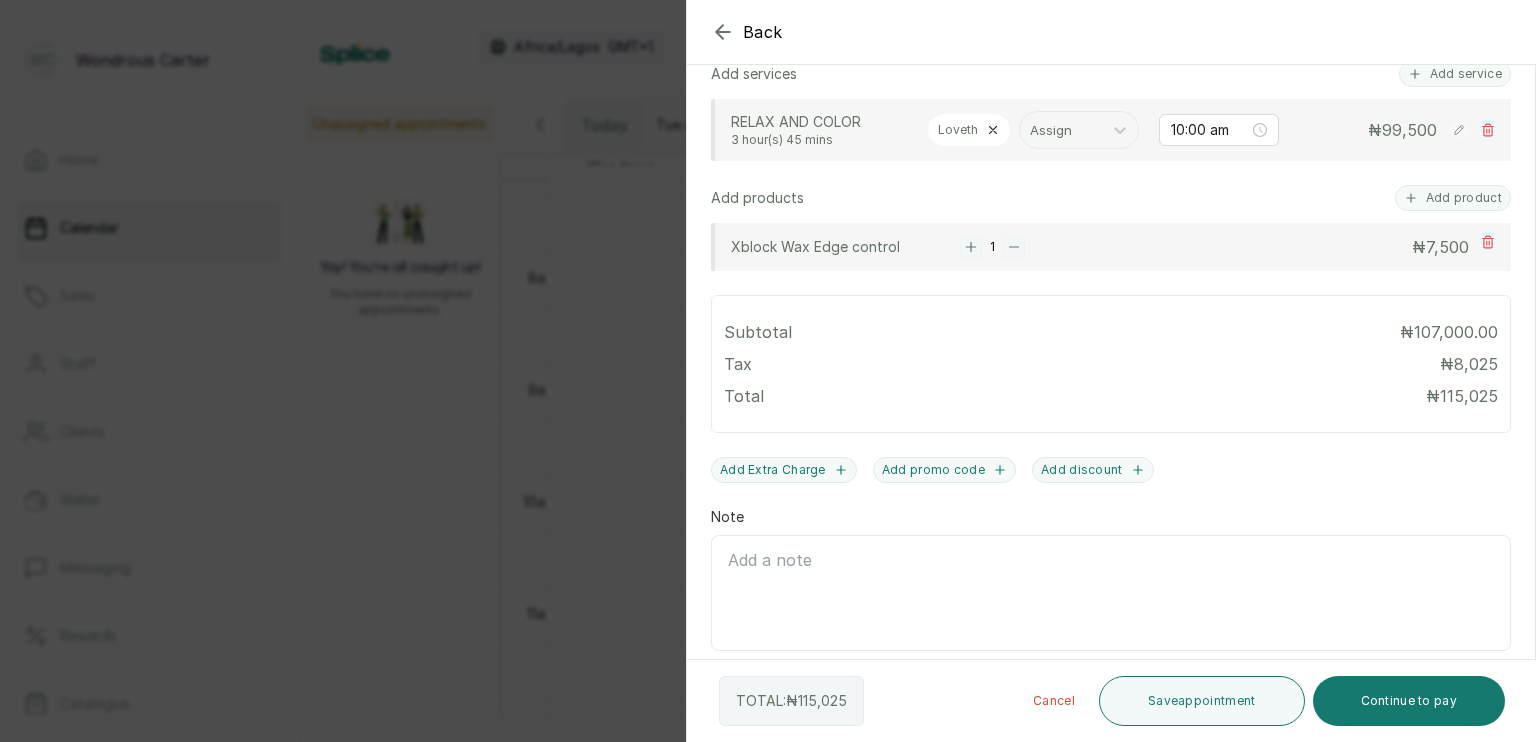 scroll, scrollTop: 536, scrollLeft: 0, axis: vertical 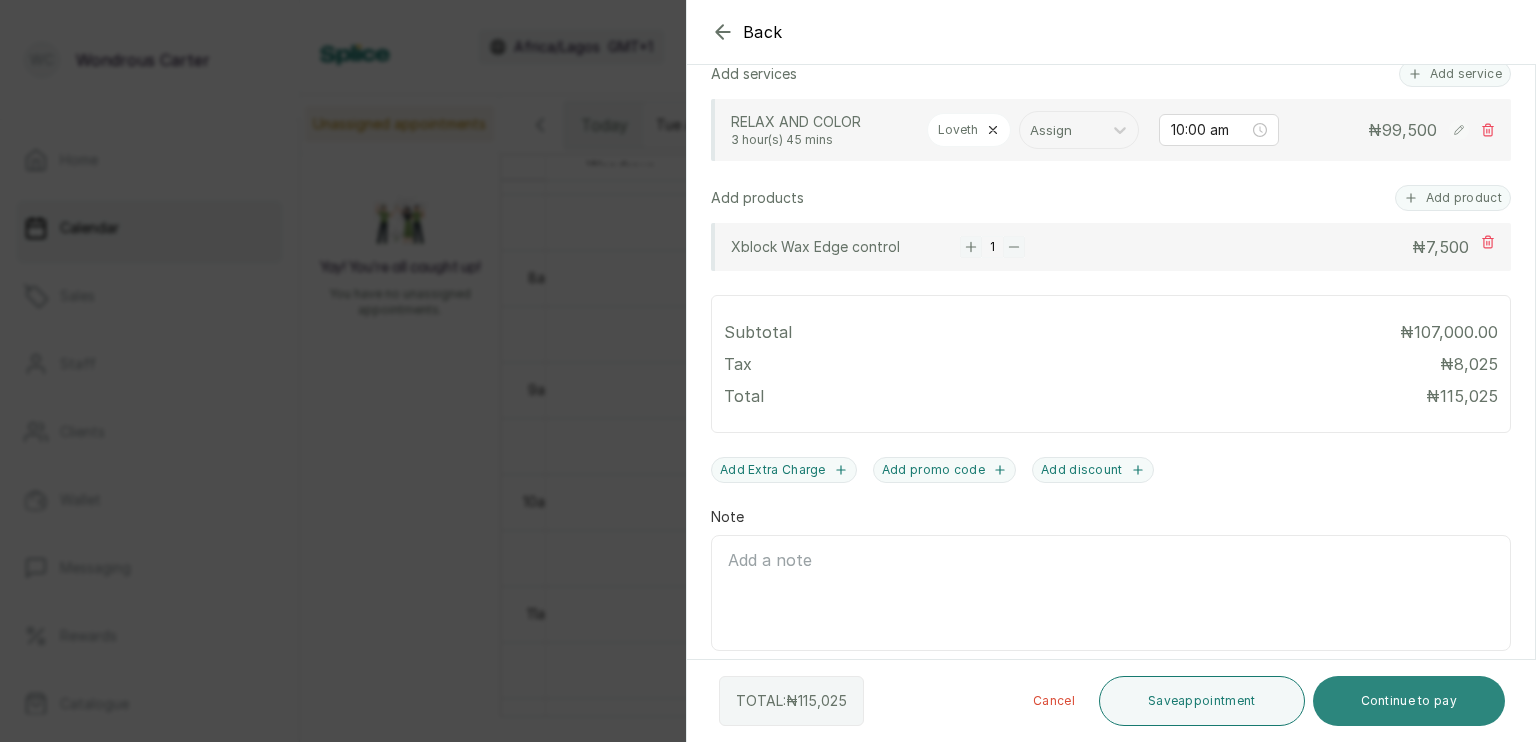 click on "Continue to pay" at bounding box center (1409, 701) 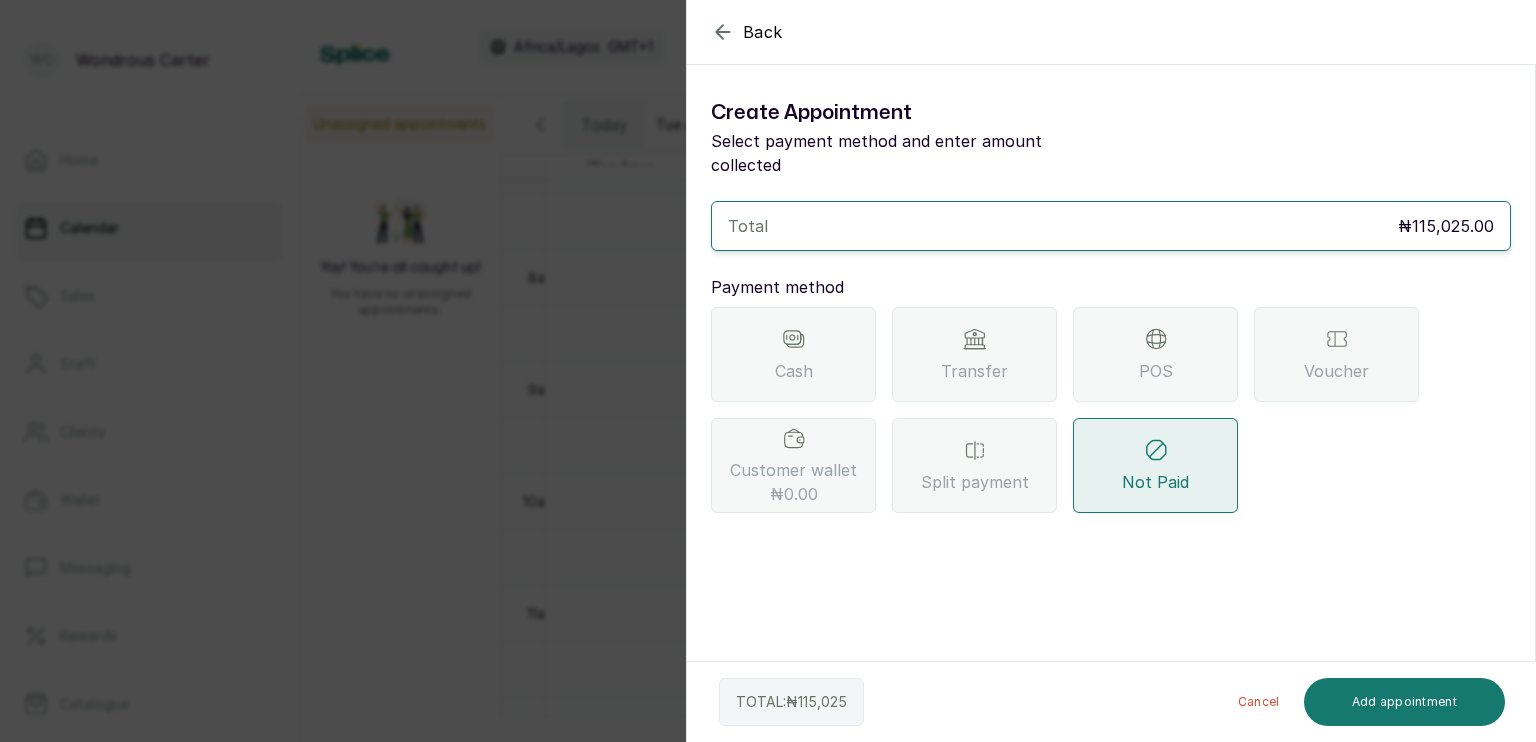 click on "POS" at bounding box center (1155, 354) 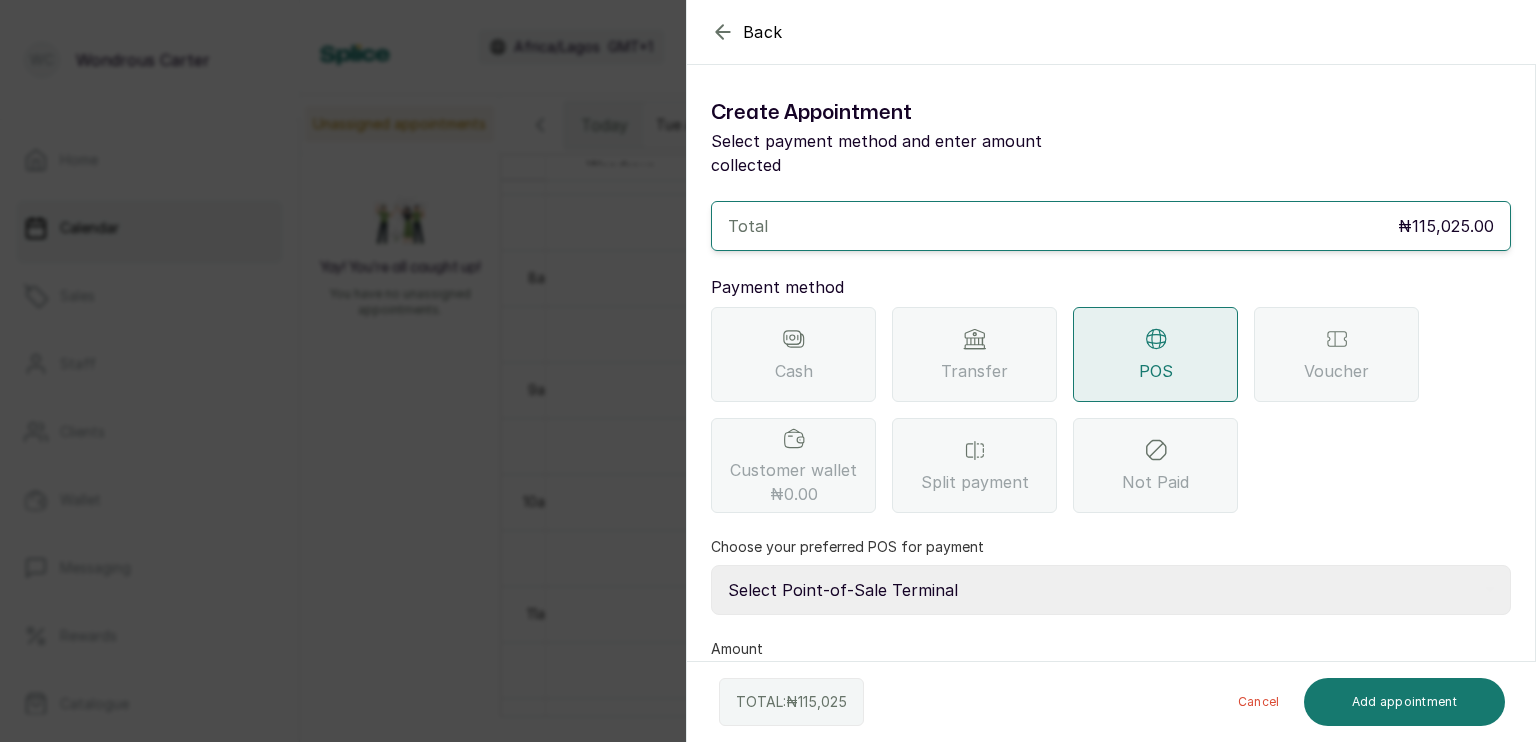 scroll, scrollTop: 50, scrollLeft: 0, axis: vertical 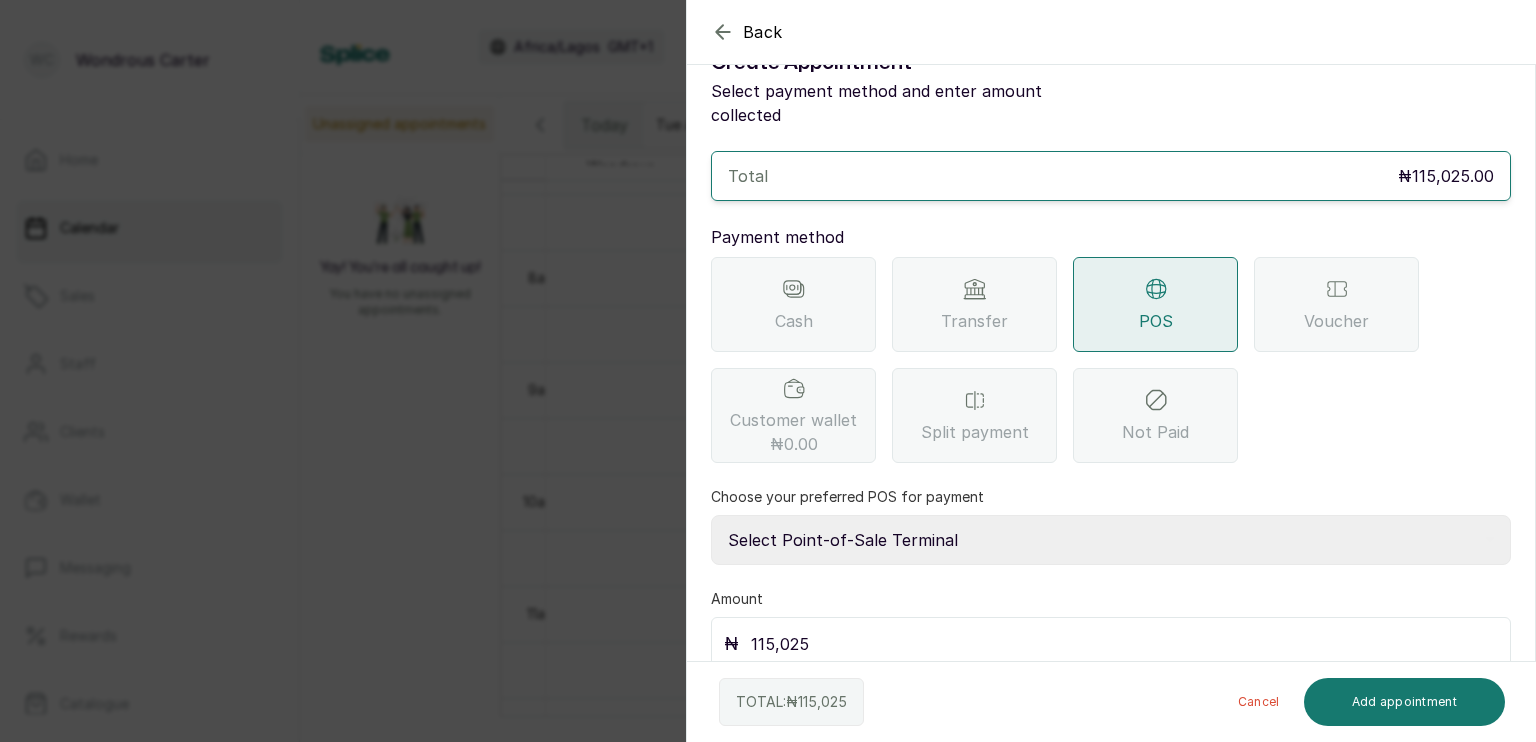 click on "Select Point-of-Sale Terminal s by wh enterprise Guaranty Trust Bank Union Bank POS Union Bank of Nigeria First Bank POS First Bank of Nigeria" at bounding box center (1111, 540) 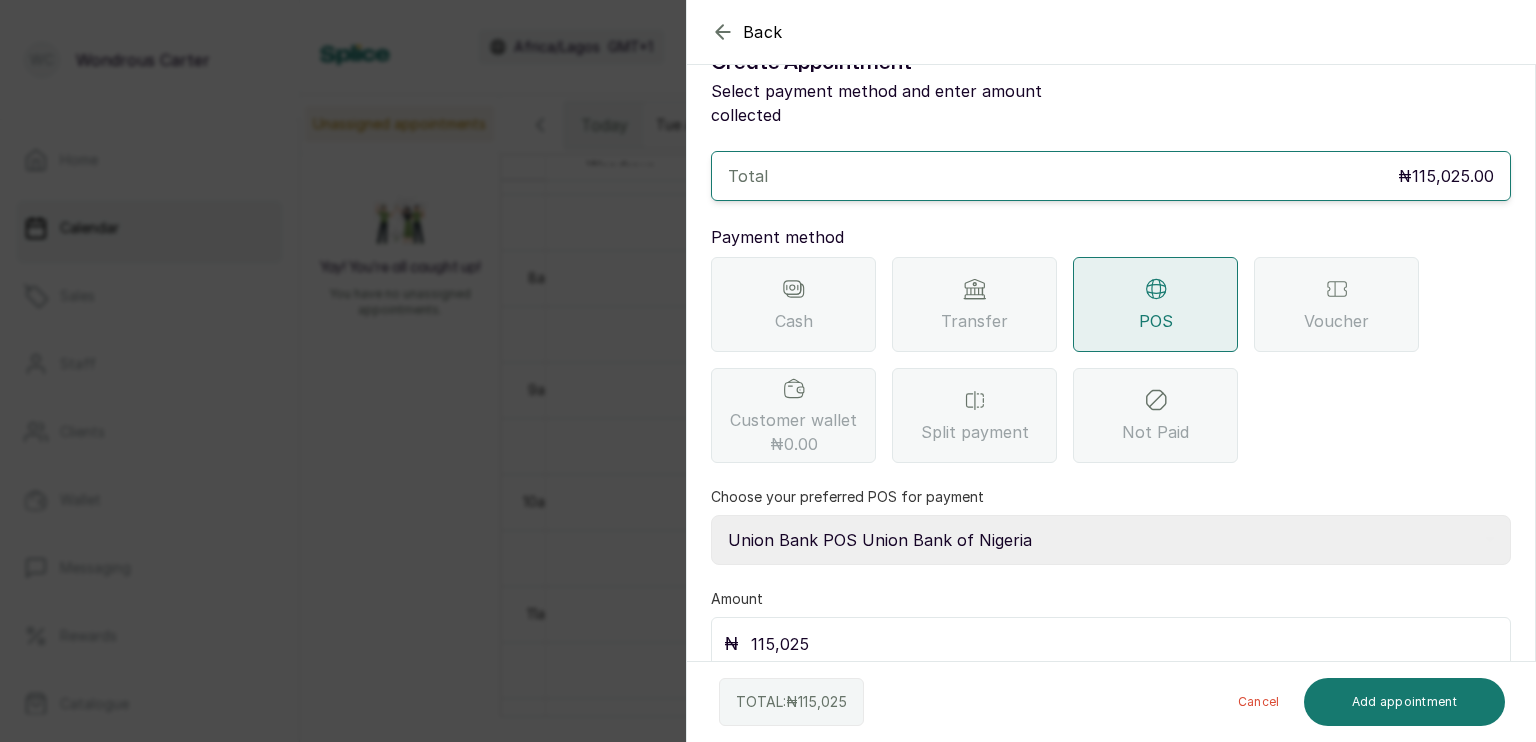 click on "Select Point-of-Sale Terminal s by wh enterprise Guaranty Trust Bank Union Bank POS Union Bank of Nigeria First Bank POS First Bank of Nigeria" at bounding box center [1111, 540] 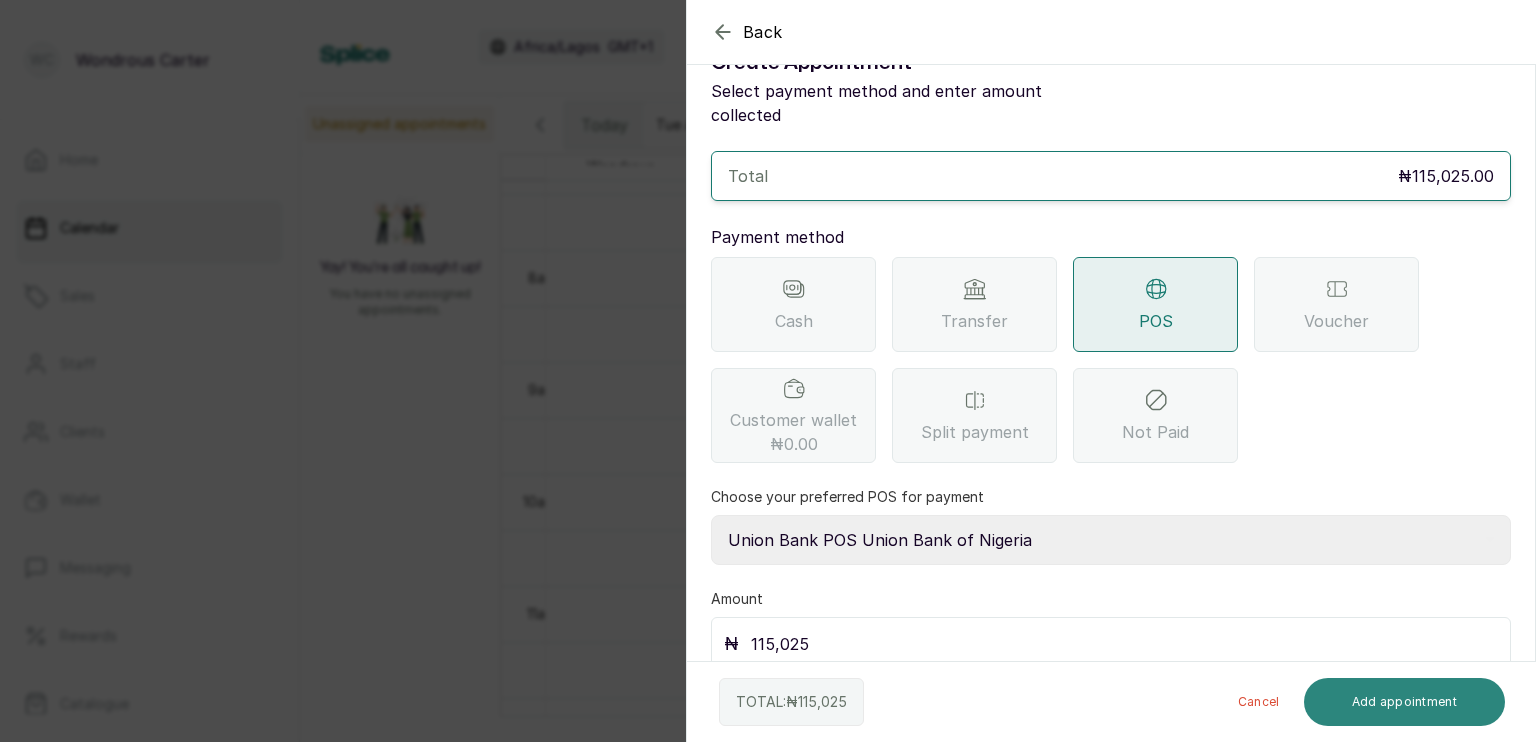 drag, startPoint x: 1388, startPoint y: 684, endPoint x: 1405, endPoint y: 698, distance: 22.022715 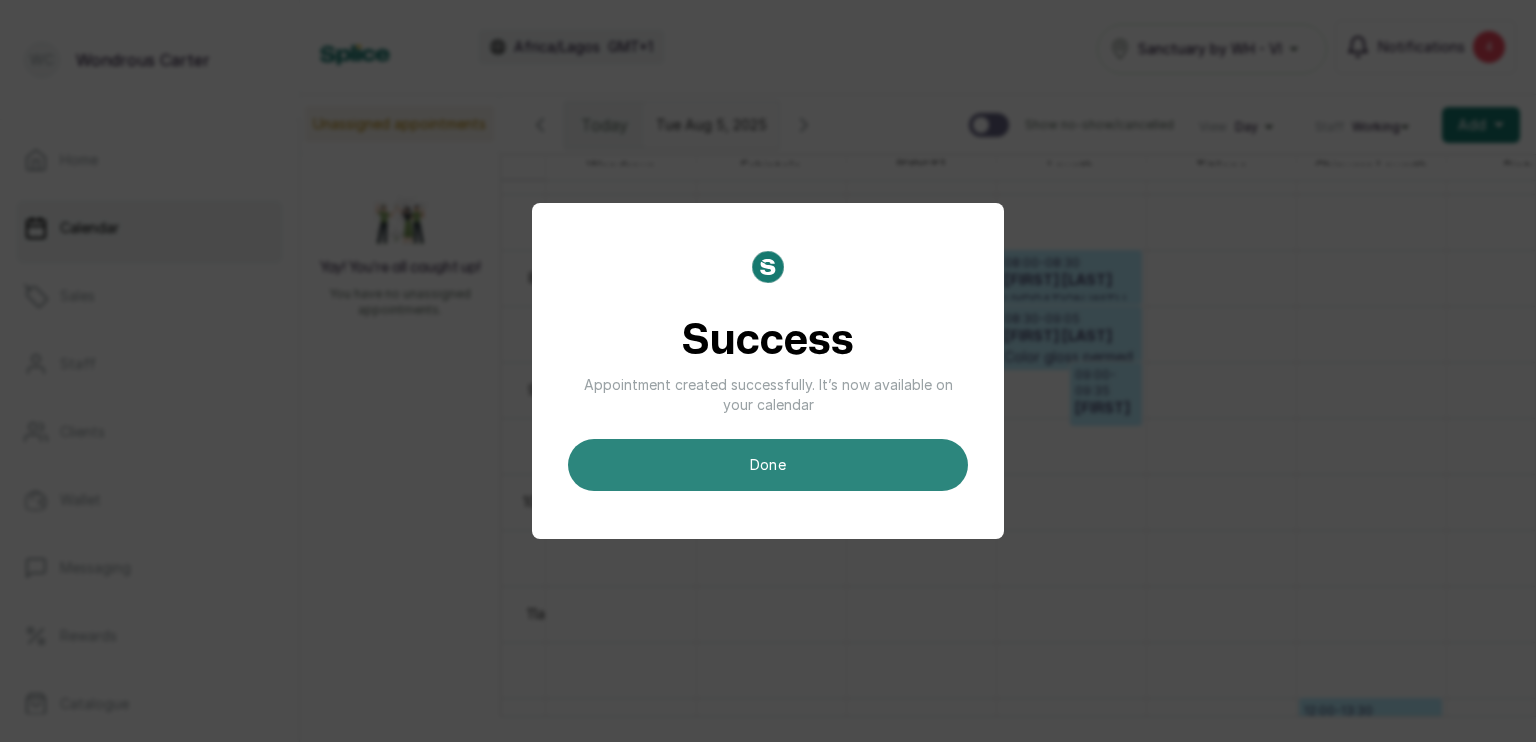click on "done" at bounding box center (768, 465) 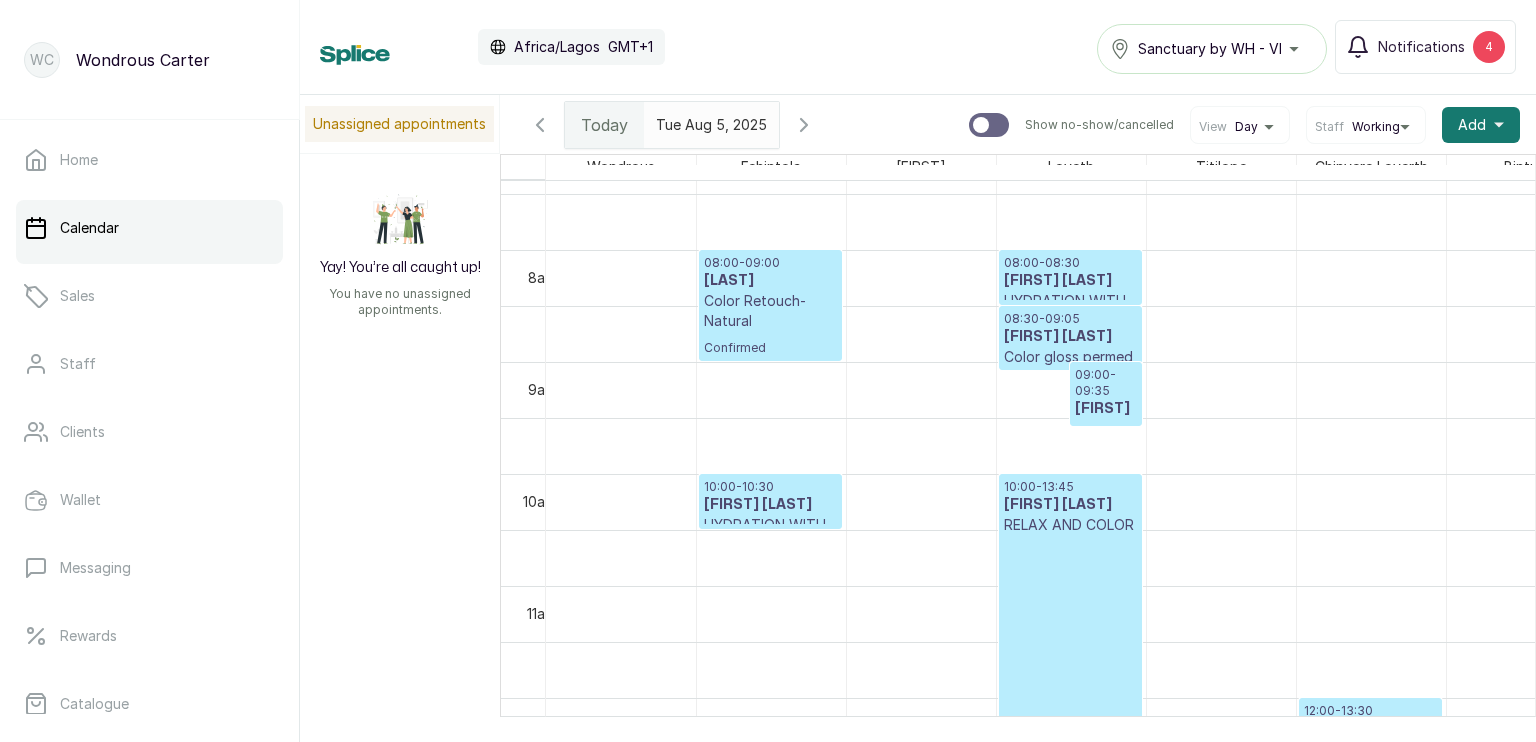 scroll, scrollTop: 674, scrollLeft: 0, axis: vertical 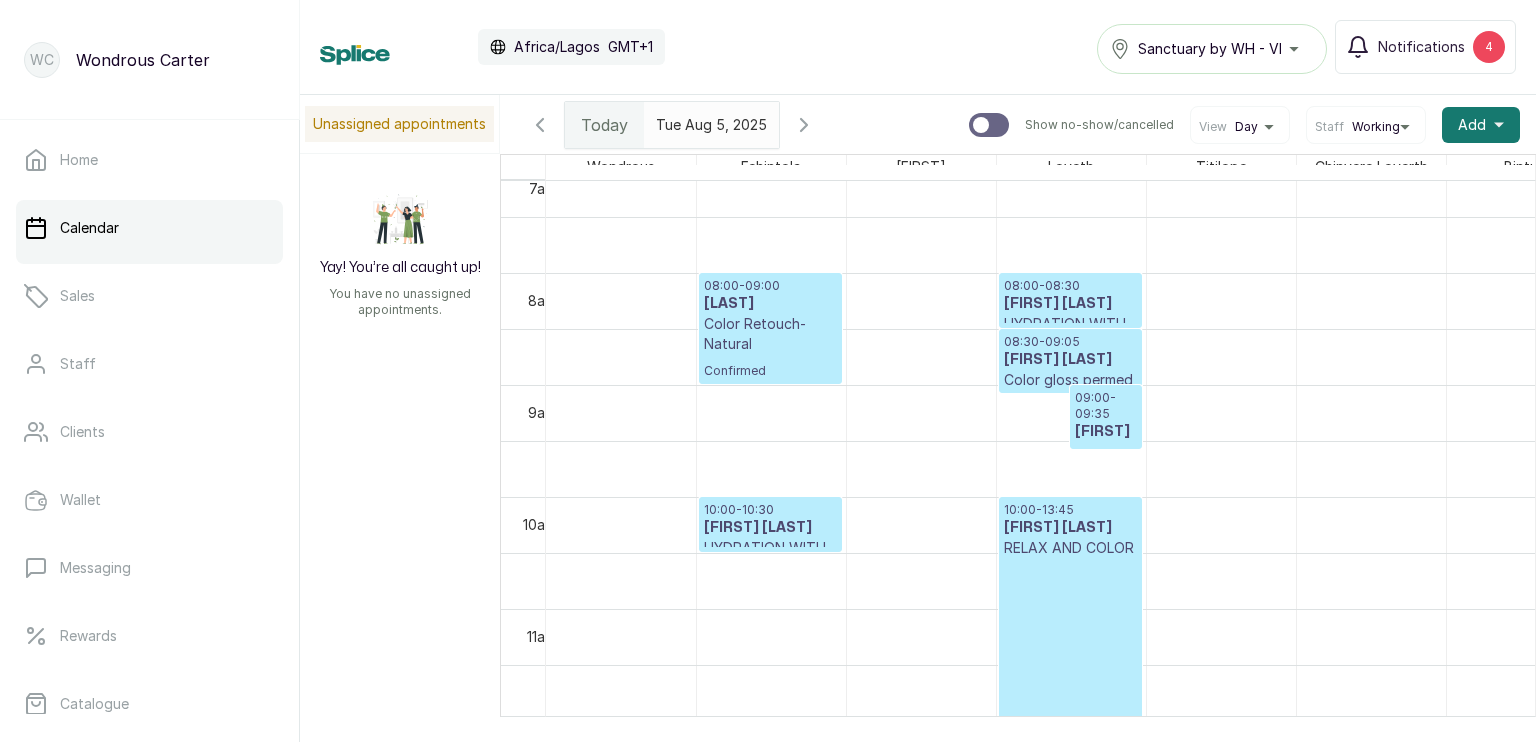 click on "[FIRST] [LAST]" at bounding box center [1106, 442] 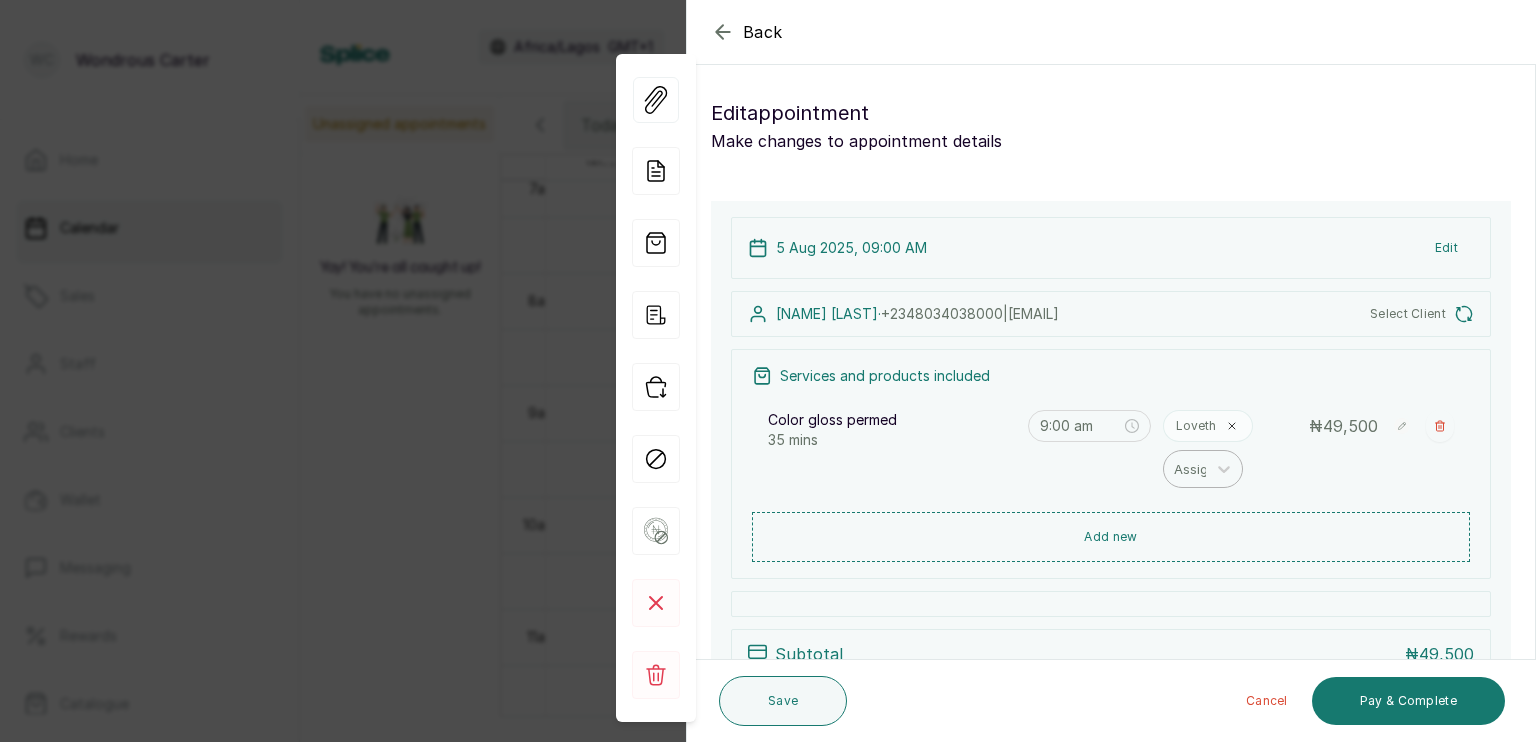 scroll, scrollTop: 208, scrollLeft: 0, axis: vertical 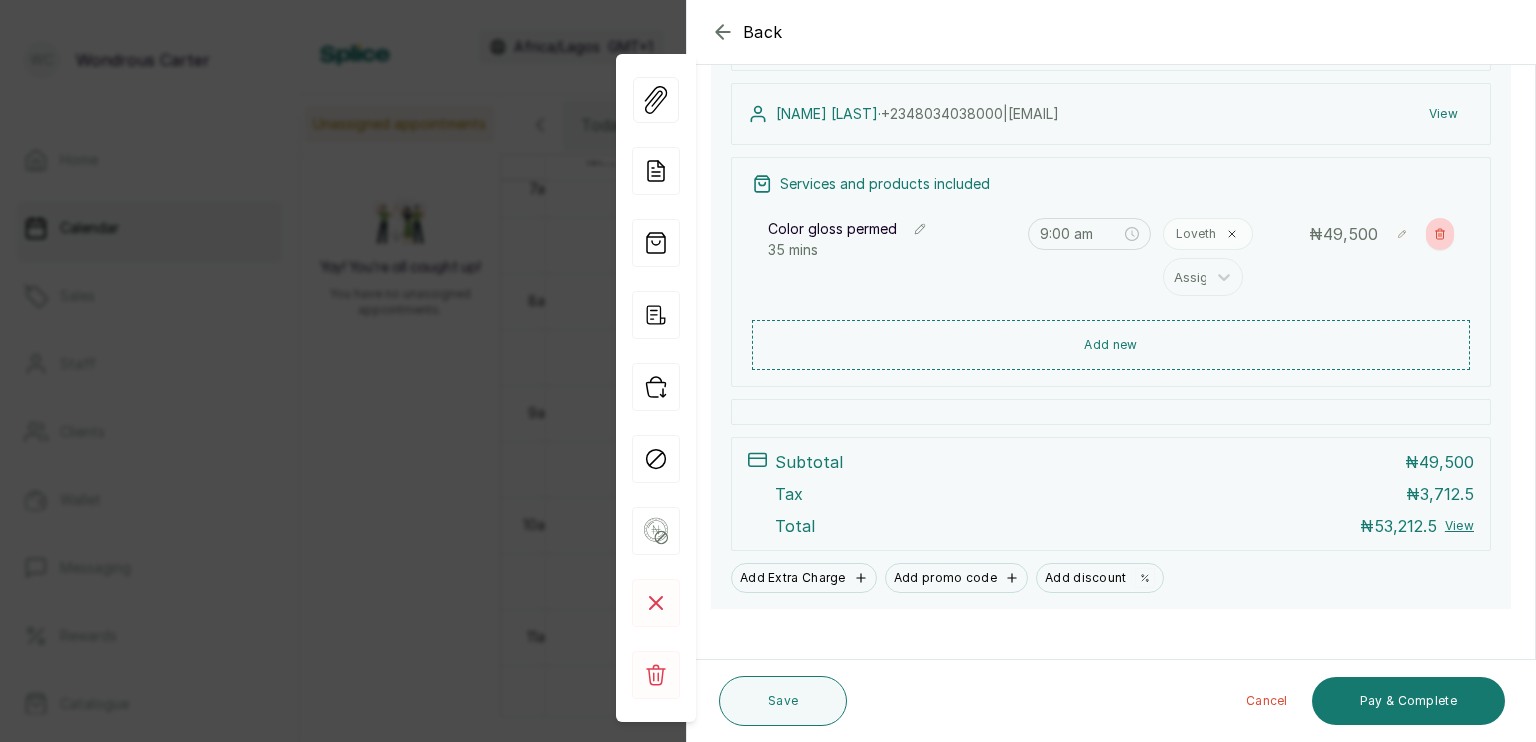 click 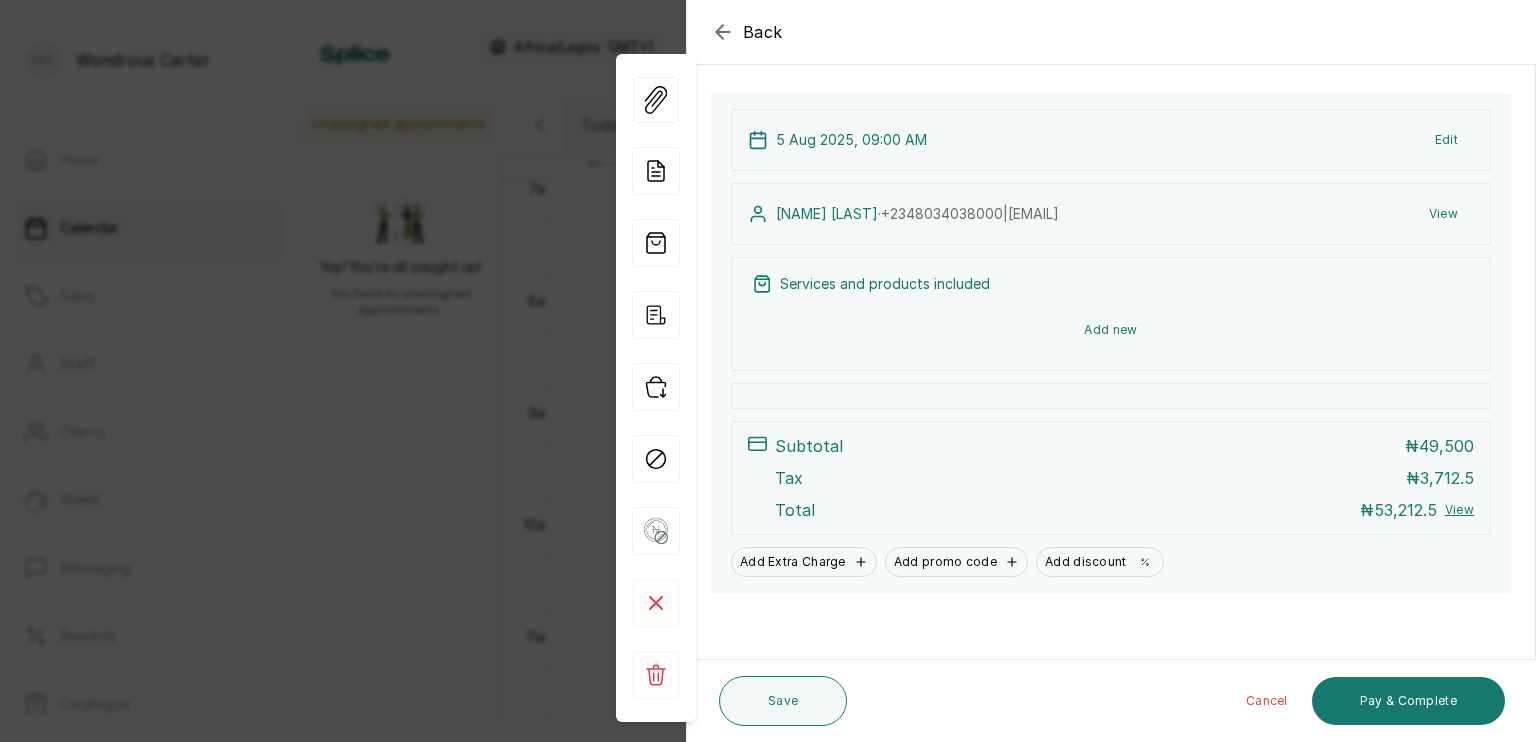 click on "Add new" at bounding box center [1111, 330] 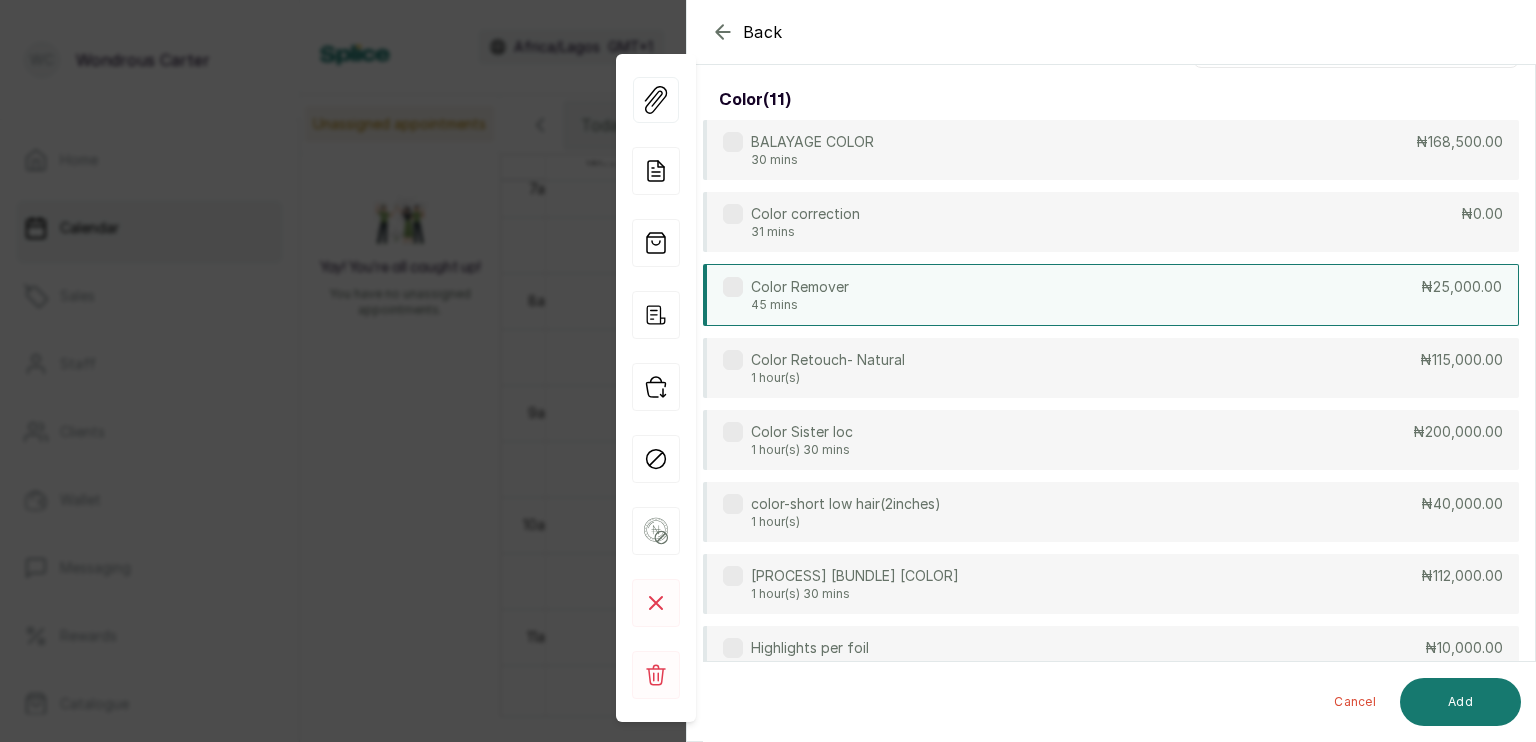 scroll, scrollTop: 0, scrollLeft: 0, axis: both 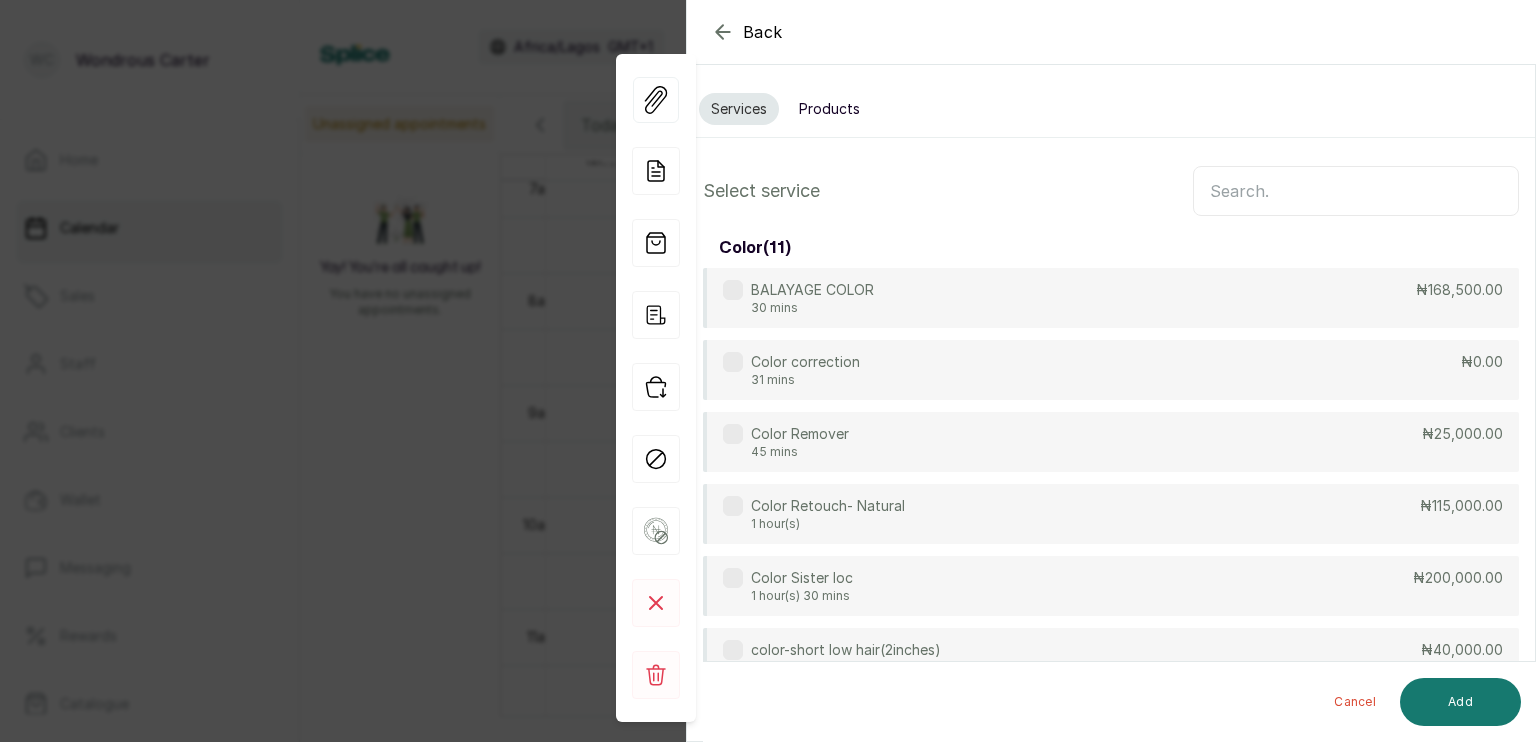 click at bounding box center [1356, 191] 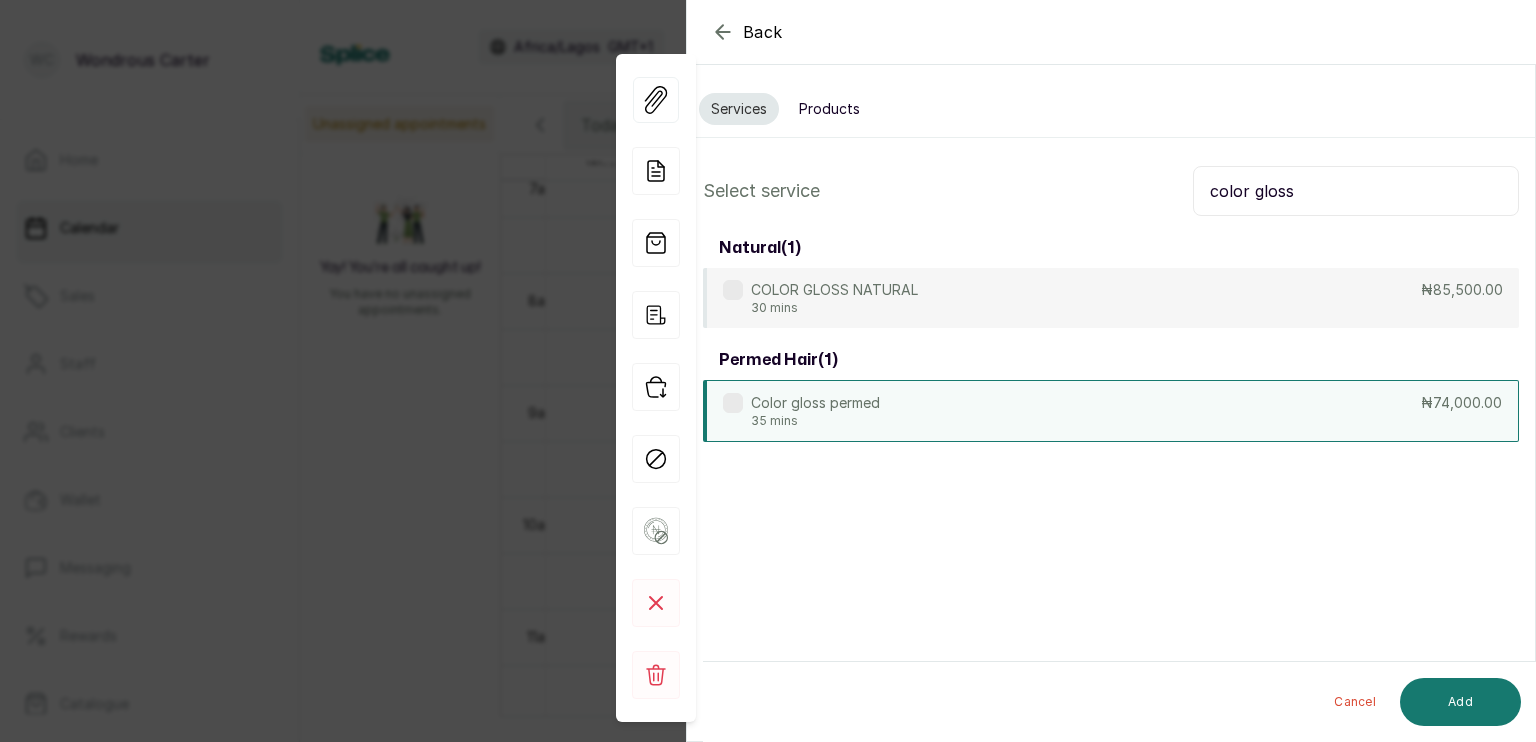 type on "color gloss" 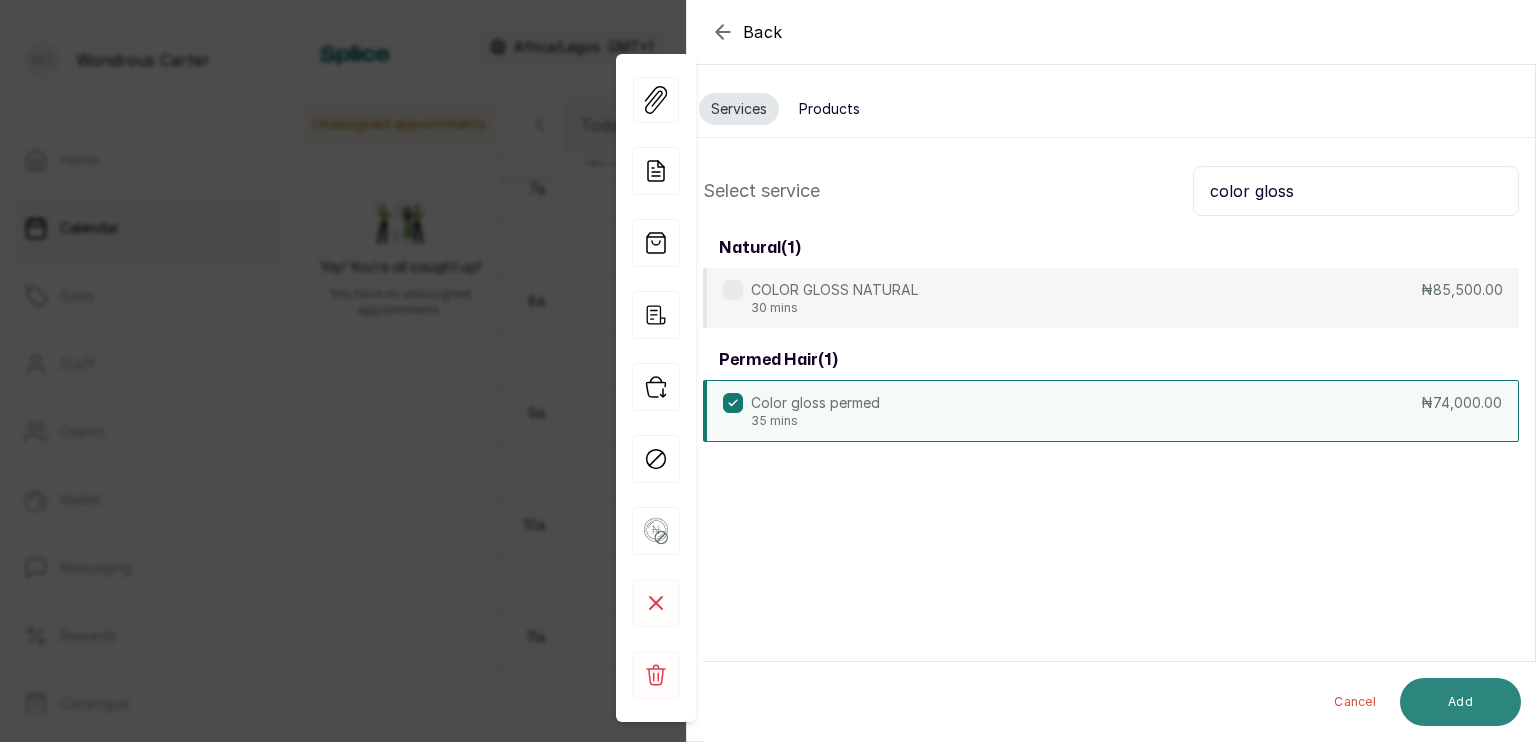 click on "Add" at bounding box center [1460, 702] 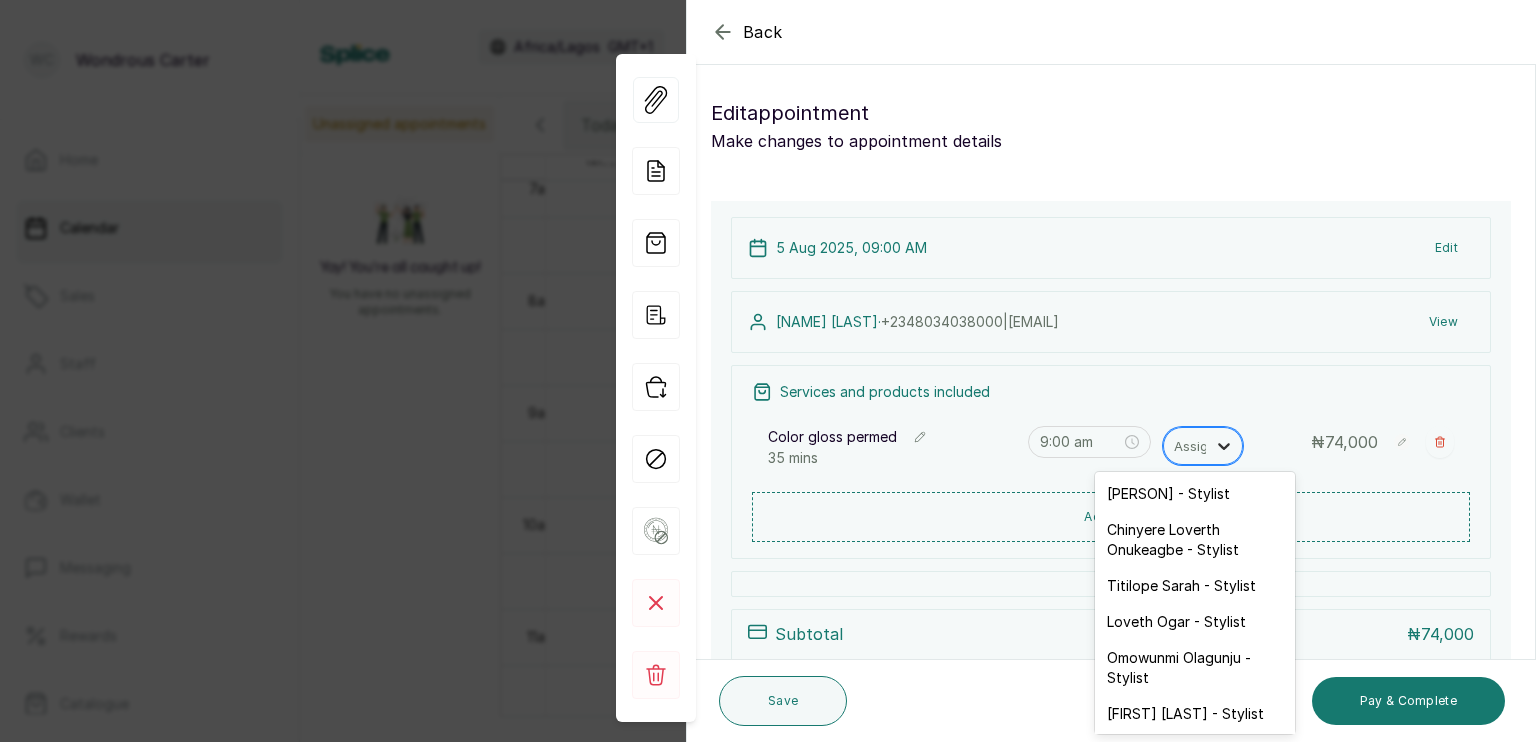 click at bounding box center (1224, 446) 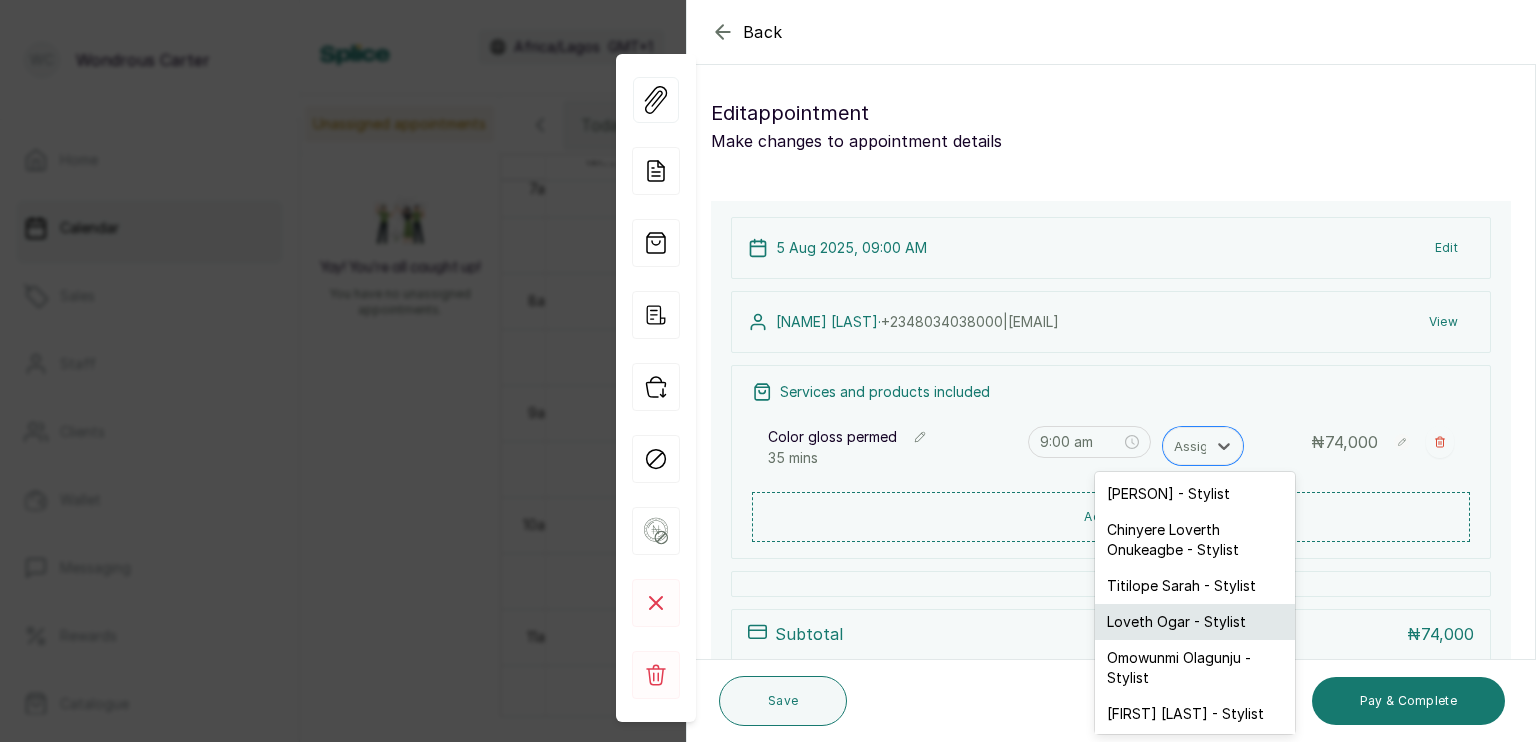 click on "Loveth Ogar - Stylist" at bounding box center (1195, 622) 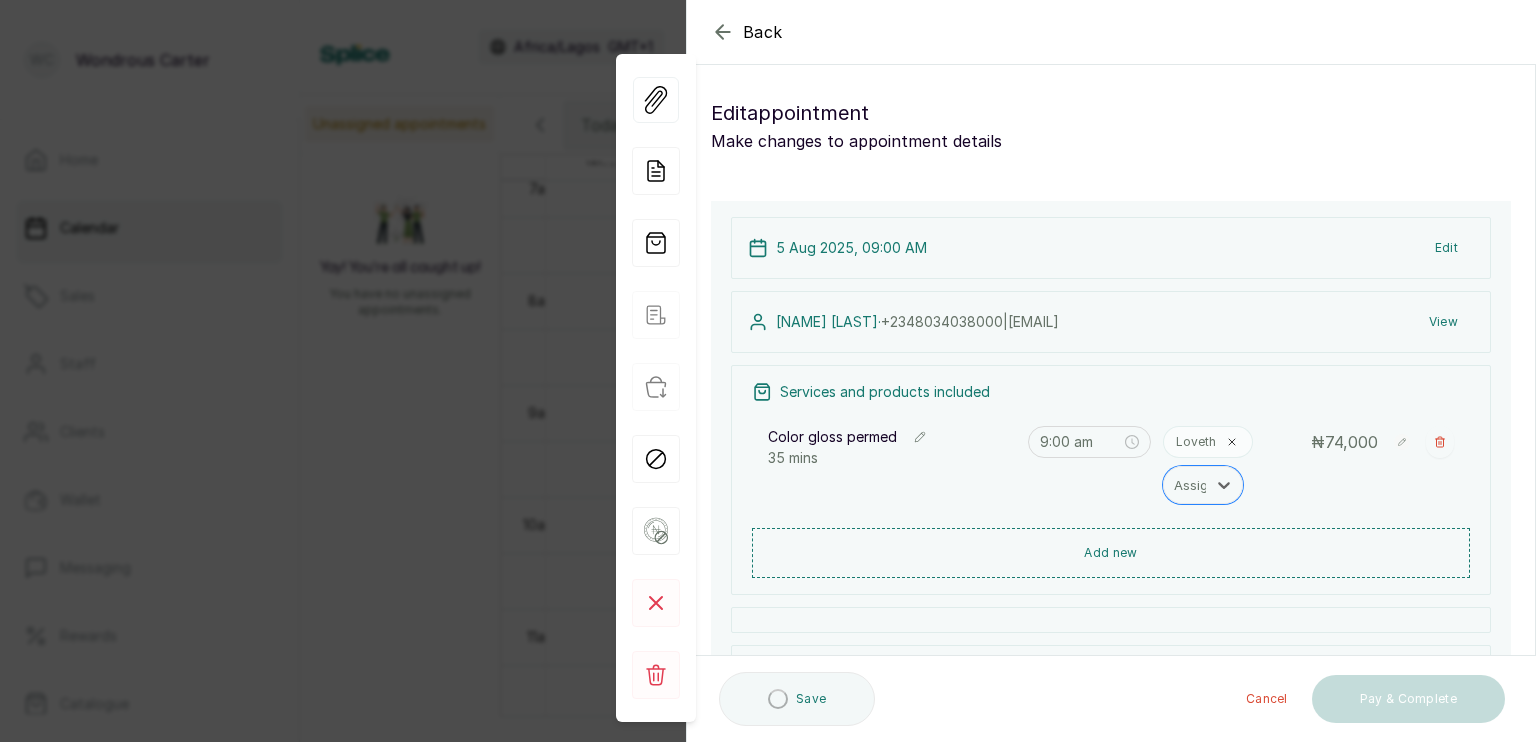 scroll, scrollTop: 224, scrollLeft: 0, axis: vertical 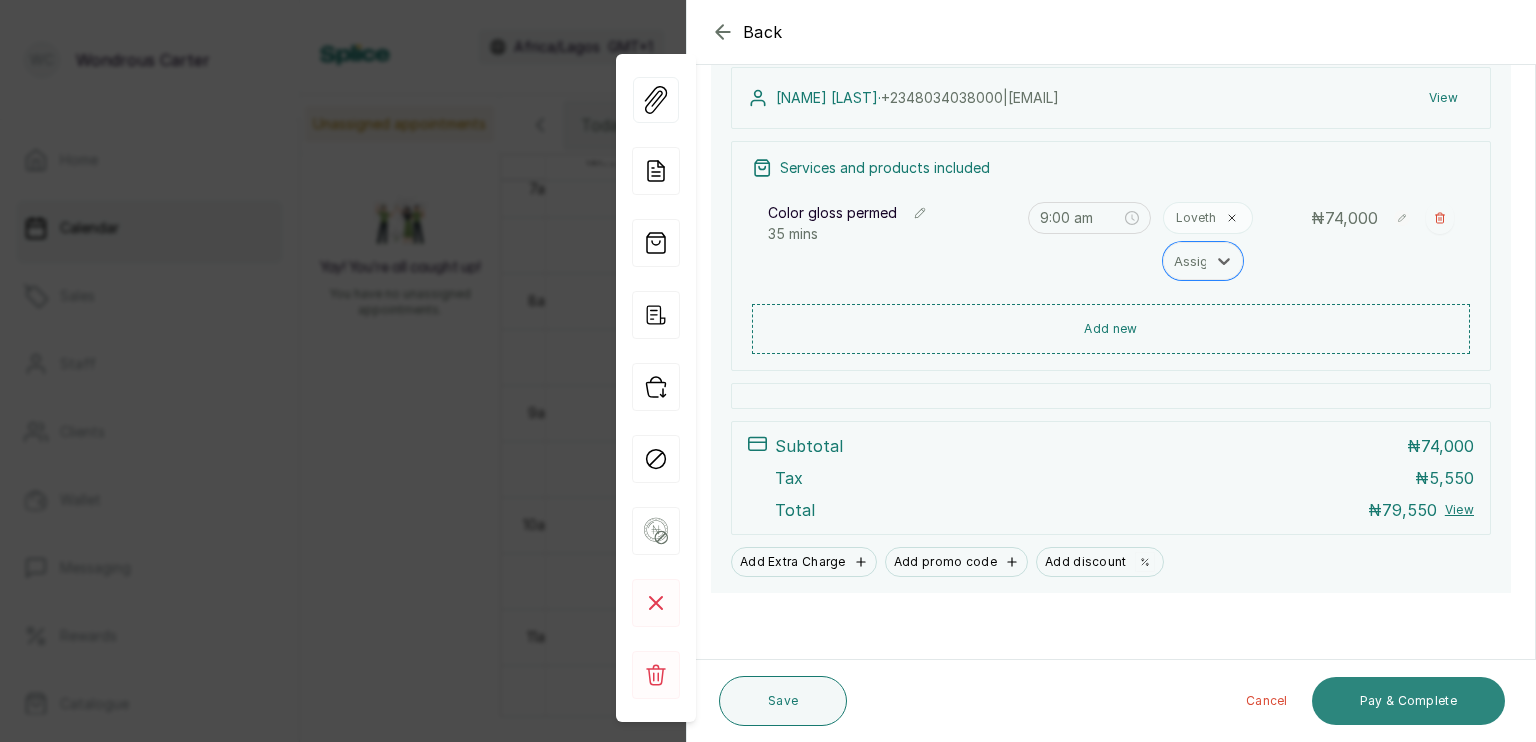 click on "Pay & Complete" at bounding box center [1408, 701] 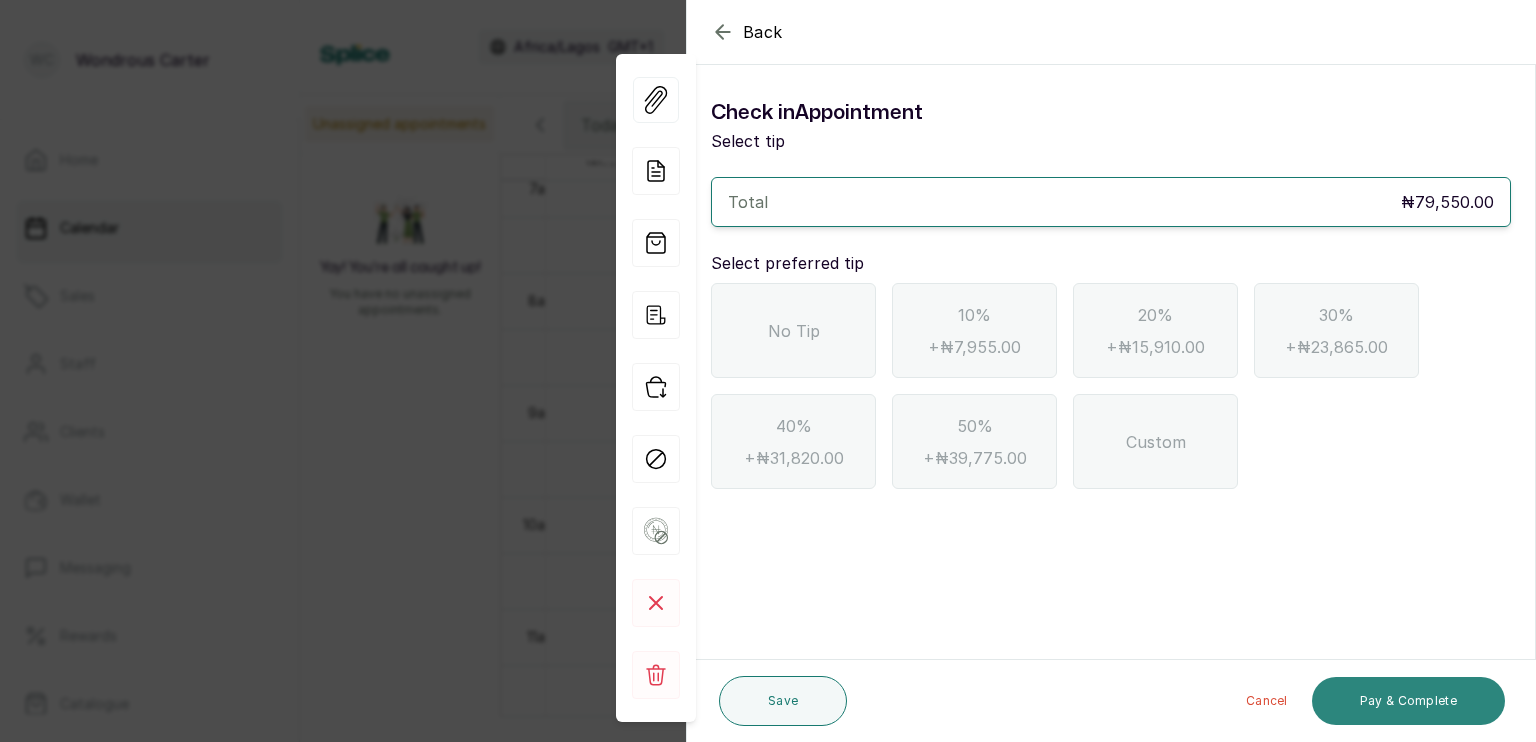 scroll, scrollTop: 0, scrollLeft: 0, axis: both 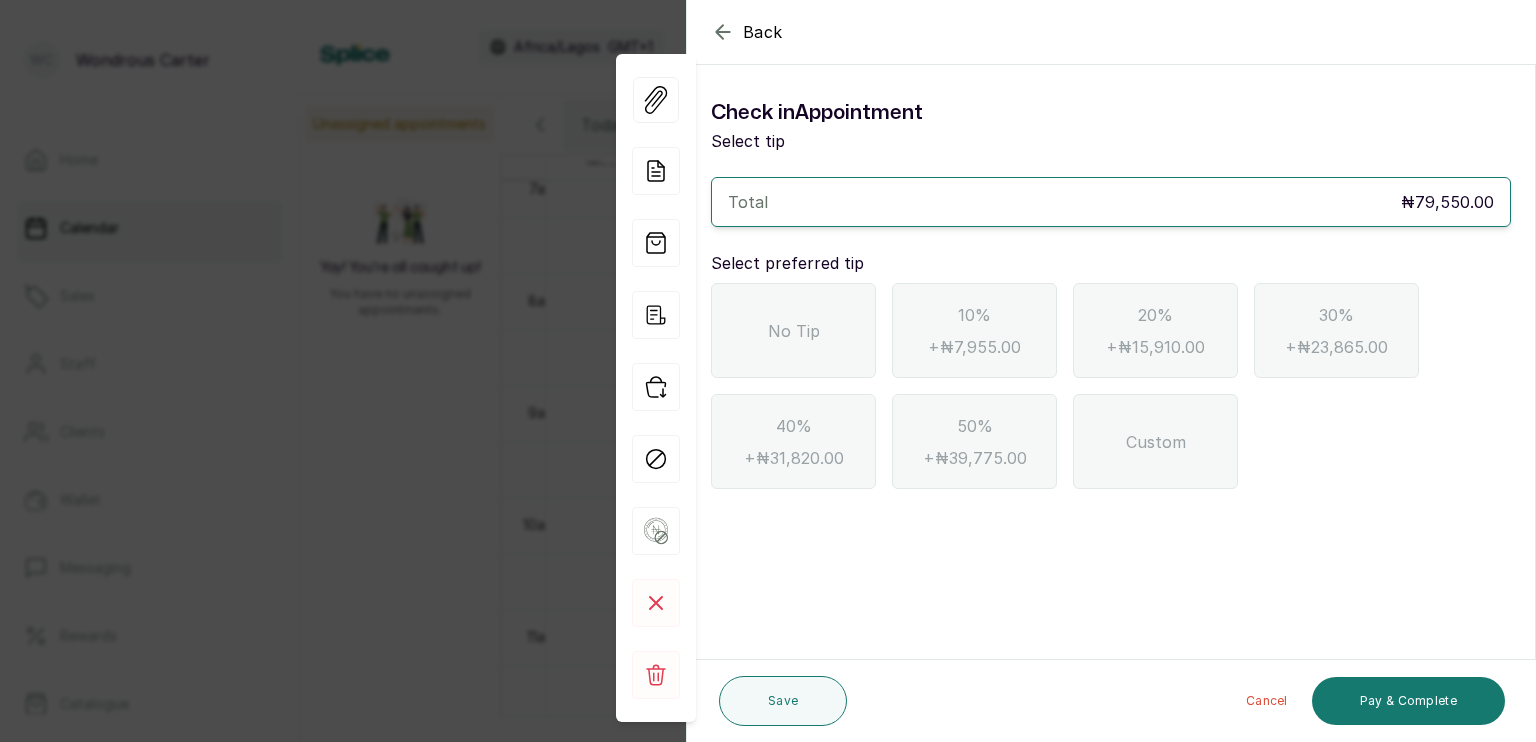 click on "No Tip" at bounding box center [793, 330] 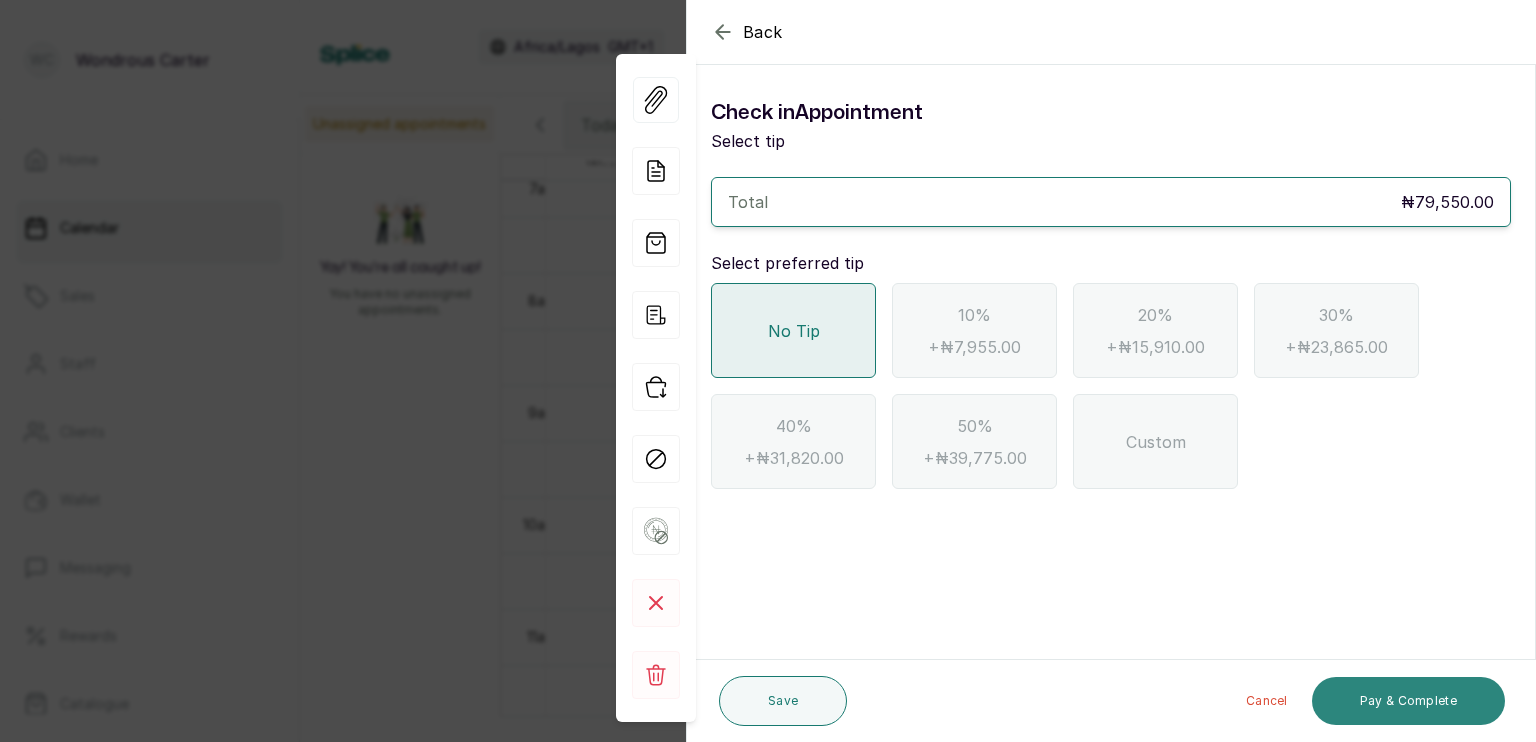 click on "Pay & Complete" at bounding box center [1408, 701] 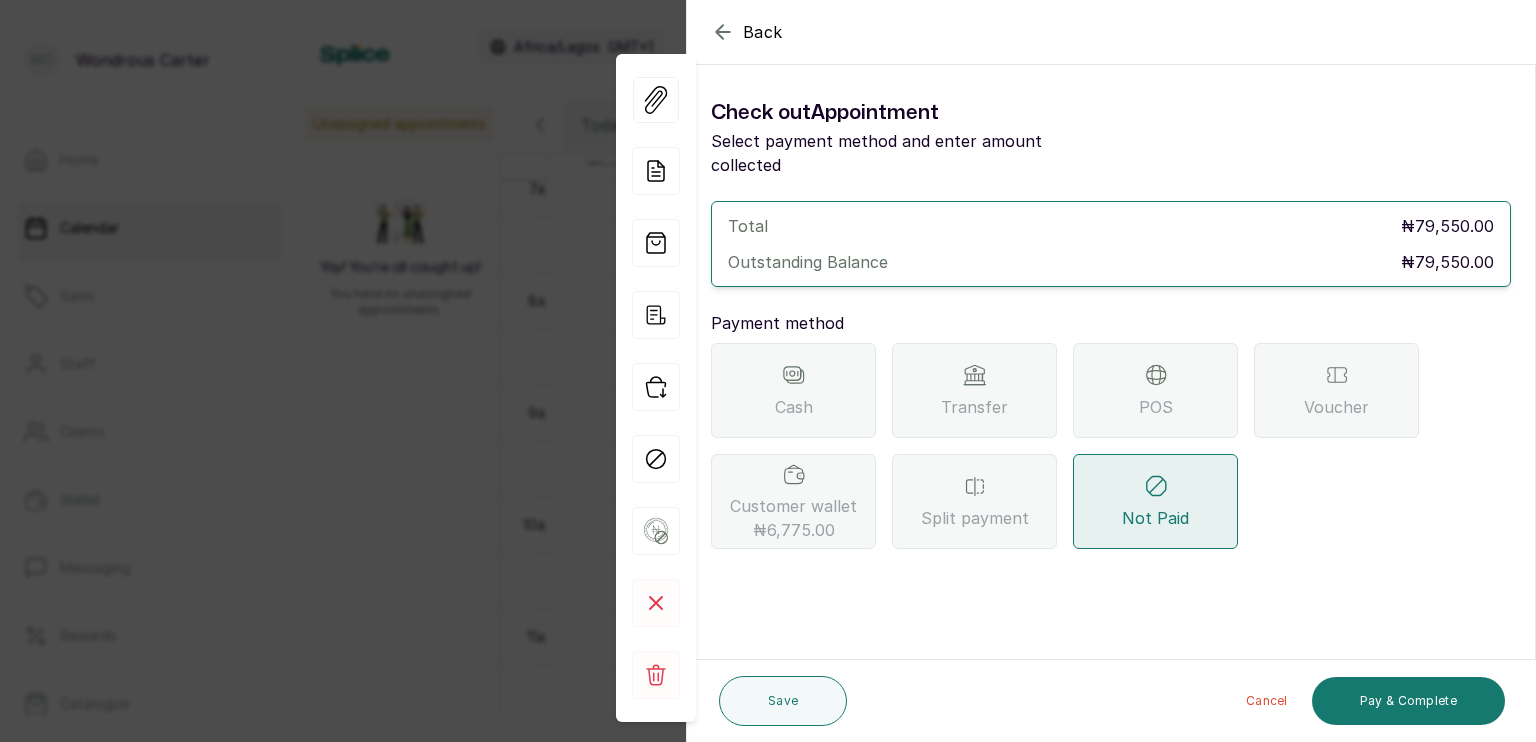 click on "POS" at bounding box center [1155, 390] 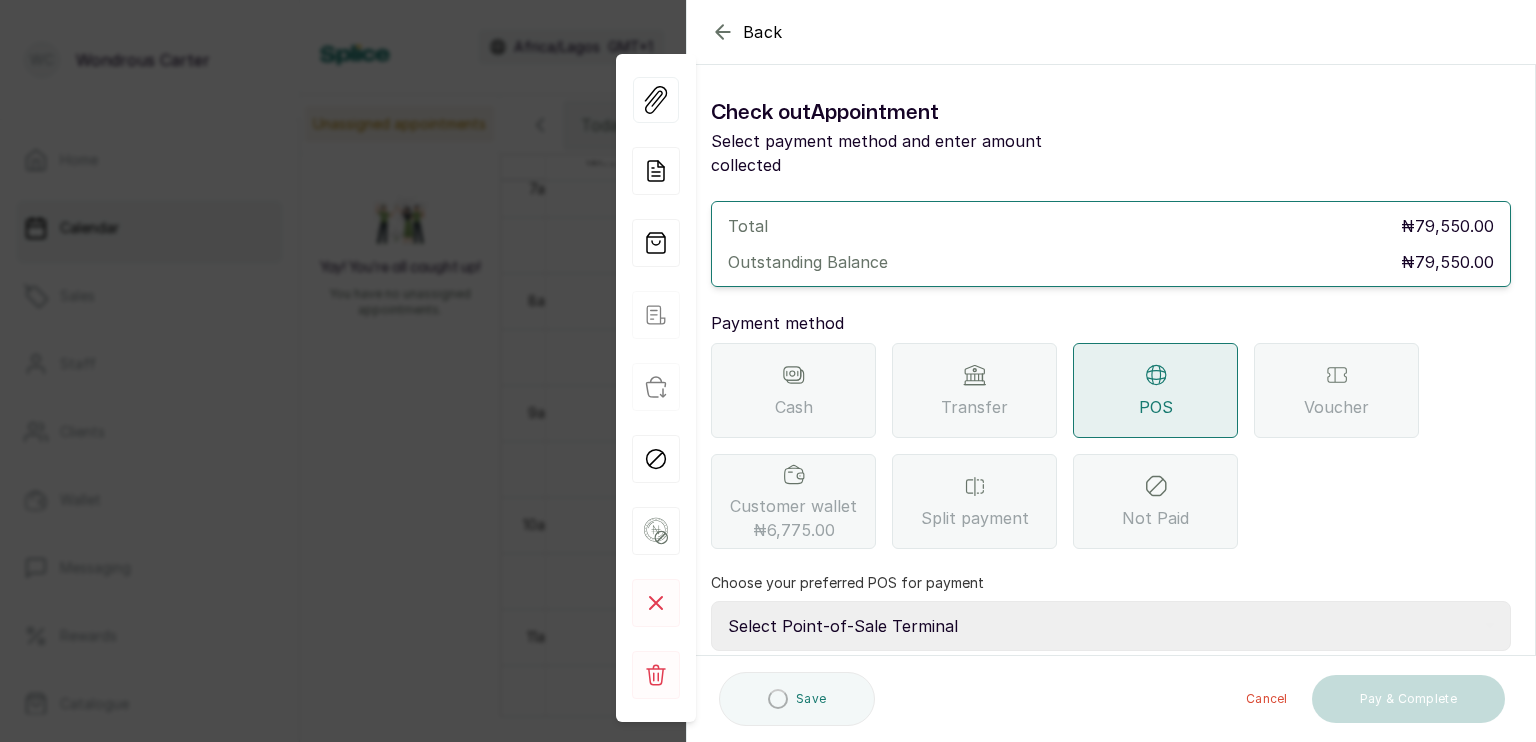scroll, scrollTop: 158, scrollLeft: 0, axis: vertical 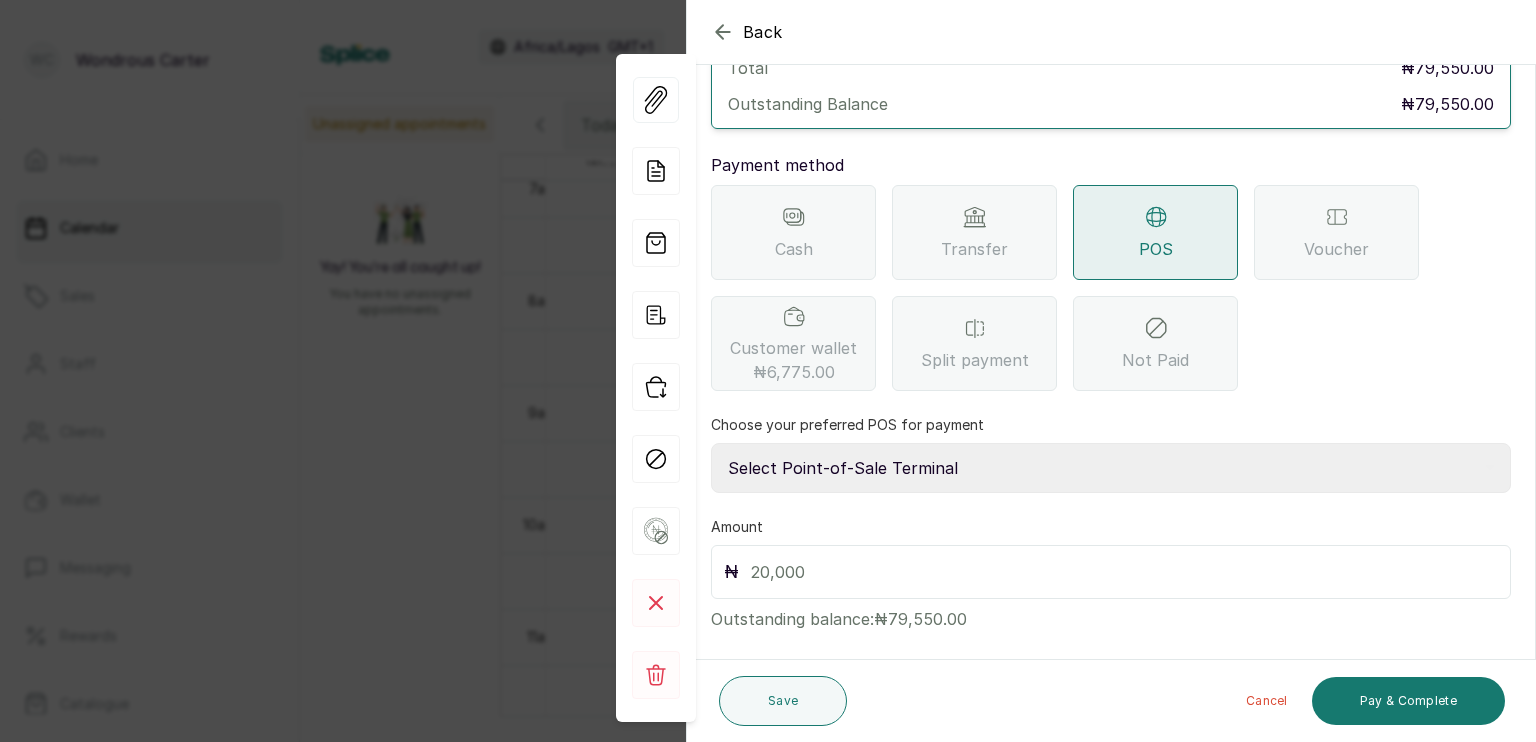click on "Total ₦79,550.00 Outstanding Balance ₦79,550.00 Payment method Cash Transfer POS Voucher Customer wallet ₦6,775.00 Split payment Not Paid Choose your preferred POS for payment Select Point-of-Sale Terminal s by wh enterprise Guaranty Trust Bank Union Bank POS Union Bank of Nigeria First Bank POS First Bank of Nigeria Amount ₦ Outstanding balance:  ₦79,550.00" at bounding box center (1111, 337) 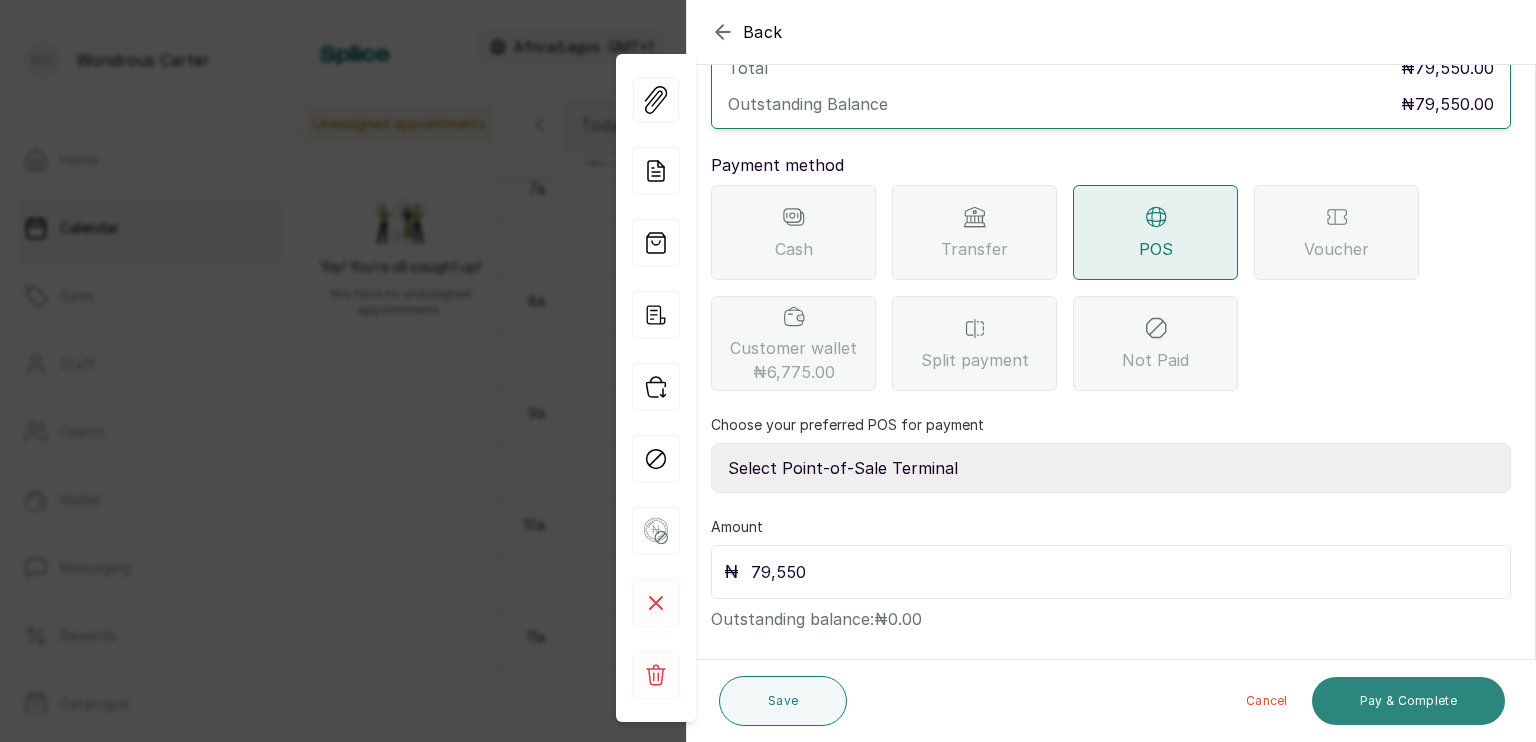 type on "79,550" 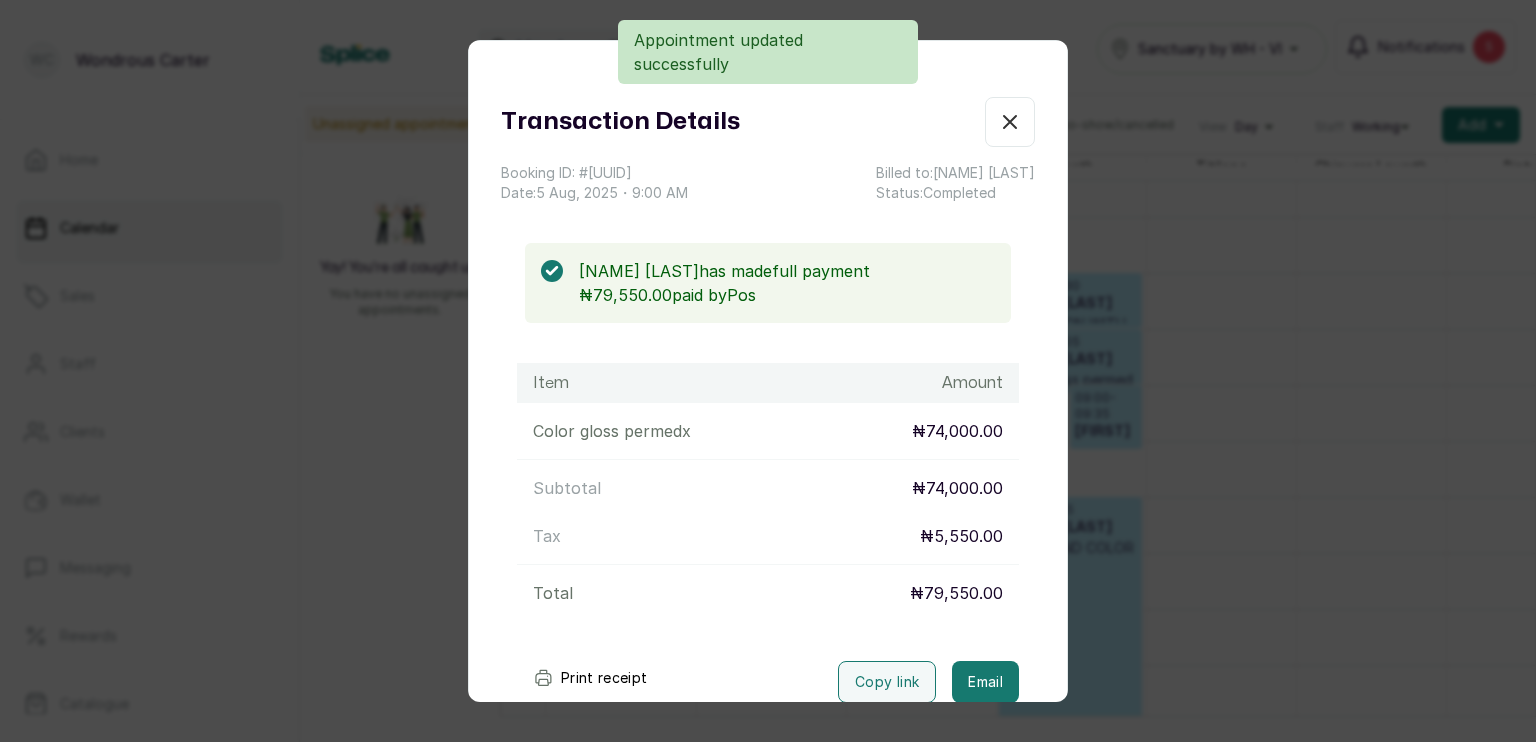 click on "Transaction Details Booking ID: # SPHHm8JT Date:  5 Aug, 2025  ・  9:00 AM Billed to:  [FIRST]   [LAST] Status:  Completed [FIRST]   [LAST]  has made  full payment ₦79,550.00  paid by  Pos Item Amount Color gloss permed  x ₦74,000.00 Subtotal ₦74,000.00 Tax ₦5,550.00 Total ₦79,550.00  Print receipt Copy link Email Cancel Rebook appointment" at bounding box center (768, 371) 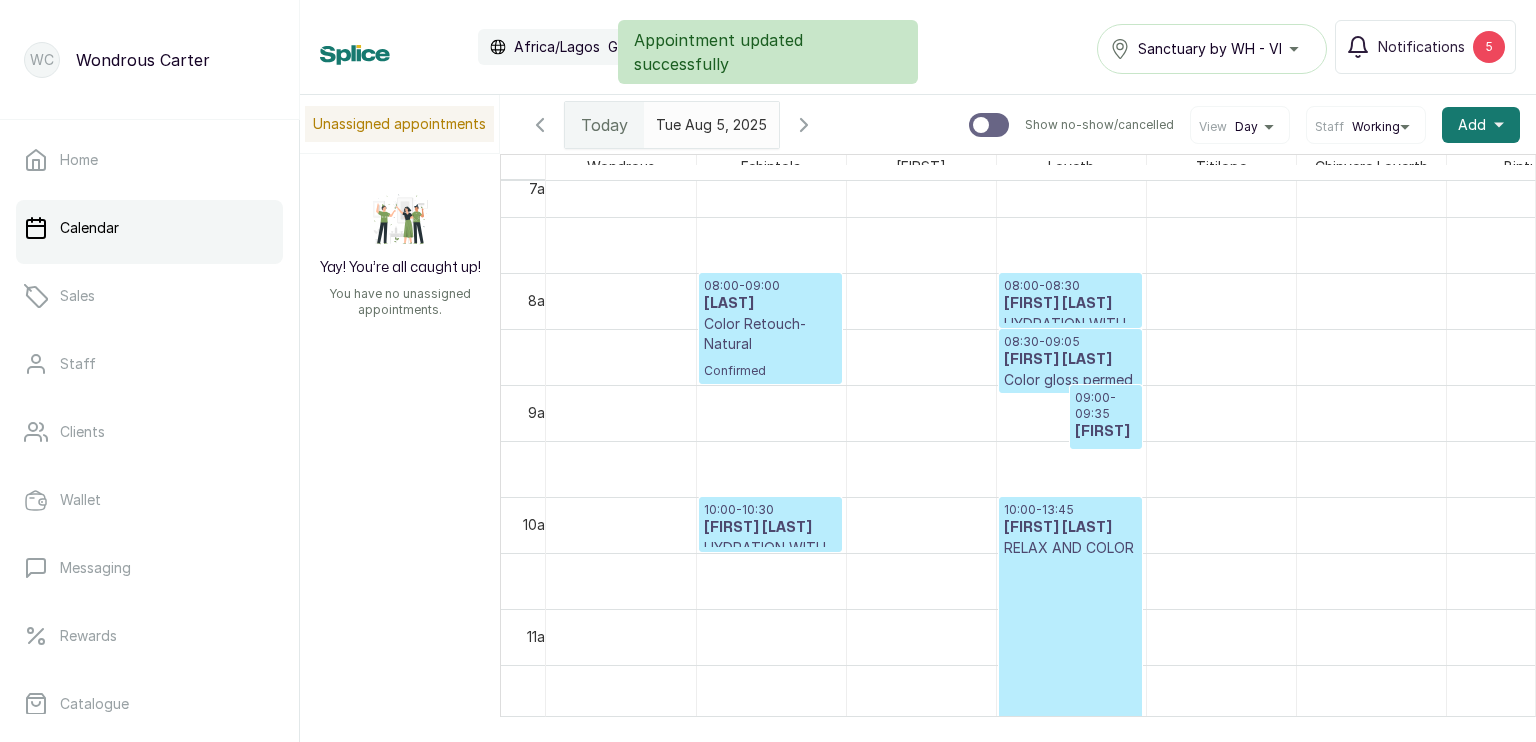 click on "[TIME]  -  [TIME] [STAFF] RELAX AND COLOR Confirmed" at bounding box center [1070, 706] 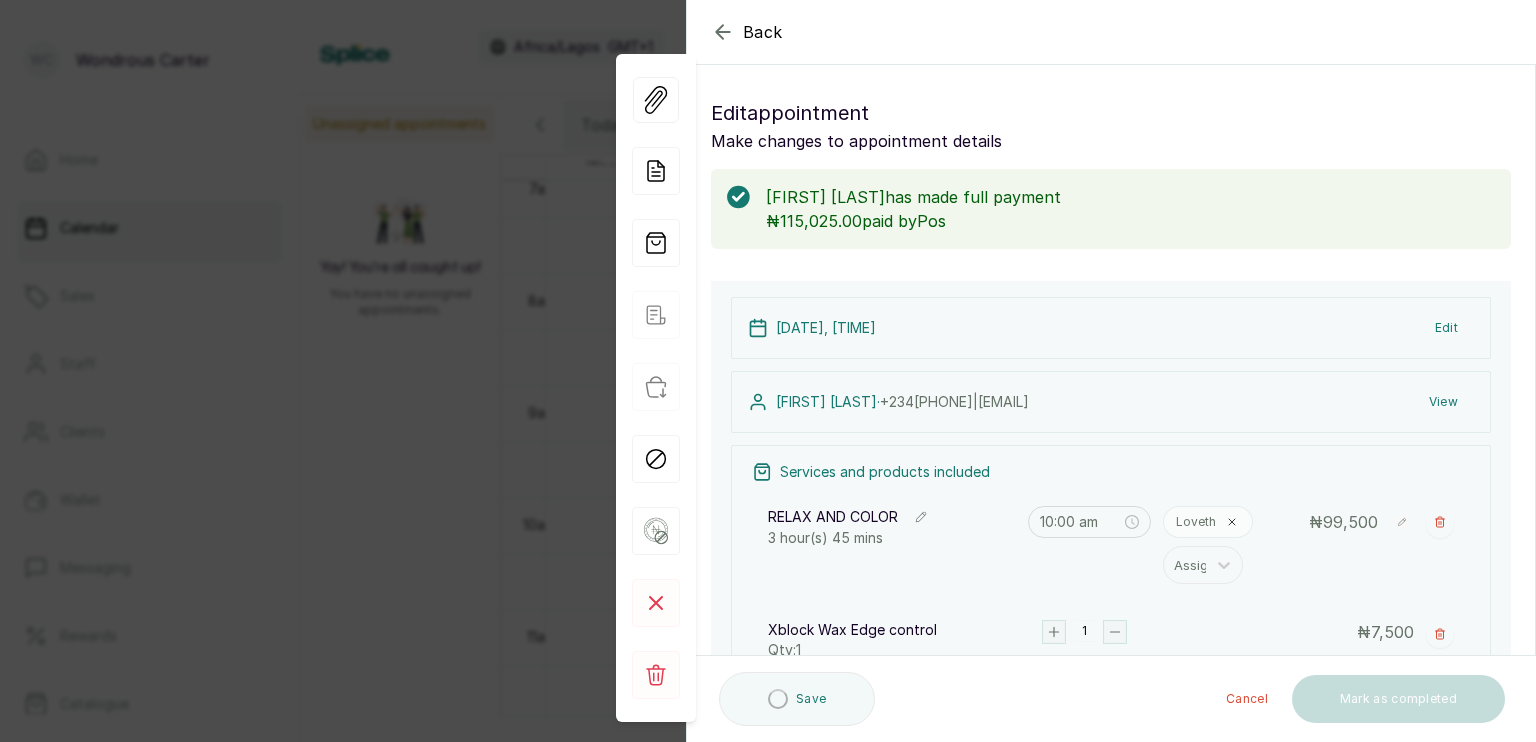 scroll, scrollTop: 380, scrollLeft: 0, axis: vertical 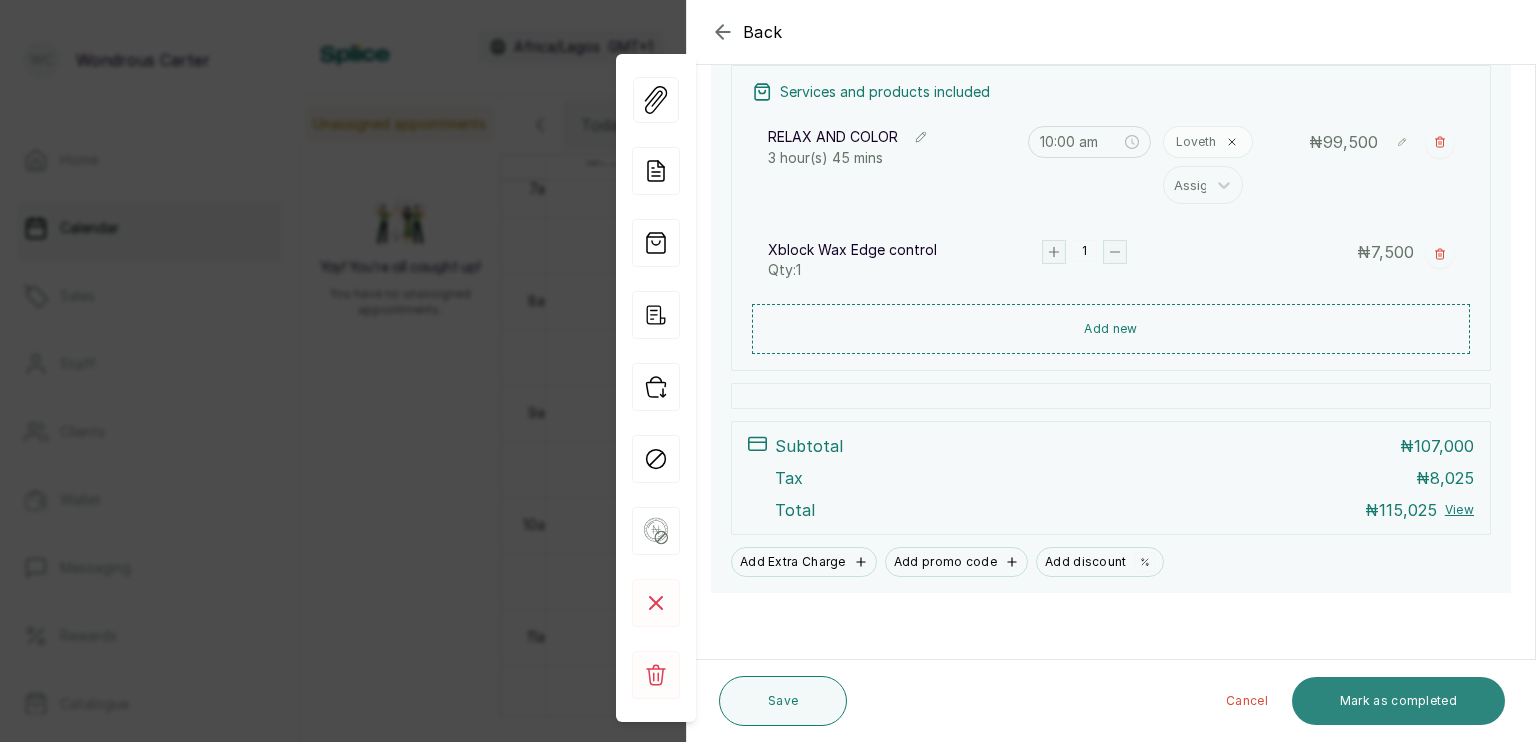 click on "Mark as completed" at bounding box center [1398, 701] 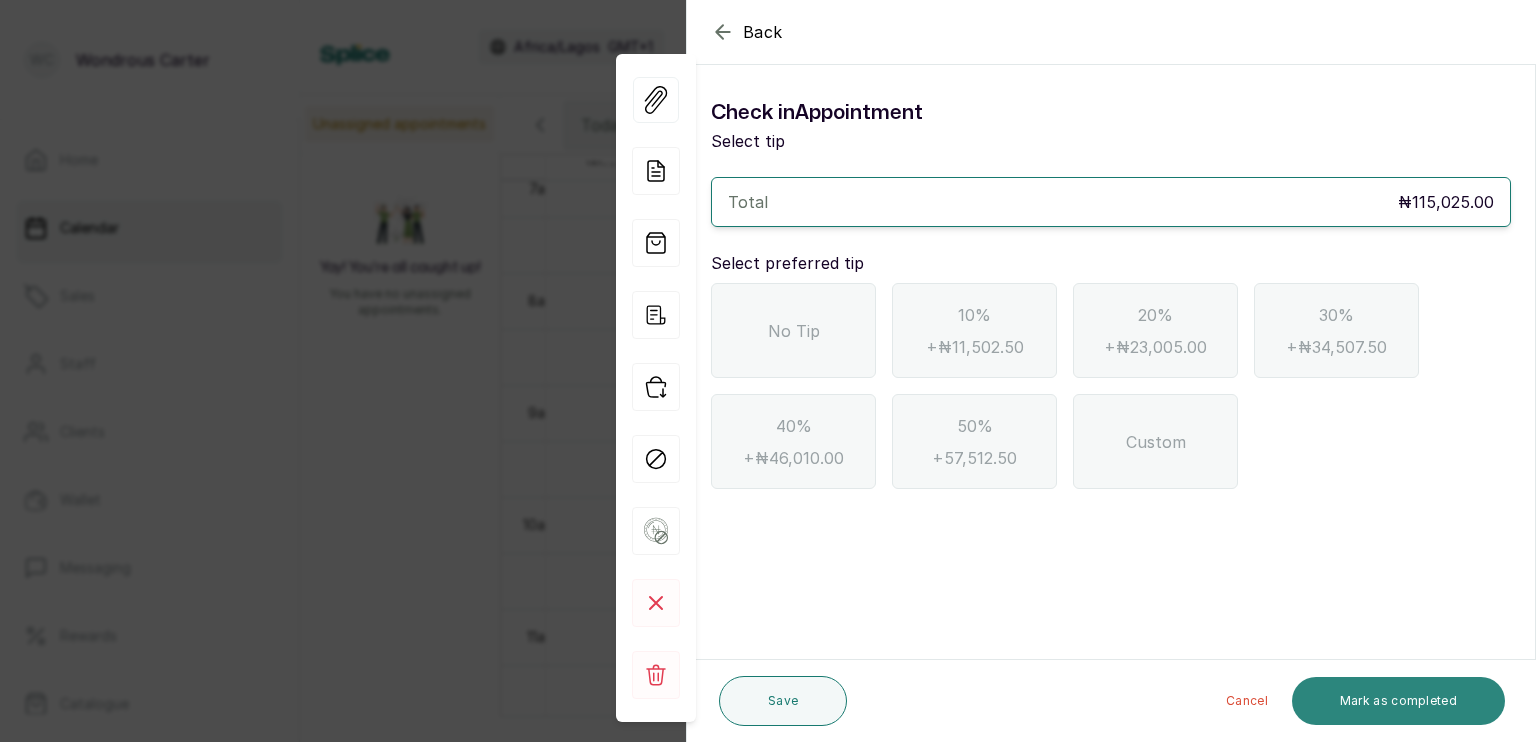 scroll, scrollTop: 0, scrollLeft: 0, axis: both 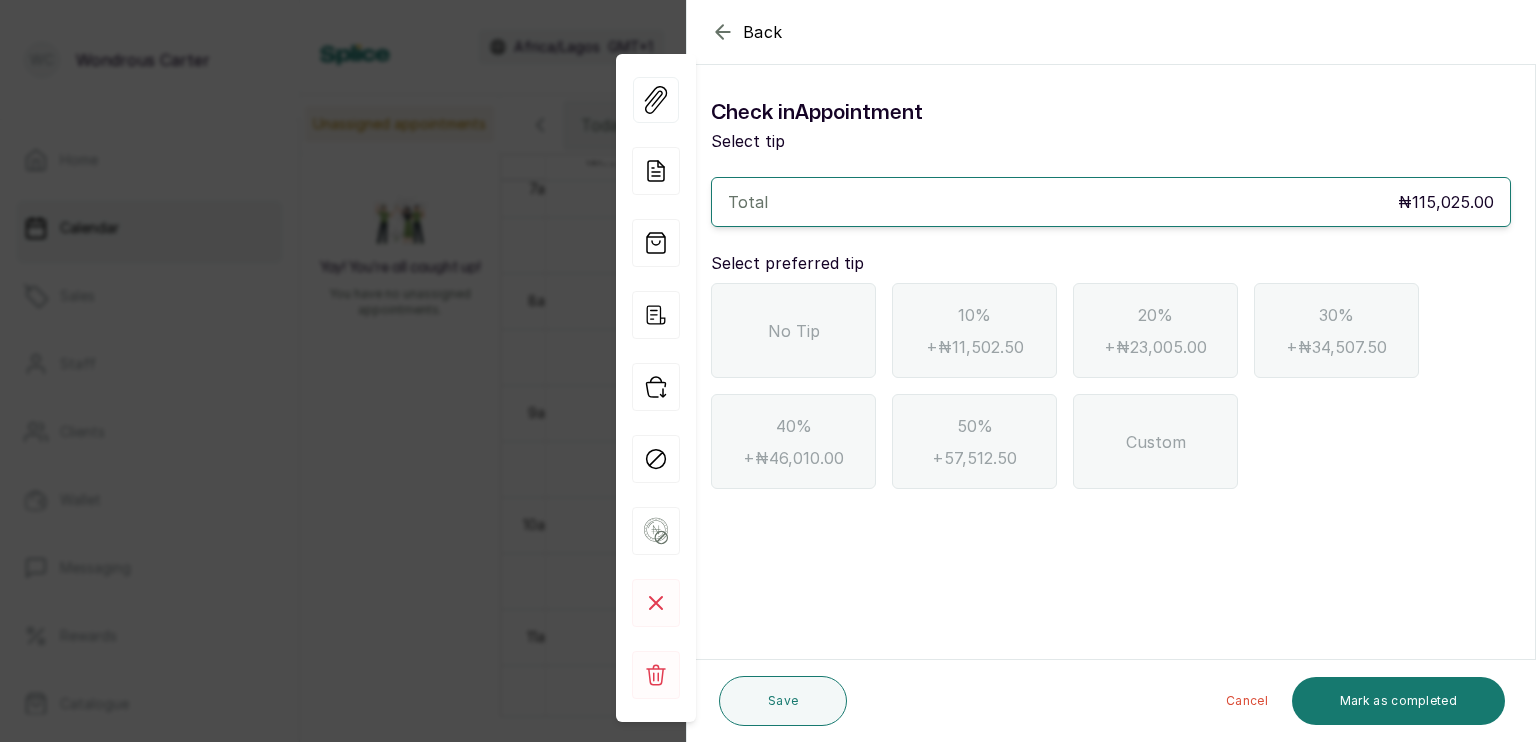 click on "No Tip" at bounding box center [793, 330] 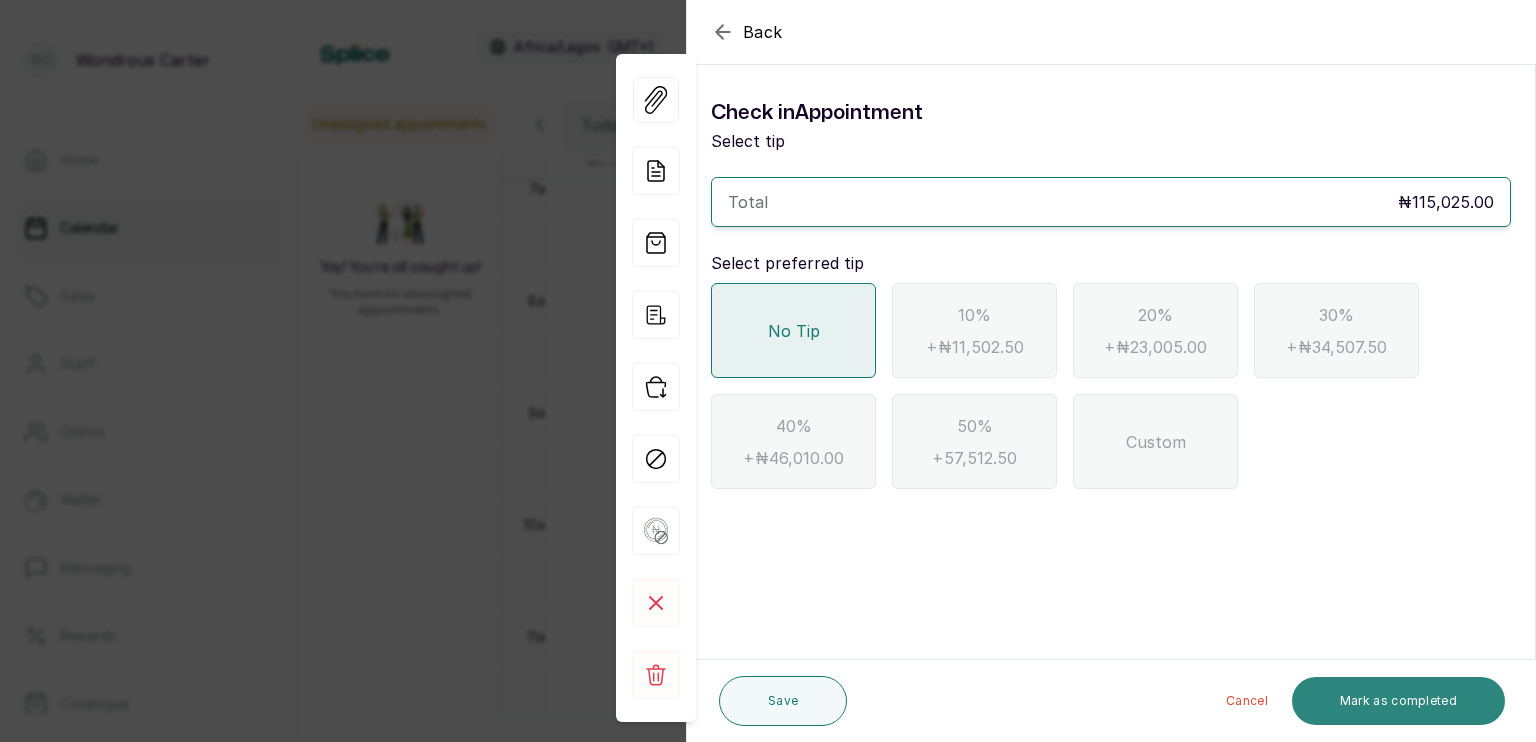 click on "Mark as completed" at bounding box center (1398, 701) 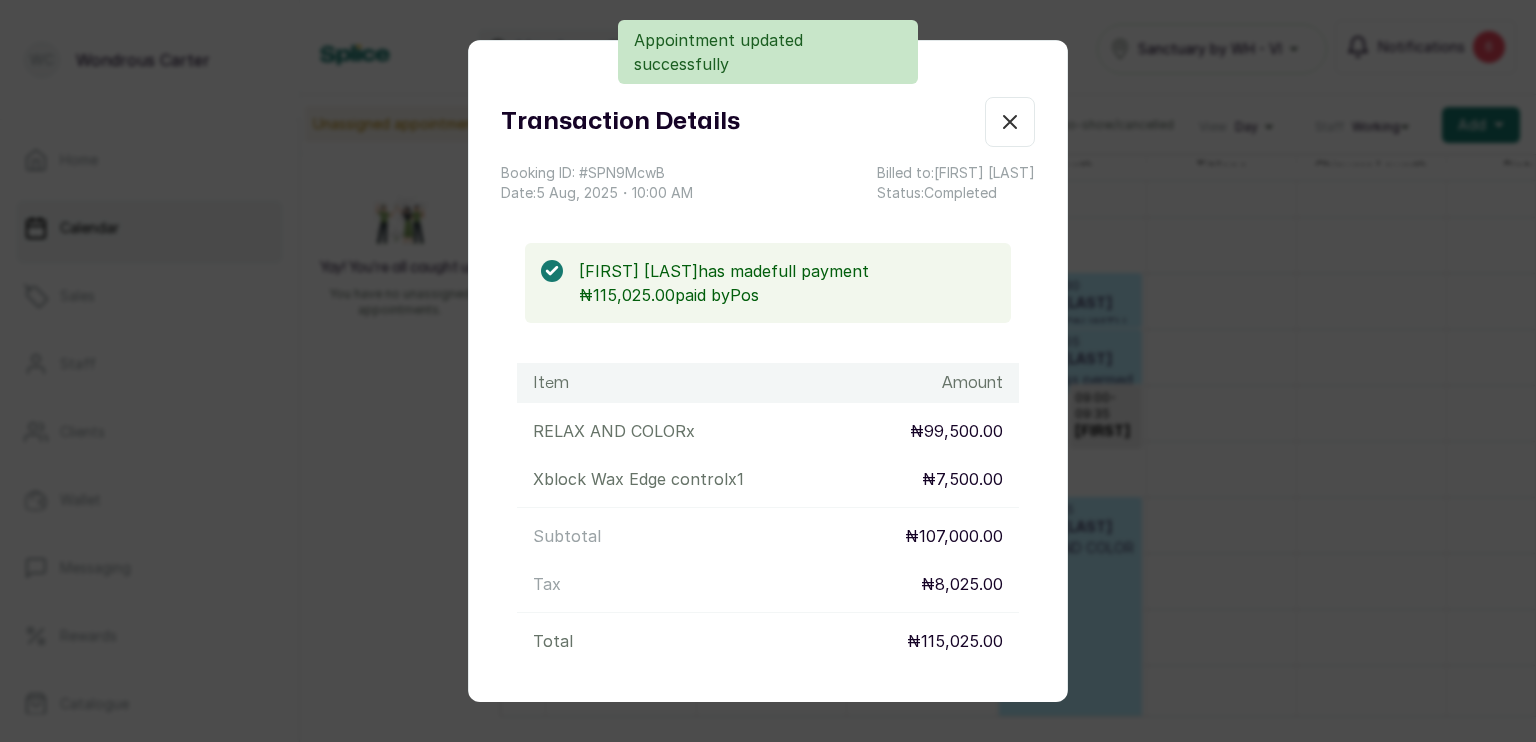 click on "Transaction Details Booking ID: # SPN9McwB Date:  5 Aug, 2025  ・  10:00 AM Billed to:  [NAME] Status:  Completed [NAME]  has made  full payment ₦115,025.00  paid by  Pos Item Amount RELAX AND COLOR  x ₦99,500.00 Xblock Wax Edge control  x 1 ₦7,500.00 Subtotal ₦107,000.00 Tax ₦8,025.00 Total ₦115,025.00  Print receipt Copy link Email Cancel Rebook appointment" at bounding box center (768, 371) 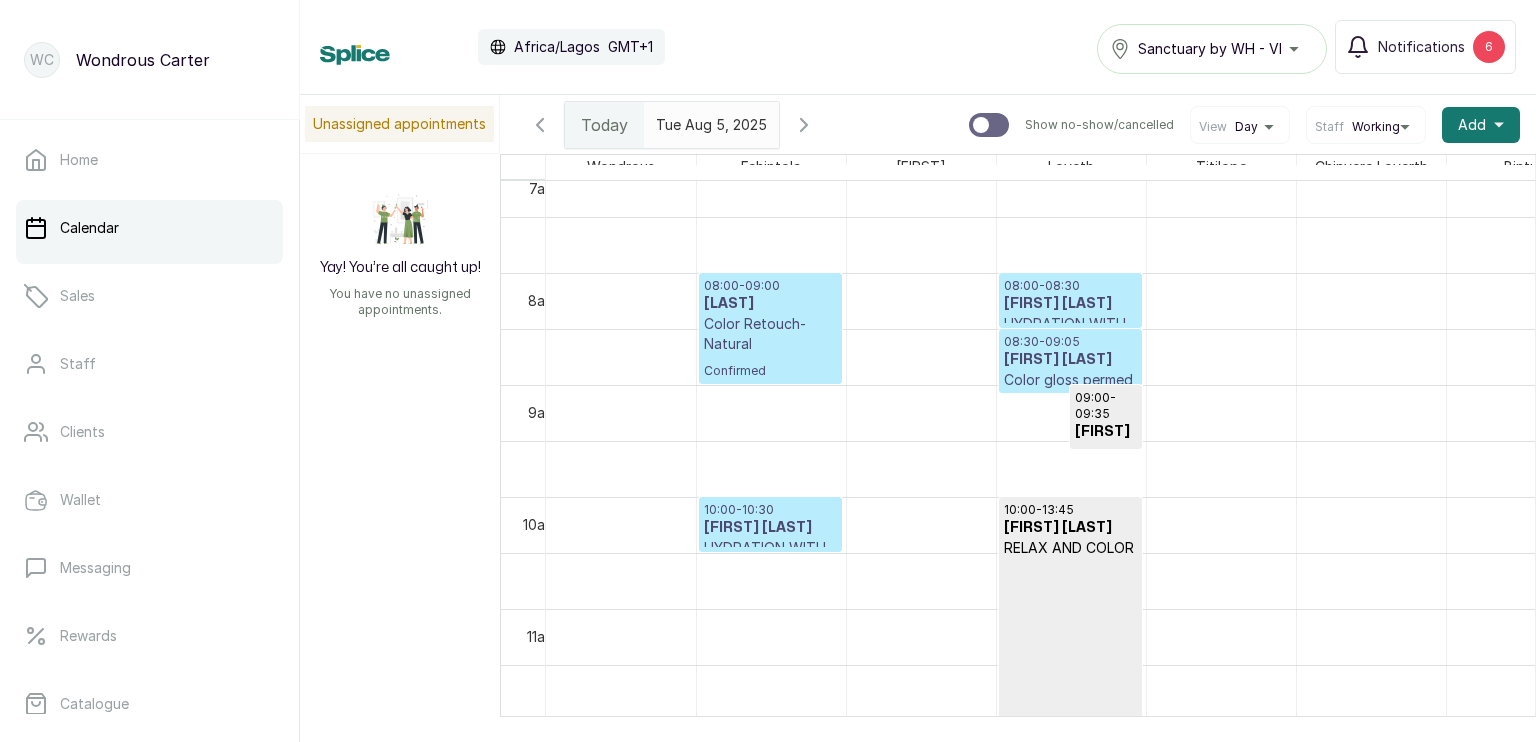 scroll, scrollTop: 726, scrollLeft: 0, axis: vertical 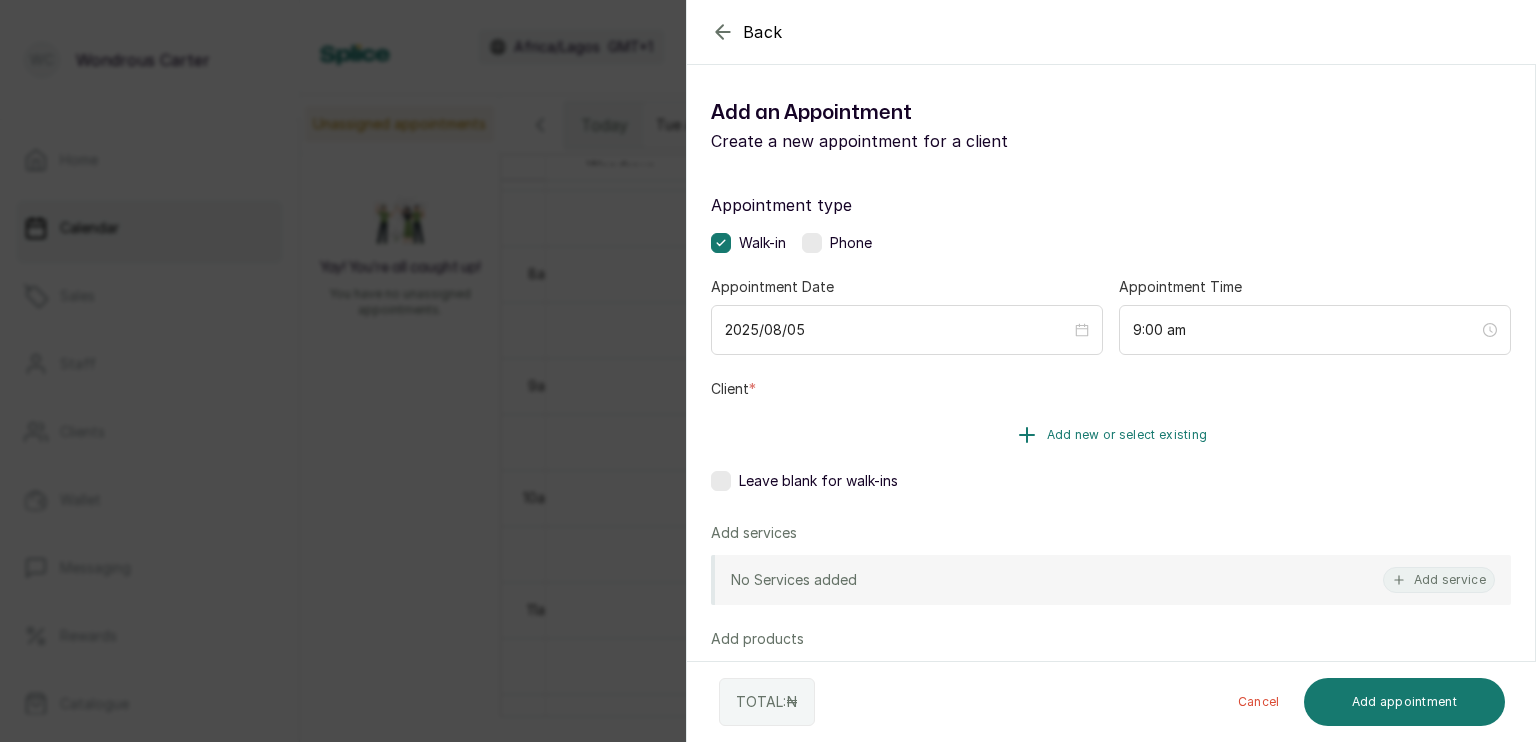 click on "Add new or select existing" at bounding box center (1111, 435) 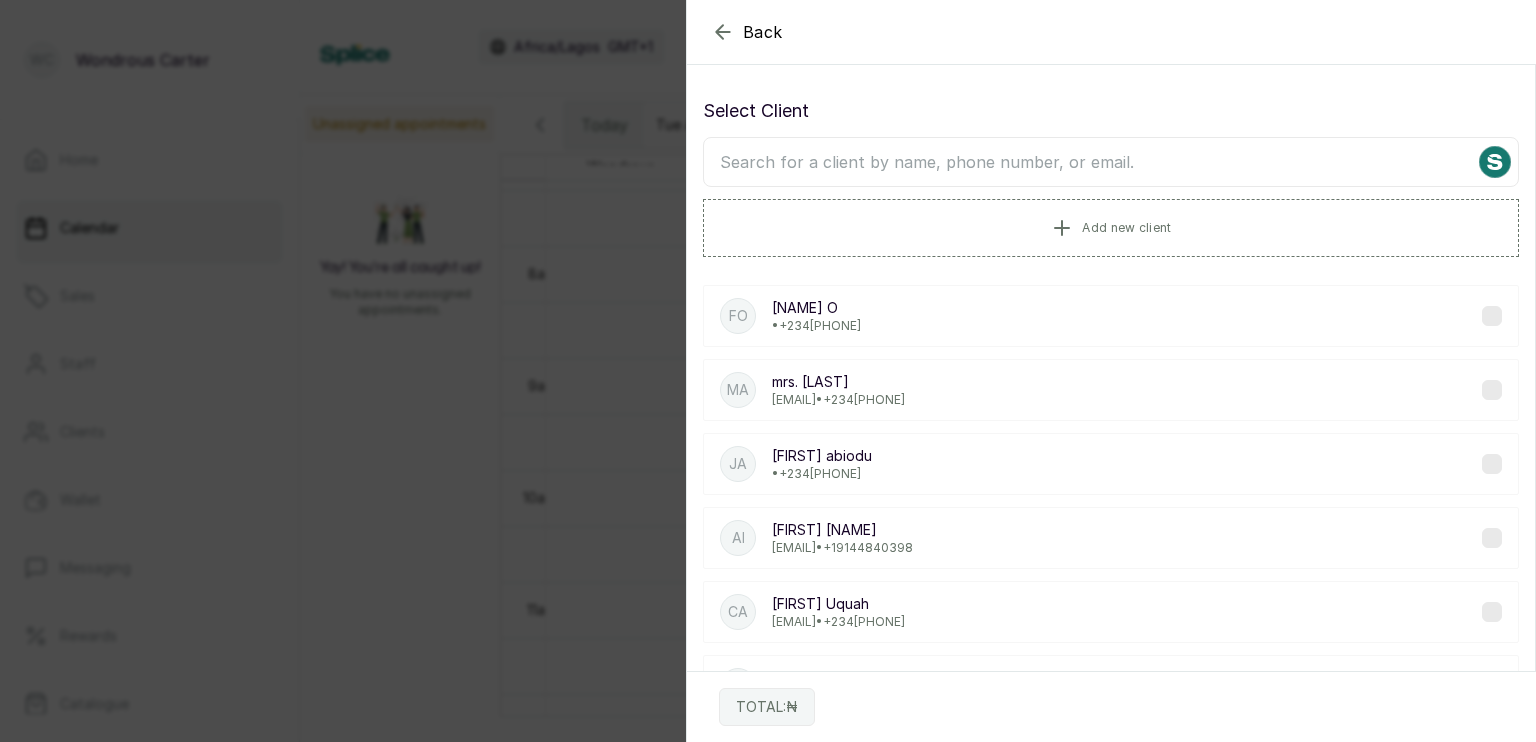 click on "Add new client [FIRST] [LAST]  •  [PHONE] [EMAIL]  •  [PHONE] [FIRST] [LAST] [EMAIL]  •  [PHONE] [FIRST] [LAST] [EMAIL]  •  [PHONE] [FIRST] [LAST] [EMAIL]  •  [PHONE] [FIRST] [LAST] [EMAIL]  •  [PHONE] [FIRST] [LAST] [EMAIL]  •  [PHONE] [FIRST] [LAST] [EMAIL]  •  [PHONE]" at bounding box center (768, 371) 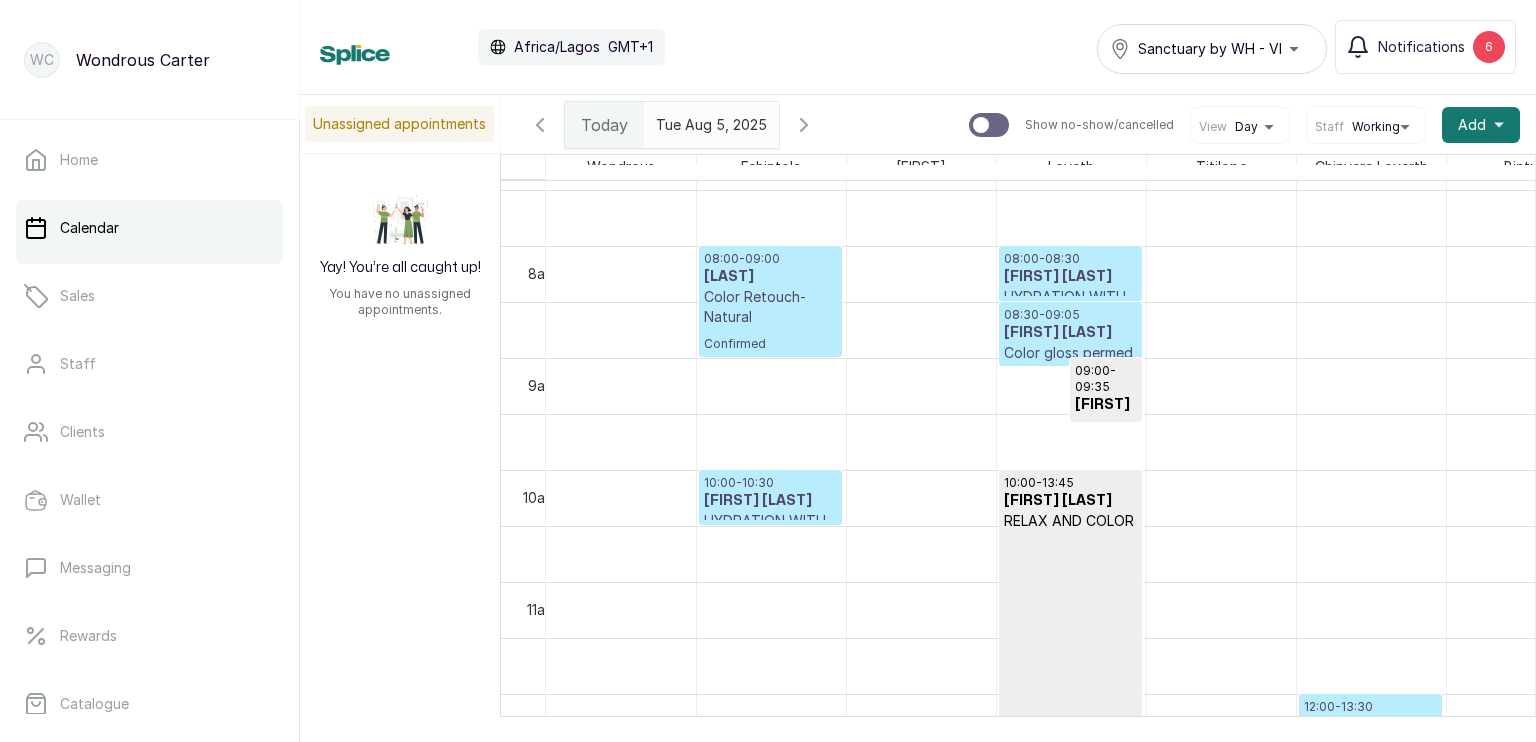 click 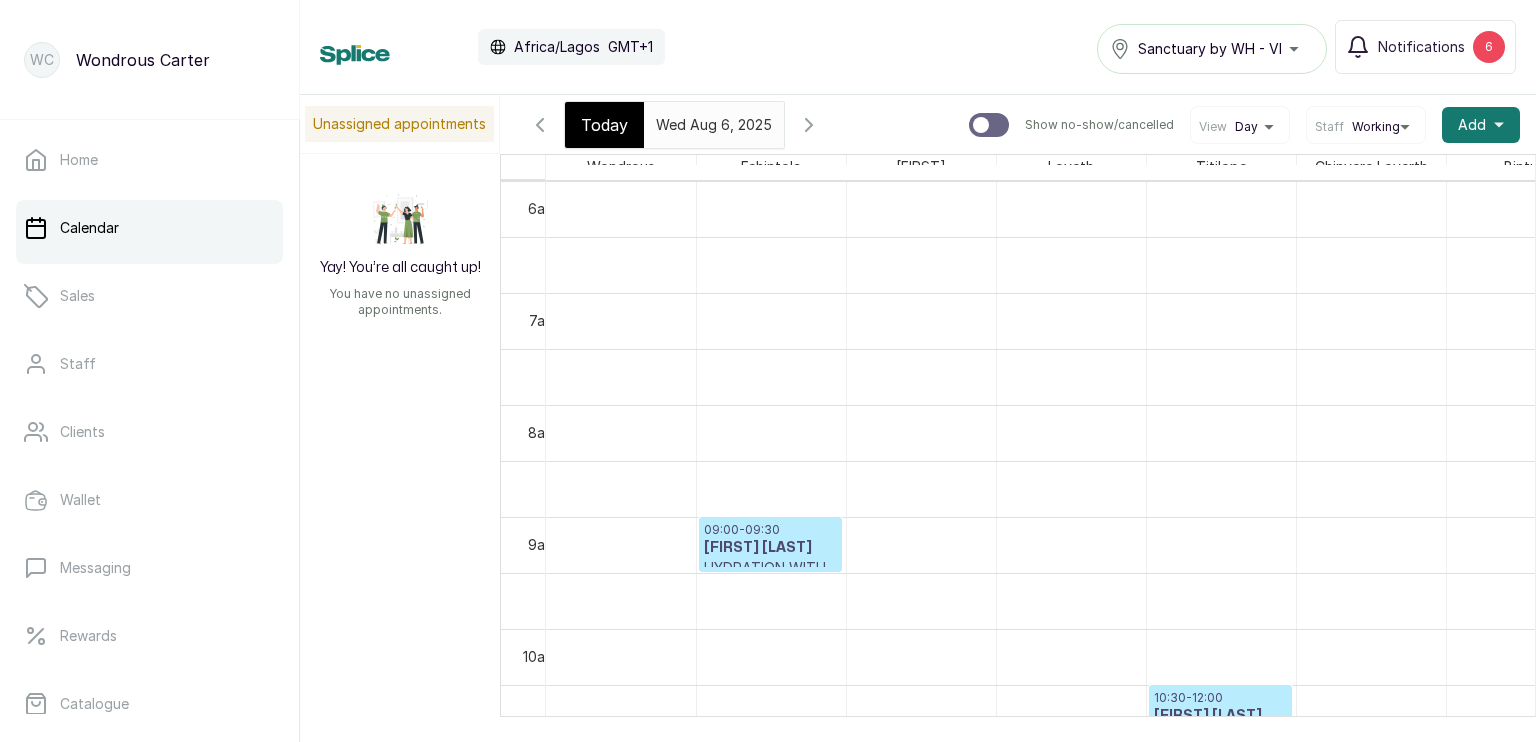 click on "Today" at bounding box center [604, 125] 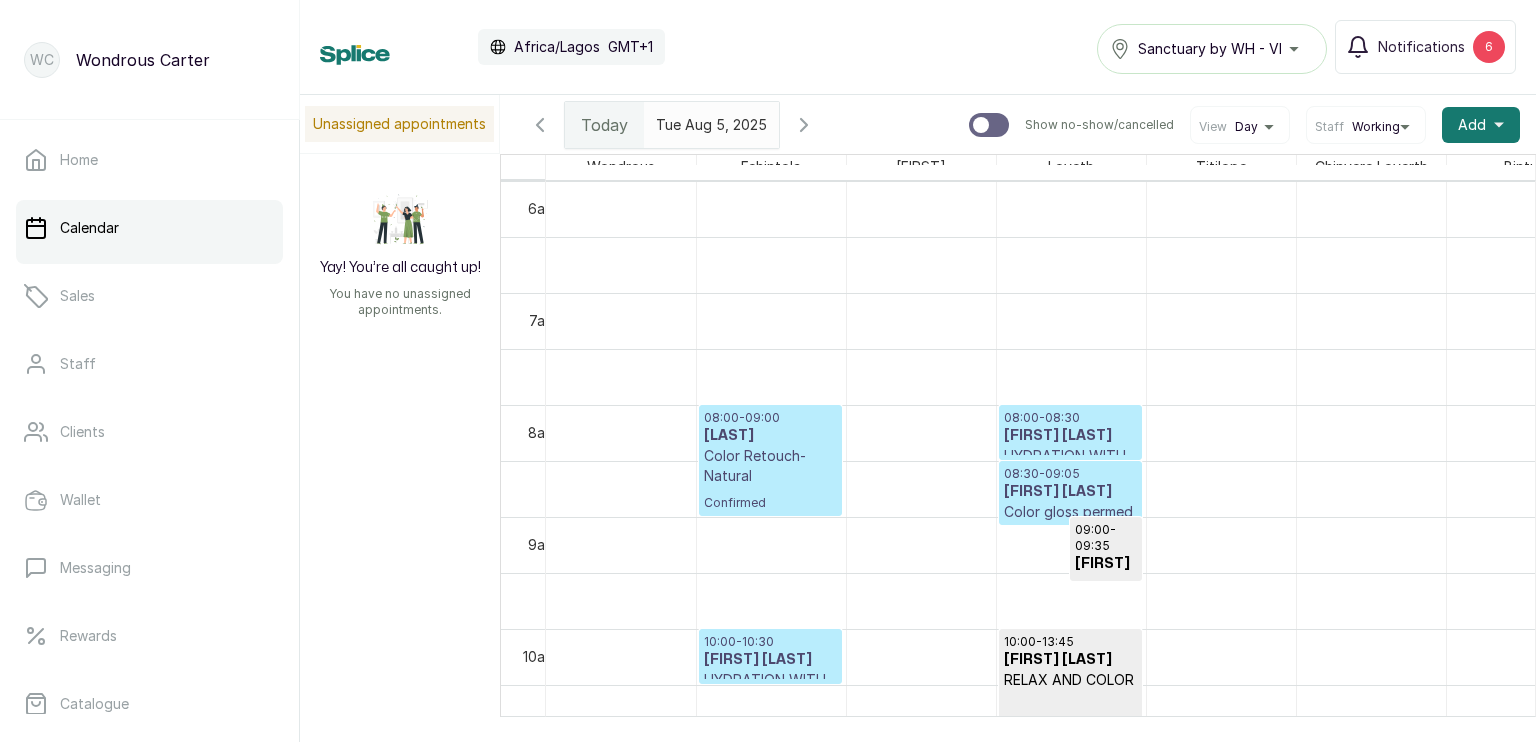 scroll, scrollTop: 896, scrollLeft: 0, axis: vertical 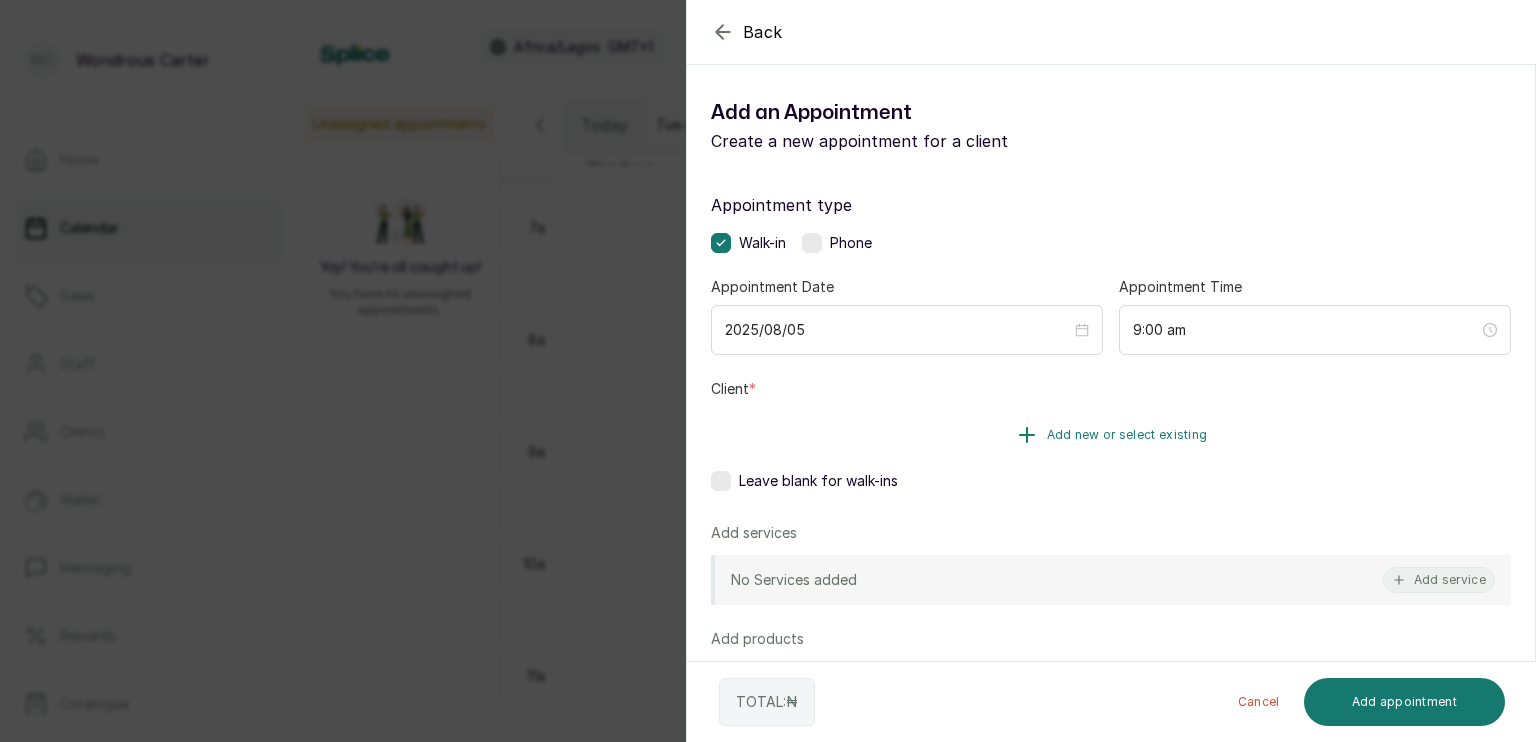 click on "Add new or select existing" at bounding box center [1111, 435] 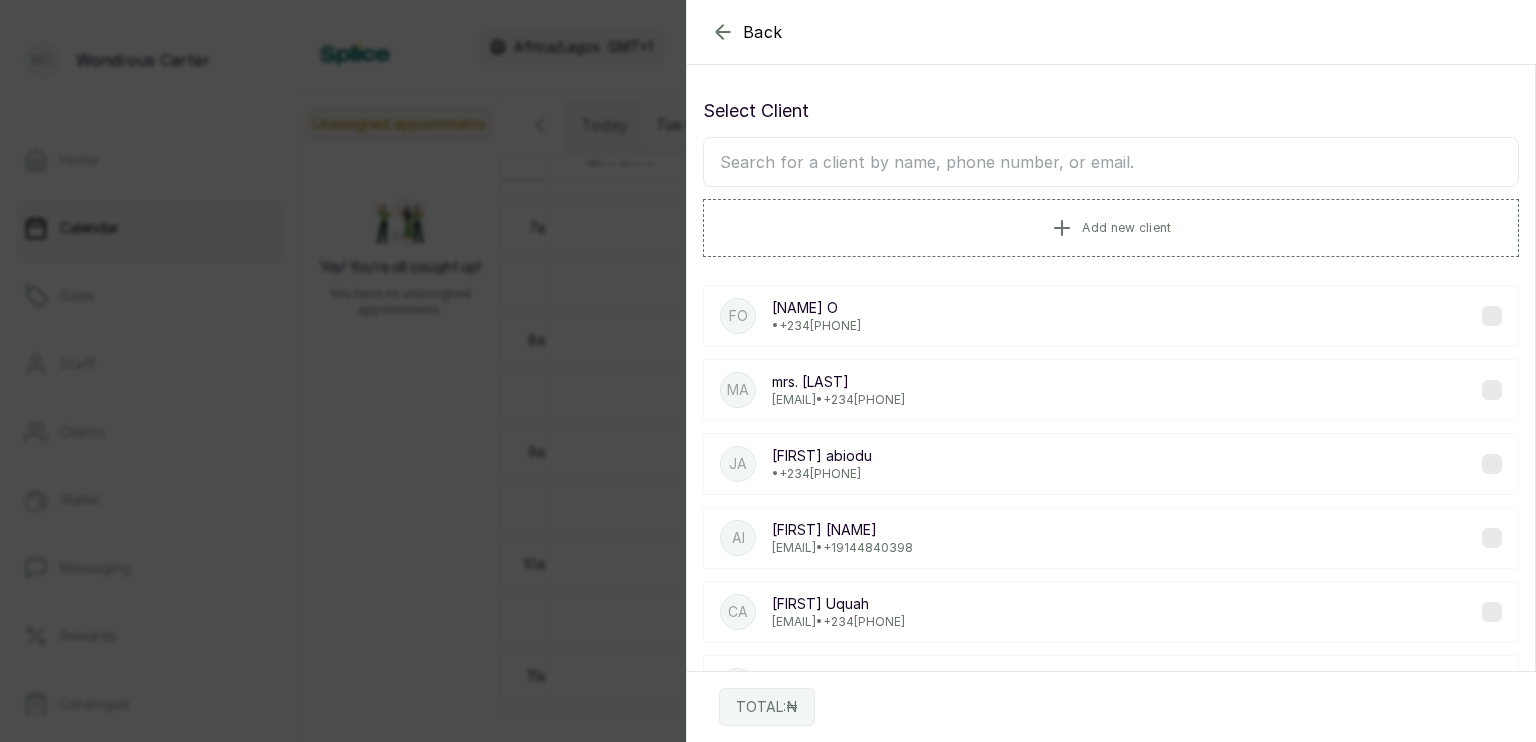 click at bounding box center [1111, 162] 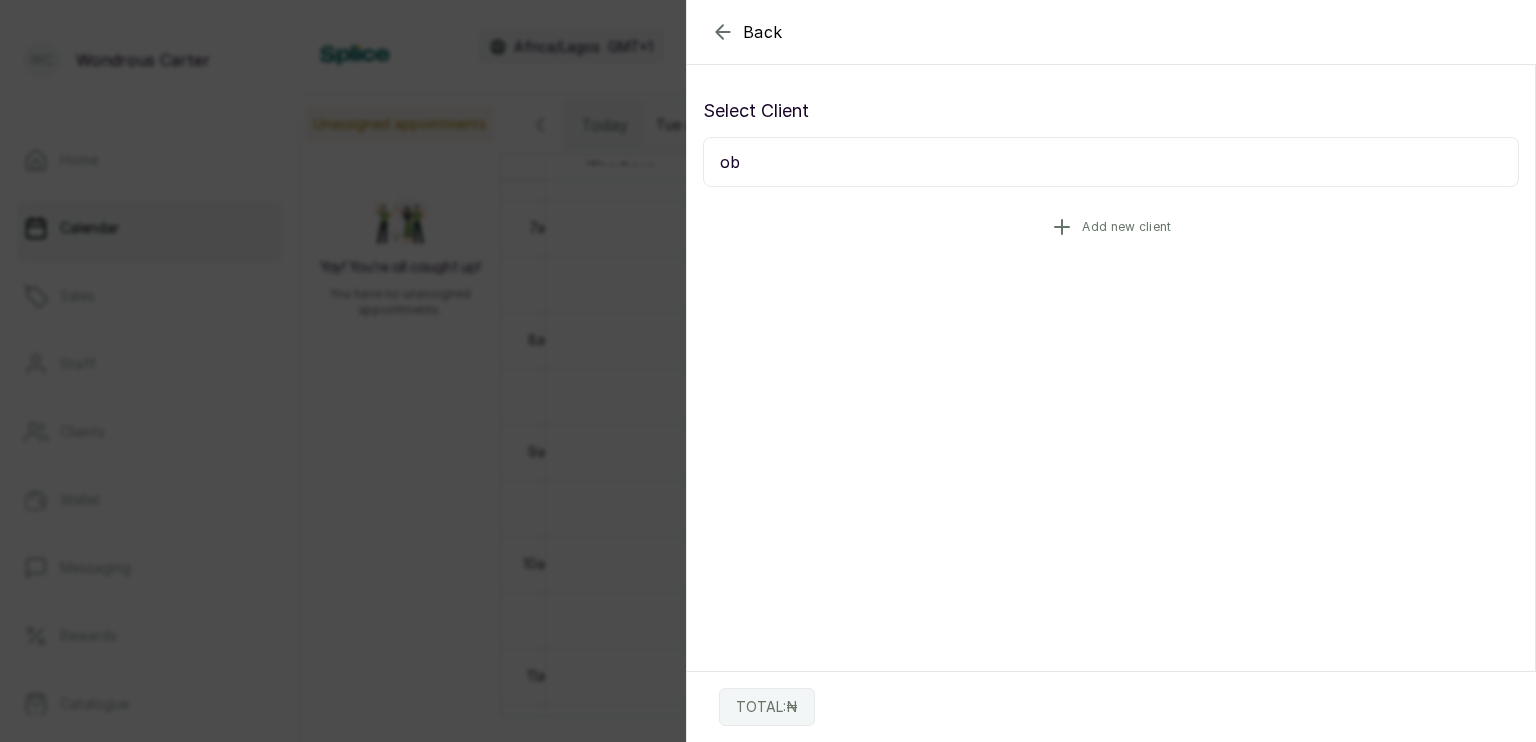 type on "o" 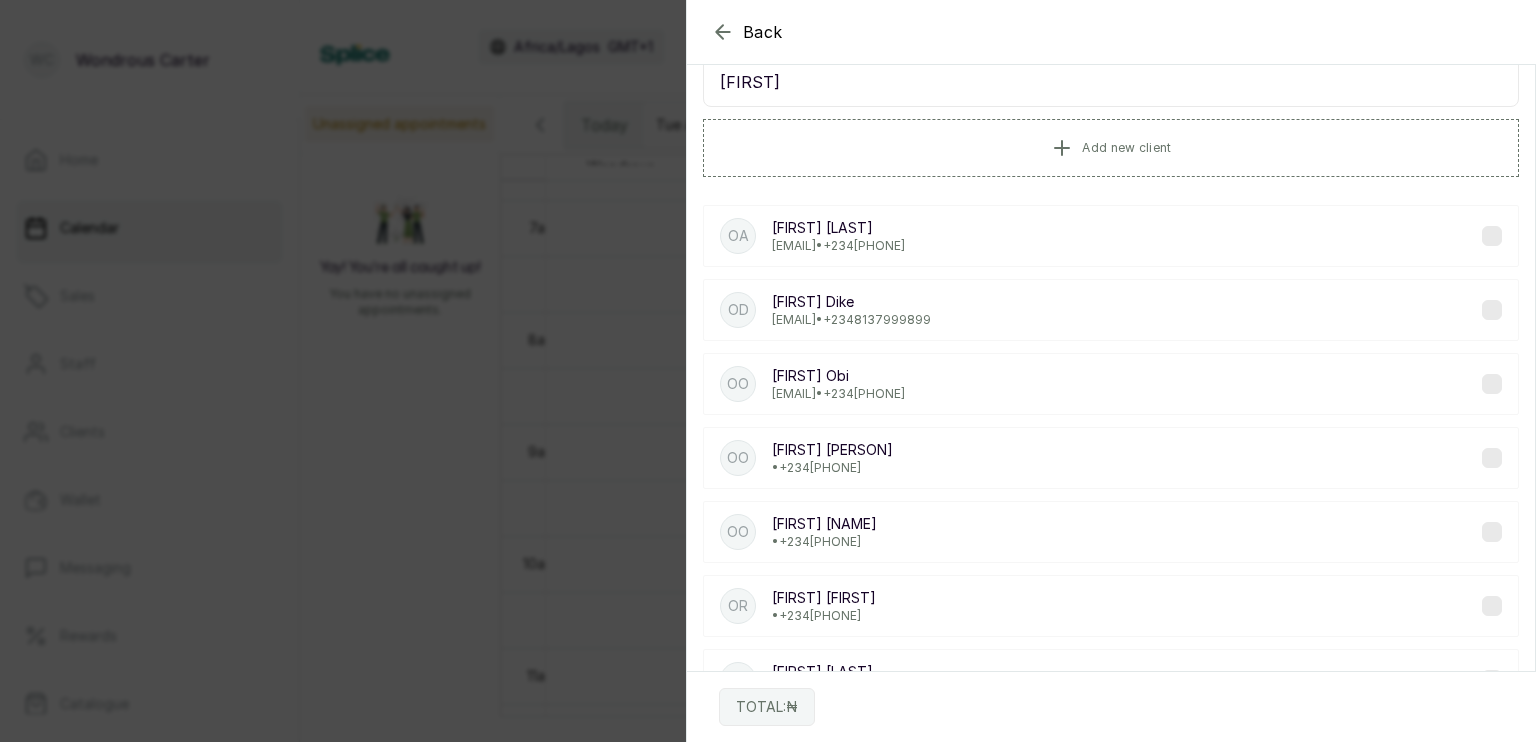 scroll, scrollTop: 68, scrollLeft: 0, axis: vertical 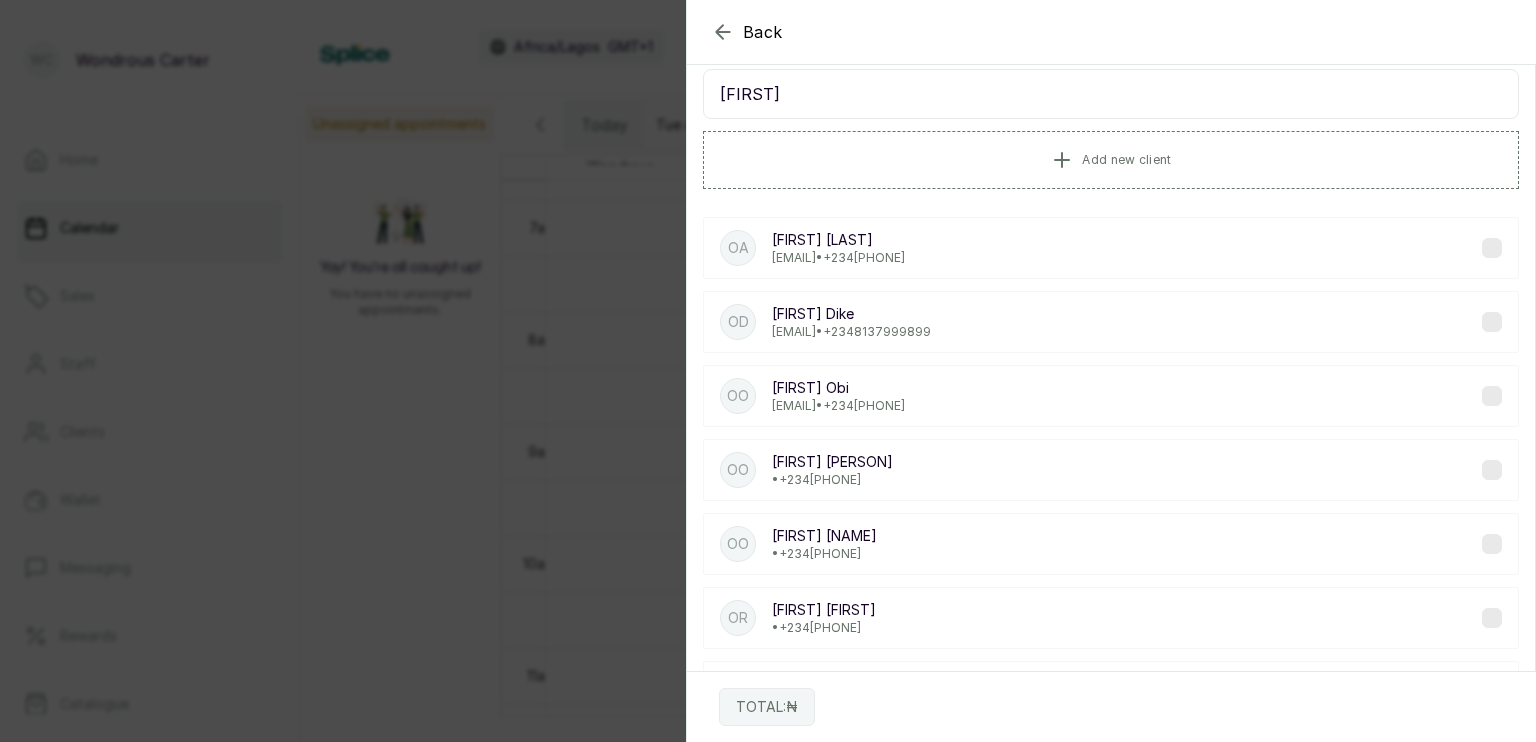 type on "[FIRST]" 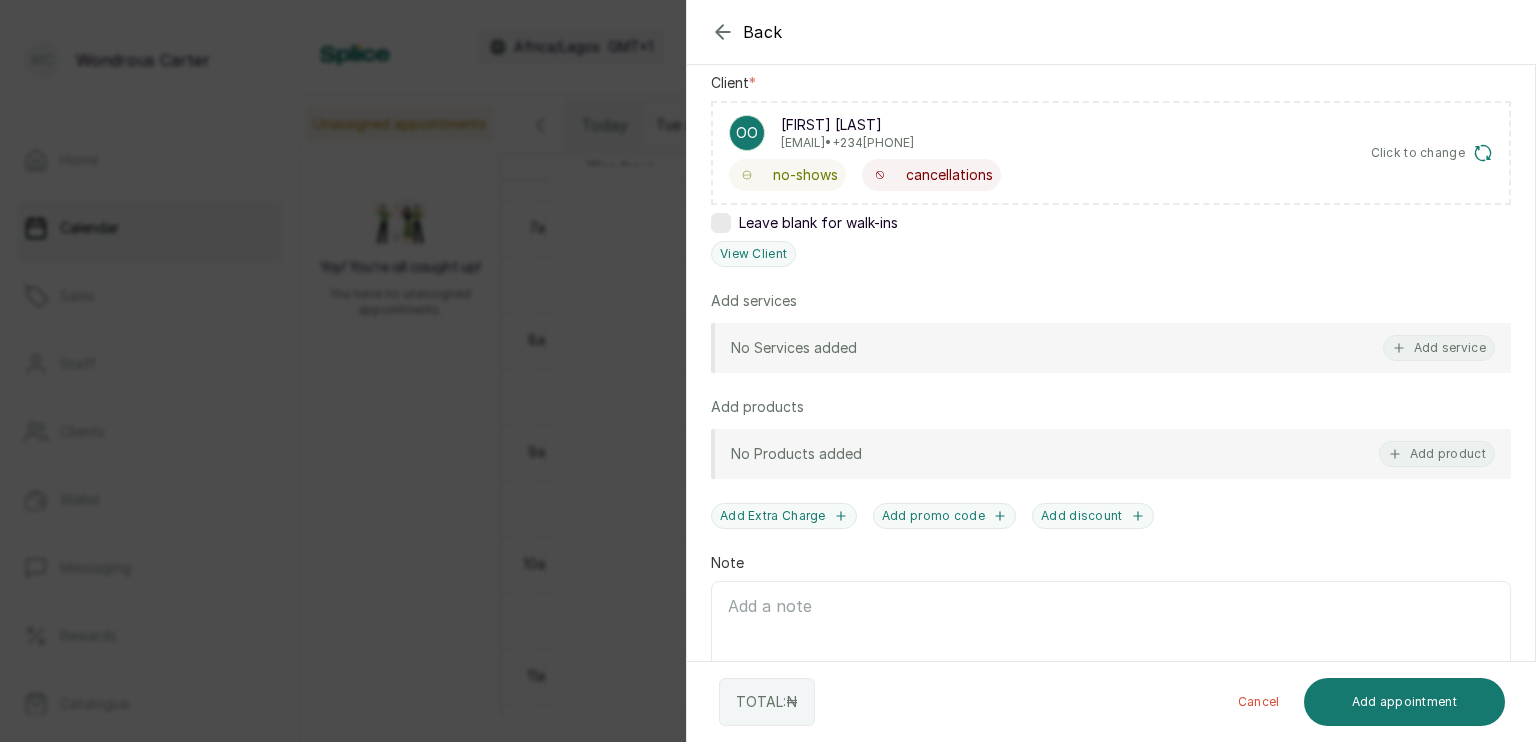 scroll, scrollTop: 308, scrollLeft: 0, axis: vertical 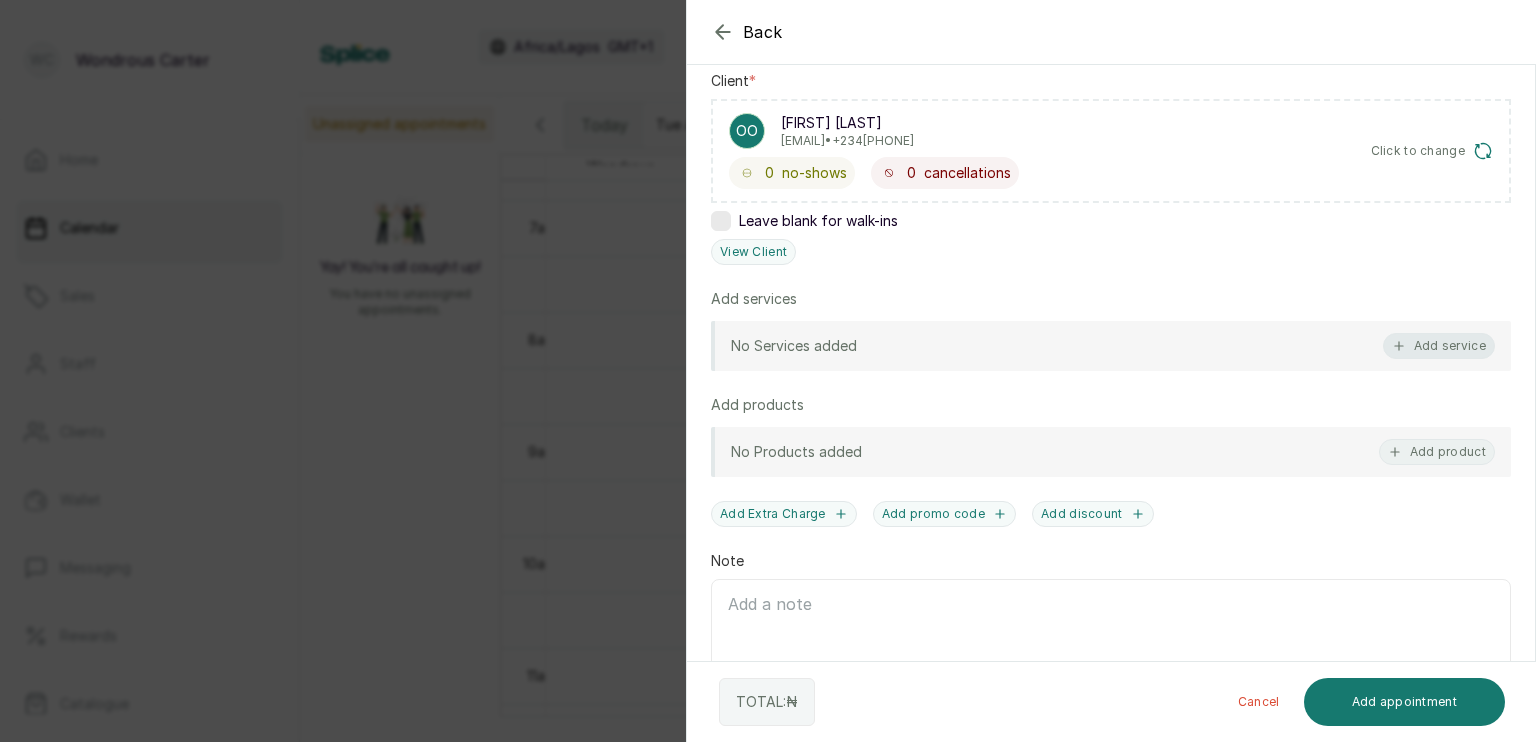 click on "Add service" at bounding box center (1439, 346) 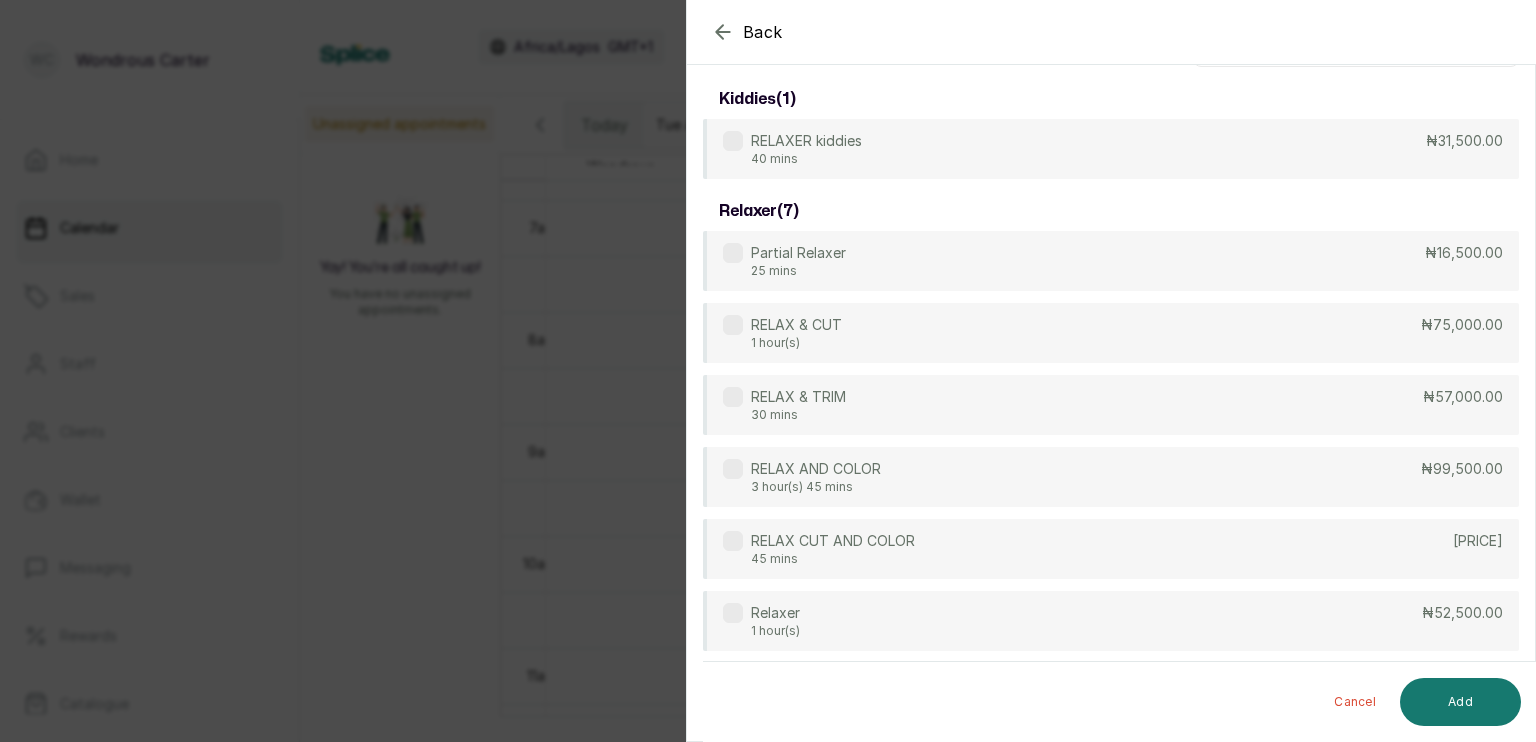 scroll, scrollTop: 0, scrollLeft: 0, axis: both 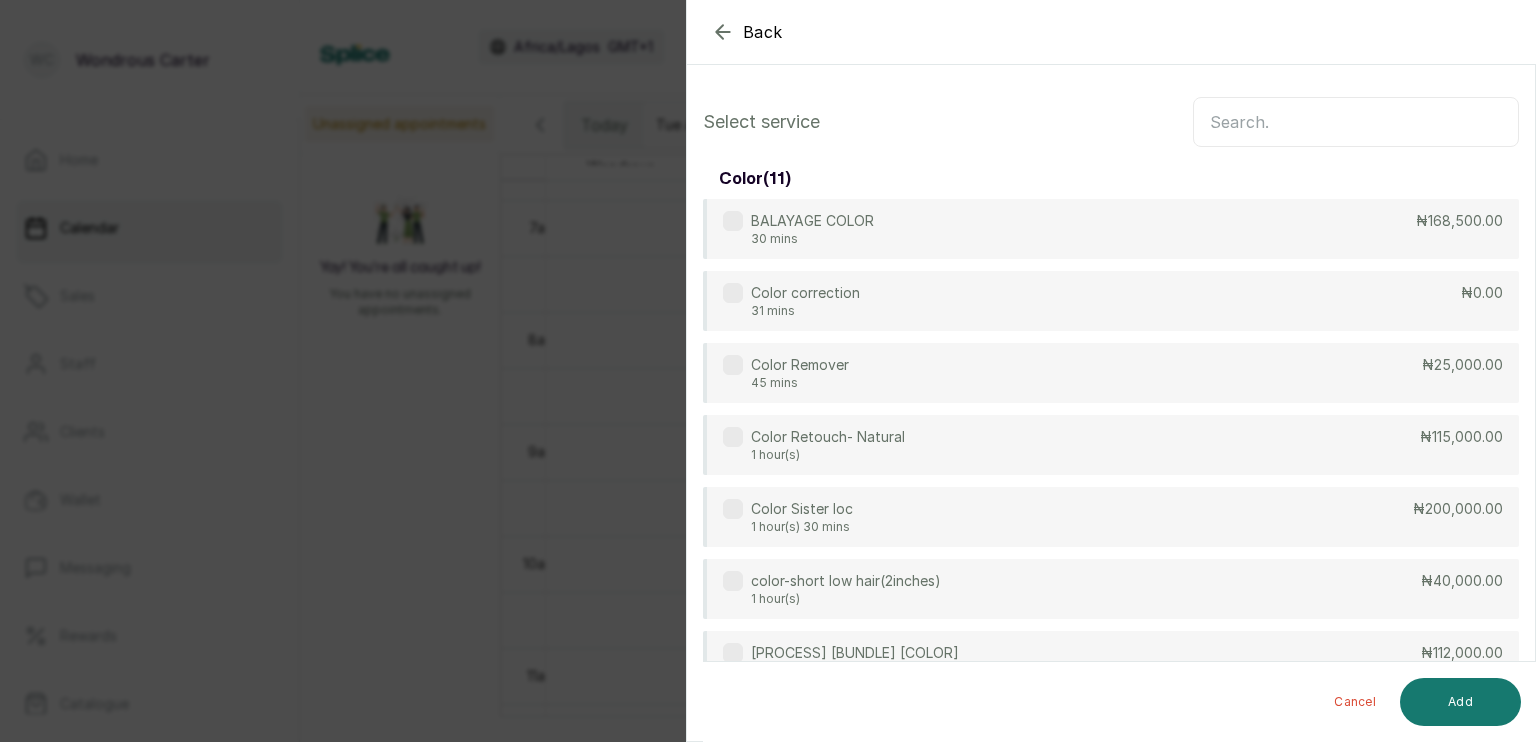 click at bounding box center [1356, 122] 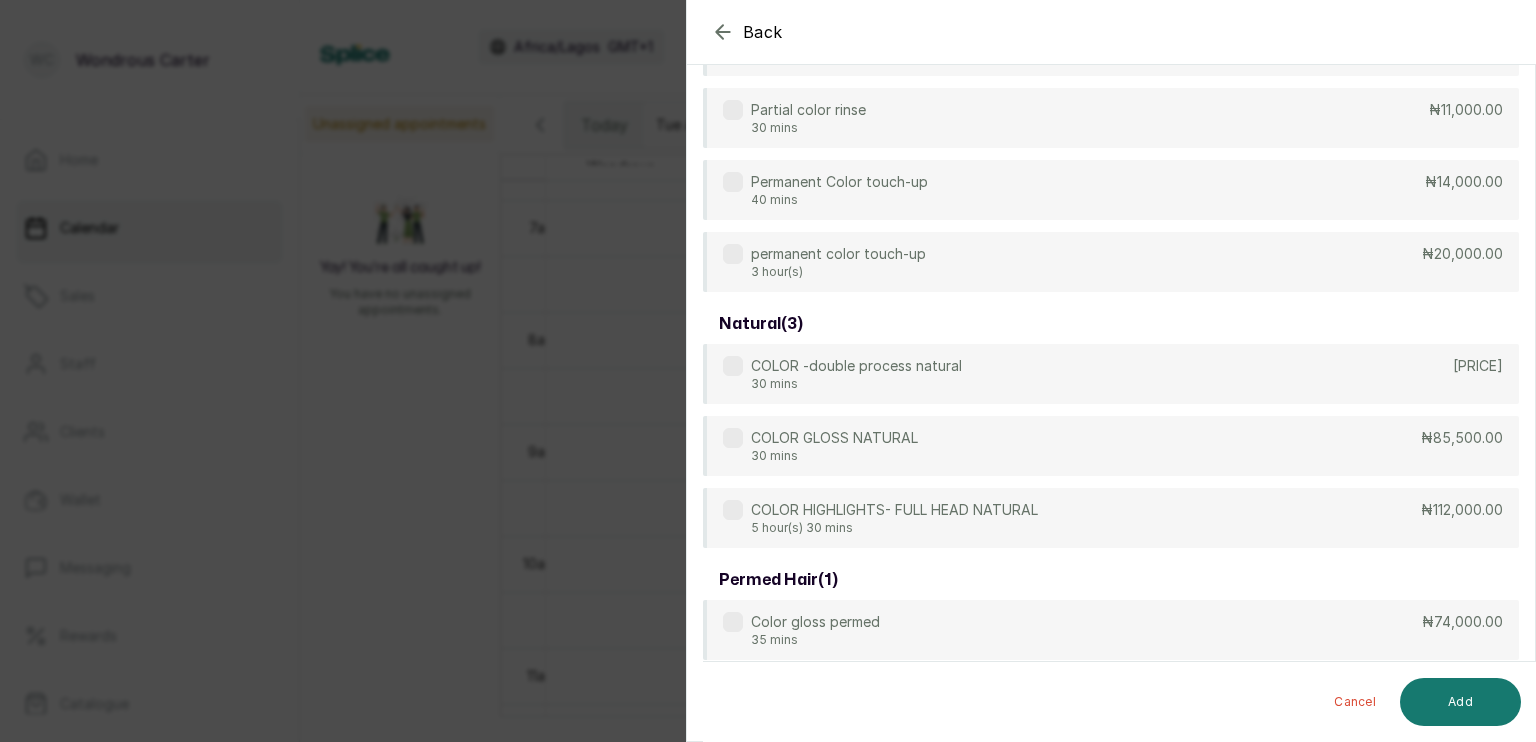 scroll, scrollTop: 111, scrollLeft: 0, axis: vertical 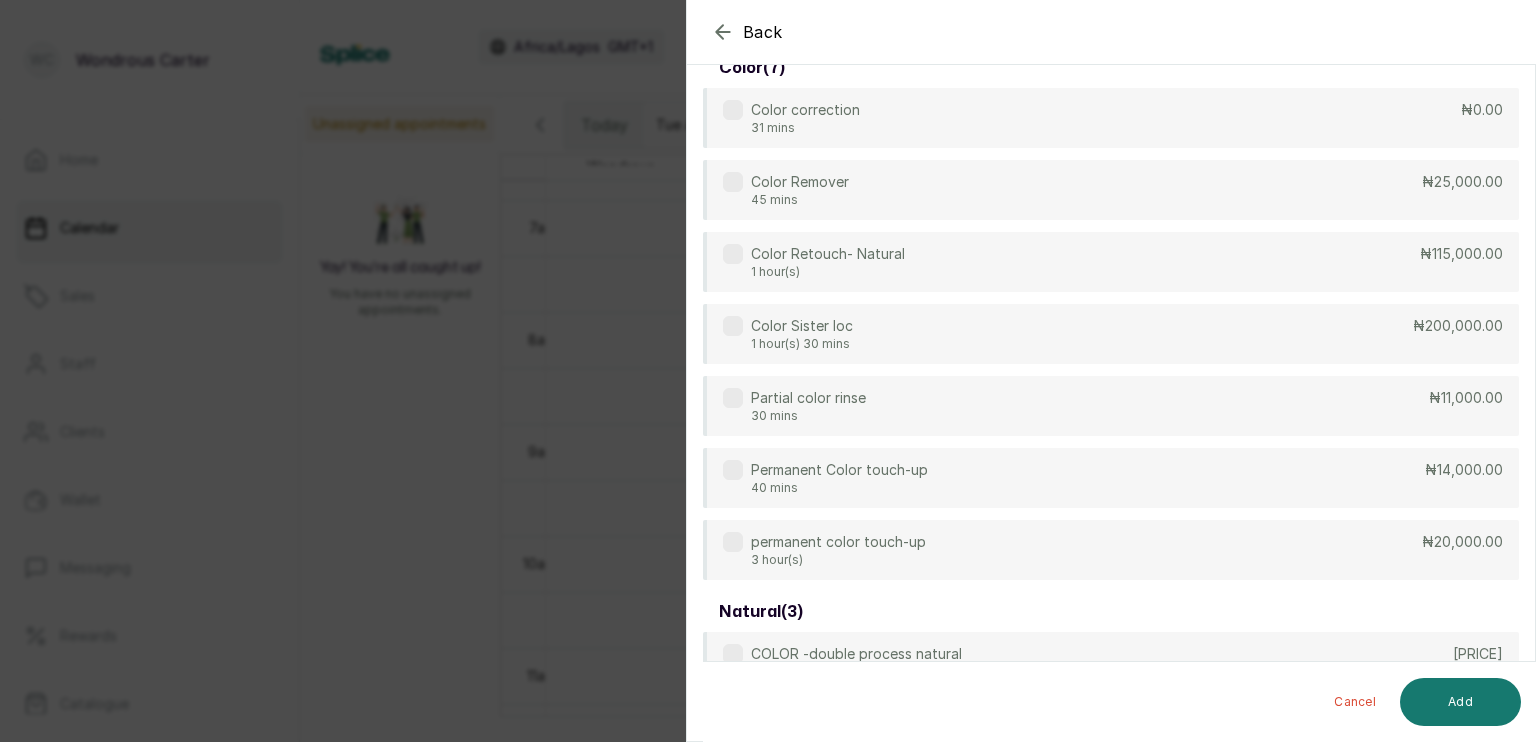 type on "c" 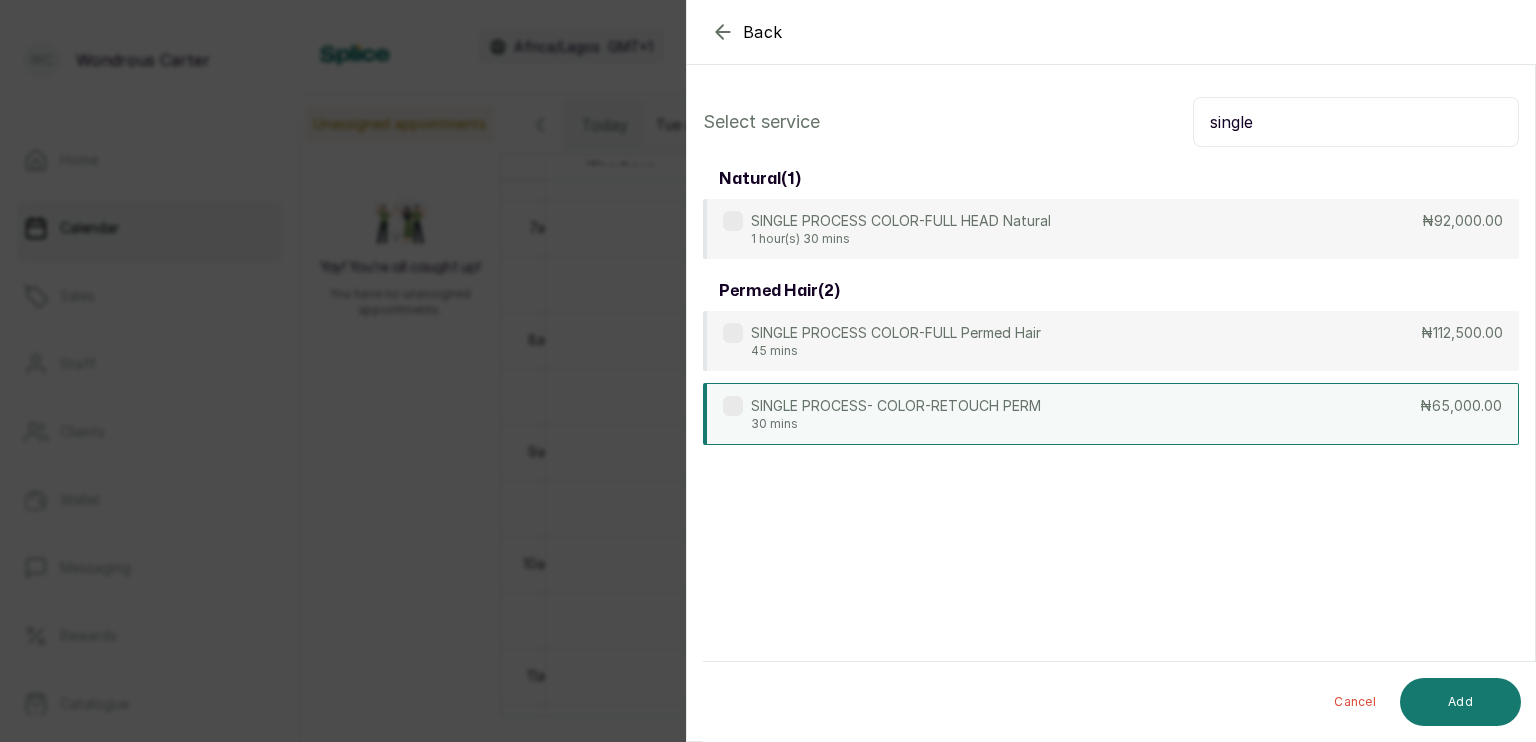 type on "single" 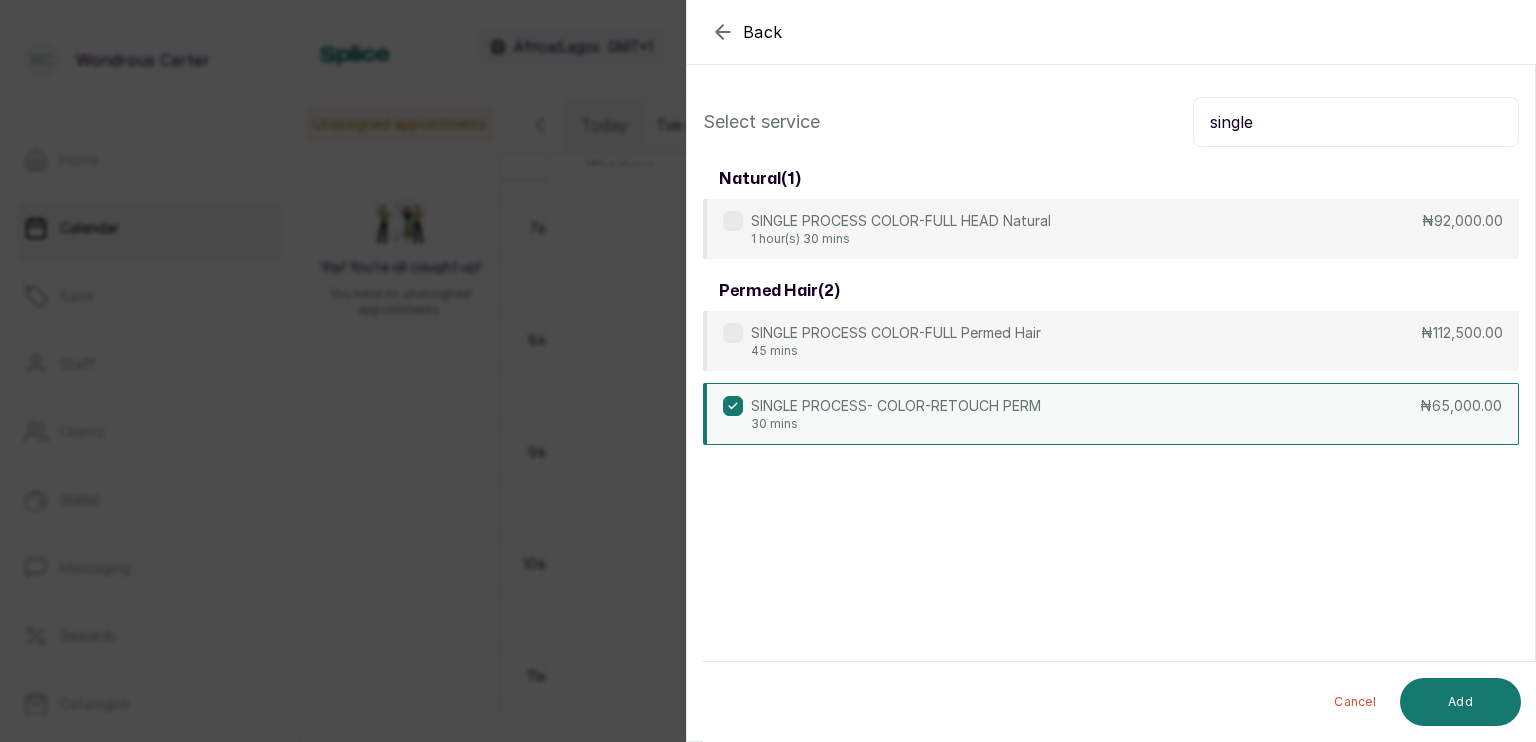 click on "Back Add Appointment Select service single natural  ( 1 ) SINGLE PROCESS COLOR-FULL HEAD Natural 1 hour(s) 30 mins ₦92,000.00 permed hair  ( 2 ) SINGLE PROCESS COLOR-FULL Permed Hair 45 mins ₦112,500.00 SINGLE PROCESS- COLOR-RETOUCH PERM 30 mins ₦65,000.00 Cancel Add" at bounding box center [768, 371] 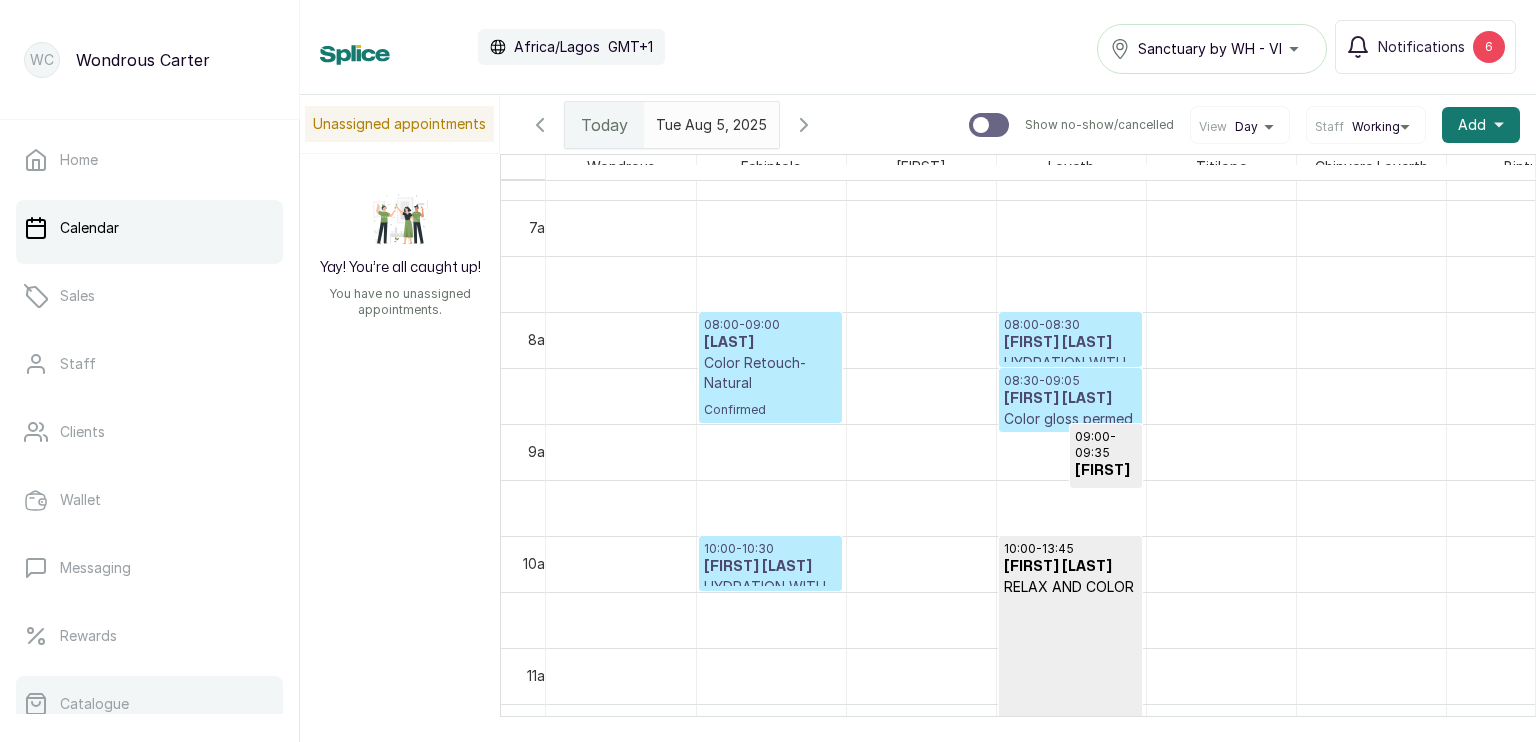 click on "Catalogue" at bounding box center (149, 704) 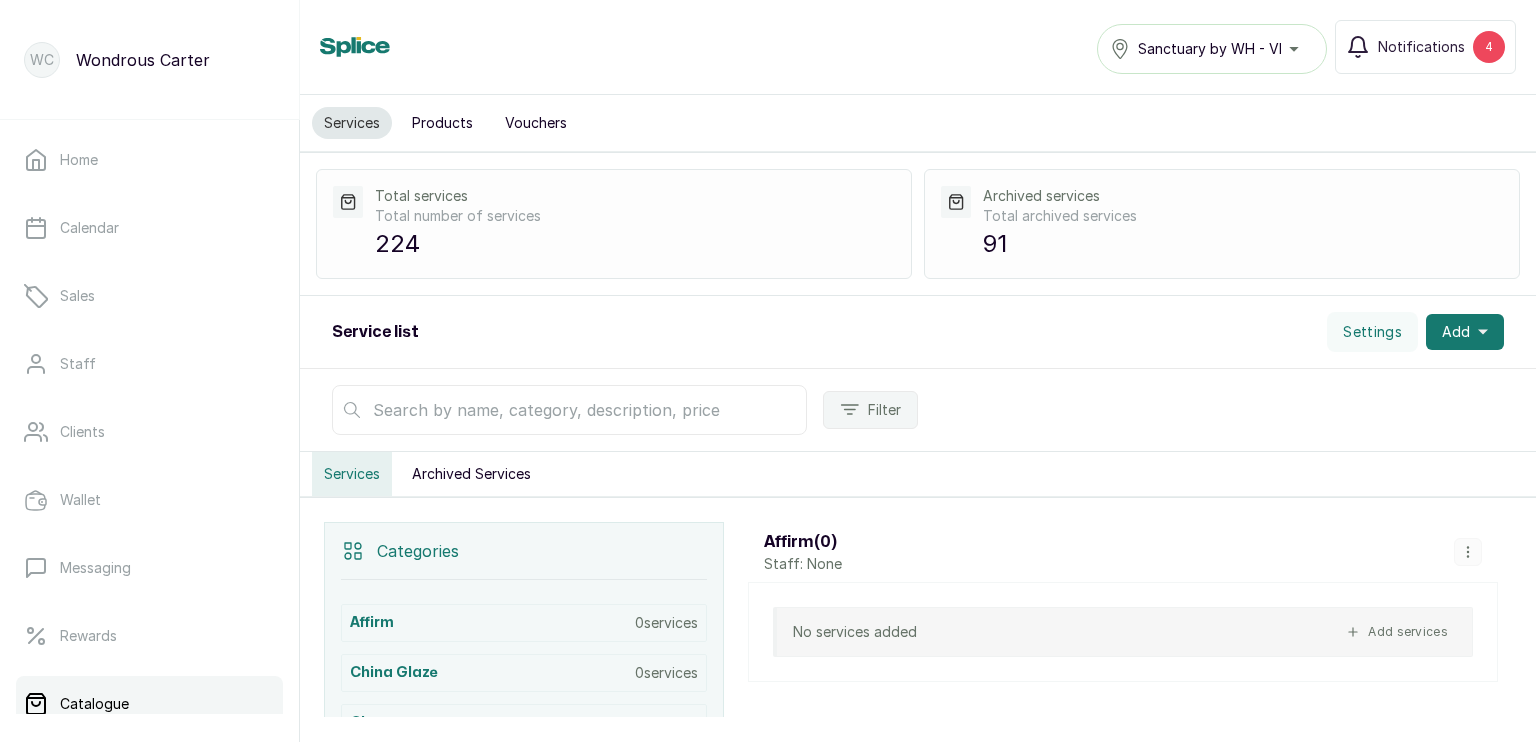 click at bounding box center [569, 410] 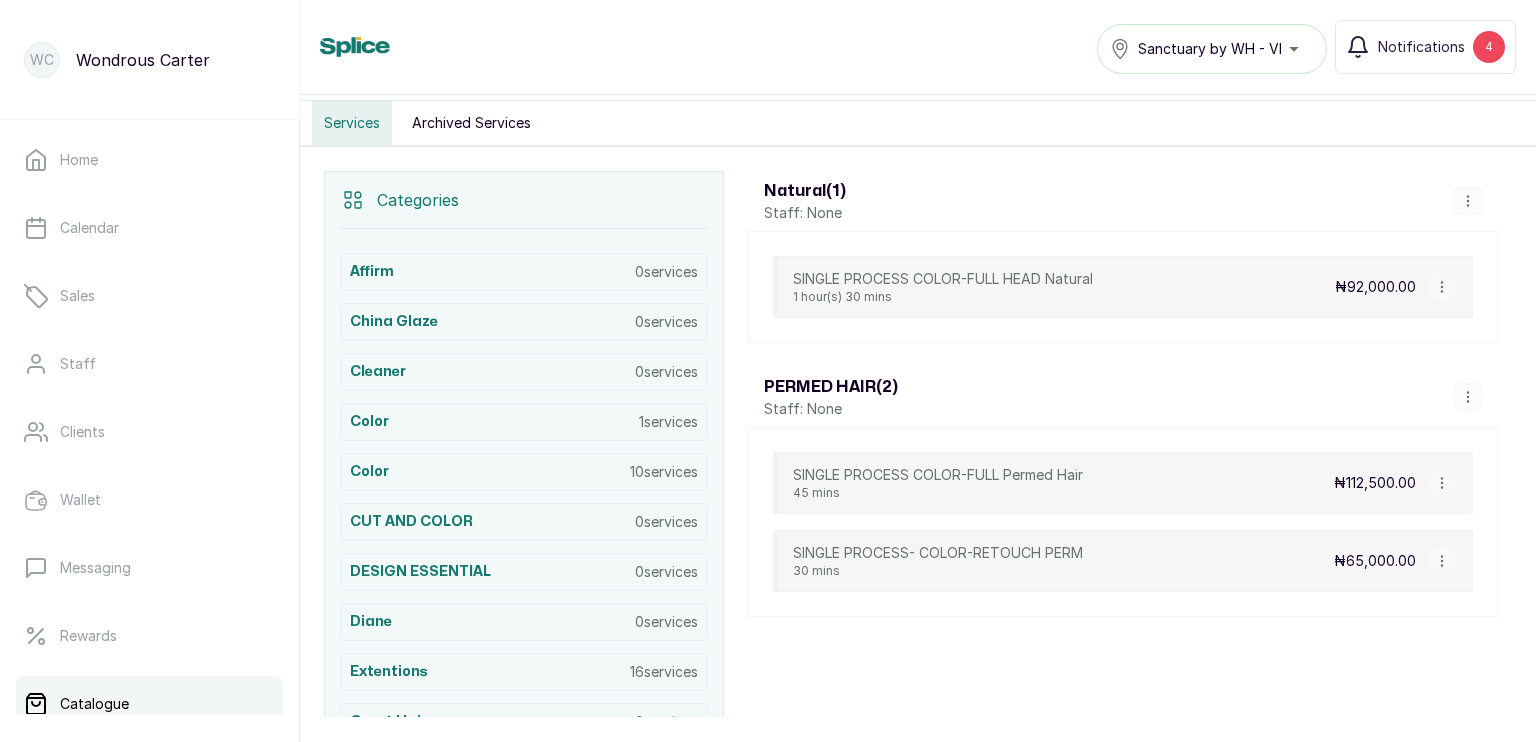 scroll, scrollTop: 352, scrollLeft: 0, axis: vertical 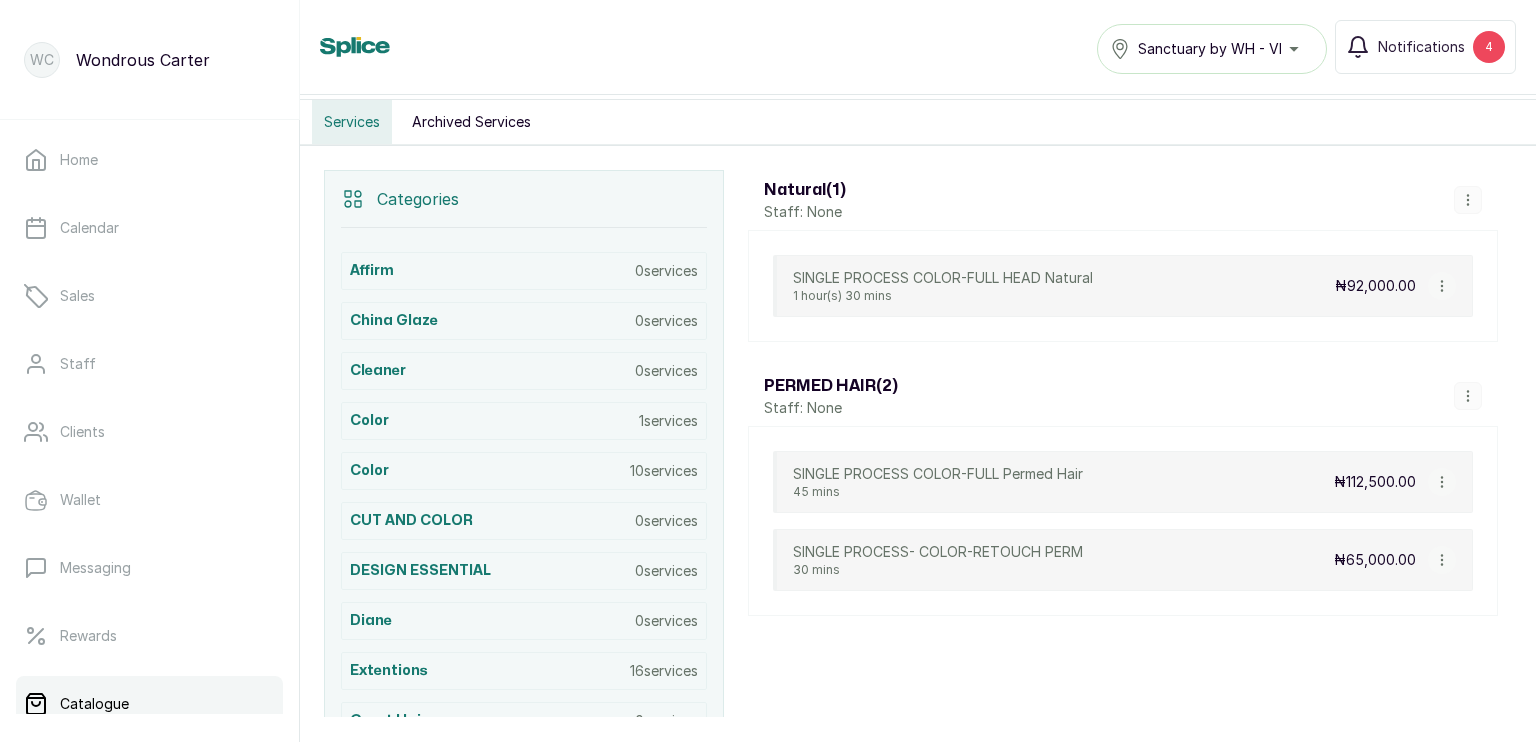type on "single" 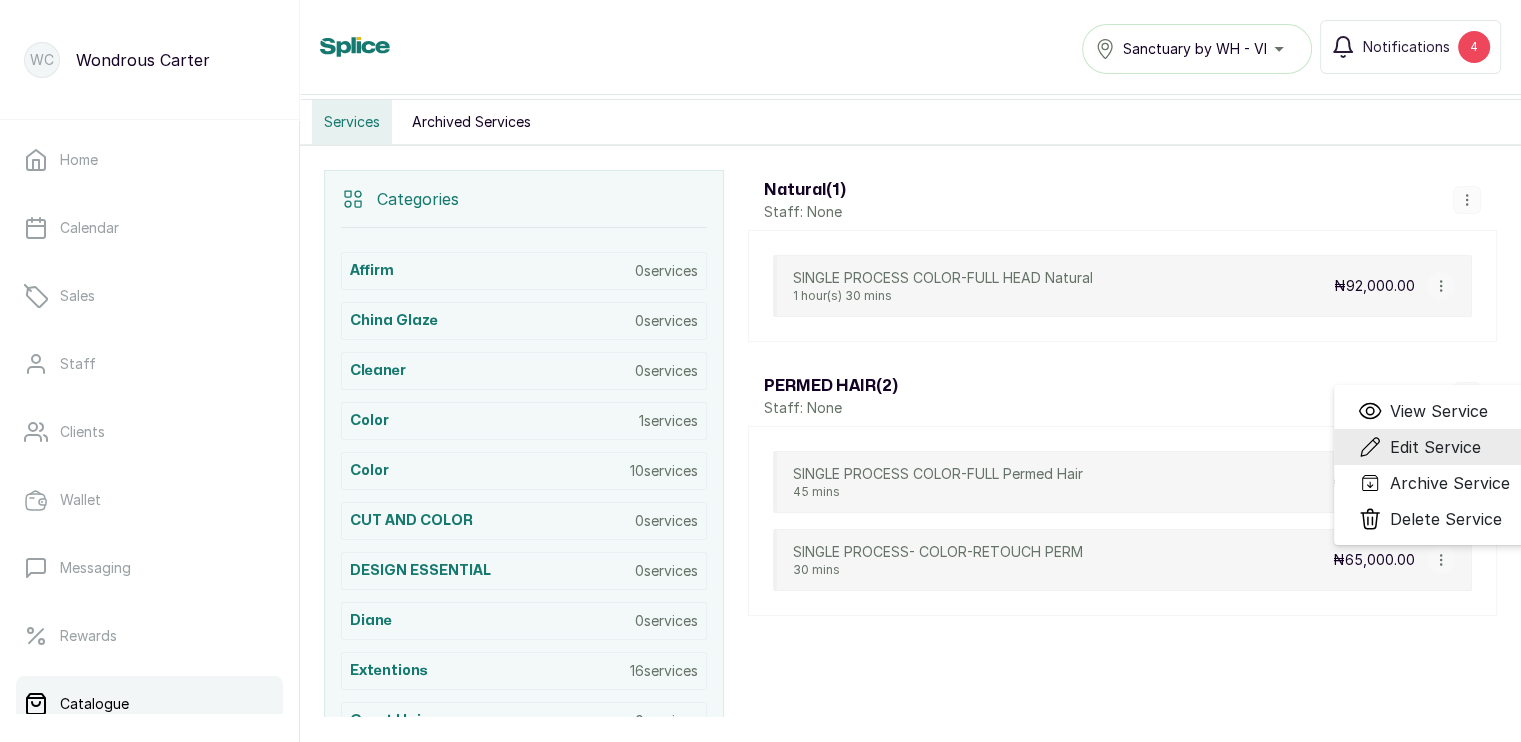 click on "Edit Service" at bounding box center [1435, 447] 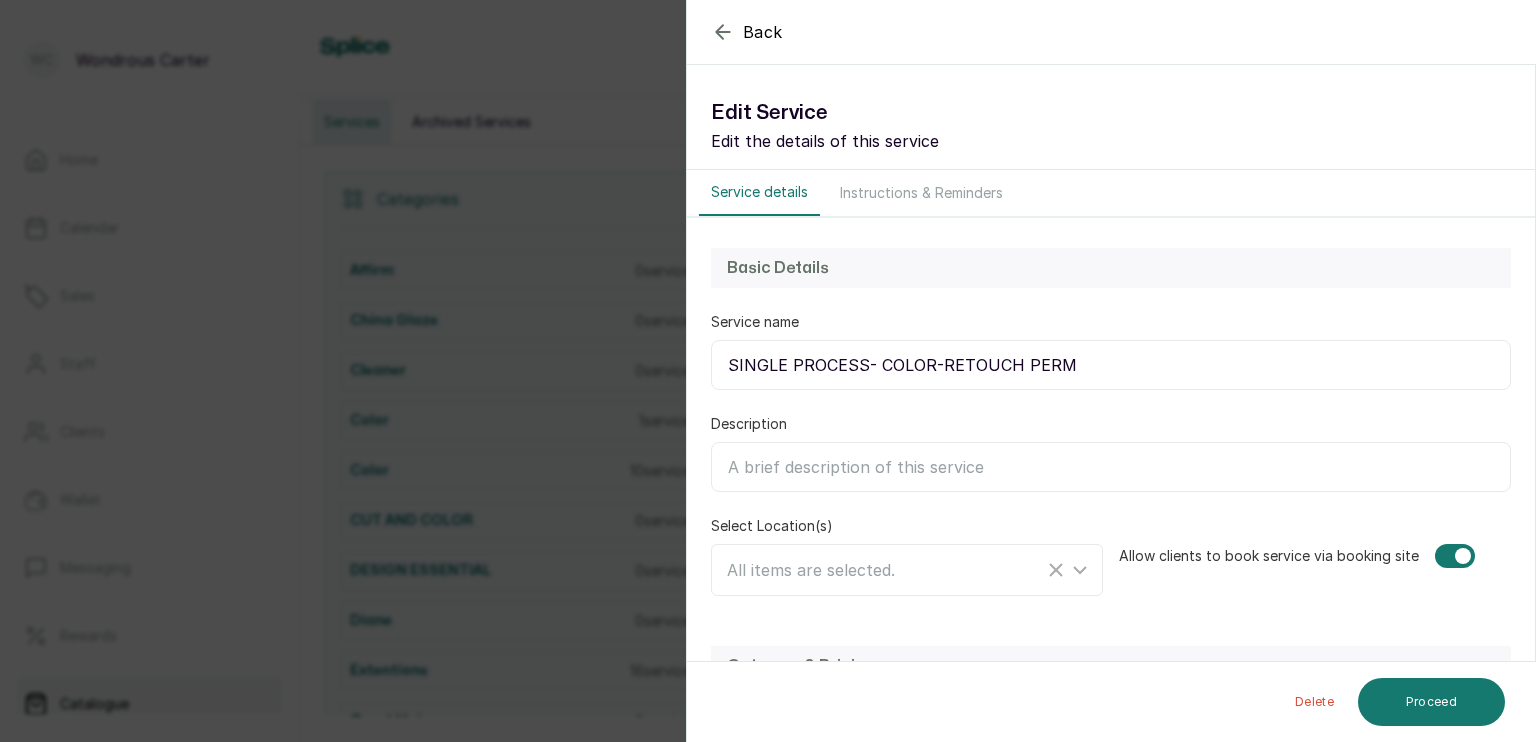 scroll, scrollTop: 323, scrollLeft: 0, axis: vertical 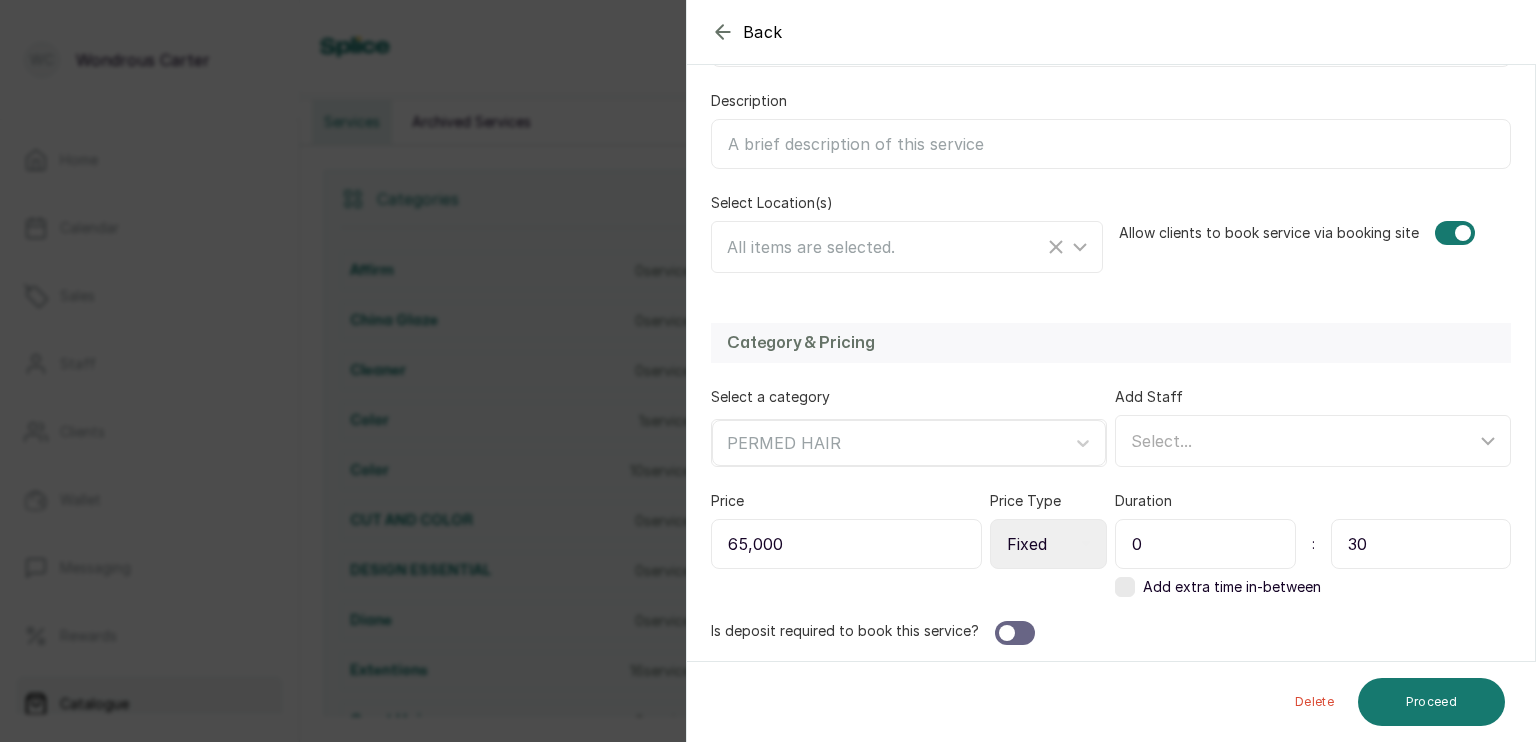 click on "65,000" at bounding box center [846, 544] 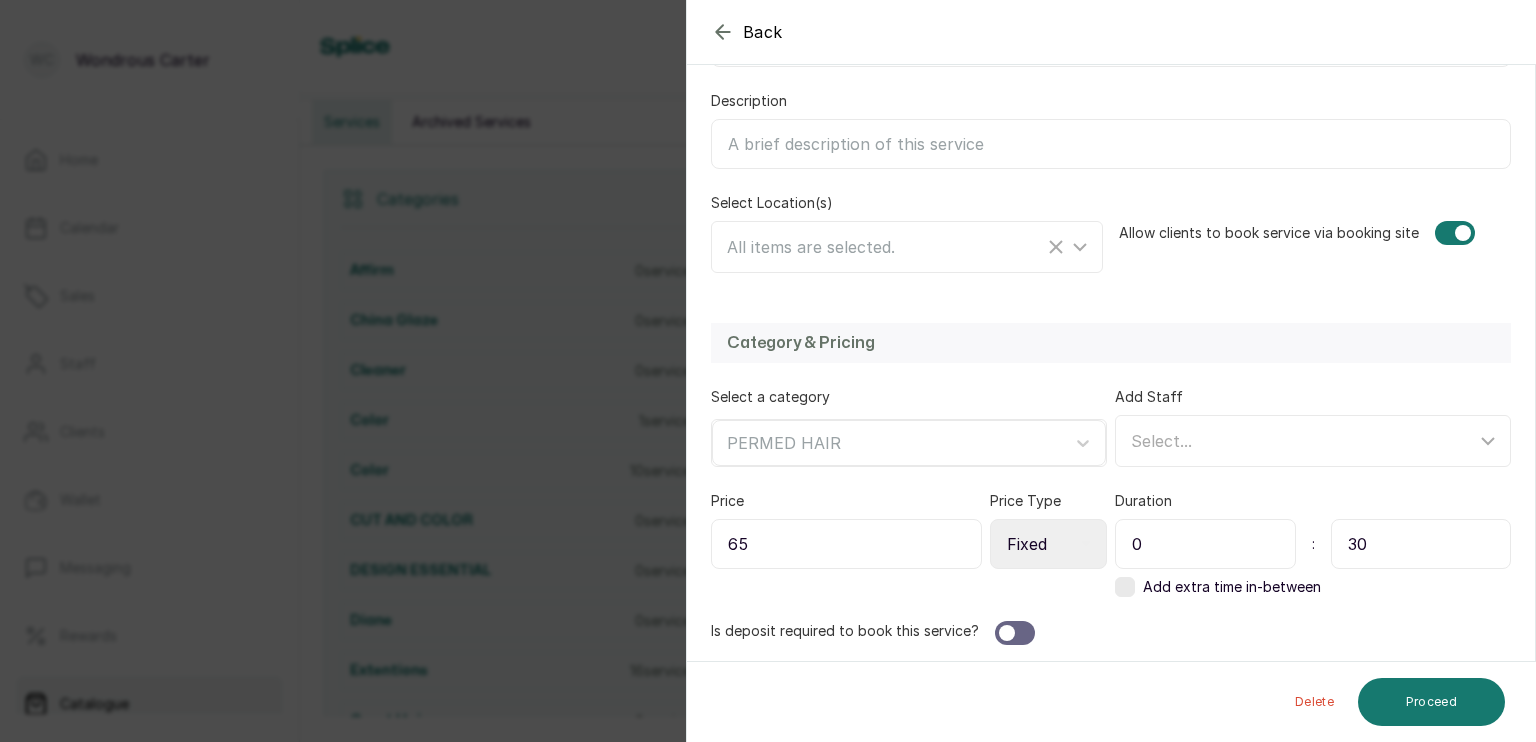 type on "6" 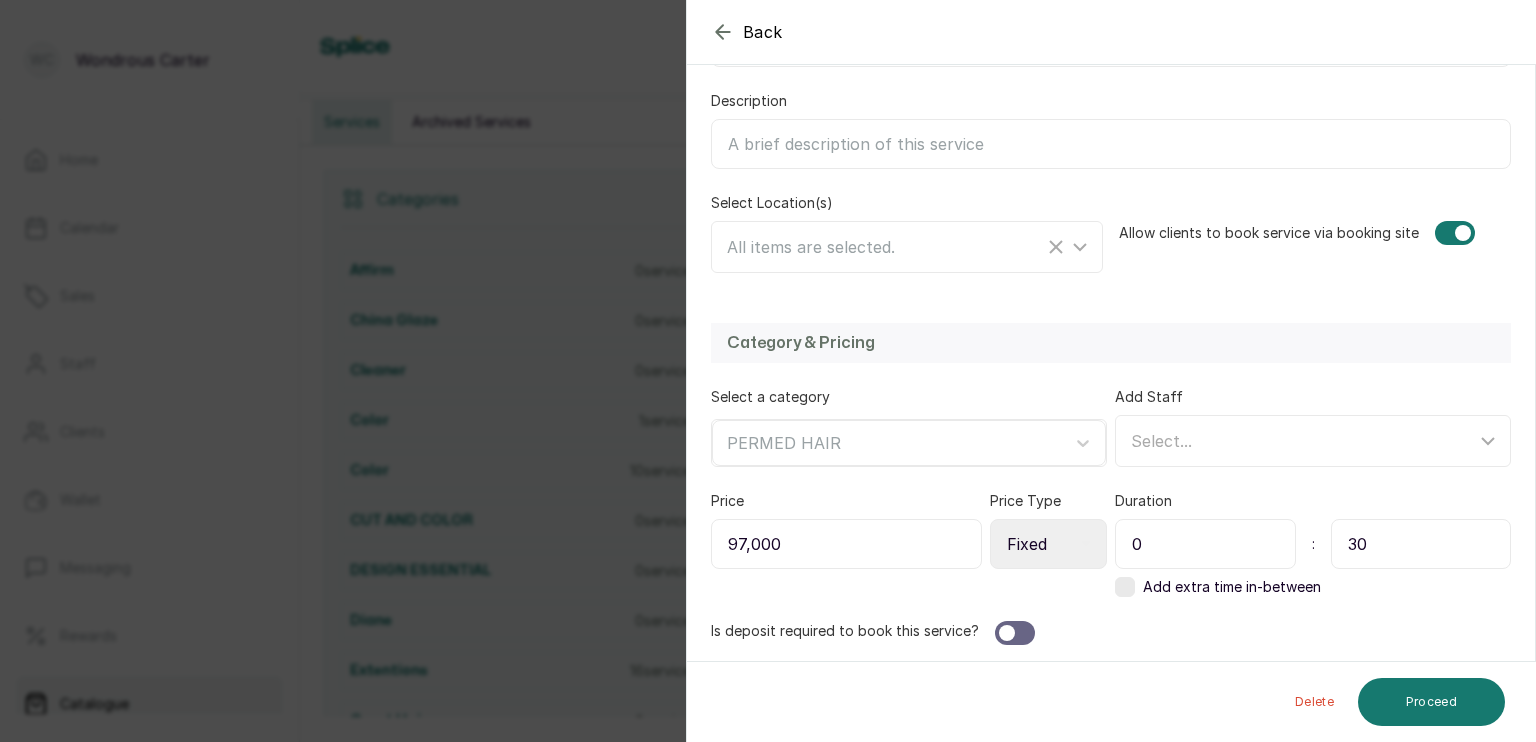 click on "97,000" at bounding box center [846, 544] 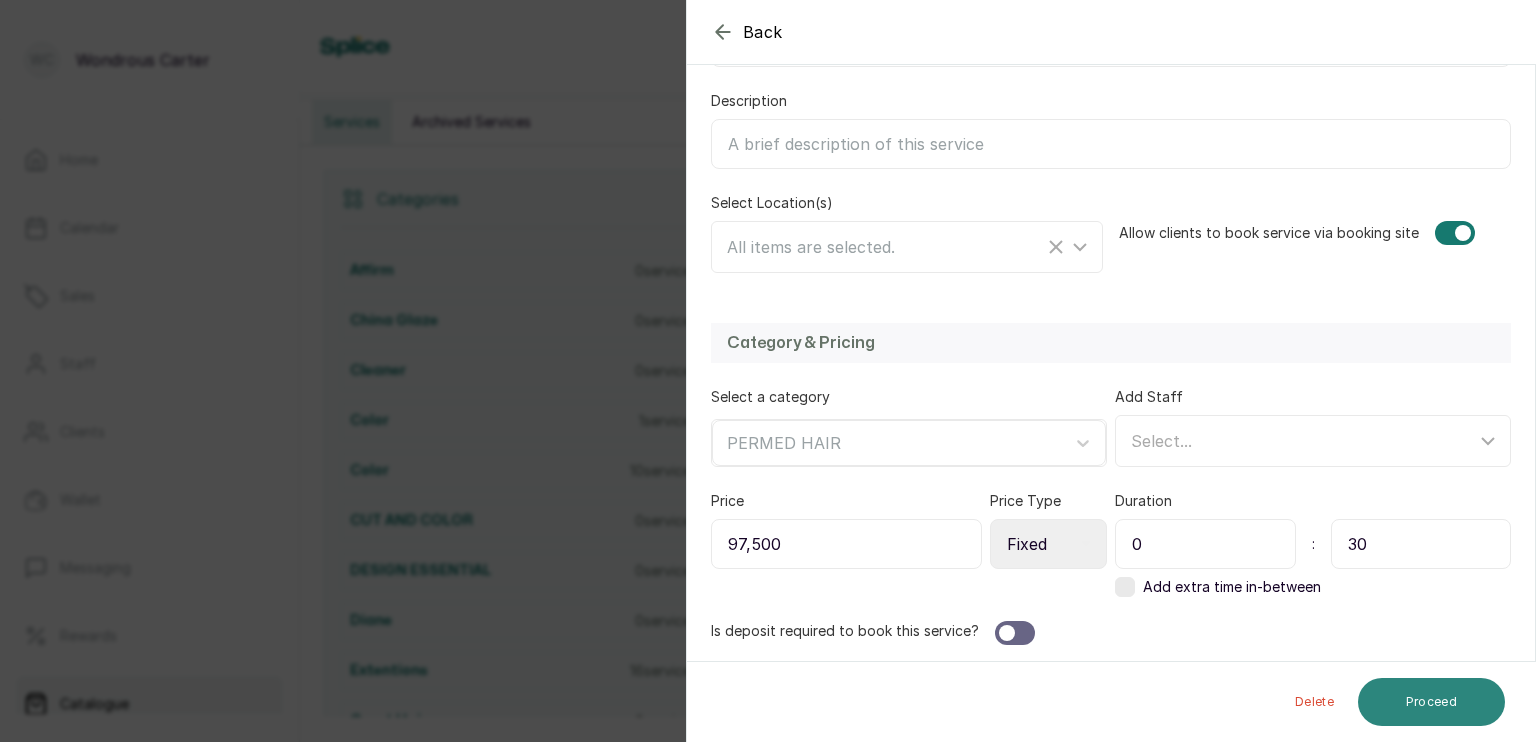 type on "97,500" 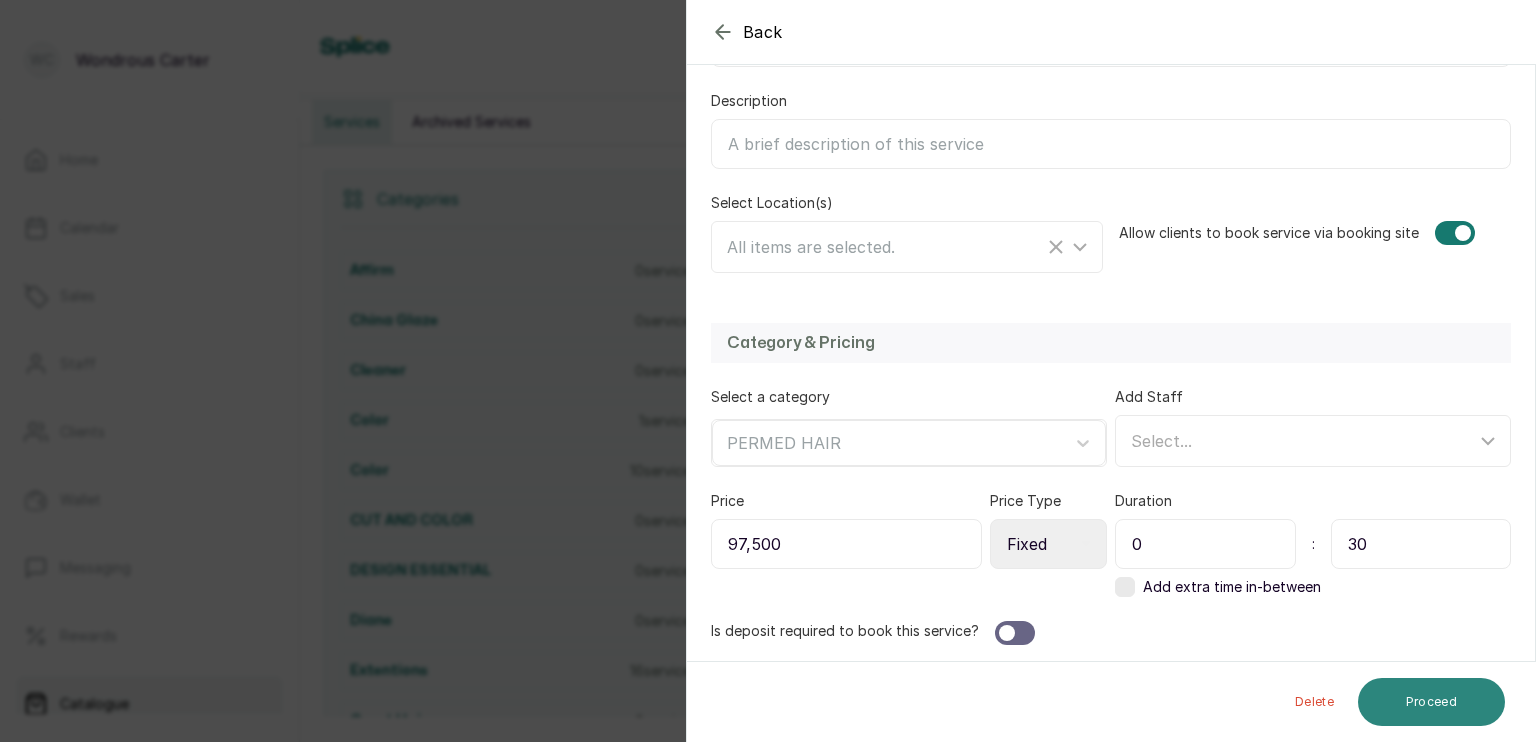 click on "Proceed" at bounding box center (1431, 702) 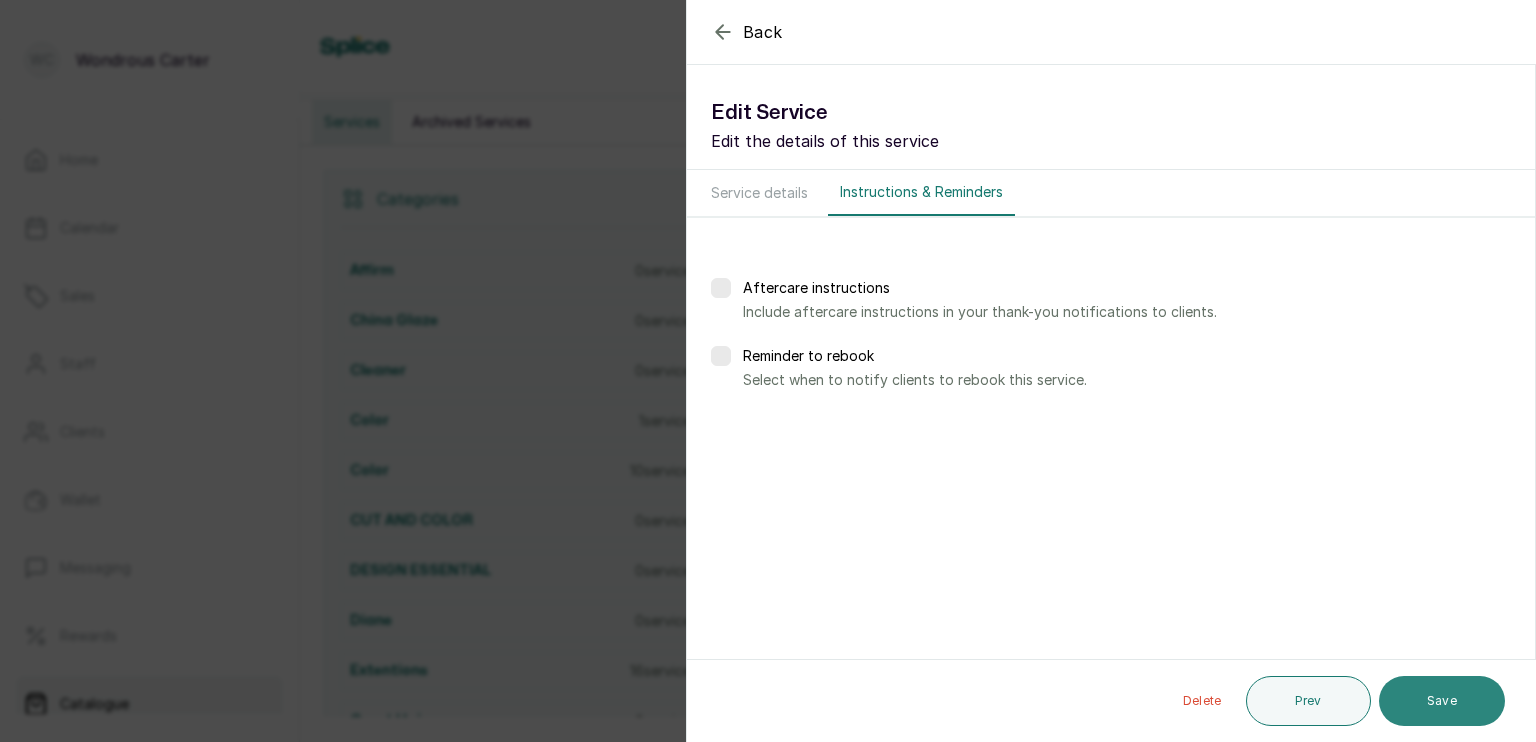 click on "Save" at bounding box center [1442, 701] 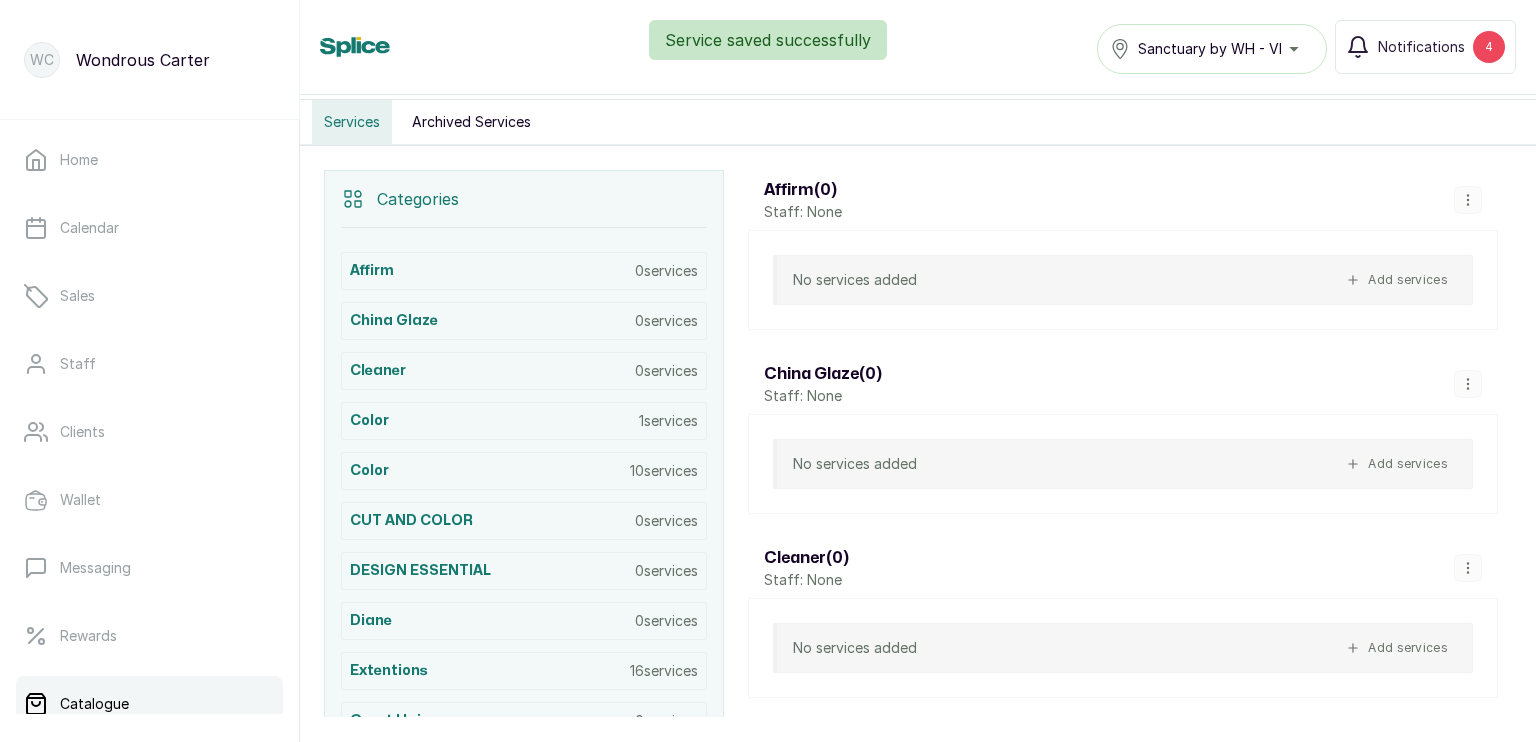 scroll, scrollTop: 0, scrollLeft: 0, axis: both 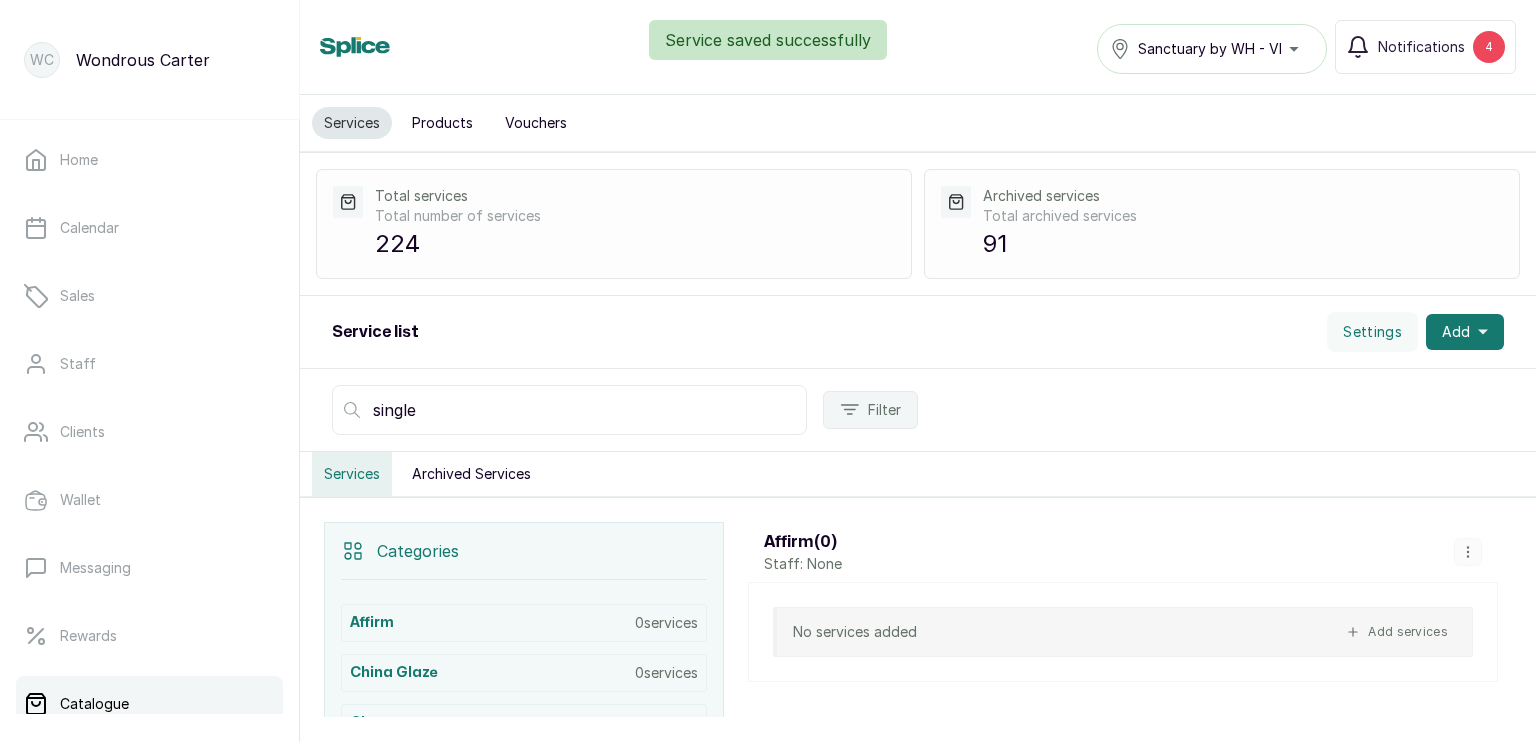 click on "single" at bounding box center [569, 410] 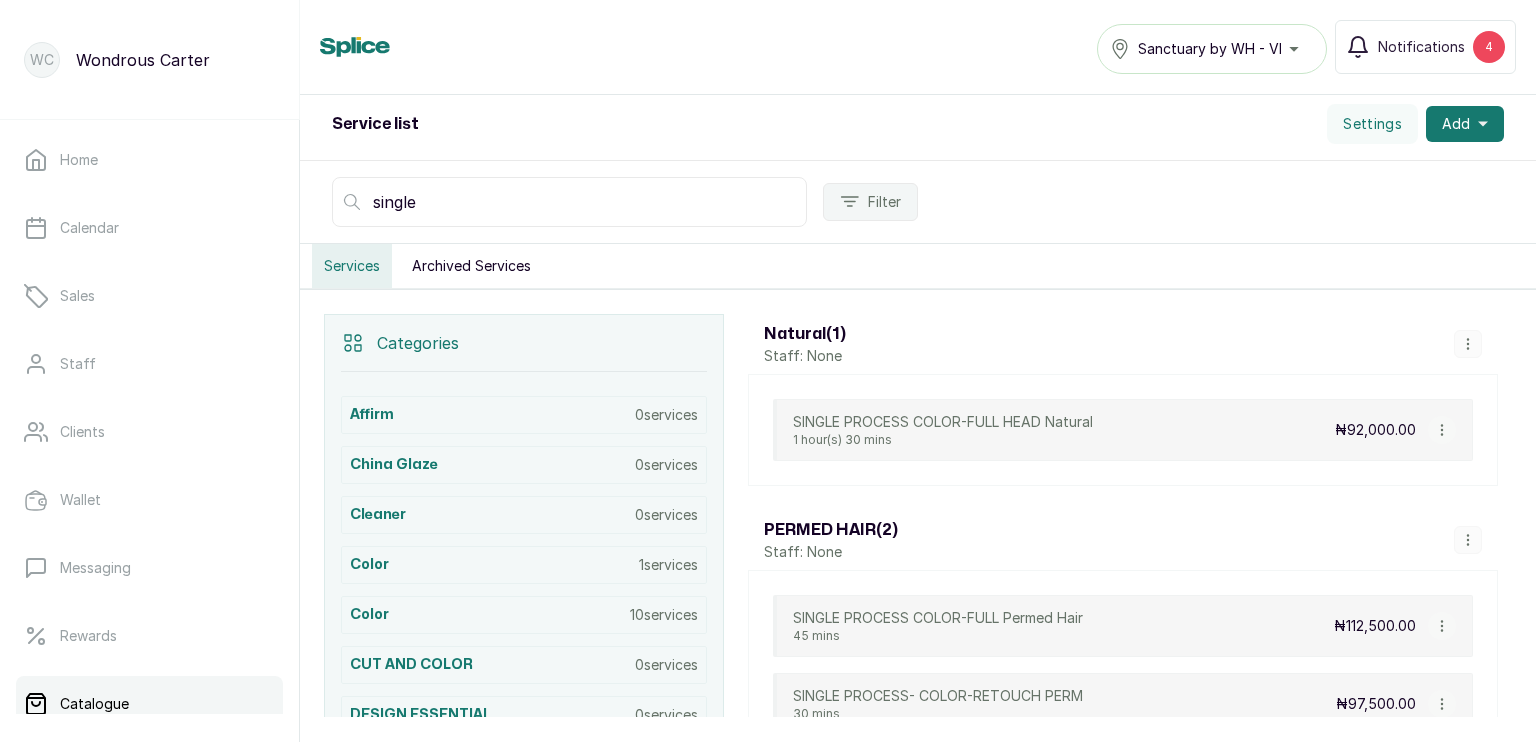 scroll, scrollTop: 216, scrollLeft: 0, axis: vertical 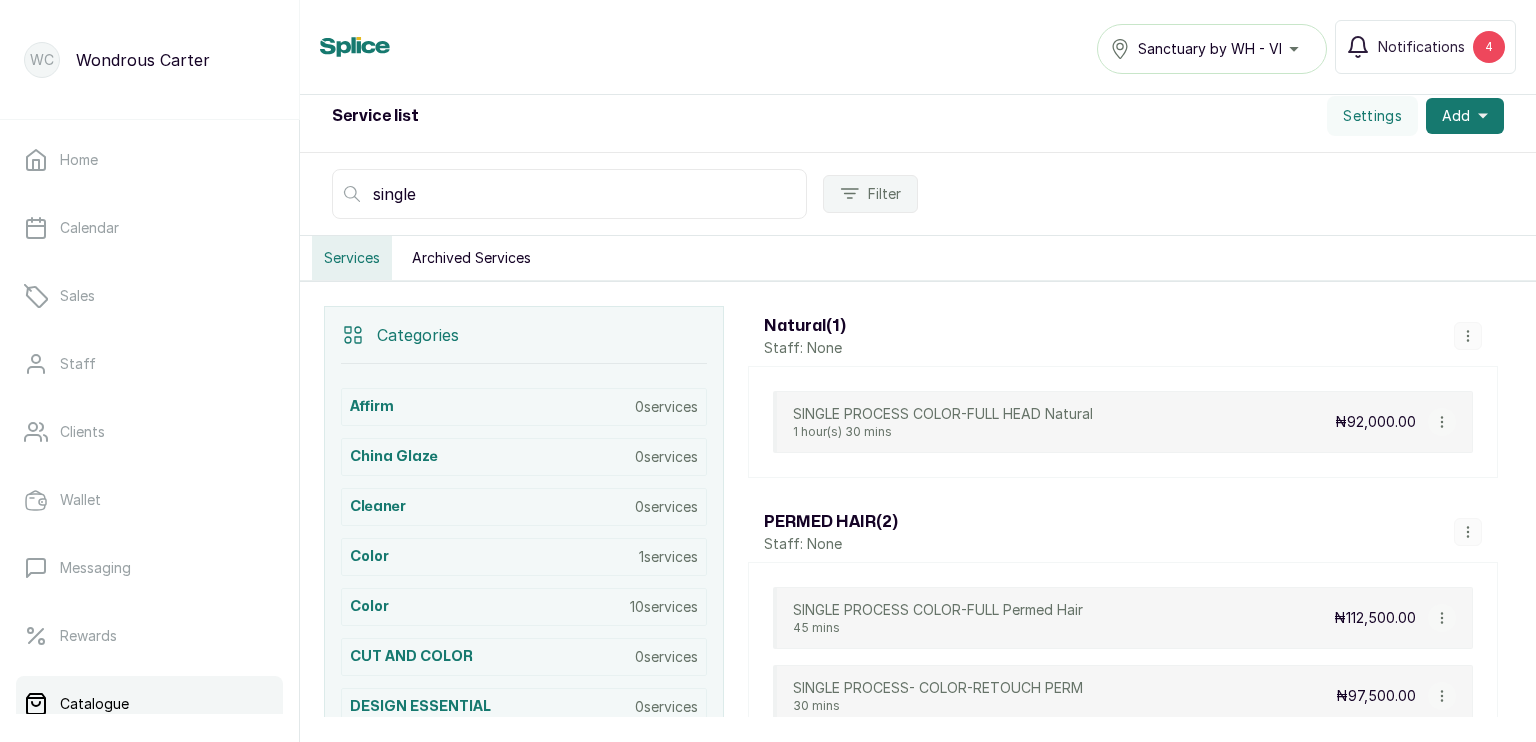 type on "single" 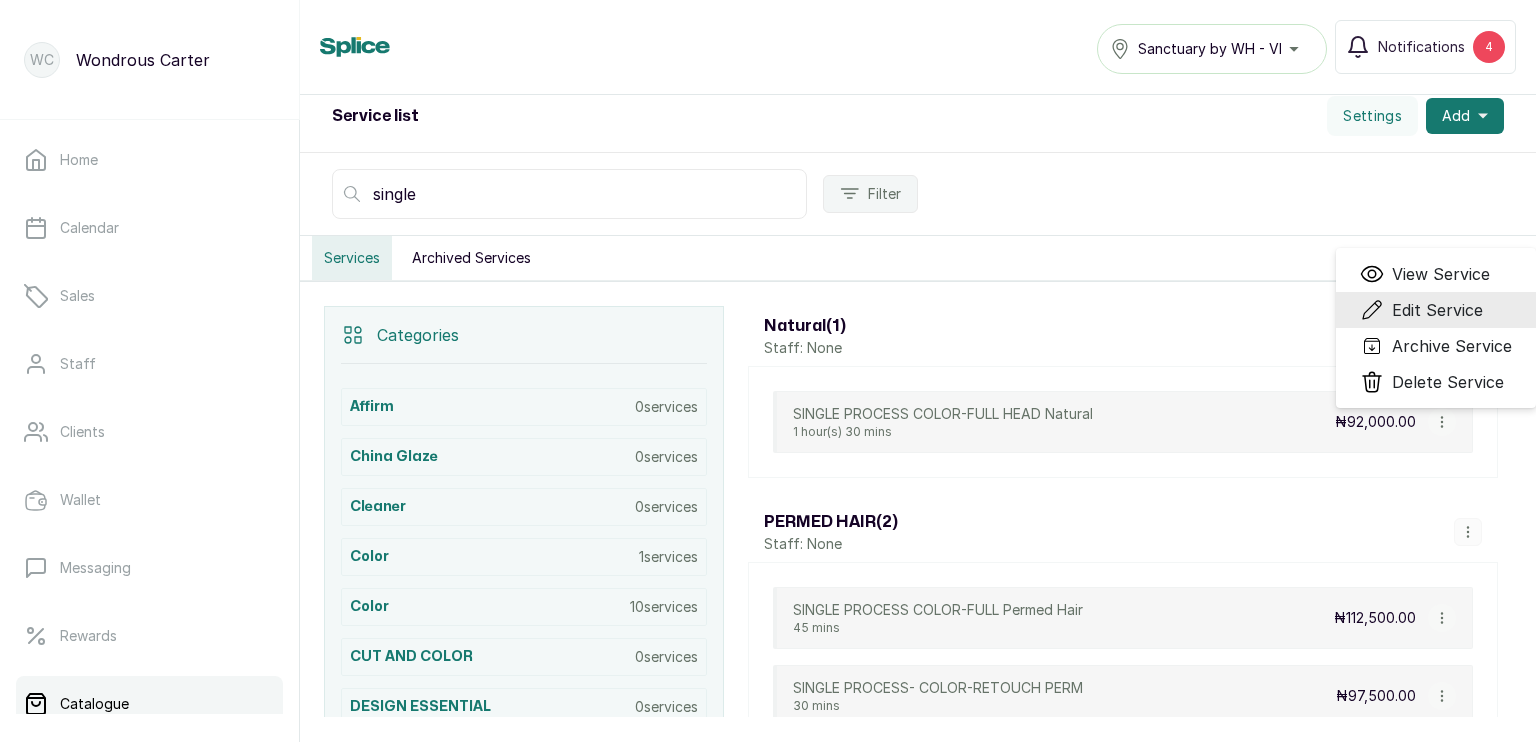 click on "Edit Service" at bounding box center [1437, 310] 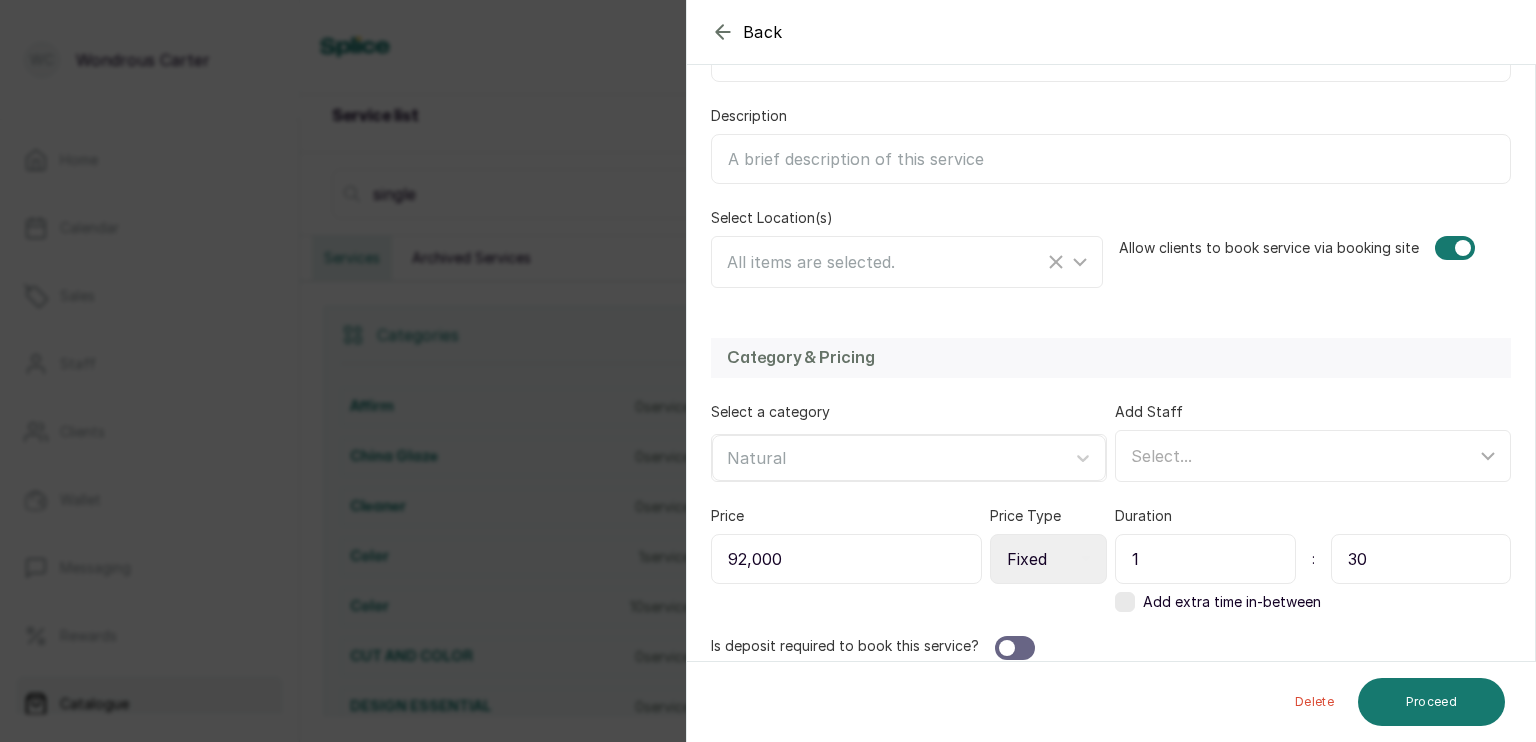scroll, scrollTop: 323, scrollLeft: 0, axis: vertical 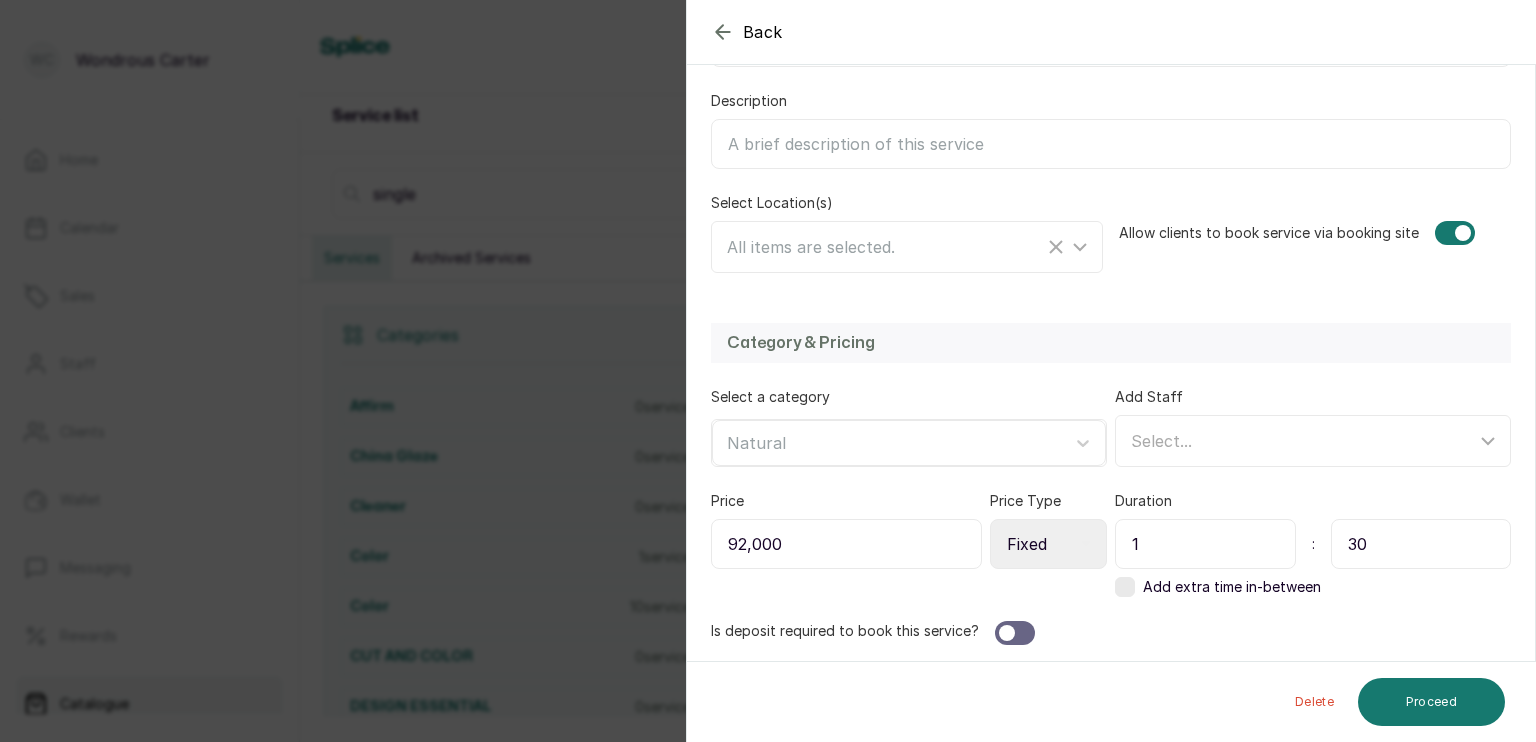 click on "92,000" at bounding box center (846, 544) 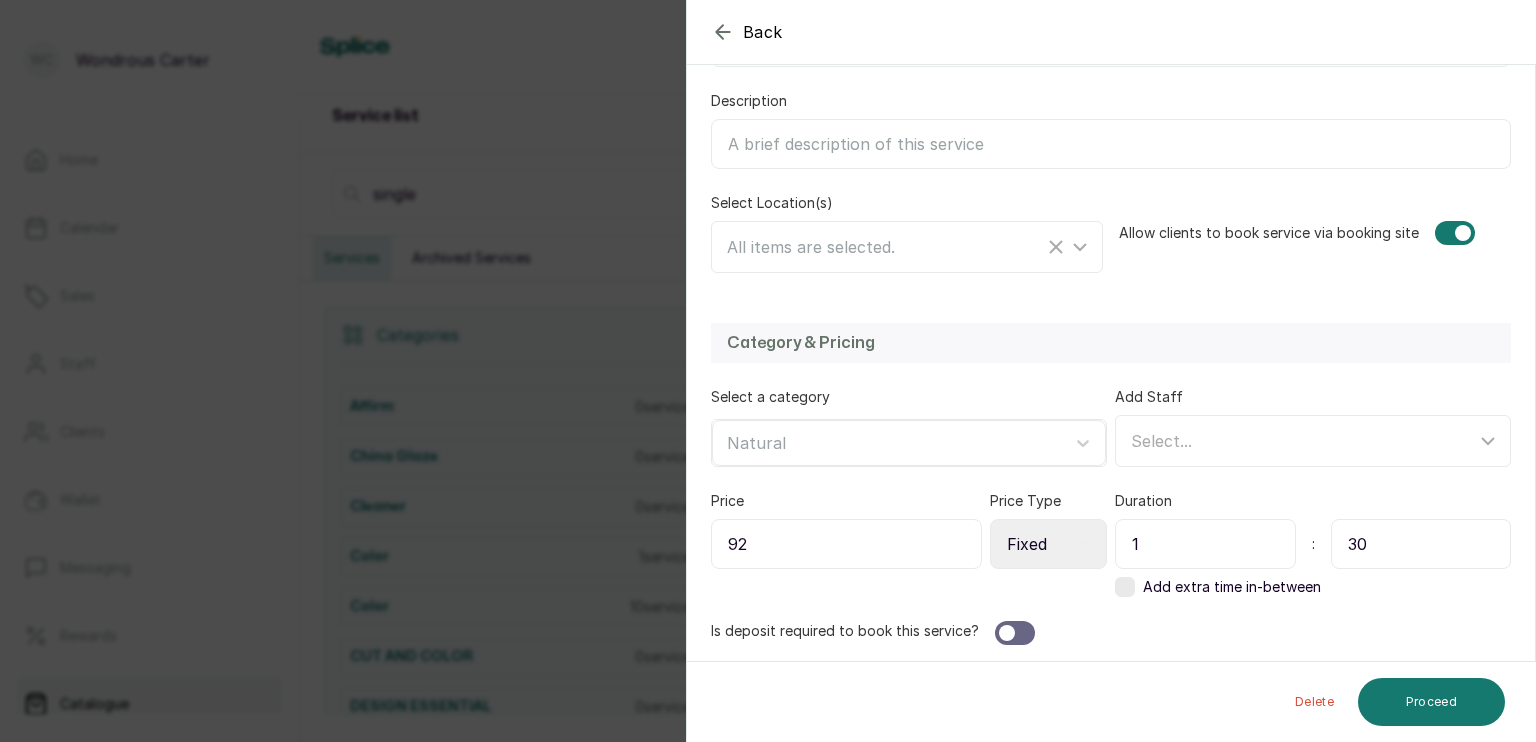 type on "9" 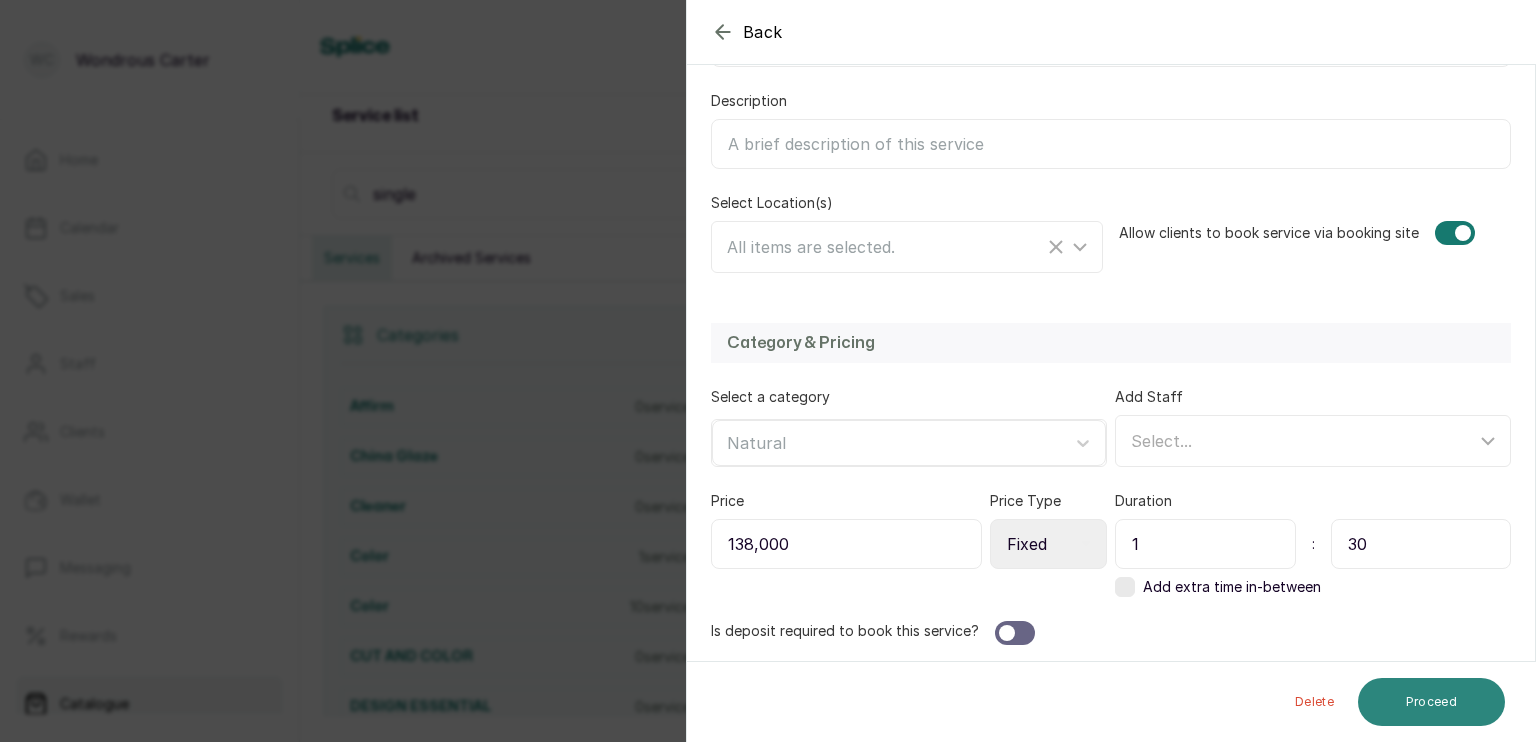 type on "138,000" 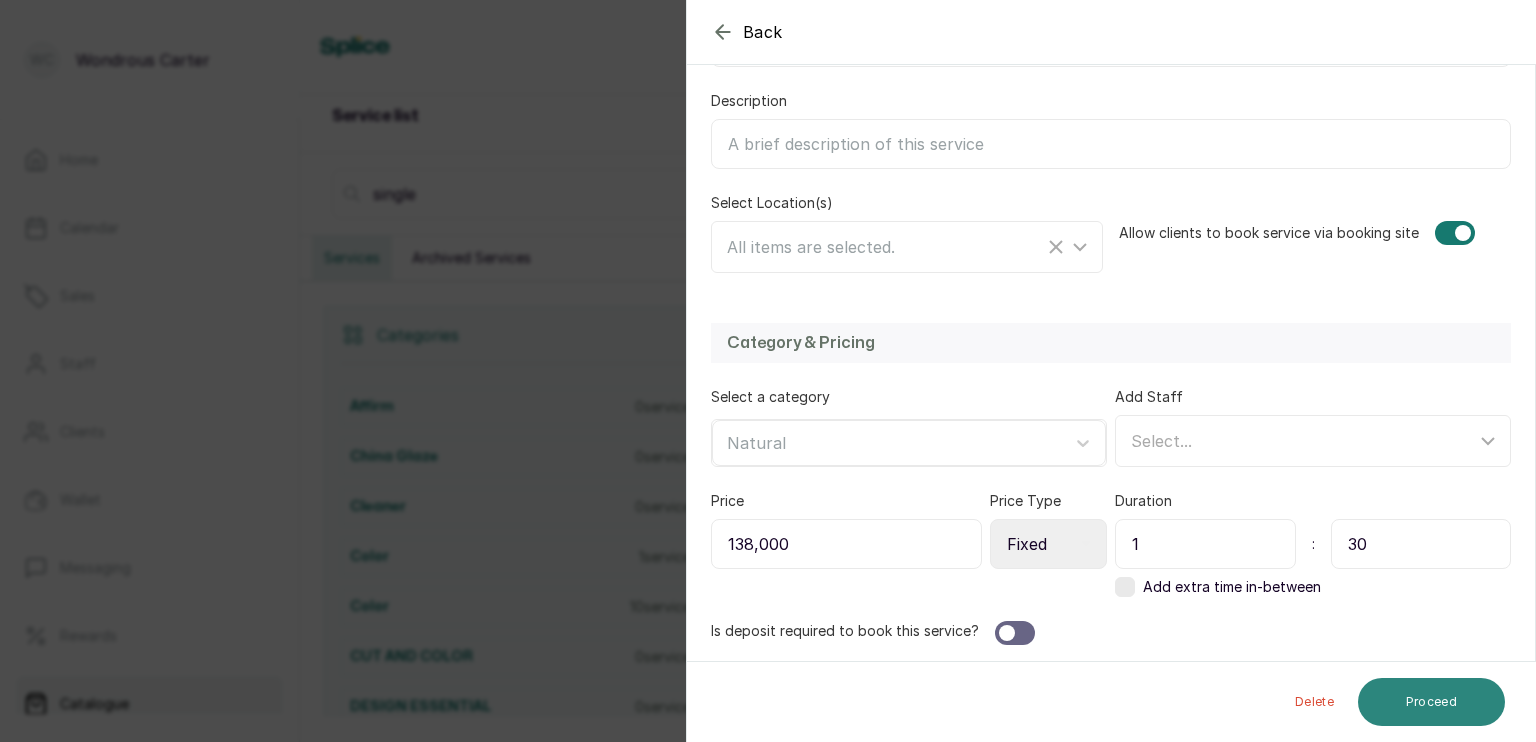 click on "Proceed" at bounding box center [1431, 702] 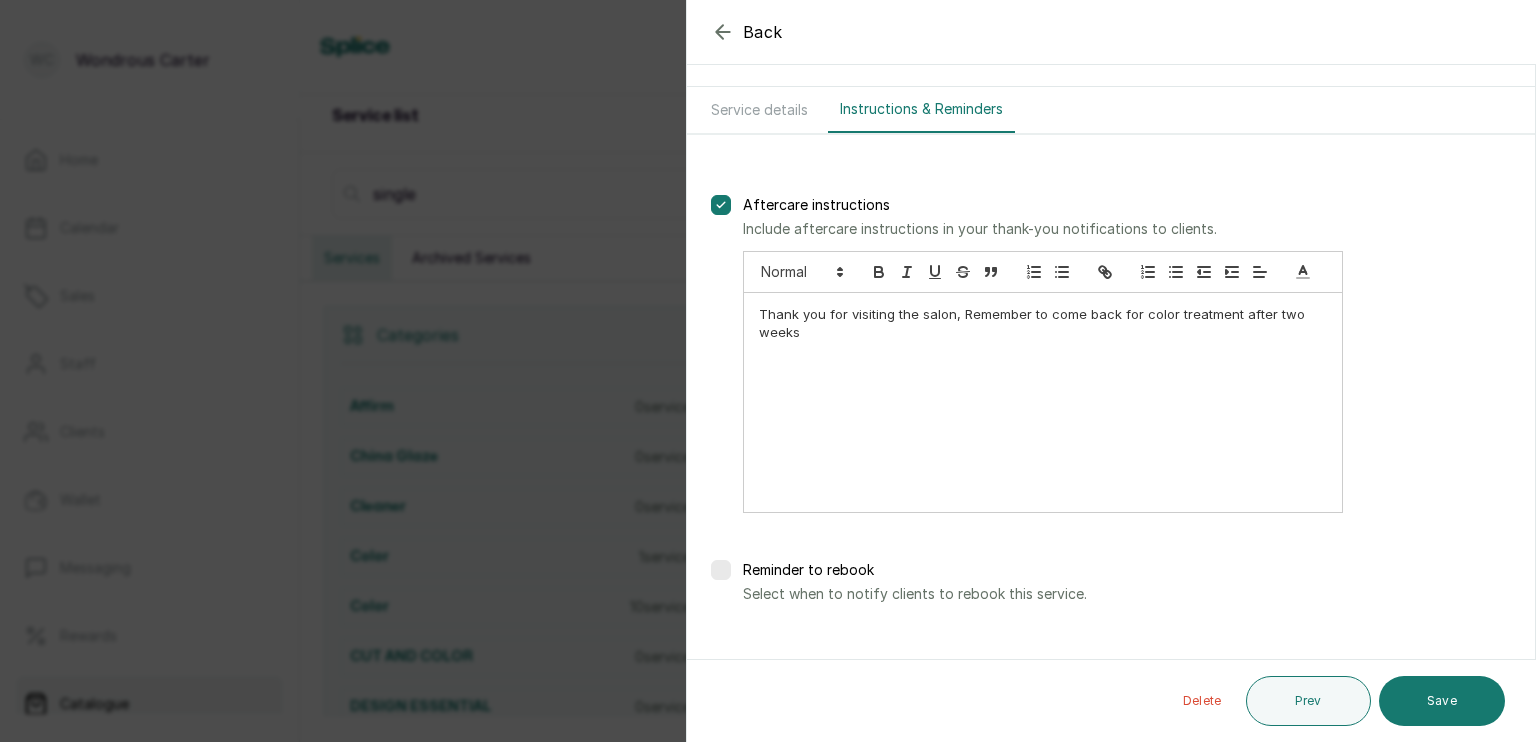 scroll, scrollTop: 84, scrollLeft: 0, axis: vertical 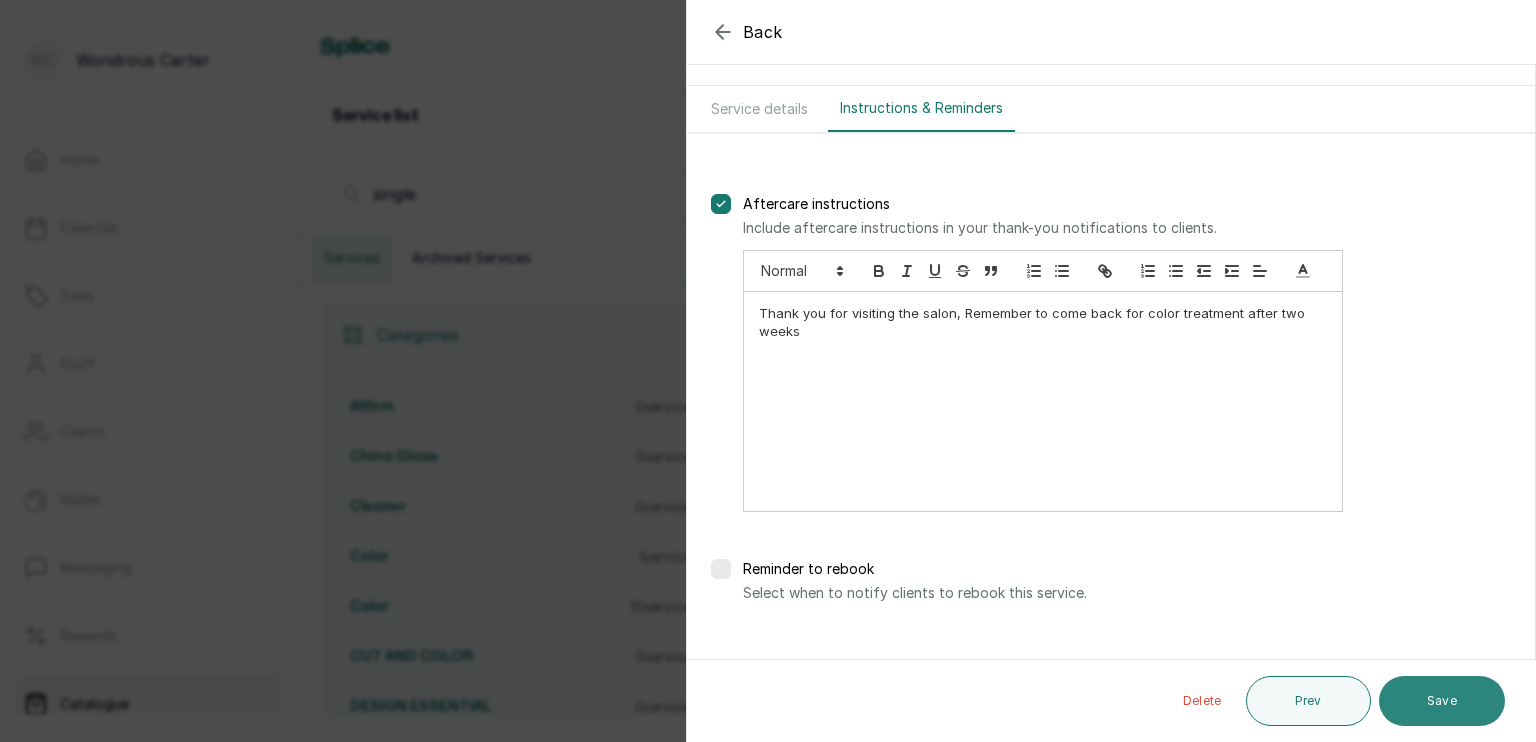 click on "Save" at bounding box center (1442, 701) 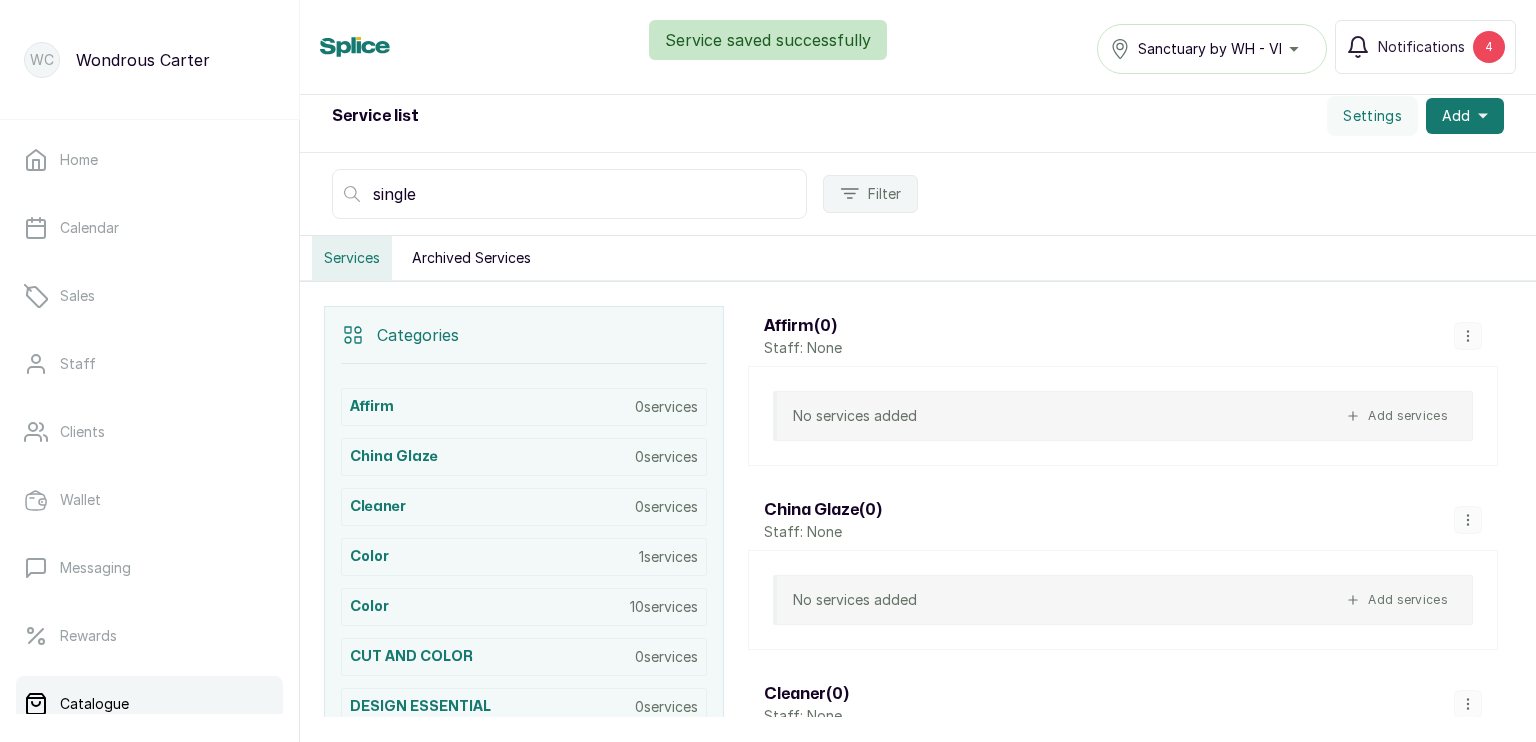 click on "single" at bounding box center (569, 194) 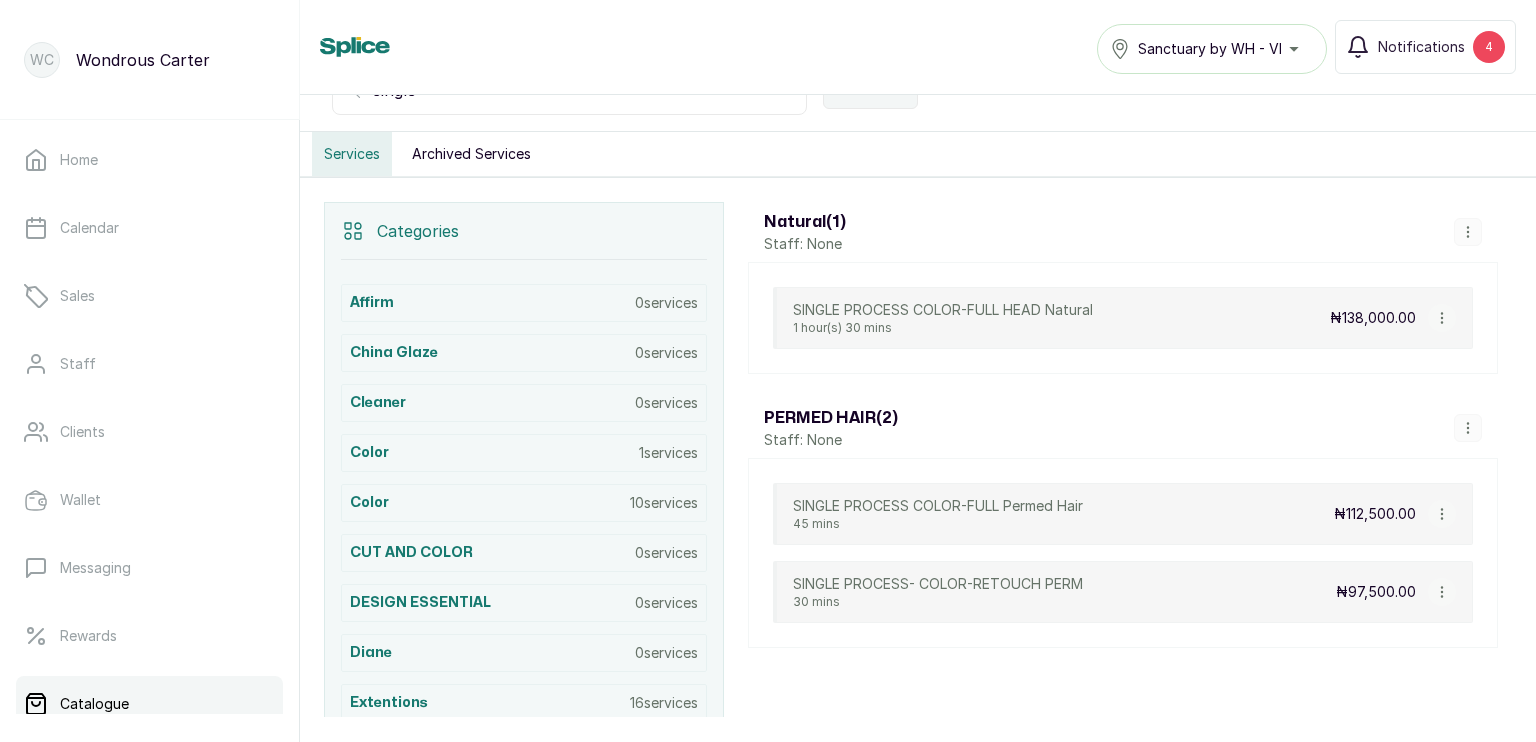 scroll, scrollTop: 322, scrollLeft: 0, axis: vertical 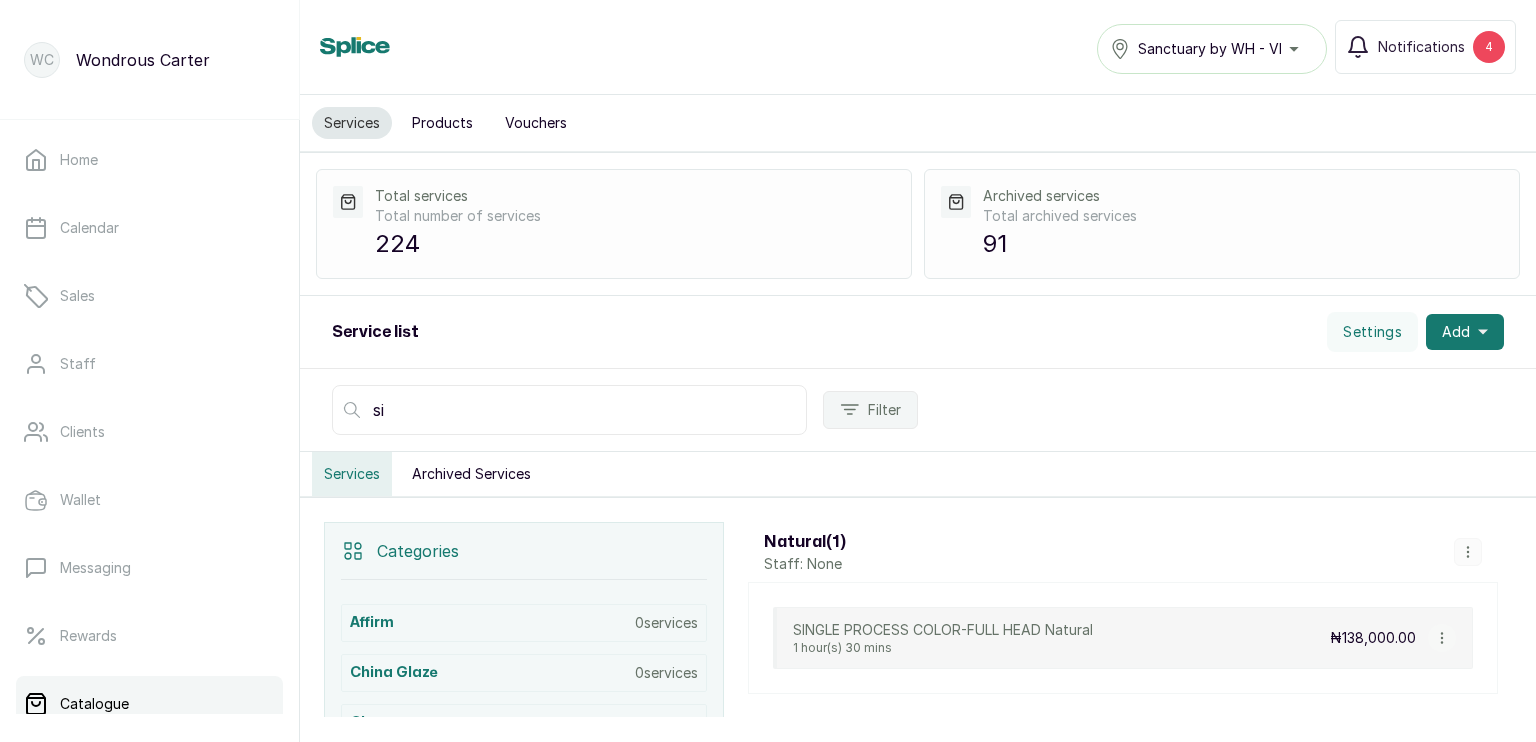 type on "s" 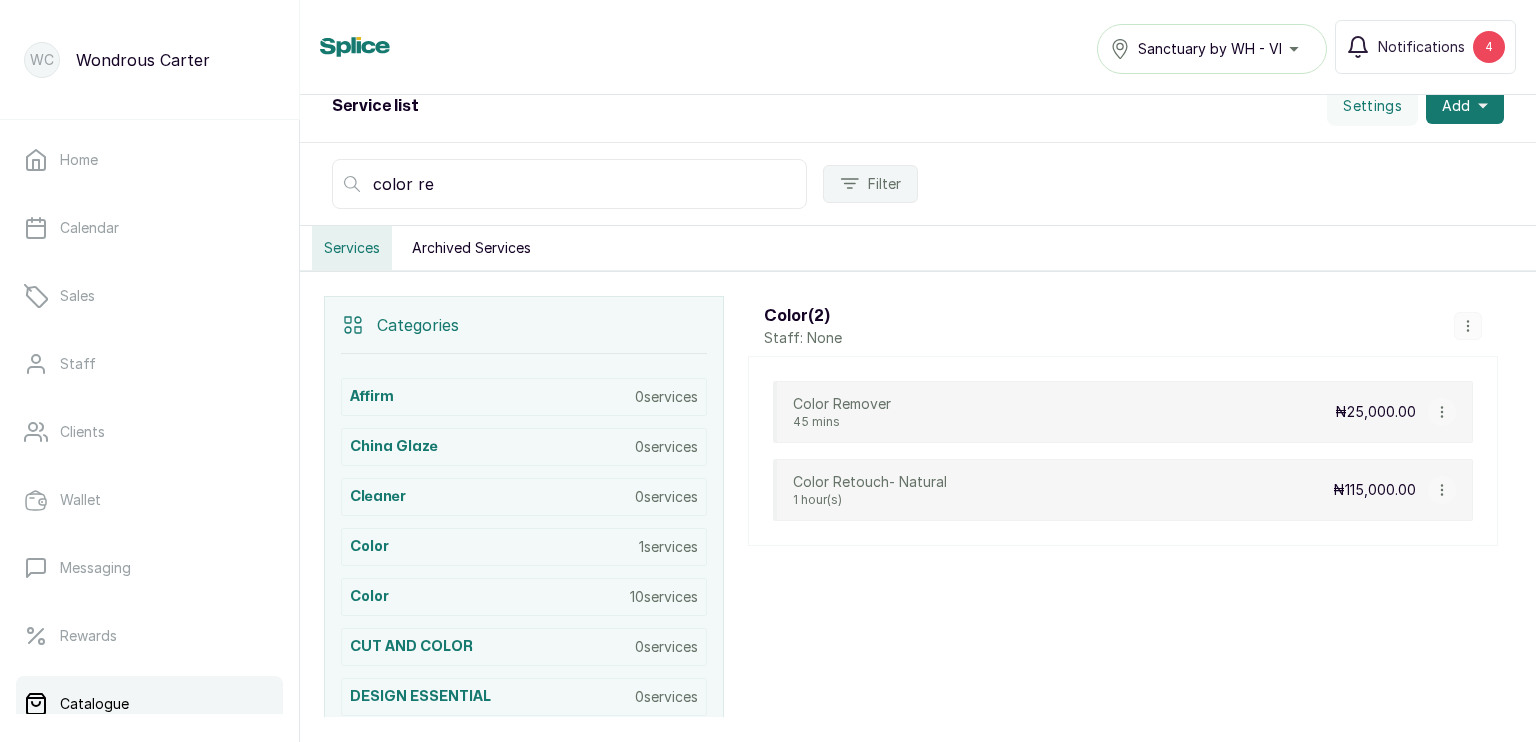 scroll, scrollTop: 0, scrollLeft: 0, axis: both 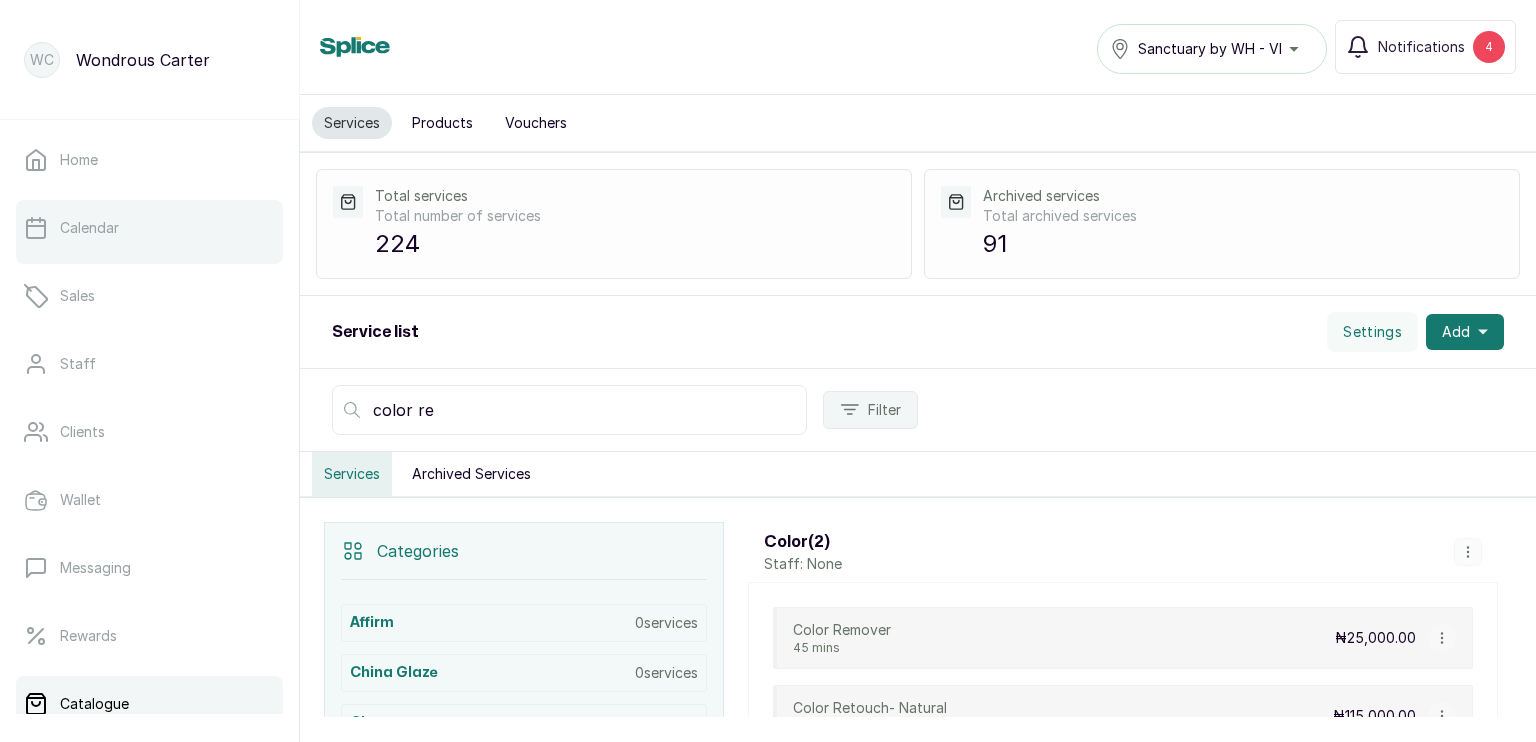 type on "color re" 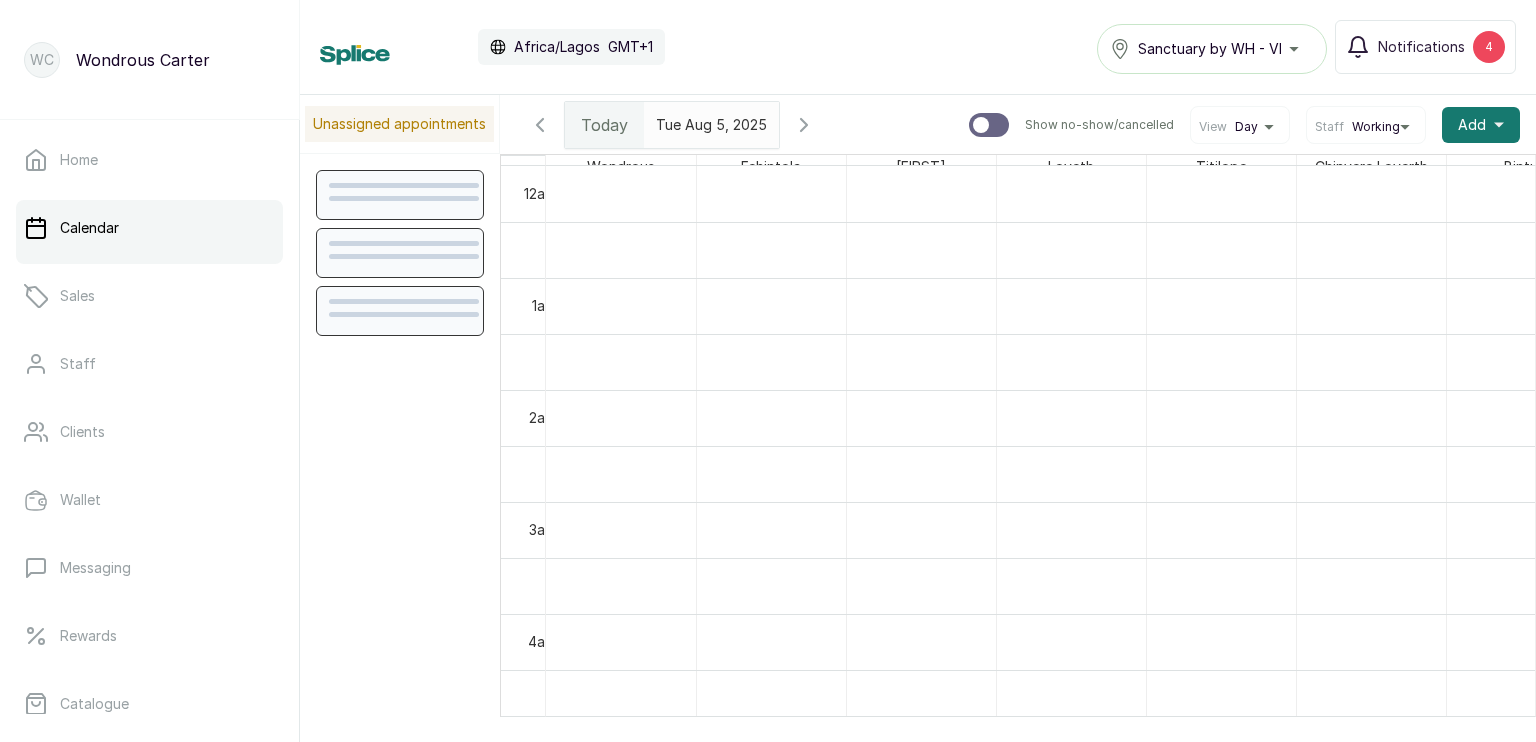 scroll, scrollTop: 674, scrollLeft: 0, axis: vertical 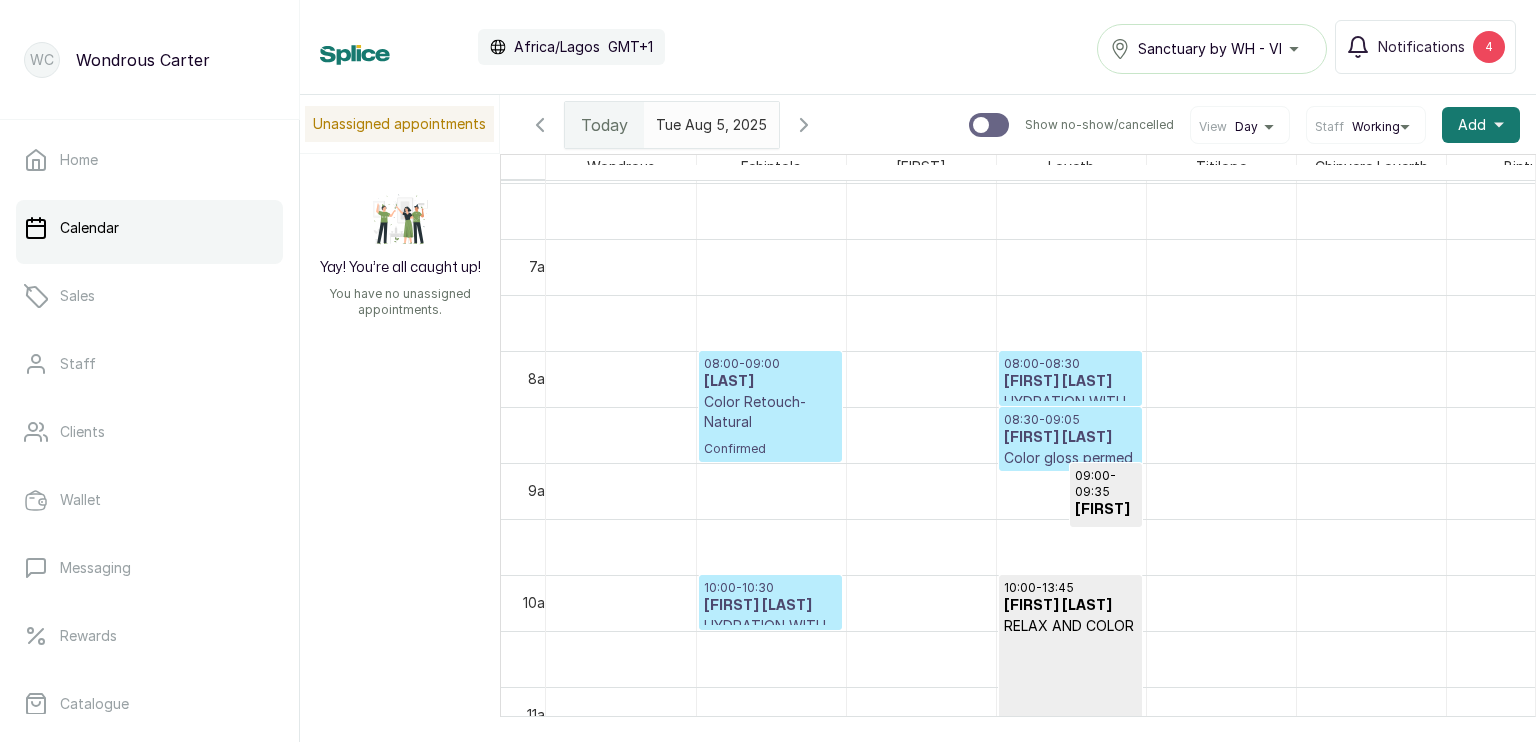 click on "[FIRST] [LAST]" at bounding box center [1070, 438] 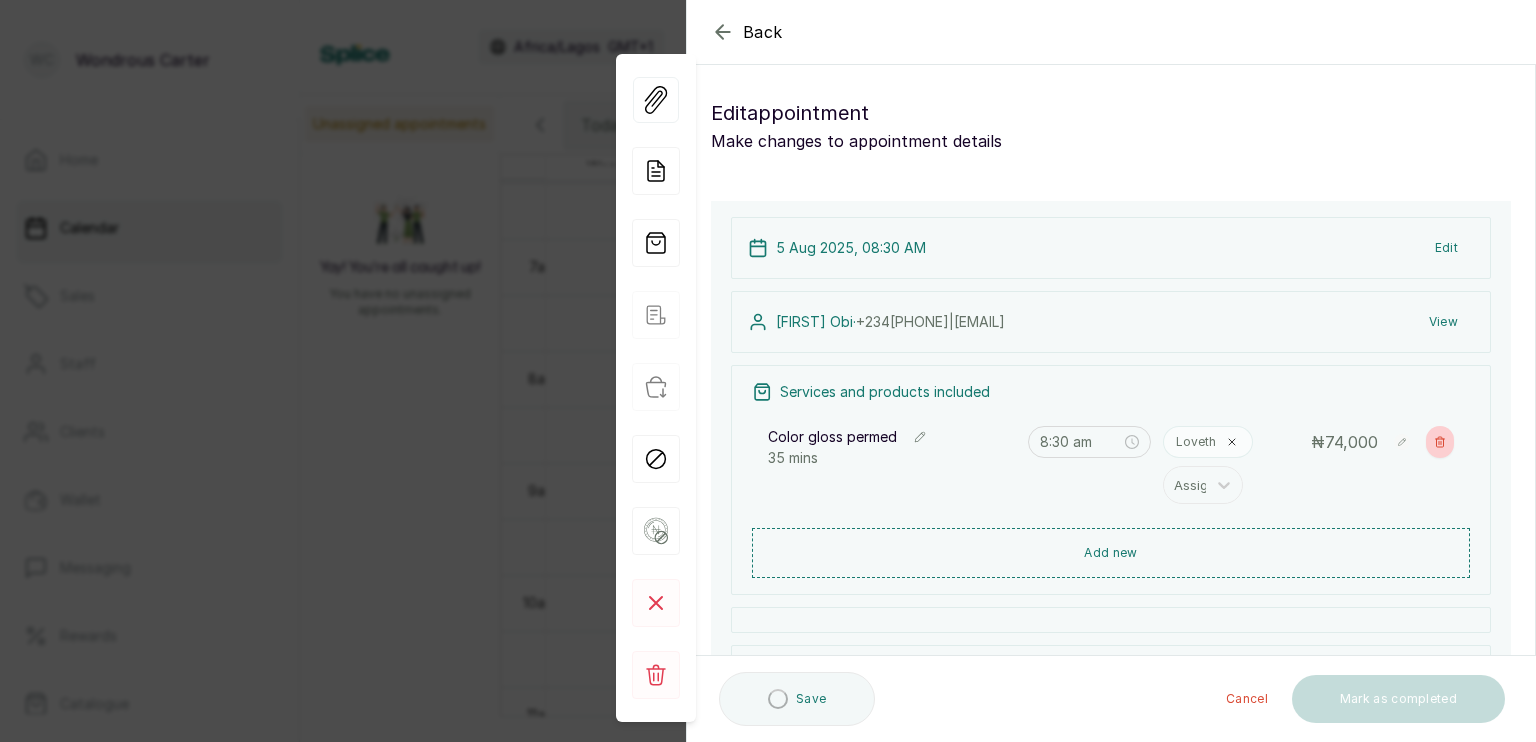 click 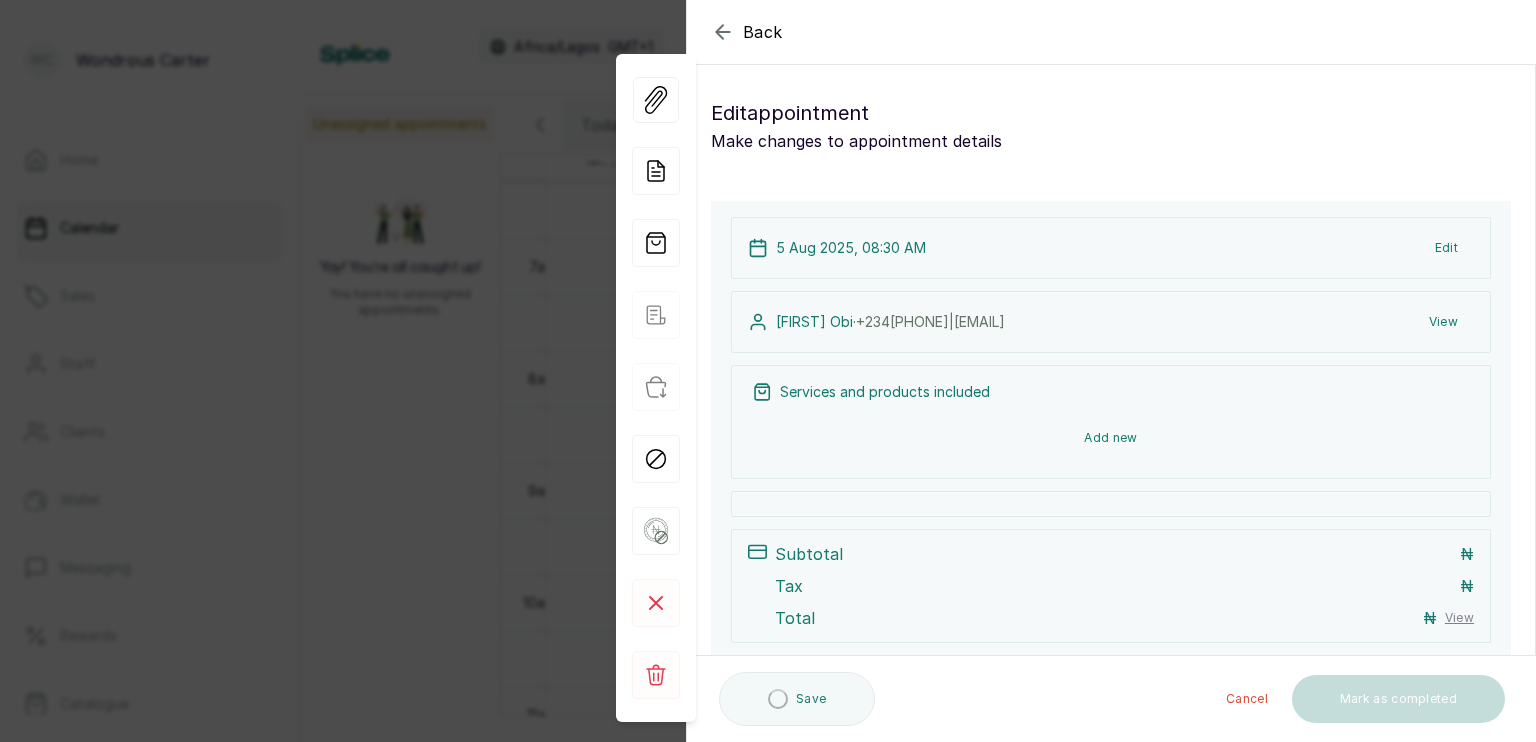 click on "Add new" at bounding box center [1111, 438] 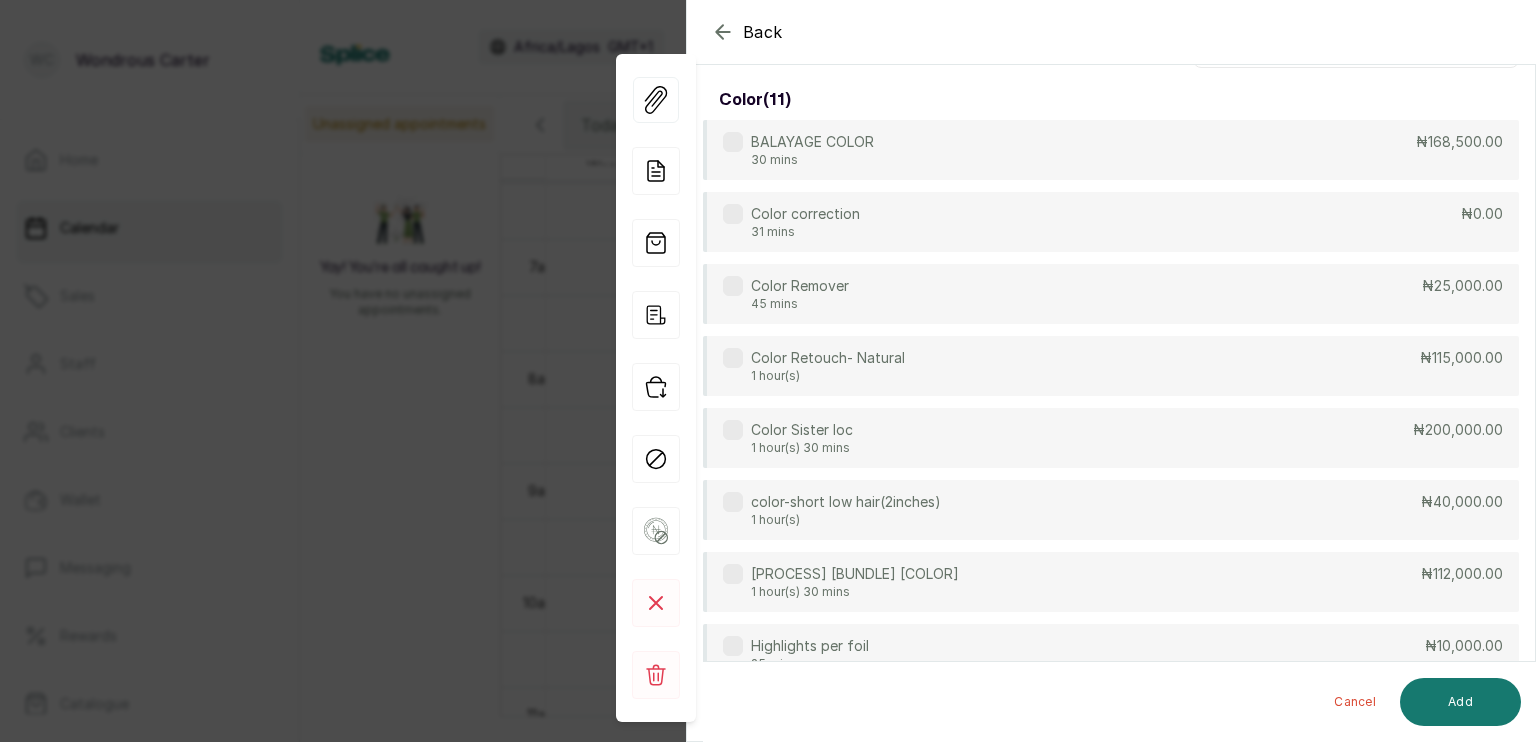 scroll, scrollTop: 0, scrollLeft: 0, axis: both 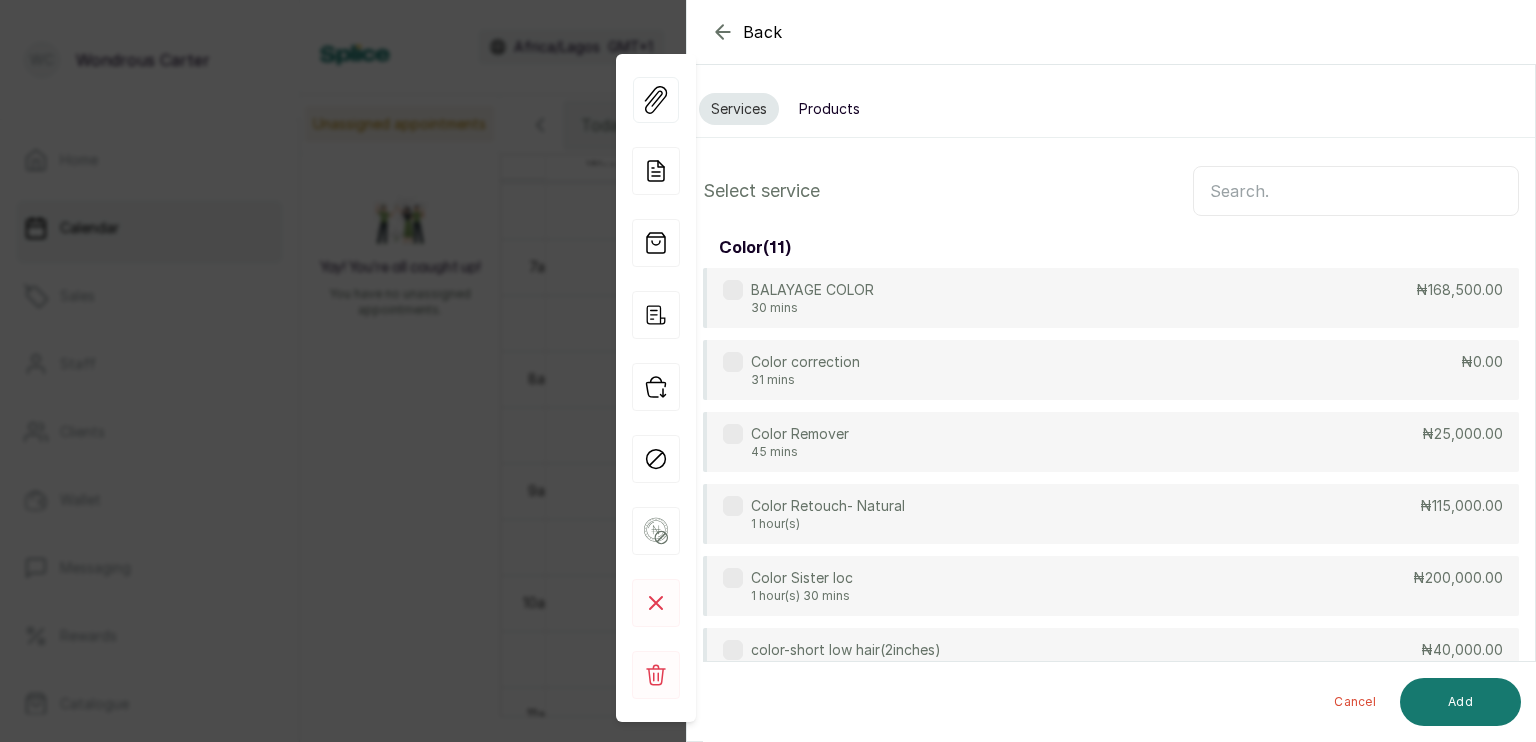 click at bounding box center [1356, 191] 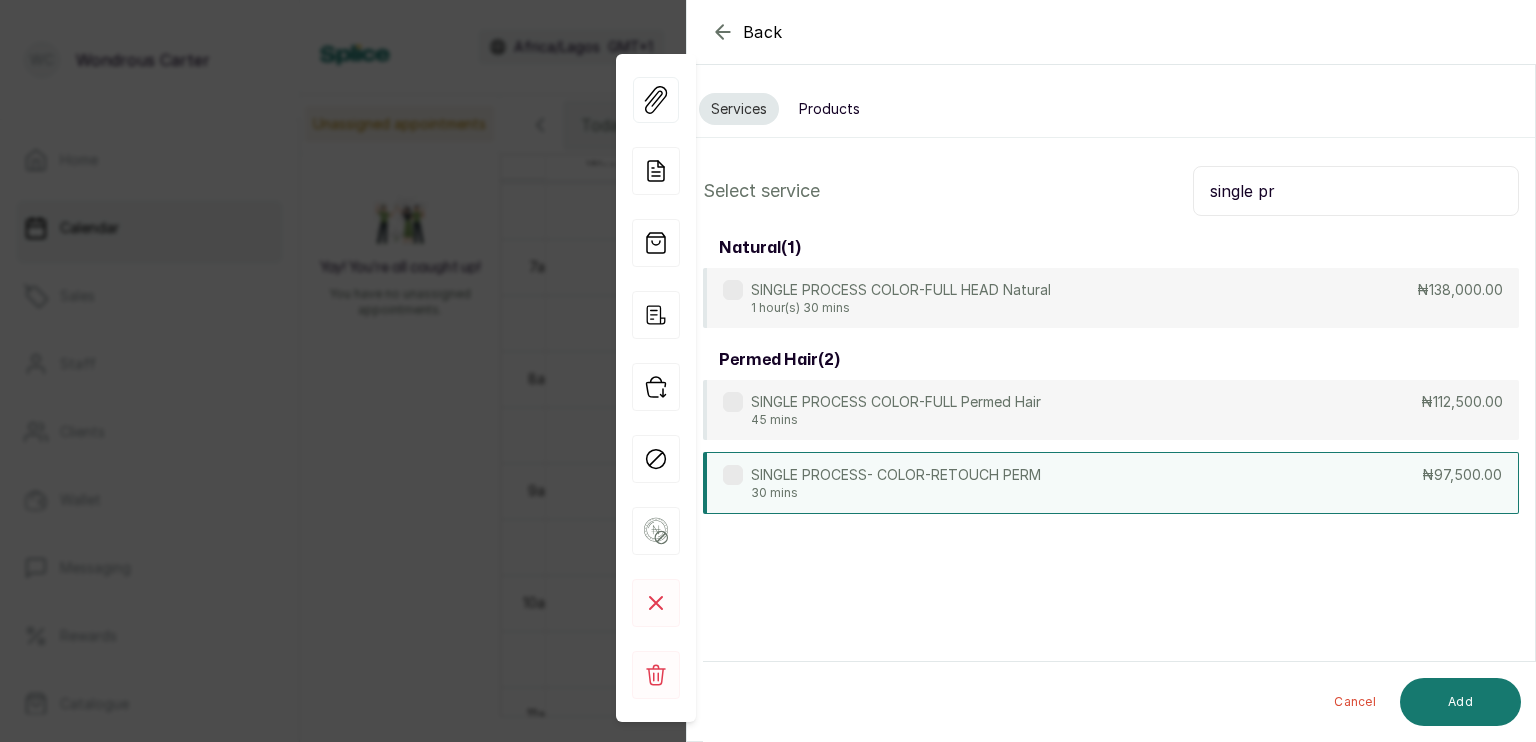 type on "single pr" 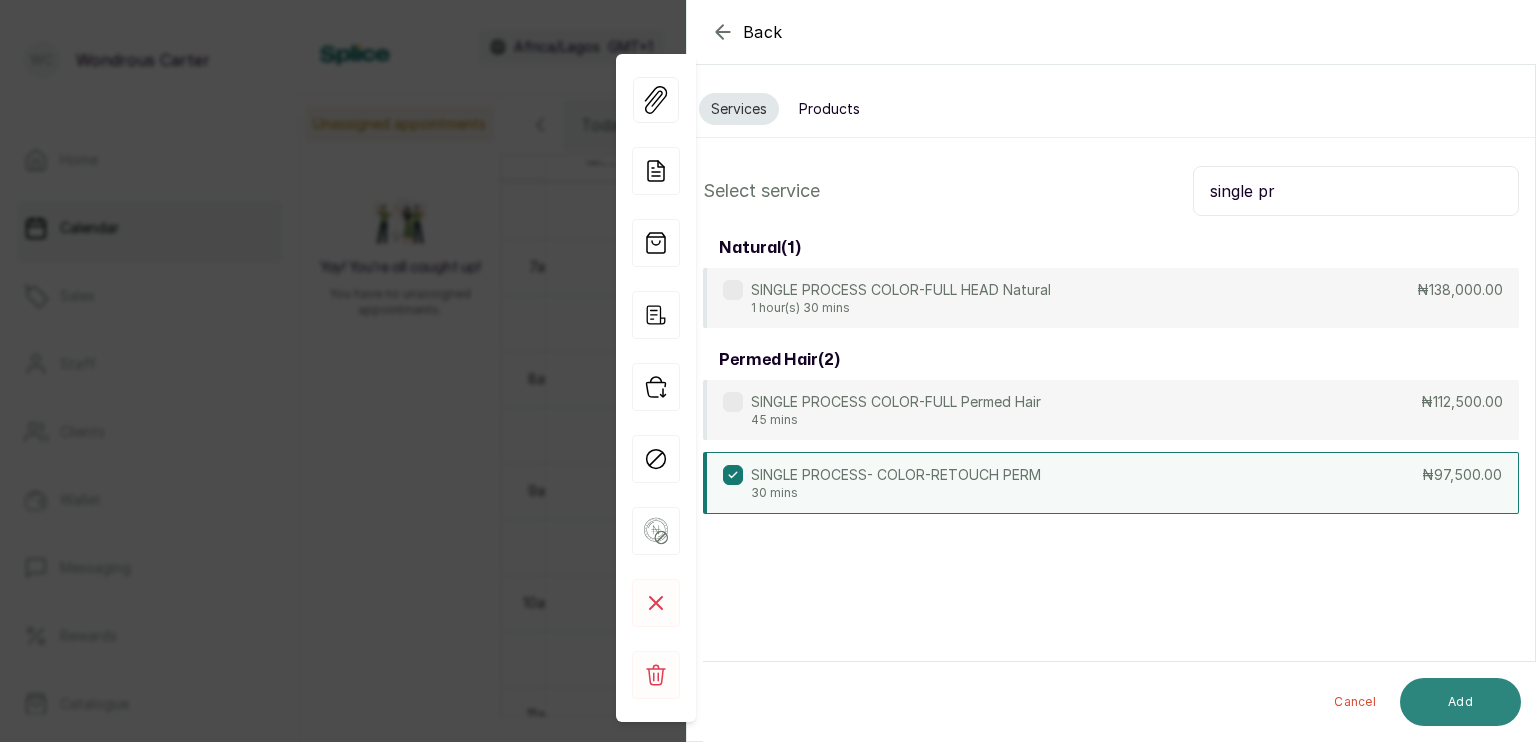 click on "Add" at bounding box center (1460, 702) 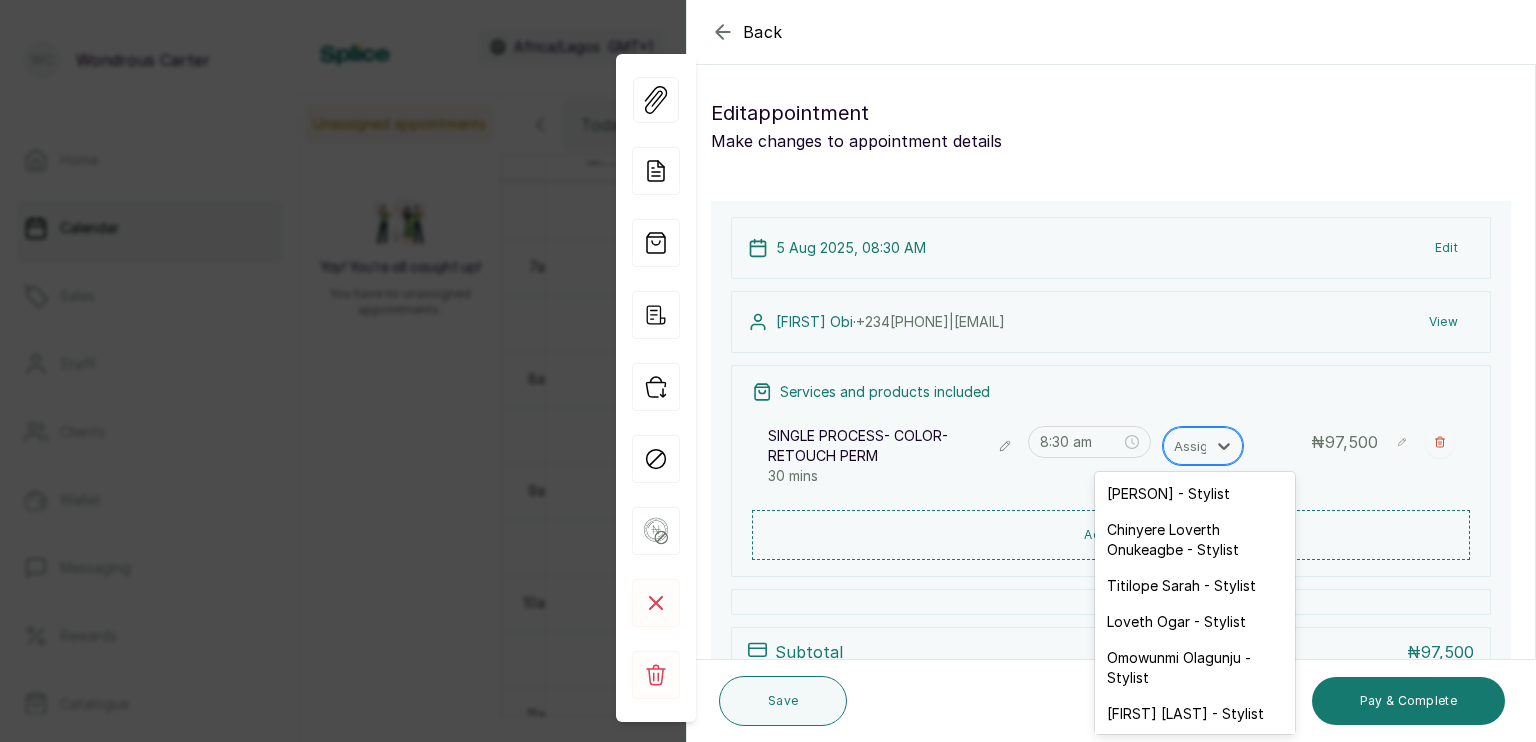 click at bounding box center [1195, 446] 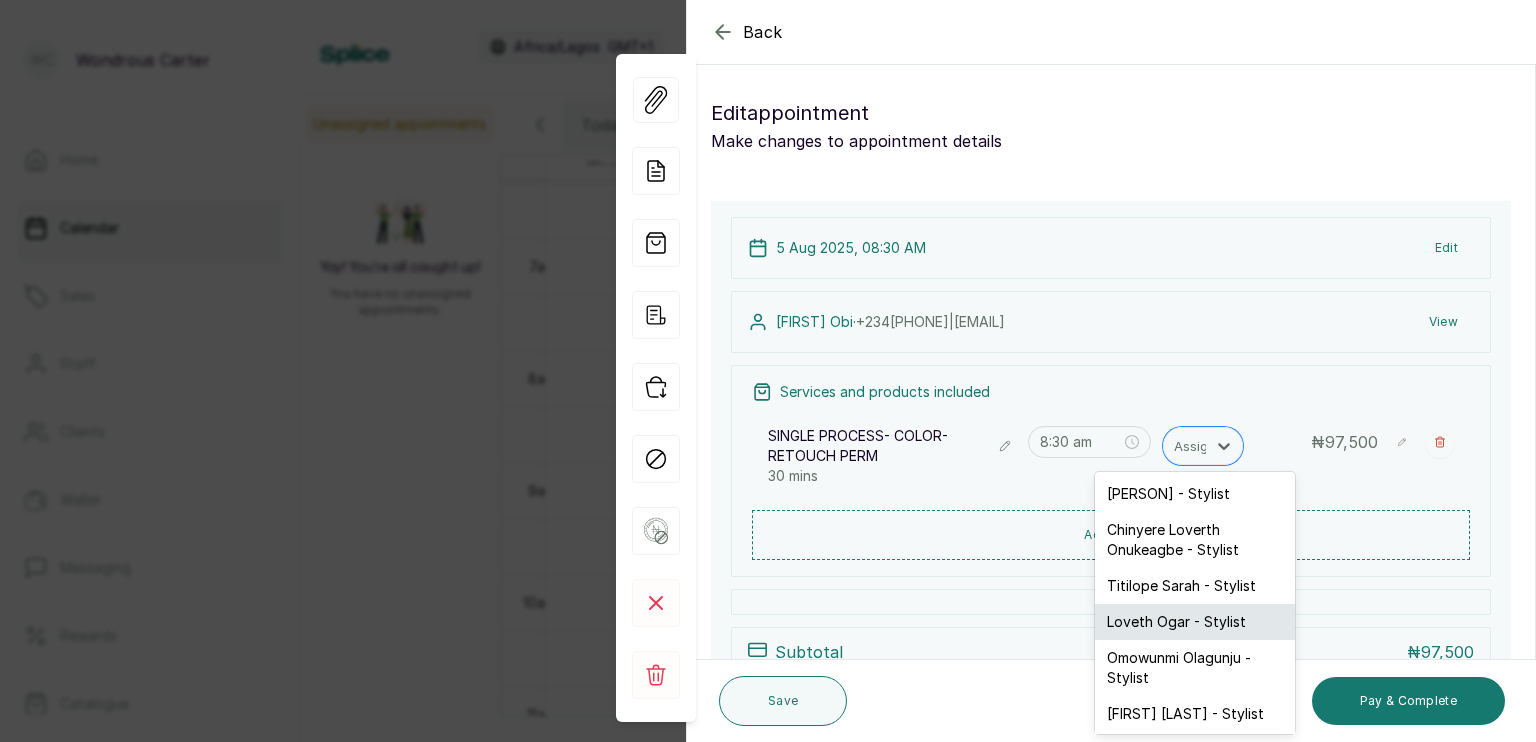 click on "Loveth Ogar - Stylist" at bounding box center [1195, 622] 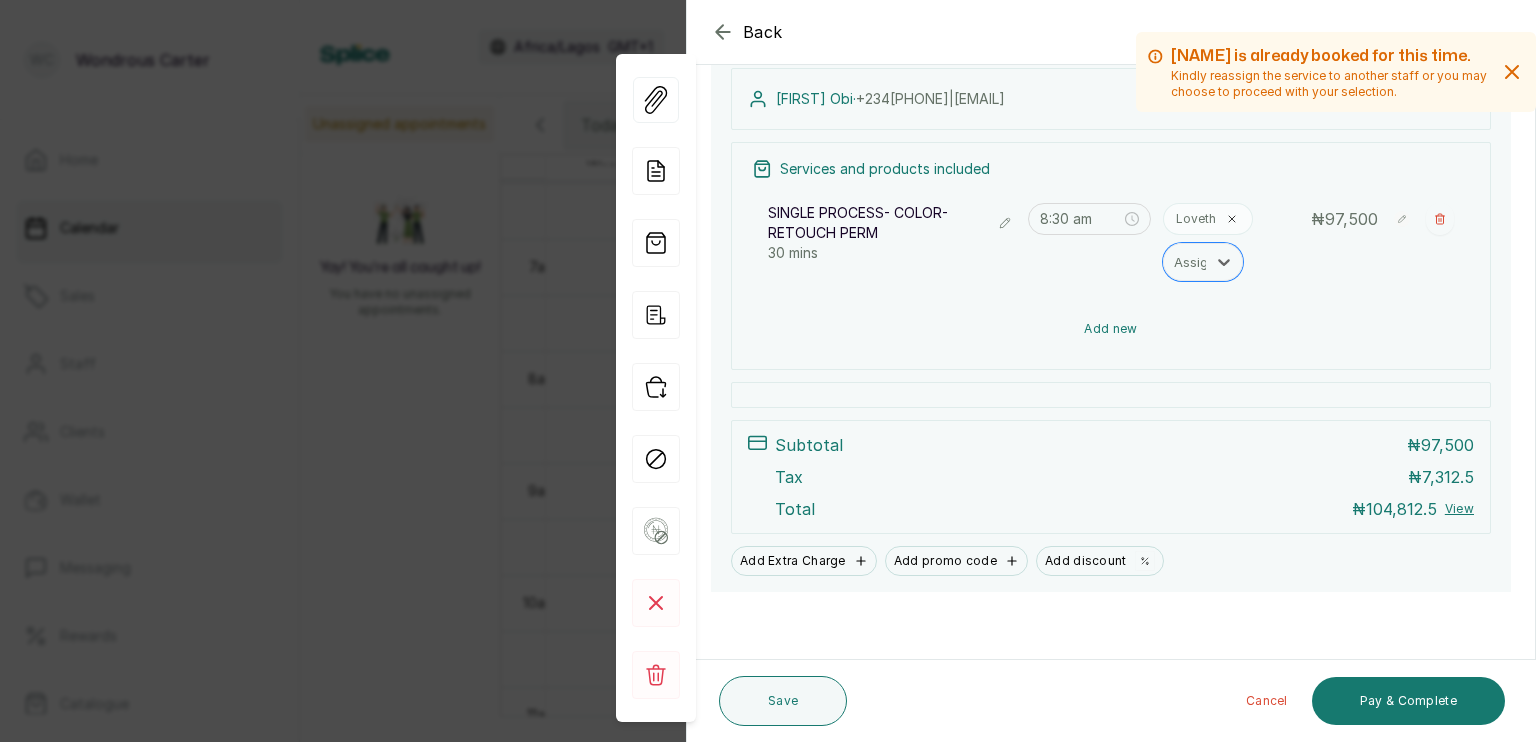 scroll, scrollTop: 224, scrollLeft: 0, axis: vertical 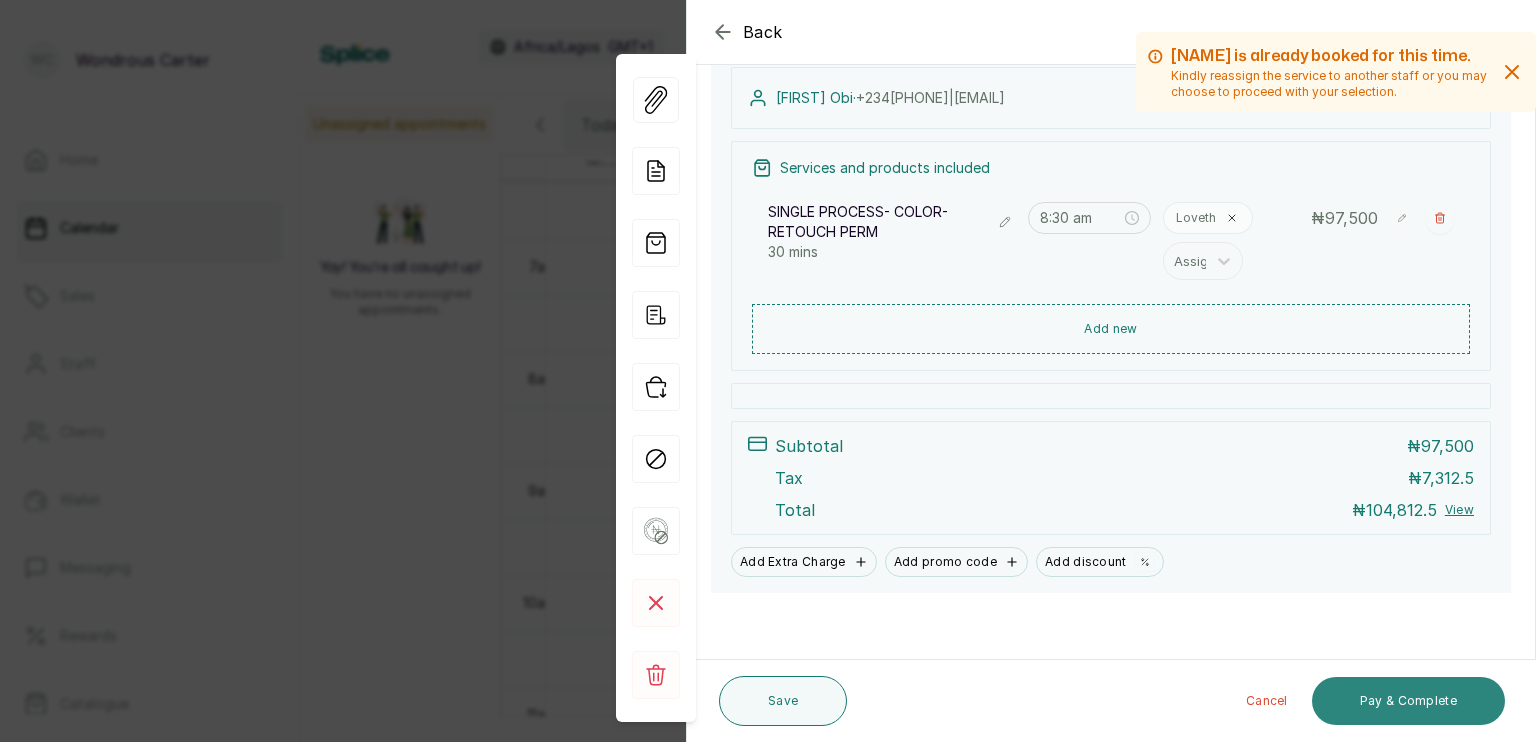 click on "Pay & Complete" at bounding box center [1408, 701] 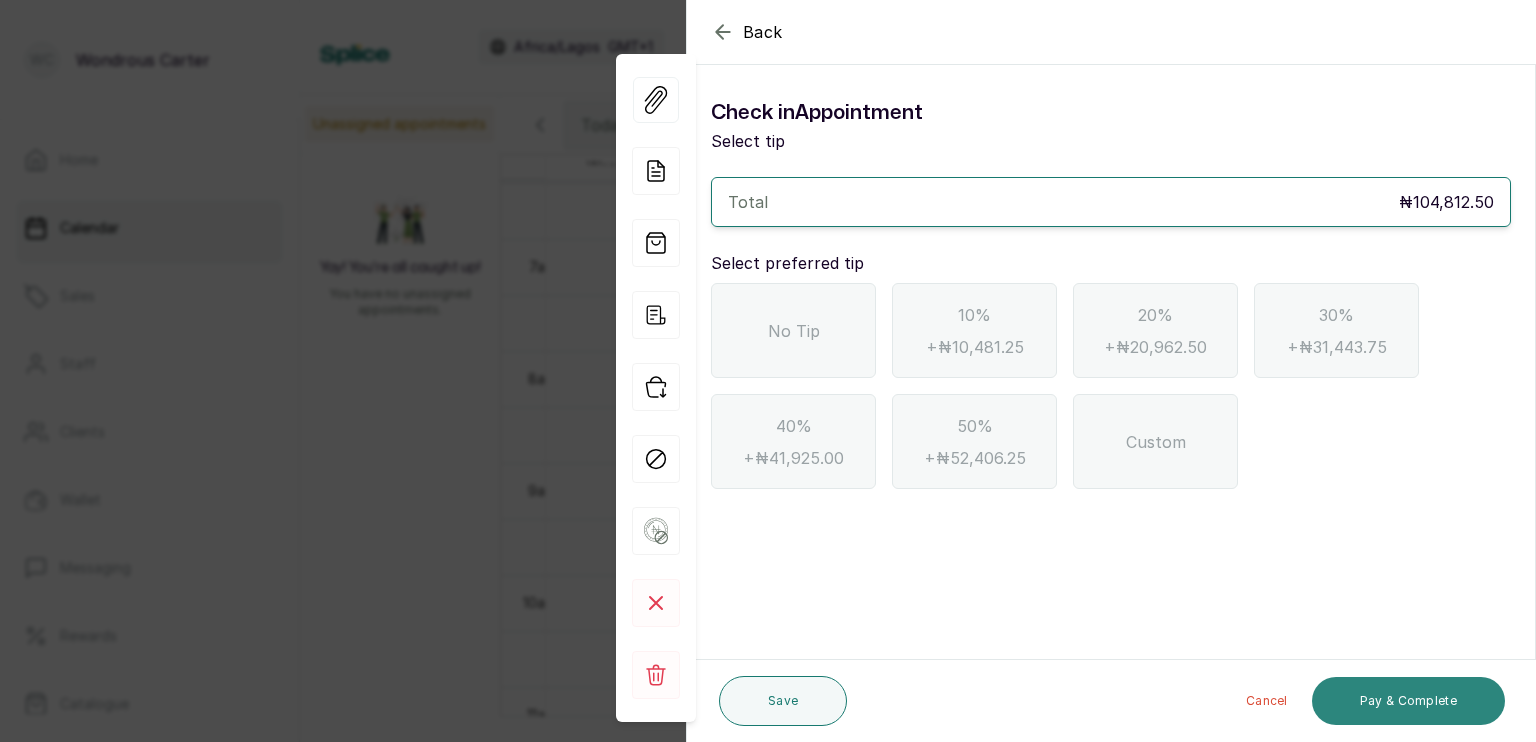 scroll, scrollTop: 0, scrollLeft: 0, axis: both 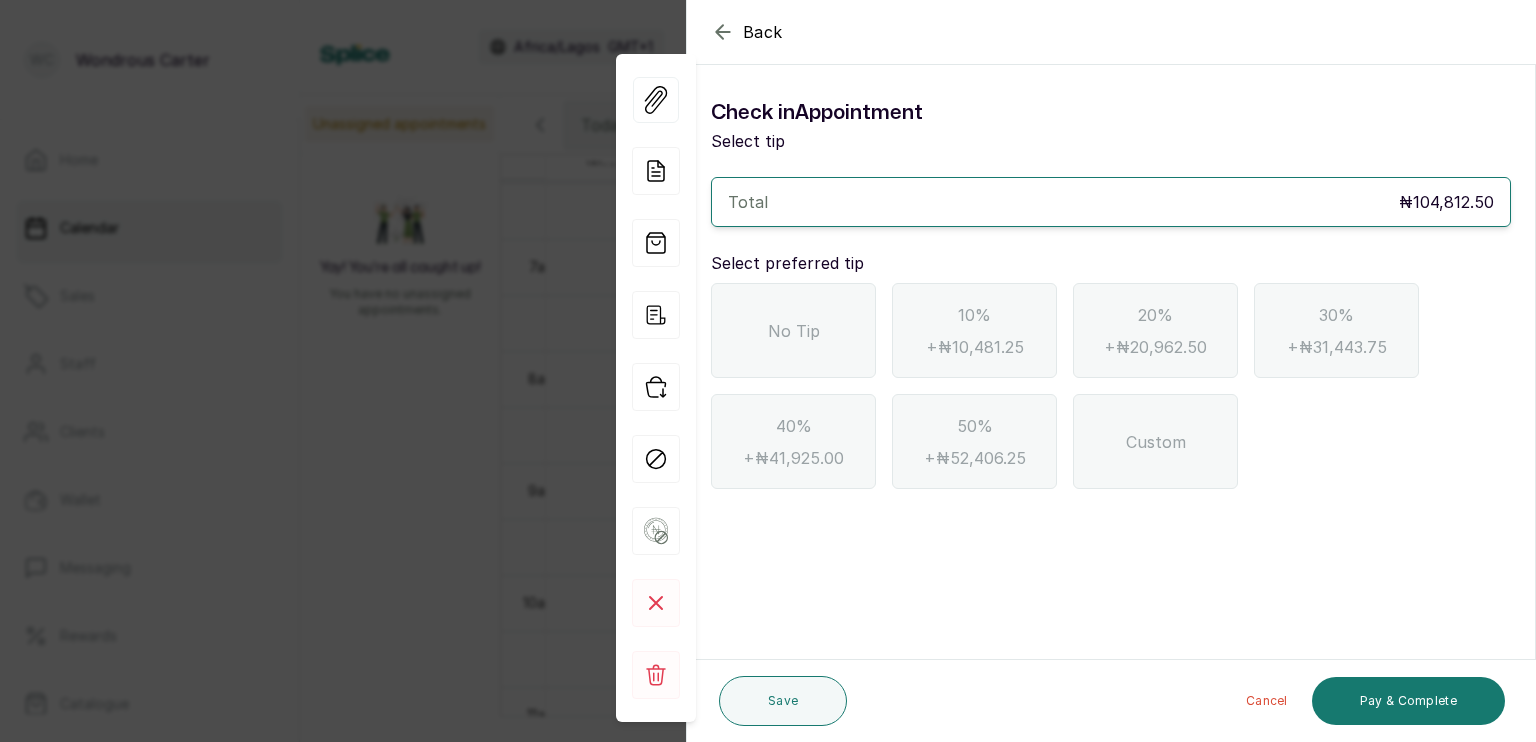 click on "No Tip" at bounding box center [794, 331] 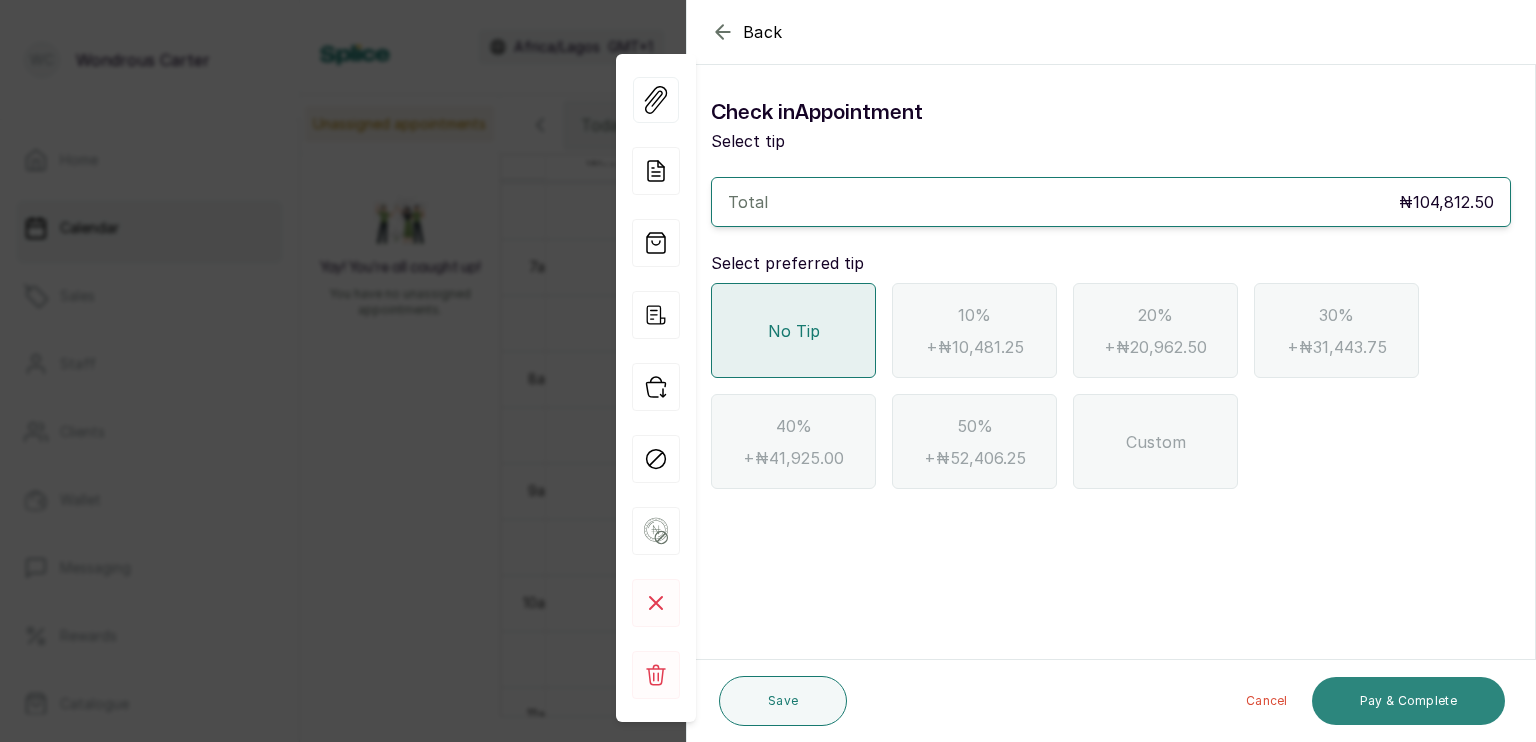 click on "Pay & Complete" at bounding box center [1408, 701] 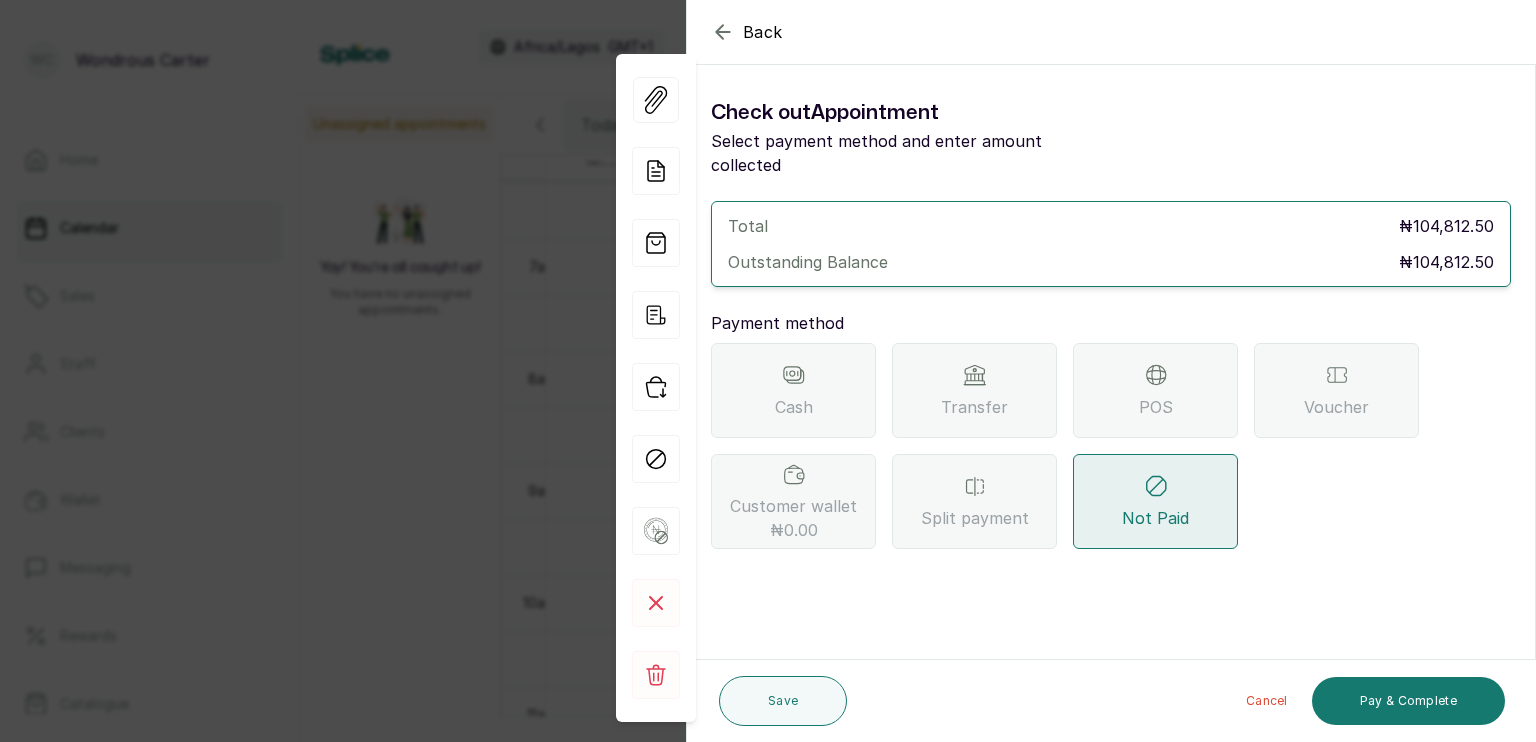 click on "Transfer" at bounding box center [974, 390] 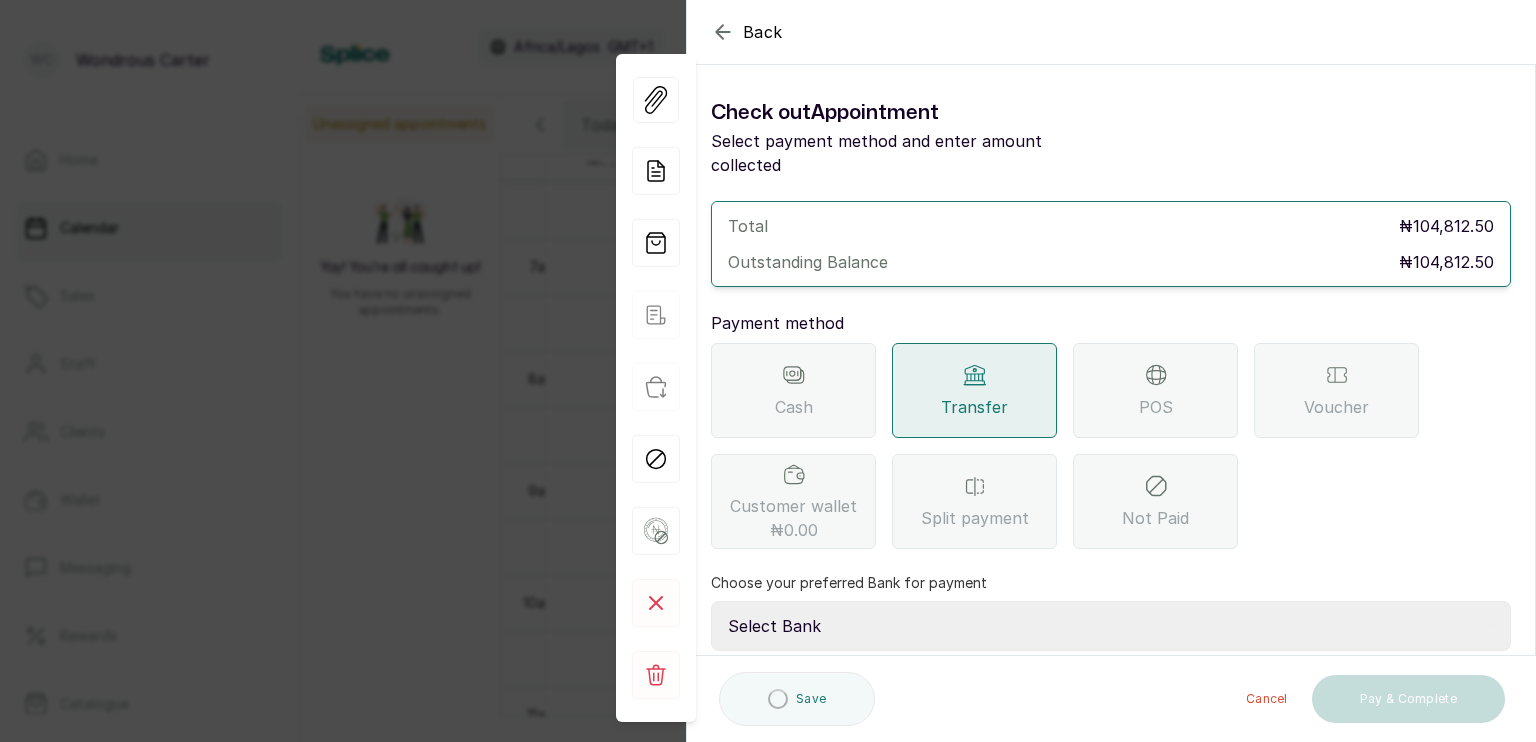scroll, scrollTop: 158, scrollLeft: 0, axis: vertical 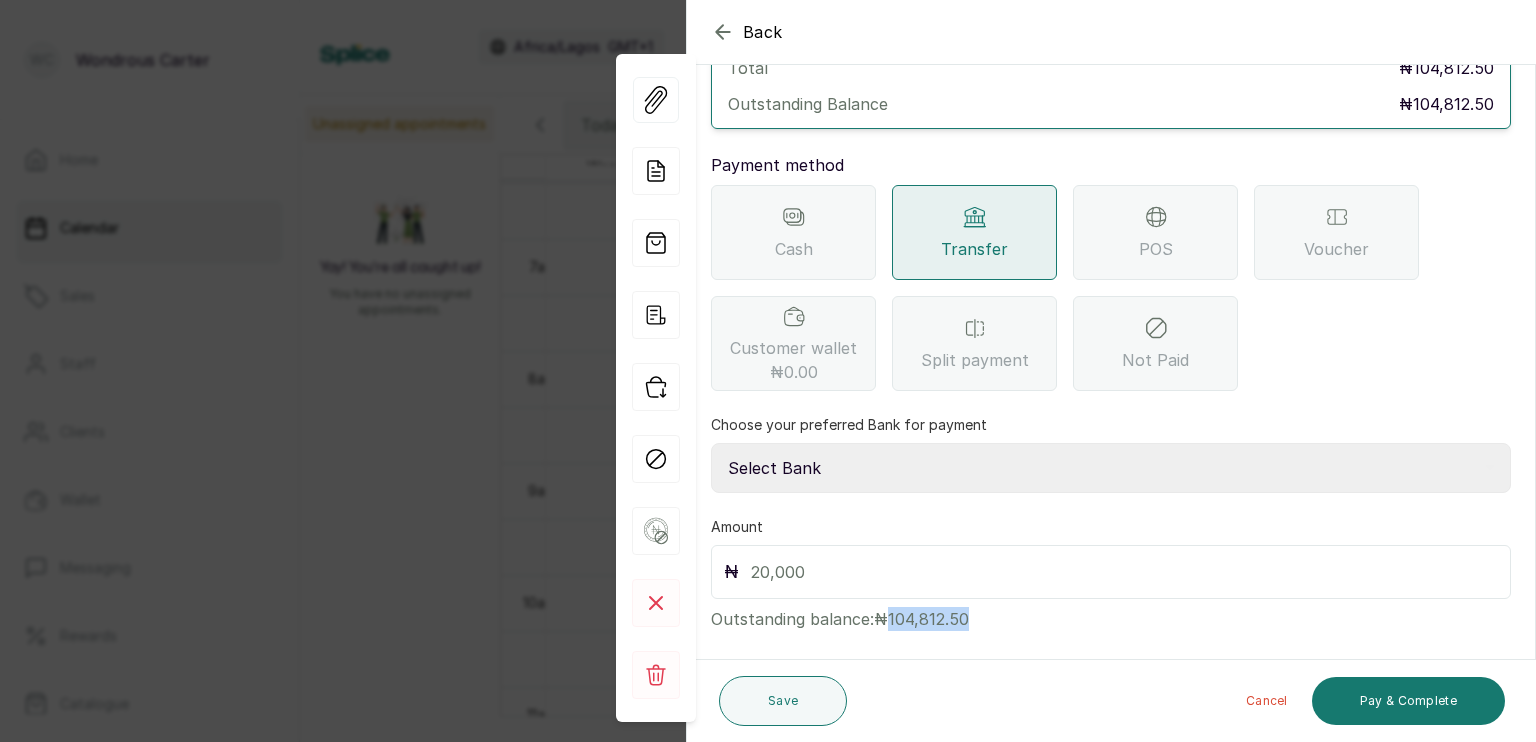 drag, startPoint x: 884, startPoint y: 595, endPoint x: 993, endPoint y: 605, distance: 109.457756 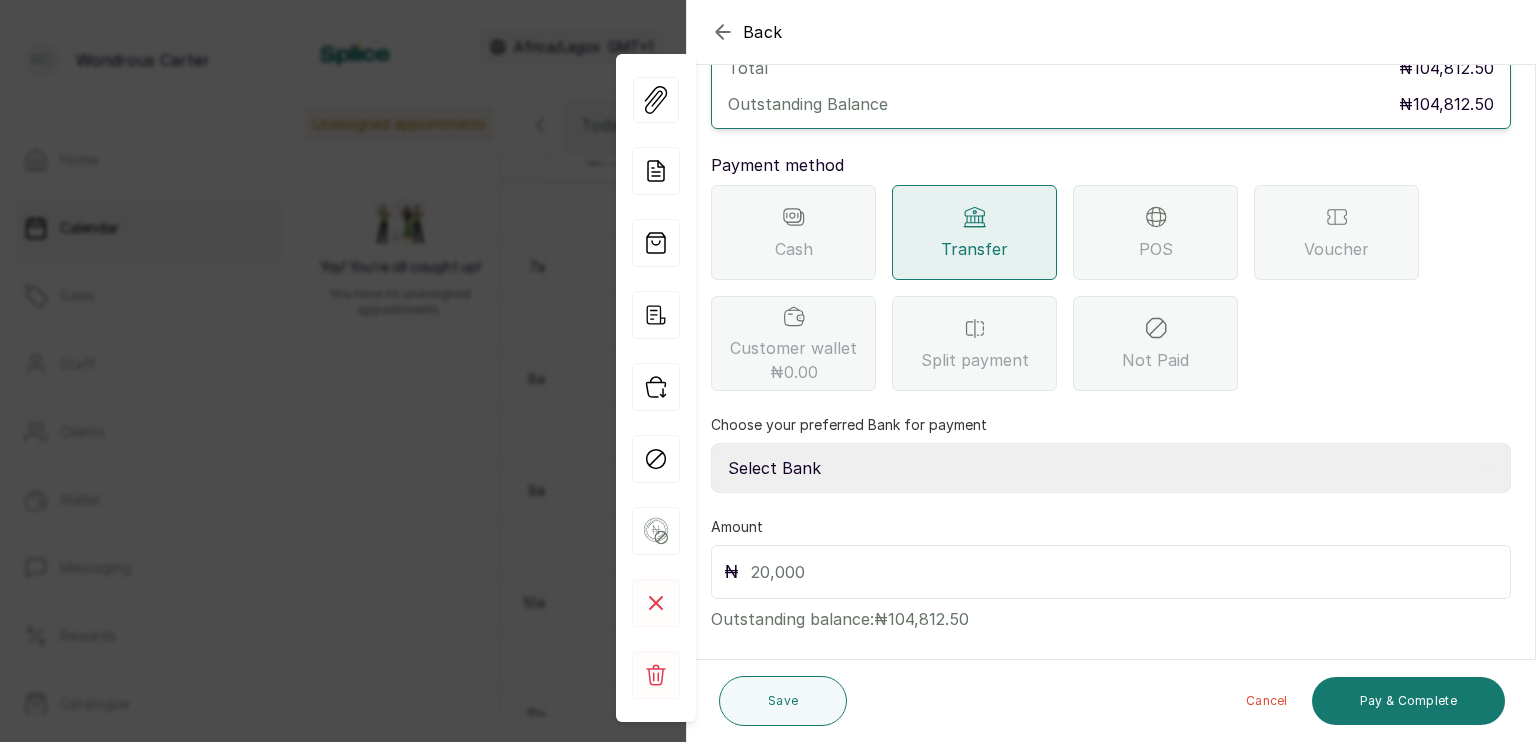 click at bounding box center [1124, 572] 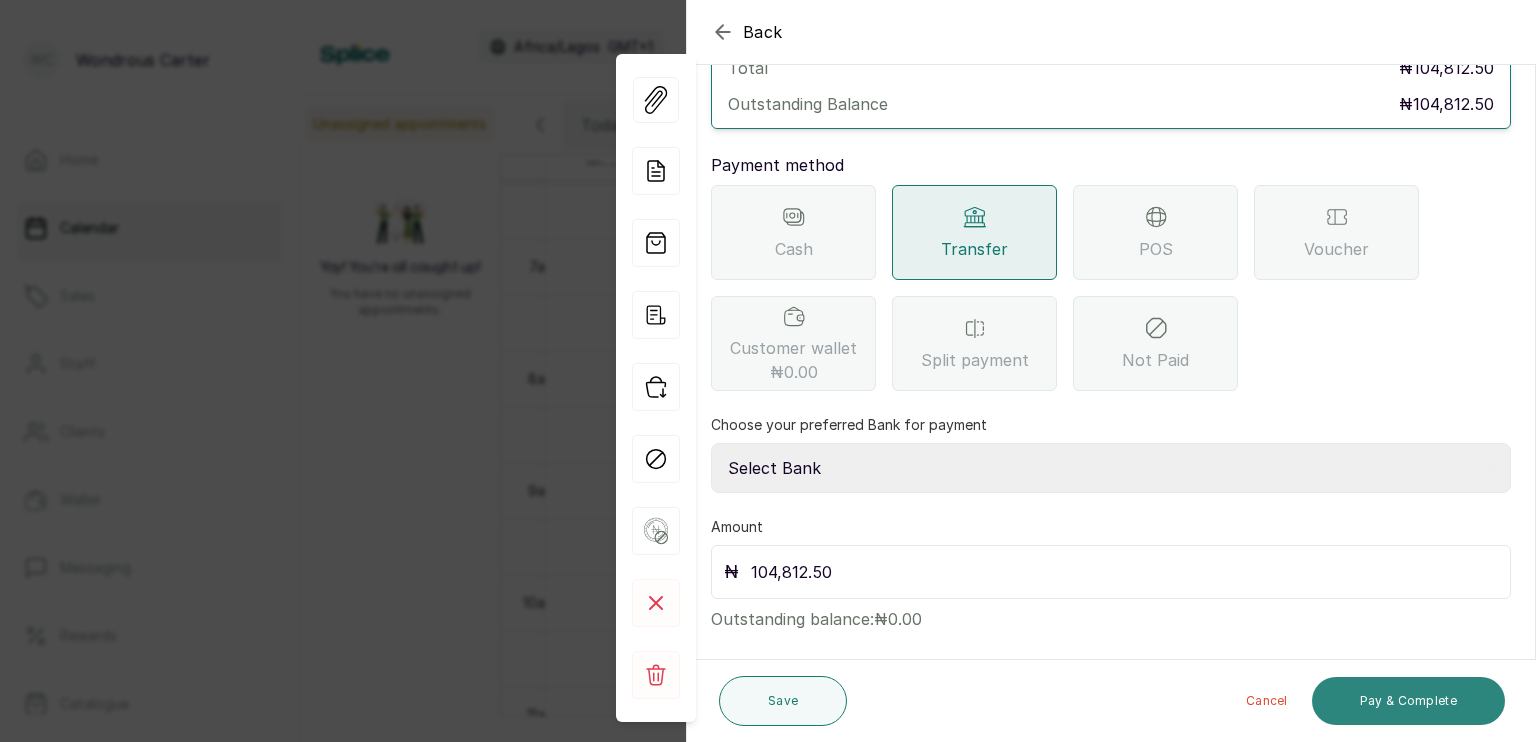 type on "104,812.50" 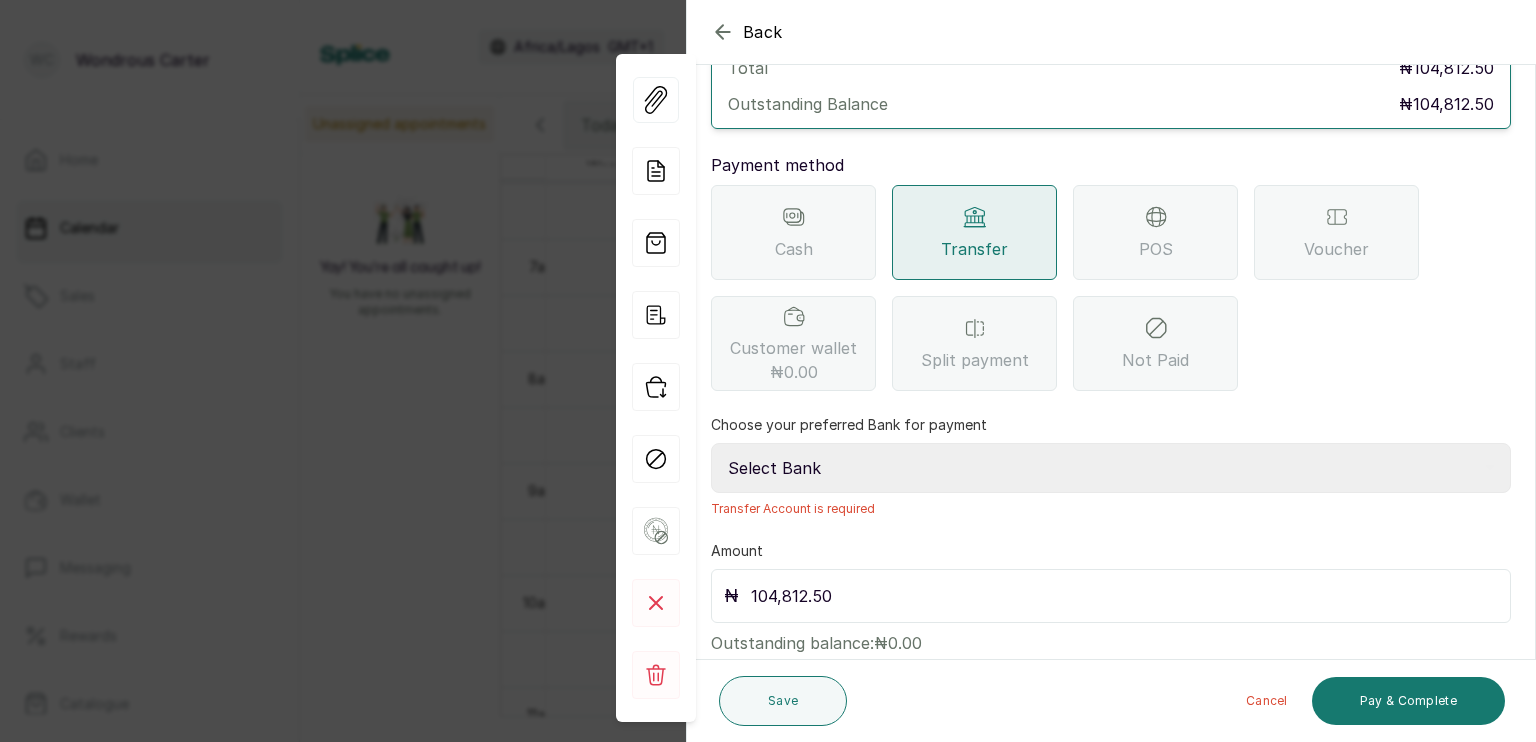 click on "Select Bank SBYWH ENTERPRISE Union Bank of Nigeria SBYWH ENTERPRISE Guaranty Trust Bank SANCTUARY BY WH LIMITED Providus Bank SBYWH ENTERPRISE First Bank of Nigeria" at bounding box center [1111, 468] 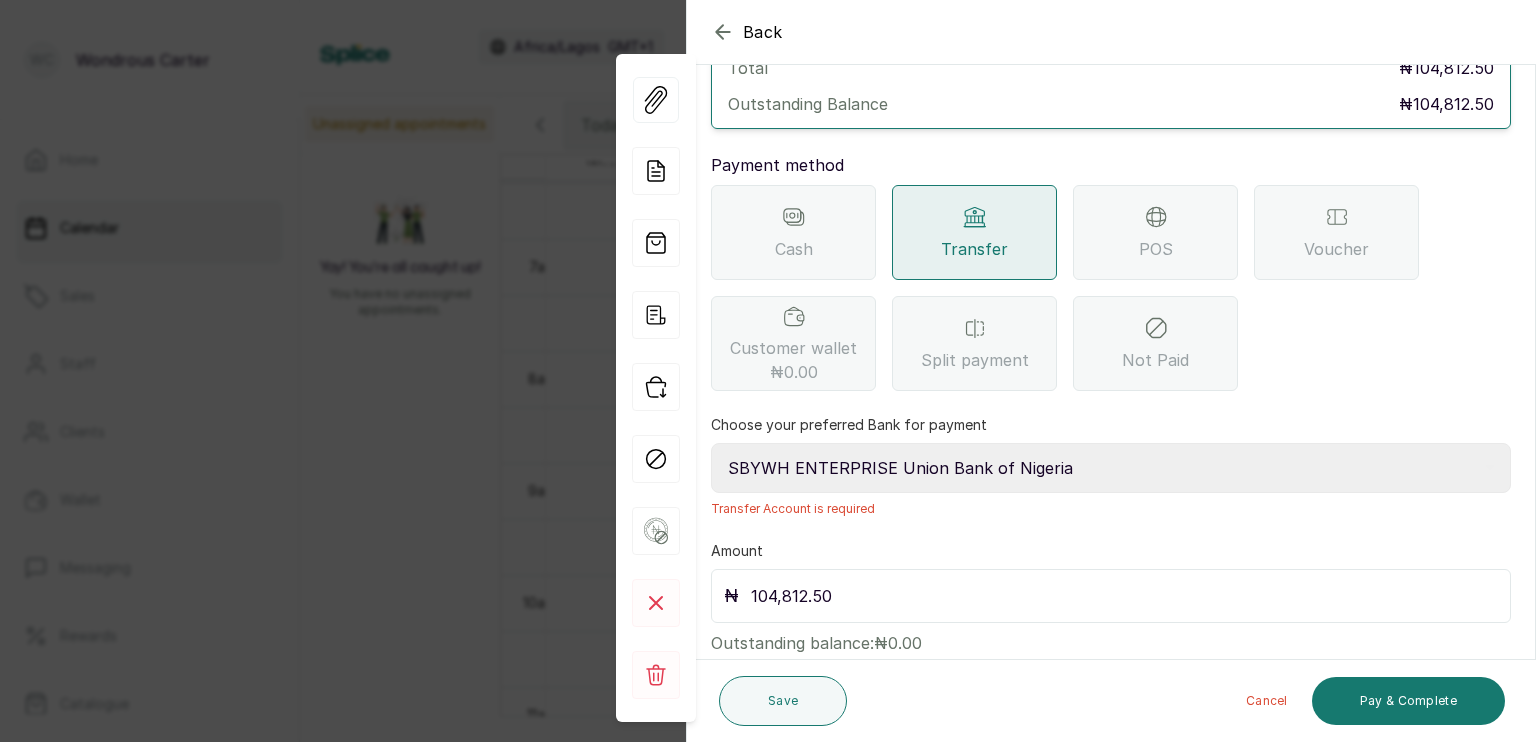 click on "Select Bank SBYWH ENTERPRISE Union Bank of Nigeria SBYWH ENTERPRISE Guaranty Trust Bank SANCTUARY BY WH LIMITED Providus Bank SBYWH ENTERPRISE First Bank of Nigeria" at bounding box center (1111, 468) 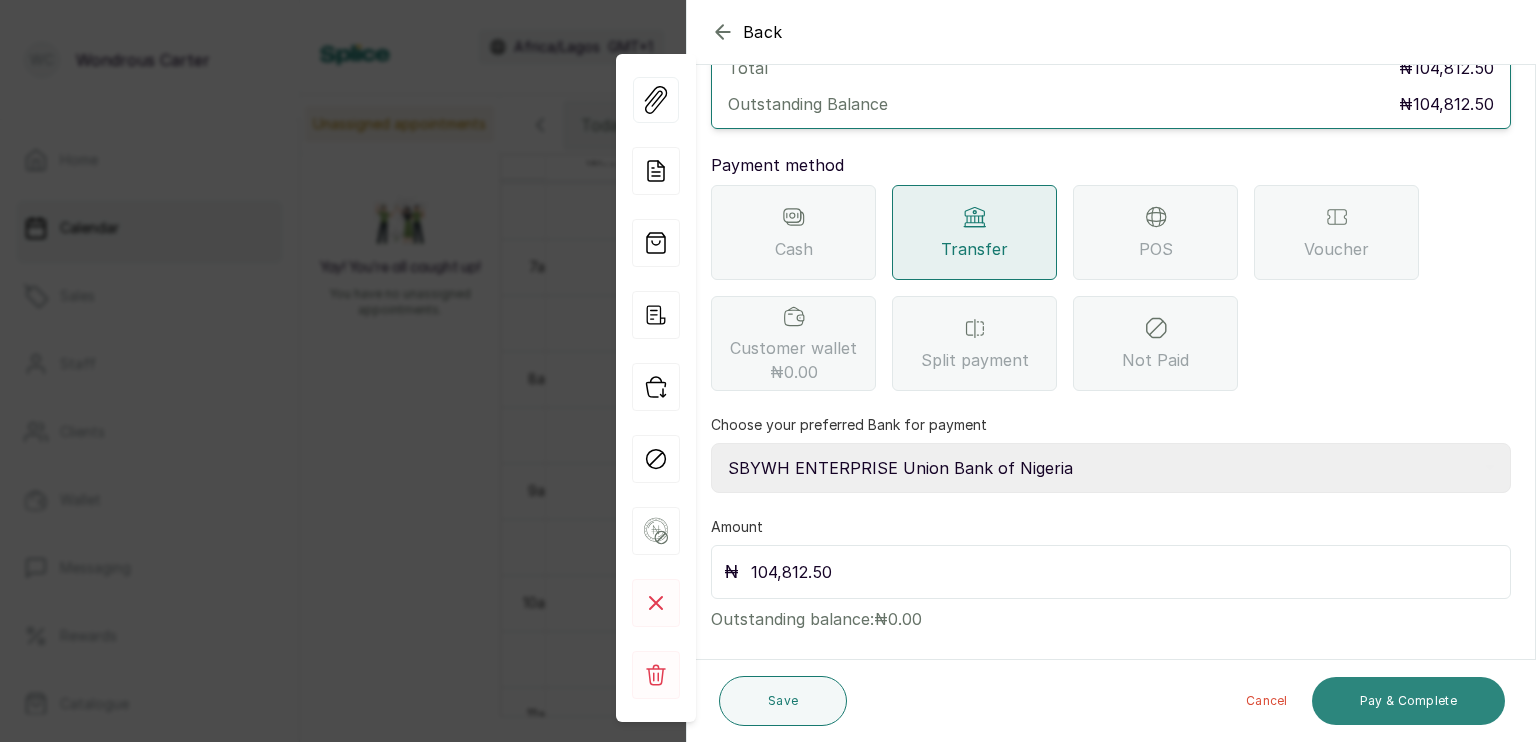 click on "Pay & Complete" at bounding box center [1408, 701] 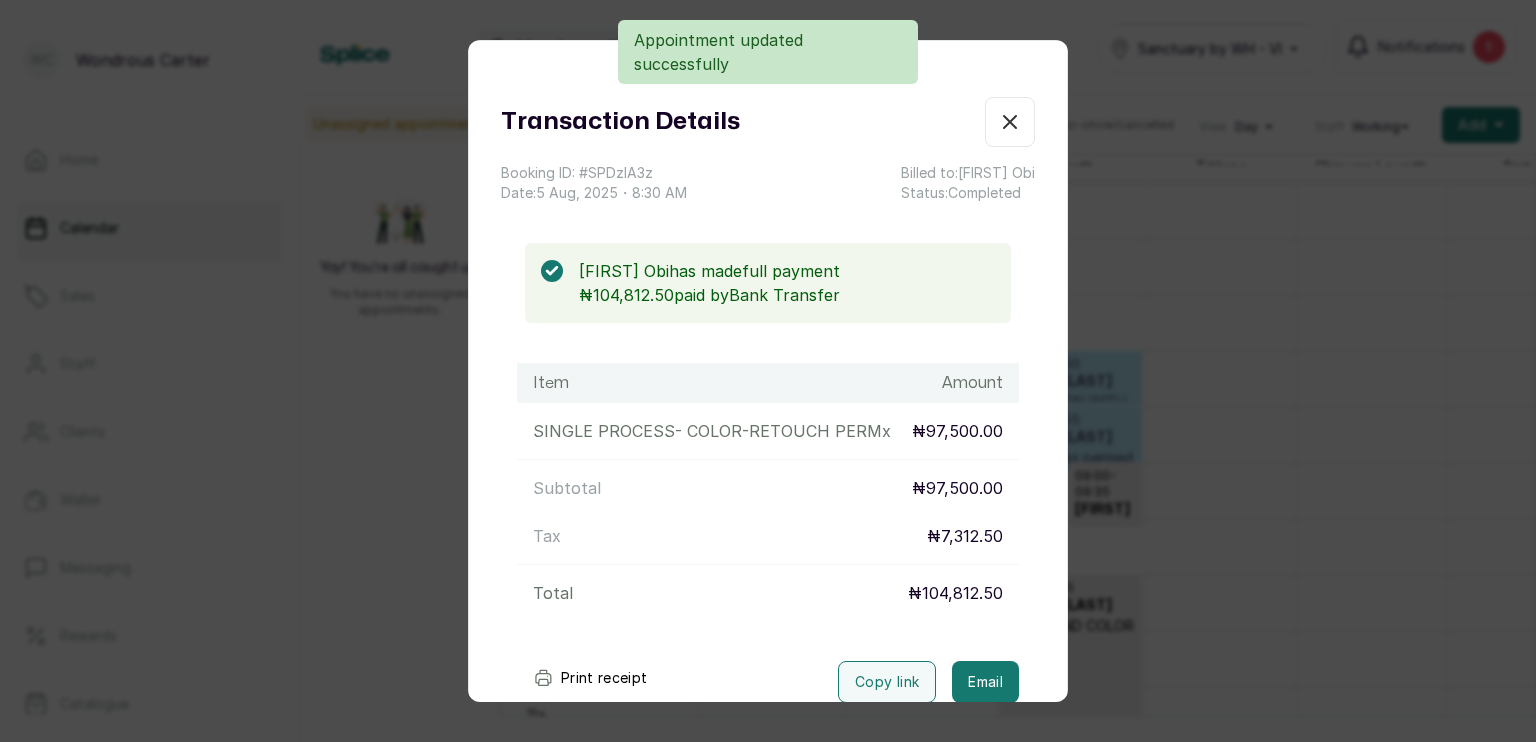 click on "Transaction Details Booking ID: # [BOOKING_ID] Date: 5 Aug, 2025 ・ 8:30 AM Billed to: [NAME] [NAME] Status: Completed [NAME] [NAME] has made full payment ₦104,812.50 paid by Bank Transfer Item Amount SINGLE PROCESS- COLOR-RETOUCH PERM x ₦97,500.00 Subtotal ₦97,500.00 Tax ₦7,312.50 Total ₦104,812.50 Print receipt Copy link Email Cancel Rebook appointment" at bounding box center (768, 371) 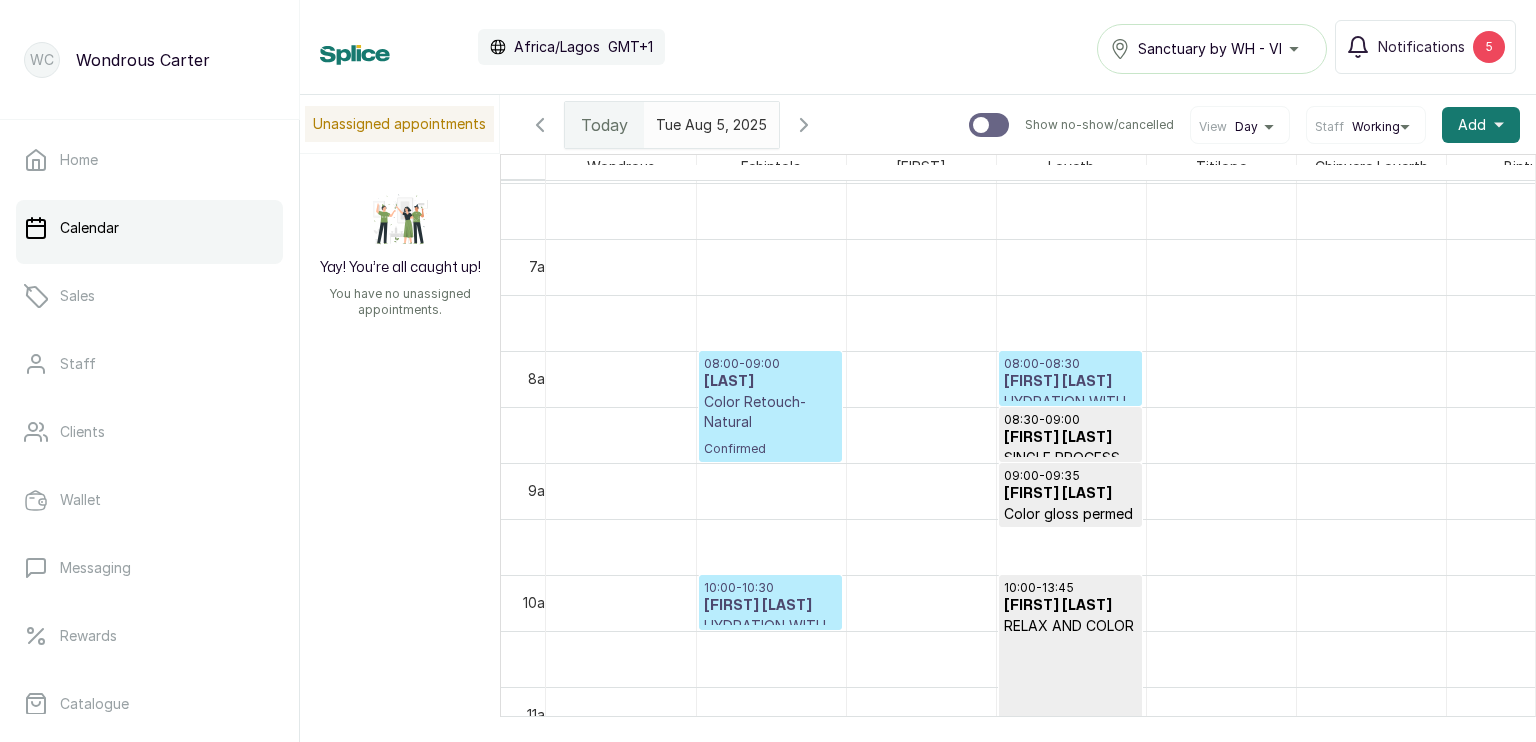 scroll, scrollTop: 813, scrollLeft: 0, axis: vertical 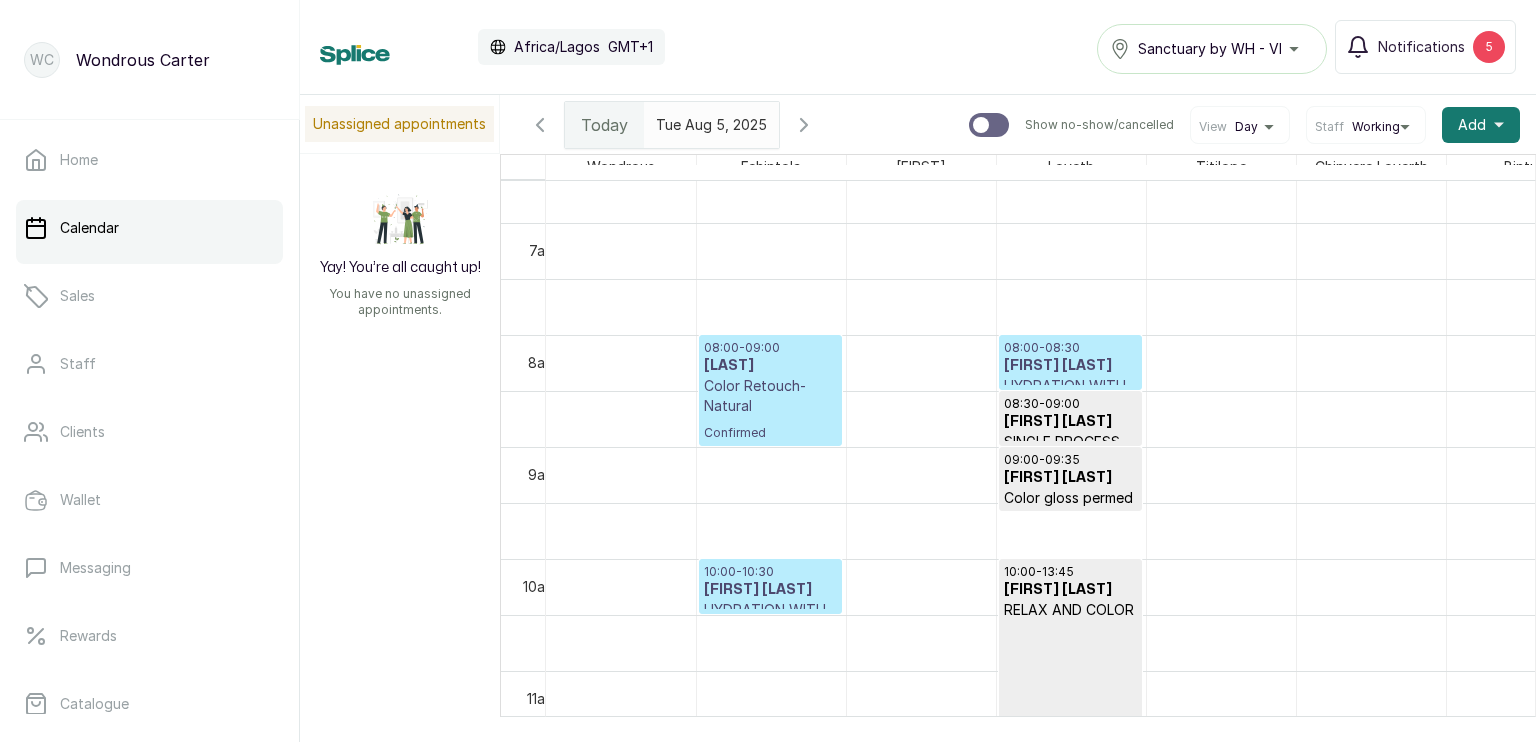 click on "Color Retouch- Natural" at bounding box center (770, 396) 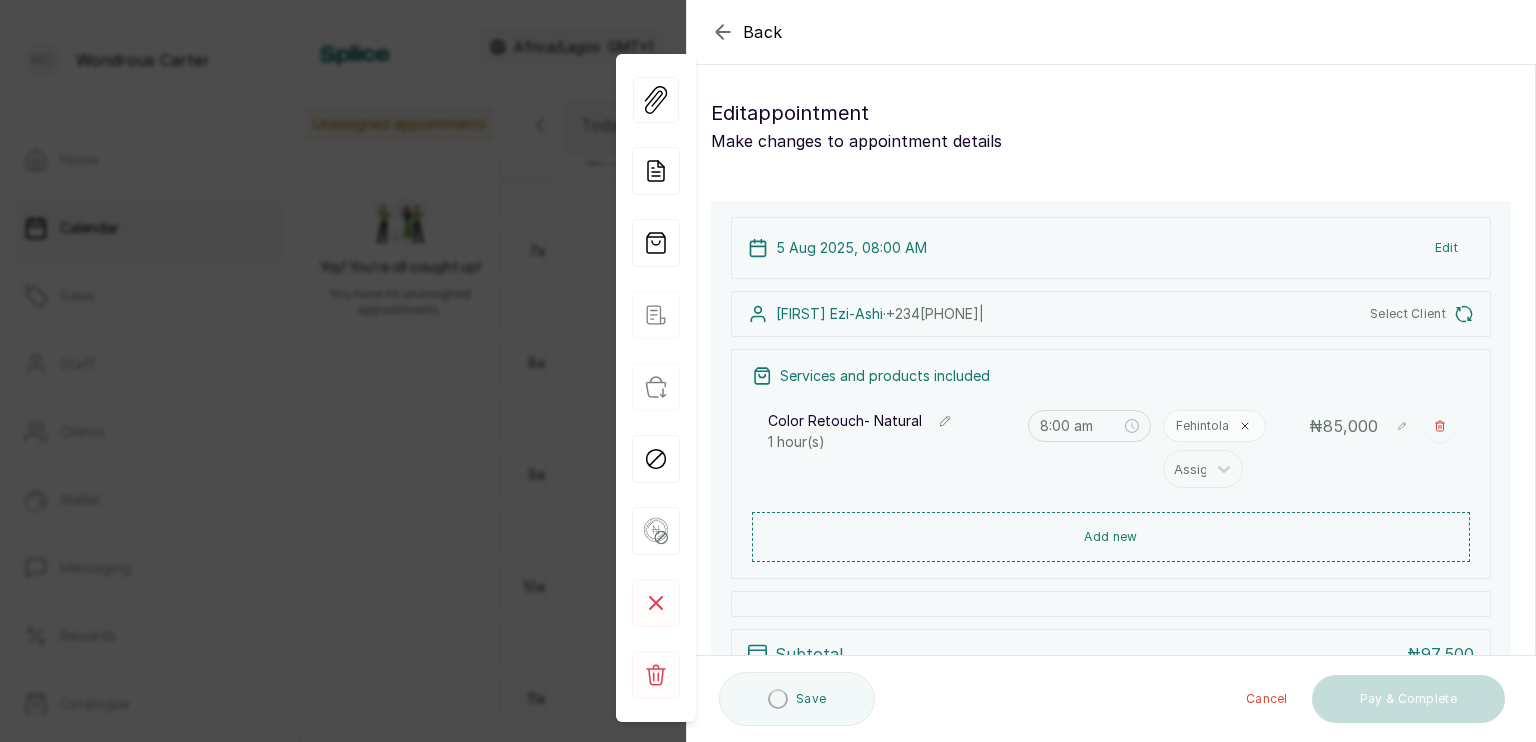 scroll, scrollTop: 208, scrollLeft: 0, axis: vertical 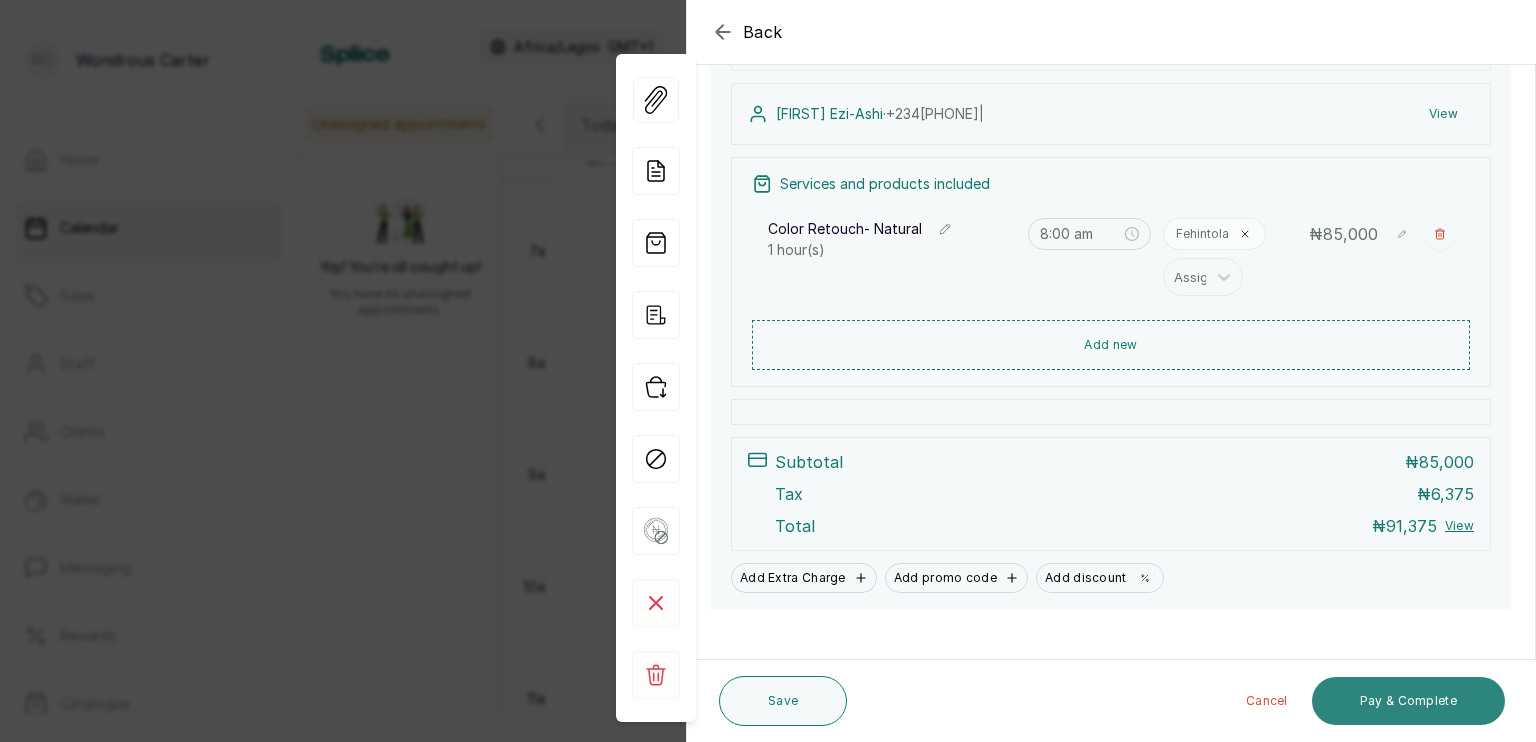 click on "Pay & Complete" at bounding box center [1408, 701] 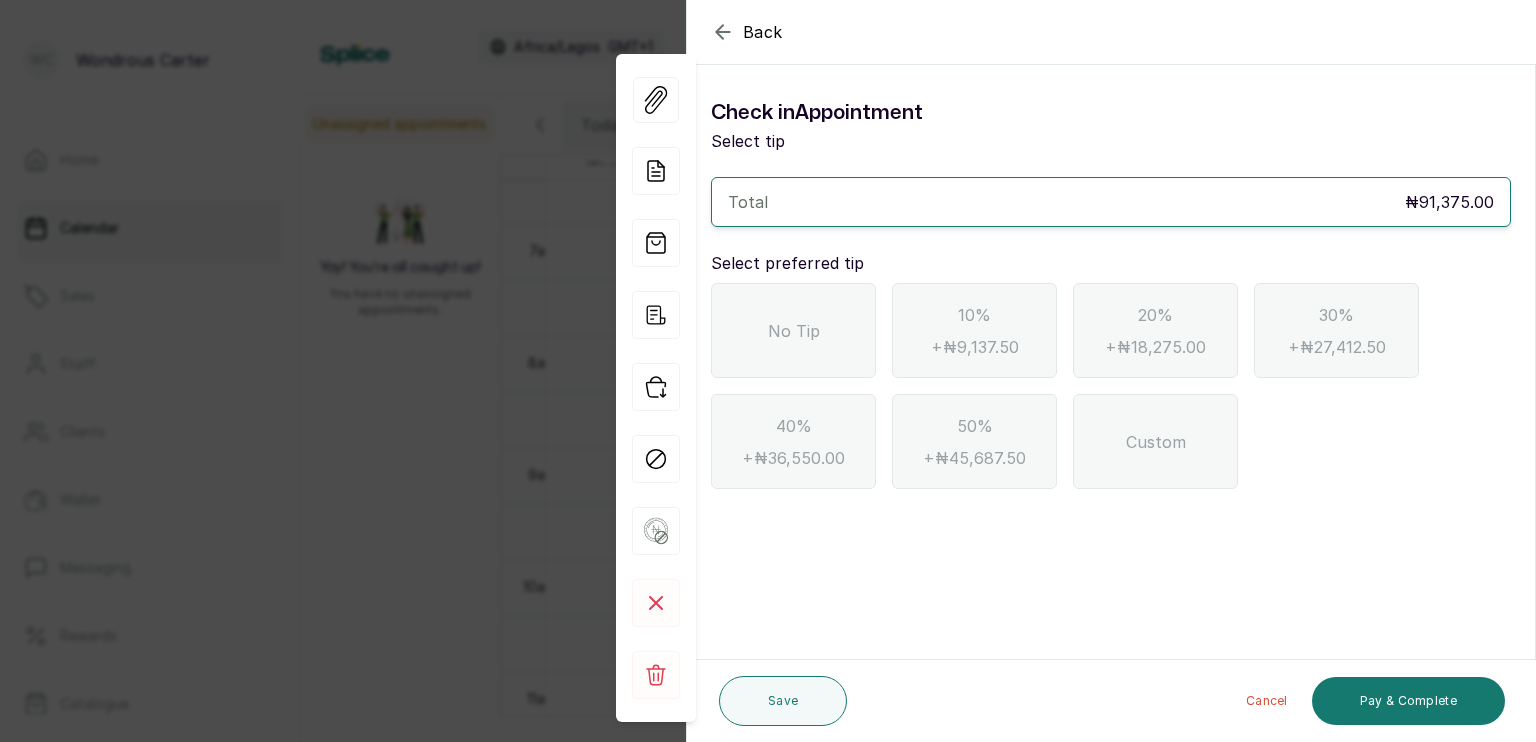 click on "No Tip" at bounding box center (794, 331) 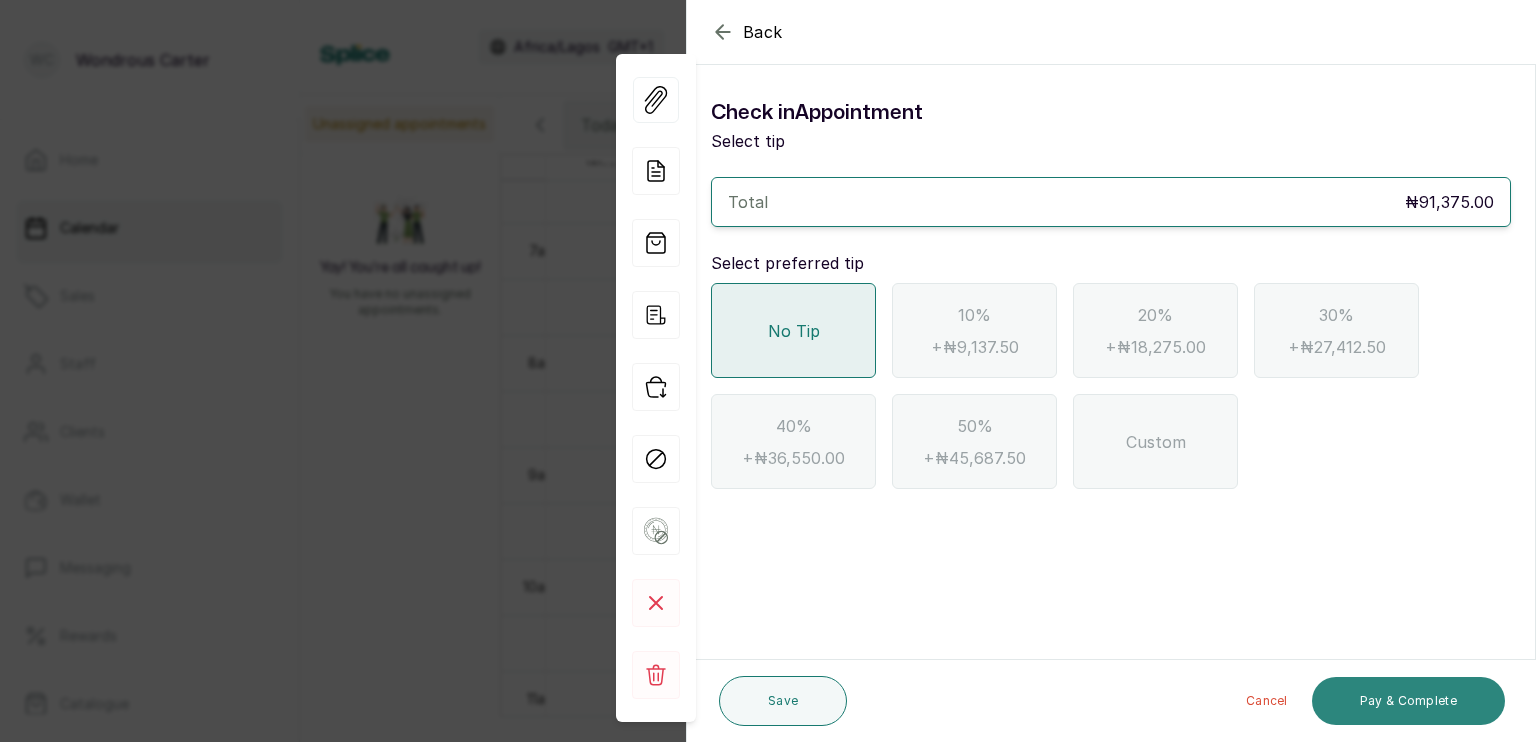 click on "Pay & Complete" at bounding box center [1408, 701] 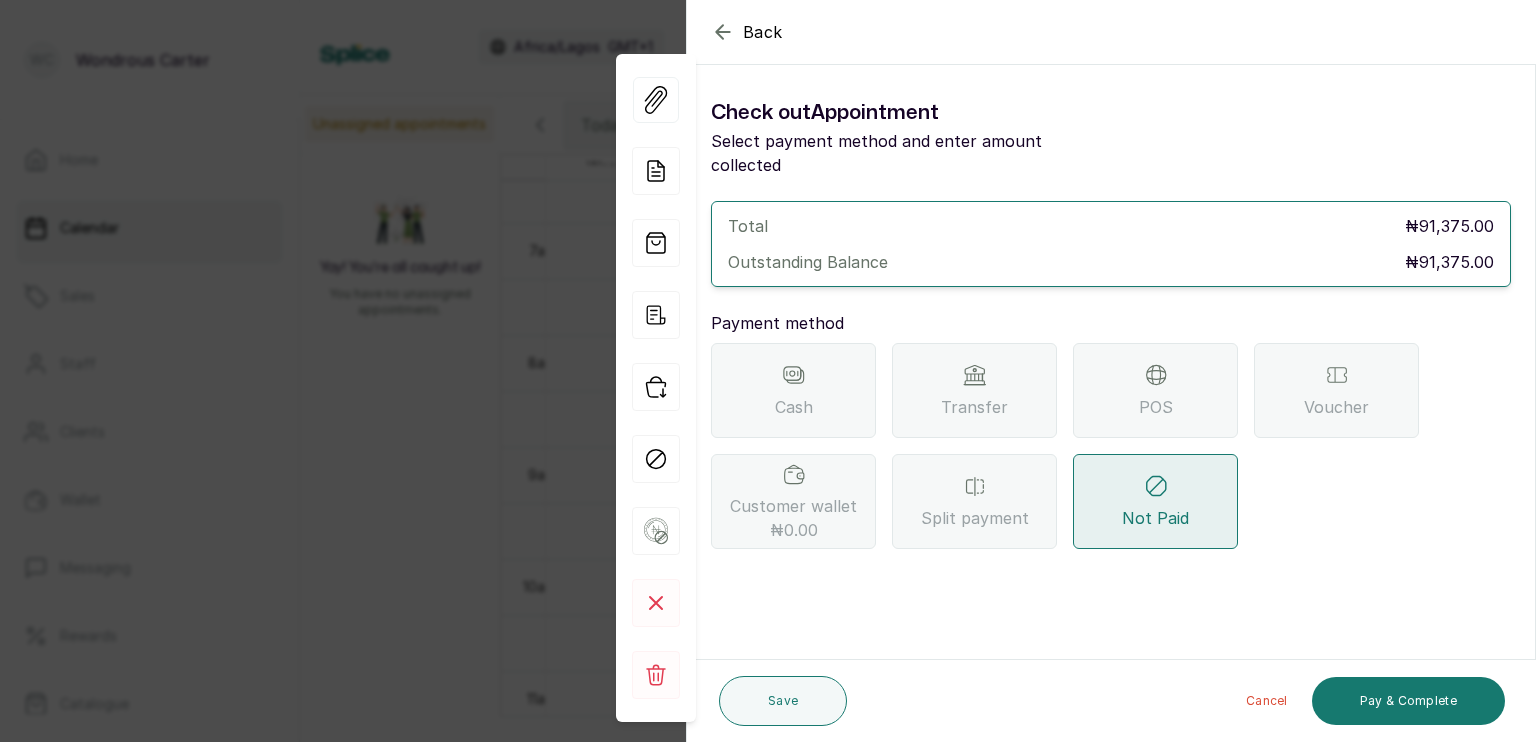 click on "POS" at bounding box center [1155, 390] 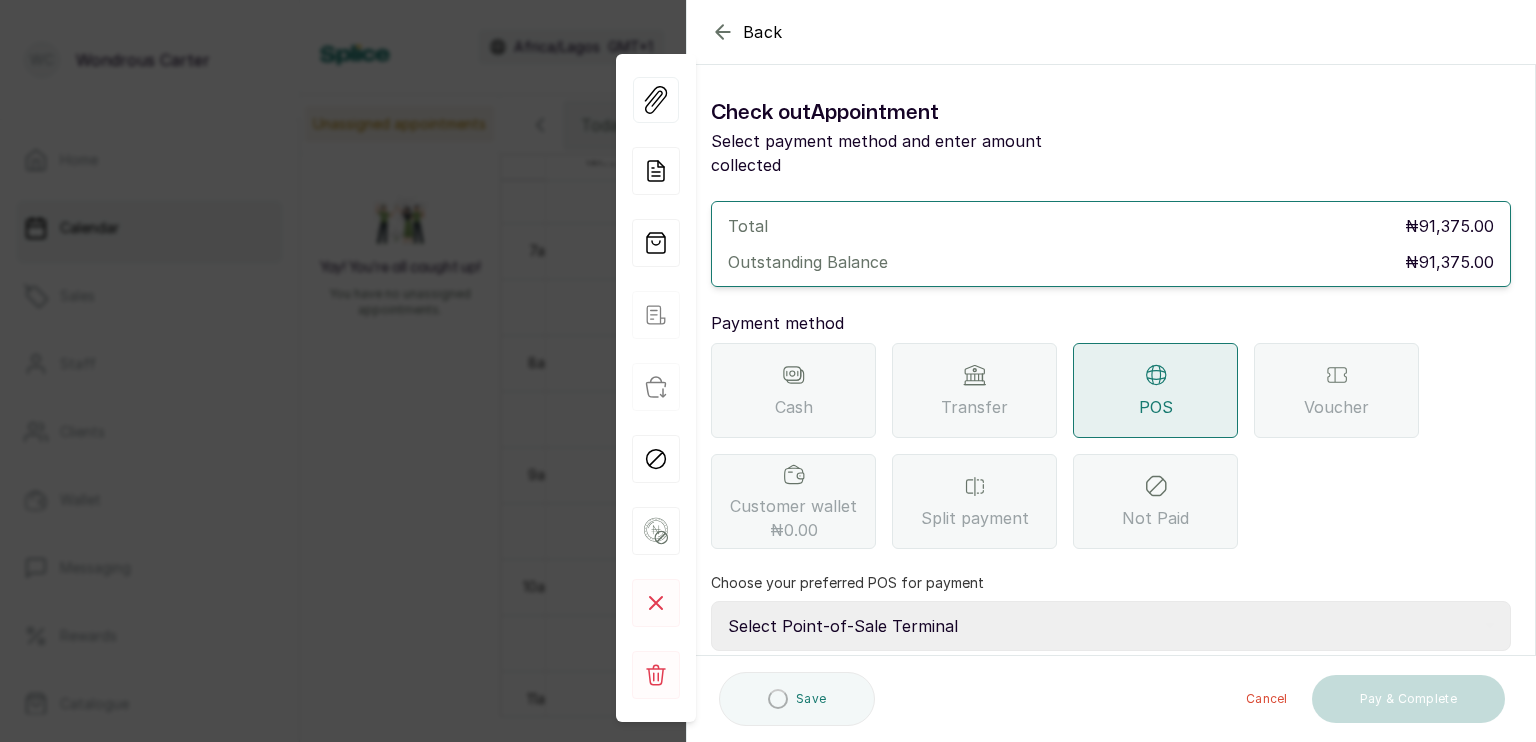 scroll, scrollTop: 158, scrollLeft: 0, axis: vertical 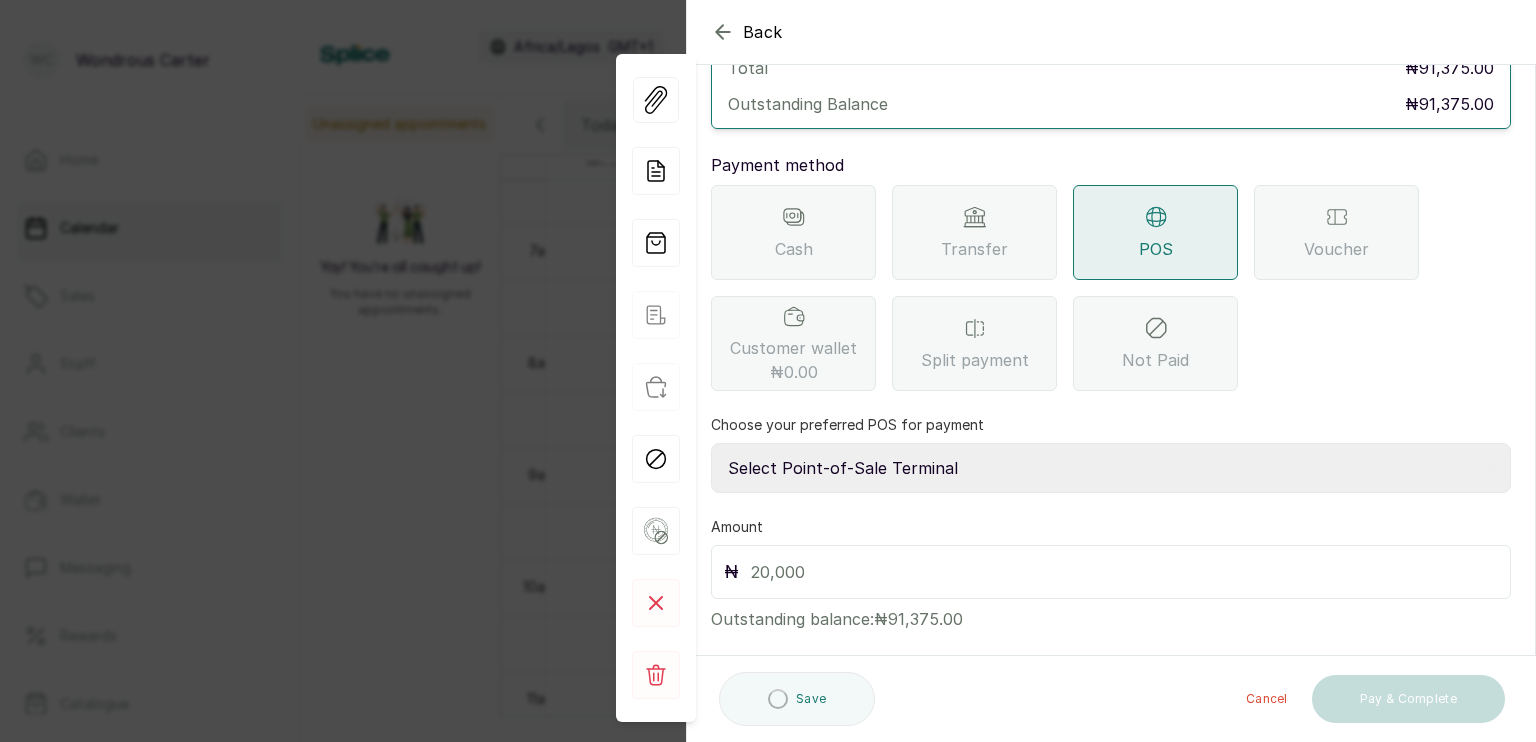 click on "Select Point-of-Sale Terminal s by wh enterprise Guaranty Trust Bank Union Bank POS Union Bank of Nigeria First Bank POS First Bank of Nigeria" at bounding box center (1111, 468) 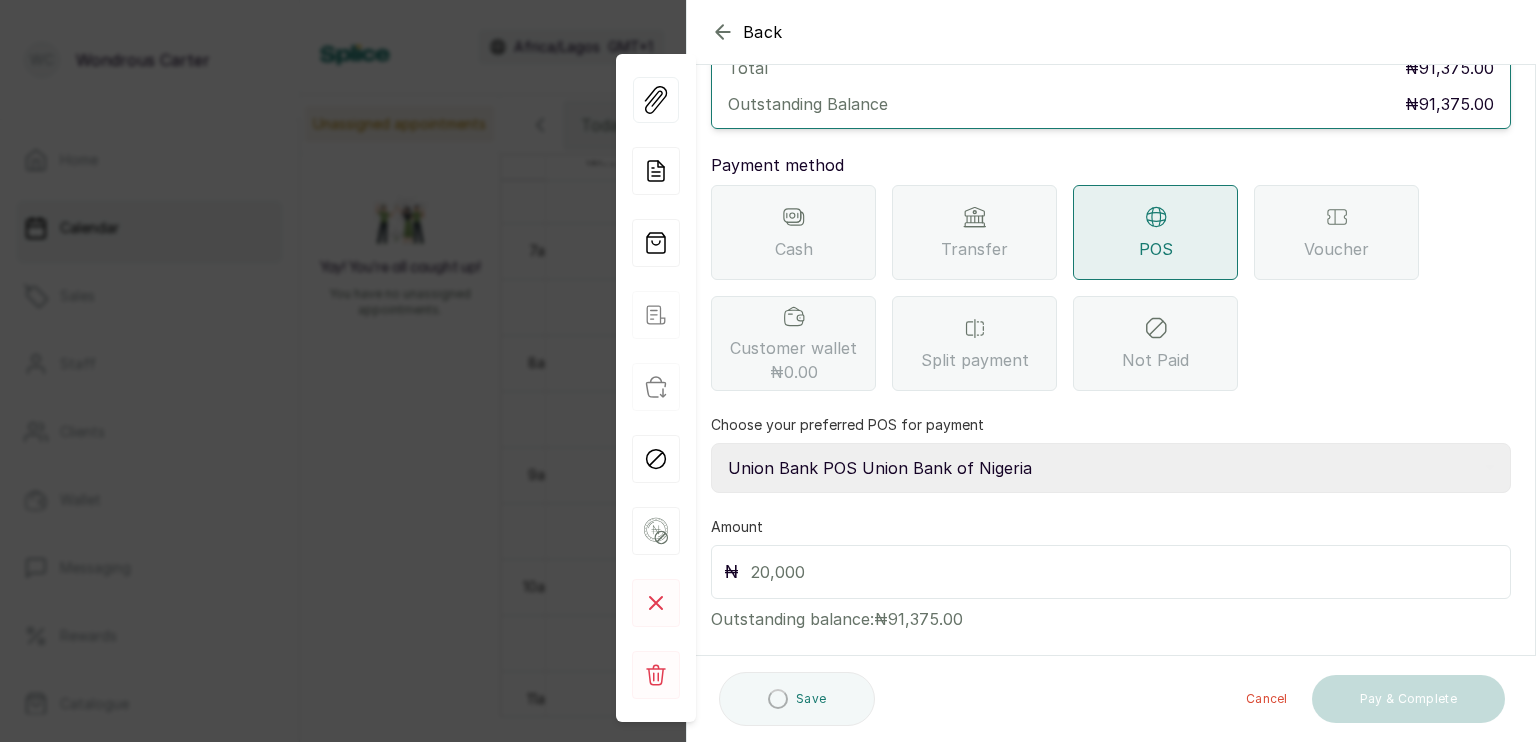 click on "Select Point-of-Sale Terminal s by wh enterprise Guaranty Trust Bank Union Bank POS Union Bank of Nigeria First Bank POS First Bank of Nigeria" at bounding box center (1111, 468) 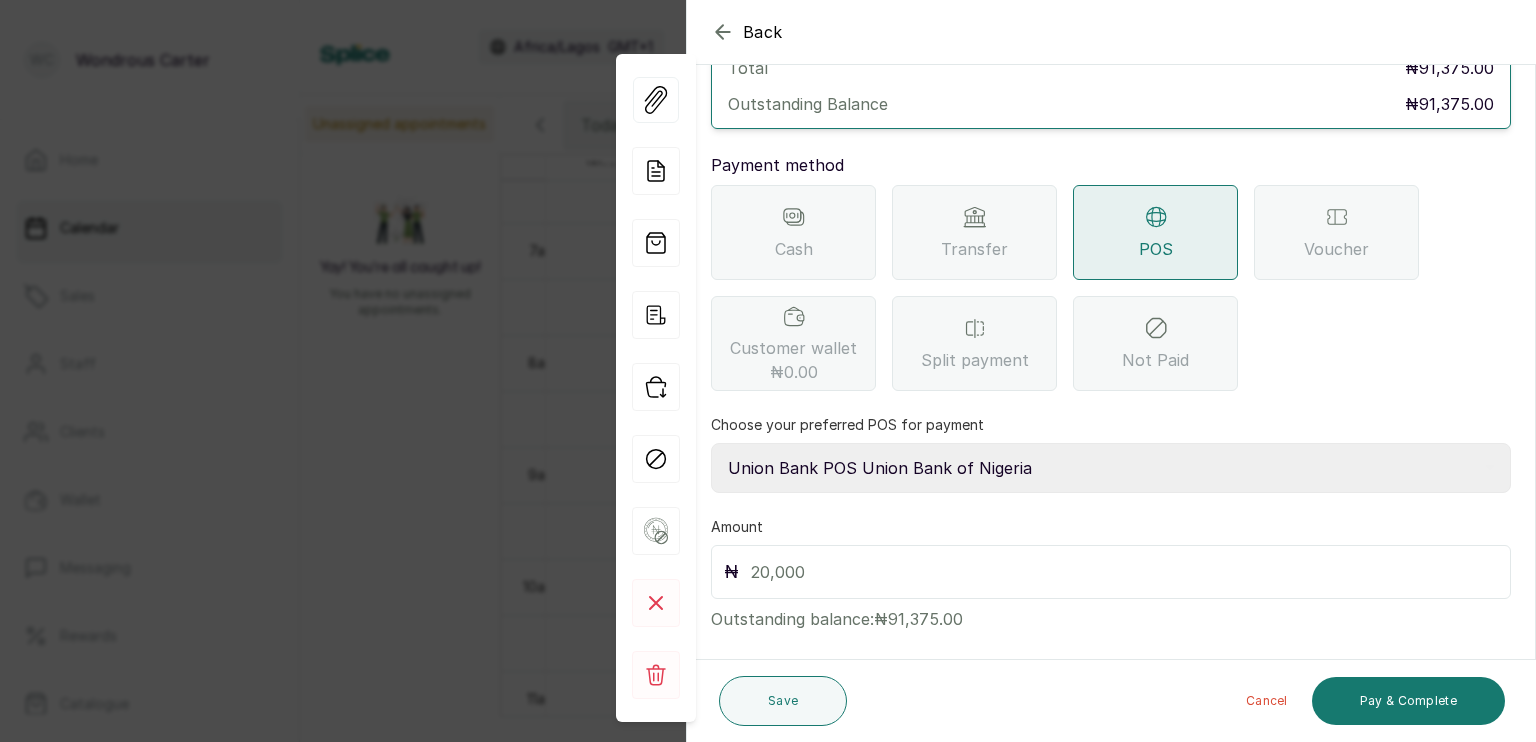 click at bounding box center (1124, 572) 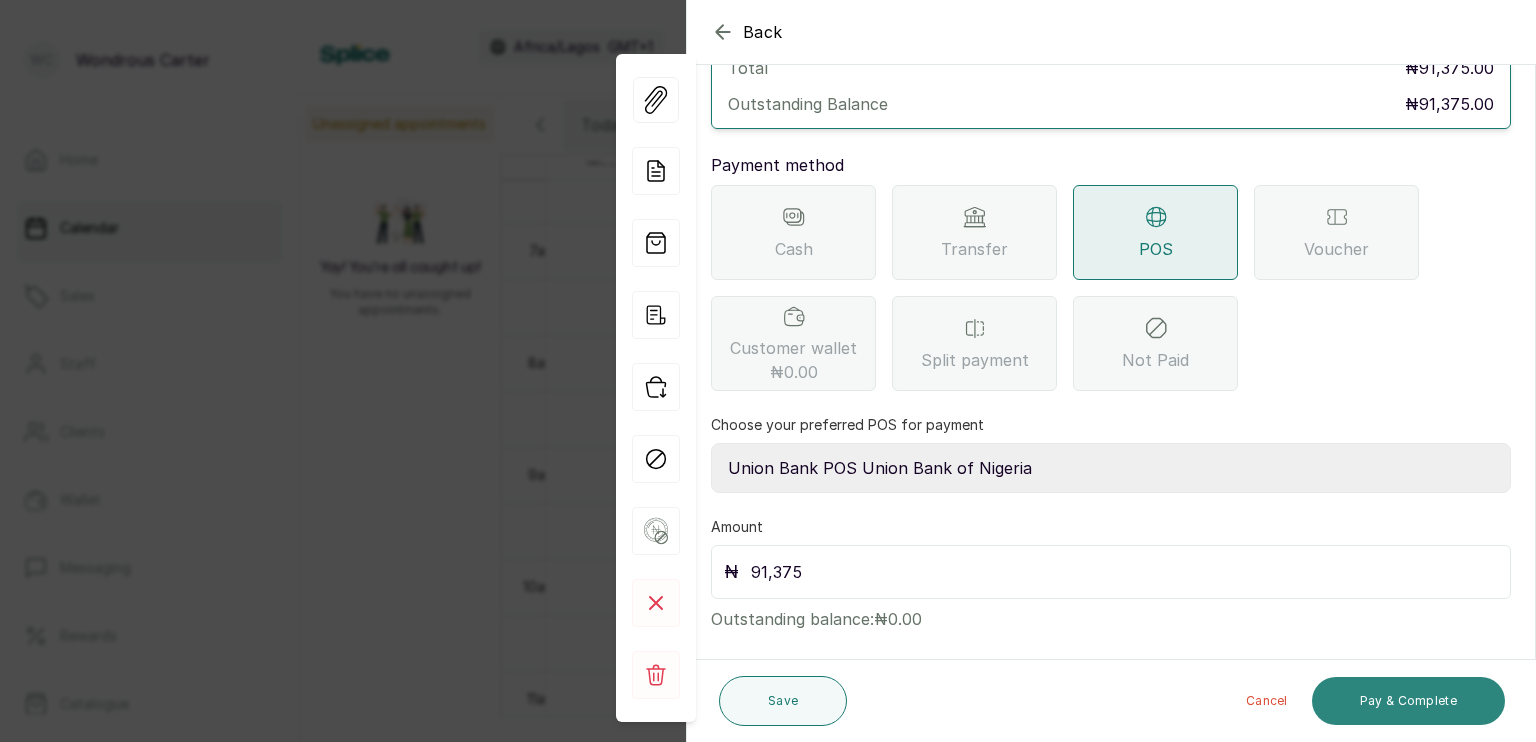 type on "91,375" 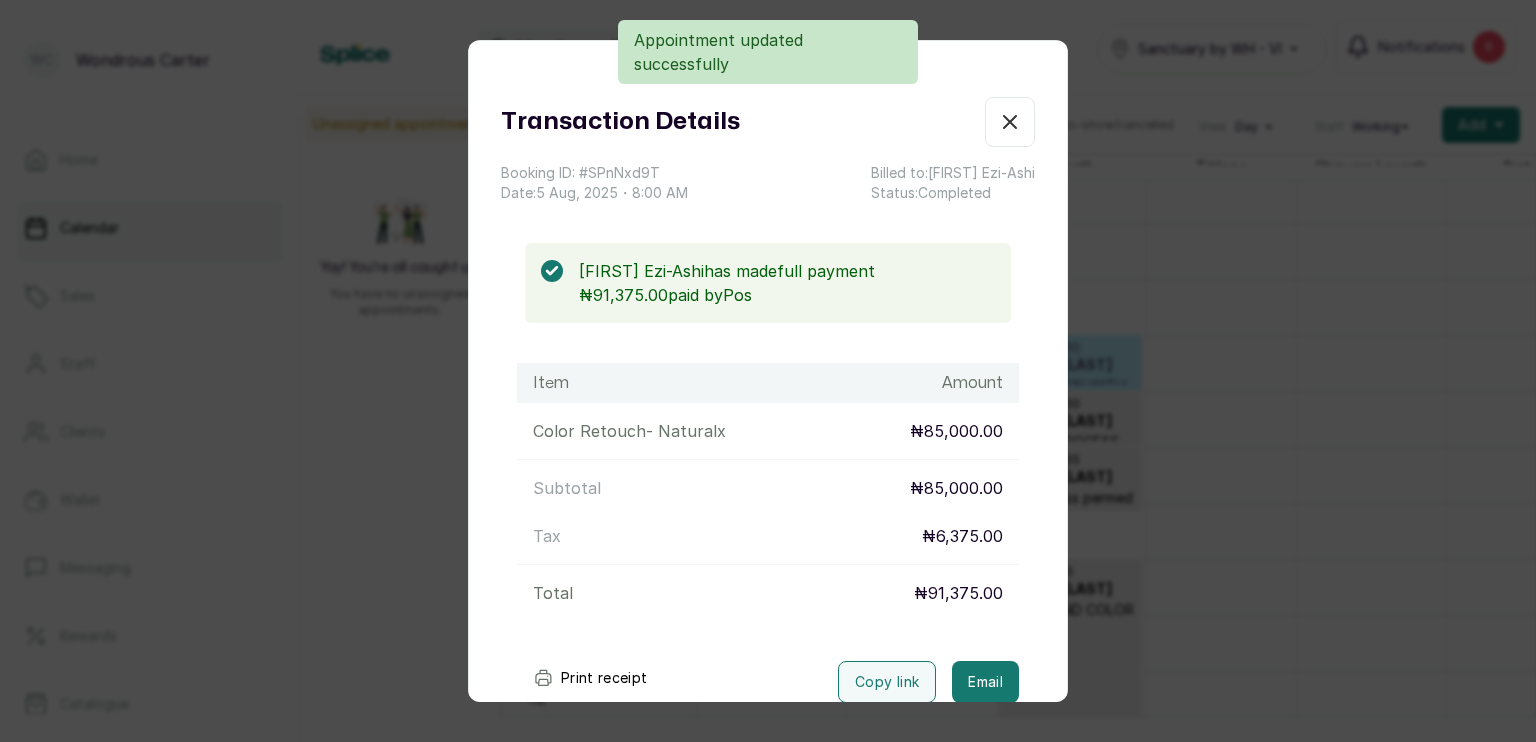 click on "Transaction Details Booking ID: # SPnNxd9T Date:  5 Aug, 2025  ・  8:00 AM Billed to:  Ngozi   Ezi-Ashi Status:  Completed Ngozi   Ezi-Ashi  has made  full payment ₦91,375.00  paid by  Pos Item Amount Color Retouch- Natural  x ₦85,000.00 Subtotal ₦85,000.00 Tax ₦6,375.00 Total ₦91,375.00  Print receipt Copy link Email Cancel Rebook appointment" at bounding box center (768, 371) 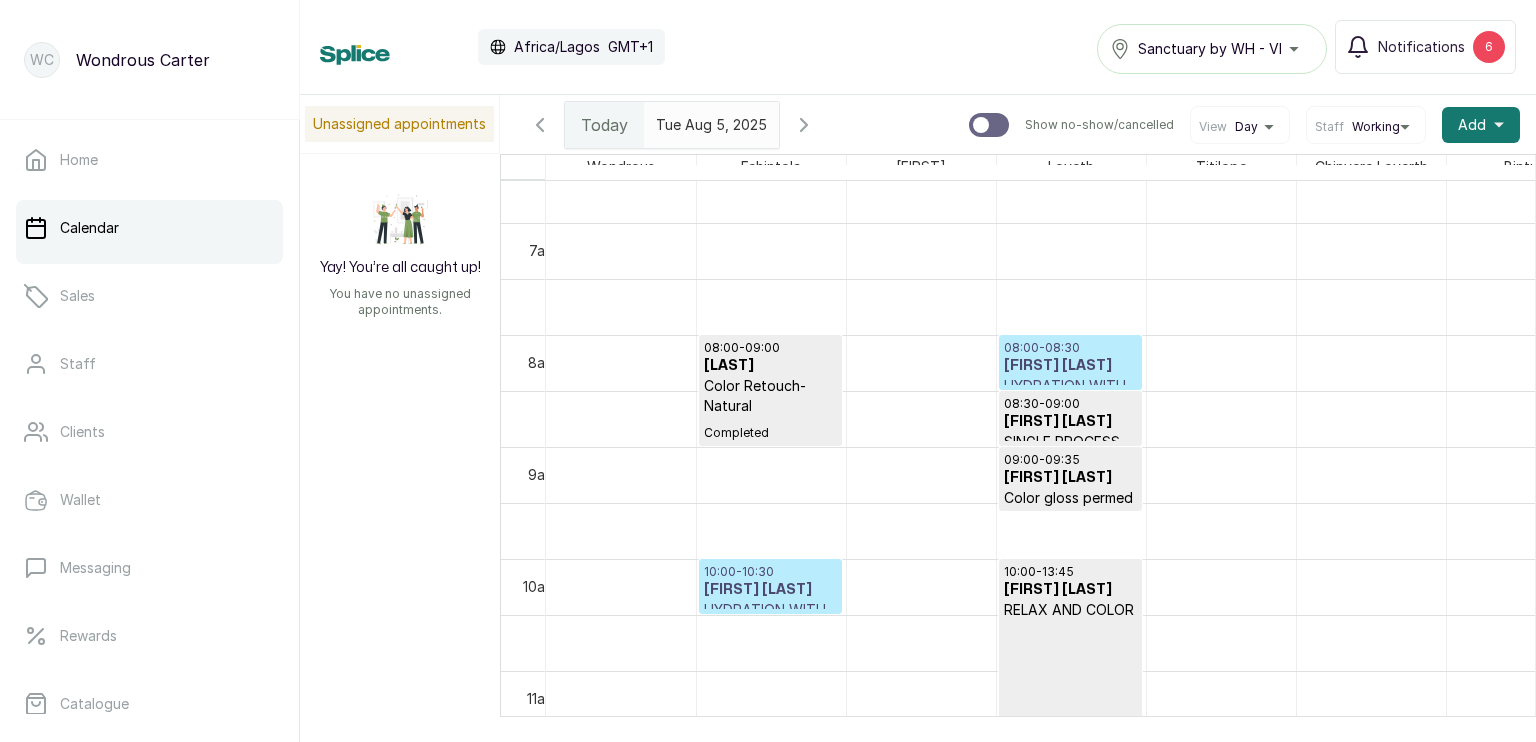 click on "[FIRST] [LAST]" at bounding box center [1070, 366] 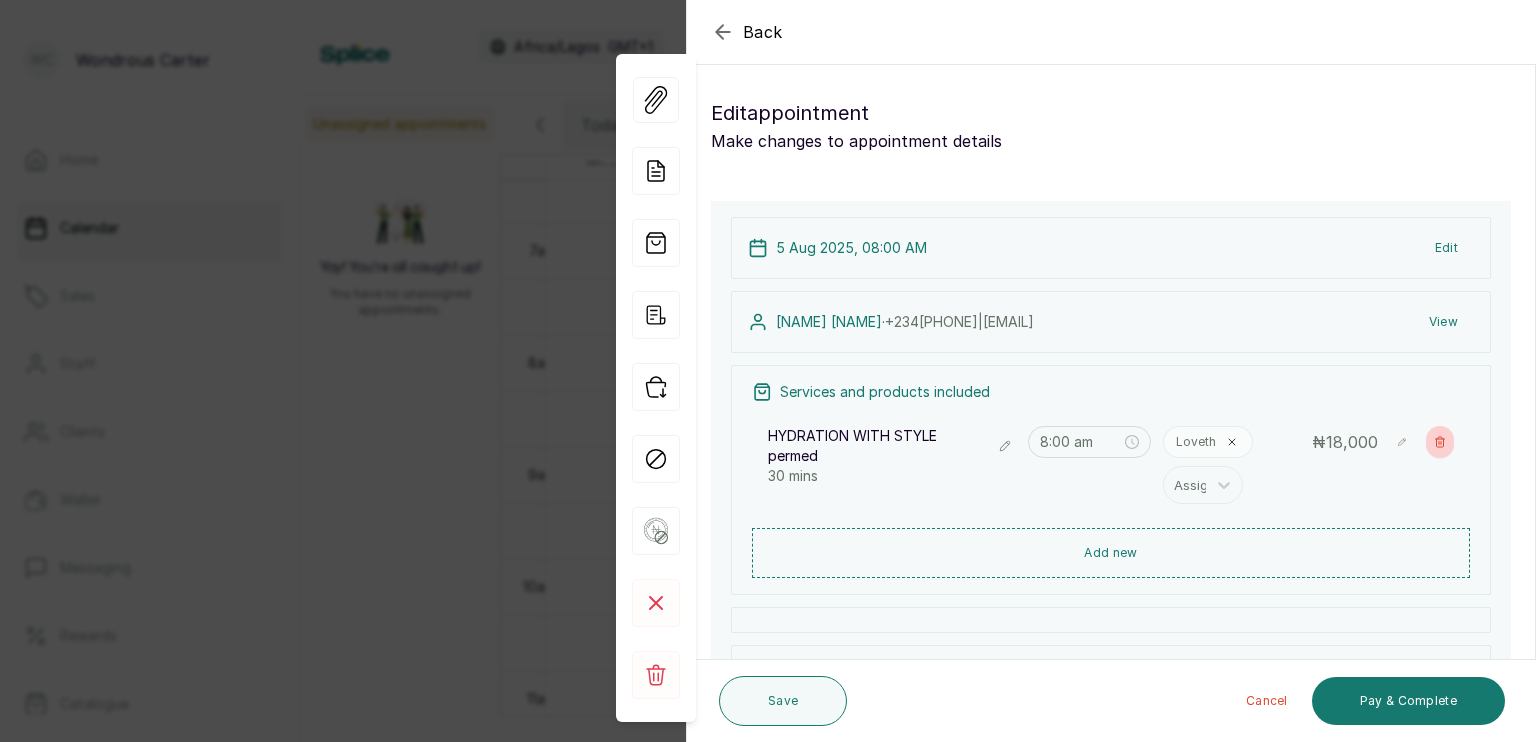 click 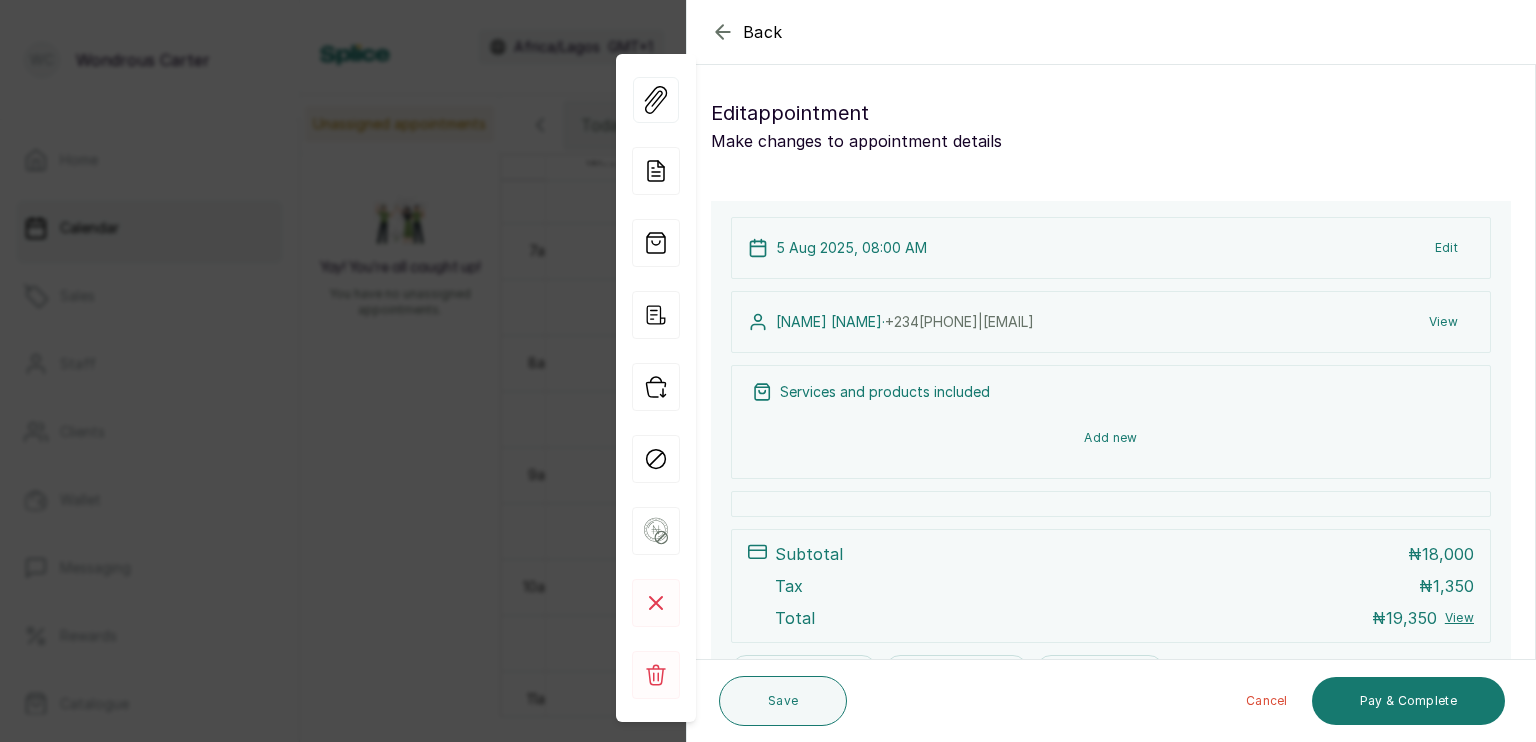 click on "Add new" at bounding box center (1111, 438) 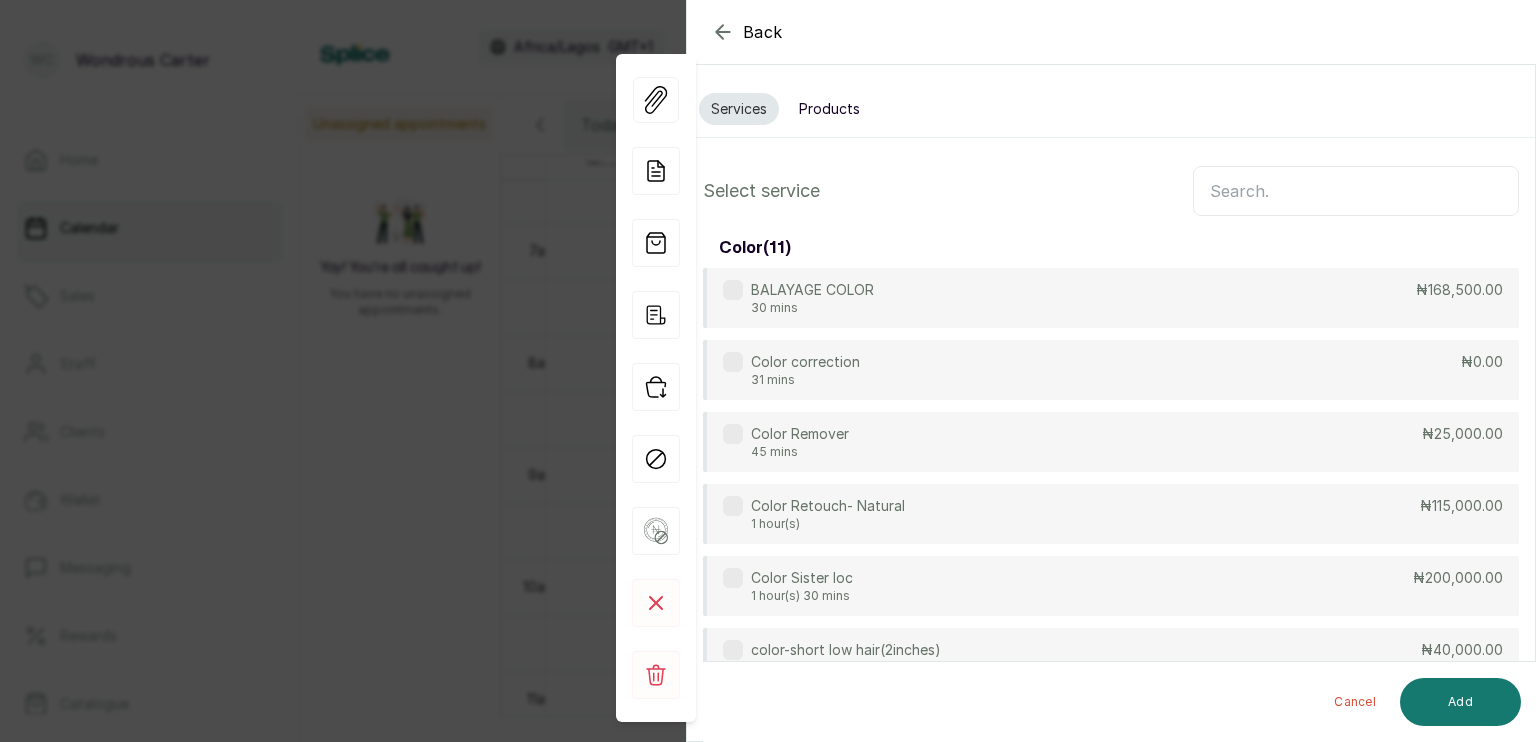 click at bounding box center (1356, 191) 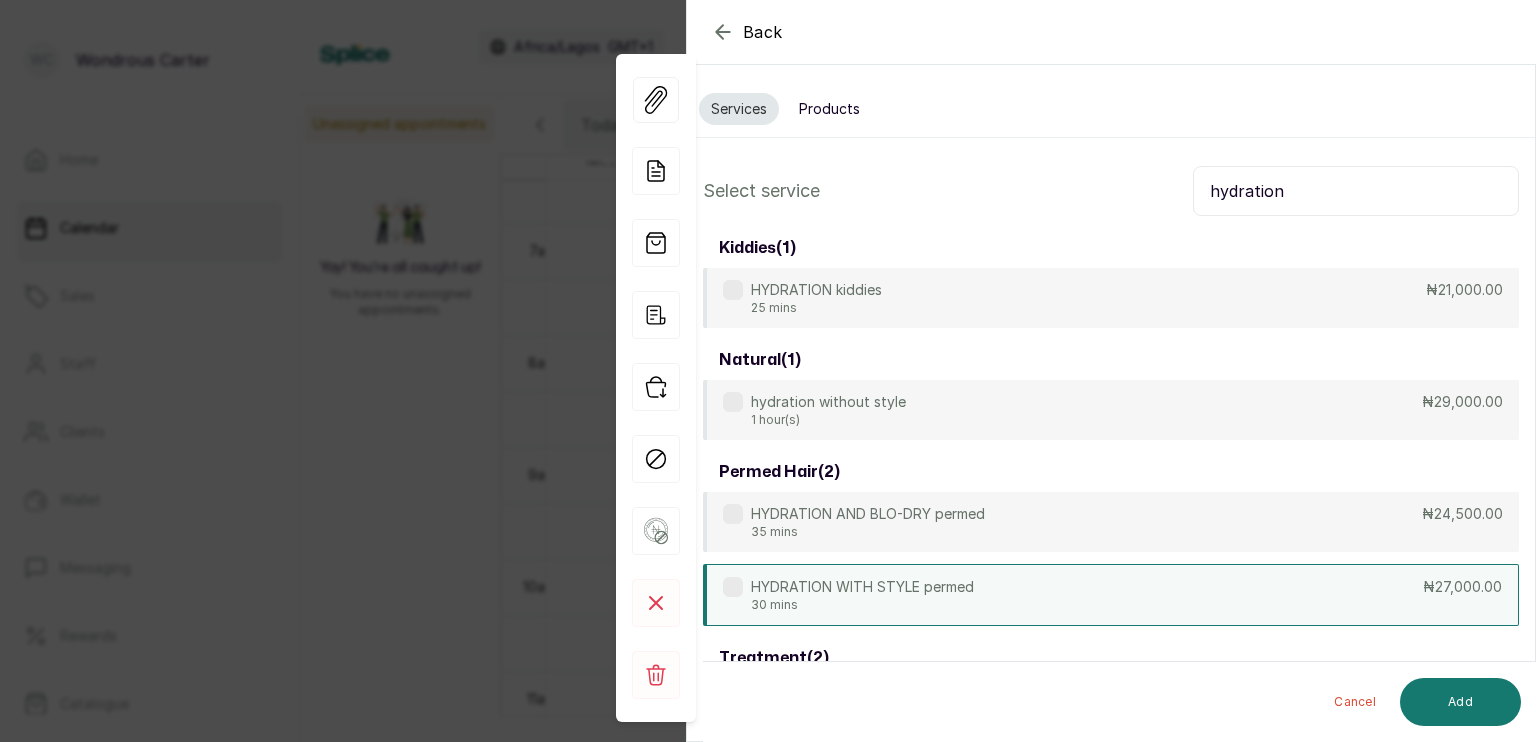 click on "HYDRATION WITH STYLE permed" at bounding box center (862, 587) 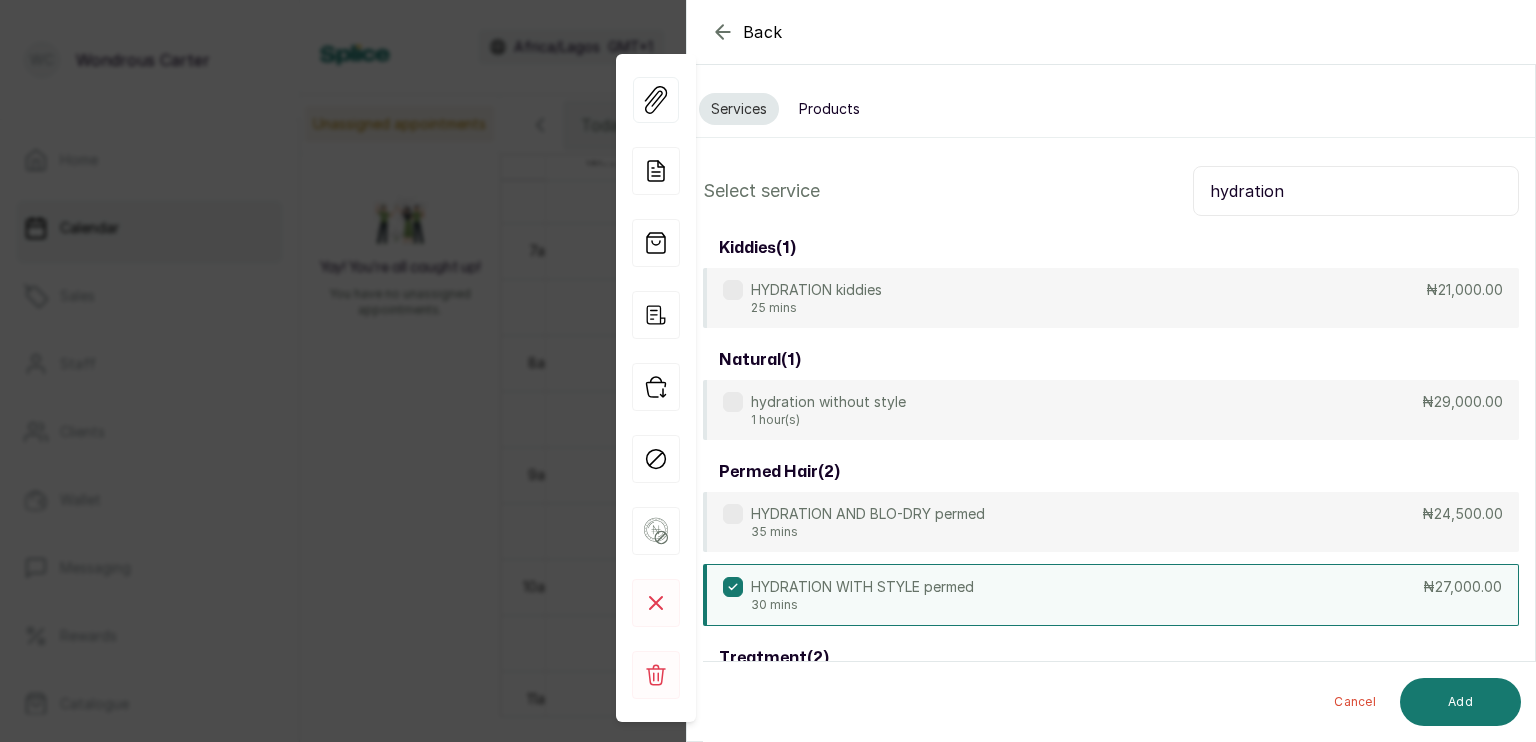 click on "hydration" at bounding box center [1356, 191] 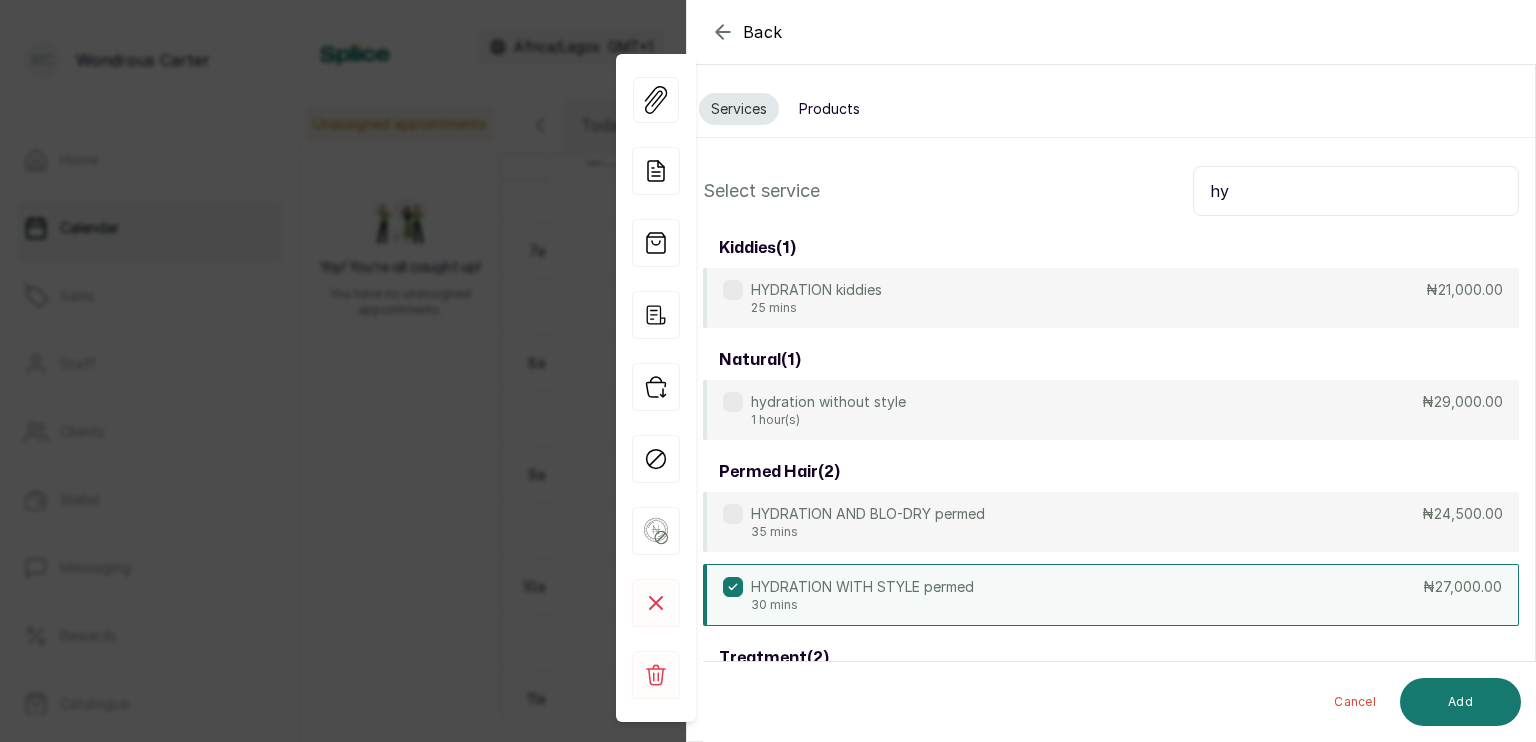 type on "h" 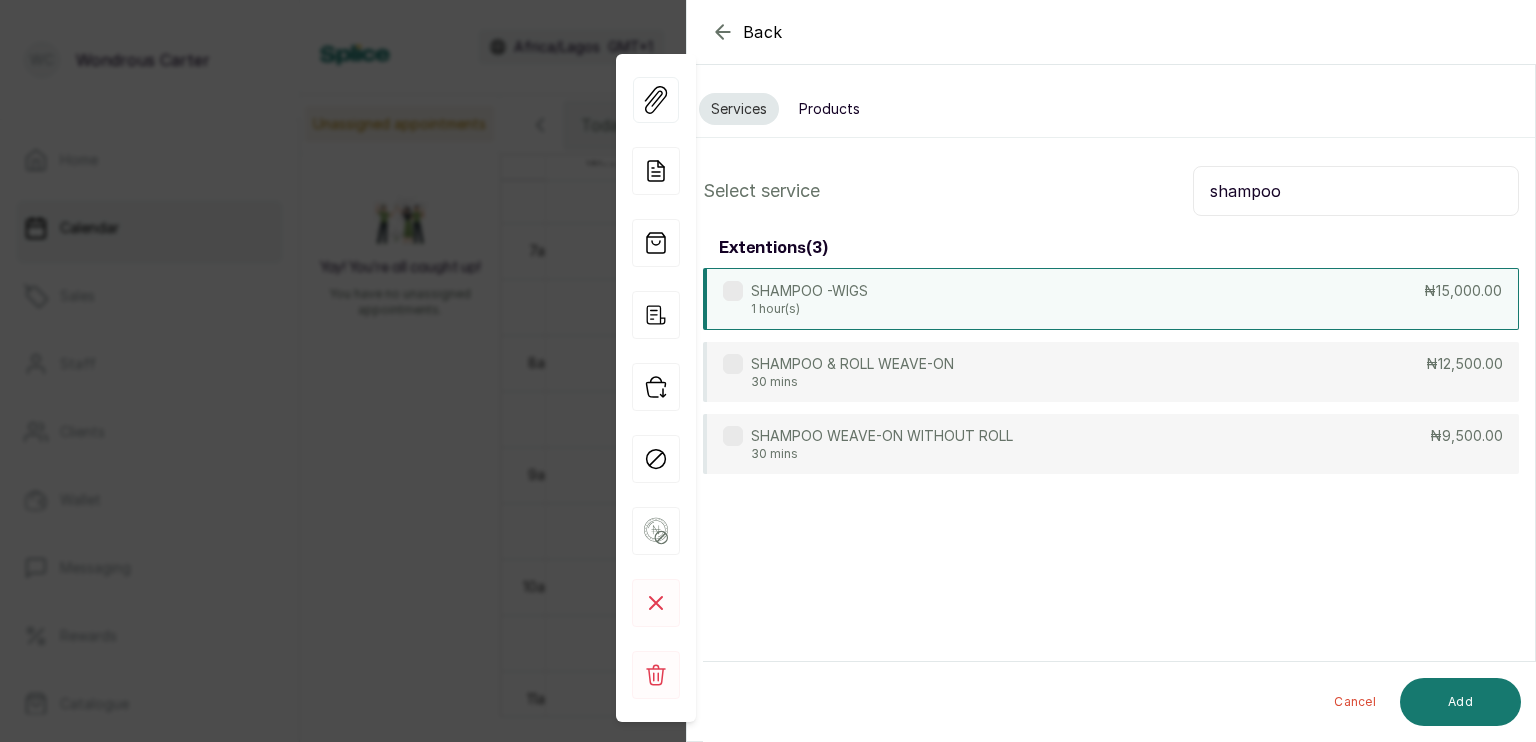 click on "SHAMPOO -WIGS 1 hour(s) ₦15,000.00" at bounding box center (1111, 299) 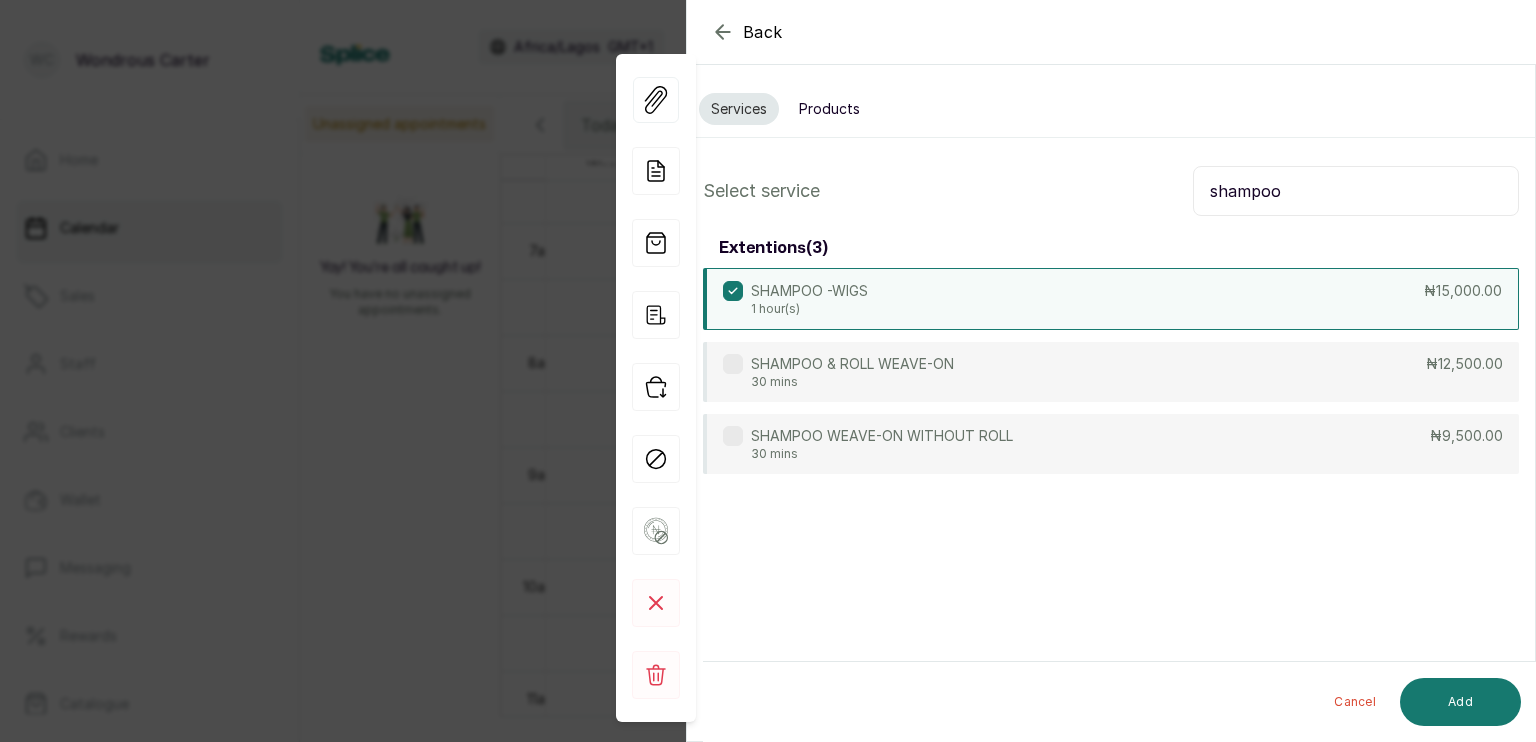click on "shampoo" at bounding box center (1356, 191) 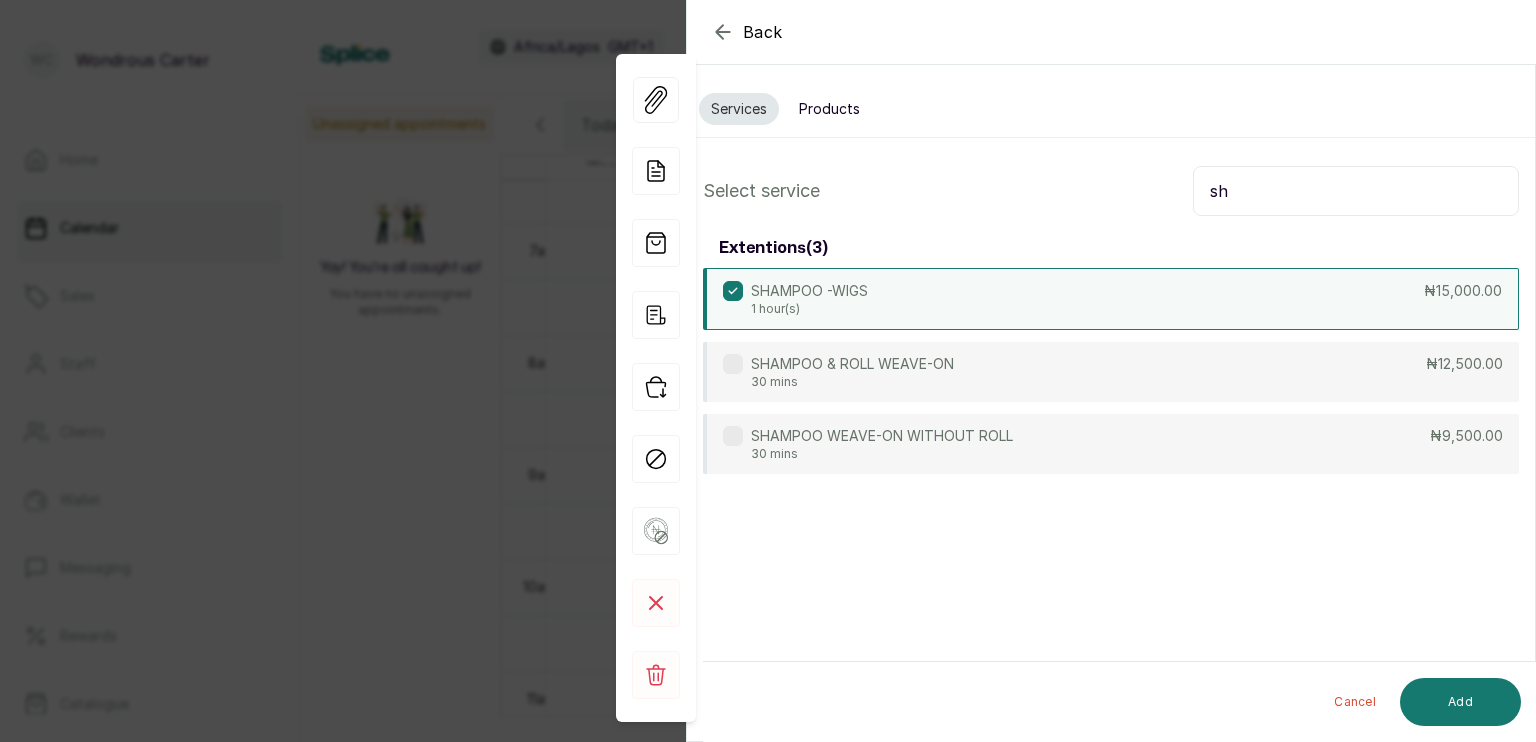 type on "s" 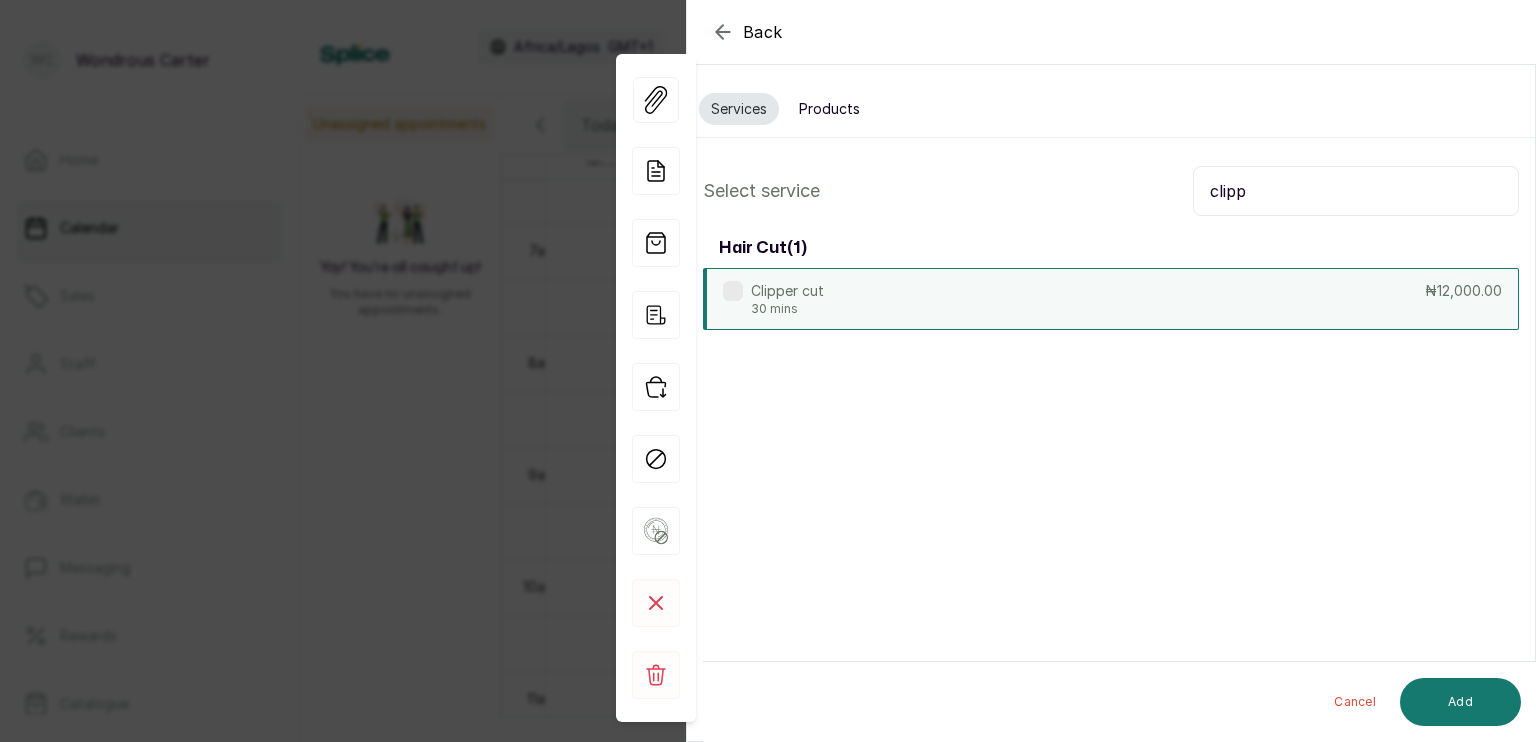 click on "Clipper cut 30 mins ₦12,000.00" at bounding box center (1111, 299) 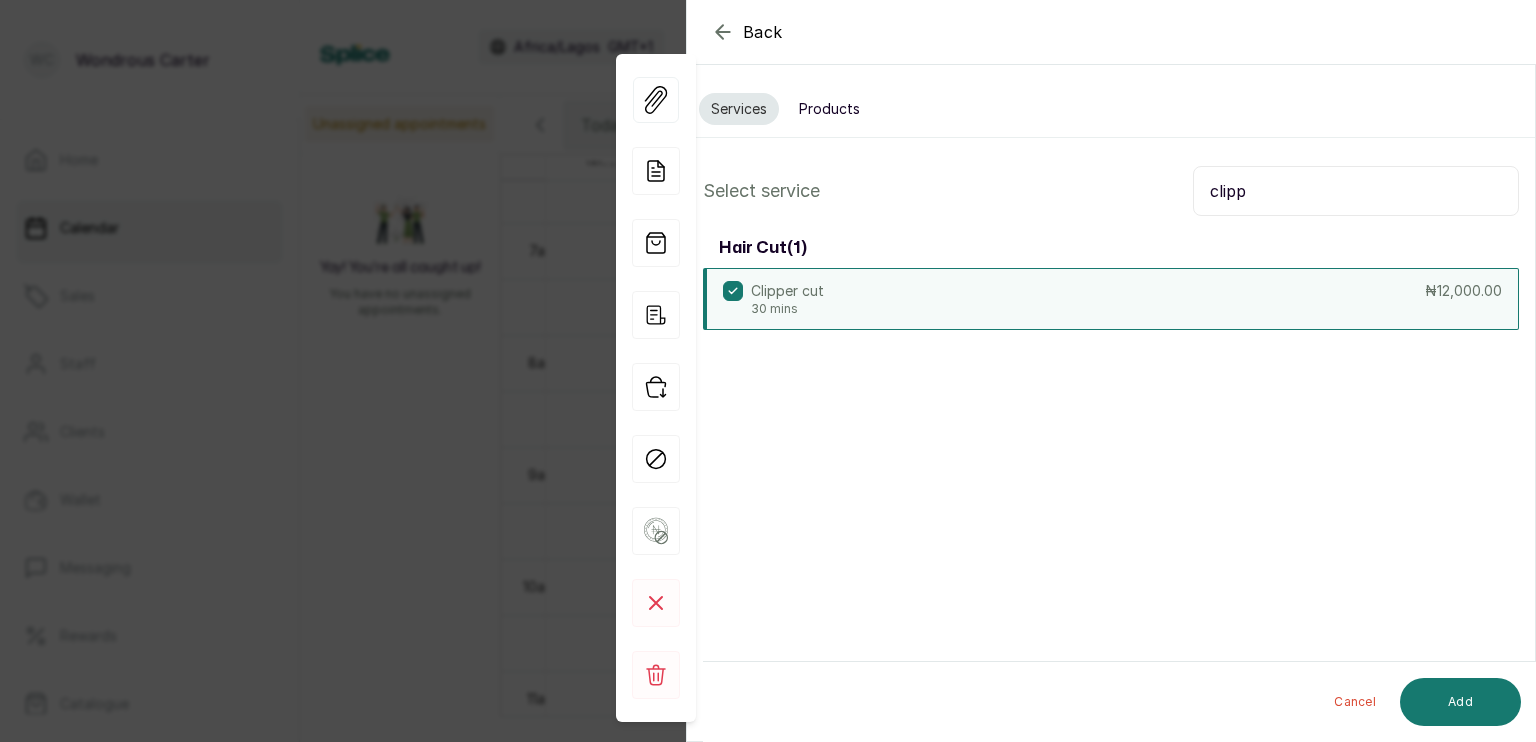 click on "clipp" at bounding box center [1356, 191] 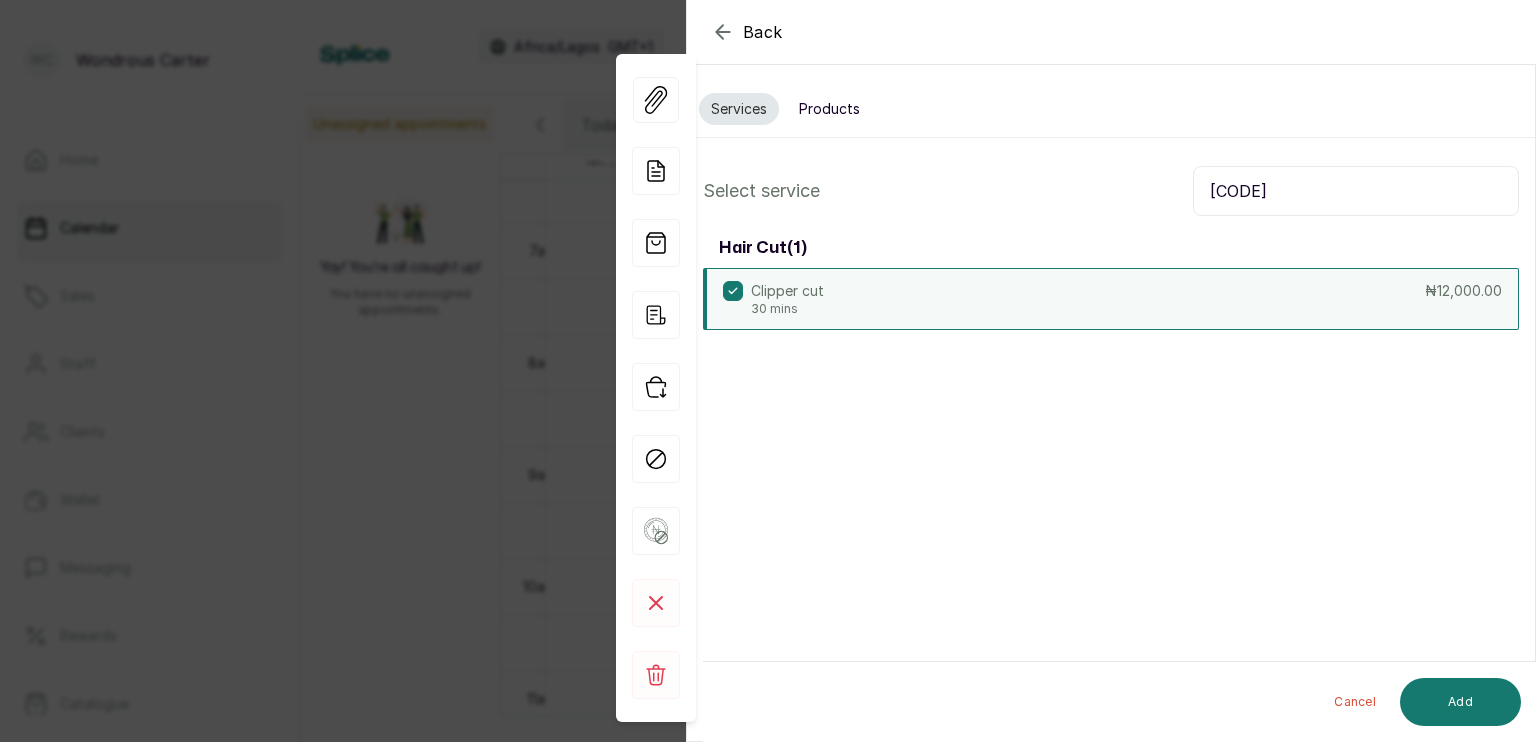 type on "c" 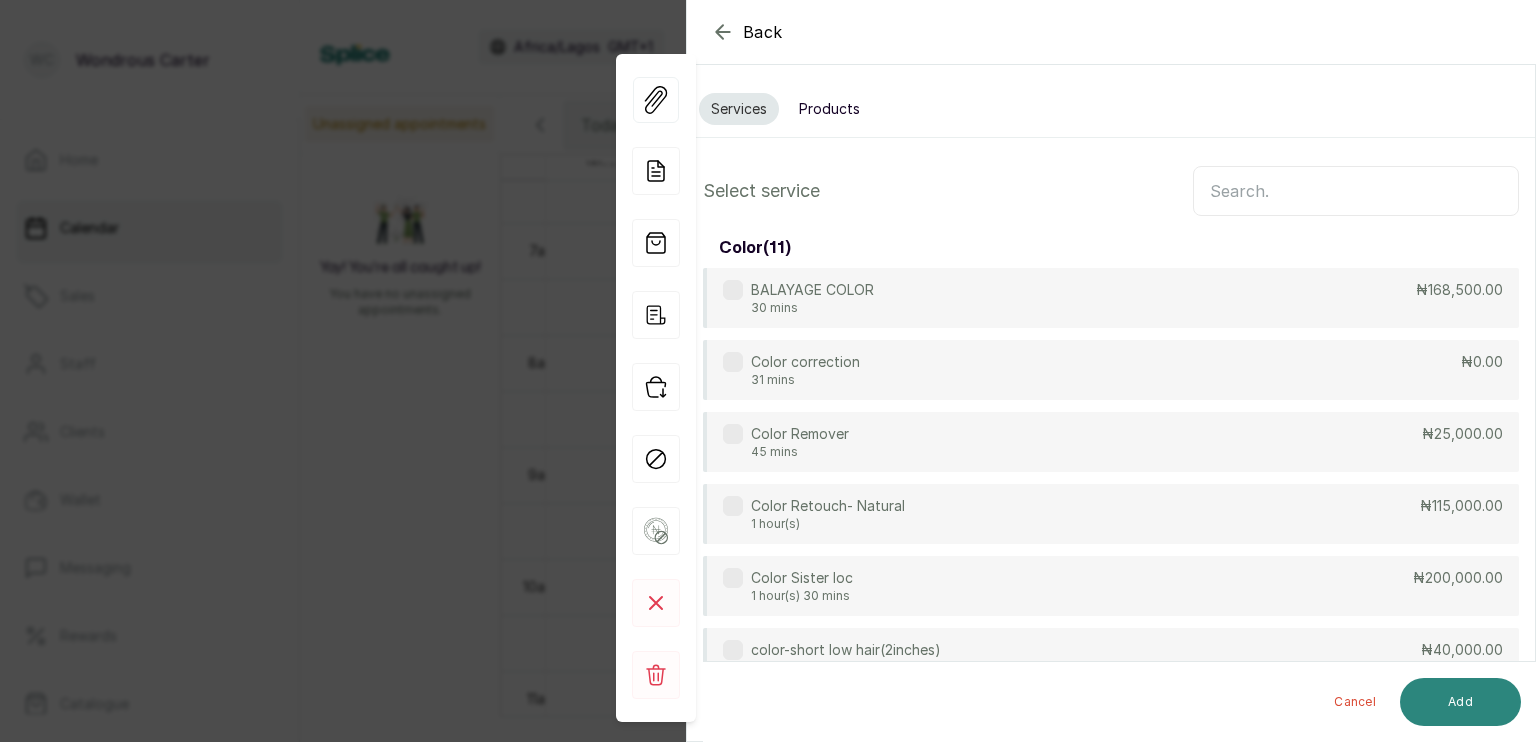 type 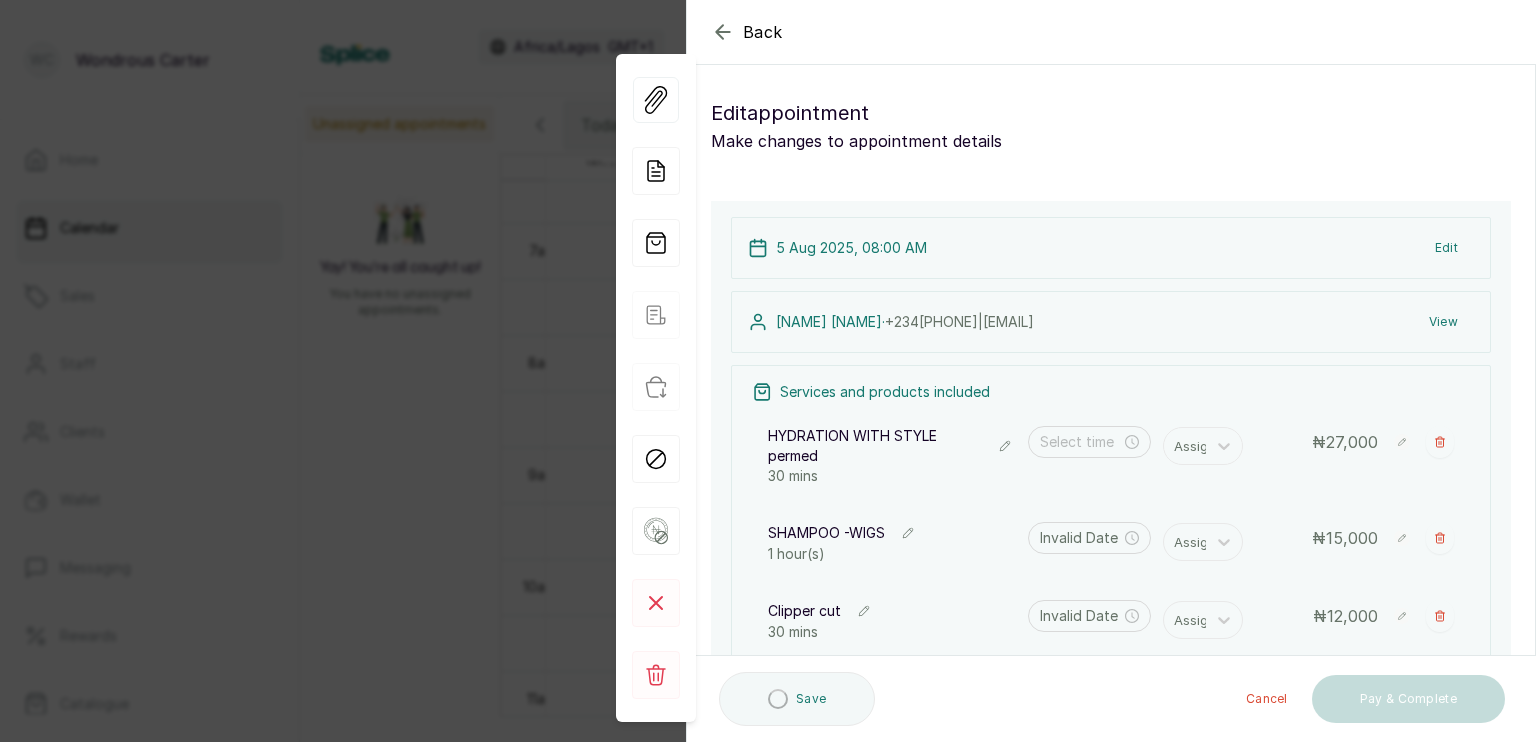 type on "8:00 am" 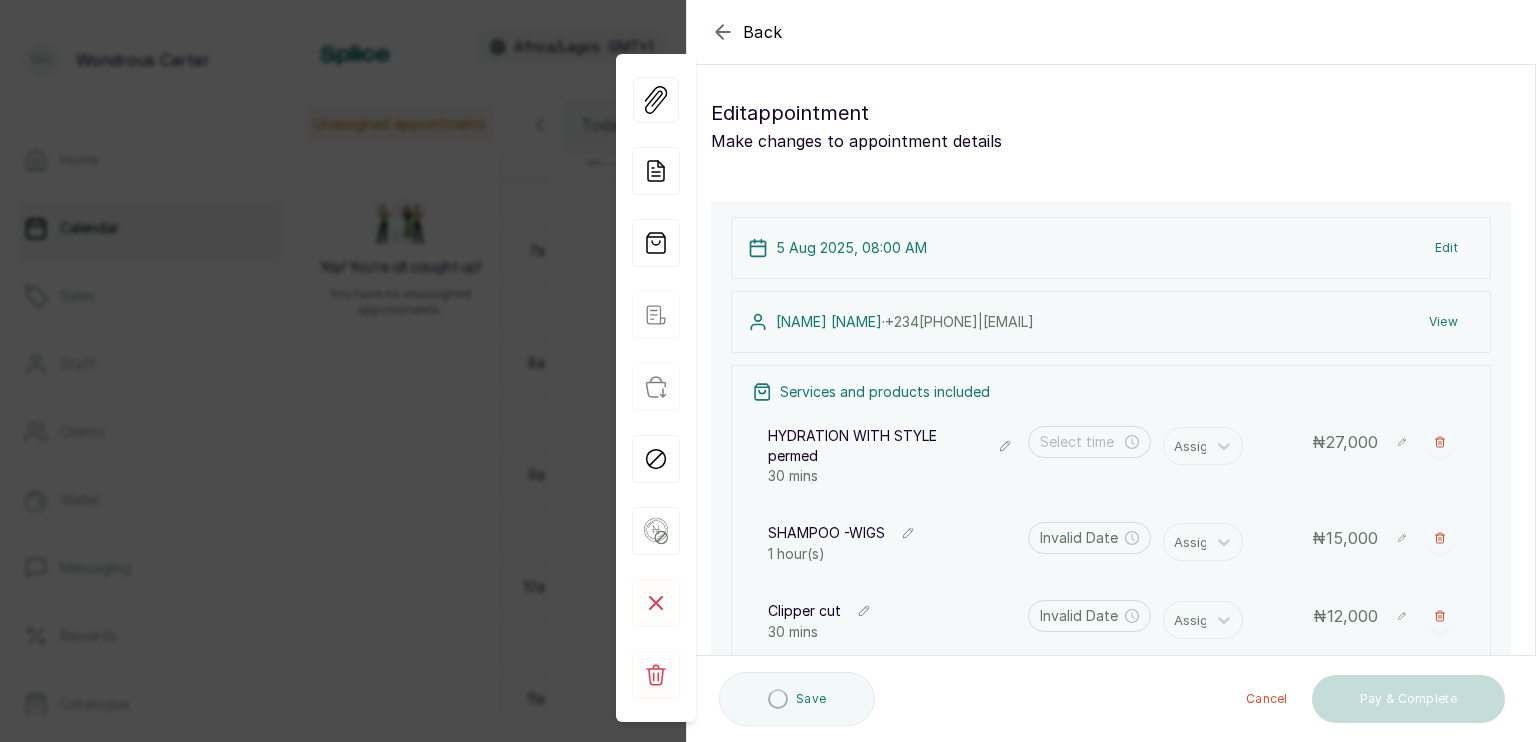 type on "8:30 am" 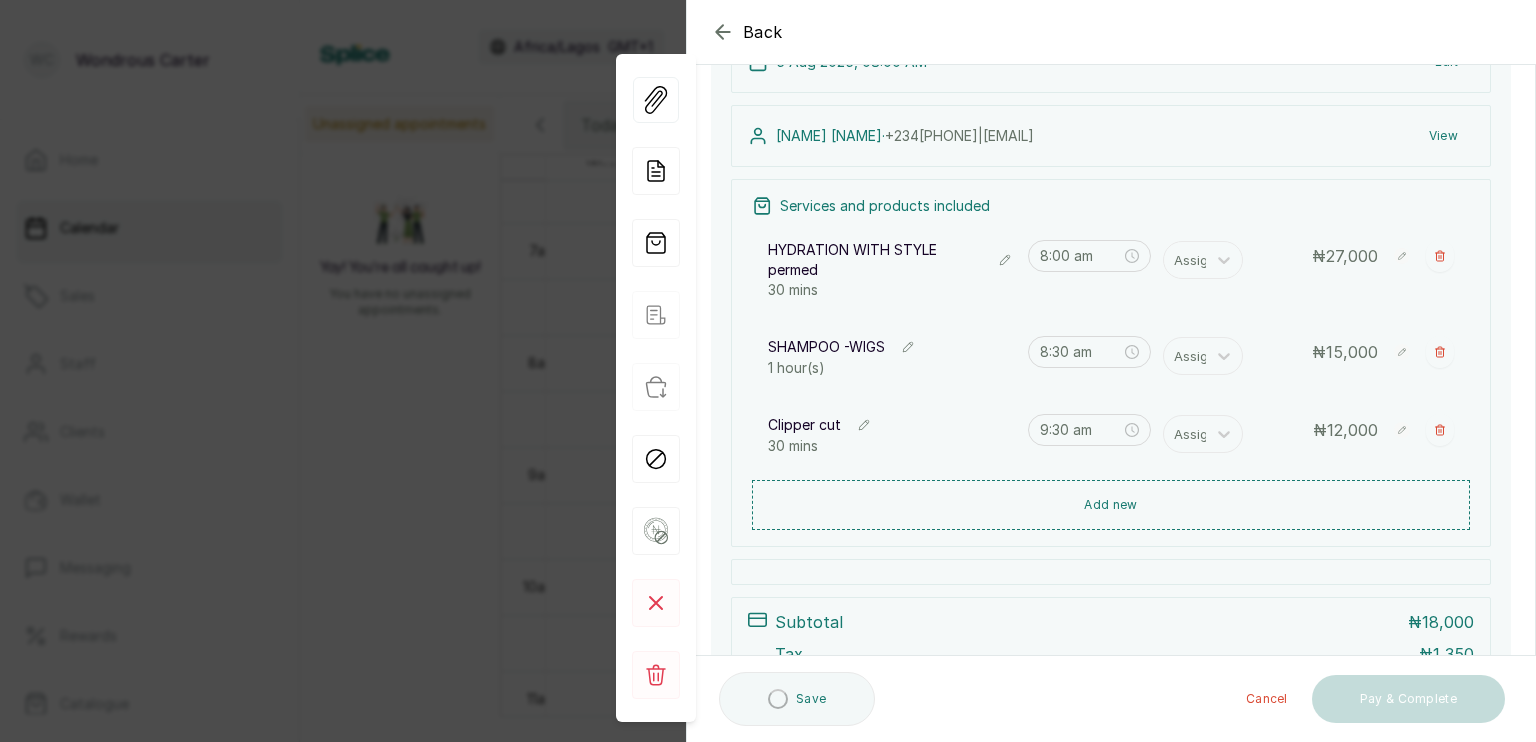 scroll, scrollTop: 188, scrollLeft: 0, axis: vertical 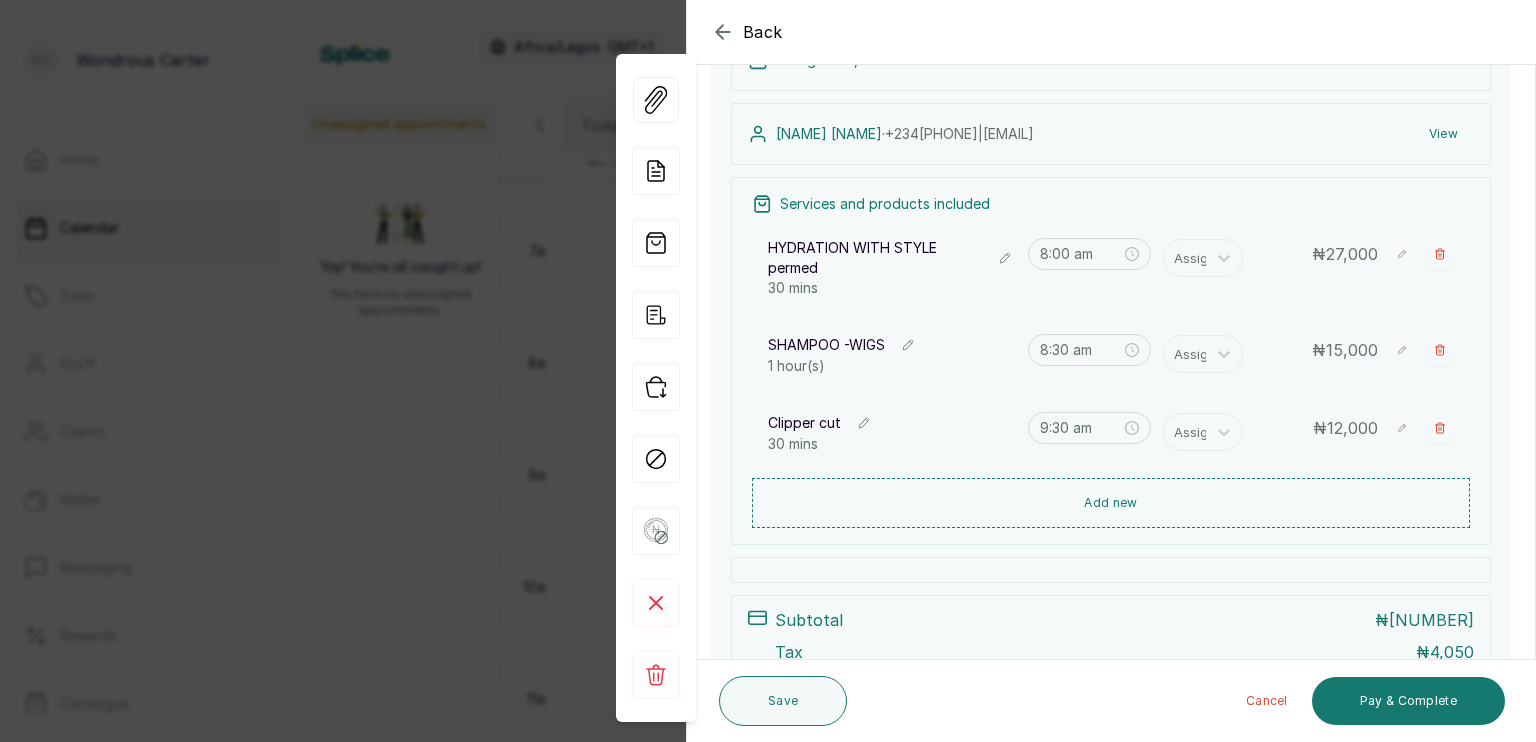 click 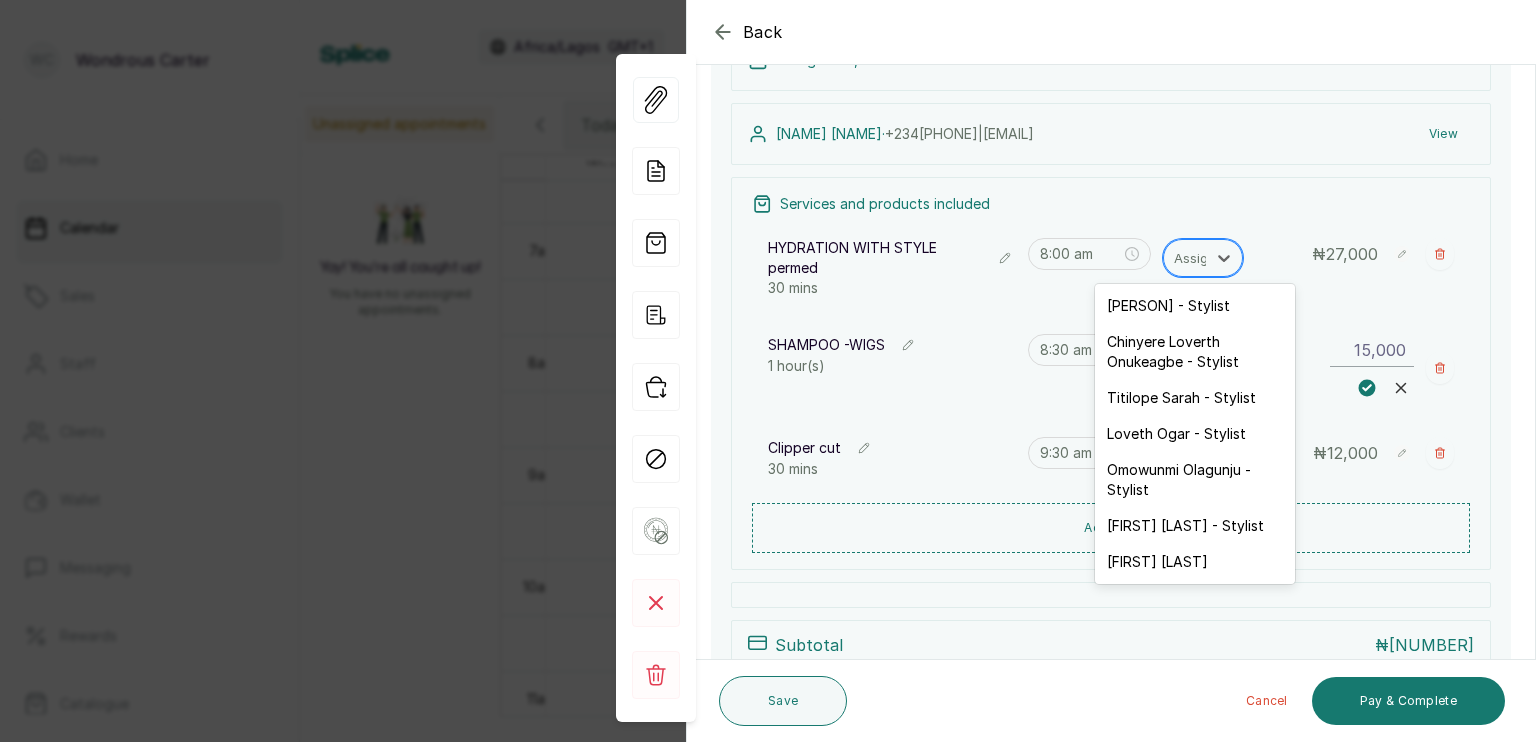 click at bounding box center [1195, 258] 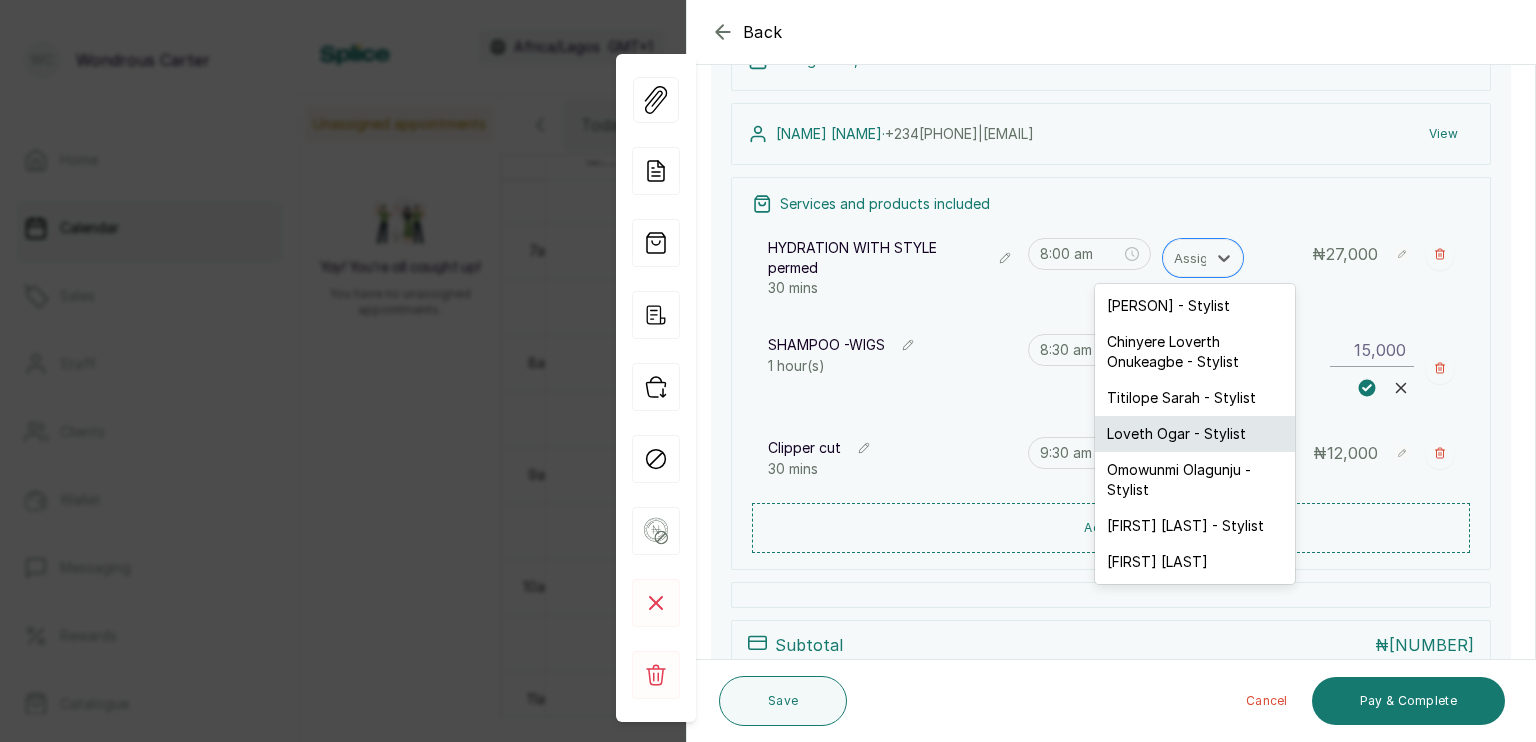 click on "Loveth Ogar - Stylist" at bounding box center [1195, 434] 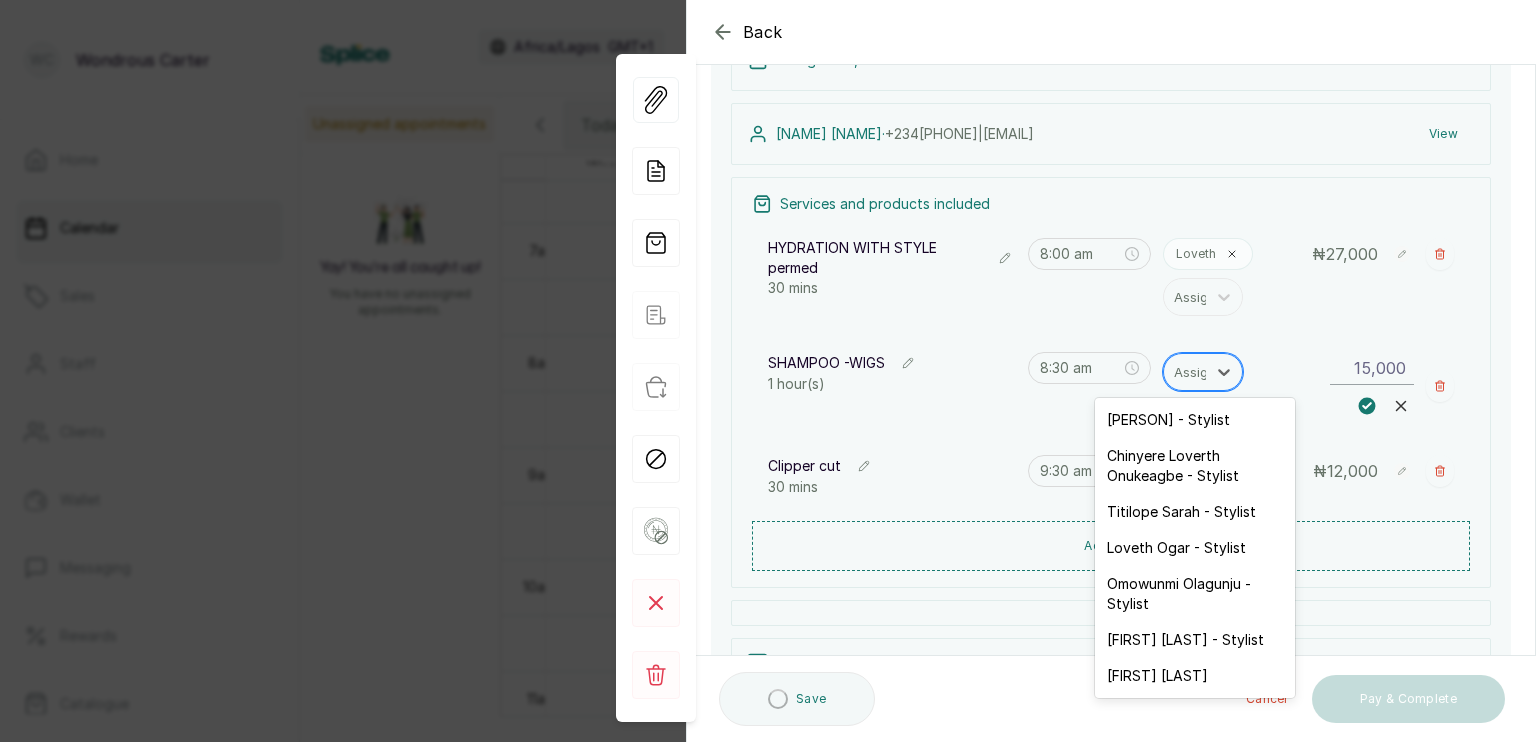 click at bounding box center (1195, 372) 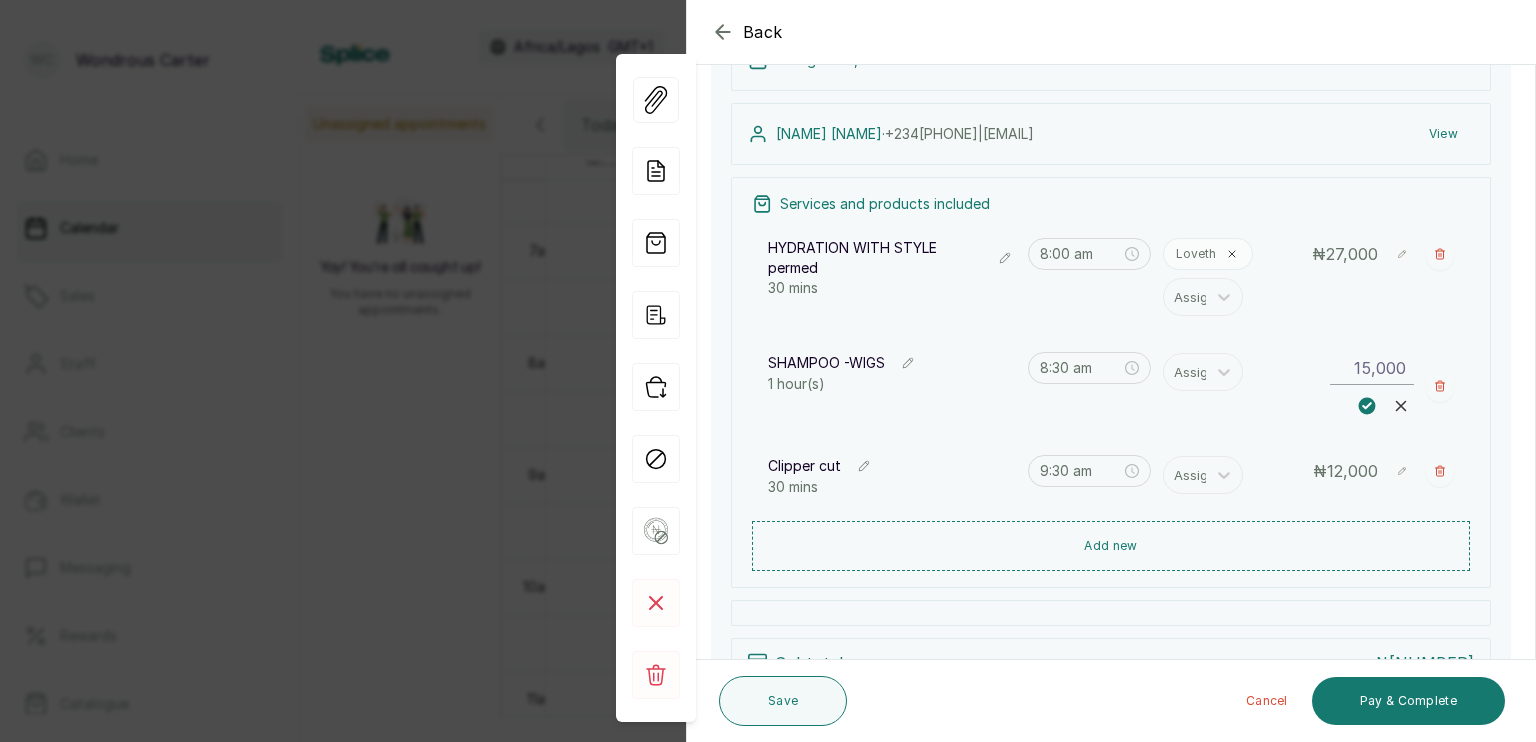 click on "Assign" at bounding box center (1240, 372) 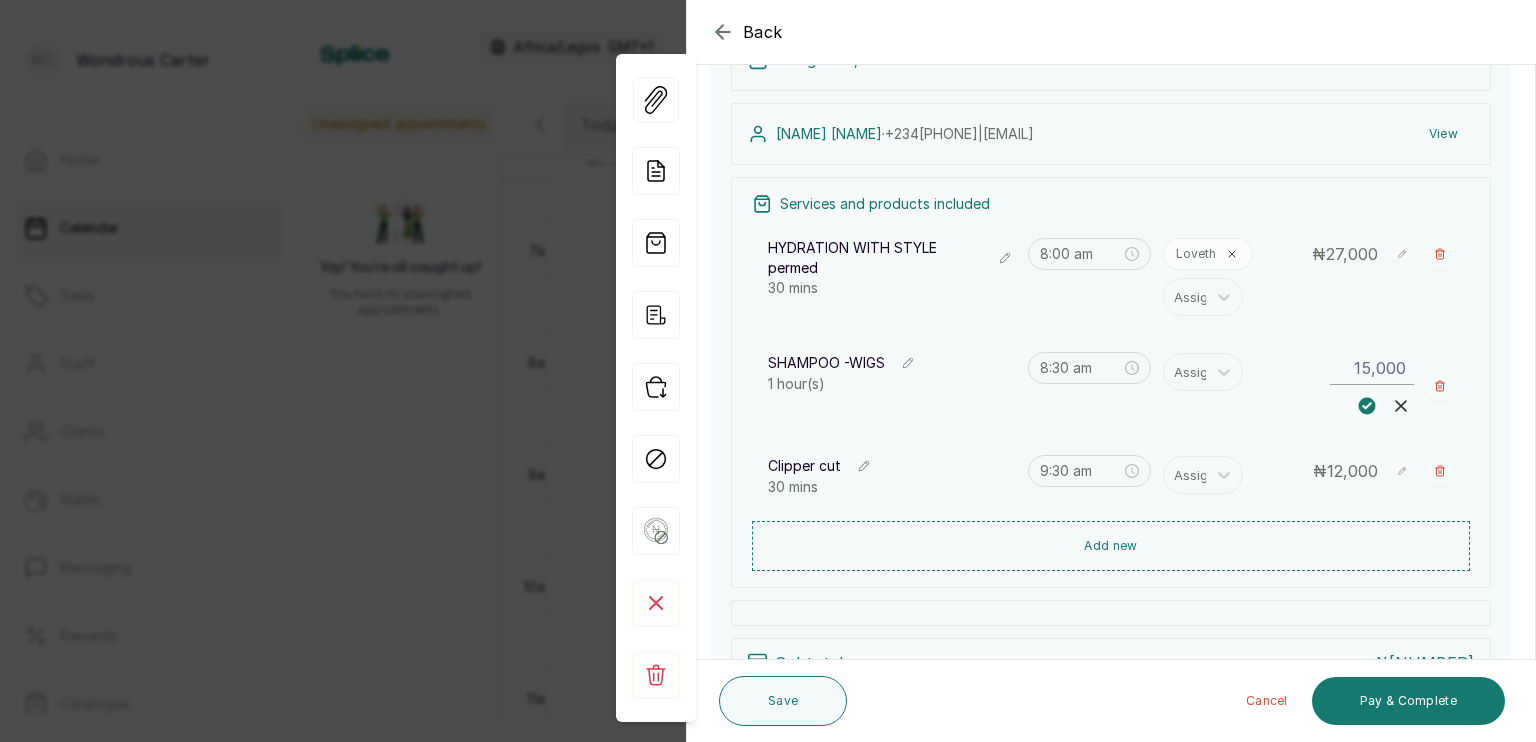 click 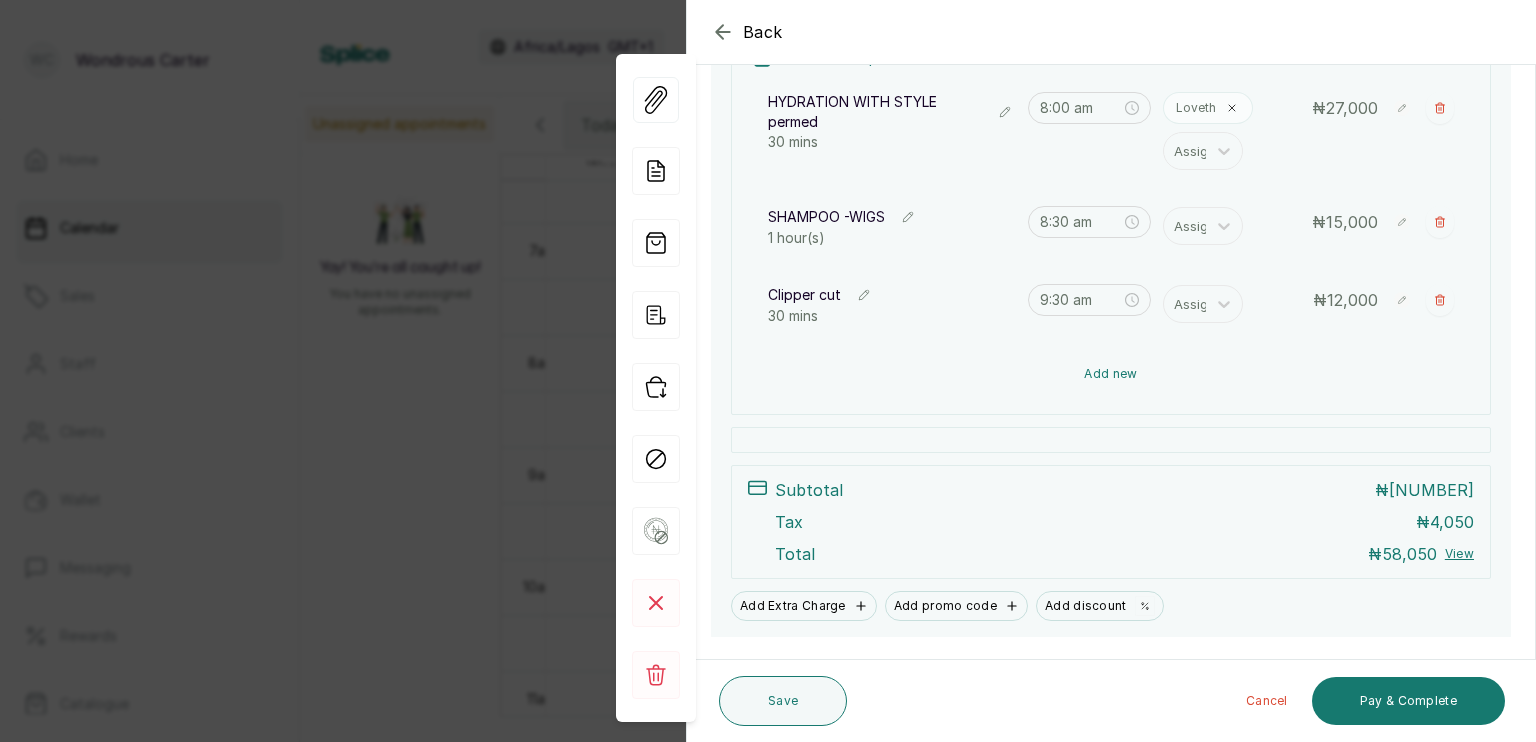 scroll, scrollTop: 330, scrollLeft: 0, axis: vertical 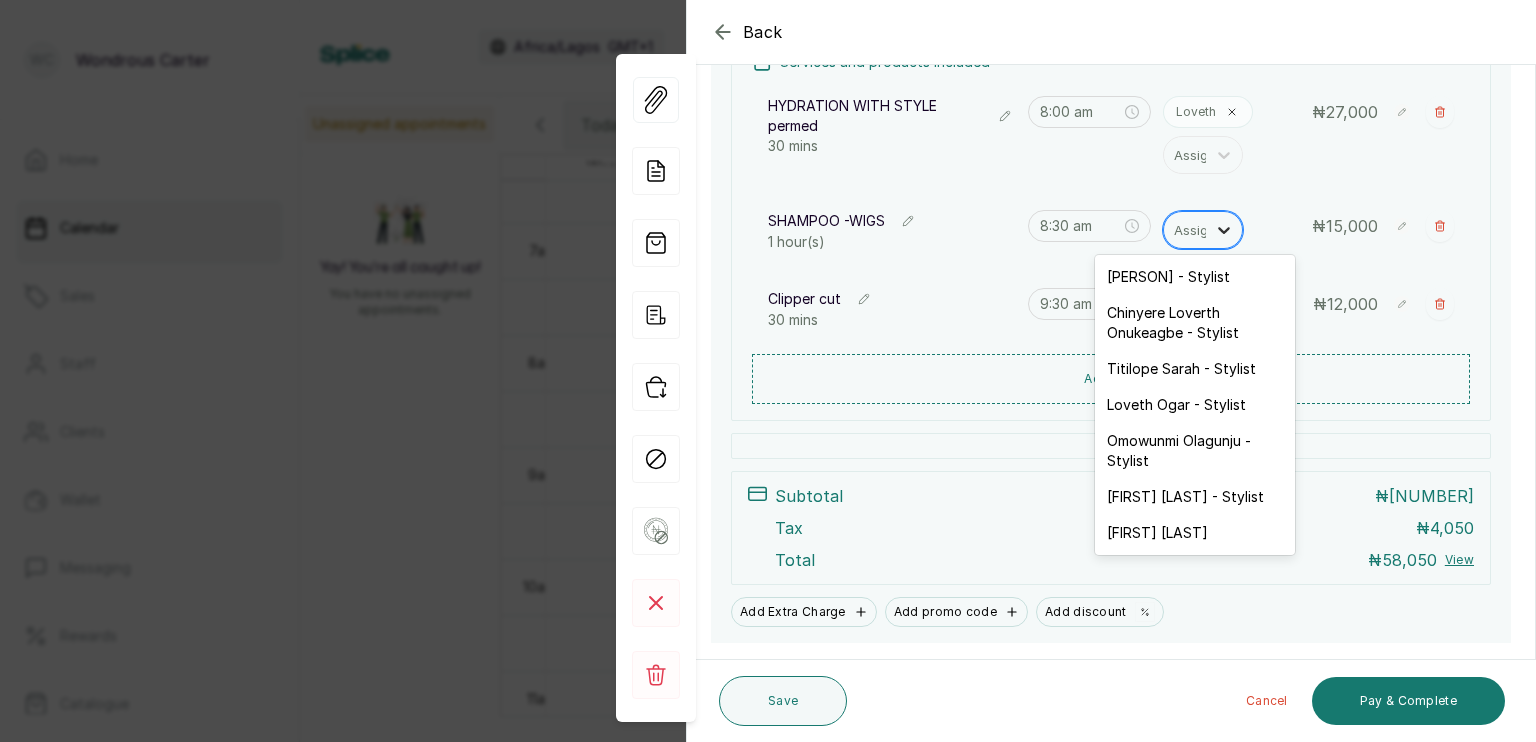 click at bounding box center (1224, 230) 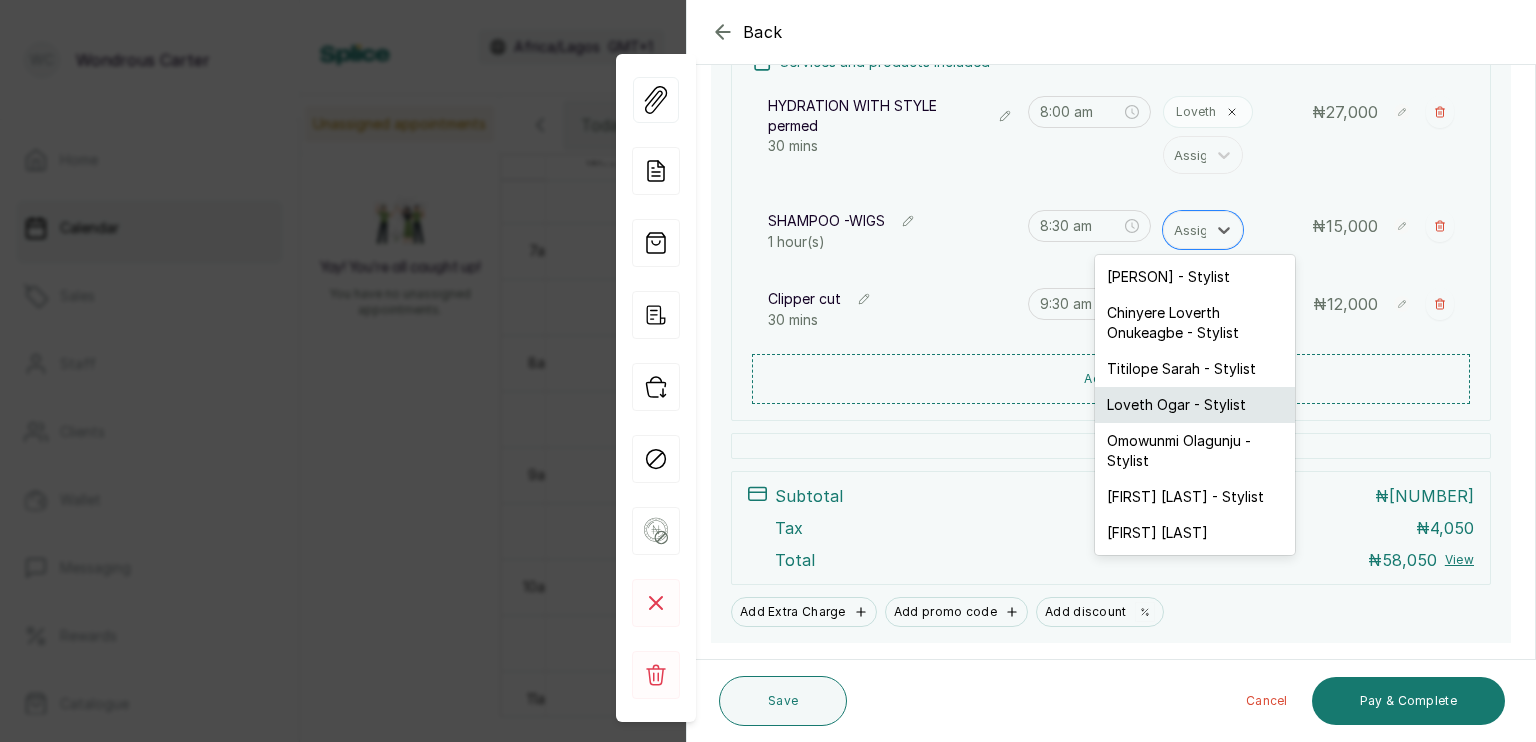 click on "Loveth Ogar - Stylist" at bounding box center (1195, 405) 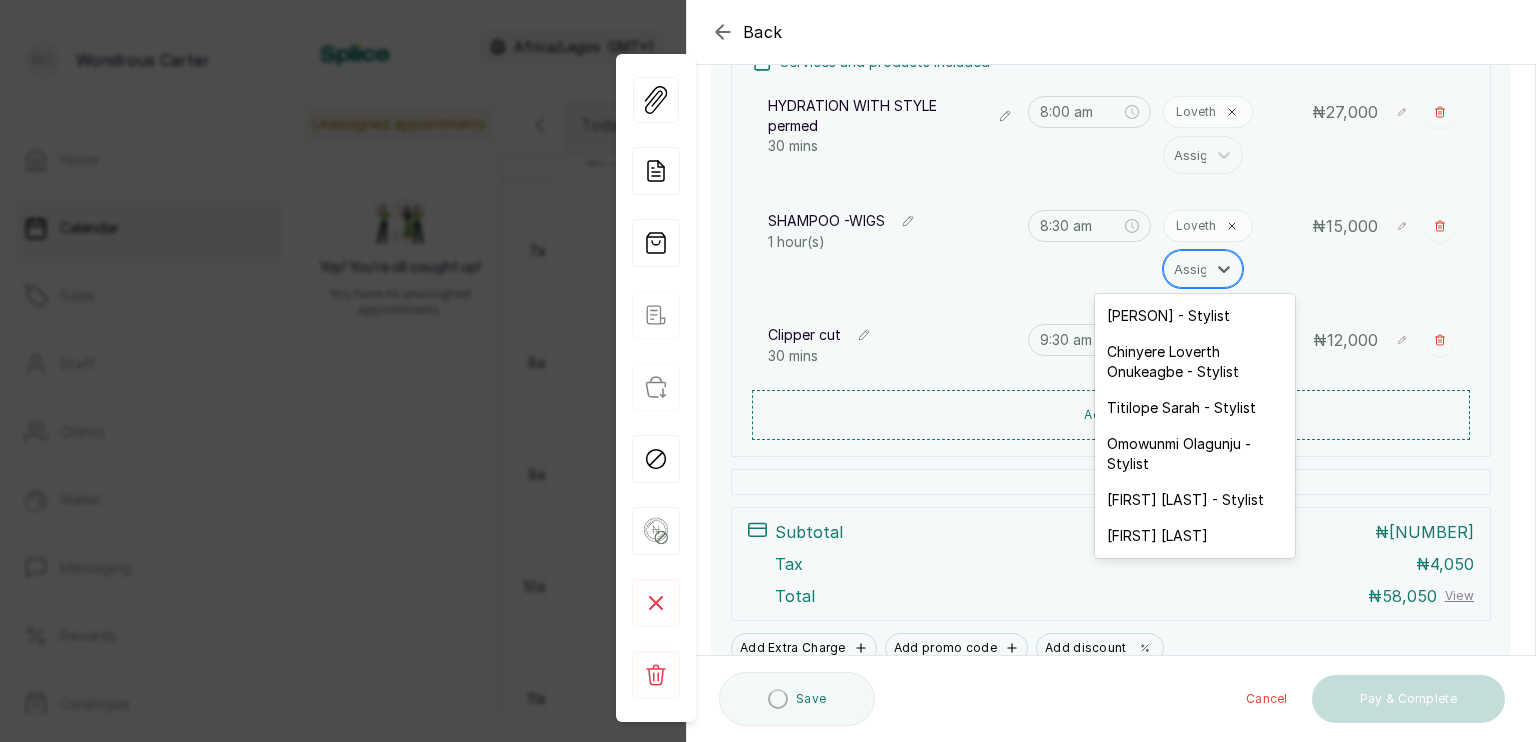 click at bounding box center [1195, 269] 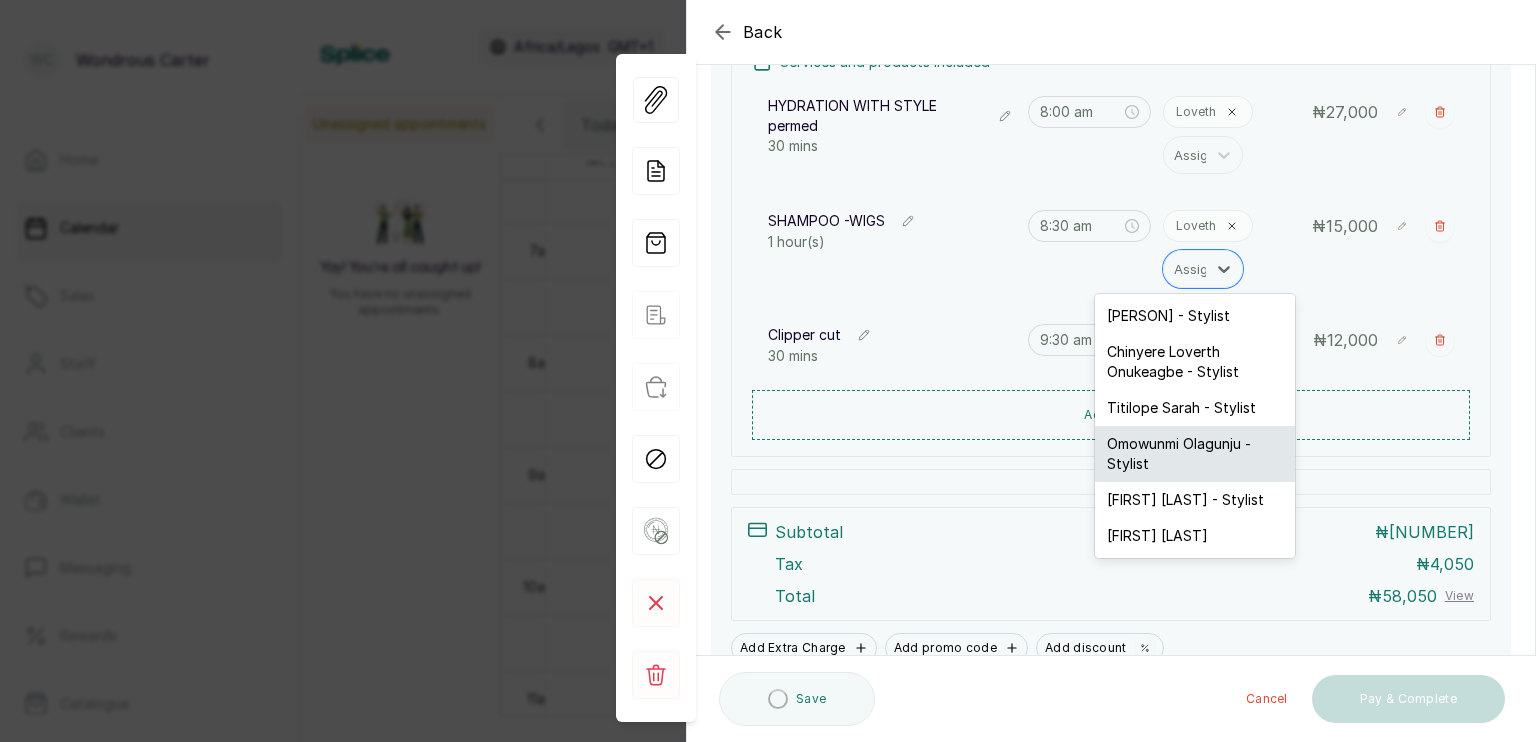 click on "Omowunmi Olagunju - Stylist" at bounding box center (1195, 454) 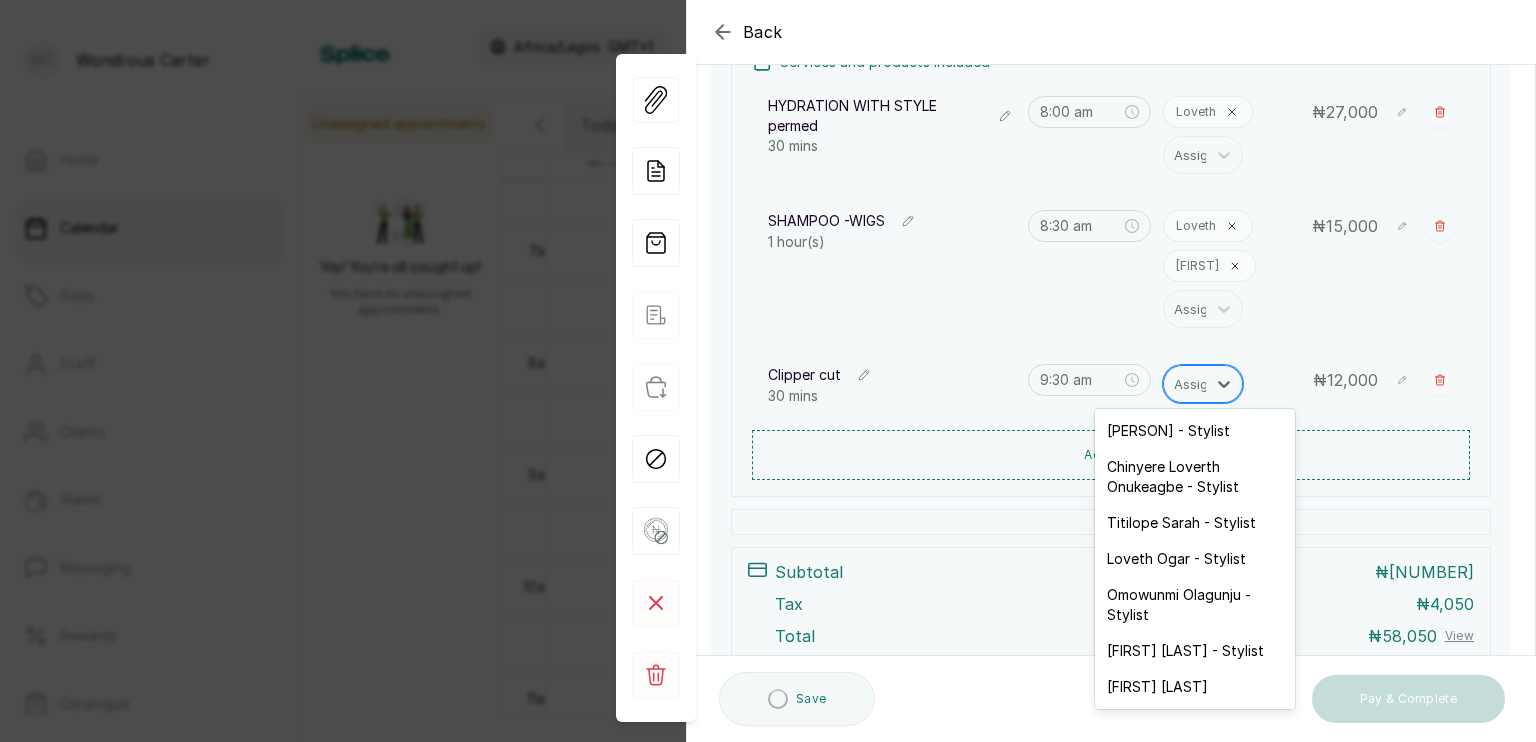 click at bounding box center (1195, 384) 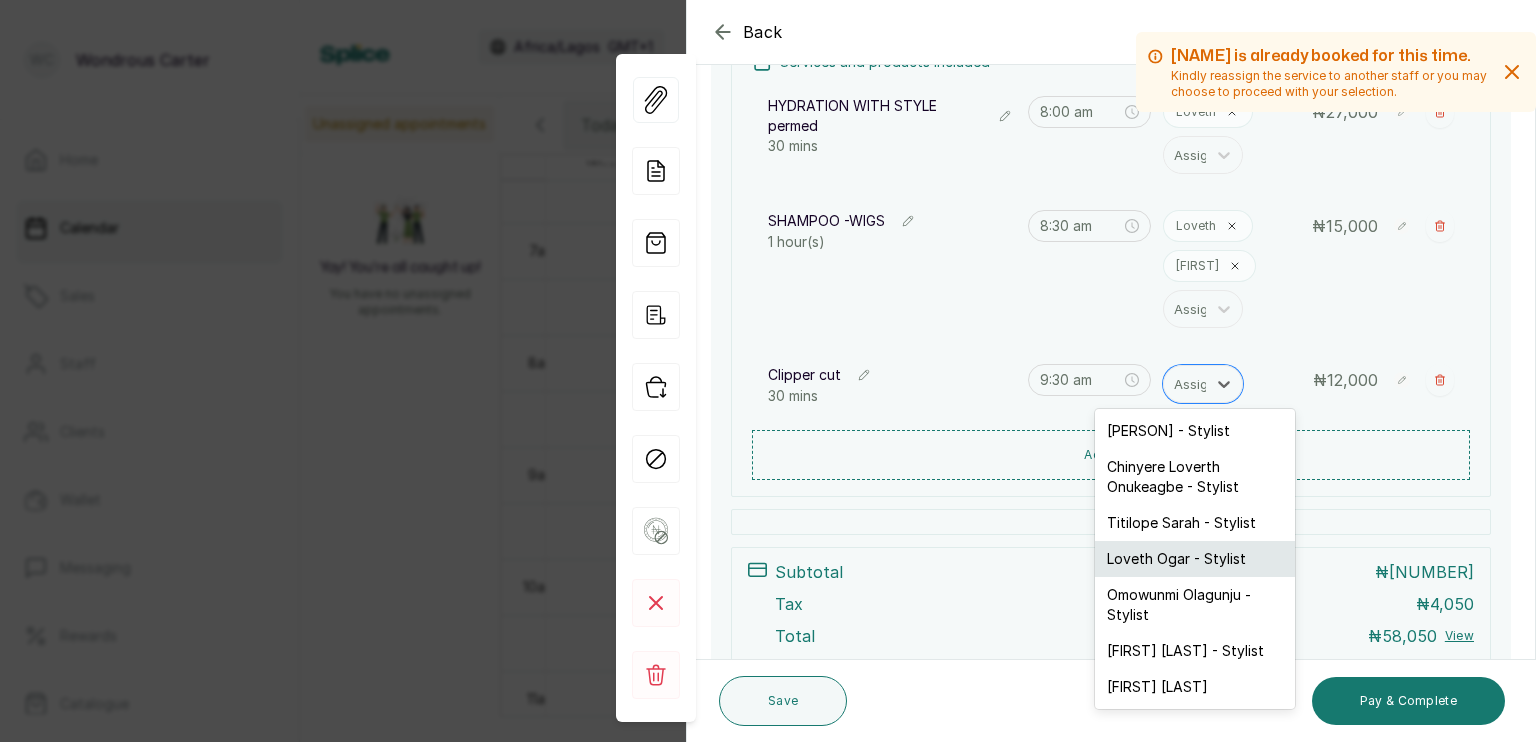 click on "Loveth Ogar - Stylist" at bounding box center [1195, 559] 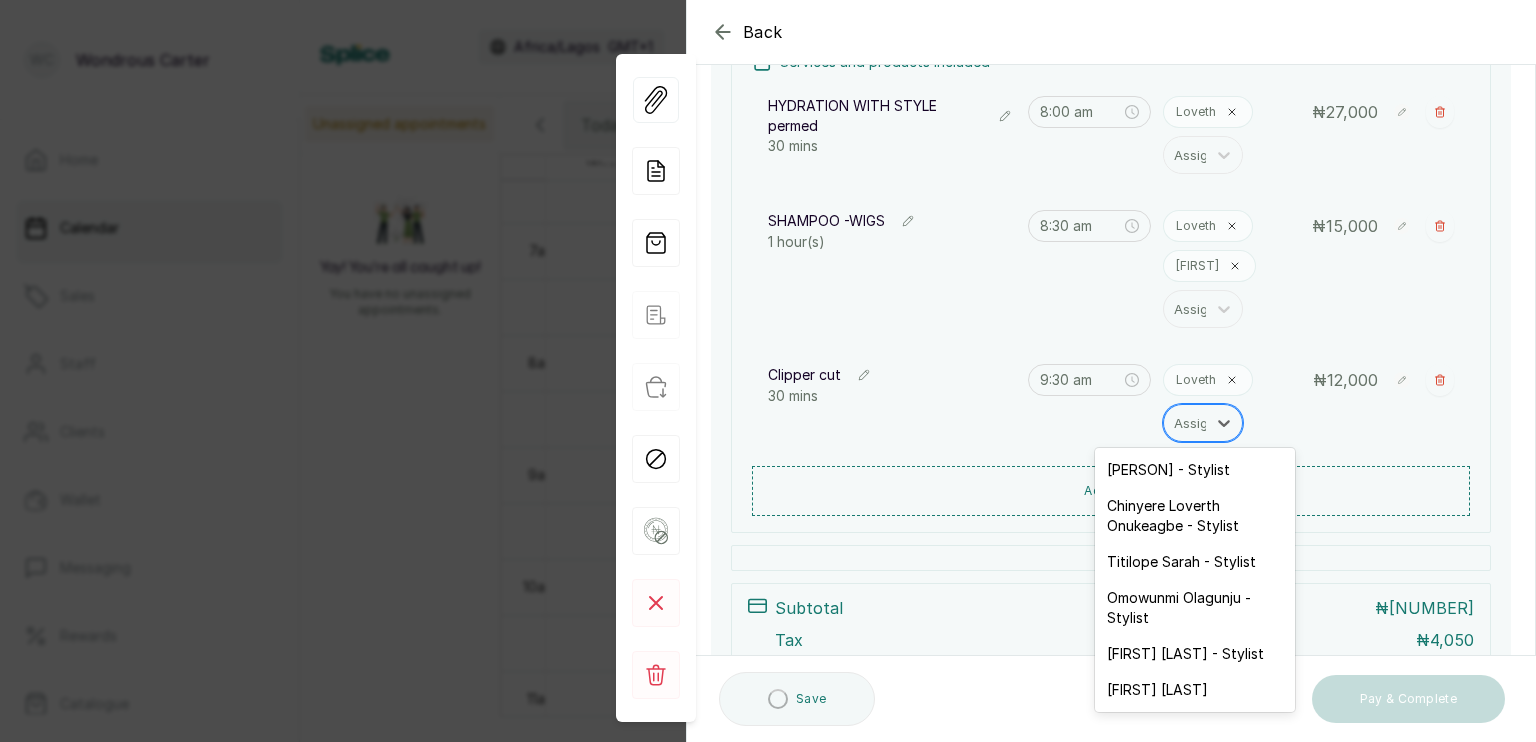 click at bounding box center [1195, 423] 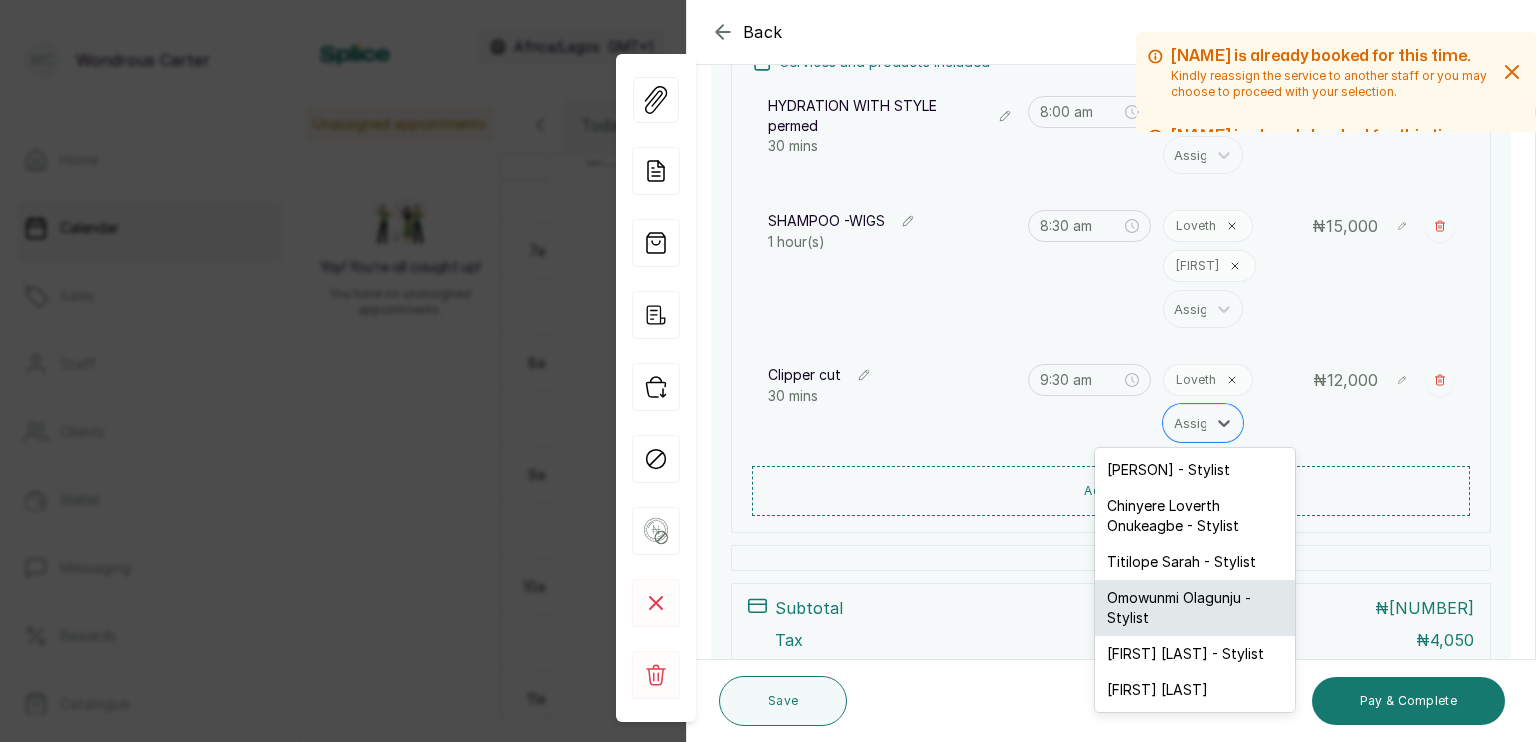 click on "Omowunmi Olagunju - Stylist" at bounding box center (1195, 608) 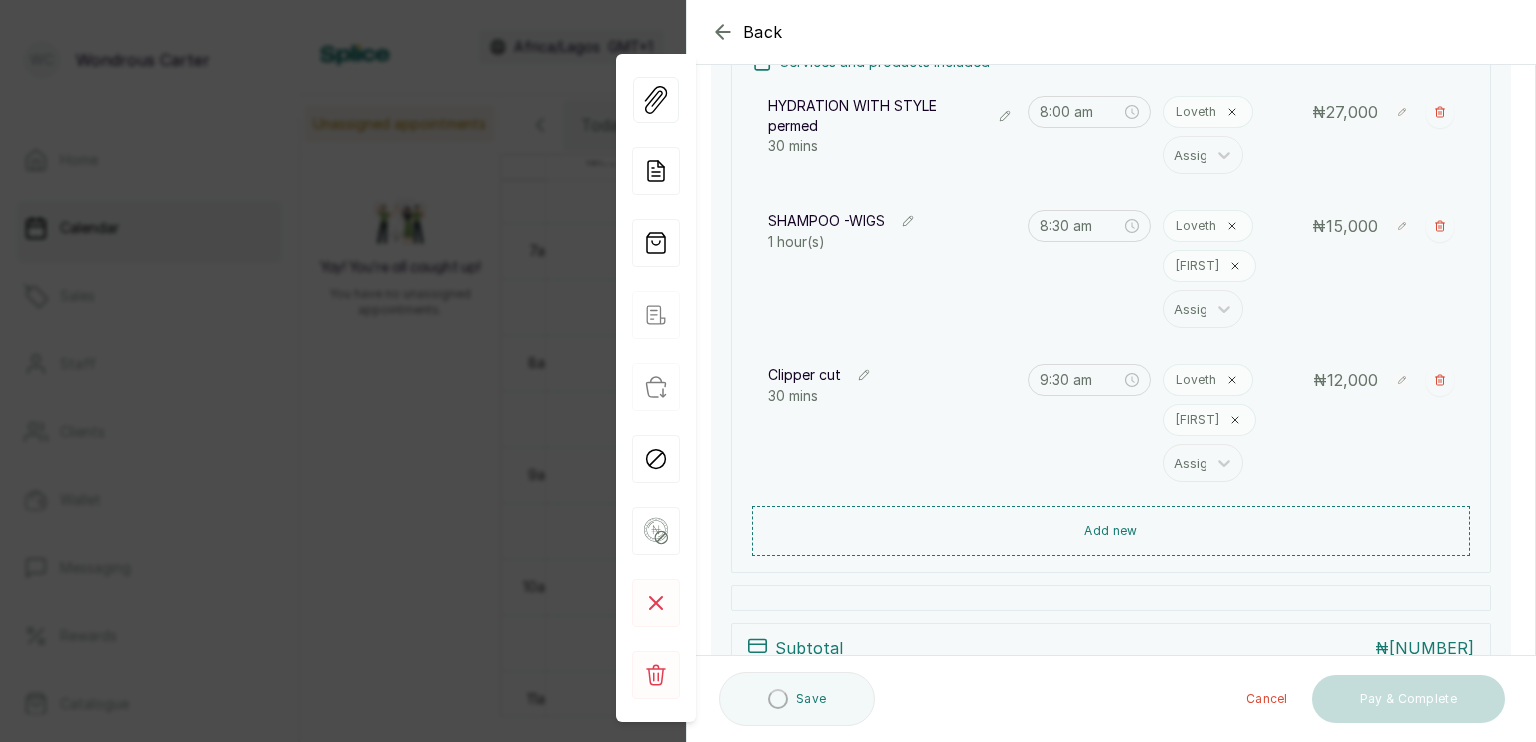 click 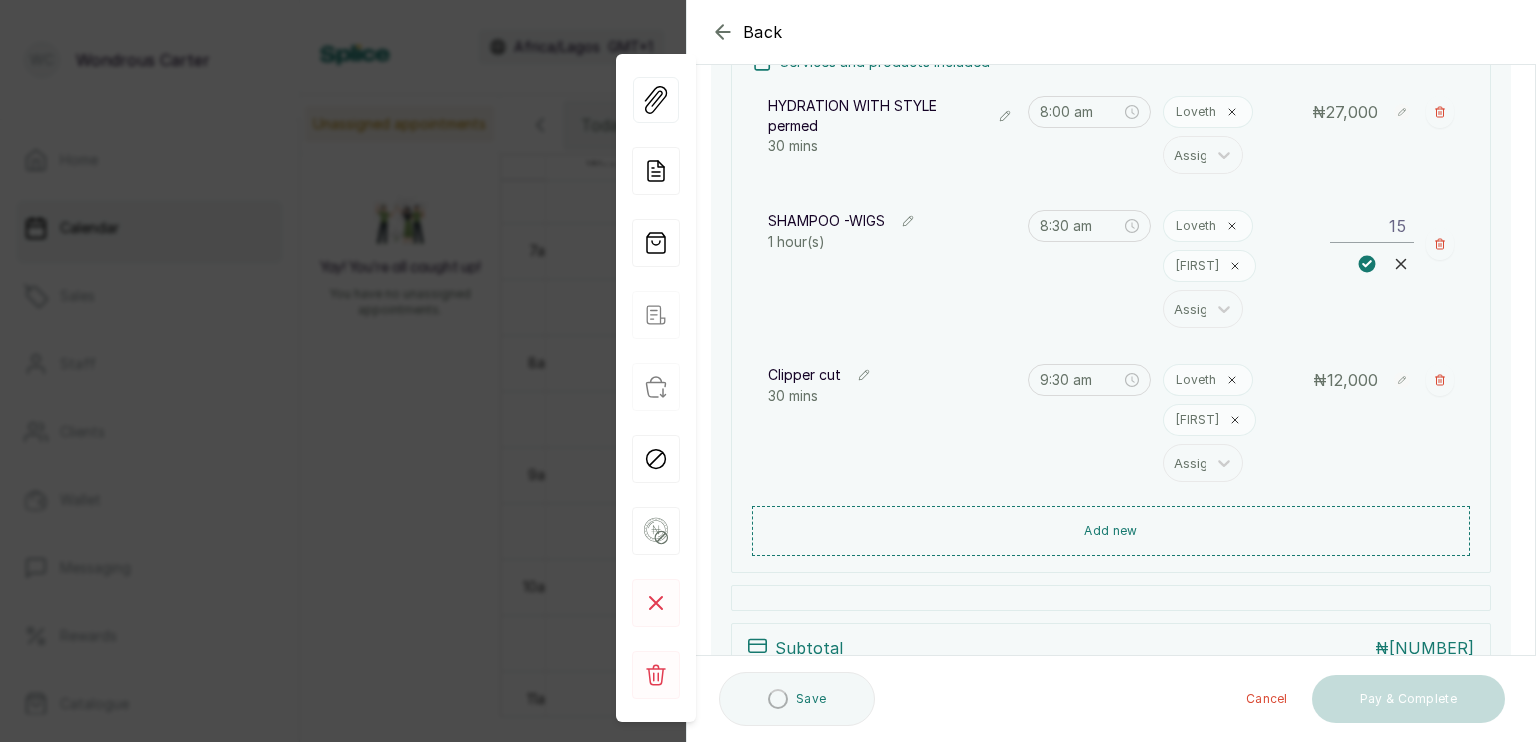 type on "1" 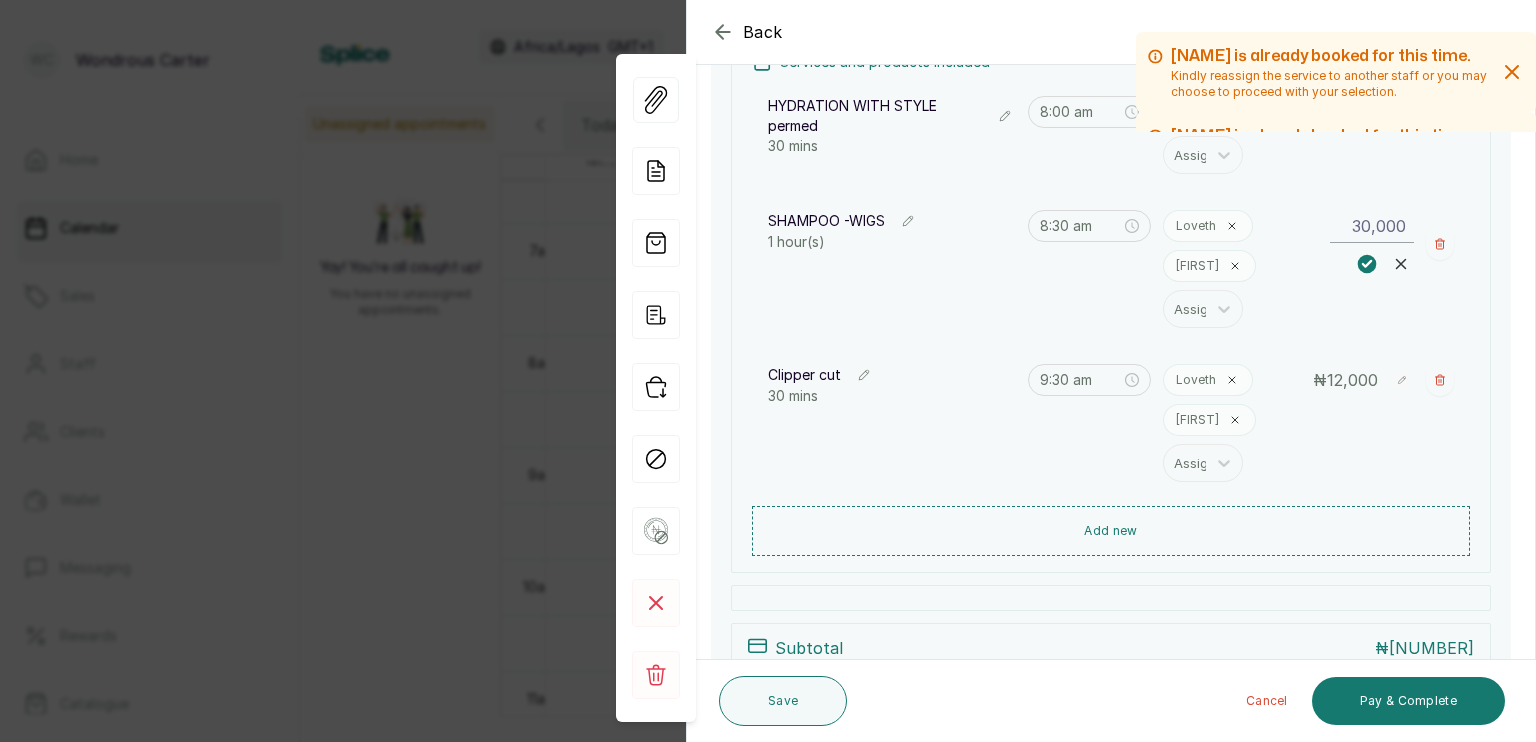 type on "30,000" 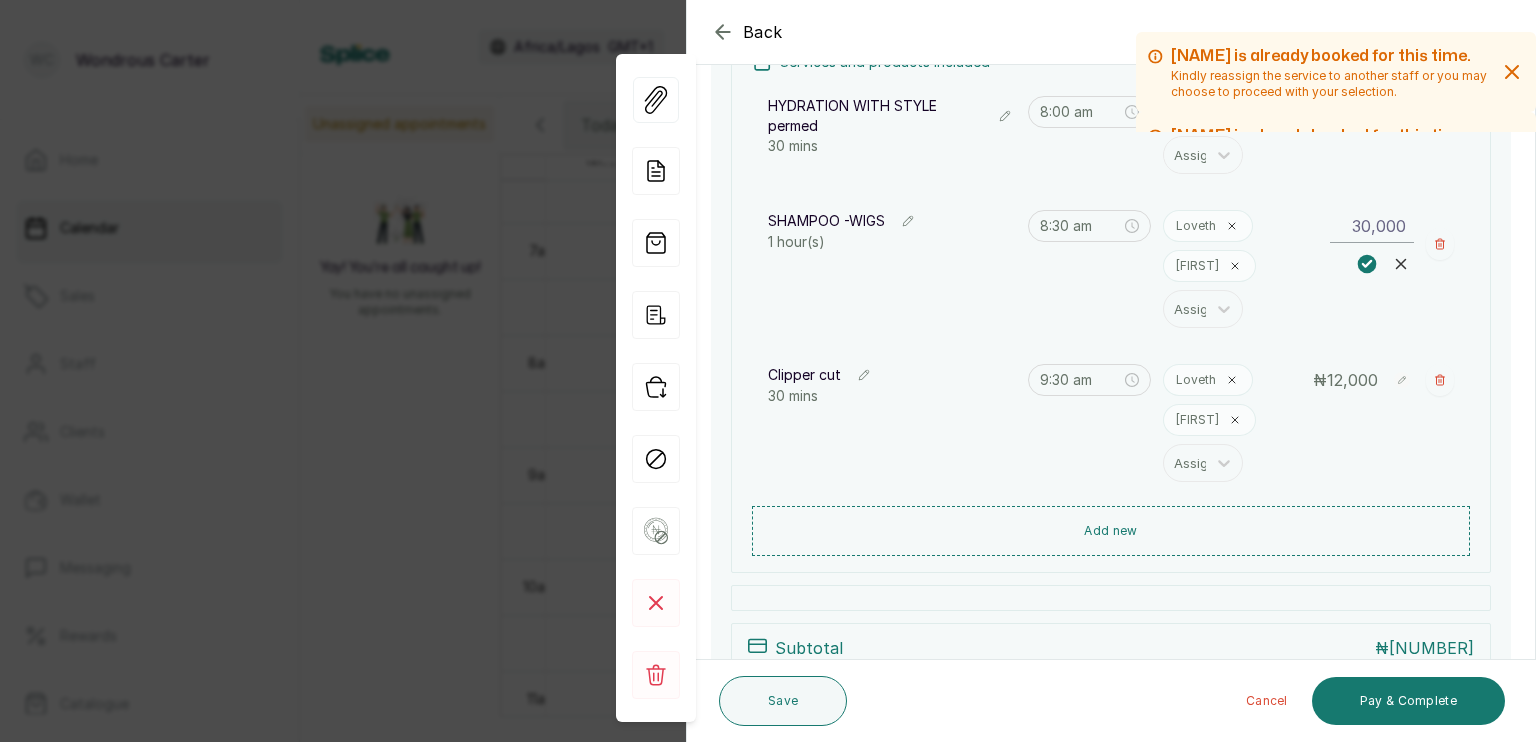 click 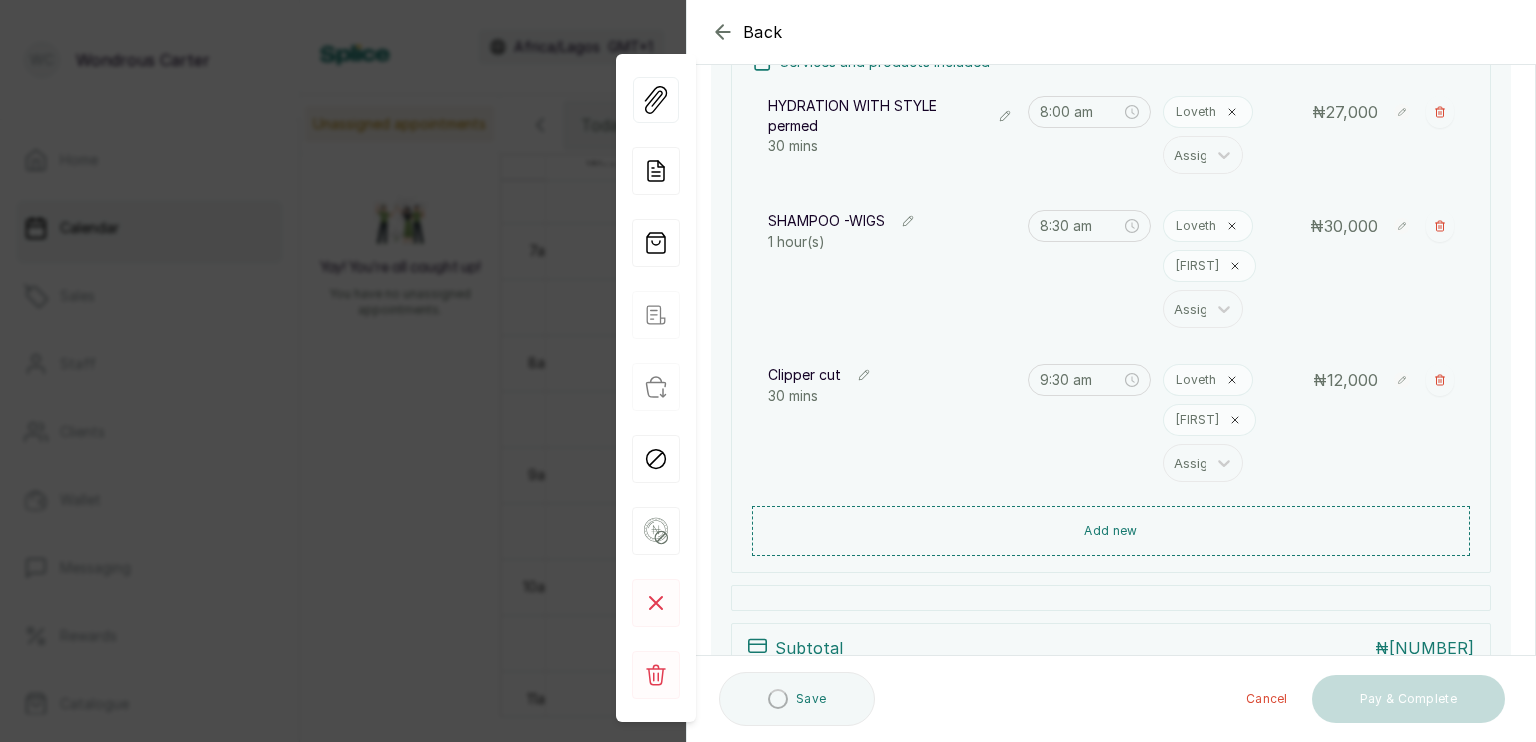 click 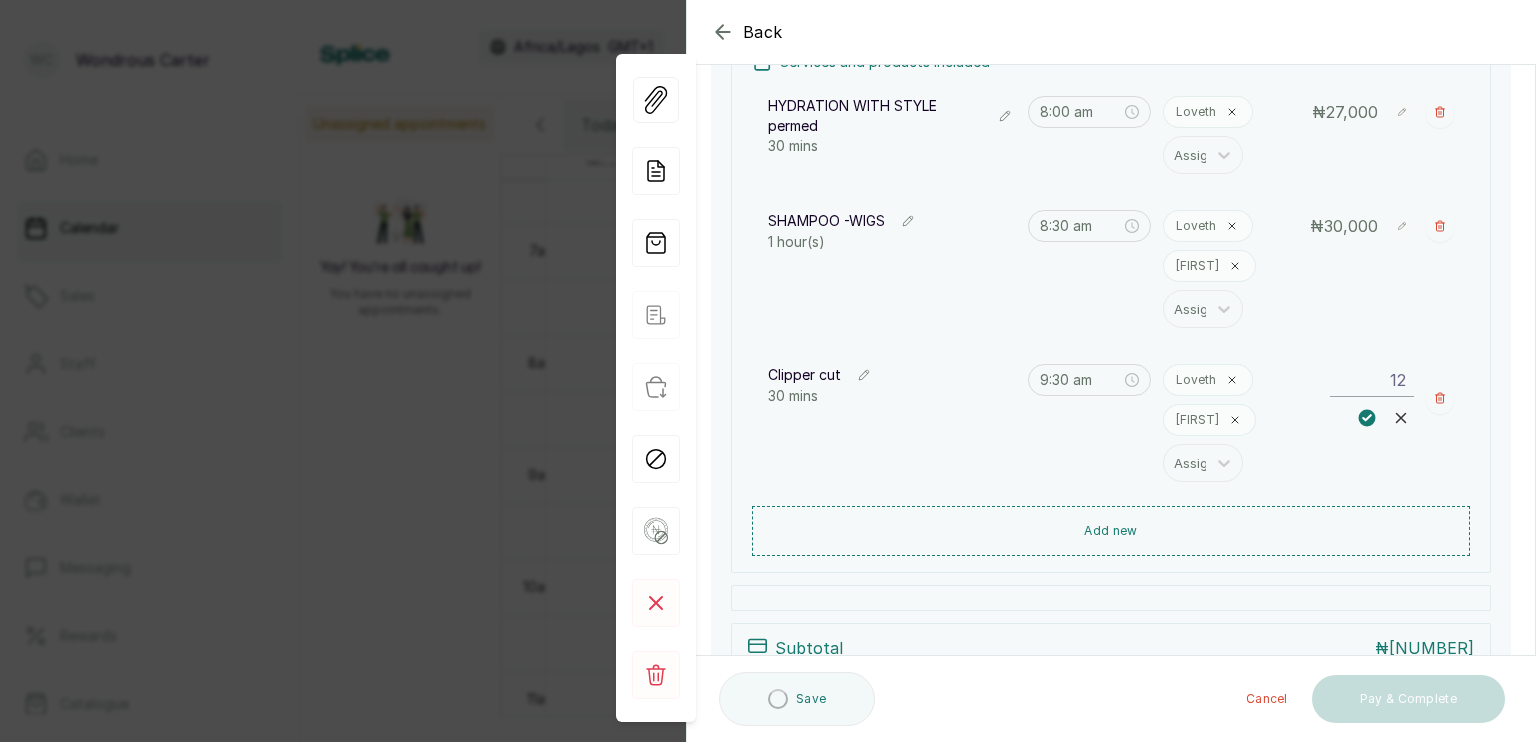 type on "1" 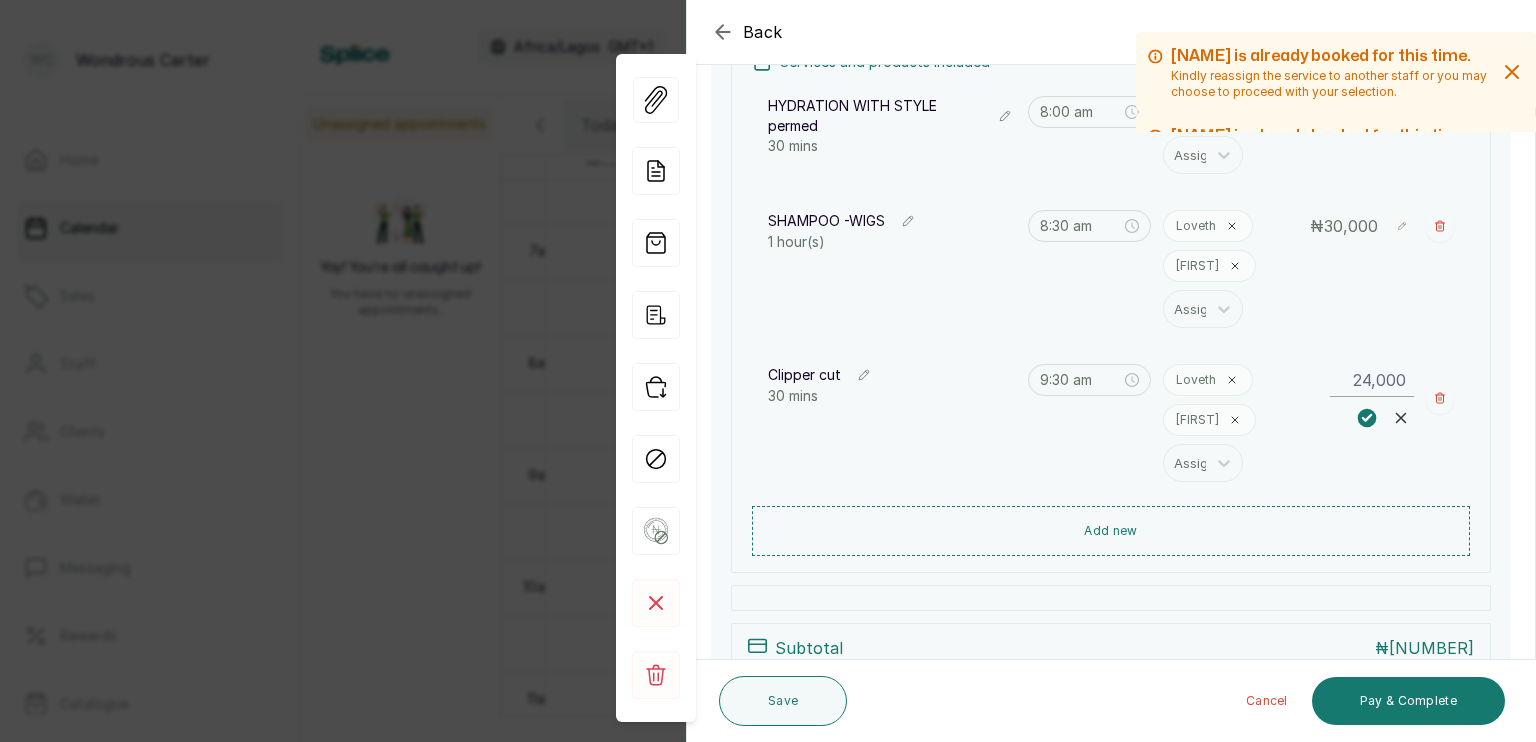 type on "24,000" 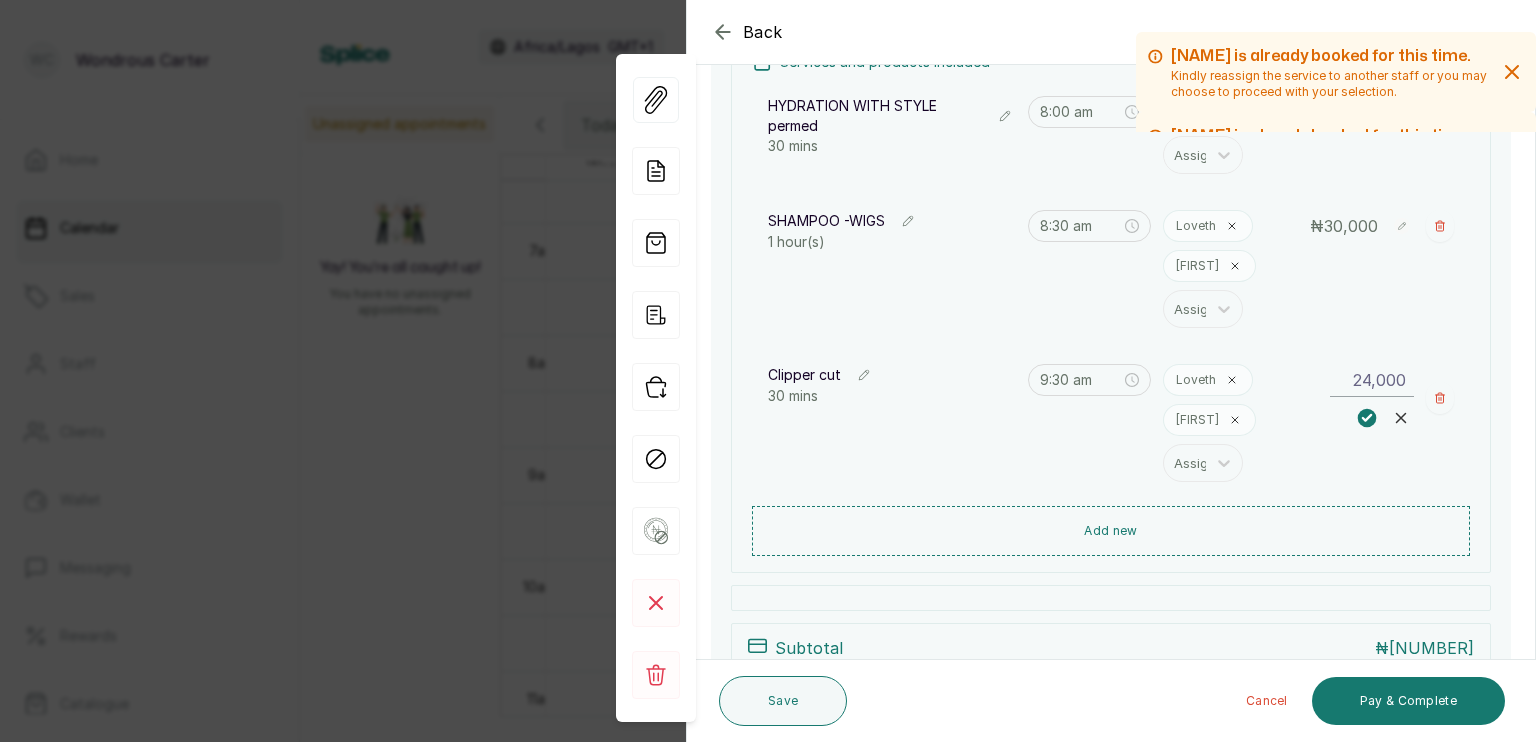 click 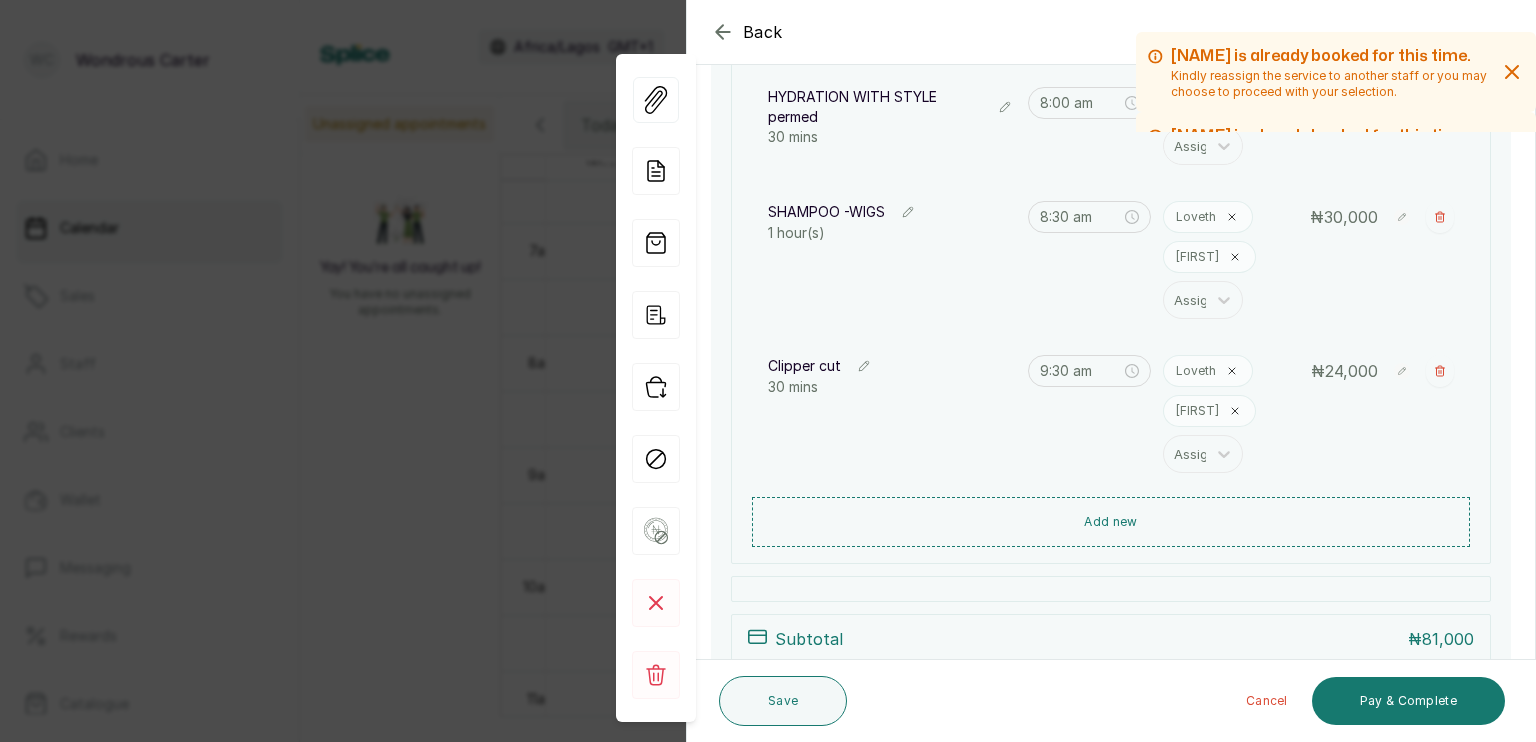 scroll, scrollTop: 340, scrollLeft: 0, axis: vertical 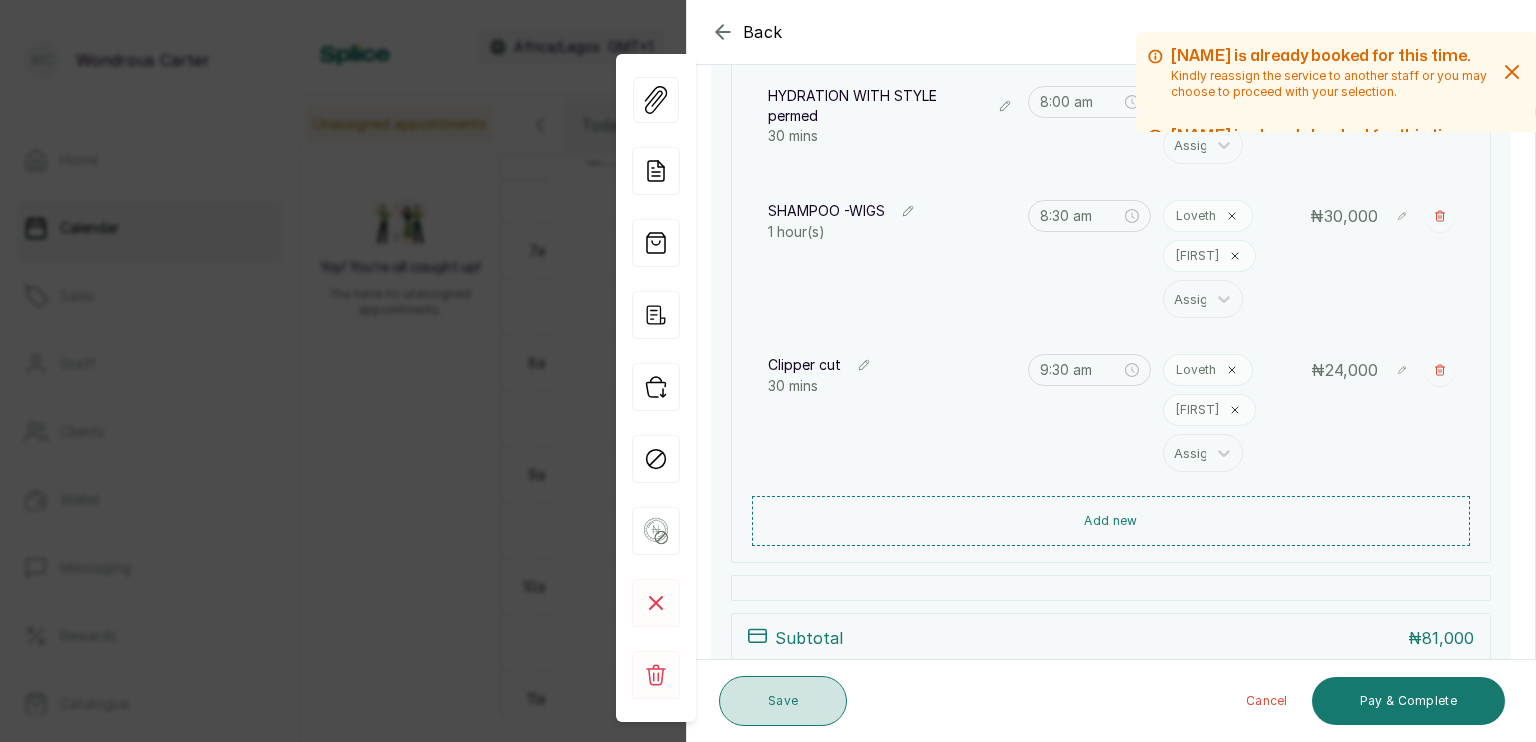 click on "Save" at bounding box center [783, 701] 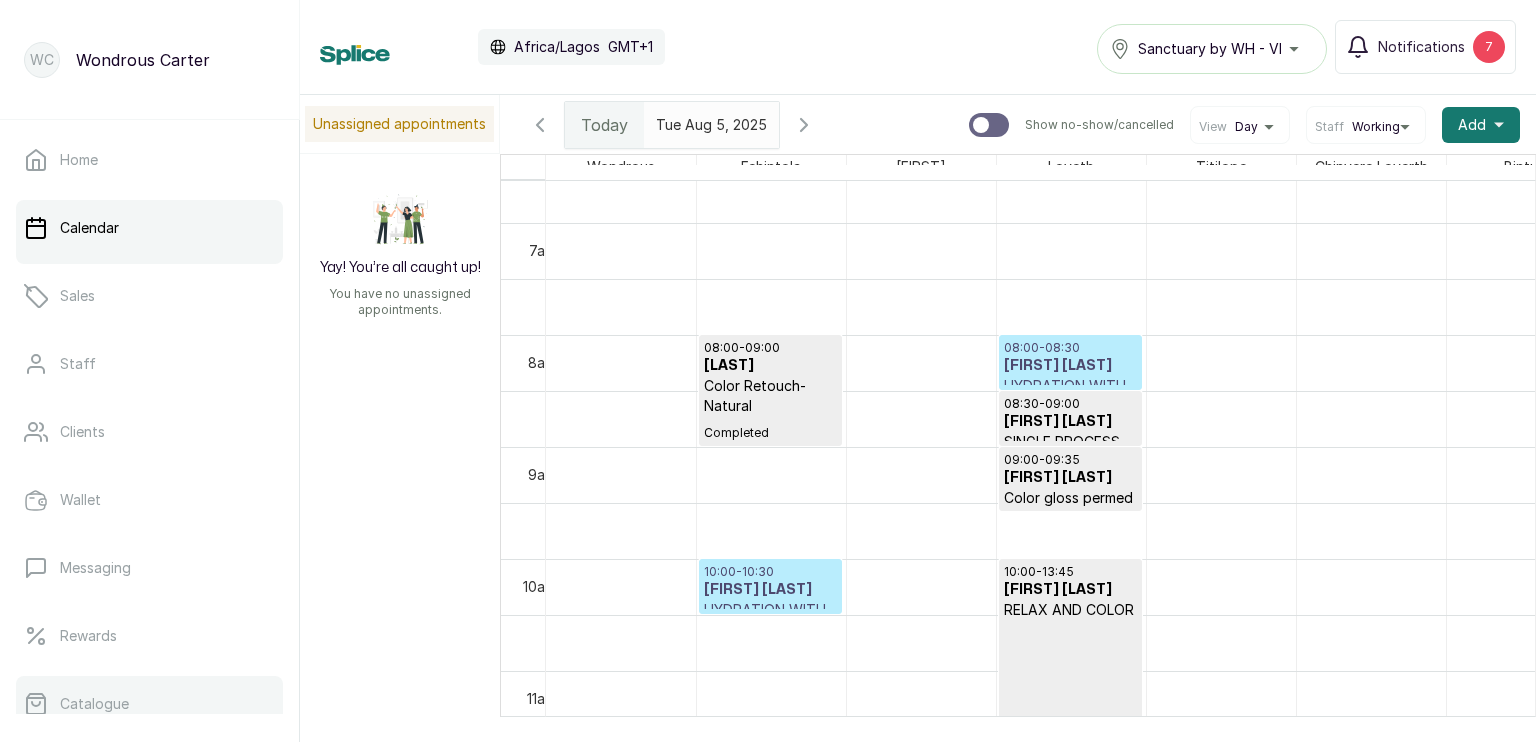 click on "Catalogue" at bounding box center (149, 704) 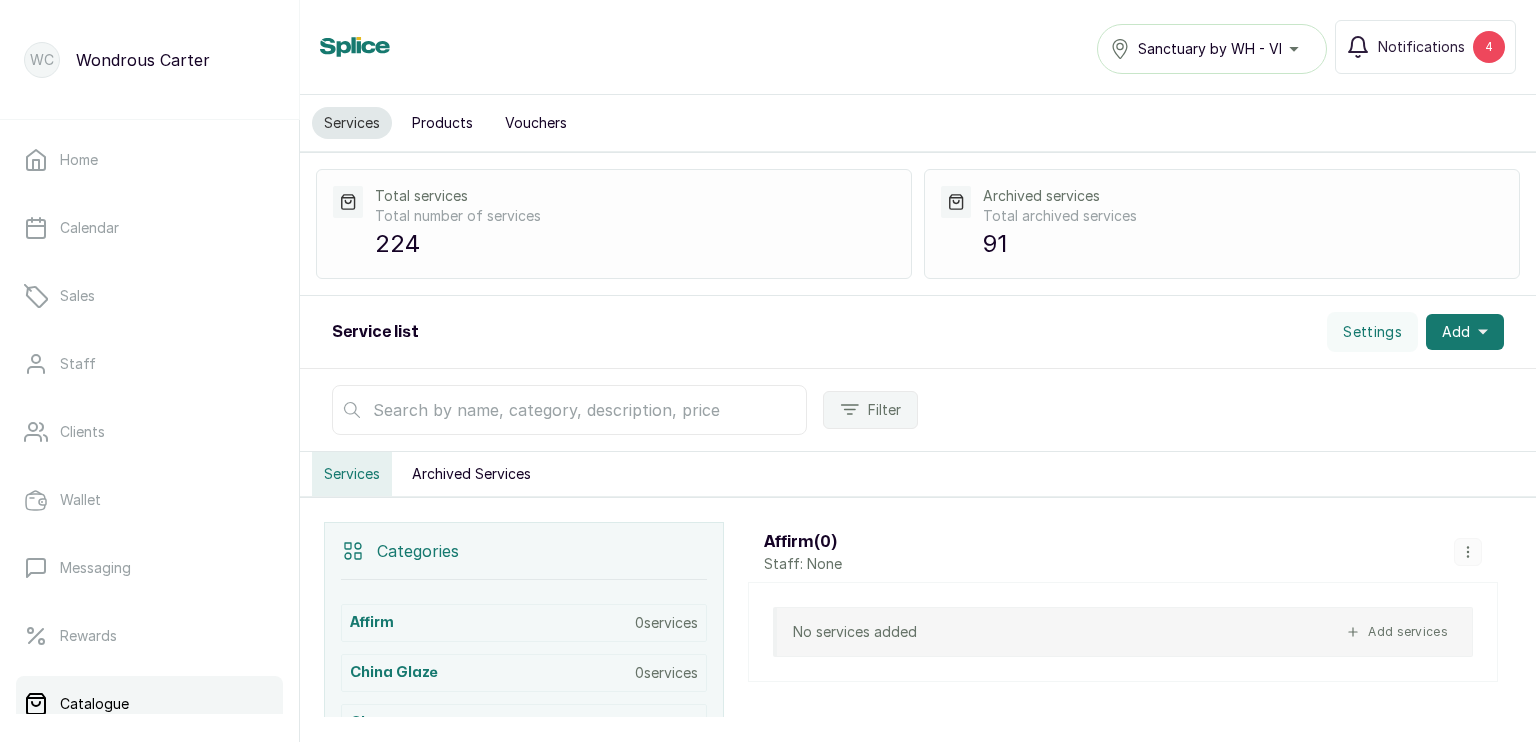 click at bounding box center [569, 410] 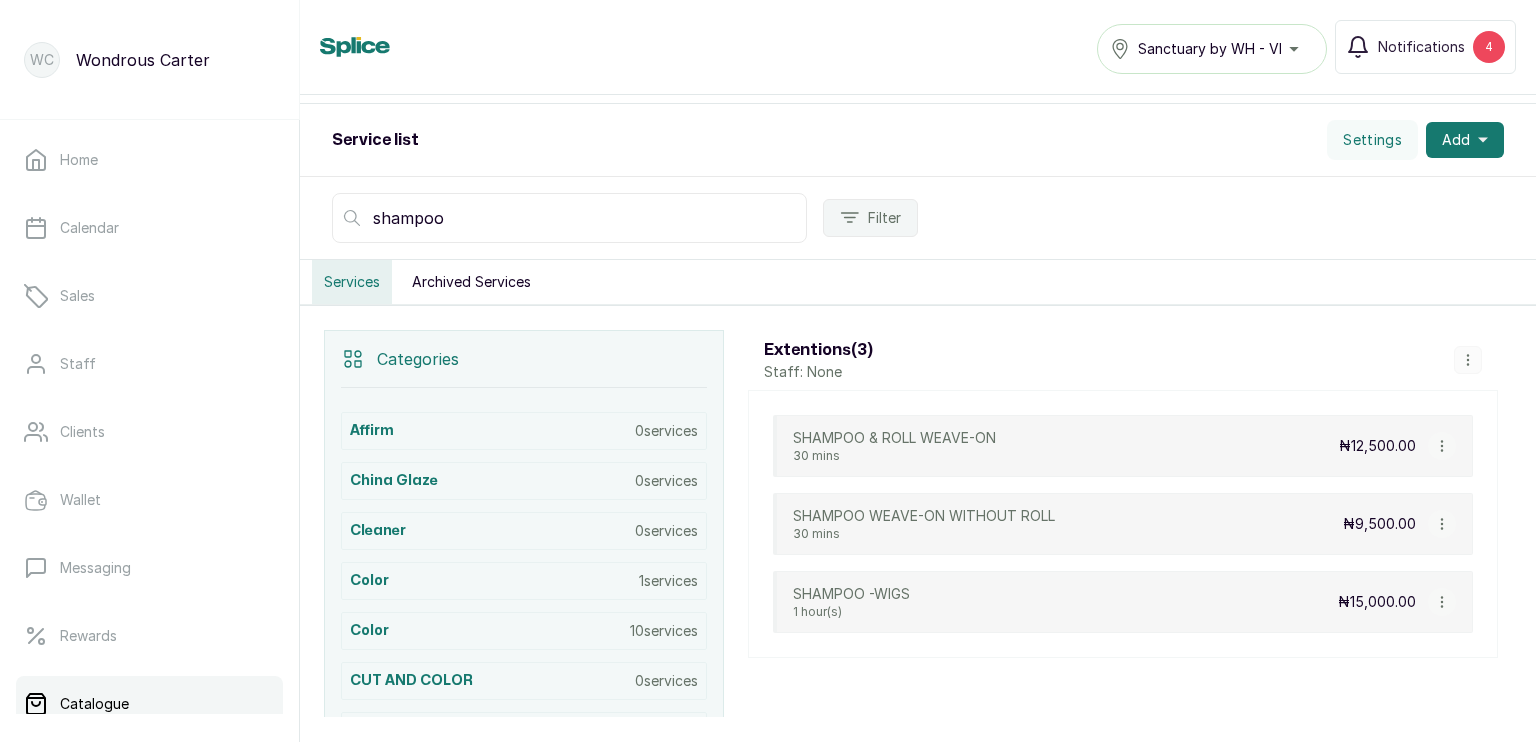 scroll, scrollTop: 195, scrollLeft: 0, axis: vertical 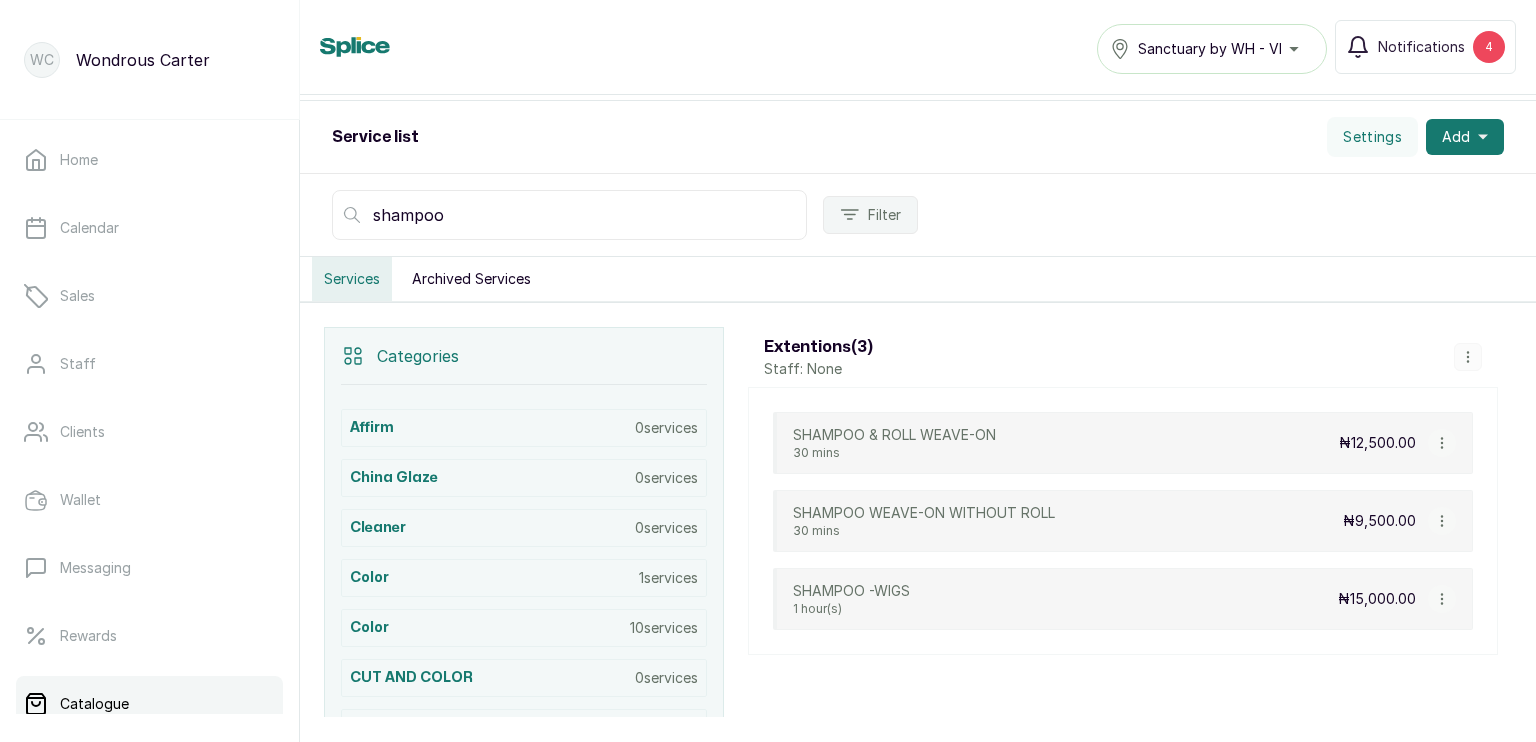 type on "shampoo" 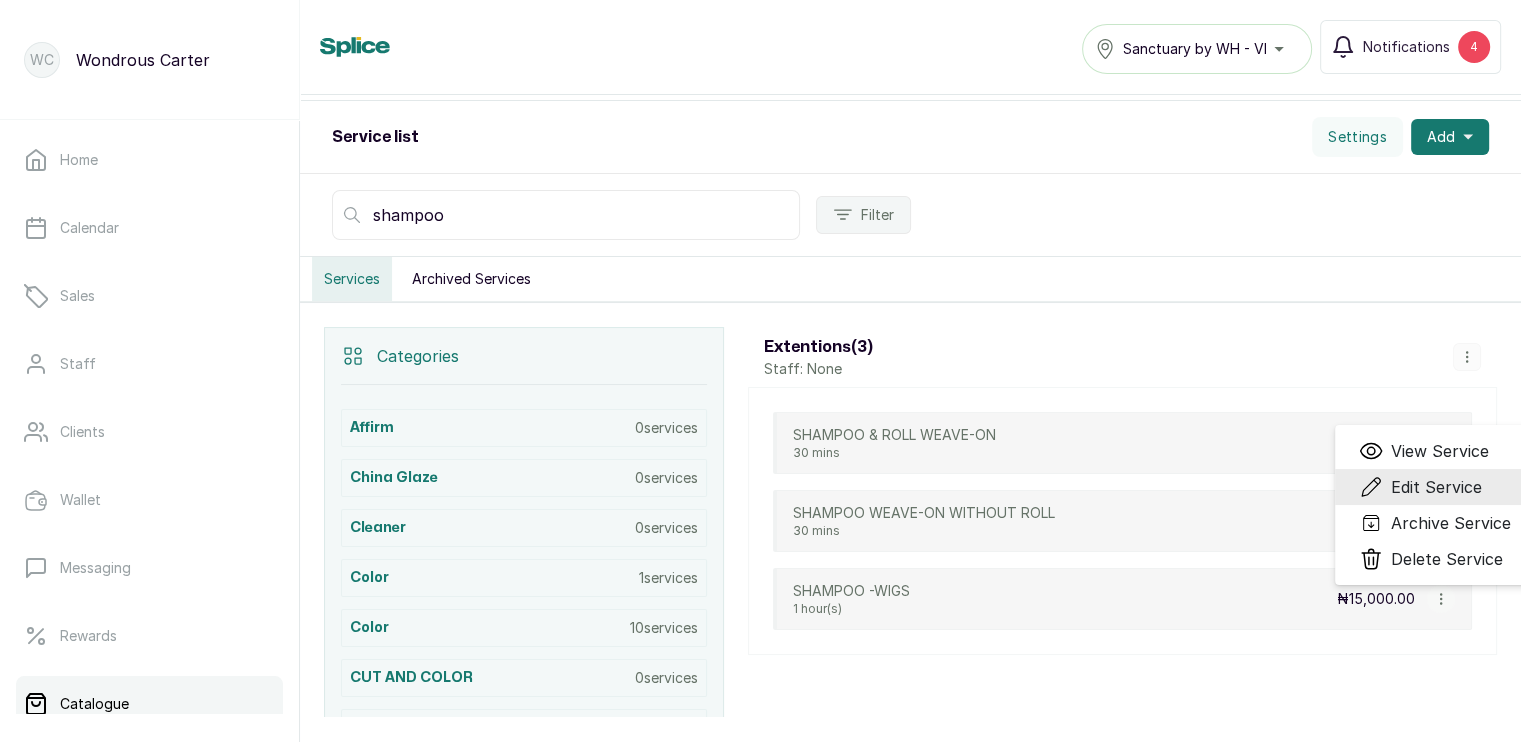 click on "Edit Service" at bounding box center [1436, 487] 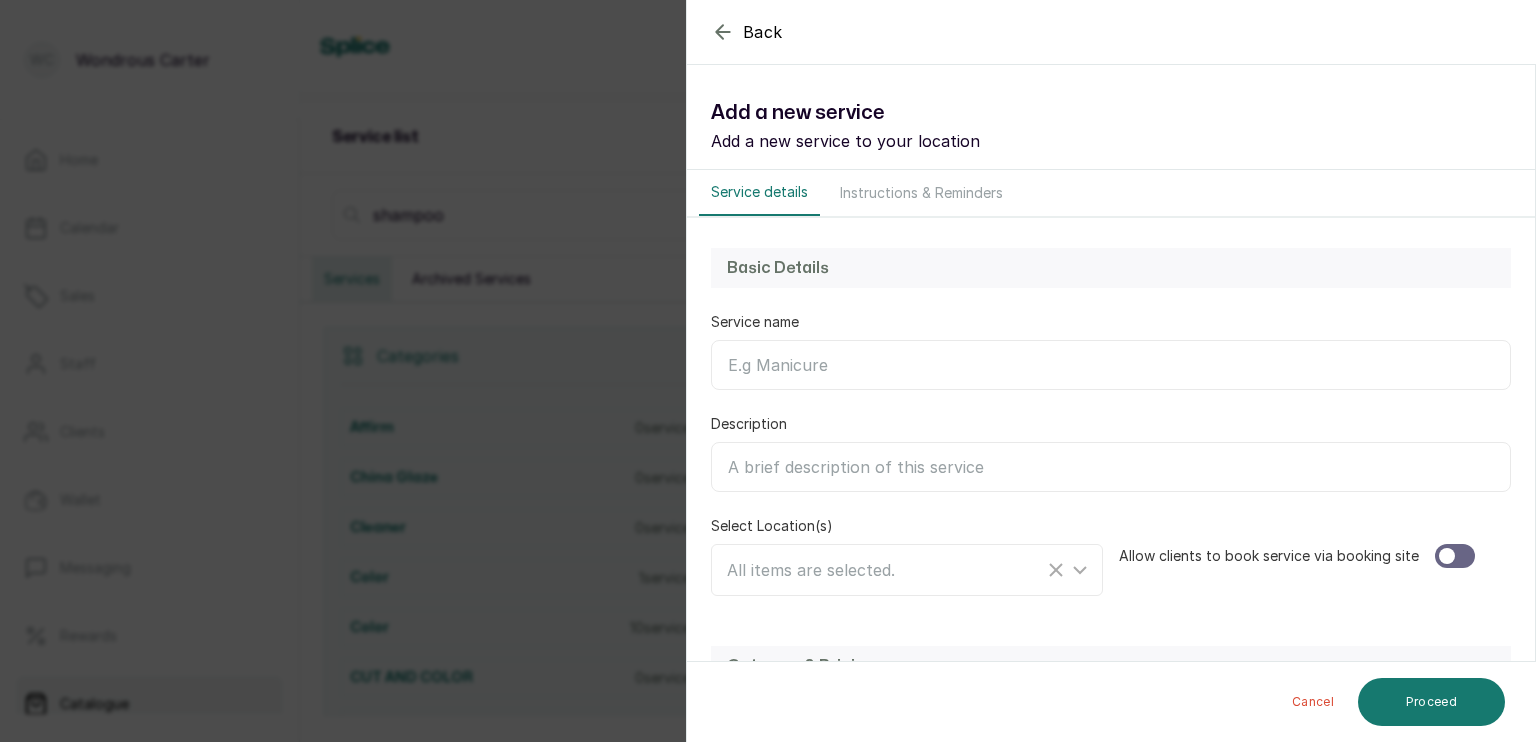 scroll, scrollTop: 323, scrollLeft: 0, axis: vertical 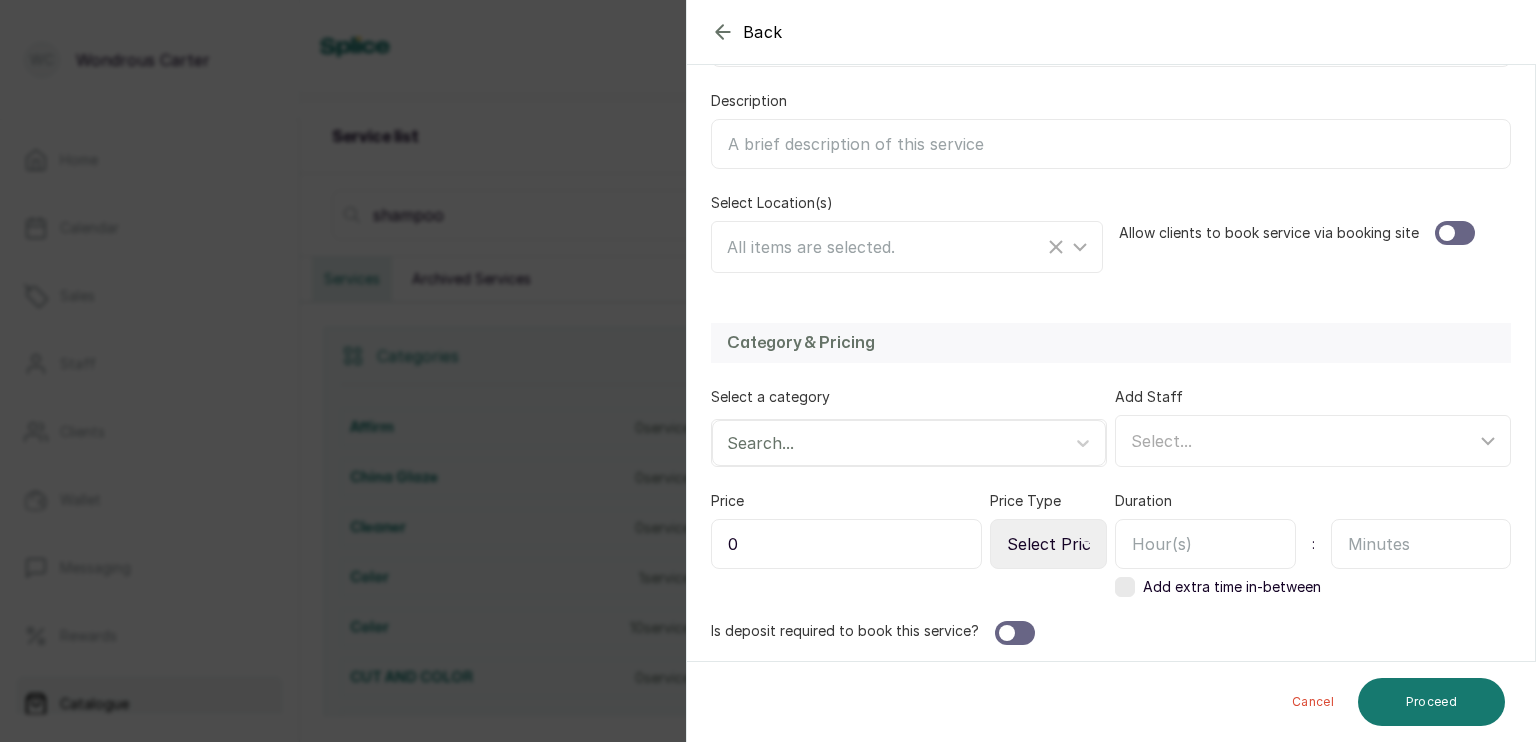 click 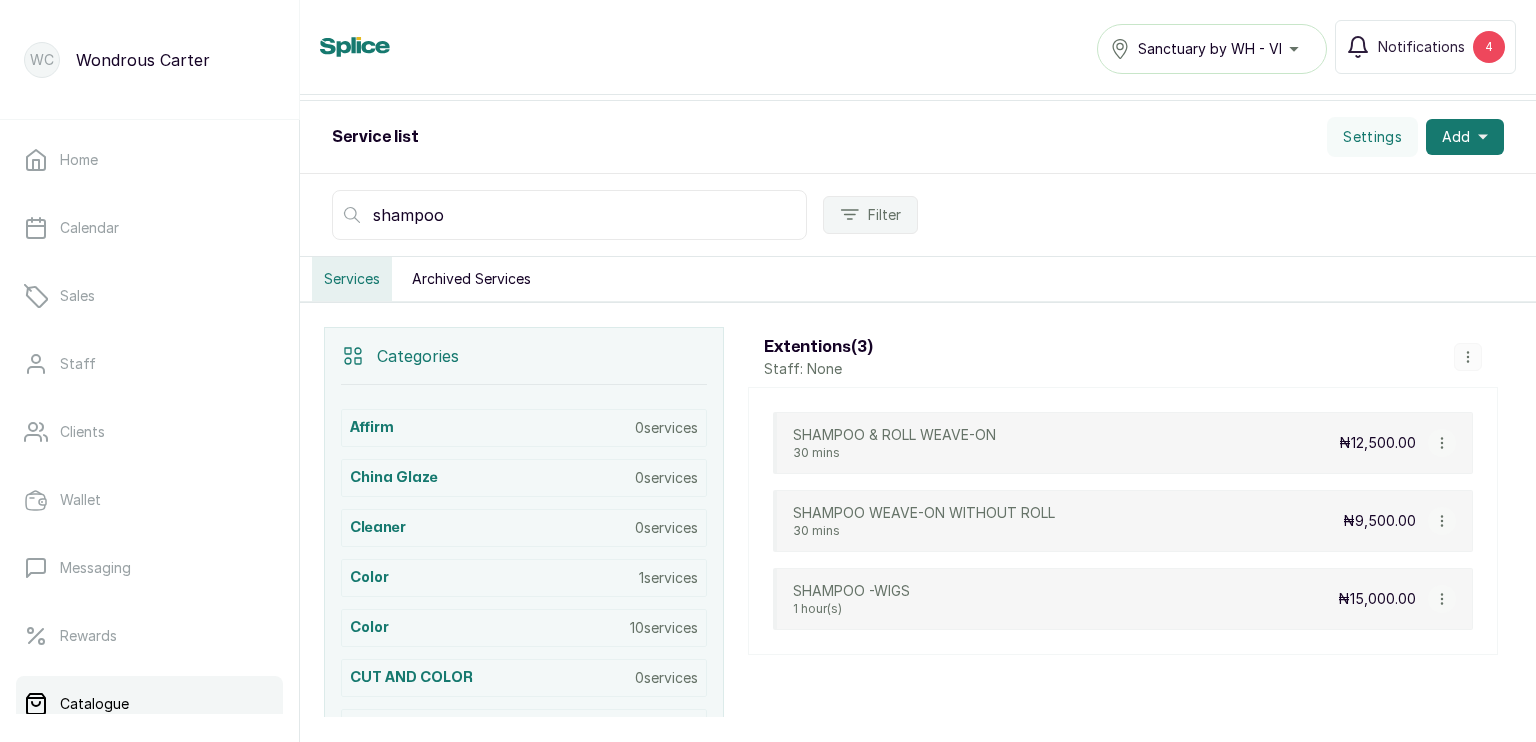 click 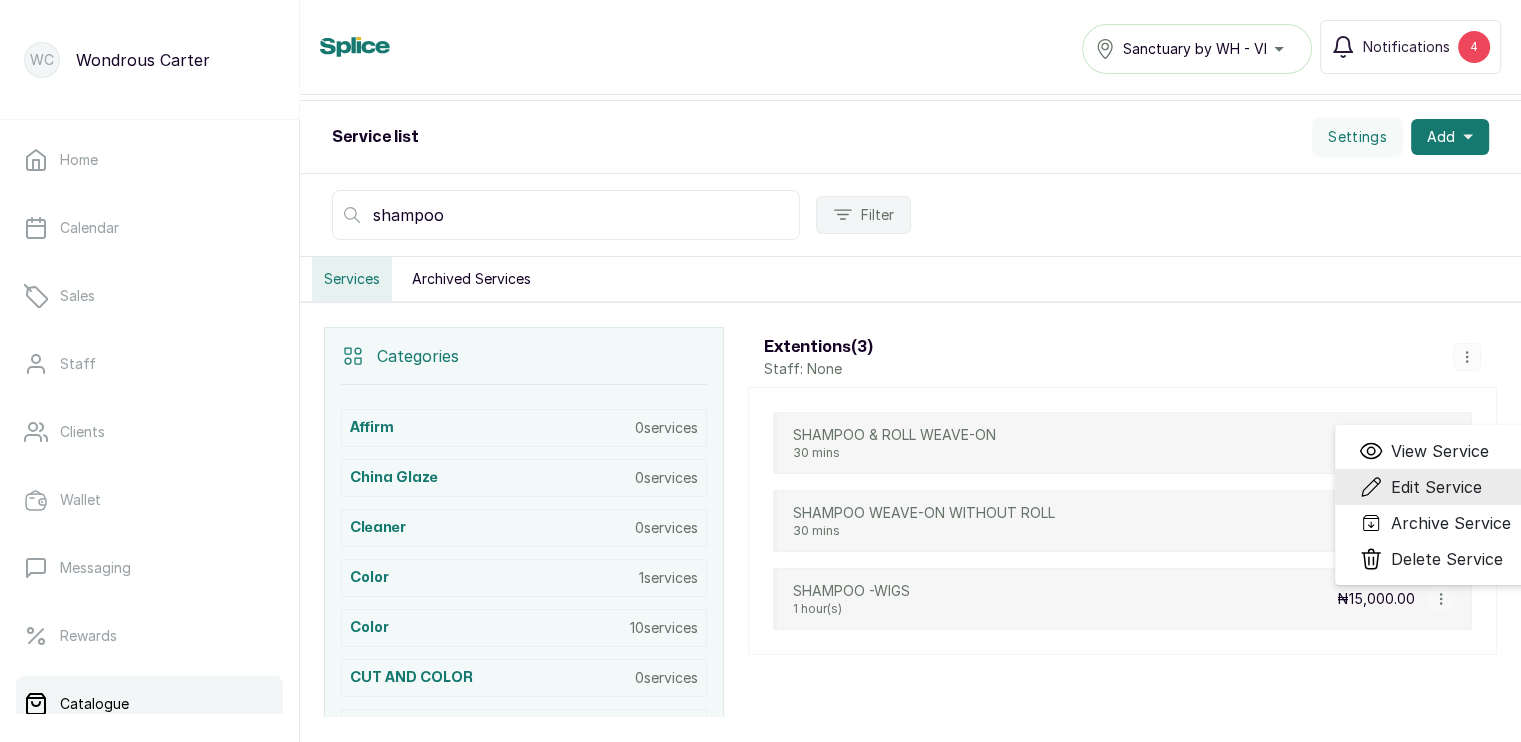 click on "Edit Service" at bounding box center (1436, 487) 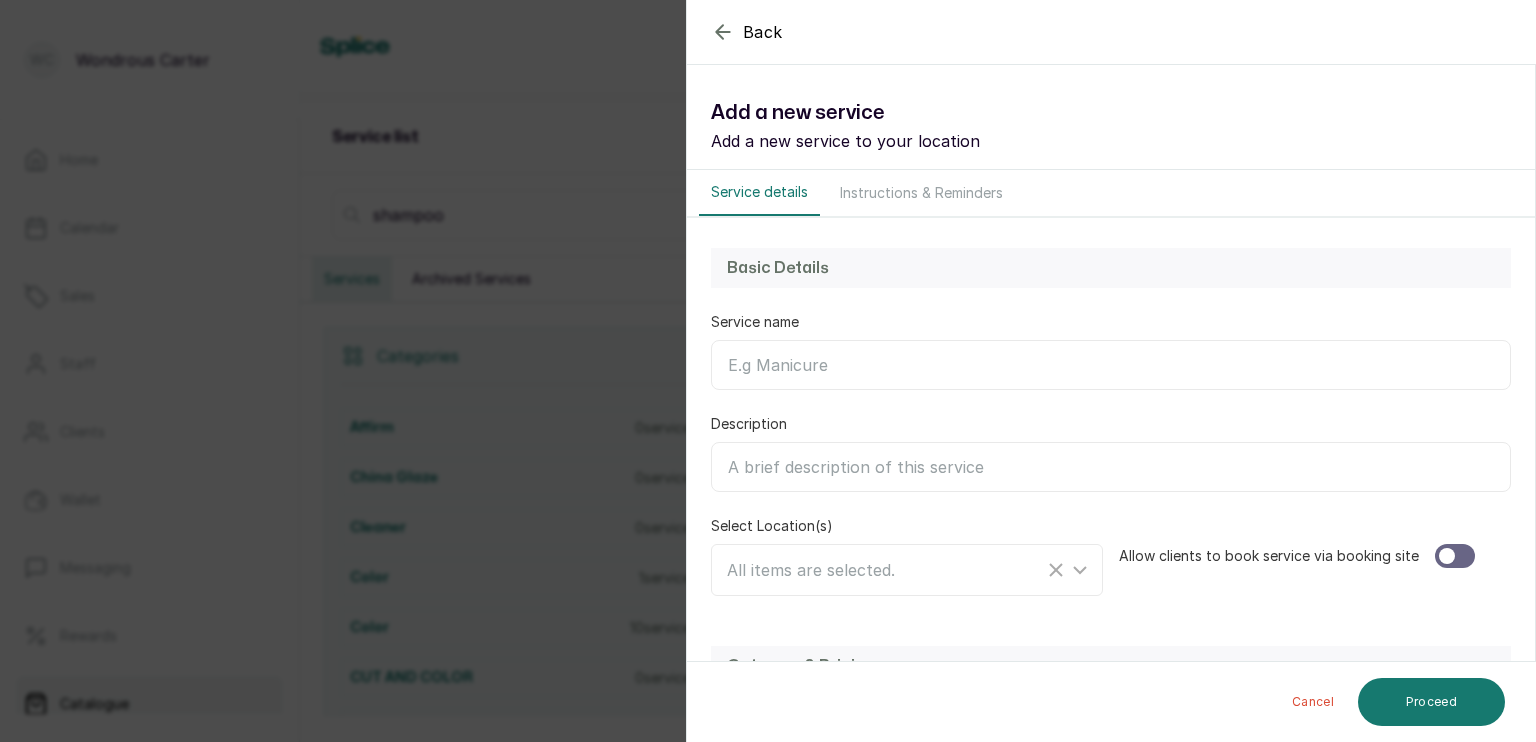 scroll, scrollTop: 323, scrollLeft: 0, axis: vertical 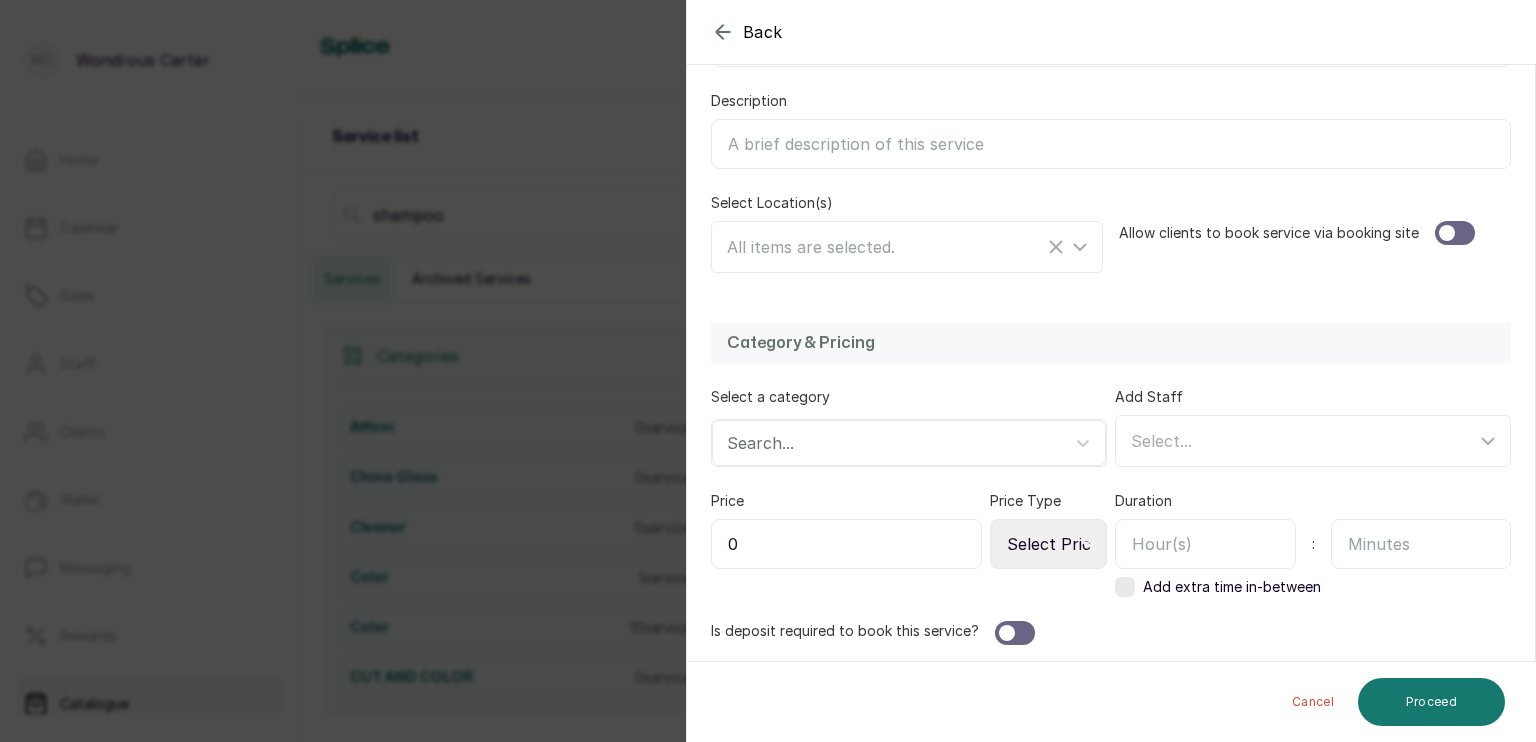 click on "0" at bounding box center (846, 544) 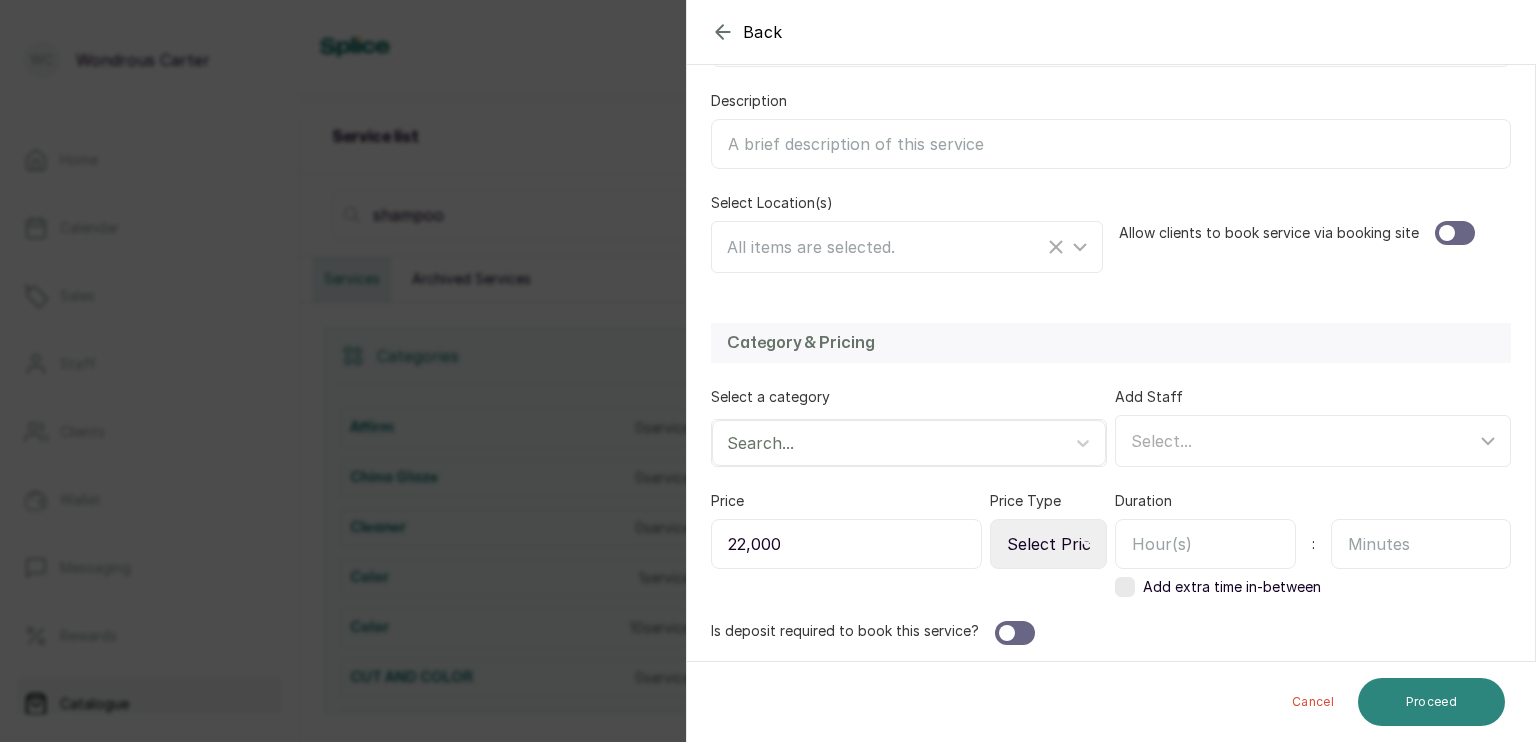 type on "22,000" 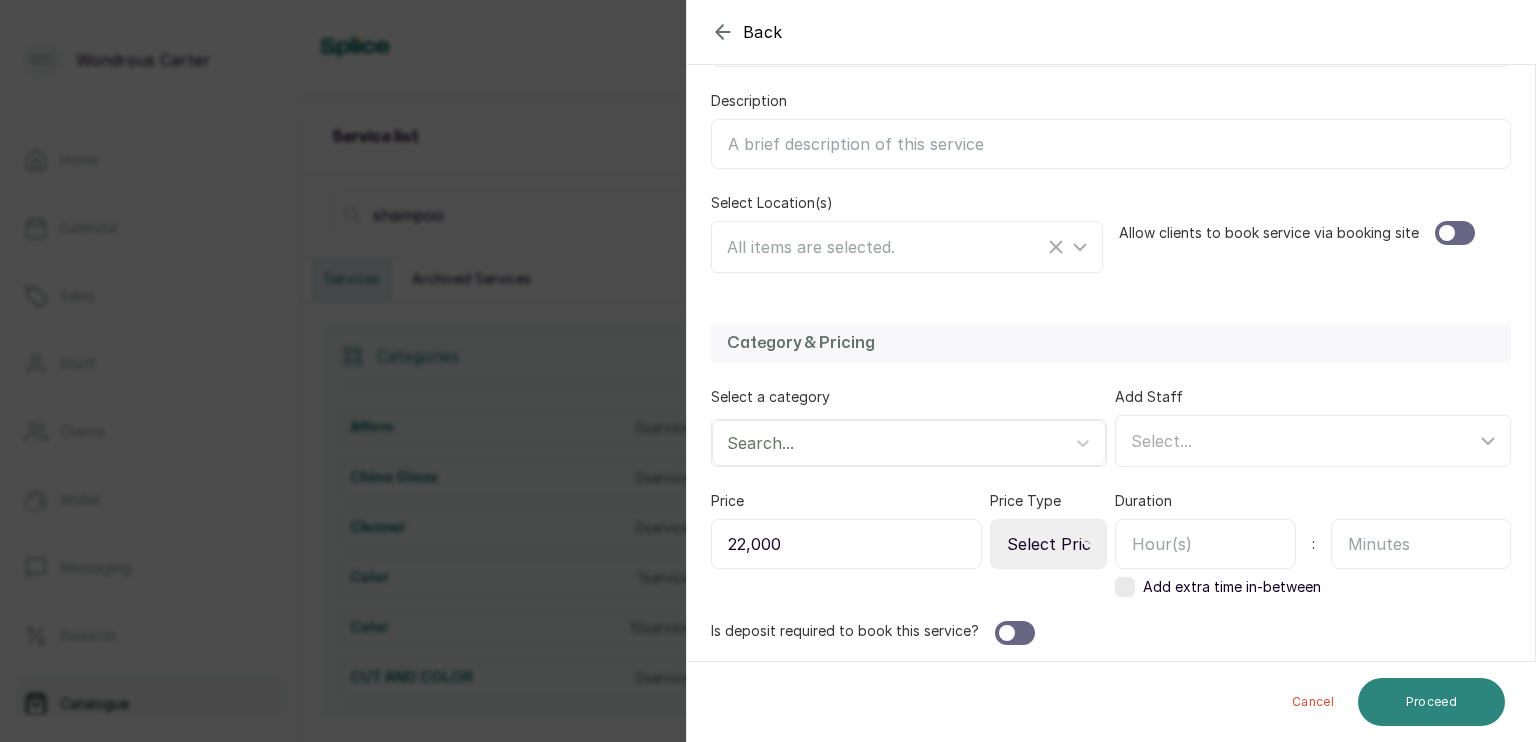 click on "Proceed" at bounding box center (1431, 702) 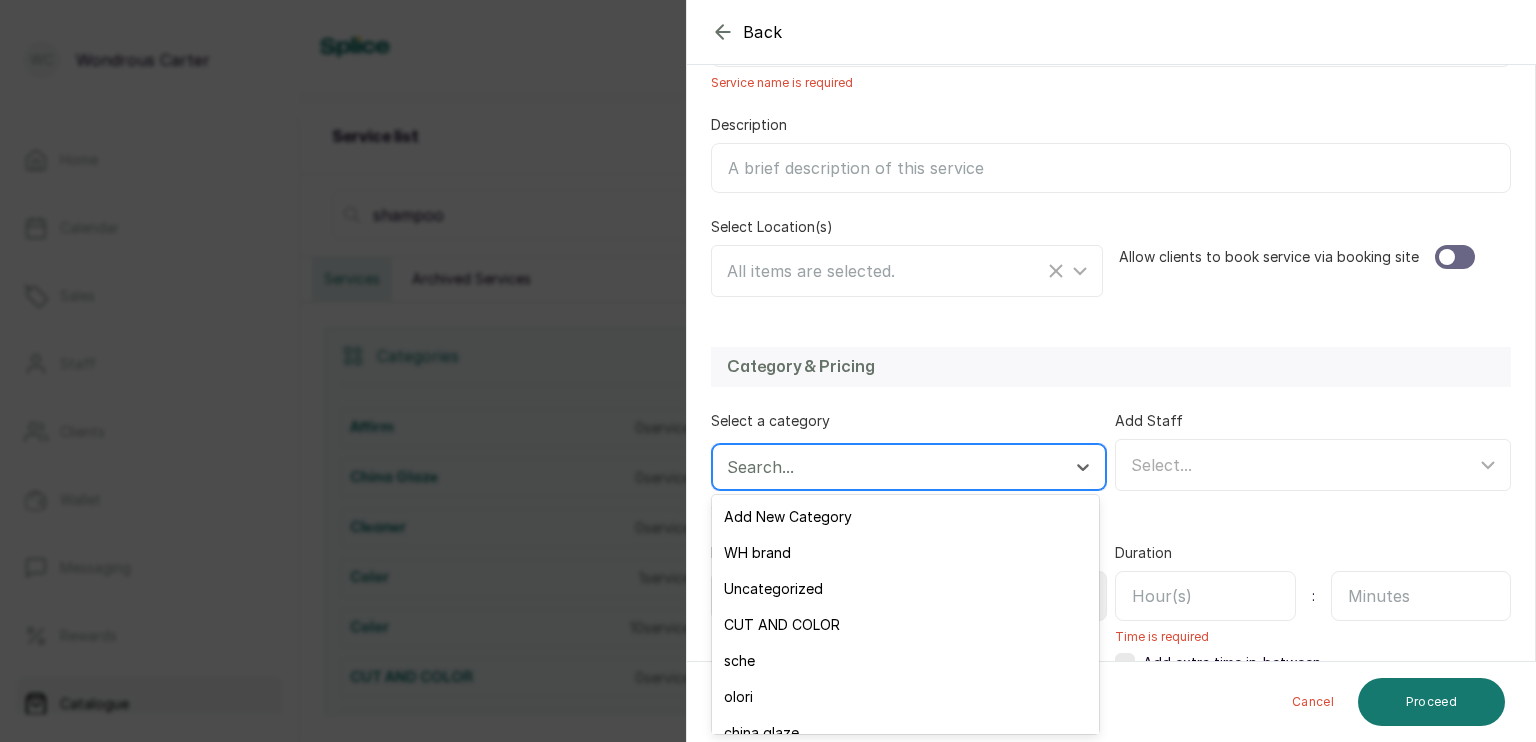 click at bounding box center (891, 467) 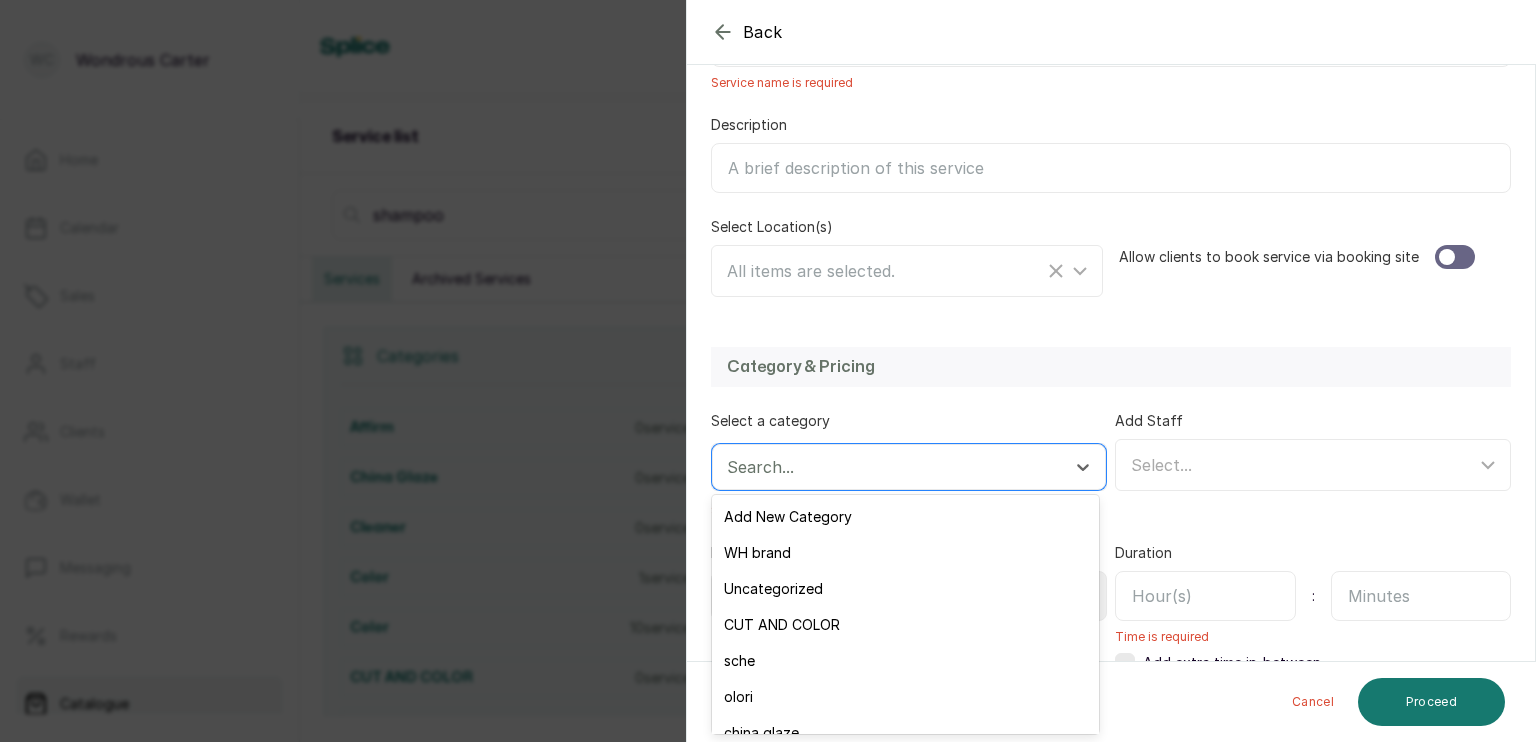 scroll, scrollTop: 0, scrollLeft: 0, axis: both 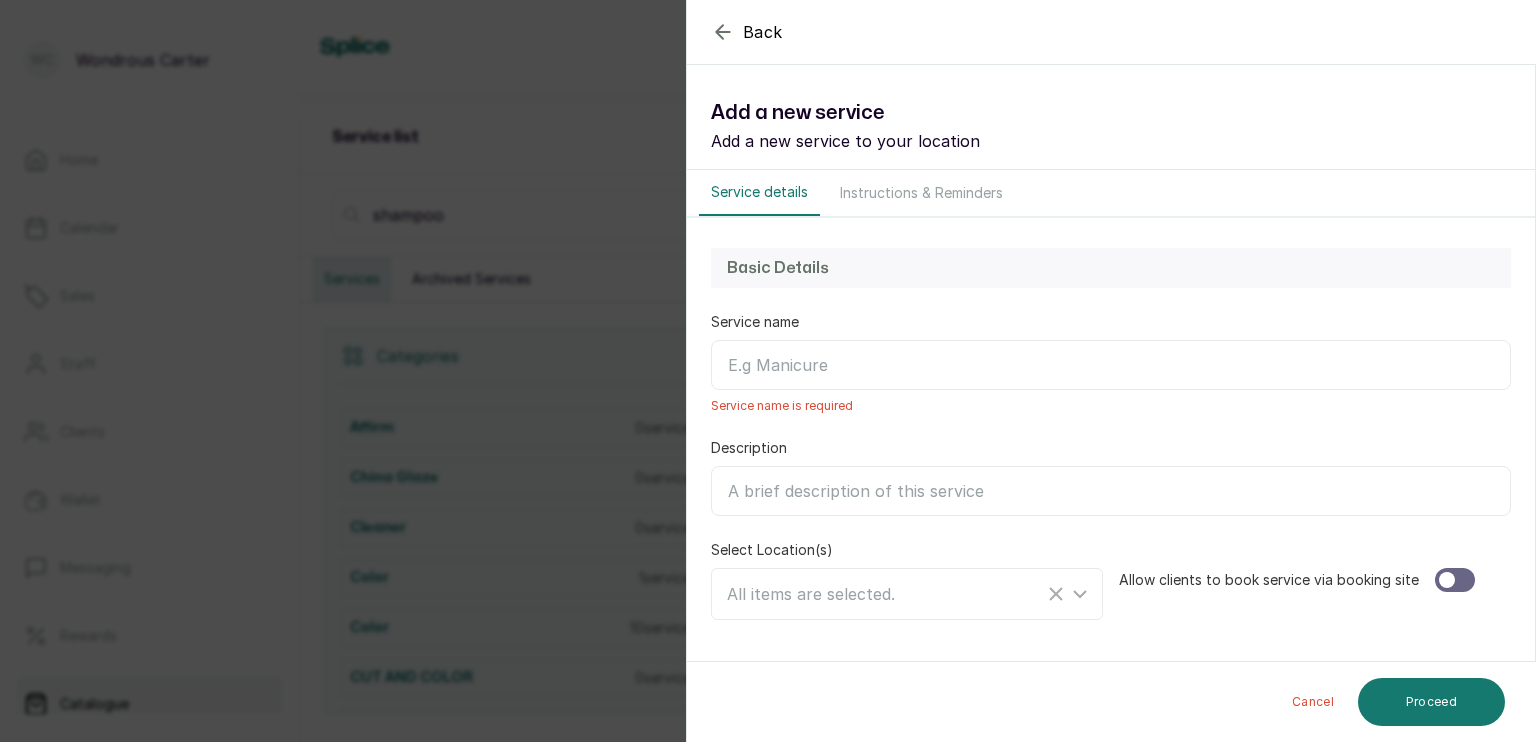 click 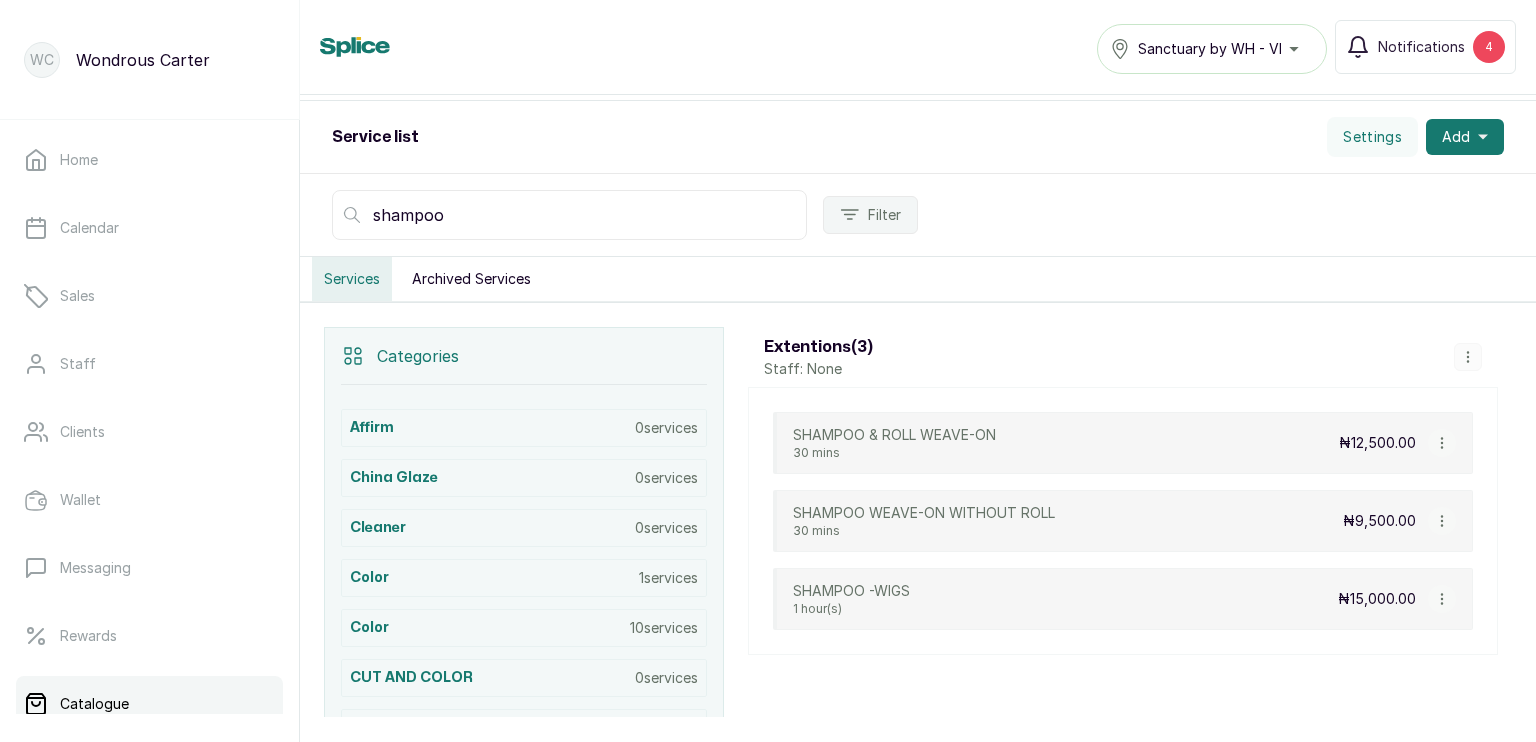 click on "shampoo" at bounding box center (569, 215) 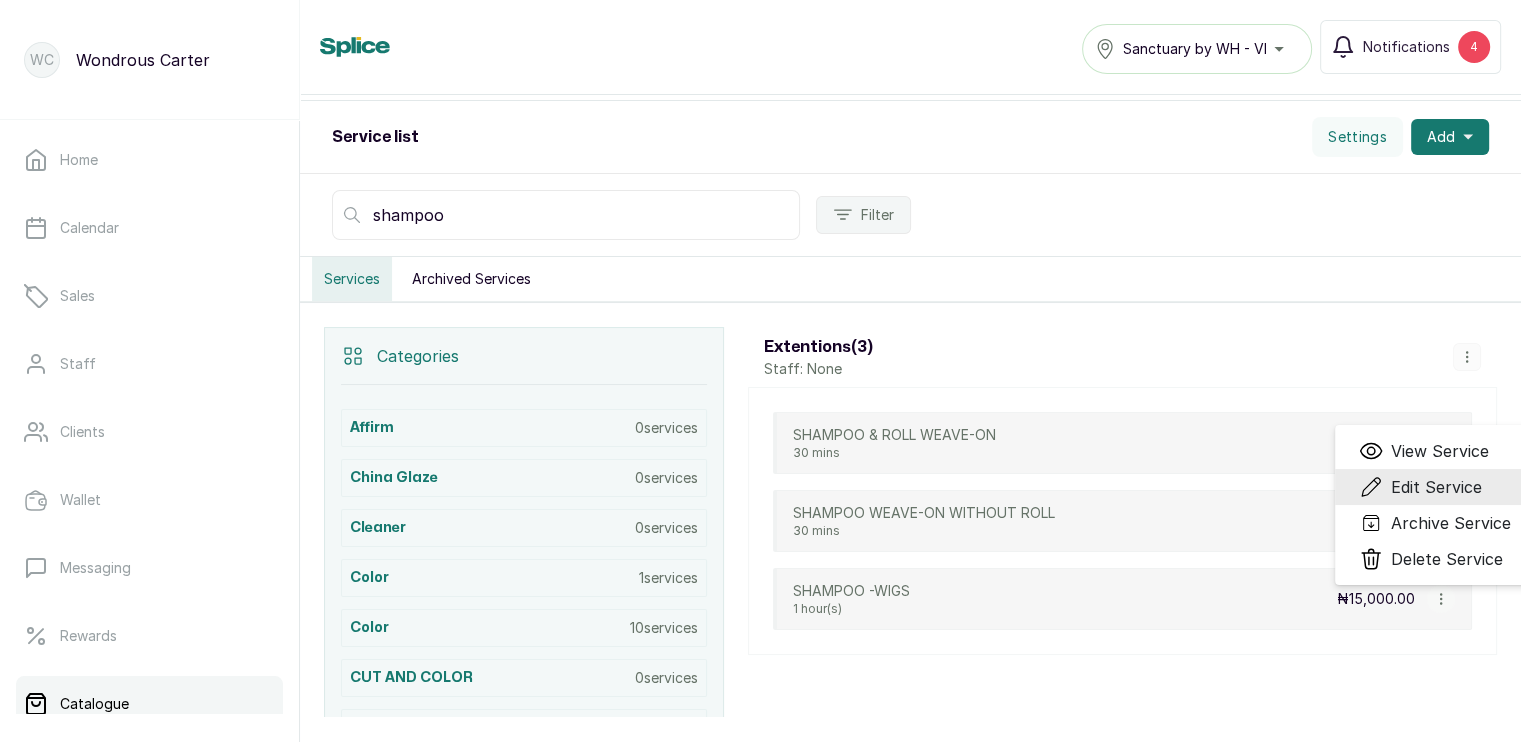 click on "Edit Service" at bounding box center [1436, 487] 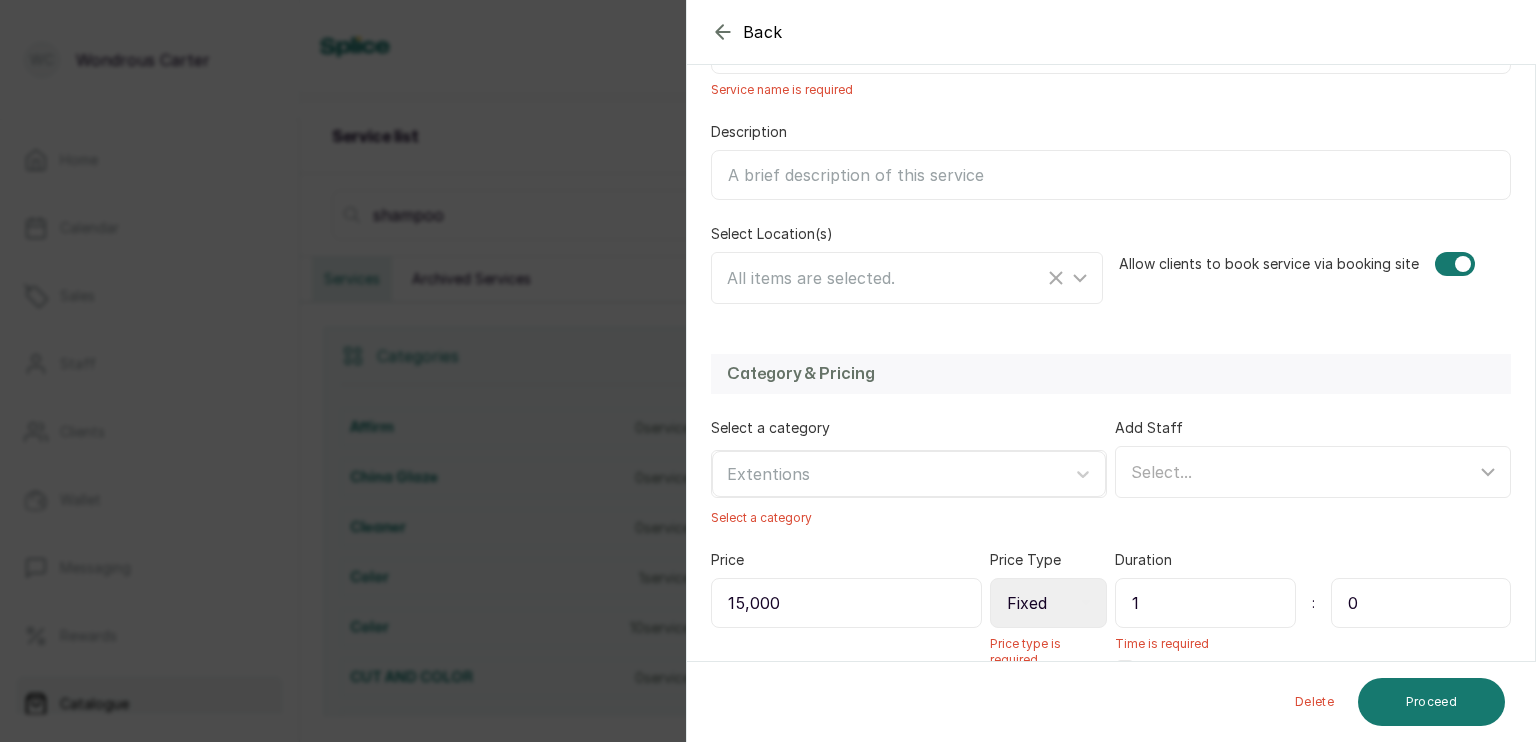 scroll, scrollTop: 399, scrollLeft: 0, axis: vertical 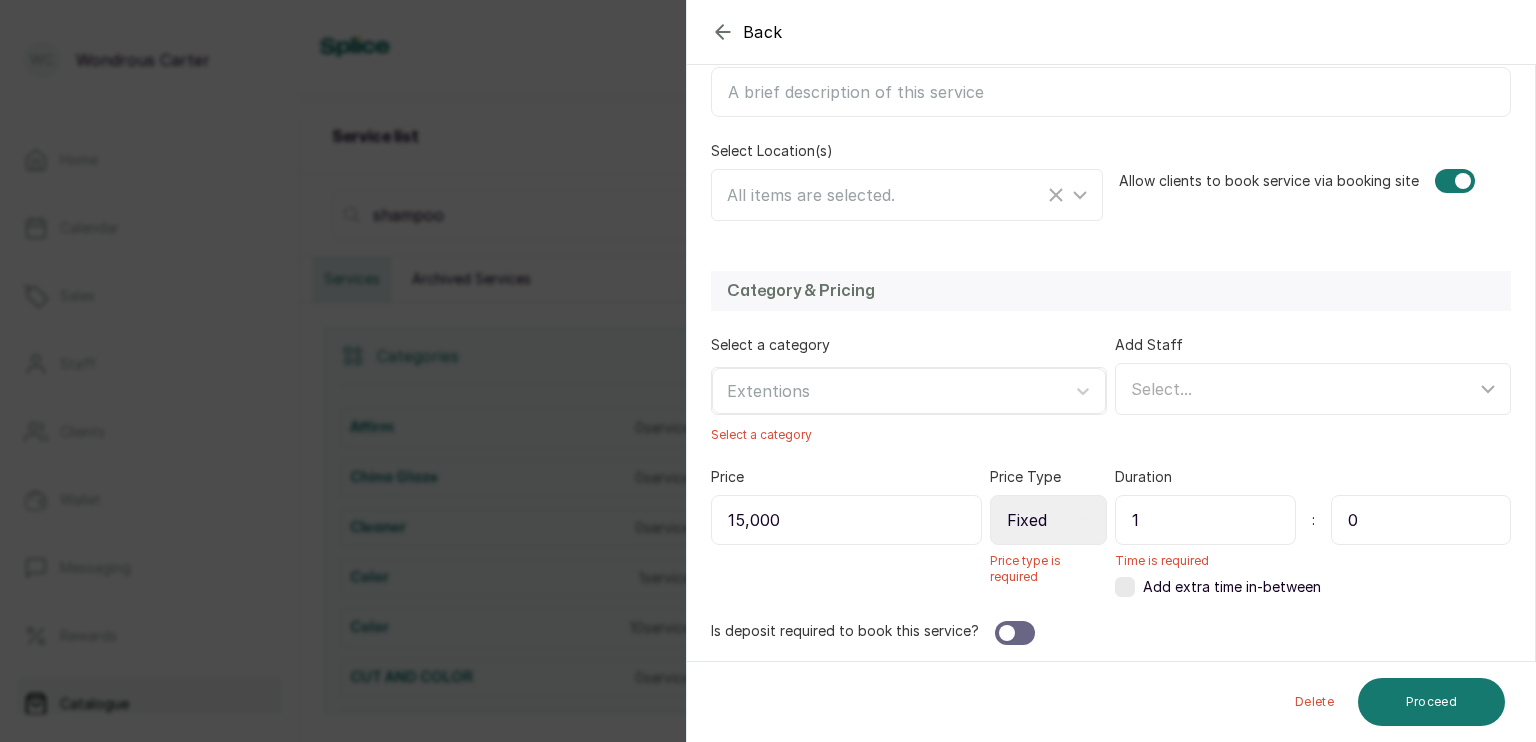 click on "15,000" at bounding box center [846, 520] 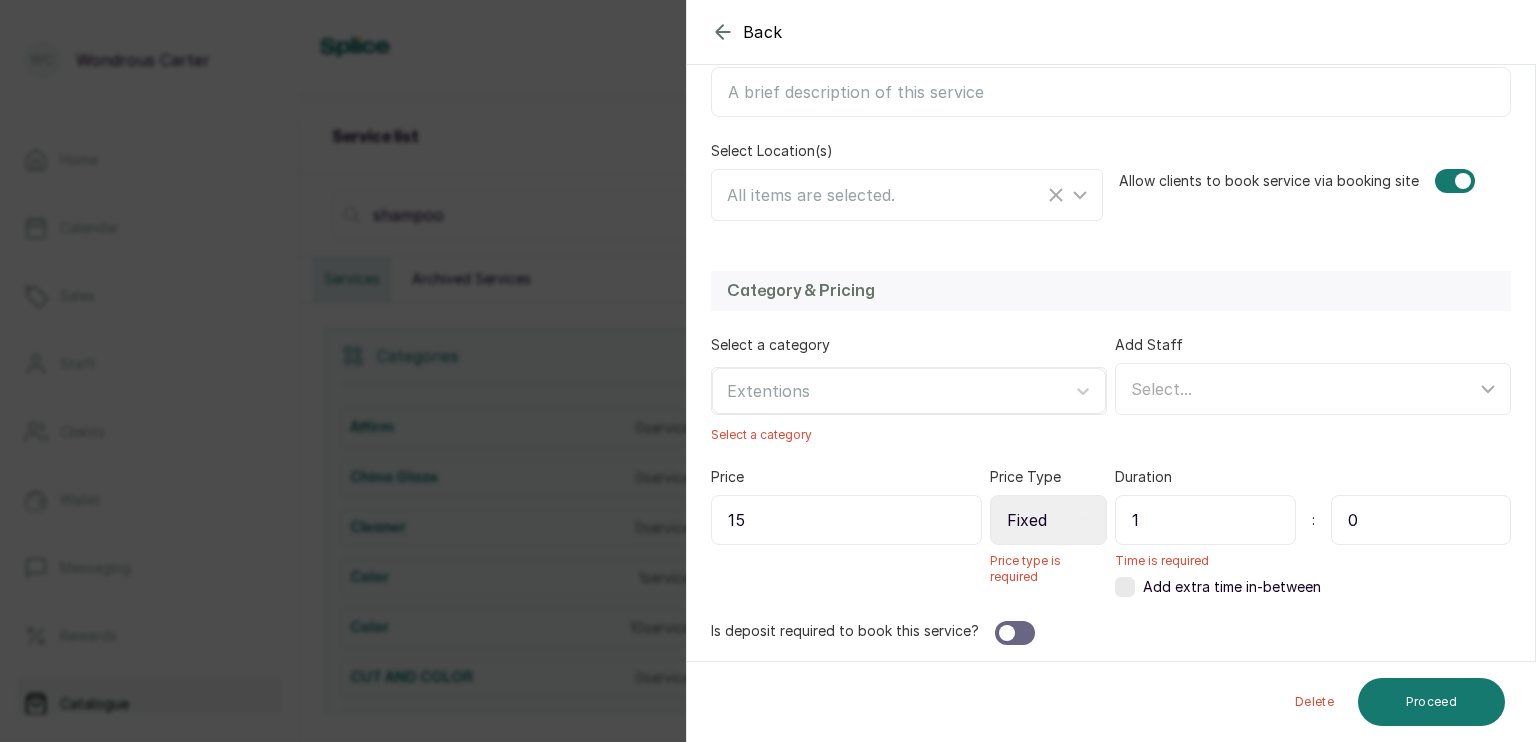 type on "1" 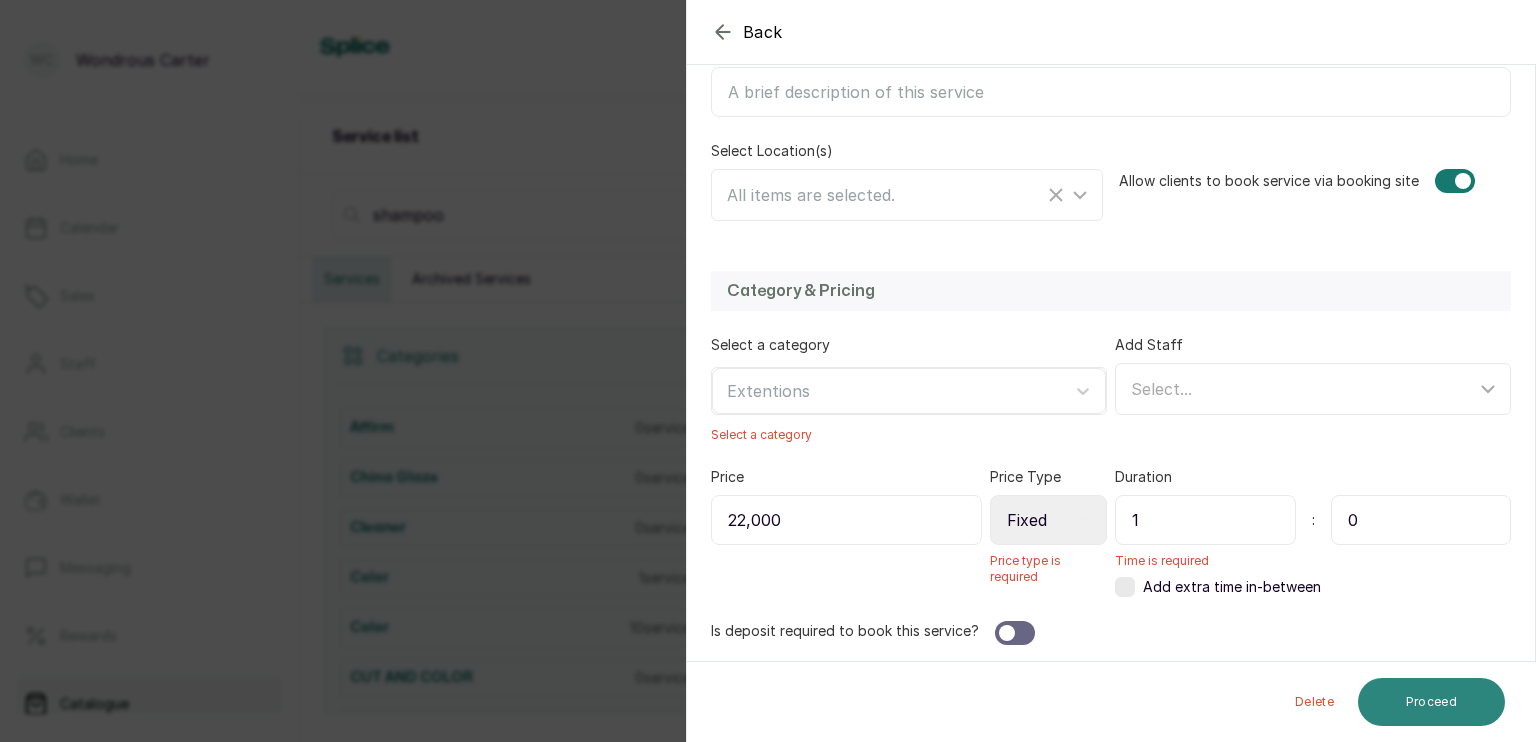 type on "22,000" 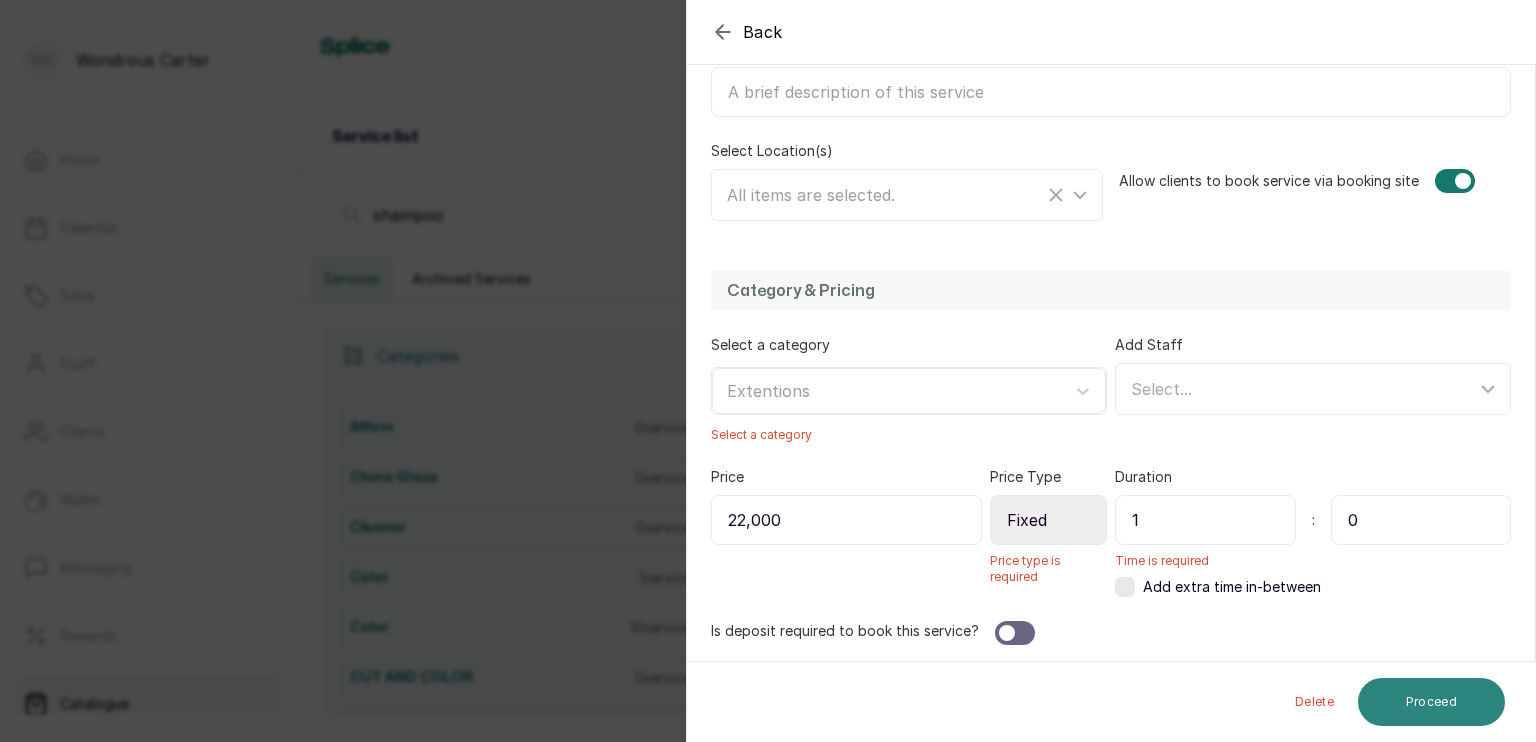 click on "Proceed" at bounding box center (1431, 702) 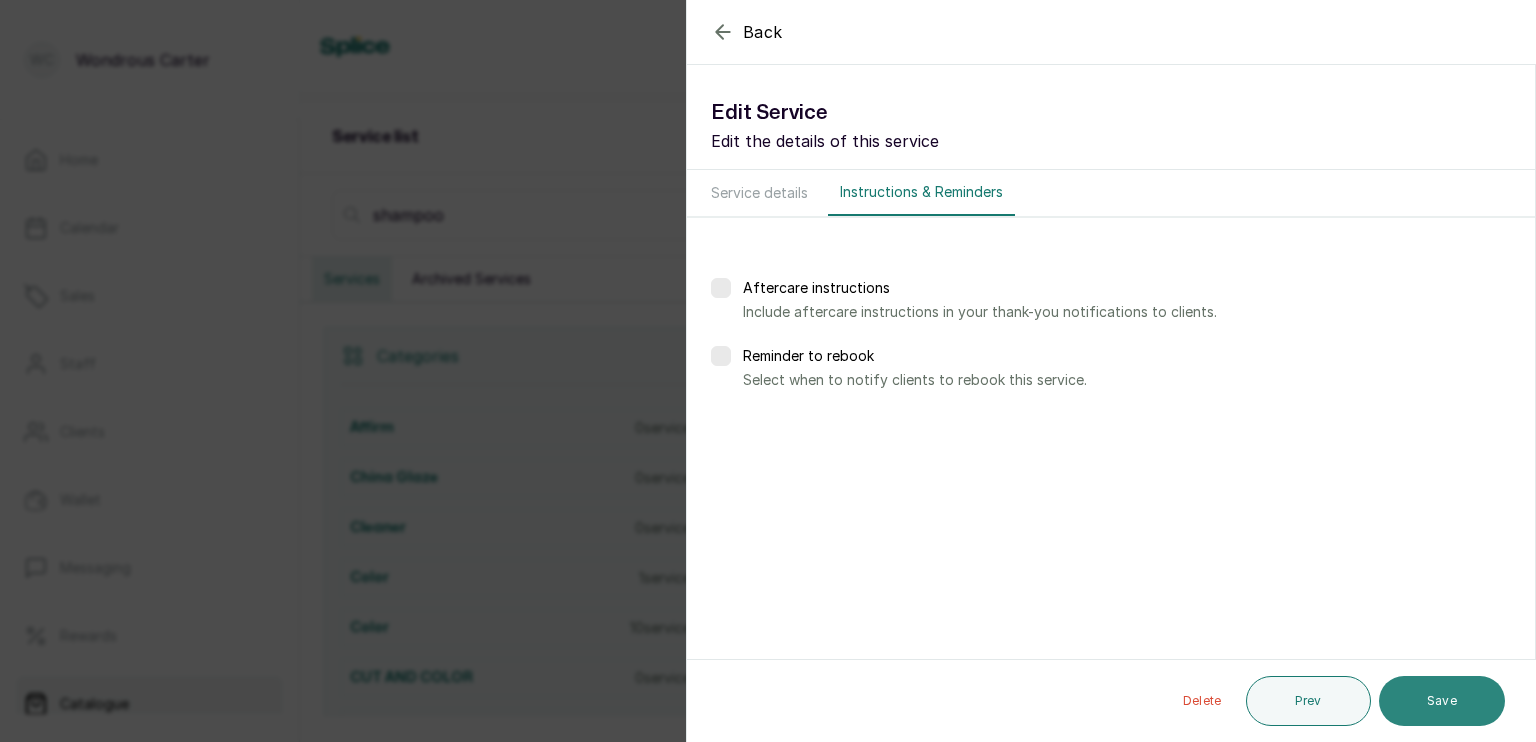 click on "Save" at bounding box center [1442, 701] 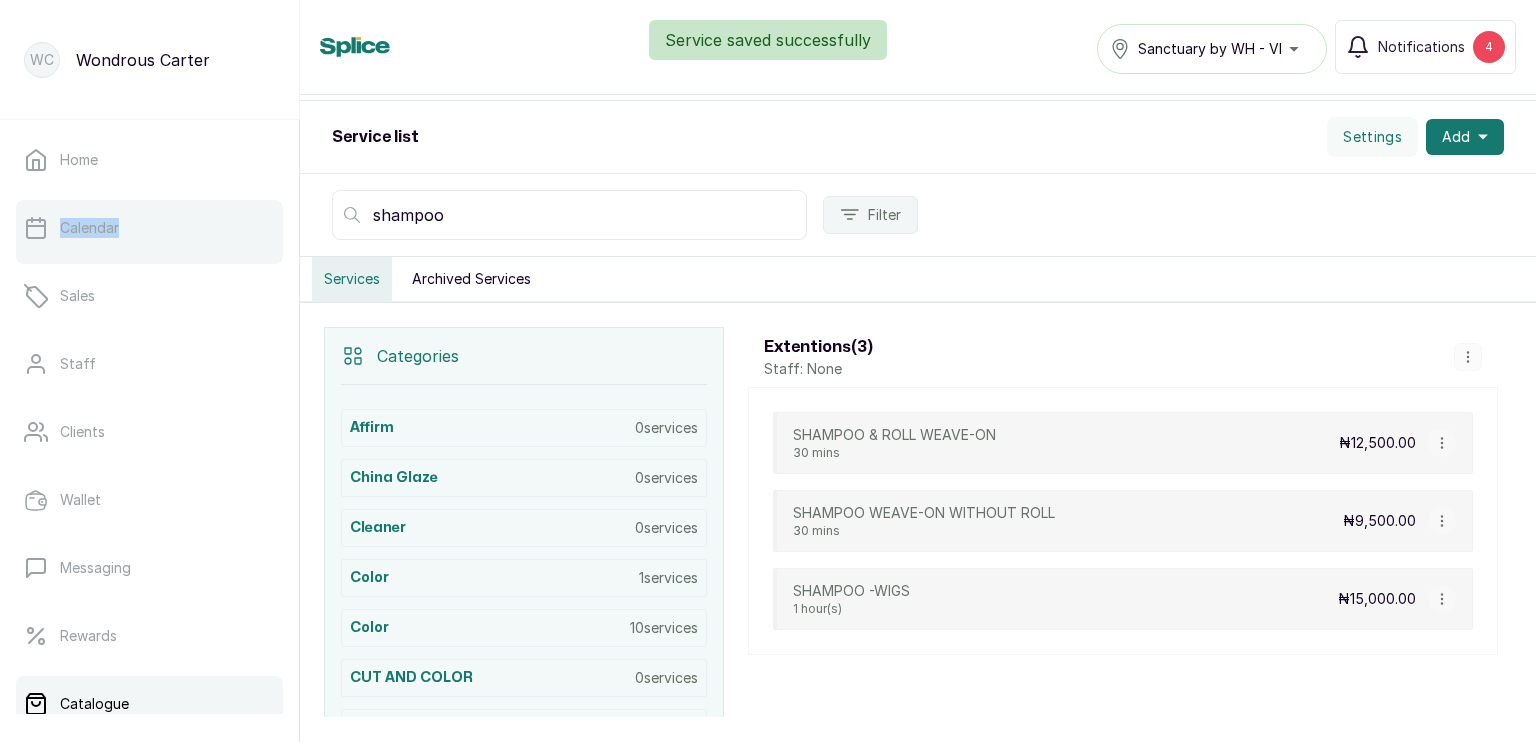 drag, startPoint x: 118, startPoint y: 194, endPoint x: 138, endPoint y: 236, distance: 46.518814 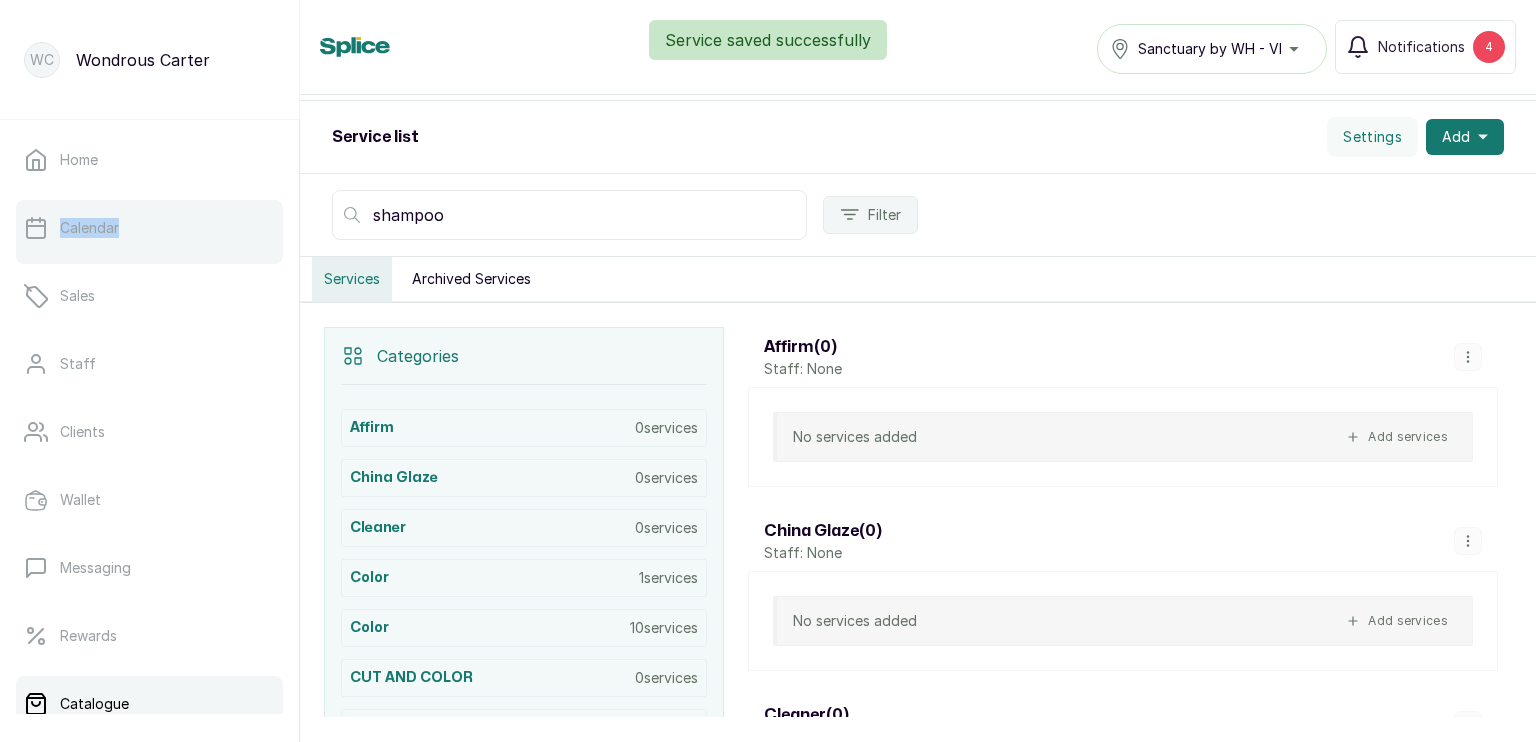 click on "Calendar" at bounding box center [149, 228] 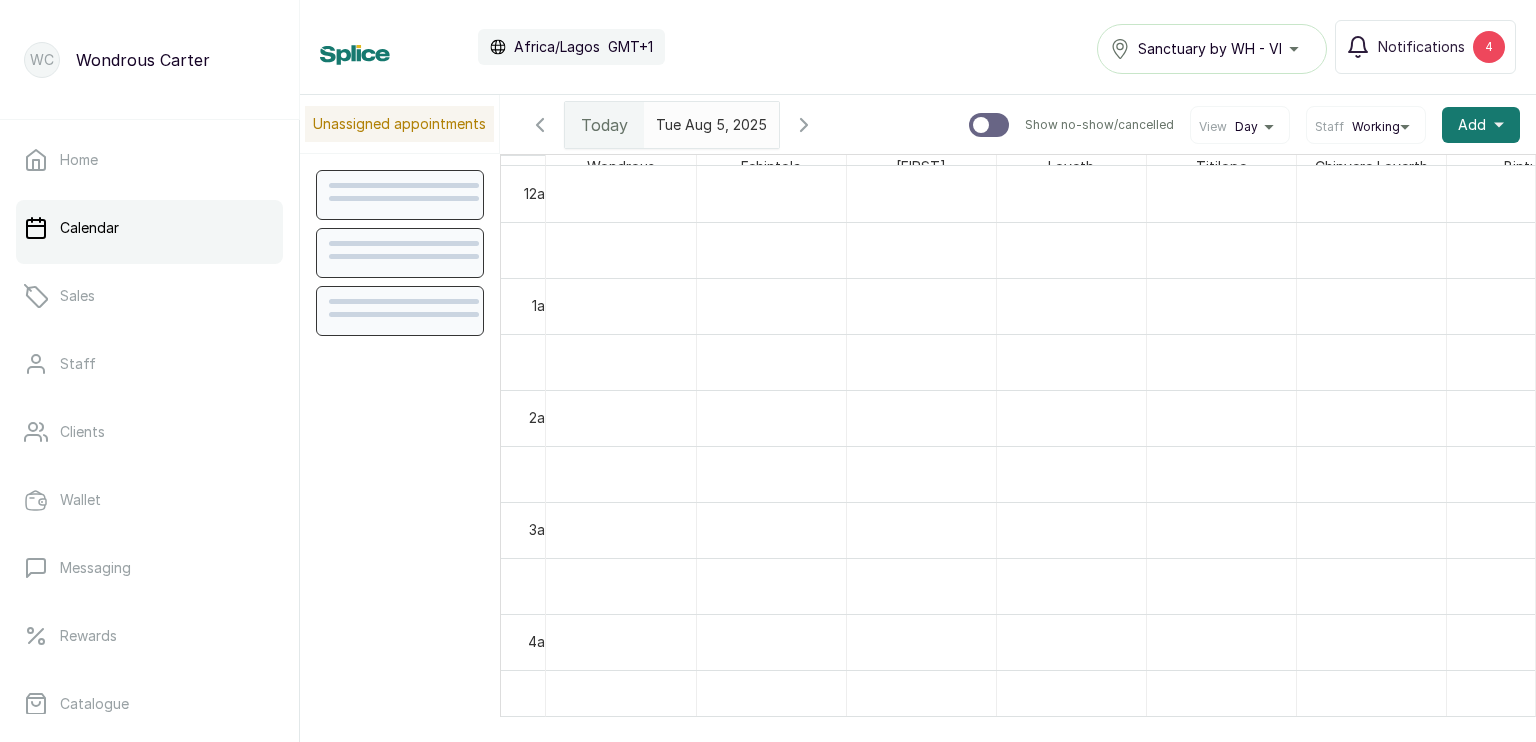 scroll, scrollTop: 674, scrollLeft: 0, axis: vertical 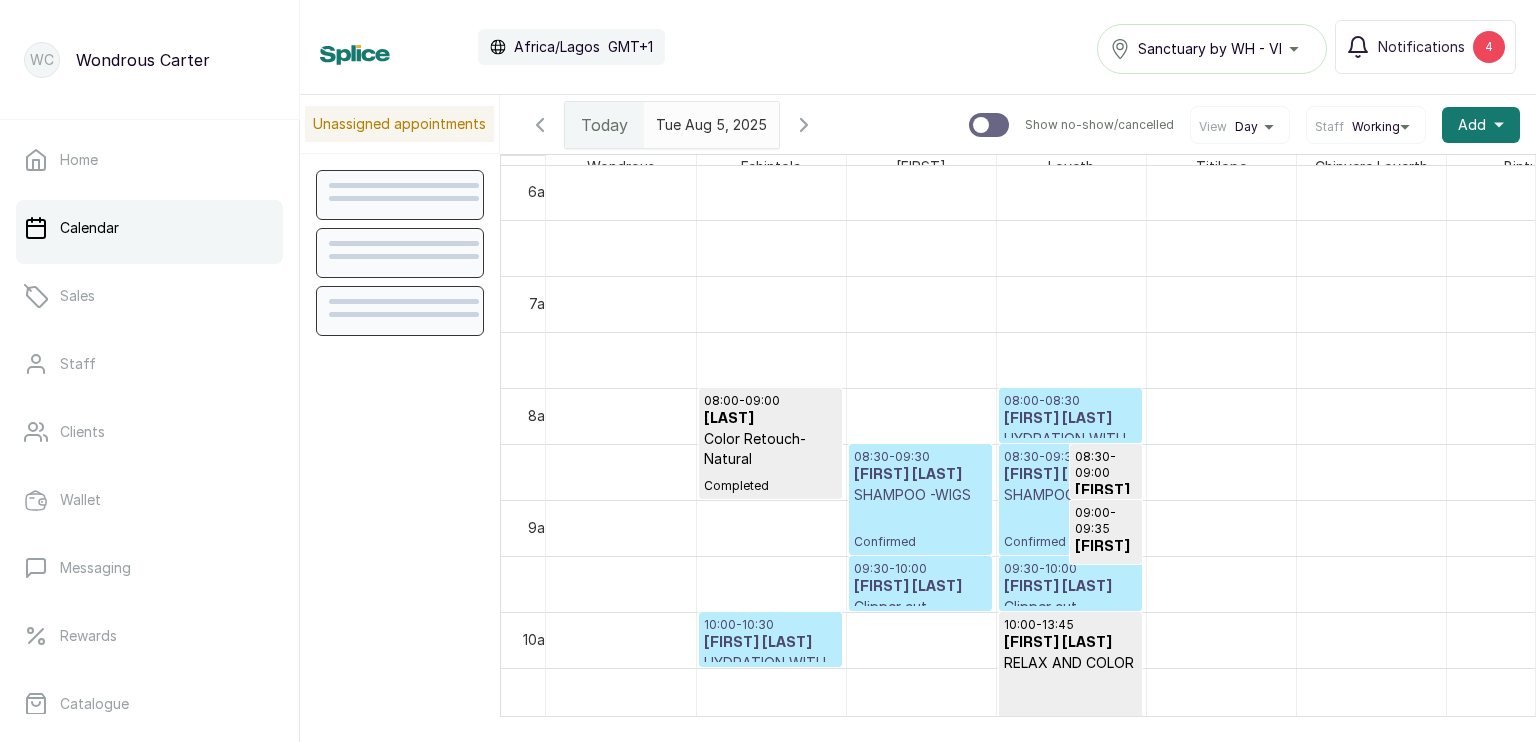 click on "[FIRST] [LAST]" at bounding box center [1070, 475] 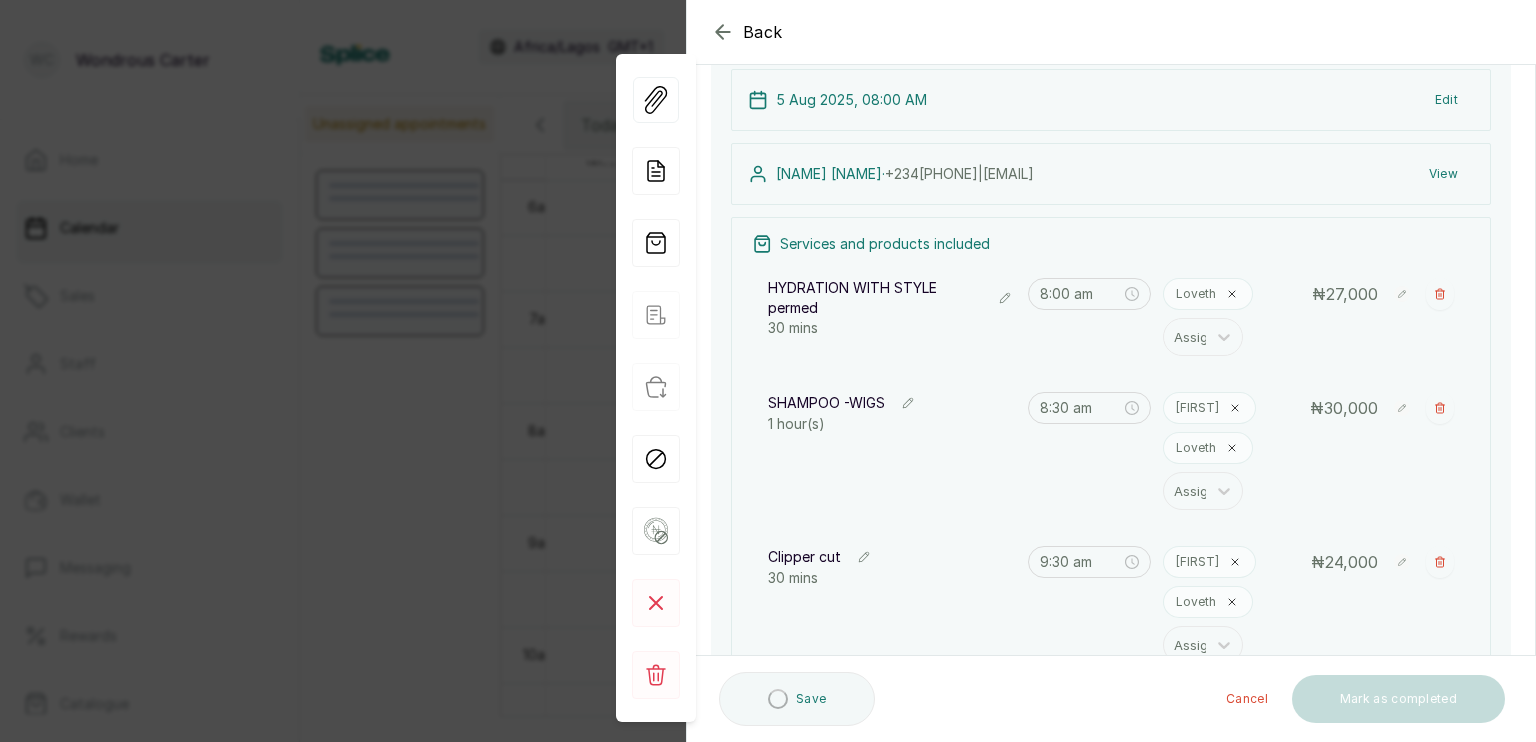 scroll, scrollTop: 148, scrollLeft: 0, axis: vertical 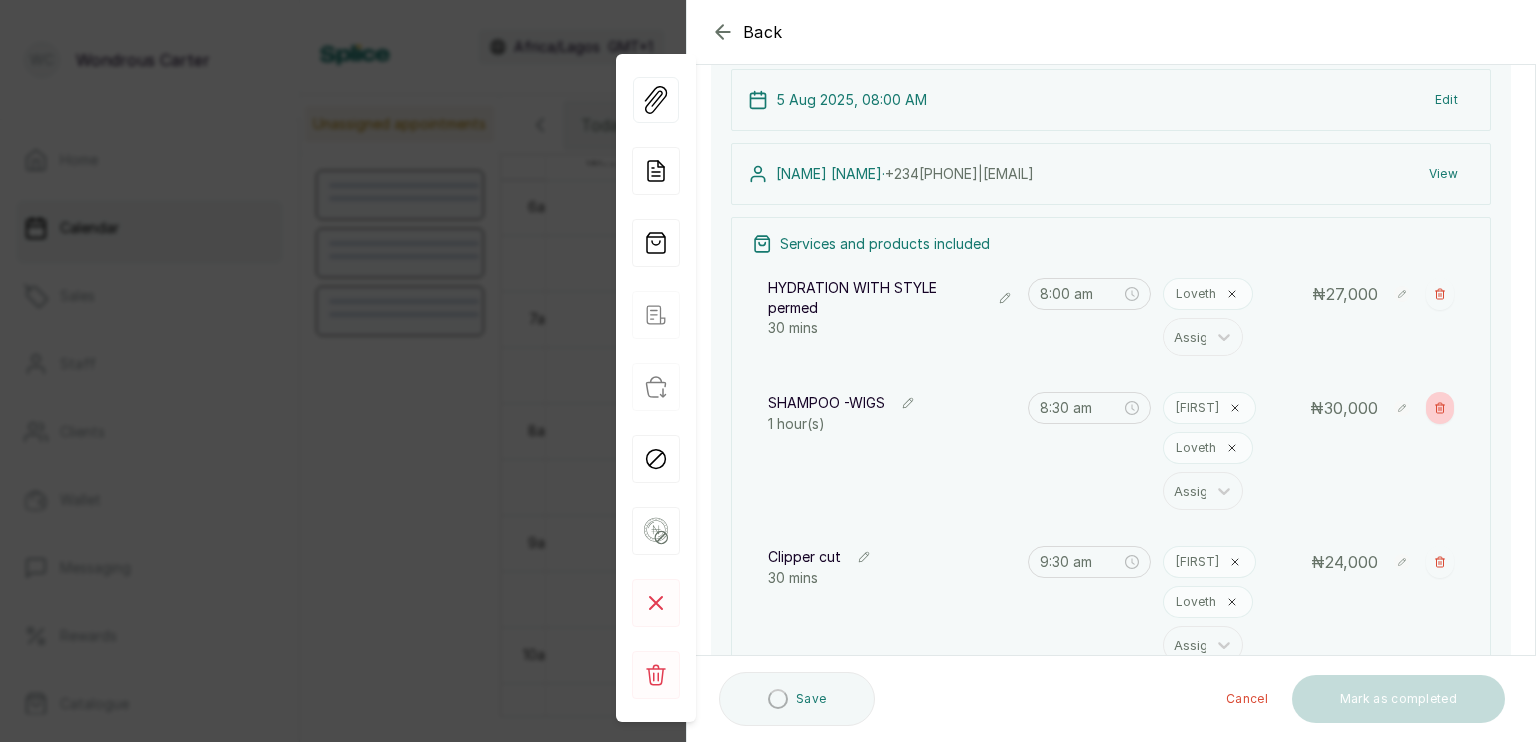 click 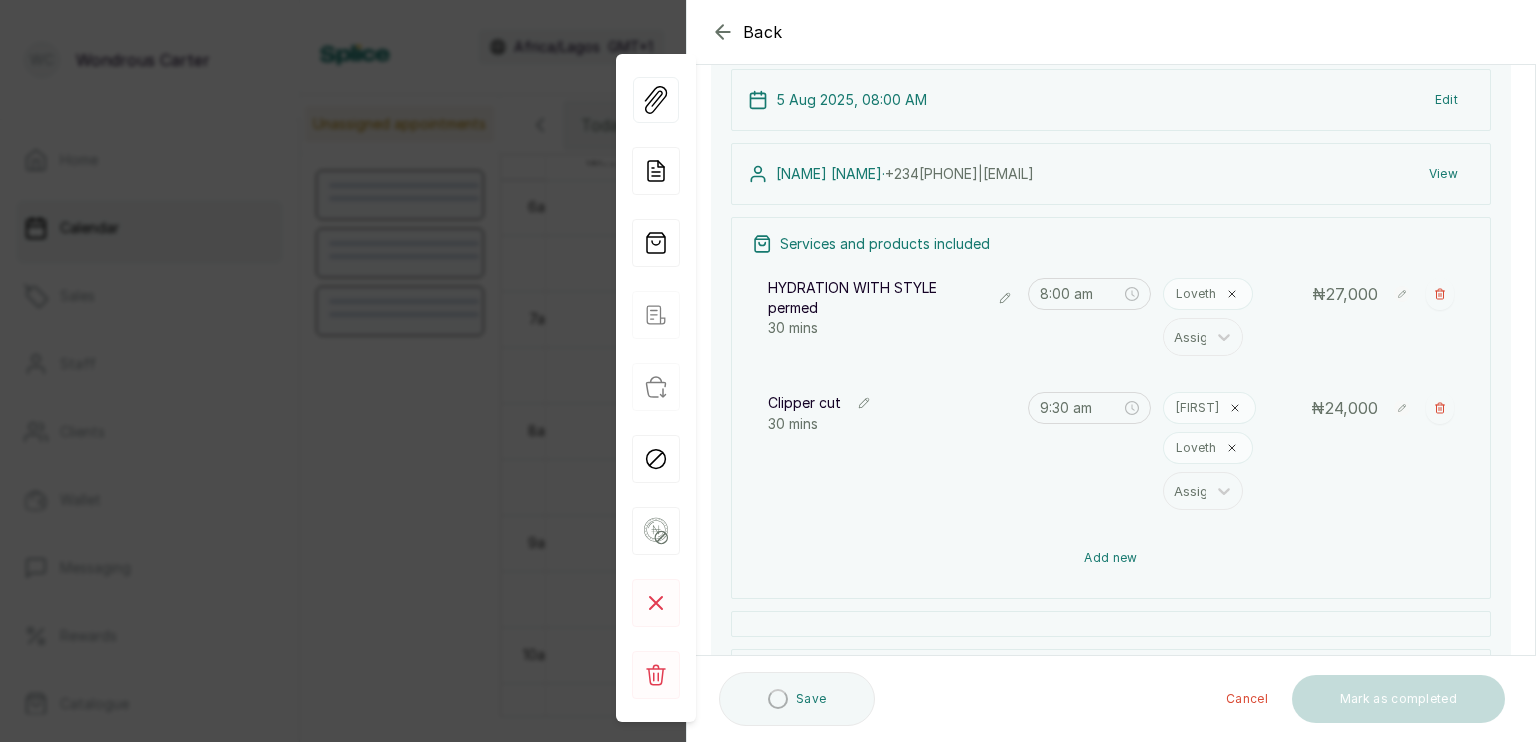 click on "Add new" at bounding box center [1111, 558] 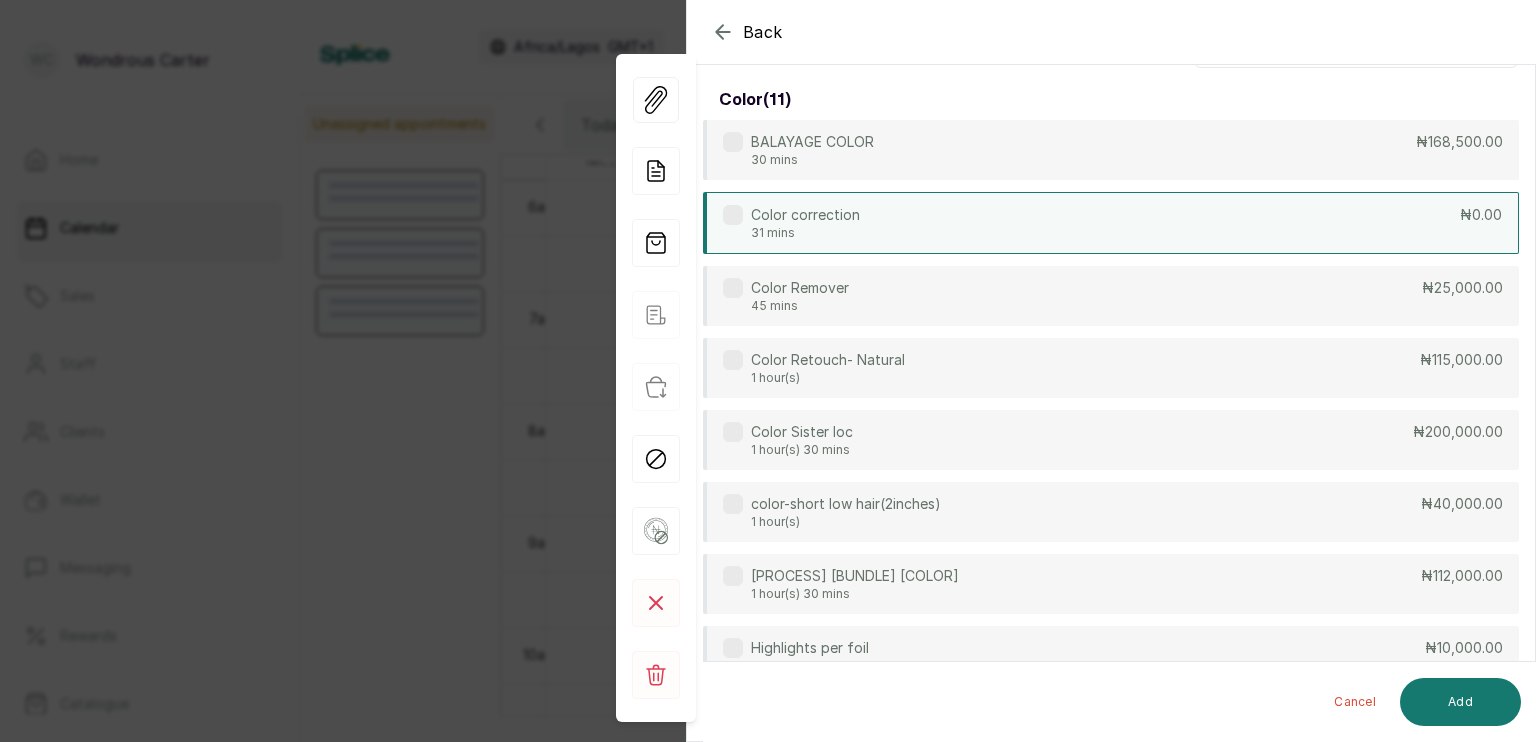 scroll, scrollTop: 0, scrollLeft: 0, axis: both 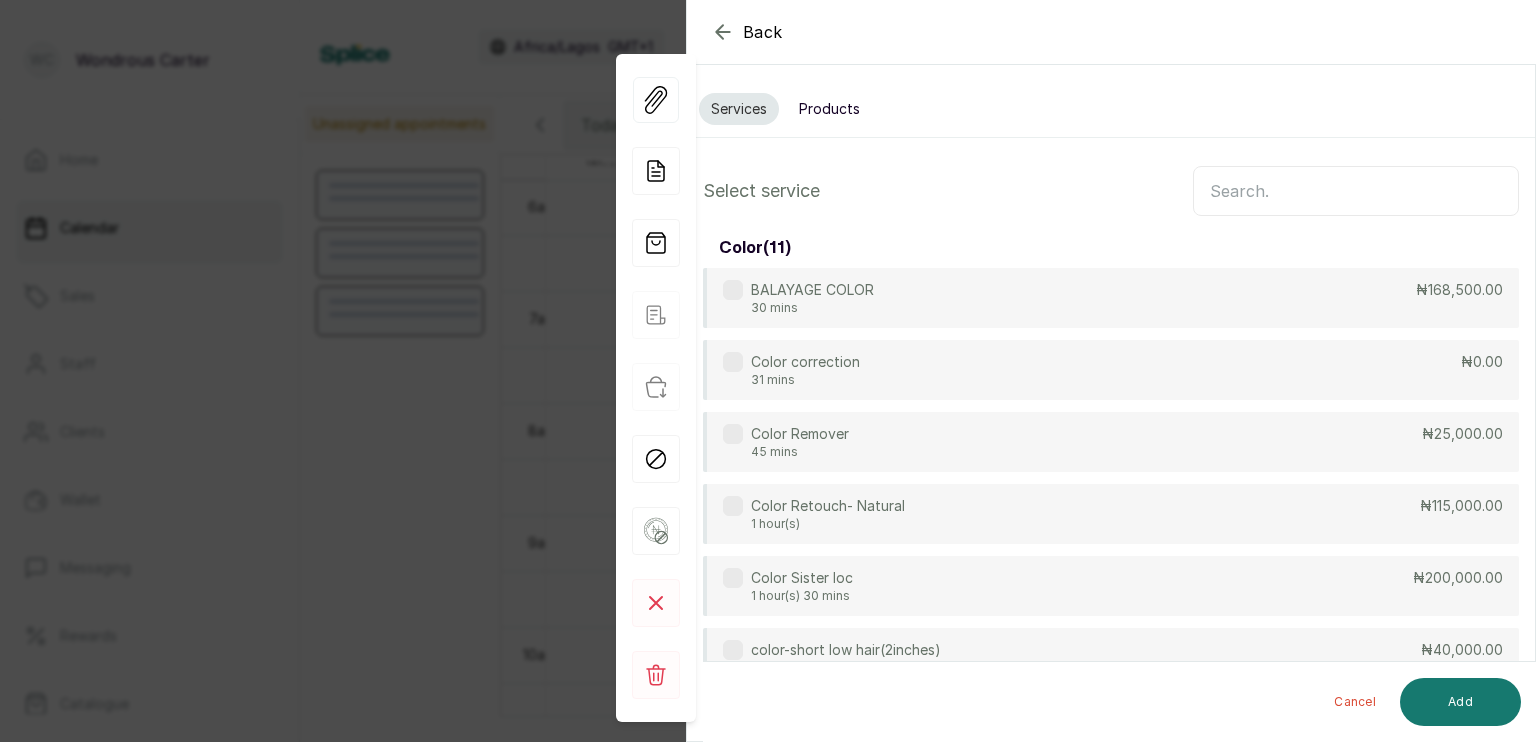 click at bounding box center [1356, 191] 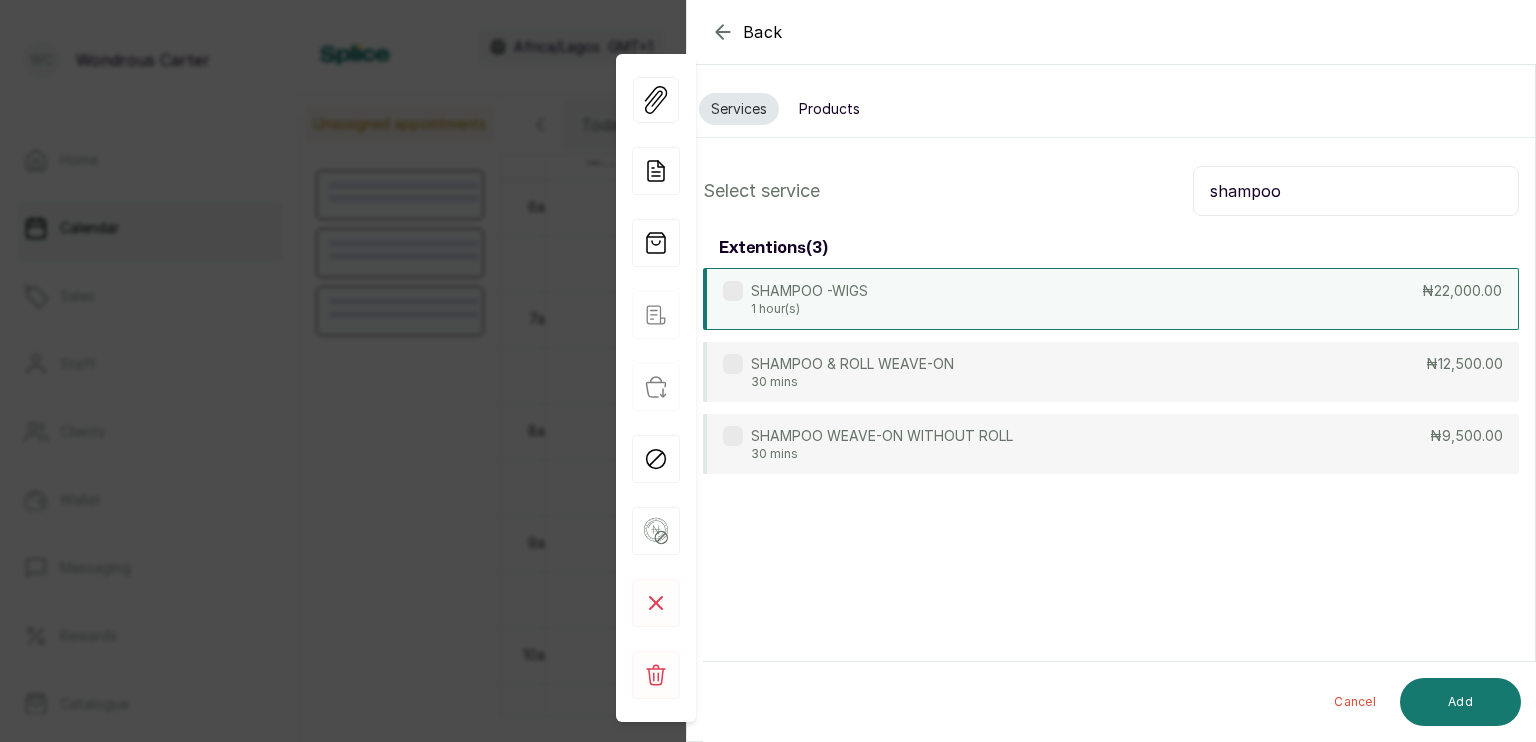 type on "shampoo" 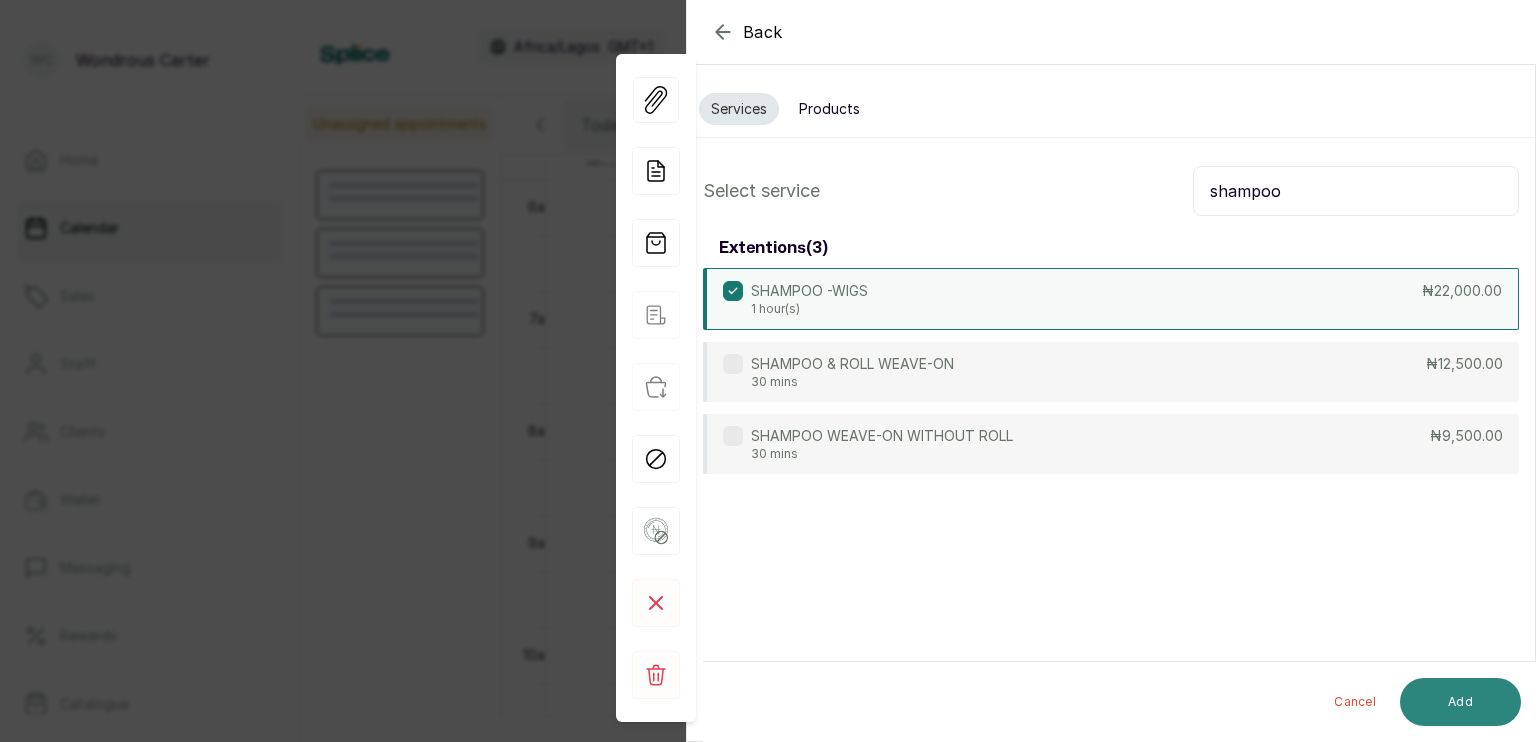 click on "Add" at bounding box center (1460, 702) 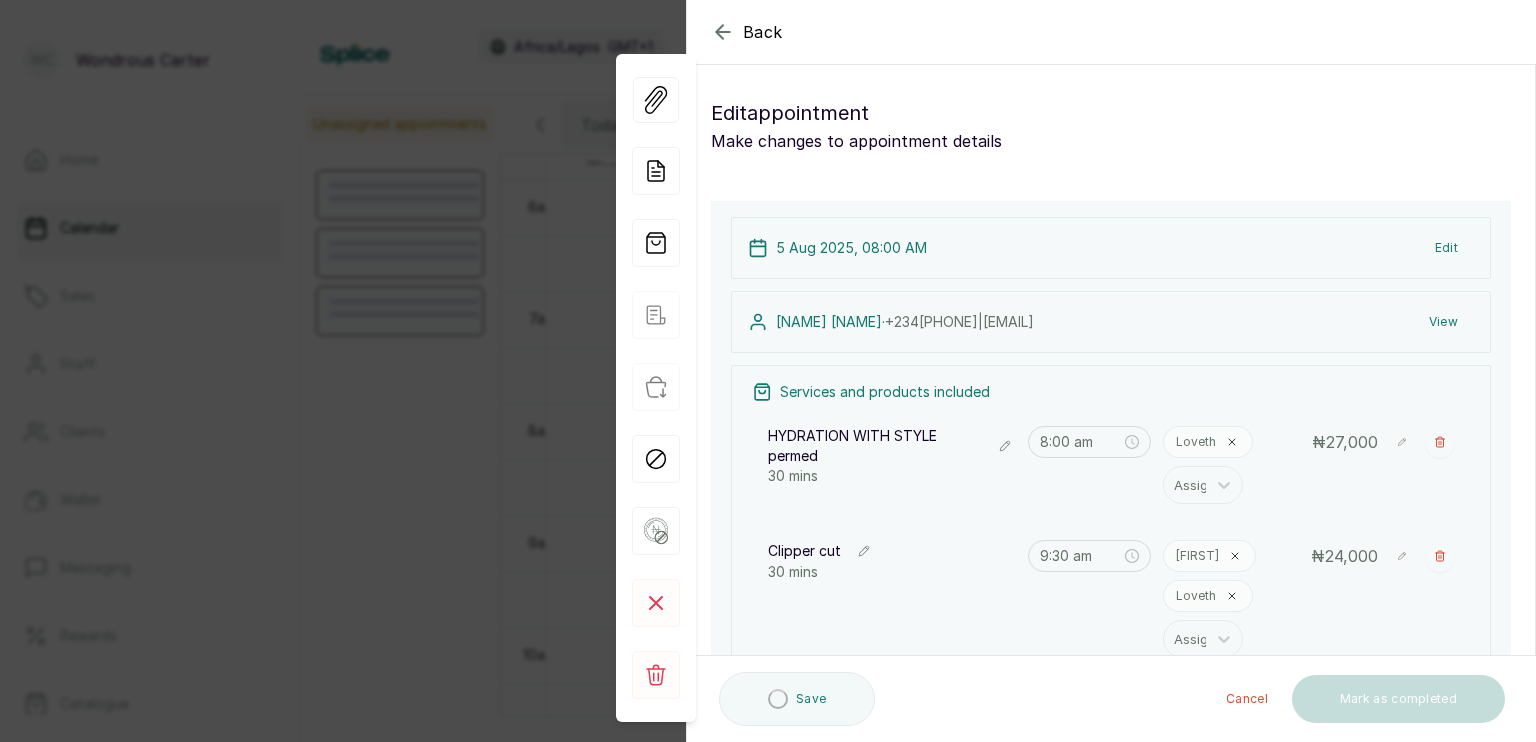 type on "10:00 am" 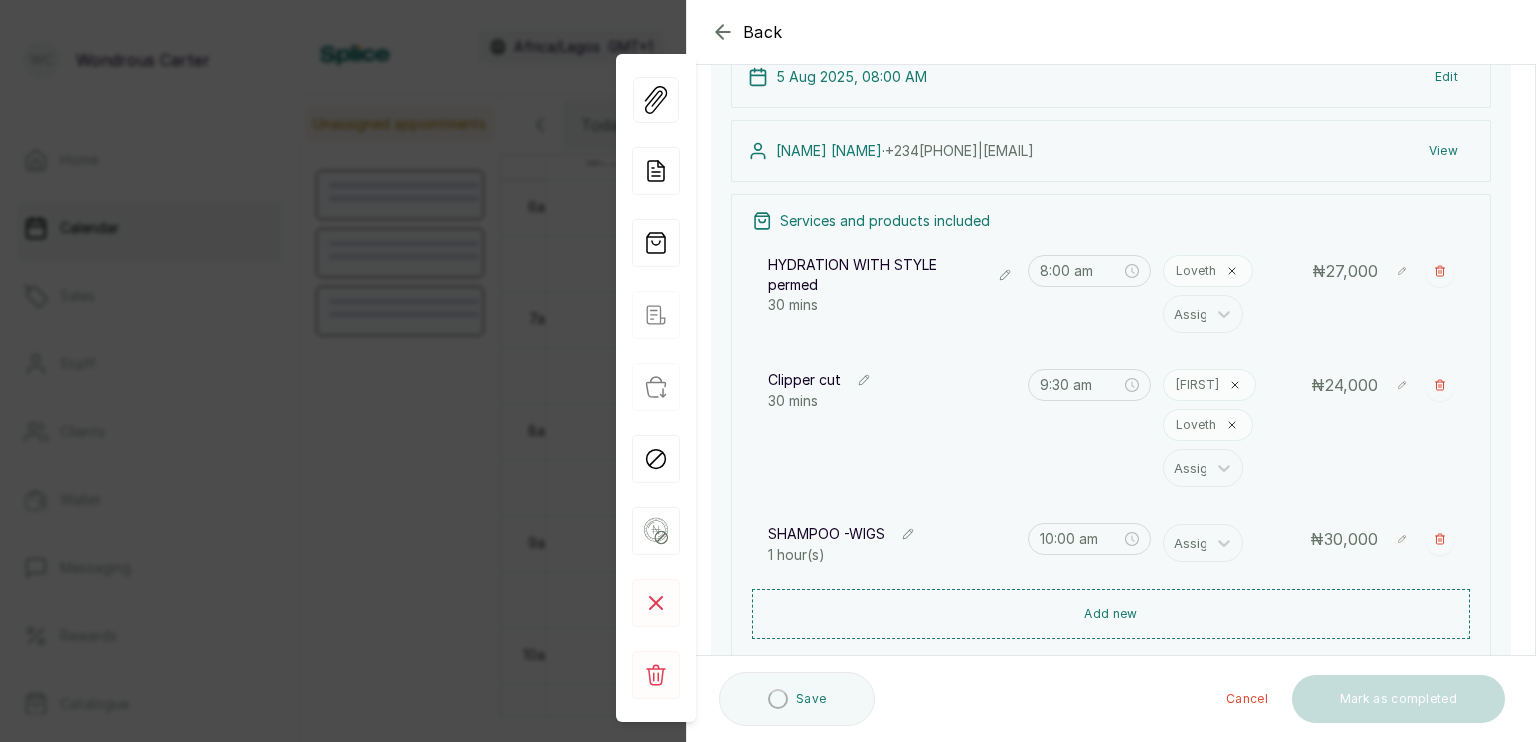 scroll, scrollTop: 227, scrollLeft: 0, axis: vertical 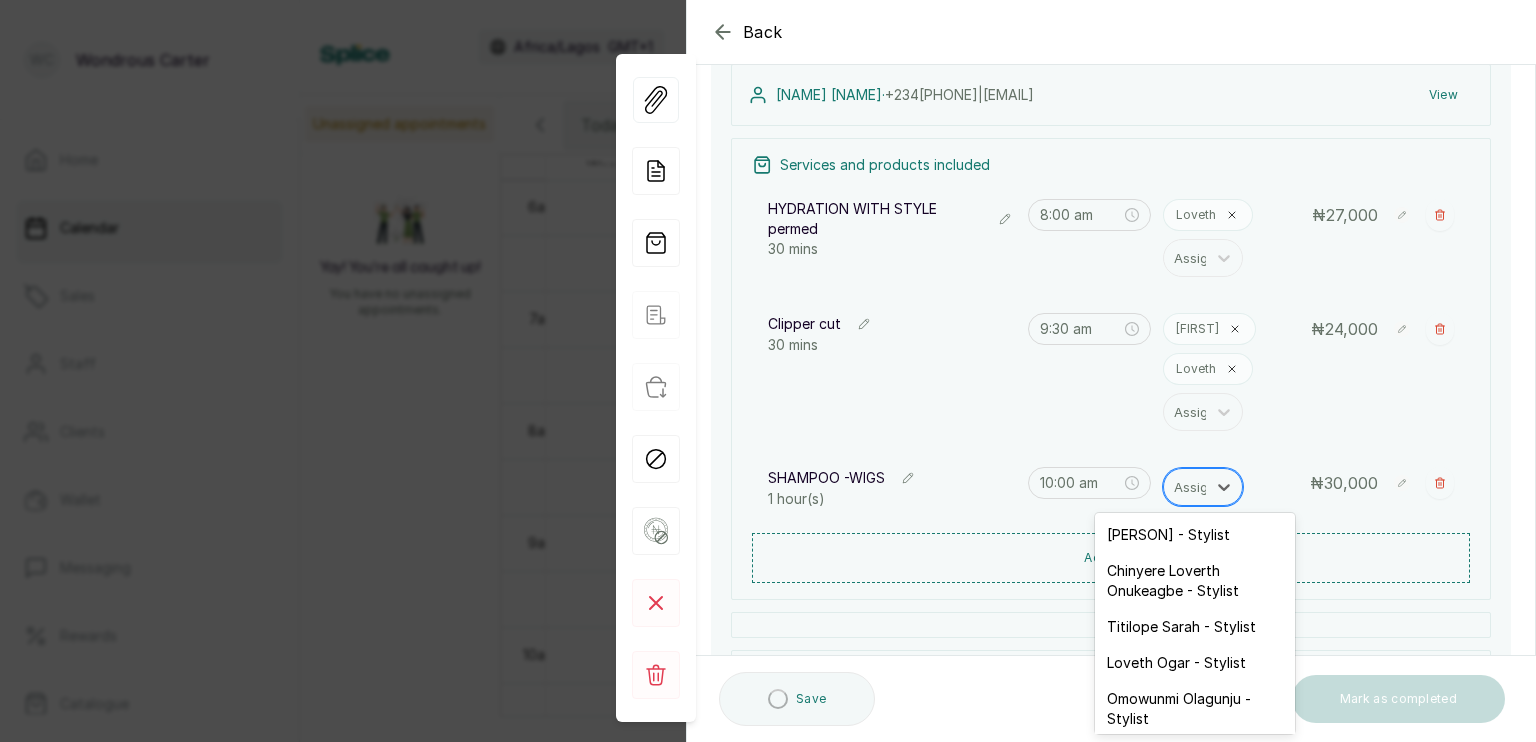 click at bounding box center (1195, 487) 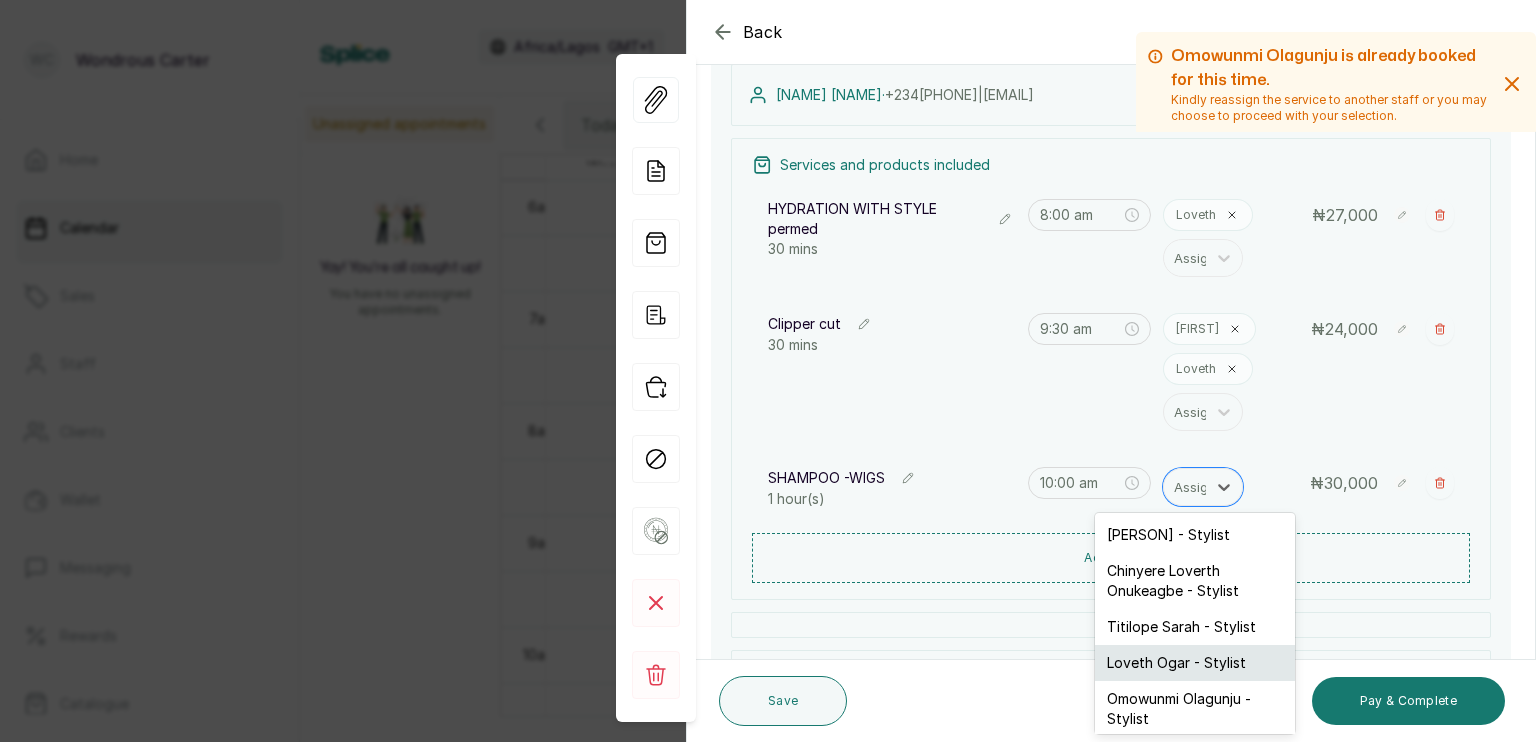 click on "Loveth Ogar - Stylist" at bounding box center (1195, 663) 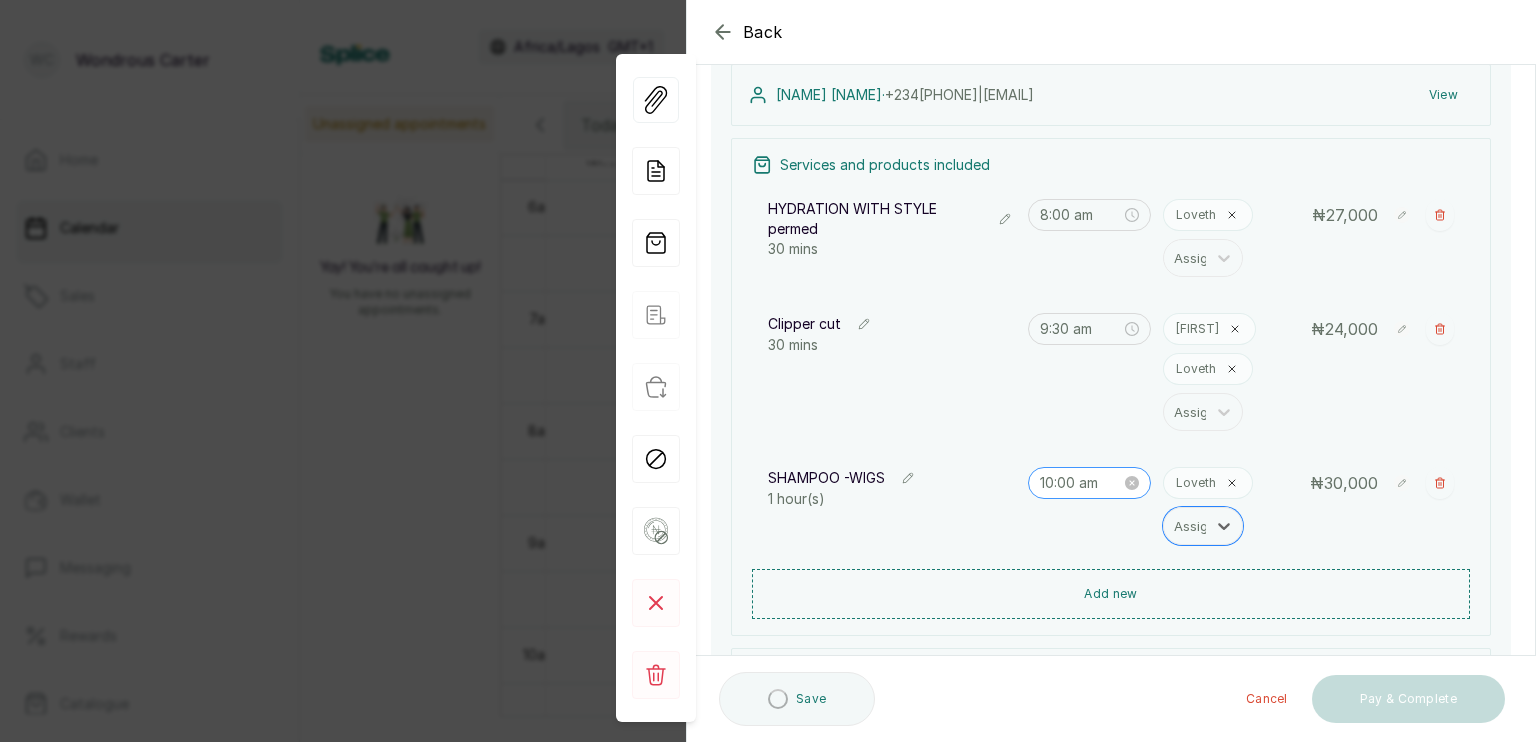 scroll, scrollTop: 346, scrollLeft: 0, axis: vertical 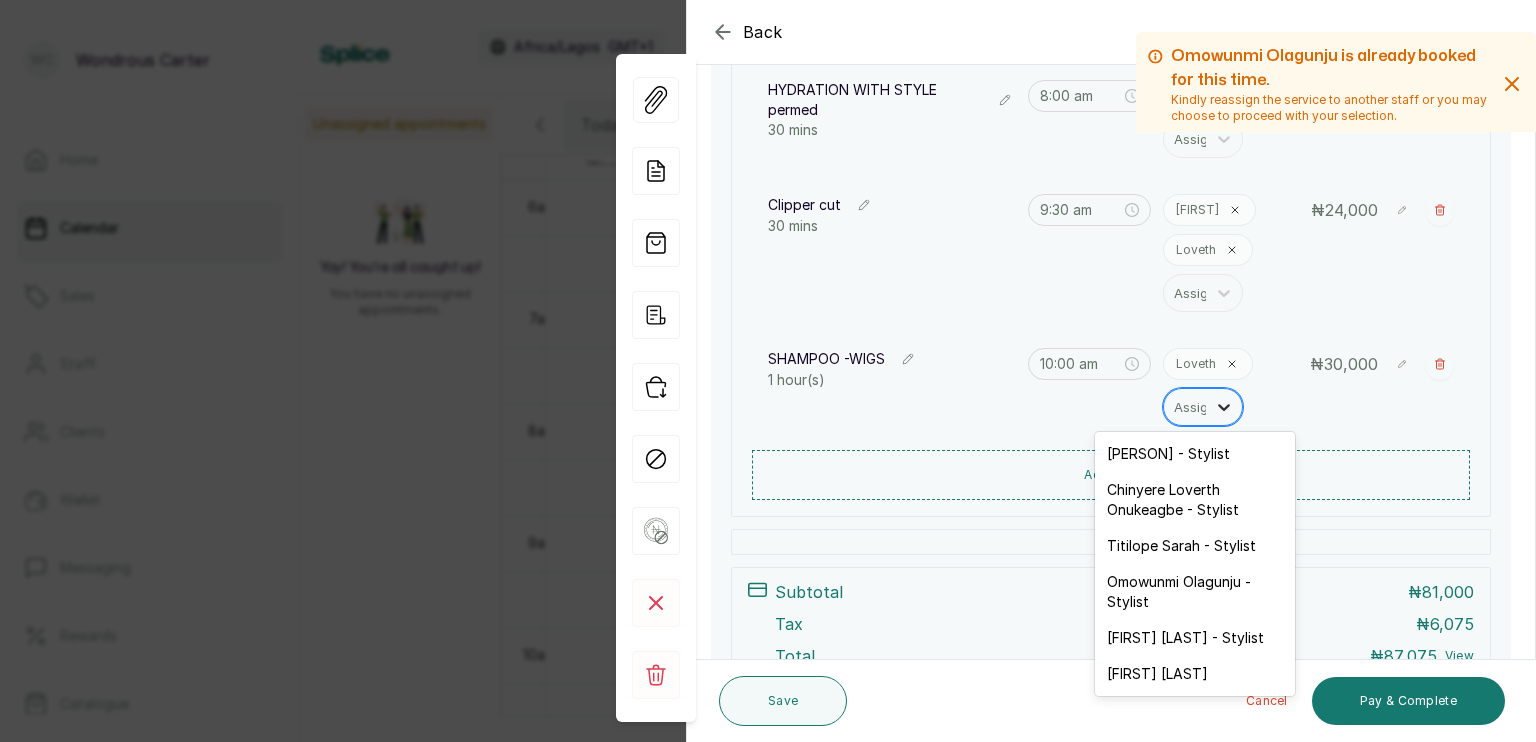 click at bounding box center (1224, 407) 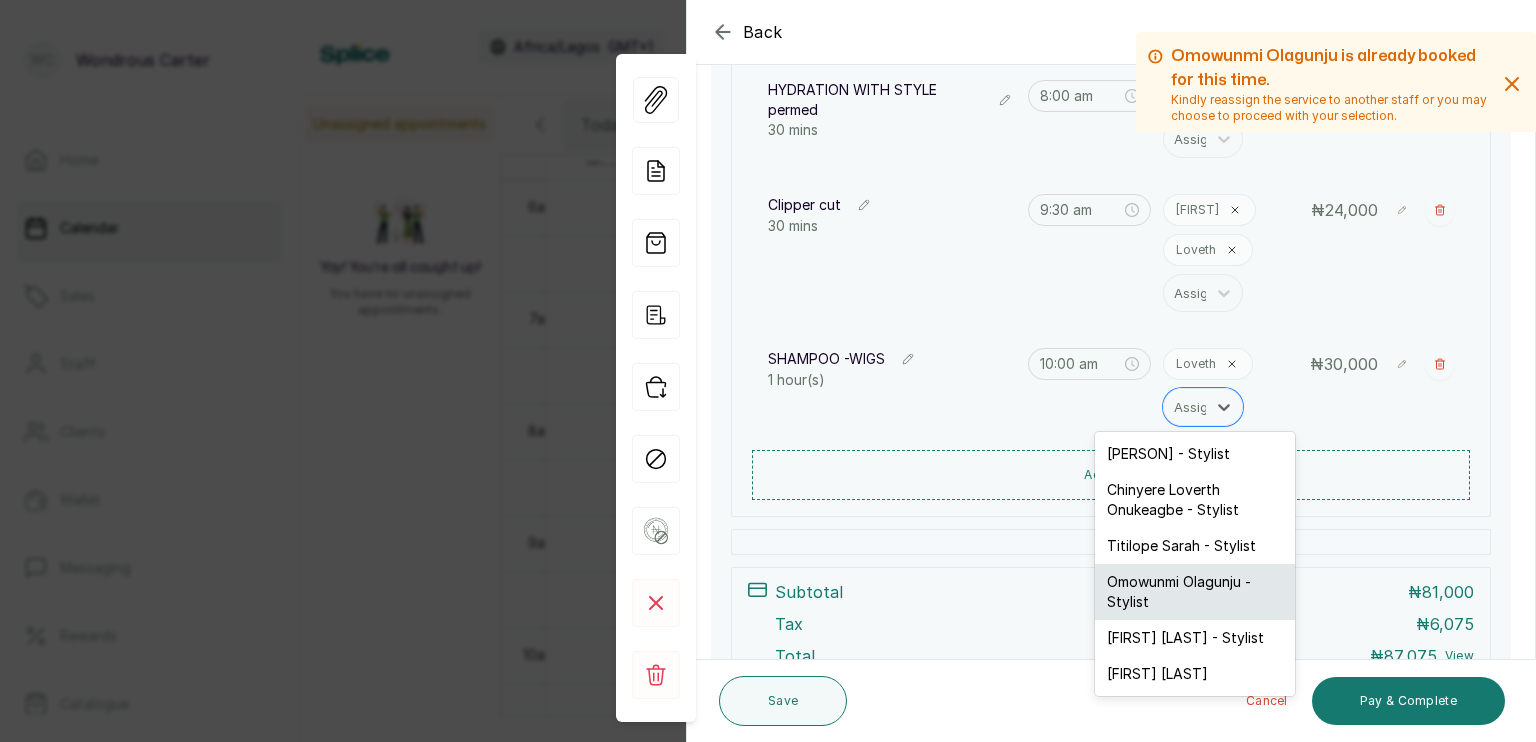 click on "Omowunmi Olagunju - Stylist" at bounding box center (1195, 592) 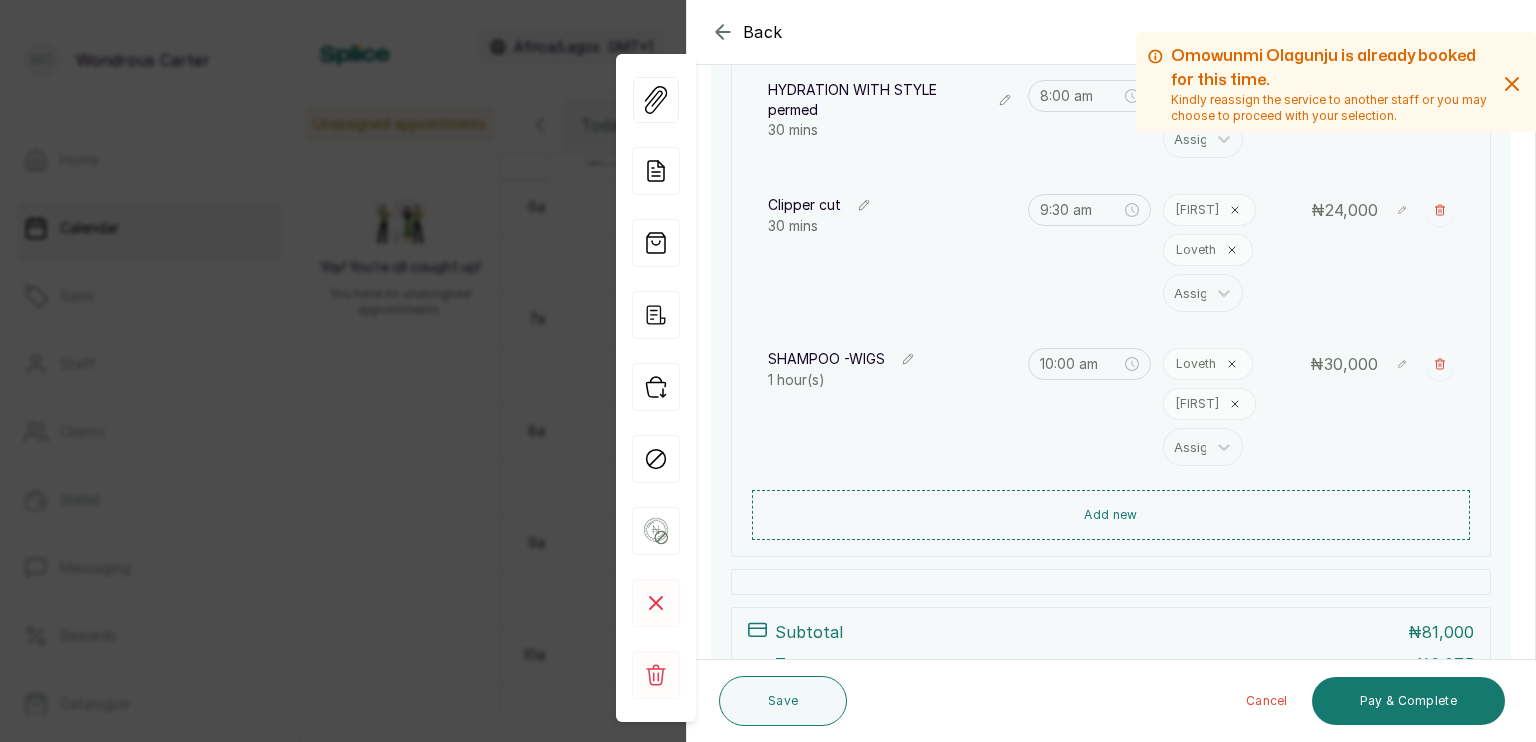 click 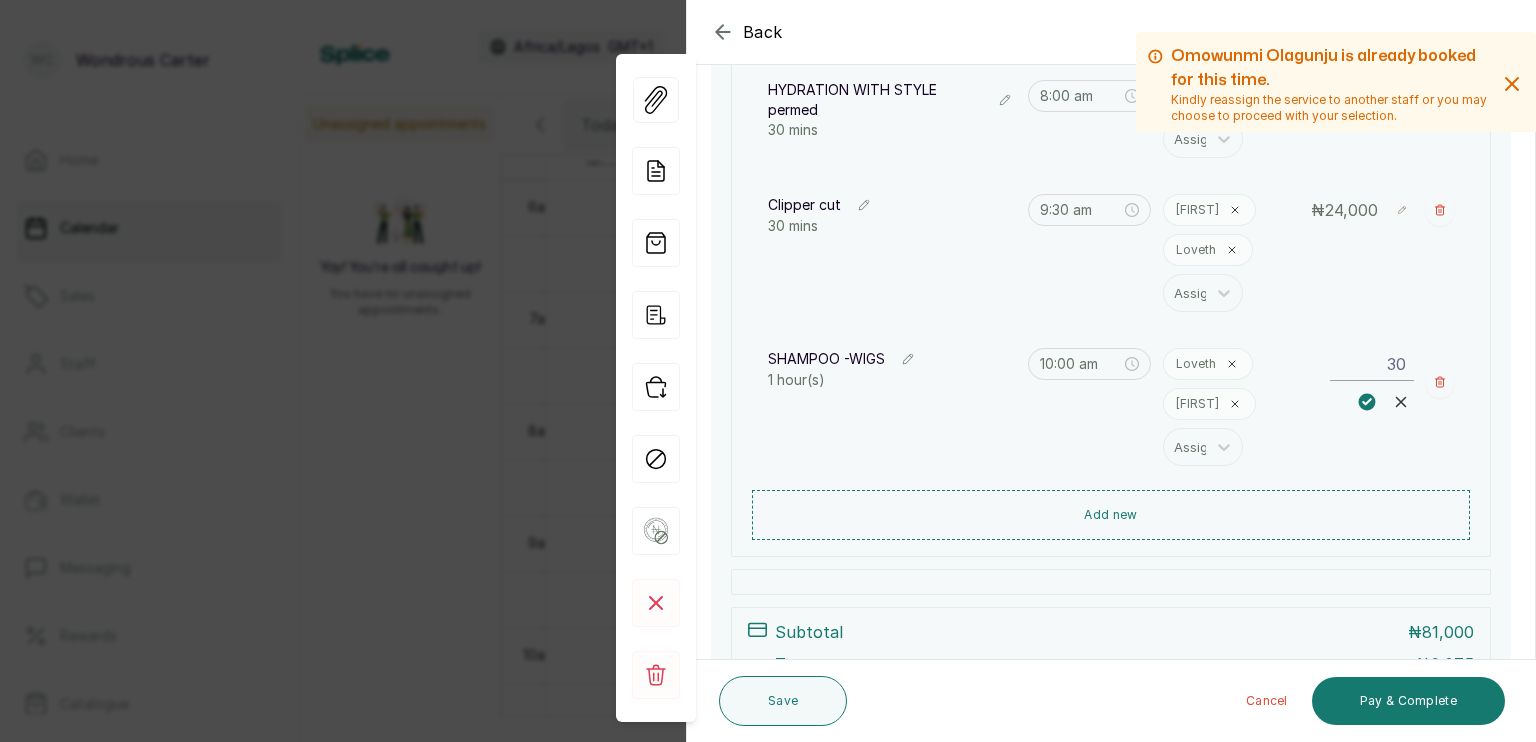 type on "3" 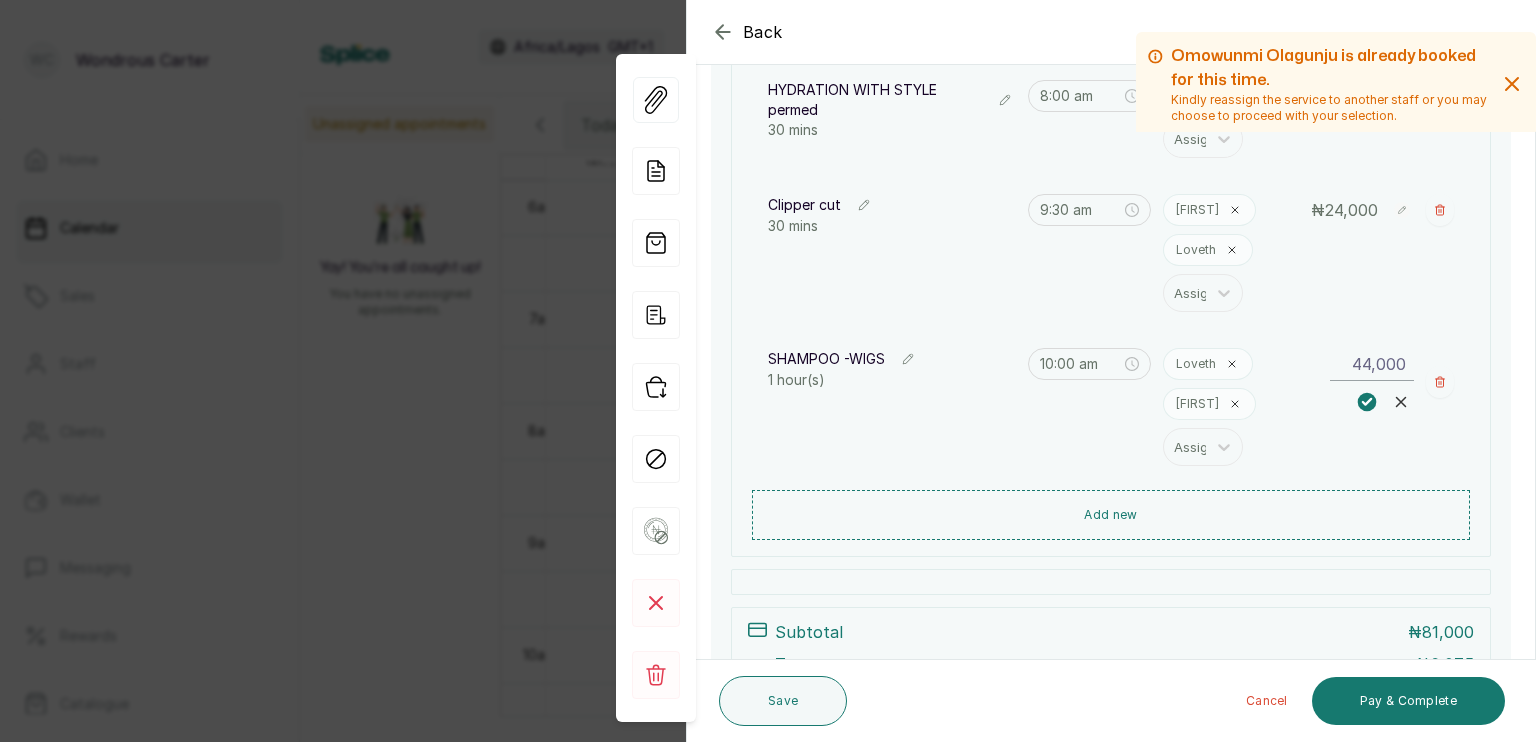 type on "44,000" 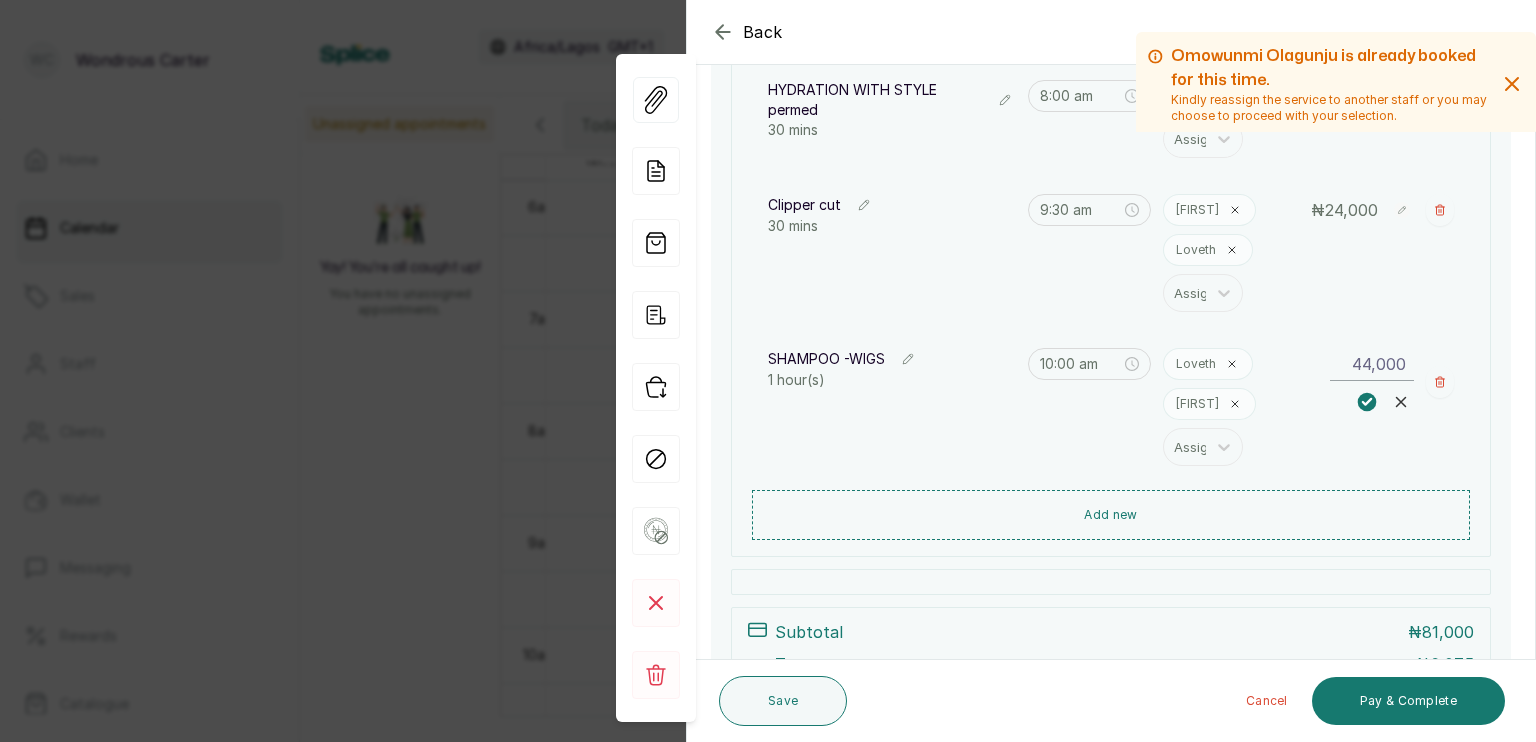 click 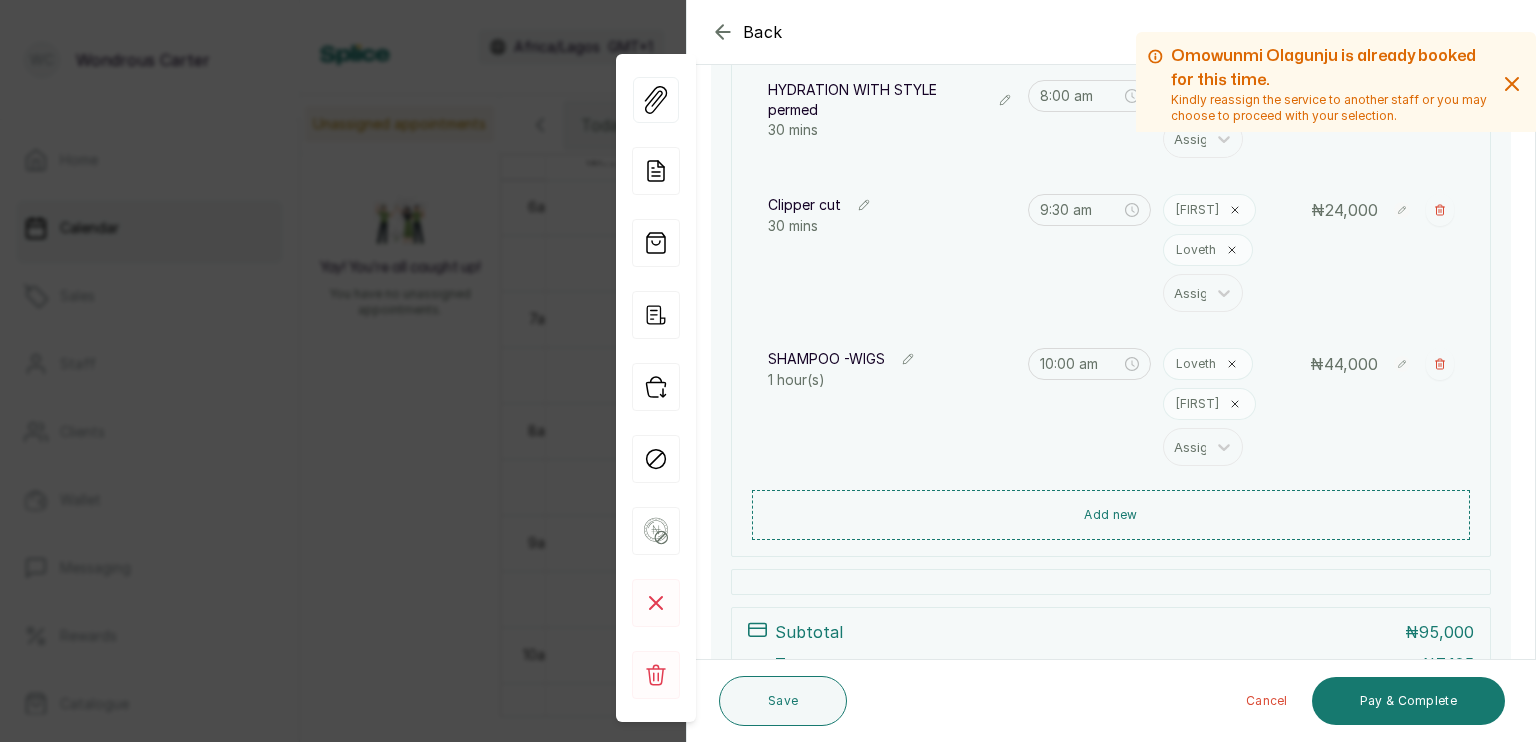 scroll, scrollTop: 532, scrollLeft: 0, axis: vertical 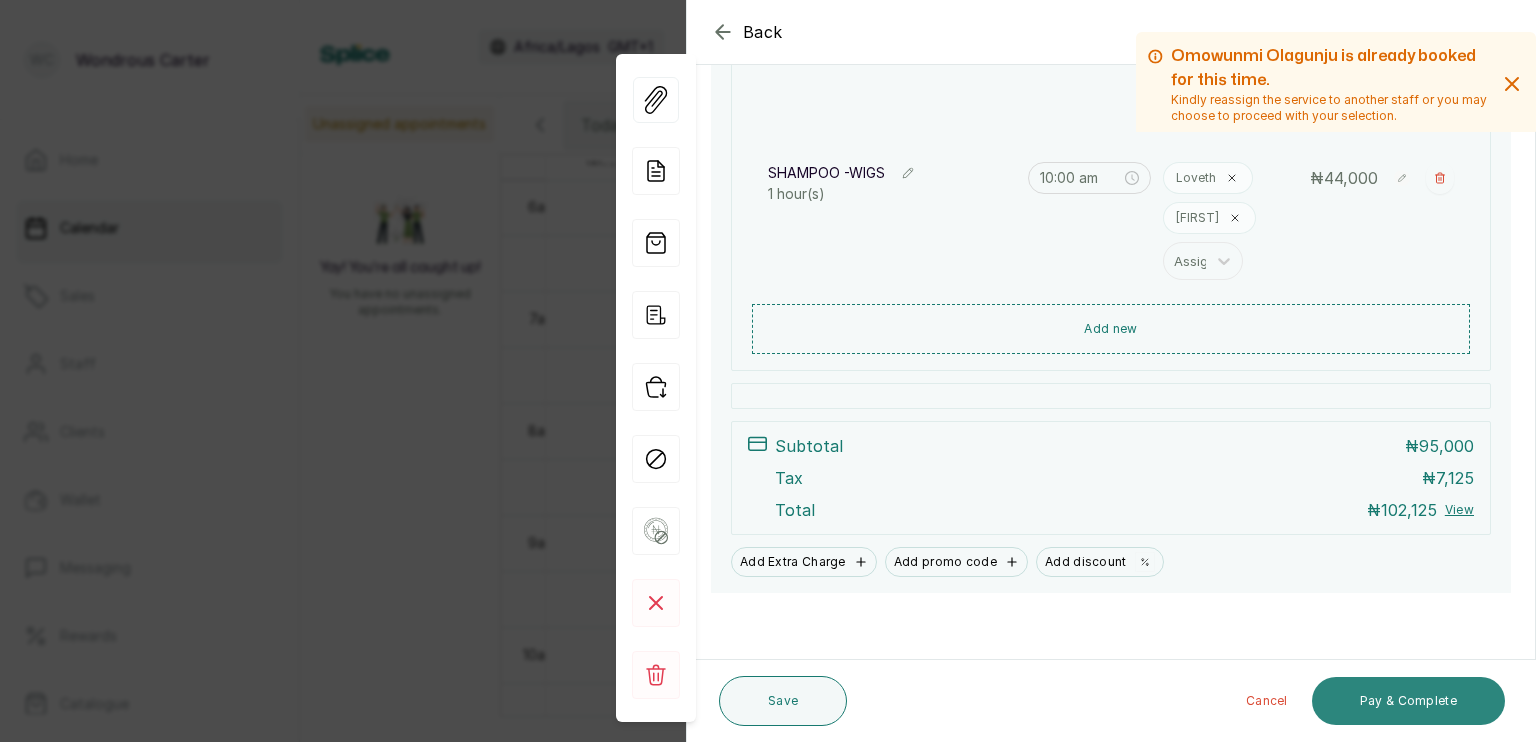 click on "Pay & Complete" at bounding box center [1408, 701] 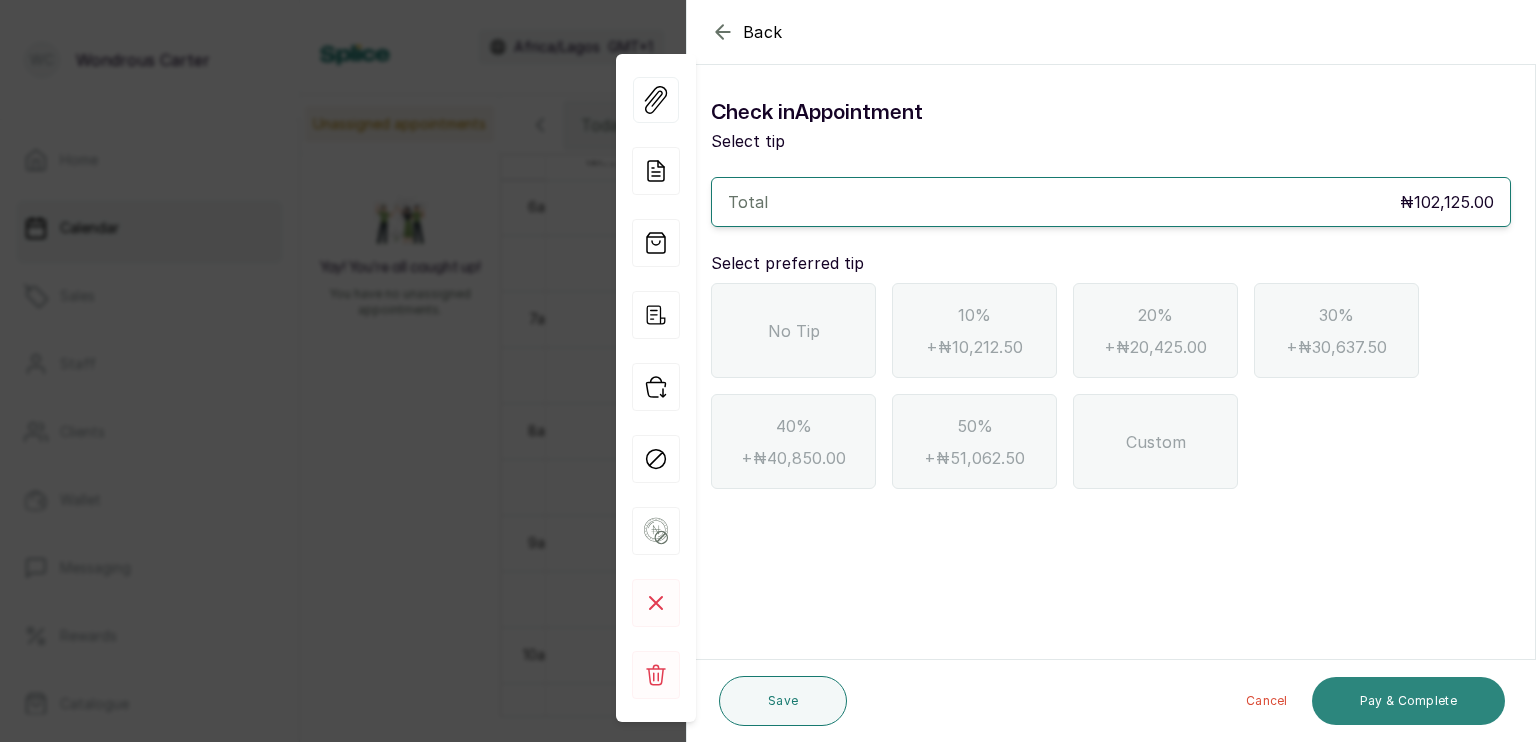 scroll, scrollTop: 0, scrollLeft: 0, axis: both 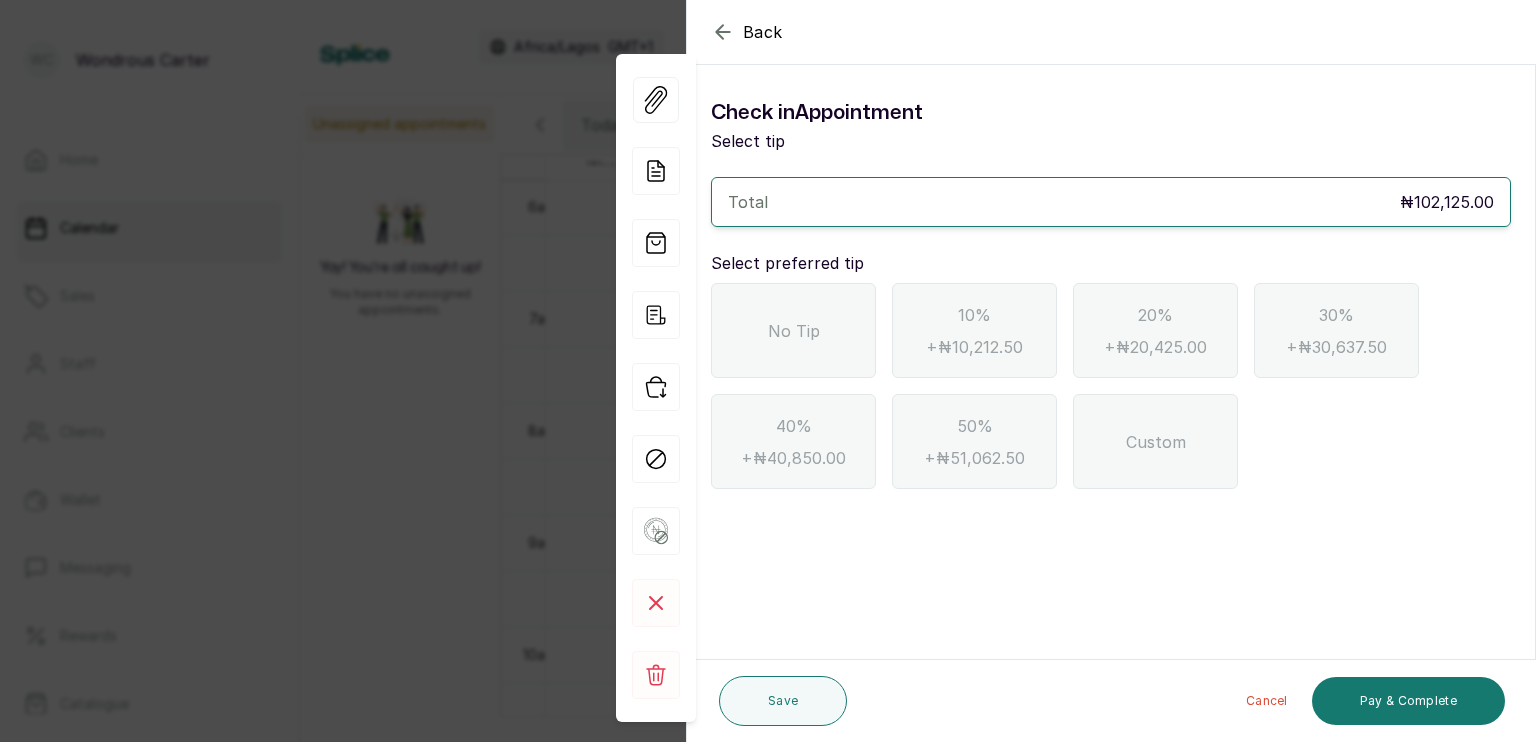 click on "No Tip" at bounding box center (794, 331) 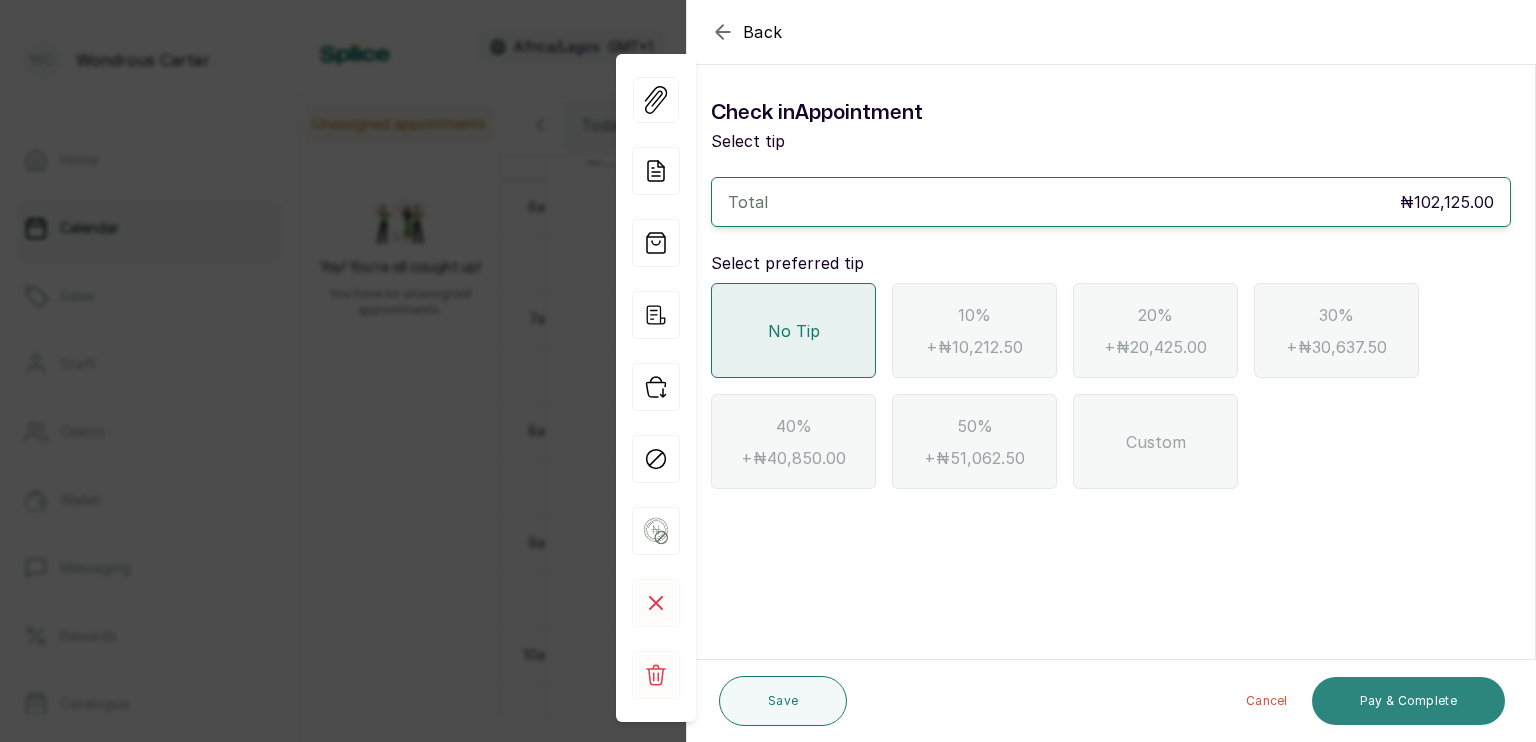 click on "Pay & Complete" at bounding box center [1408, 701] 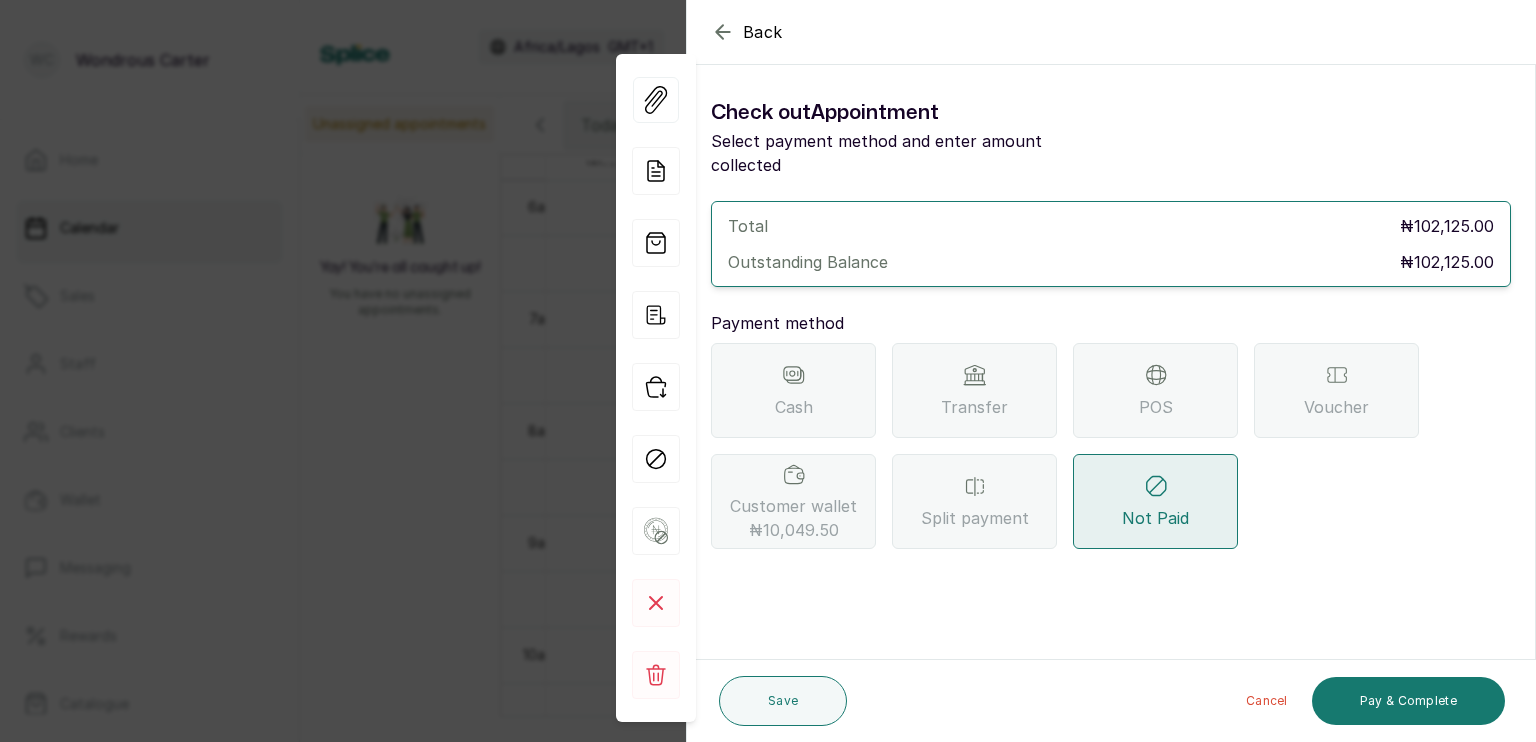 click on "Split payment" at bounding box center (974, 501) 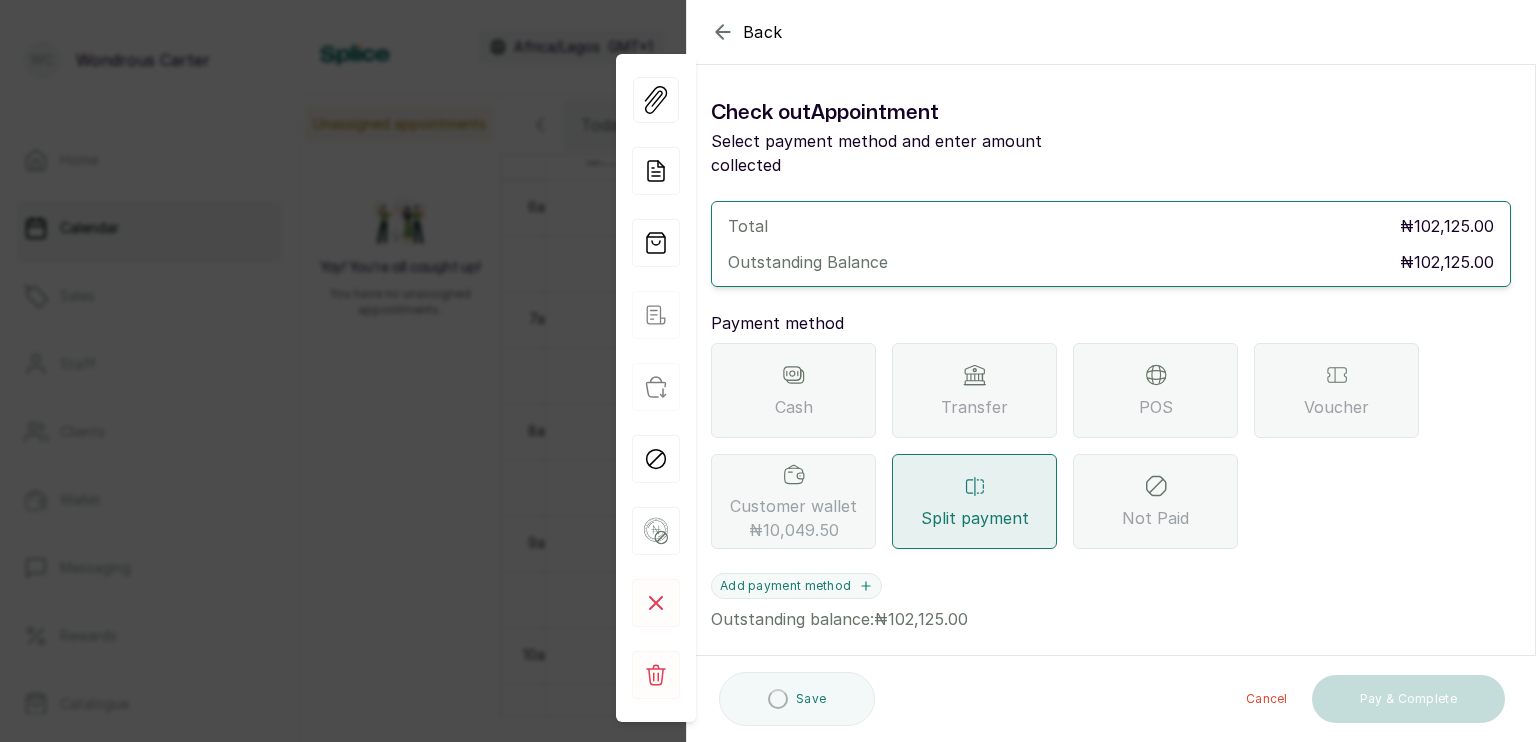 scroll, scrollTop: 0, scrollLeft: 0, axis: both 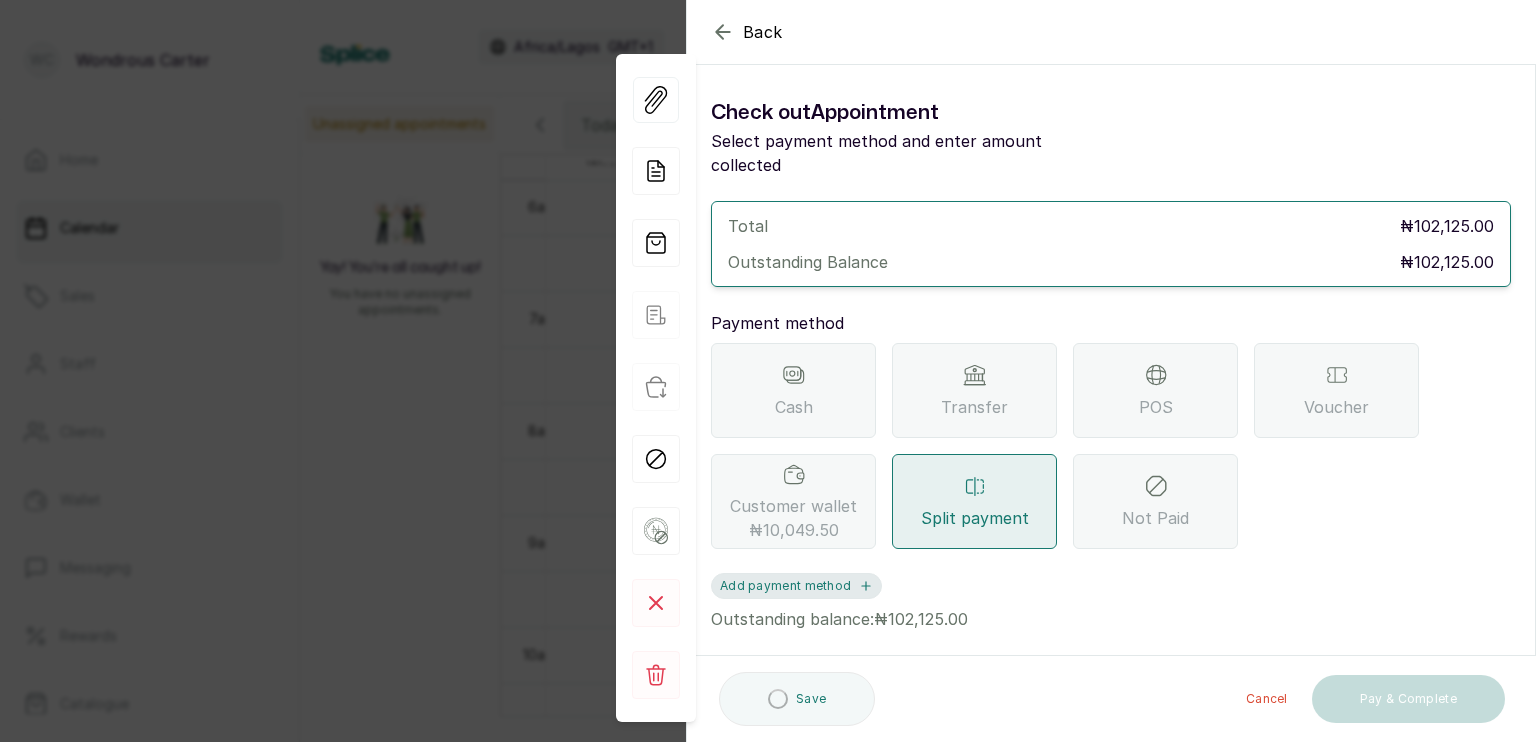 click on "Add payment method" at bounding box center (796, 586) 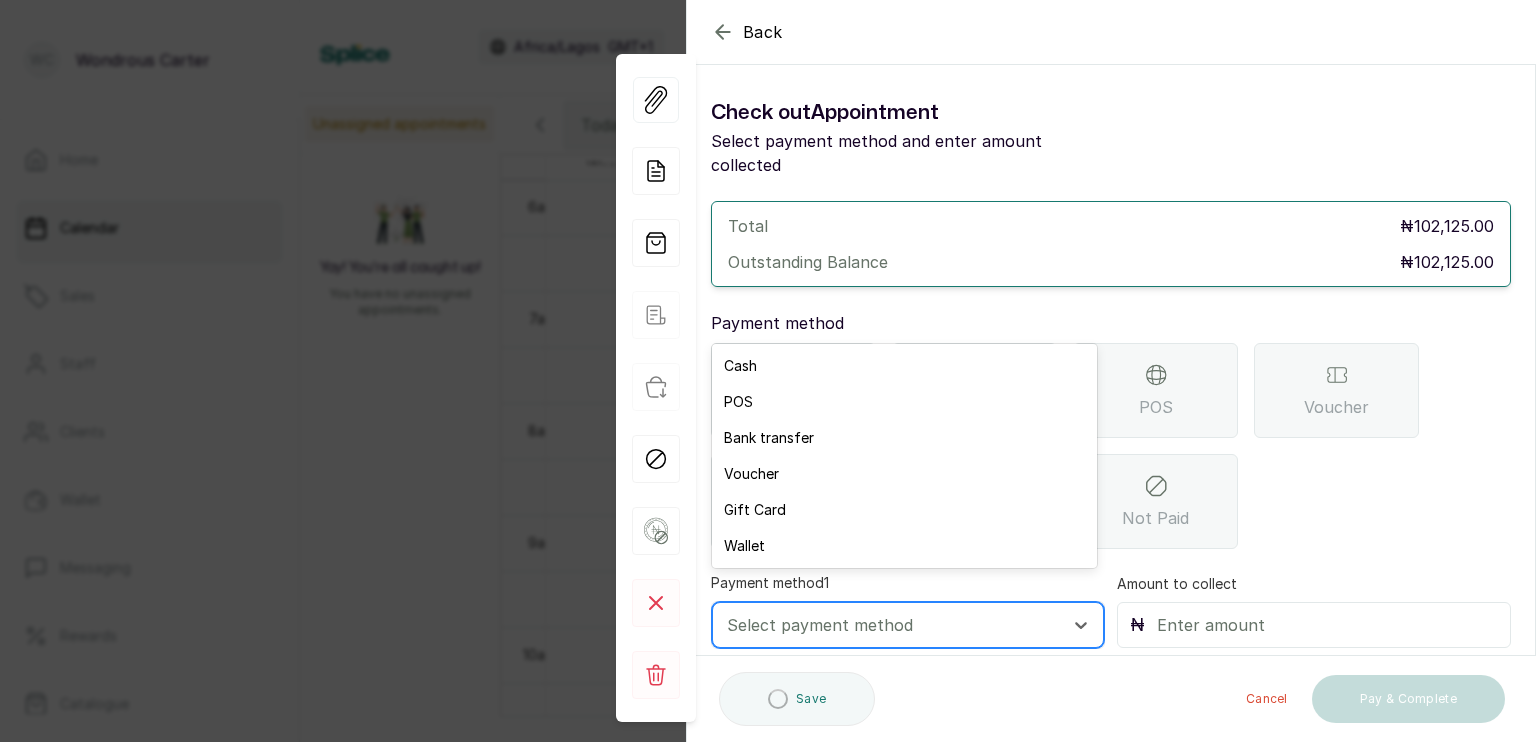 click at bounding box center (890, 625) 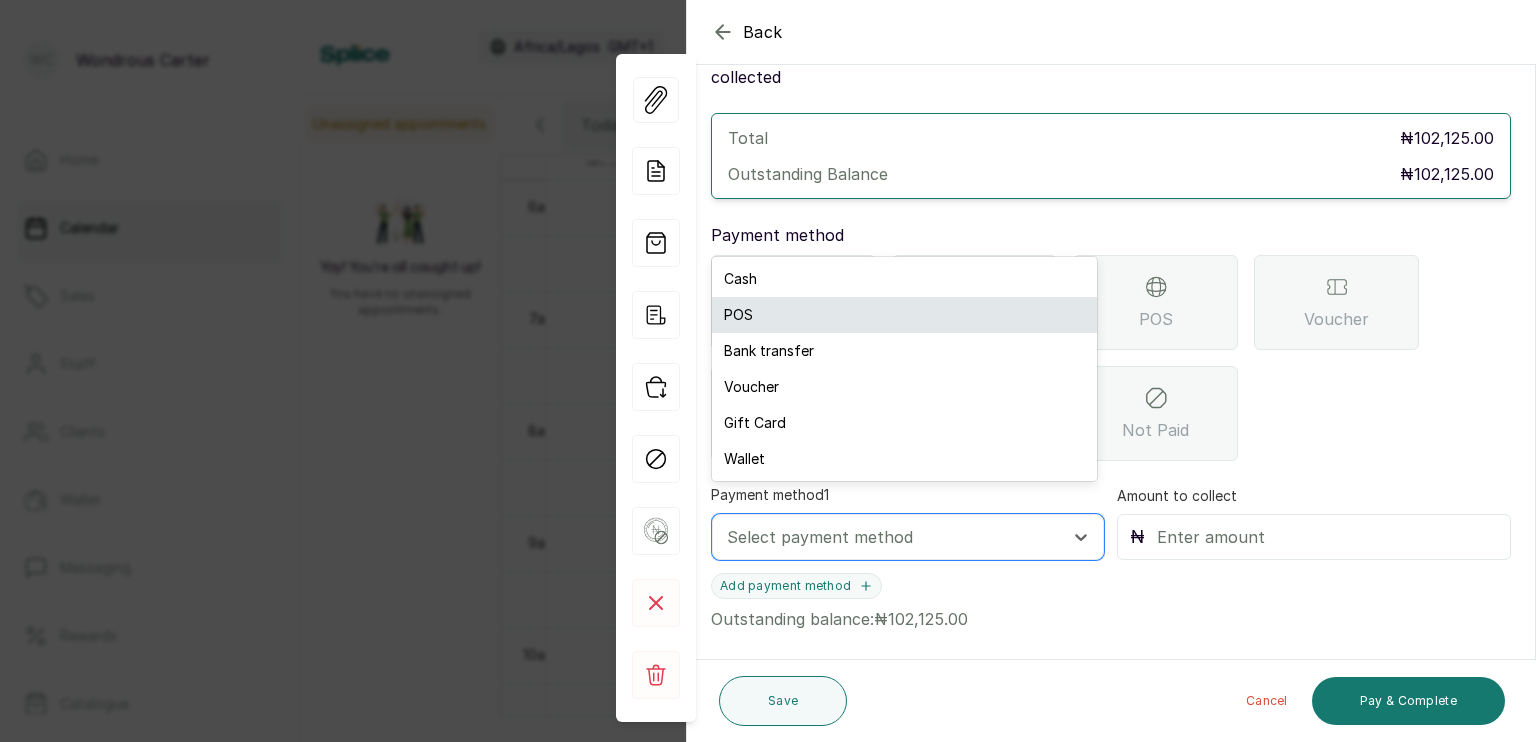 click on "POS" at bounding box center [904, 315] 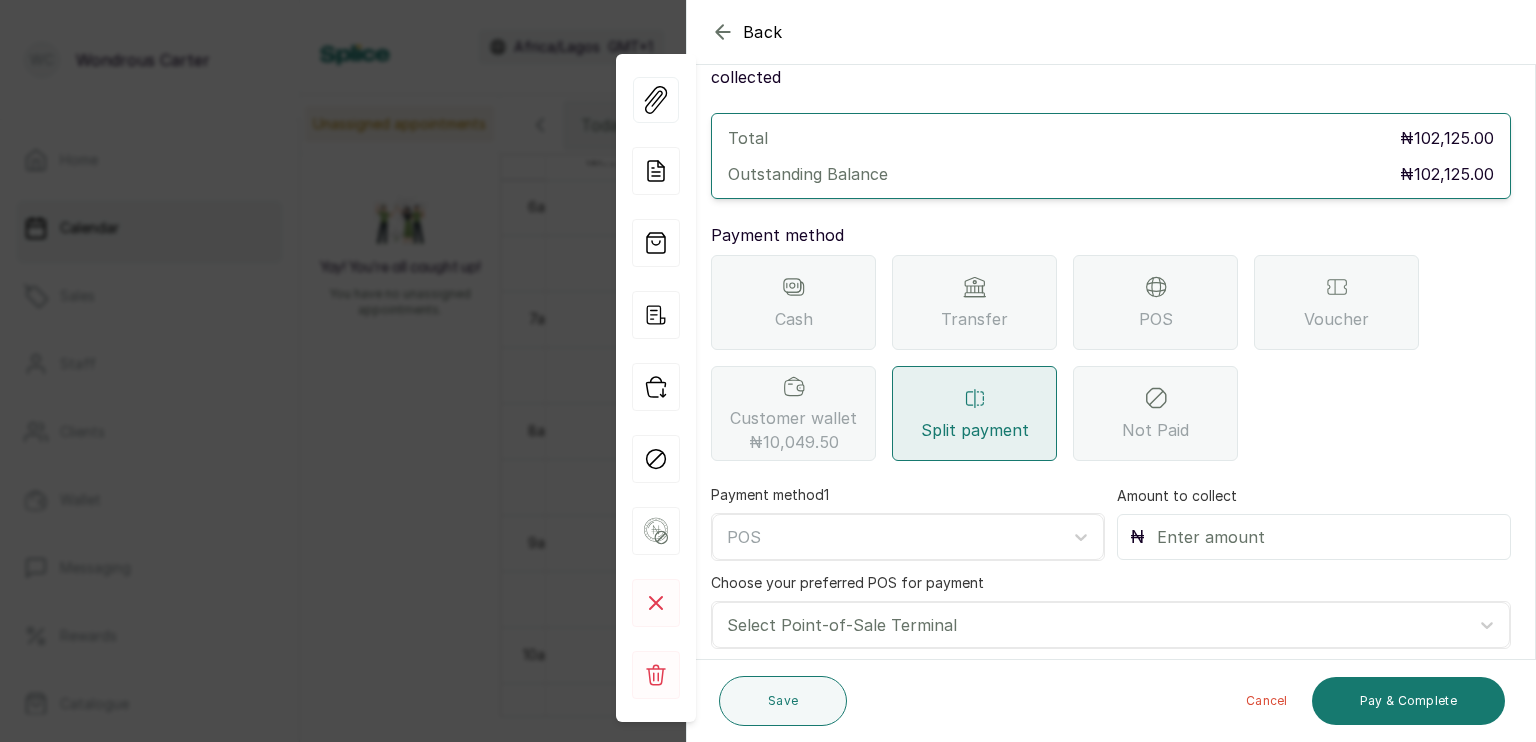 click at bounding box center [1327, 537] 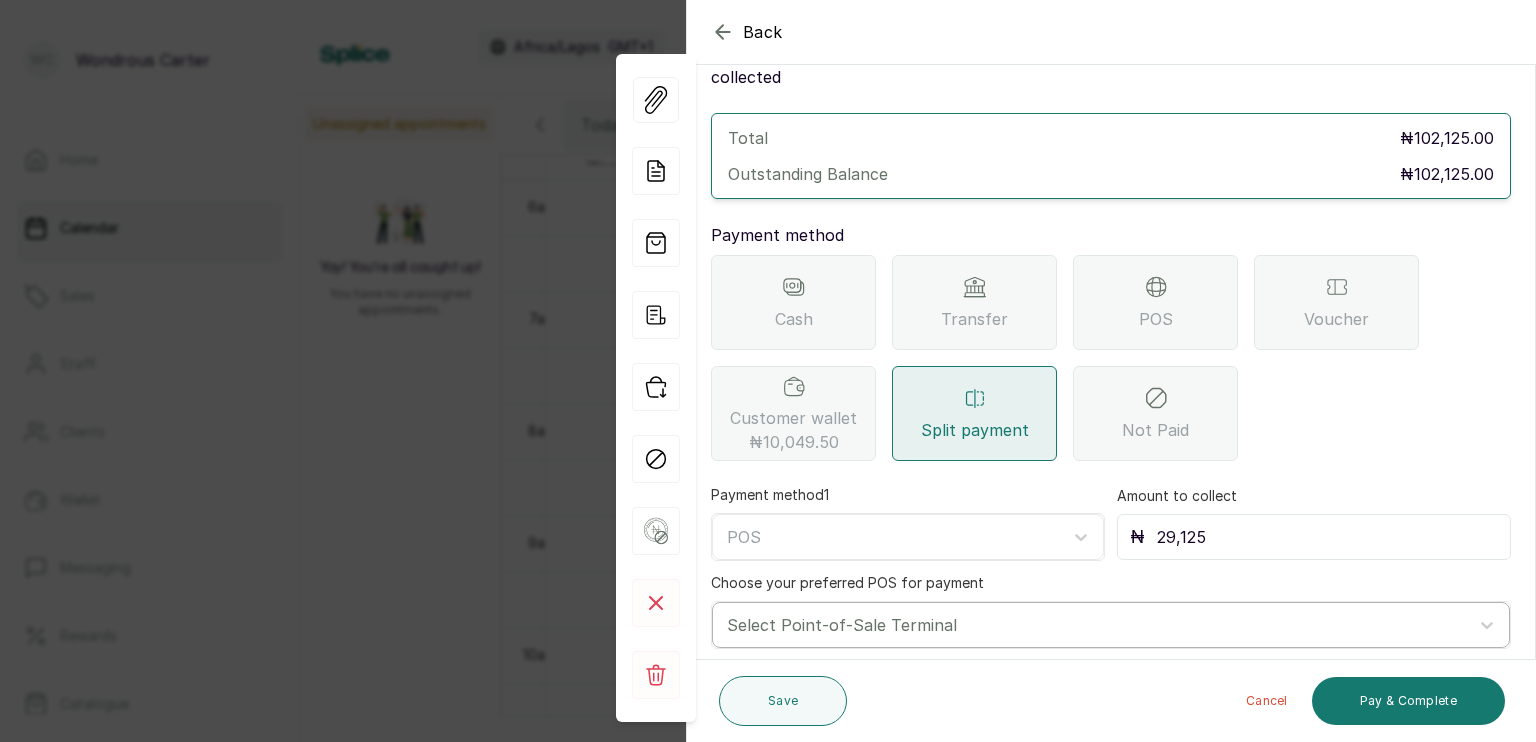 type on "29,125" 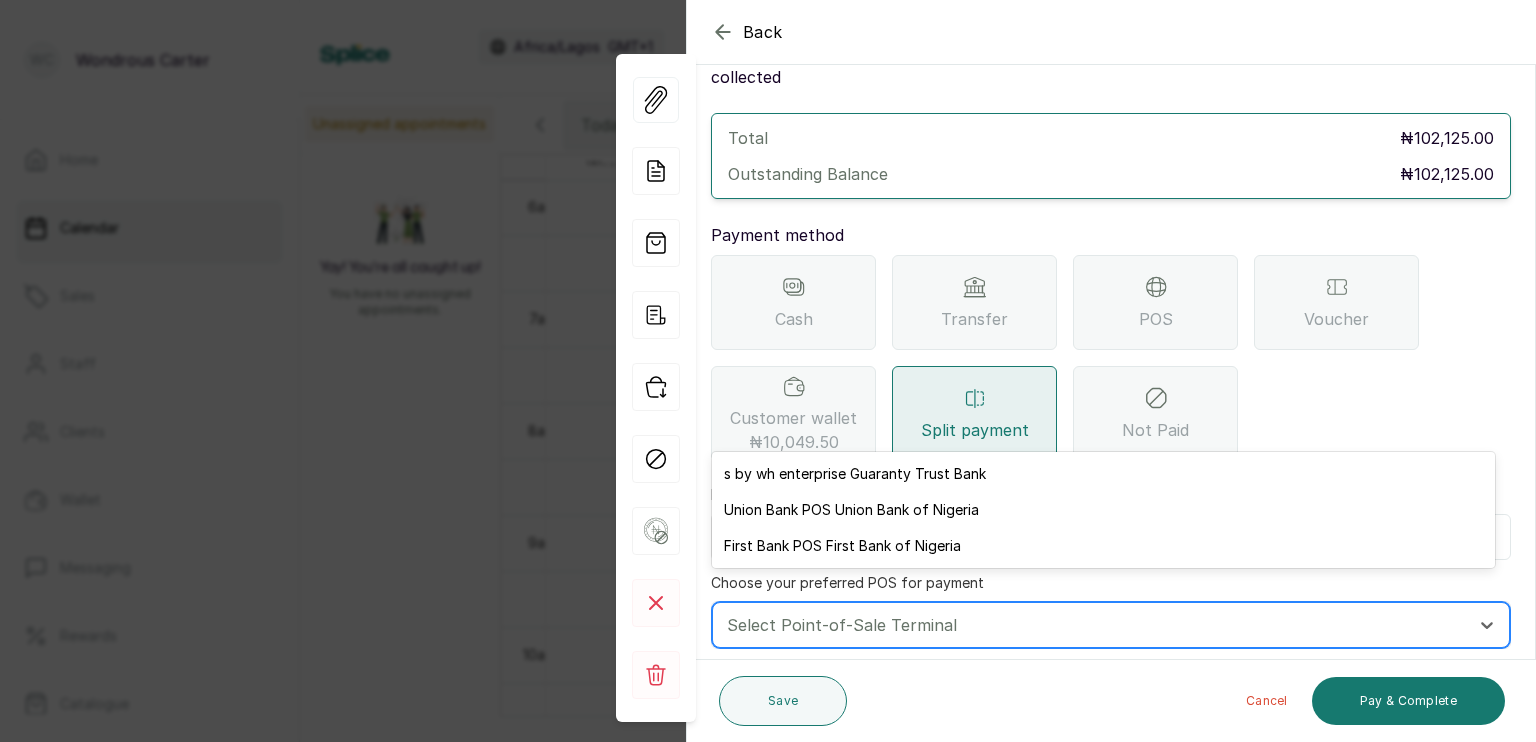 click at bounding box center (1093, 625) 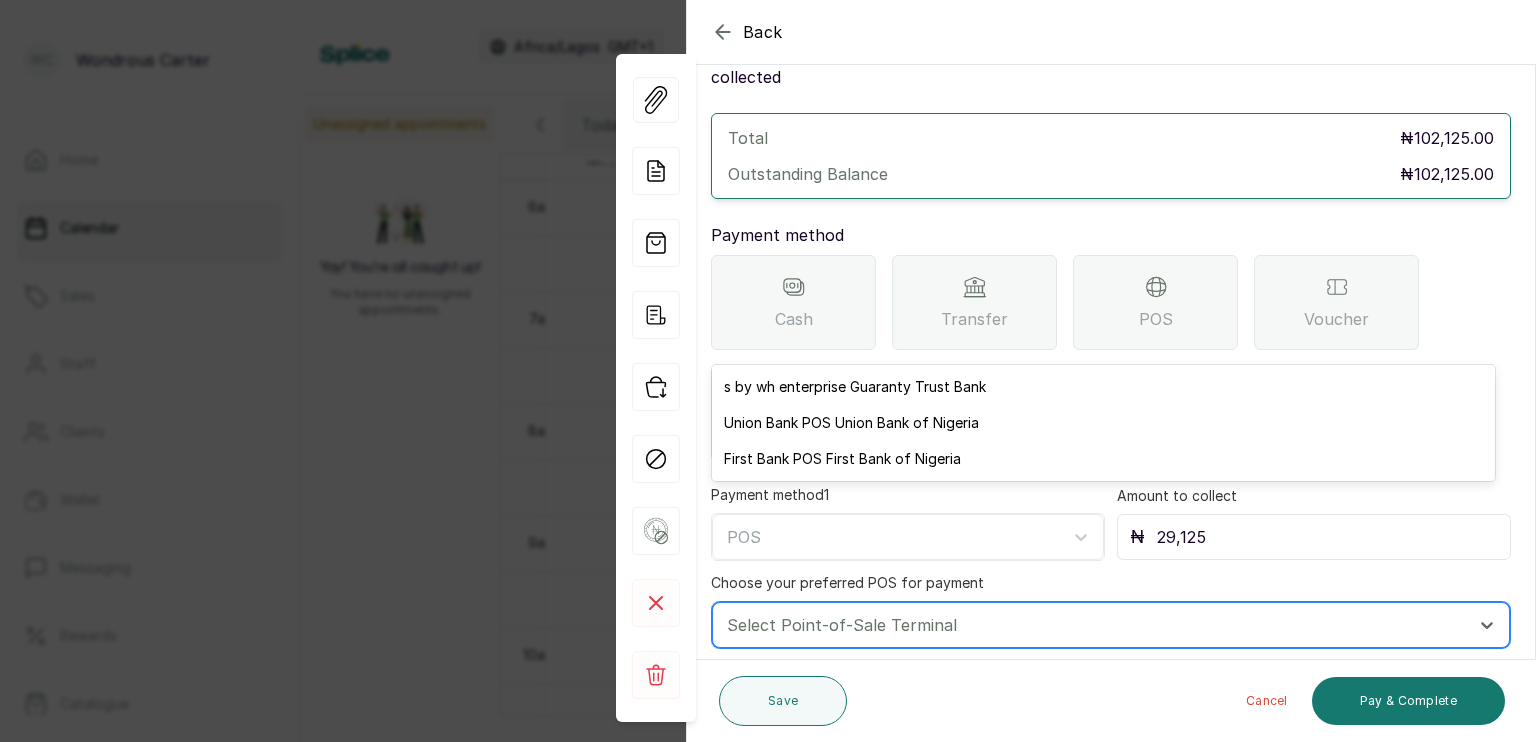 scroll, scrollTop: 175, scrollLeft: 0, axis: vertical 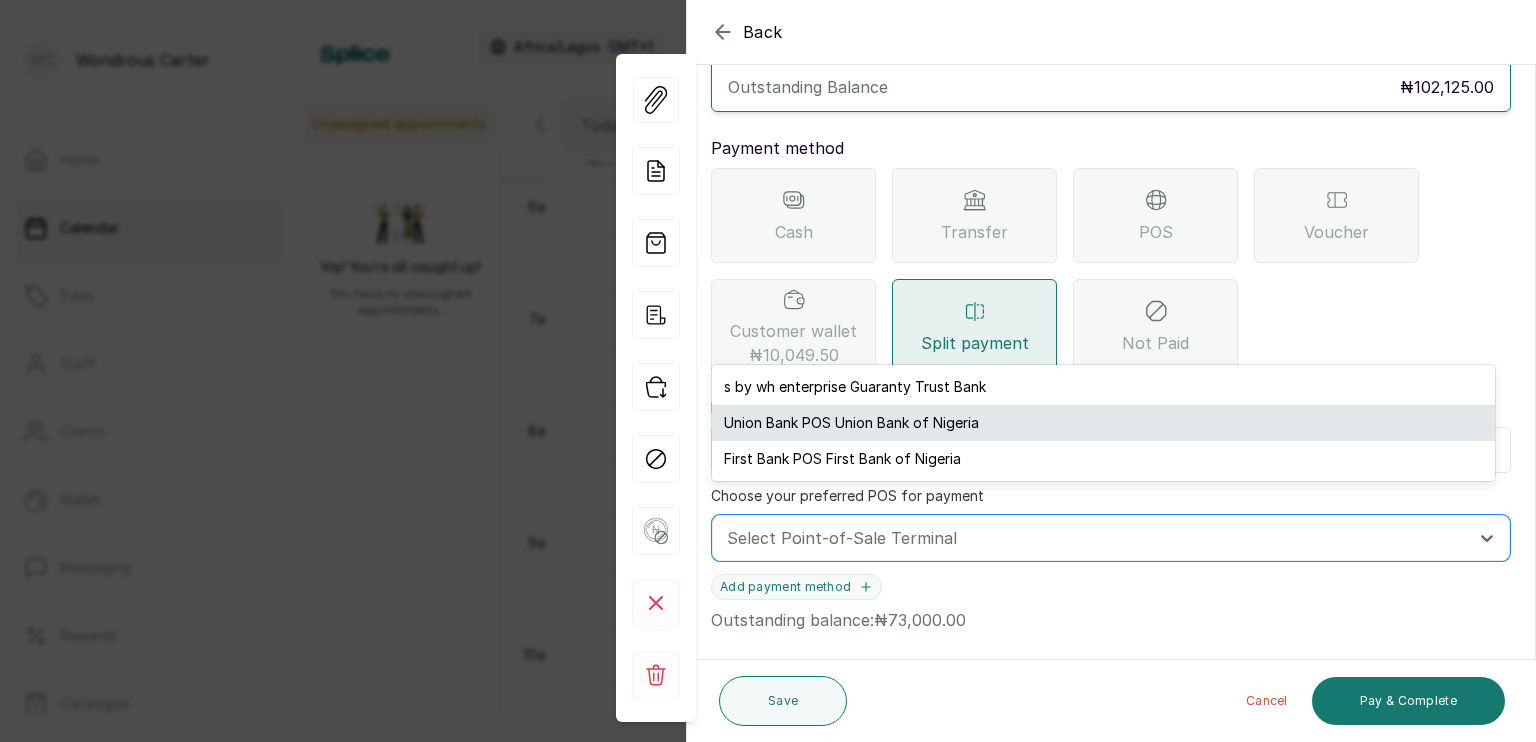 click on "Union Bank POS Union Bank of Nigeria" at bounding box center (1104, 423) 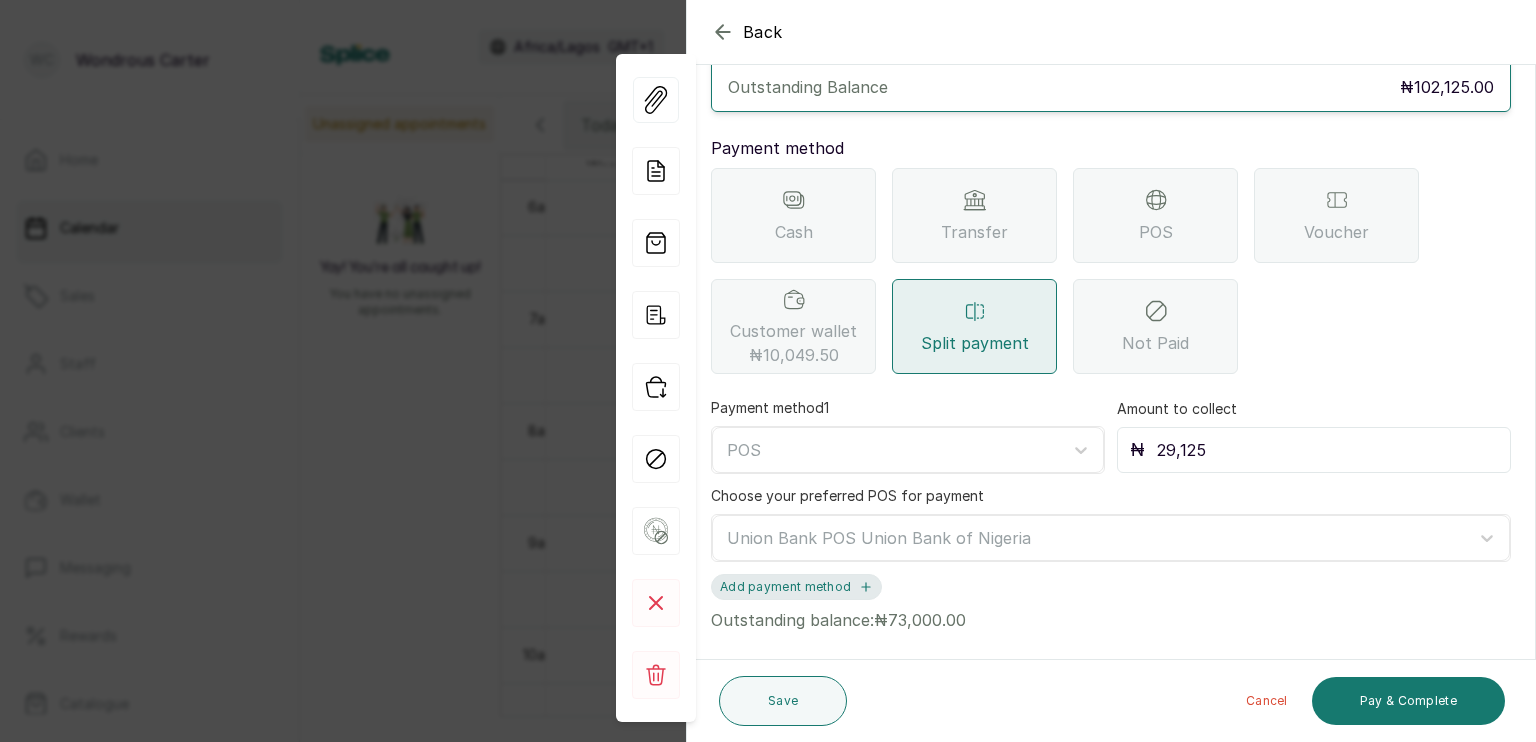 click on "Add payment method" at bounding box center [796, 587] 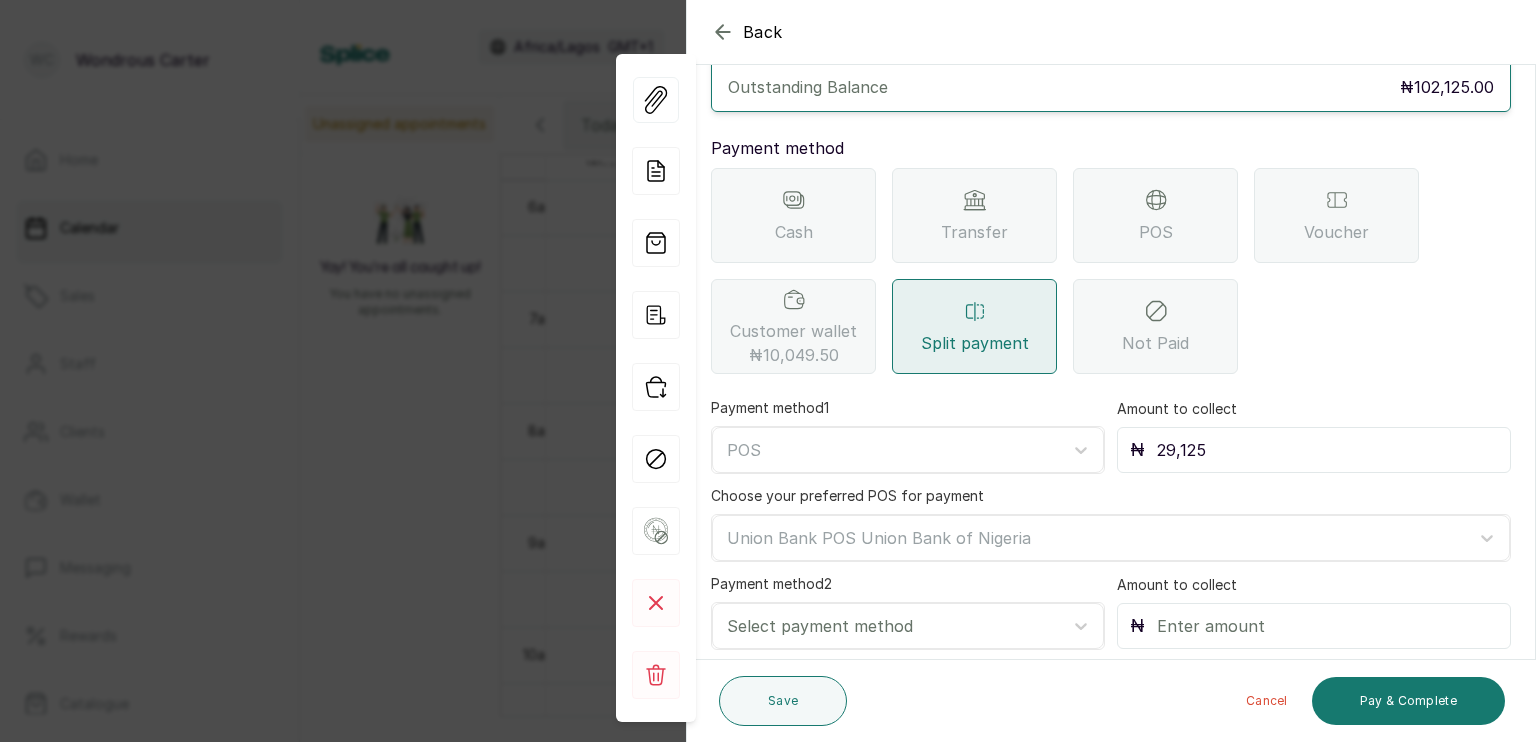 scroll, scrollTop: 224, scrollLeft: 0, axis: vertical 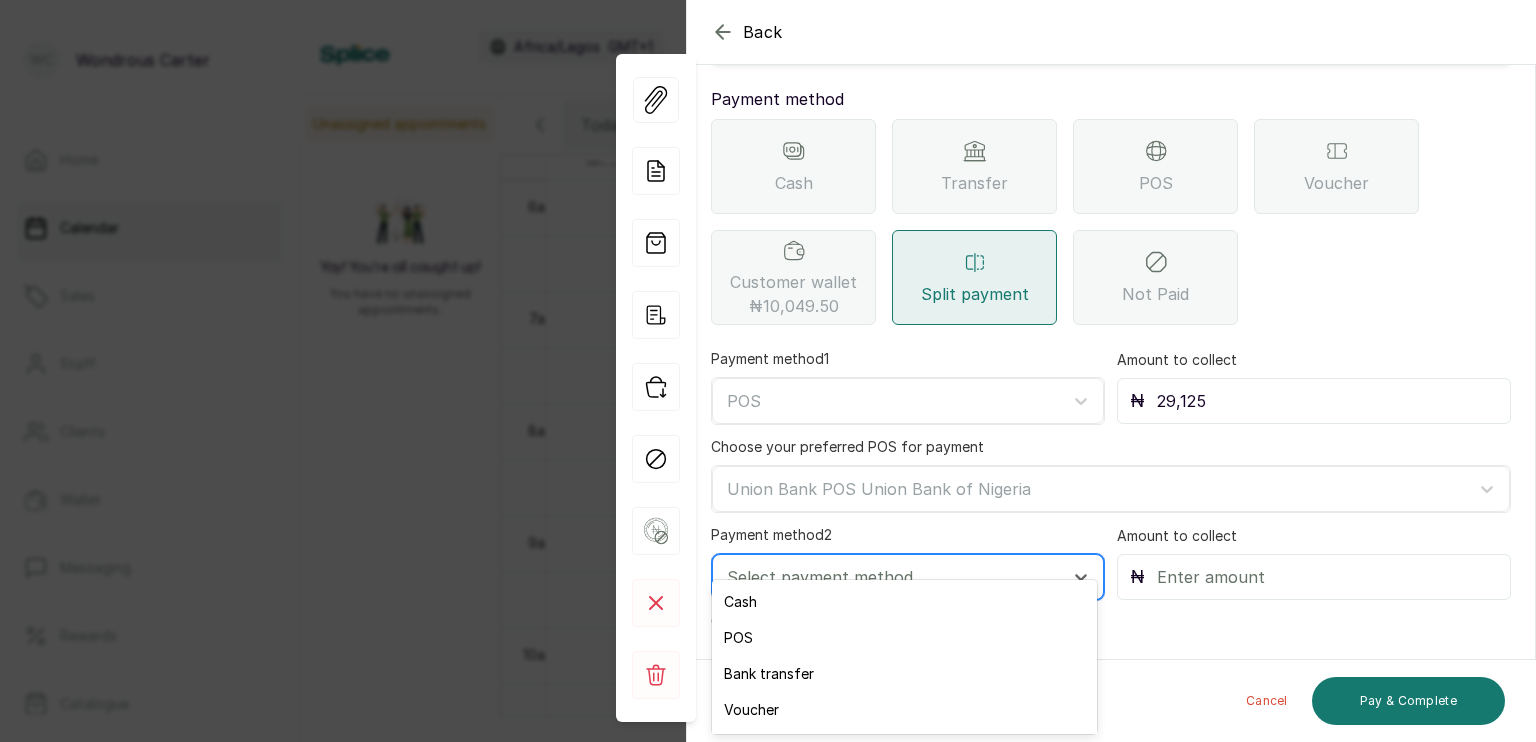 click at bounding box center [890, 577] 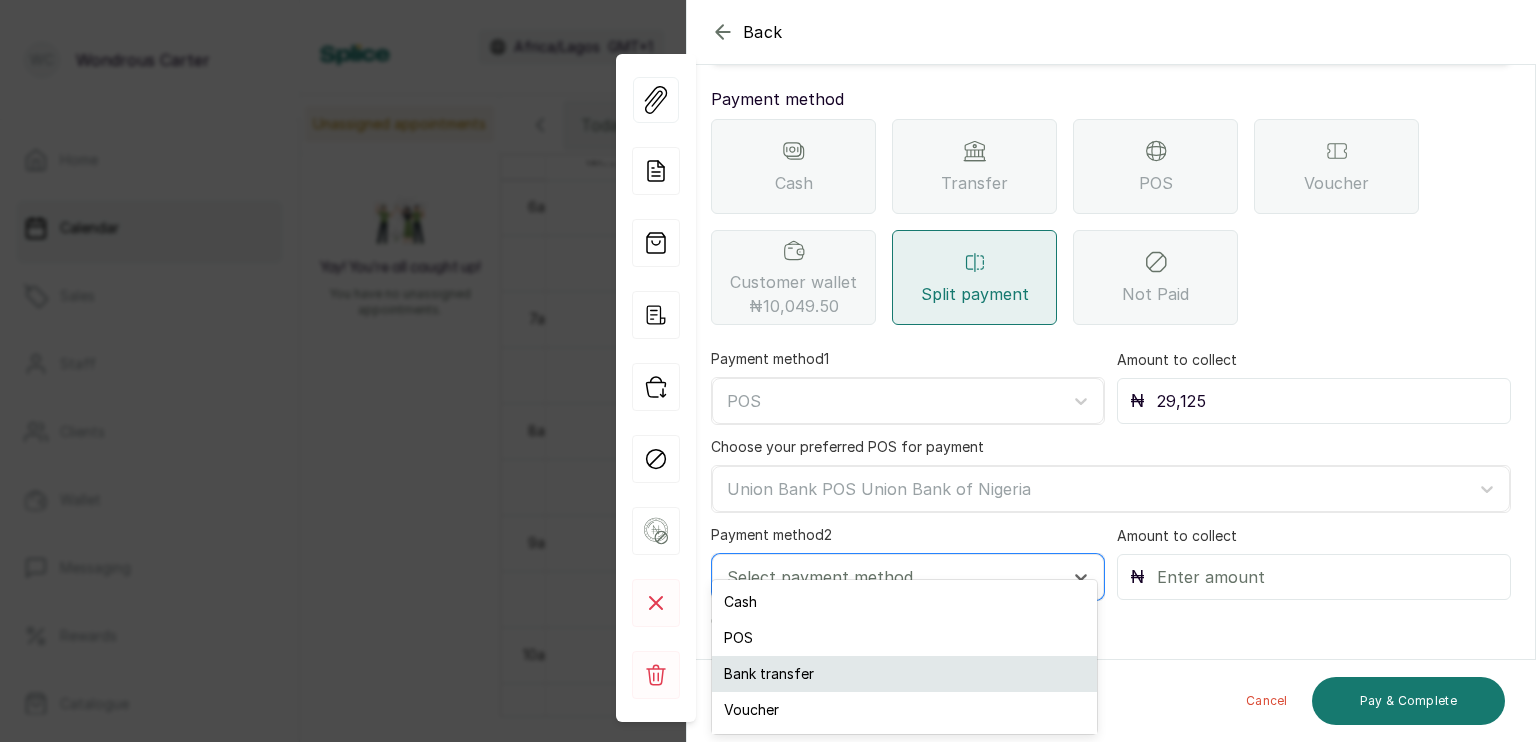 click on "Bank transfer" at bounding box center [904, 674] 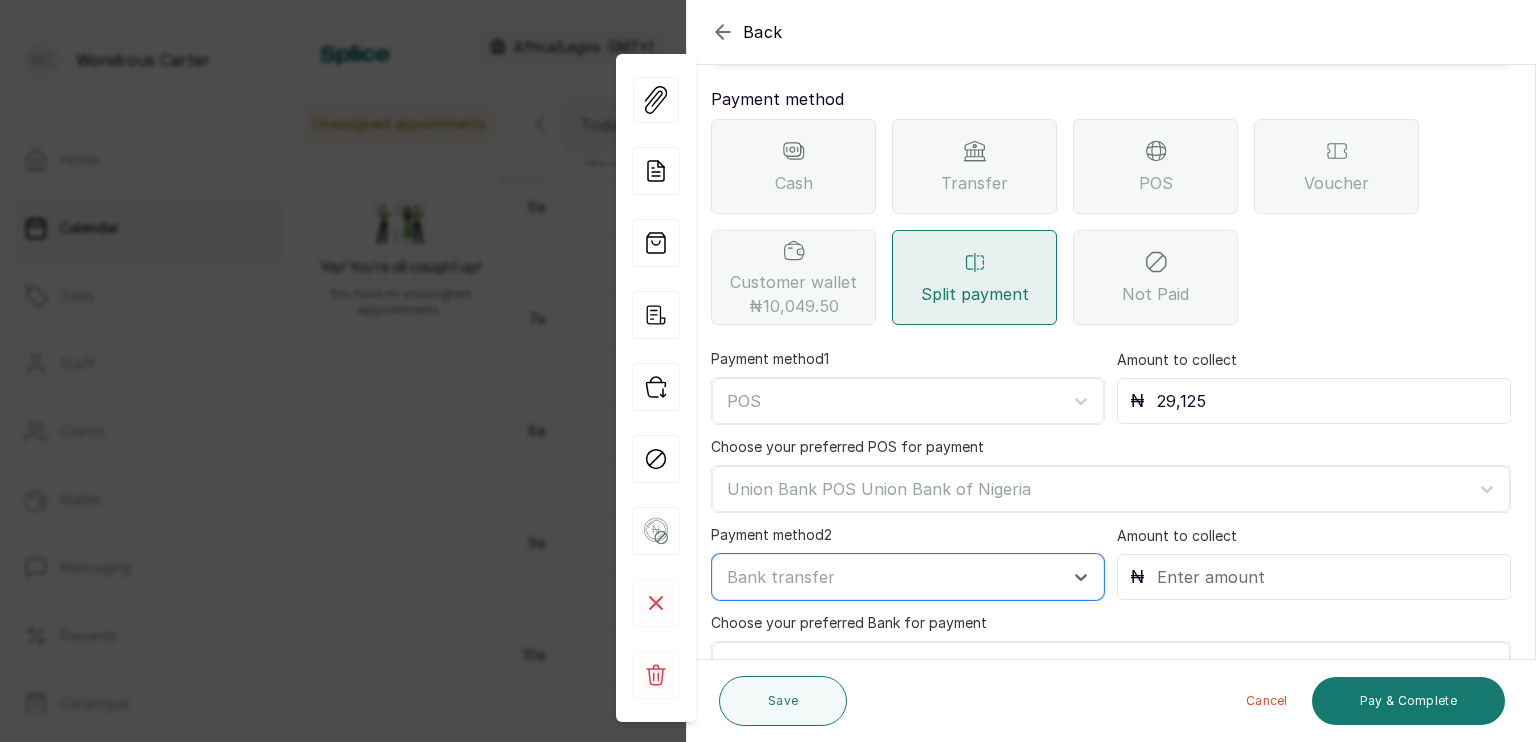scroll, scrollTop: 312, scrollLeft: 0, axis: vertical 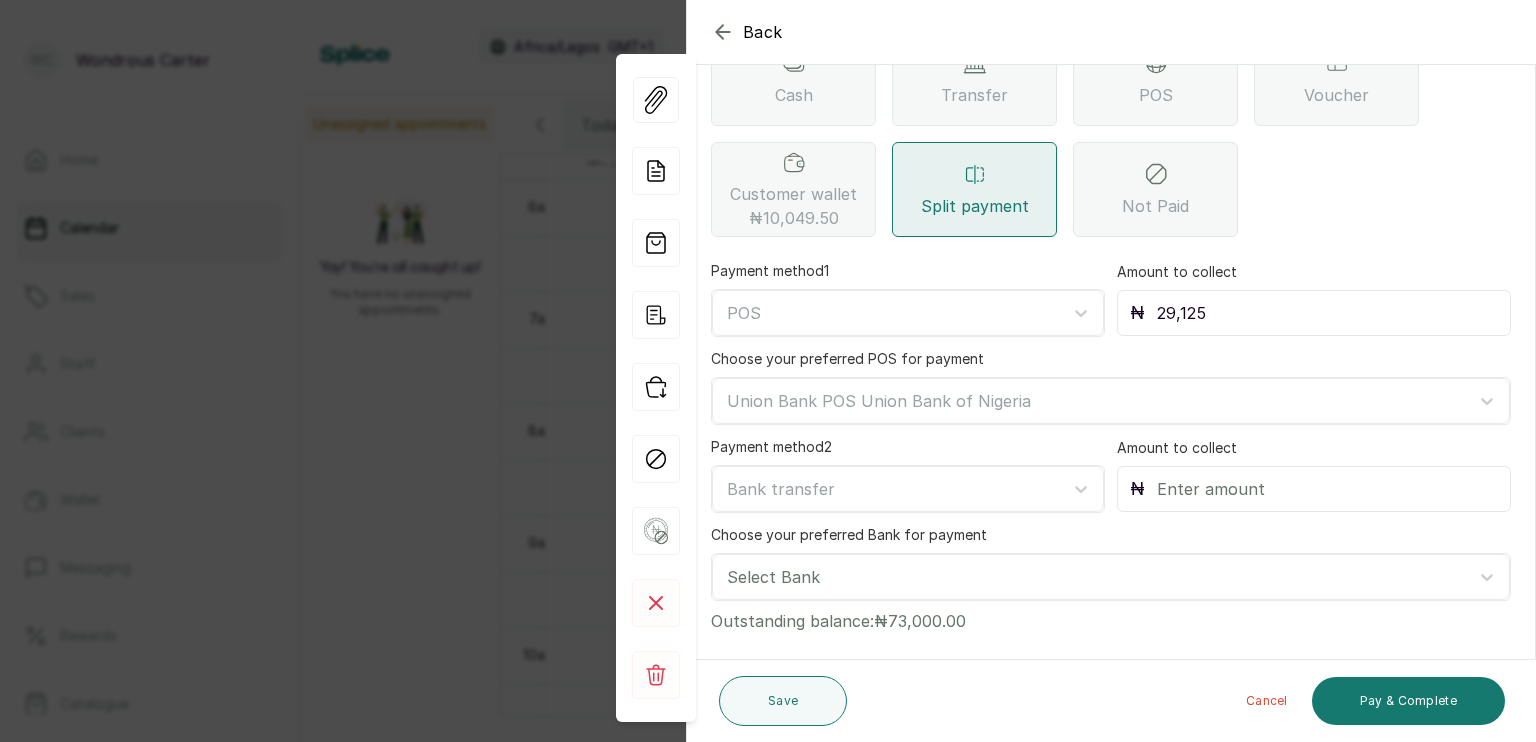 click at bounding box center [1327, 489] 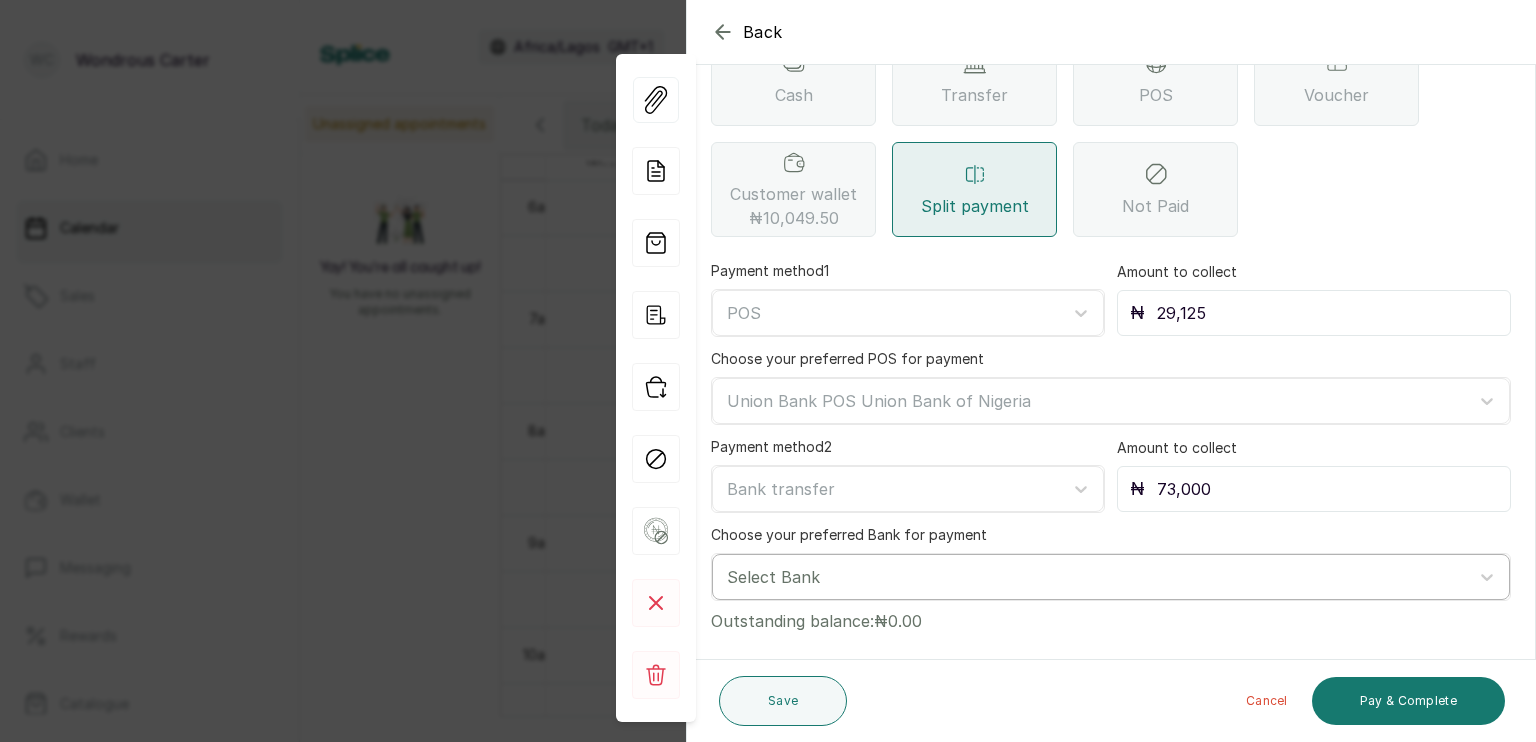 type on "73,000" 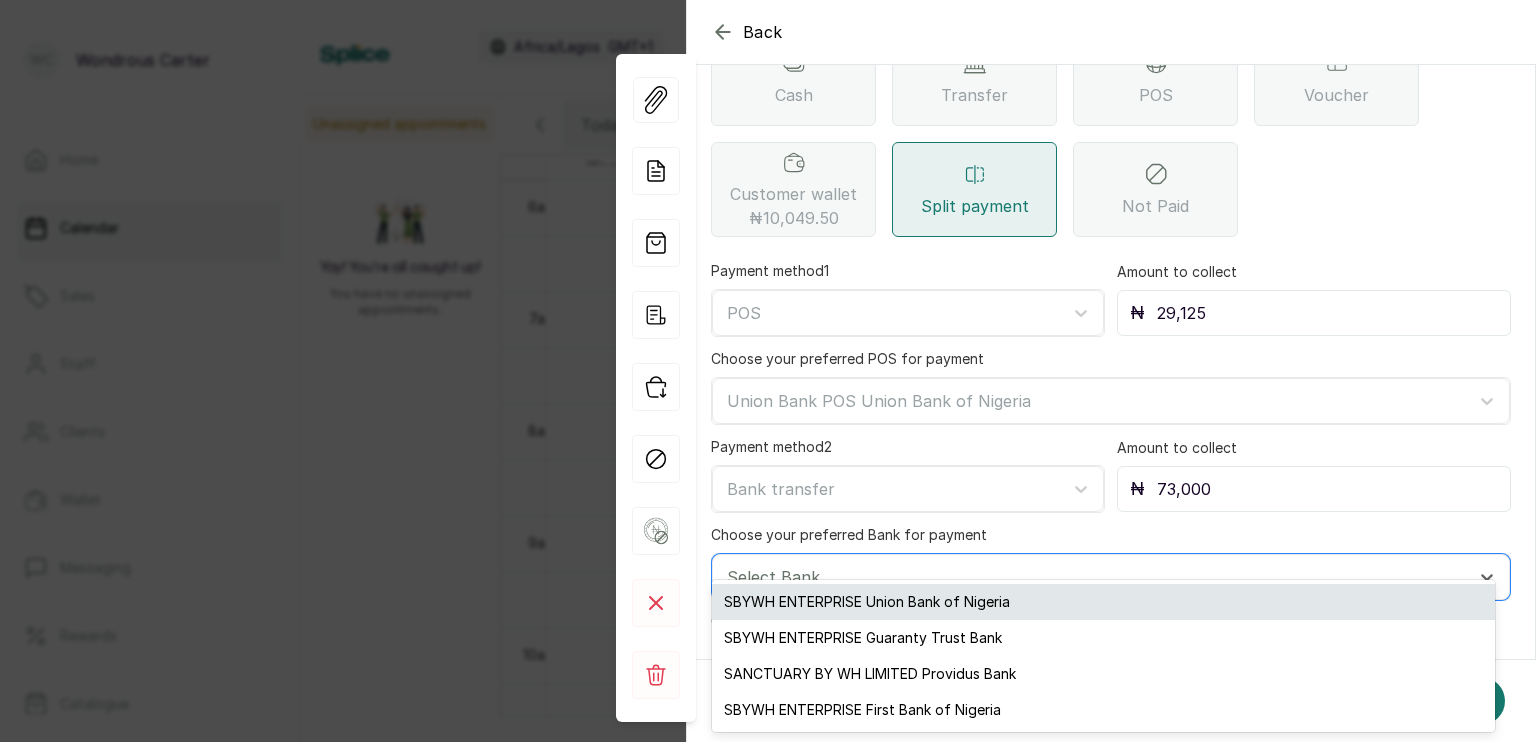 click on "SBYWH ENTERPRISE Union Bank of Nigeria" at bounding box center [1104, 602] 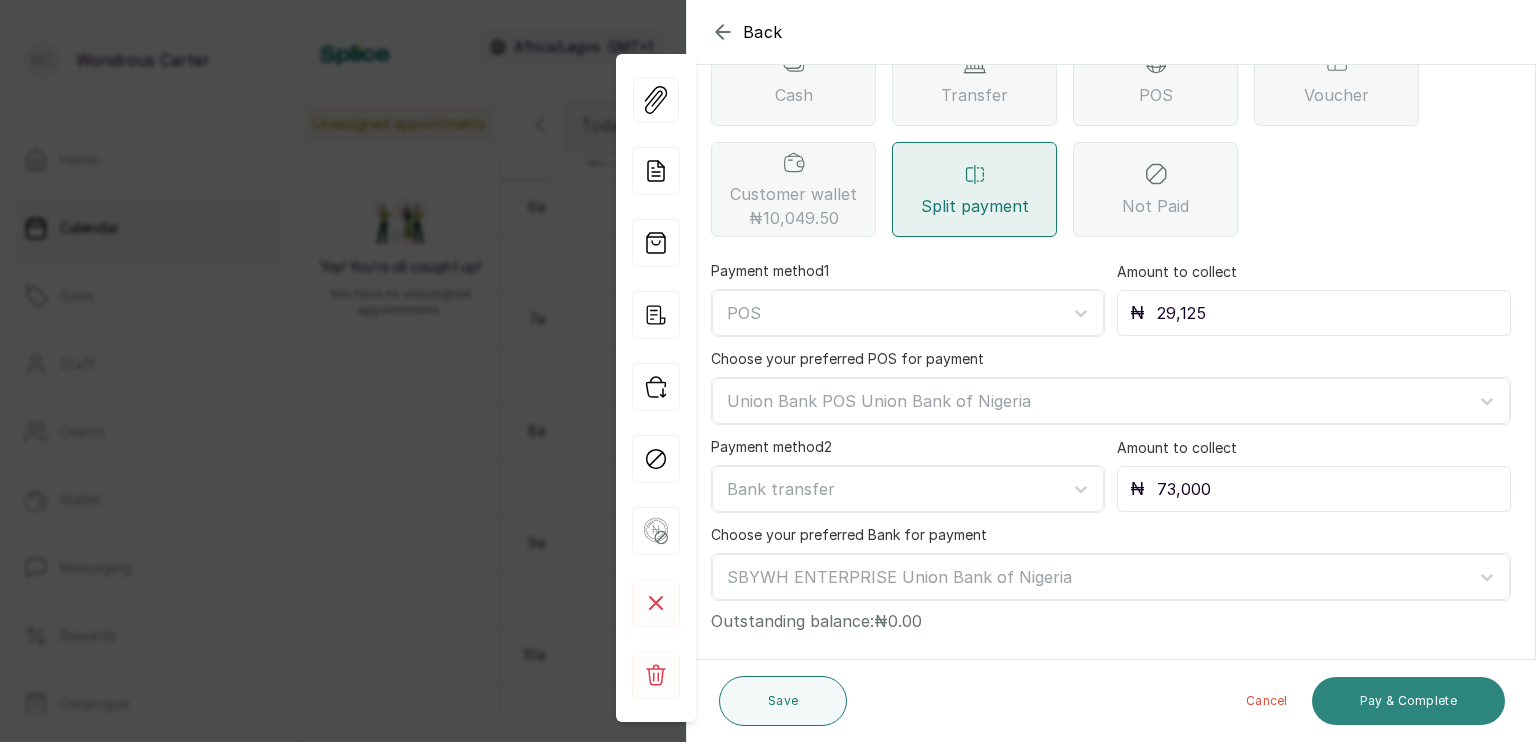 click on "Pay & Complete" at bounding box center (1408, 701) 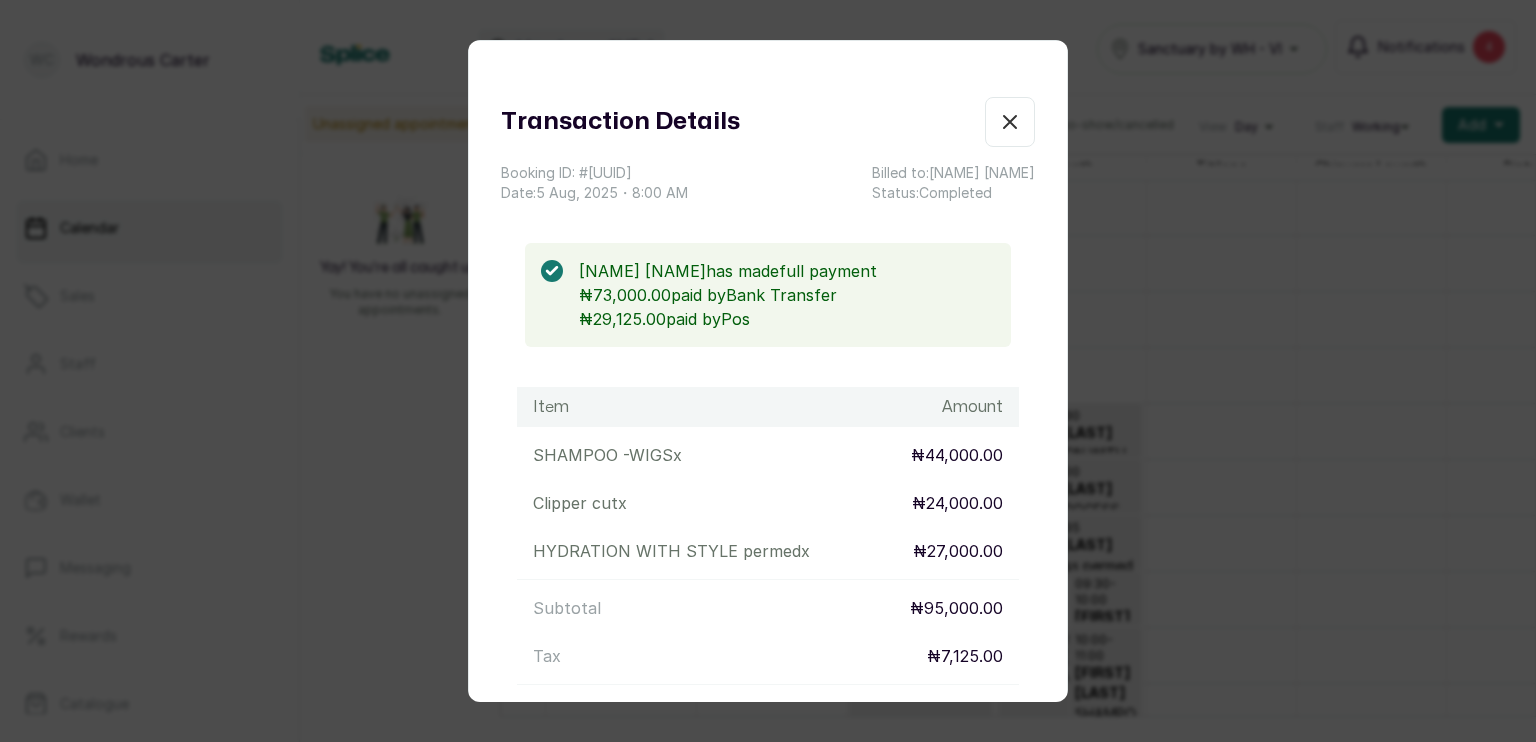 click on "Transaction Details Booking ID: # SPlMrXVG Date:  5 Aug, 2025  ・  8:00 AM Billed to:  [FIRST]   [LAST] Status:  Completed [FIRST]   [LAST]  has made  full payment ₦73,000.00  paid by  Bank Transfer ₦29,125.00  paid by  Pos Item Amount SHAMPOO -WIGS  x ₦44,000.00 Clipper cut  x ₦24,000.00 HYDRATION WITH STYLE permed  x ₦27,000.00 Subtotal ₦95,000.00 Tax ₦7,125.00 Total ₦102,125.00  Print receipt Copy link Email Cancel Rebook appointment" at bounding box center (768, 371) 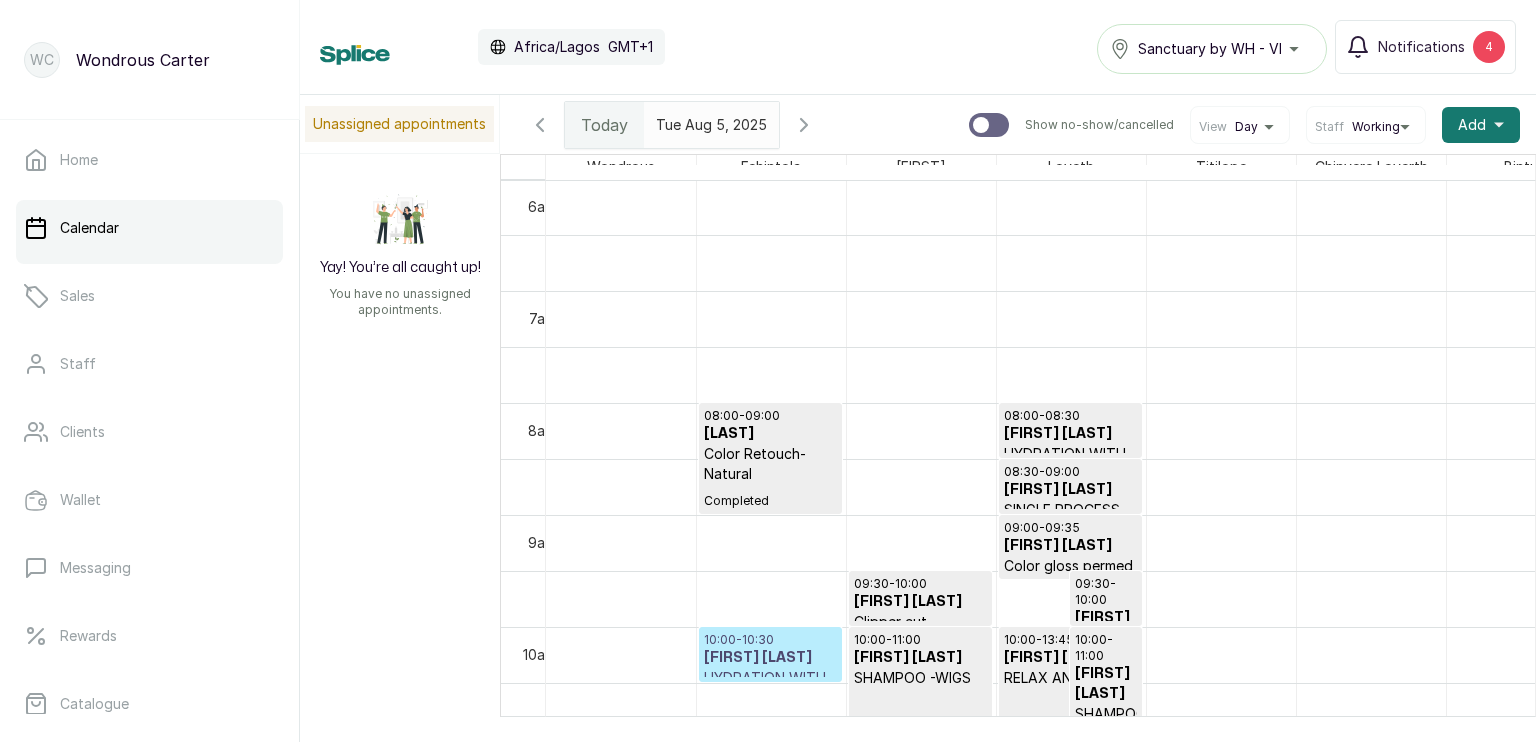 scroll, scrollTop: 938, scrollLeft: 0, axis: vertical 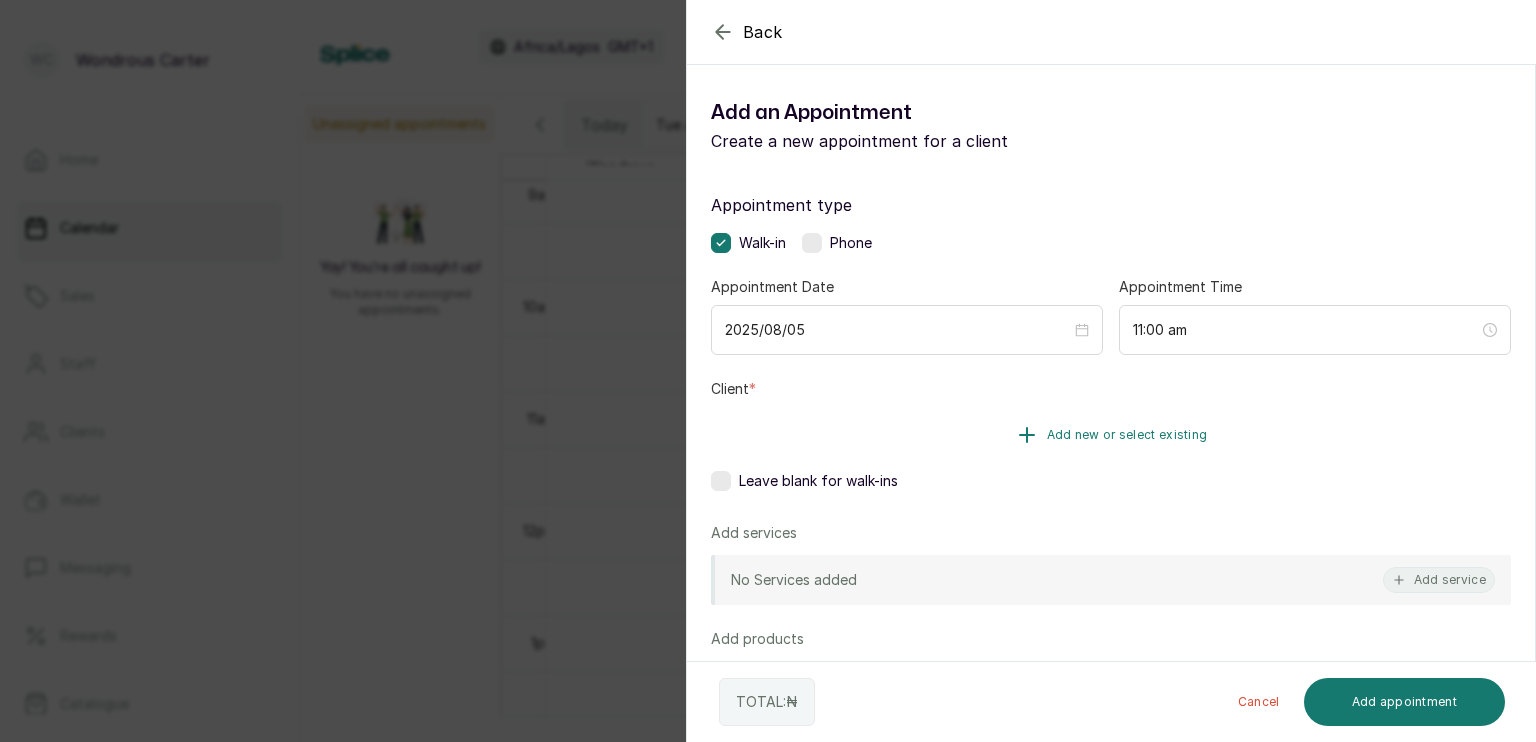 click on "Add new or select existing" at bounding box center (1111, 435) 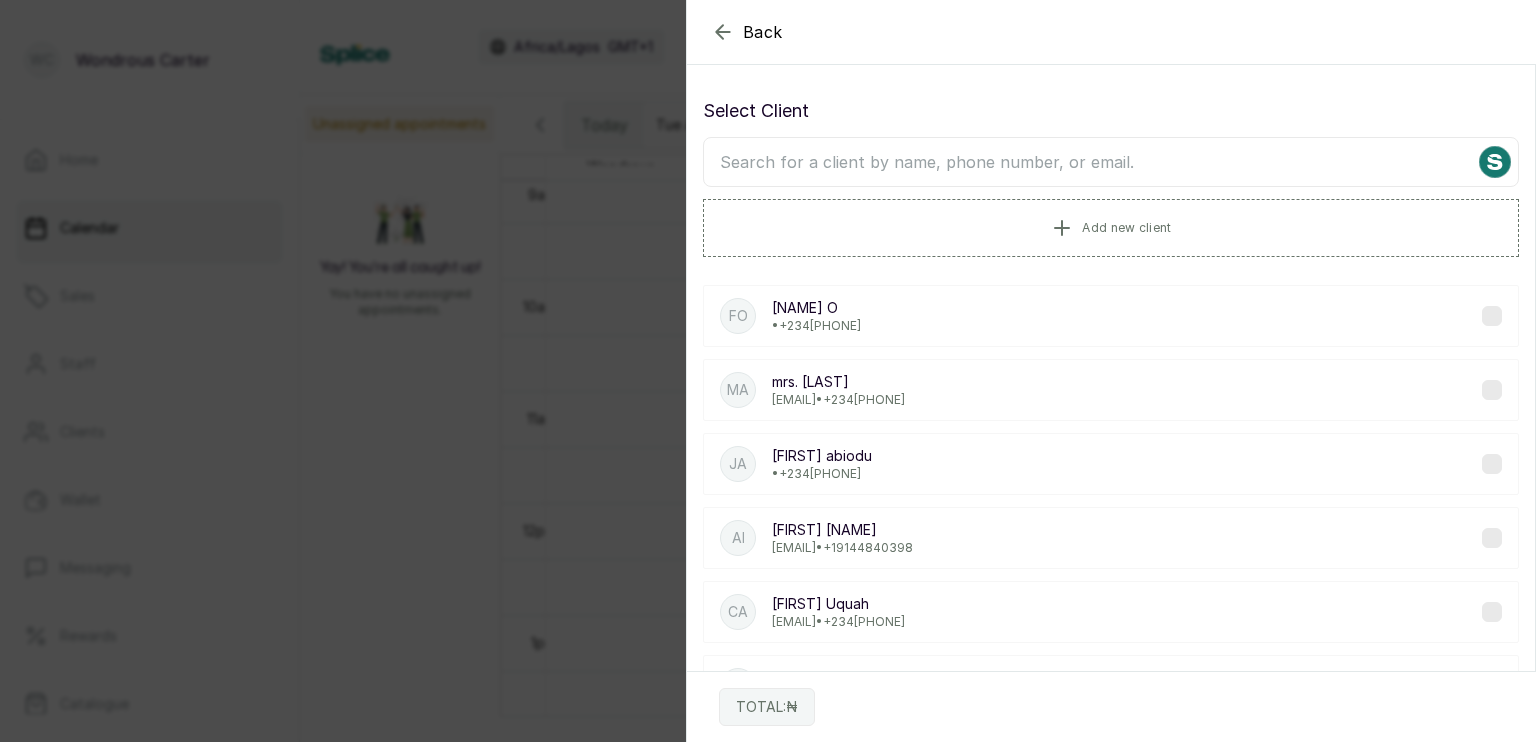 click at bounding box center [1111, 162] 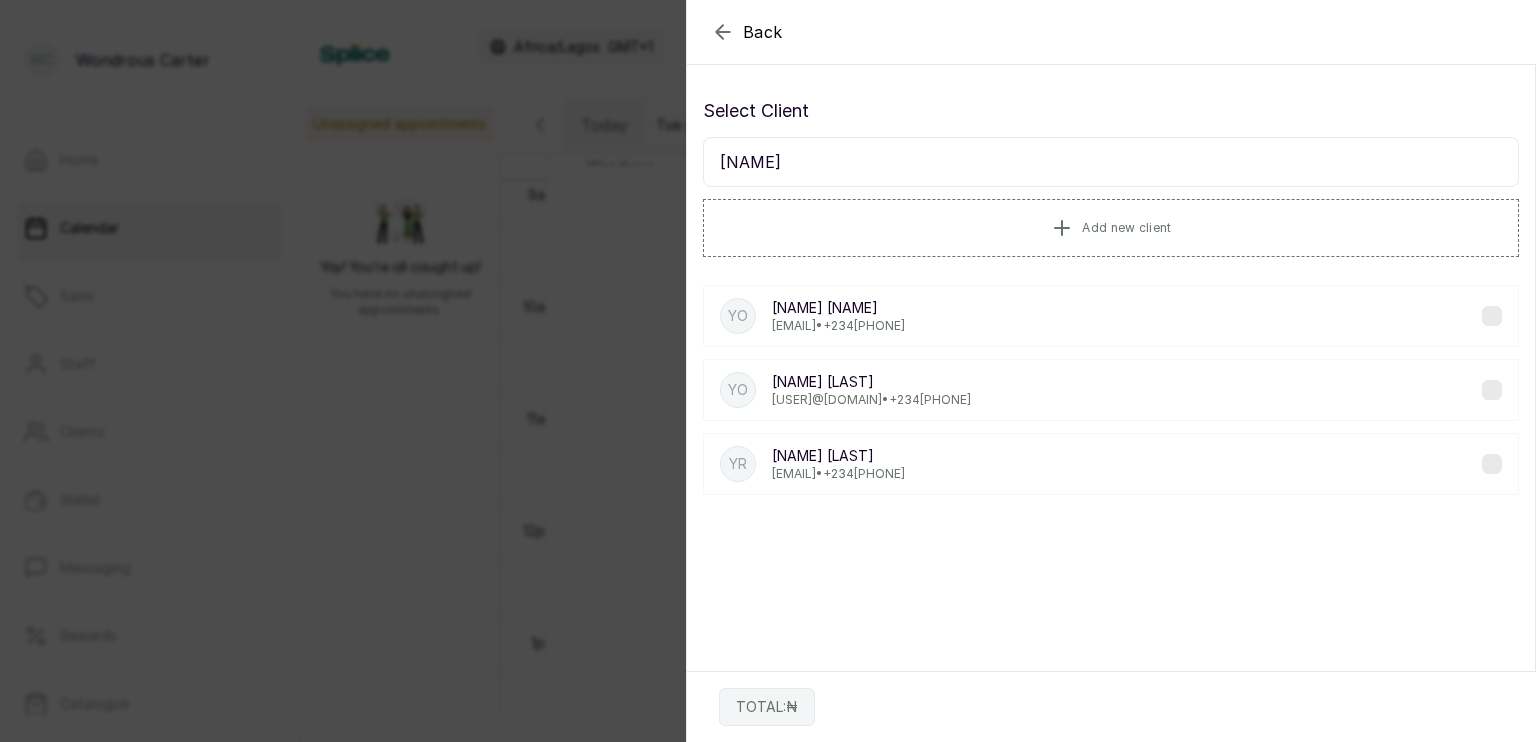 type on "[NAME]" 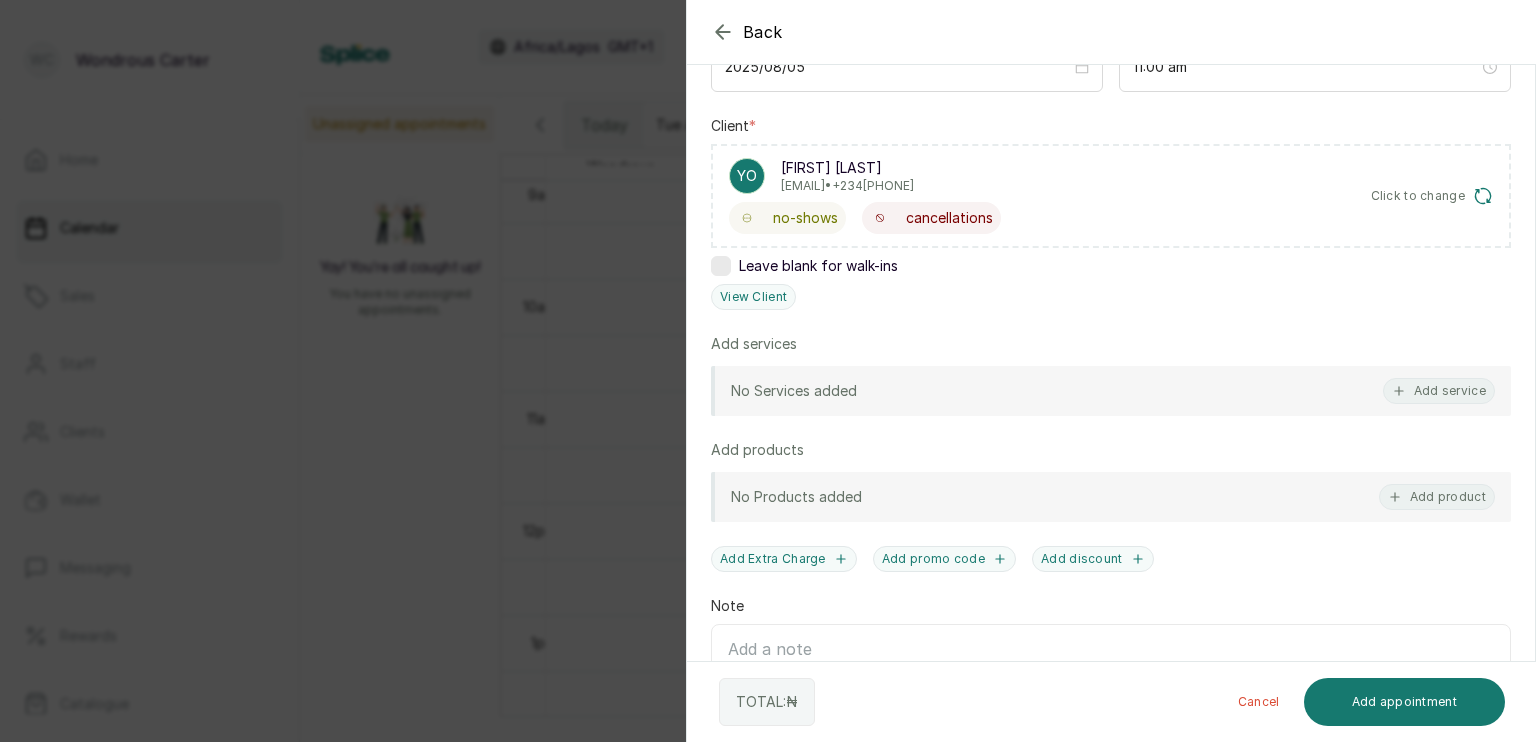 scroll, scrollTop: 270, scrollLeft: 0, axis: vertical 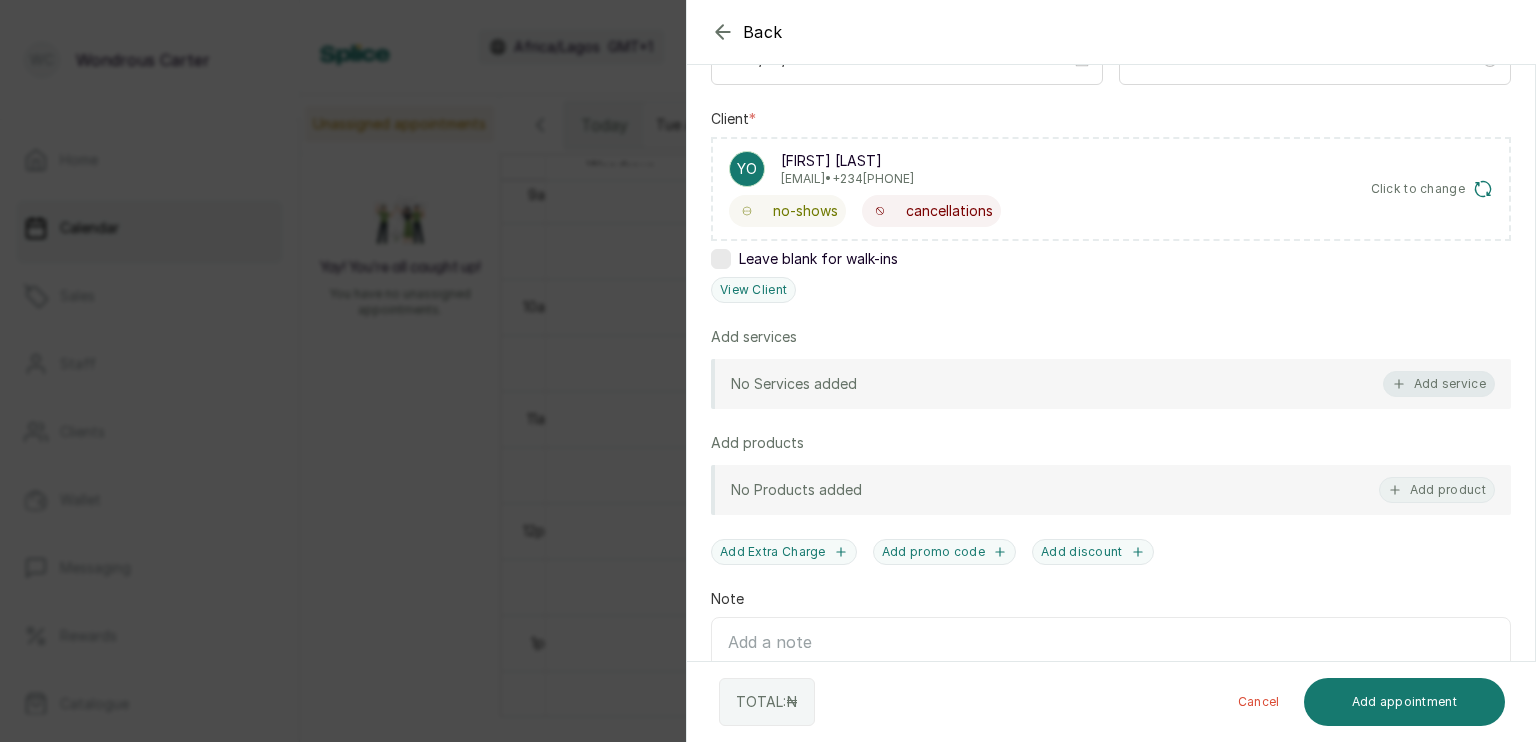 click on "Add service" at bounding box center [1439, 384] 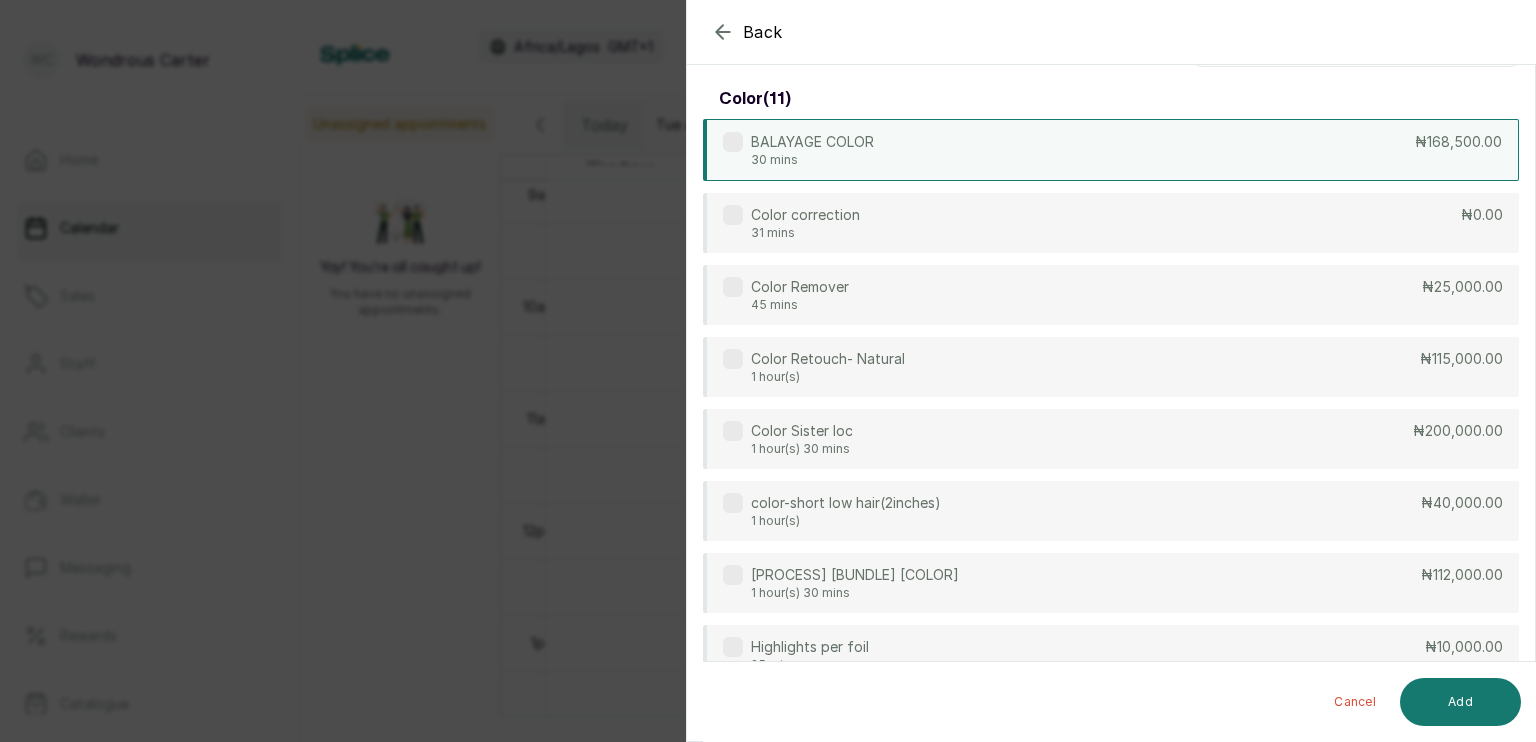 scroll, scrollTop: 0, scrollLeft: 0, axis: both 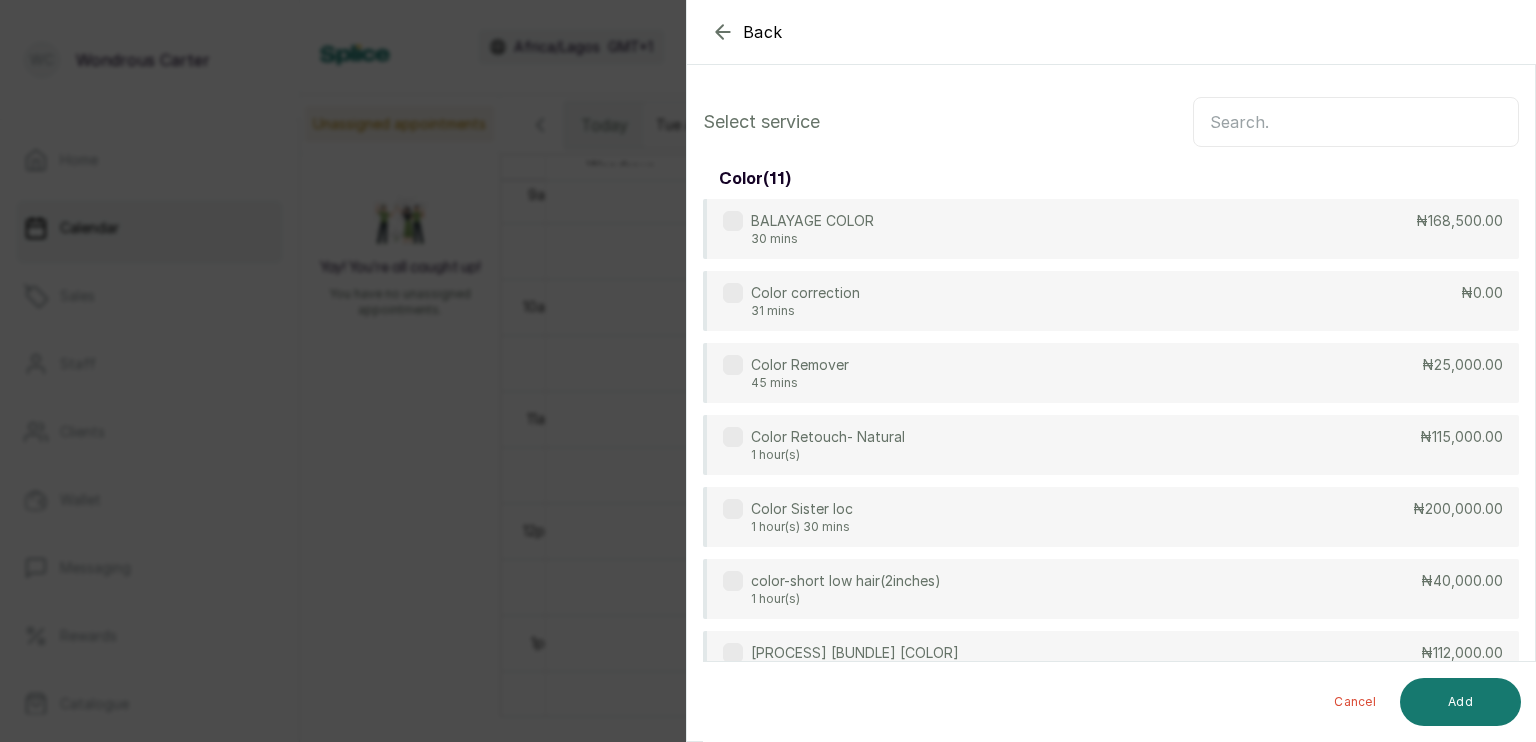 click at bounding box center [1356, 122] 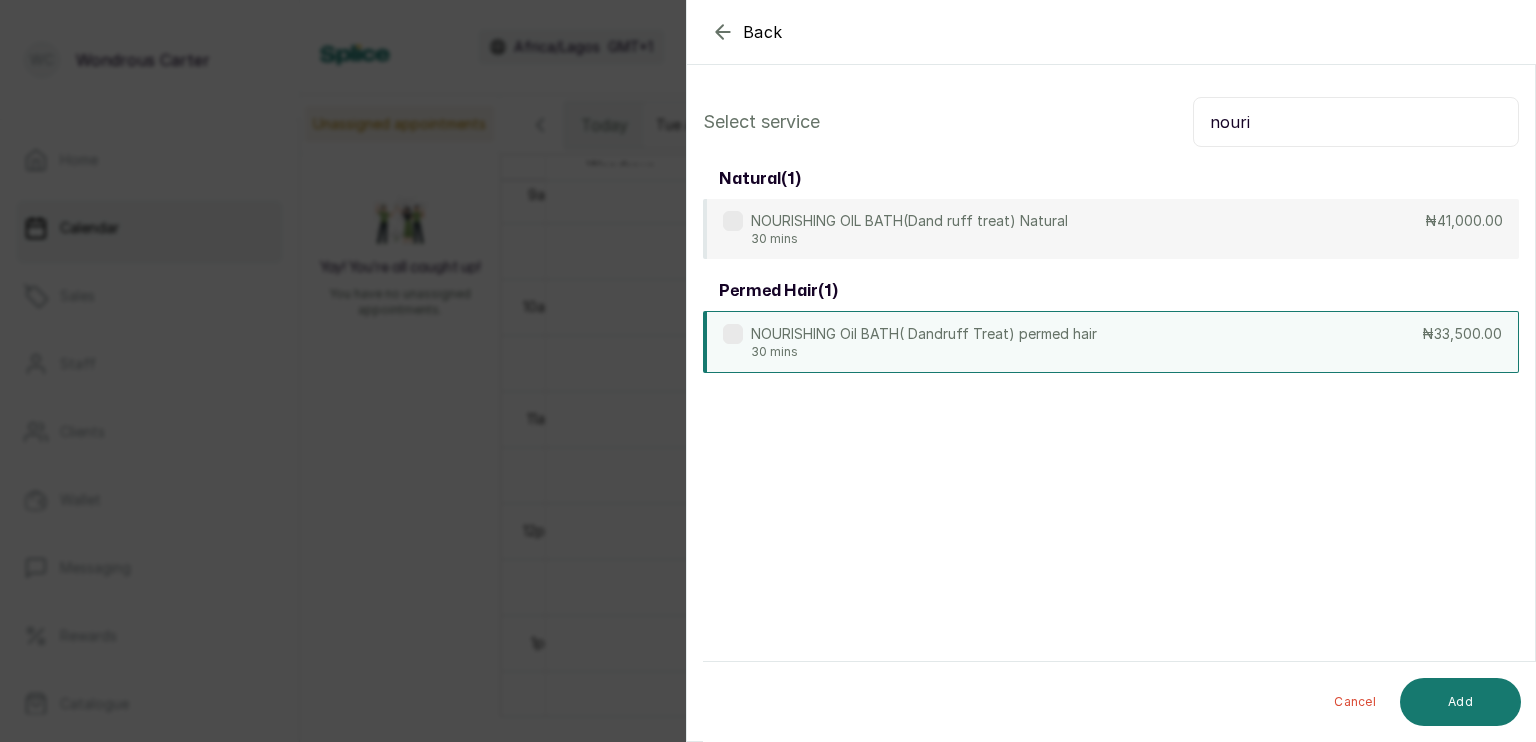 click on "NOURISHING Oil BATH( Dandruff Treat) permed hair" at bounding box center (924, 334) 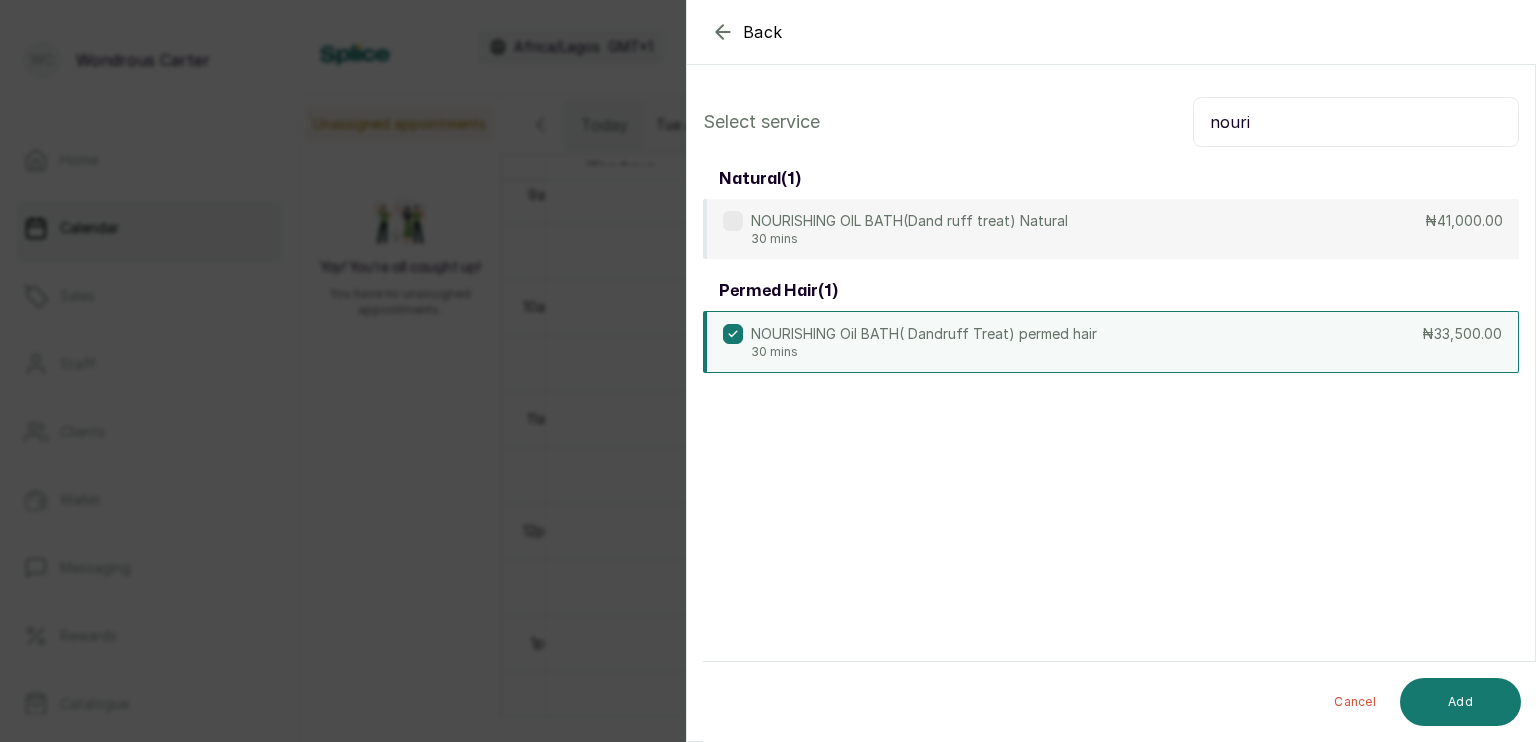 click on "nouri" at bounding box center [1356, 122] 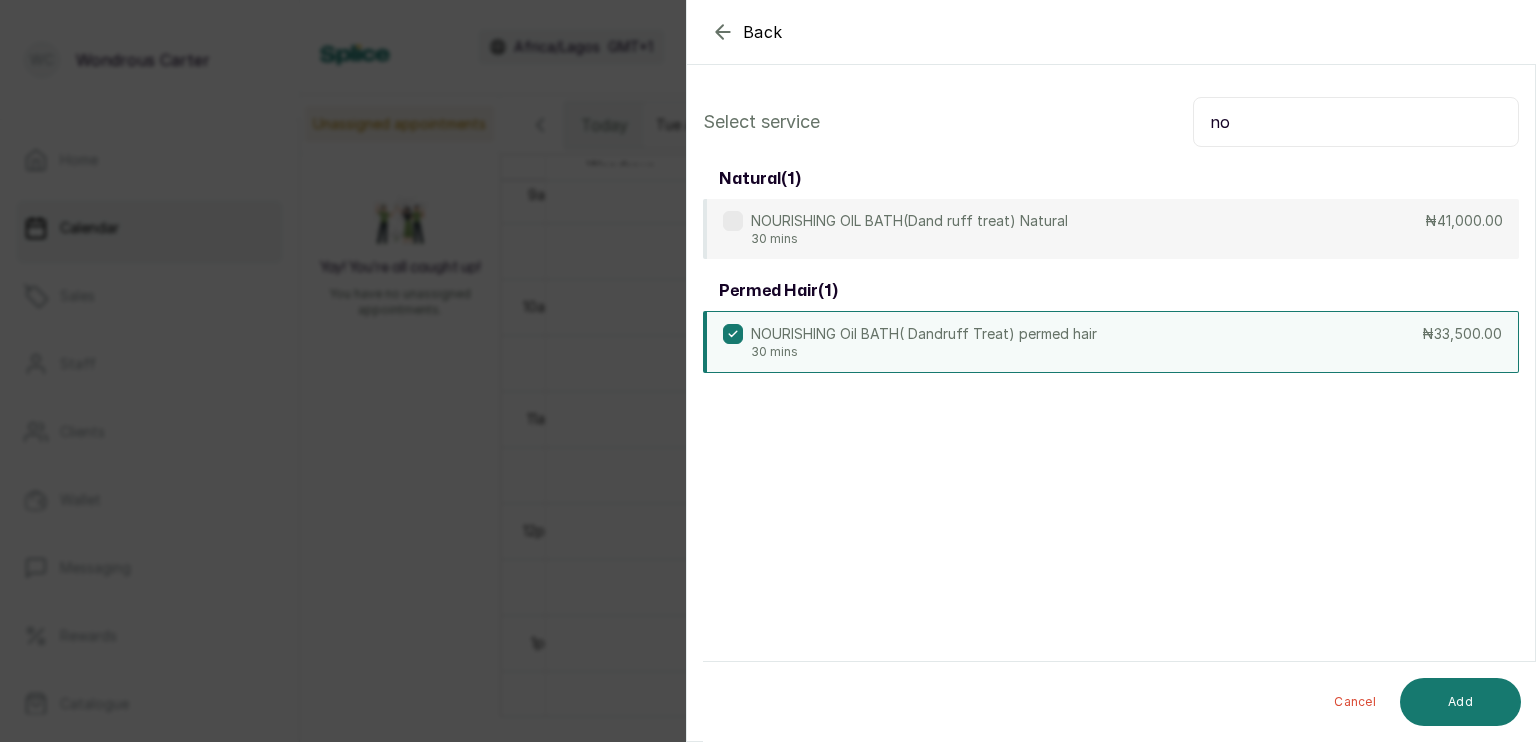 type on "n" 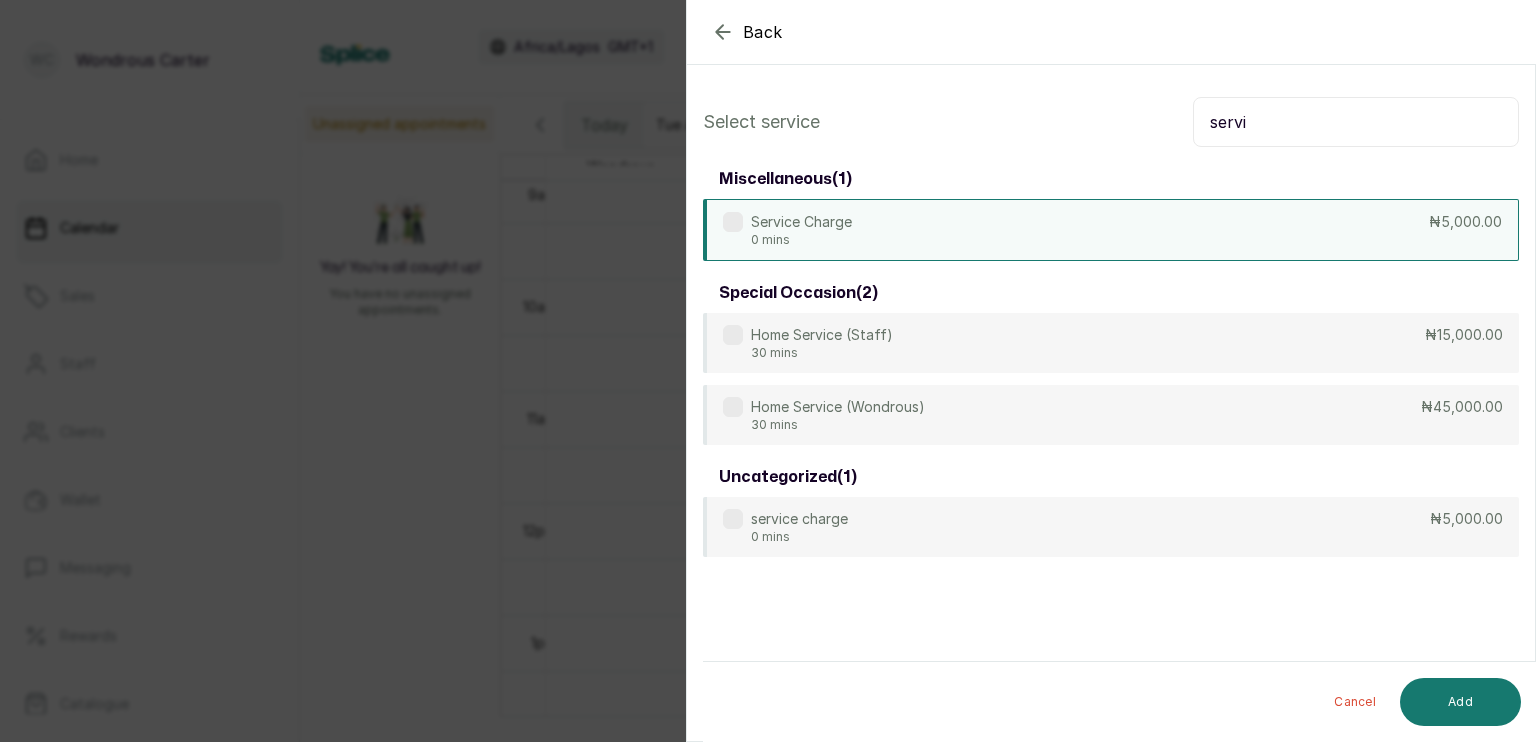 type on "servi" 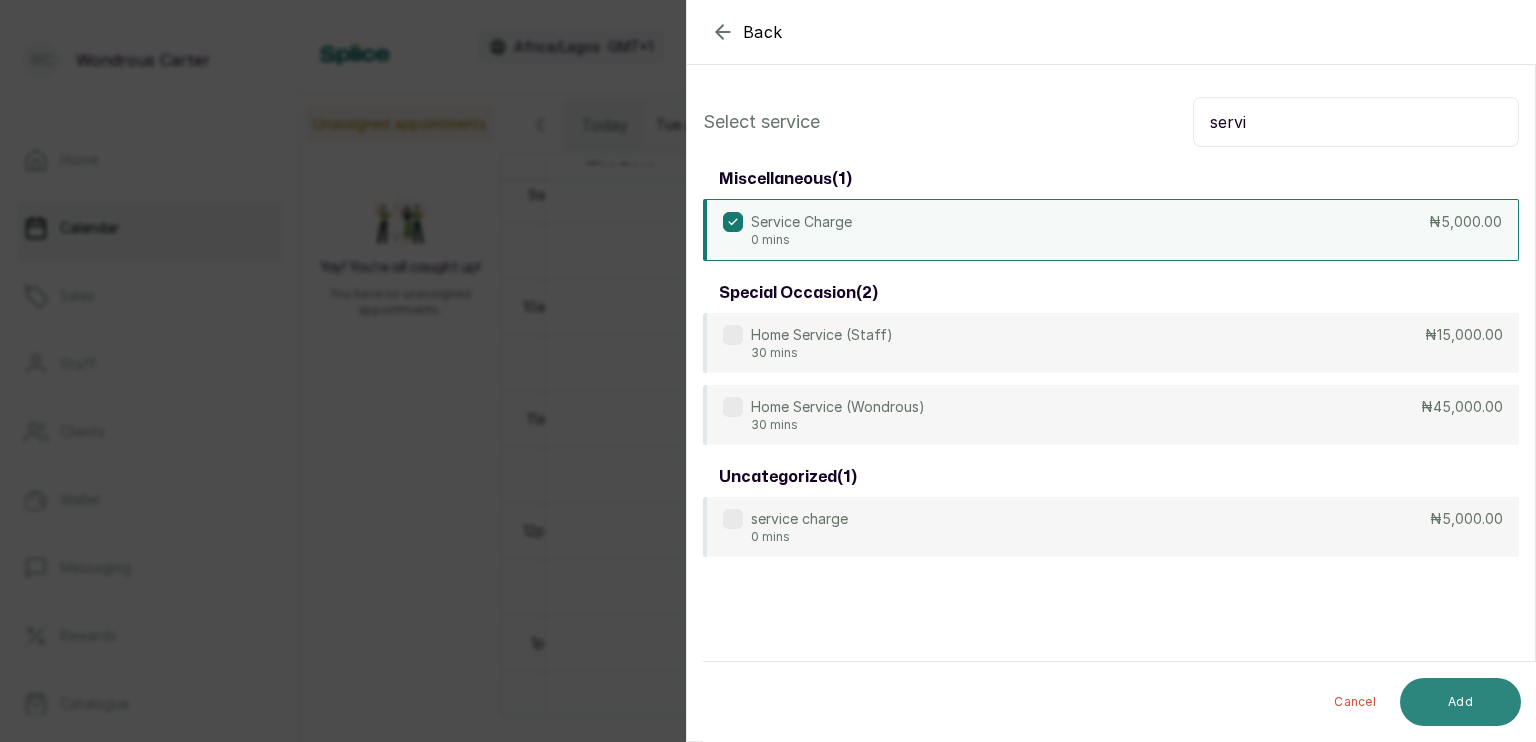 click on "Add" at bounding box center (1460, 702) 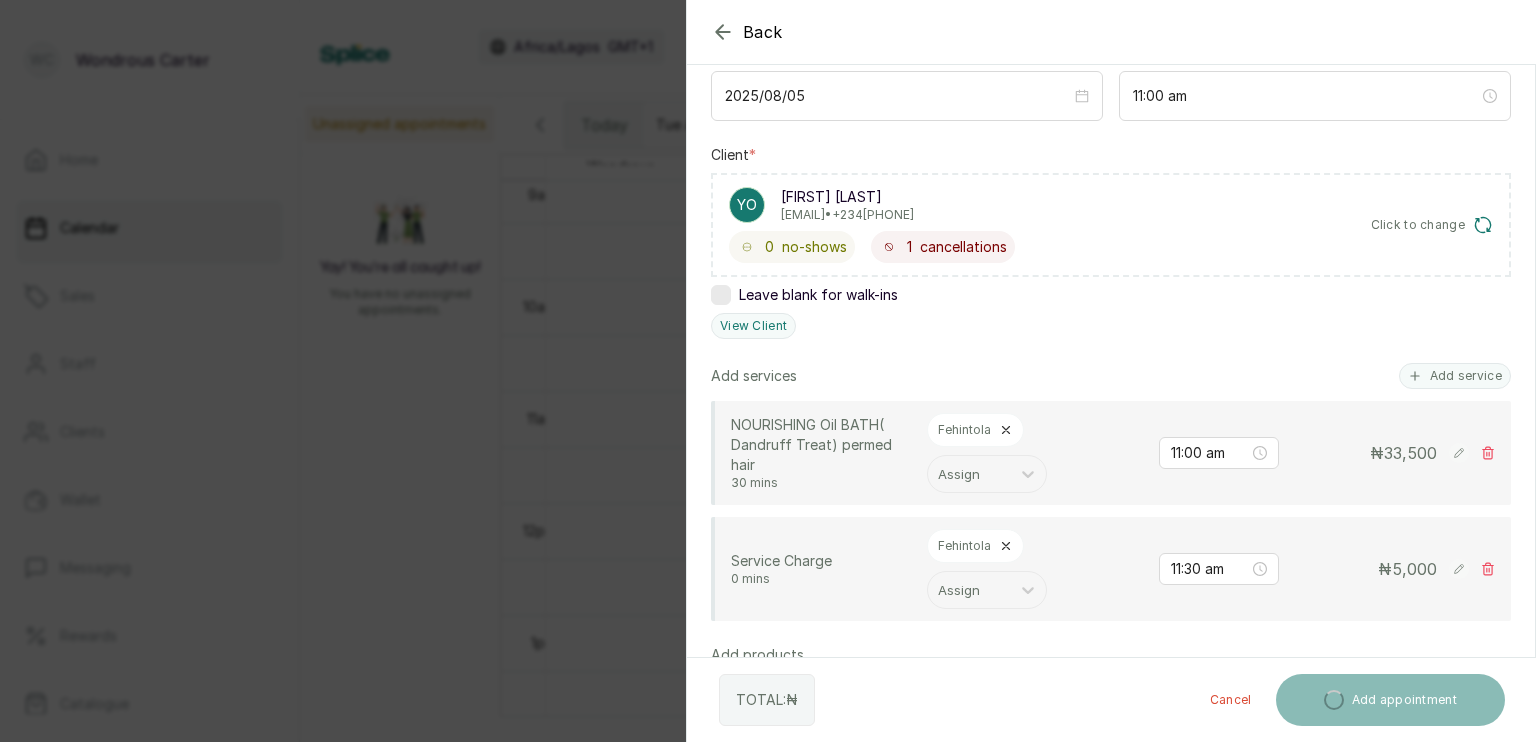 scroll, scrollTop: 286, scrollLeft: 0, axis: vertical 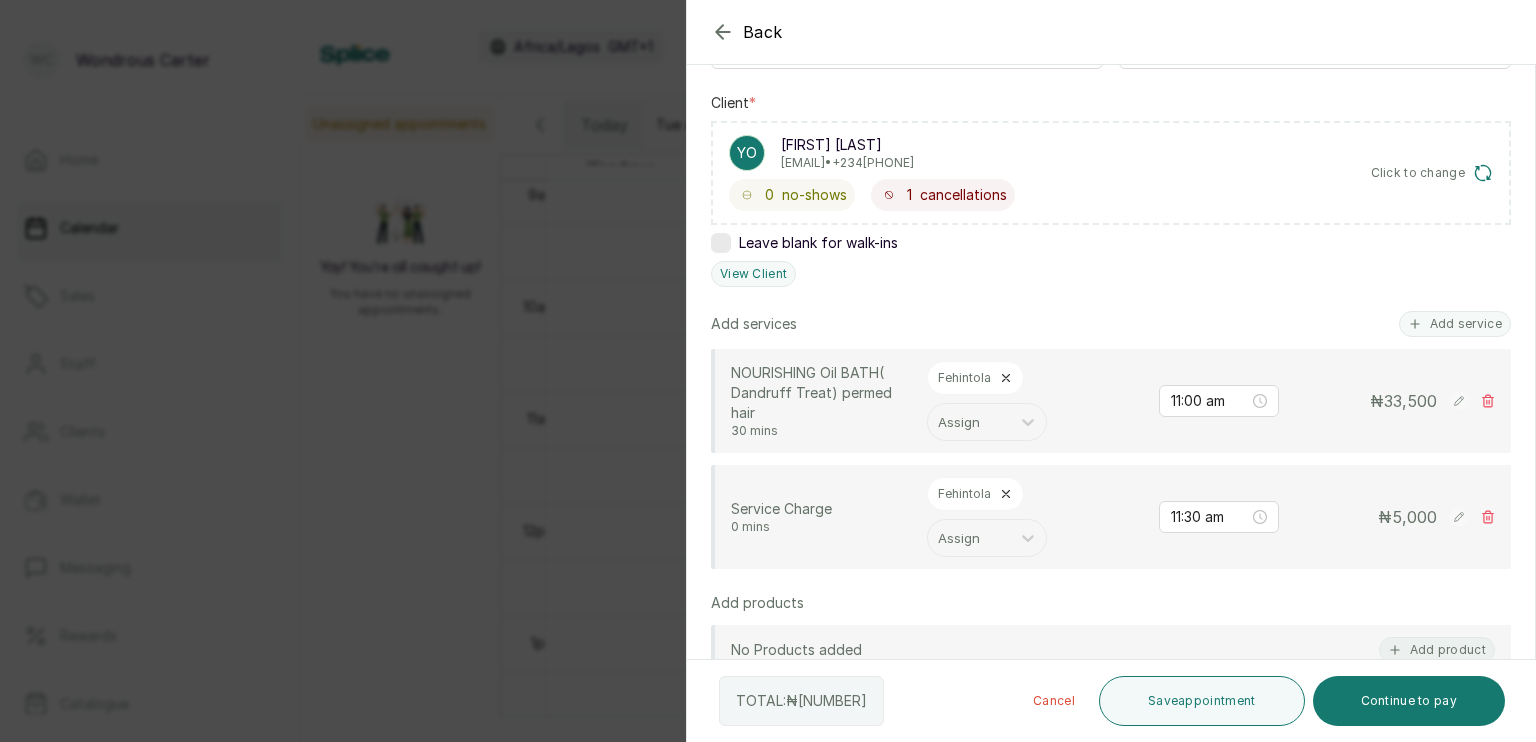 click 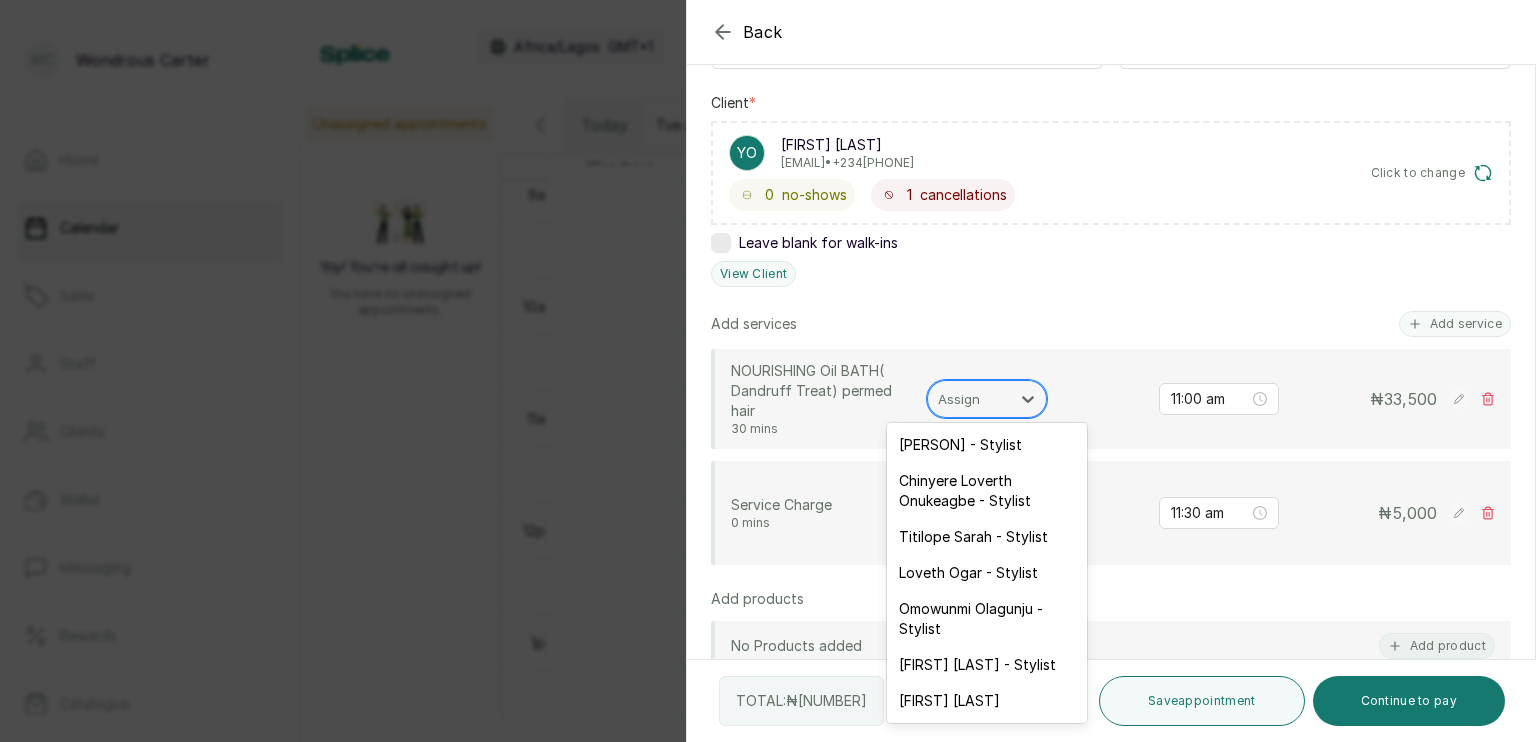 click on "Assign" at bounding box center (969, 399) 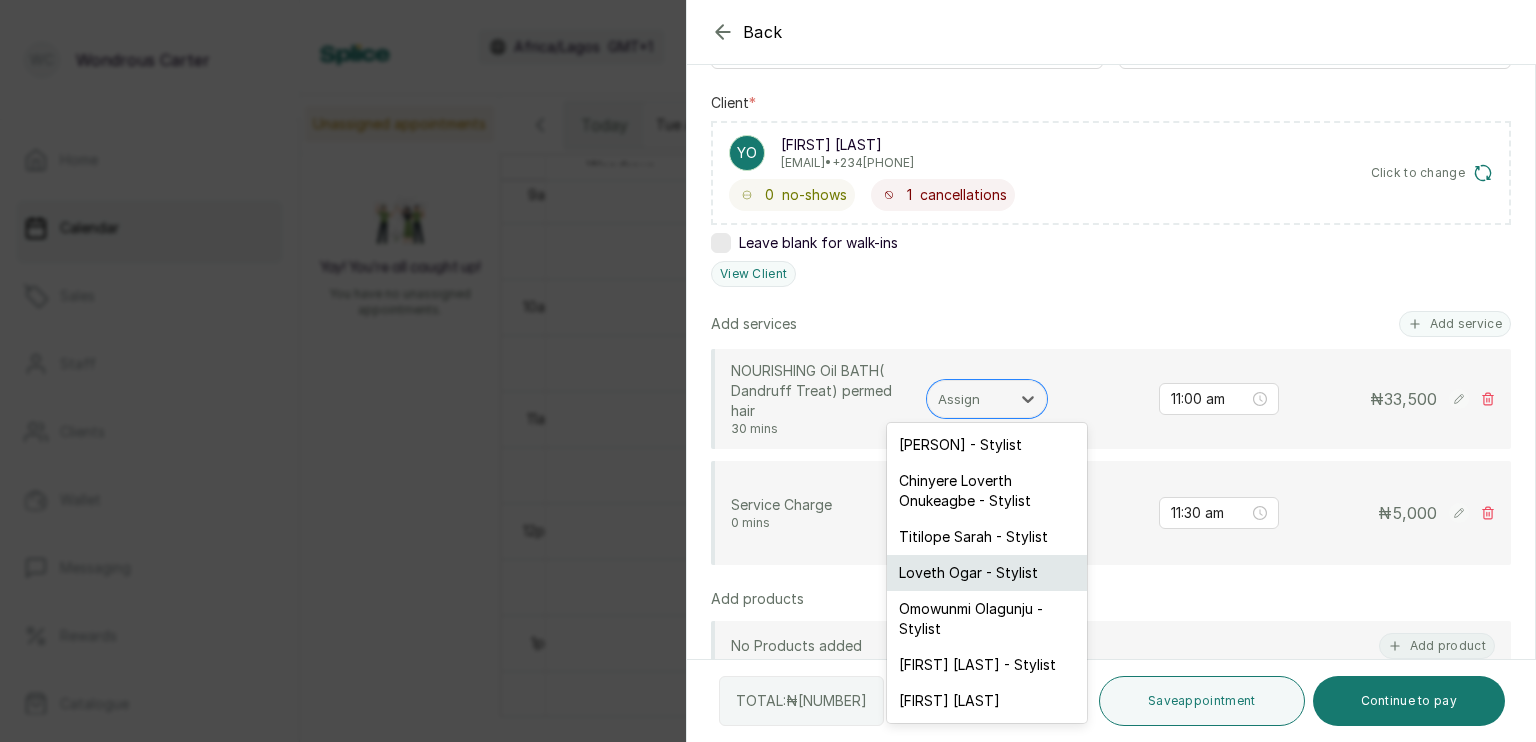 click on "Loveth Ogar - Stylist" at bounding box center [987, 573] 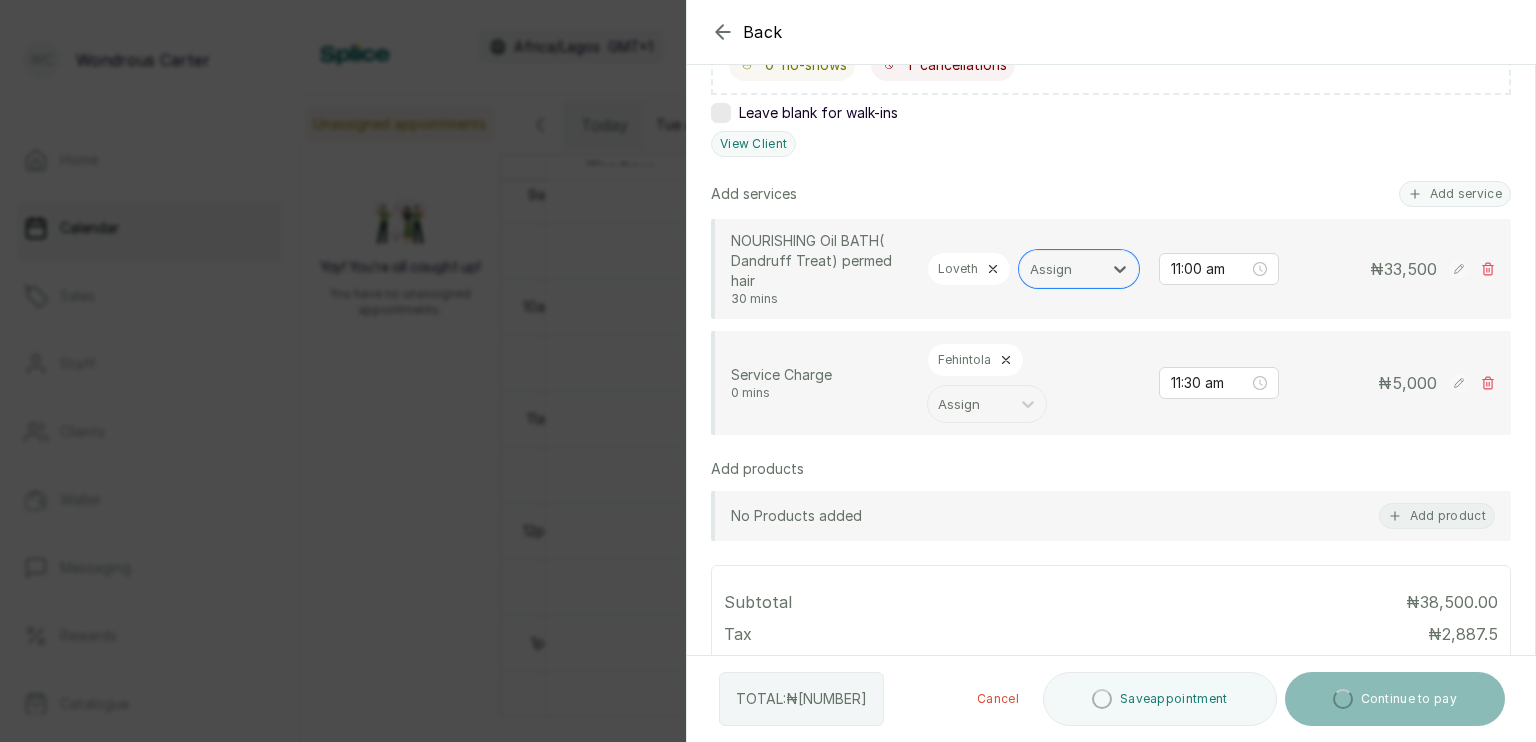scroll, scrollTop: 418, scrollLeft: 0, axis: vertical 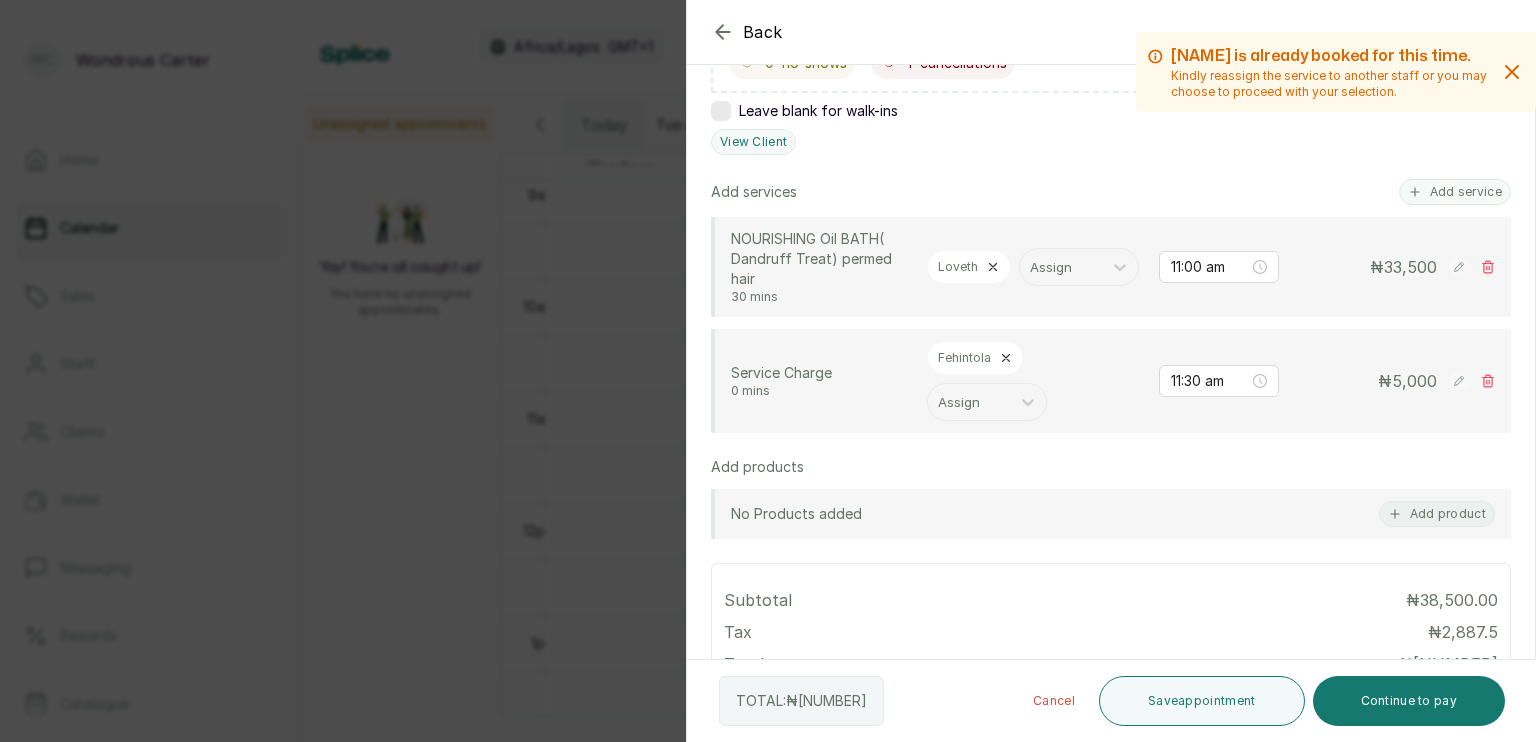 click 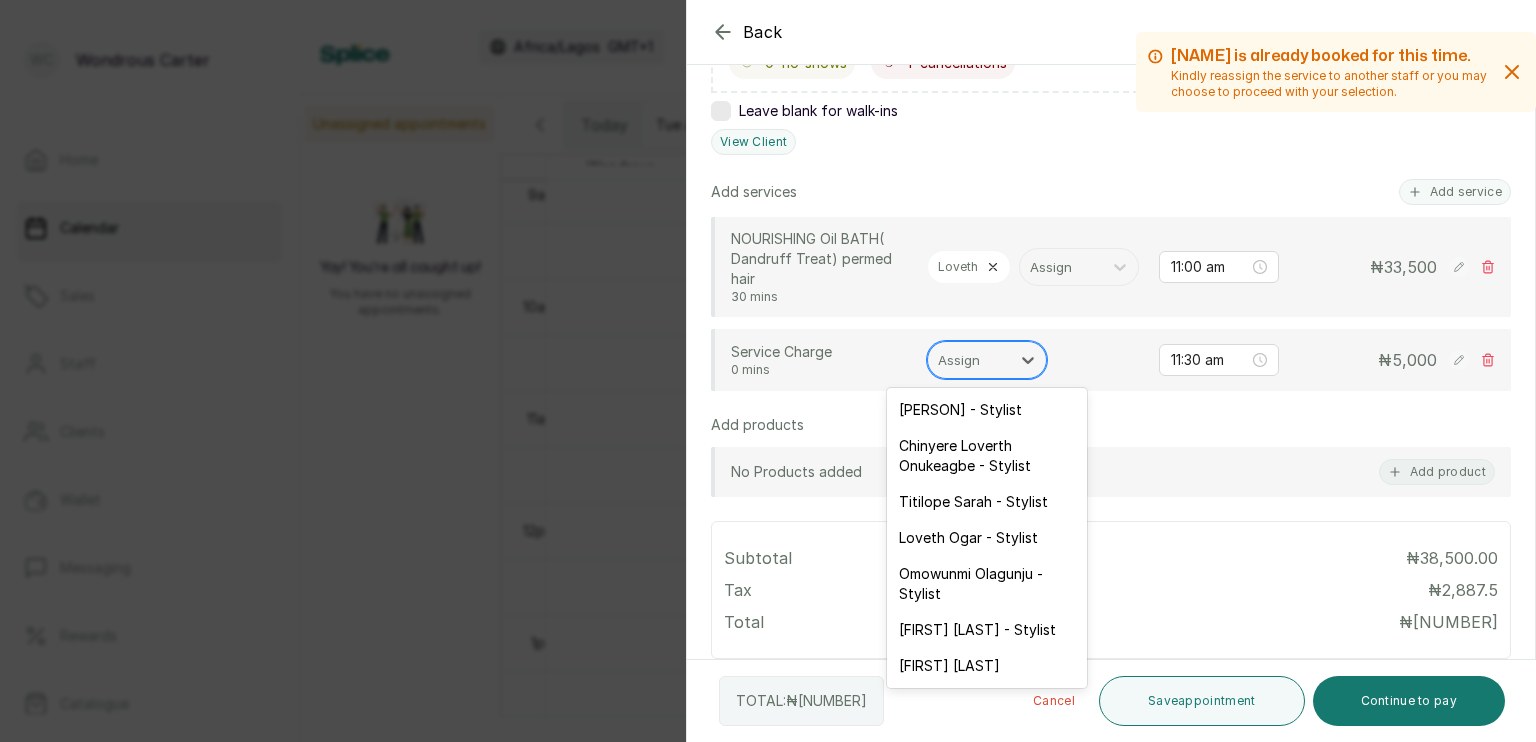 click at bounding box center [969, 360] 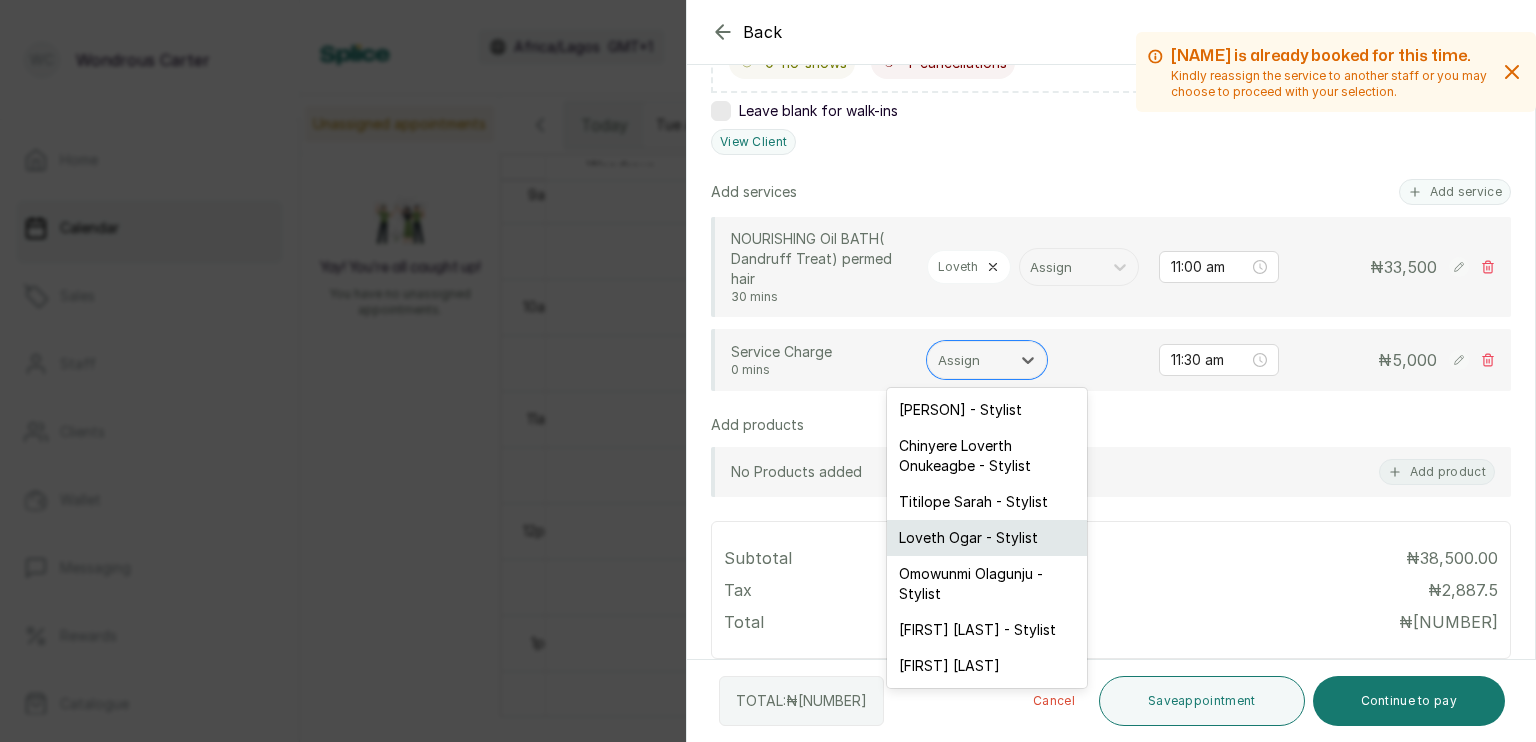 click on "Loveth Ogar - Stylist" at bounding box center (987, 538) 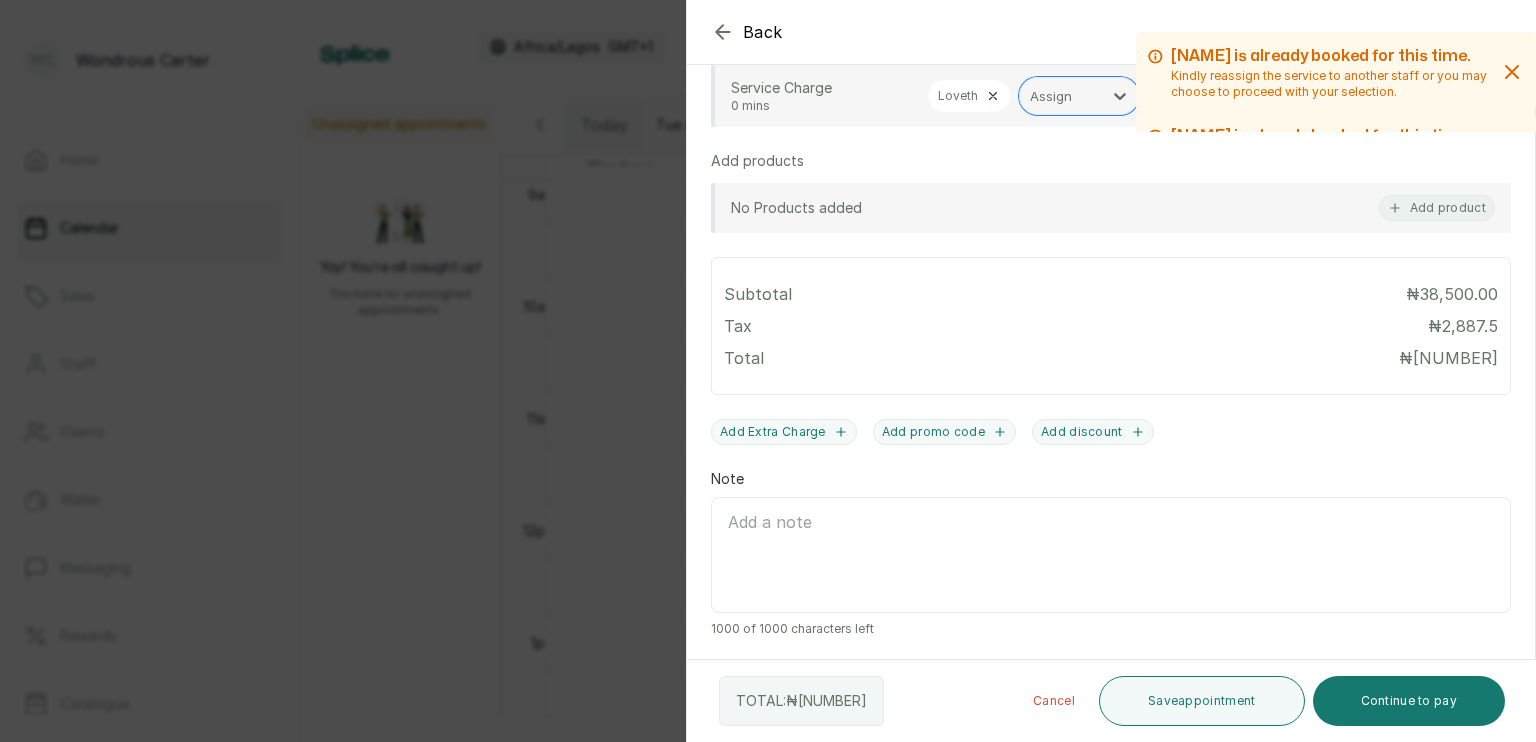scroll, scrollTop: 723, scrollLeft: 0, axis: vertical 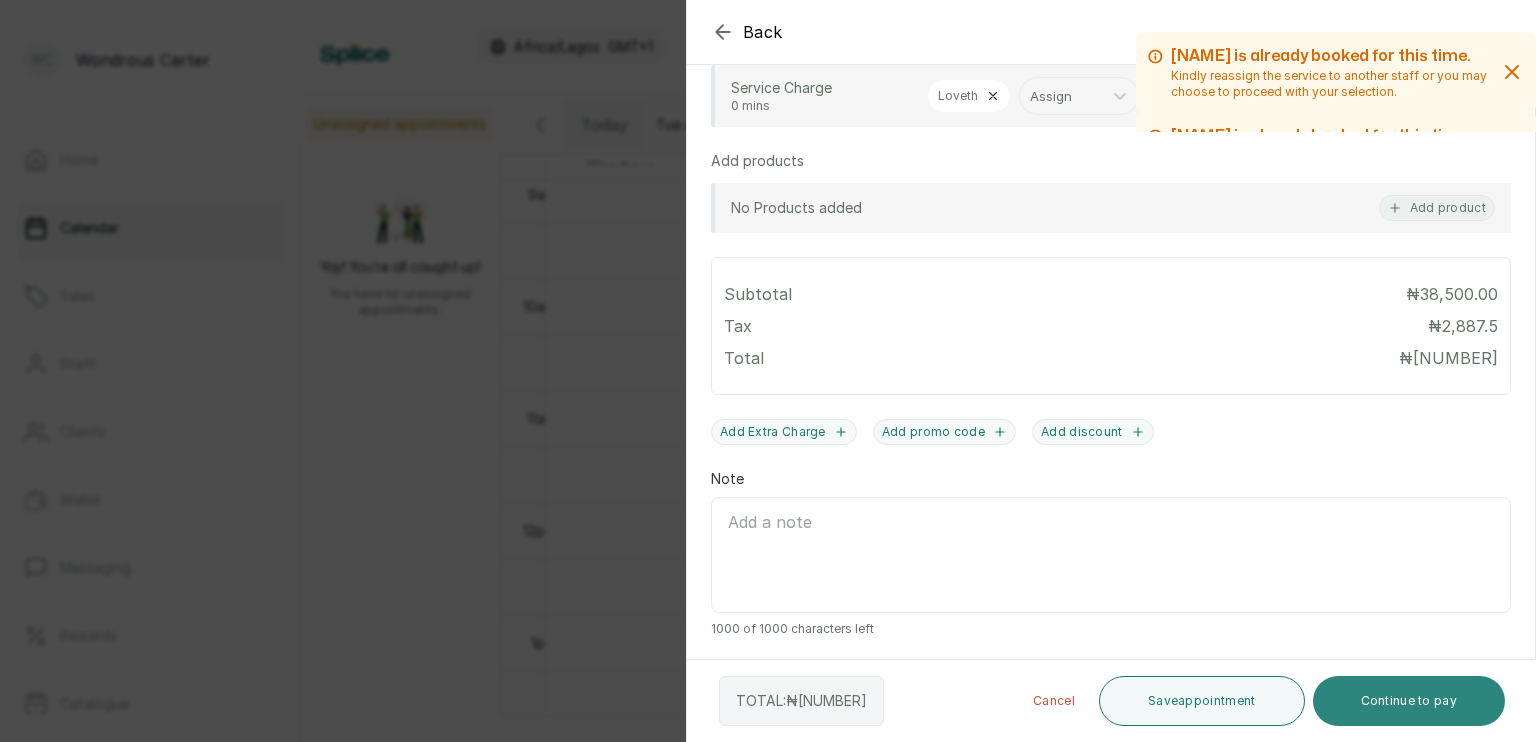 click on "Continue to pay" at bounding box center [1409, 701] 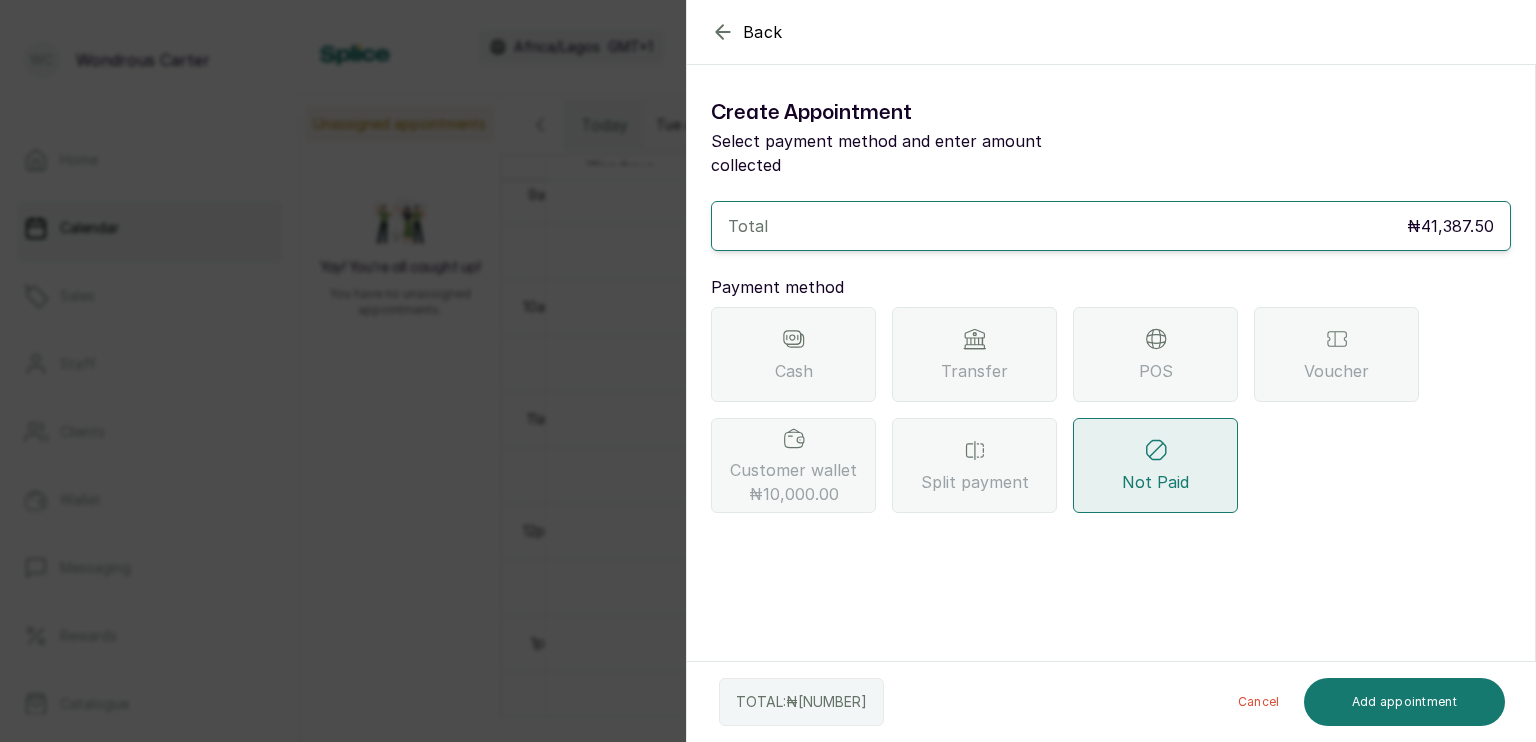 click on "POS" at bounding box center [1156, 371] 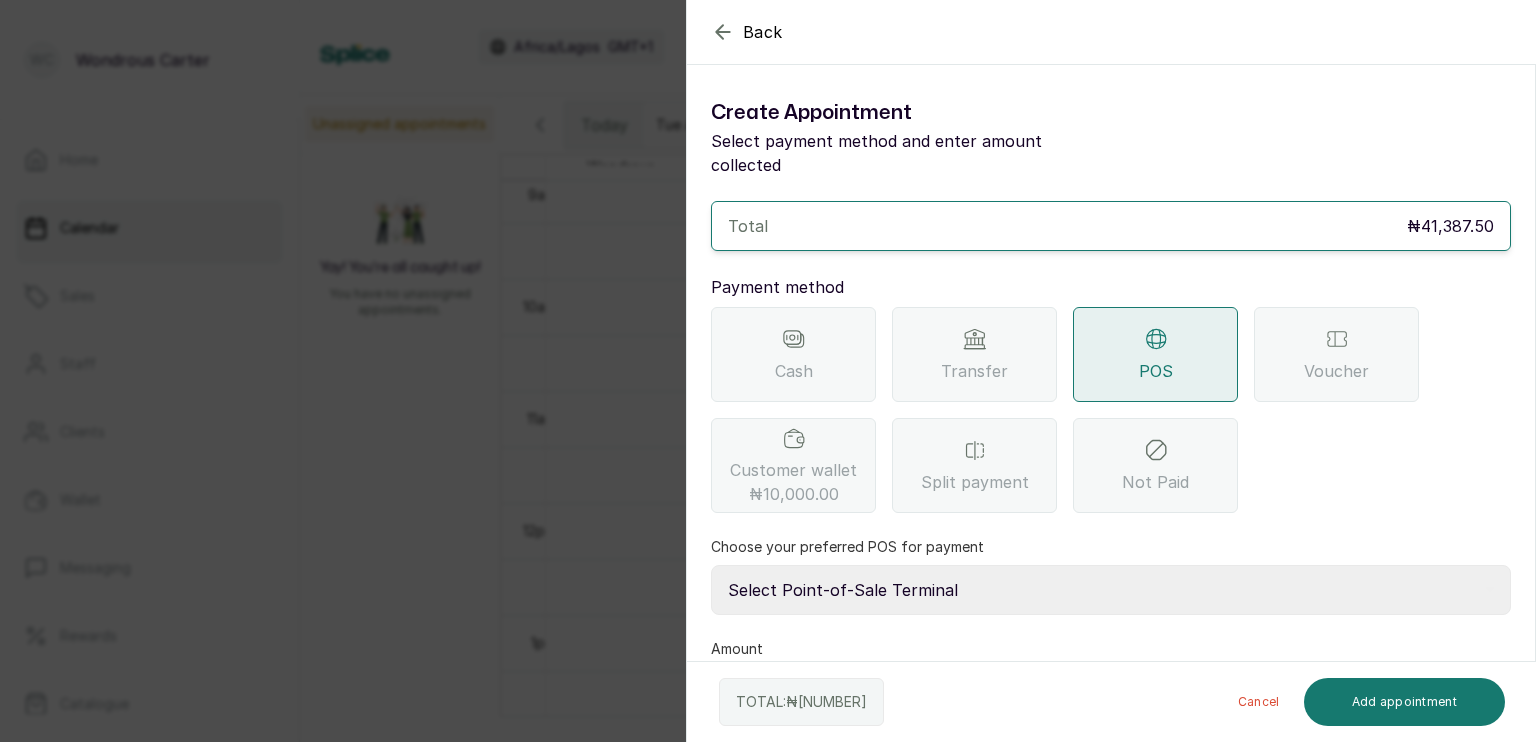 scroll, scrollTop: 50, scrollLeft: 0, axis: vertical 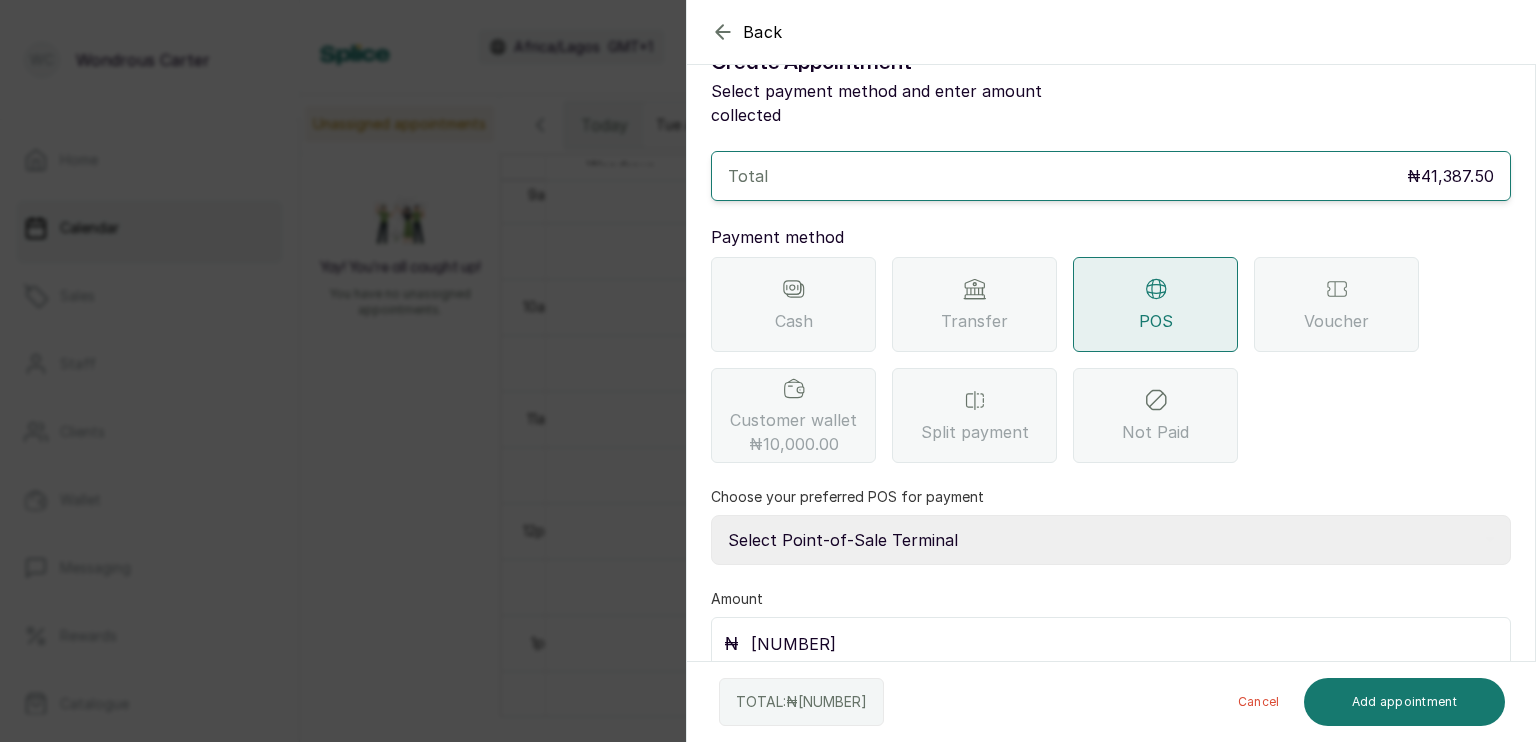 click on "Transfer" at bounding box center (974, 304) 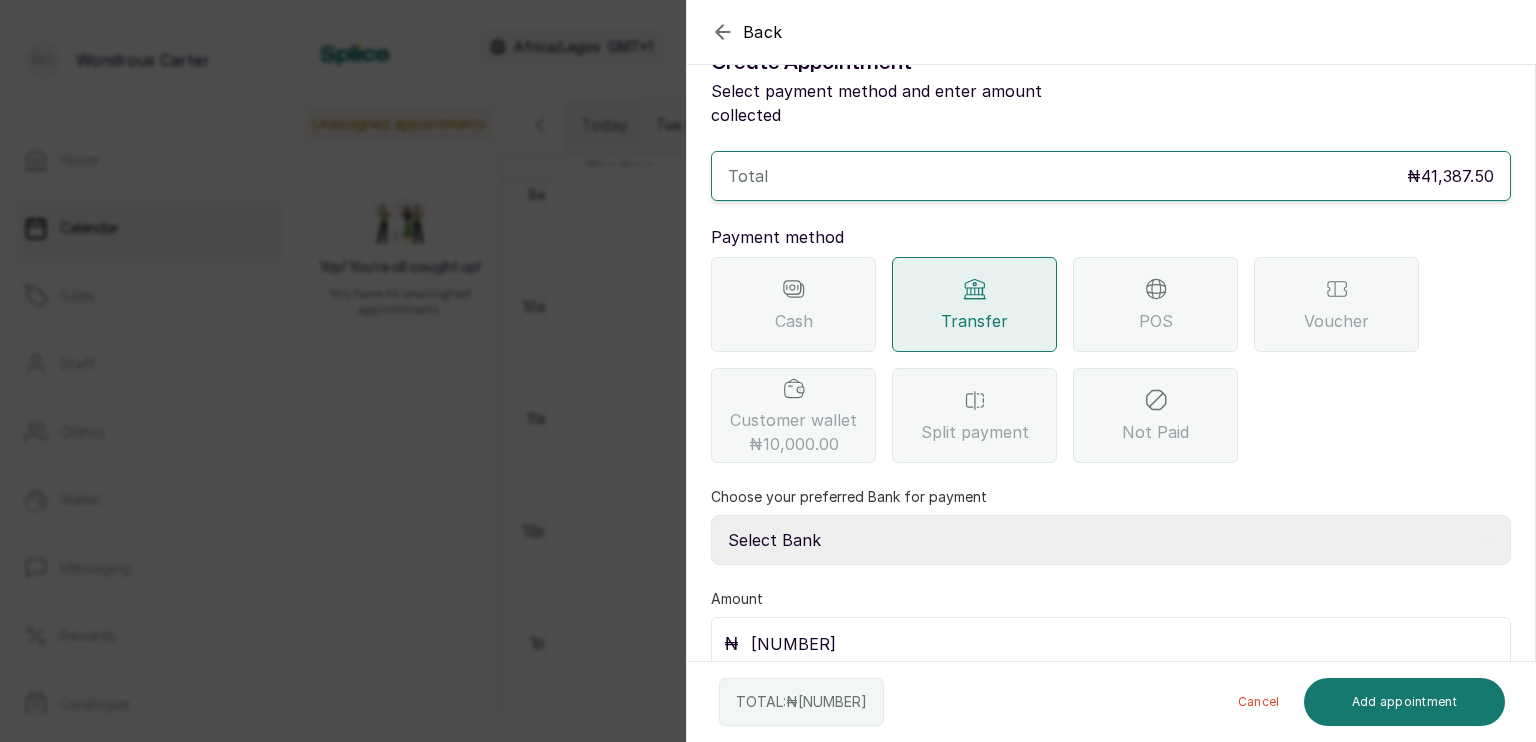 drag, startPoint x: 837, startPoint y: 498, endPoint x: 879, endPoint y: 612, distance: 121.49074 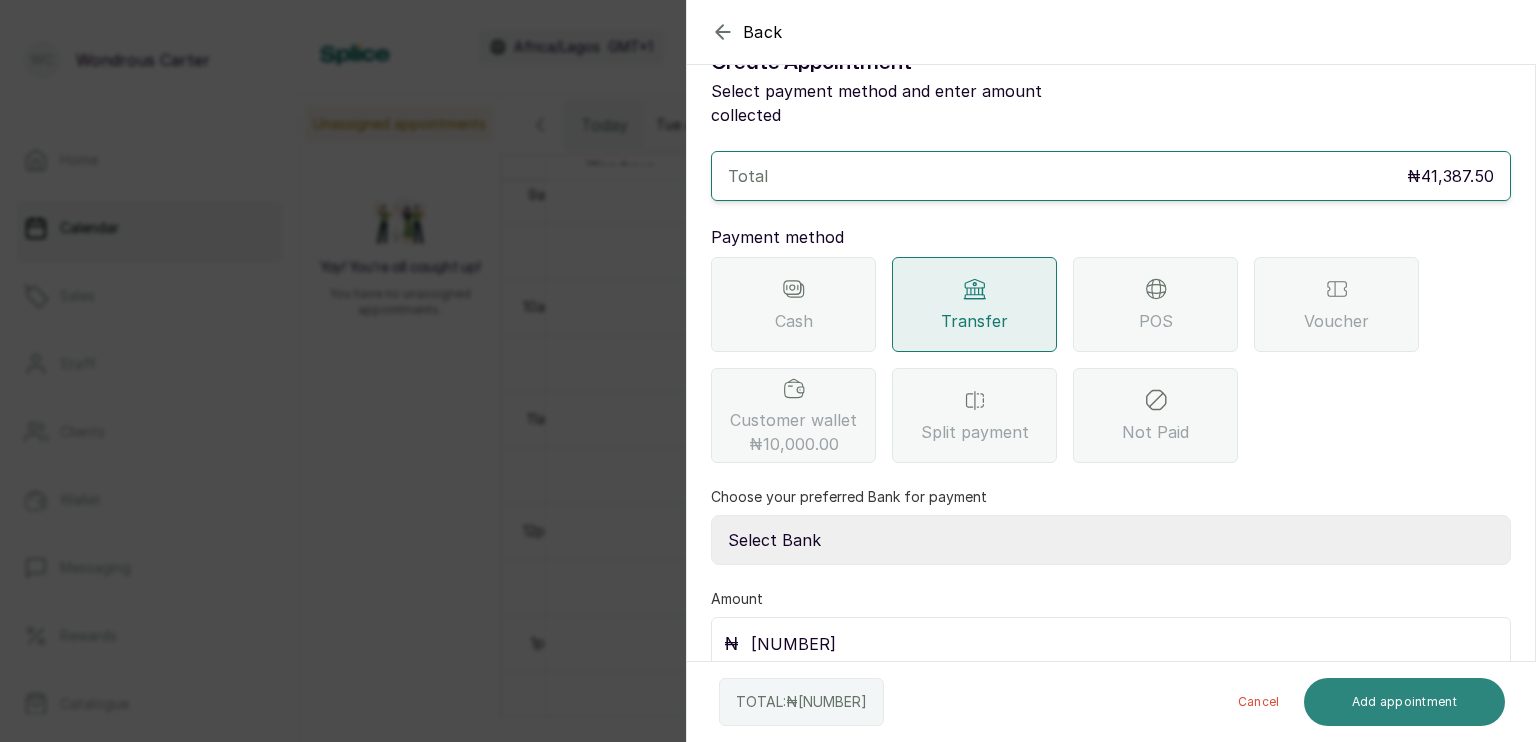 click on "Add appointment" at bounding box center (1405, 702) 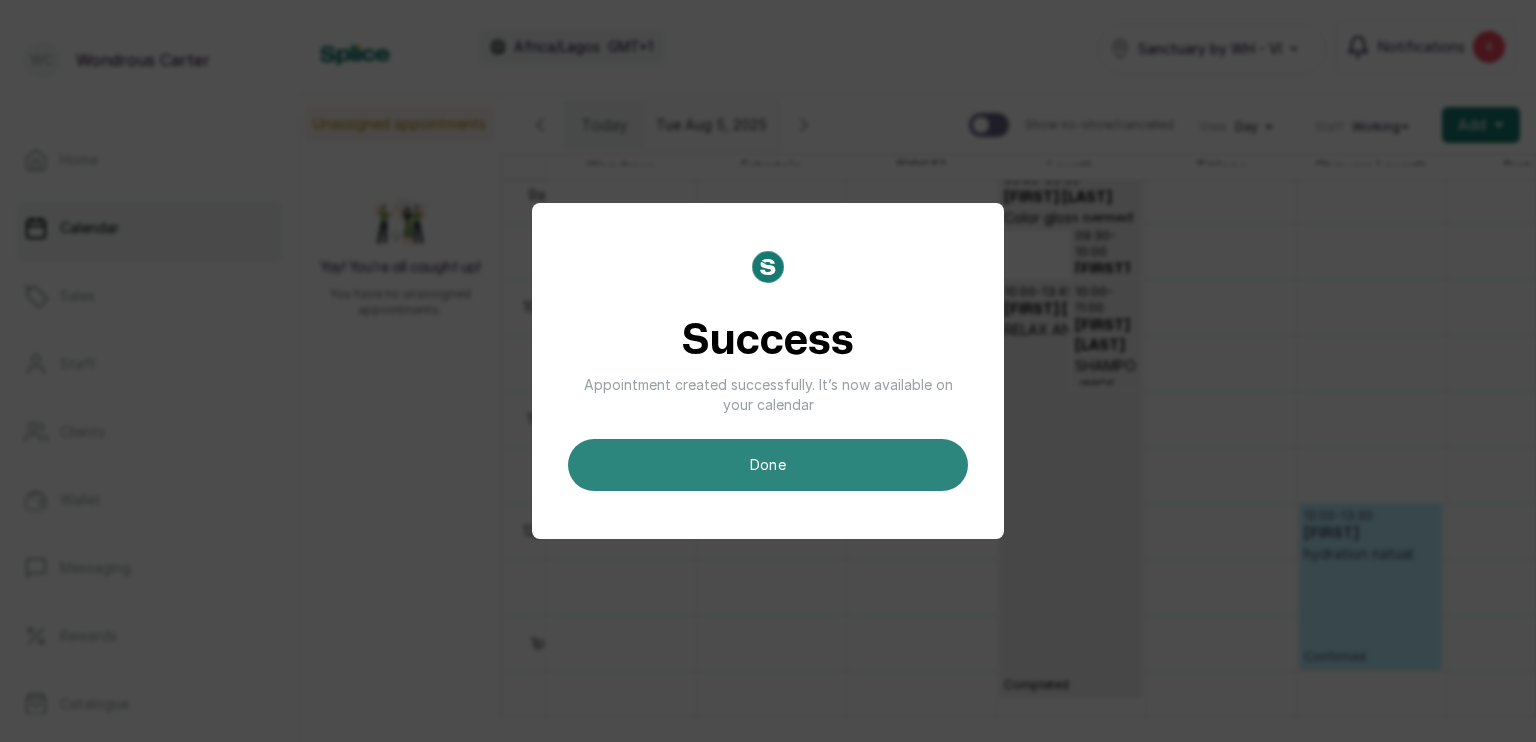 click on "done" at bounding box center (768, 465) 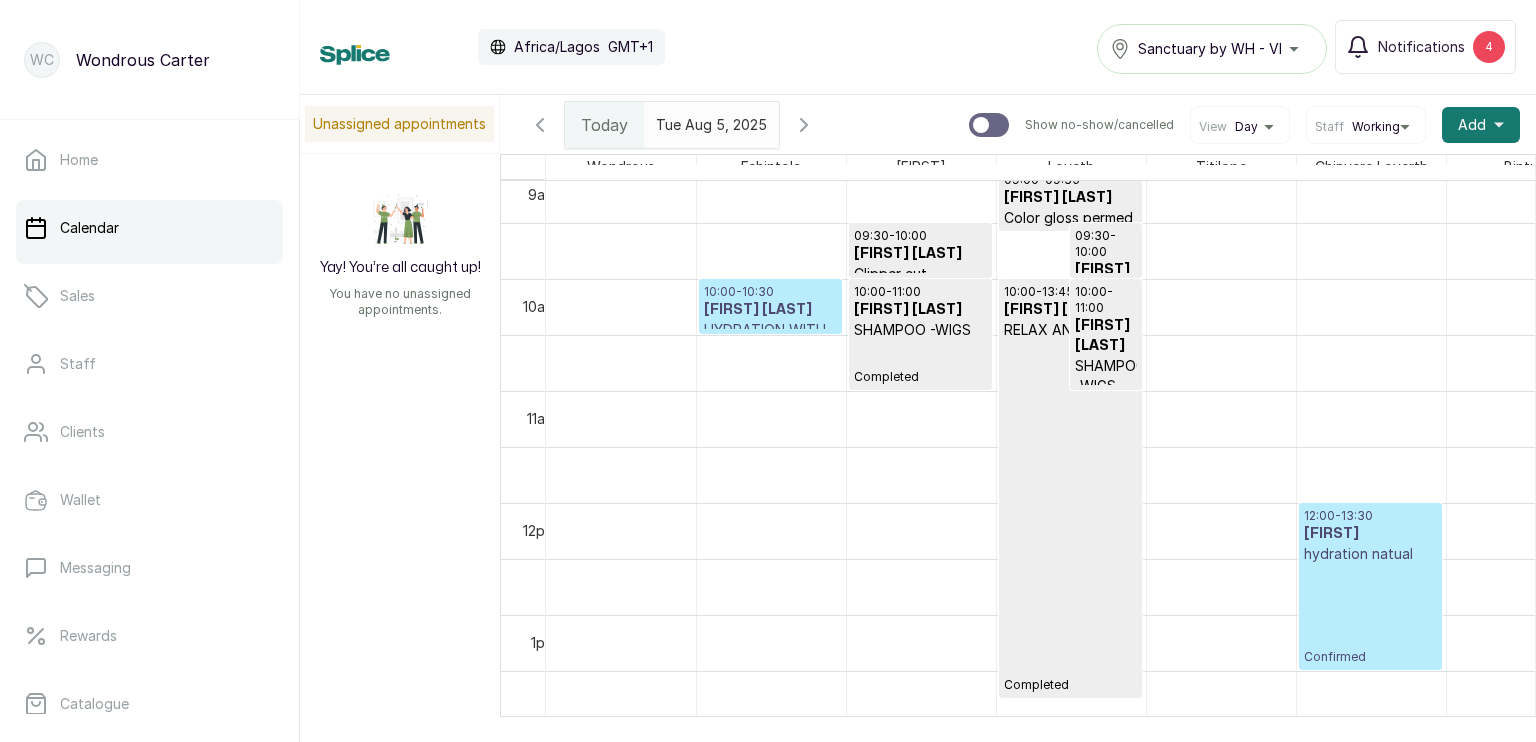 scroll, scrollTop: 1111, scrollLeft: 0, axis: vertical 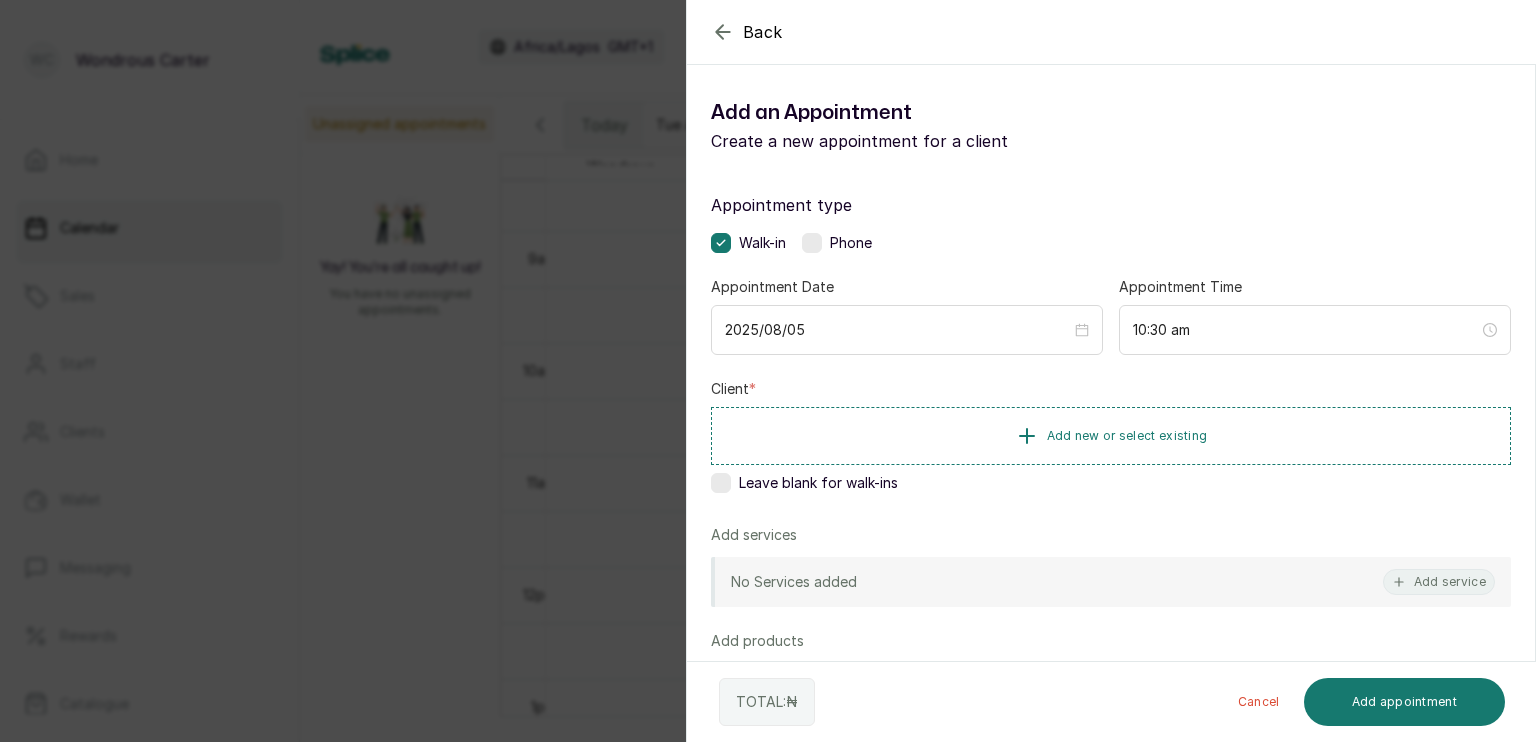 click on "Back Add Appointment Add an Appointment Create a new appointment for a client Appointment type Walk-in Phone Appointment Date 2025/08/05 Appointment Time 10:30 am Client * Add new or select existing Leave blank for walk-ins  Add services   No Services added Add service  Add products   No Products added Add product Add Extra Charge Add promo code Add discount Note 1000 of 1000 characters left TOTAL:  ₦ Cancel Add appointment" at bounding box center (768, 371) 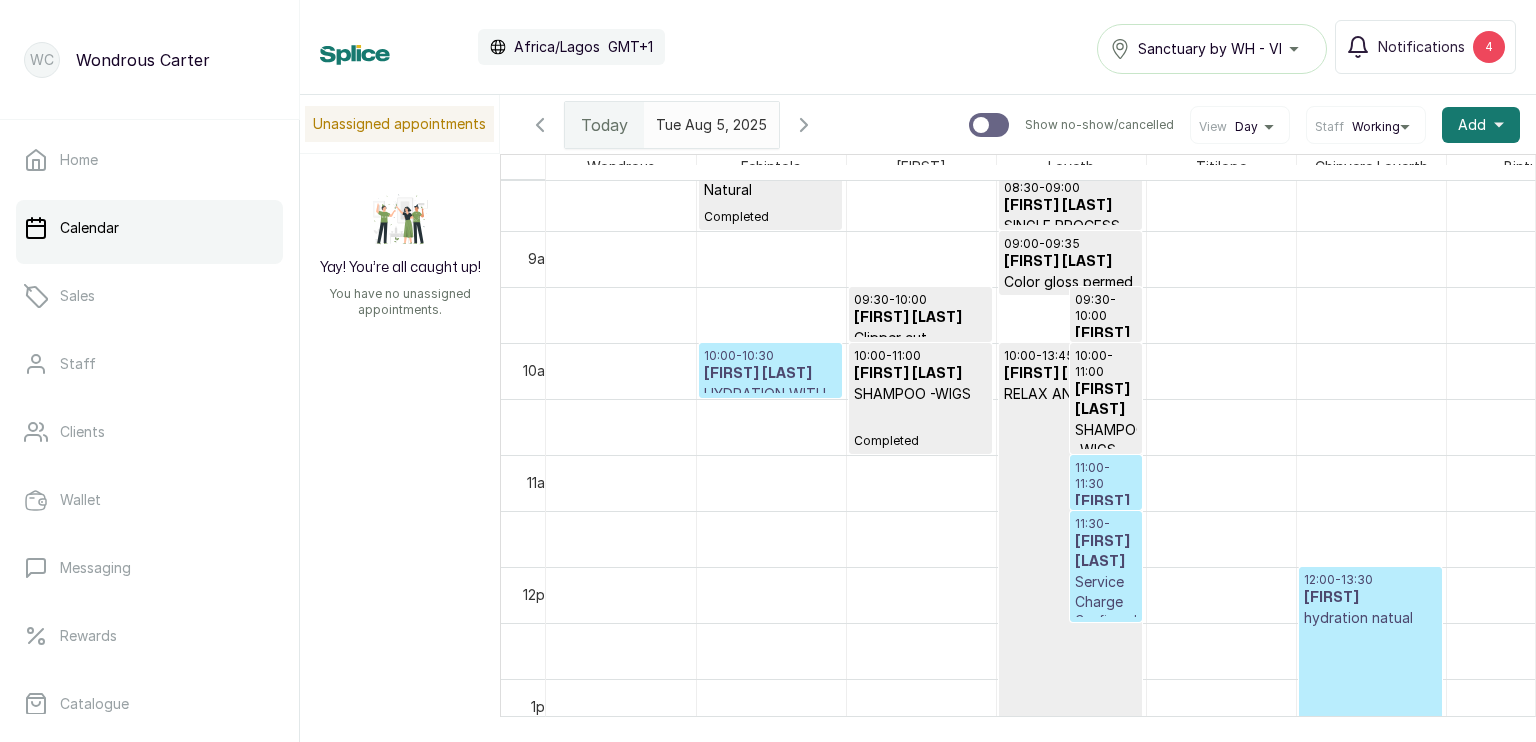 click on "[FIRST] [LAST]" at bounding box center (770, 374) 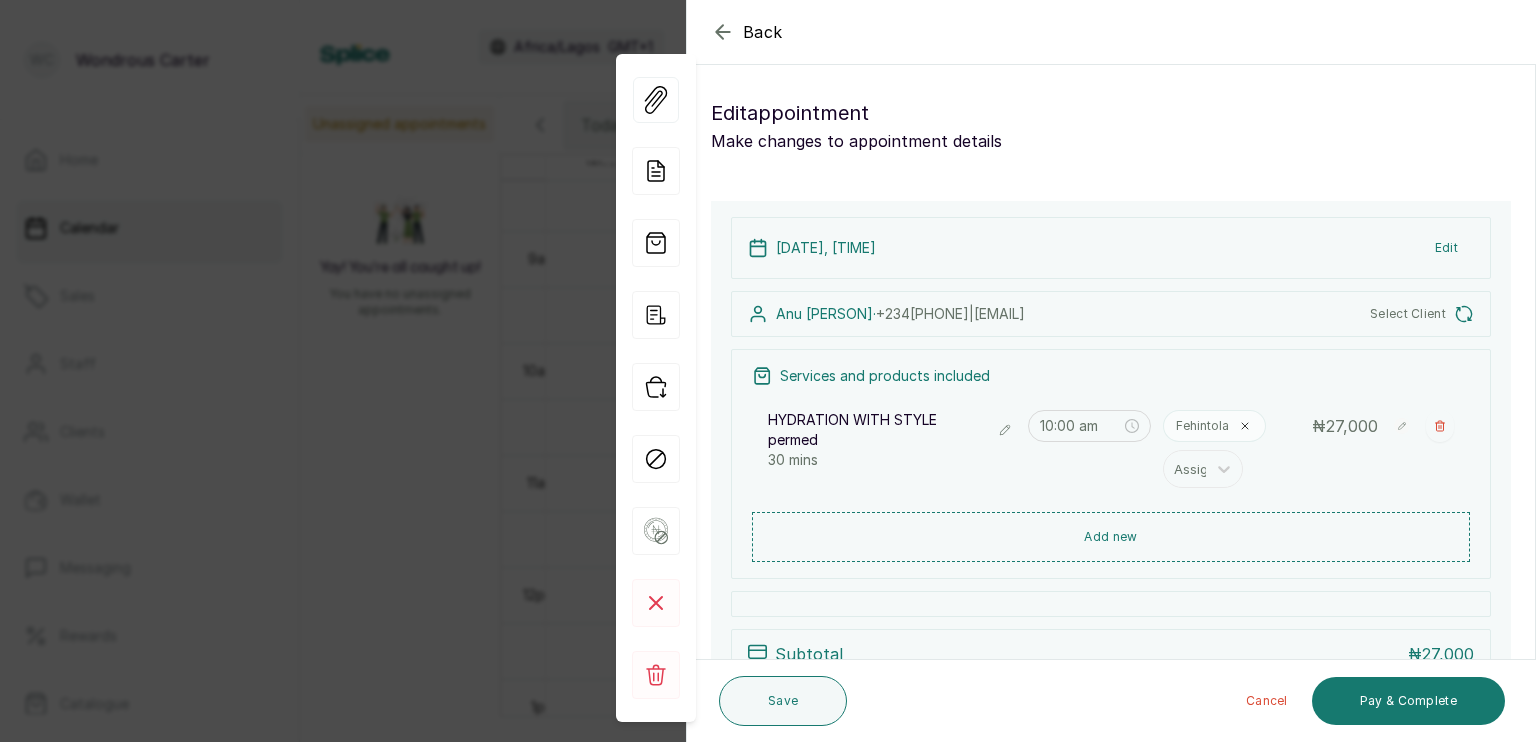click on "Select Client" at bounding box center (1408, 314) 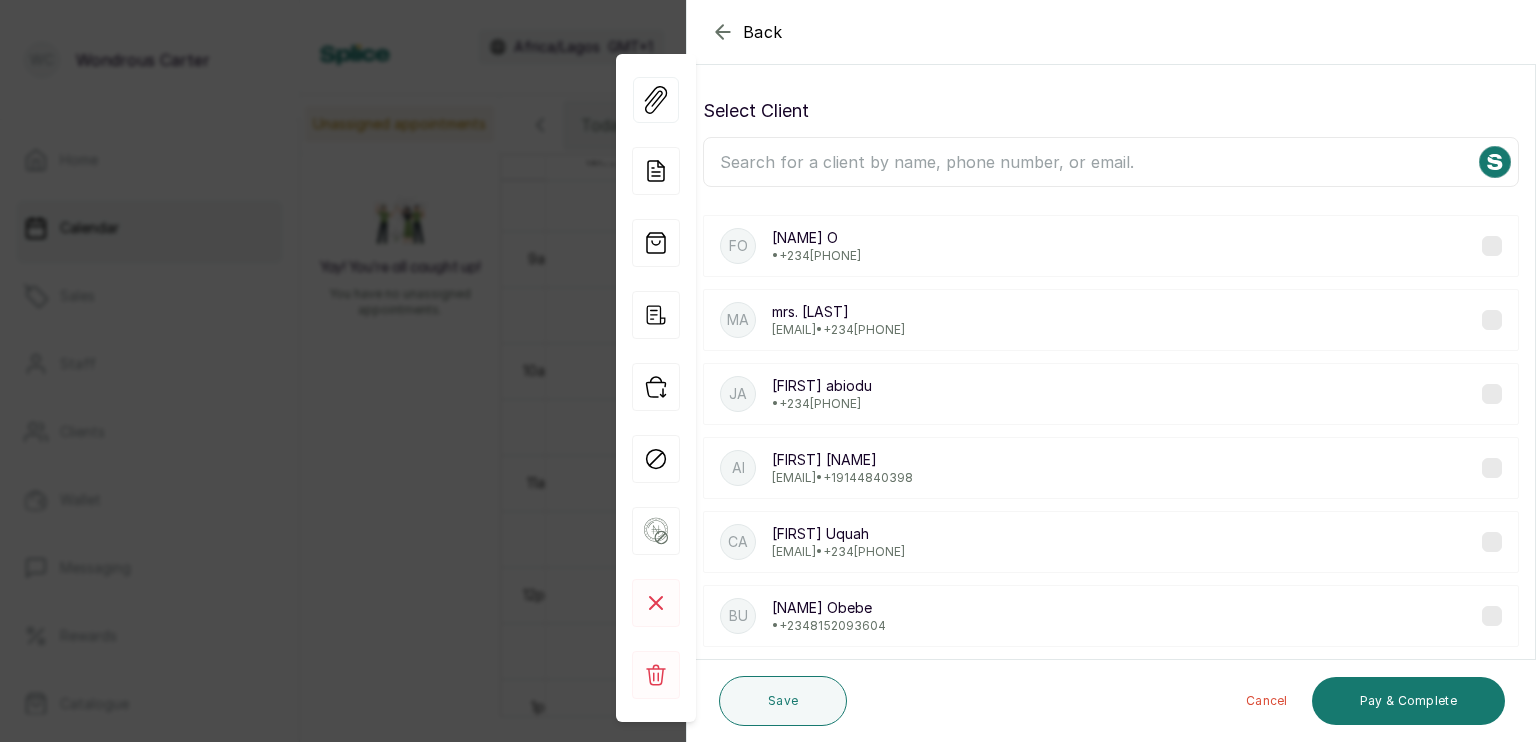 click 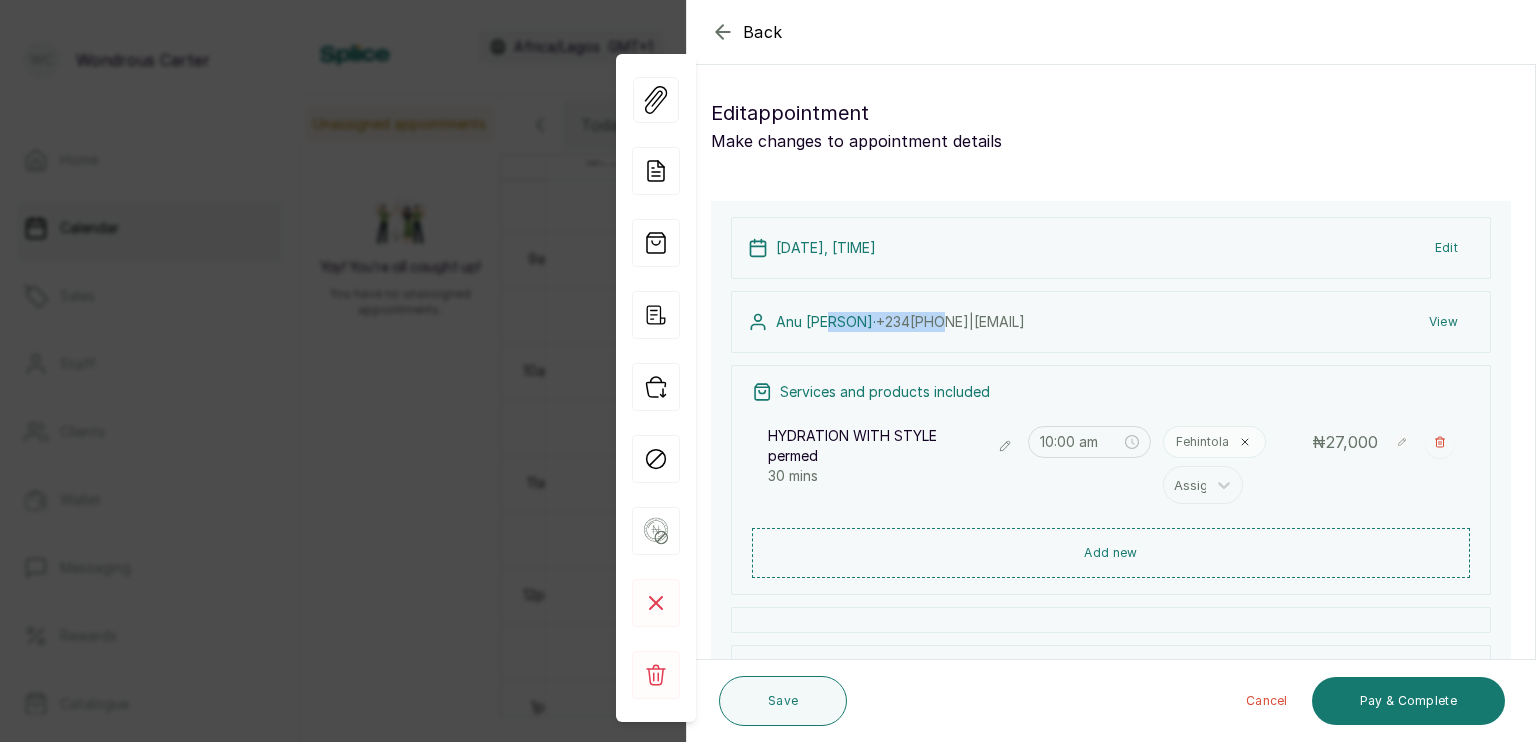drag, startPoint x: 832, startPoint y: 319, endPoint x: 948, endPoint y: 321, distance: 116.01724 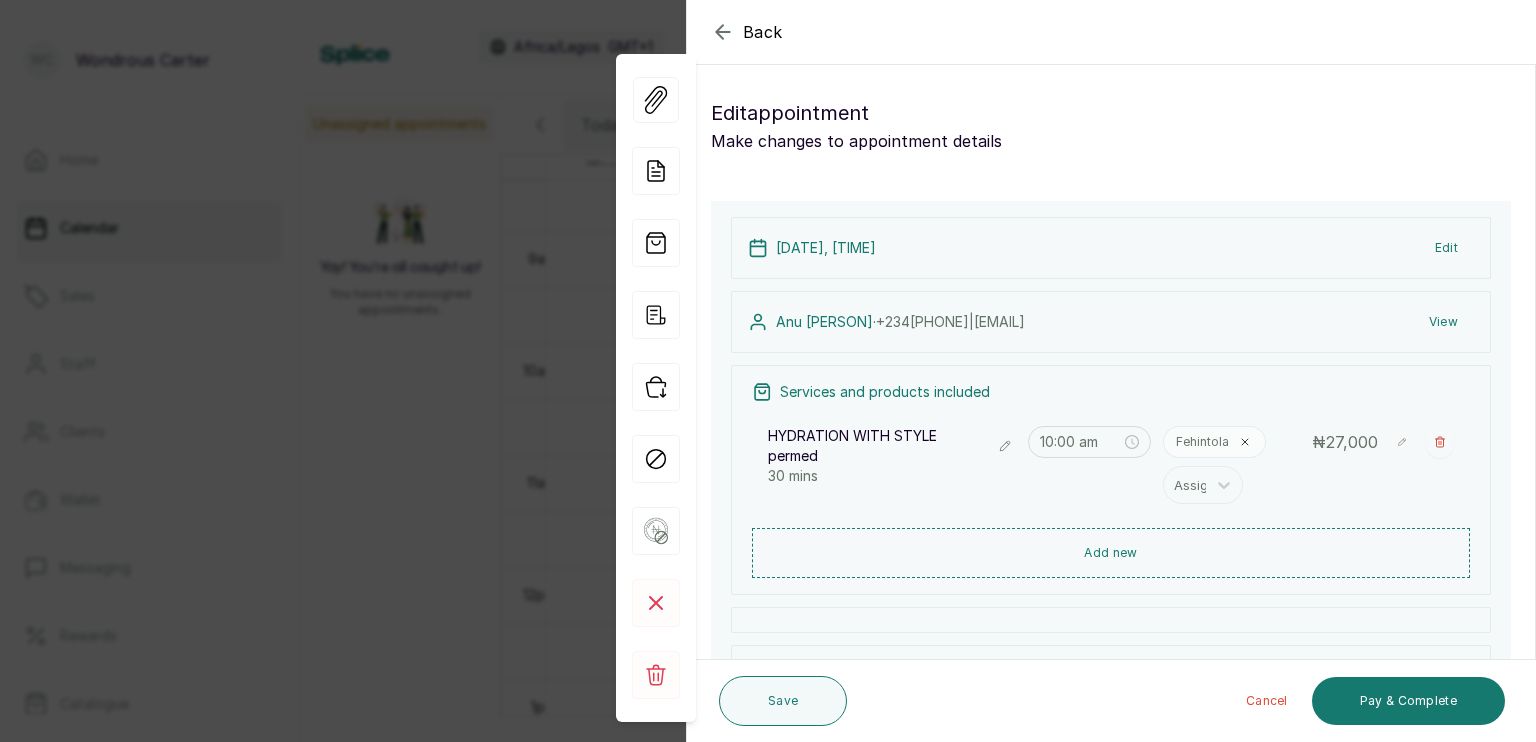 click on "+[COUNTRYCODE] [PHONE]  |  [EMAIL]" at bounding box center (950, 321) 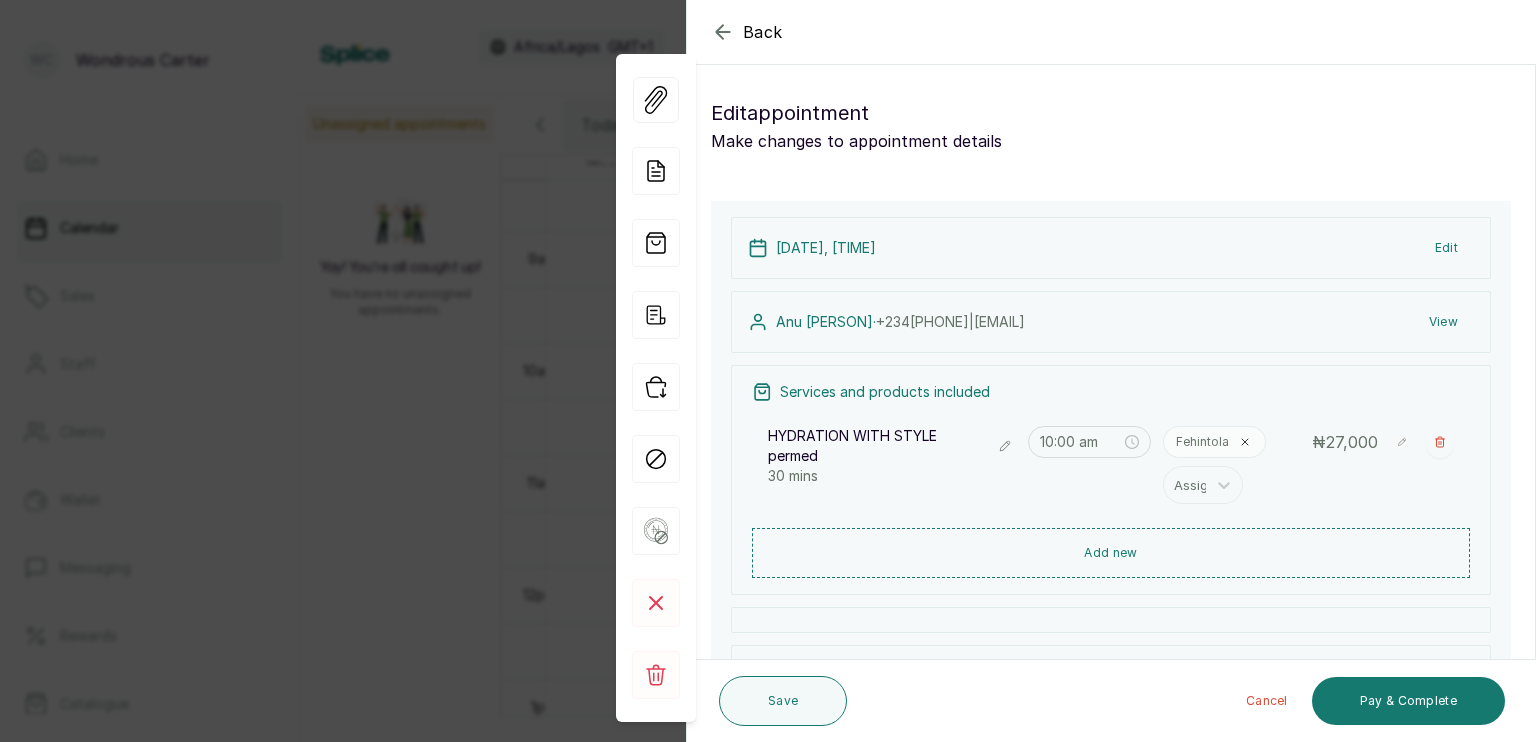 click on "View" at bounding box center (1443, 322) 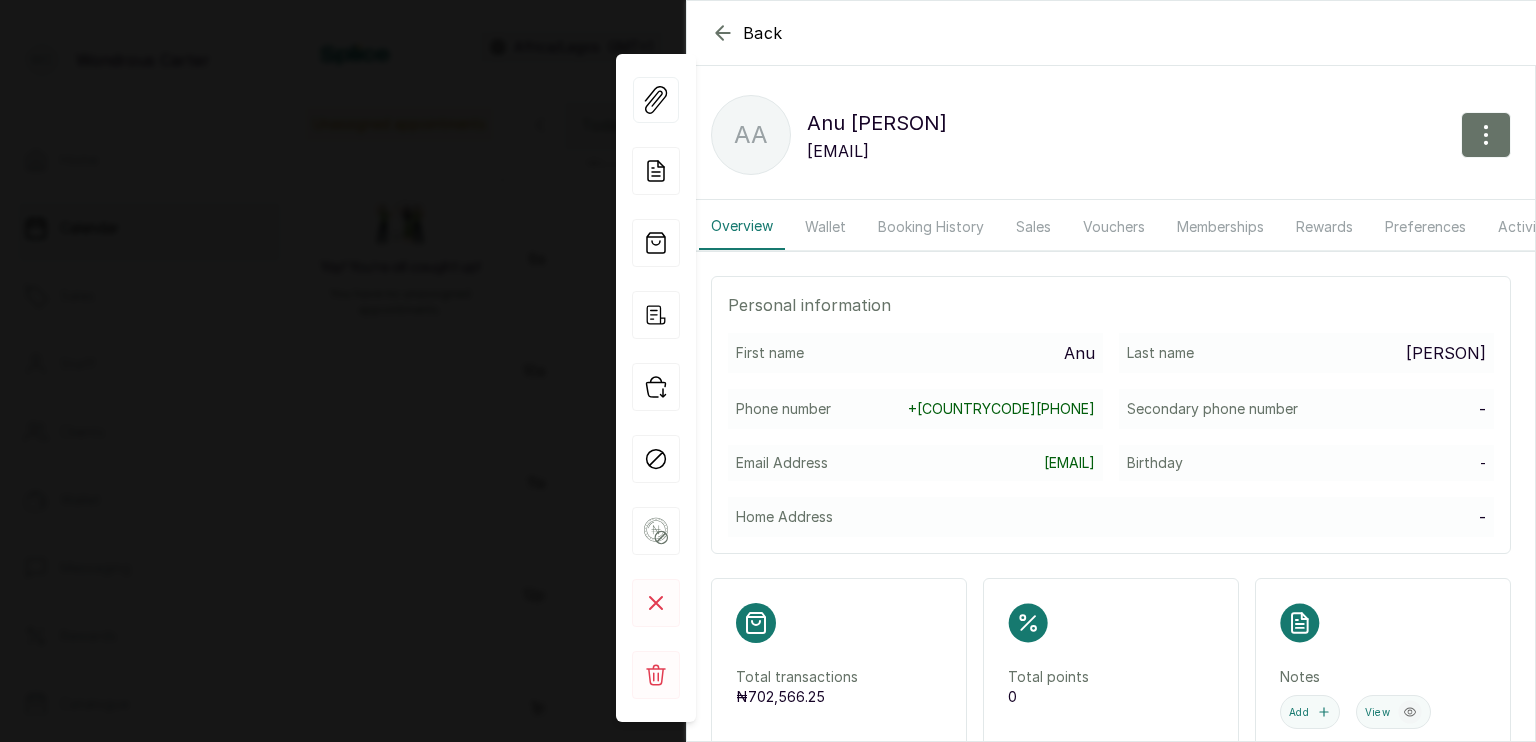 click on "Wallet" at bounding box center [825, 227] 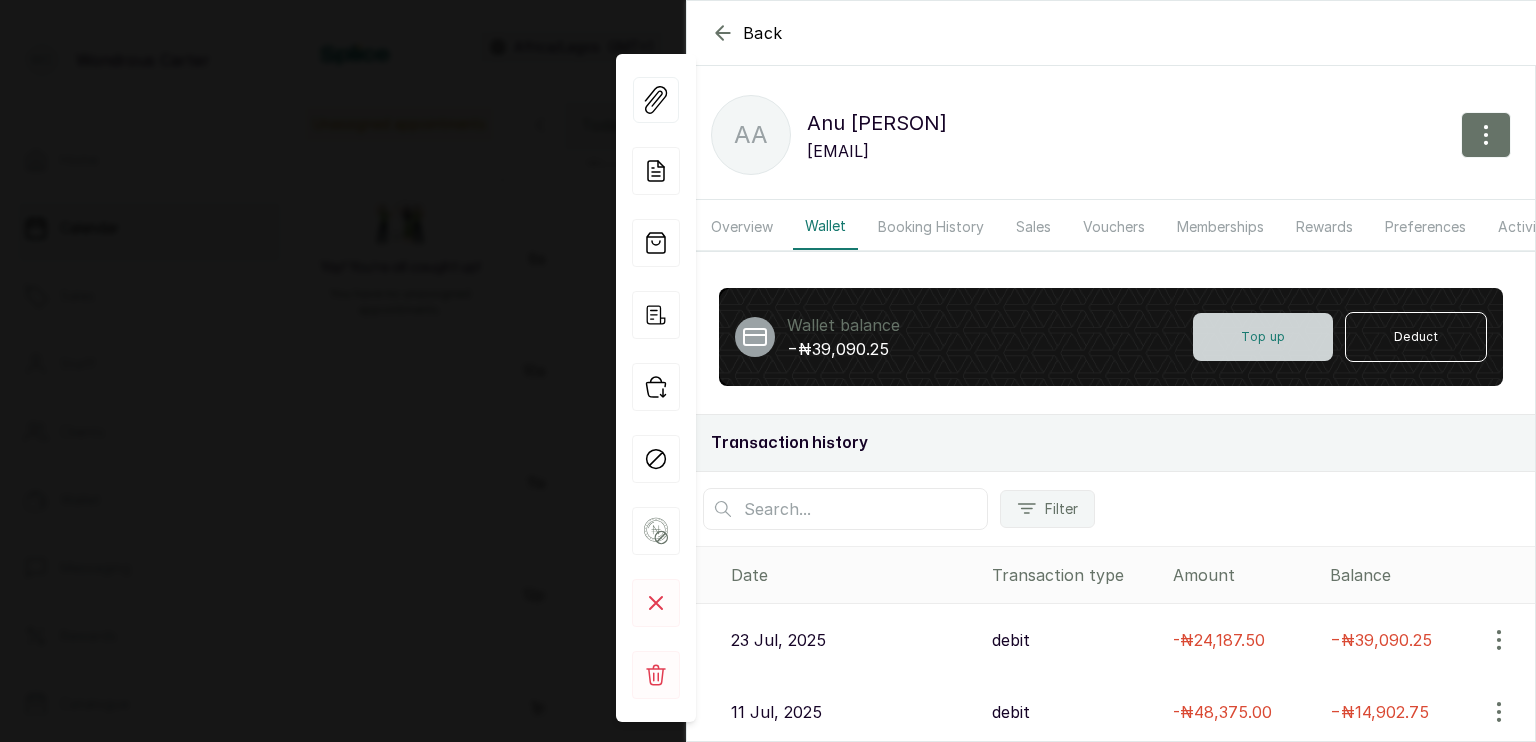 click on "Top up" at bounding box center (1263, 337) 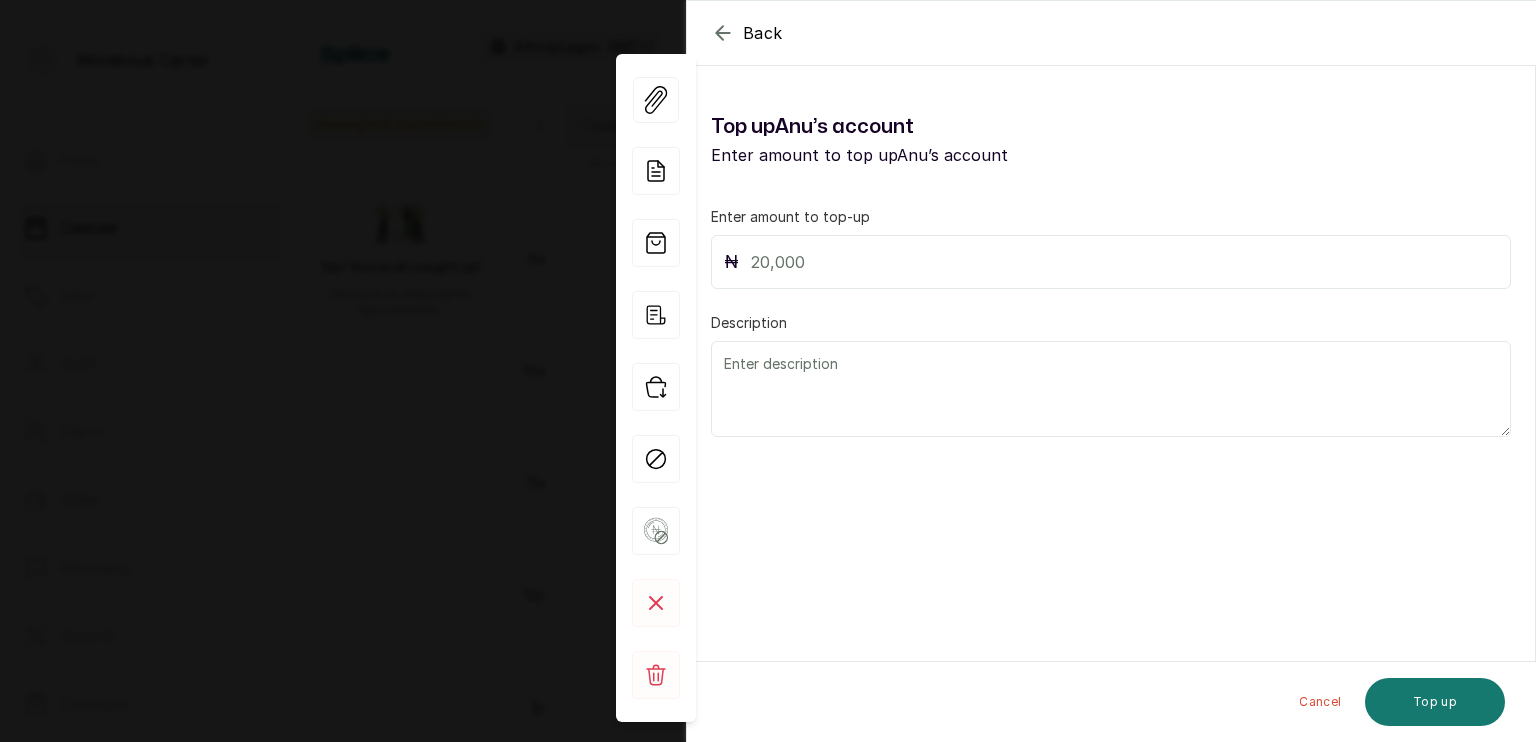 click at bounding box center [1124, 262] 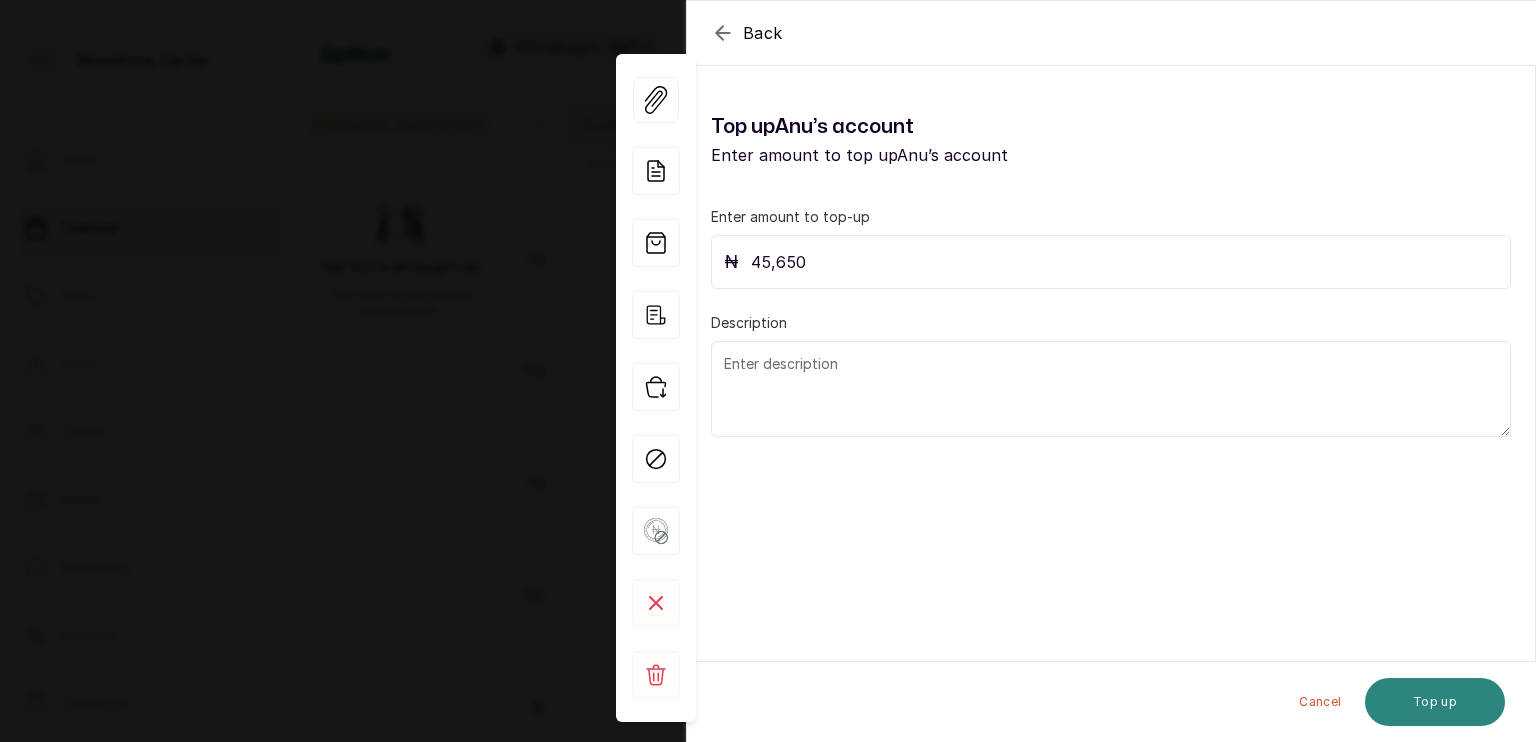 type on "45,650" 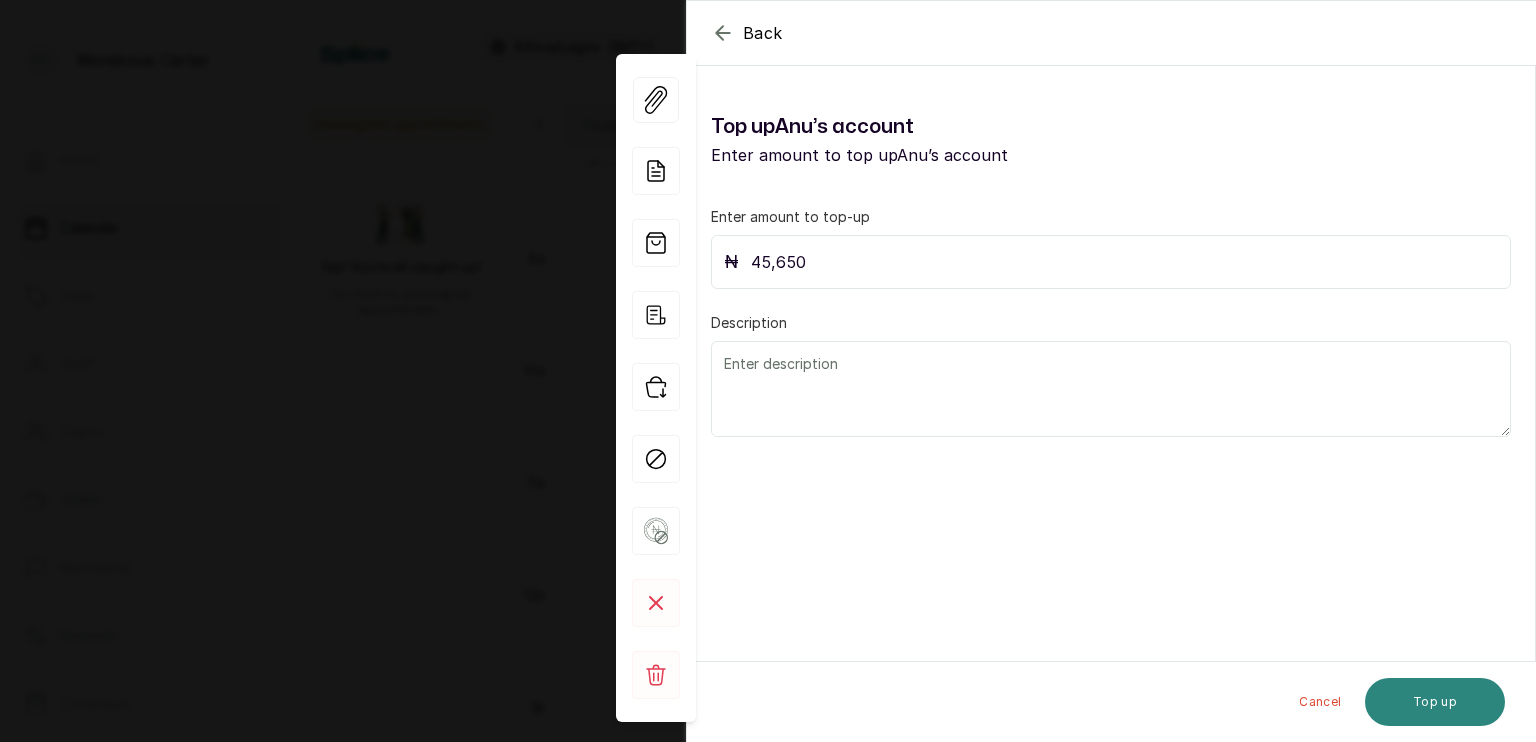 click on "Top up" at bounding box center (1435, 702) 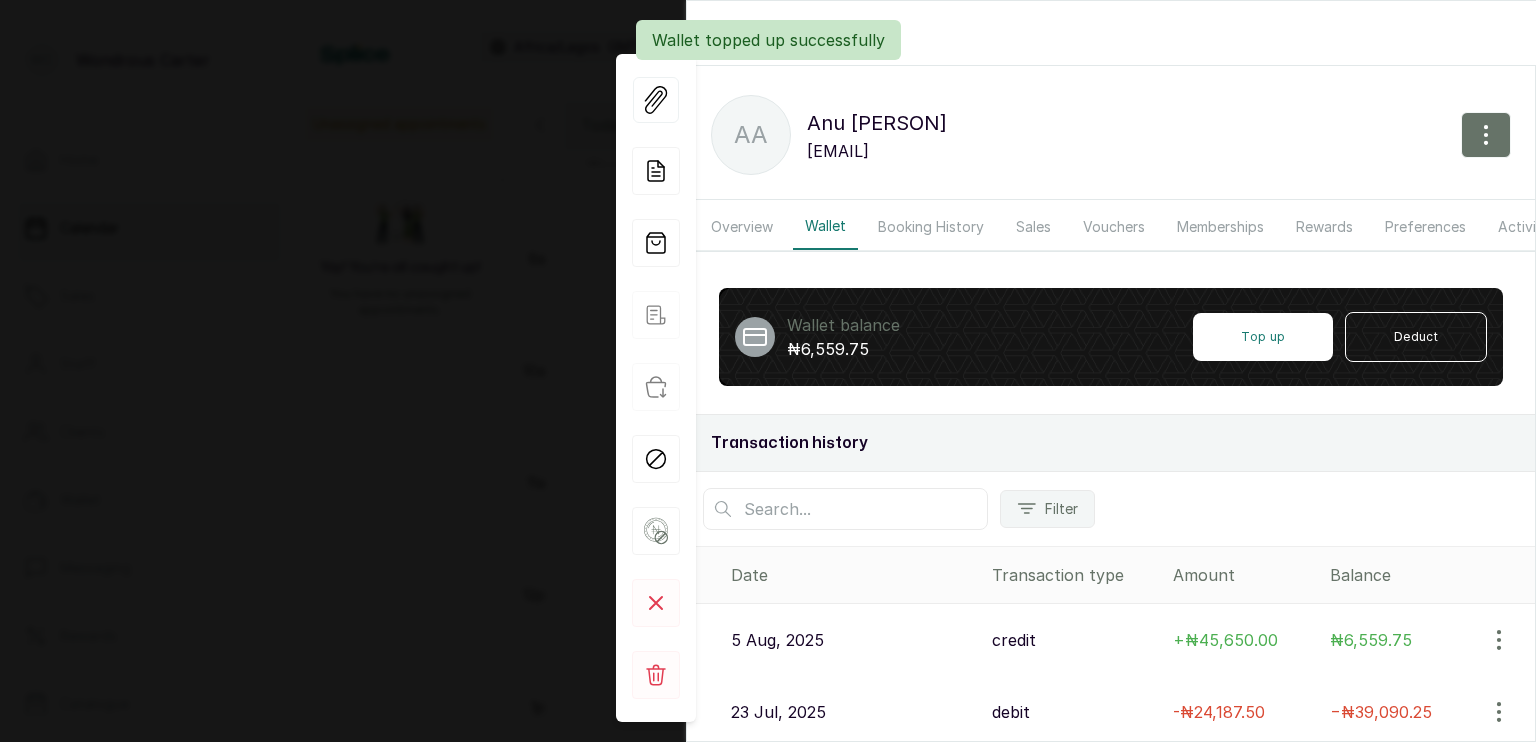 click on "Wallet topped up successfully" at bounding box center [768, 40] 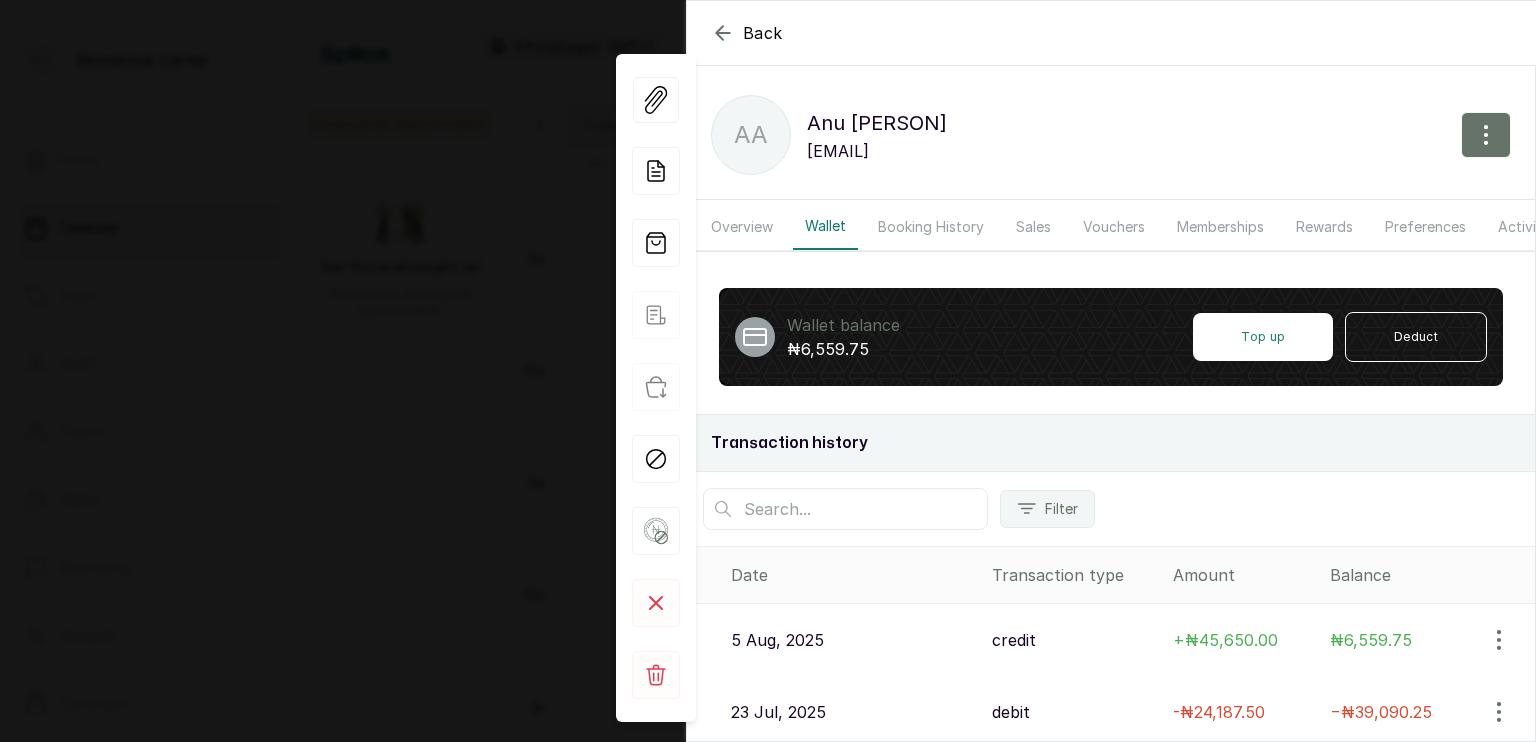 click 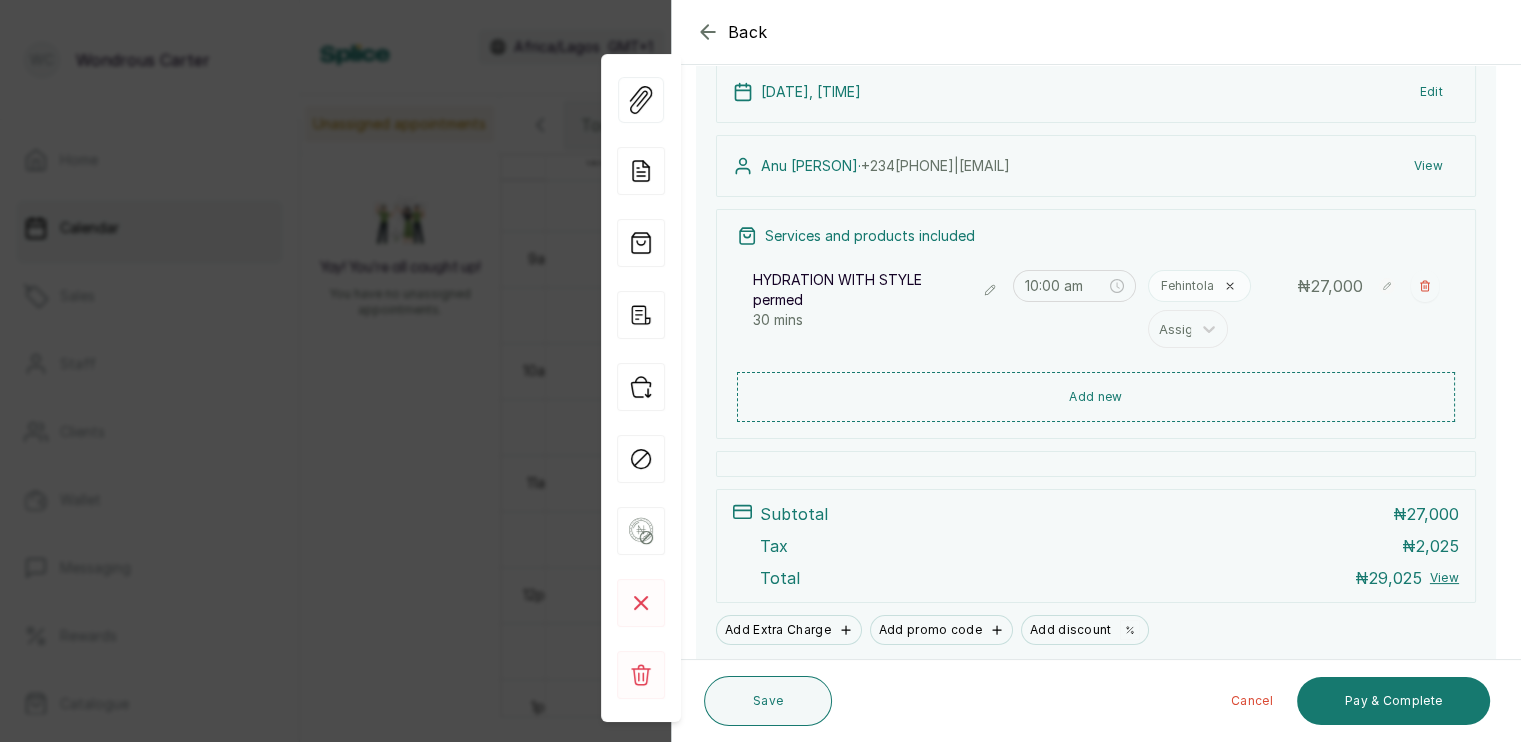 scroll, scrollTop: 159, scrollLeft: 0, axis: vertical 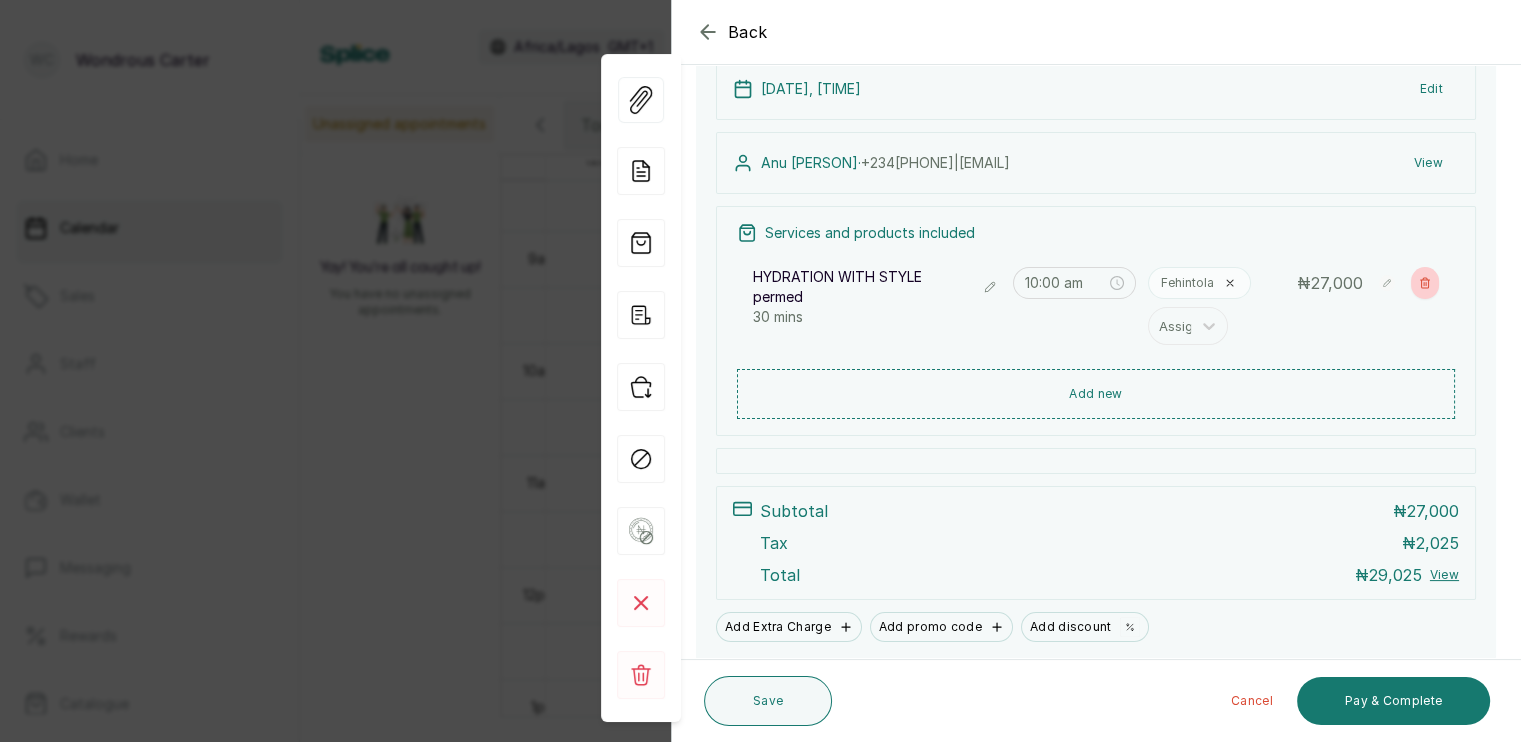 click 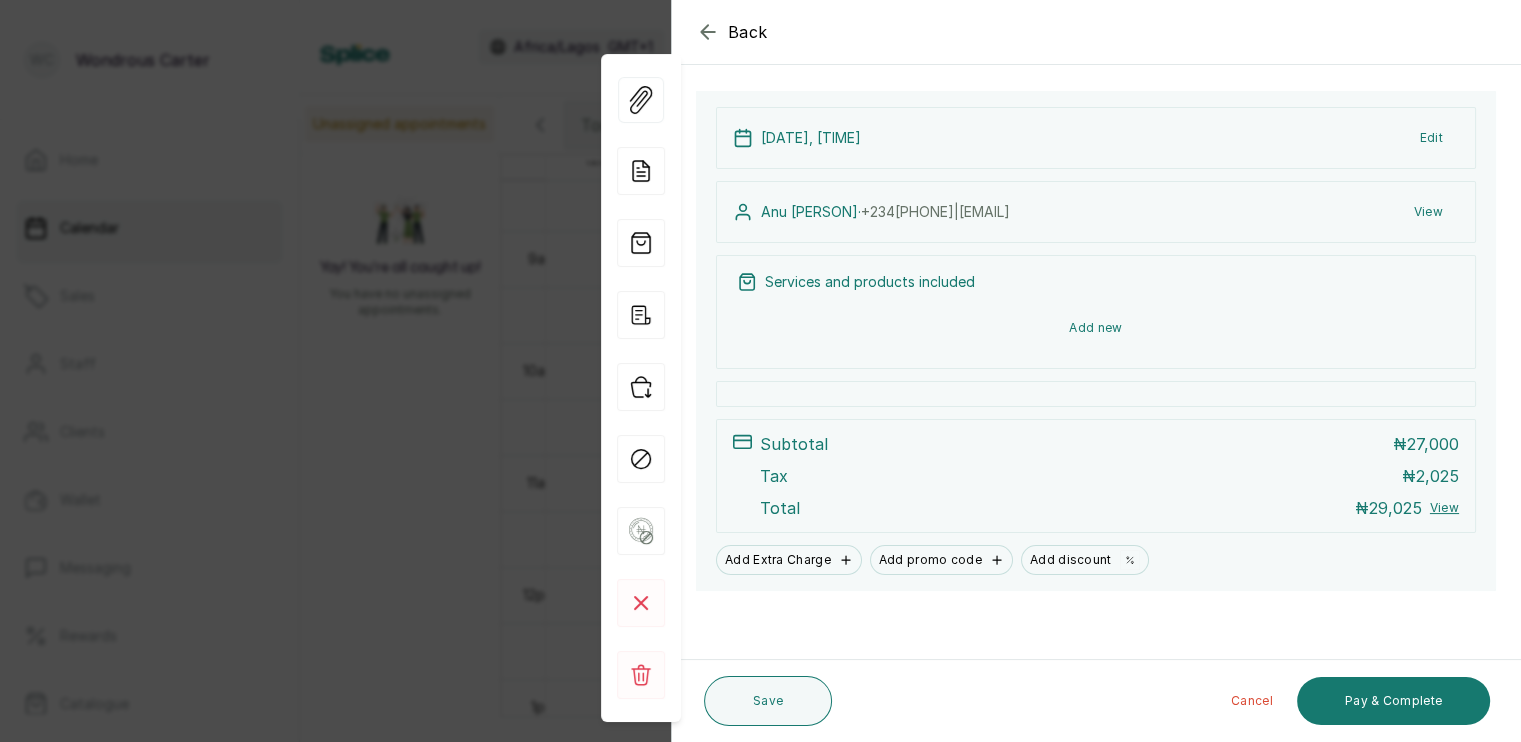 scroll, scrollTop: 108, scrollLeft: 0, axis: vertical 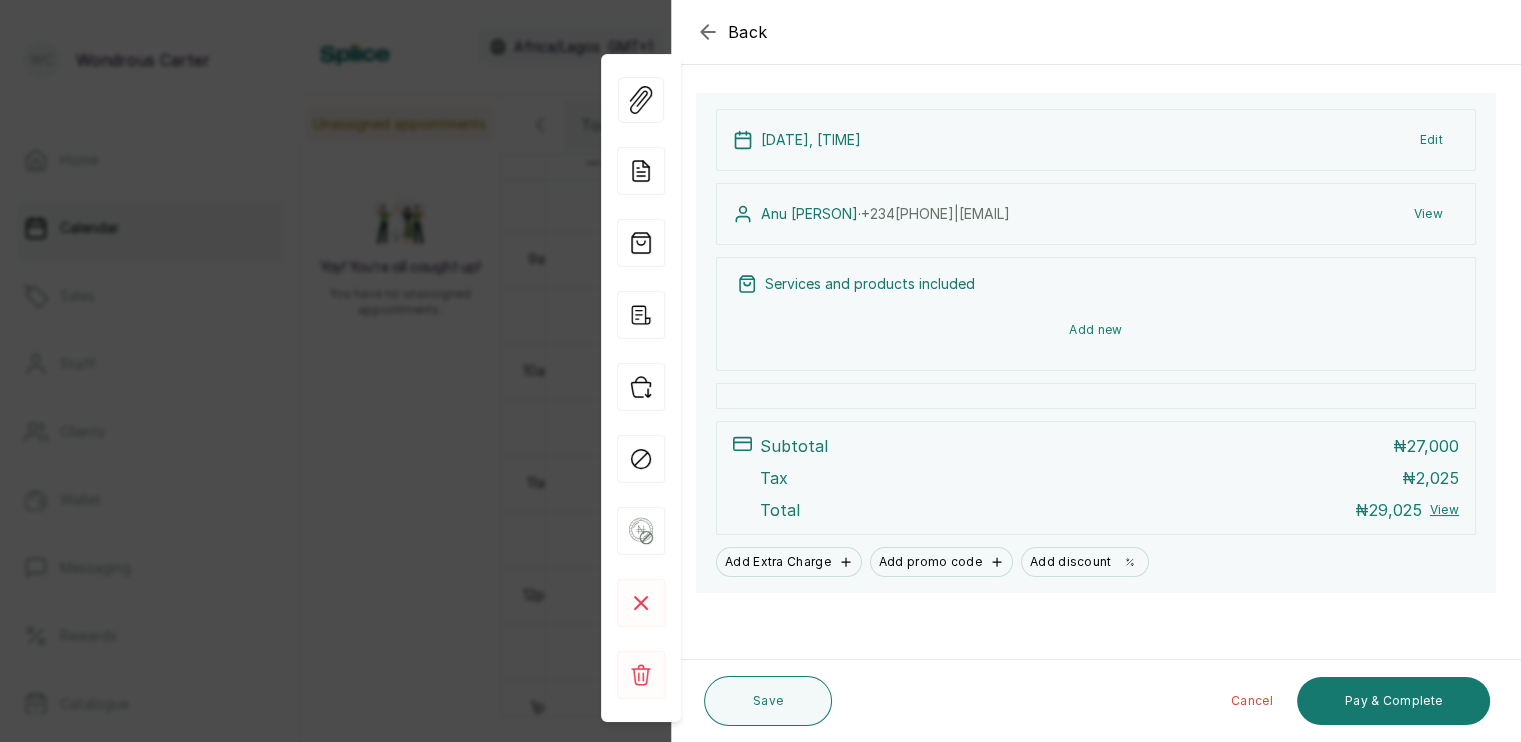 click on "Add new" at bounding box center (1096, 330) 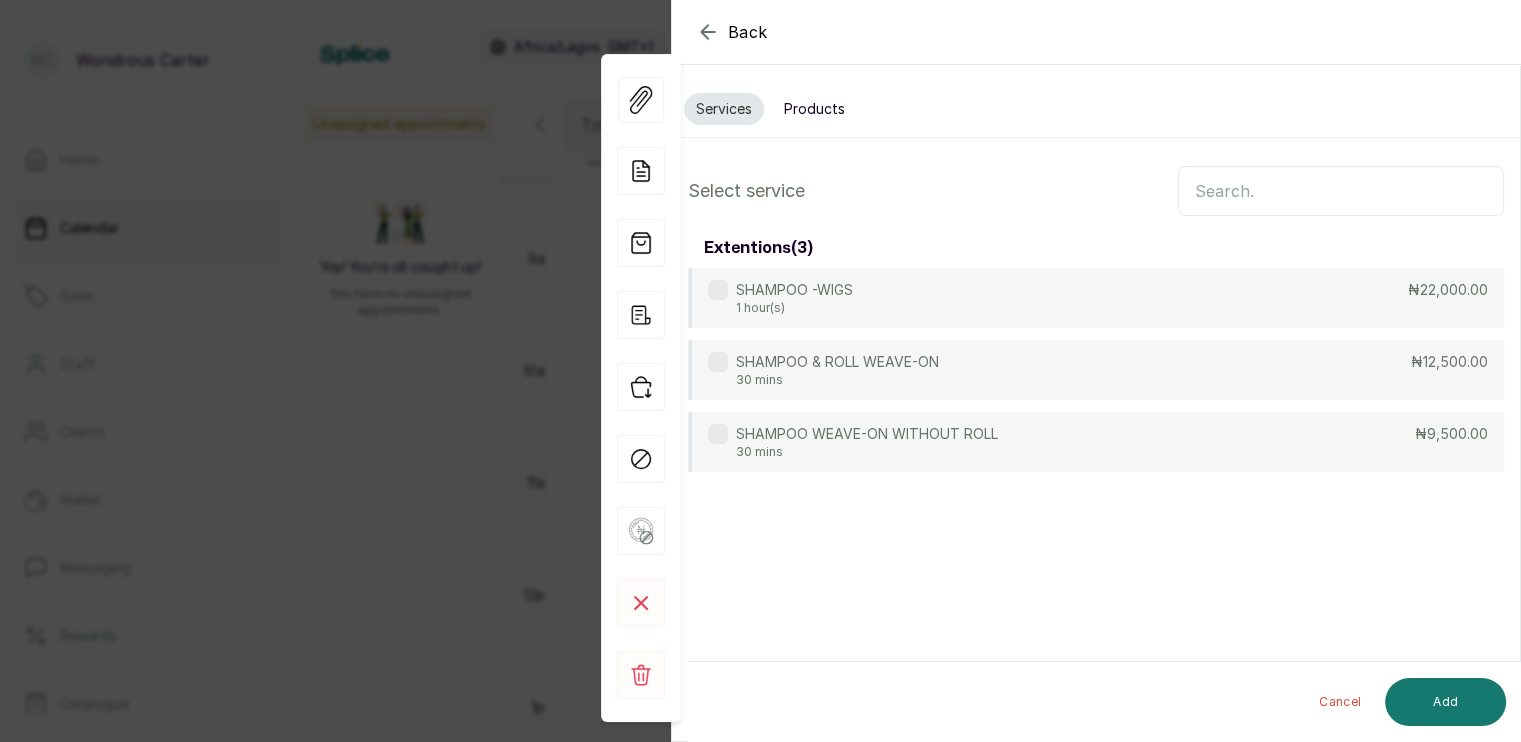 scroll, scrollTop: 0, scrollLeft: 0, axis: both 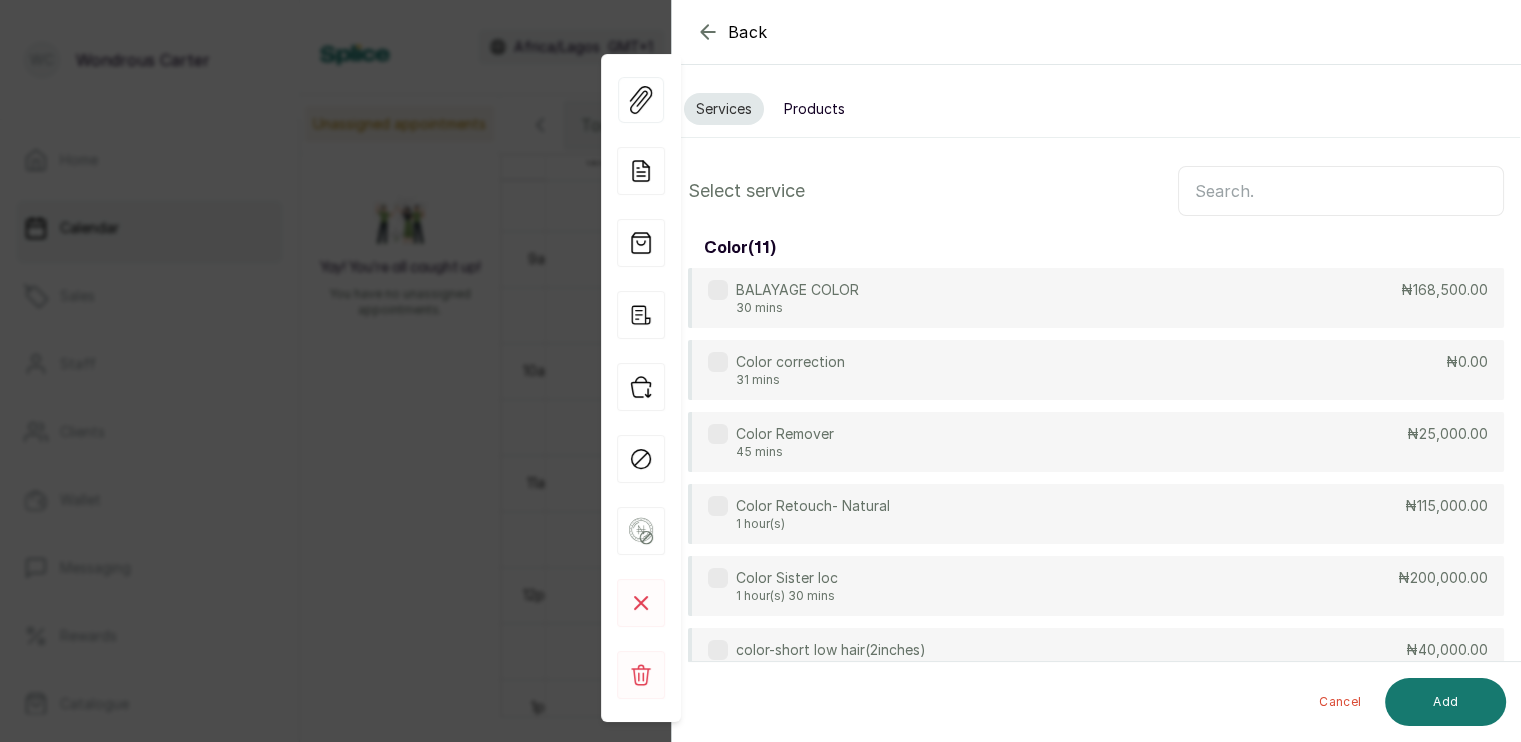 click at bounding box center [1341, 191] 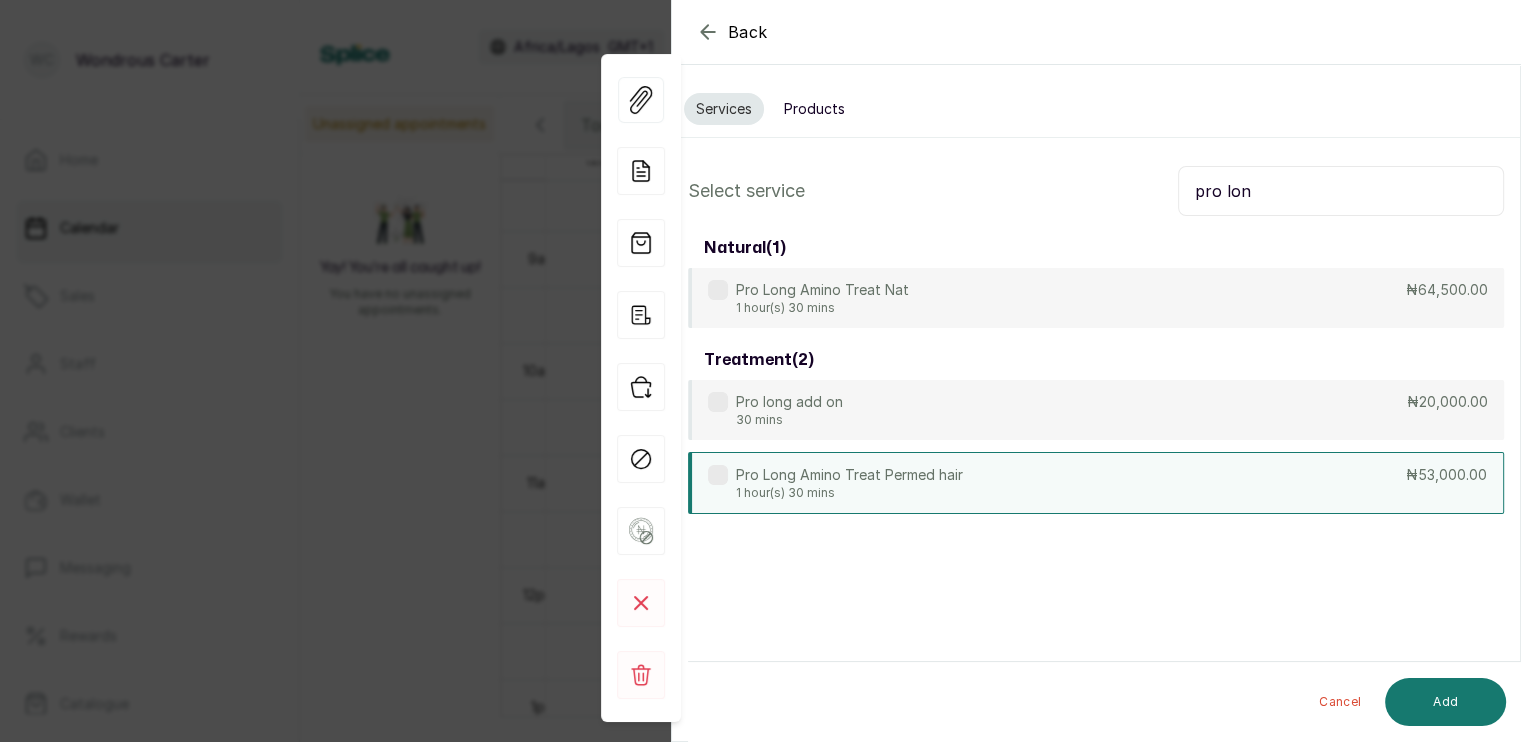click on "Pro Long Amino Treat Permed hair" at bounding box center [849, 475] 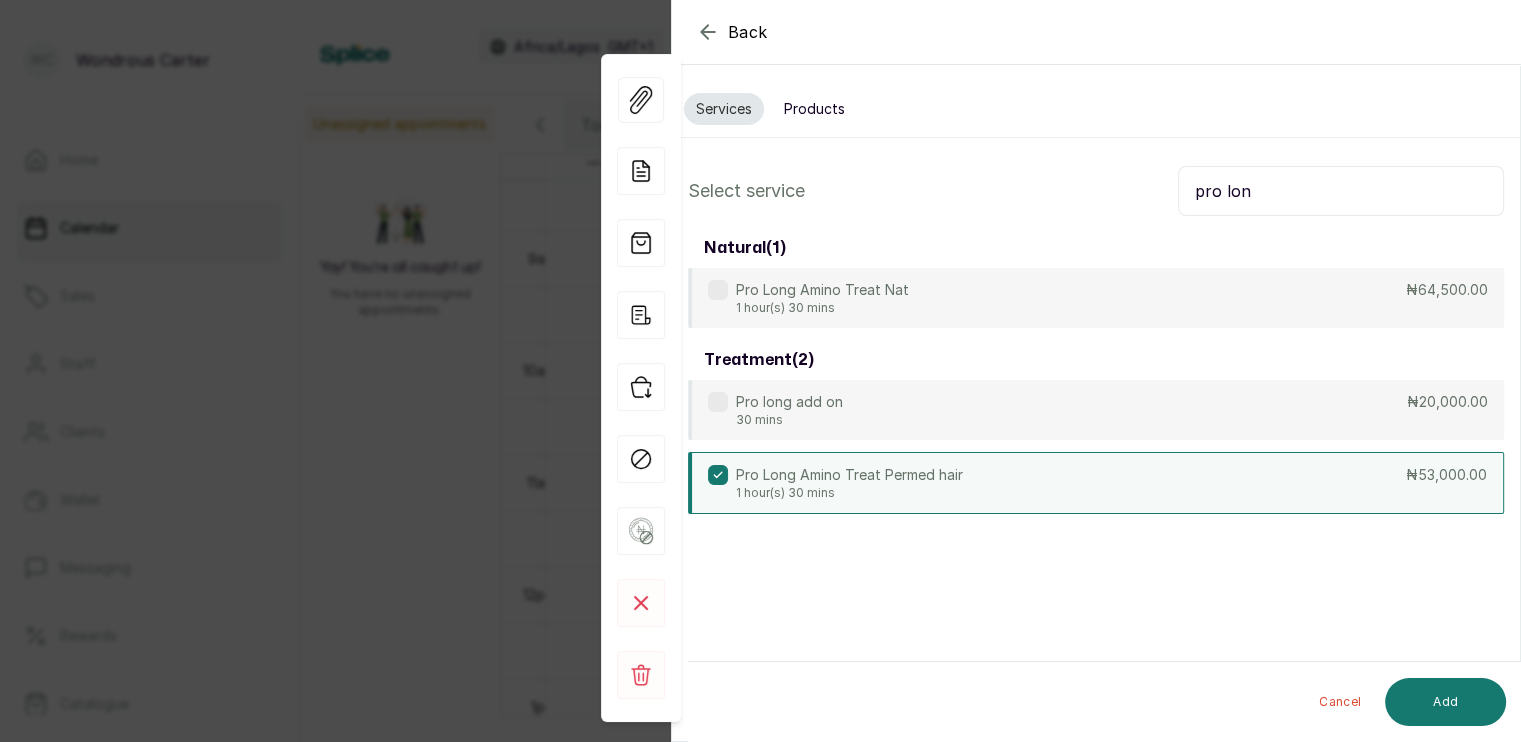click on "pro lon" at bounding box center (1341, 191) 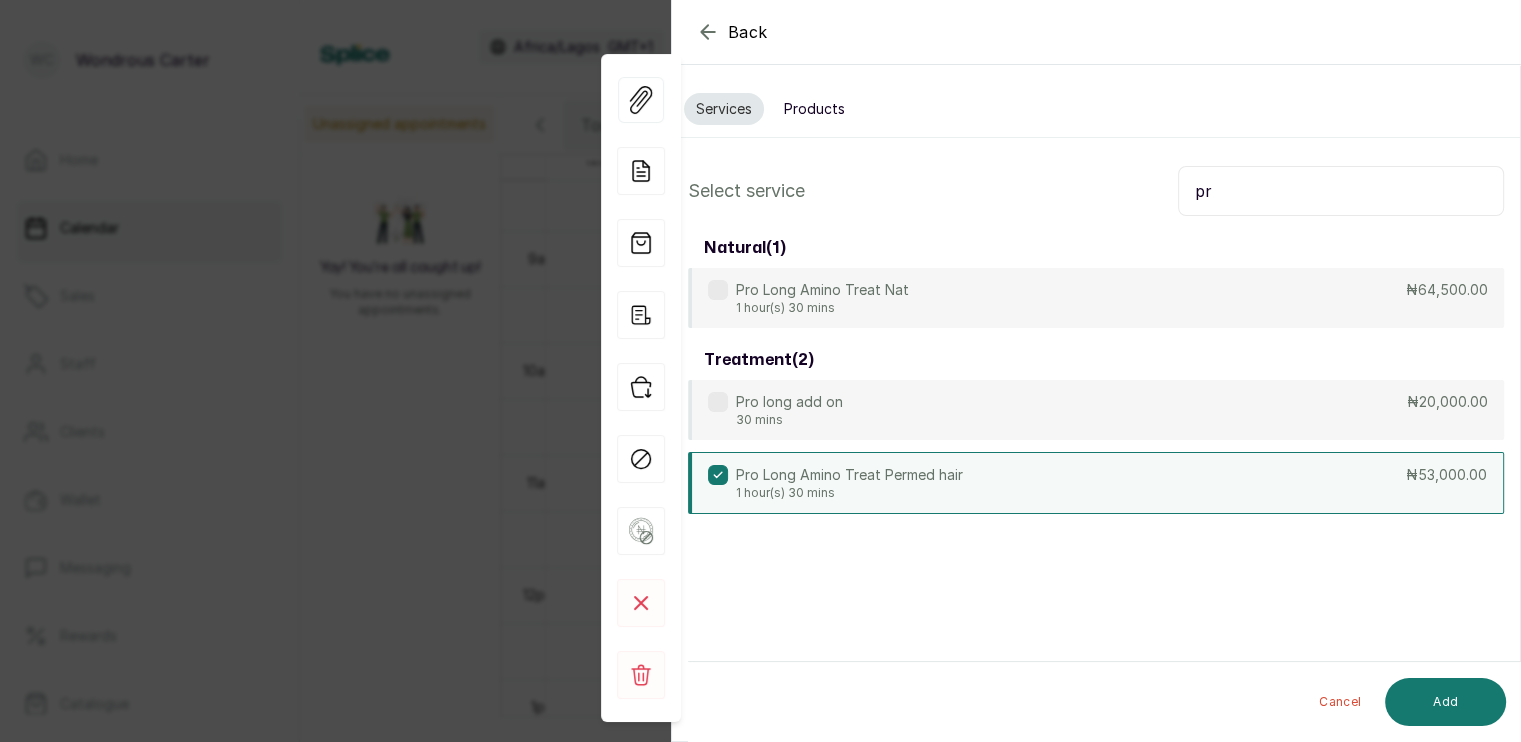 type on "p" 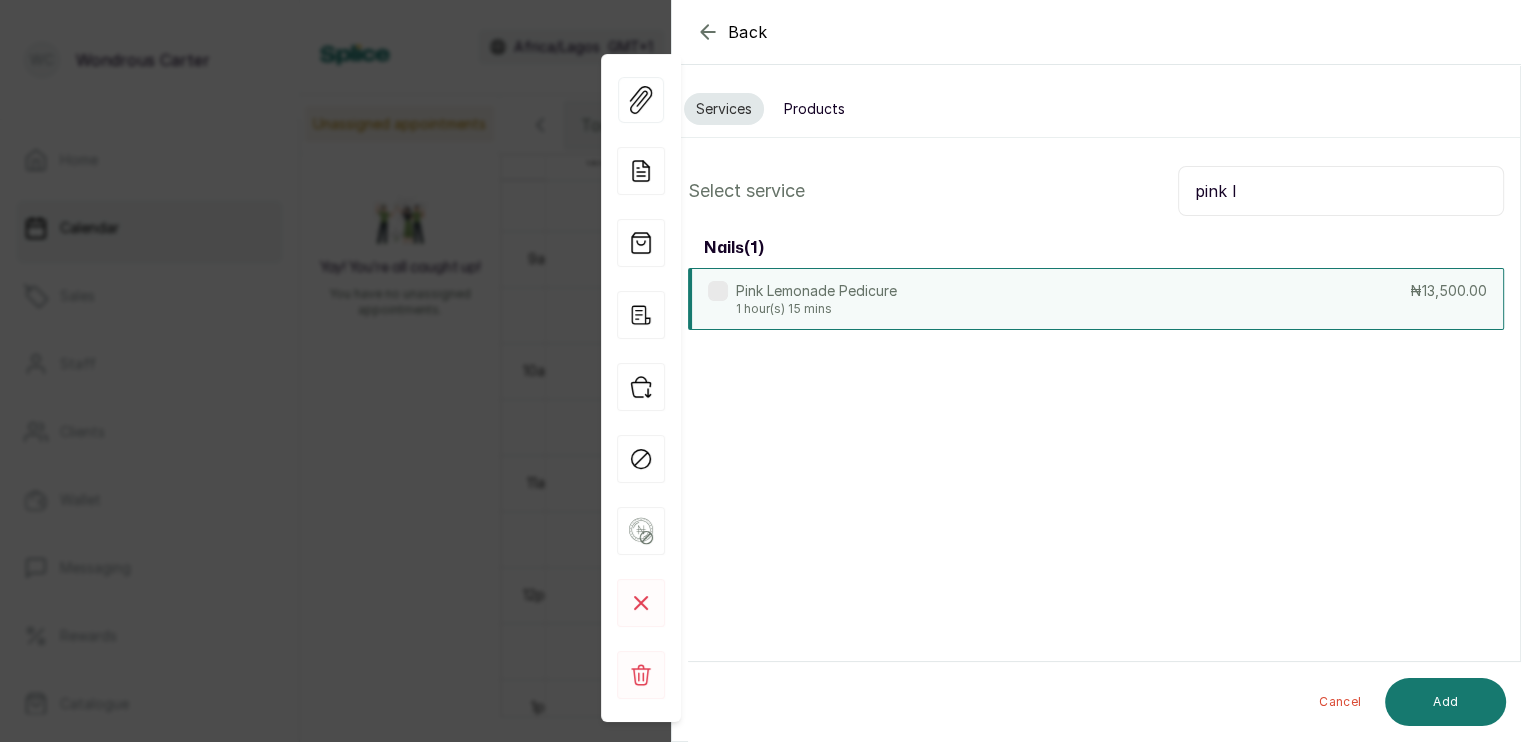 type on "pink l" 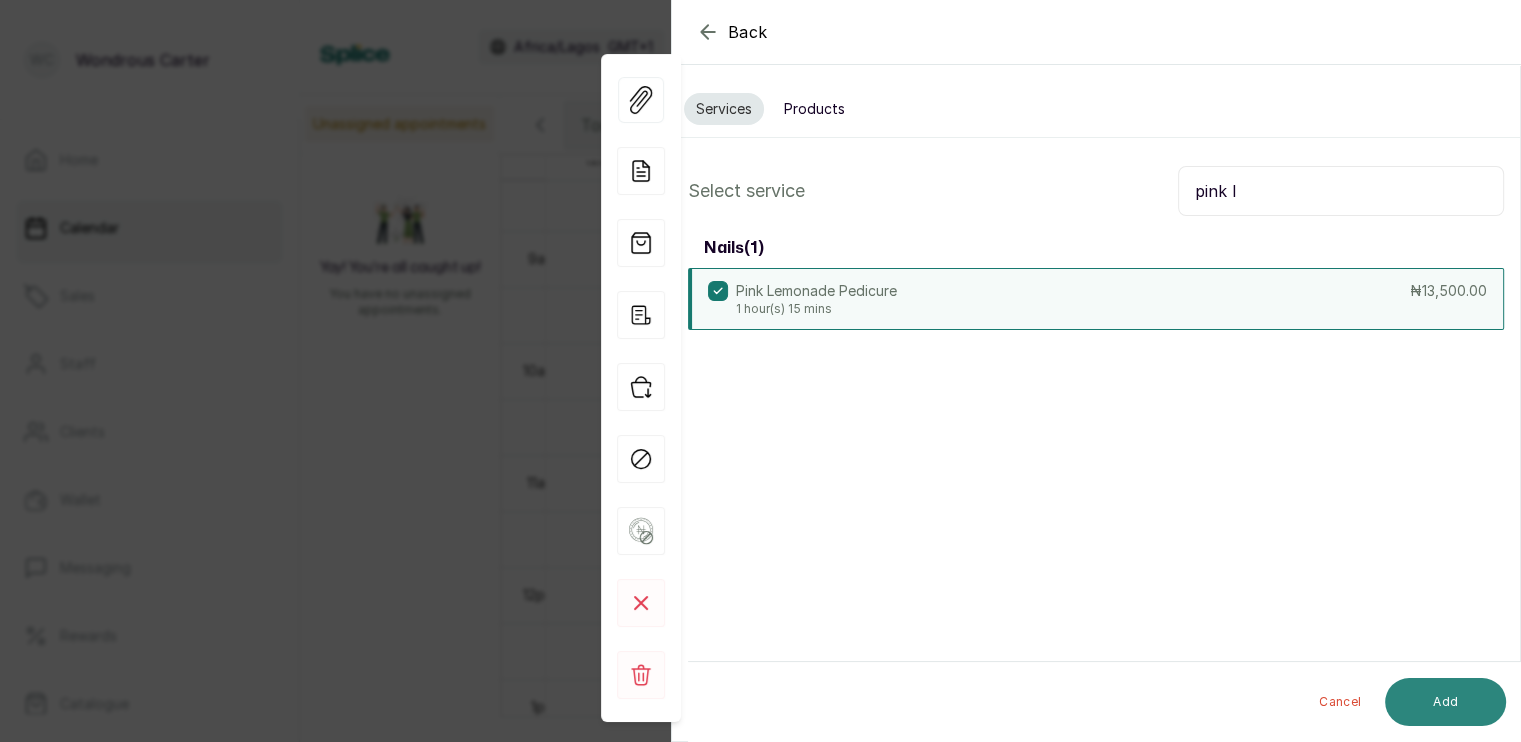 click on "Add" at bounding box center (1445, 702) 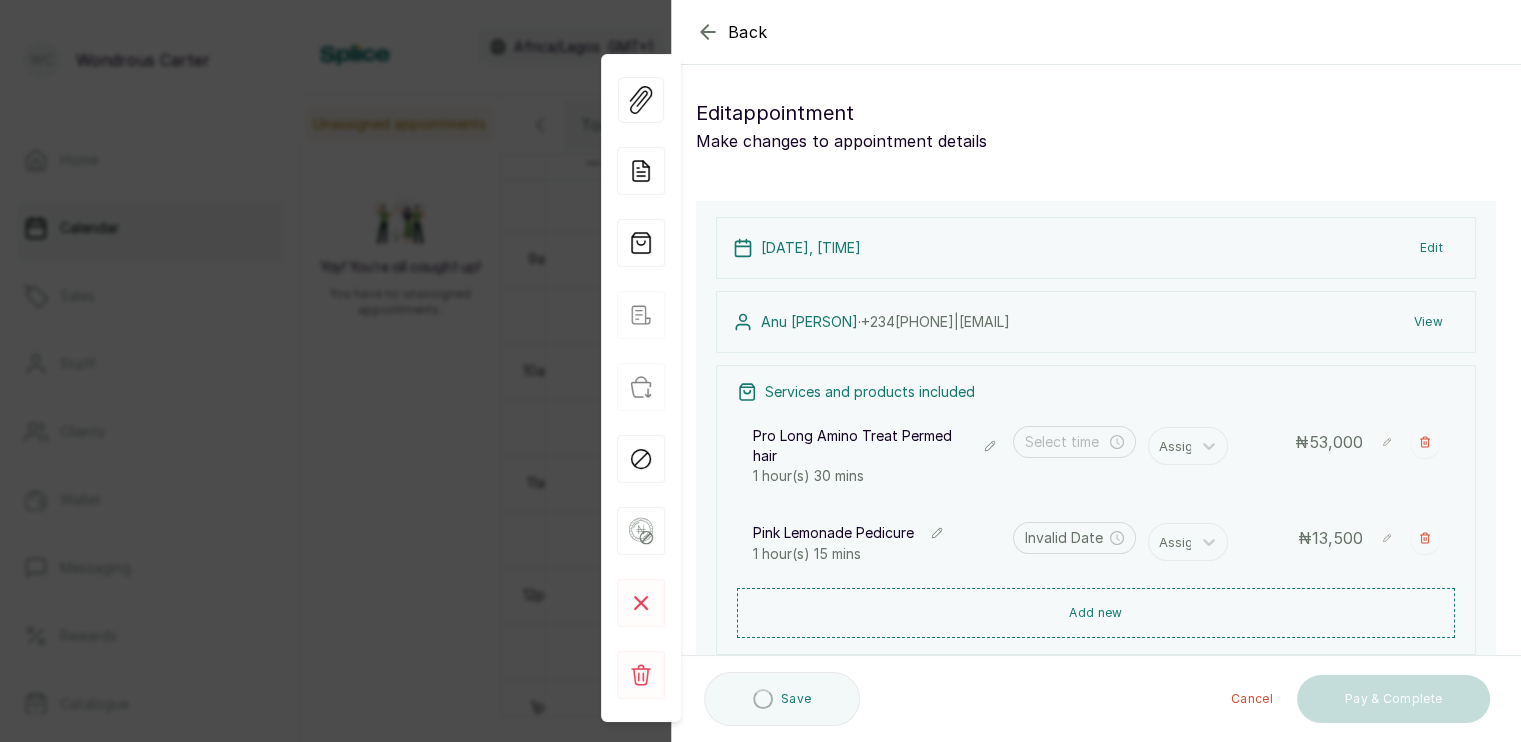 type on "10:00 am" 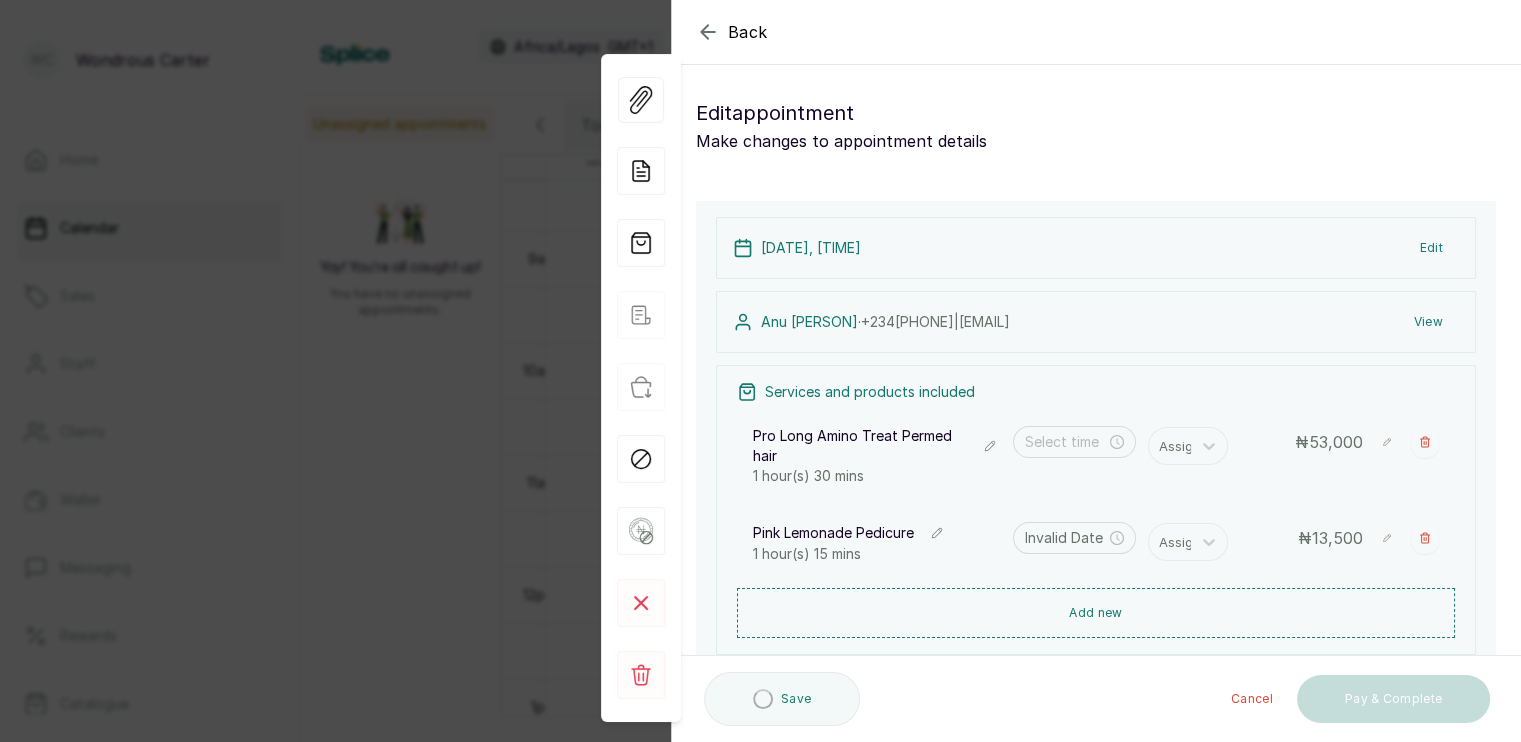 type on "11:30 am" 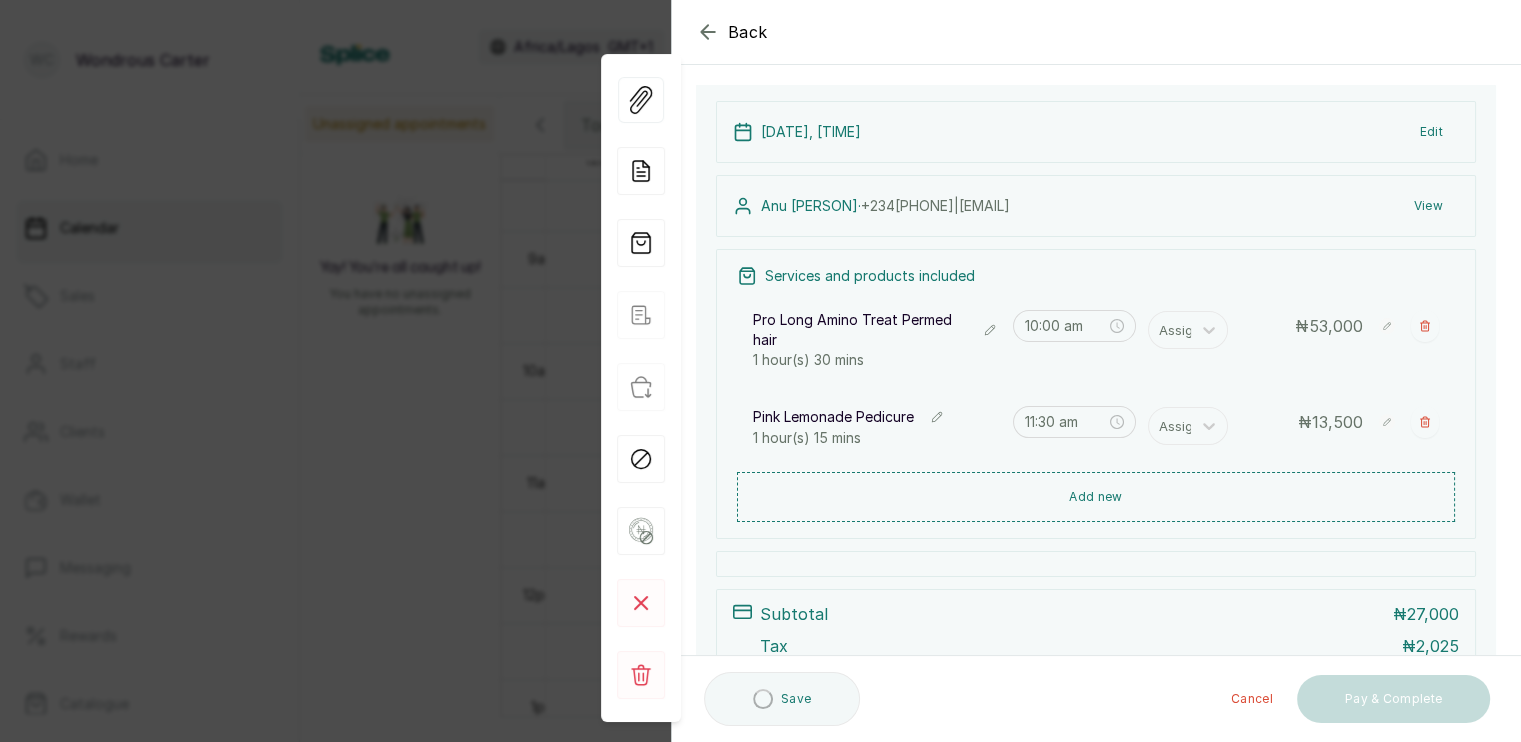scroll, scrollTop: 116, scrollLeft: 0, axis: vertical 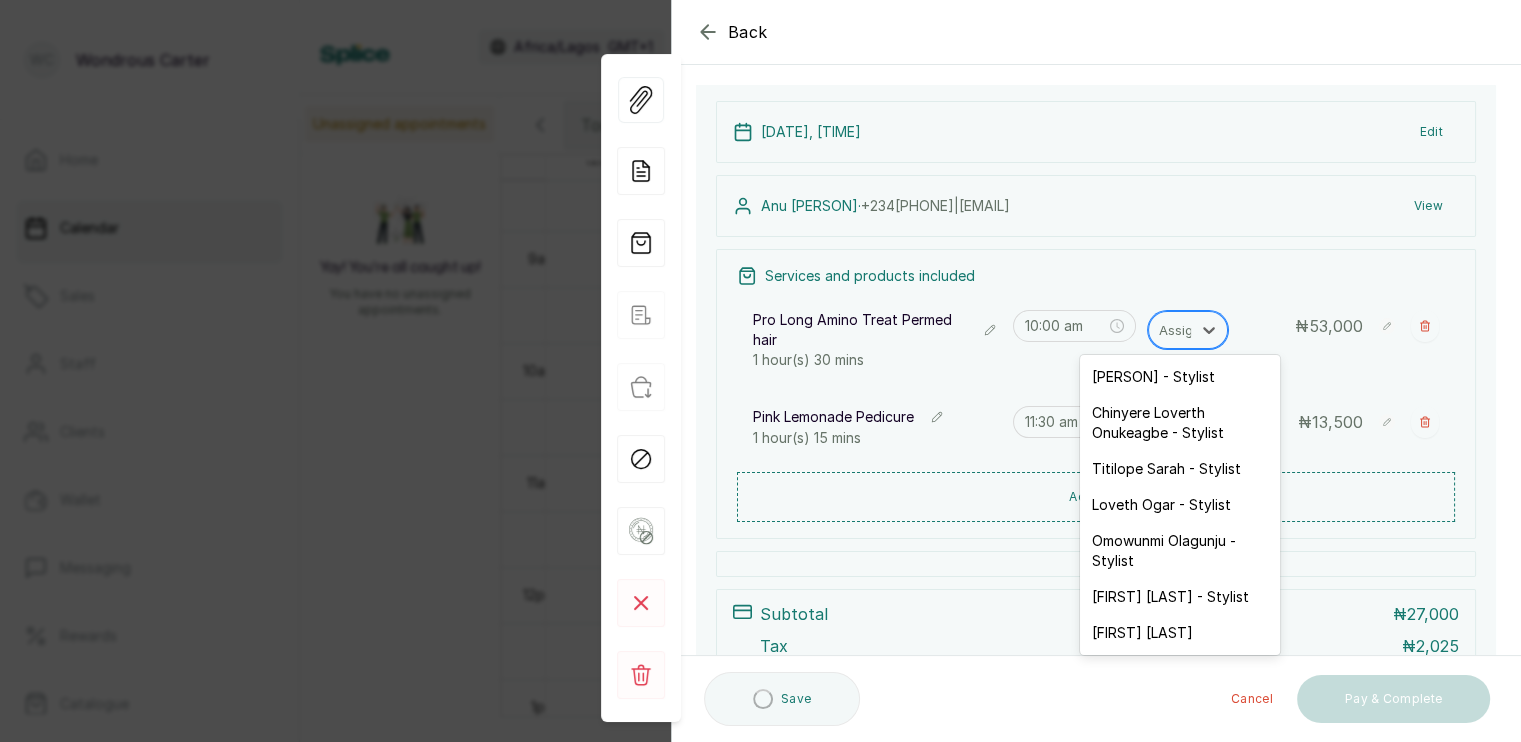 click at bounding box center [1180, 330] 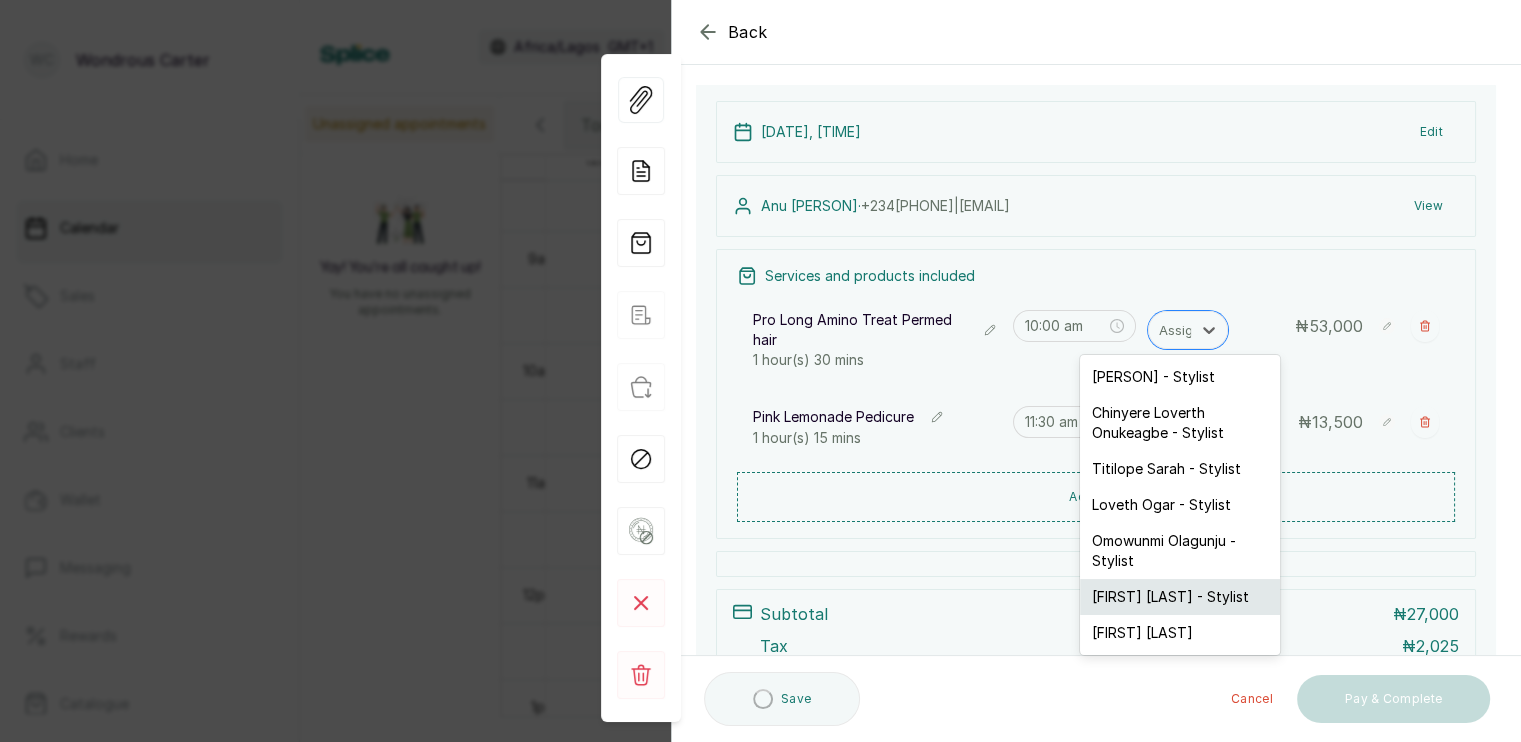 click on "[FIRST] [LAST] - Stylist" at bounding box center [1180, 597] 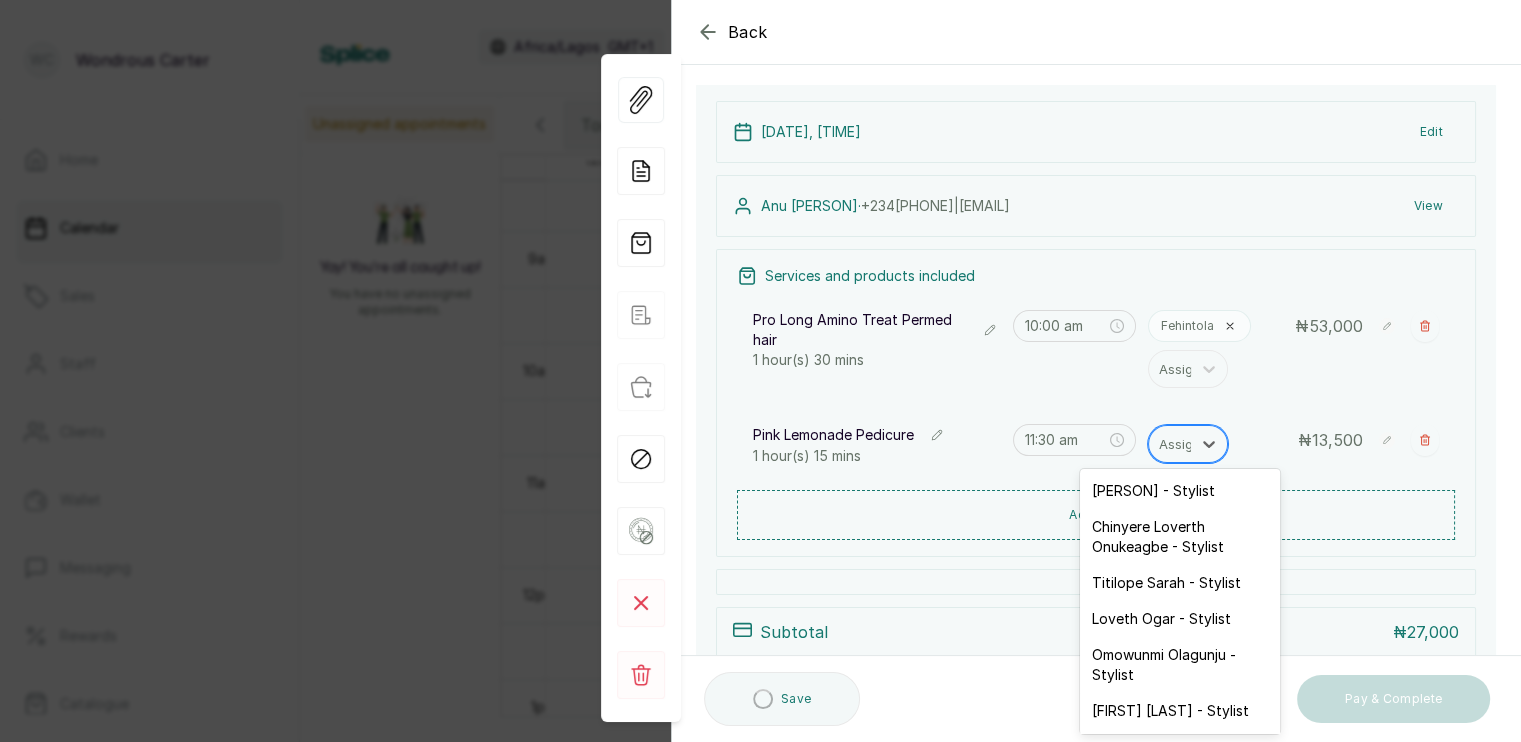 click at bounding box center (1180, 444) 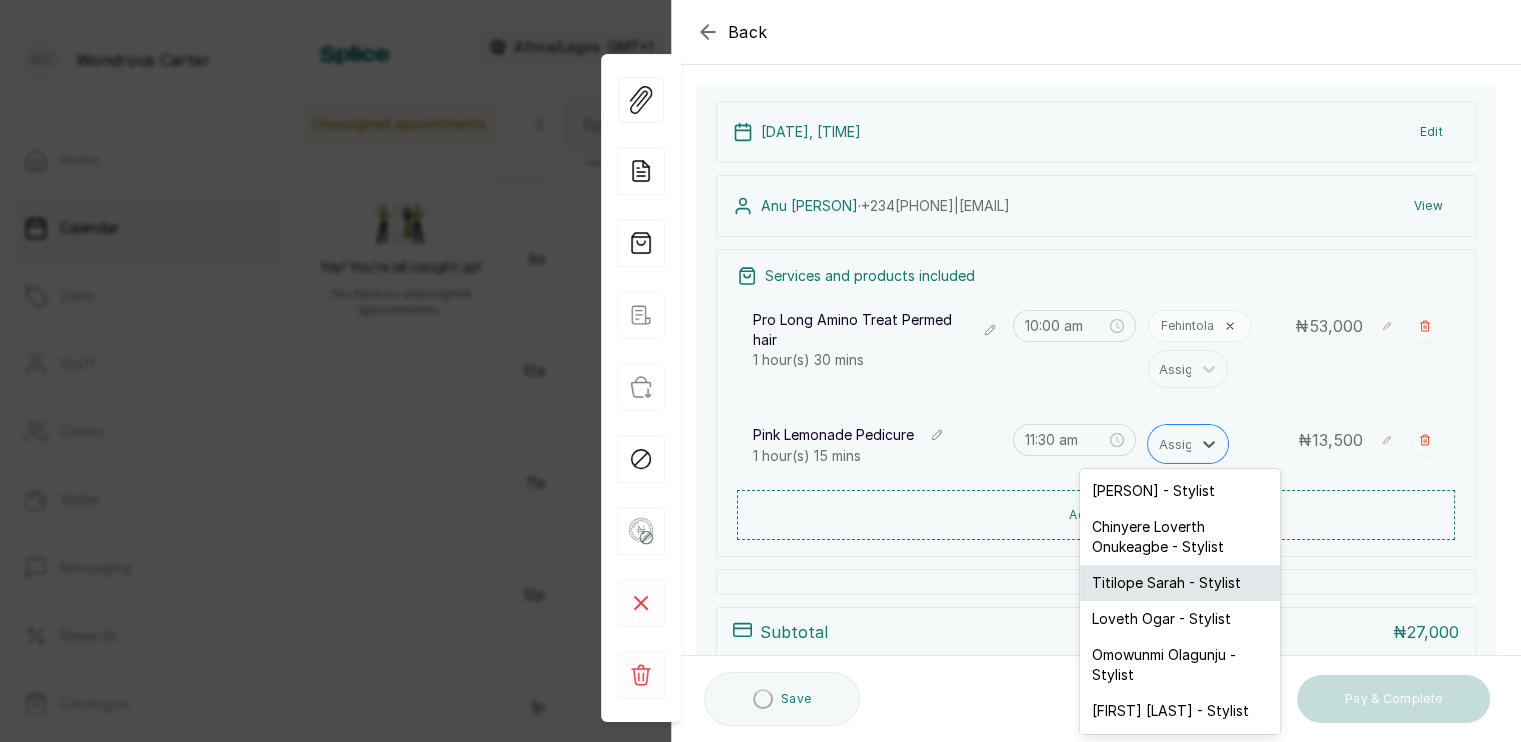 click on "Titilope Sarah - Stylist" at bounding box center (1180, 583) 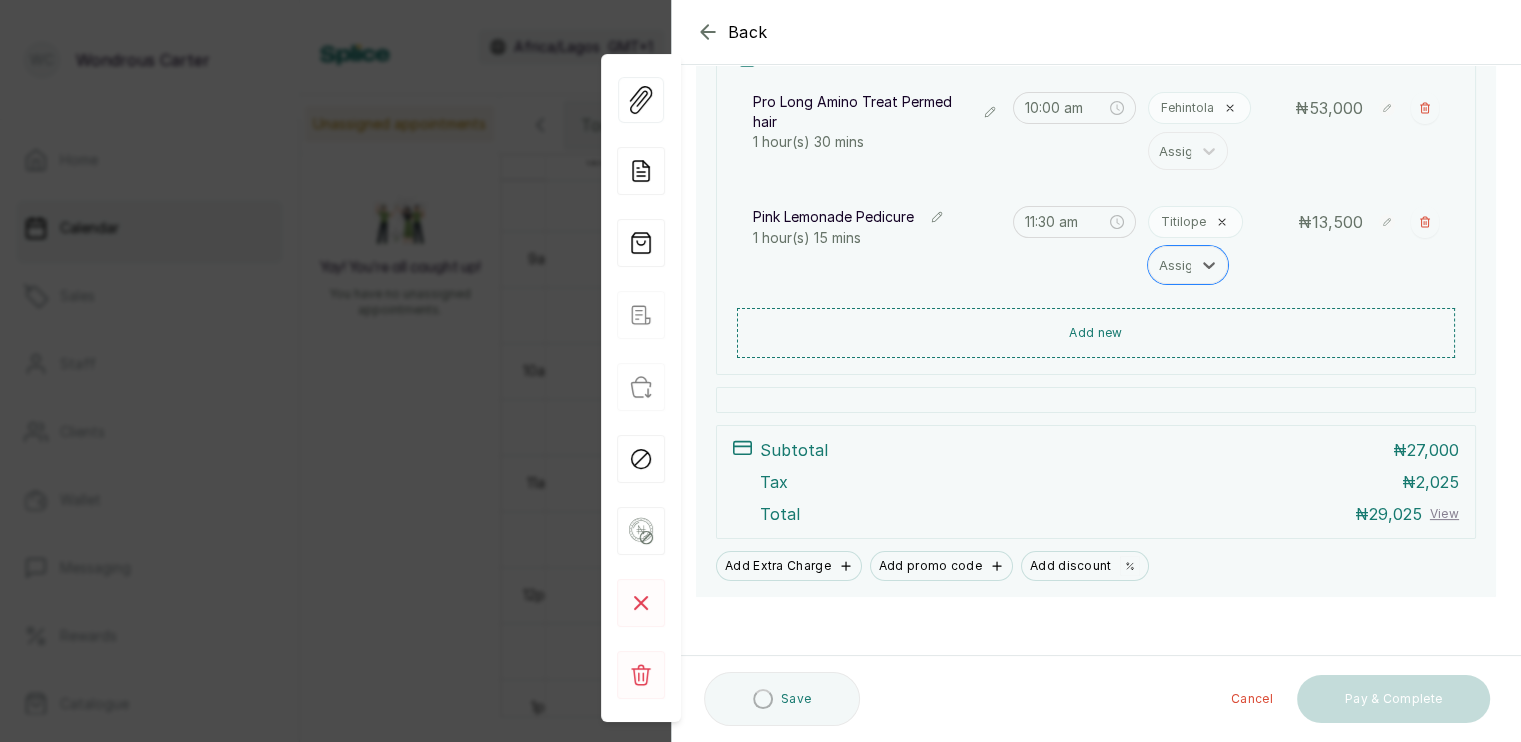 scroll, scrollTop: 338, scrollLeft: 0, axis: vertical 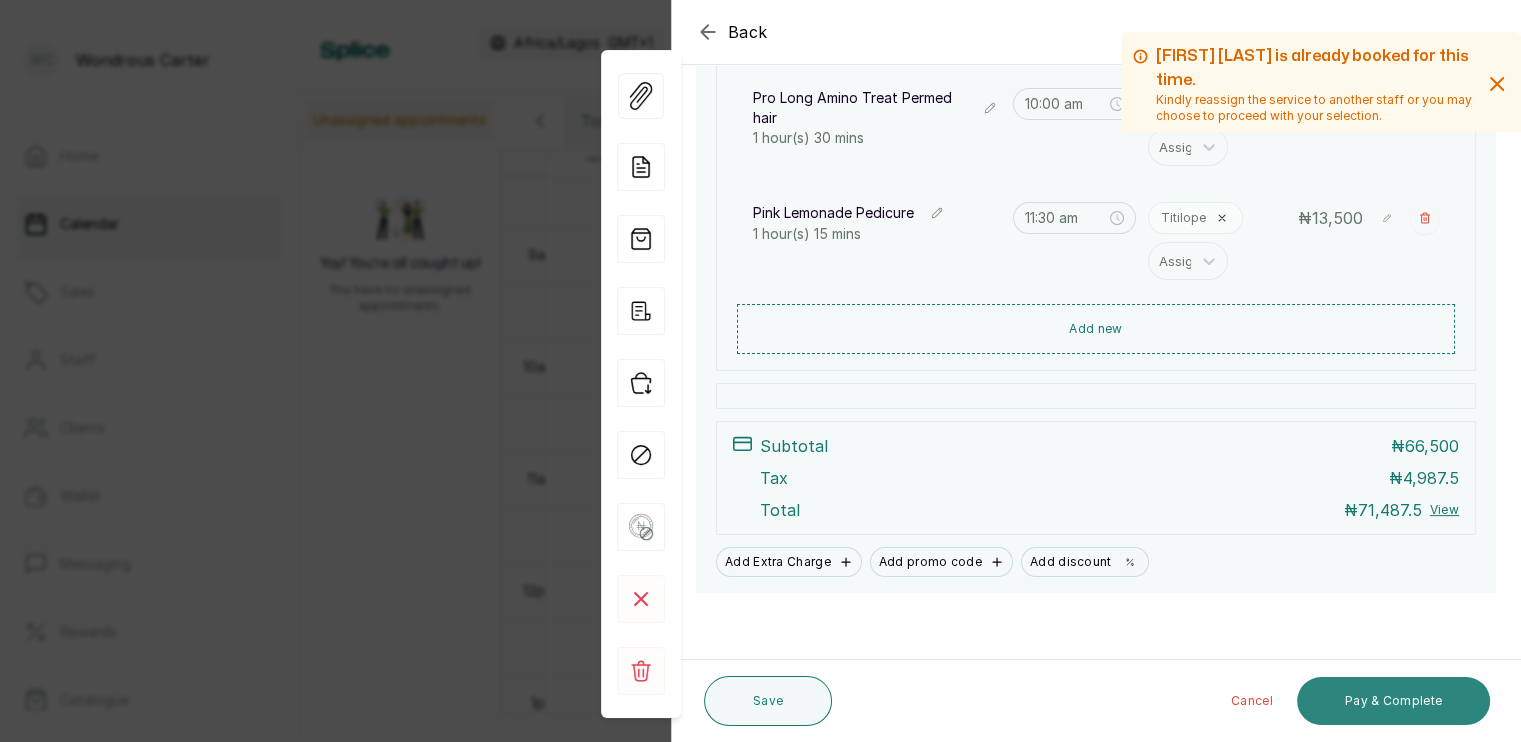 click on "Pay & Complete" at bounding box center (1393, 701) 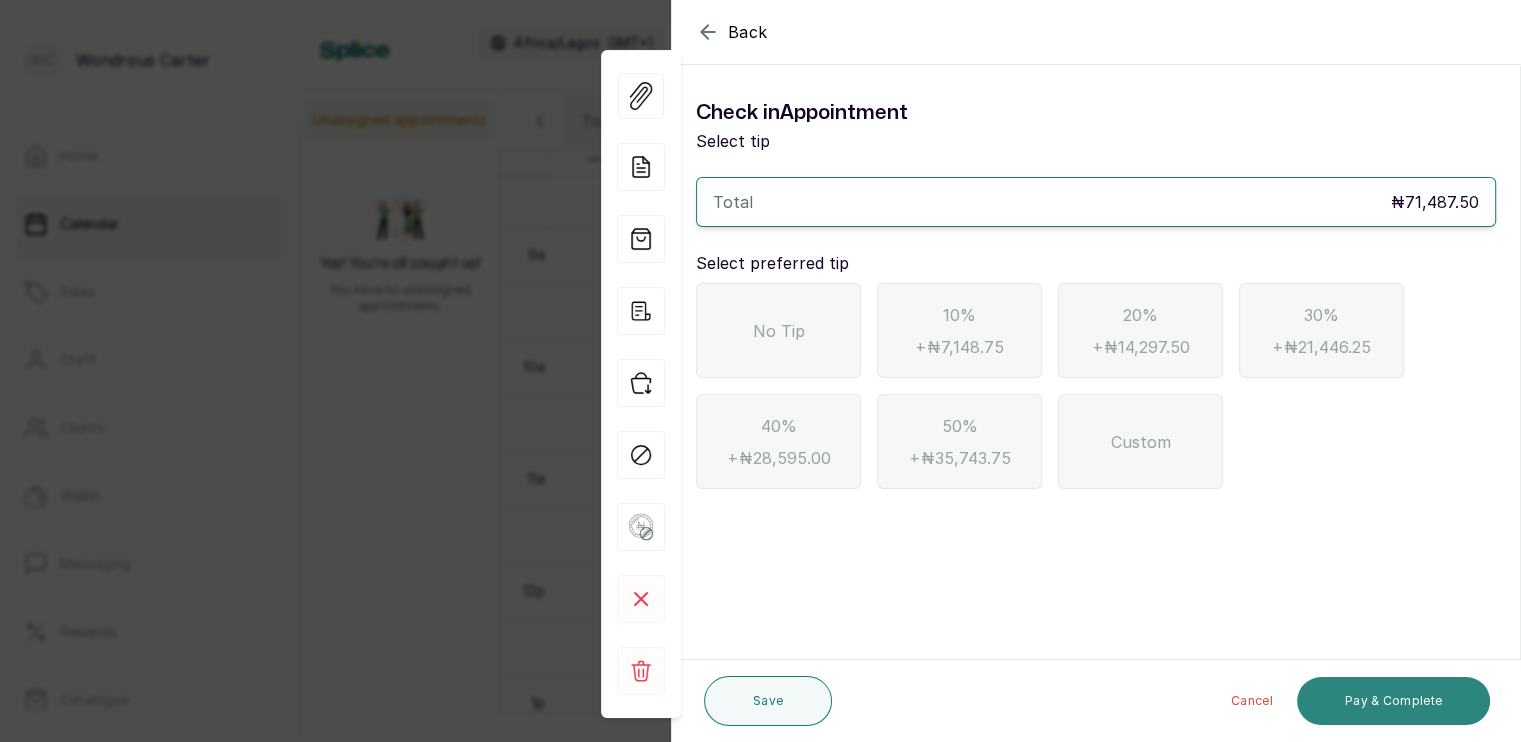 scroll, scrollTop: 0, scrollLeft: 0, axis: both 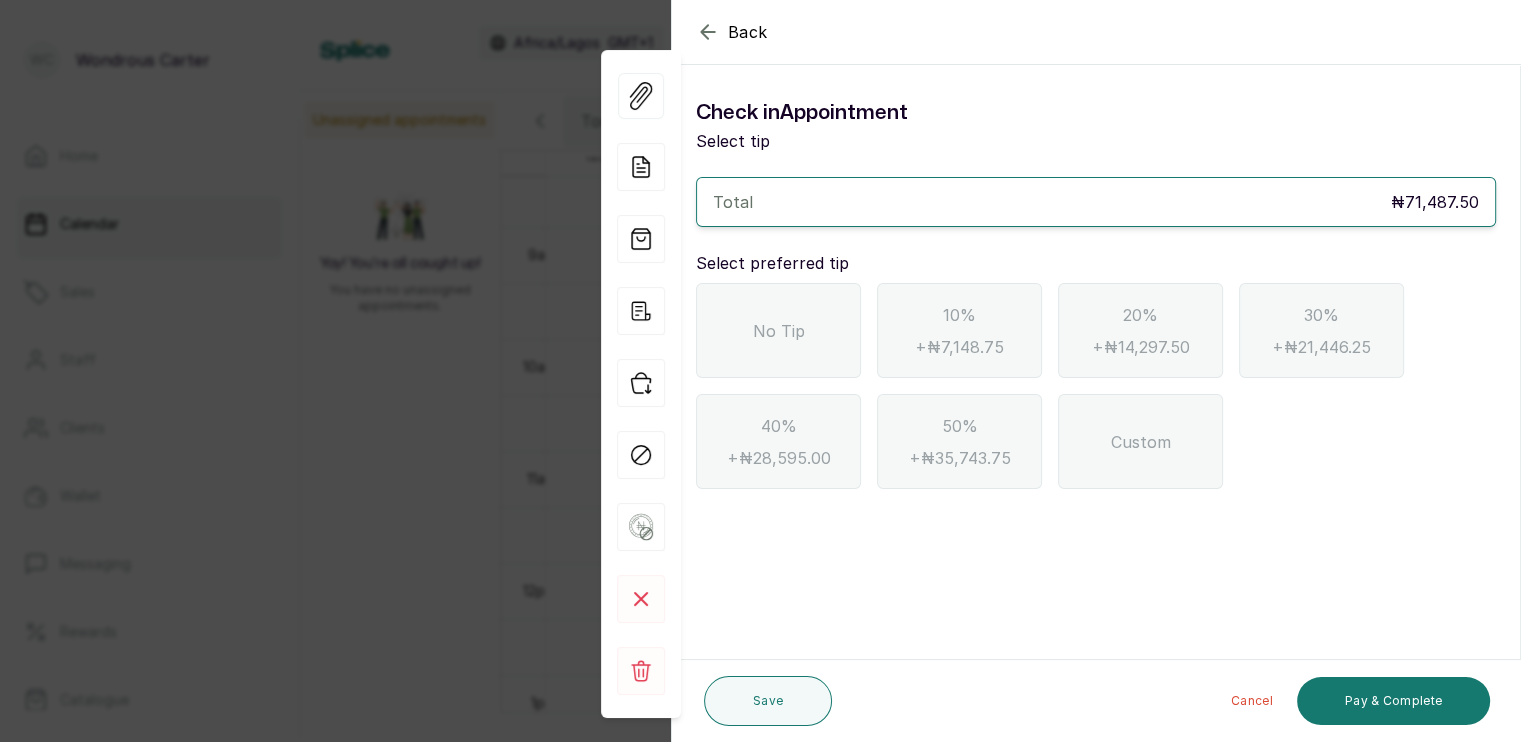 click on "No Tip" at bounding box center (779, 331) 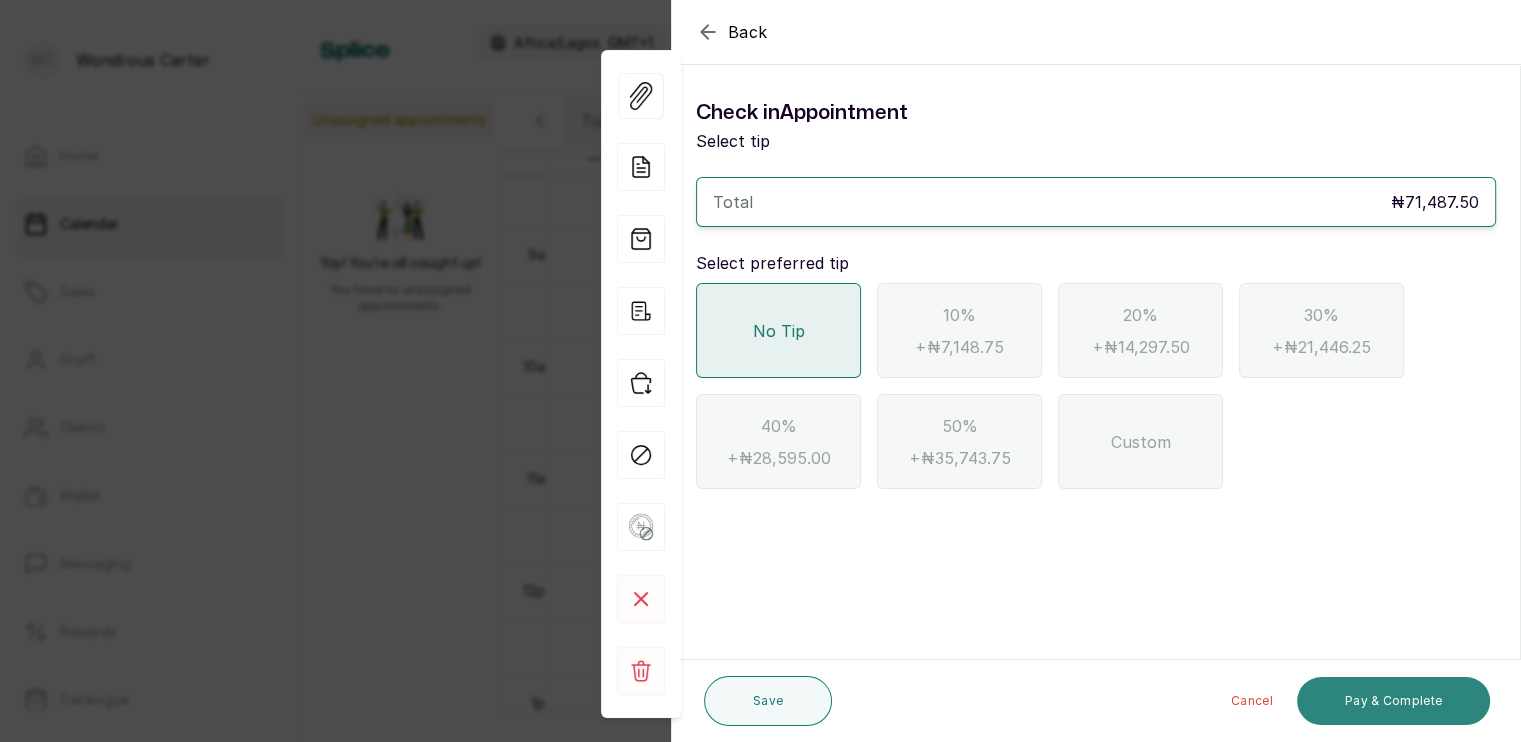 click on "Pay & Complete" at bounding box center (1393, 701) 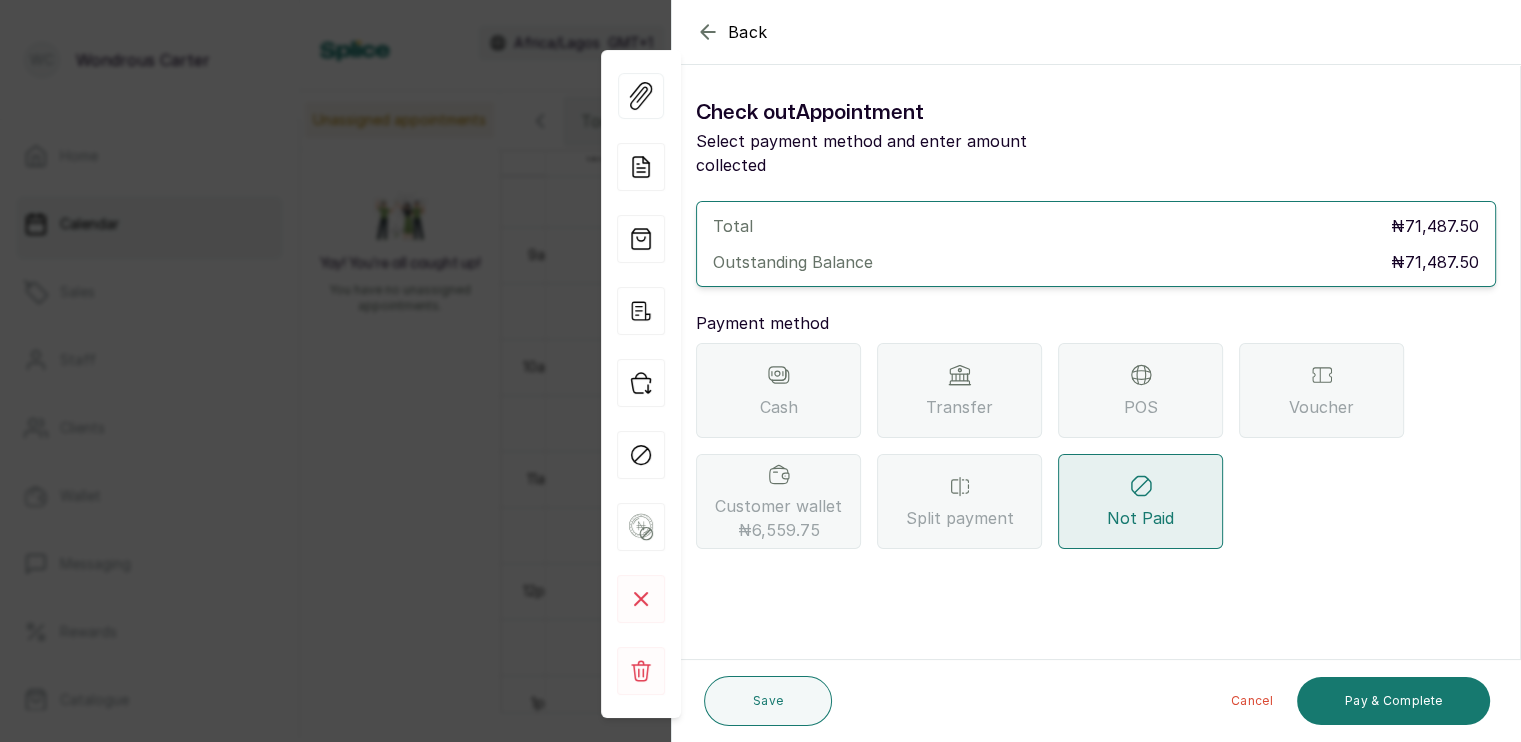 click on "Customer wallet ₦6,559.75" at bounding box center [778, 518] 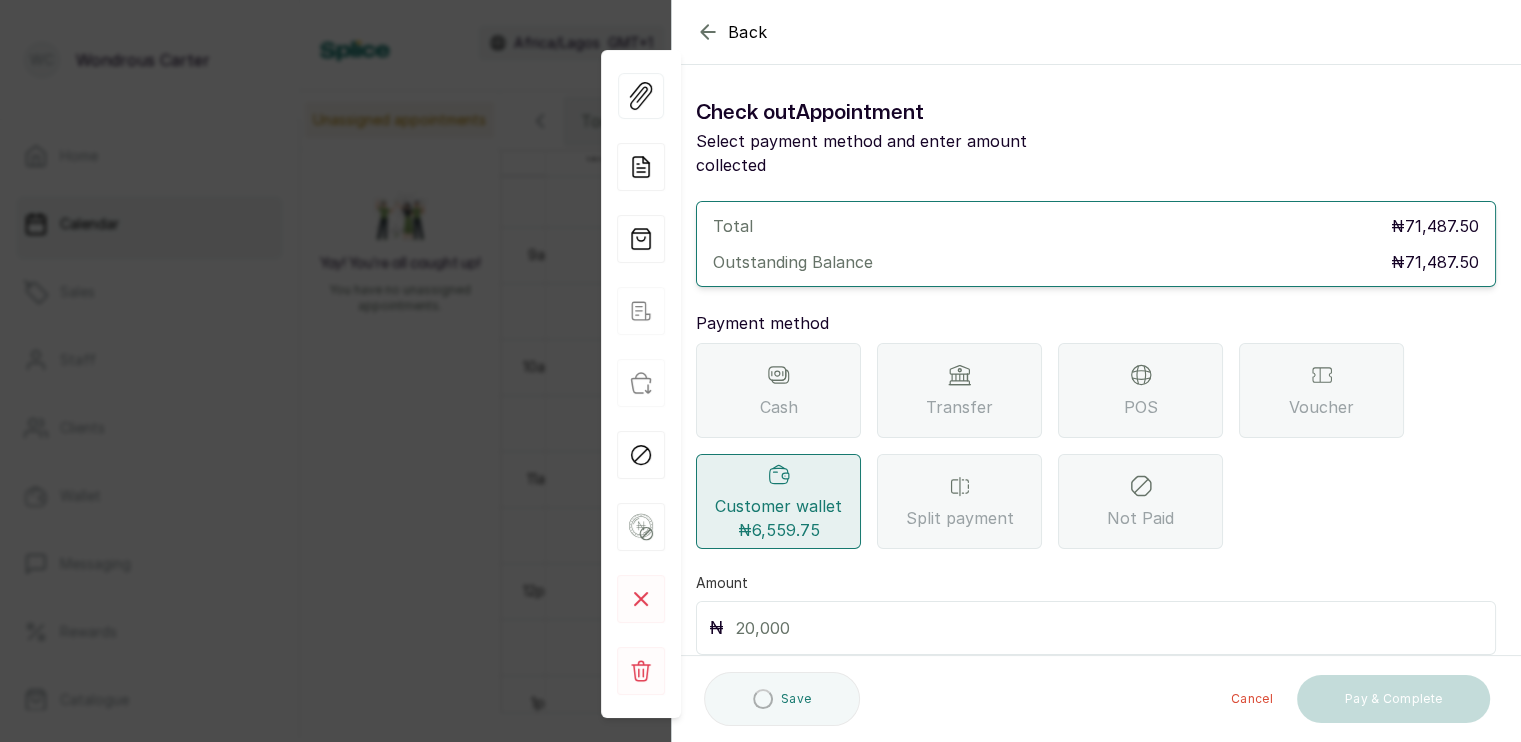 scroll, scrollTop: 56, scrollLeft: 0, axis: vertical 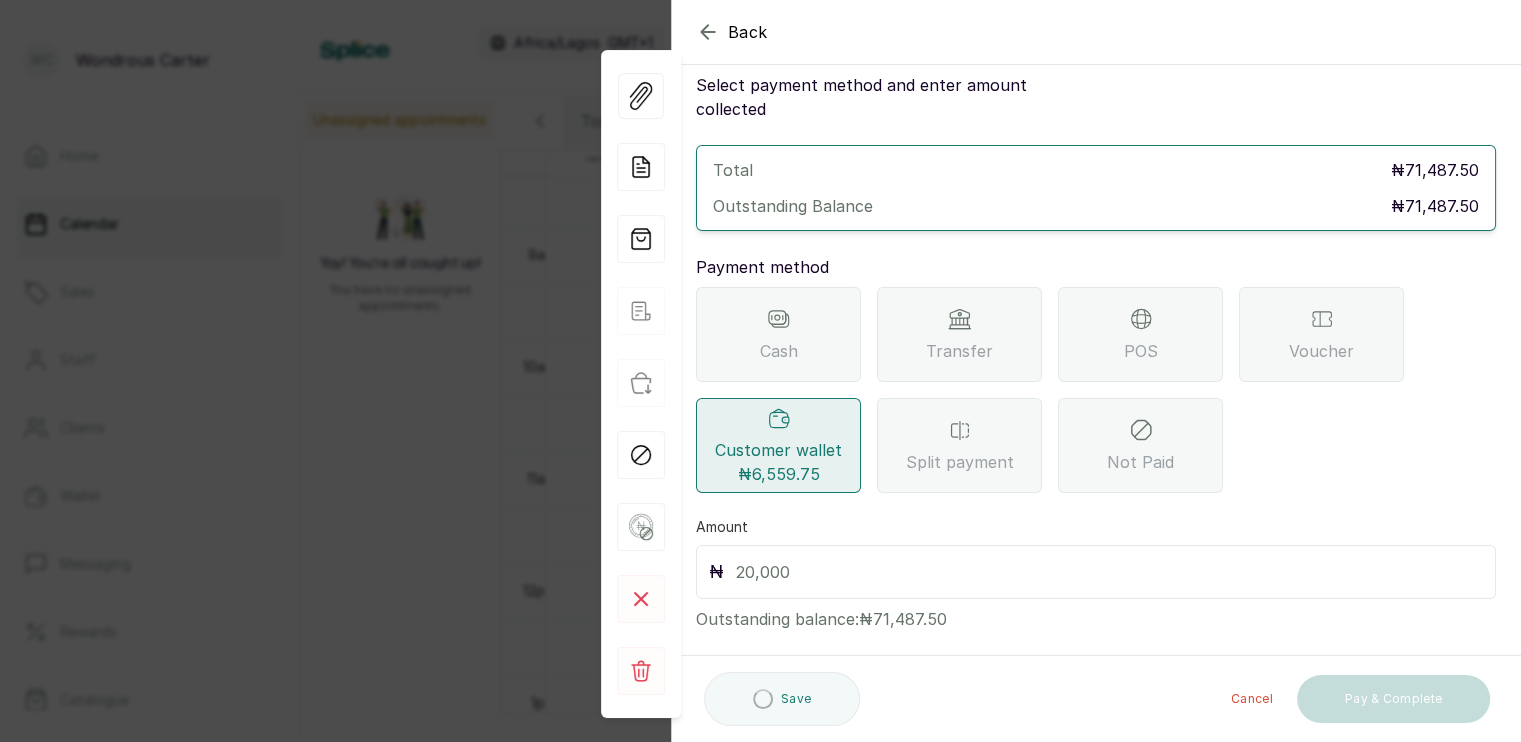 click at bounding box center (1109, 572) 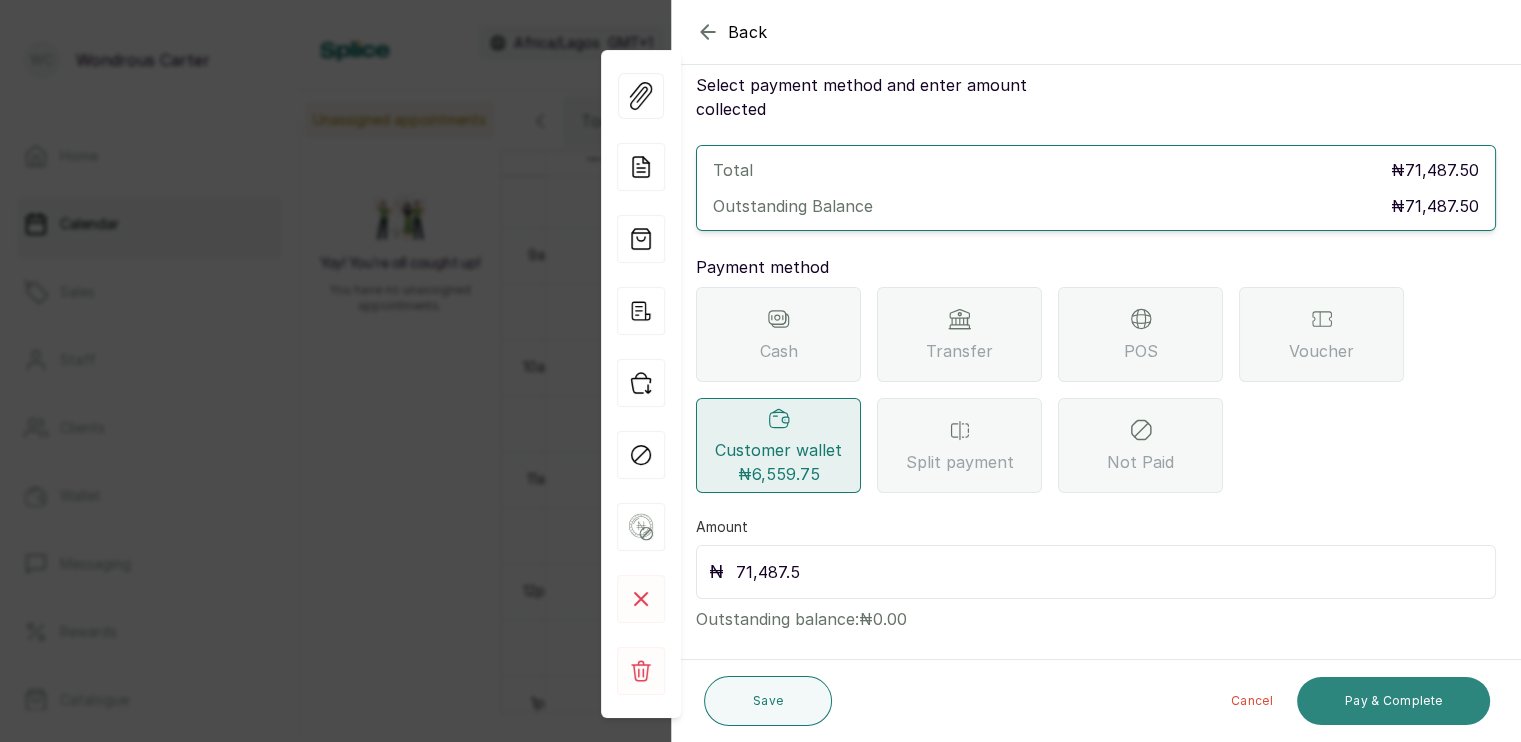 type on "71,487.5" 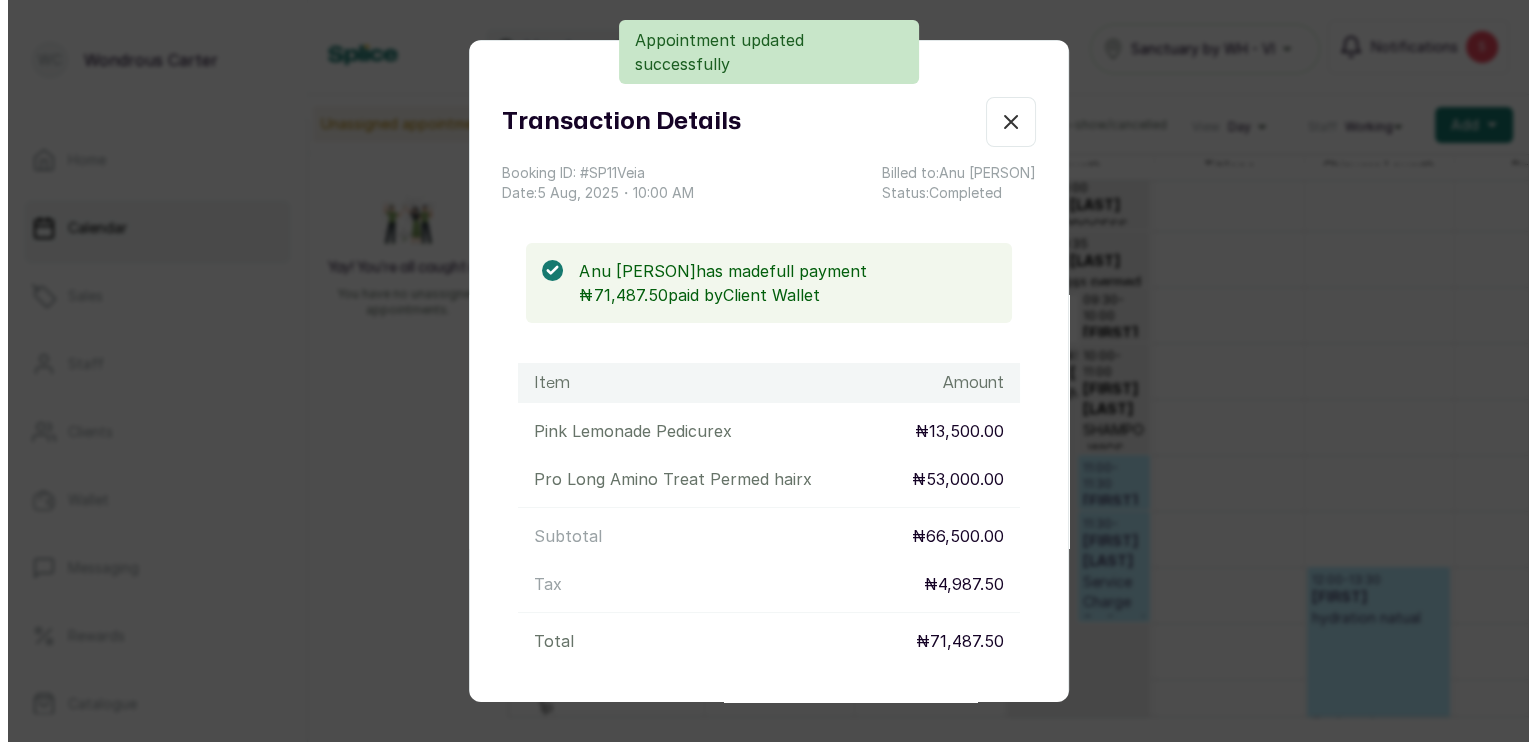 scroll, scrollTop: 0, scrollLeft: 0, axis: both 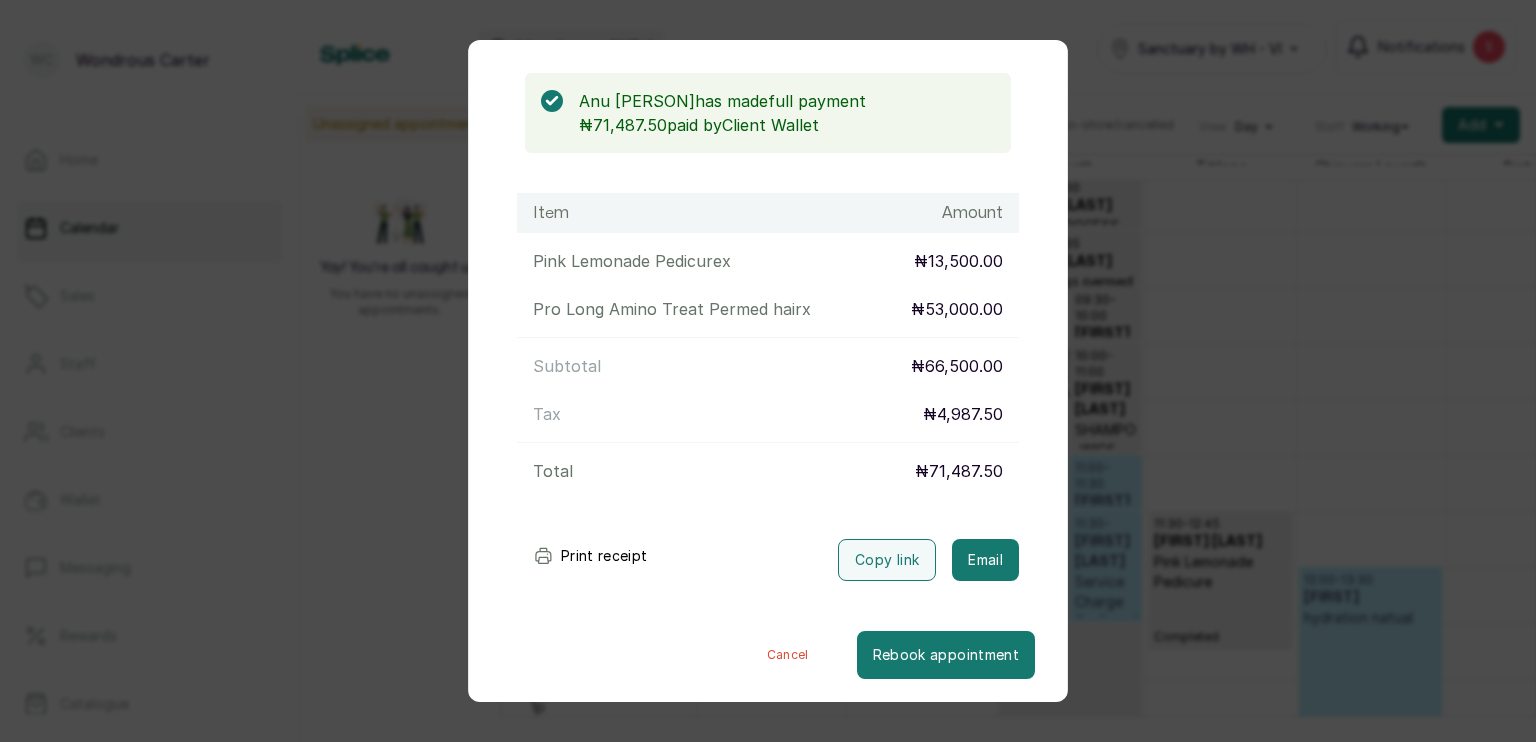 click on "Transaction Details Booking ID: # SP11Veia Date:  5 Aug, 2025  ・  10:00 AM Billed to:  [FIRST]   [LAST] Status:  Completed [FIRST]   [LAST]  has made  full payment ₦71,487.50  paid by  Client Wallet Item Amount Pink Lemonade Pedicure  x ₦13,500.00 Pro Long Amino Treat Permed hair  x ₦53,000.00 Subtotal ₦66,500.00 Tax ₦4,987.50 Total ₦71,487.50  Print receipt Copy link Email Cancel Rebook appointment" at bounding box center (768, 371) 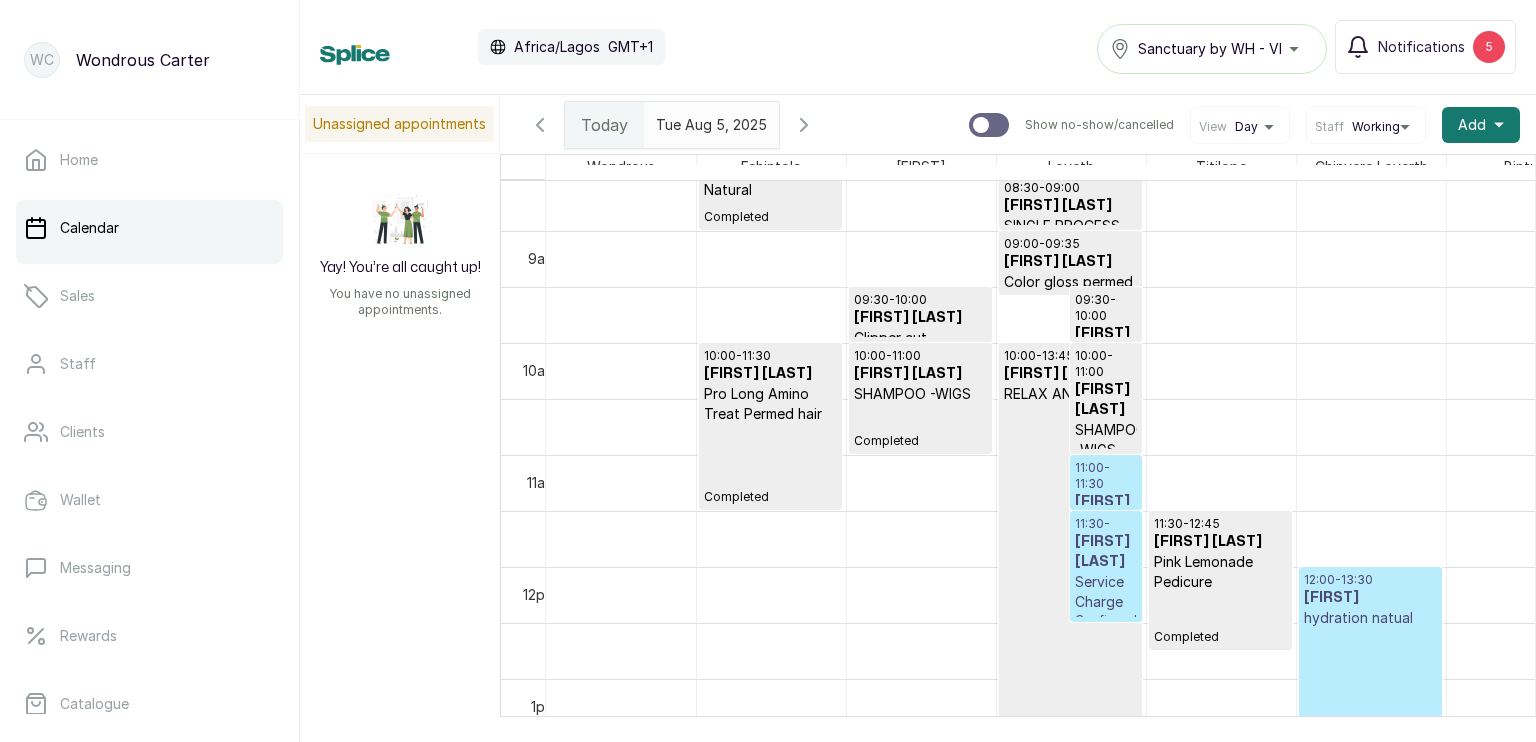 click on "Pro Long Amino Treat Permed hair" at bounding box center [770, 404] 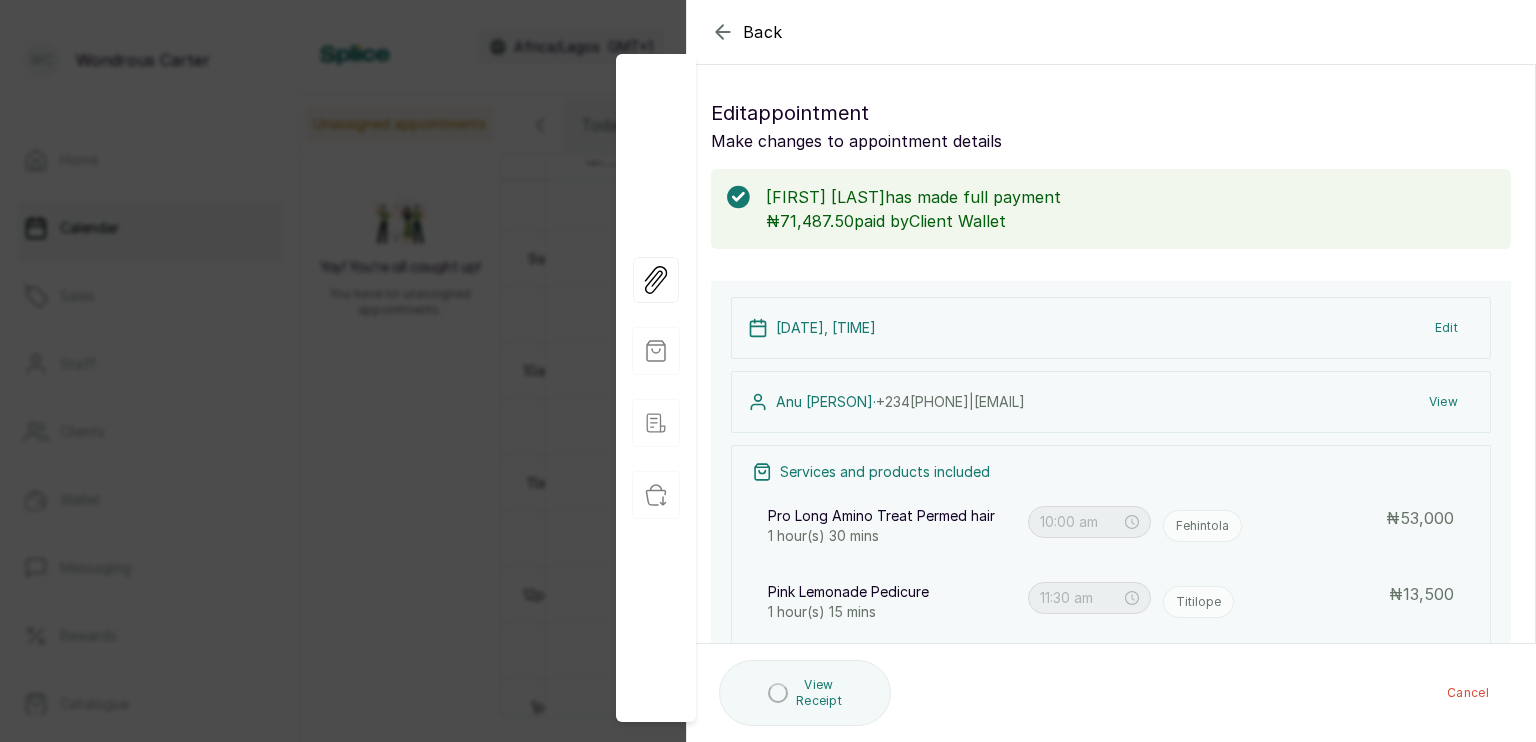 click on "View" at bounding box center (1443, 402) 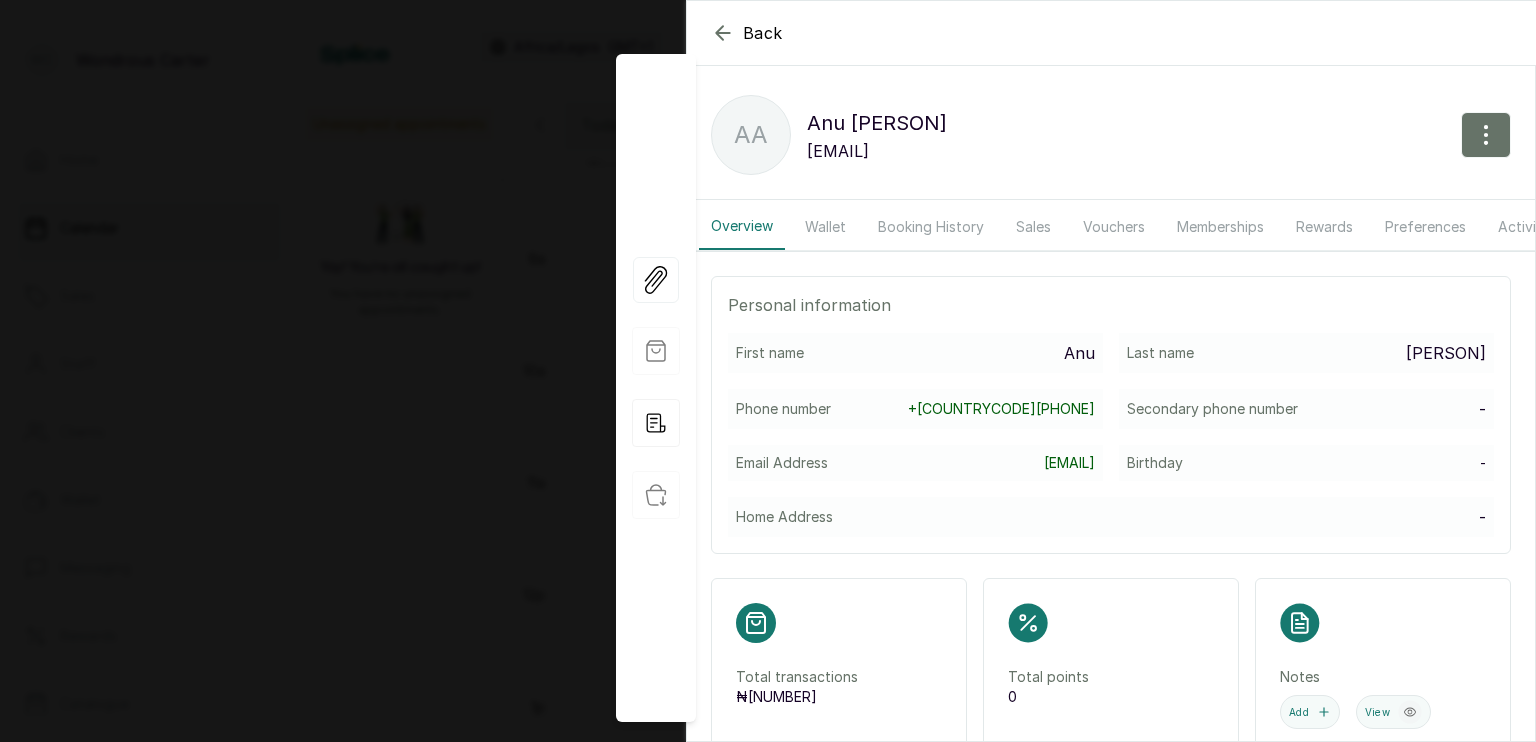 click on "Wallet" at bounding box center [825, 227] 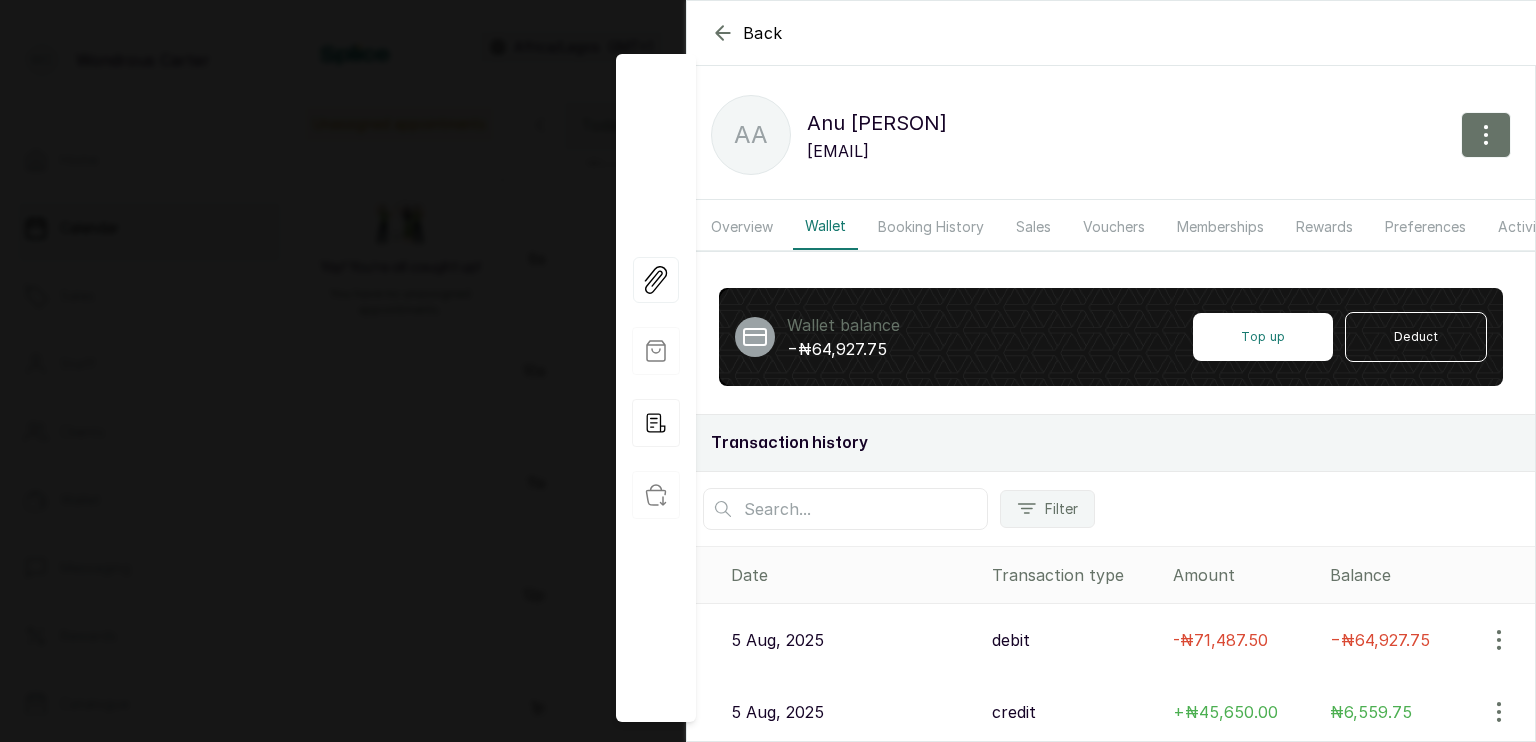 click 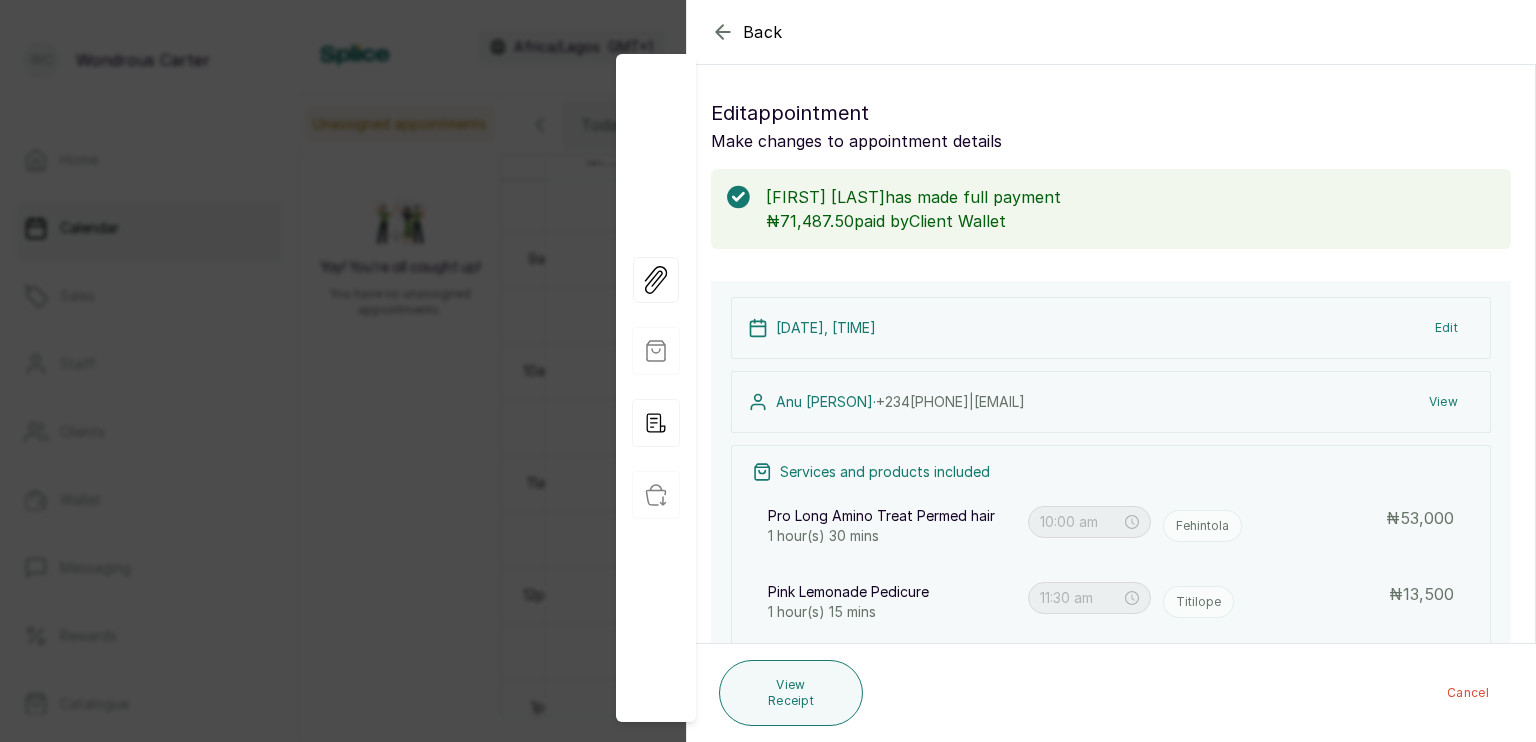 click on "Back" at bounding box center (1455, 32) 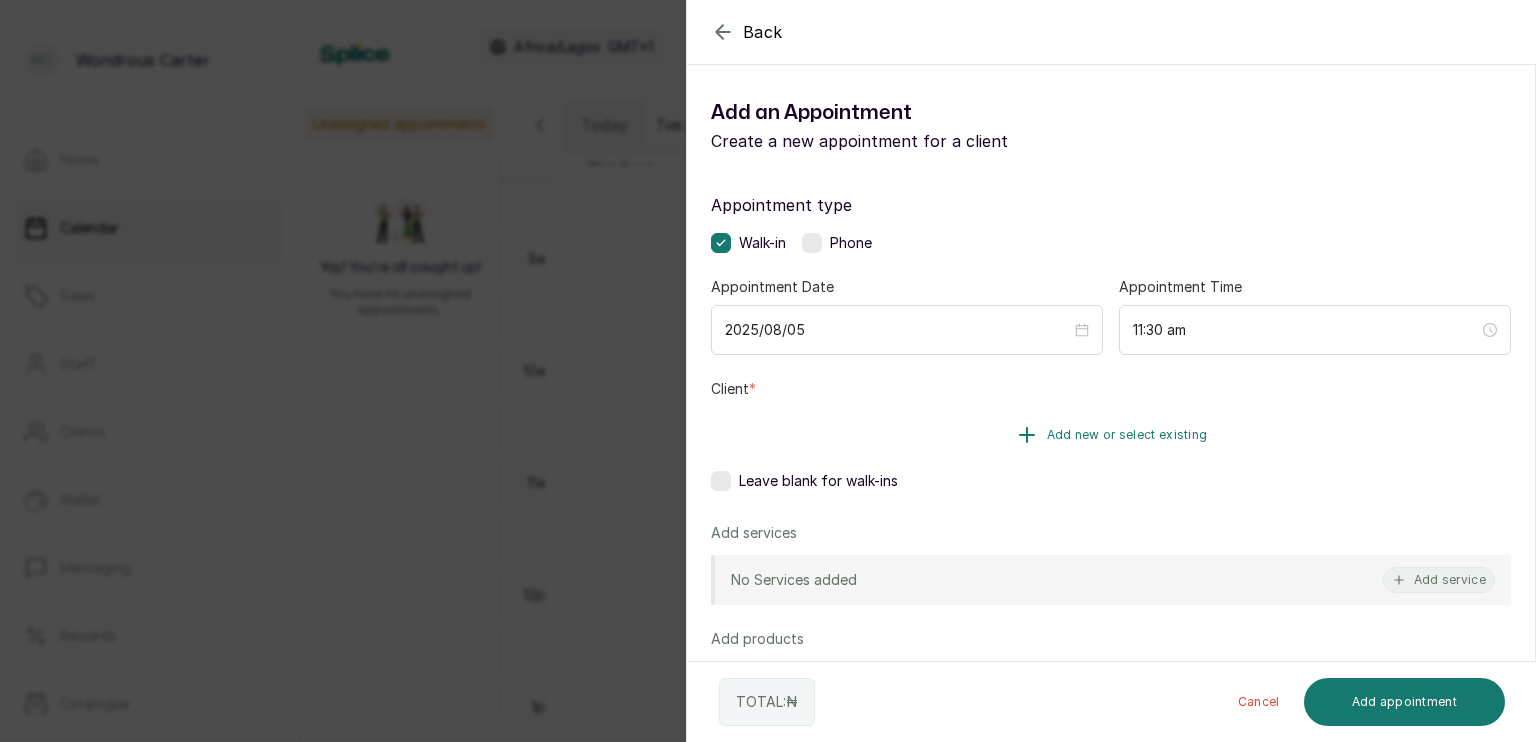 click on "Add new or select existing" at bounding box center [1111, 435] 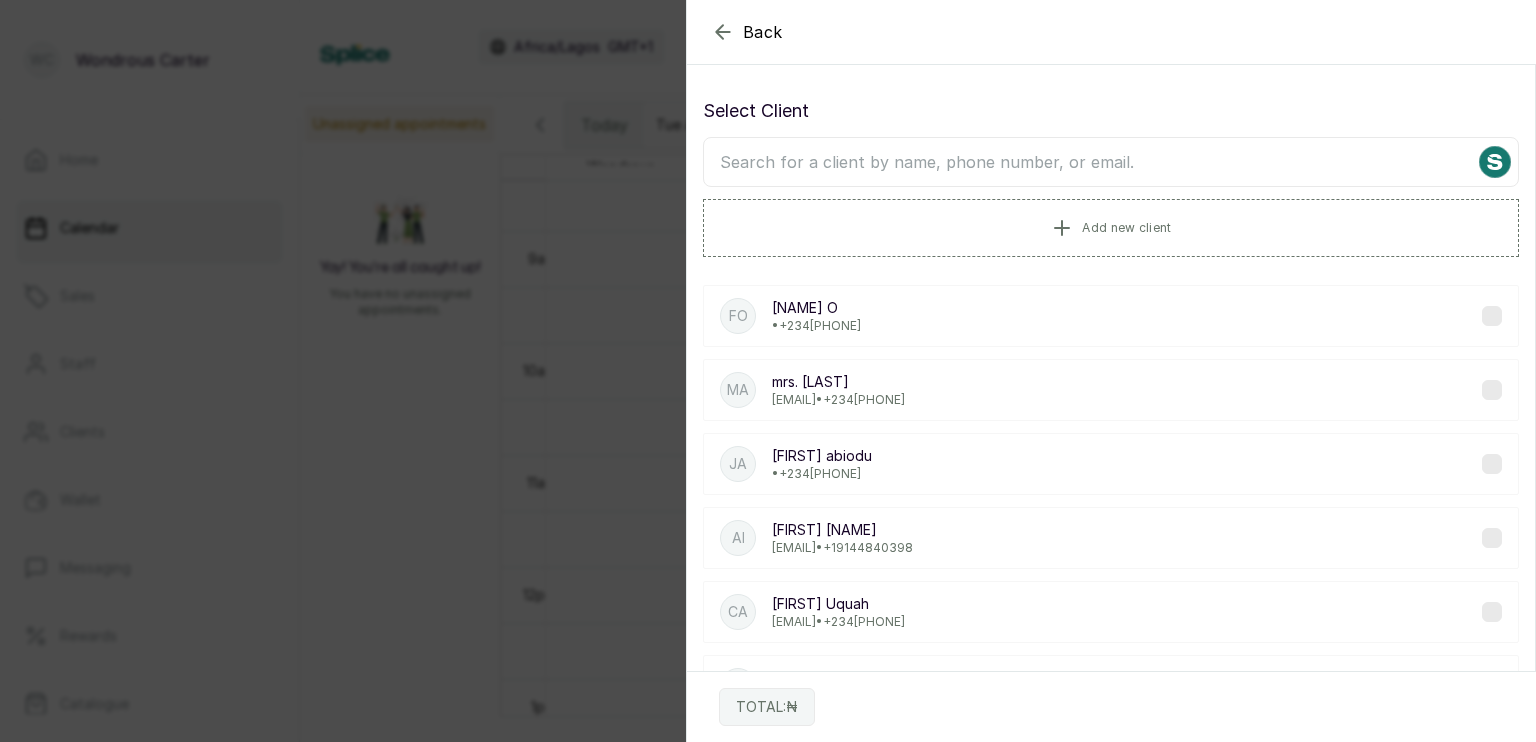 click at bounding box center (1111, 162) 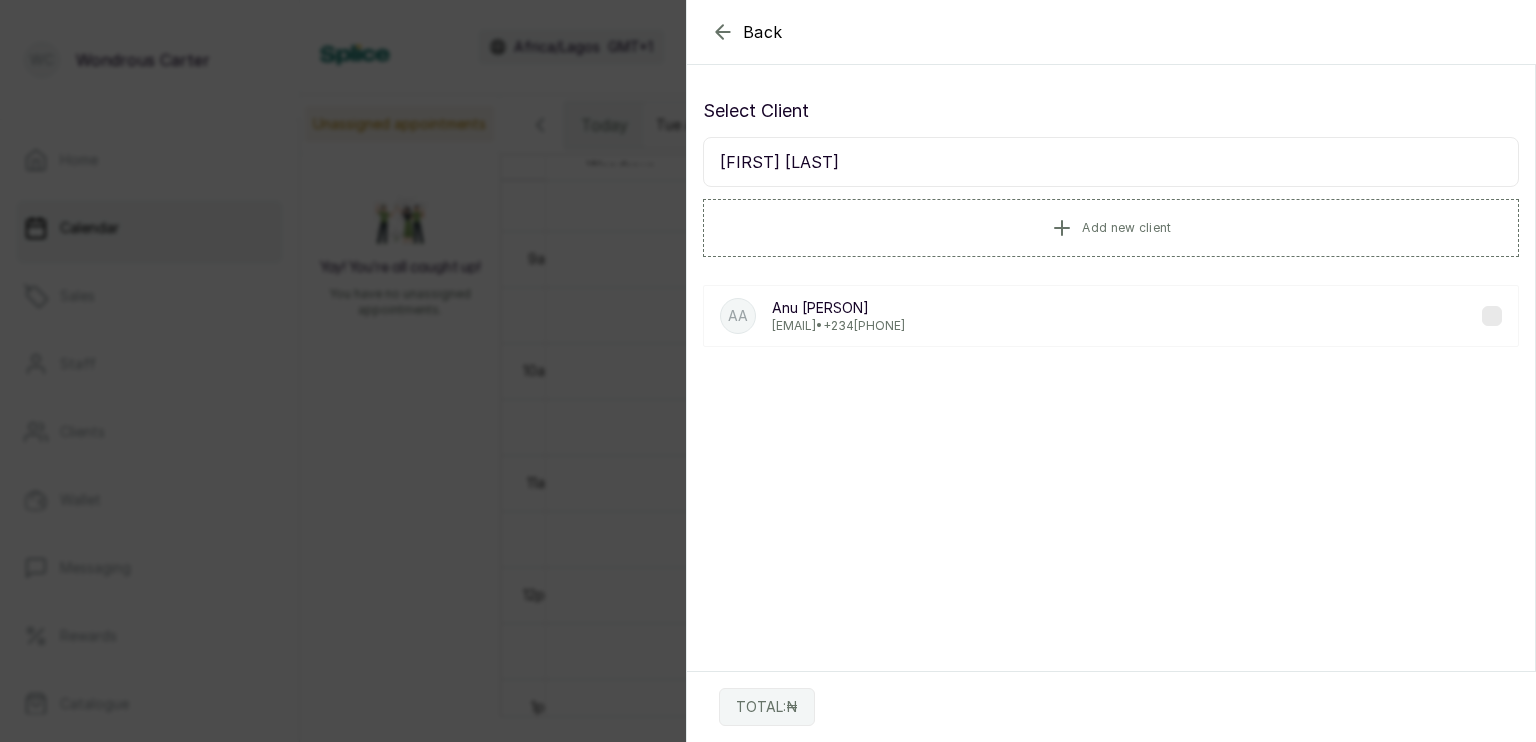 type on "[FIRST] [LAST]" 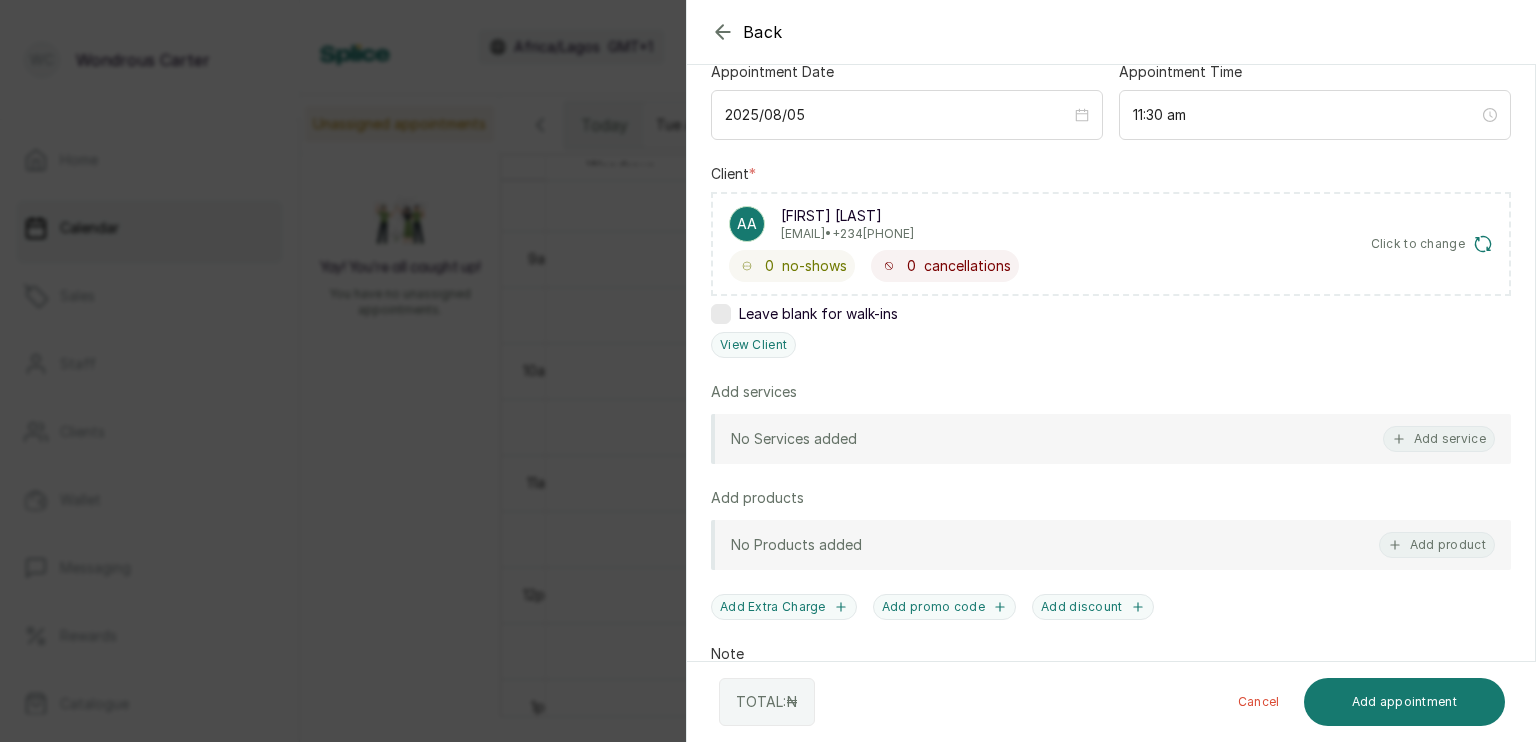 scroll, scrollTop: 216, scrollLeft: 0, axis: vertical 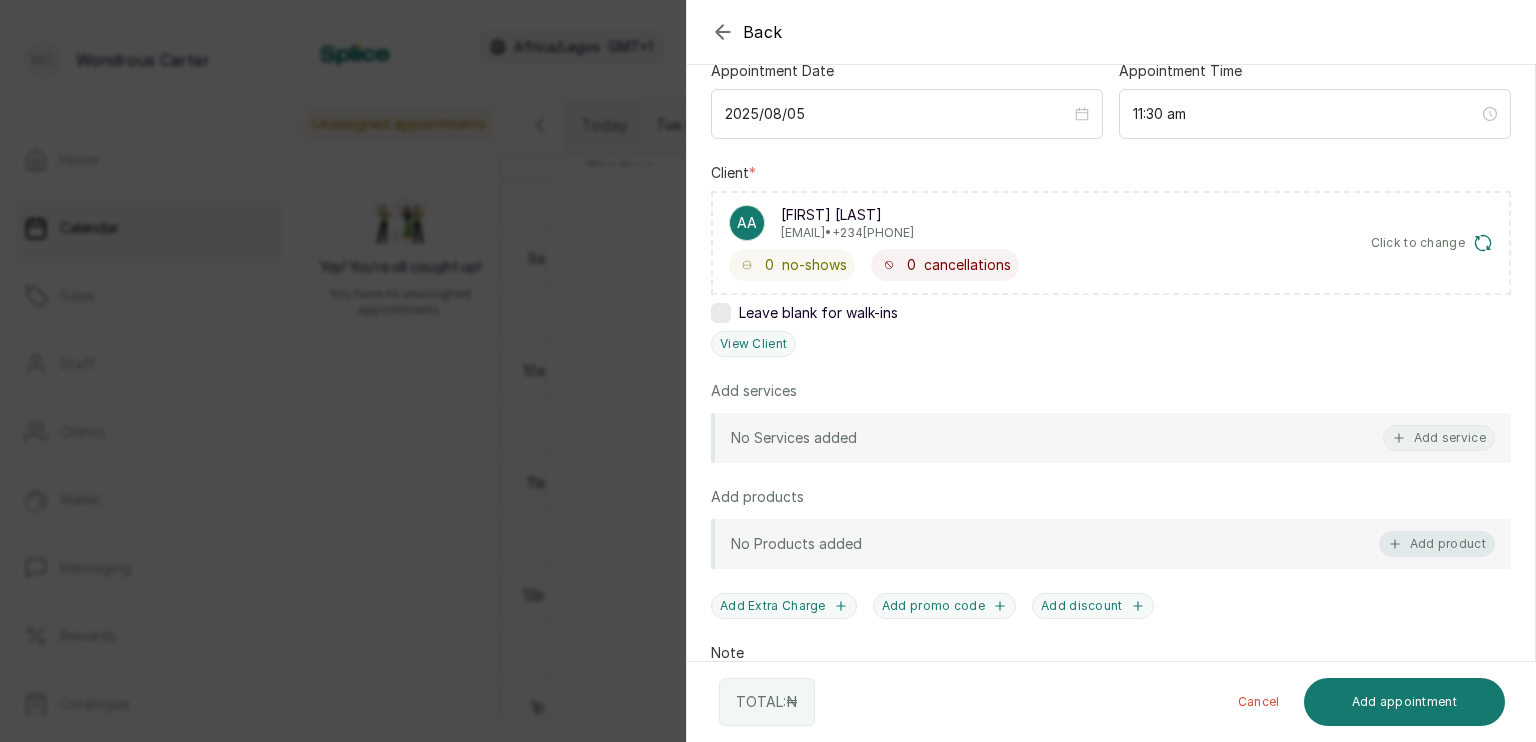 click on "Add product" at bounding box center [1437, 544] 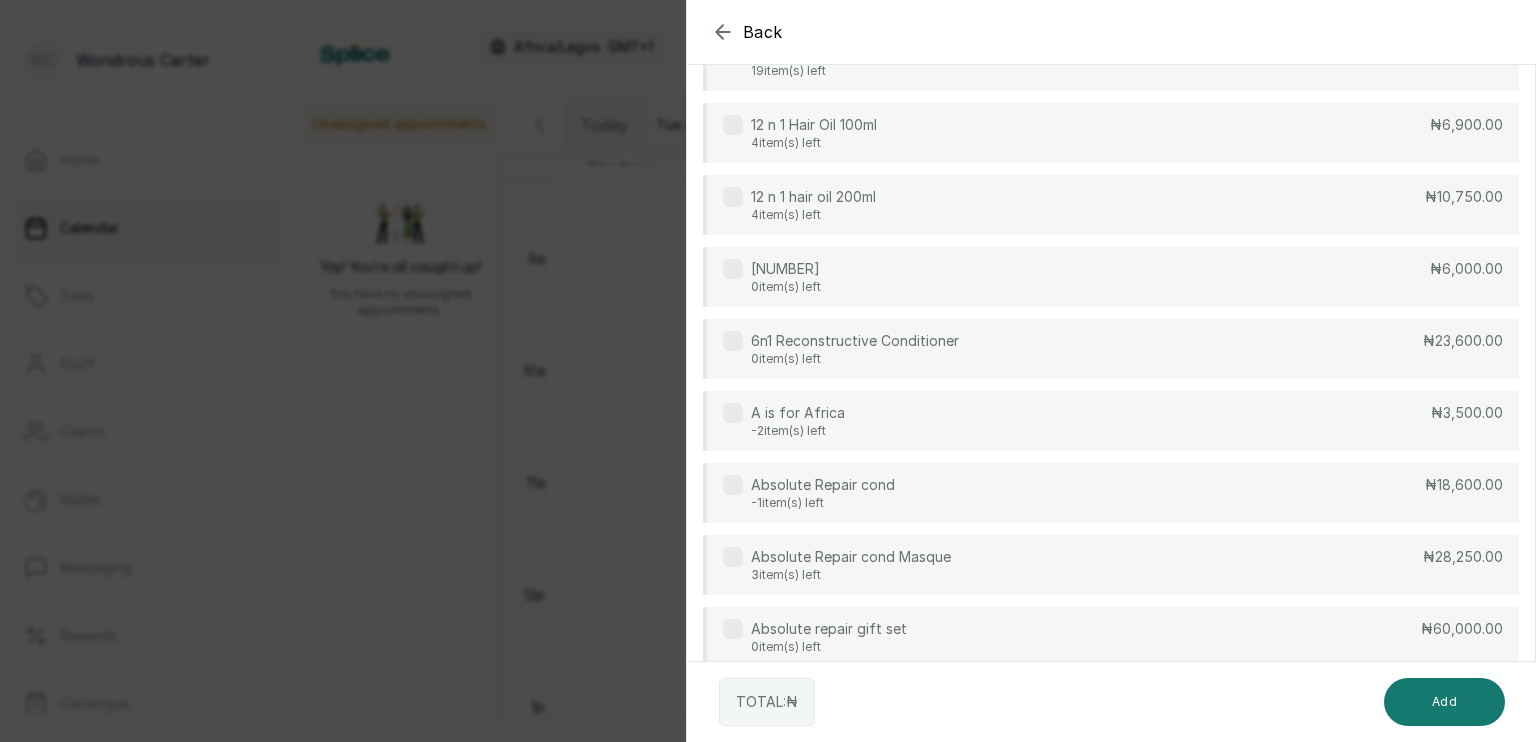 scroll, scrollTop: 0, scrollLeft: 0, axis: both 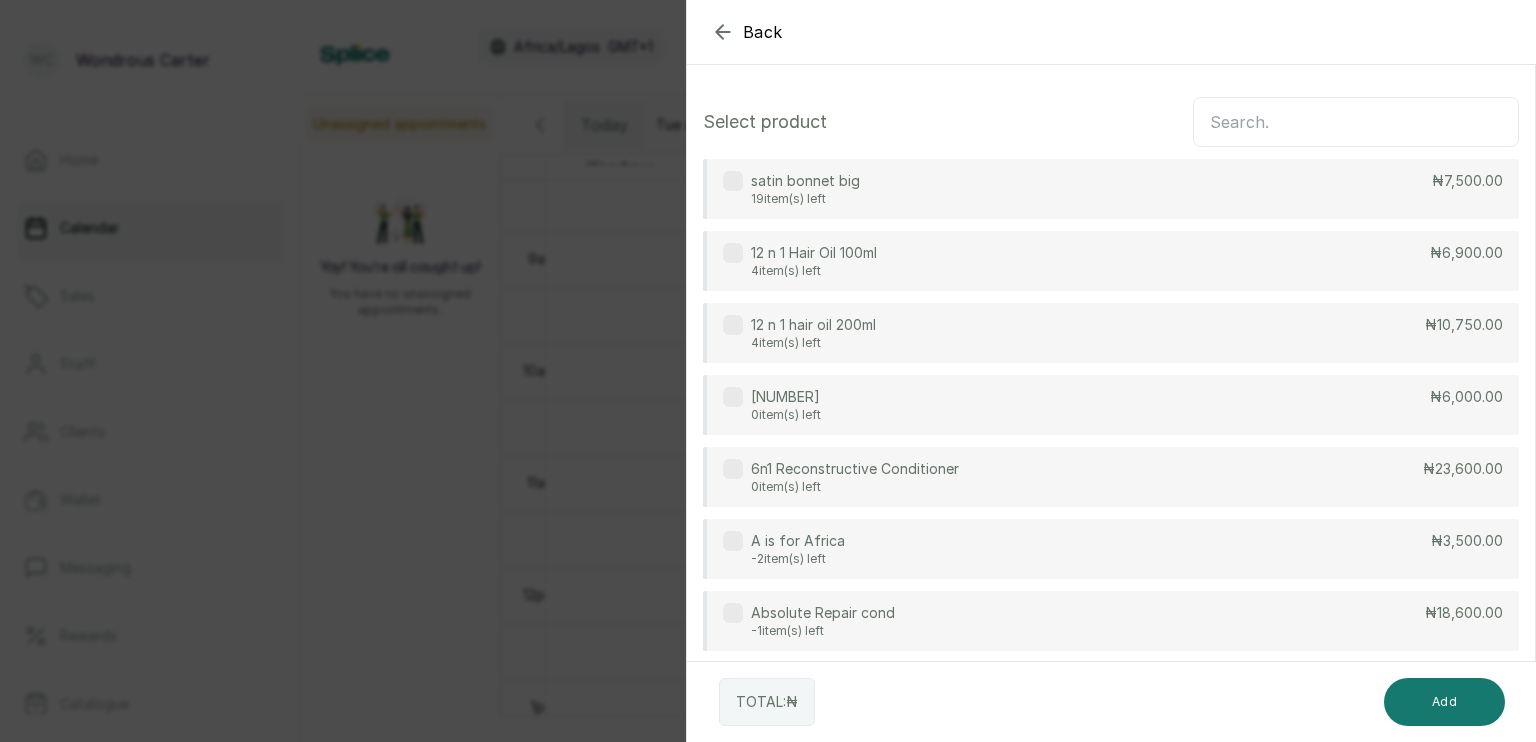 click at bounding box center (1356, 122) 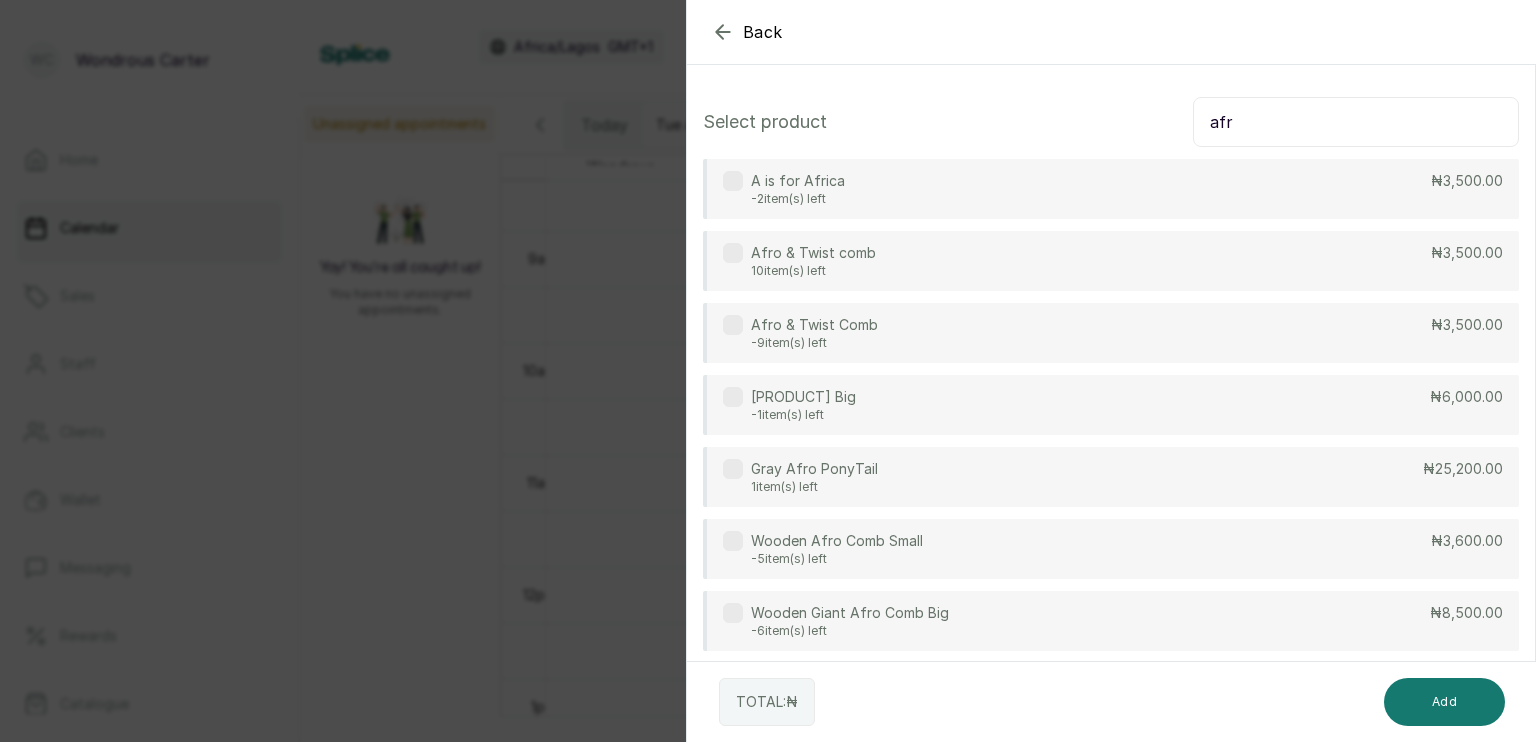 click on "Afro & Twist comb 10 item(s) left ₦3,500.00" at bounding box center (1111, 261) 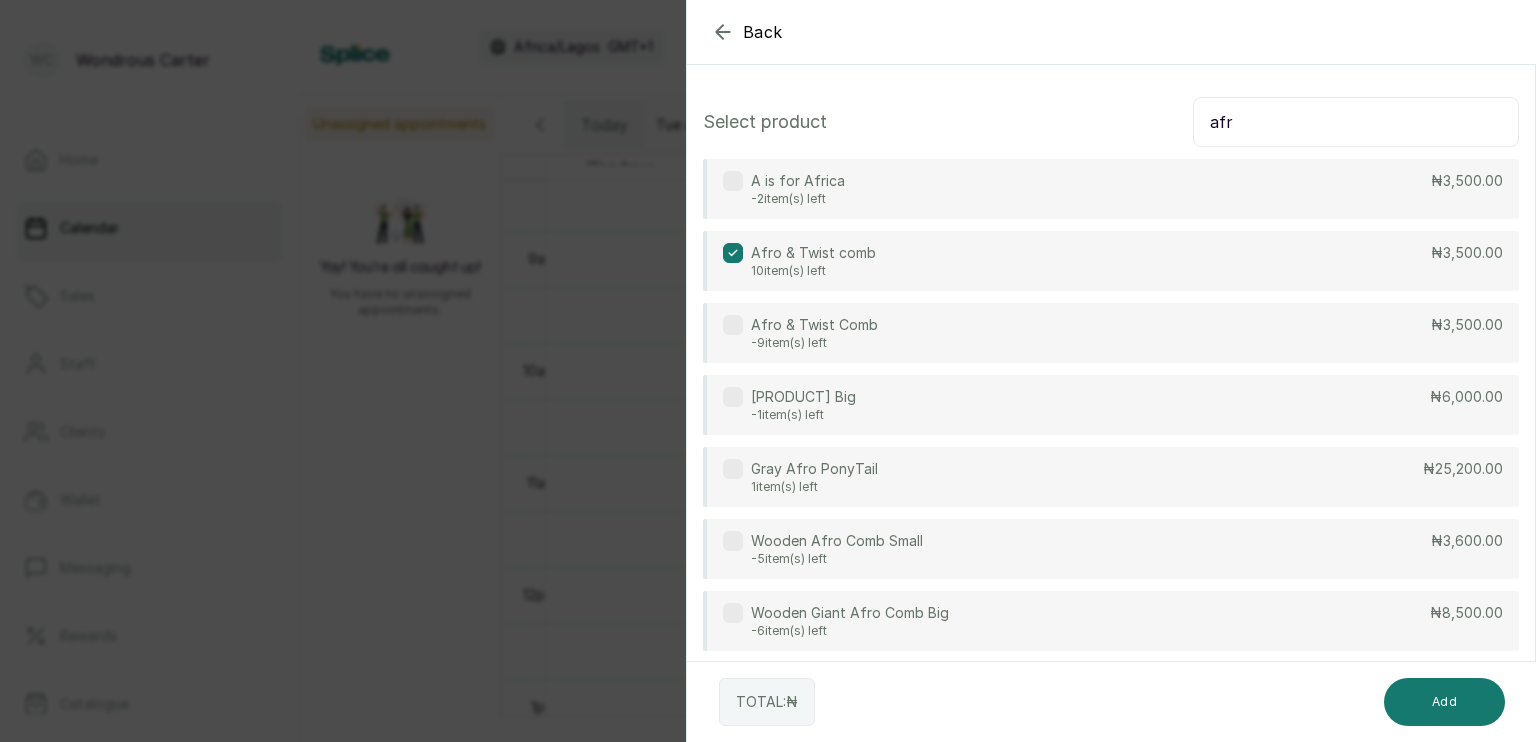 click on "afr" at bounding box center [1356, 122] 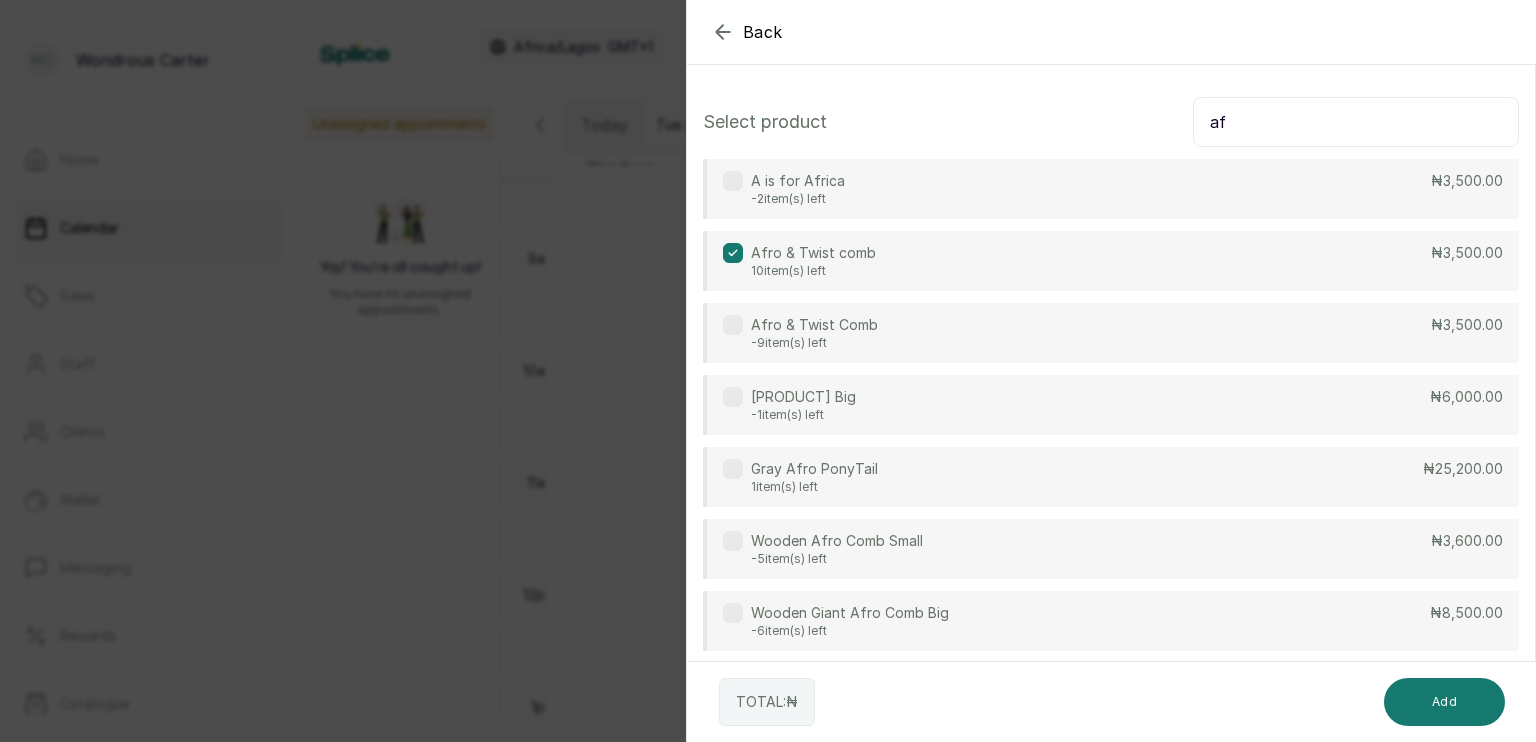 type on "a" 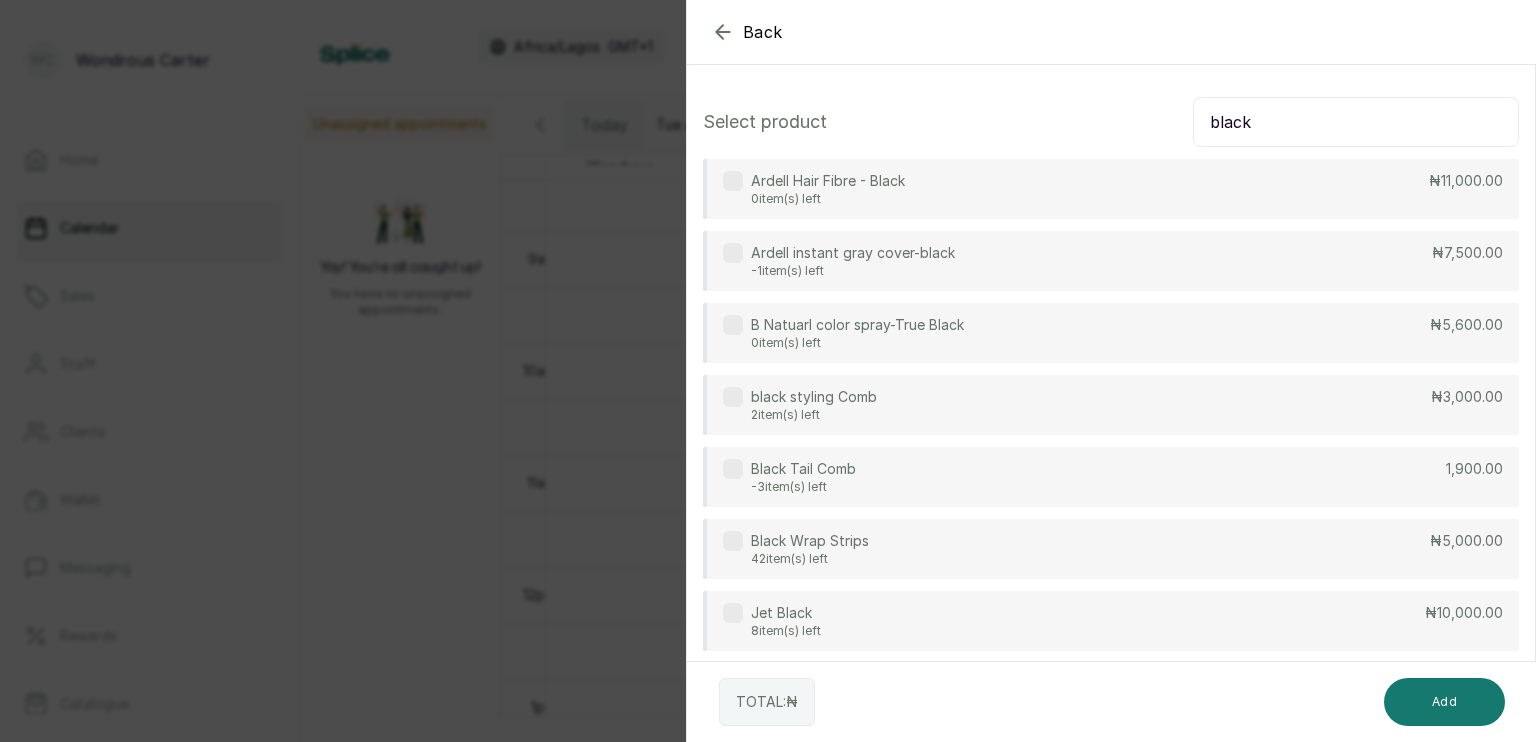 click on "Black Tail Comb -3  item(s) left ₦1,900.00" at bounding box center [1111, 477] 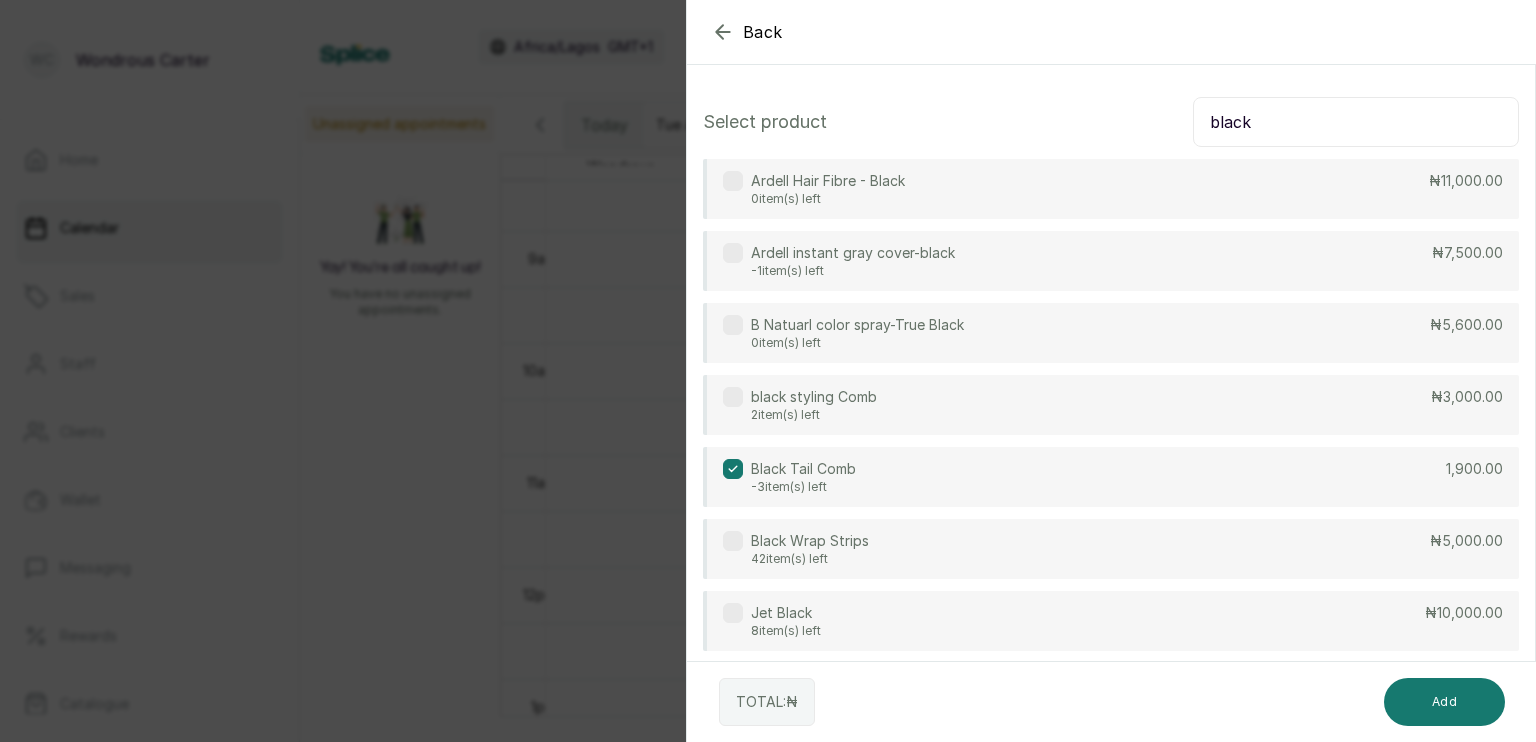 click on "black" at bounding box center (1356, 122) 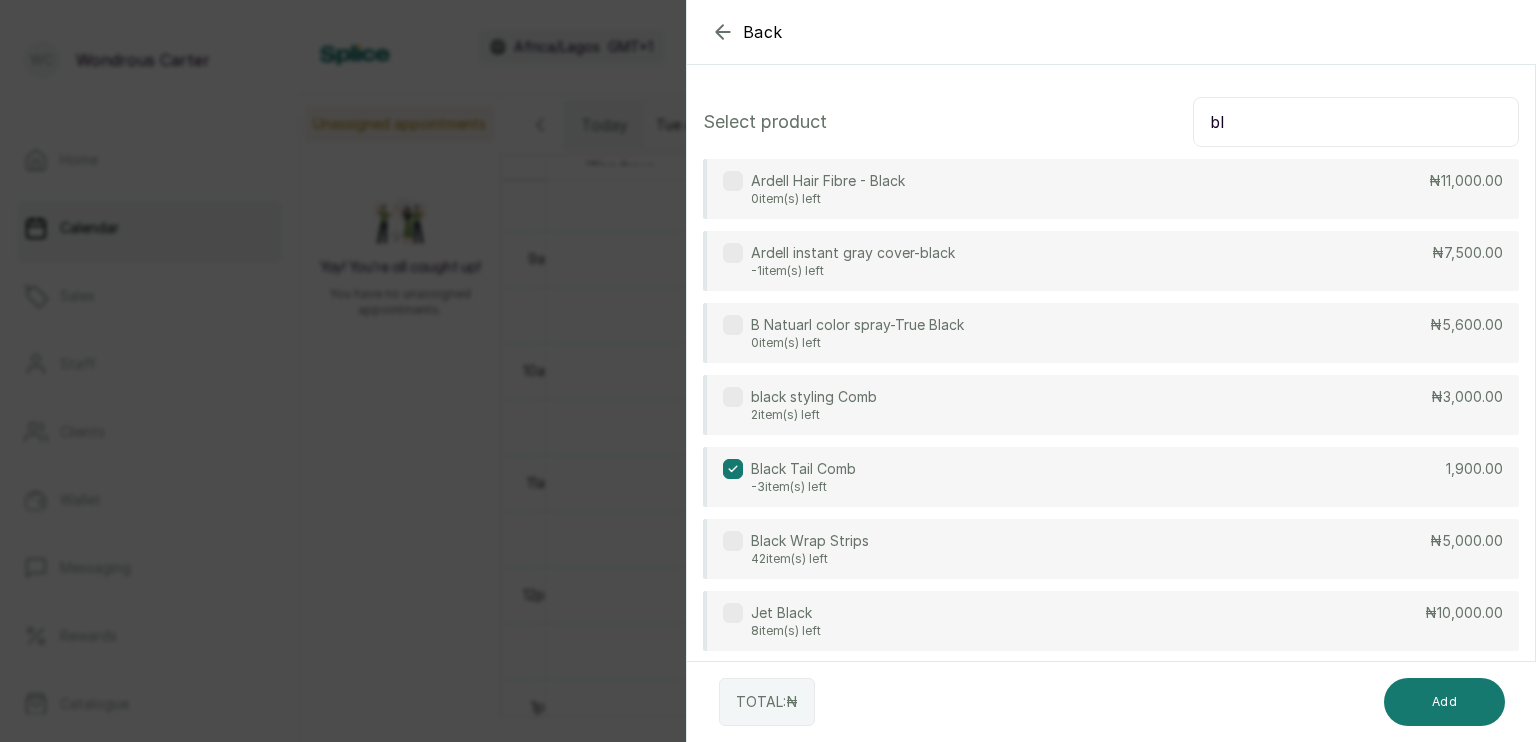 type on "b" 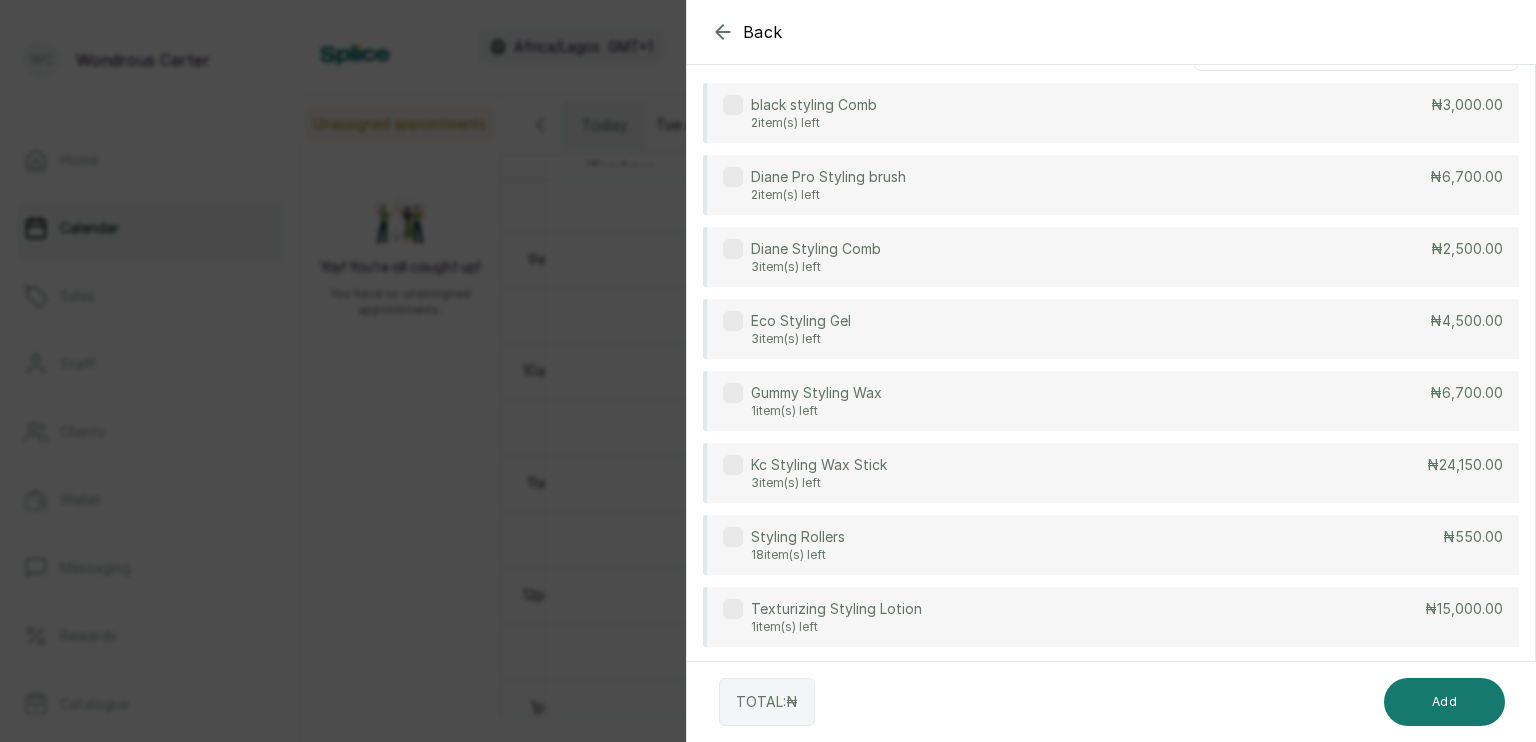 scroll, scrollTop: 0, scrollLeft: 0, axis: both 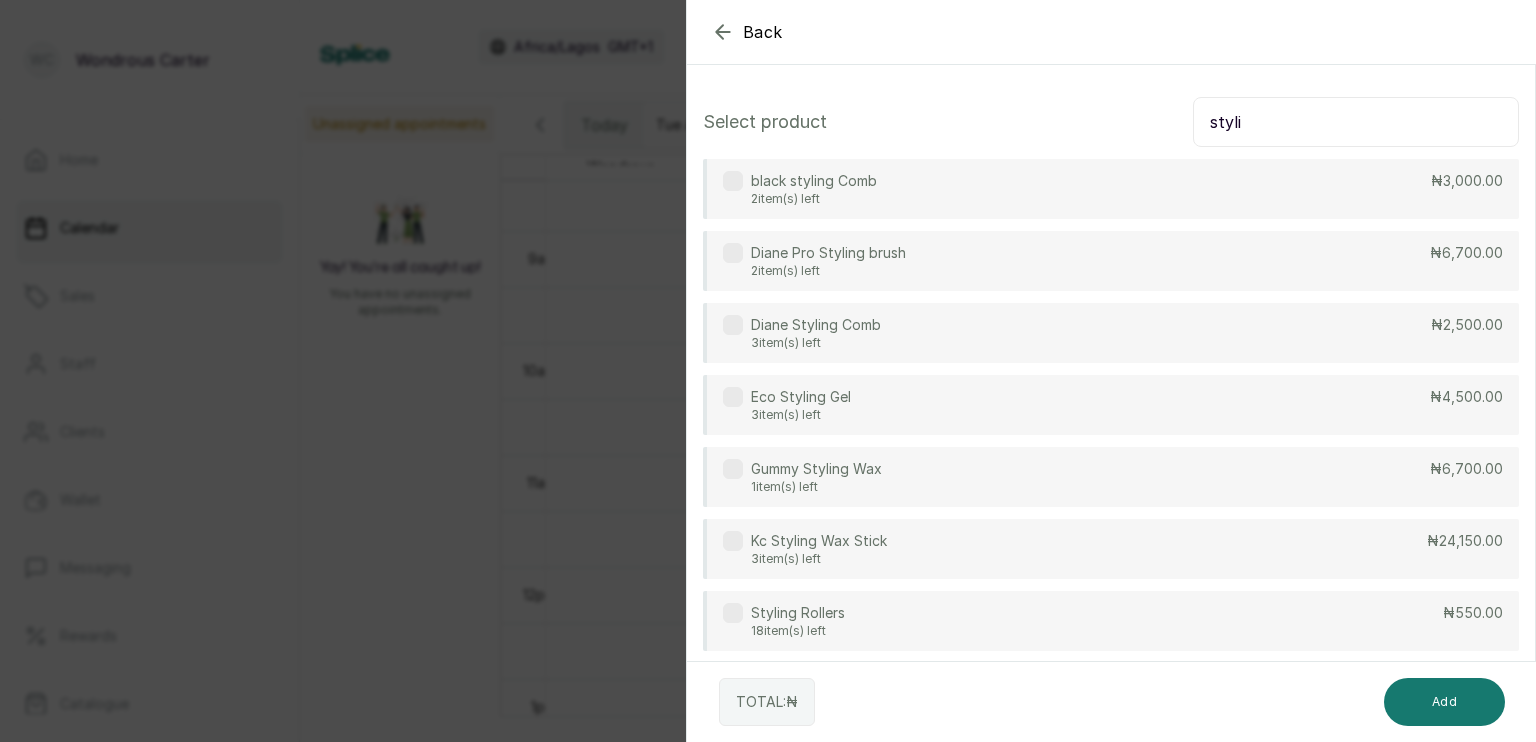 type on "styli" 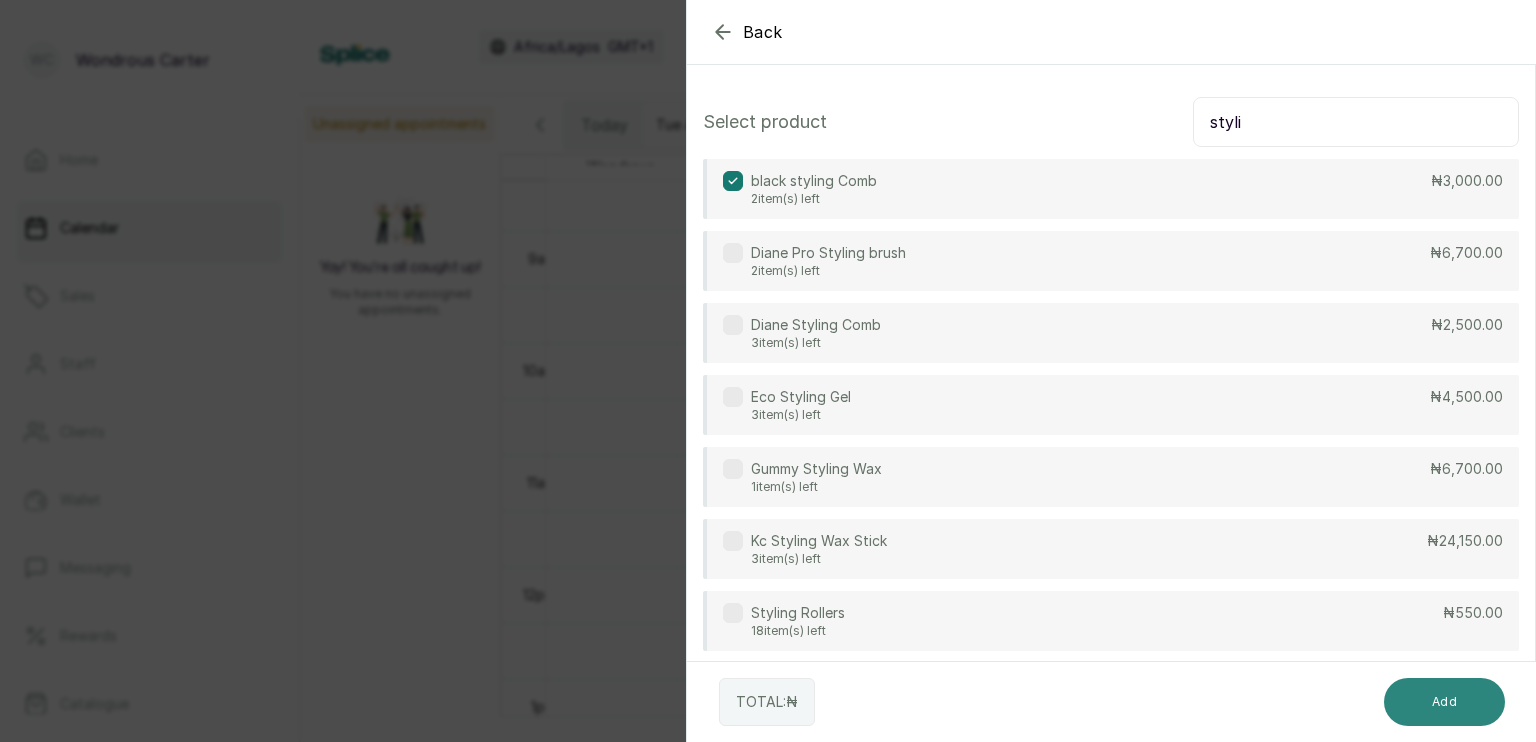 click on "Add" at bounding box center (1444, 702) 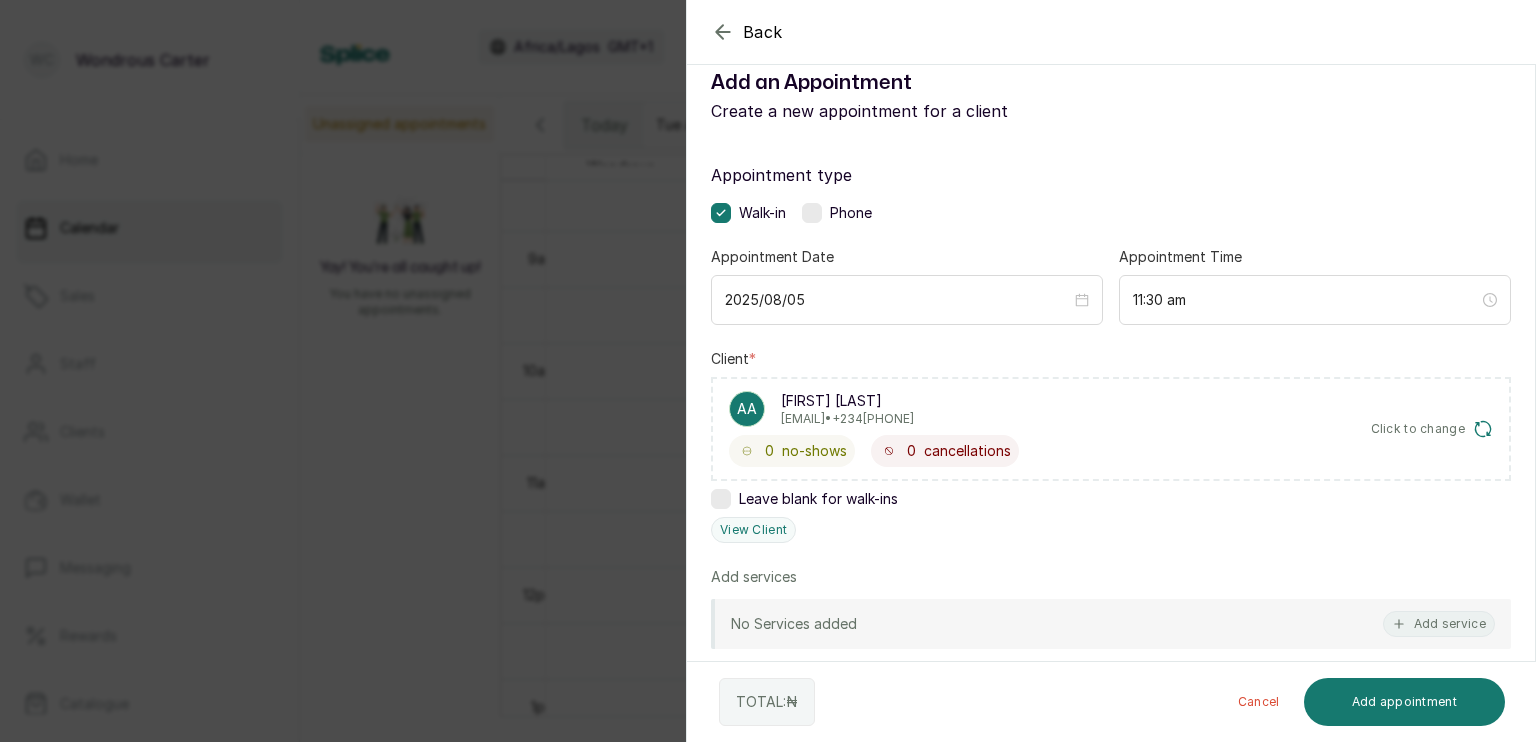 scroll, scrollTop: 0, scrollLeft: 0, axis: both 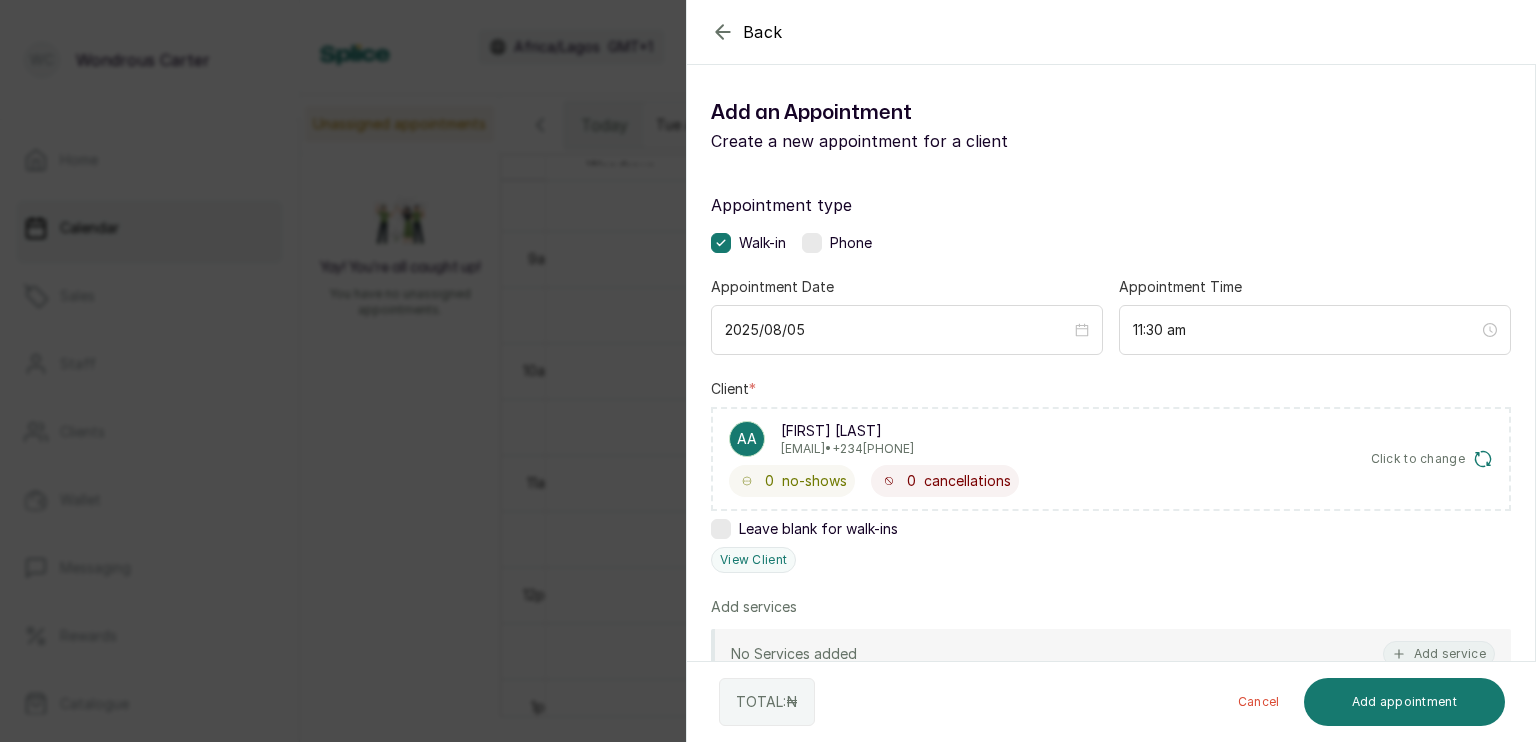 click on "Cancel" at bounding box center [1259, 702] 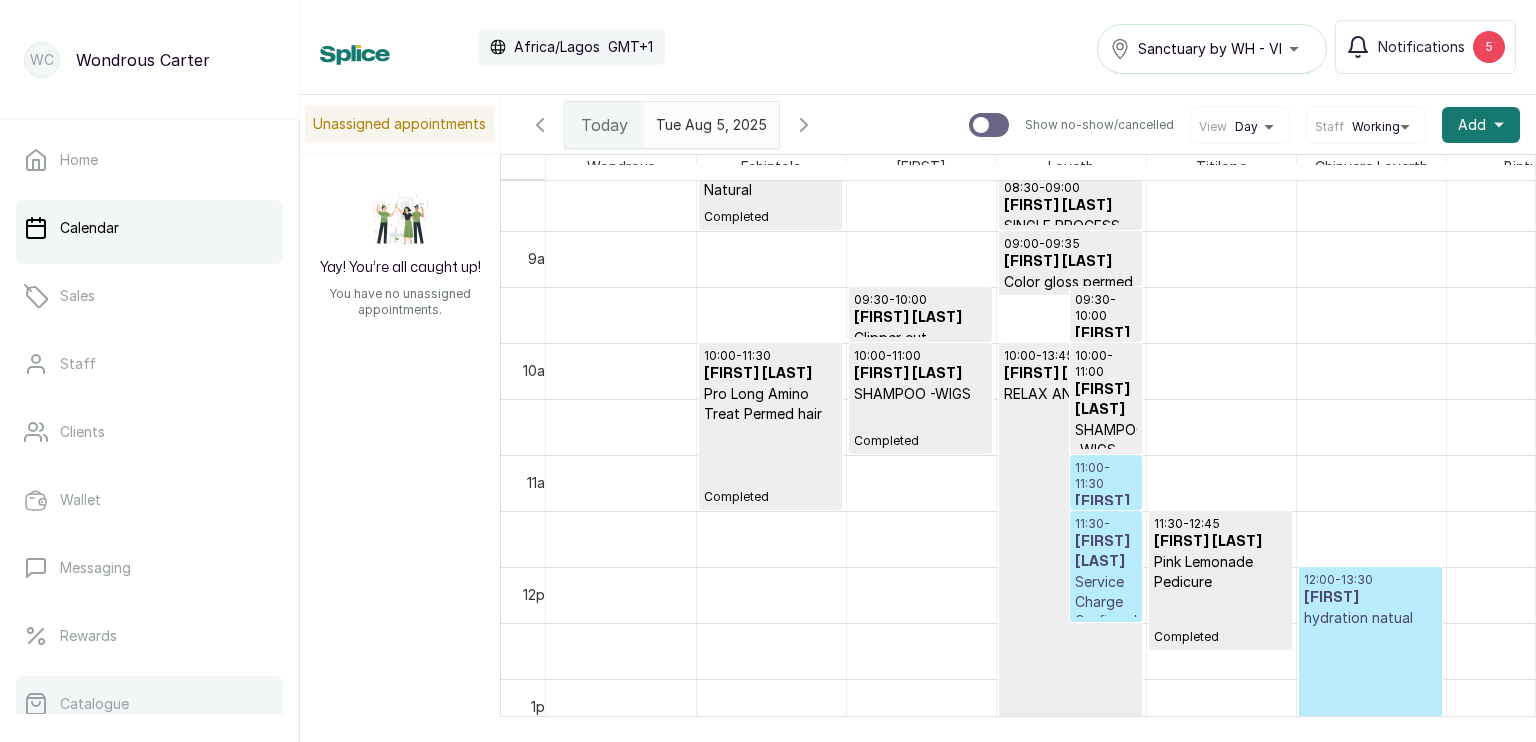 click on "Catalogue" at bounding box center (149, 704) 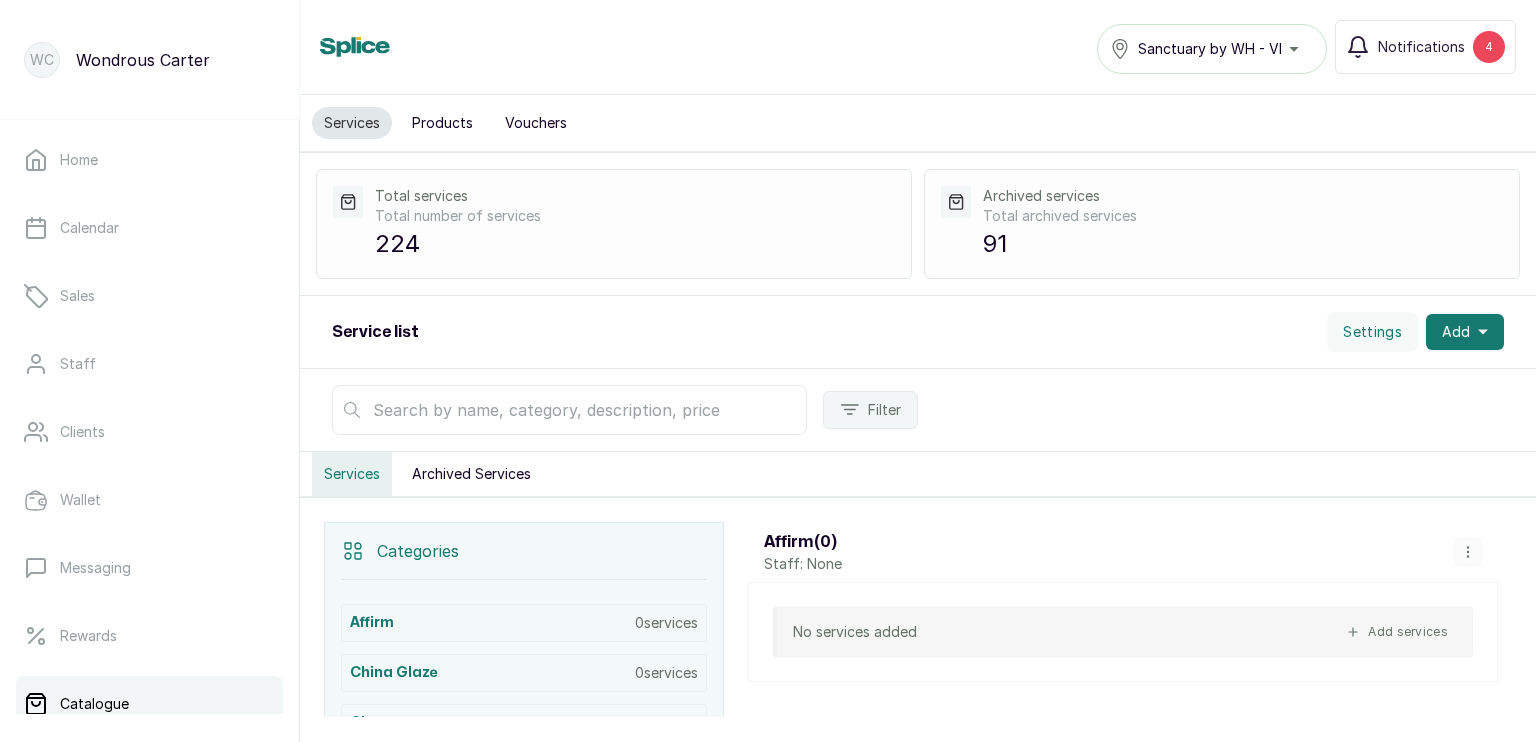 click on "Products" at bounding box center (442, 123) 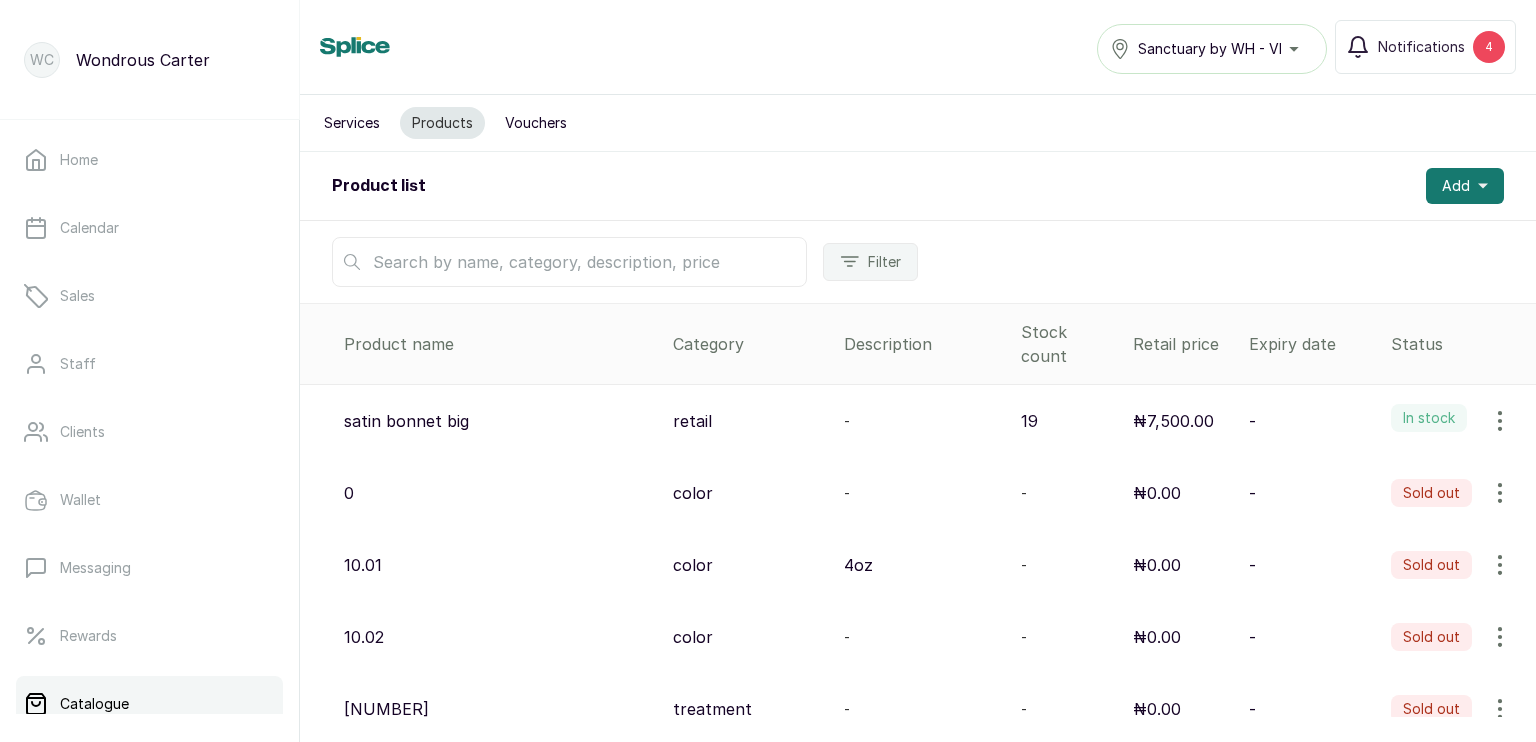 type 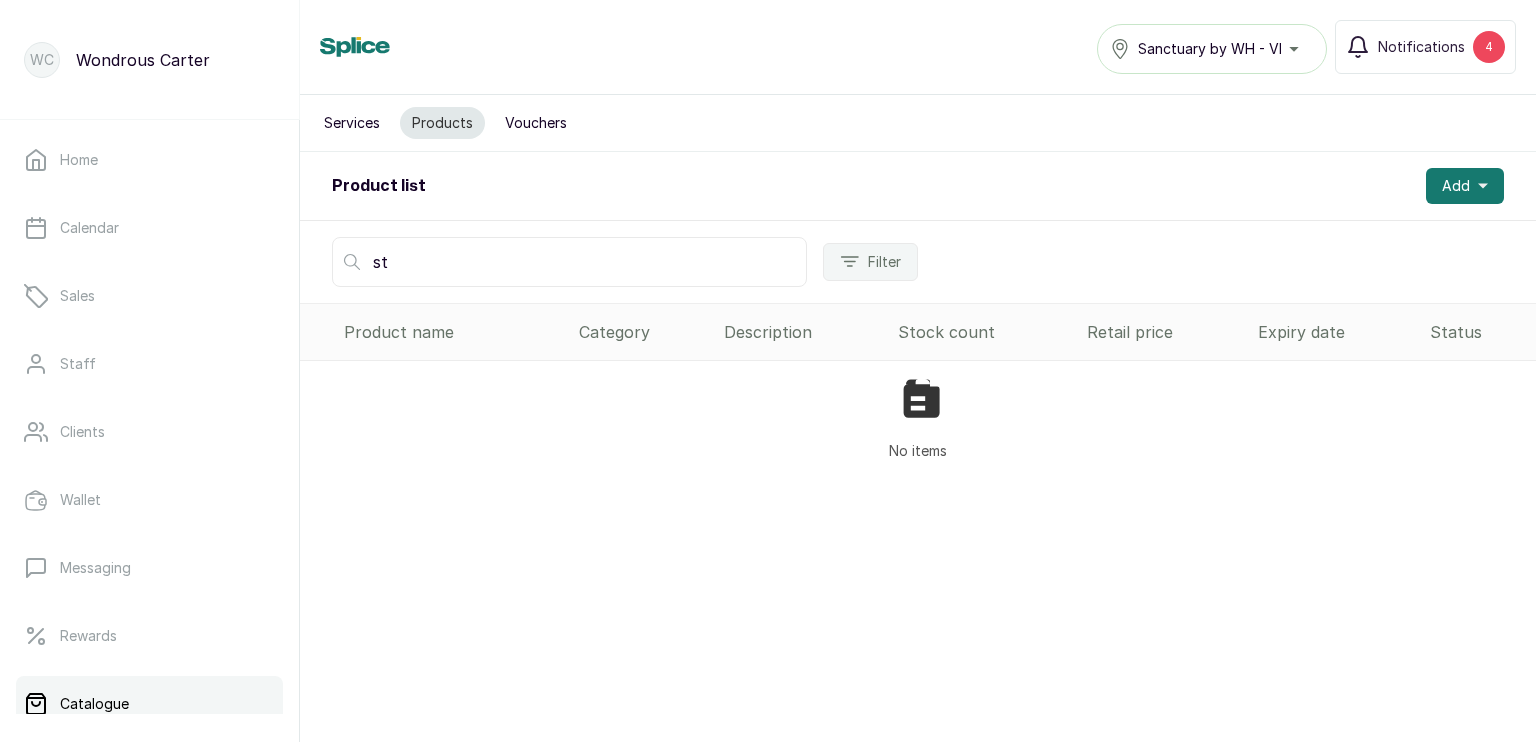 type on "s" 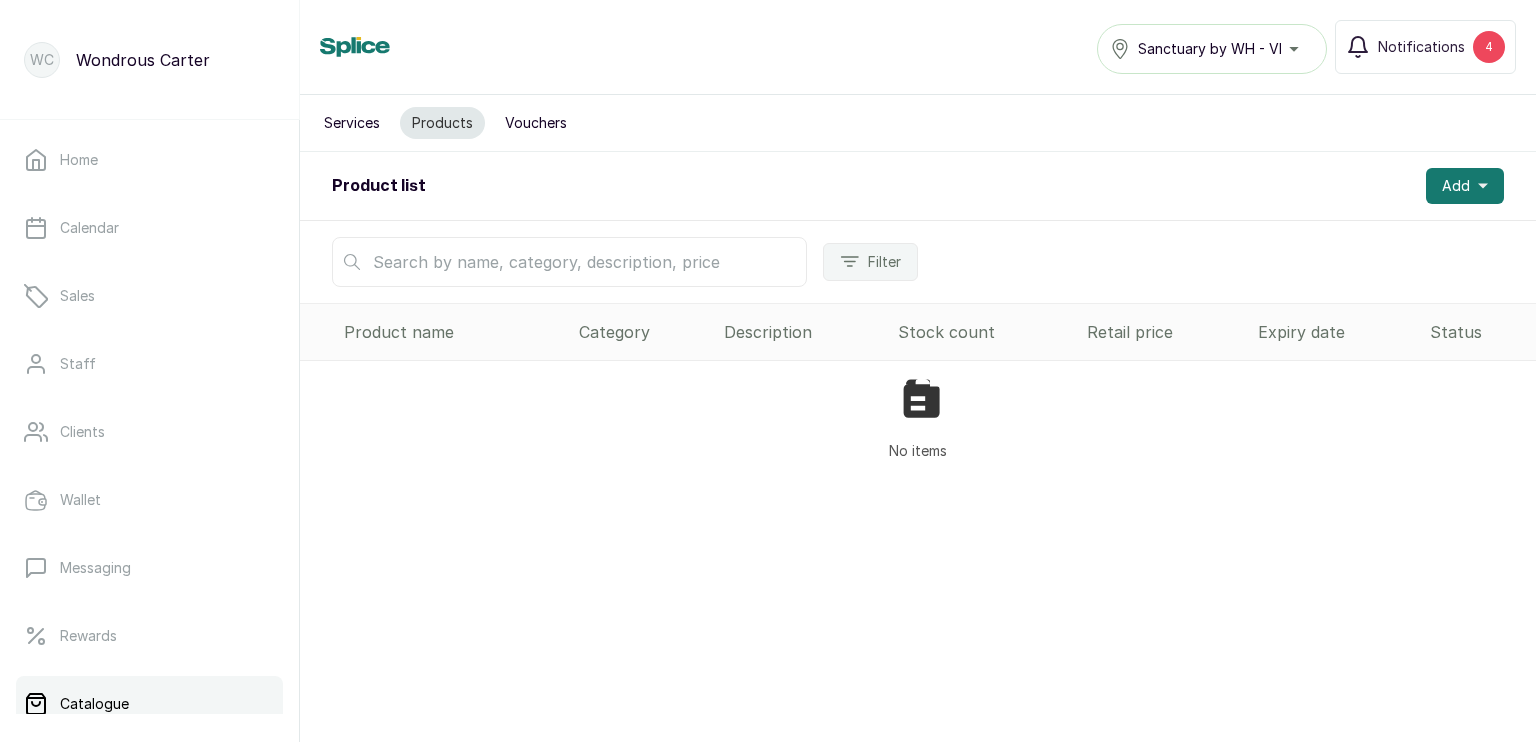 click at bounding box center (569, 262) 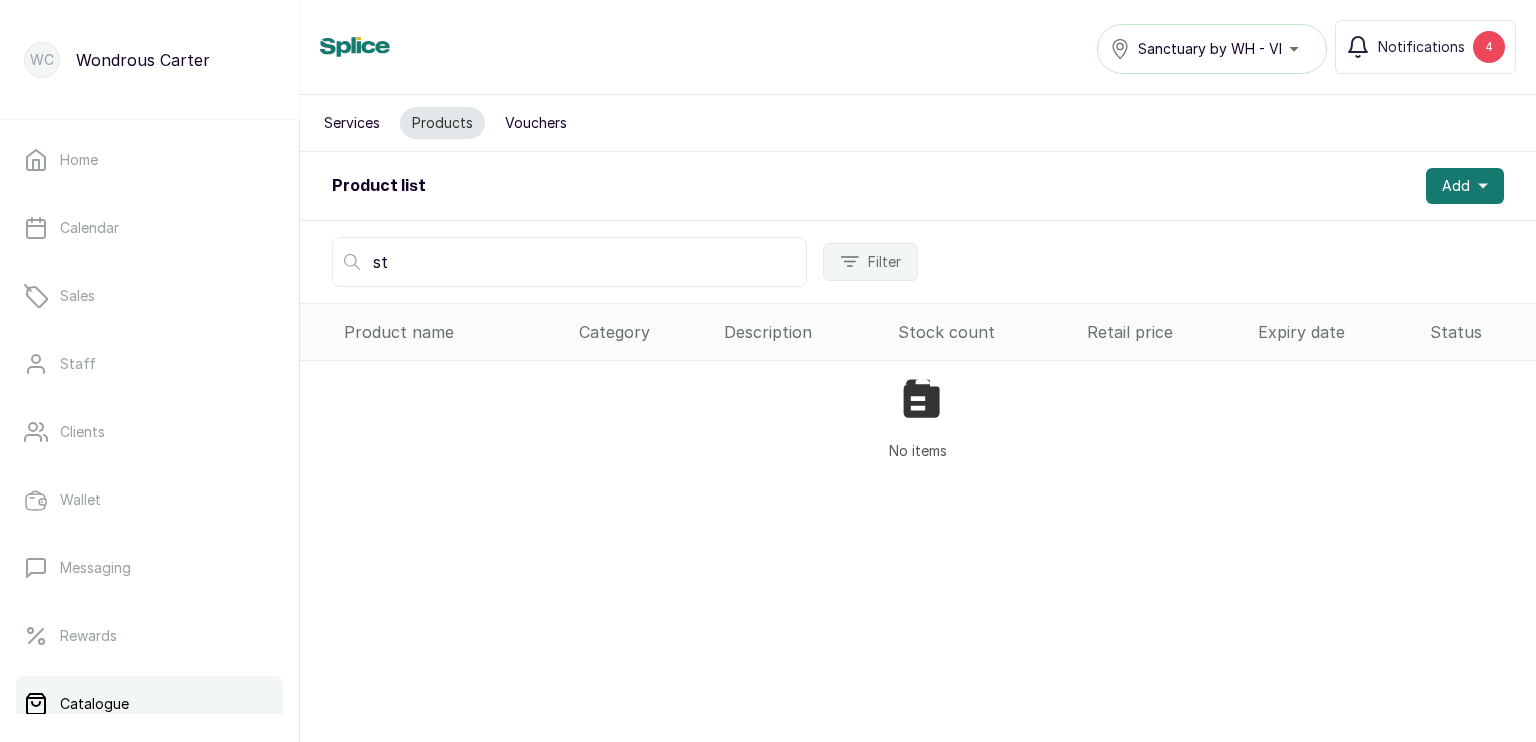 type on "s" 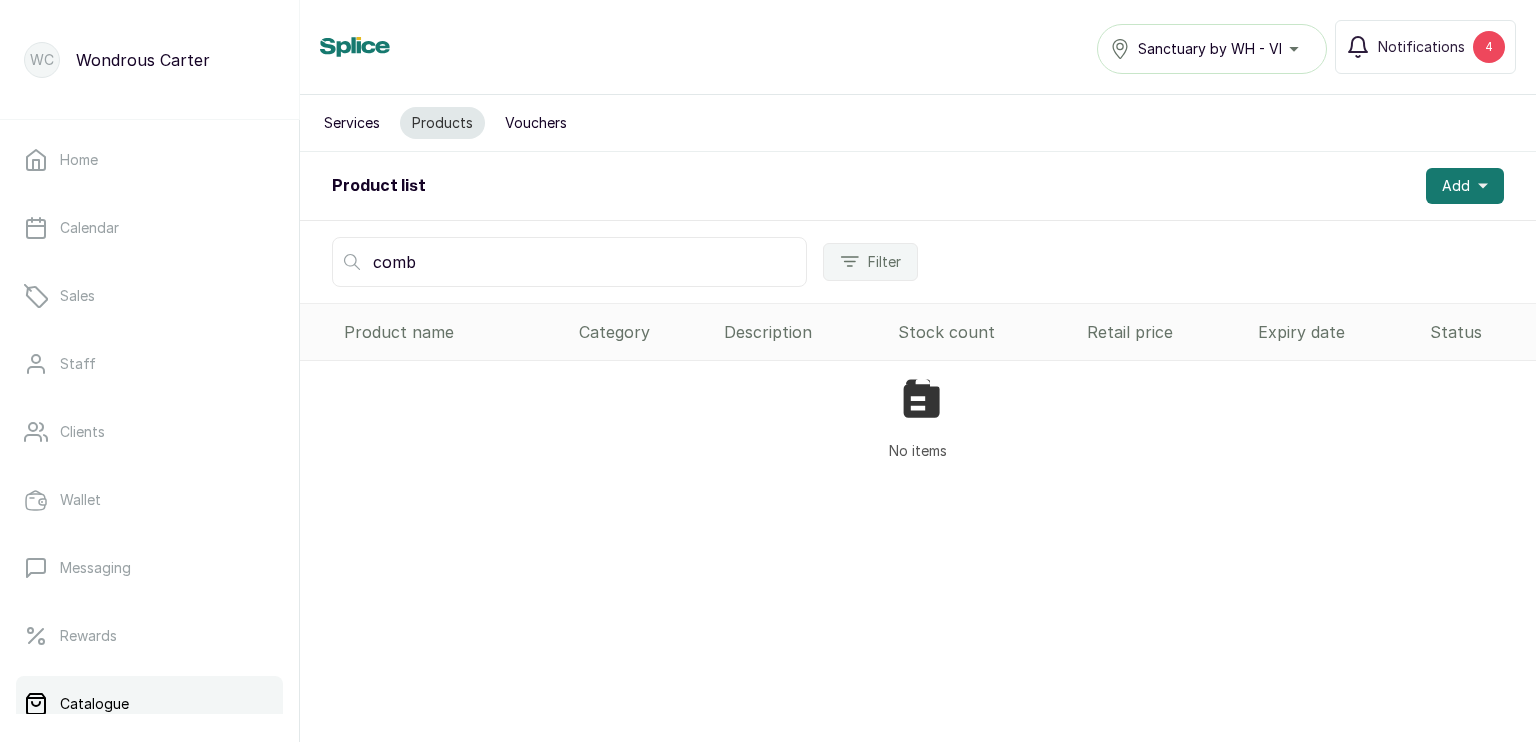 click on "comb" at bounding box center (569, 262) 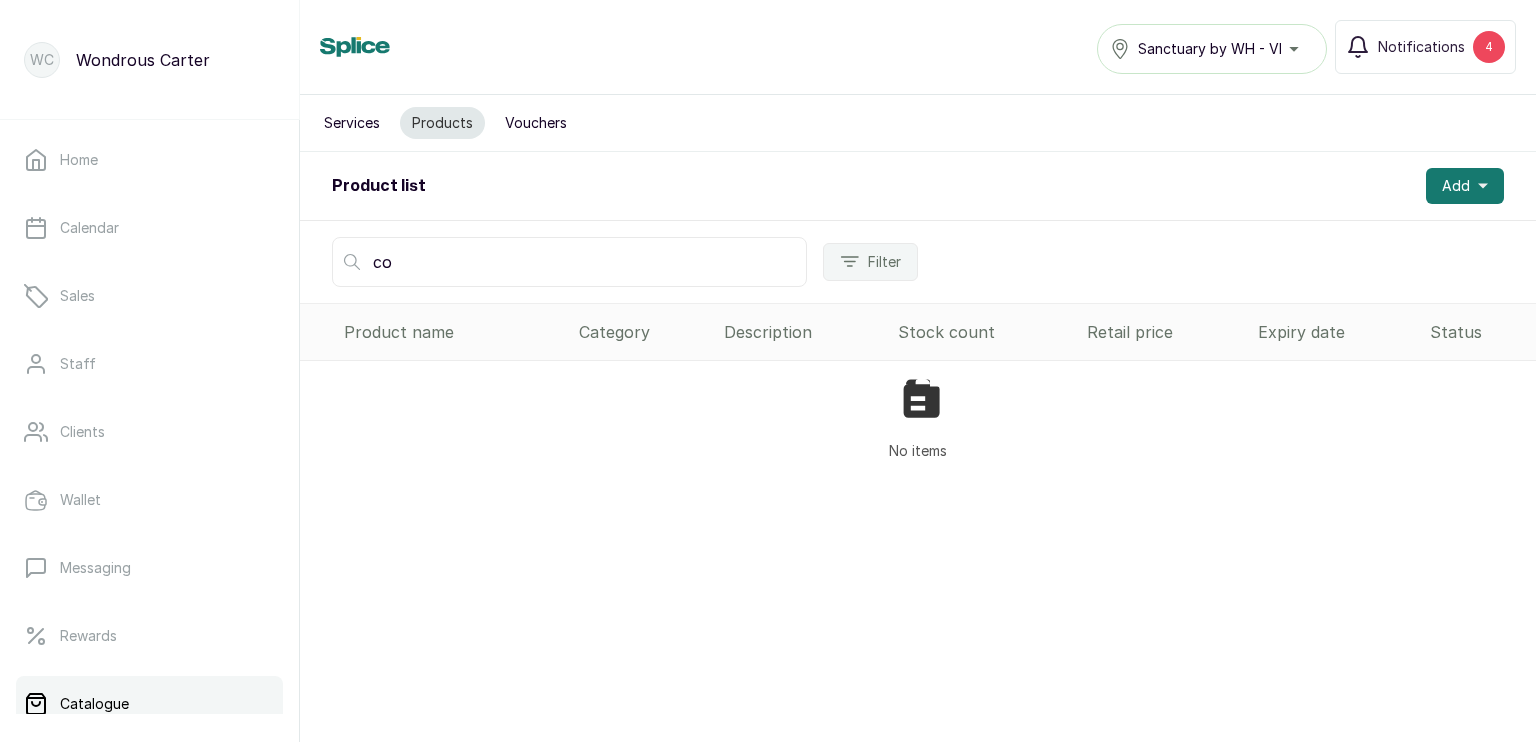 type on "c" 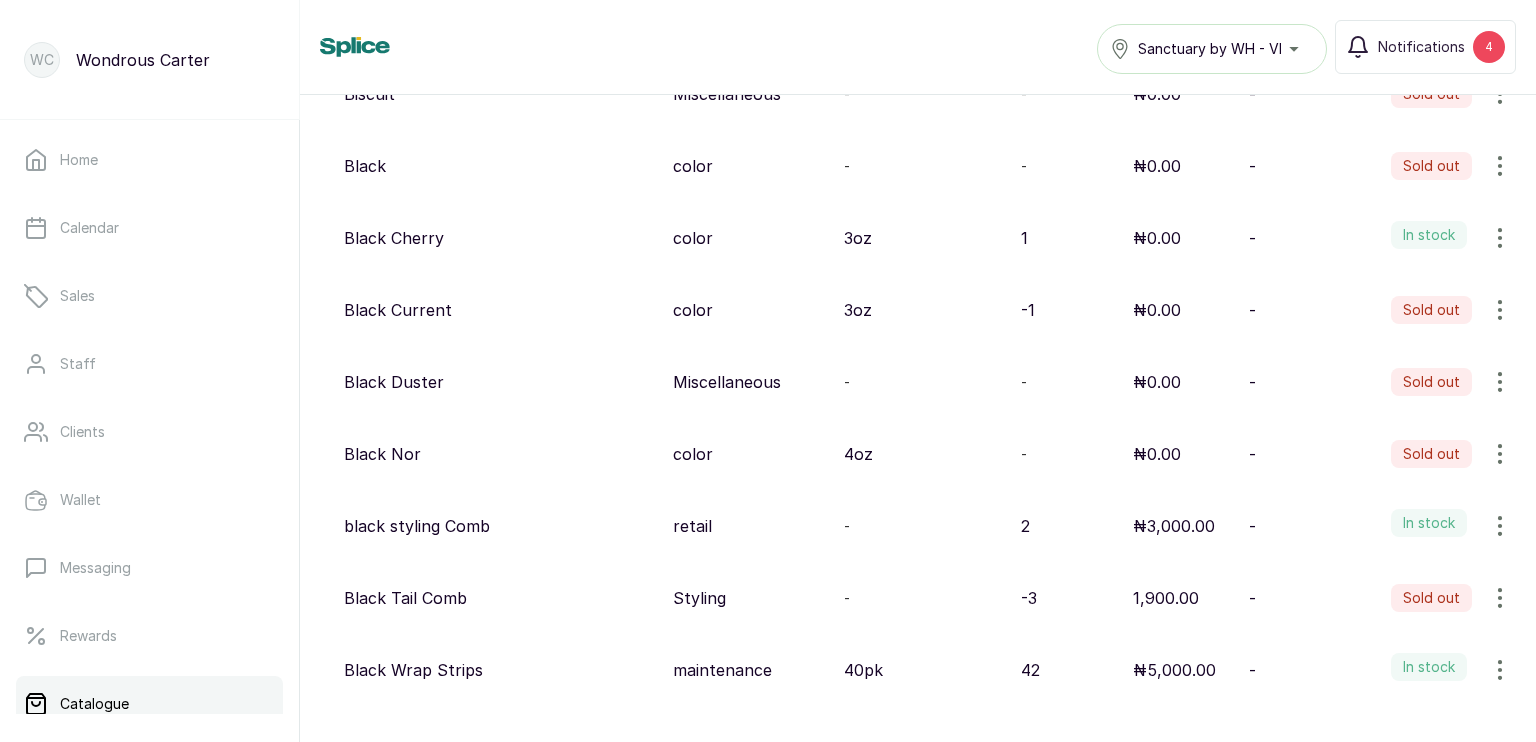 scroll, scrollTop: 14650, scrollLeft: 0, axis: vertical 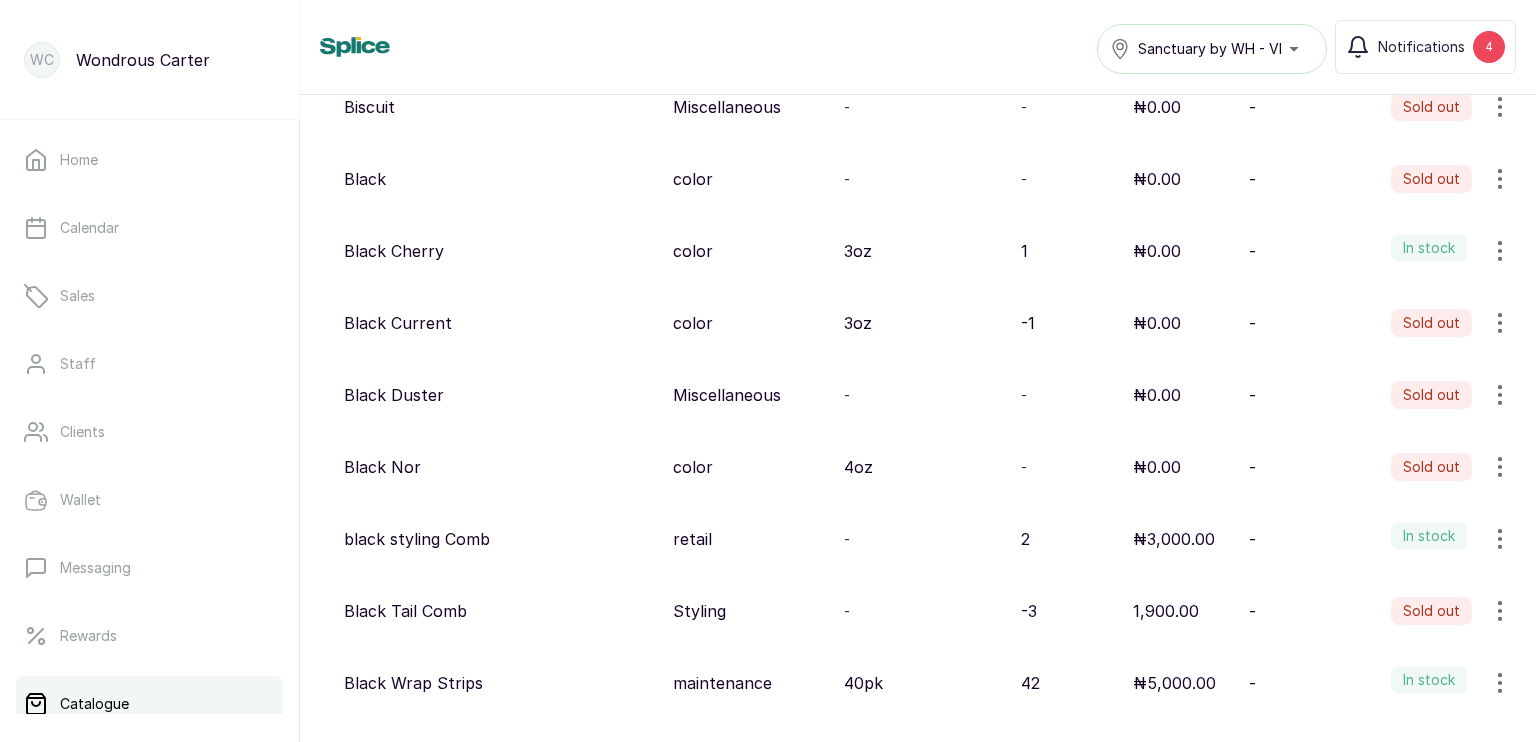 type 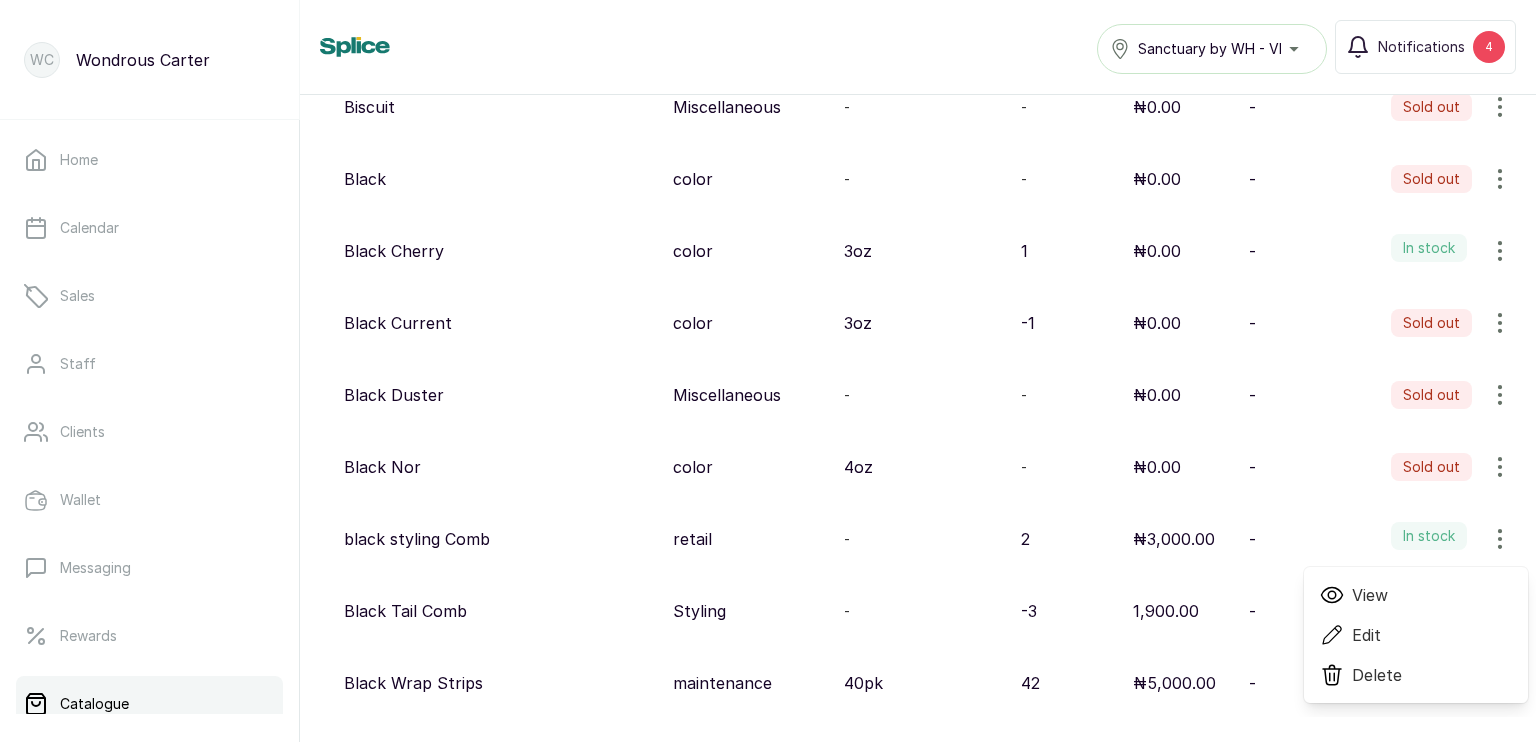 click on "Edit" at bounding box center (1366, 635) 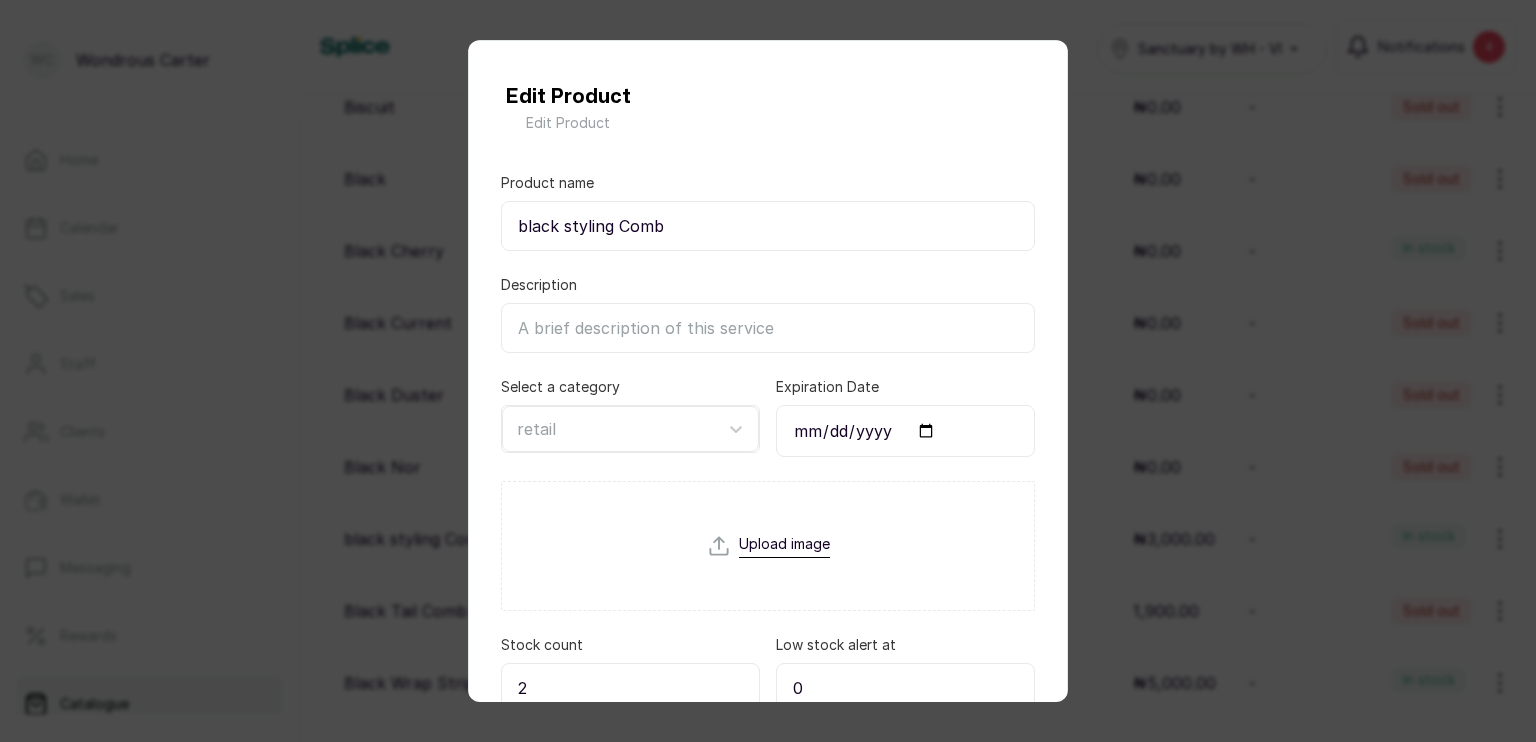 click on "black styling Comb" at bounding box center [768, 226] 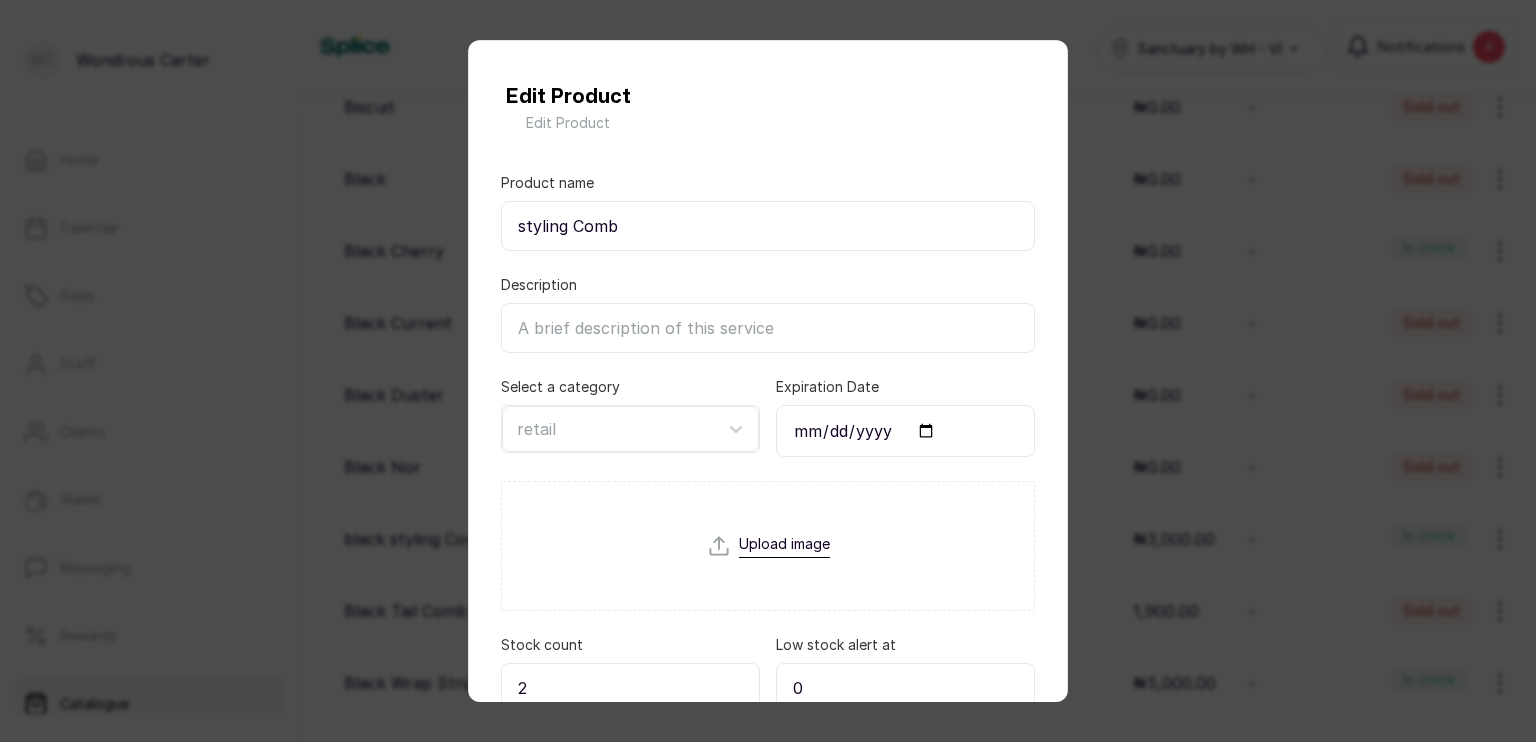 click on "styling Comb" at bounding box center [768, 226] 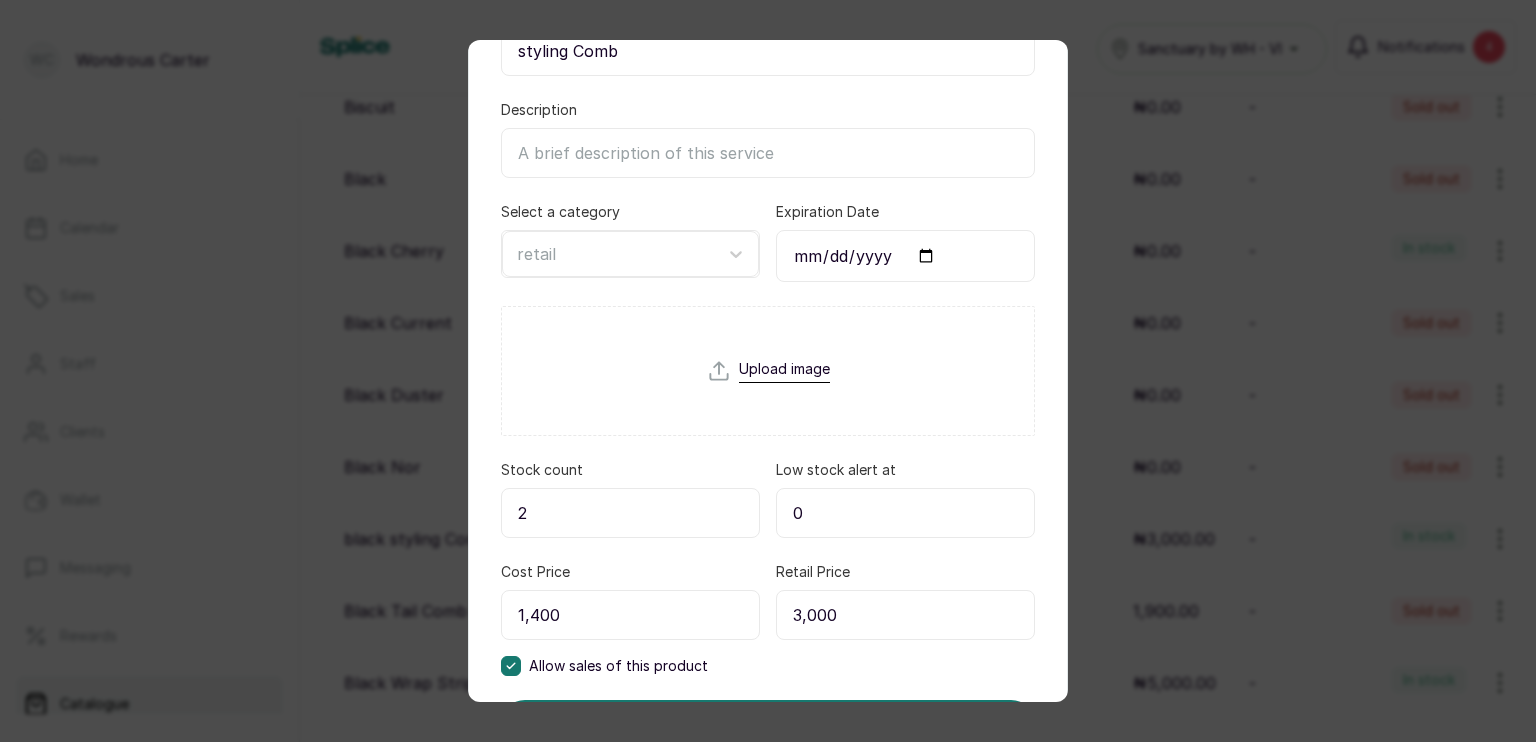 scroll, scrollTop: 283, scrollLeft: 0, axis: vertical 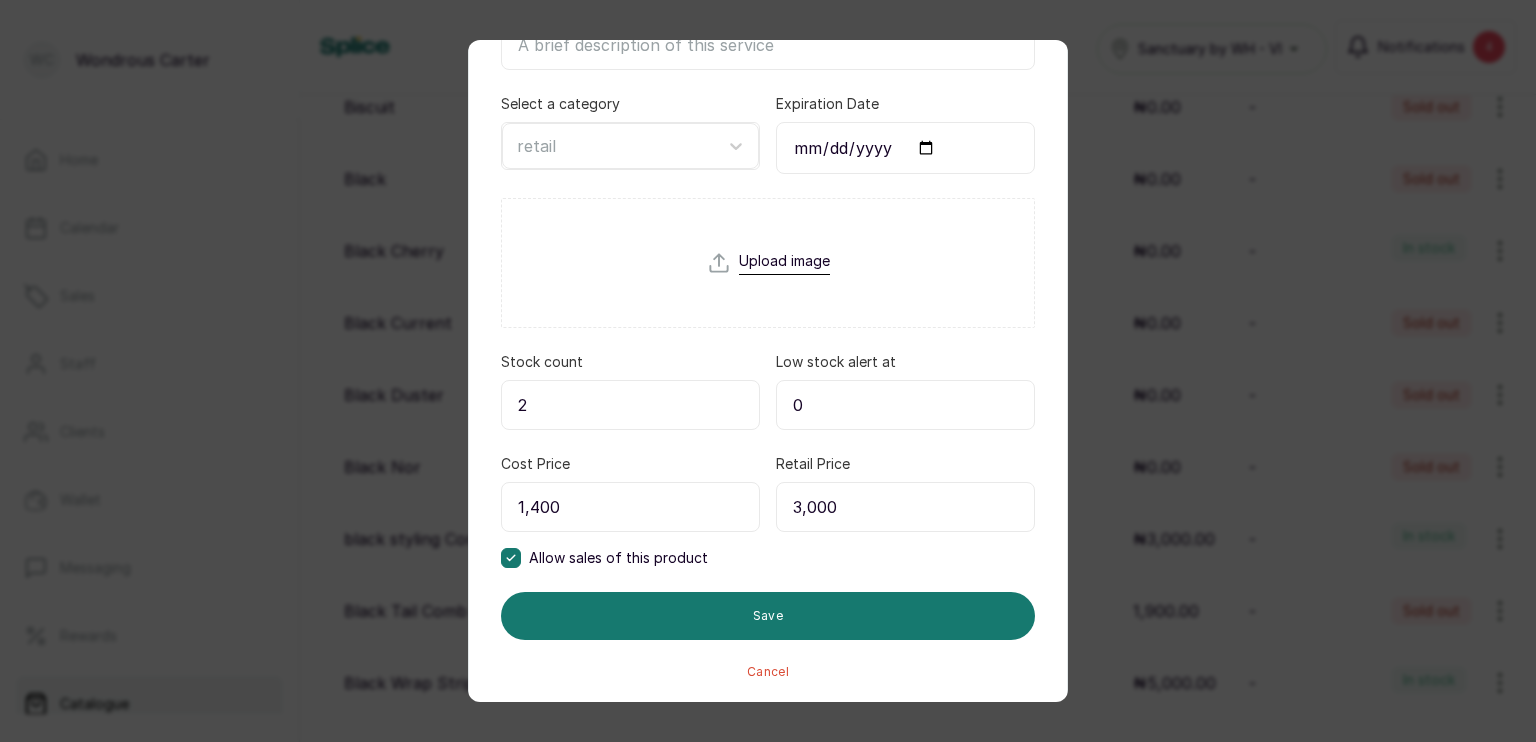 type on "styling Comb" 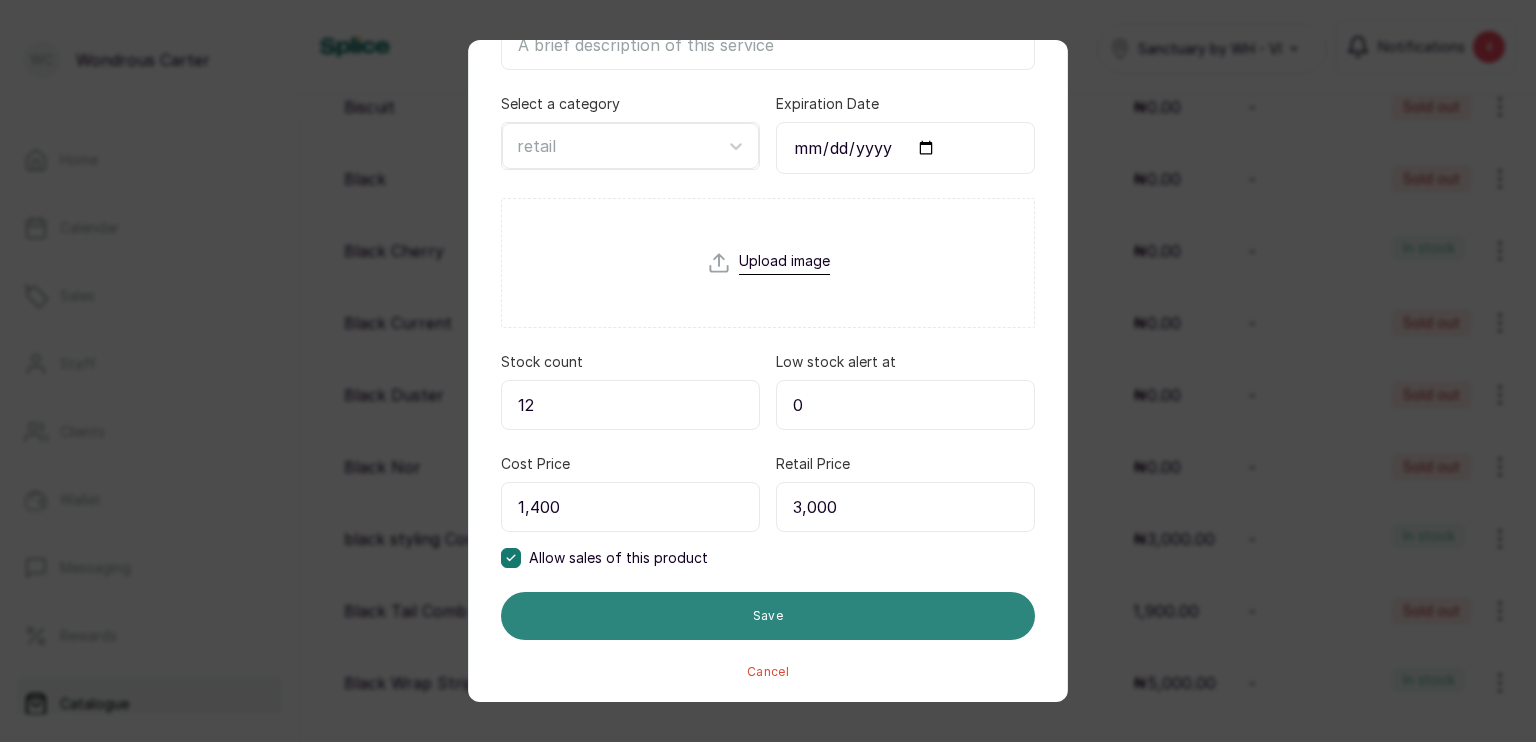 type on "12" 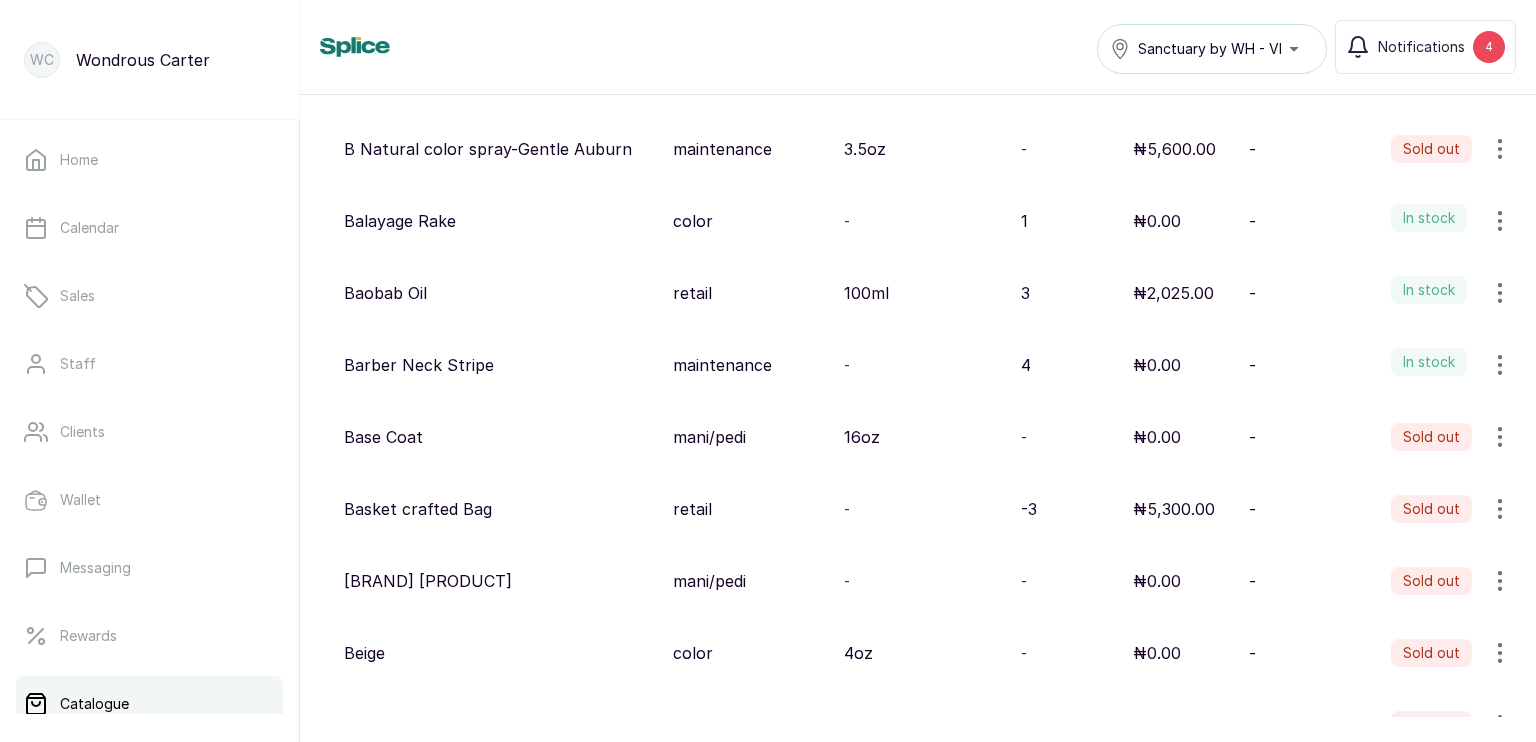 scroll, scrollTop: 13796, scrollLeft: 0, axis: vertical 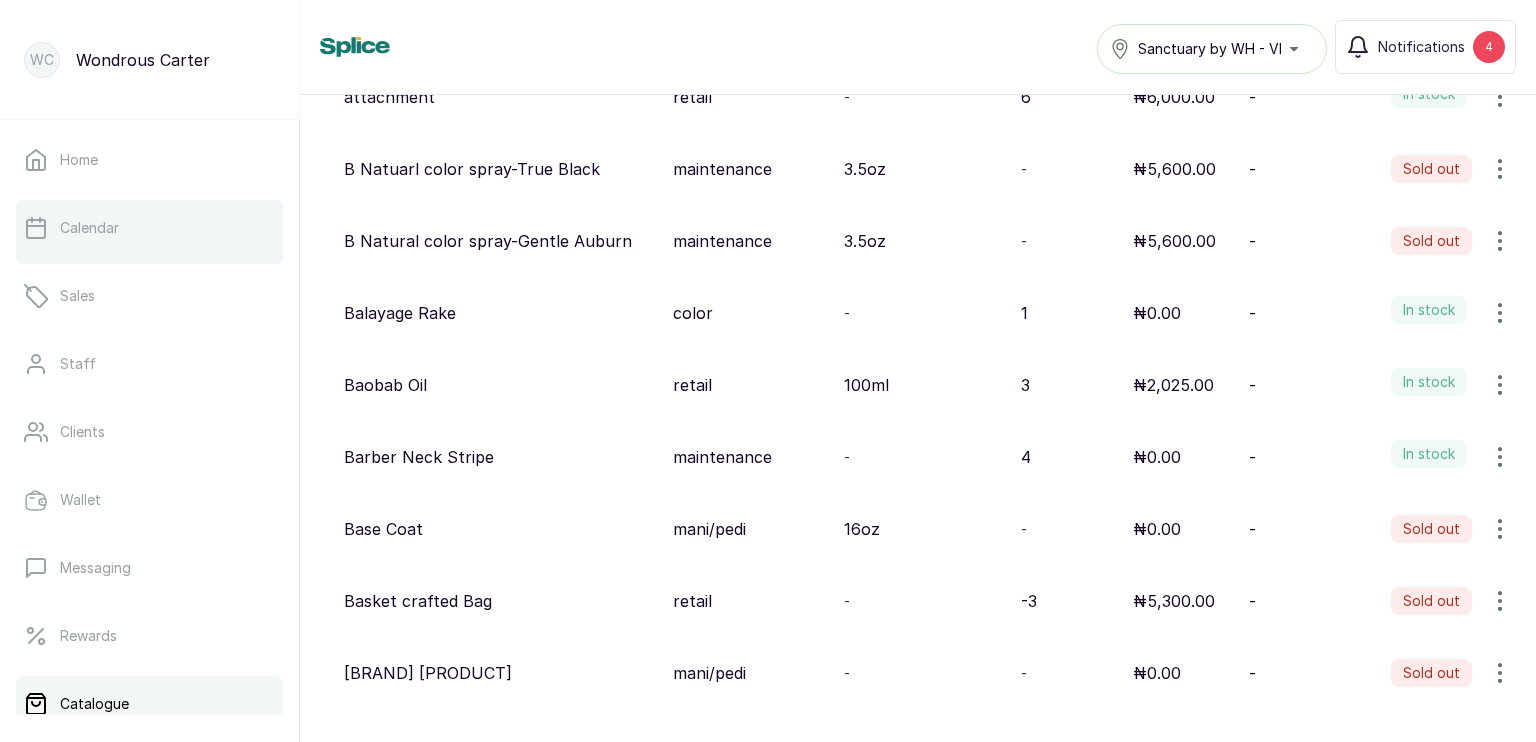 click on "Calendar" at bounding box center [149, 228] 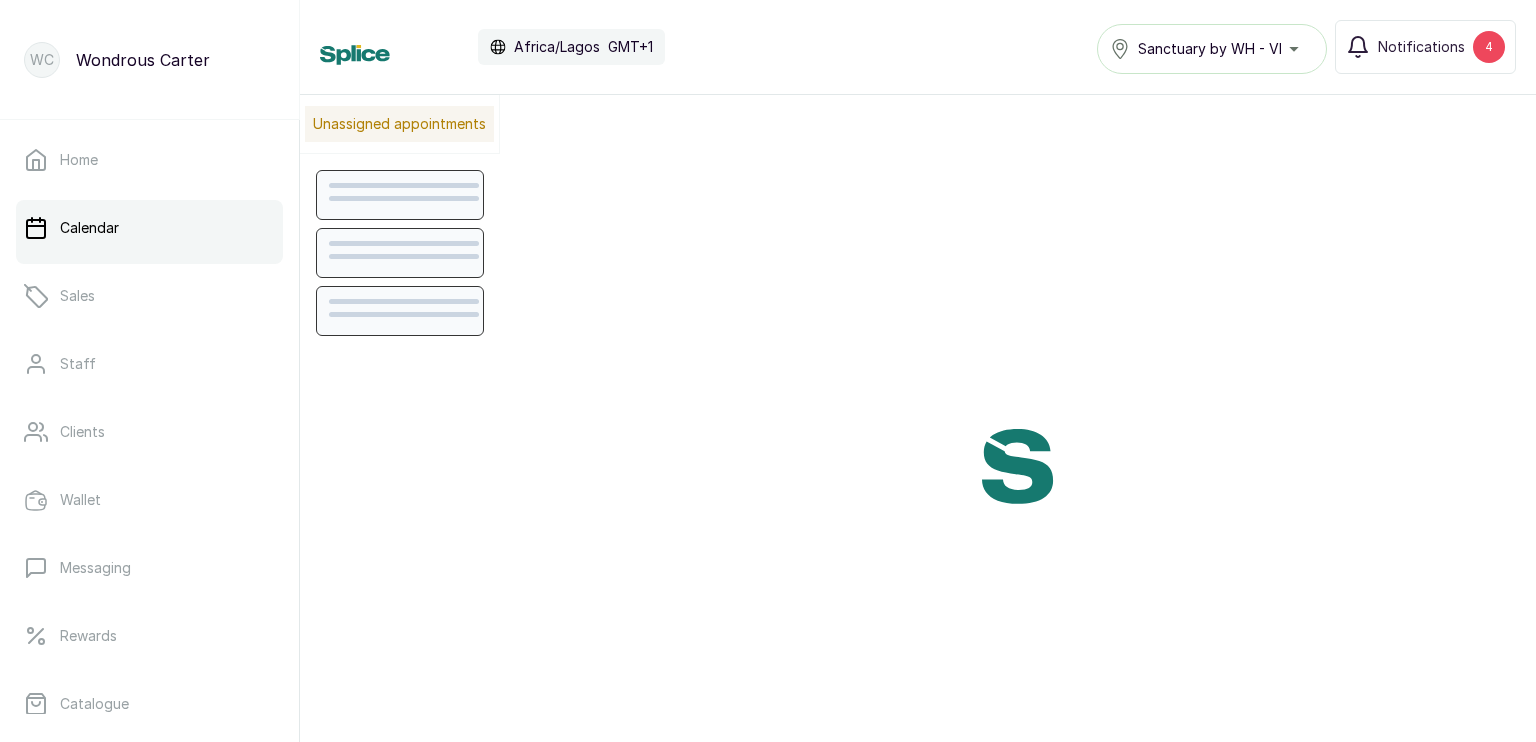 scroll, scrollTop: 674, scrollLeft: 0, axis: vertical 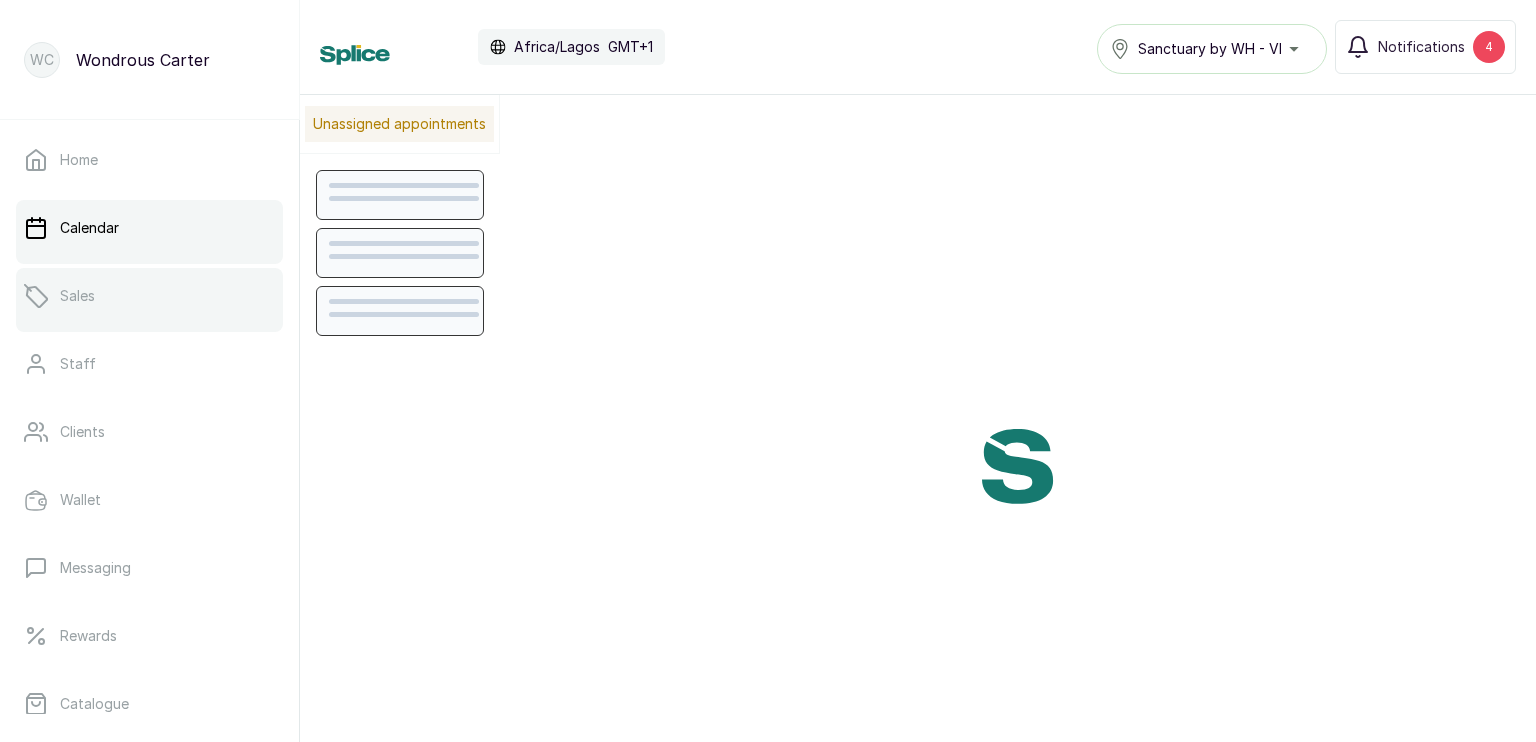 click on "Sales" at bounding box center (149, 296) 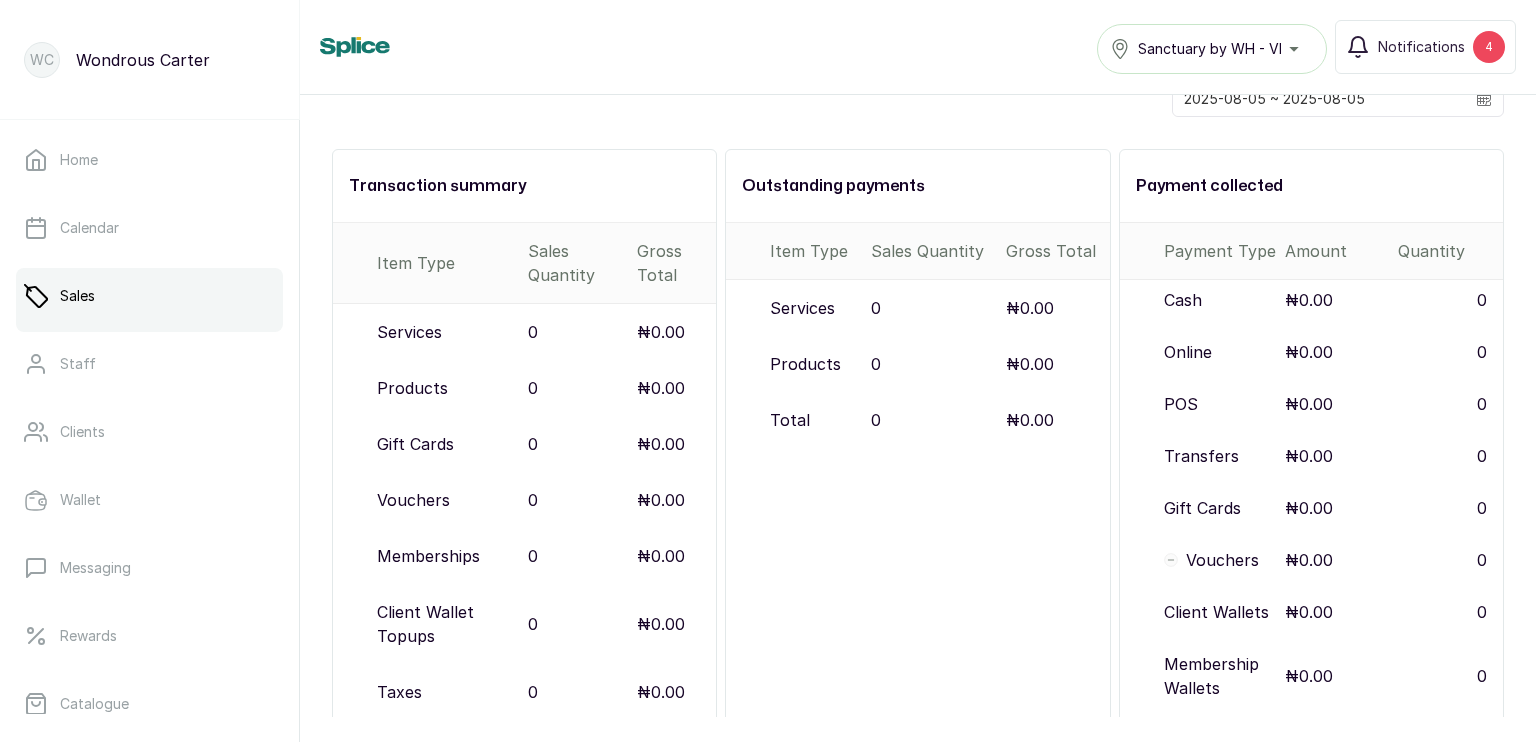 scroll, scrollTop: 0, scrollLeft: 0, axis: both 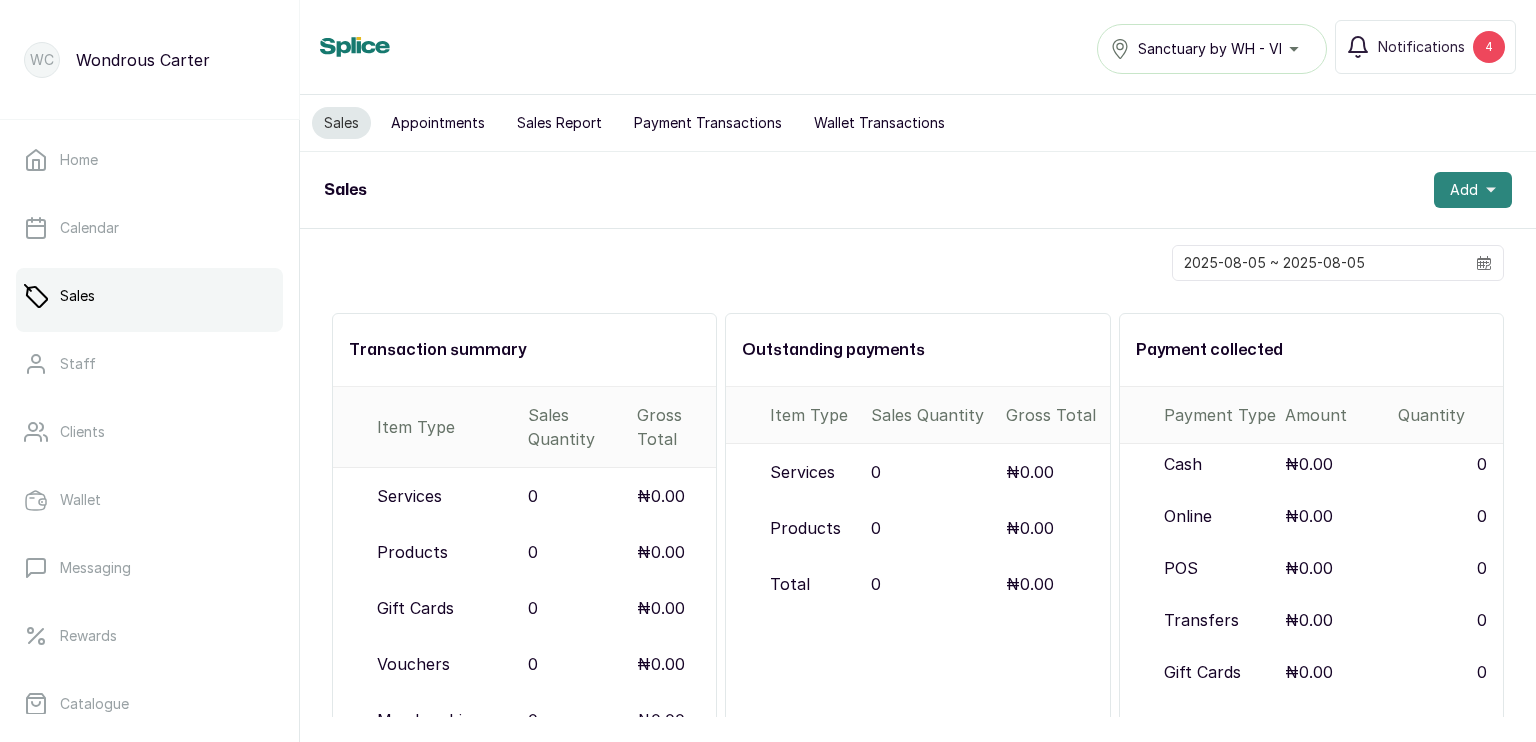 click on "Add" at bounding box center [1464, 190] 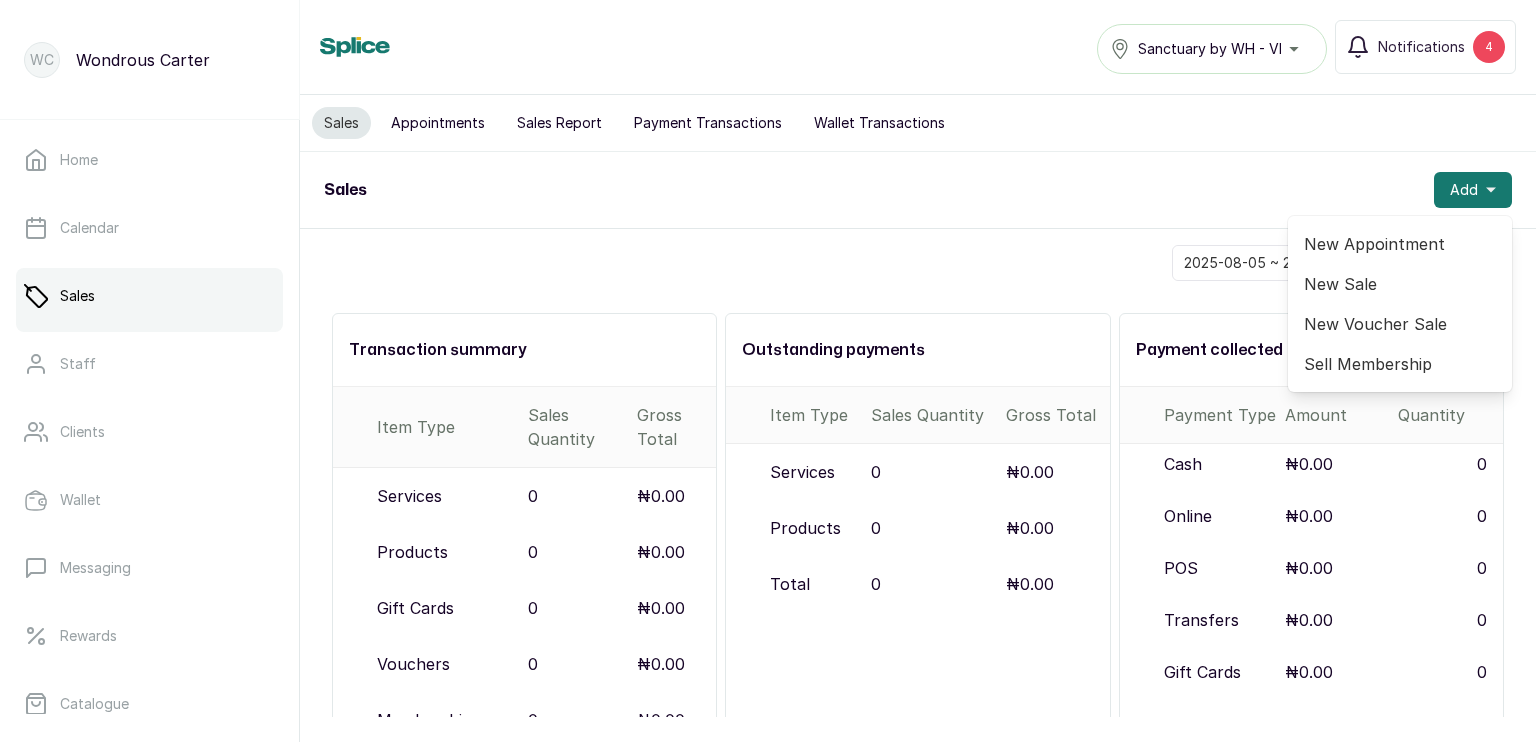 click on "New Sale" at bounding box center [1400, 284] 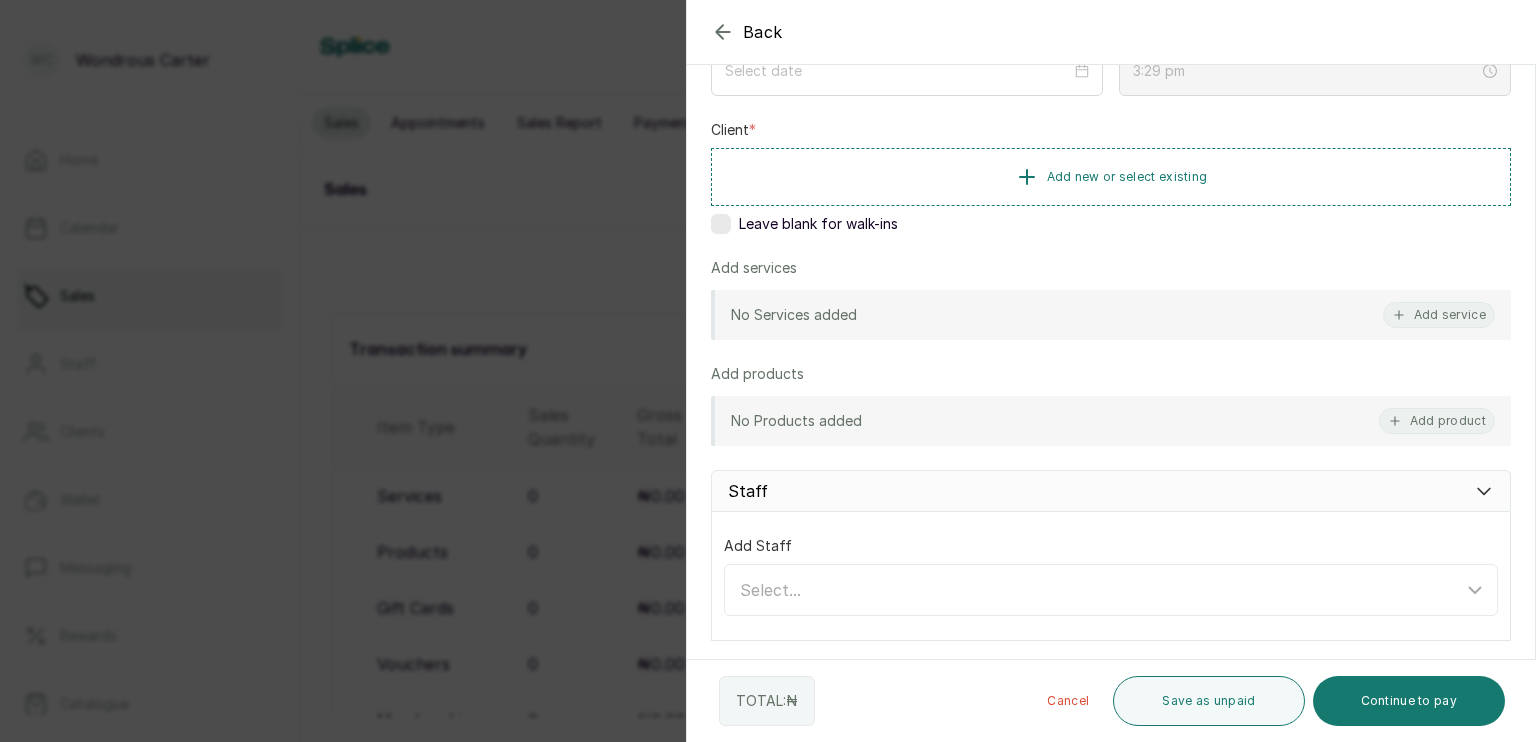 scroll, scrollTop: 208, scrollLeft: 0, axis: vertical 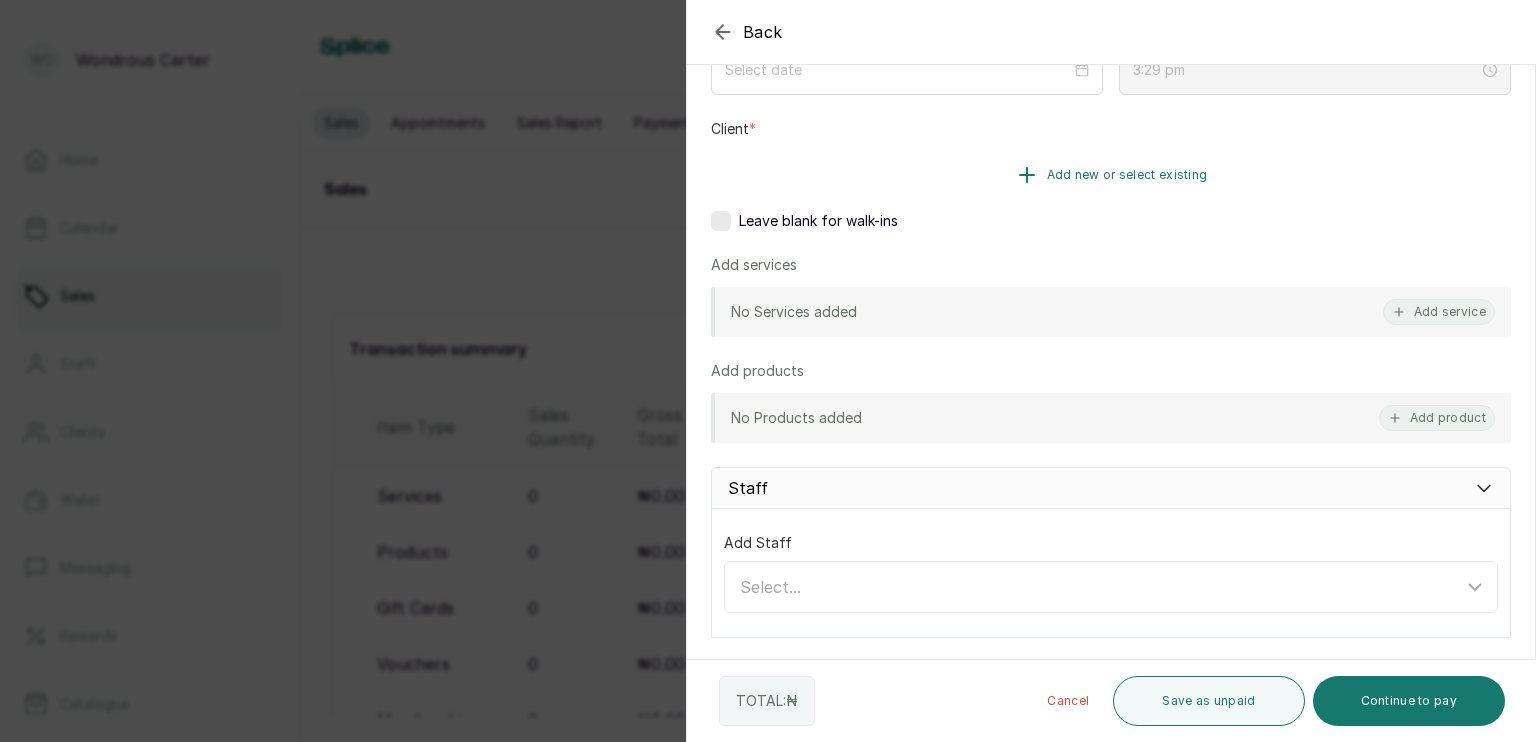click on "Add new or select existing" at bounding box center [1127, 175] 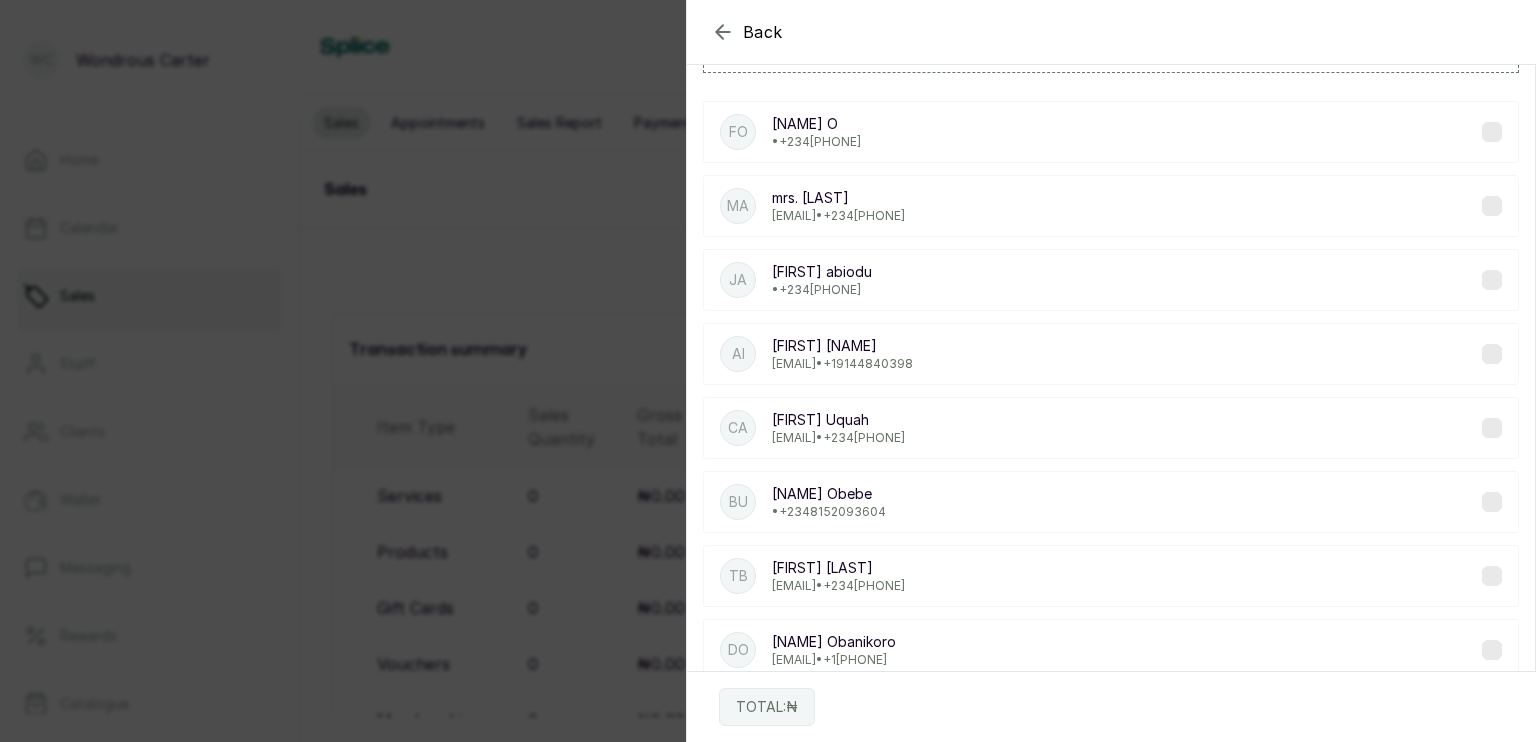 scroll, scrollTop: 96, scrollLeft: 0, axis: vertical 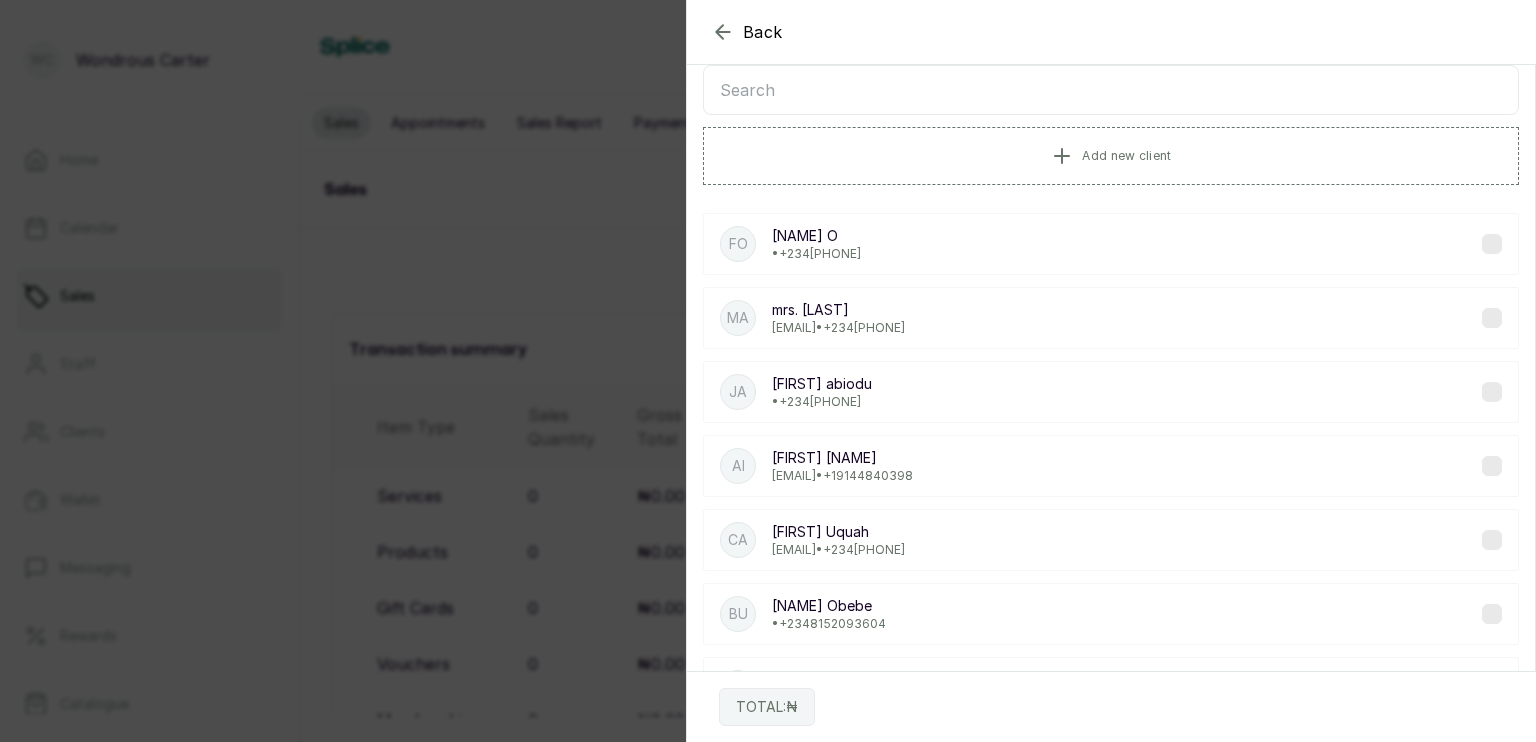 click at bounding box center [1111, 90] 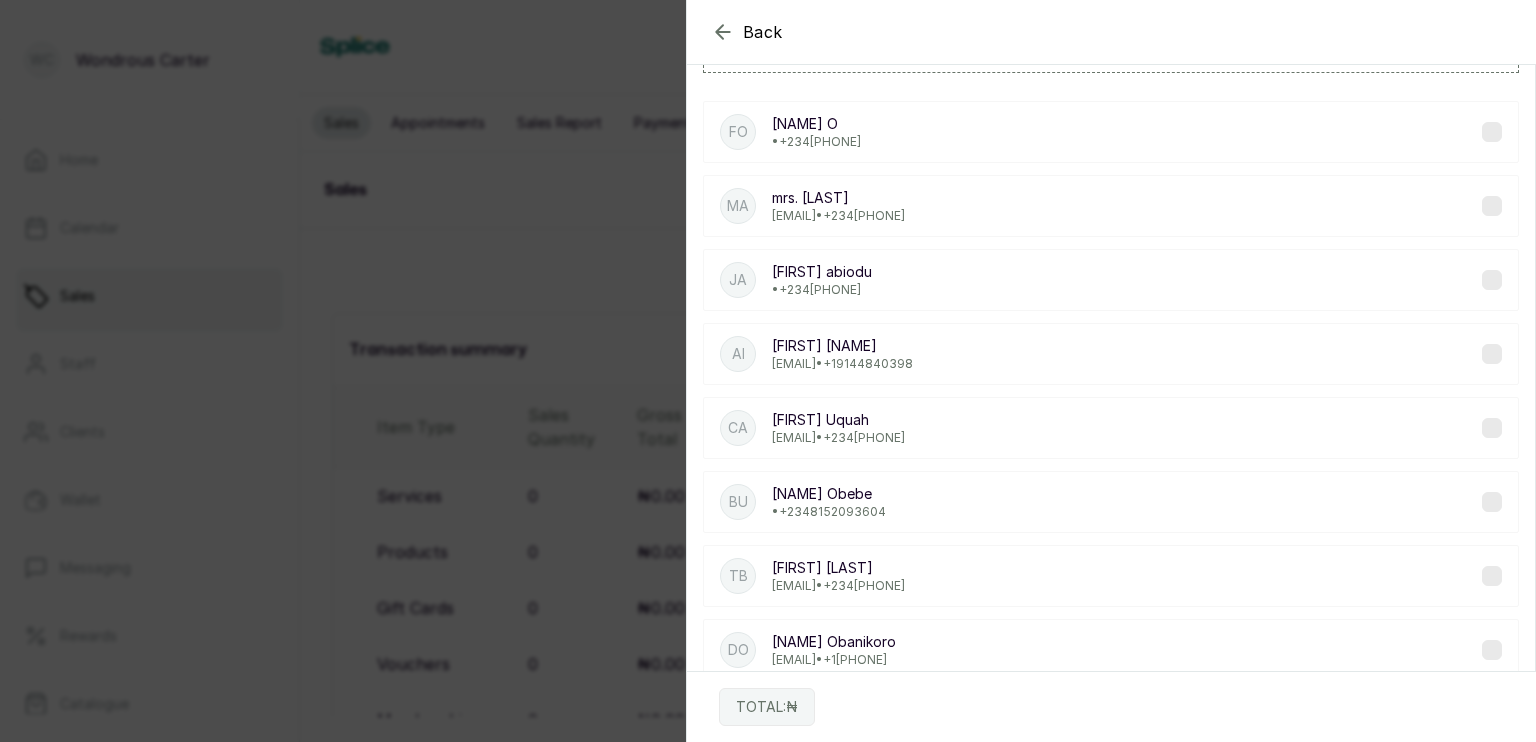 scroll, scrollTop: 0, scrollLeft: 0, axis: both 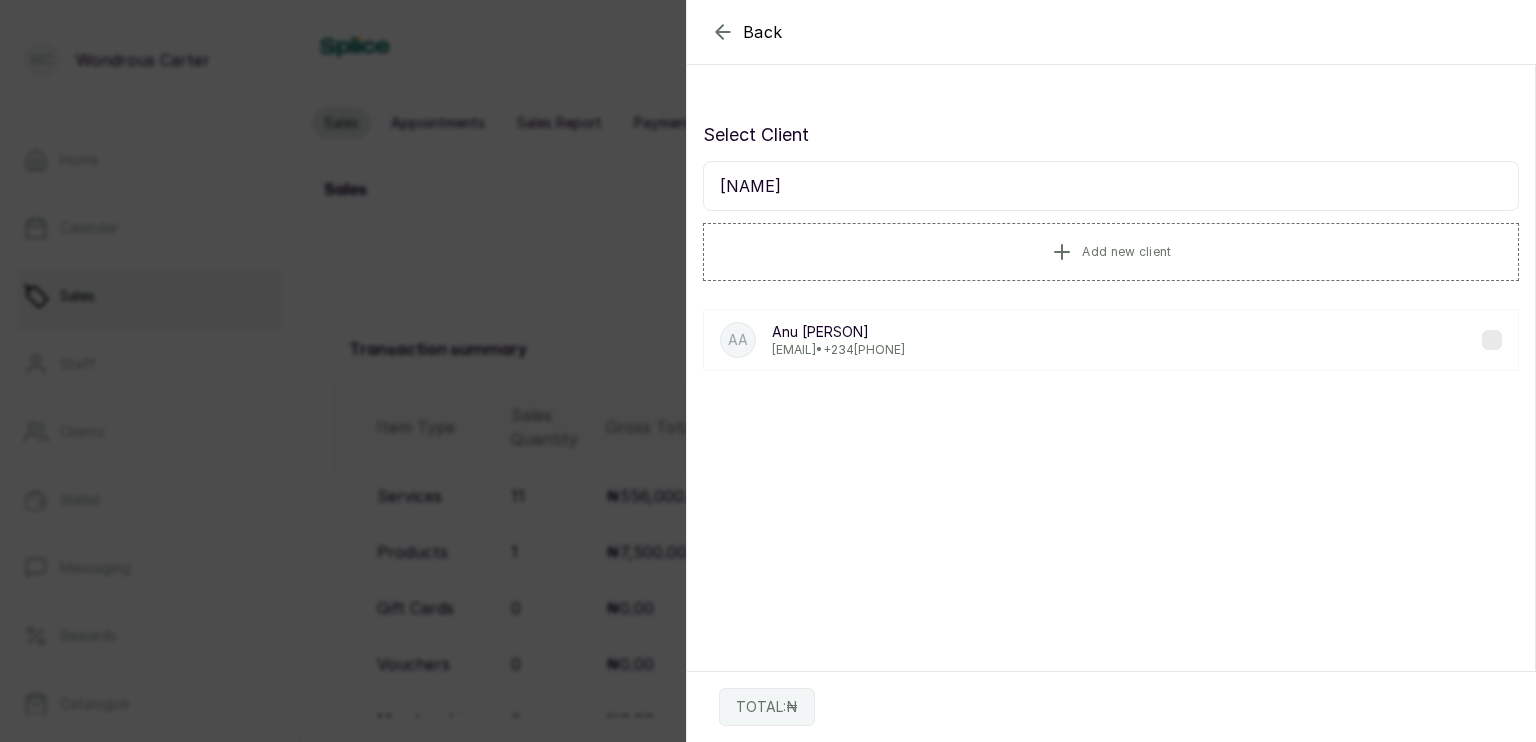 type on "[NAME]" 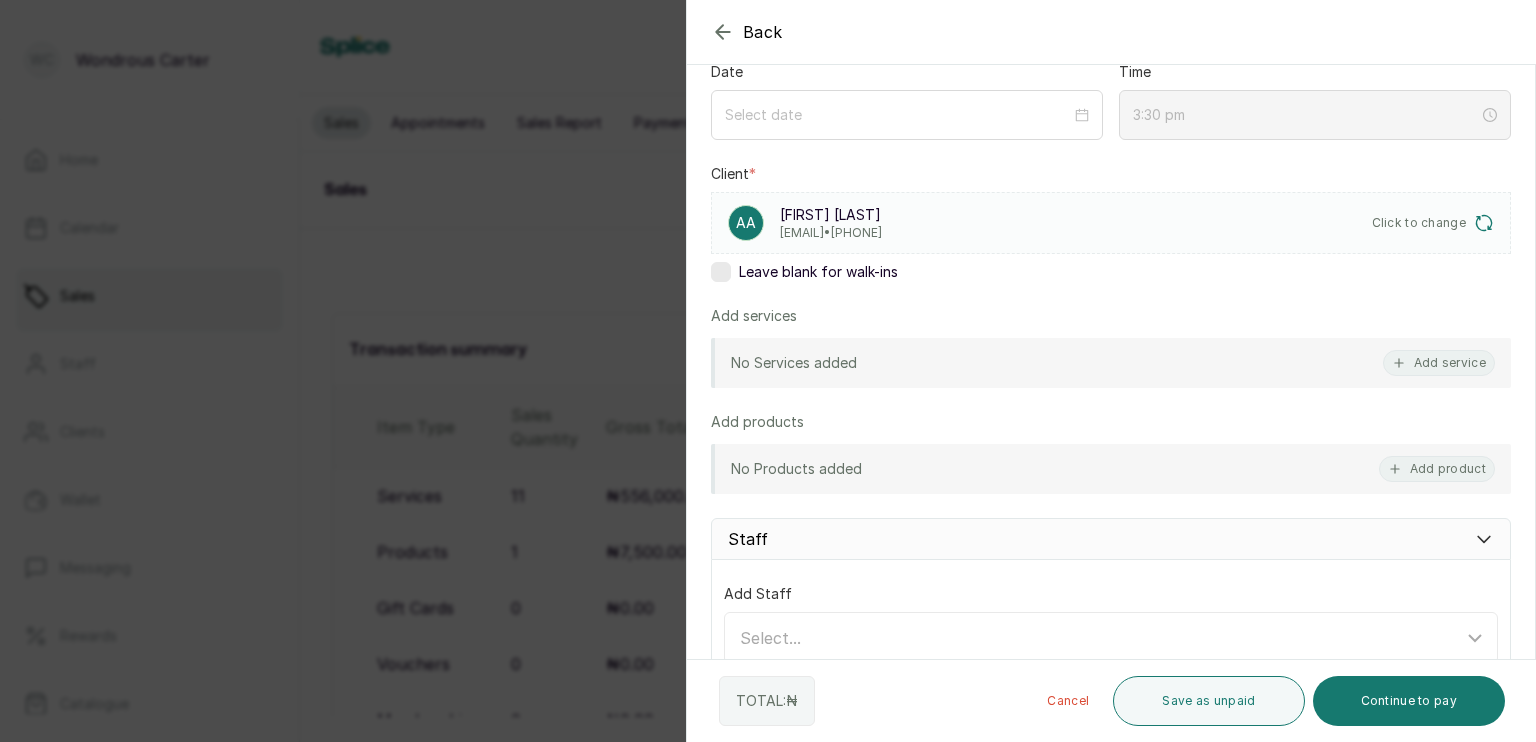scroll, scrollTop: 164, scrollLeft: 0, axis: vertical 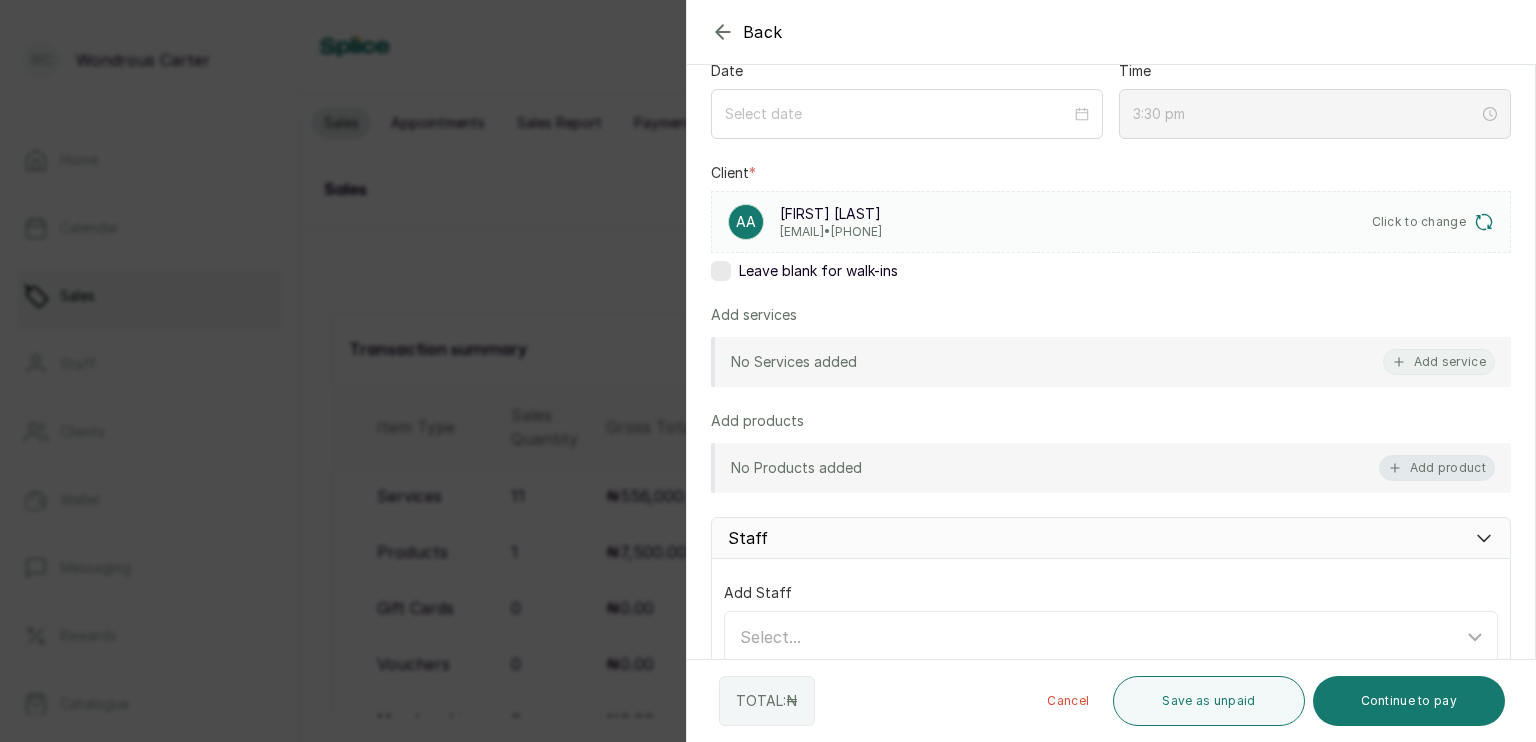 click on "Add product" at bounding box center [1437, 468] 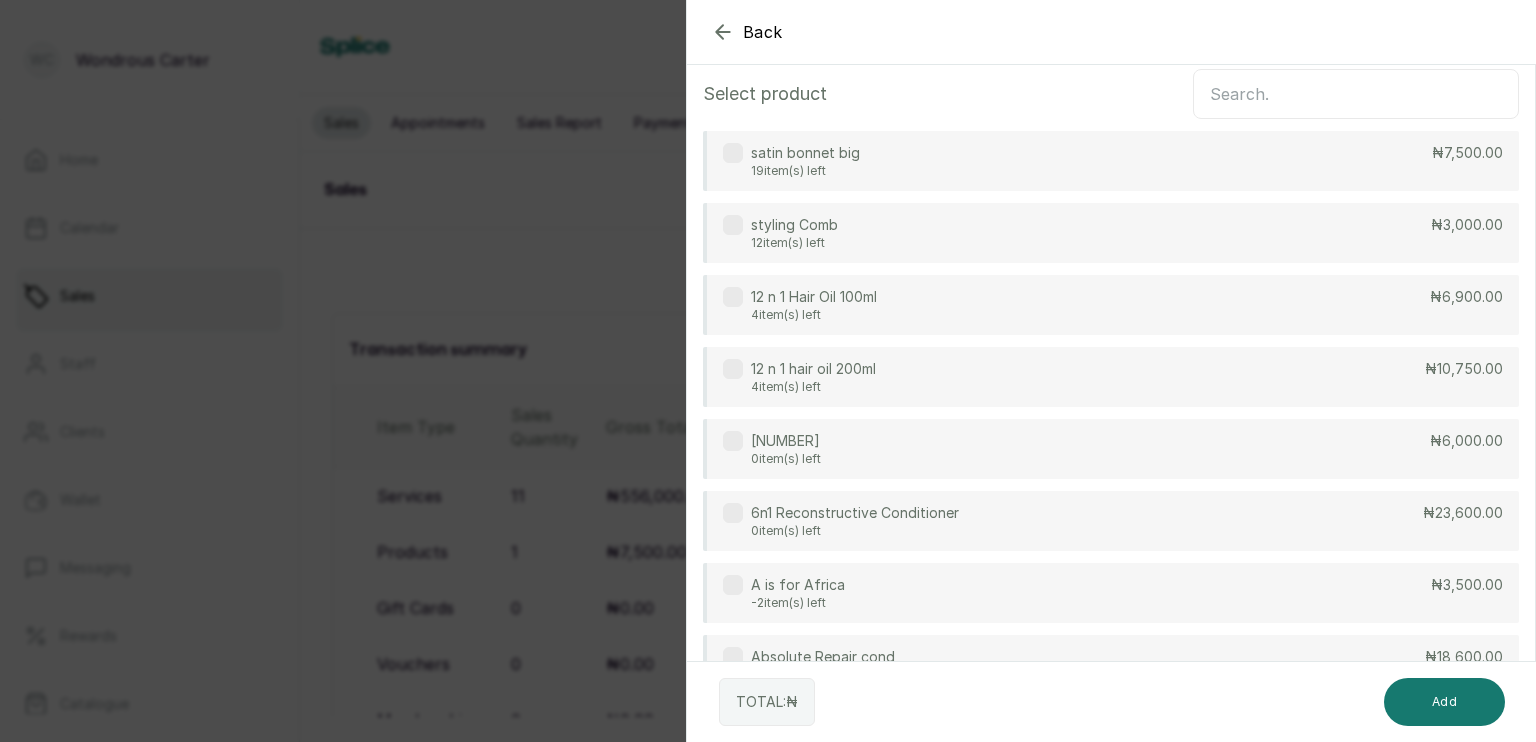 click on "styling Comb 12 item(s) left ₦3,000.00" at bounding box center [1111, 233] 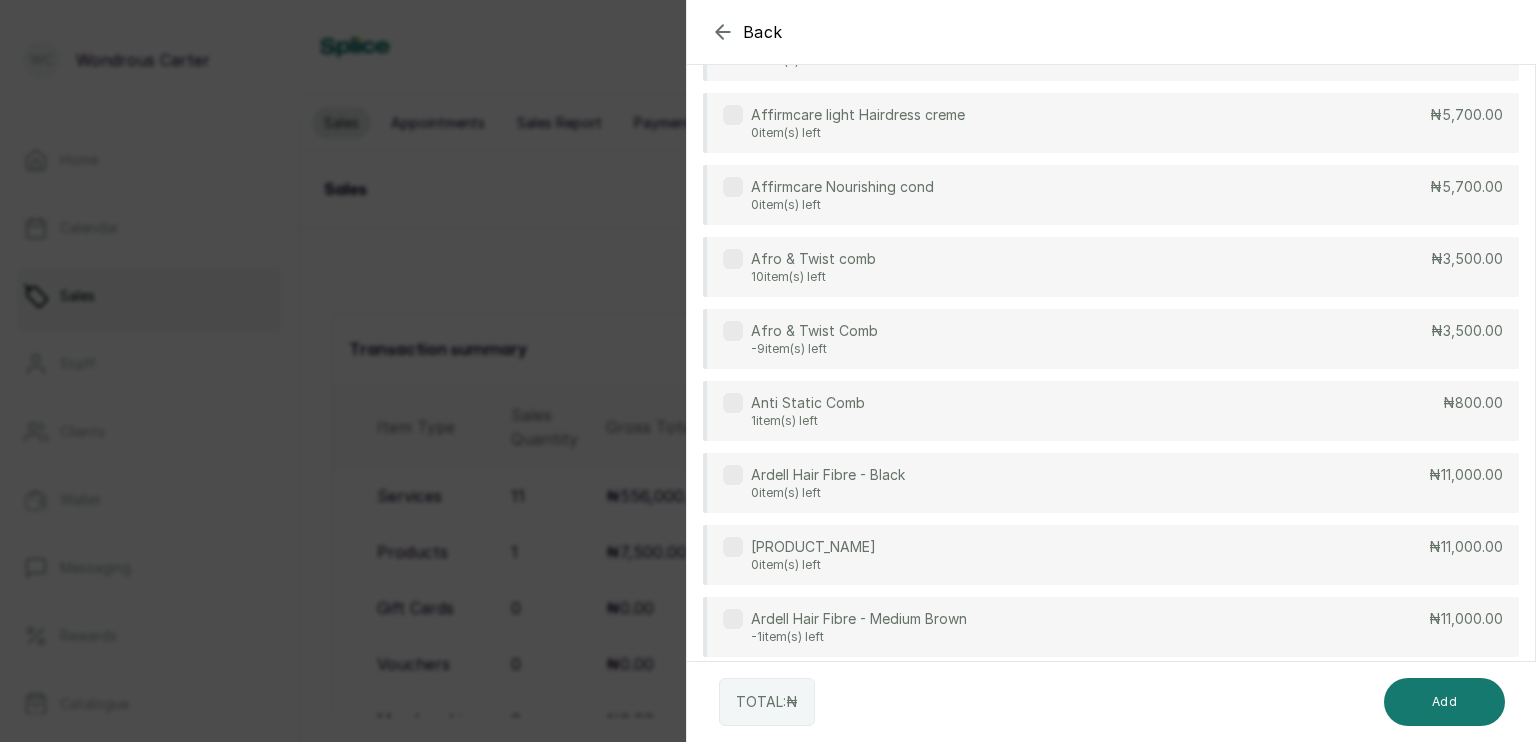 scroll, scrollTop: 1500, scrollLeft: 0, axis: vertical 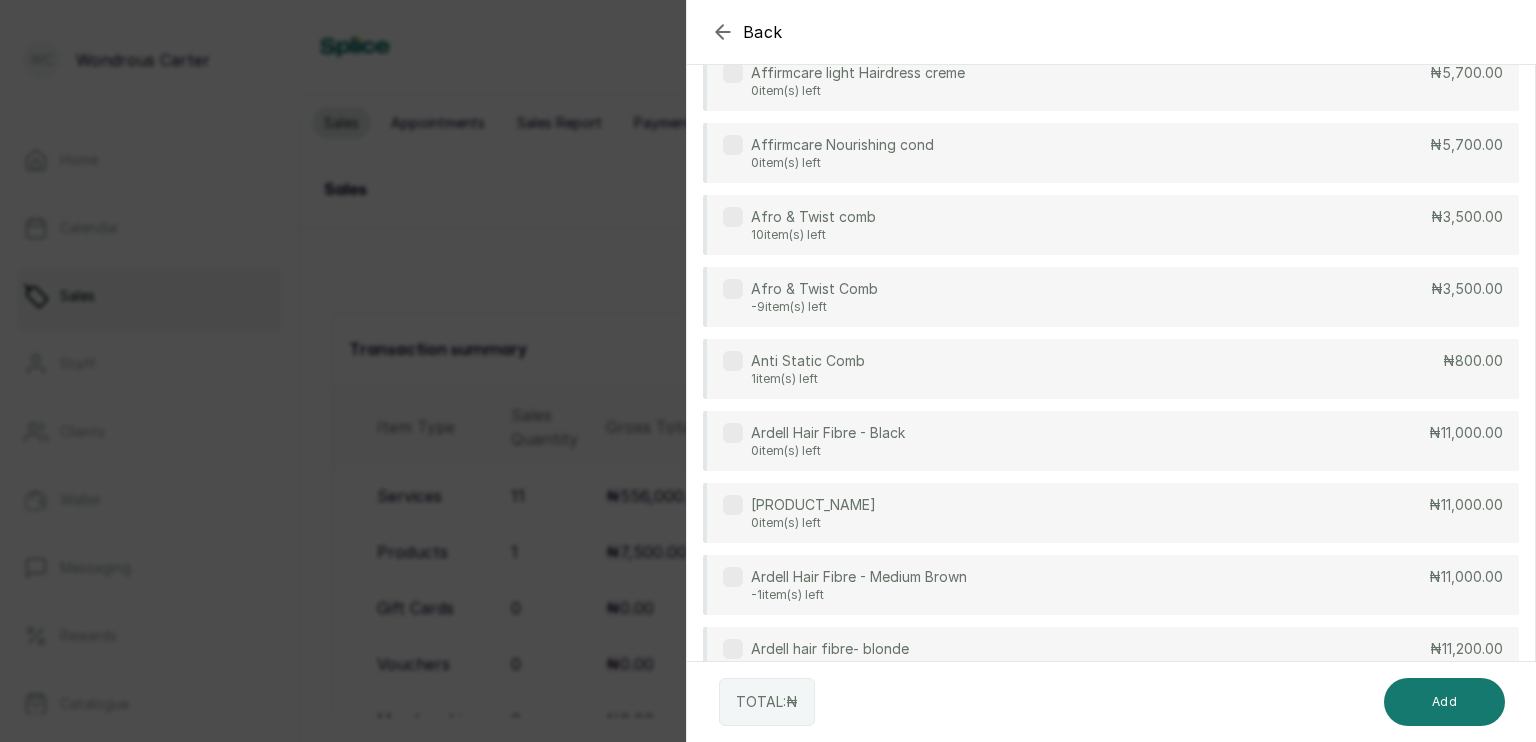 click on "Afro & Twist Comb -9 item(s) left ₦3,500.00" at bounding box center [1111, 297] 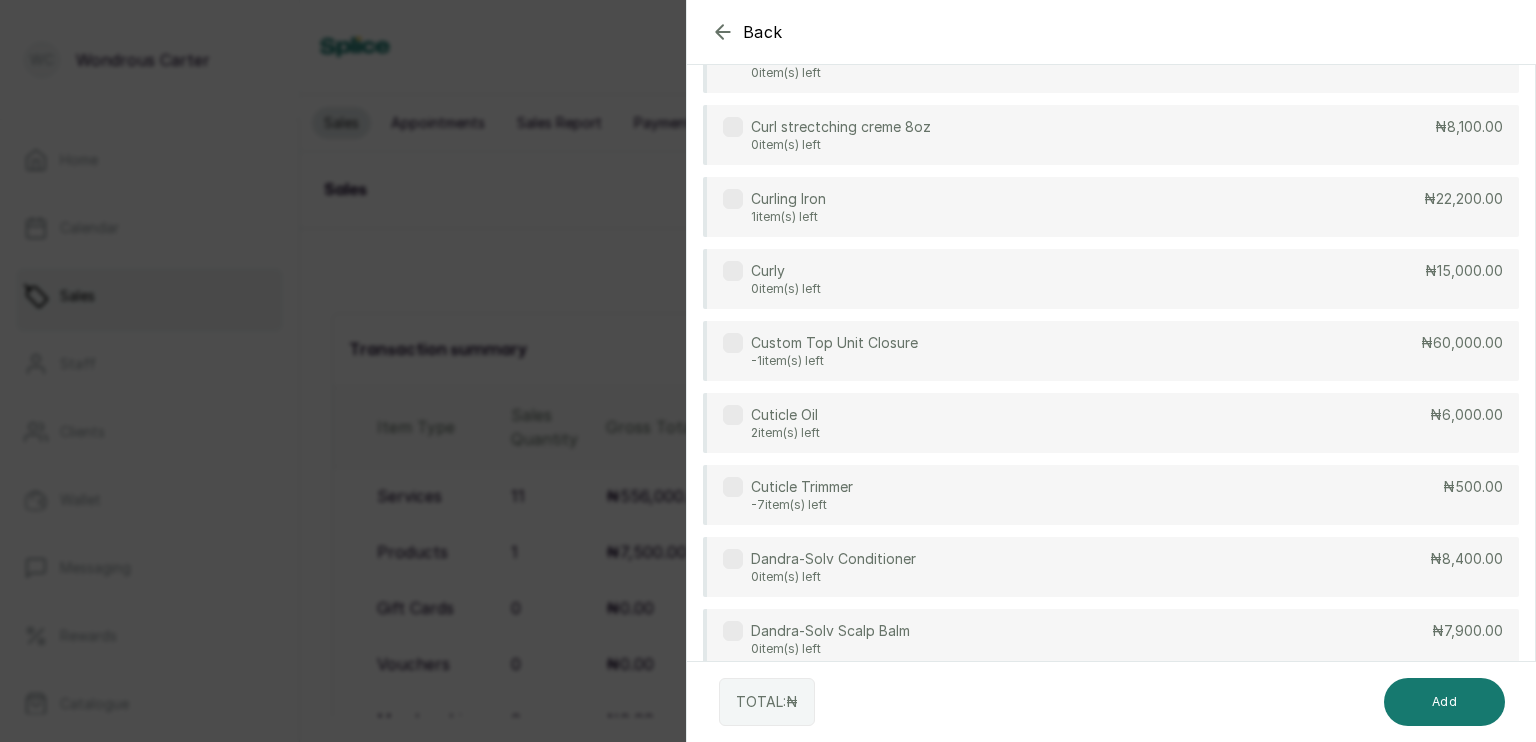 scroll, scrollTop: 7351, scrollLeft: 0, axis: vertical 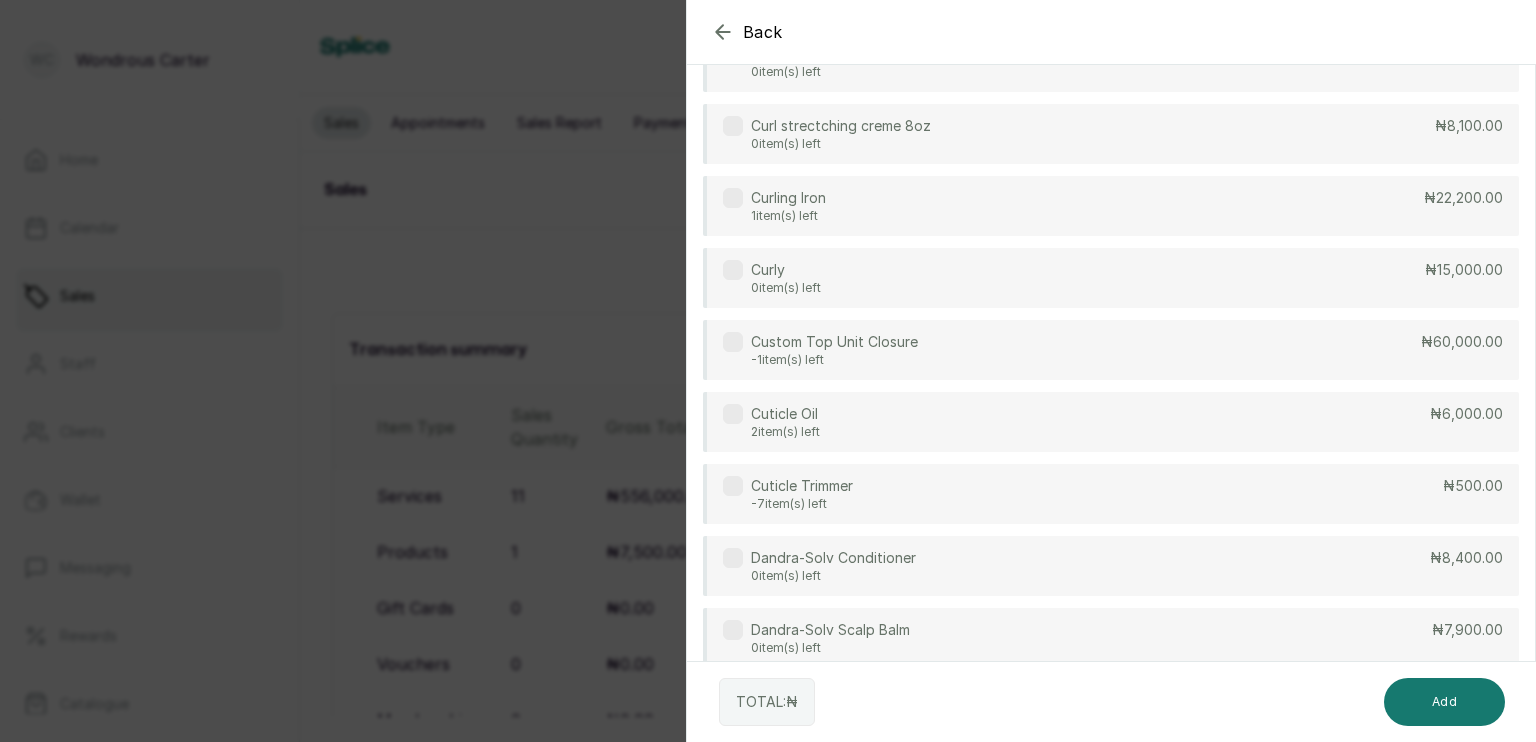 click on "Cuticle Oil" at bounding box center (785, 414) 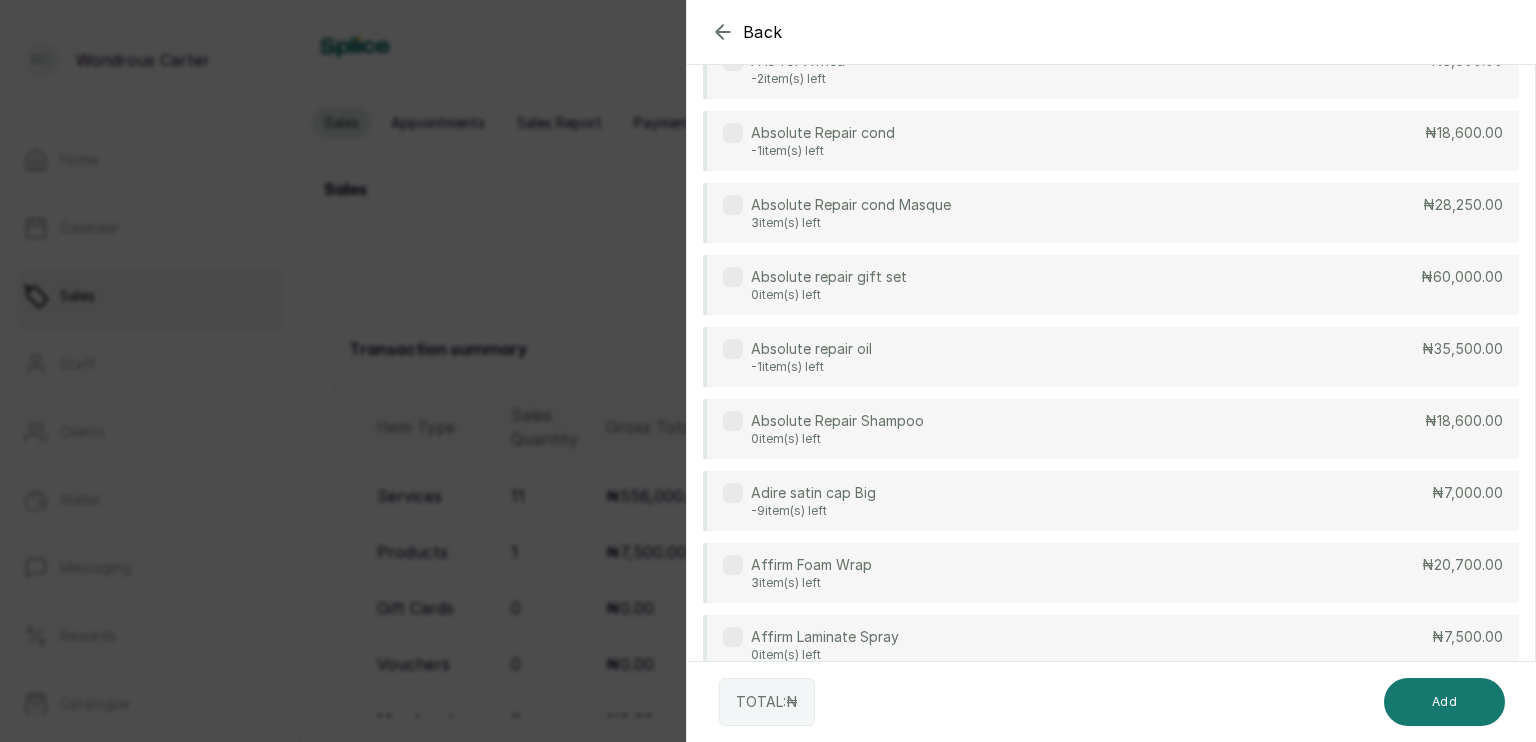 scroll, scrollTop: 0, scrollLeft: 0, axis: both 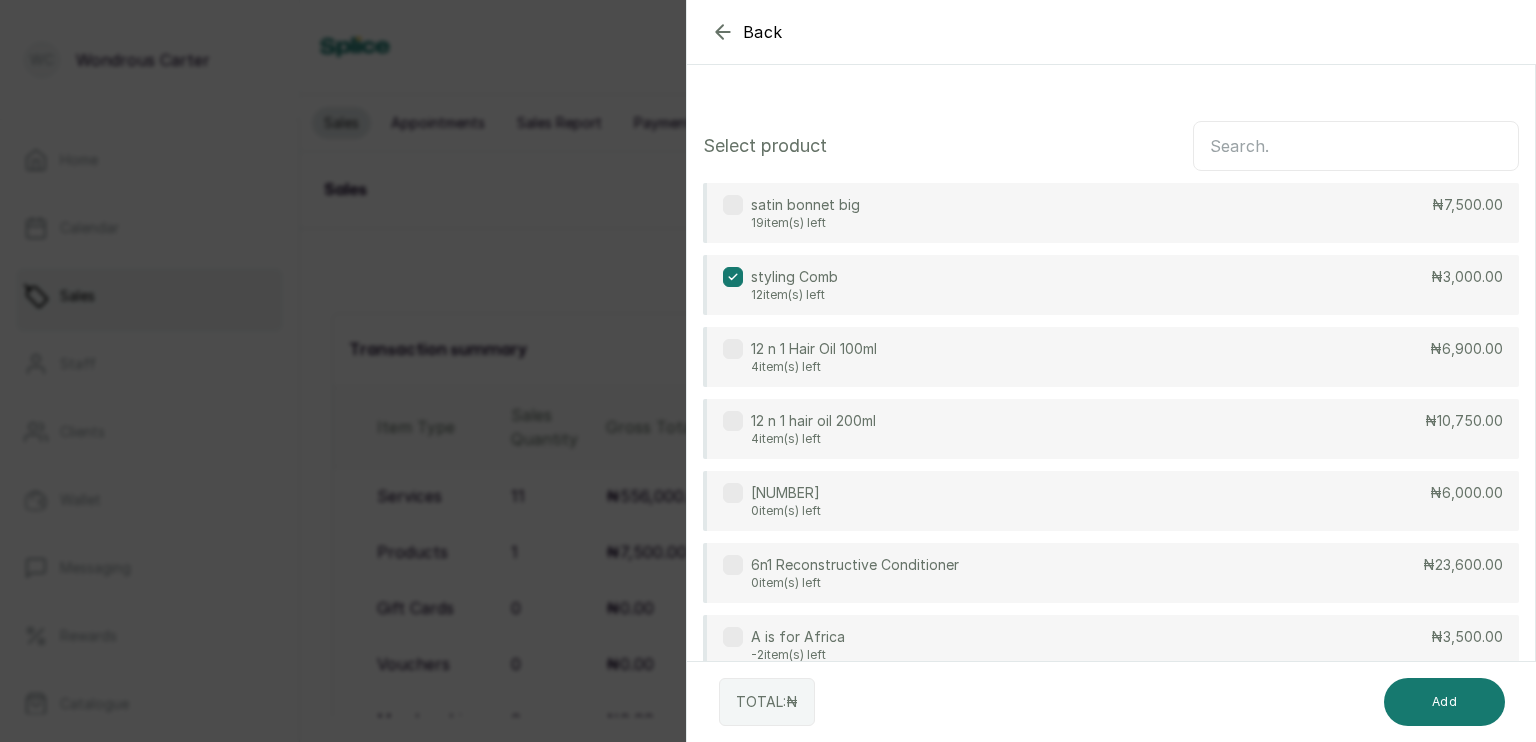 click at bounding box center (1356, 146) 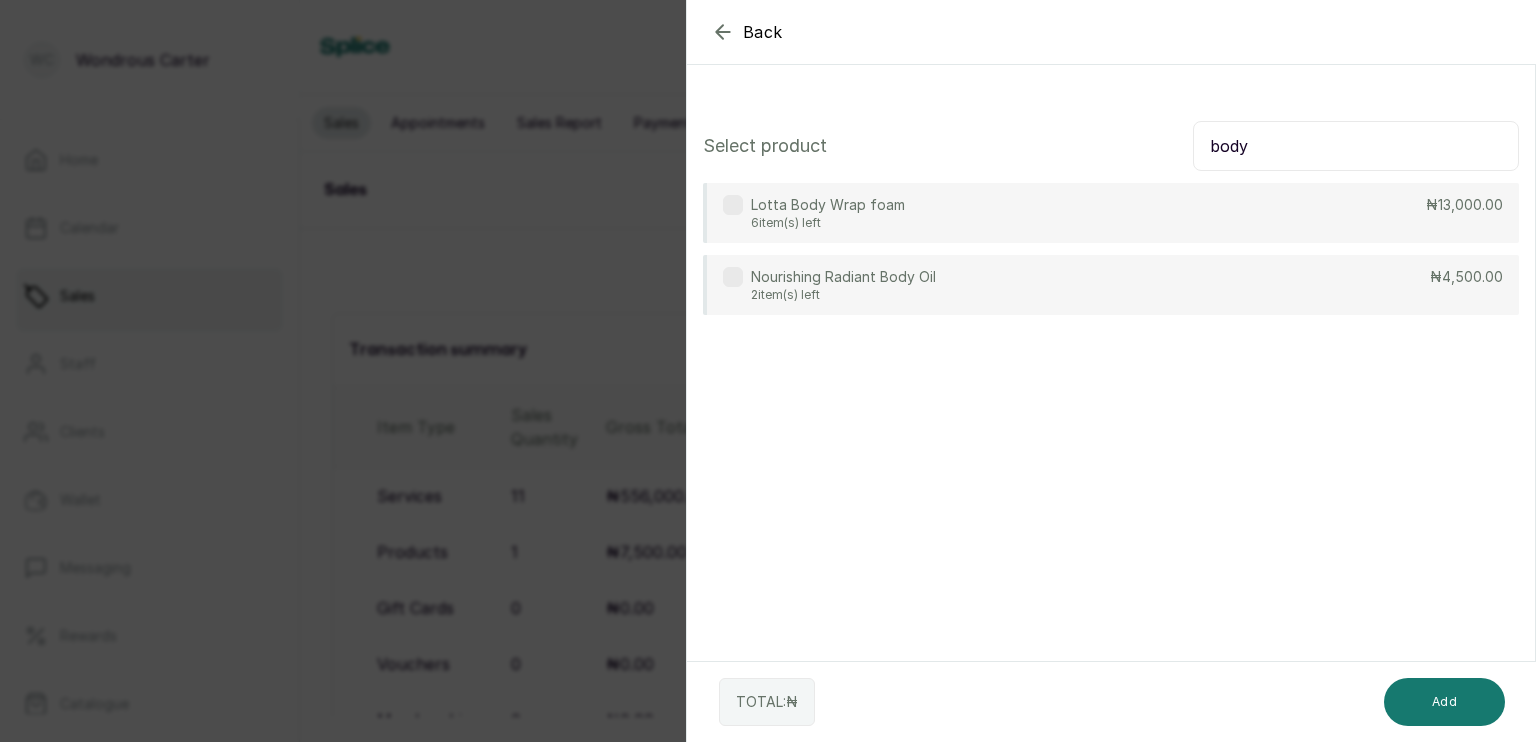 type on "body" 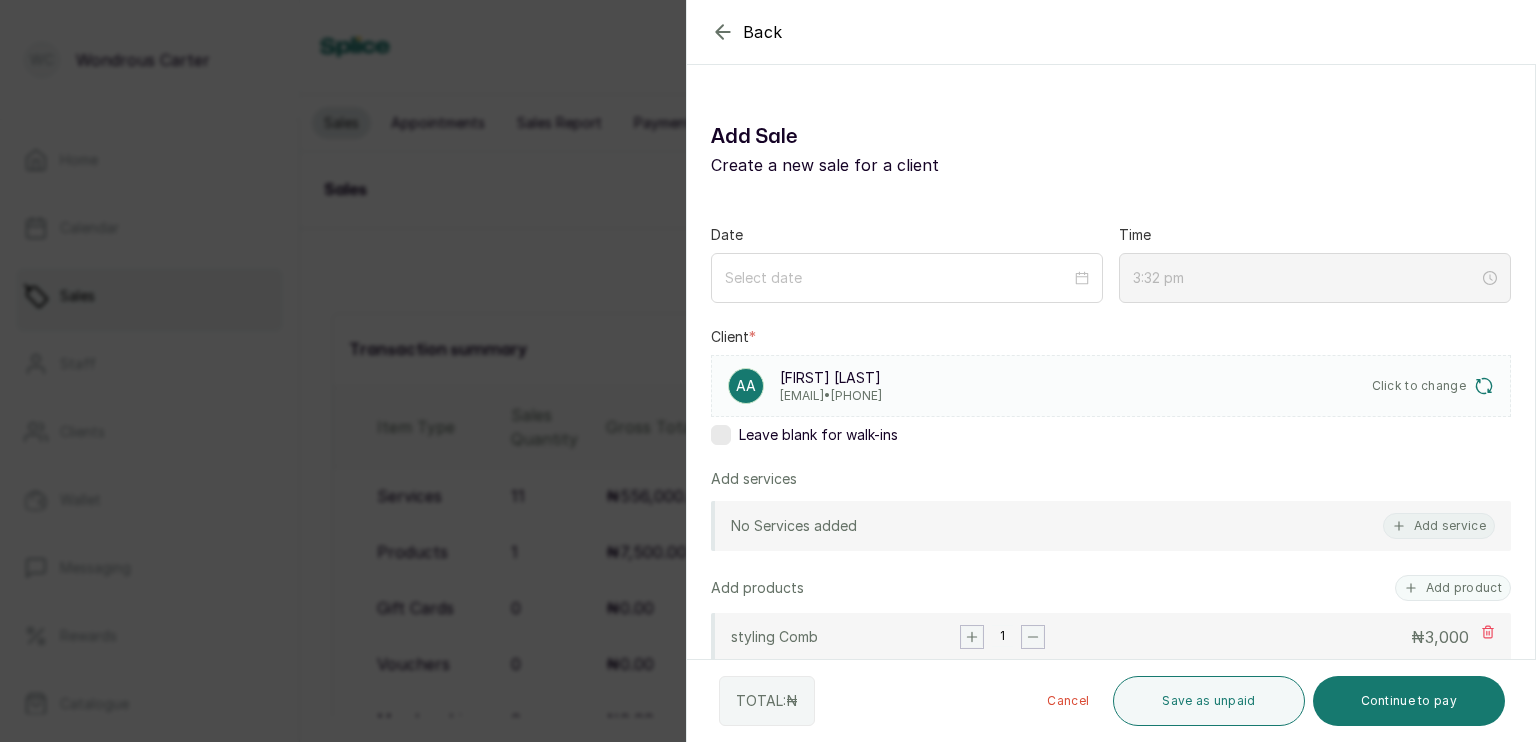 click 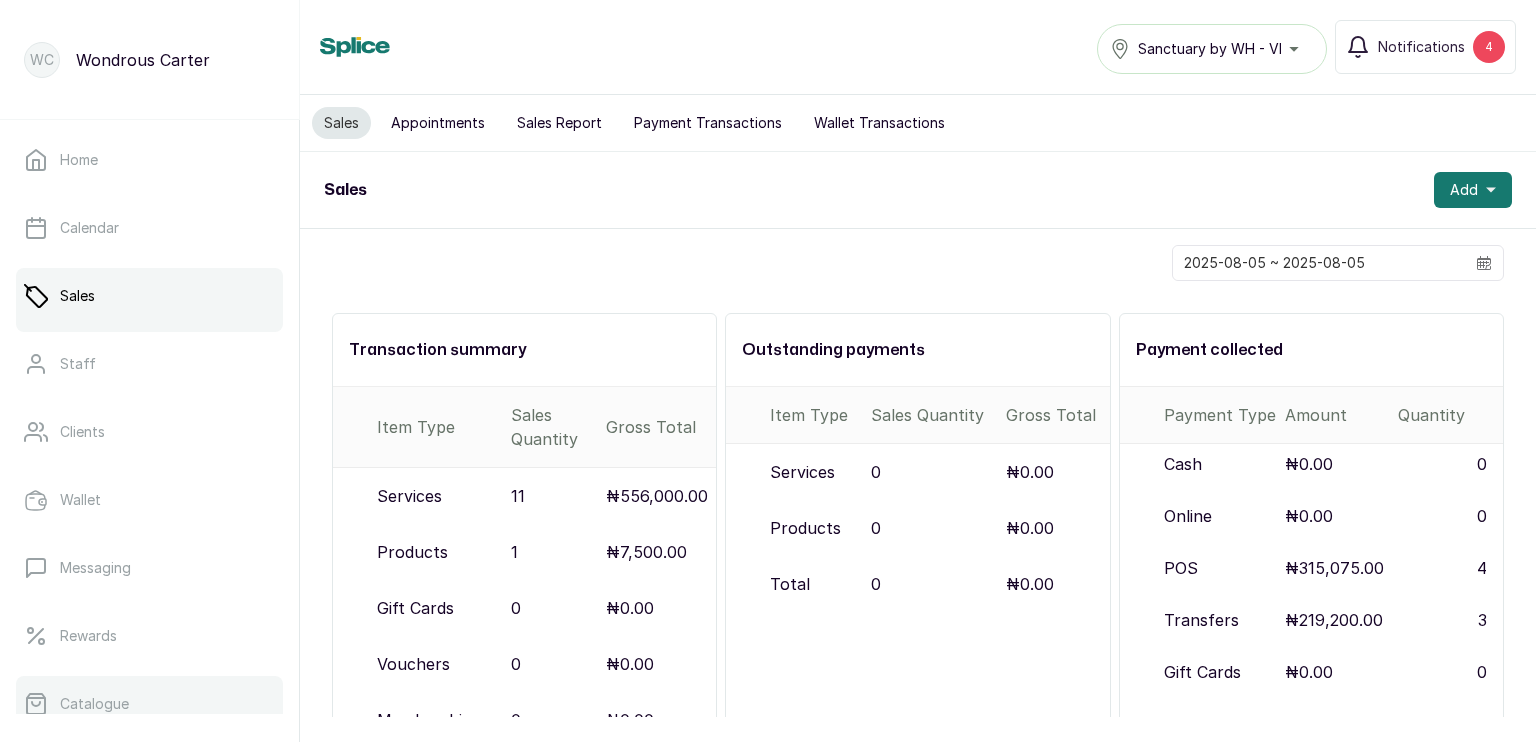 click on "Catalogue" at bounding box center [149, 704] 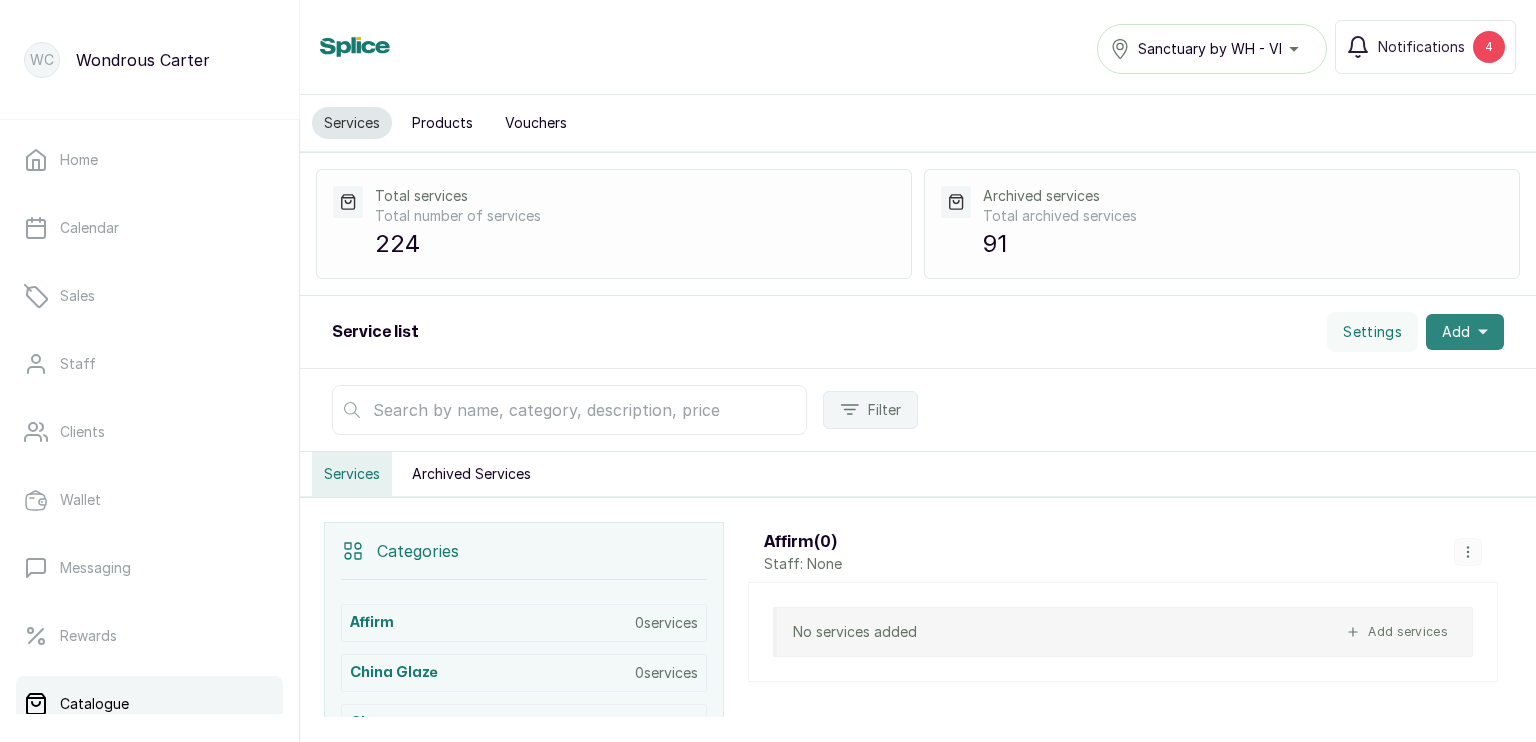 click on "Add" at bounding box center (1456, 332) 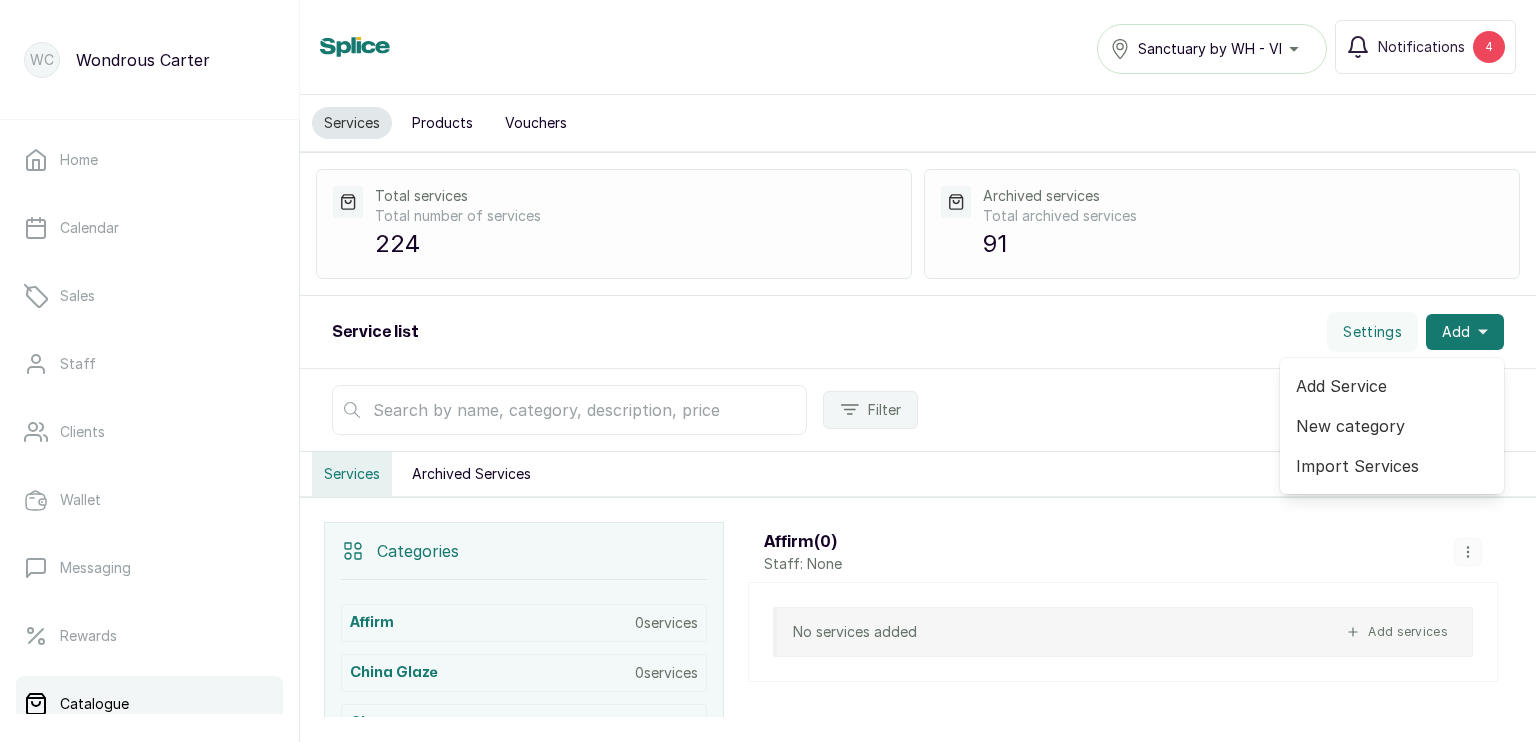 click on "Products" at bounding box center [442, 123] 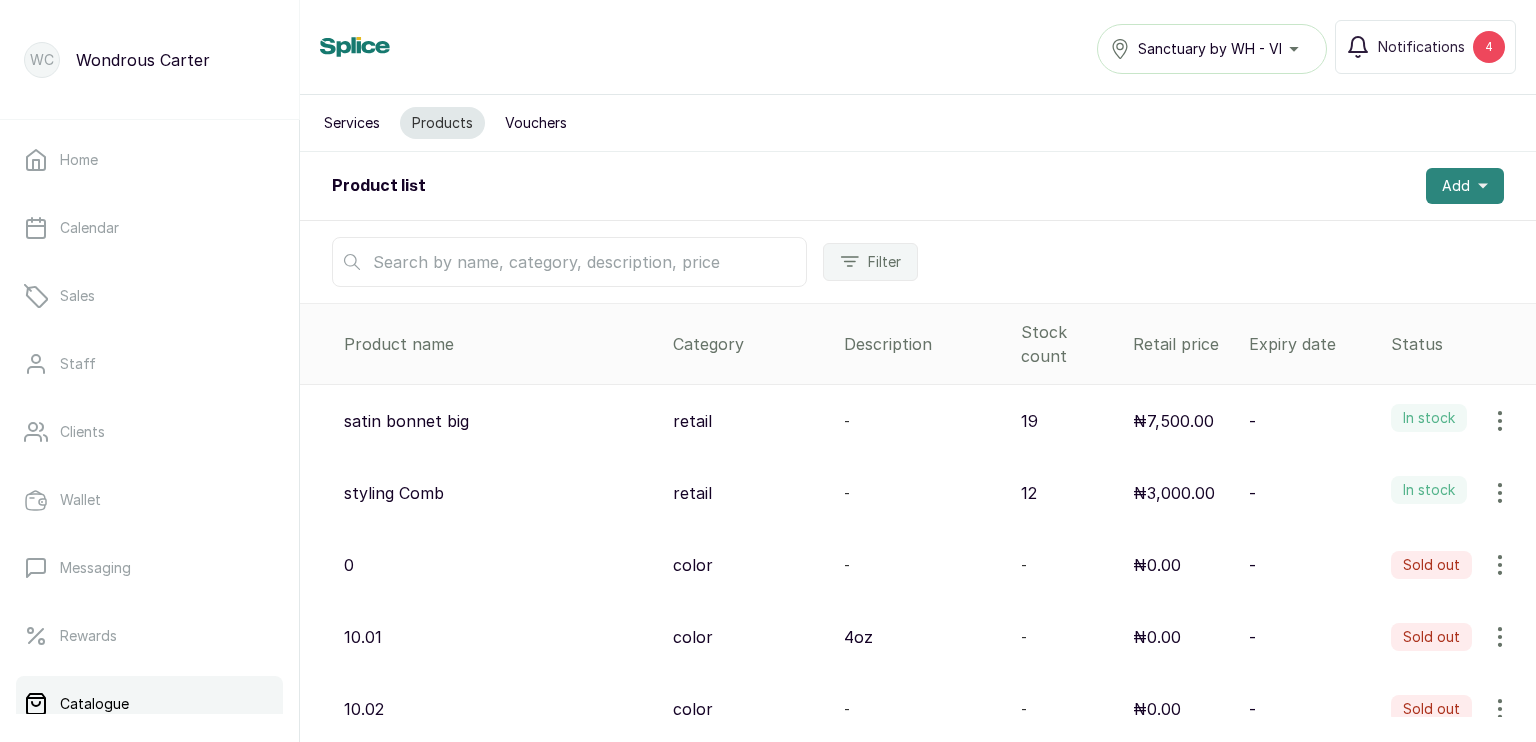 click on "Add" at bounding box center [1456, 186] 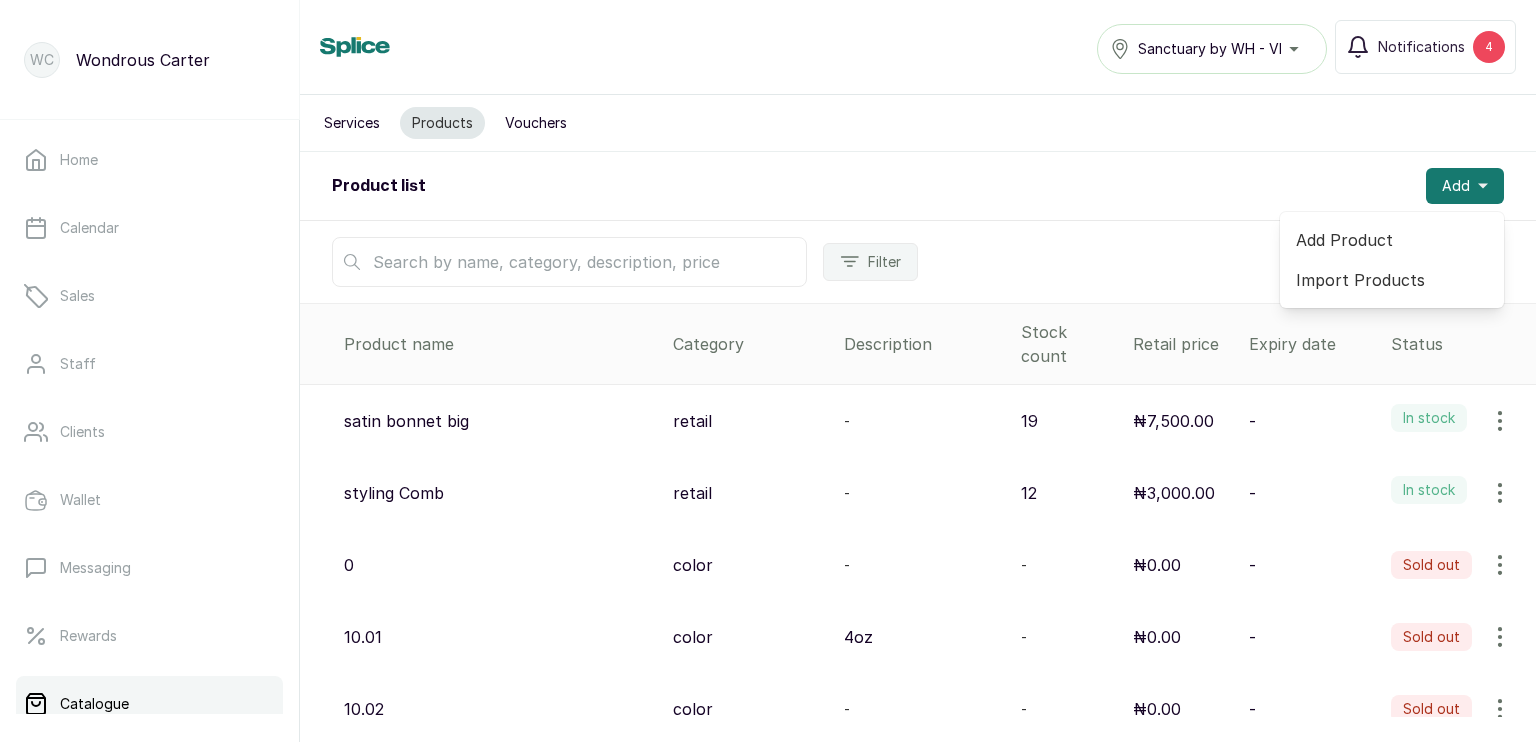 click on "Add Product" at bounding box center (1392, 240) 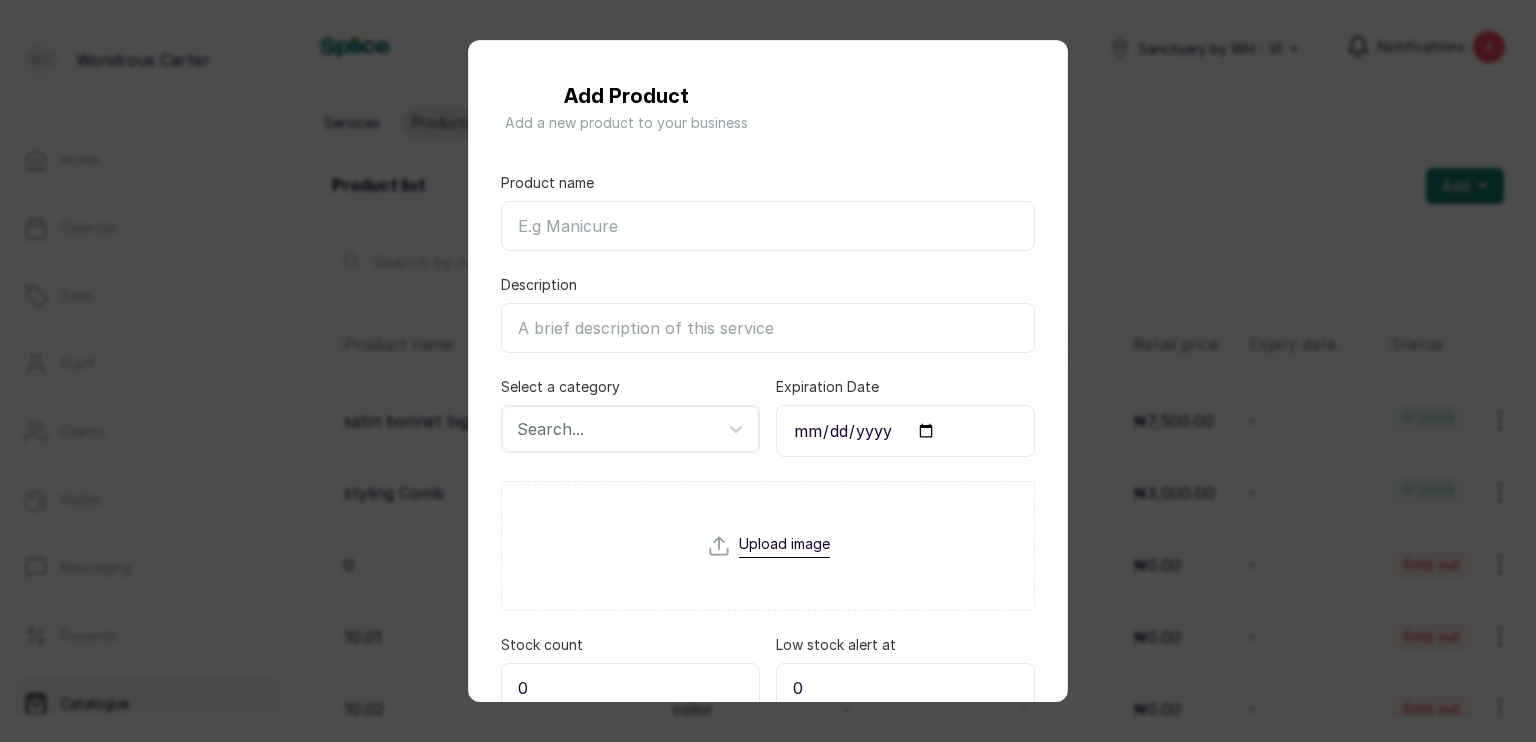 click on "Product name" at bounding box center [768, 226] 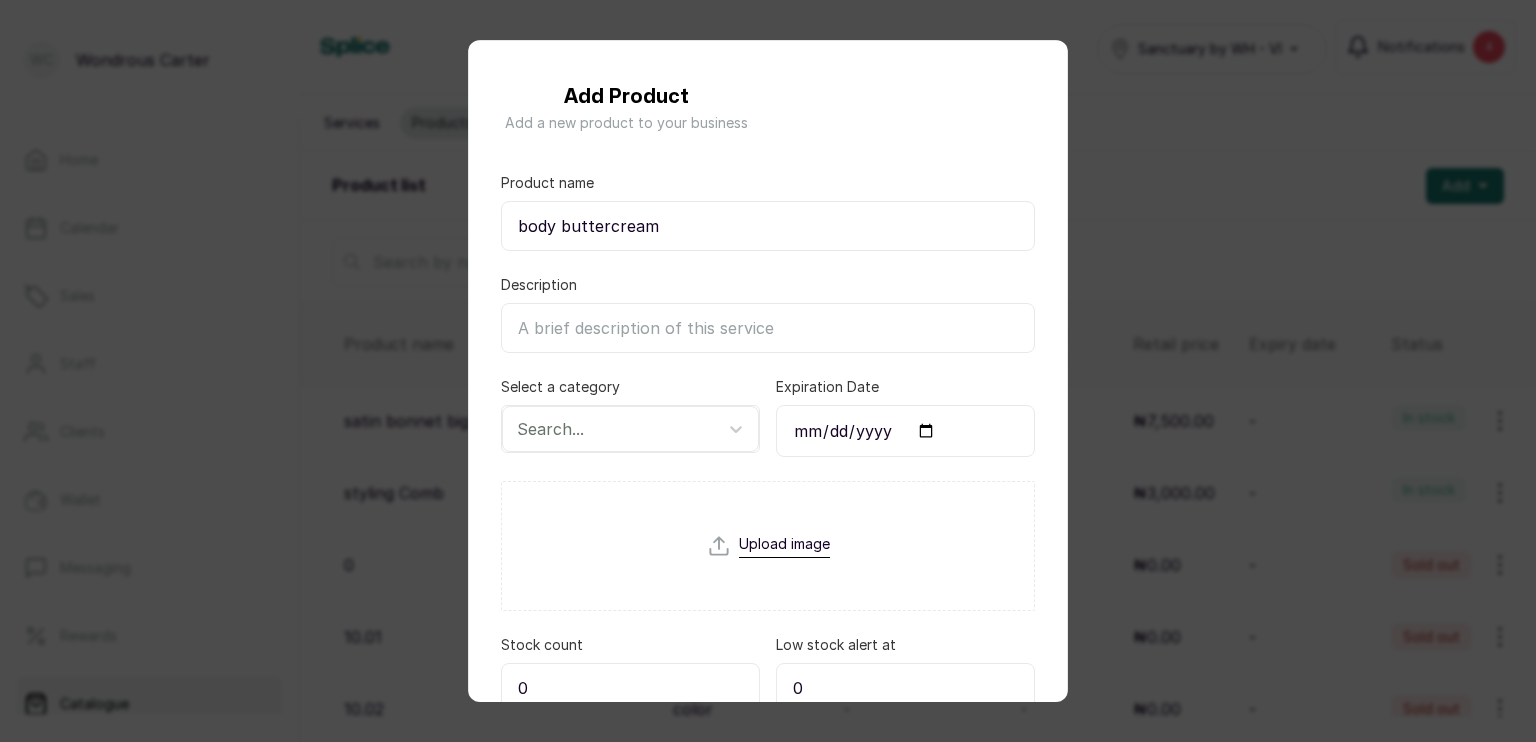 type on "body buttercream" 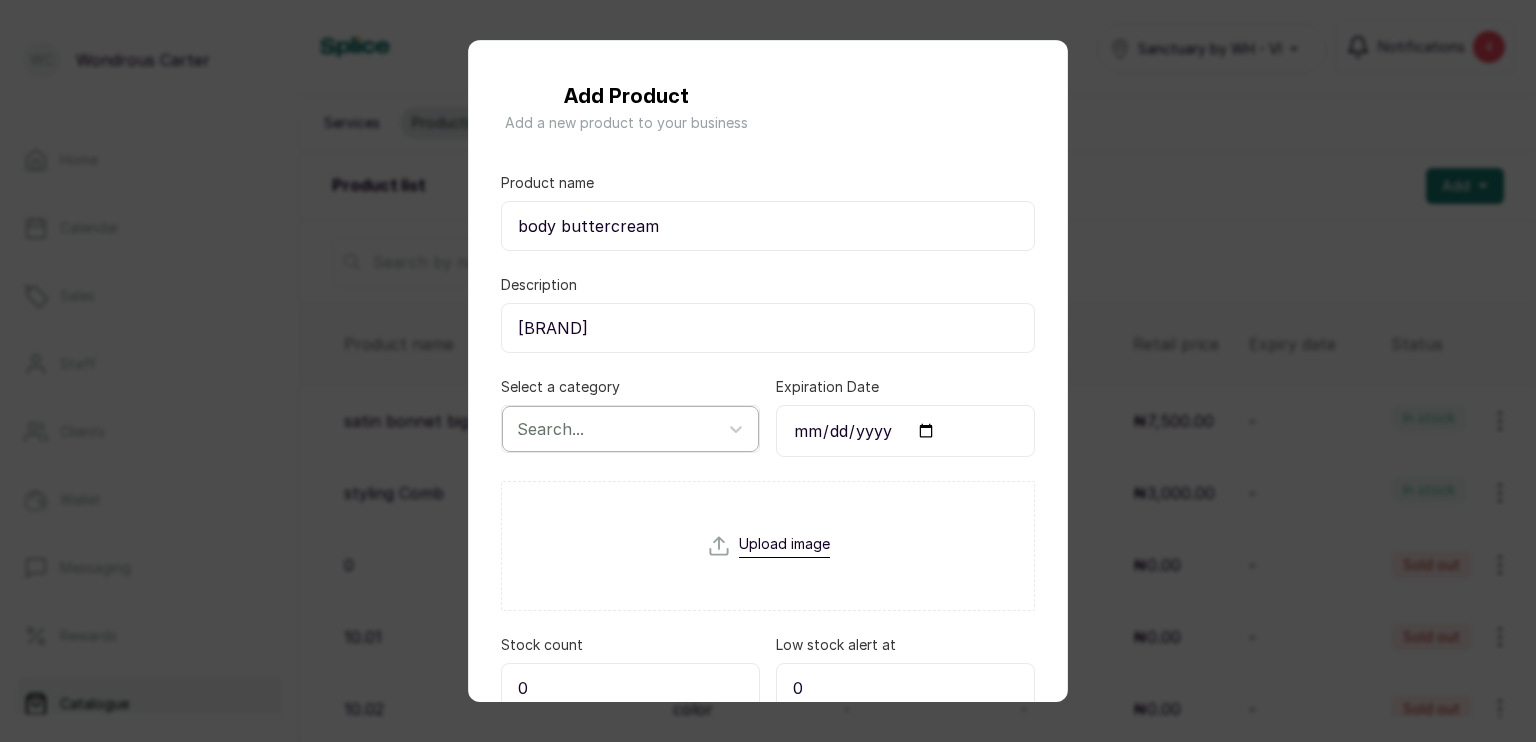 type on "[BRAND]" 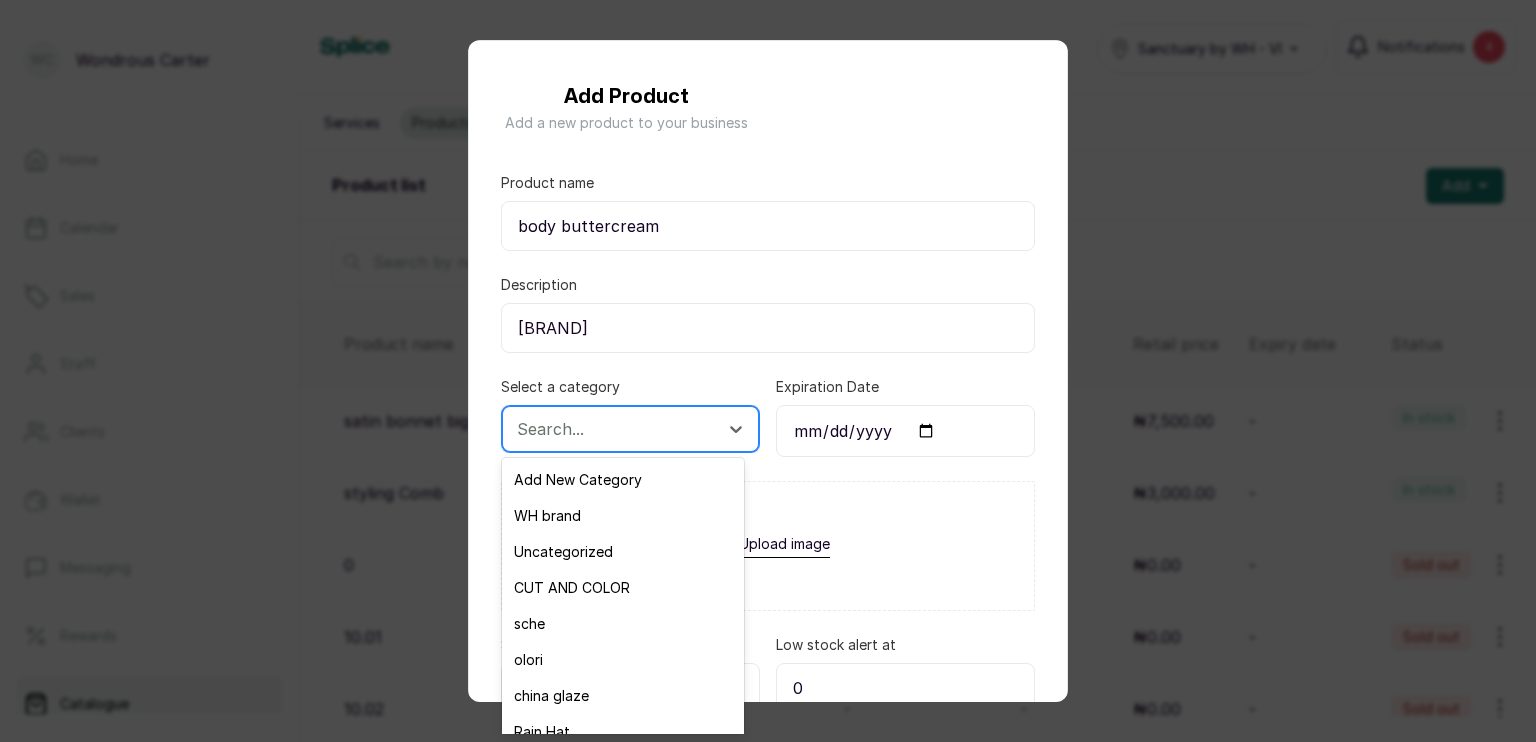 click on "Search..." at bounding box center (630, 429) 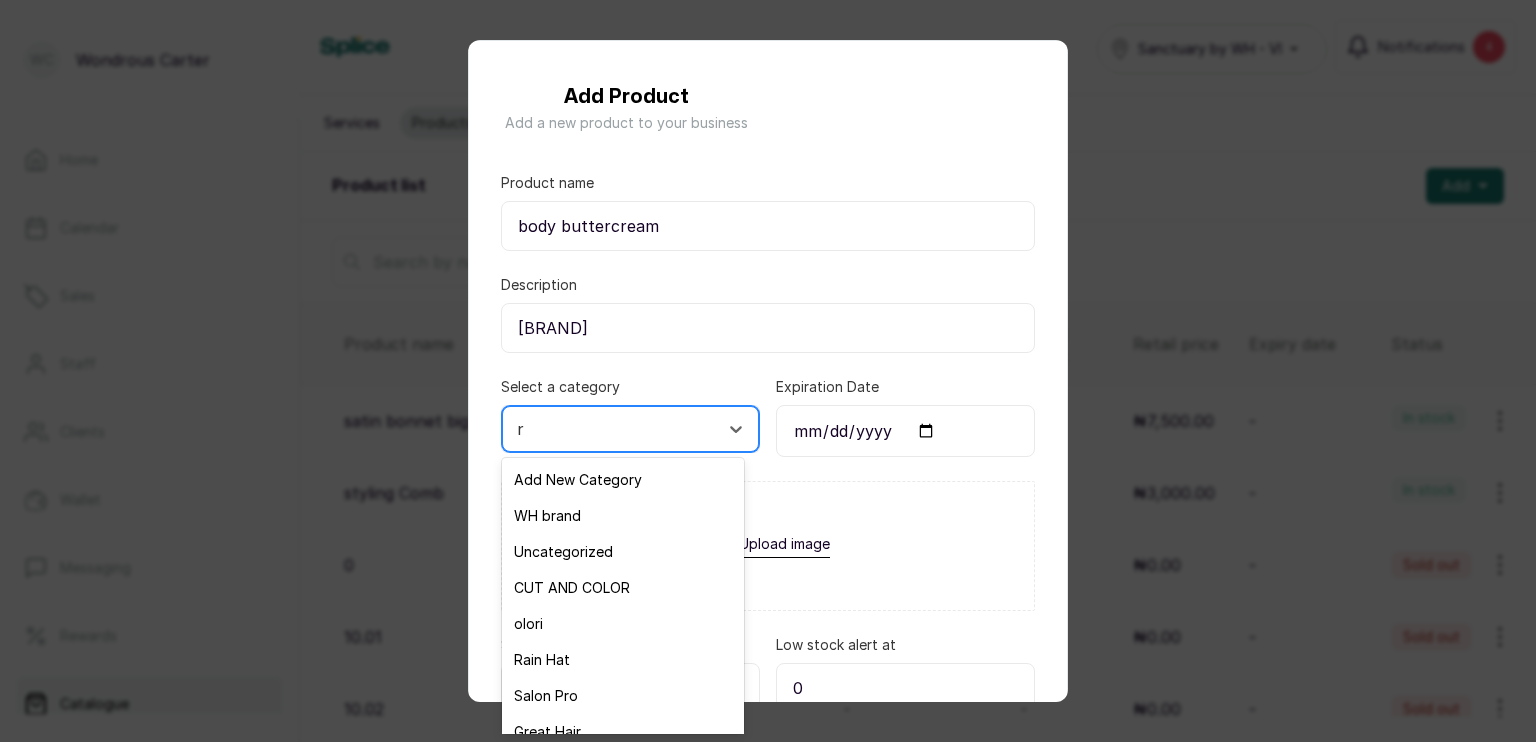 type on "re" 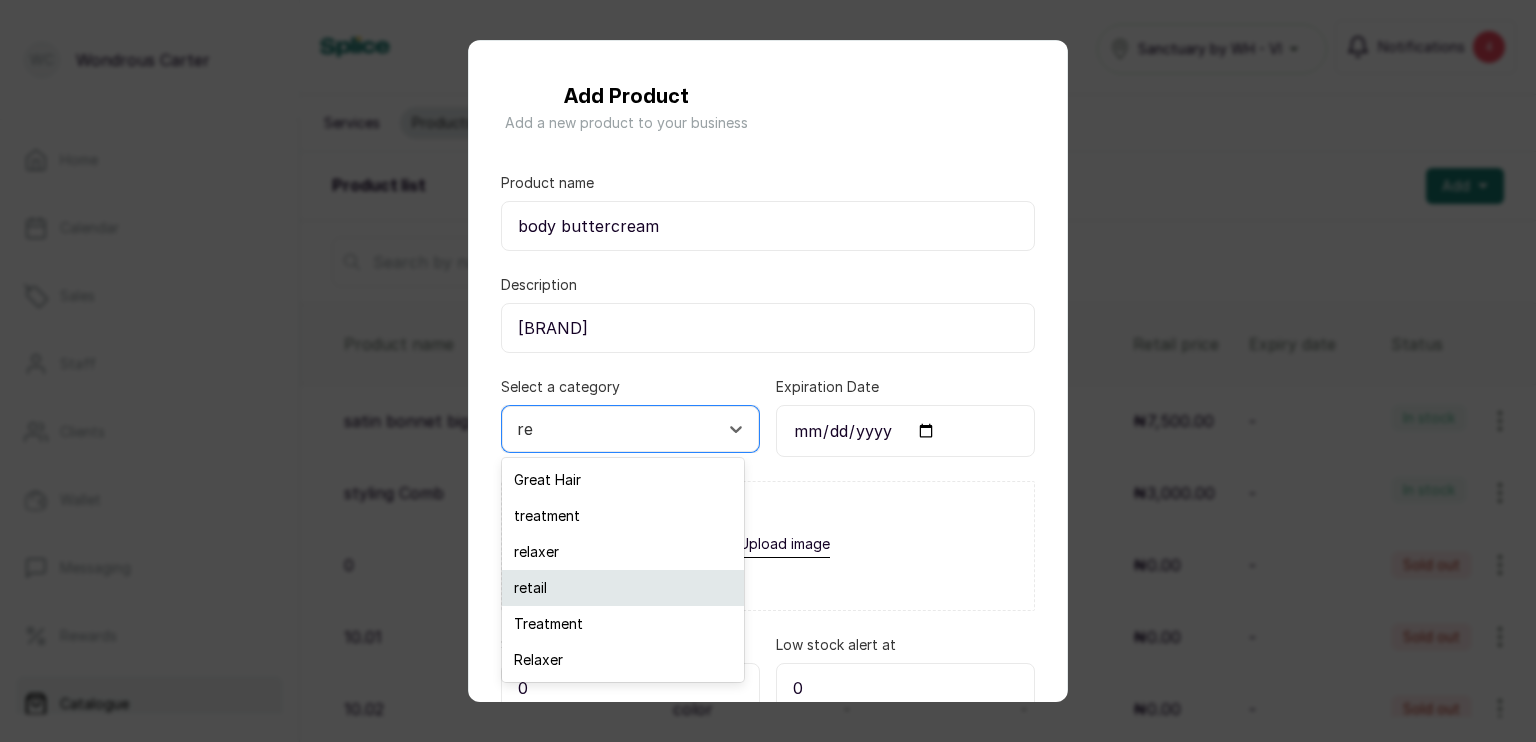 click on "retail" at bounding box center [623, 588] 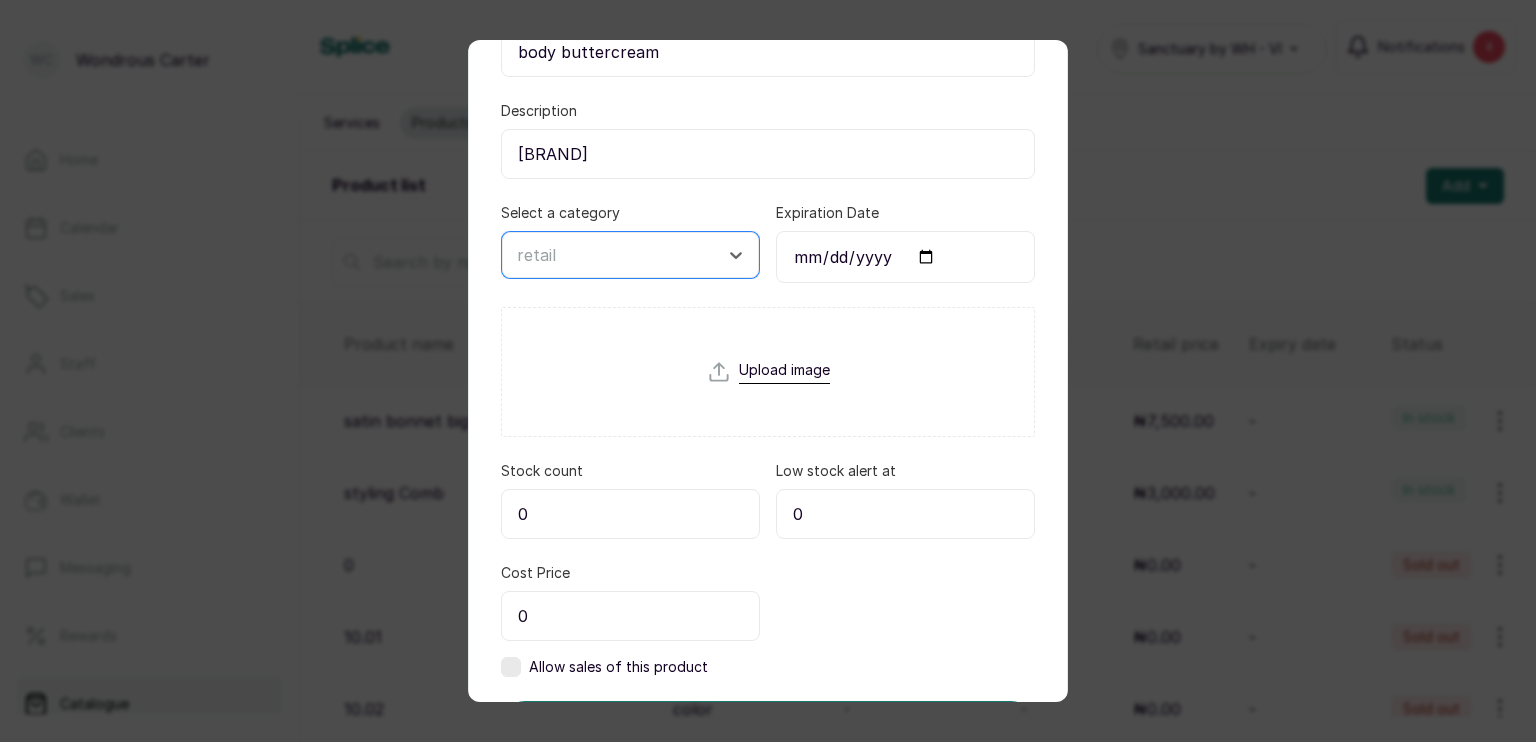 scroll, scrollTop: 179, scrollLeft: 0, axis: vertical 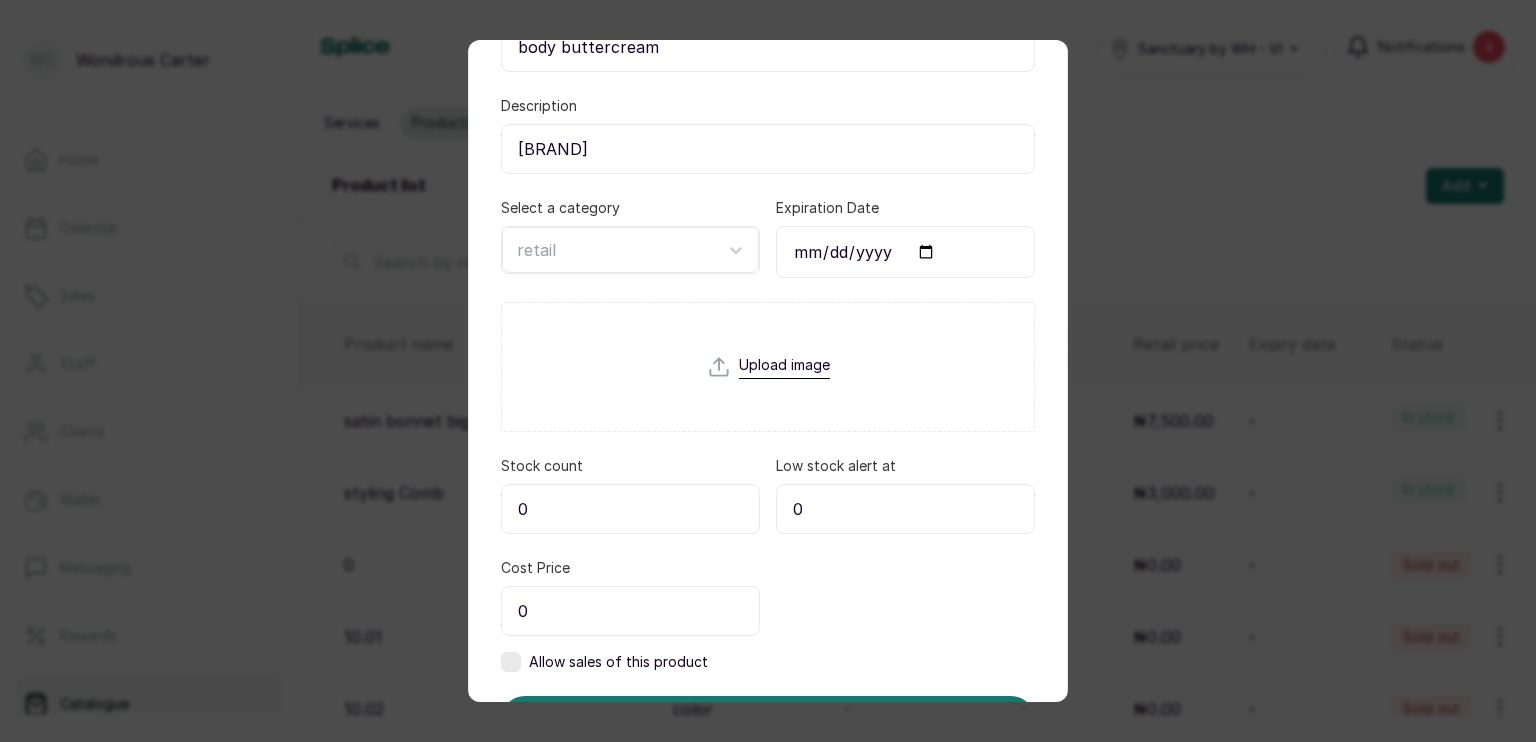 click on "0" at bounding box center (630, 509) 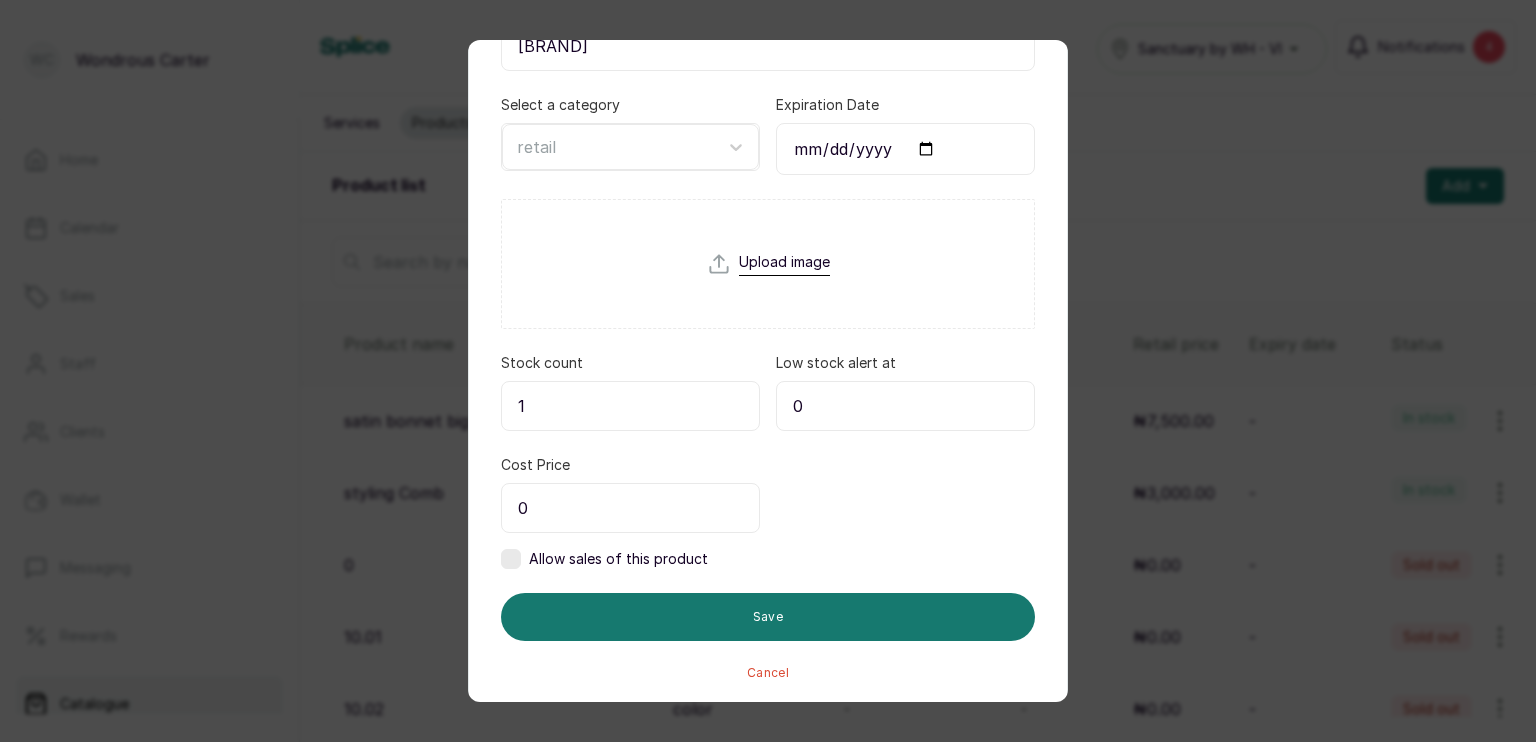 scroll, scrollTop: 283, scrollLeft: 0, axis: vertical 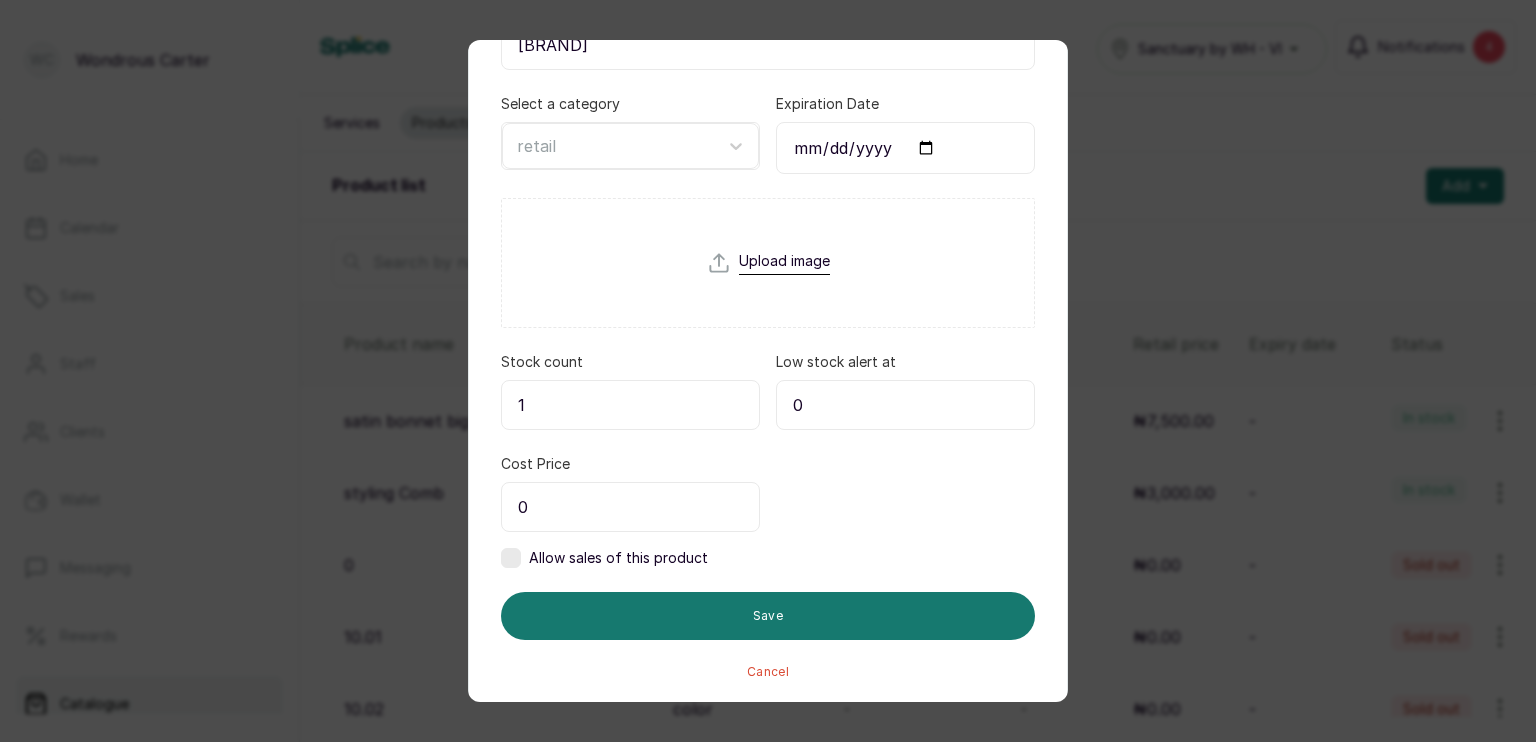 type on "1" 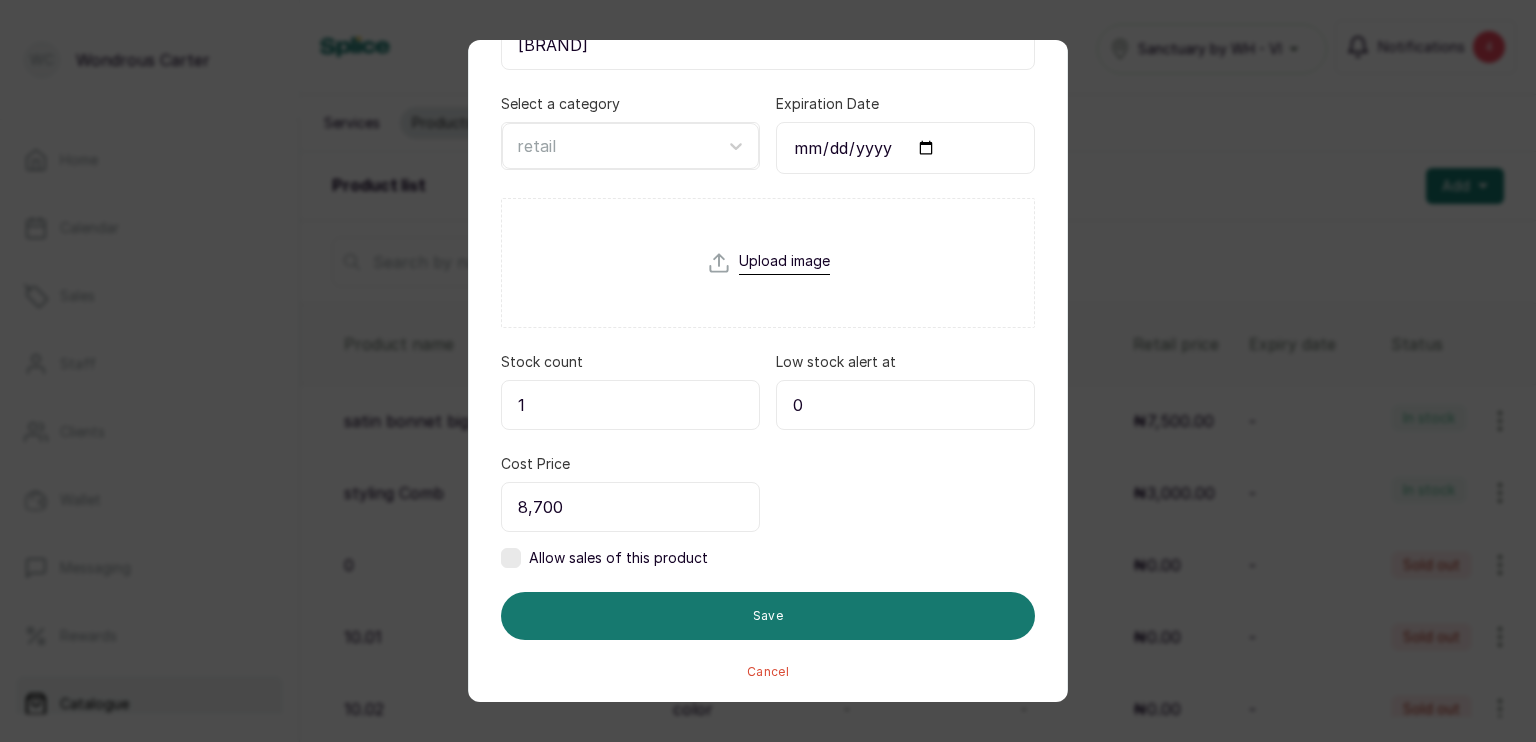 click at bounding box center [511, 558] 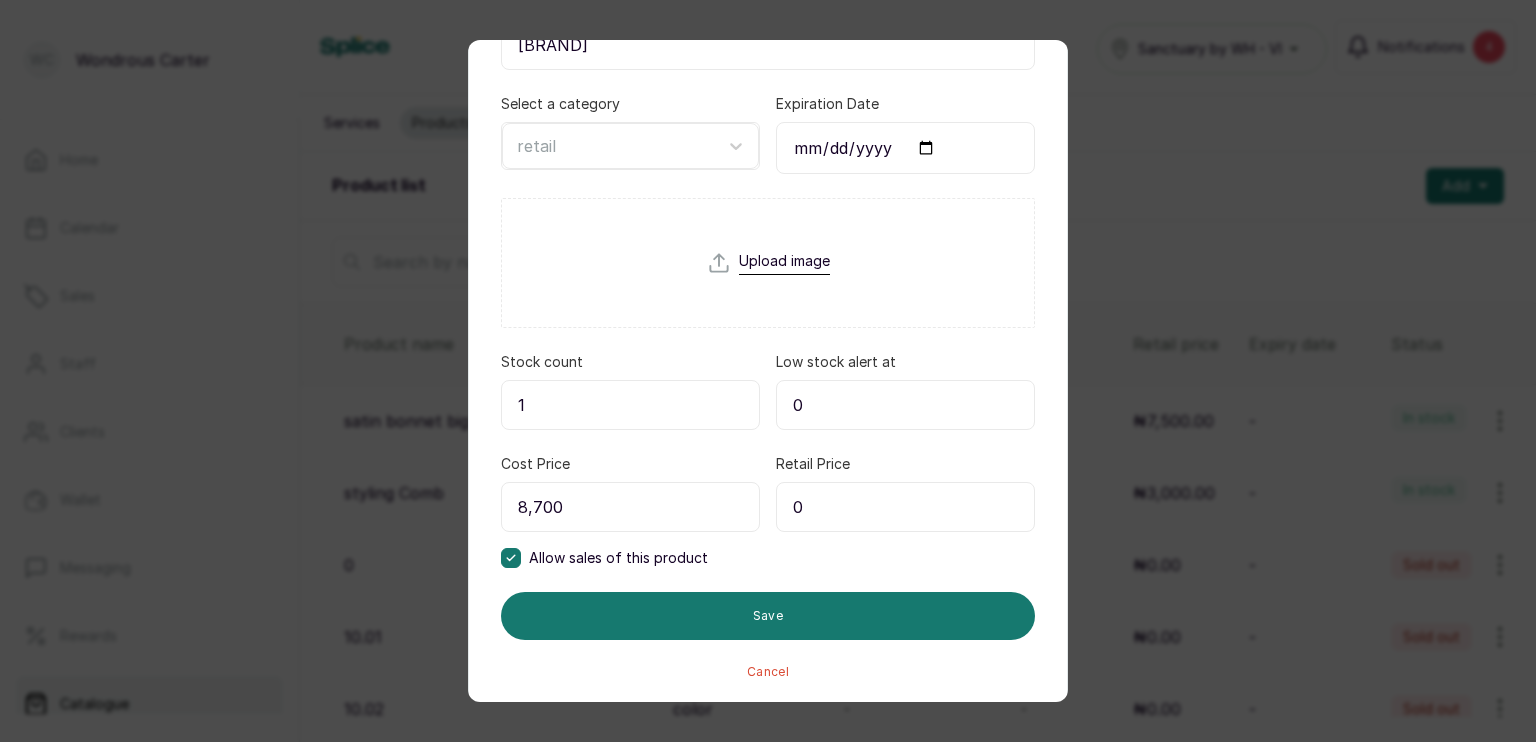 click on "8,700" at bounding box center (630, 507) 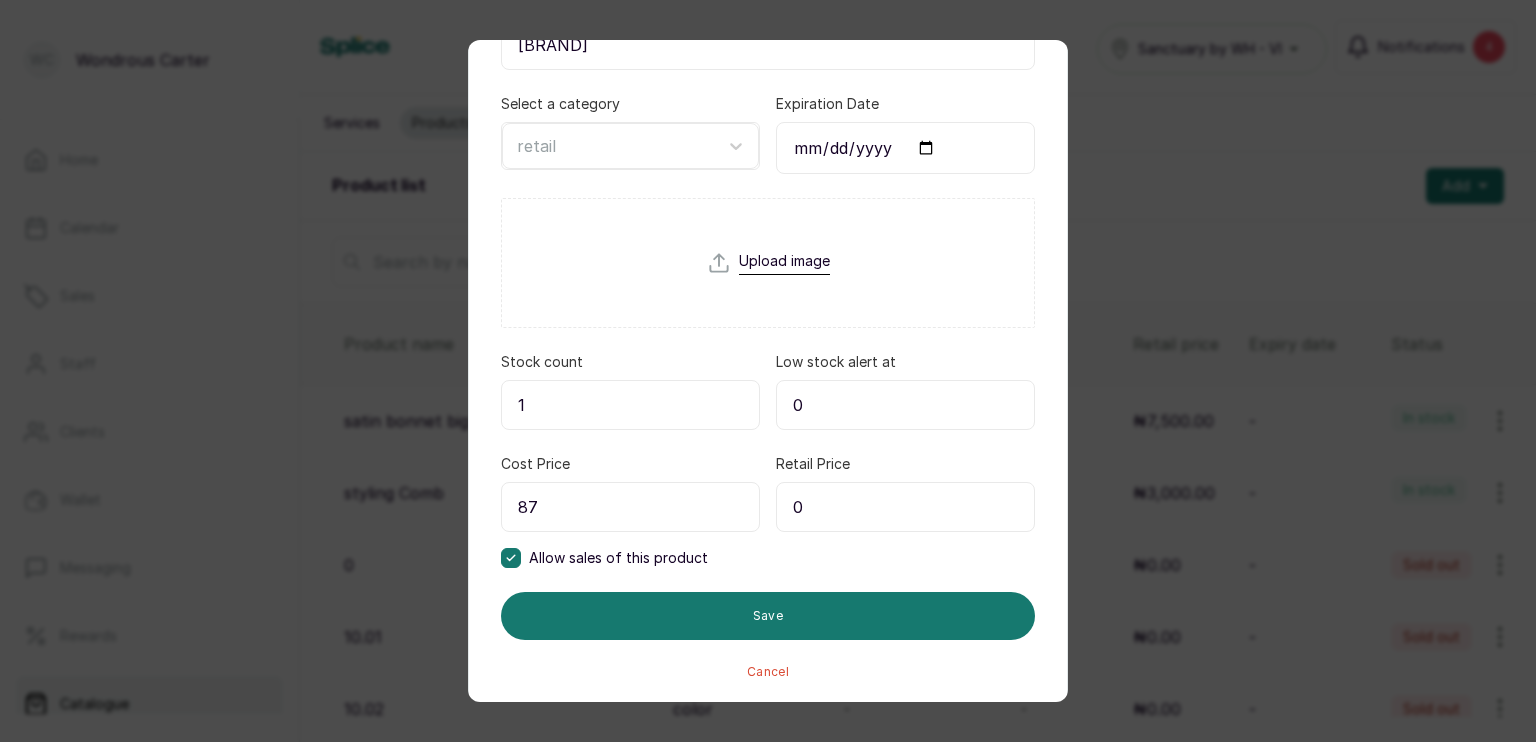 type on "8" 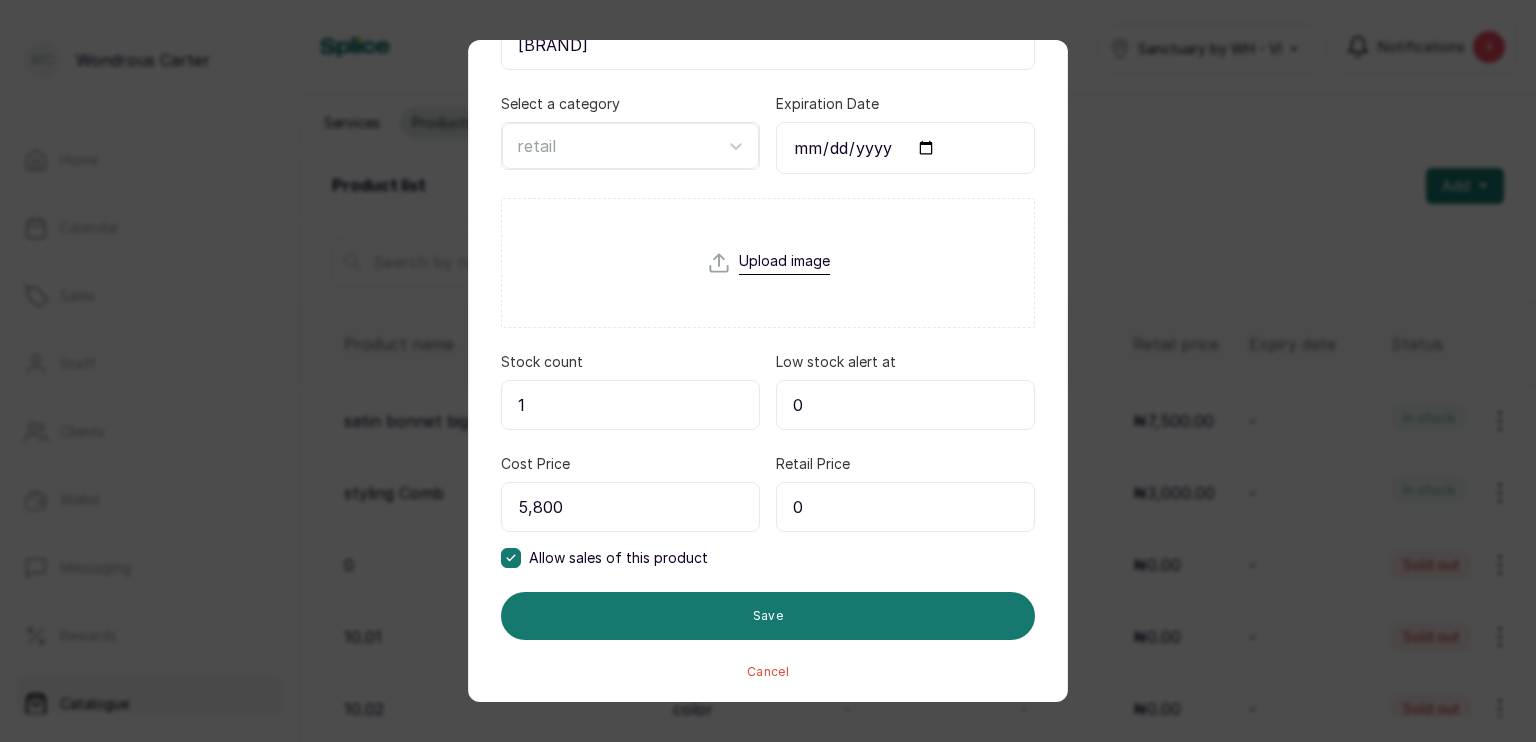 type on "5,800" 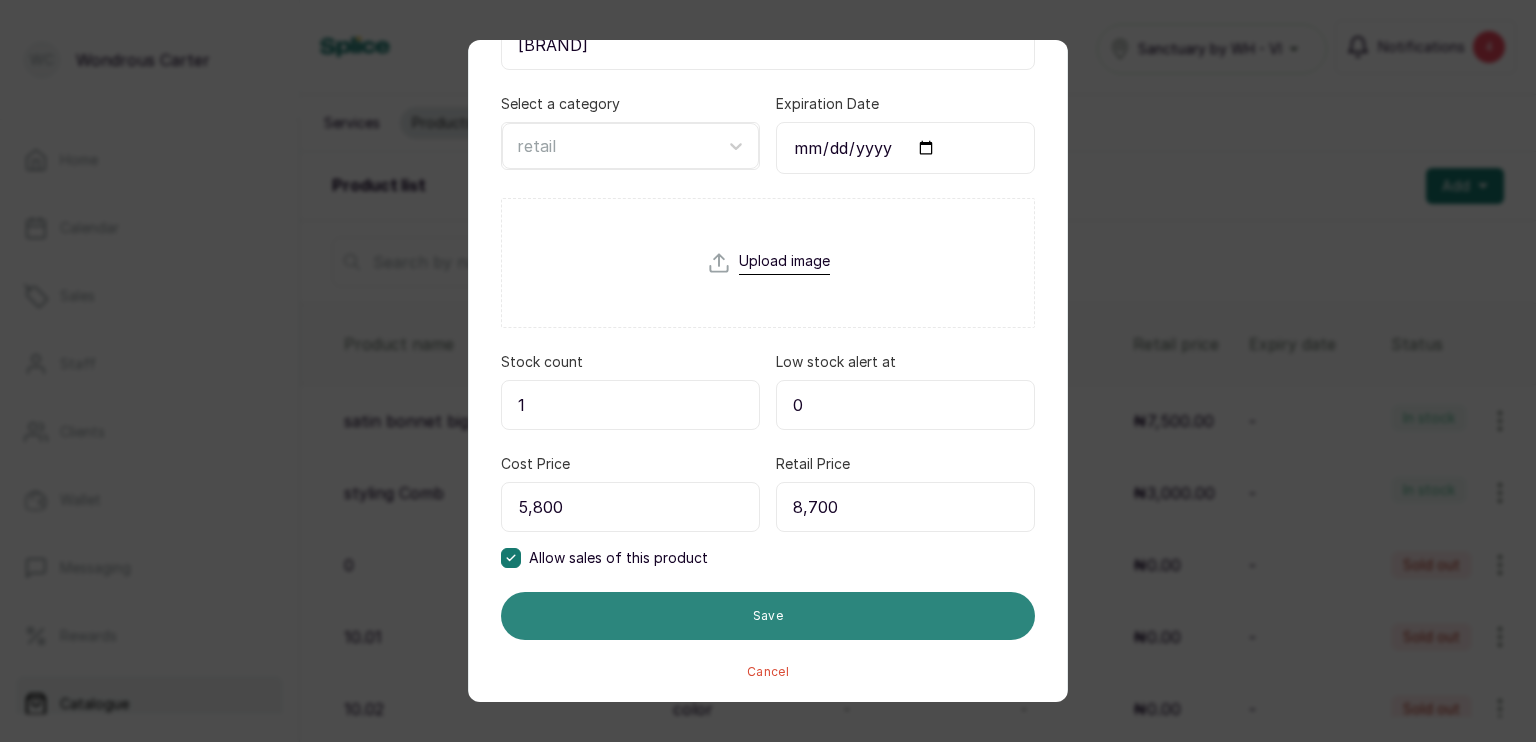 type on "8,700" 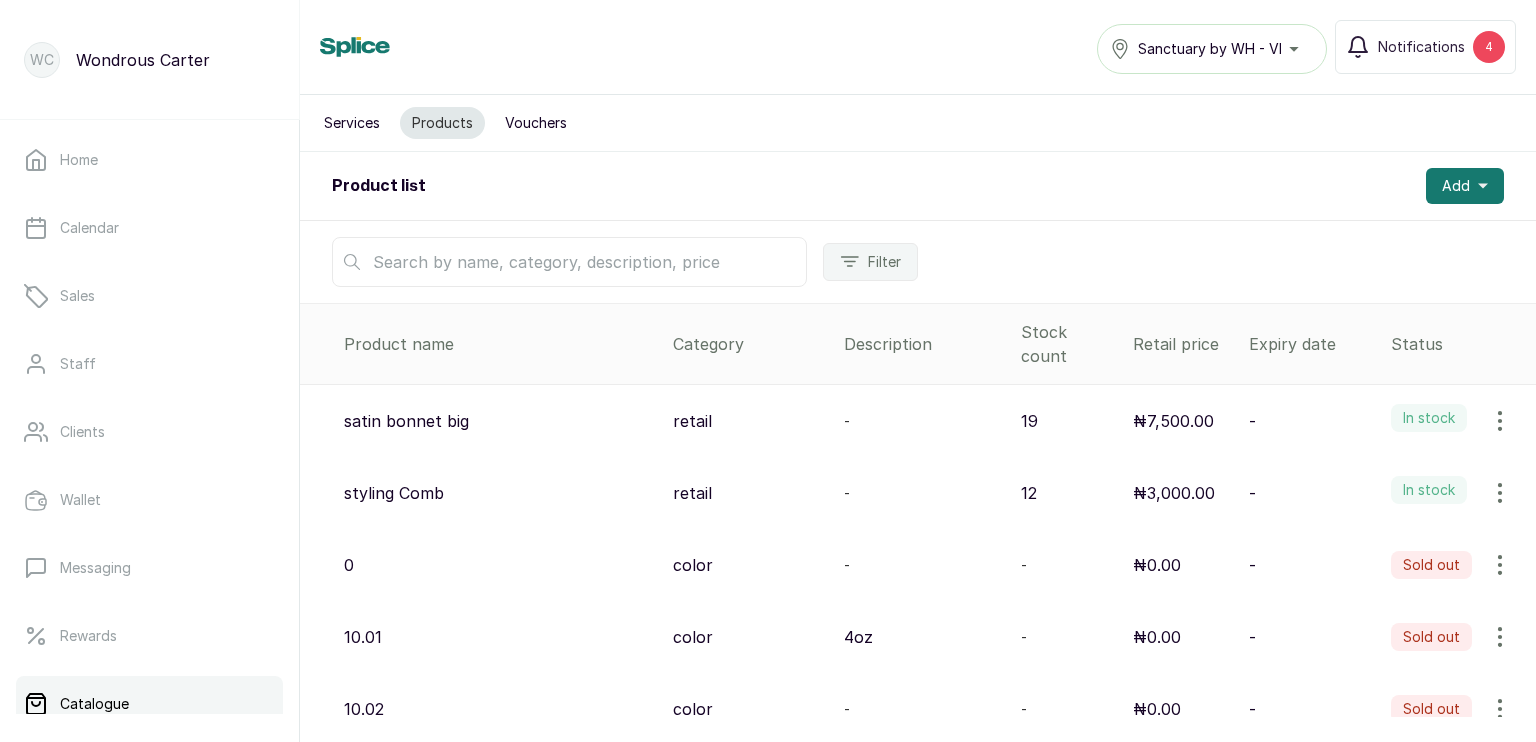 click on "Services" at bounding box center (352, 123) 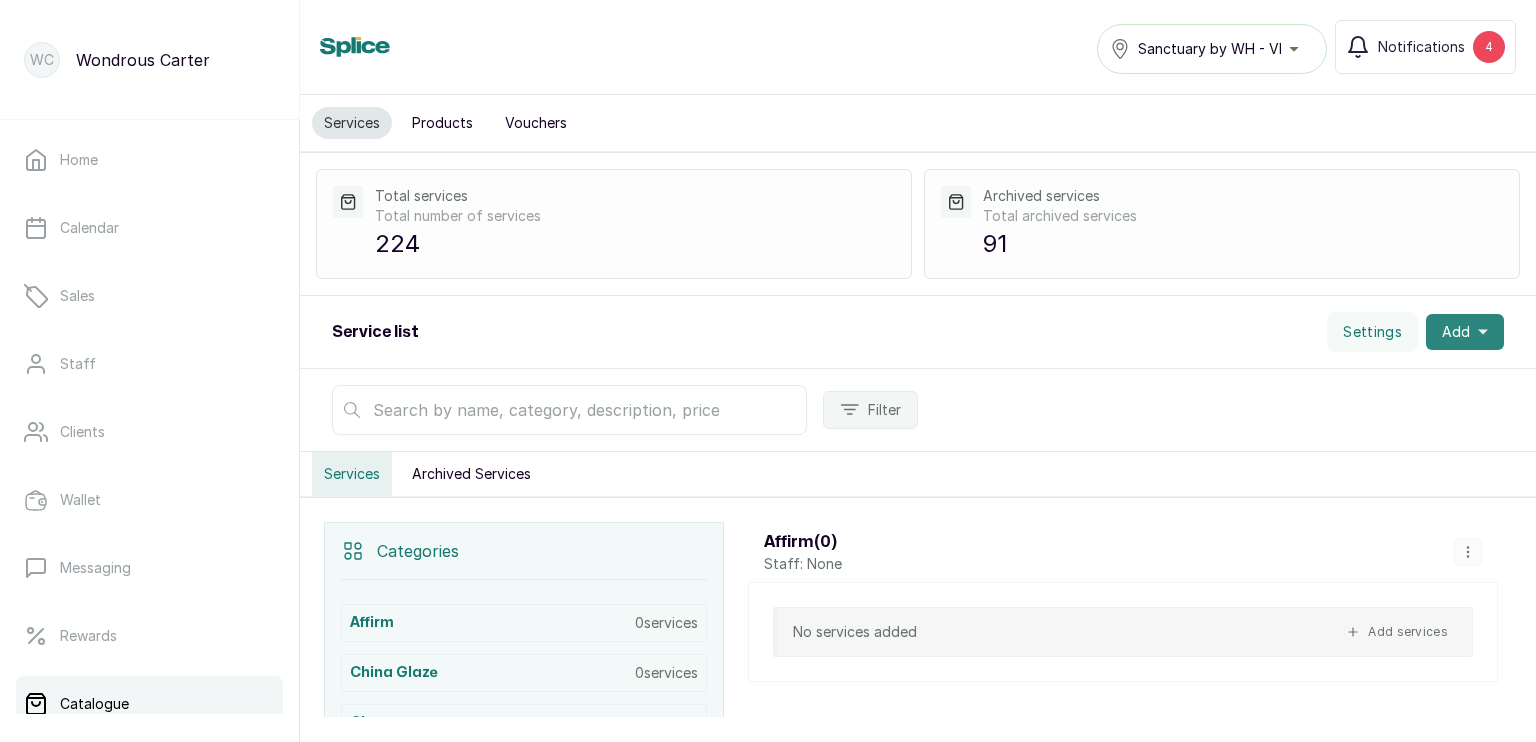drag, startPoint x: 1452, startPoint y: 346, endPoint x: 1443, endPoint y: 330, distance: 18.35756 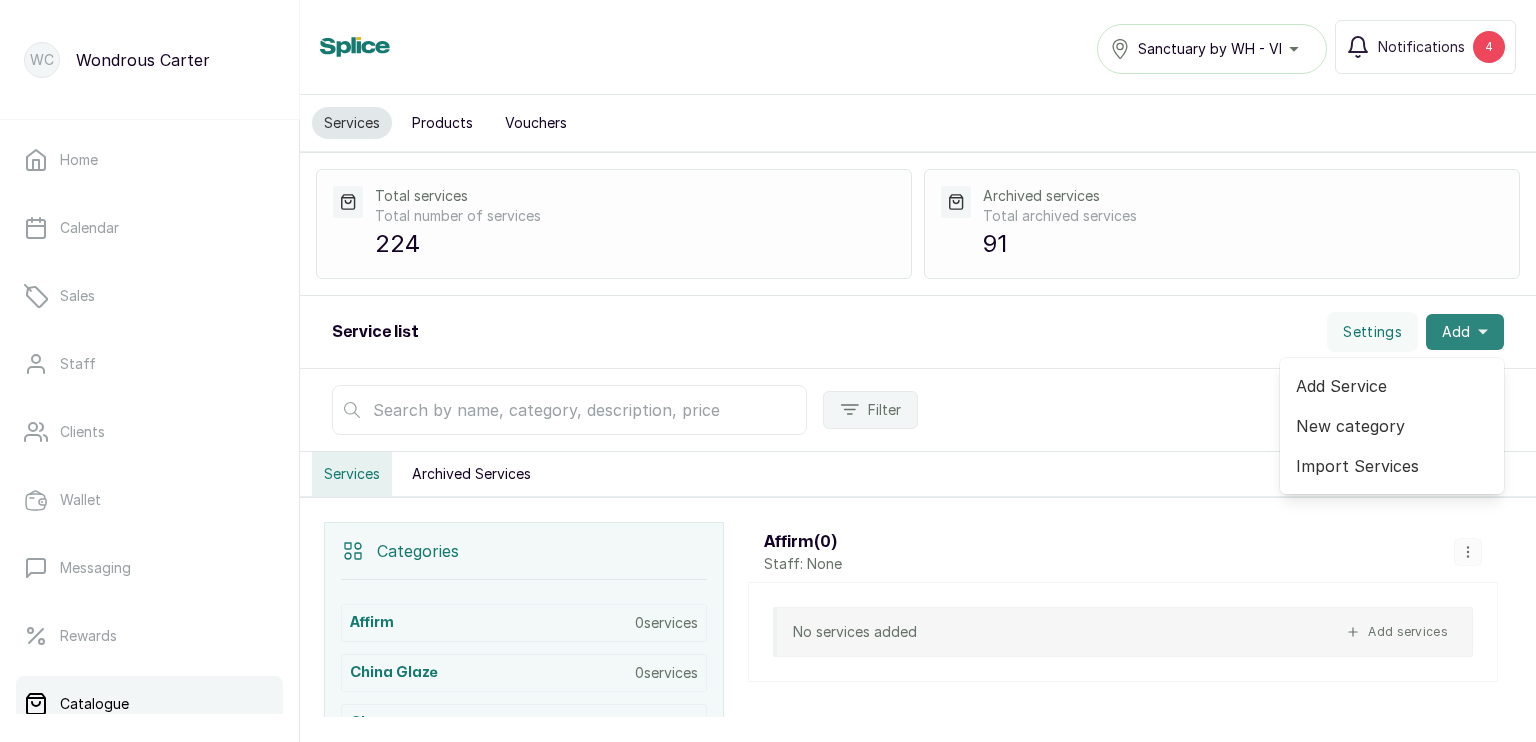click on "Add" at bounding box center [1456, 332] 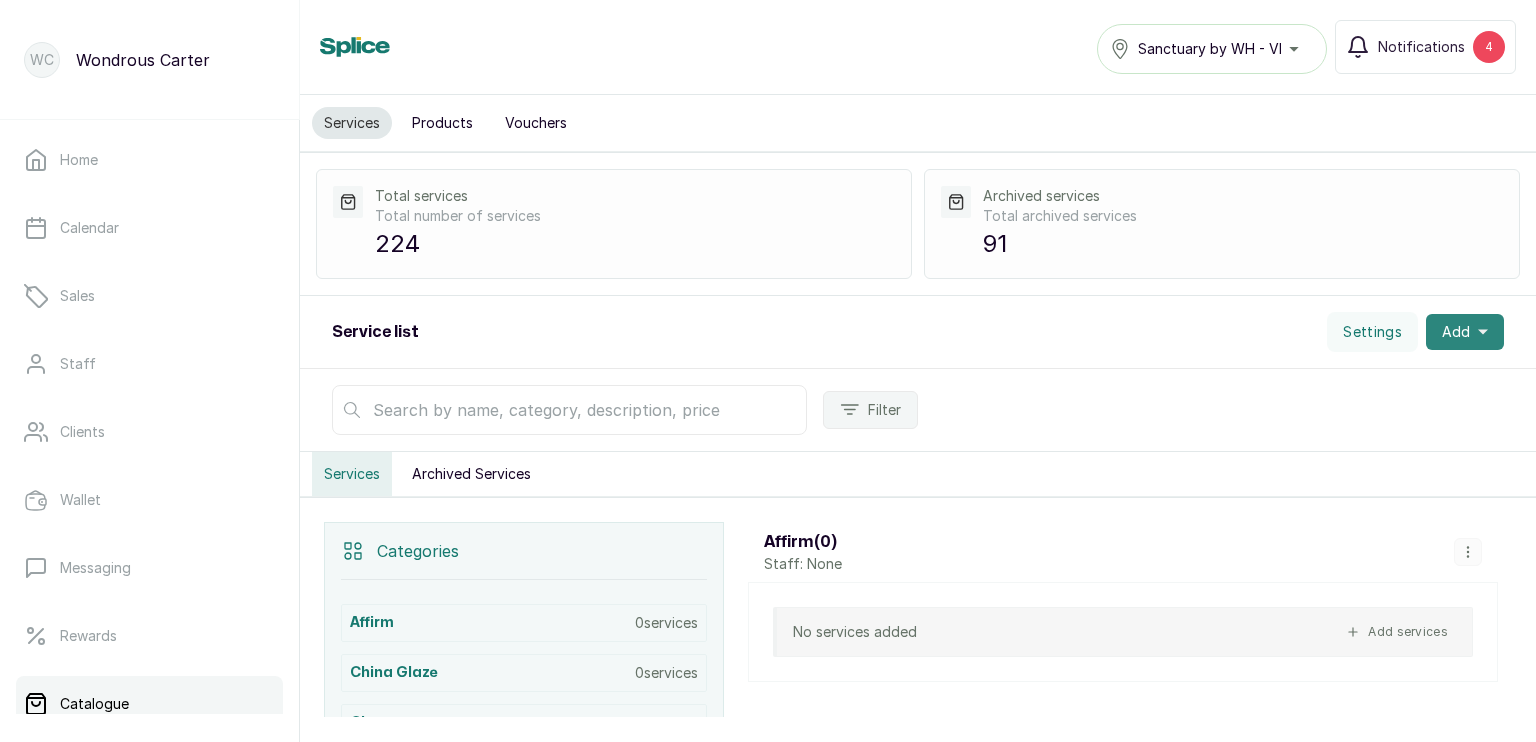 click on "Add" at bounding box center [1465, 332] 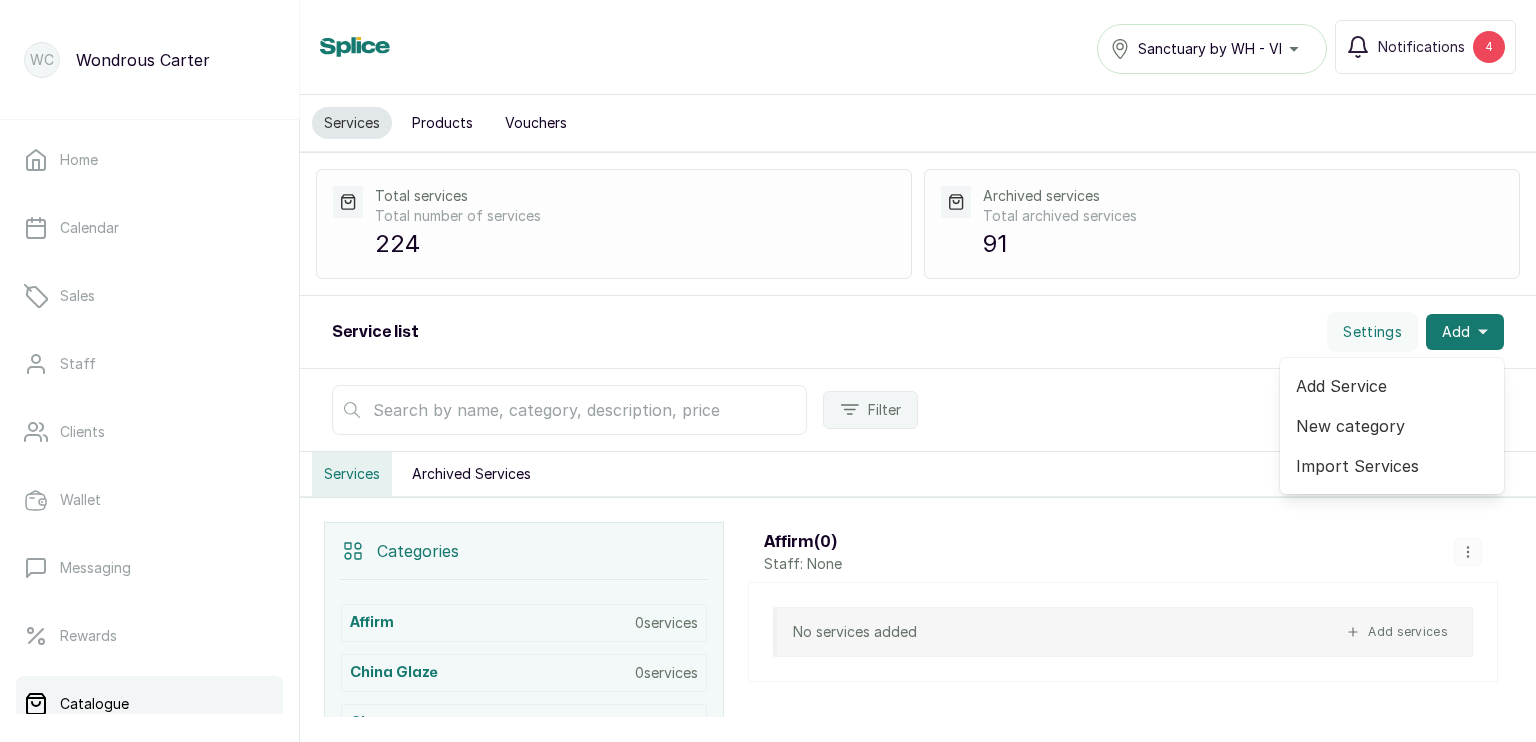 click on "Service list Settings Add Add Service New category Import Services" at bounding box center (918, 332) 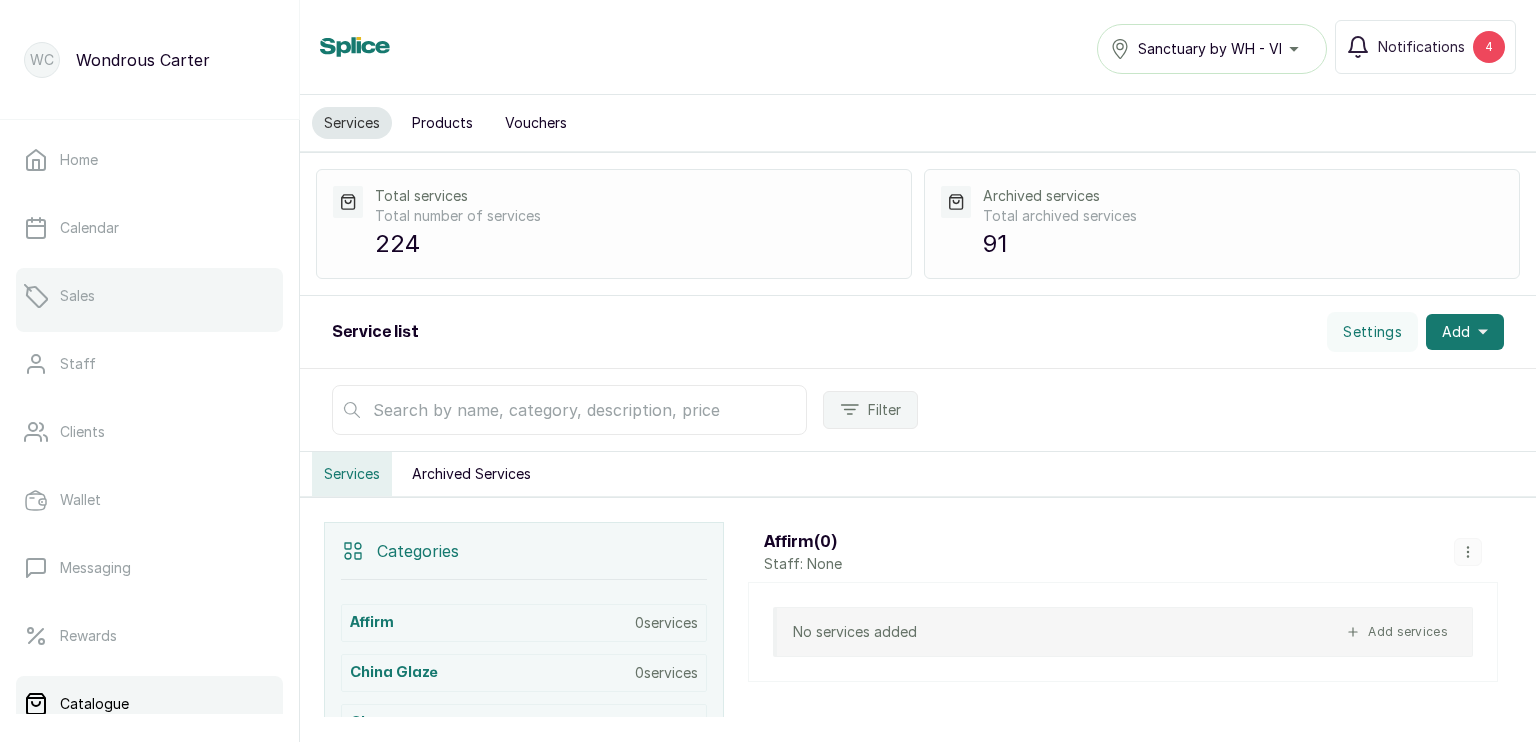 click on "Sales" at bounding box center [149, 296] 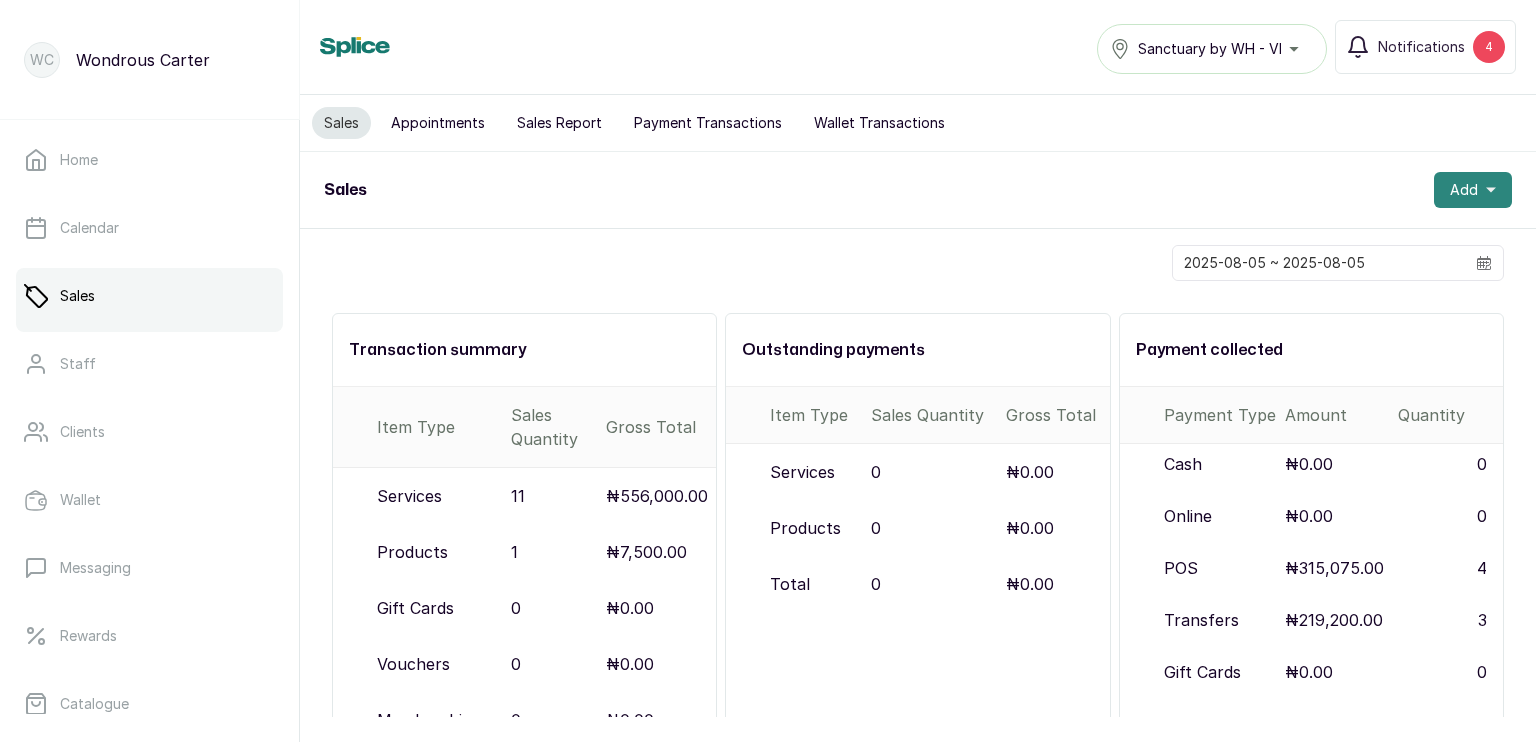 click 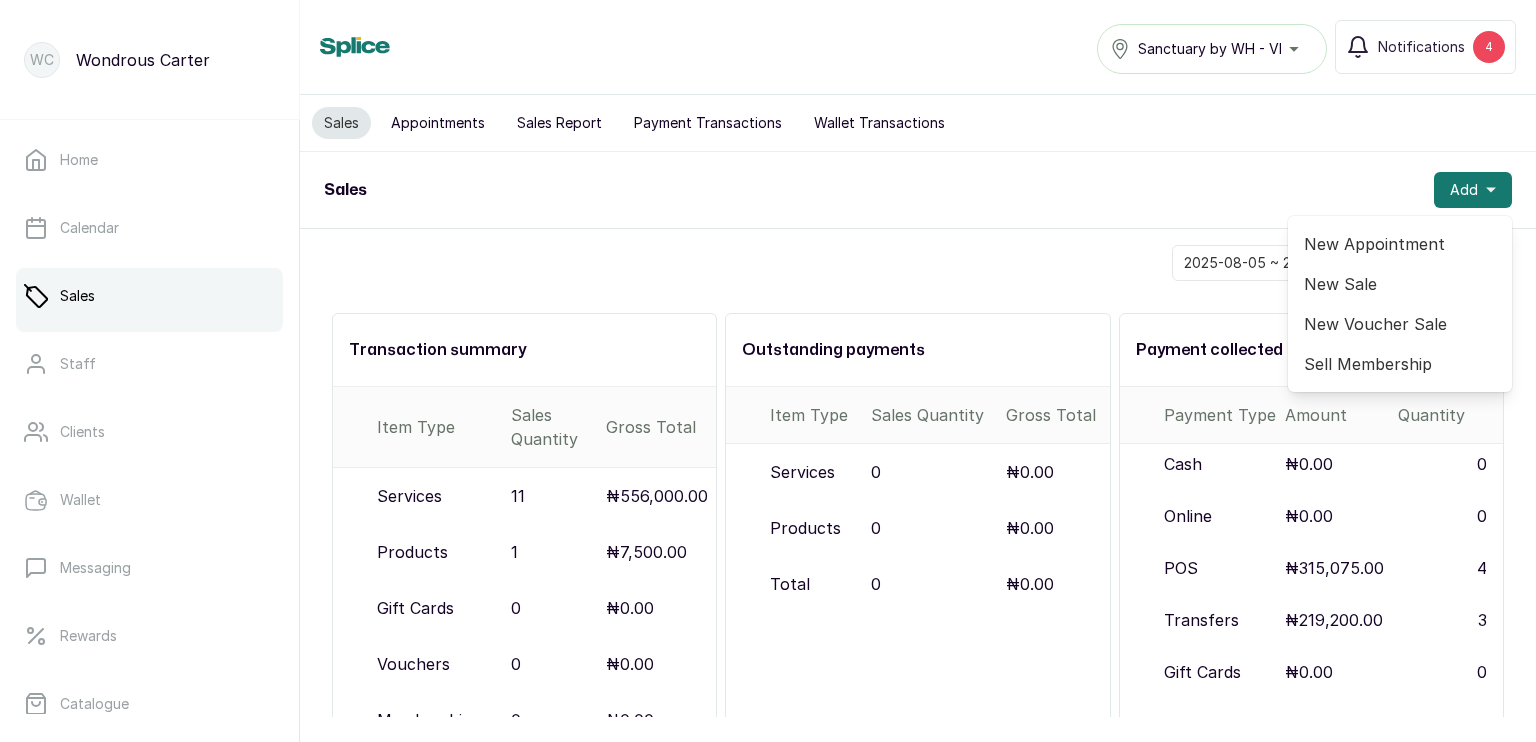 click on "New Sale" at bounding box center [1400, 284] 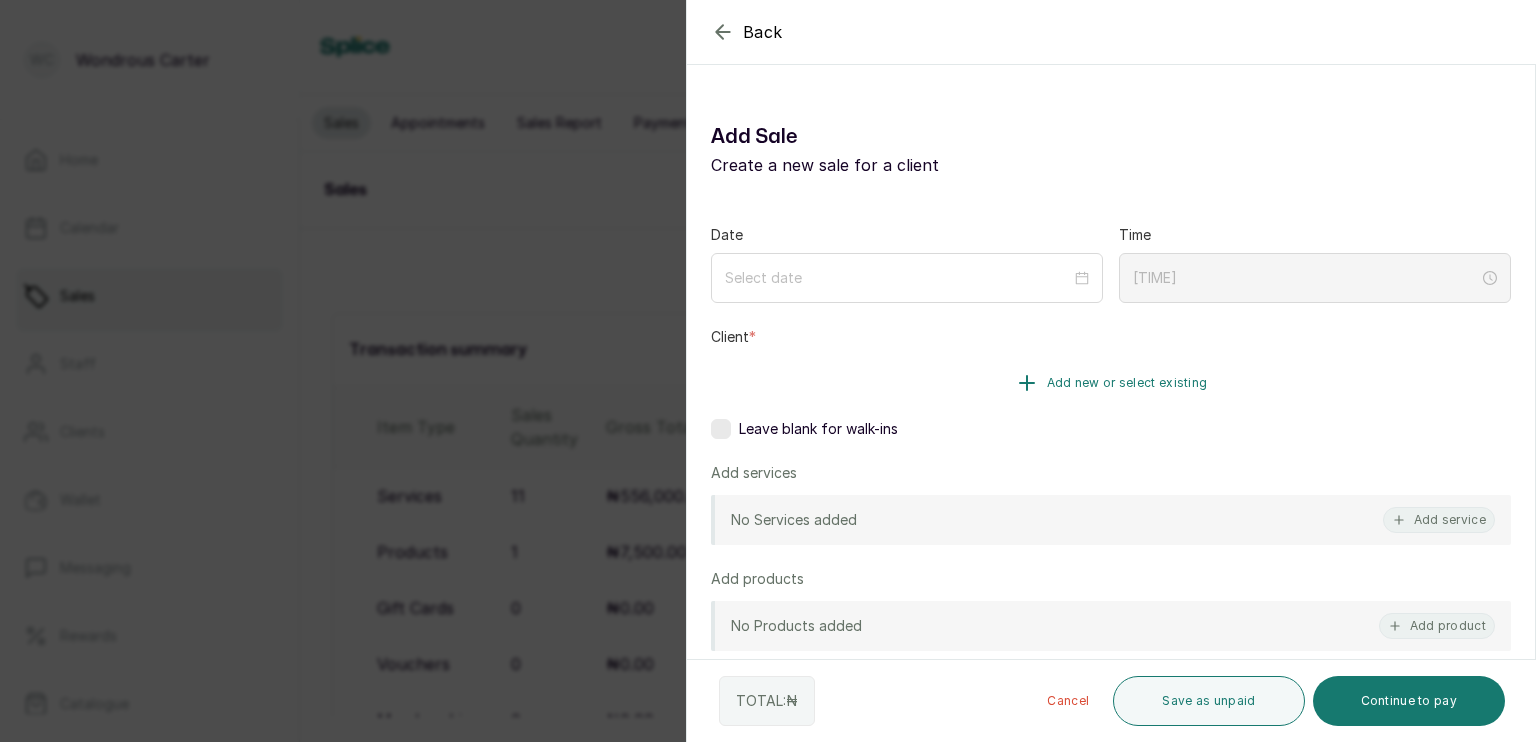 click on "Add new or select existing" at bounding box center [1111, 383] 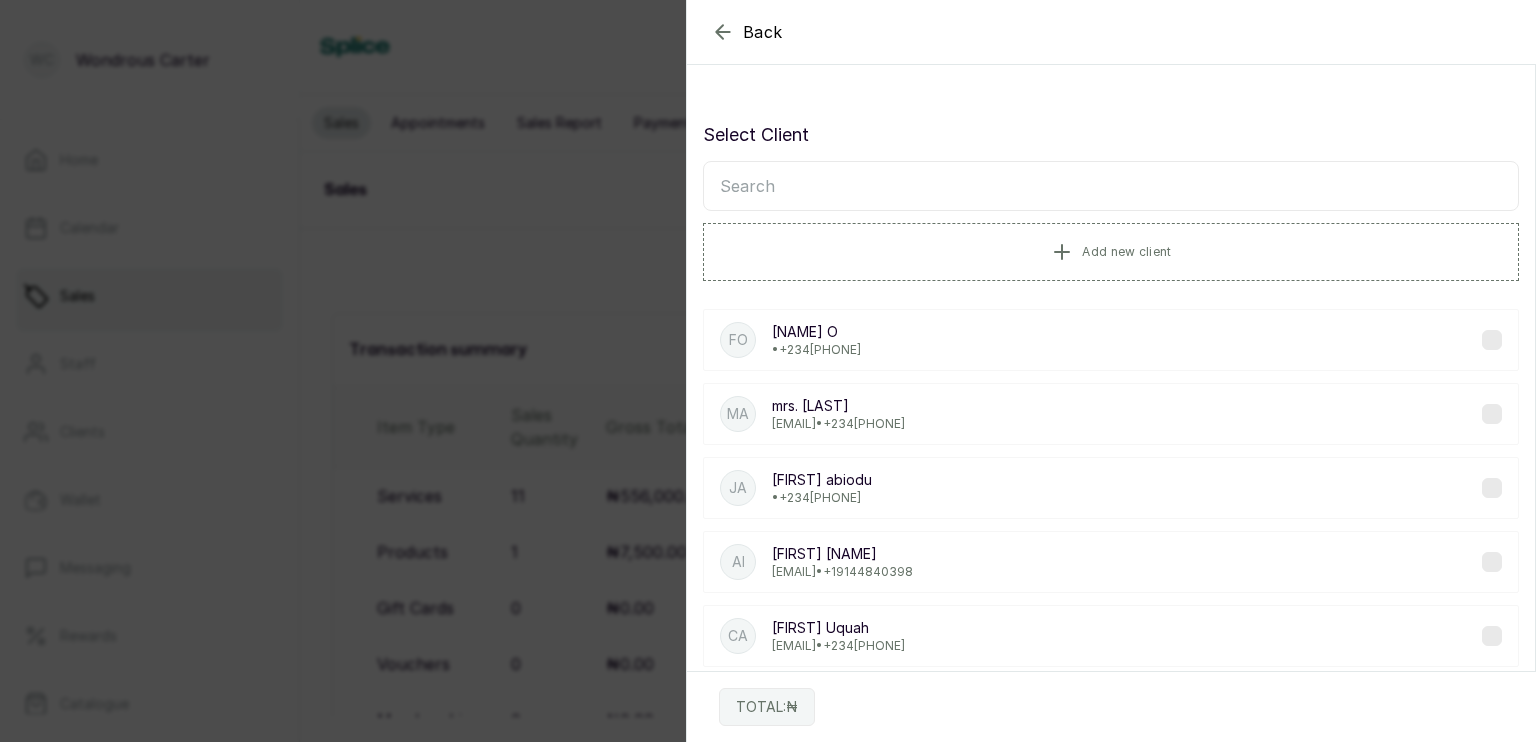 click at bounding box center (1111, 186) 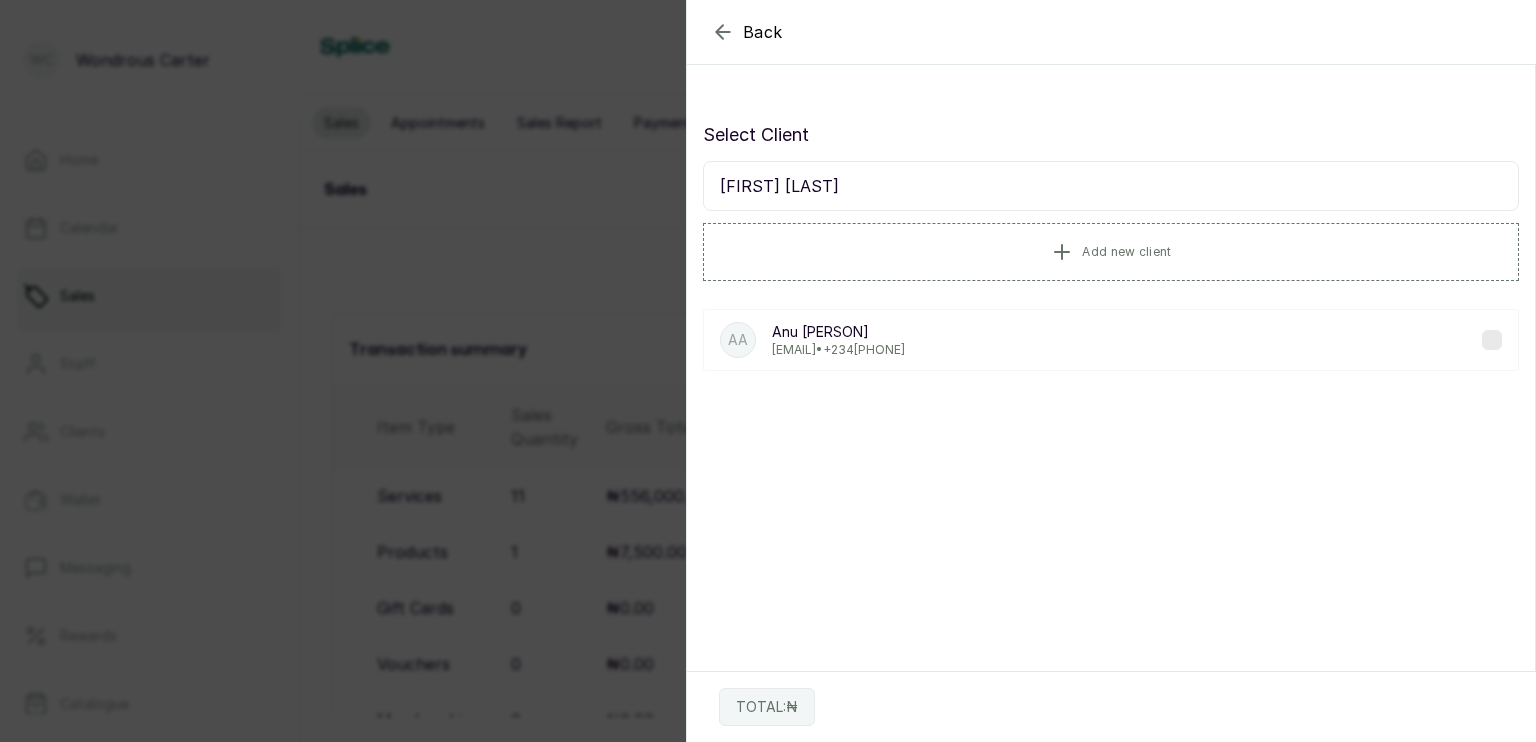 type on "[FIRST] [LAST]" 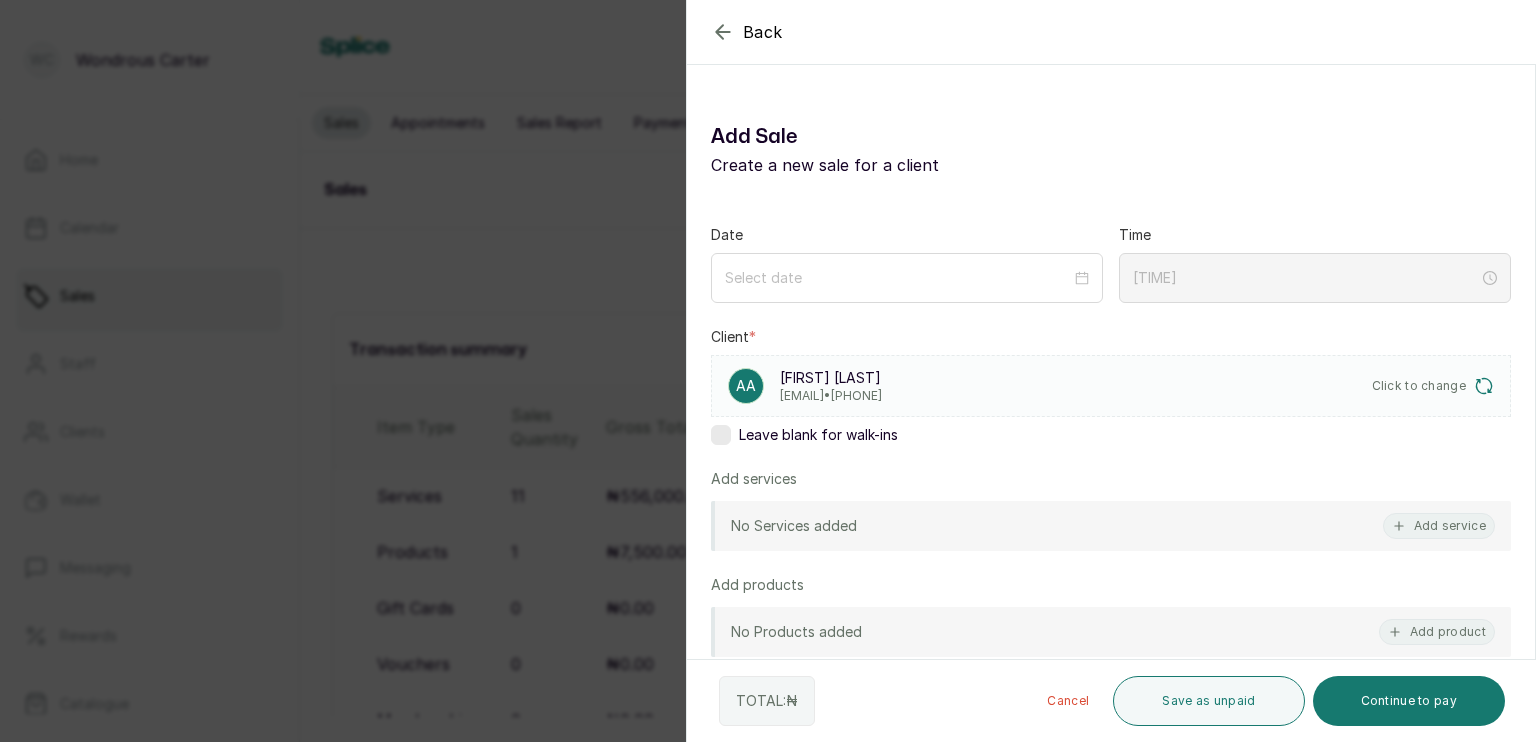 type on "[TIME]" 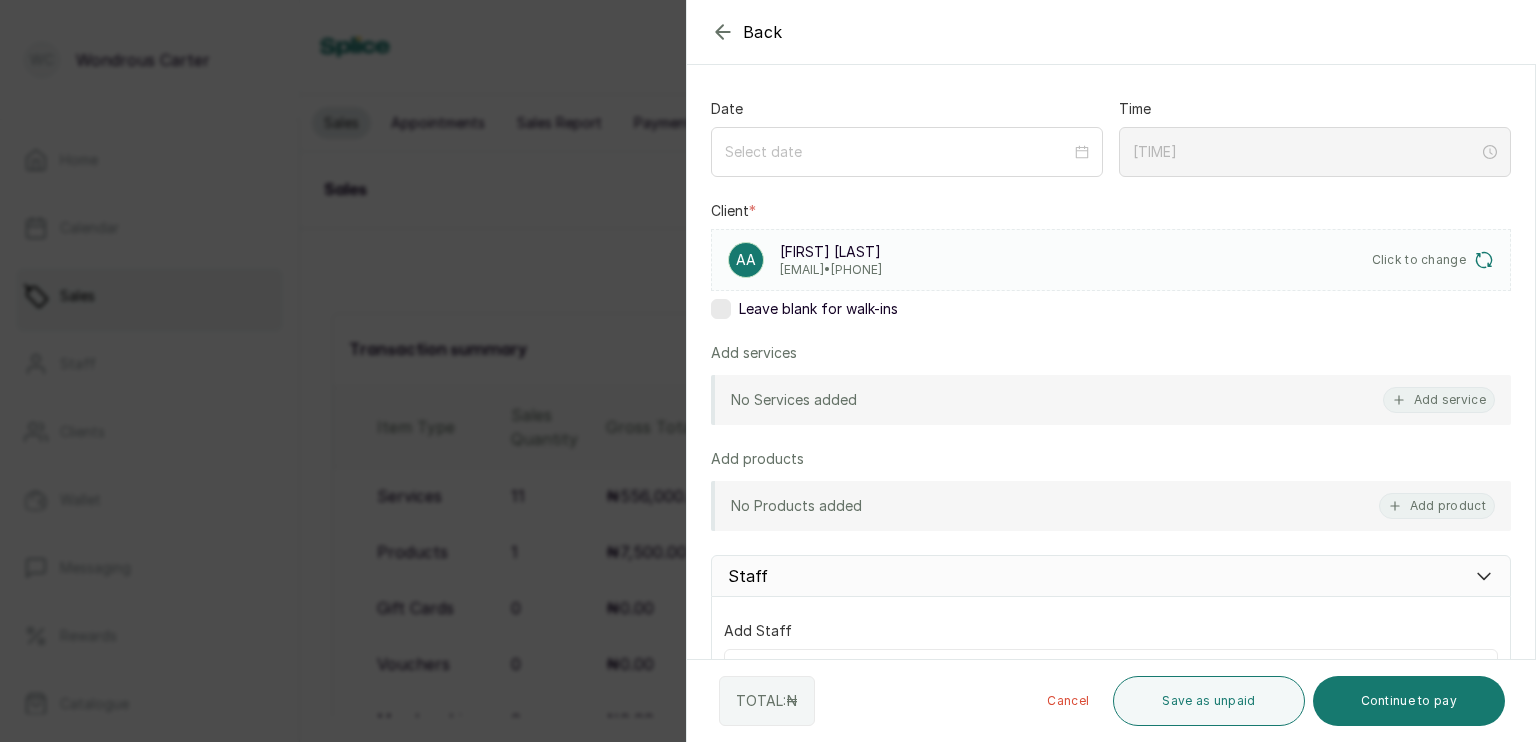 scroll, scrollTop: 128, scrollLeft: 0, axis: vertical 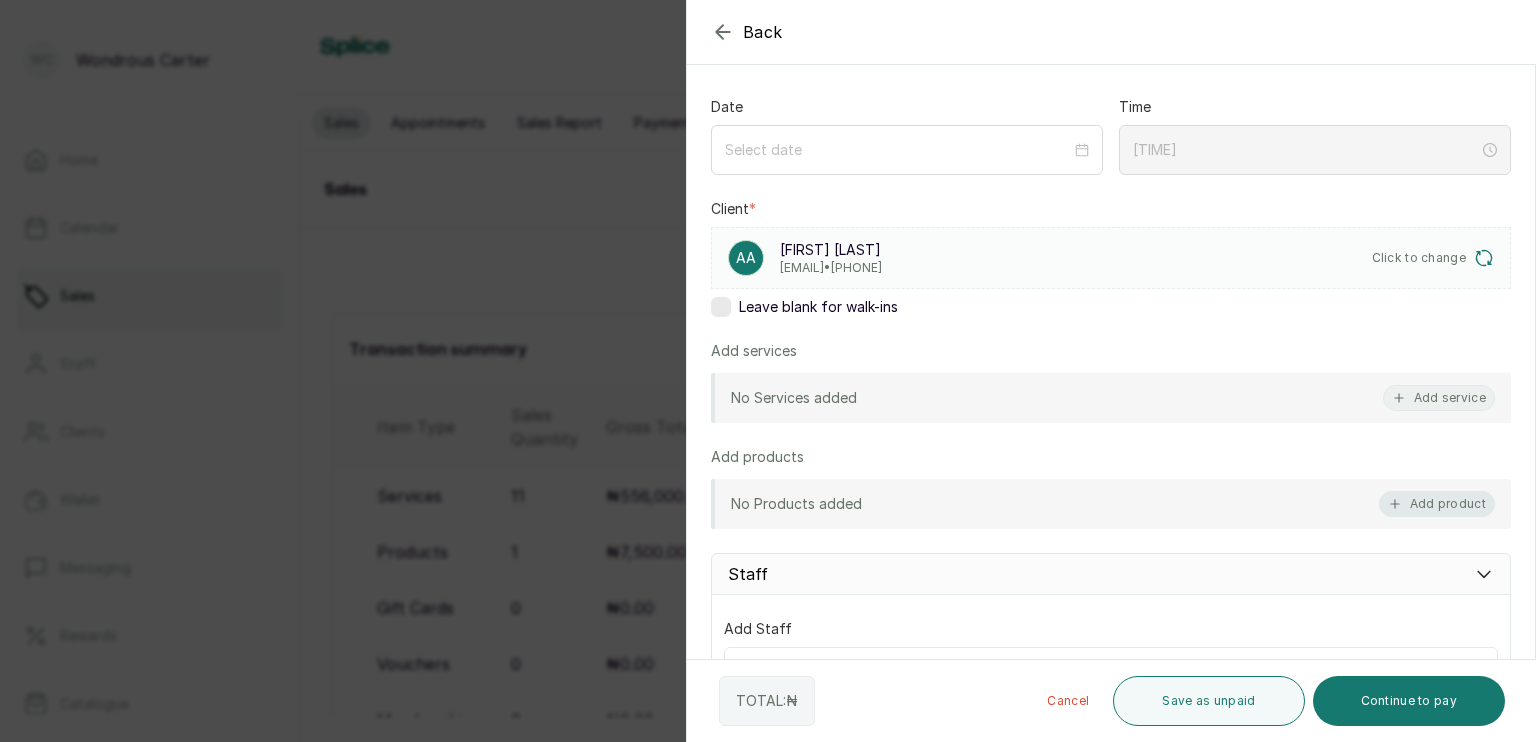 click on "Add product" at bounding box center [1437, 504] 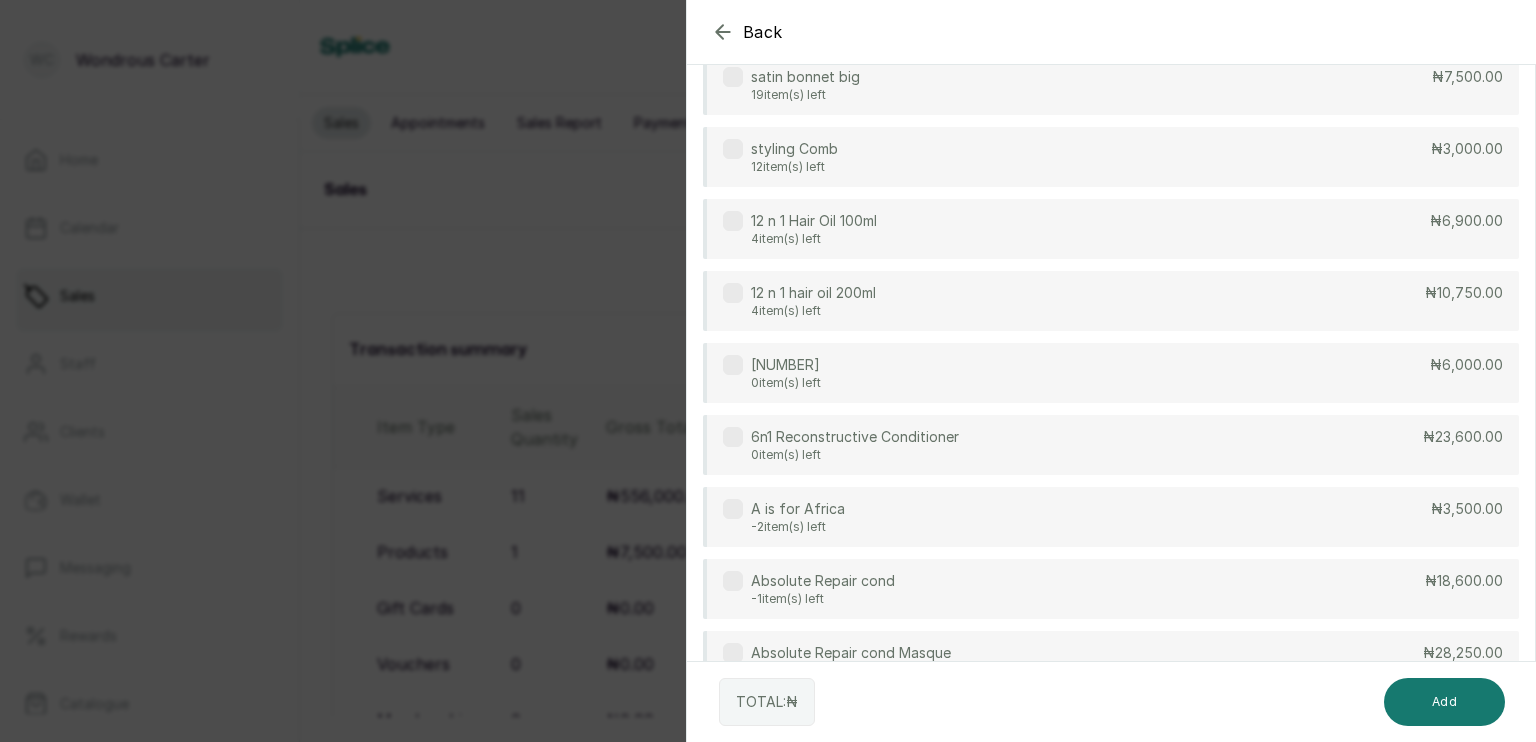 scroll, scrollTop: 16, scrollLeft: 0, axis: vertical 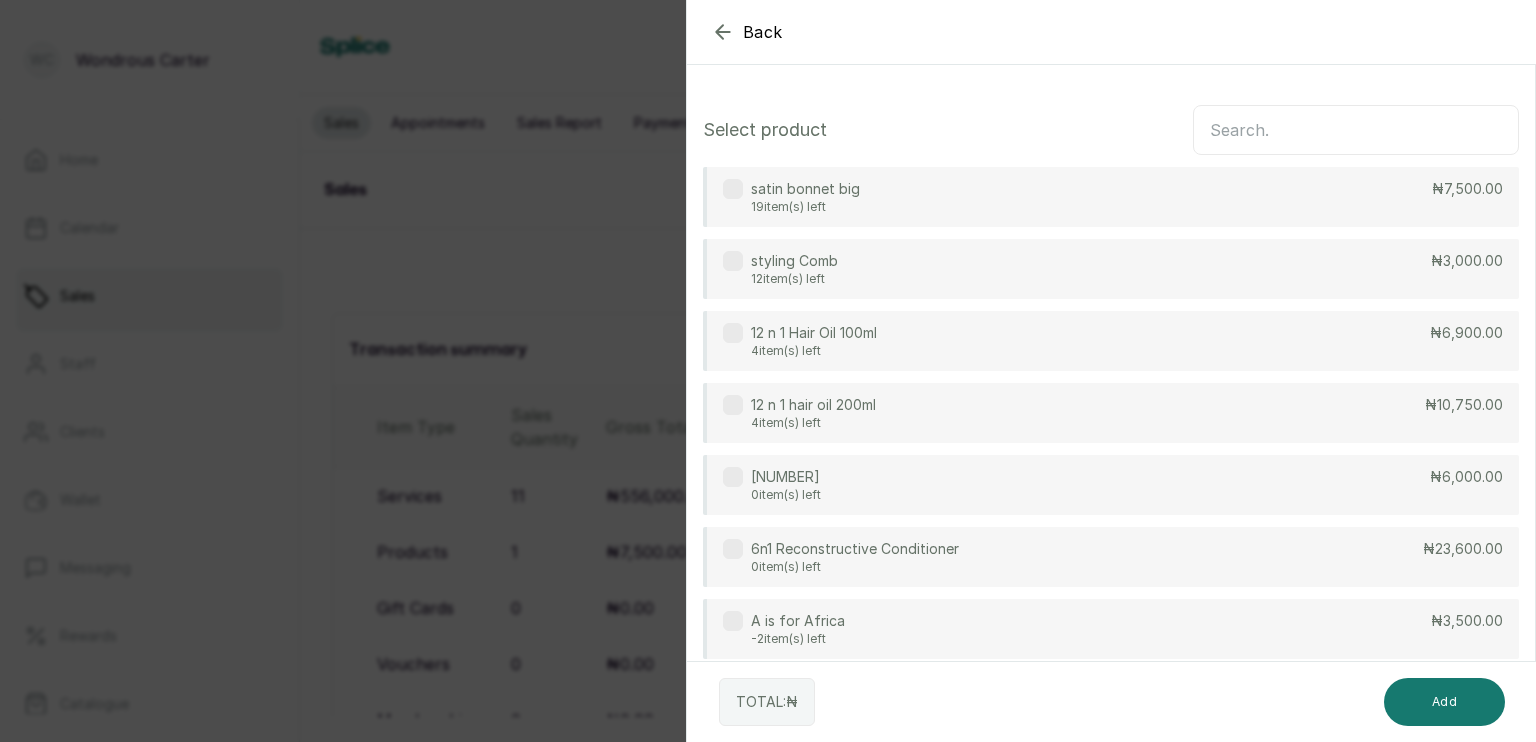click on "styling Comb 12 item(s) left ₦3,000.00" at bounding box center [1111, 269] 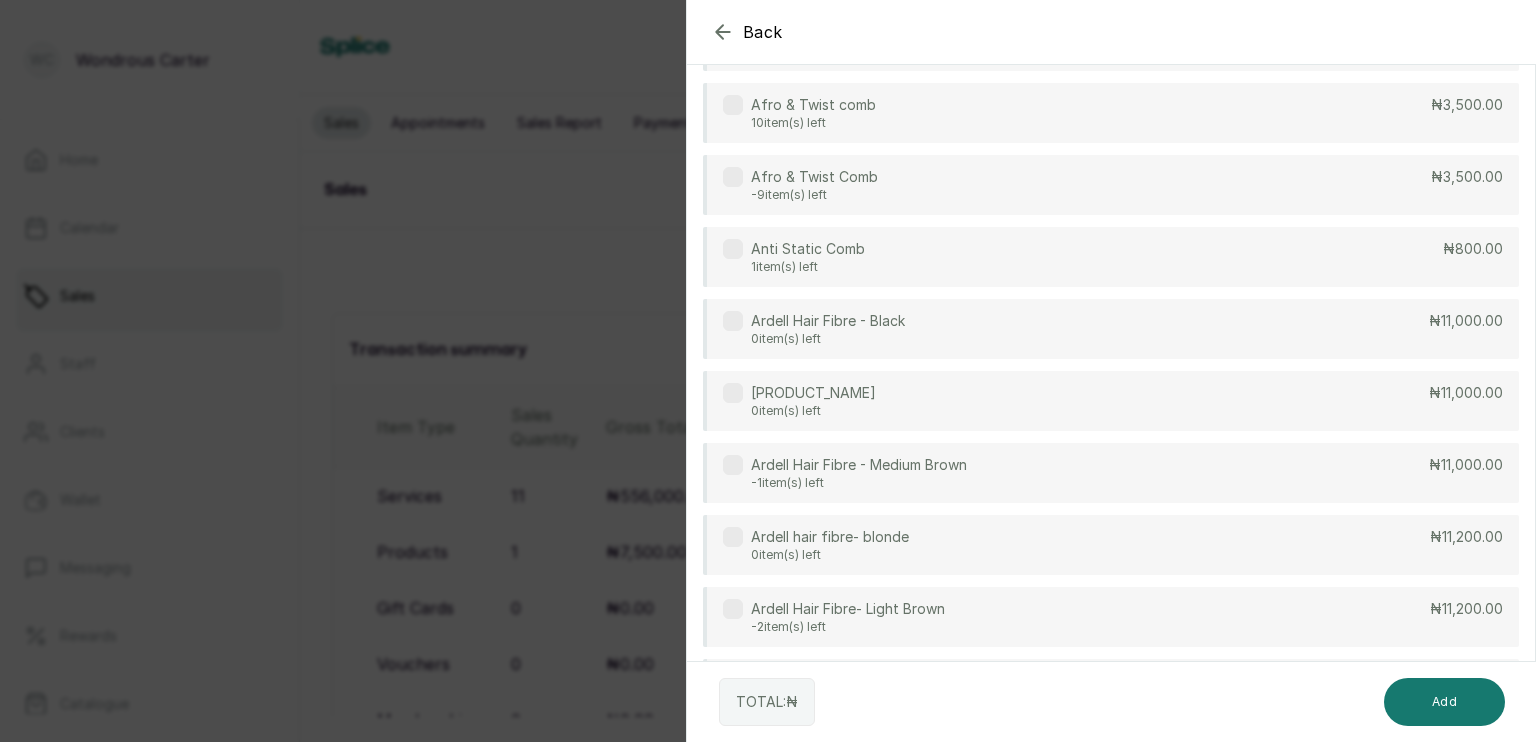 scroll, scrollTop: 1680, scrollLeft: 0, axis: vertical 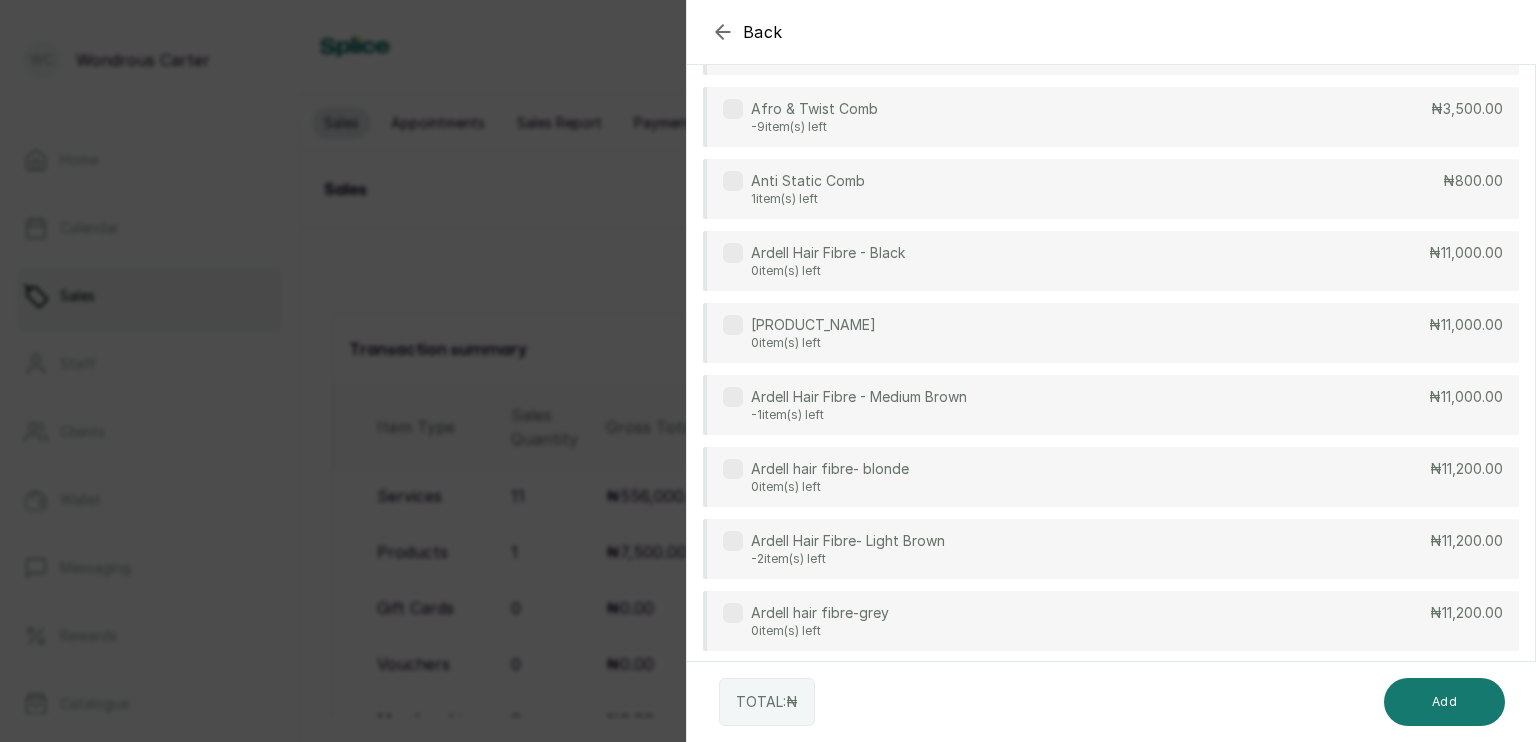 click on "Afro & Twist Comb" at bounding box center [814, 109] 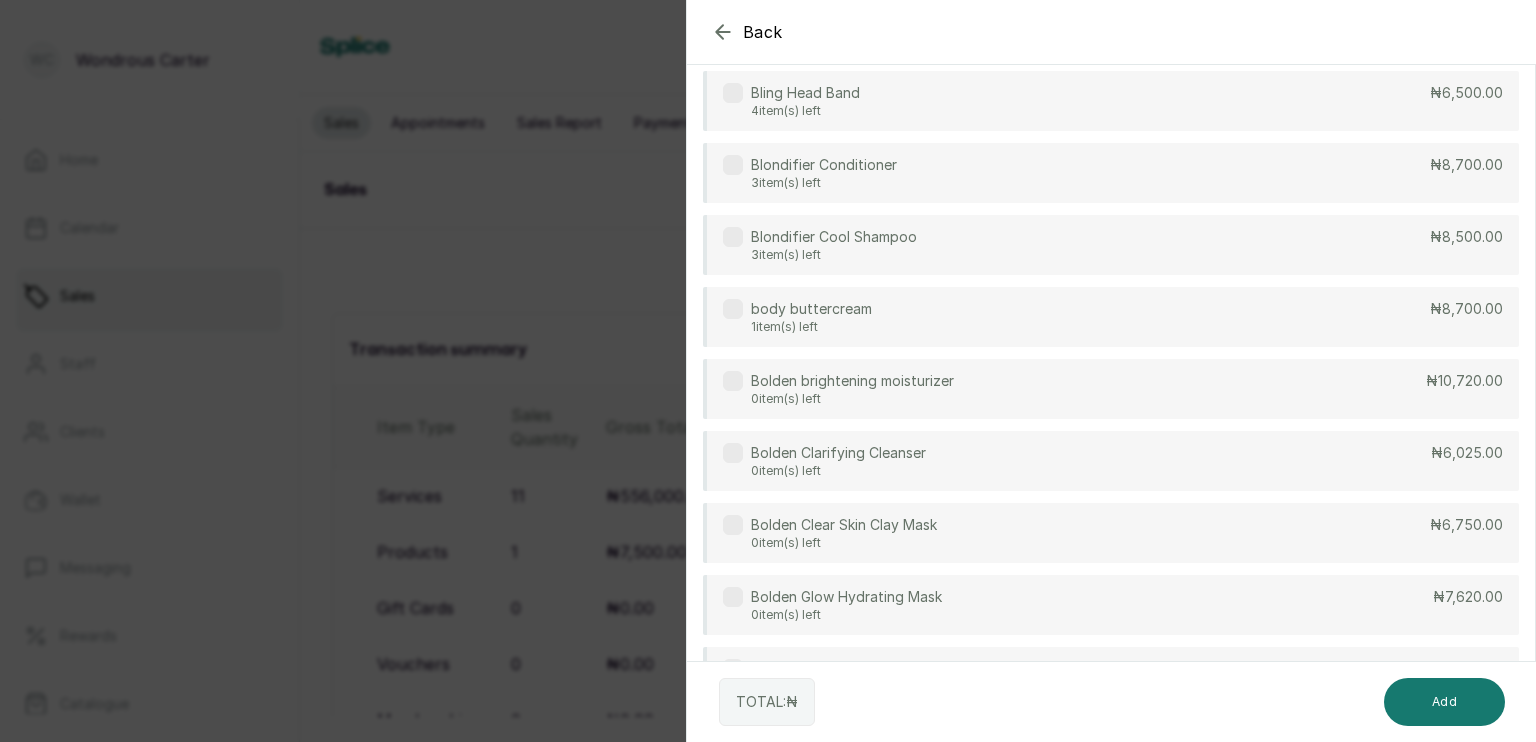 scroll, scrollTop: 3138, scrollLeft: 0, axis: vertical 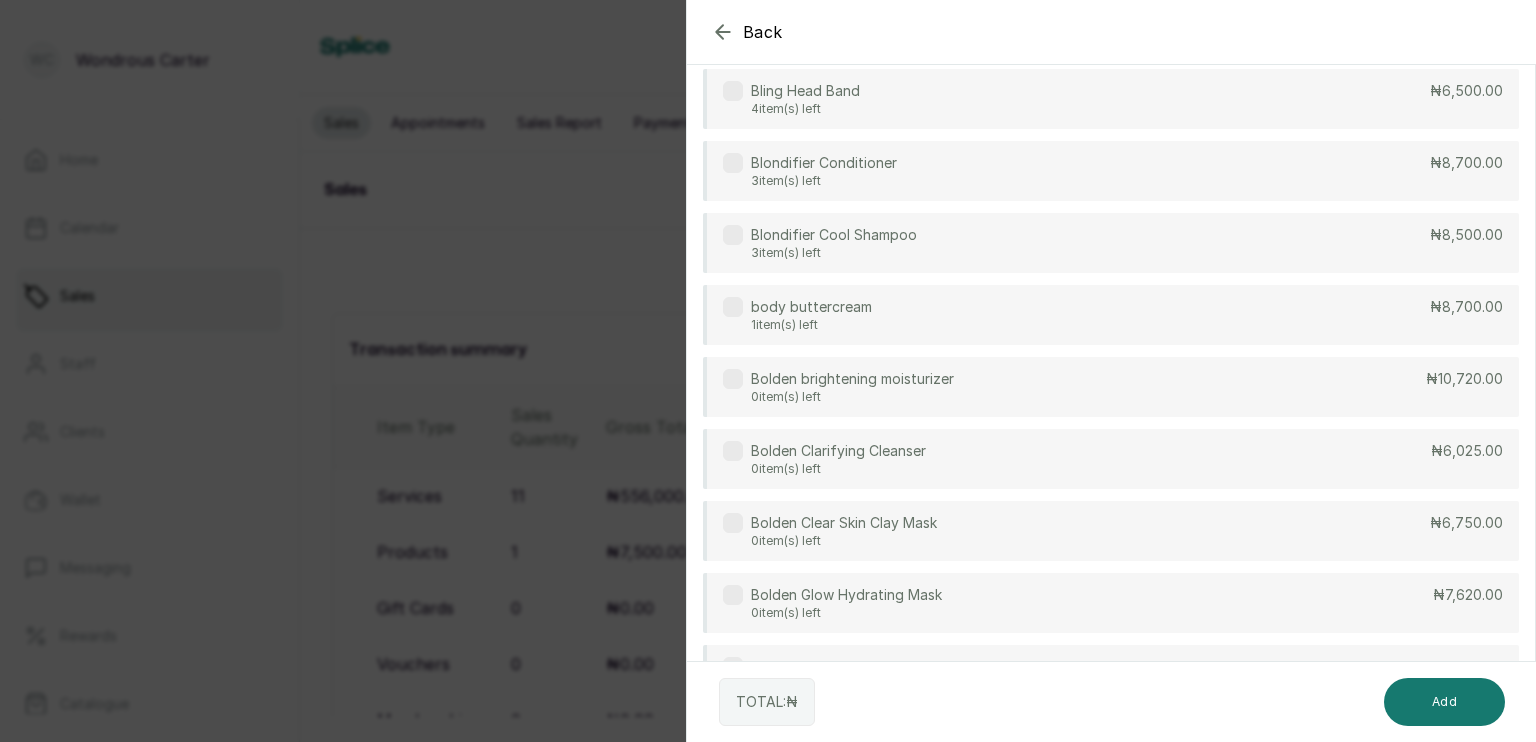 click on "body buttercream 1  item(s) left ₦8,700.00" at bounding box center [1111, 315] 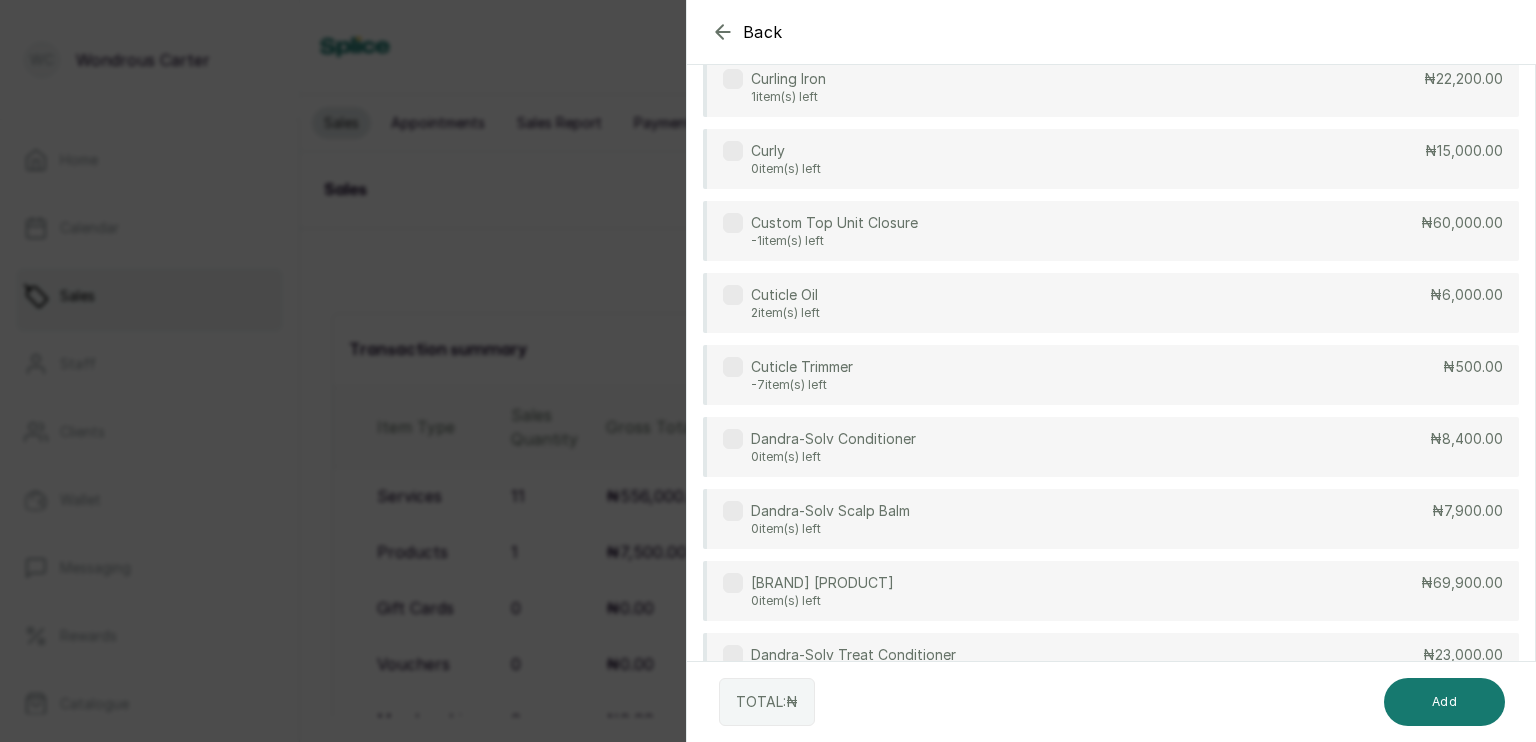 scroll, scrollTop: 7543, scrollLeft: 0, axis: vertical 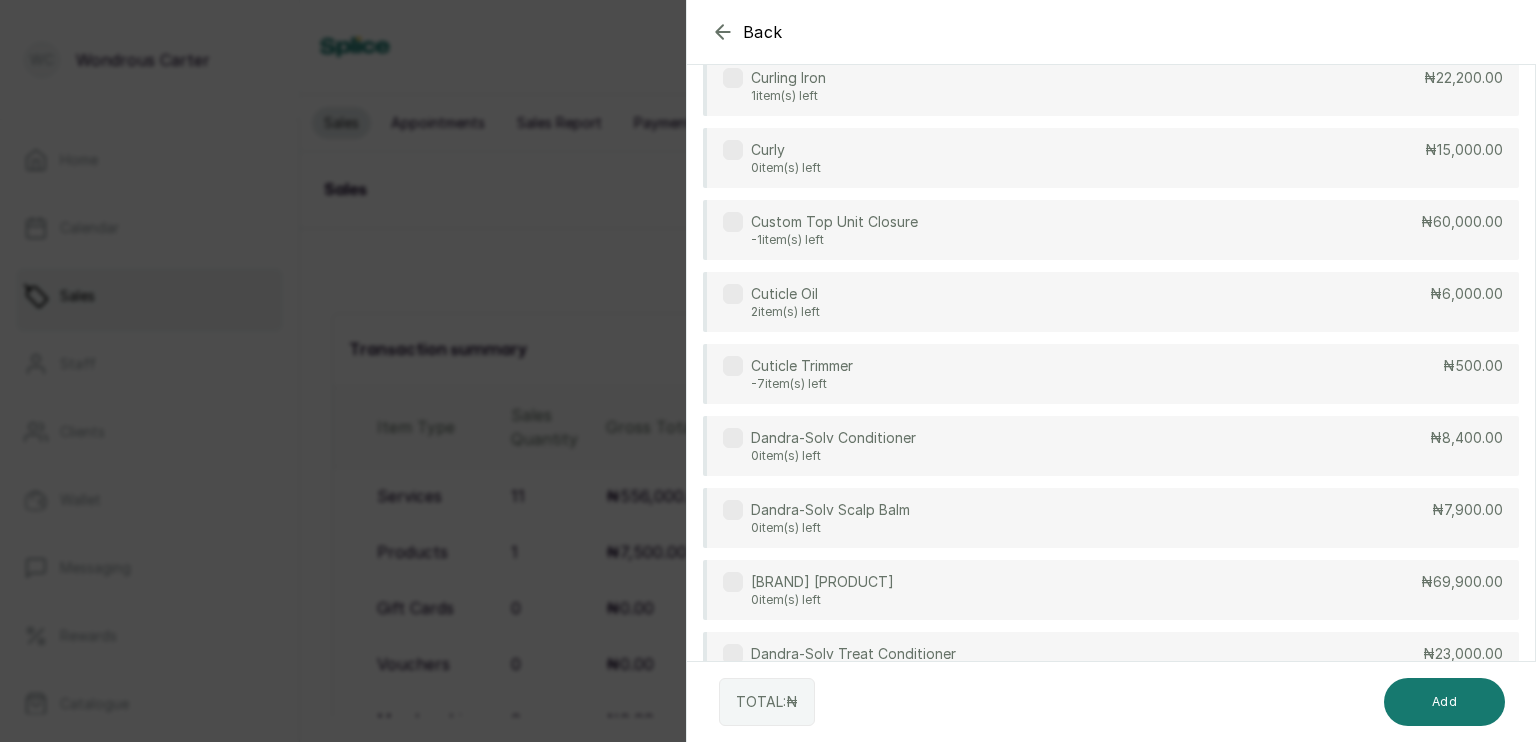 click on "2  item(s) left" at bounding box center [785, 312] 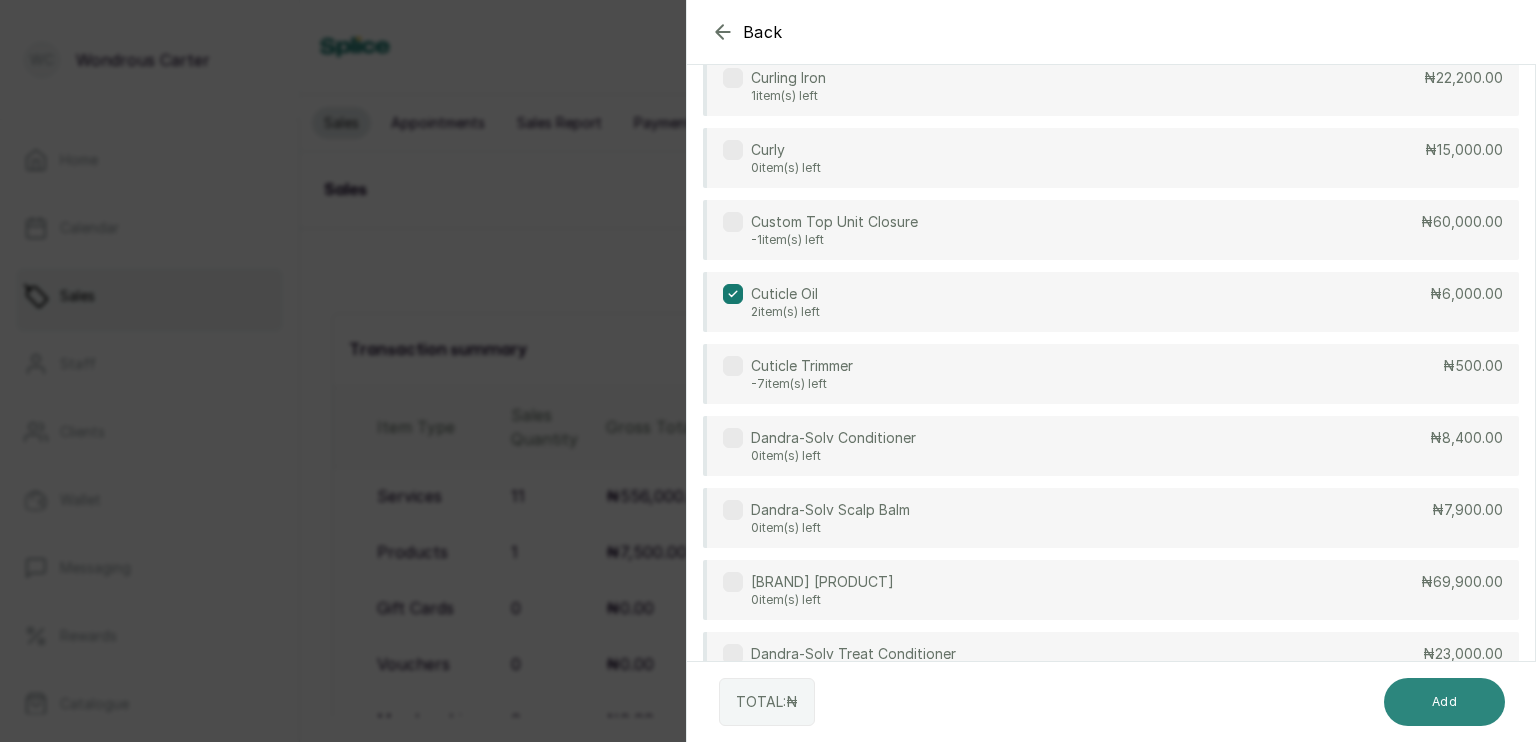 click on "Add" at bounding box center (1444, 702) 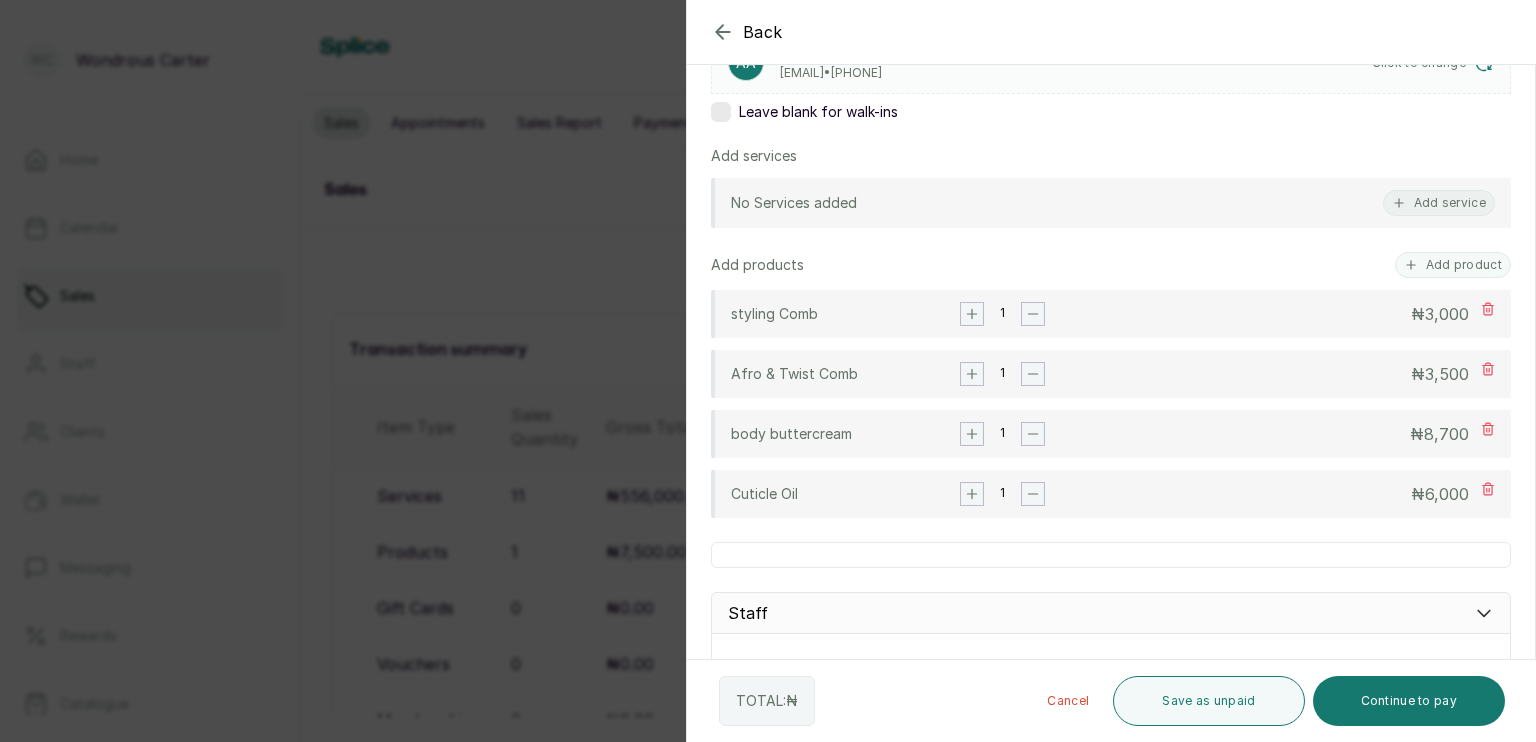 scroll, scrollTop: 315, scrollLeft: 0, axis: vertical 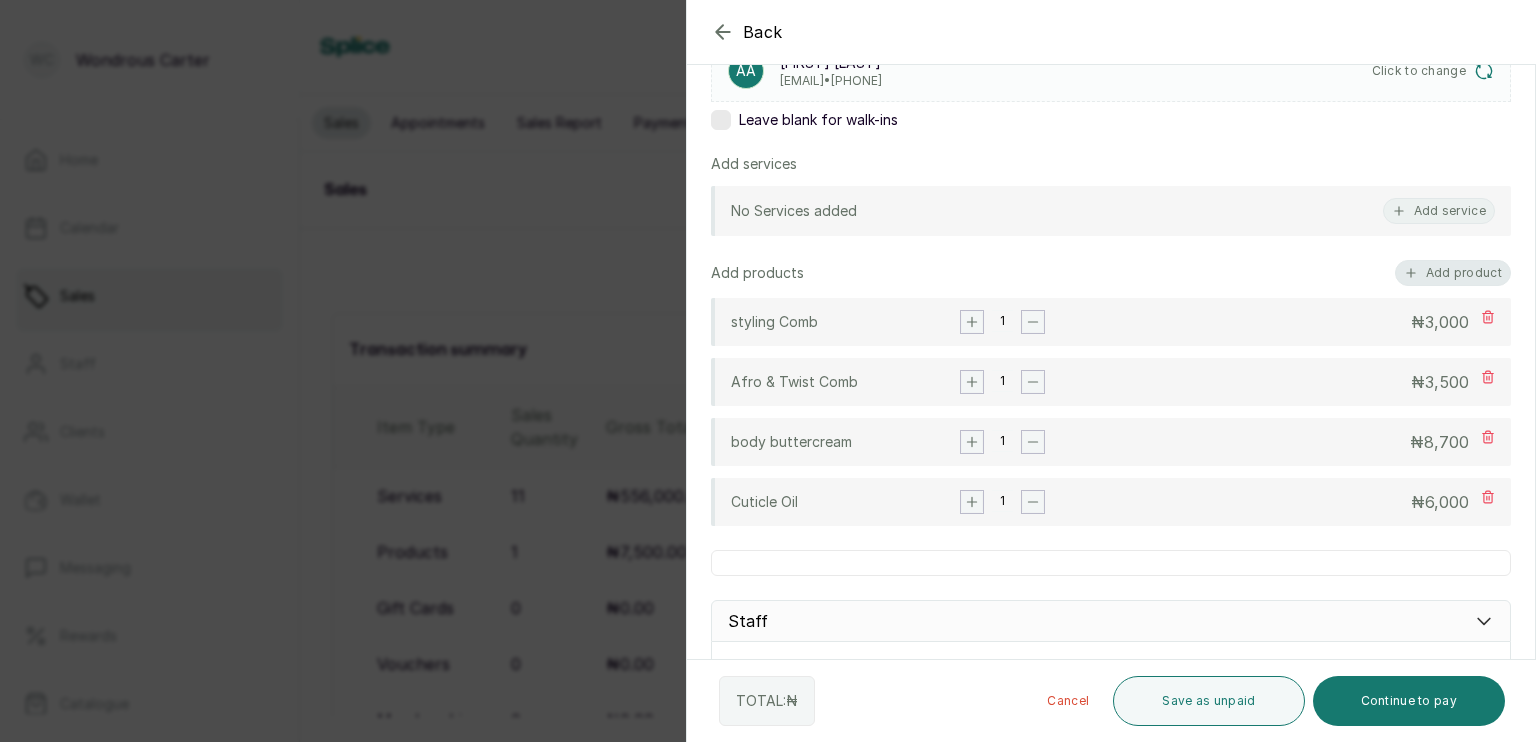 click on "Add product" at bounding box center (1453, 273) 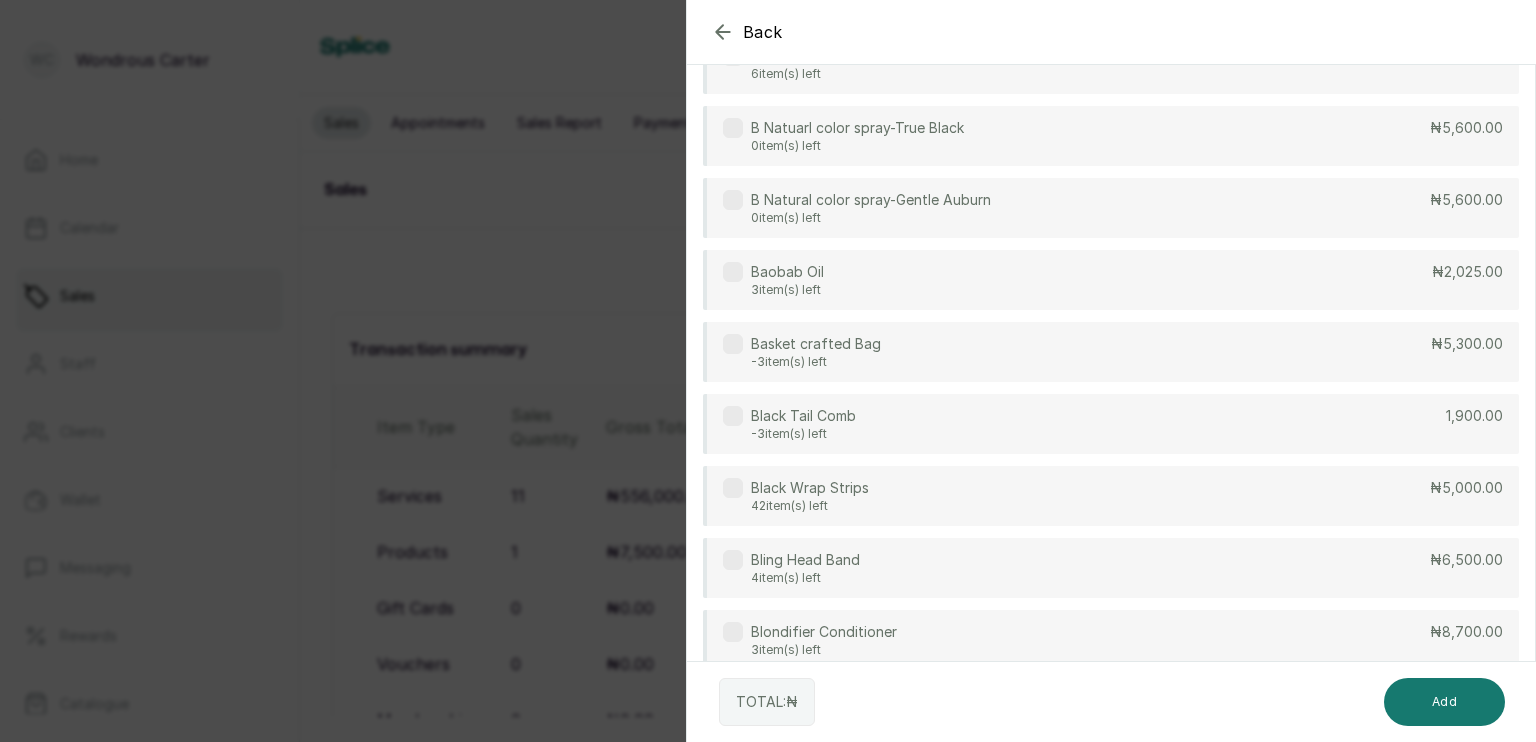 scroll, scrollTop: 2659, scrollLeft: 0, axis: vertical 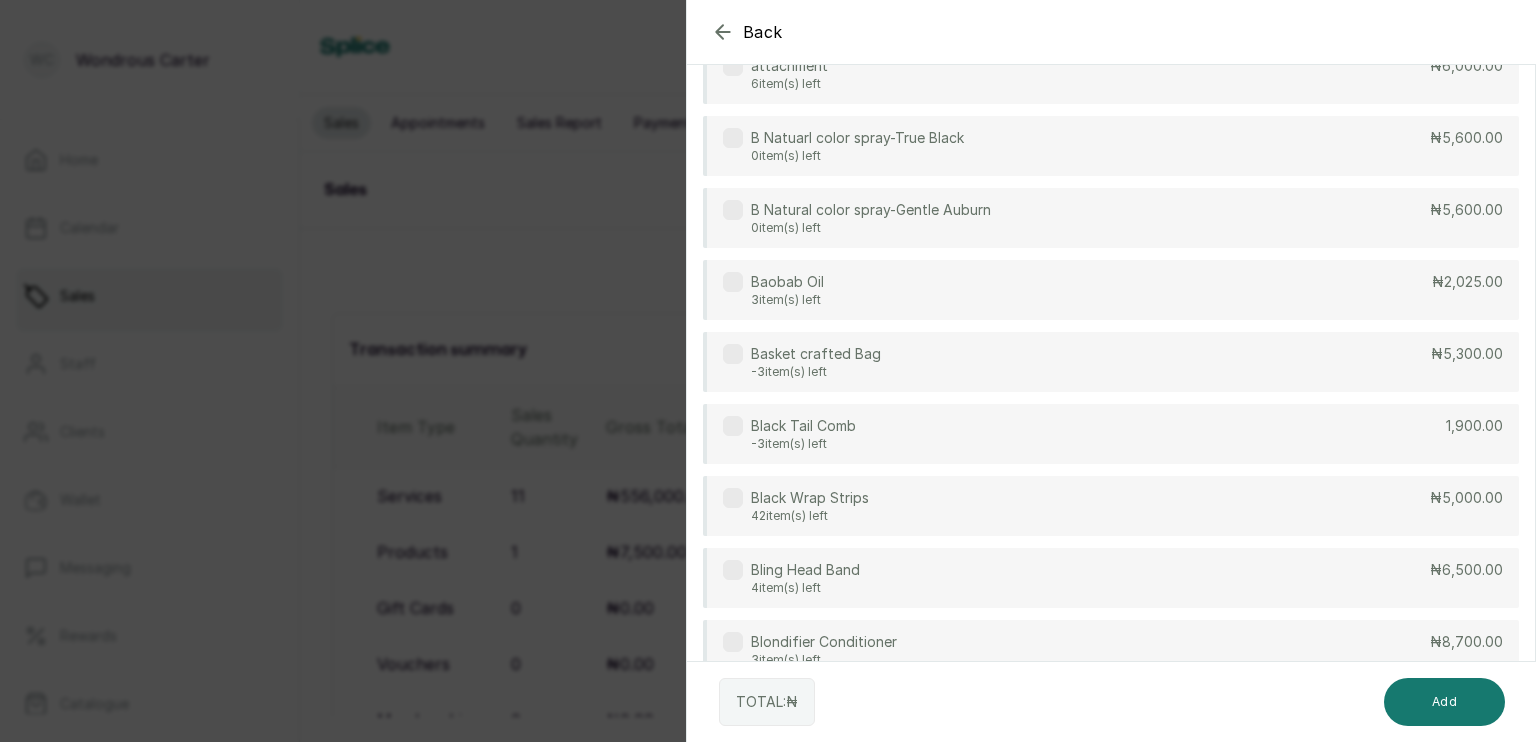 click on "Black Tail Comb -3  item(s) left ₦1,900.00" at bounding box center (1111, 434) 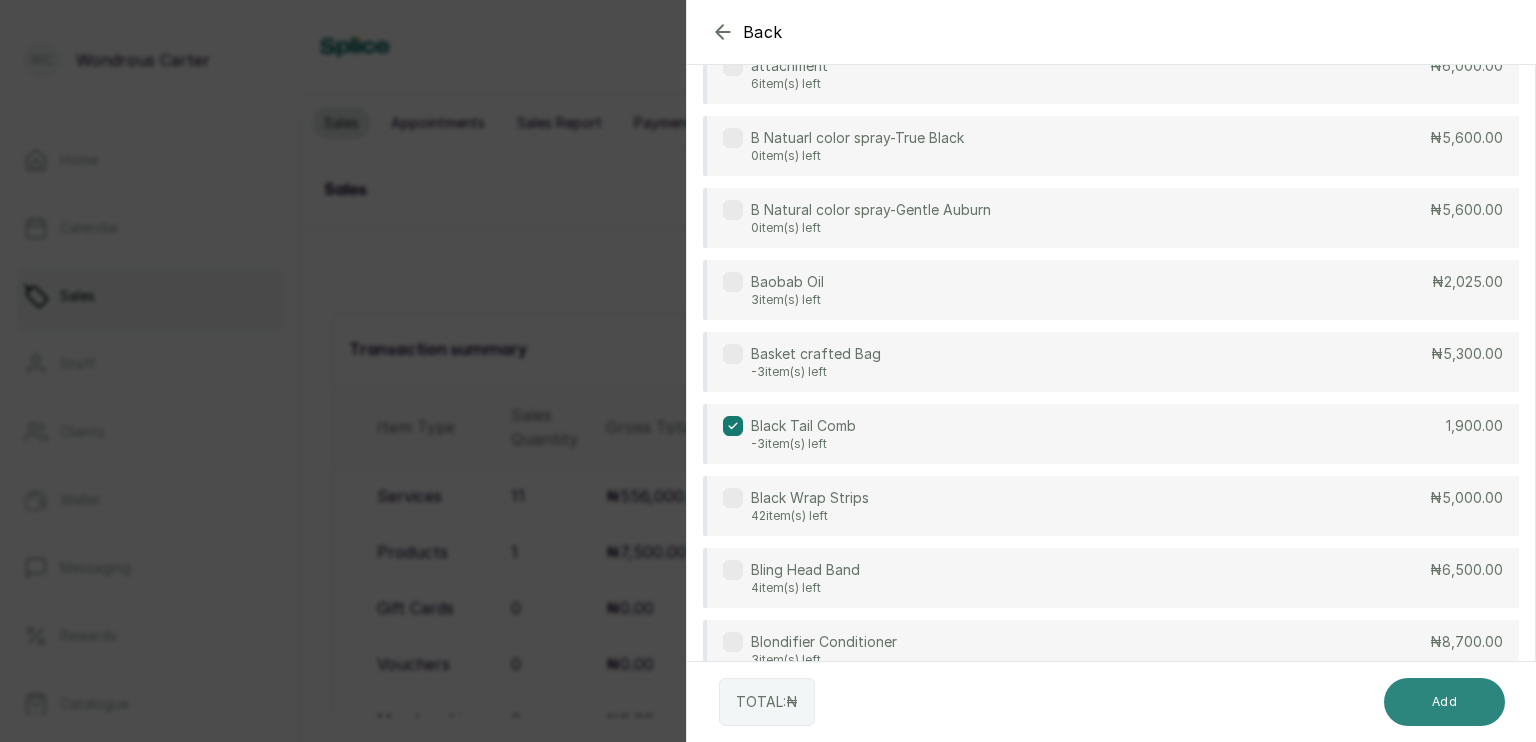 click on "Add" at bounding box center [1444, 702] 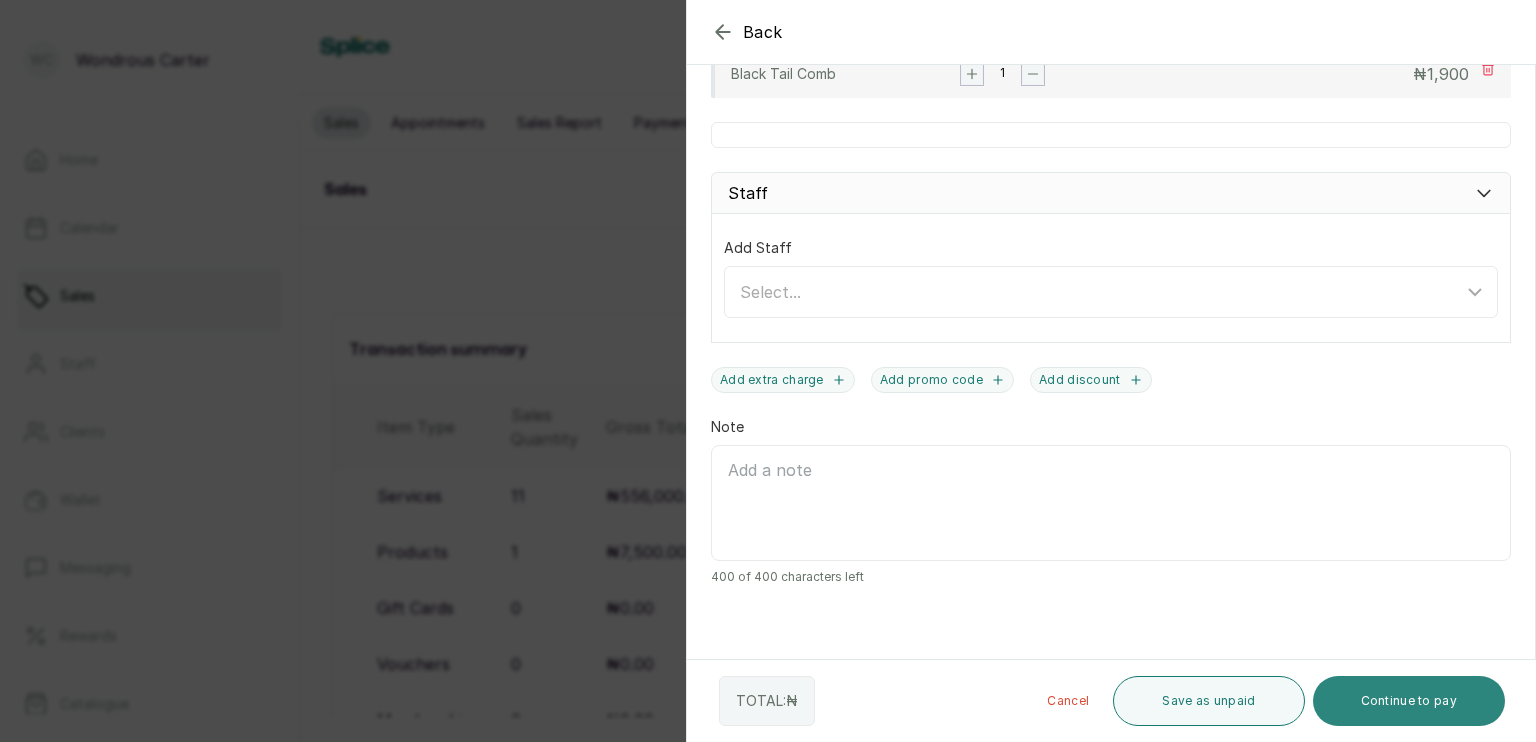 click on "Continue to pay" at bounding box center (1409, 701) 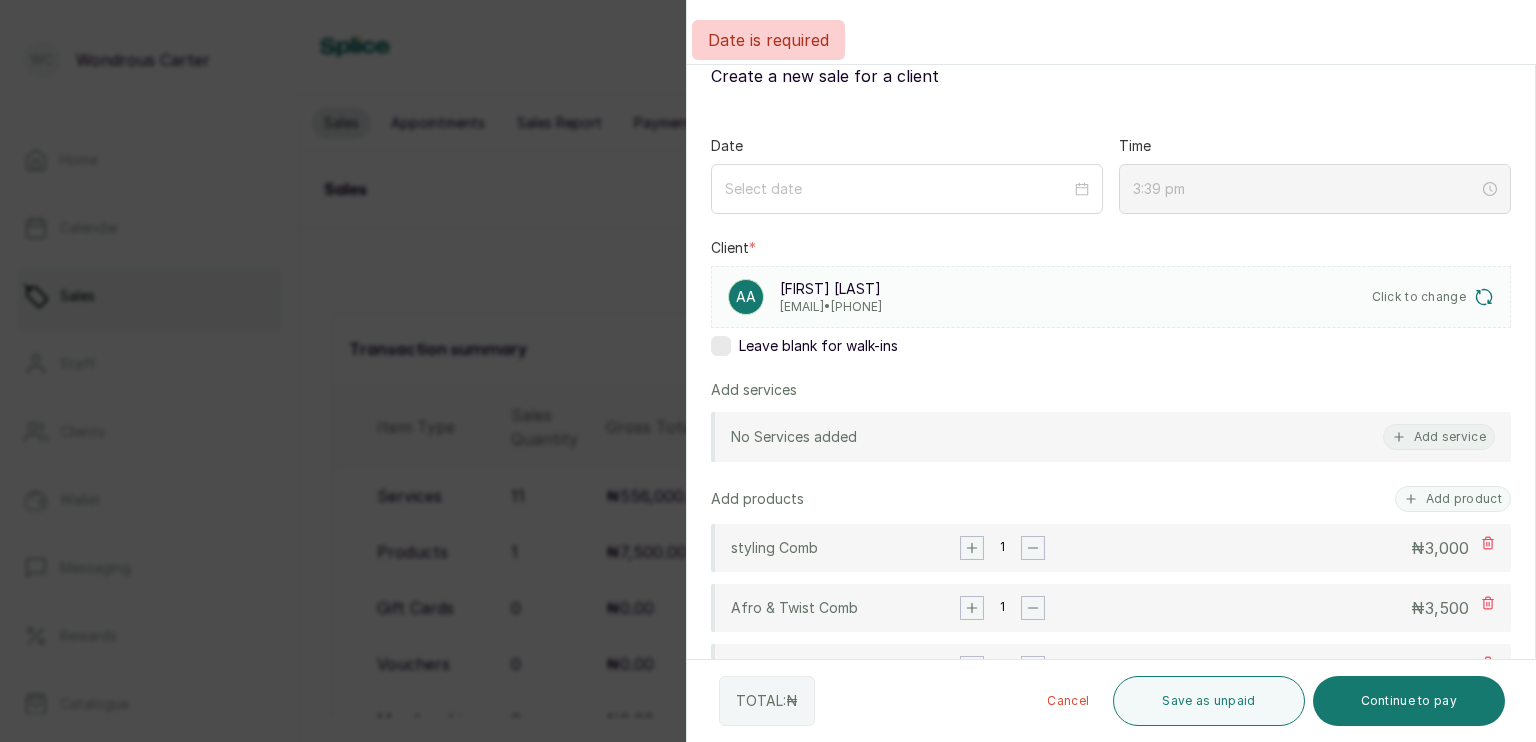 scroll, scrollTop: 0, scrollLeft: 0, axis: both 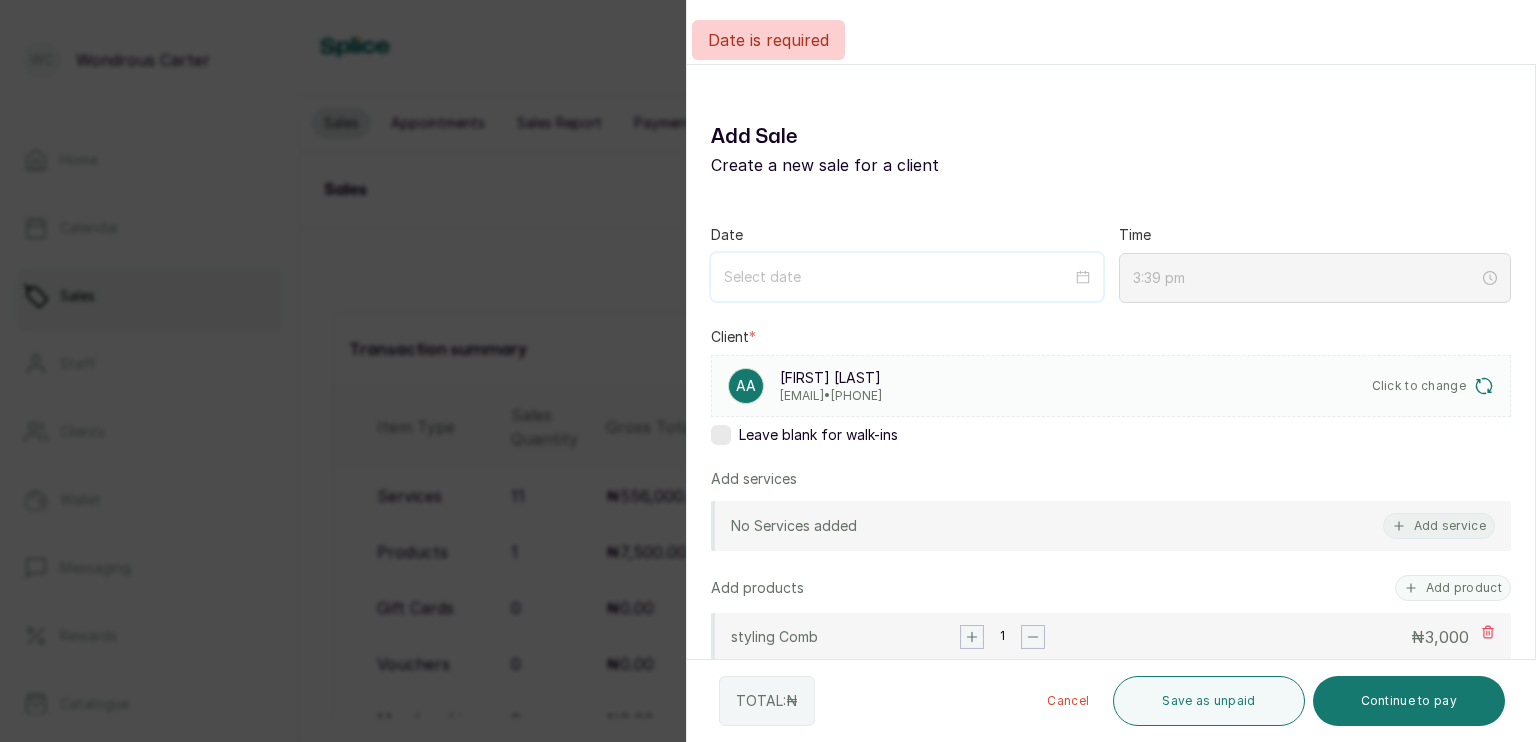 click at bounding box center [898, 277] 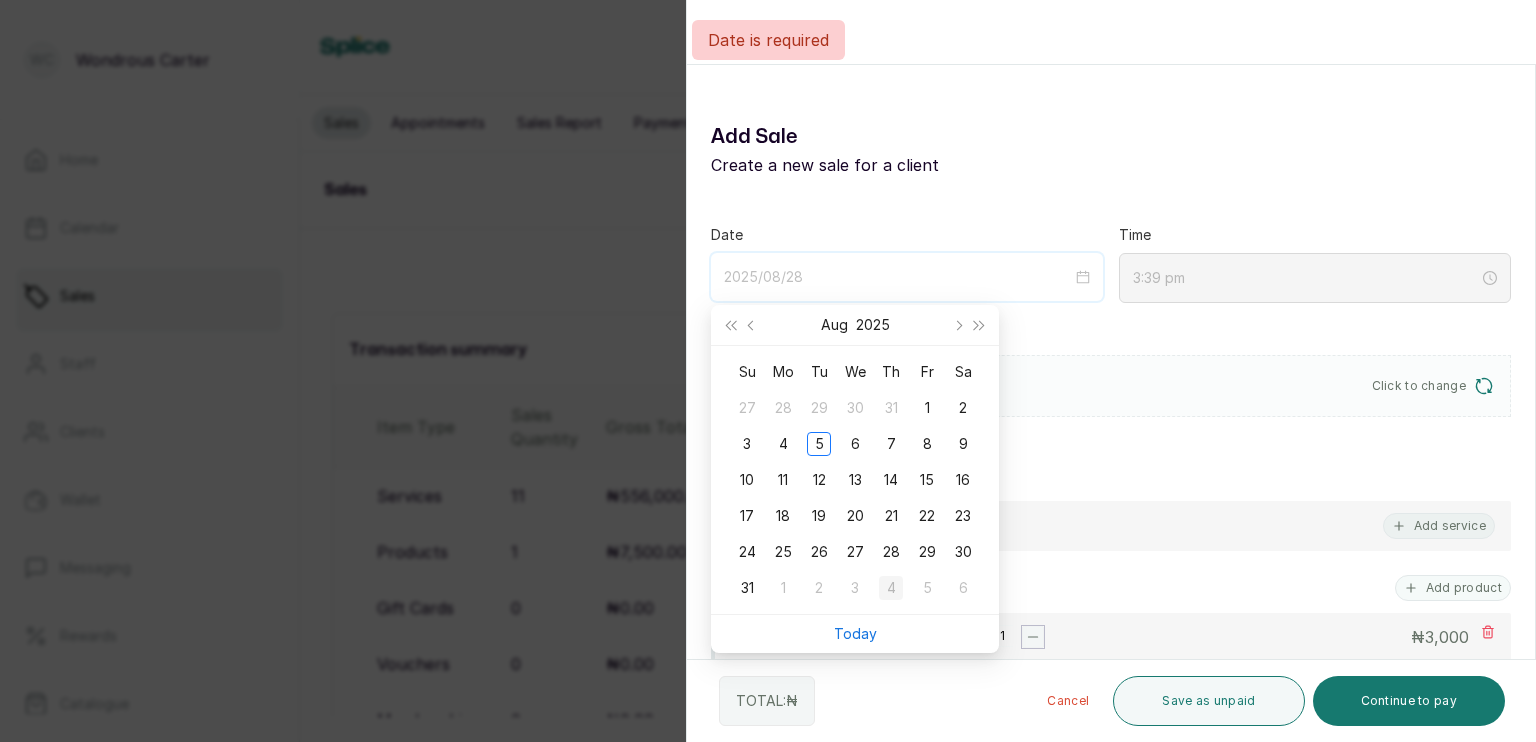 type on "2025/09/04" 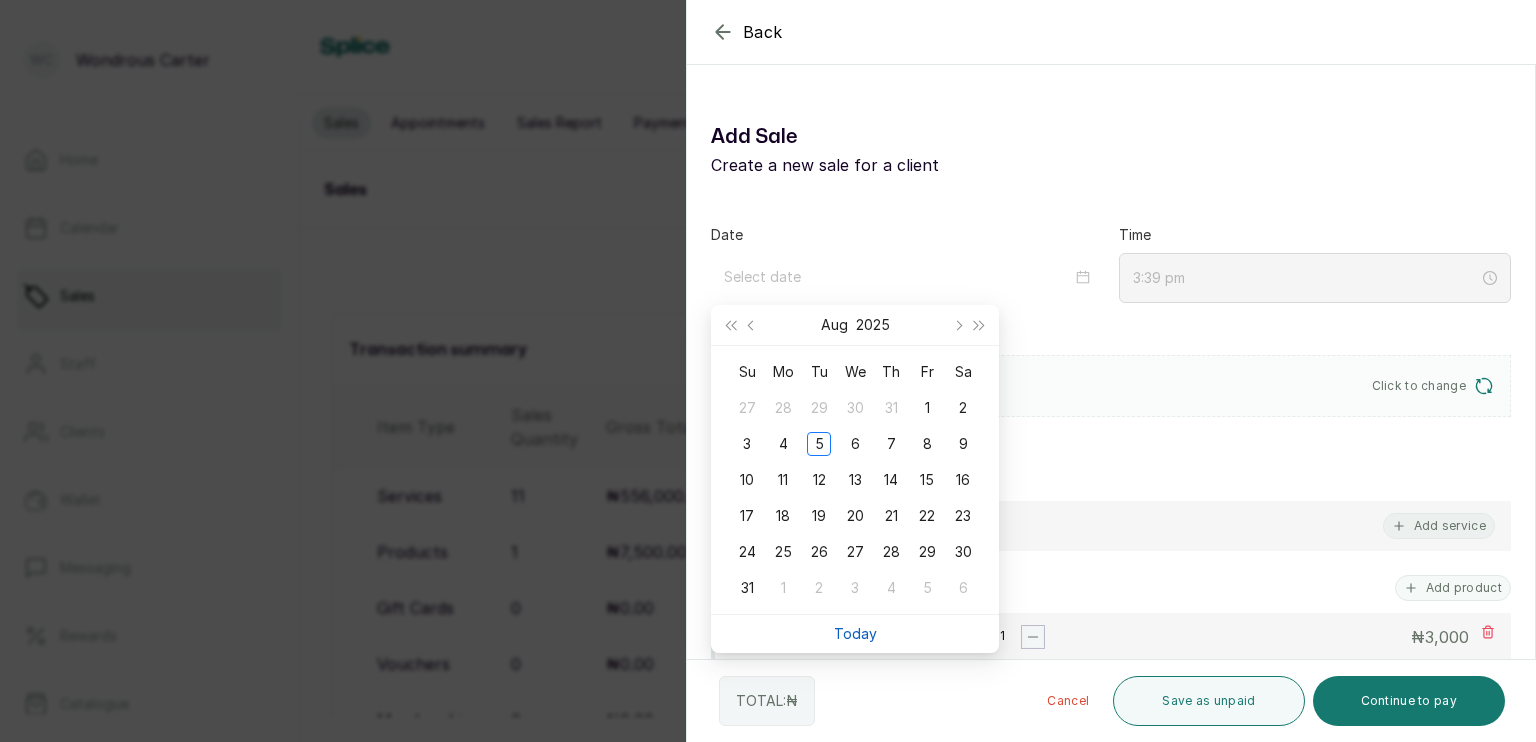 click on "Today" at bounding box center [855, 633] 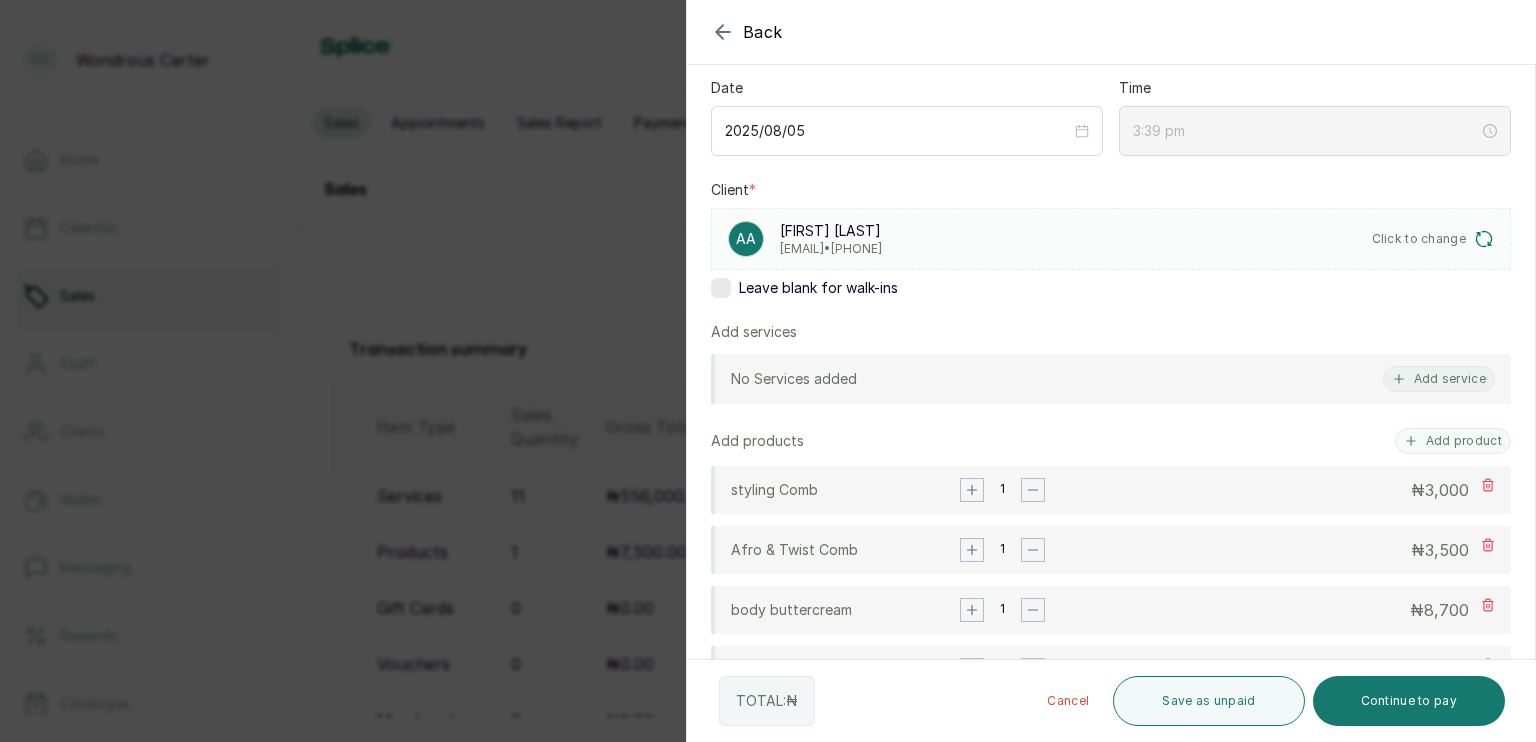 scroll, scrollTop: 160, scrollLeft: 0, axis: vertical 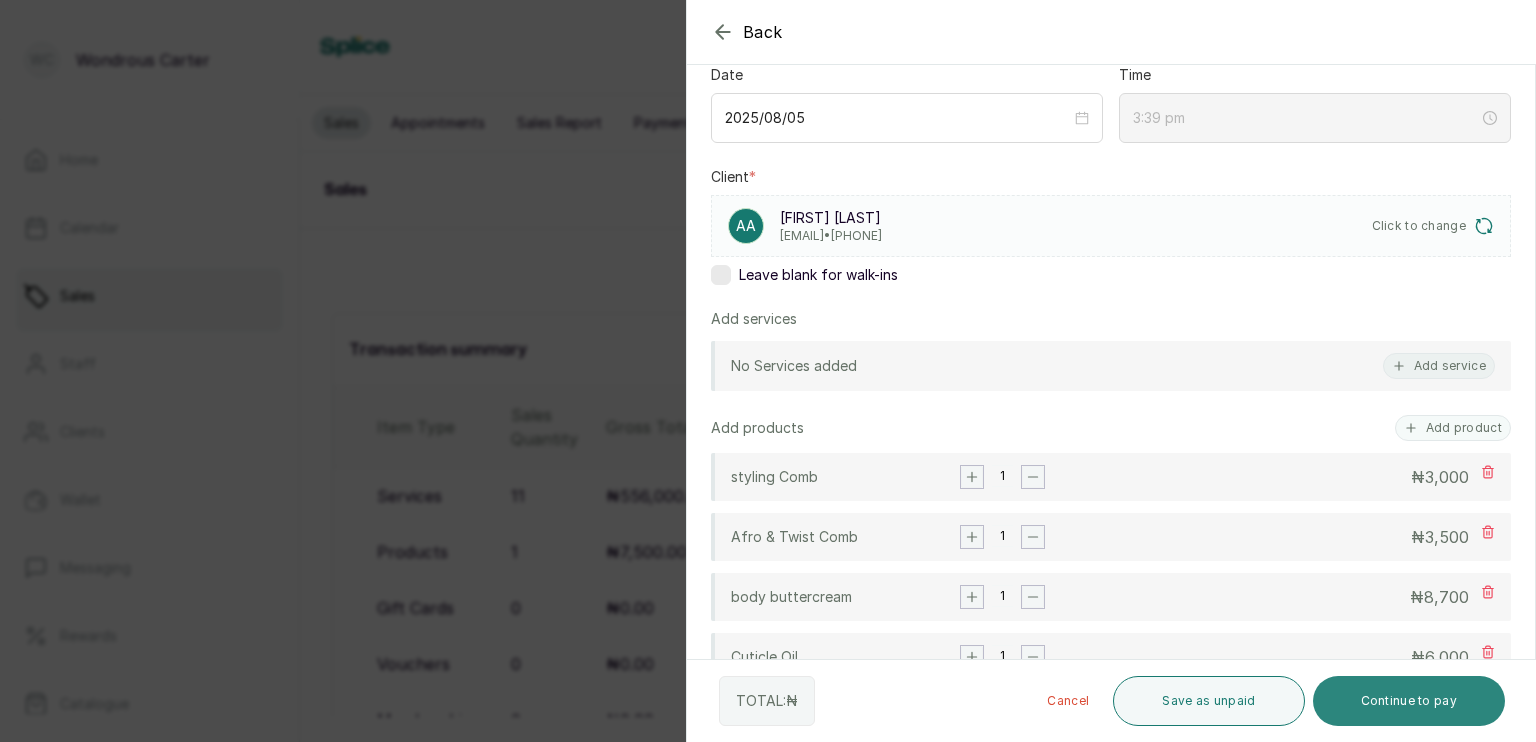 click on "Continue to pay" at bounding box center (1409, 701) 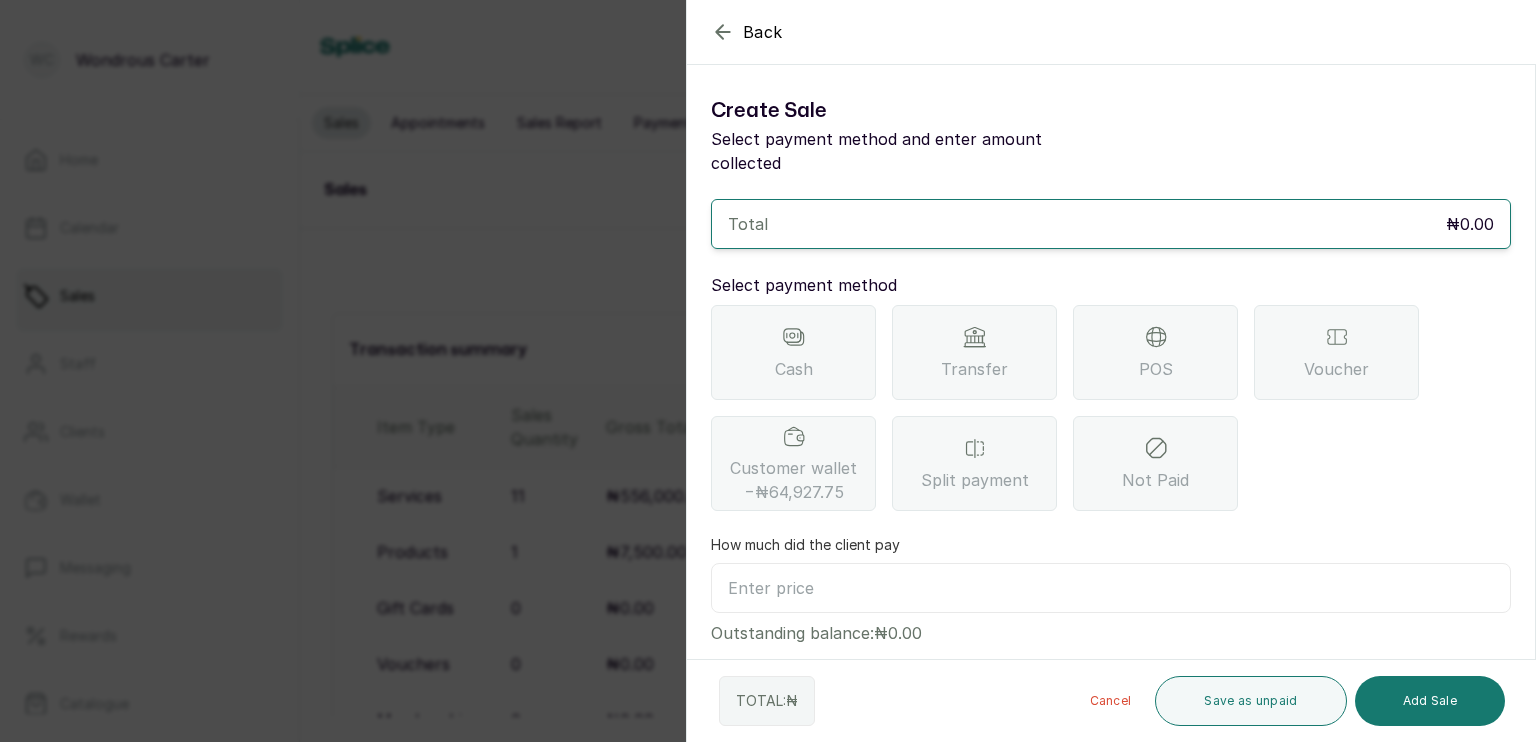 scroll, scrollTop: 0, scrollLeft: 0, axis: both 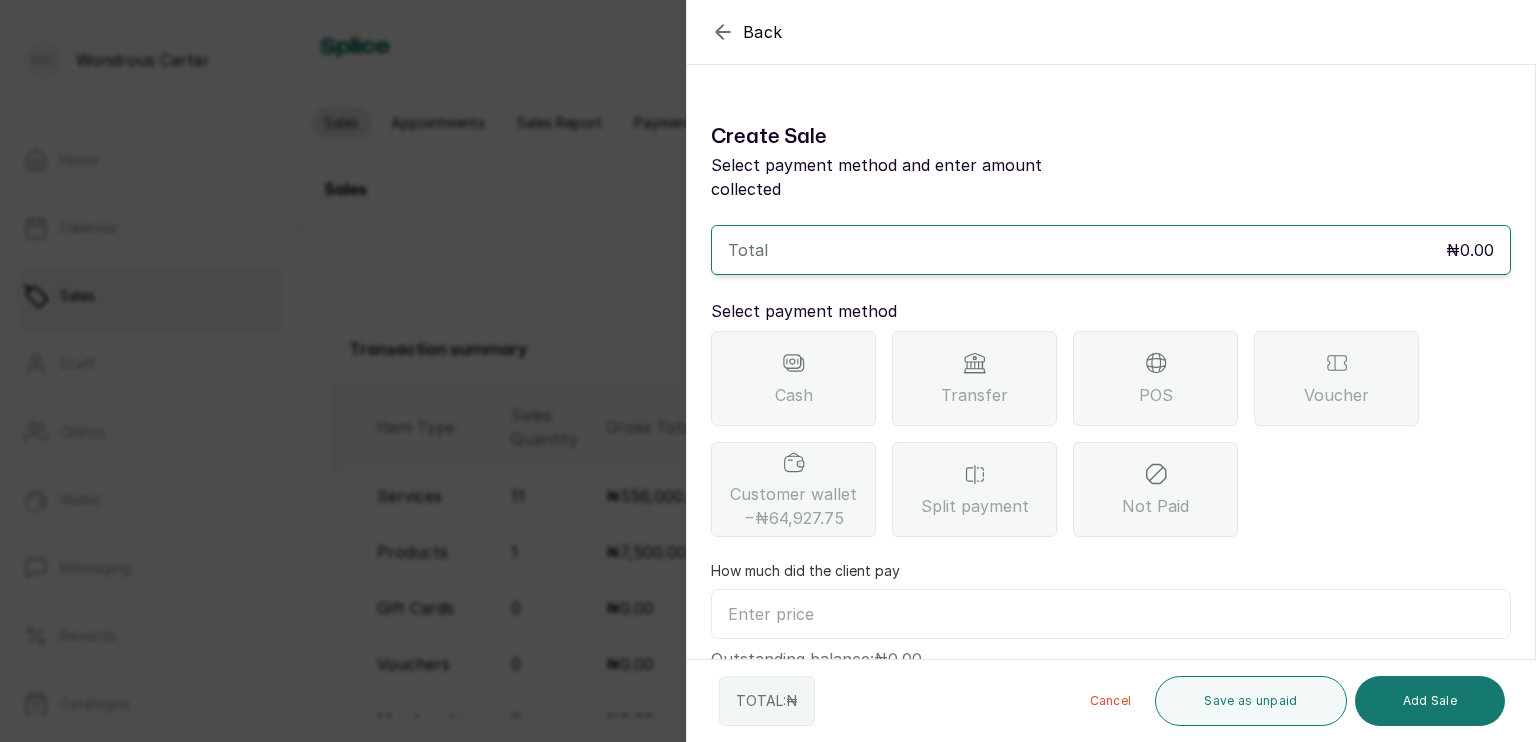 click on "Transfer" at bounding box center [974, 395] 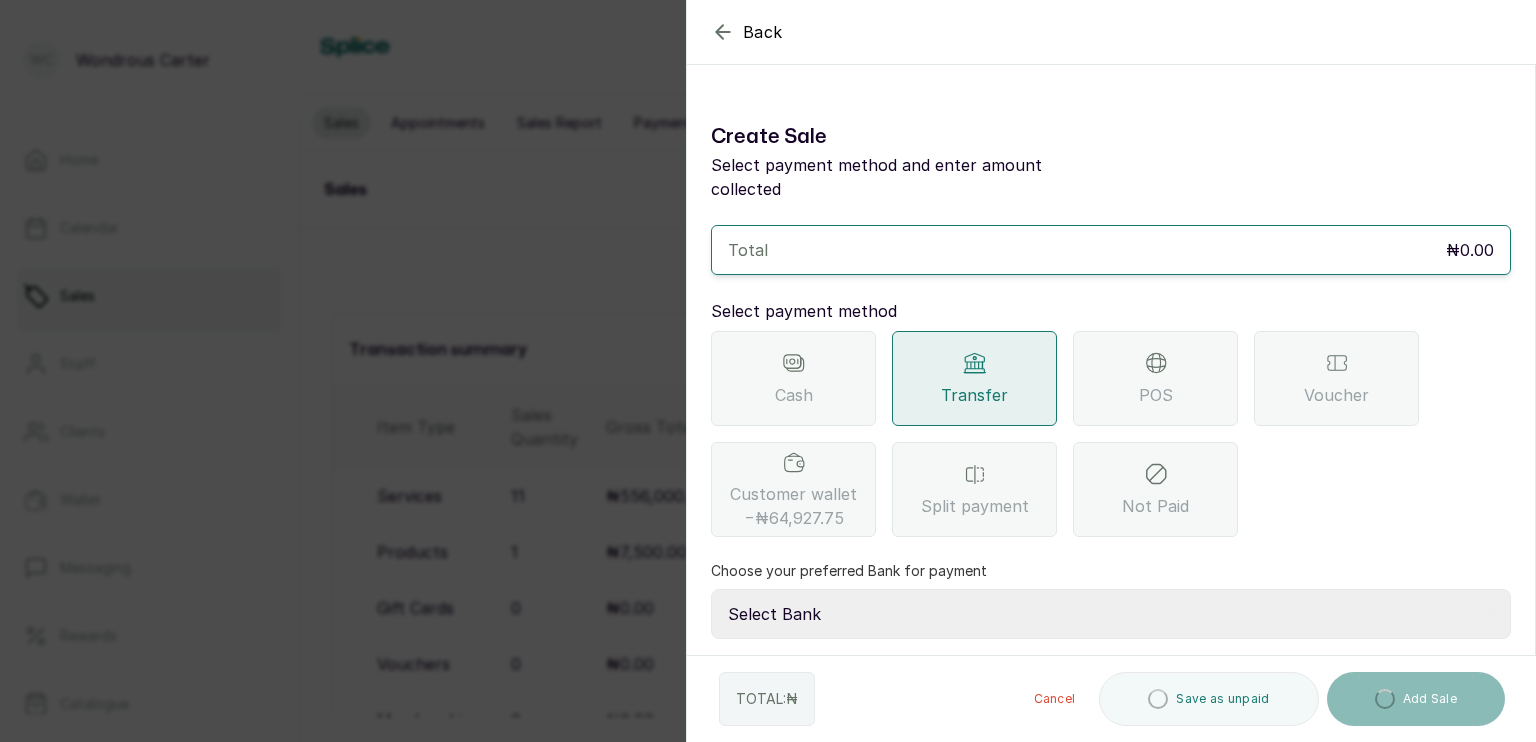 scroll, scrollTop: 102, scrollLeft: 0, axis: vertical 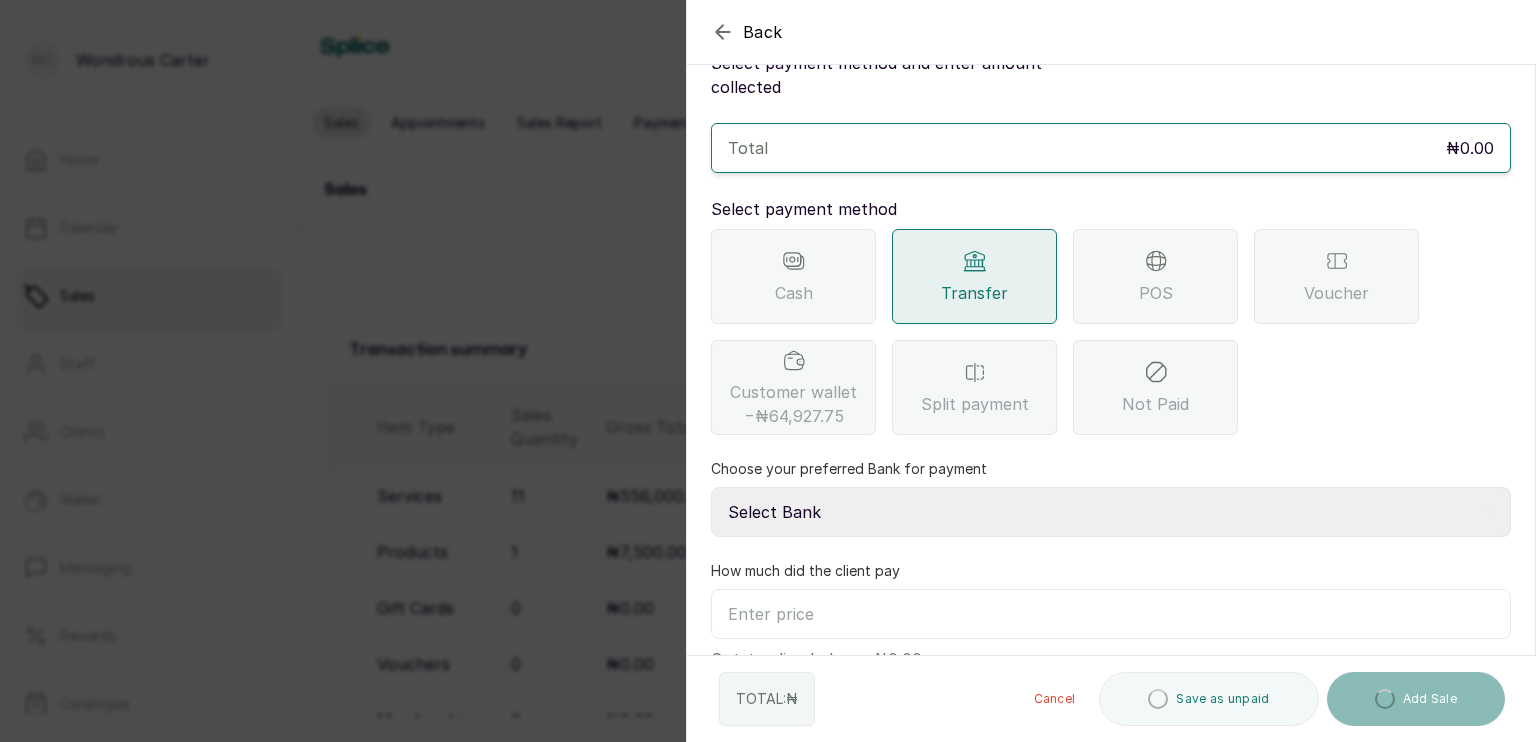 click on "Select Bank SBYWH ENTERPRISE Union Bank of Nigeria SBYWH ENTERPRISE Guaranty Trust Bank SANCTUARY BY WH LIMITED Providus Bank SBYWH ENTERPRISE First Bank of Nigeria" at bounding box center (1111, 512) 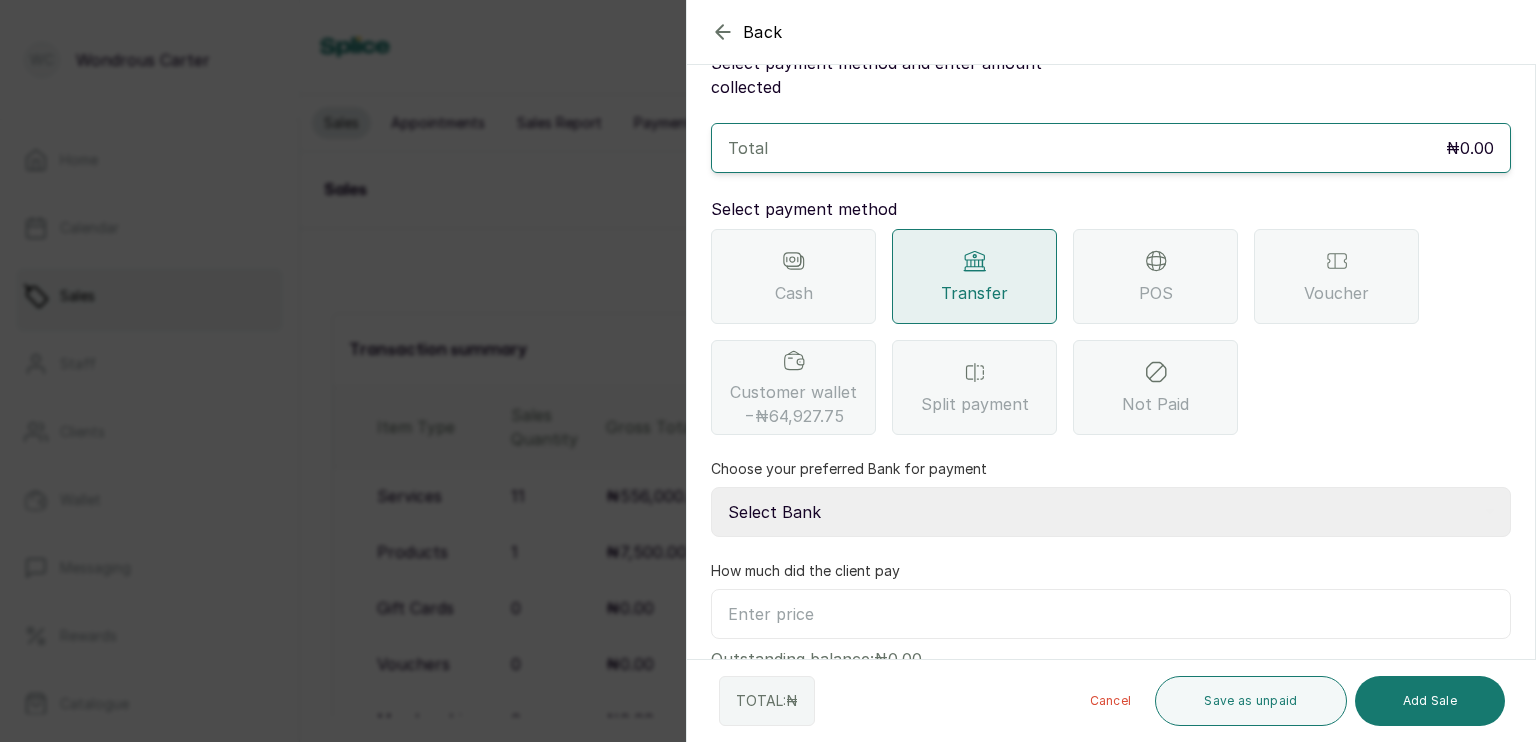 select on "4d00f10c-fa79-43ea-807e-2e57bb9eff76" 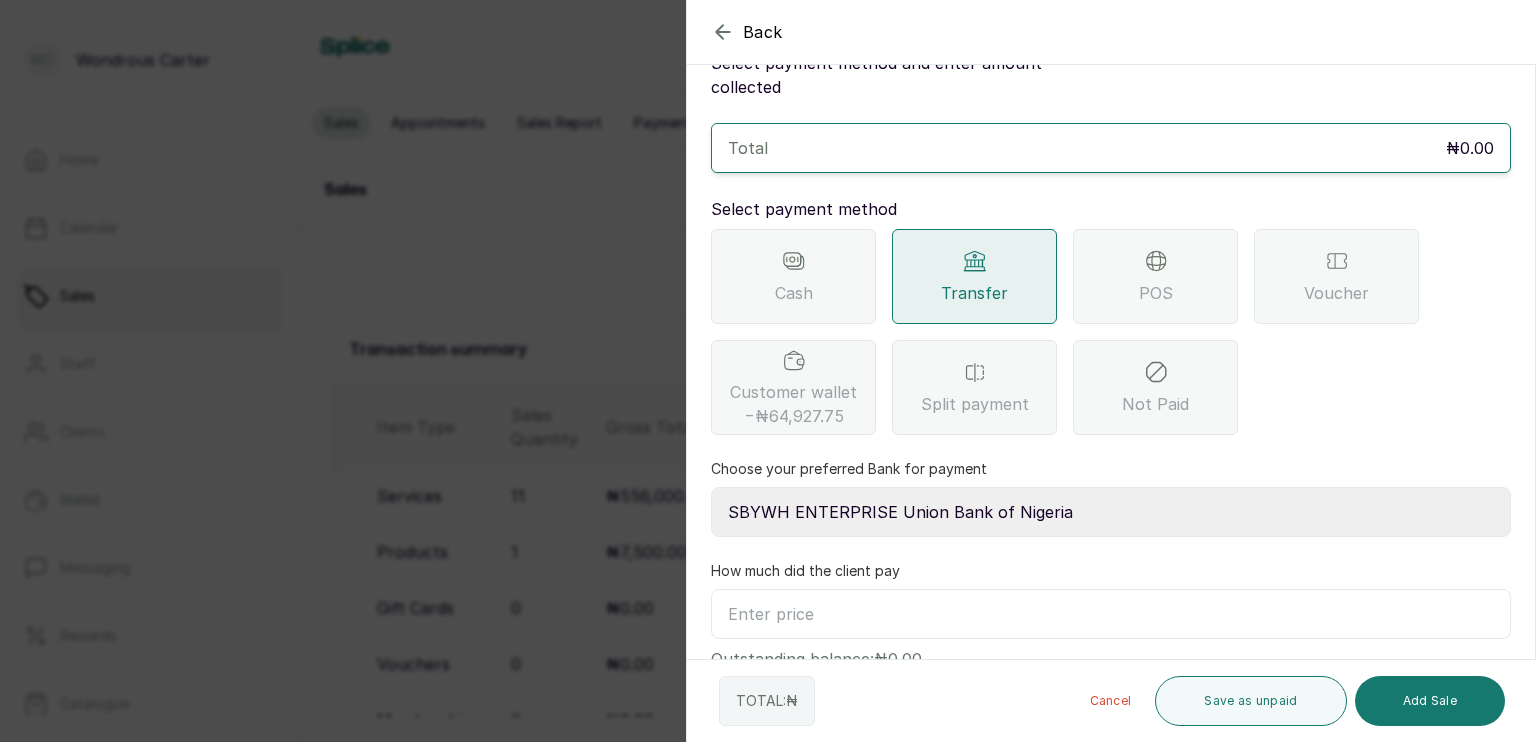 click on "Select Bank SBYWH ENTERPRISE Union Bank of Nigeria SBYWH ENTERPRISE Guaranty Trust Bank SANCTUARY BY WH LIMITED Providus Bank SBYWH ENTERPRISE First Bank of Nigeria" at bounding box center [1111, 512] 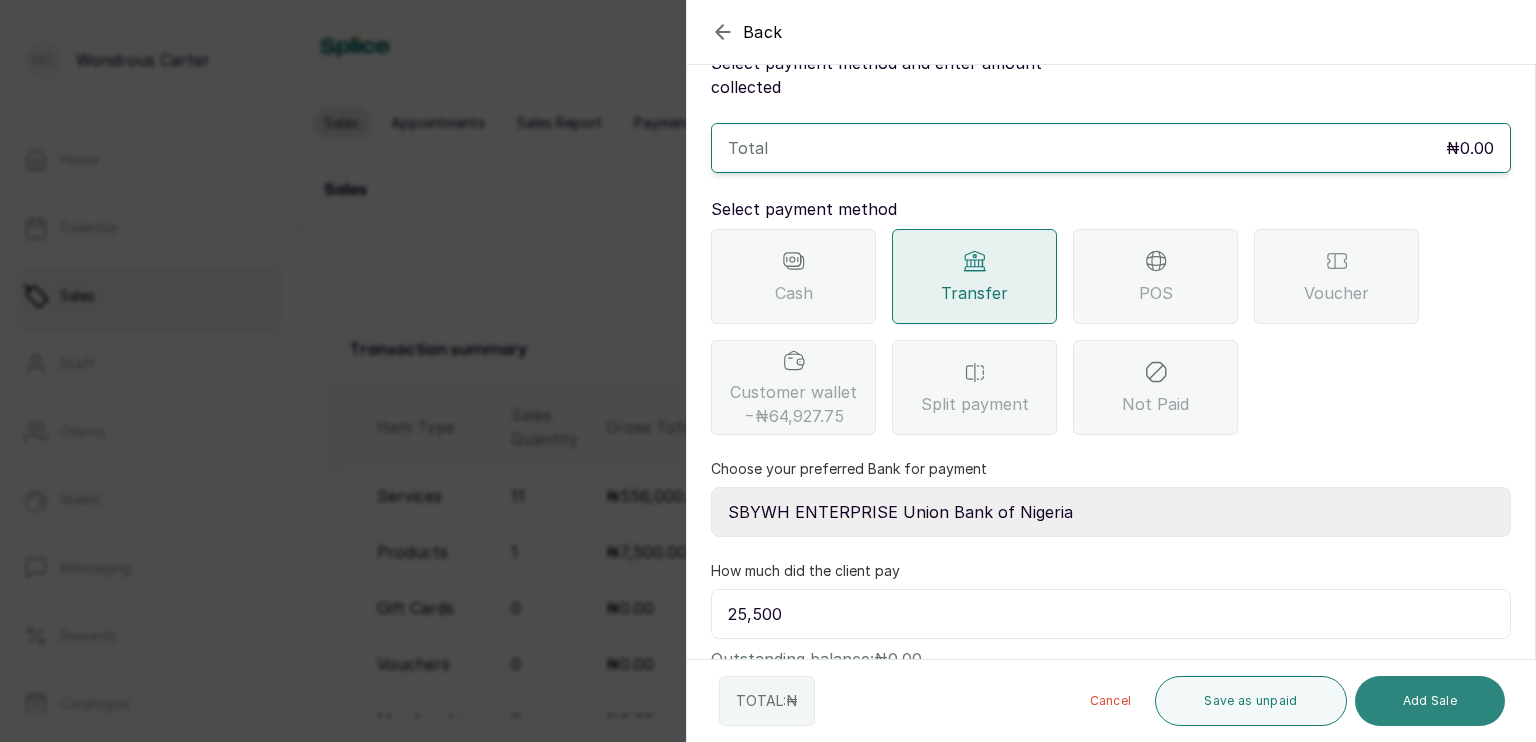 type on "25,500" 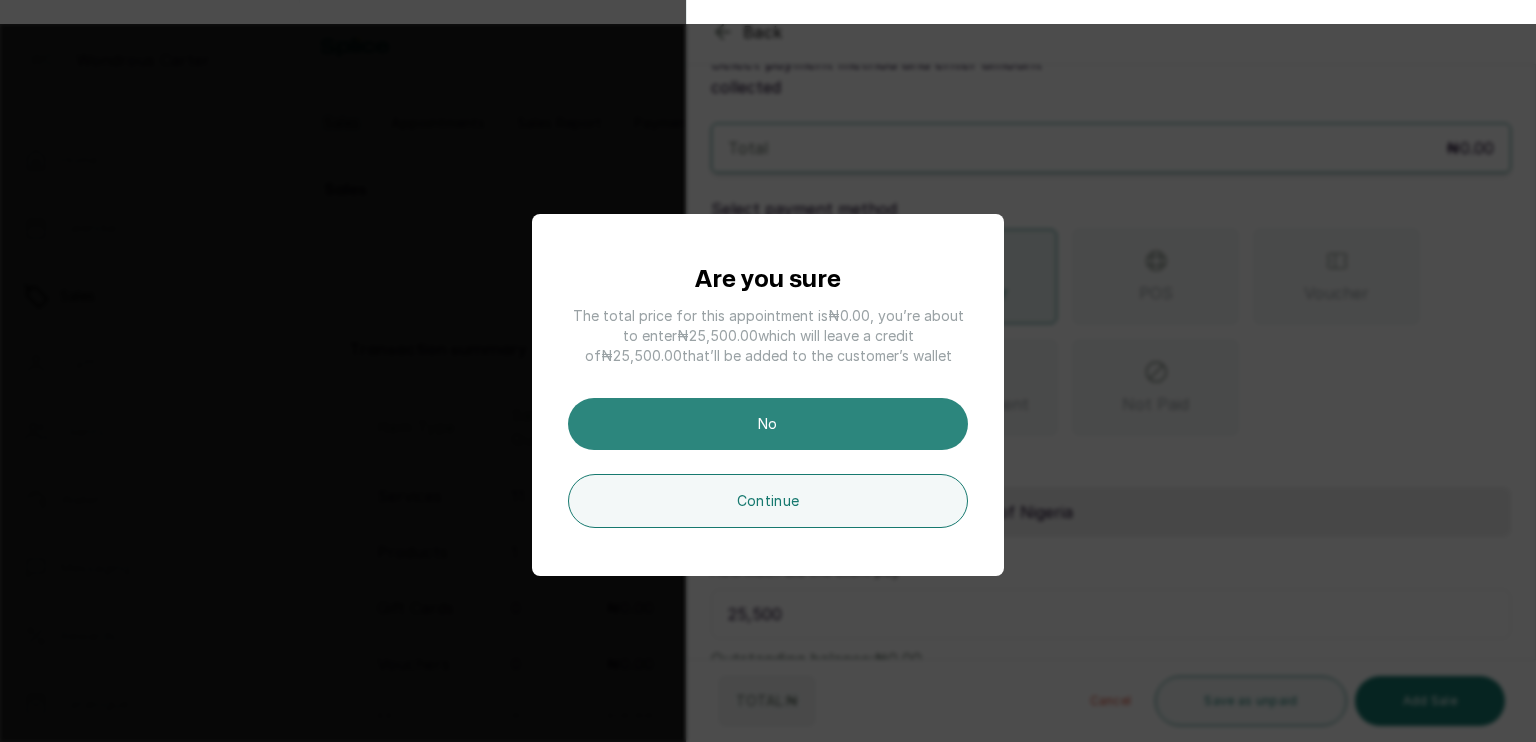 click on "No" at bounding box center (768, 424) 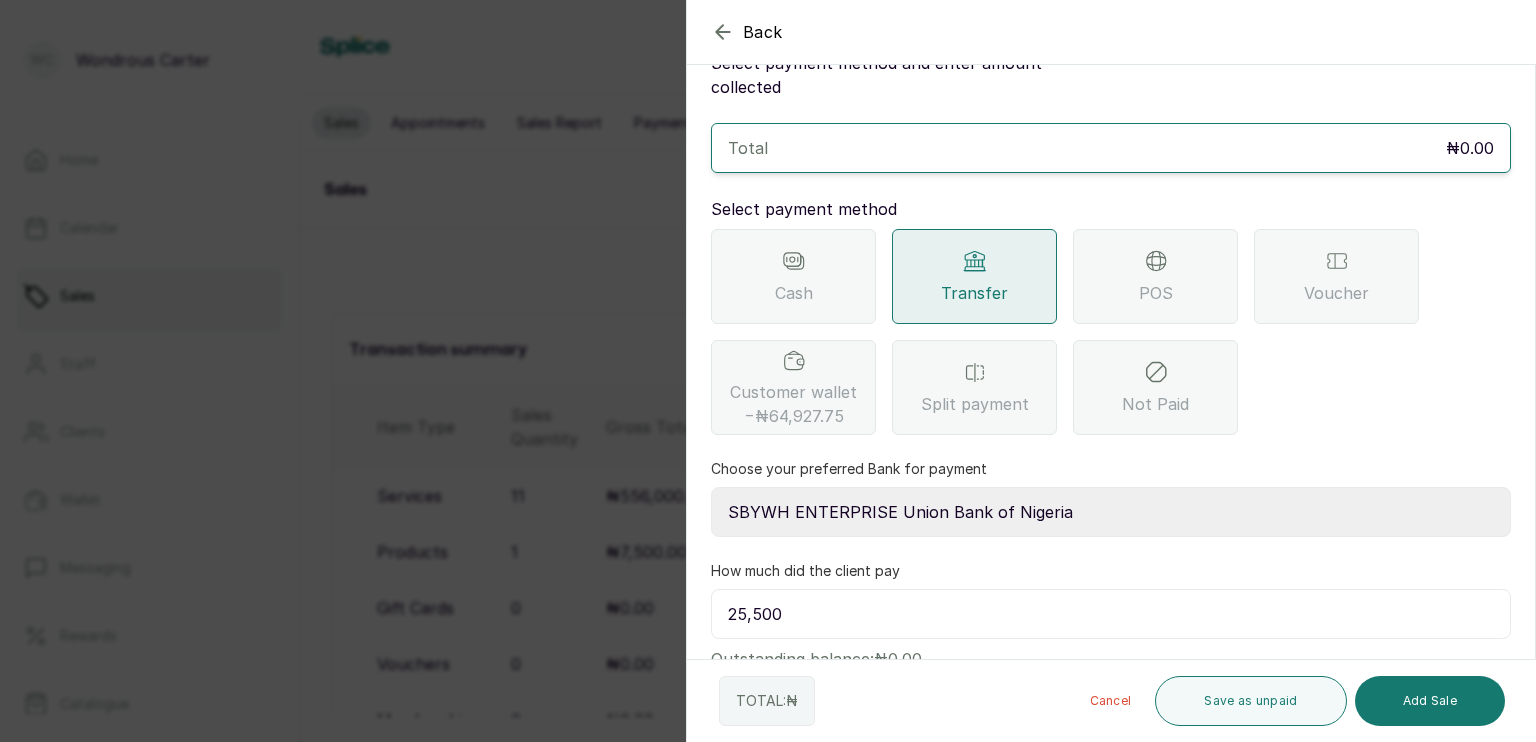 scroll, scrollTop: 0, scrollLeft: 0, axis: both 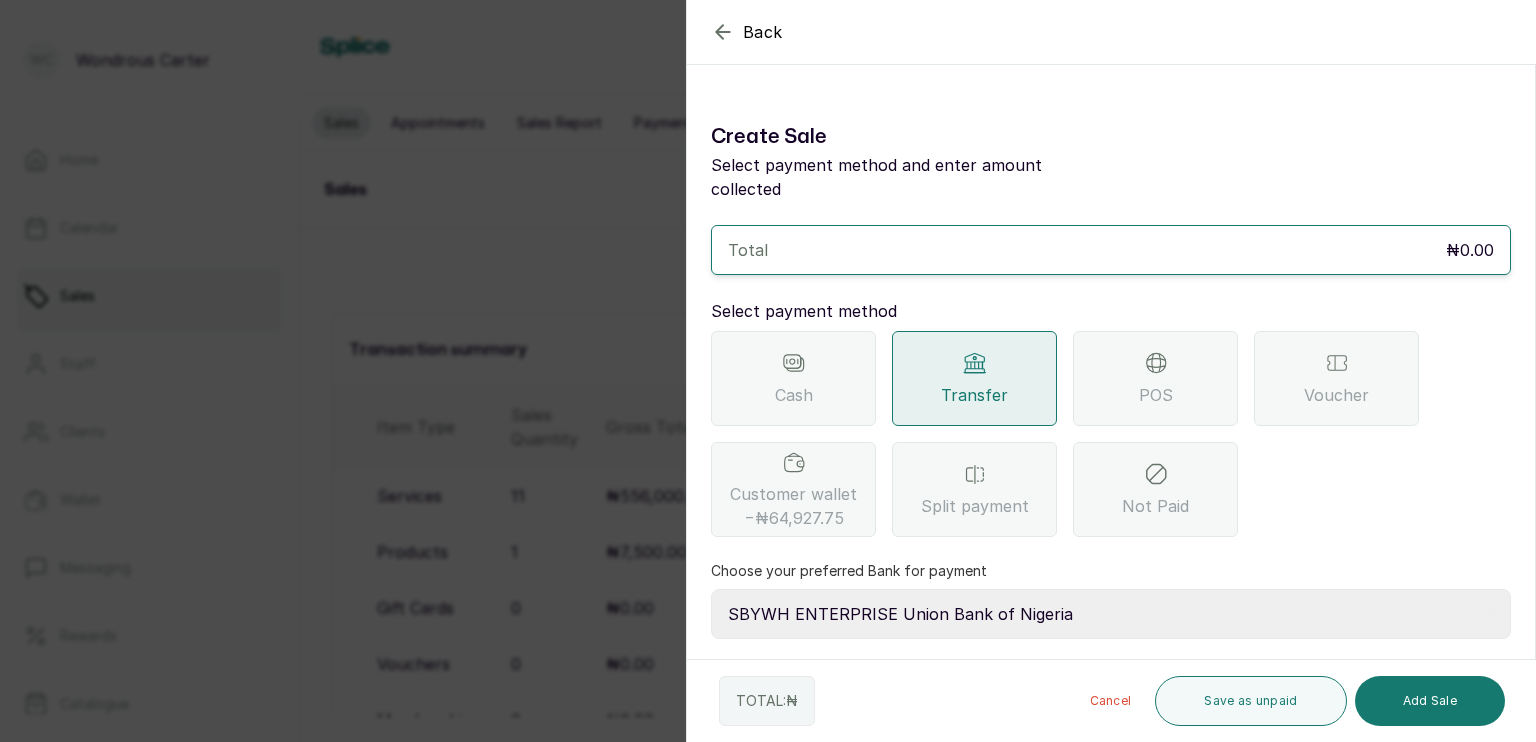 click on "Back" at bounding box center (1455, 32) 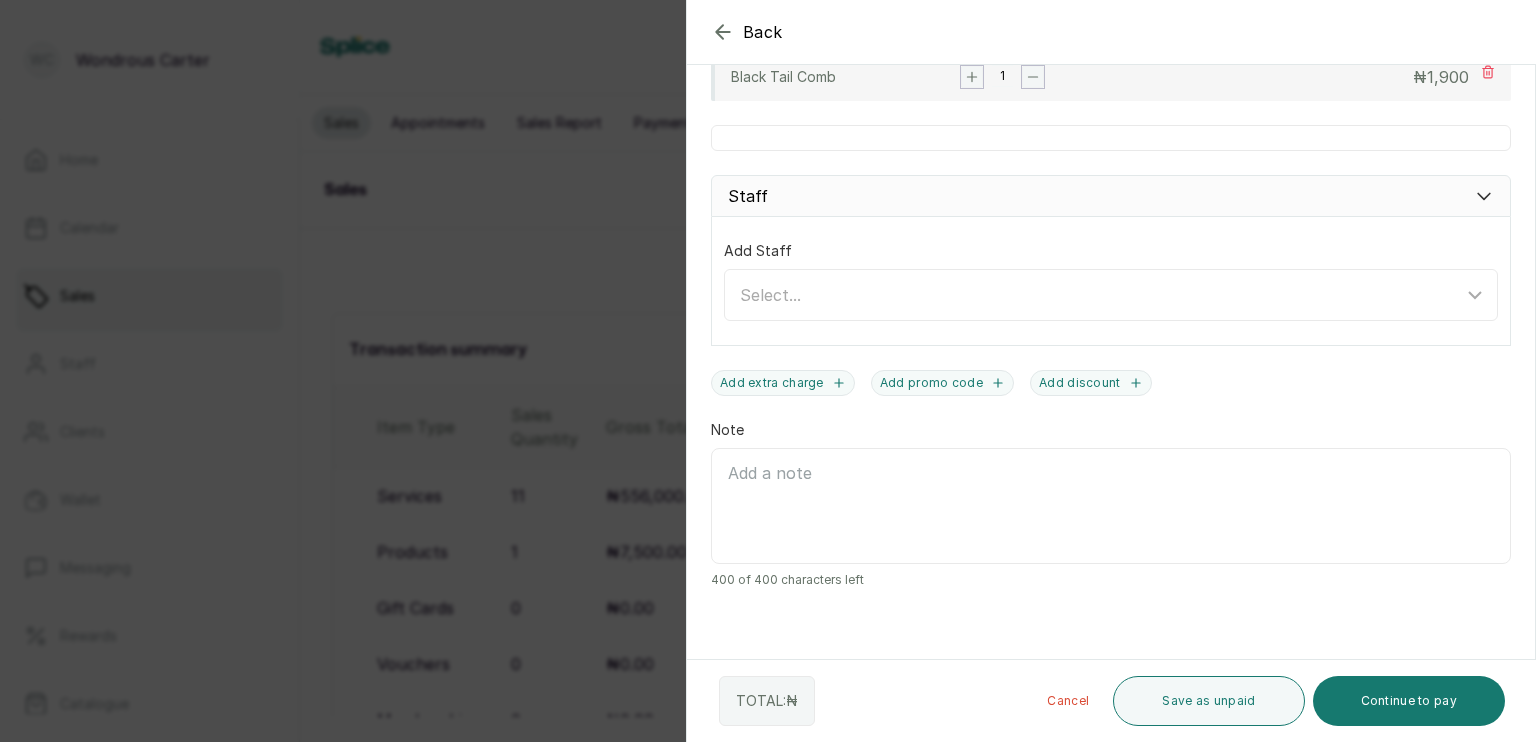 scroll, scrollTop: 803, scrollLeft: 0, axis: vertical 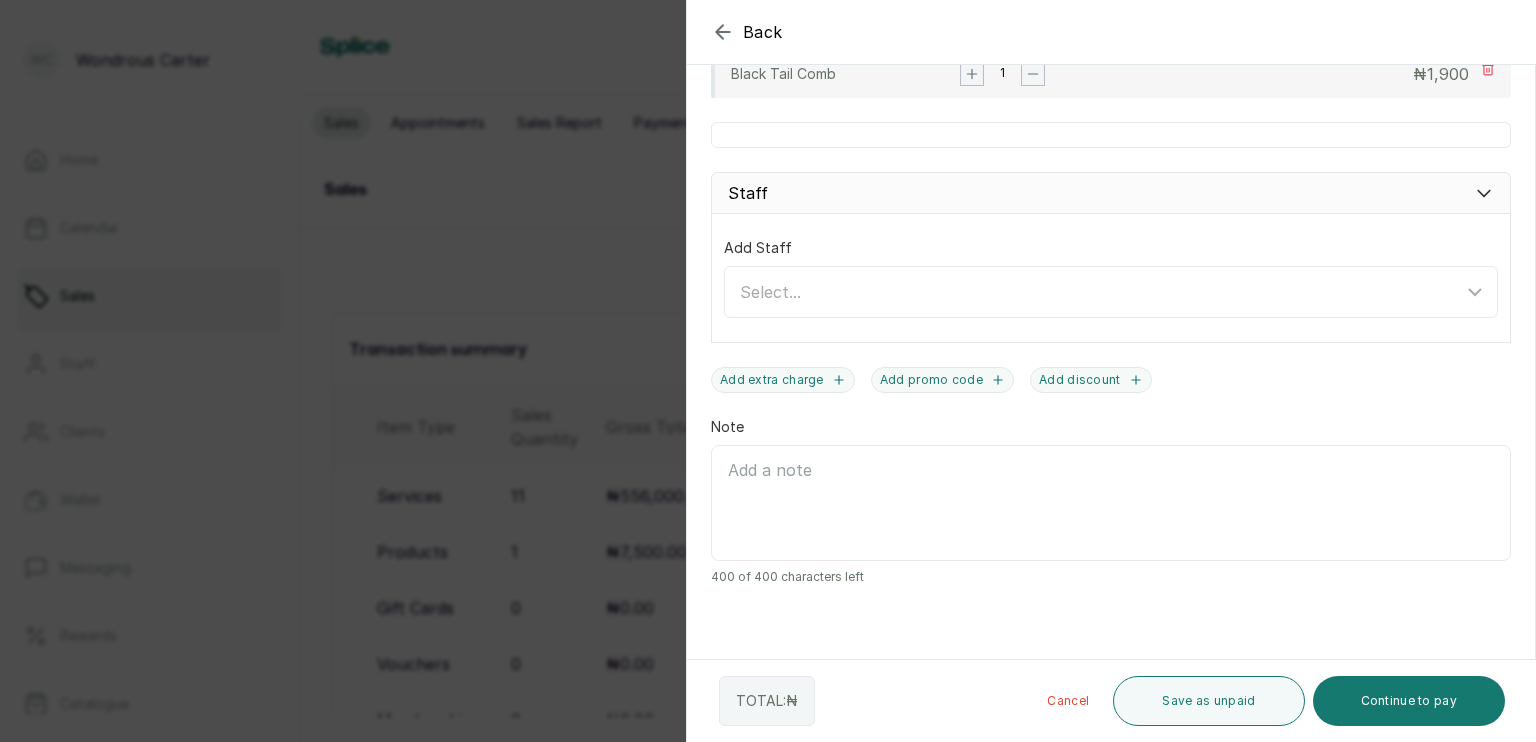 click on "TOTAL:  ₦" at bounding box center (767, 701) 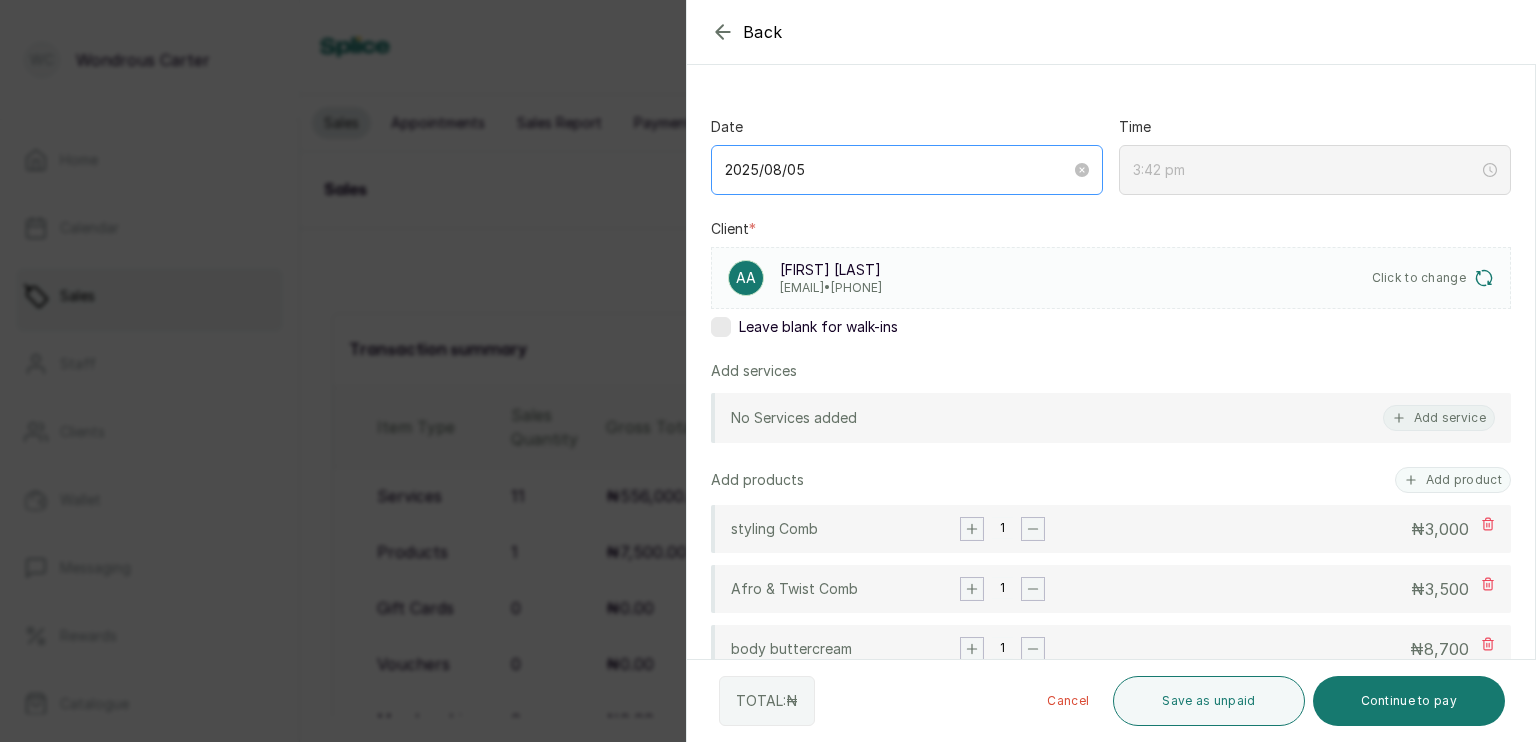 scroll, scrollTop: 0, scrollLeft: 0, axis: both 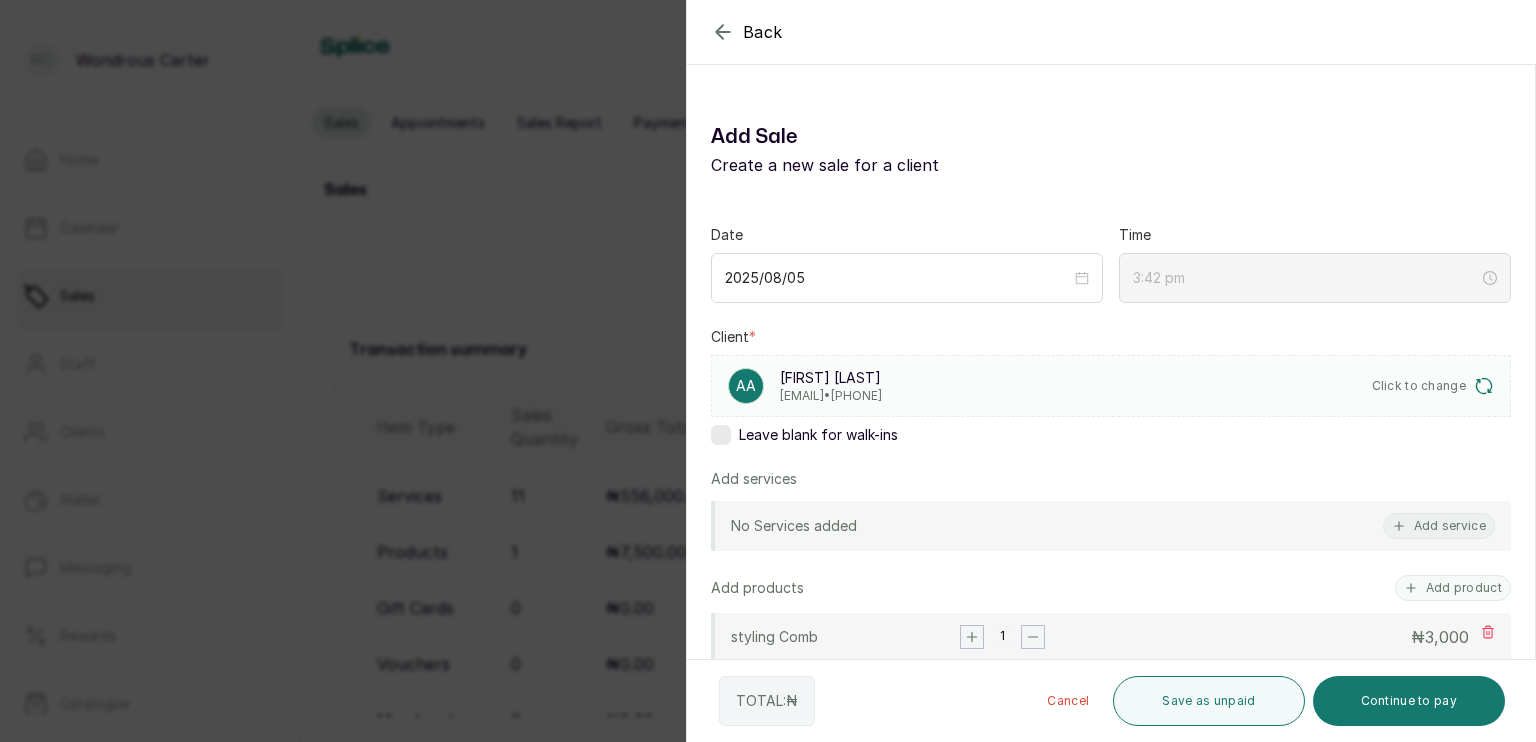 click 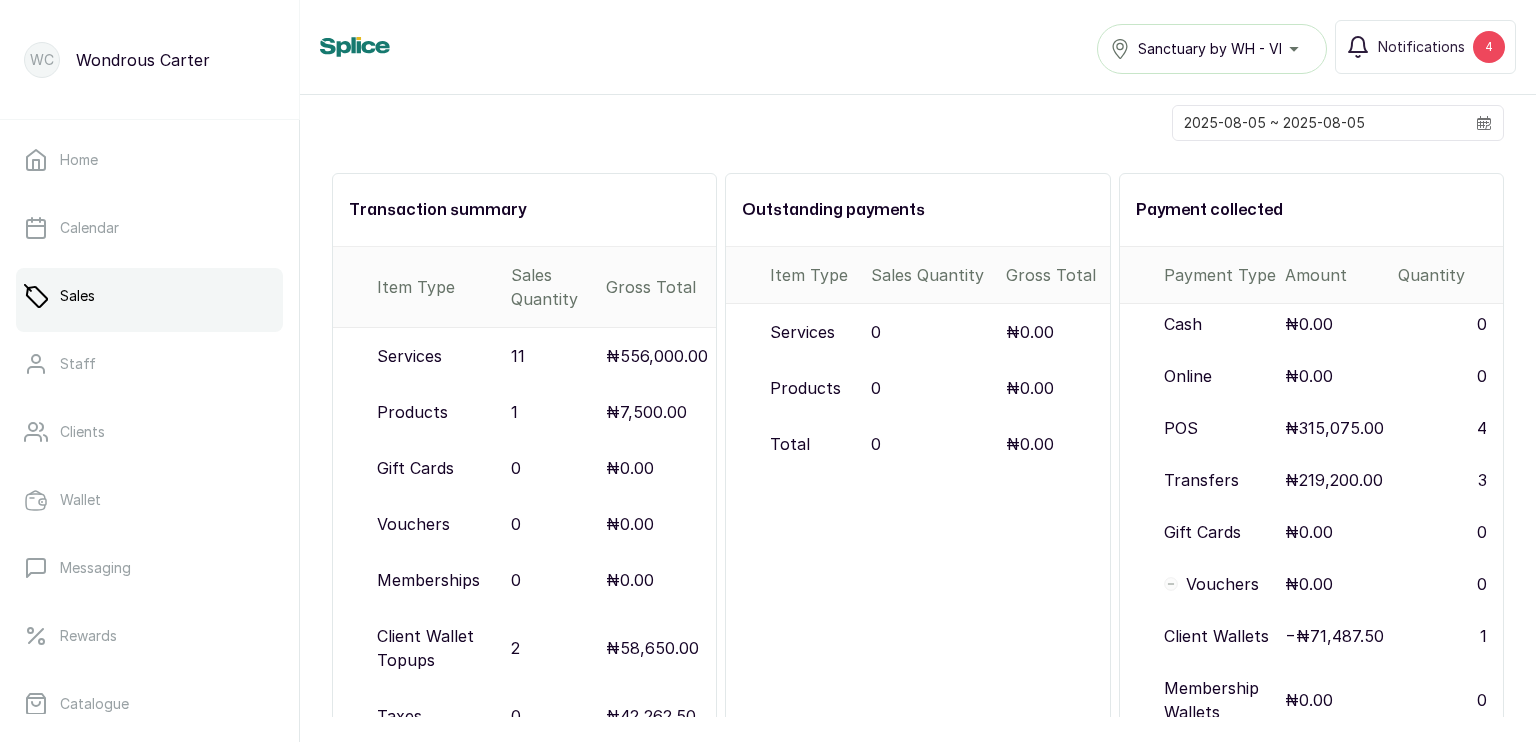 scroll, scrollTop: 238, scrollLeft: 0, axis: vertical 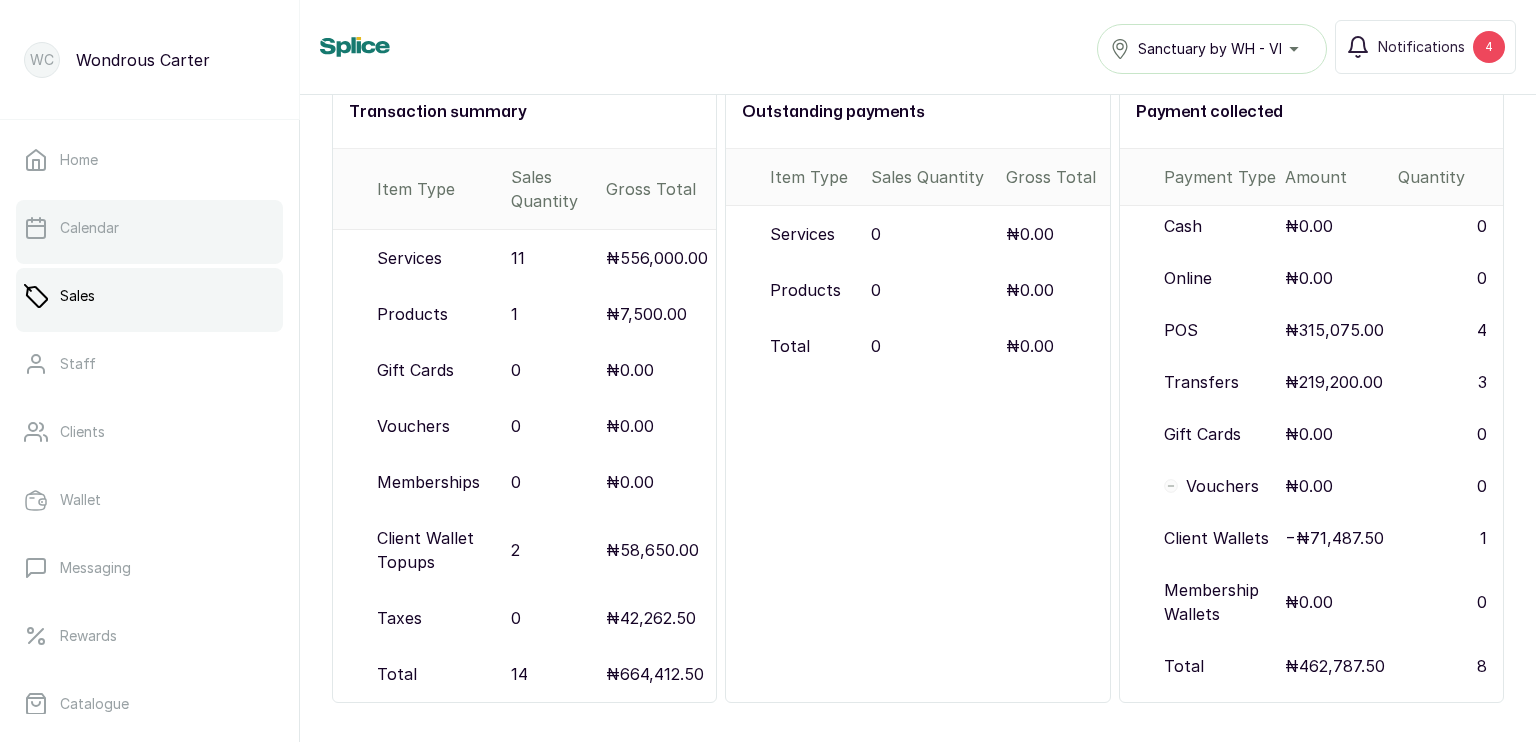 click on "Calendar" at bounding box center (149, 228) 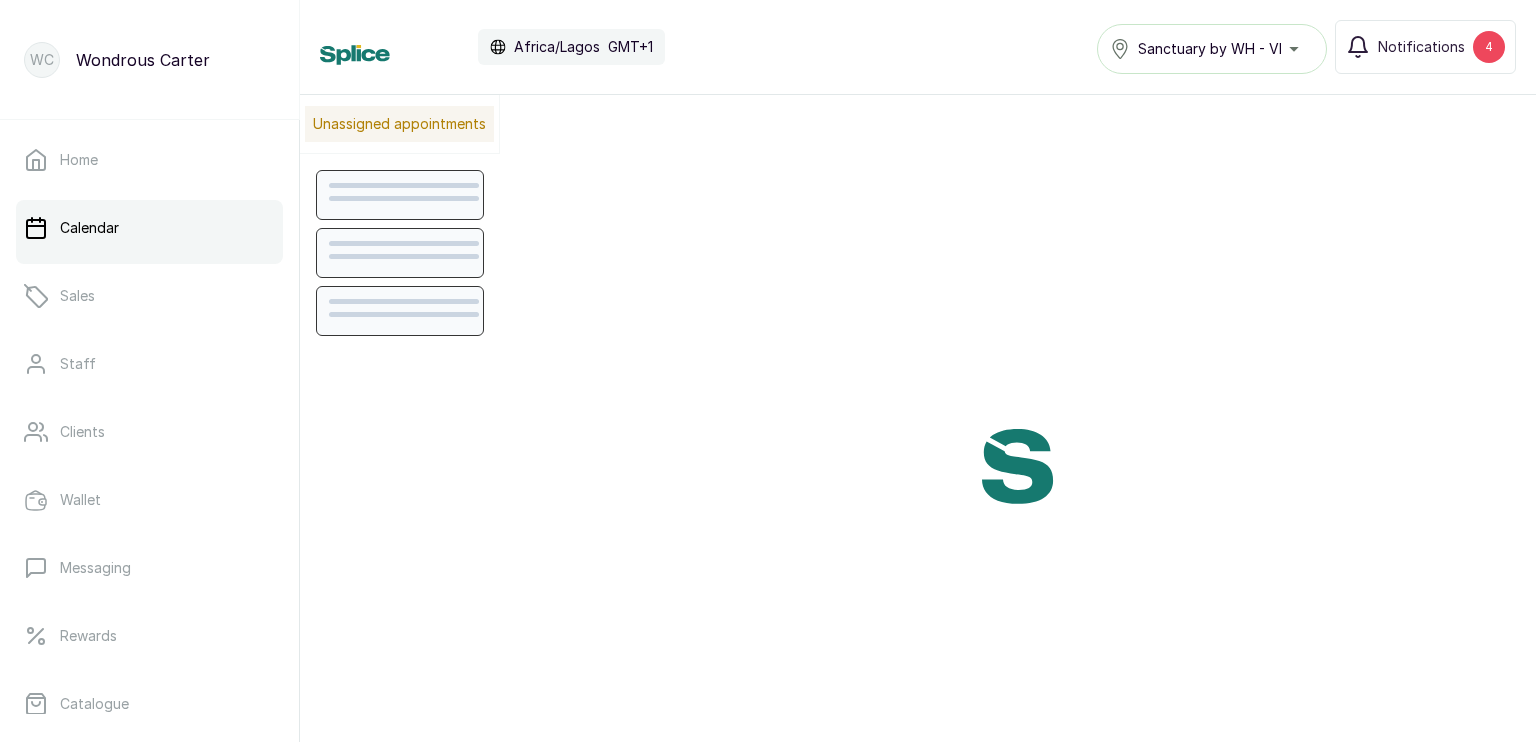 scroll, scrollTop: 674, scrollLeft: 0, axis: vertical 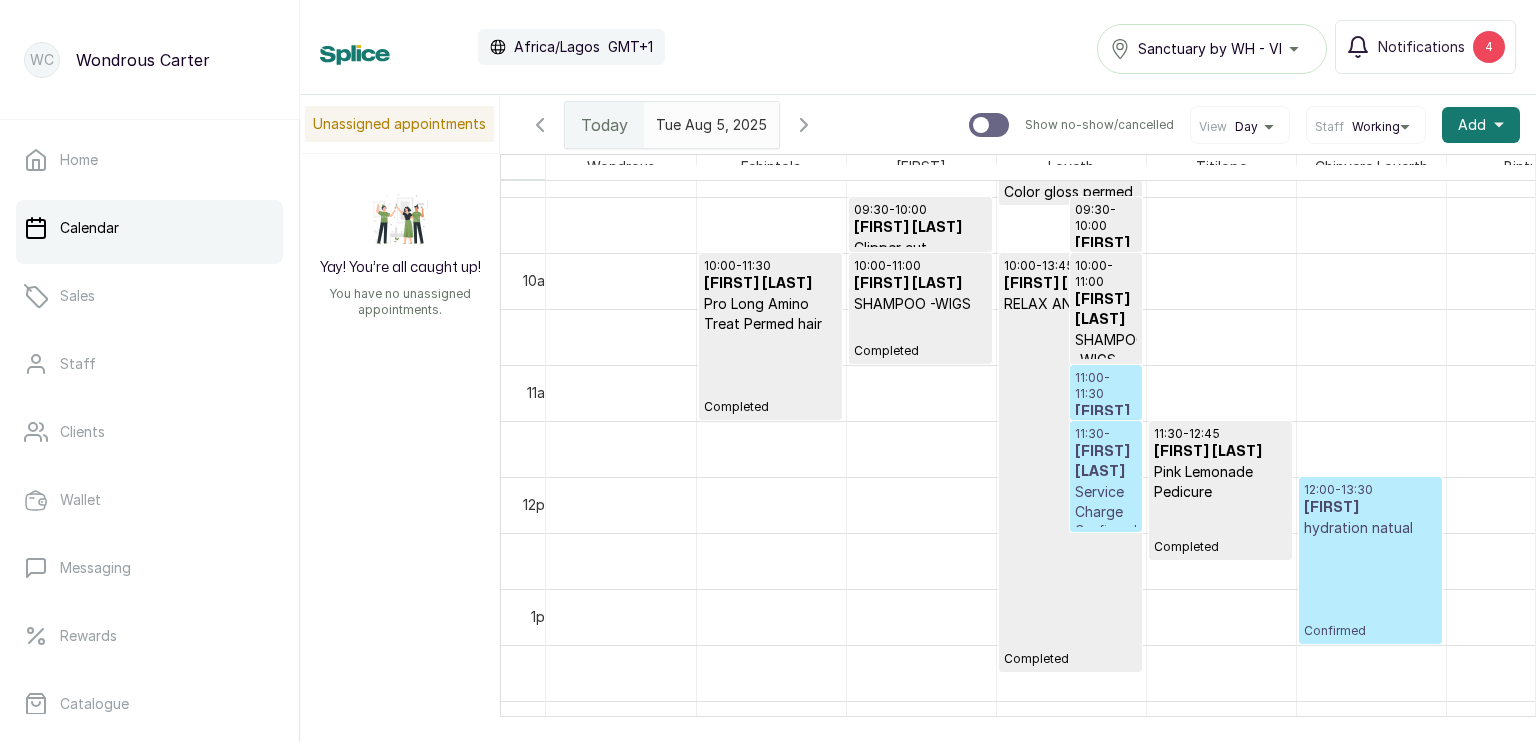 click on "11:00  -  11:30" at bounding box center (1106, 386) 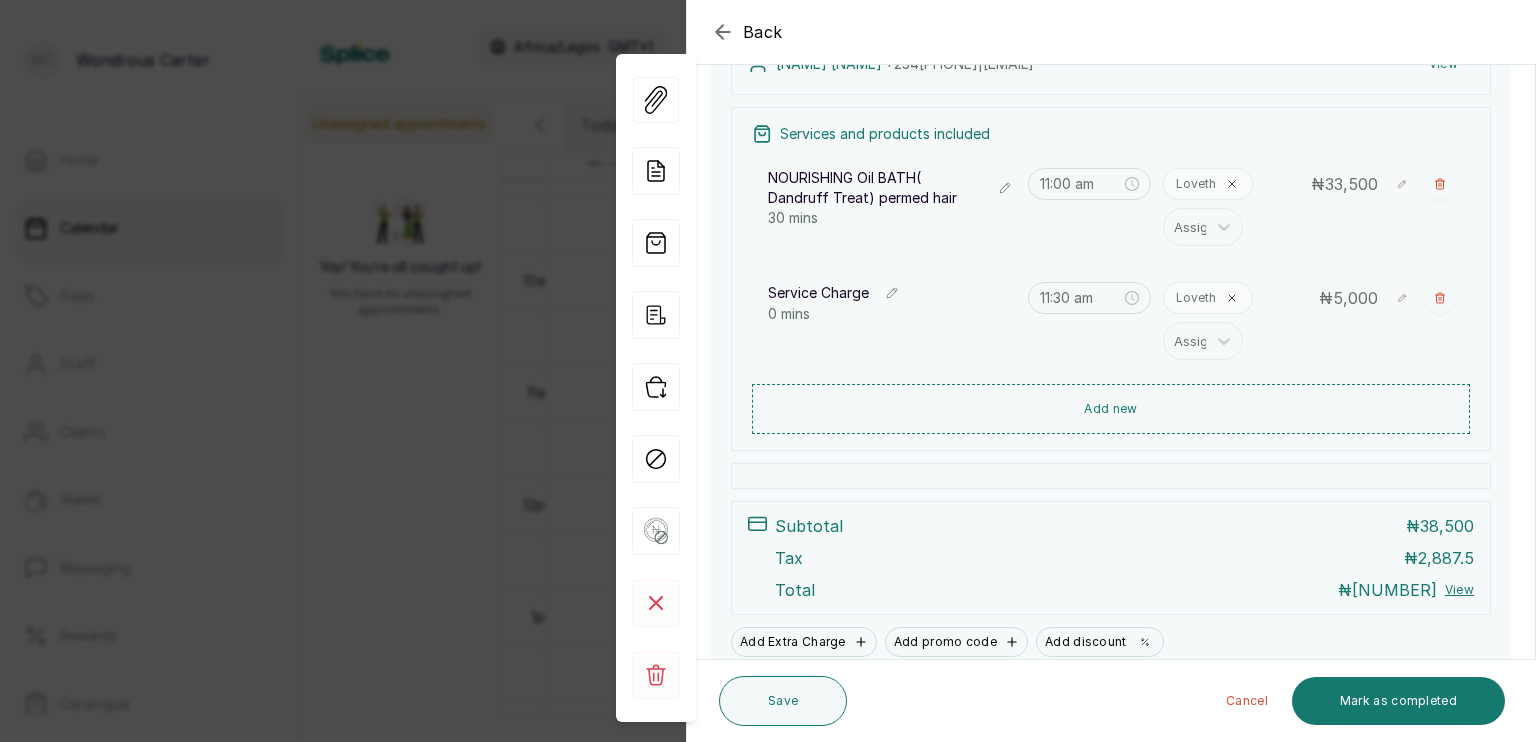 scroll, scrollTop: 418, scrollLeft: 0, axis: vertical 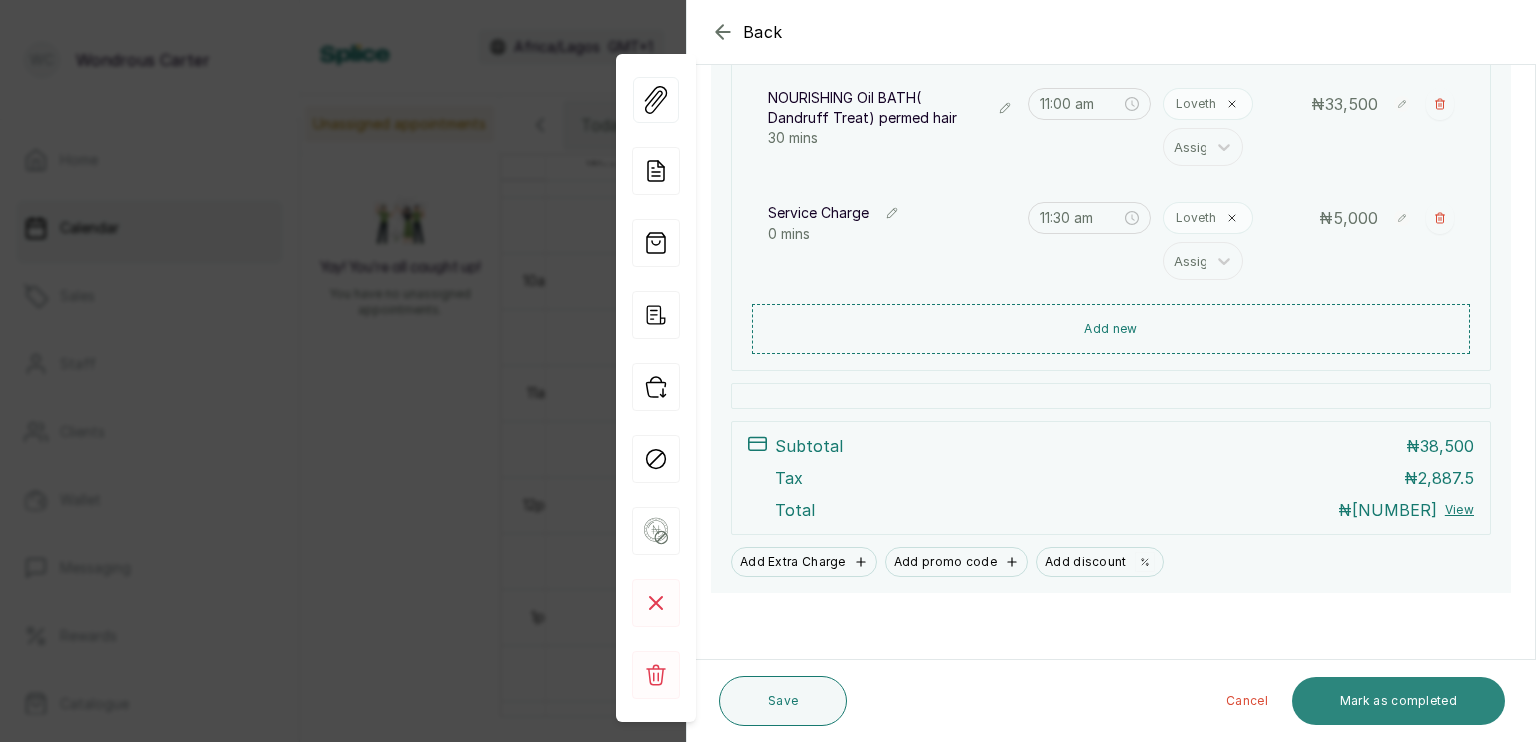 click on "Mark as completed" at bounding box center (1398, 701) 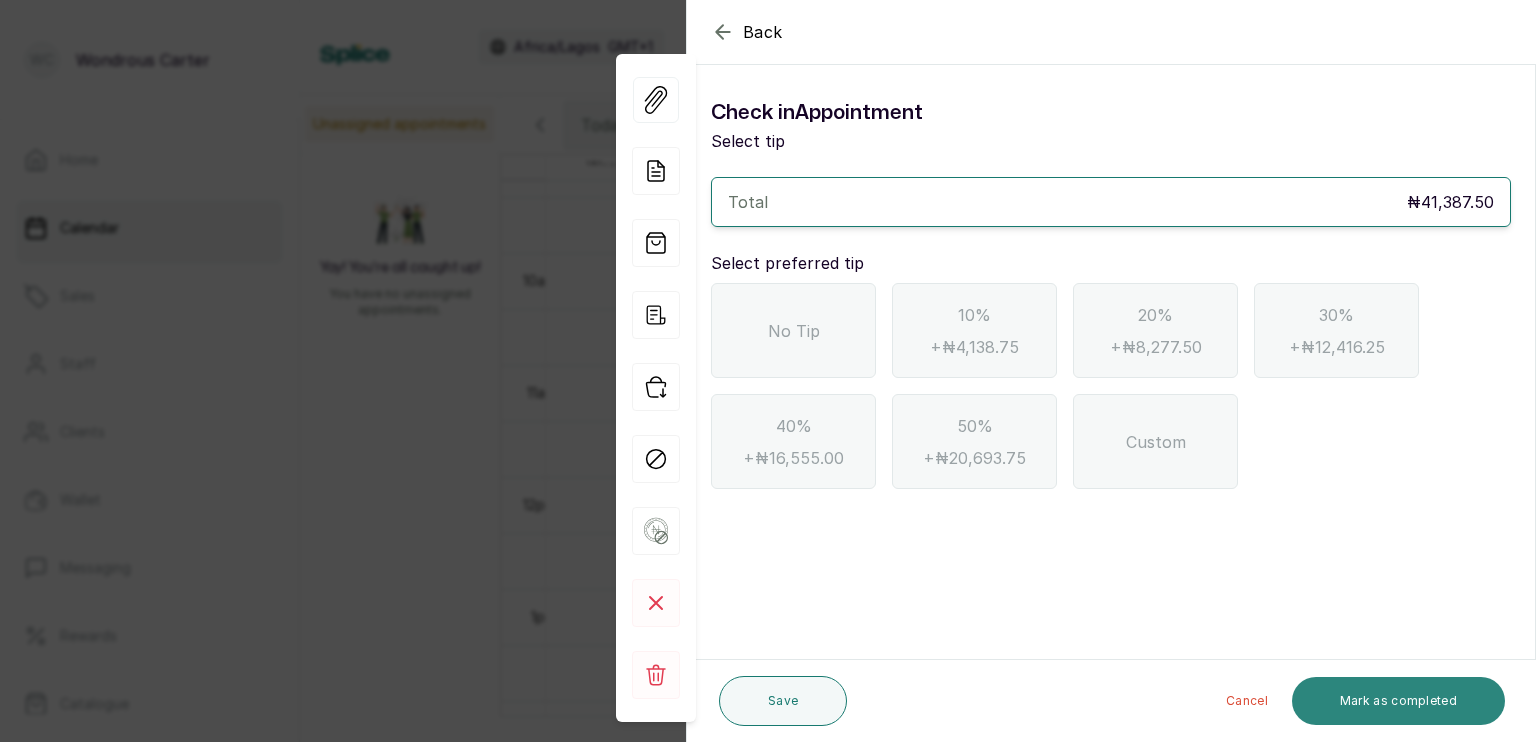scroll, scrollTop: 0, scrollLeft: 0, axis: both 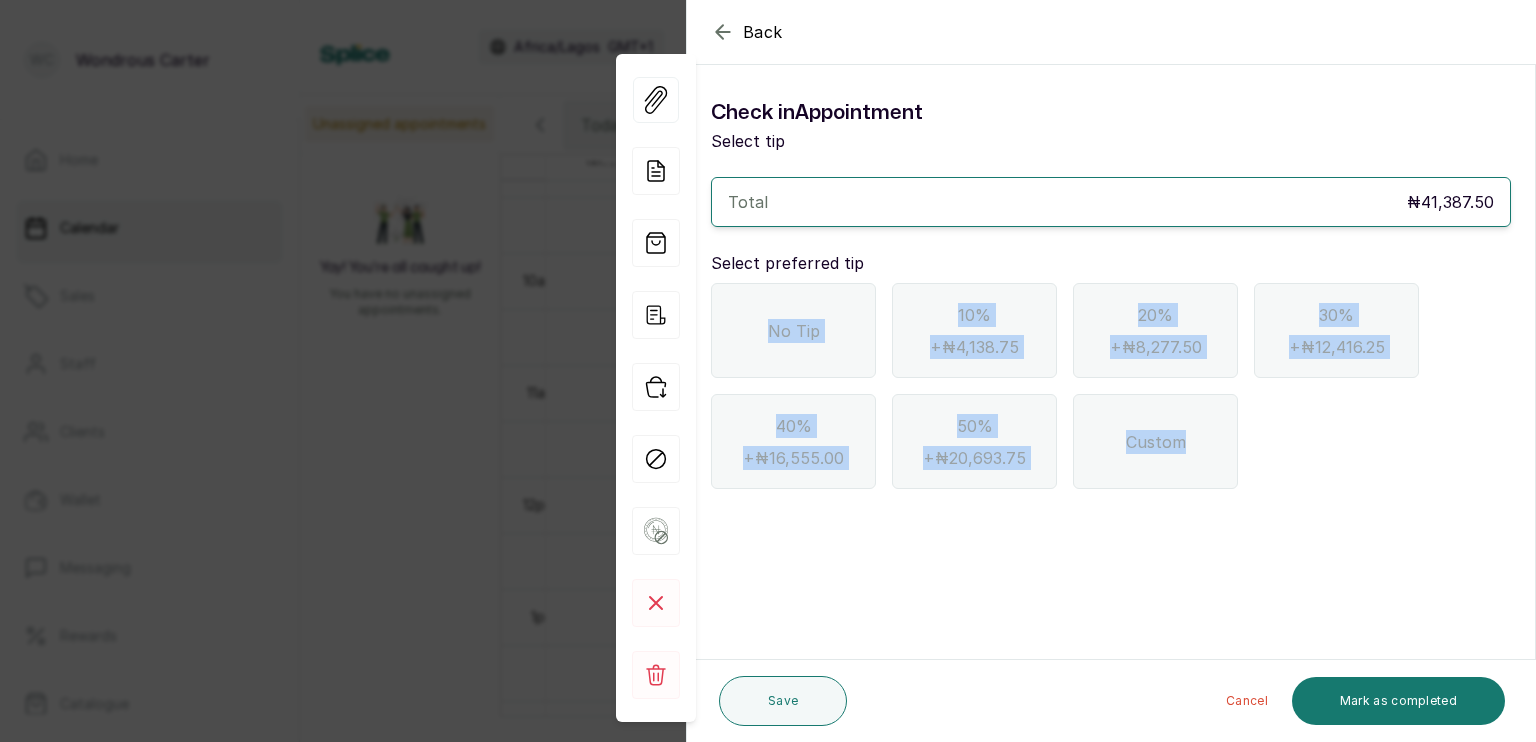 drag, startPoint x: 769, startPoint y: 342, endPoint x: 1304, endPoint y: 583, distance: 586.77594 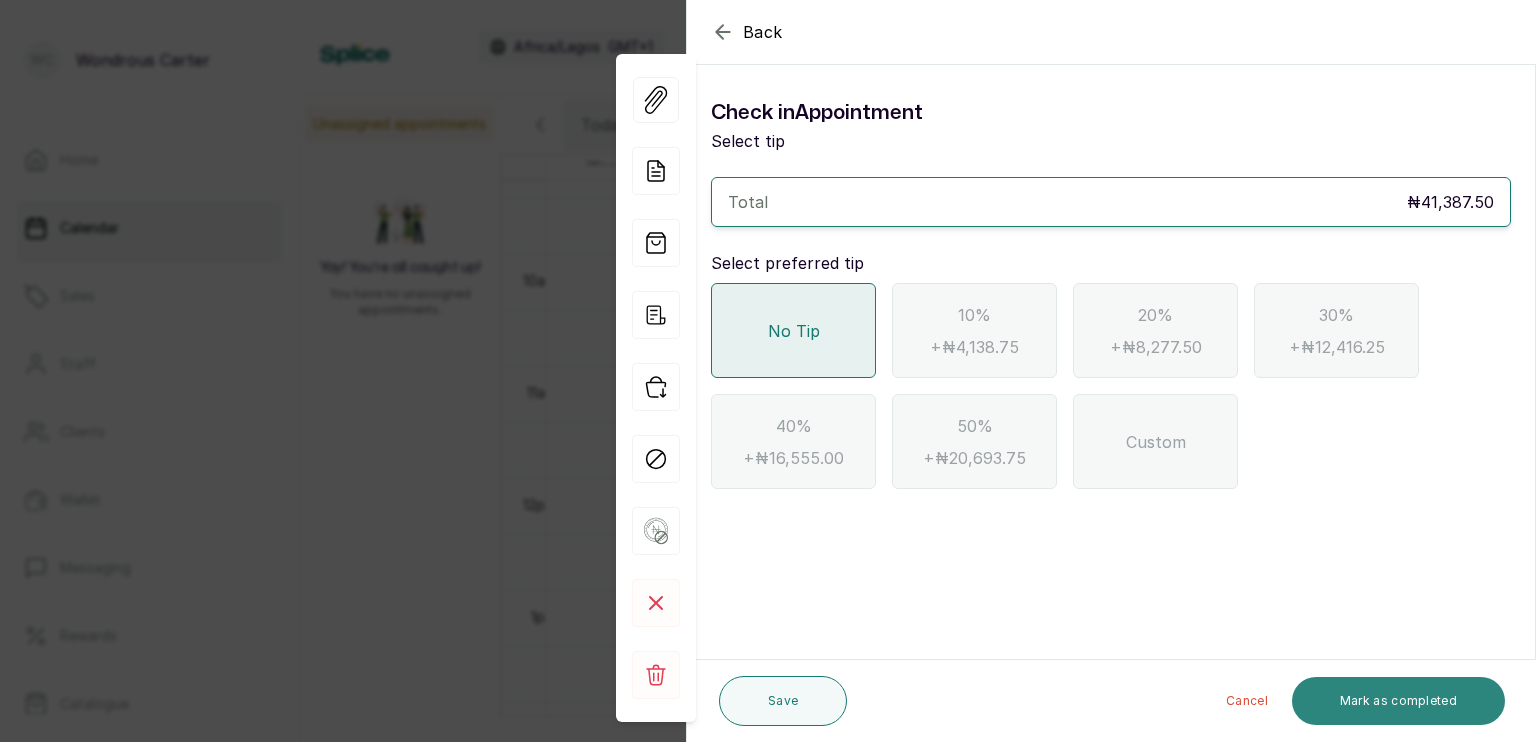 click on "Mark as completed" at bounding box center (1398, 701) 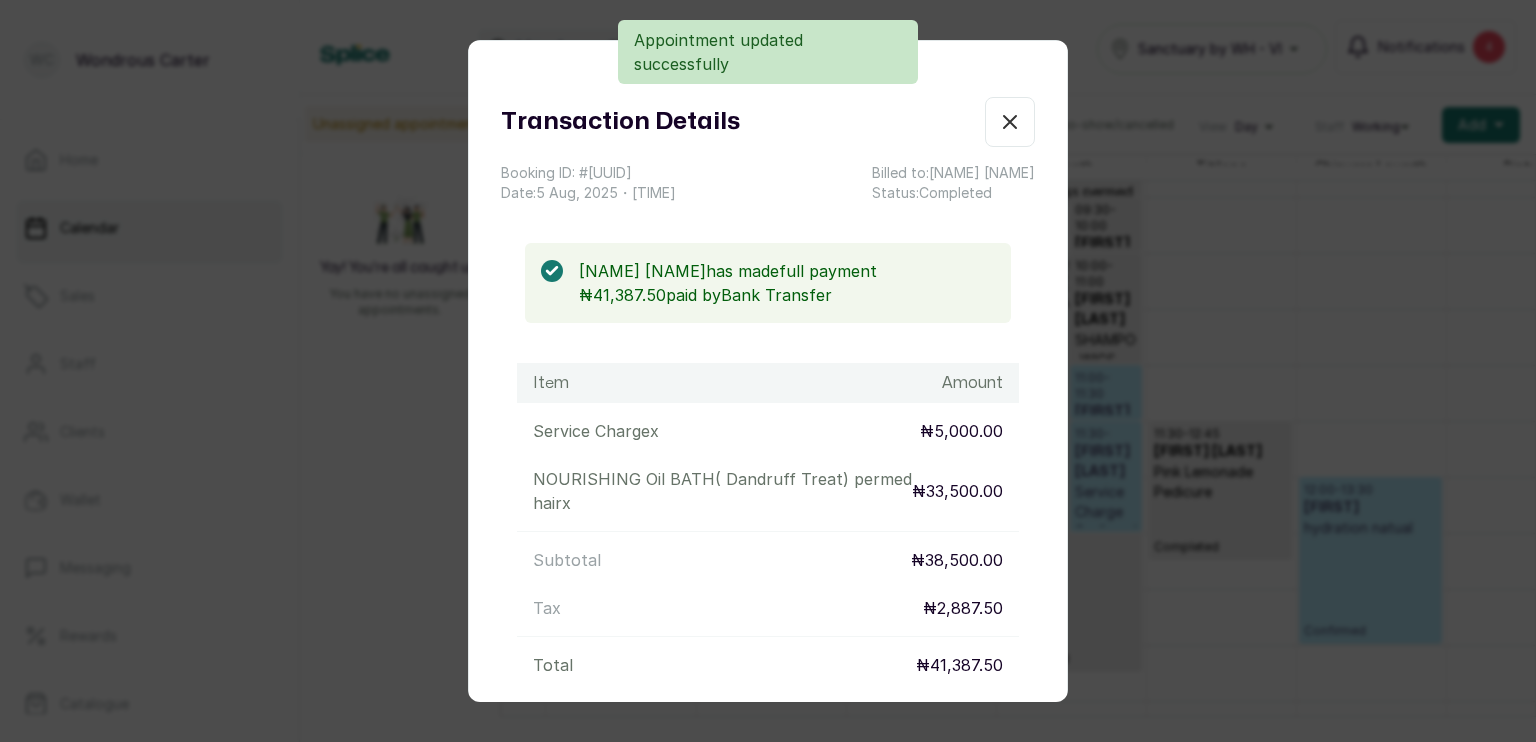 click on "Transaction Details Booking ID: # SP5HeMv7 Date:  5 Aug, 2025  ・  11:00 AM Billed to:  Yejide [LAST] Status:  Completed Yejide [LAST]  has made  full payment ₦41,387.50  paid by  Bank Transfer Item Amount Service Charge   x ₦5,000.00 NOURISHING Oil BATH( Dandruff Treat) permed hair  x ₦33,500.00 Subtotal ₦38,500.00 Tax ₦2,887.50 Total ₦41,387.50  Print receipt Copy link Email Cancel Rebook appointment" at bounding box center (768, 371) 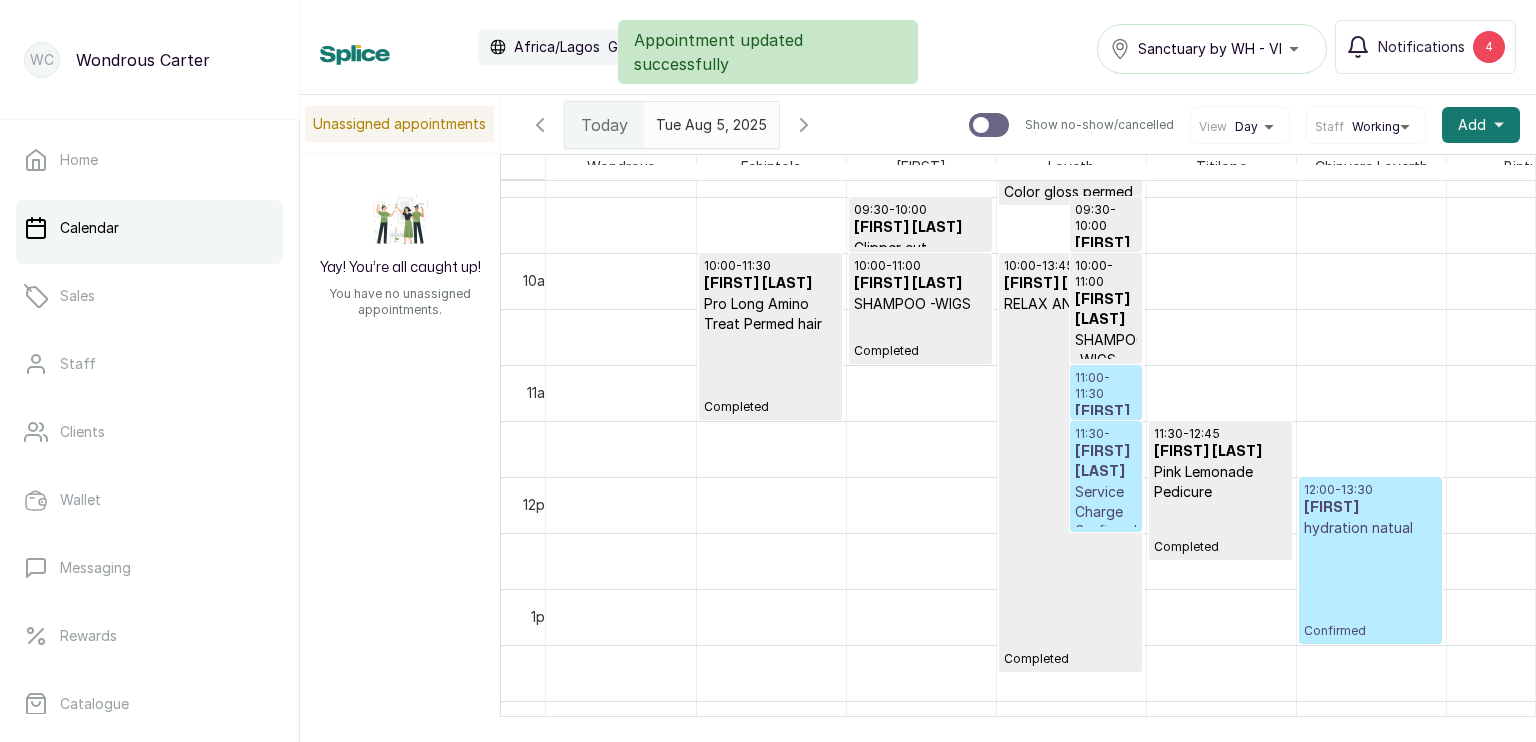 scroll, scrollTop: 1240, scrollLeft: 0, axis: vertical 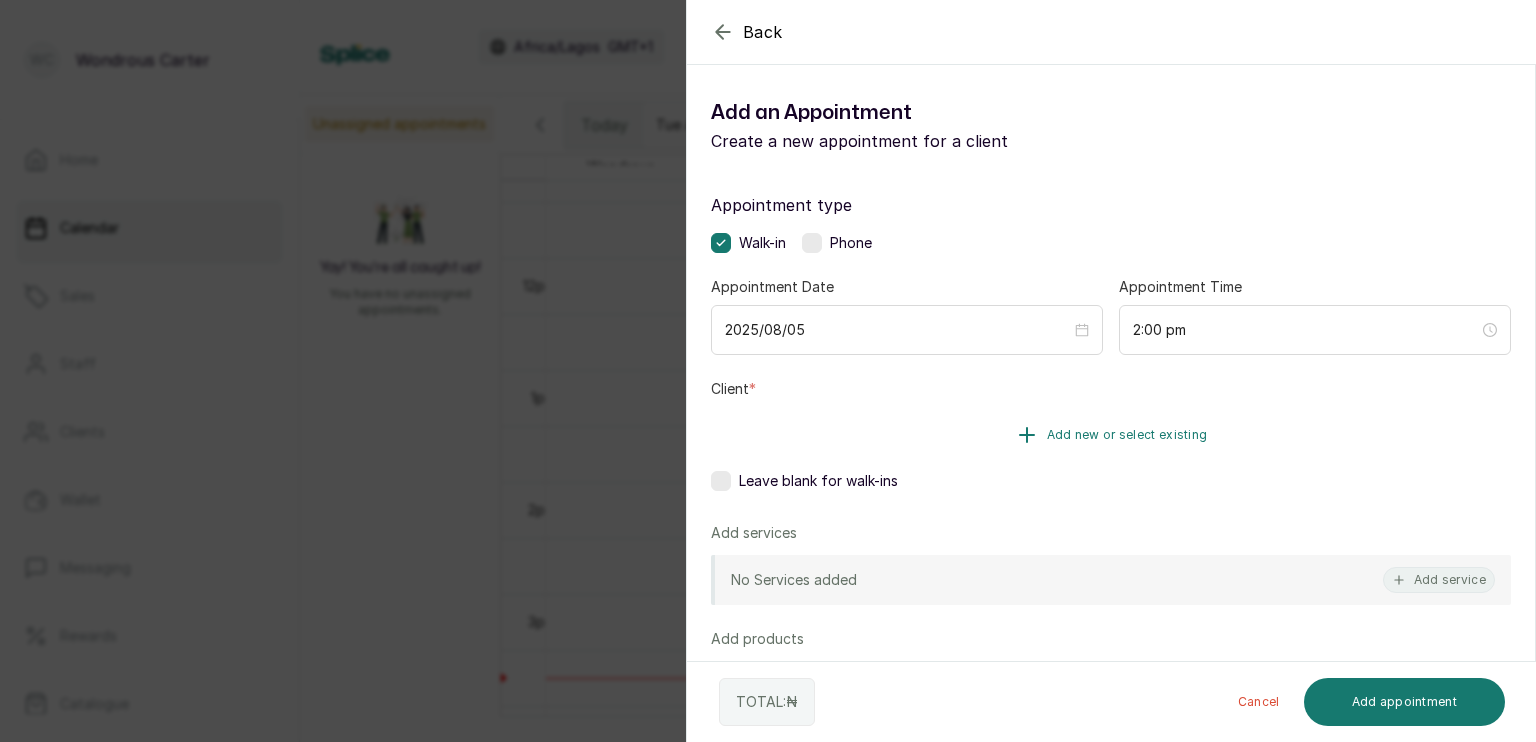click on "Add new or select existing" at bounding box center [1111, 435] 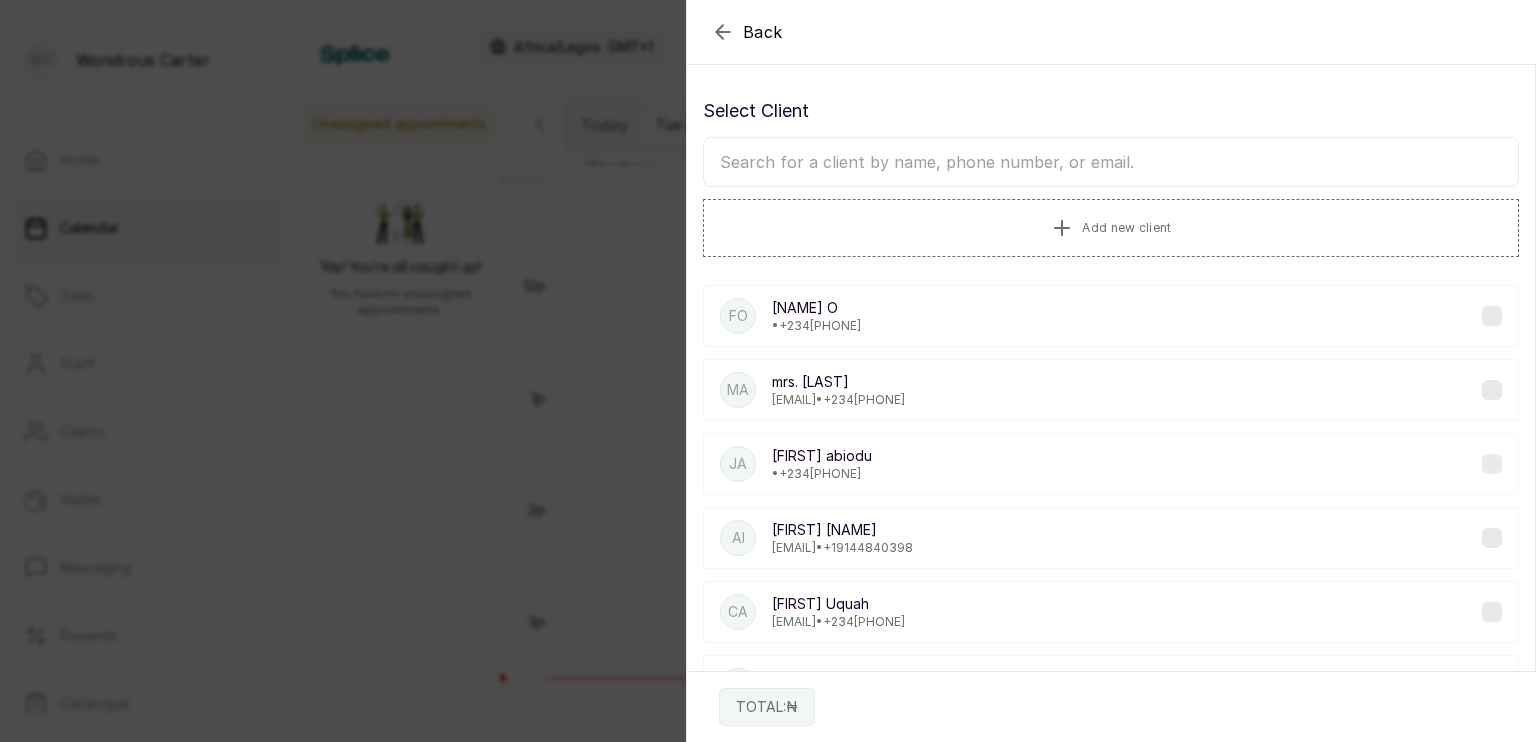 click at bounding box center [1111, 162] 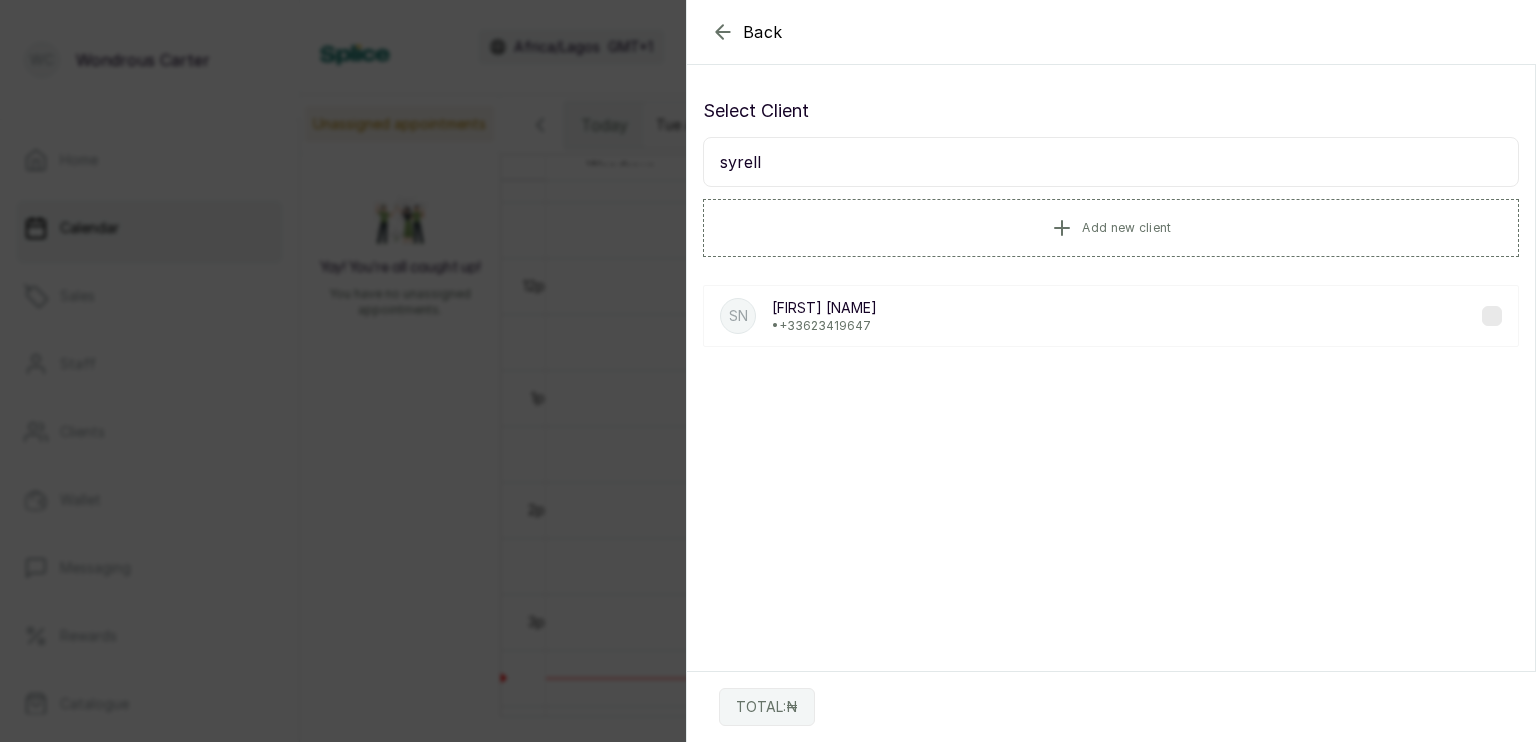 type on "syrell" 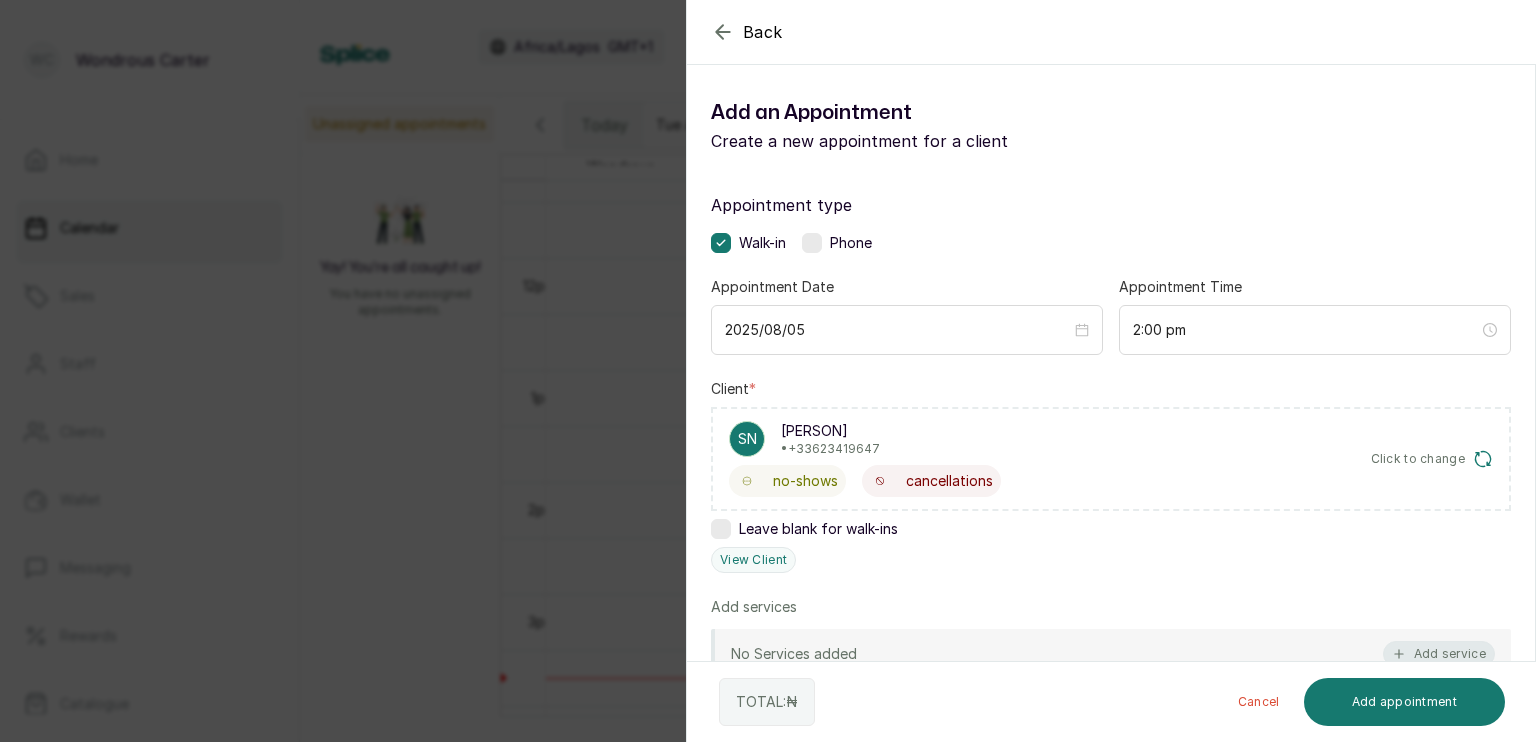 click on "Add service" at bounding box center (1439, 654) 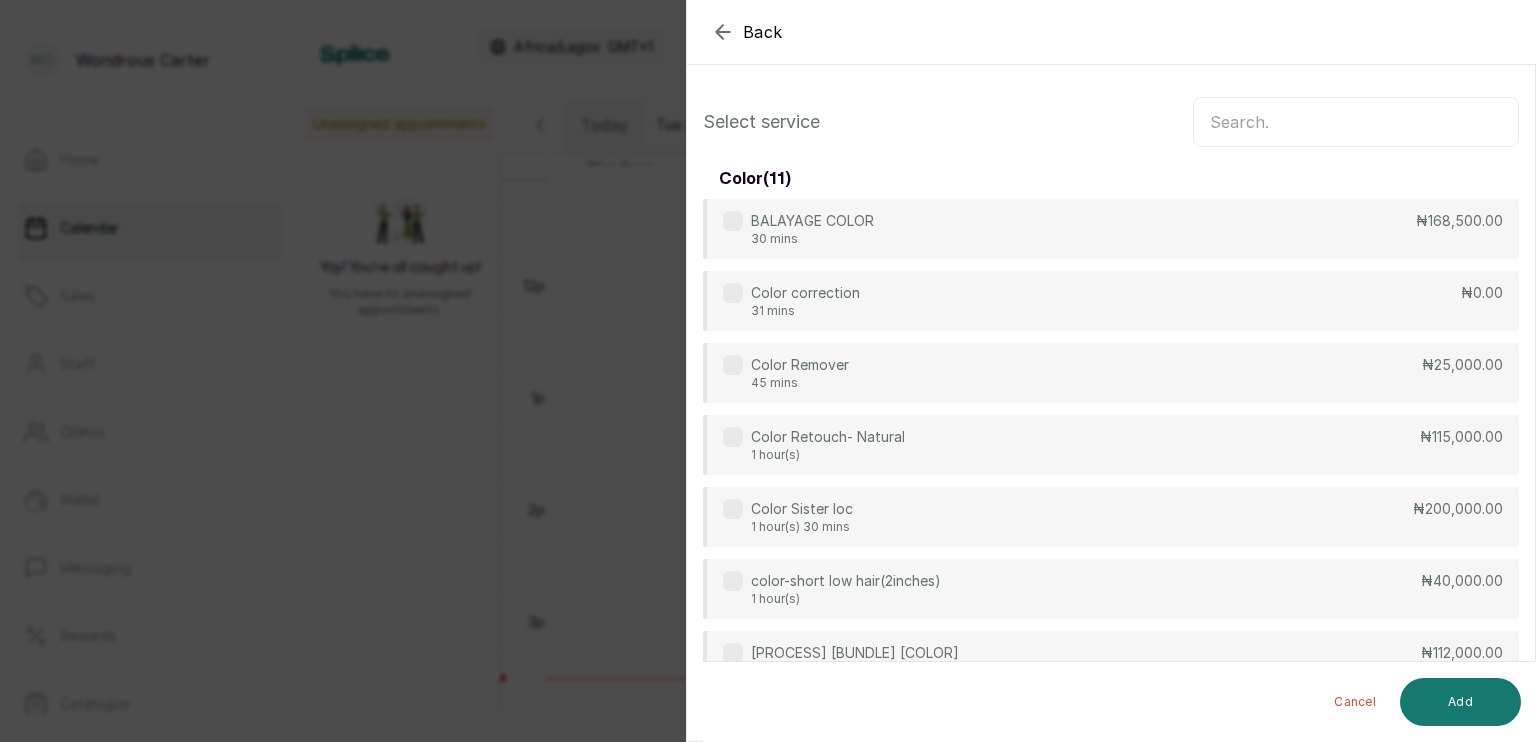 click at bounding box center [1356, 122] 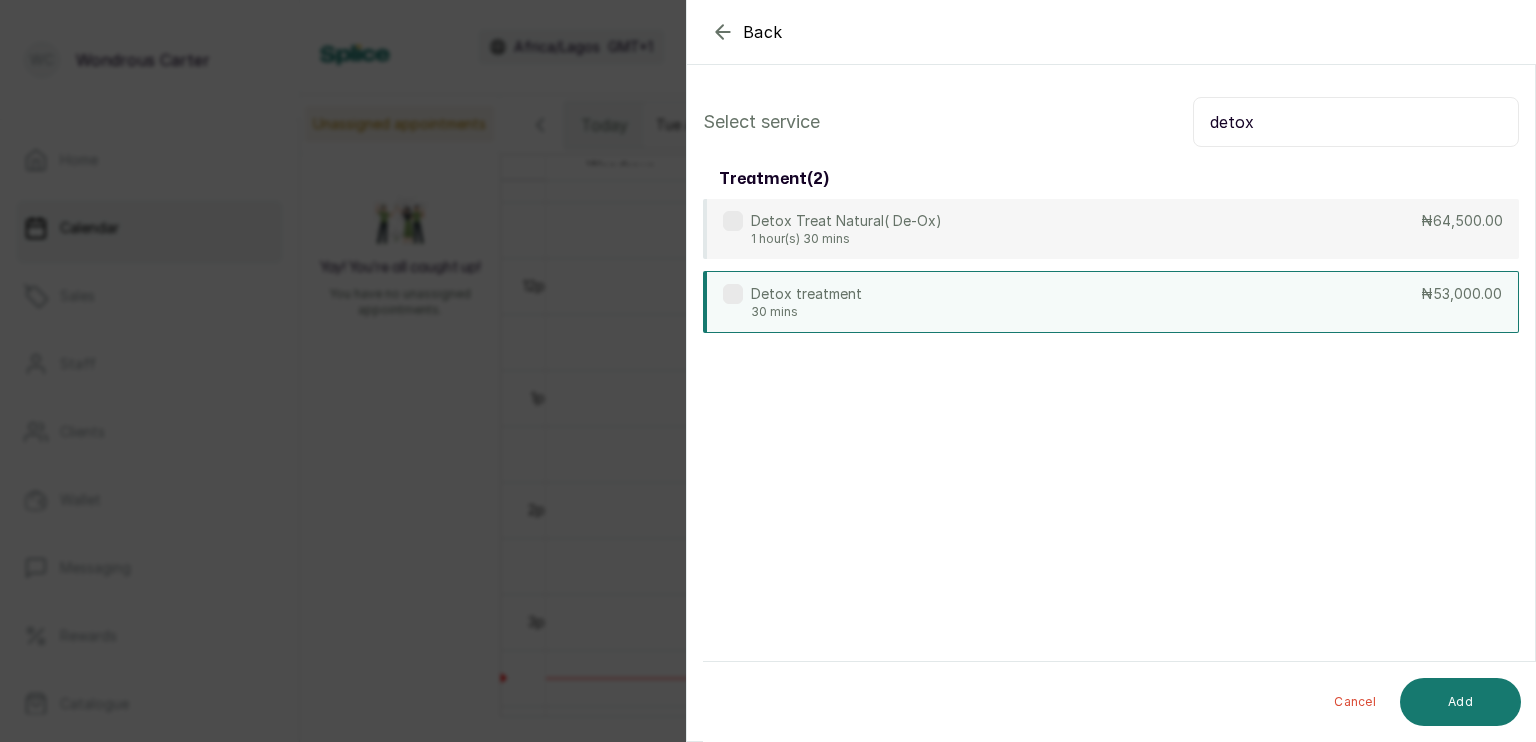 click on "Detox treatment 30 mins ₦53,000.00" at bounding box center [1111, 302] 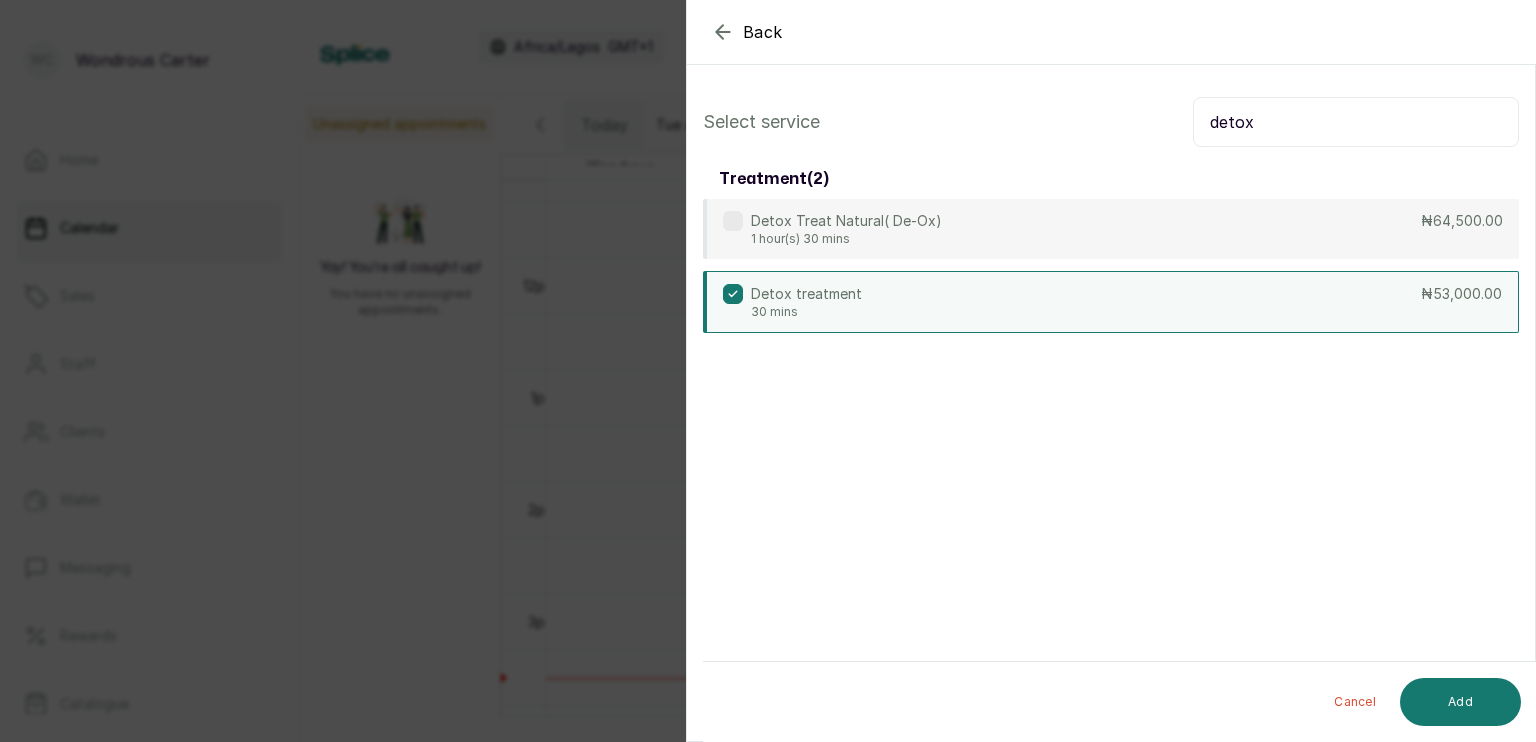 click on "detox" at bounding box center (1356, 122) 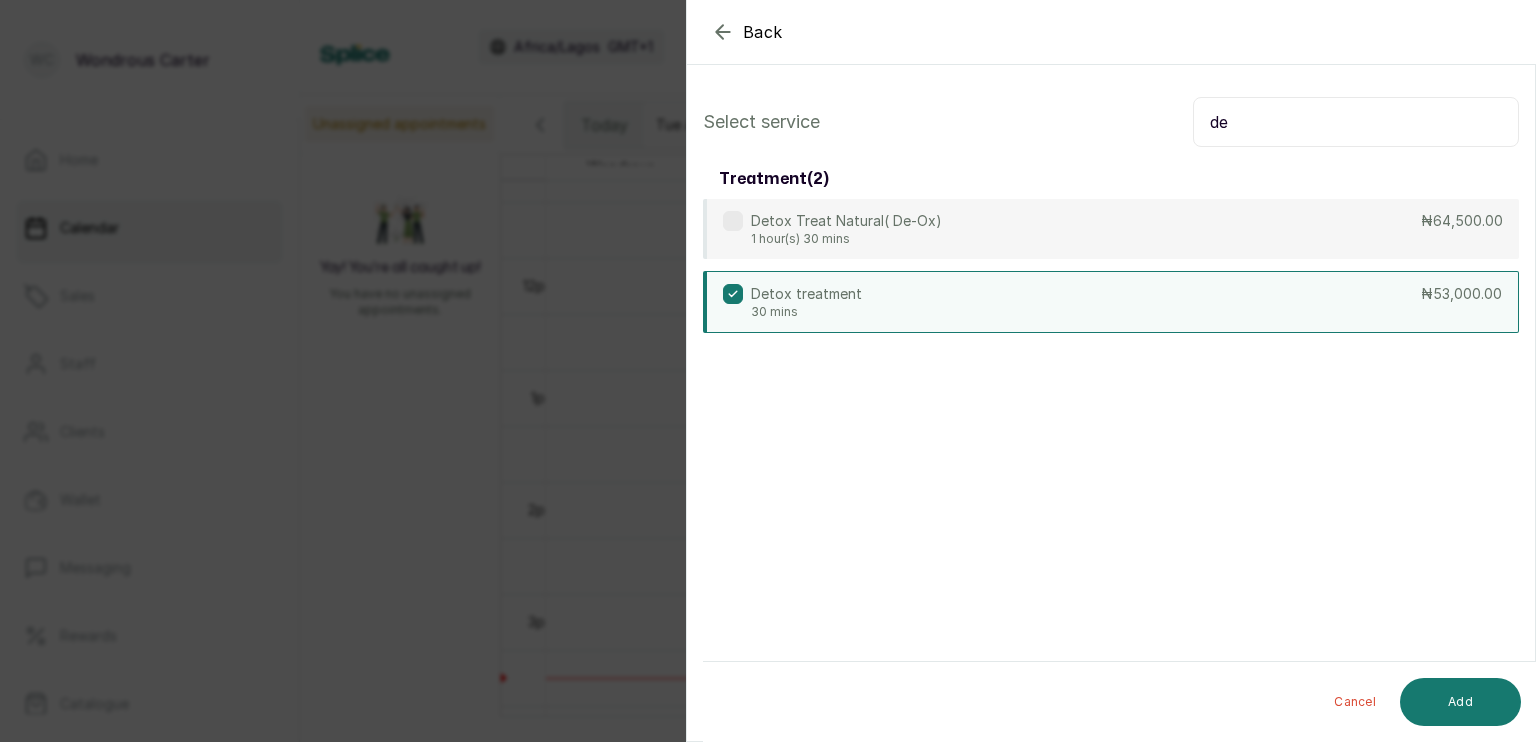 type on "d" 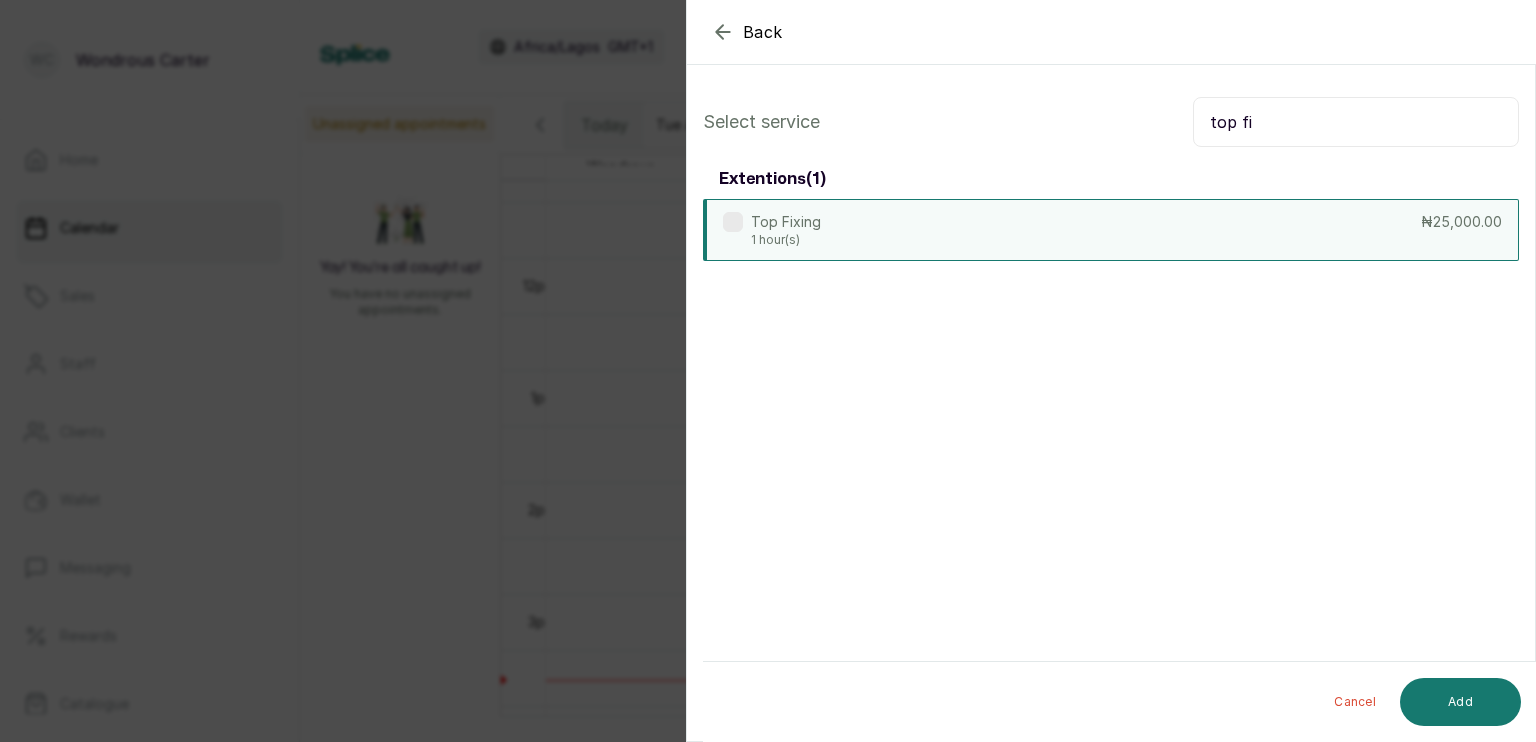 type on "top fi" 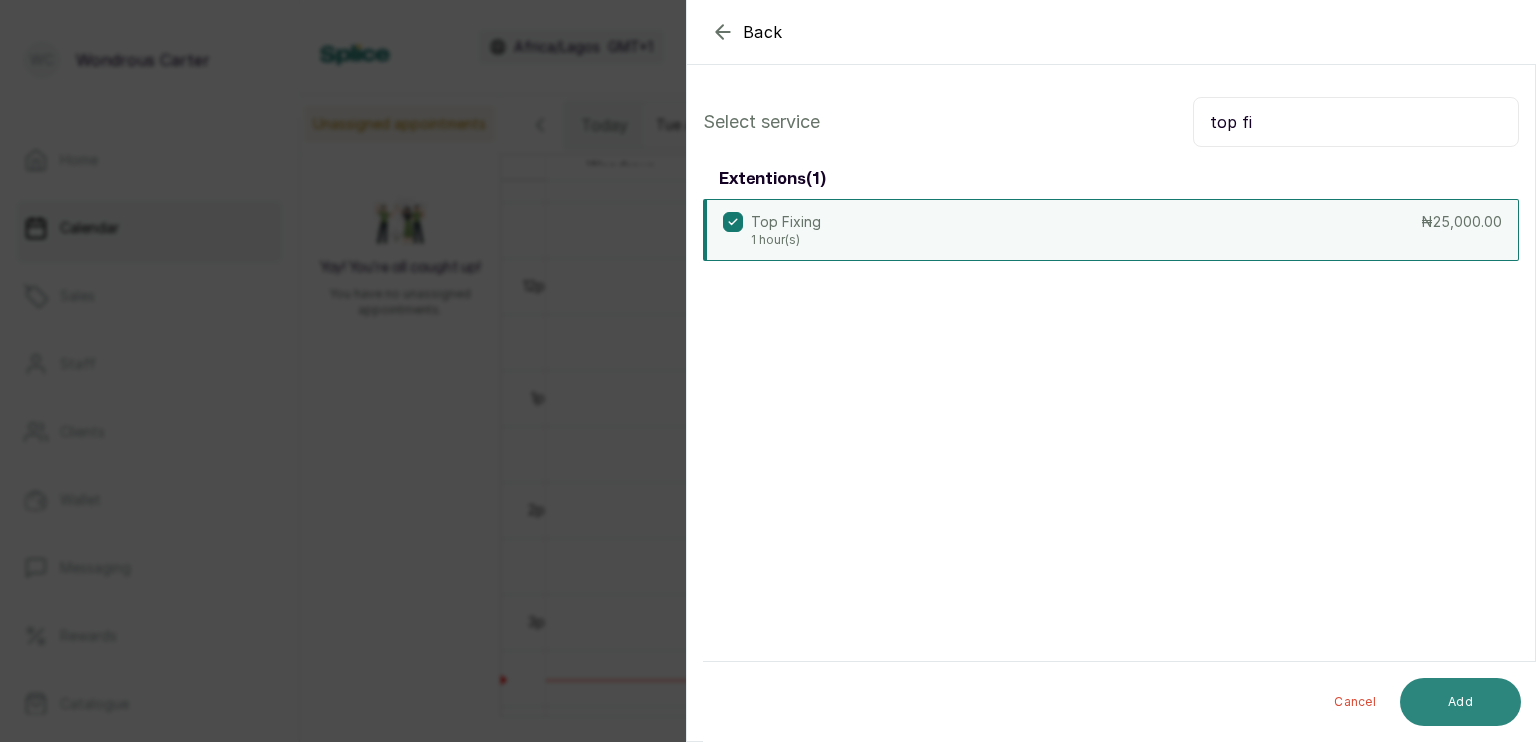 click on "Add" at bounding box center [1460, 702] 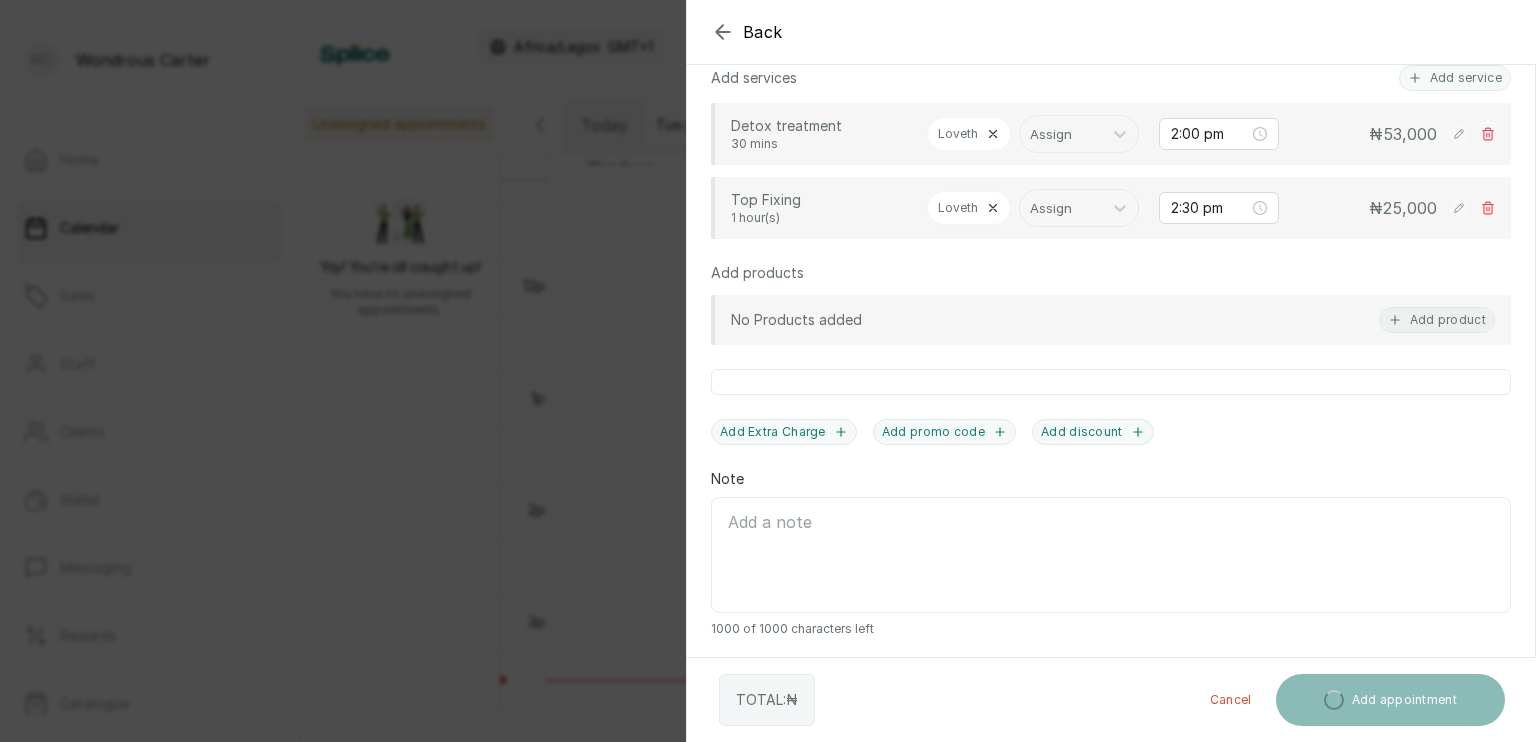 scroll, scrollTop: 611, scrollLeft: 0, axis: vertical 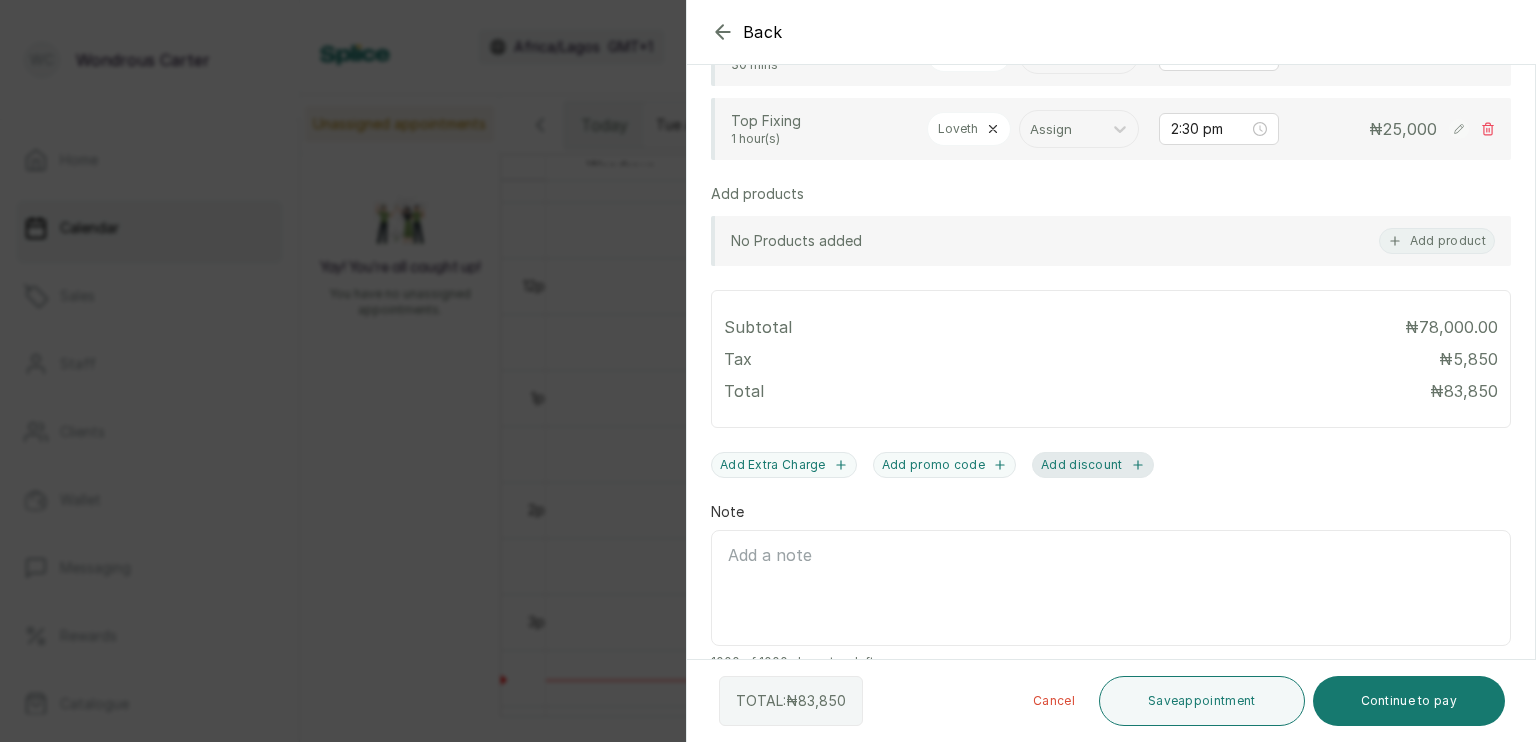 click on "Add discount" at bounding box center [1093, 465] 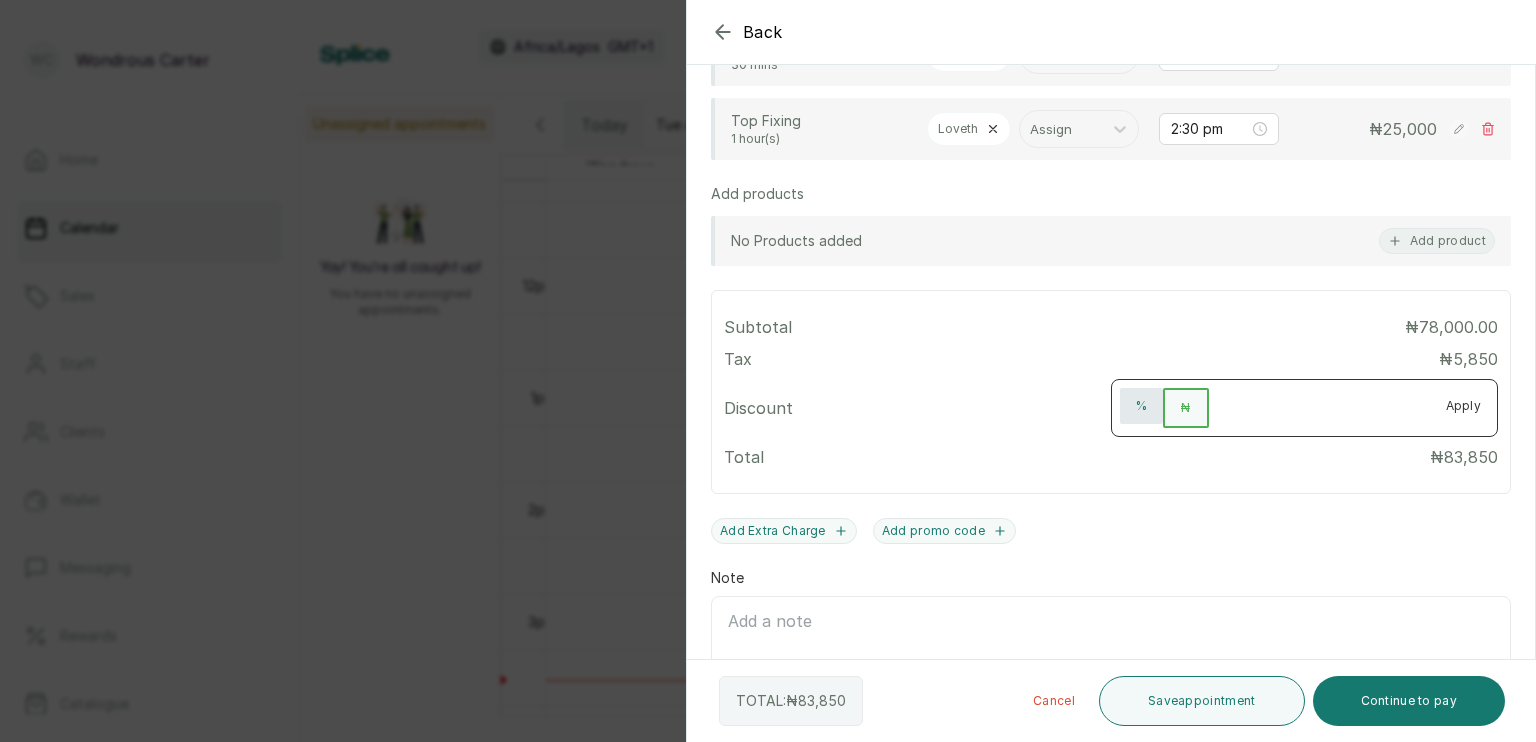 click on "%" at bounding box center (1141, 406) 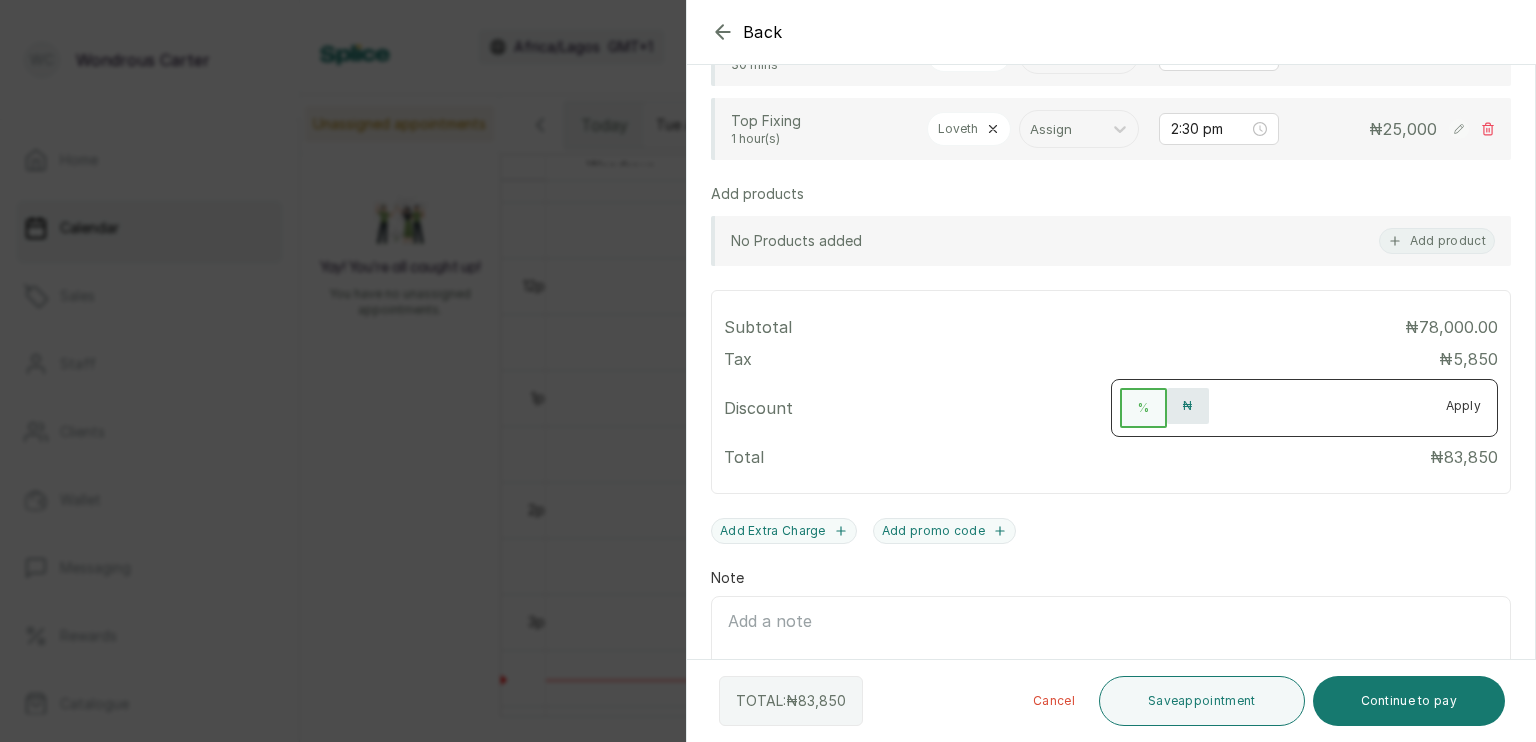 click on "₦" at bounding box center (1187, 406) 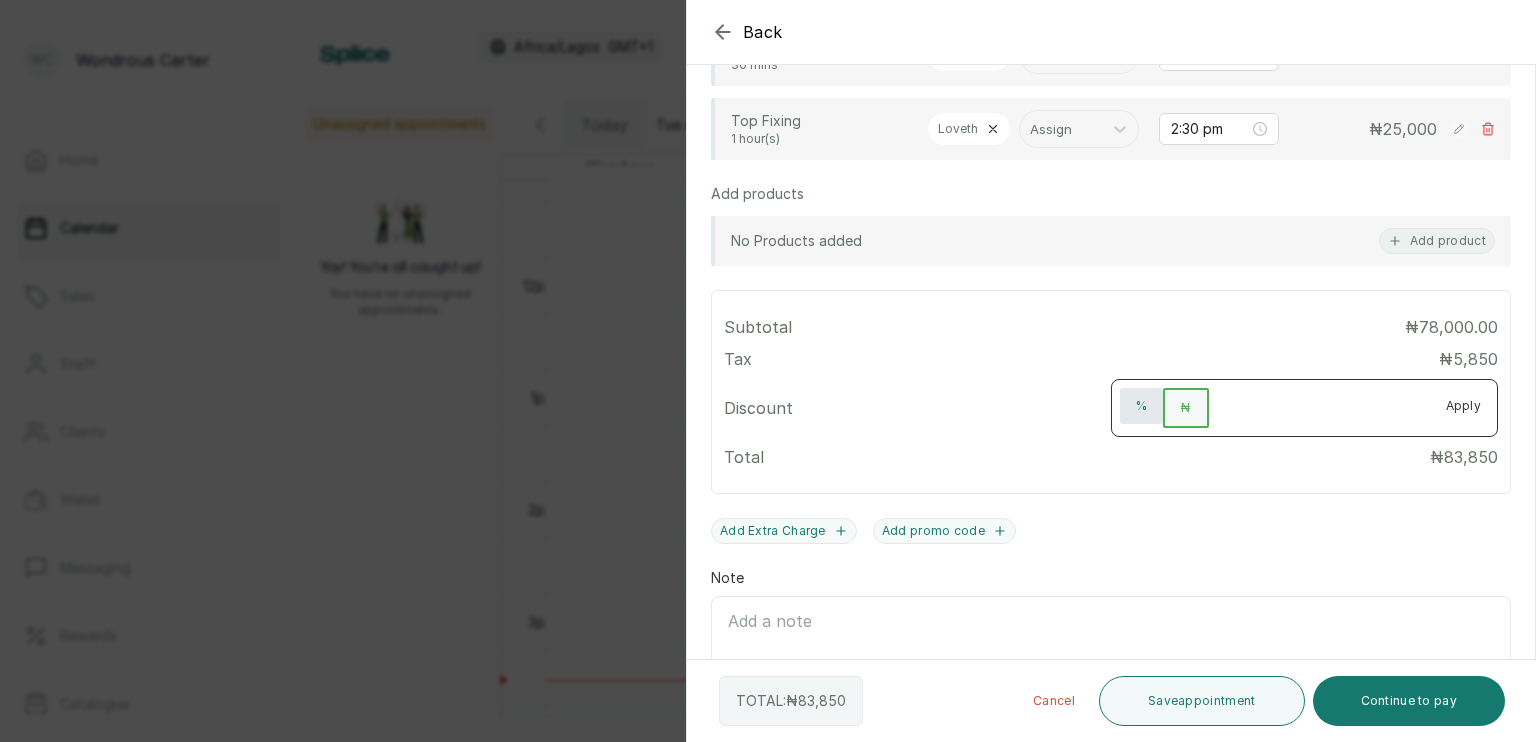 click on "%" at bounding box center (1141, 406) 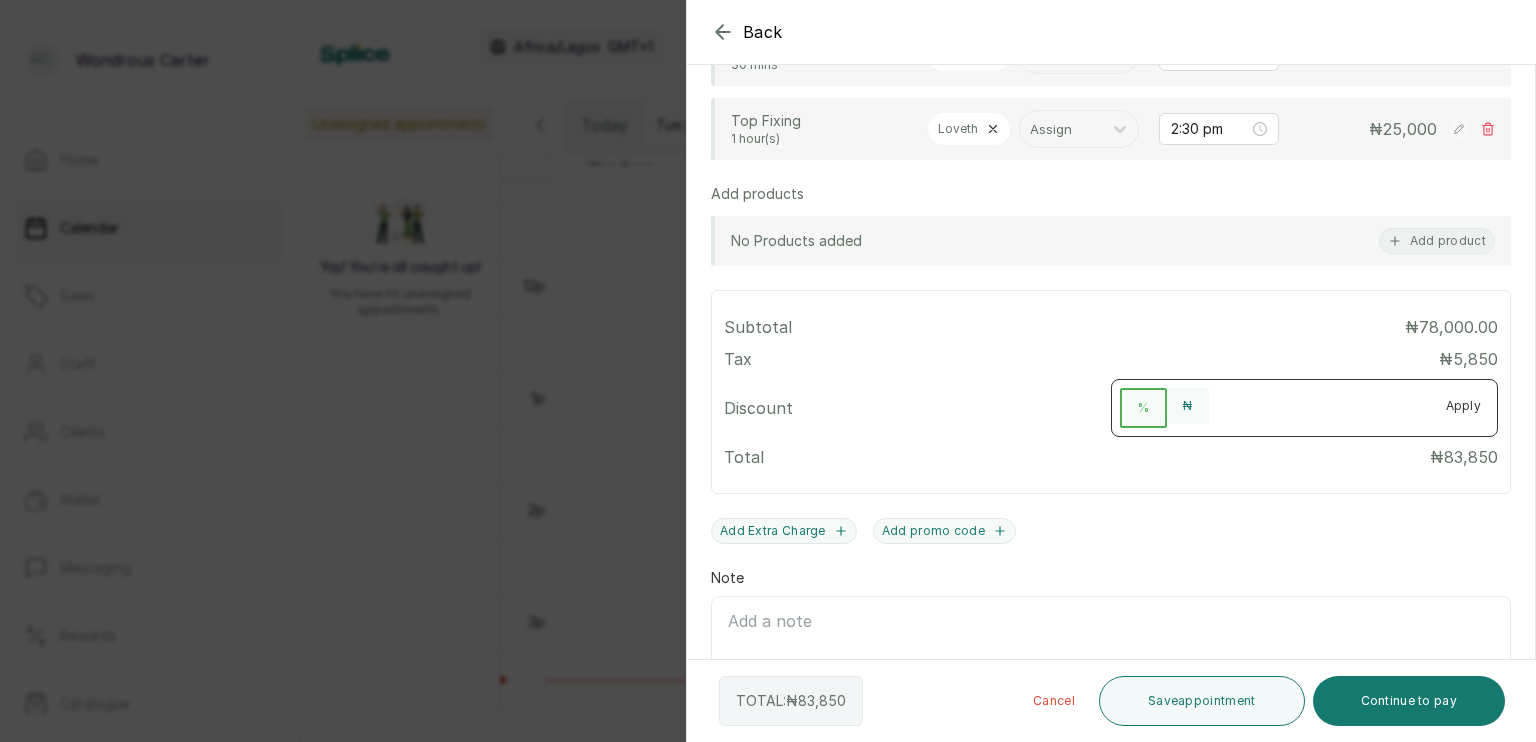 click at bounding box center [1319, 404] 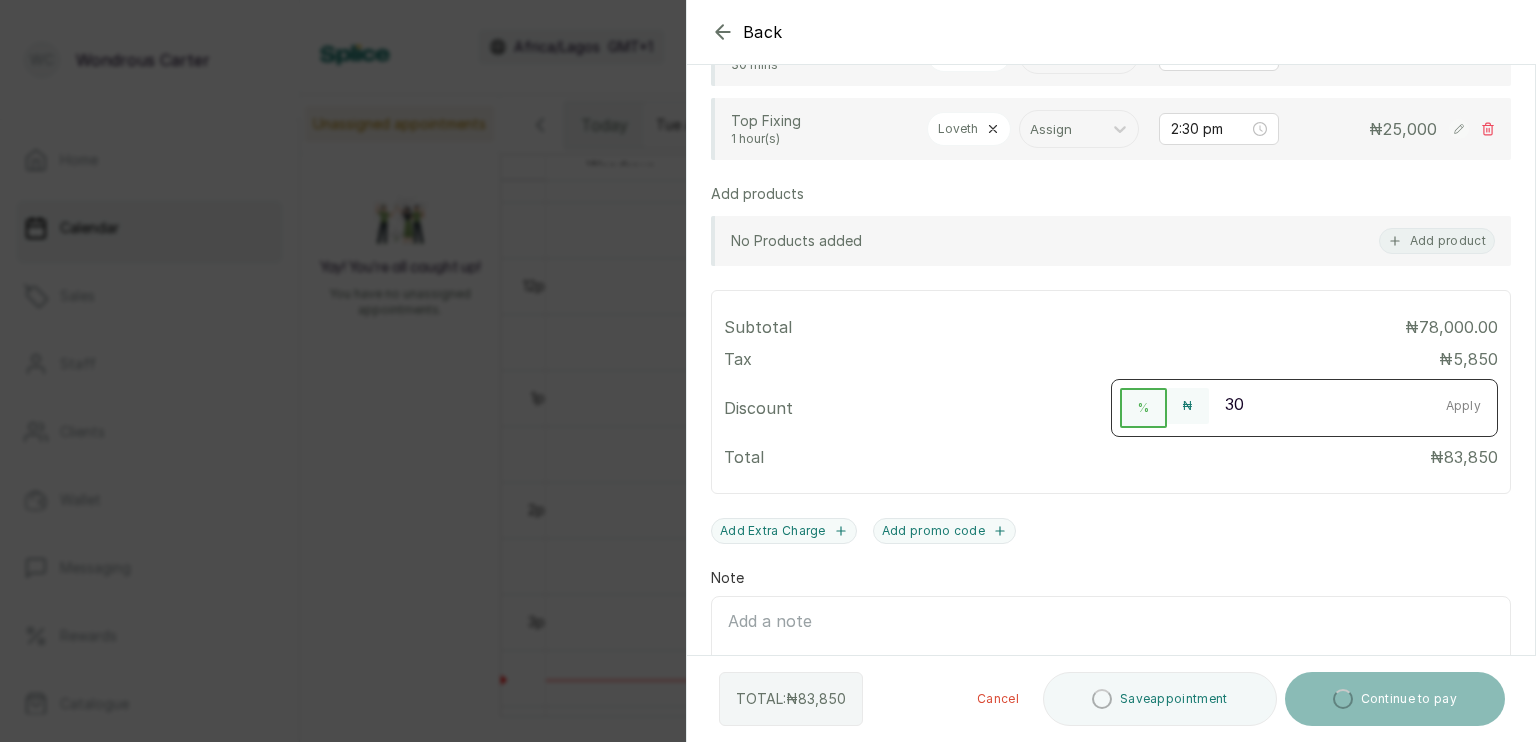 type on "30" 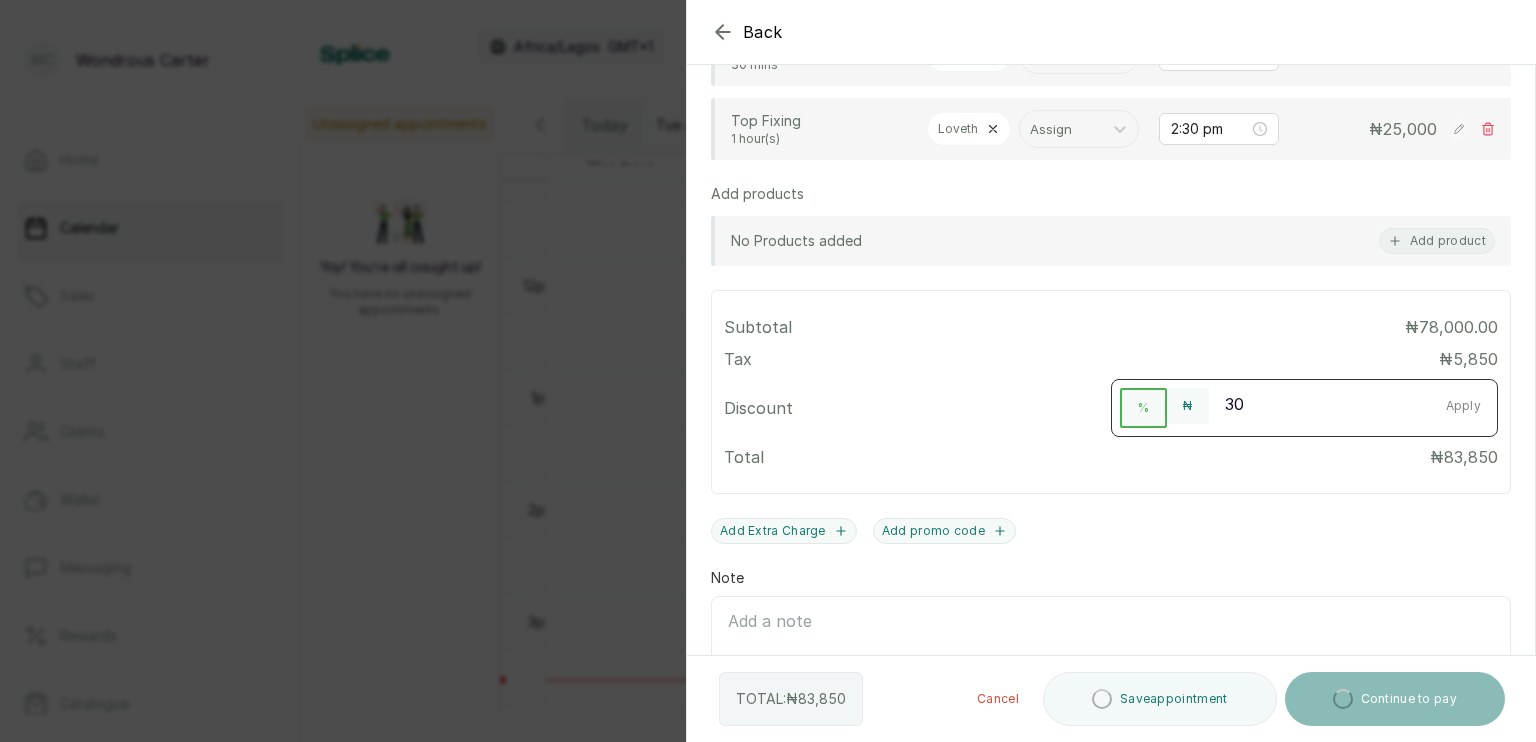 click on "Apply" at bounding box center [1464, 406] 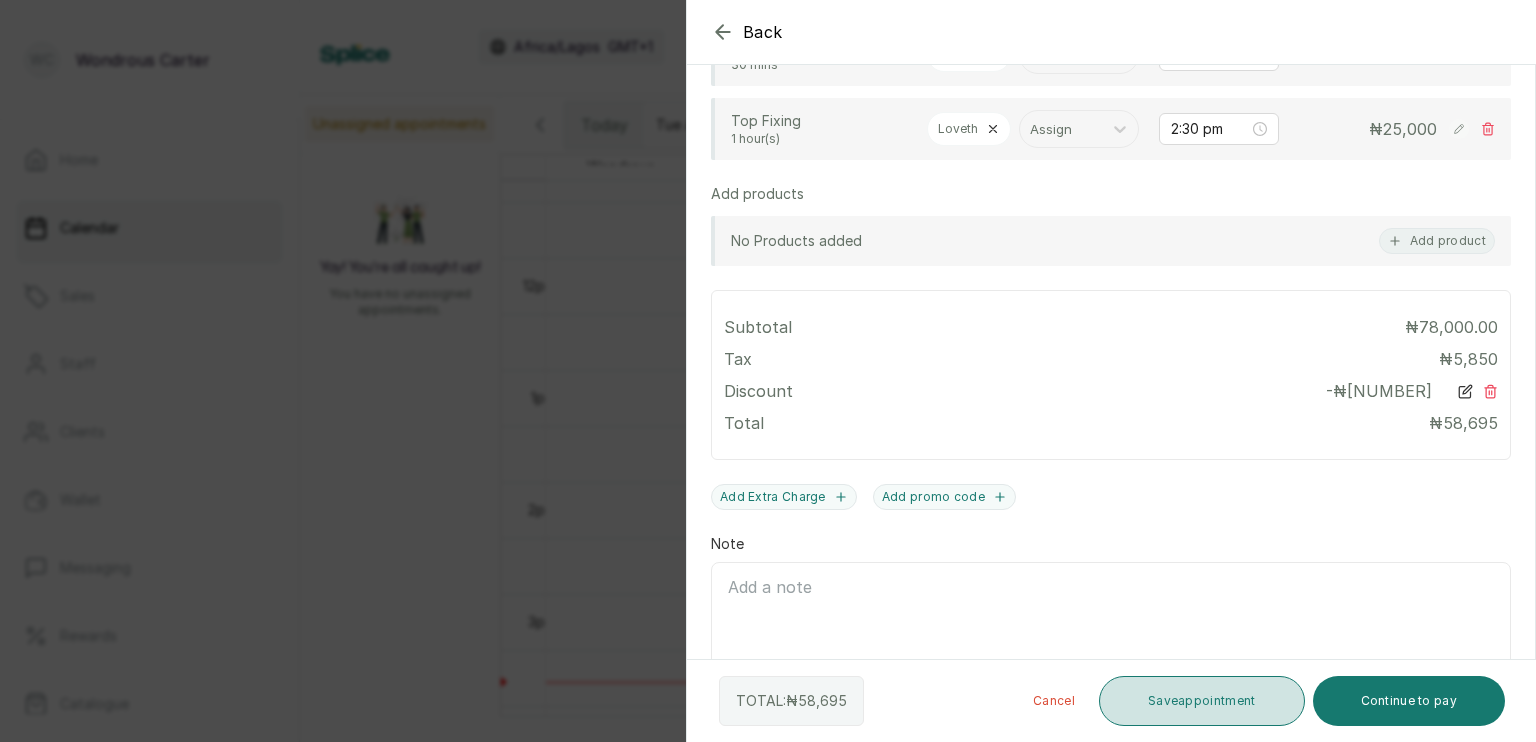 click on "Save  appointment" at bounding box center (1202, 701) 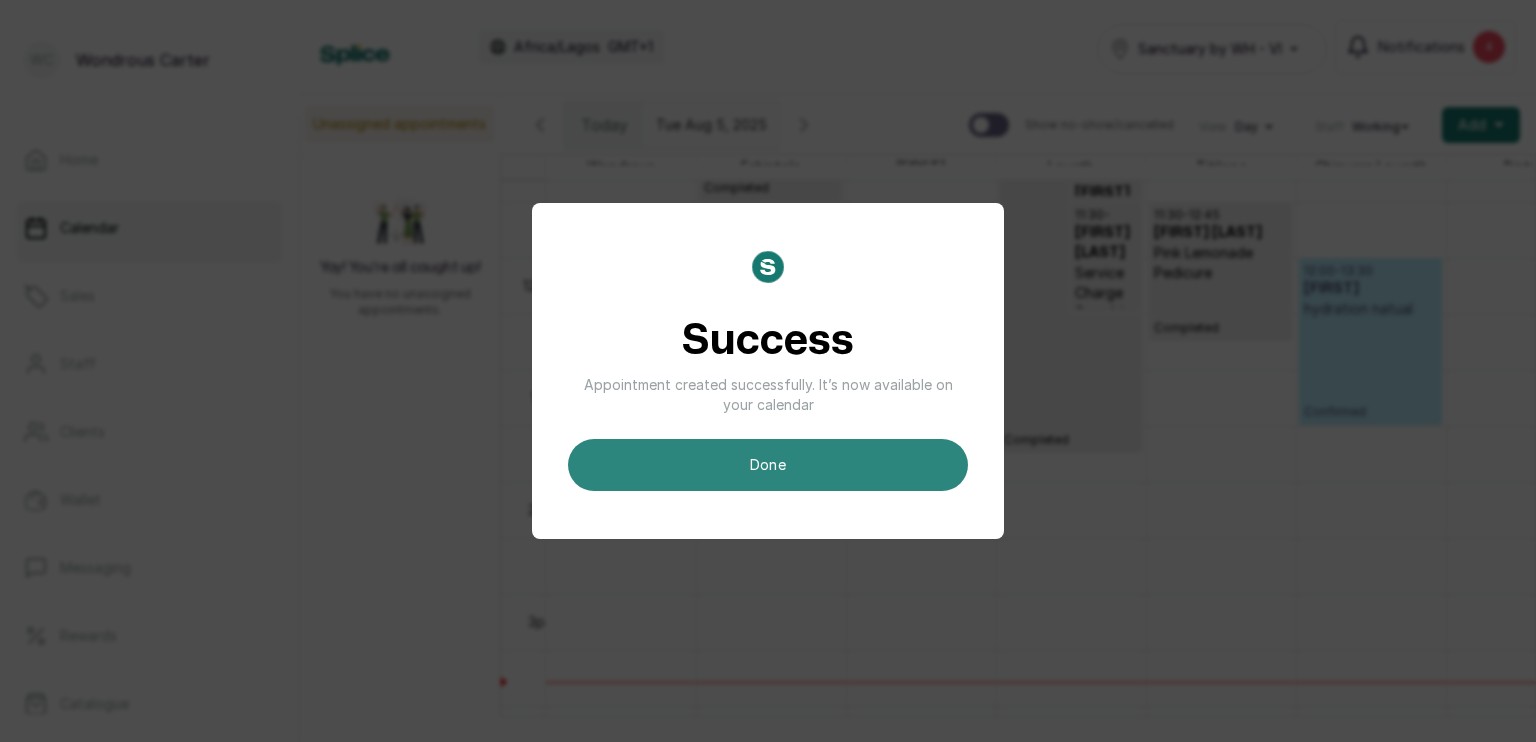 click on "done" at bounding box center [768, 465] 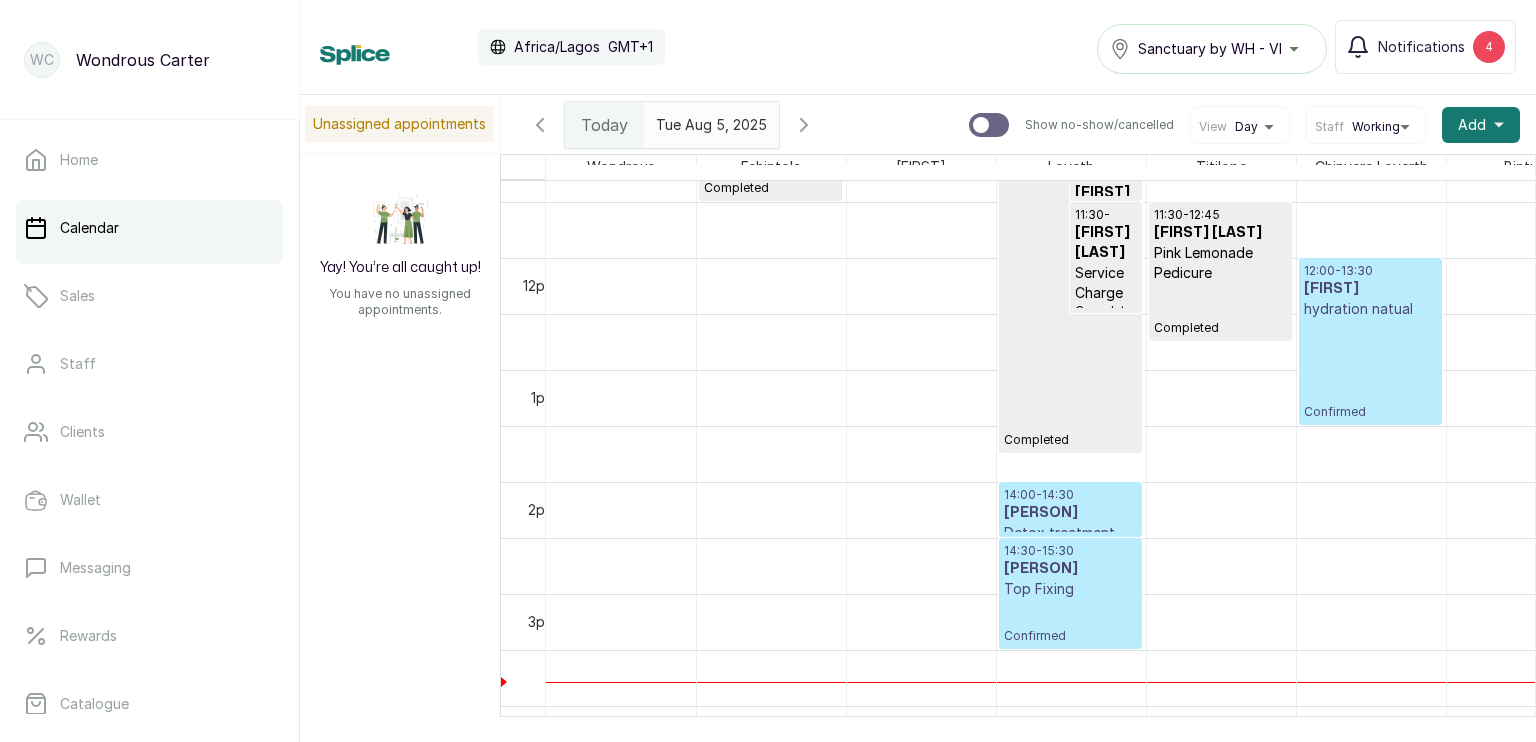 scroll, scrollTop: 1101, scrollLeft: 0, axis: vertical 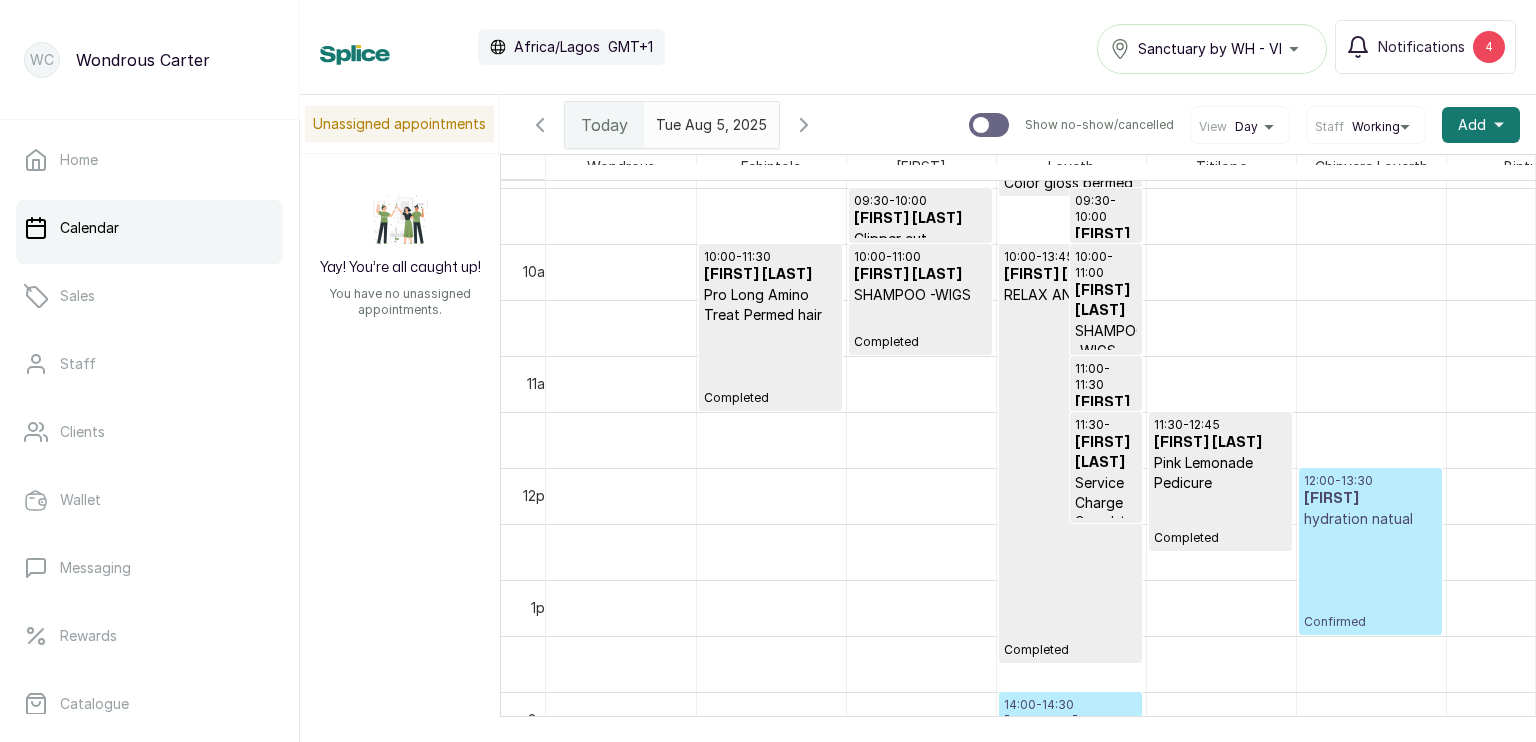 click on "12:00  -  13:30 eme udom hydration natual Confirmed" at bounding box center (1370, 551) 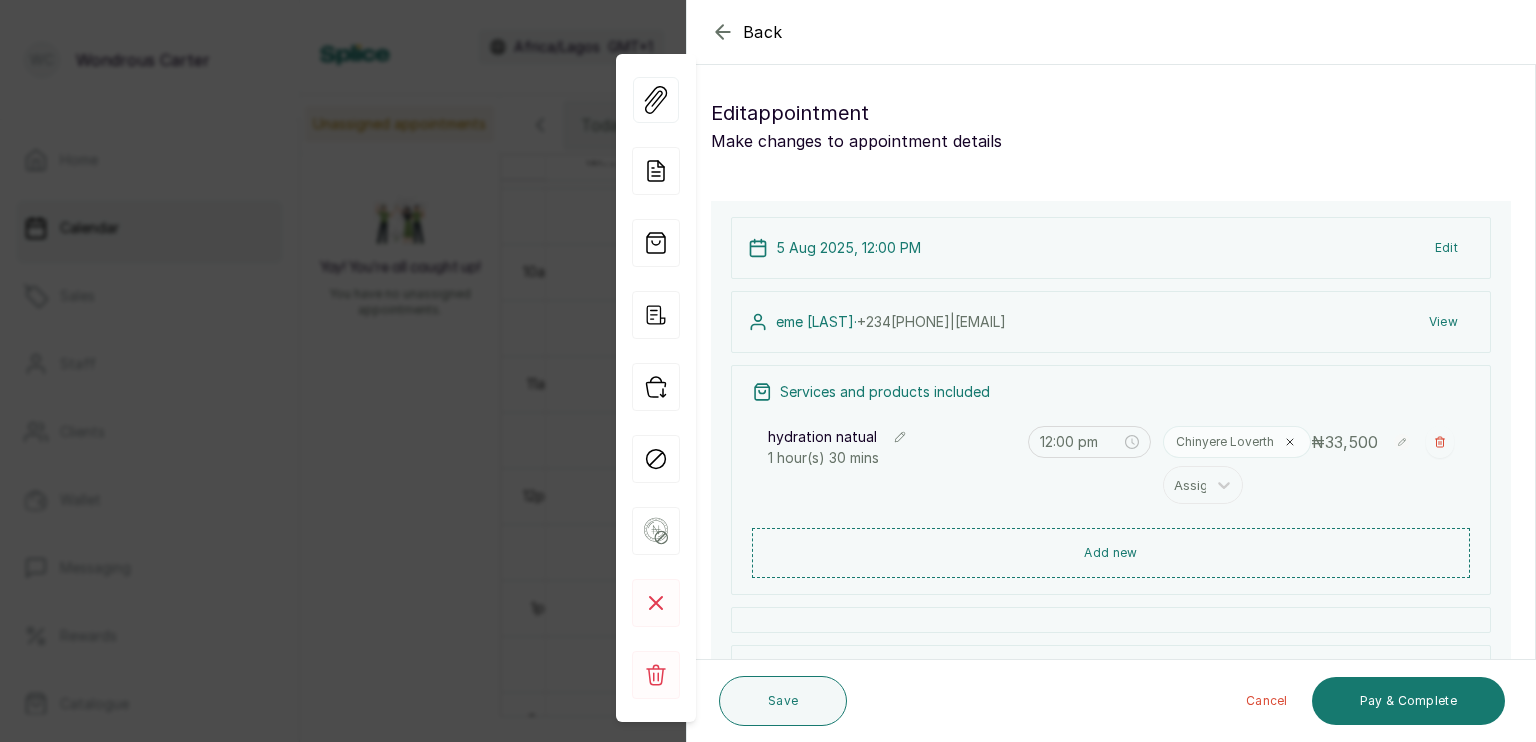 click on "View" at bounding box center [1443, 322] 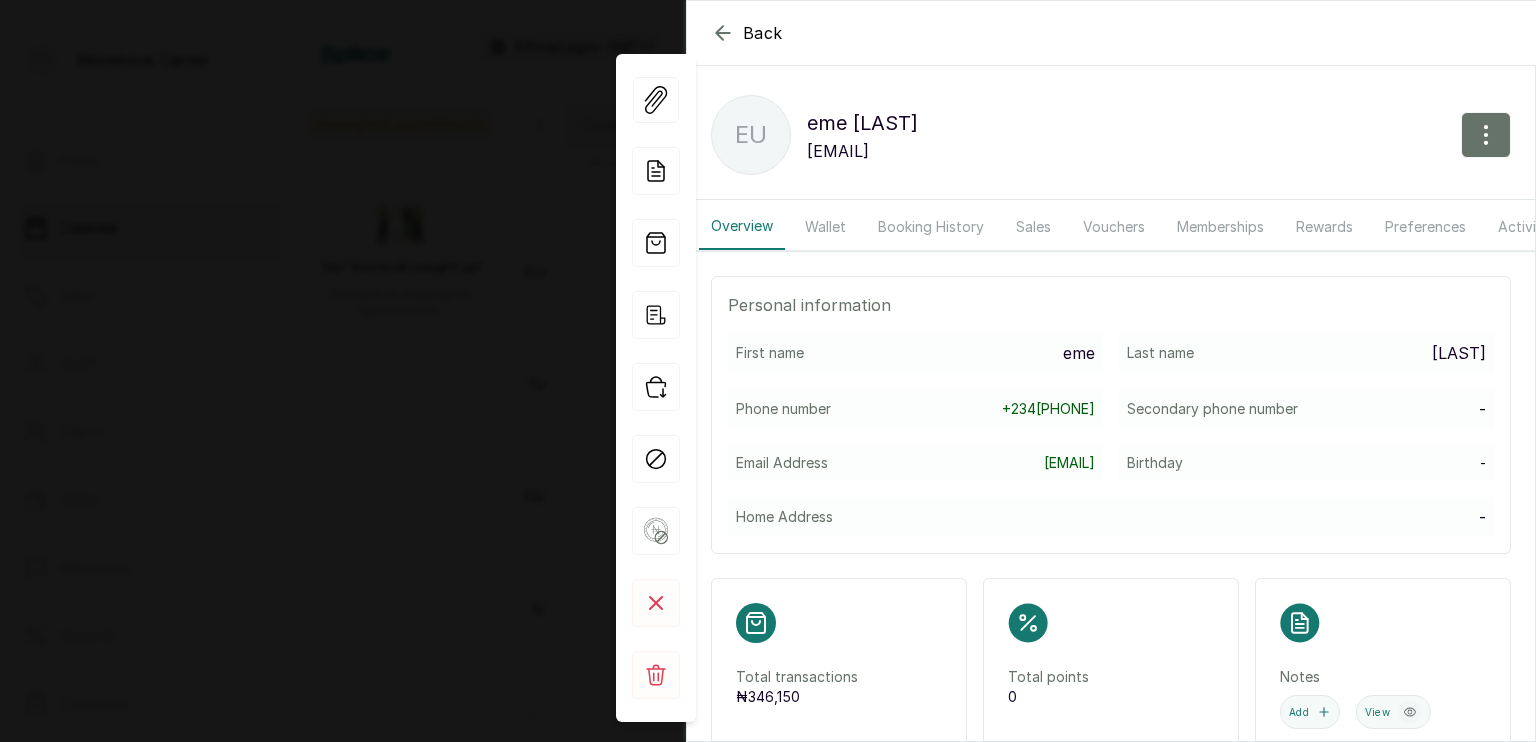 click on "Wallet" at bounding box center (825, 227) 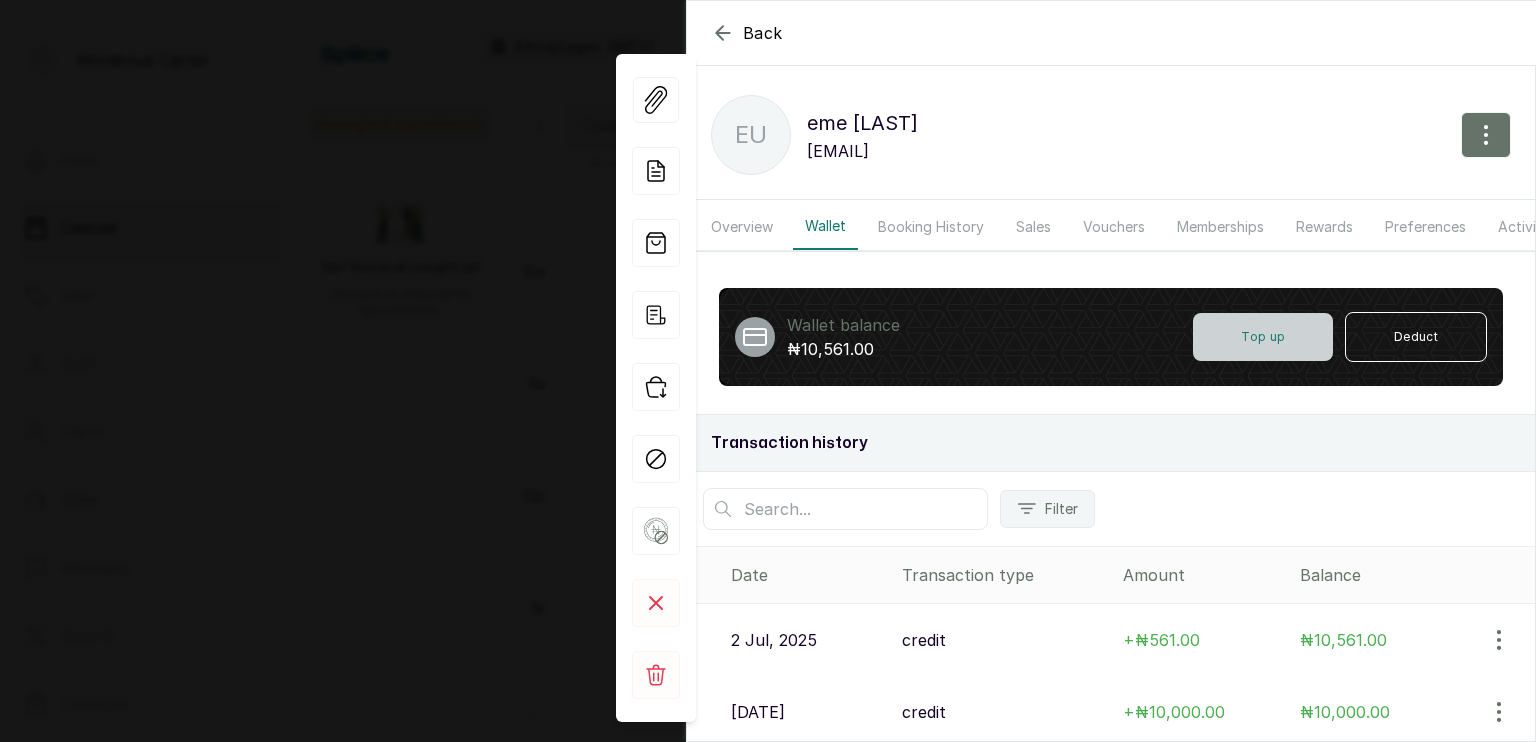 click on "Top up" at bounding box center (1263, 337) 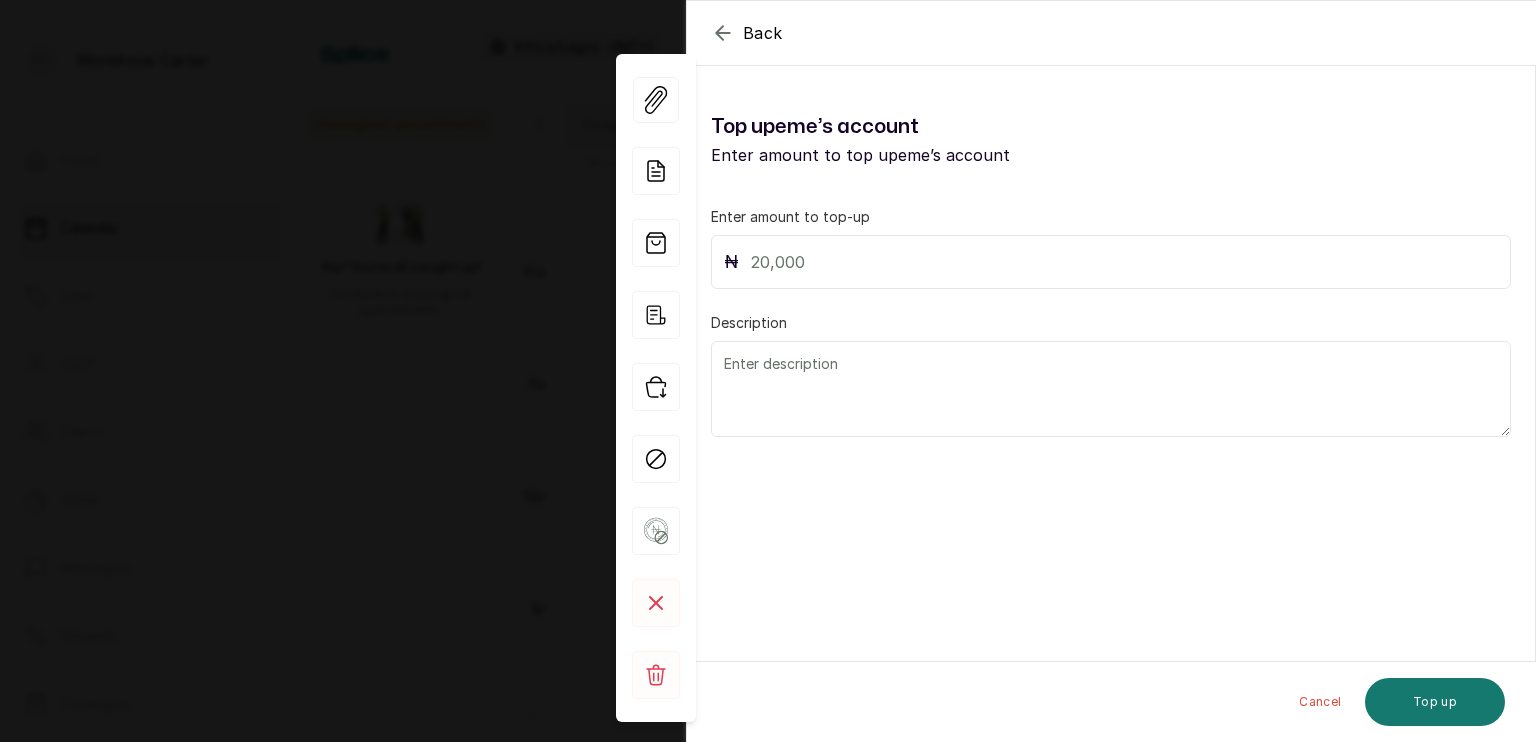 click at bounding box center (1124, 262) 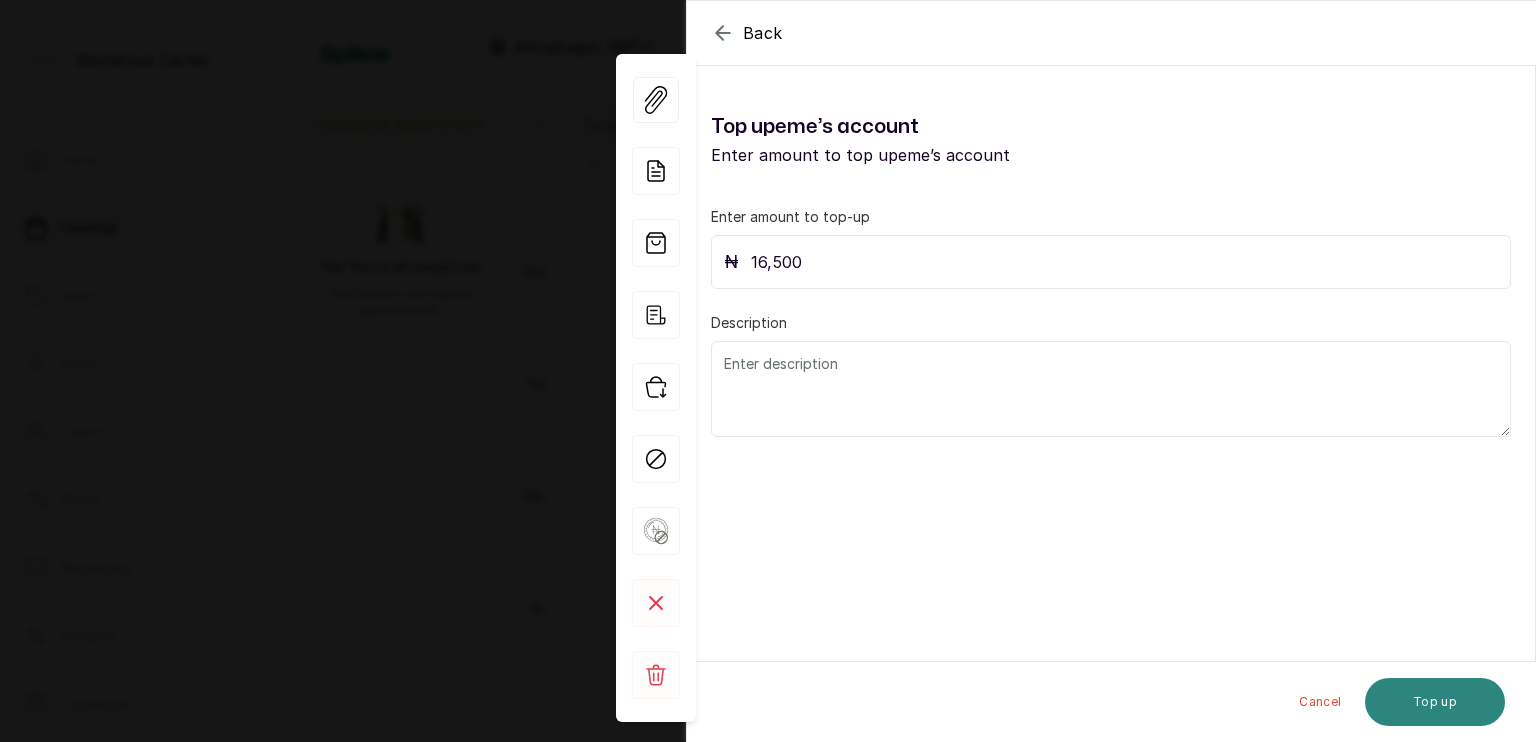 type on "16,500" 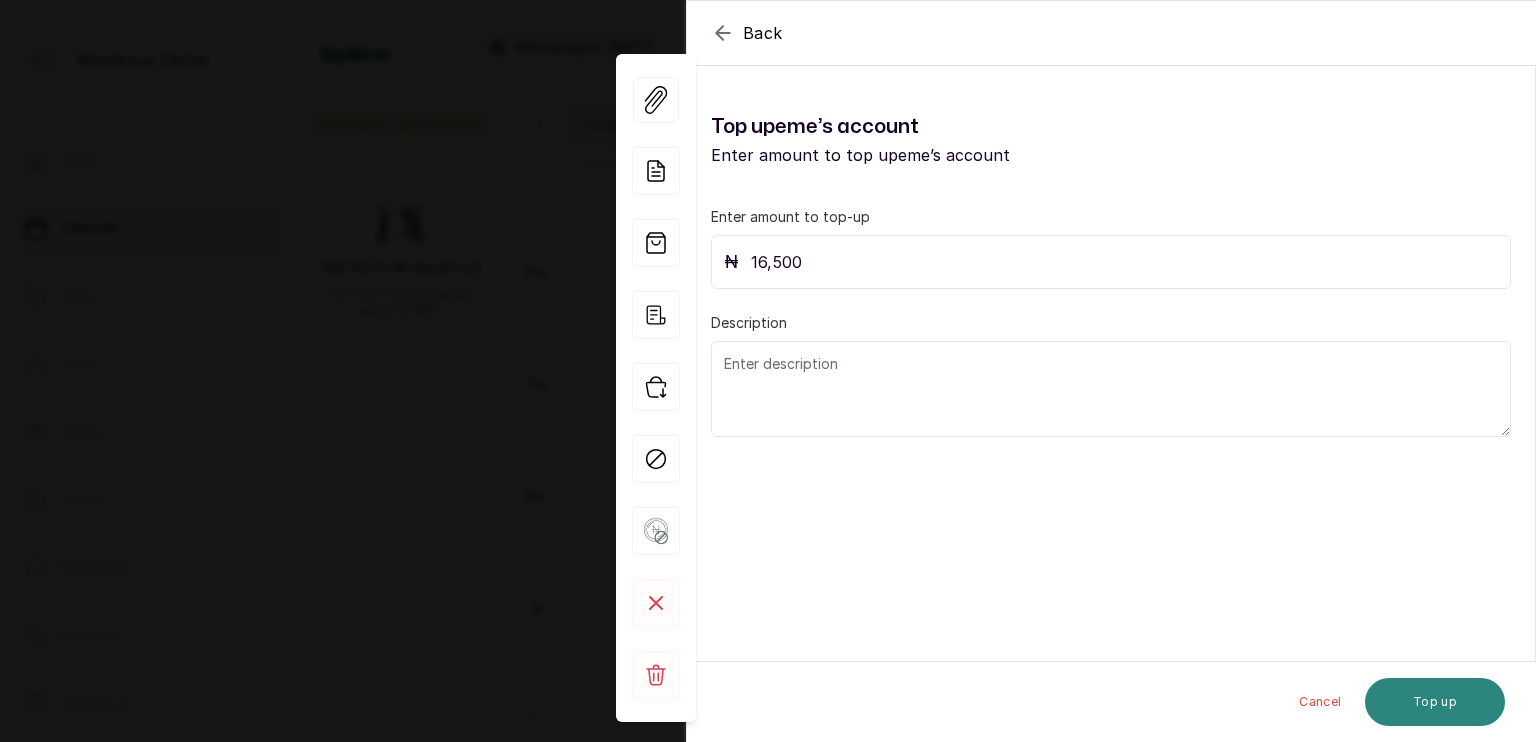 click on "Top up" at bounding box center (1435, 702) 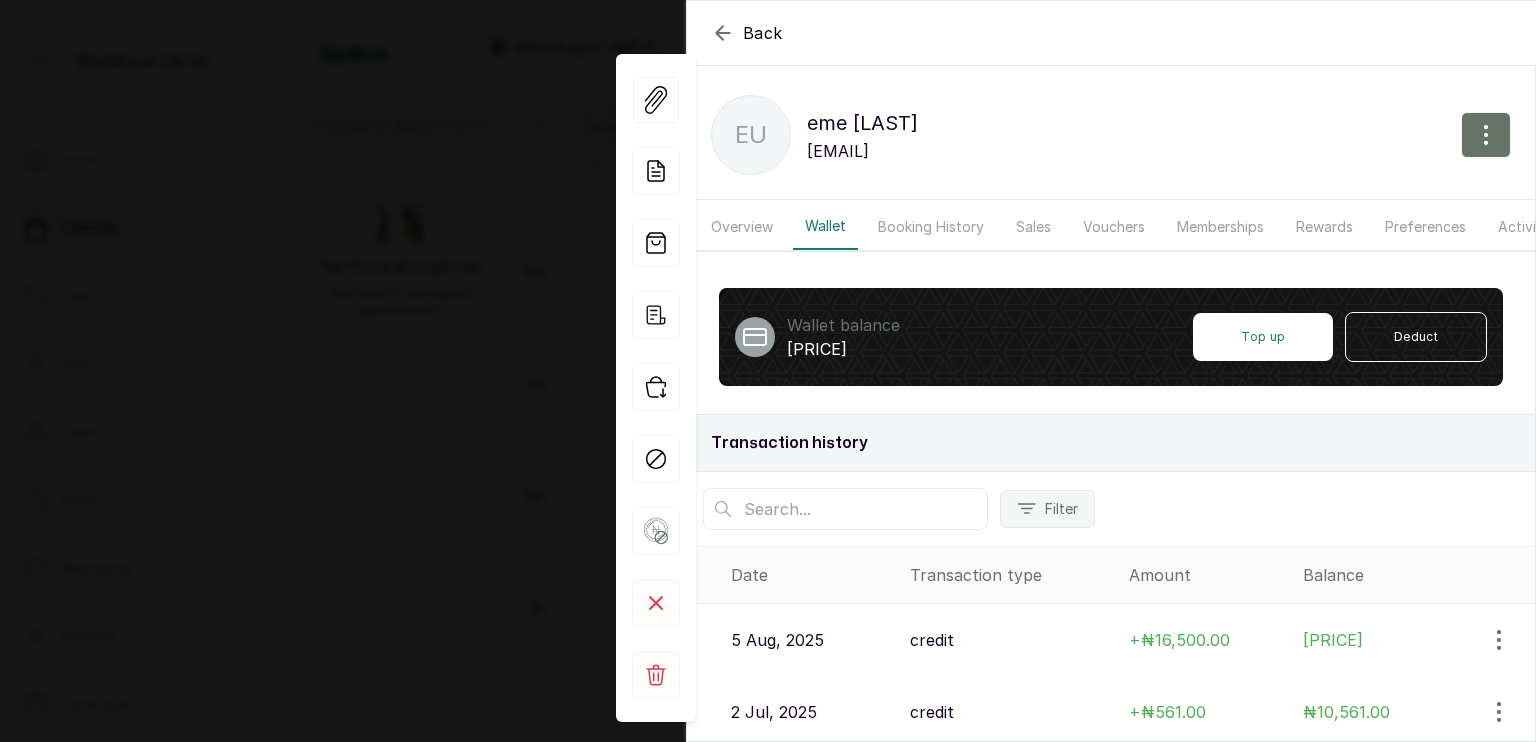 click on "Transaction history" at bounding box center (1111, 443) 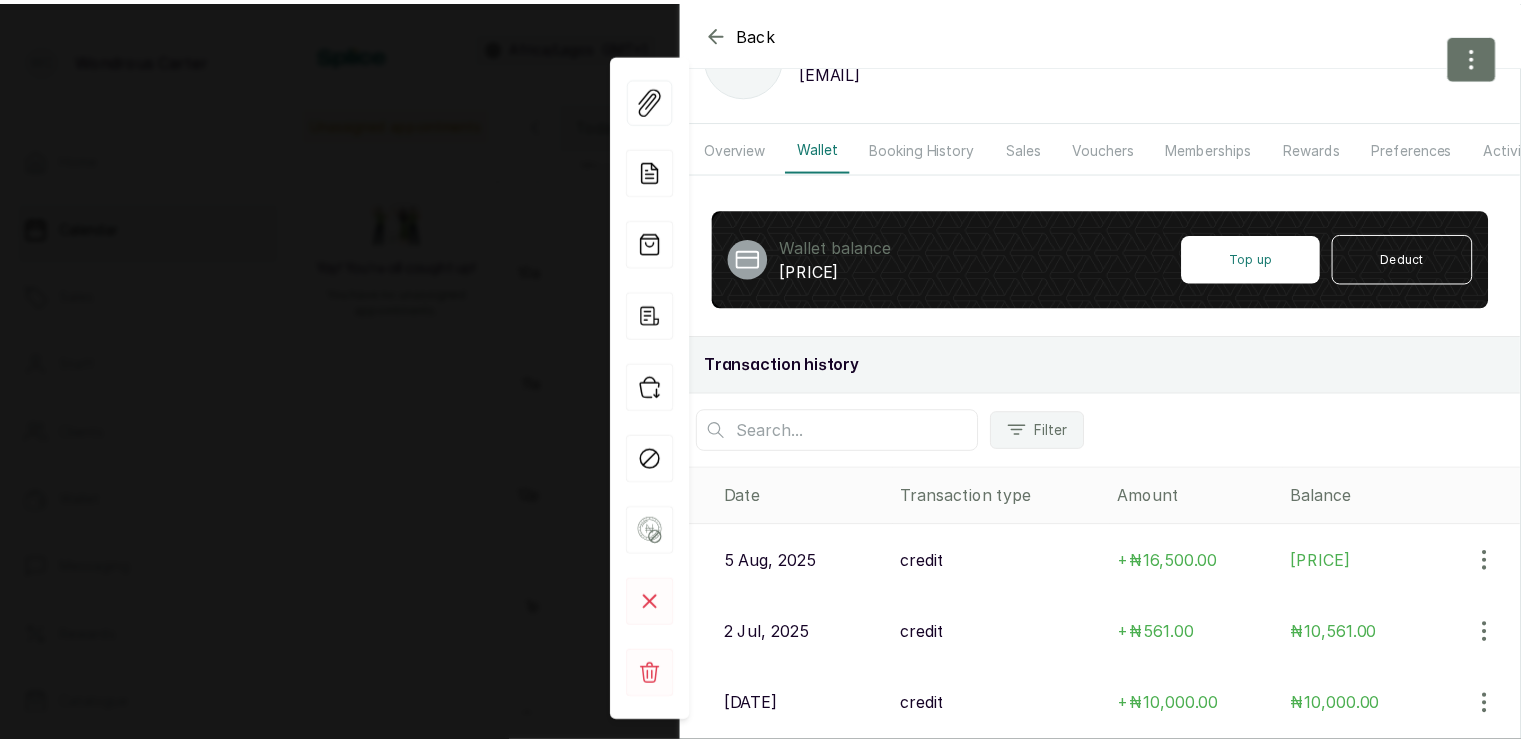scroll, scrollTop: 0, scrollLeft: 0, axis: both 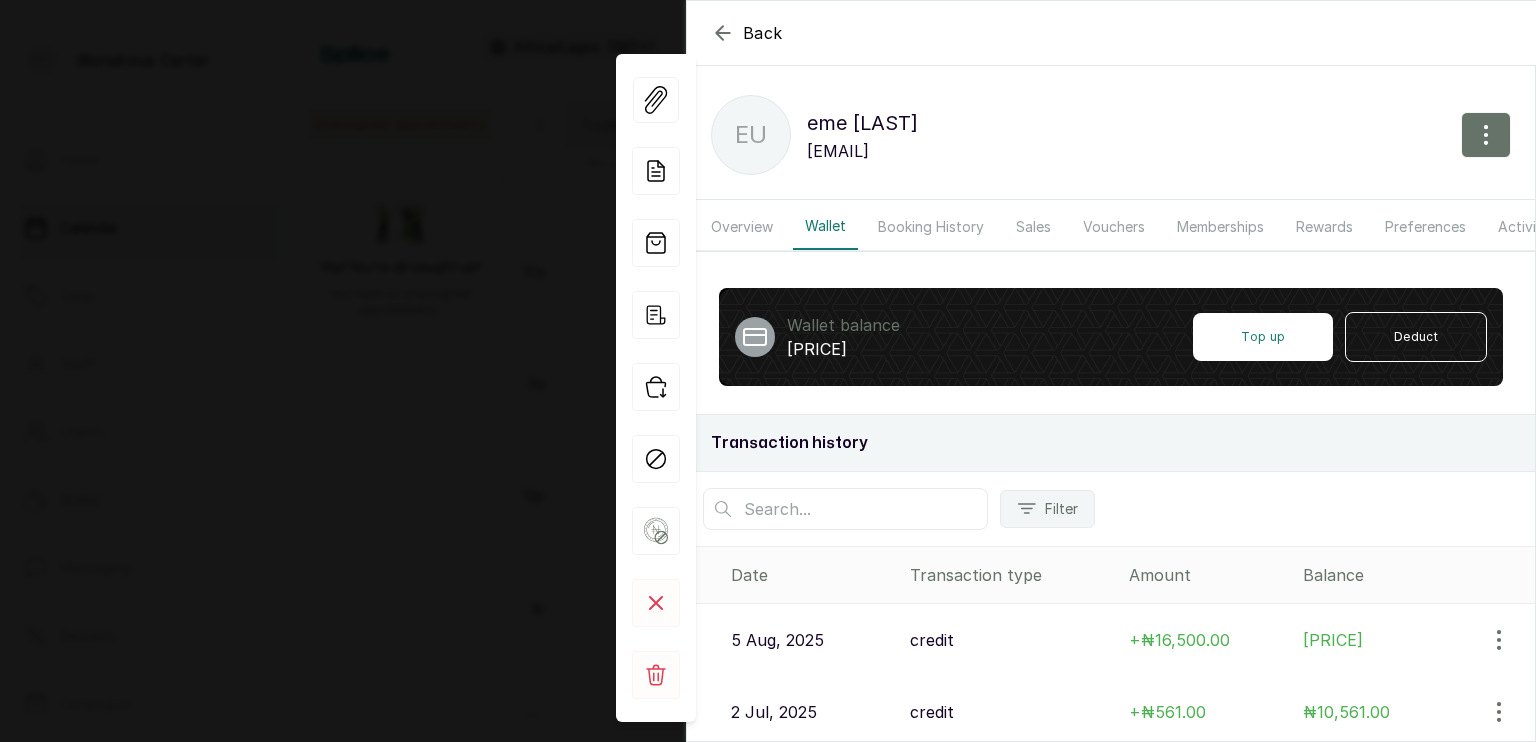 click 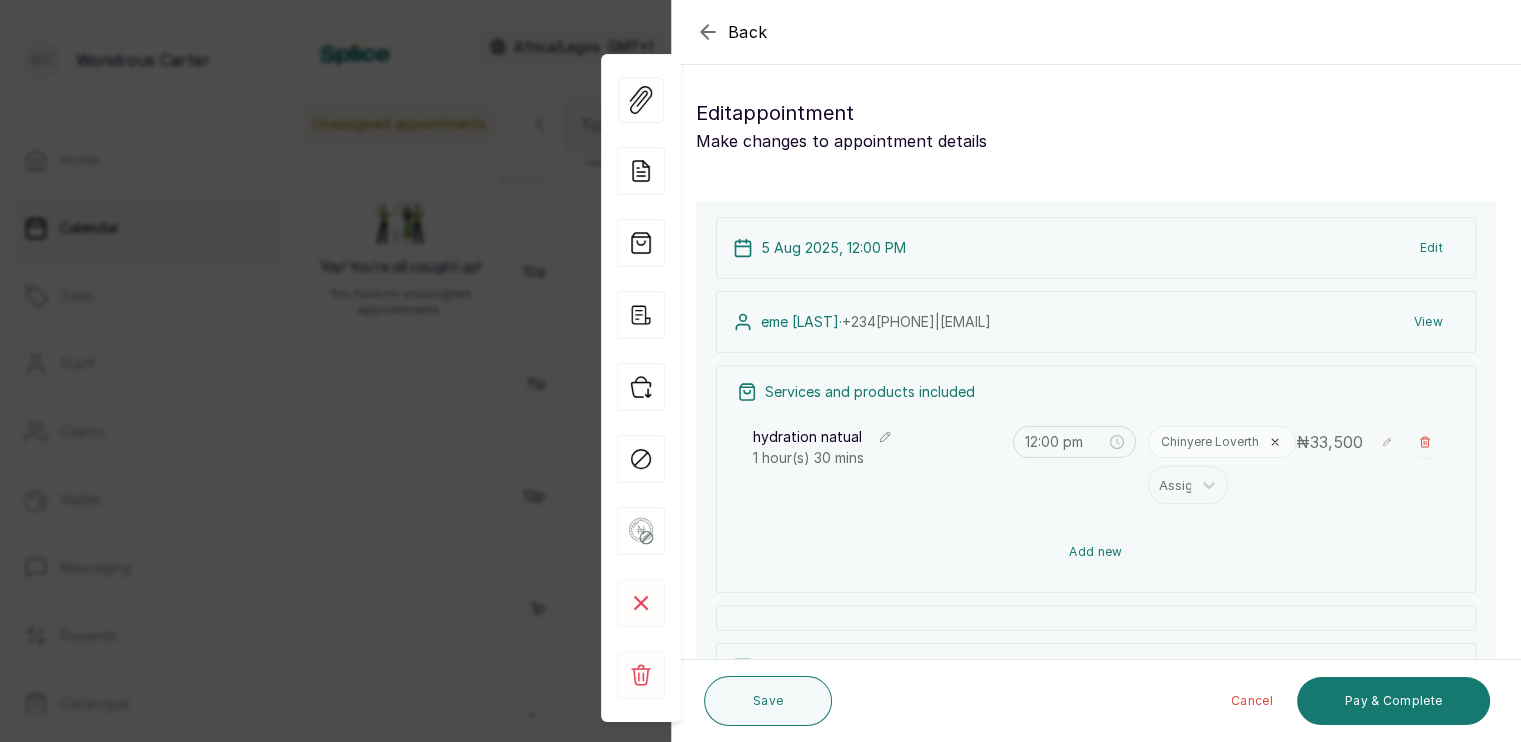 click on "Add new" at bounding box center [1096, 552] 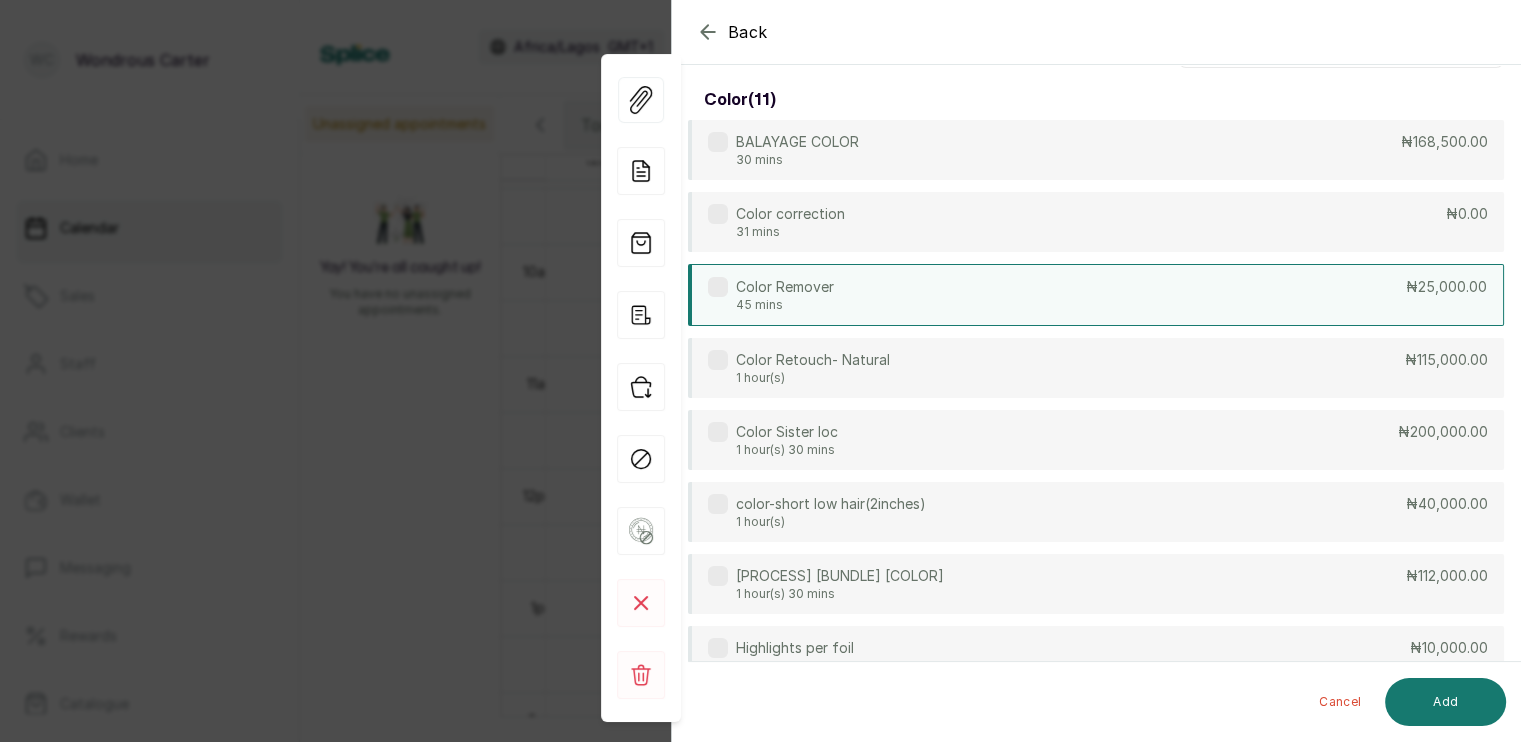 scroll, scrollTop: 0, scrollLeft: 0, axis: both 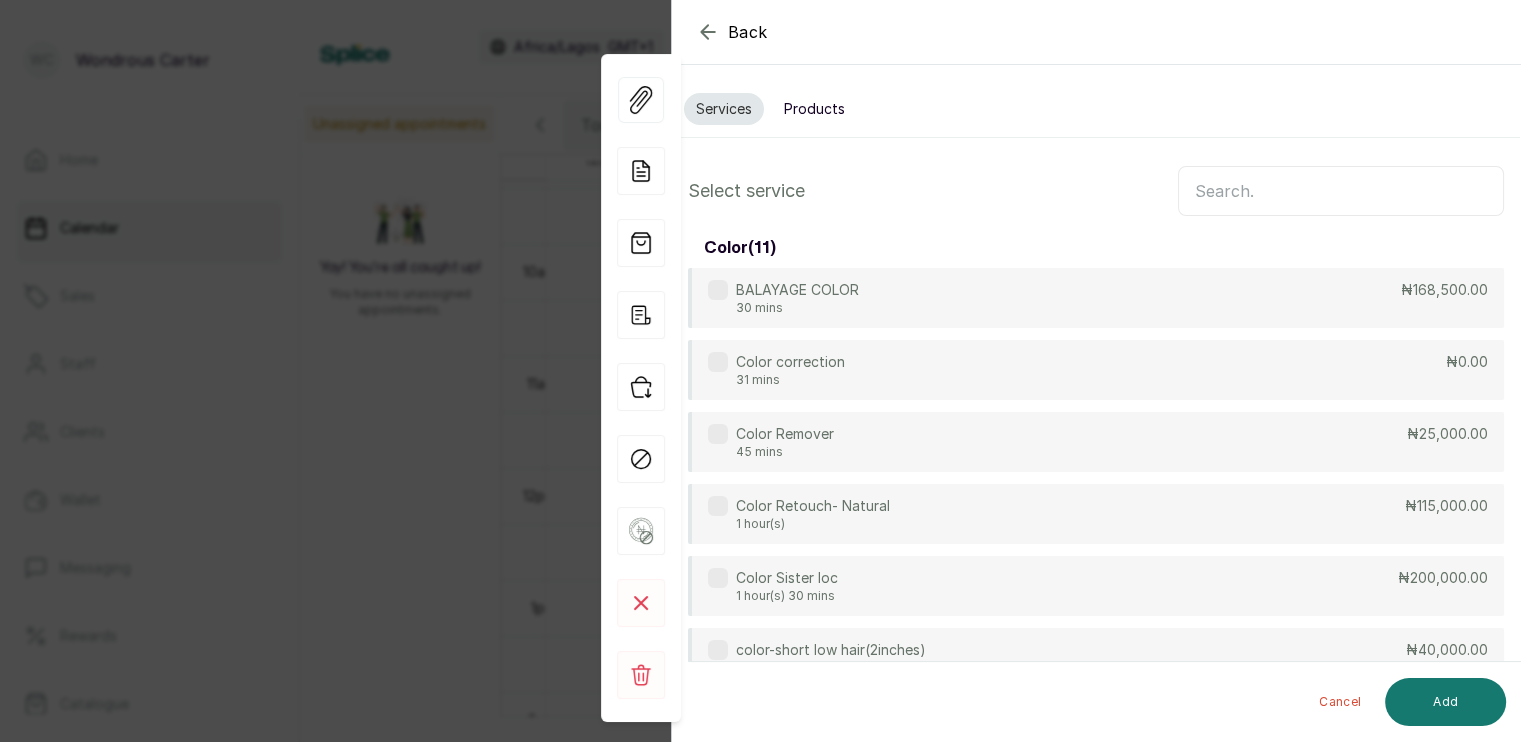 click at bounding box center [1341, 191] 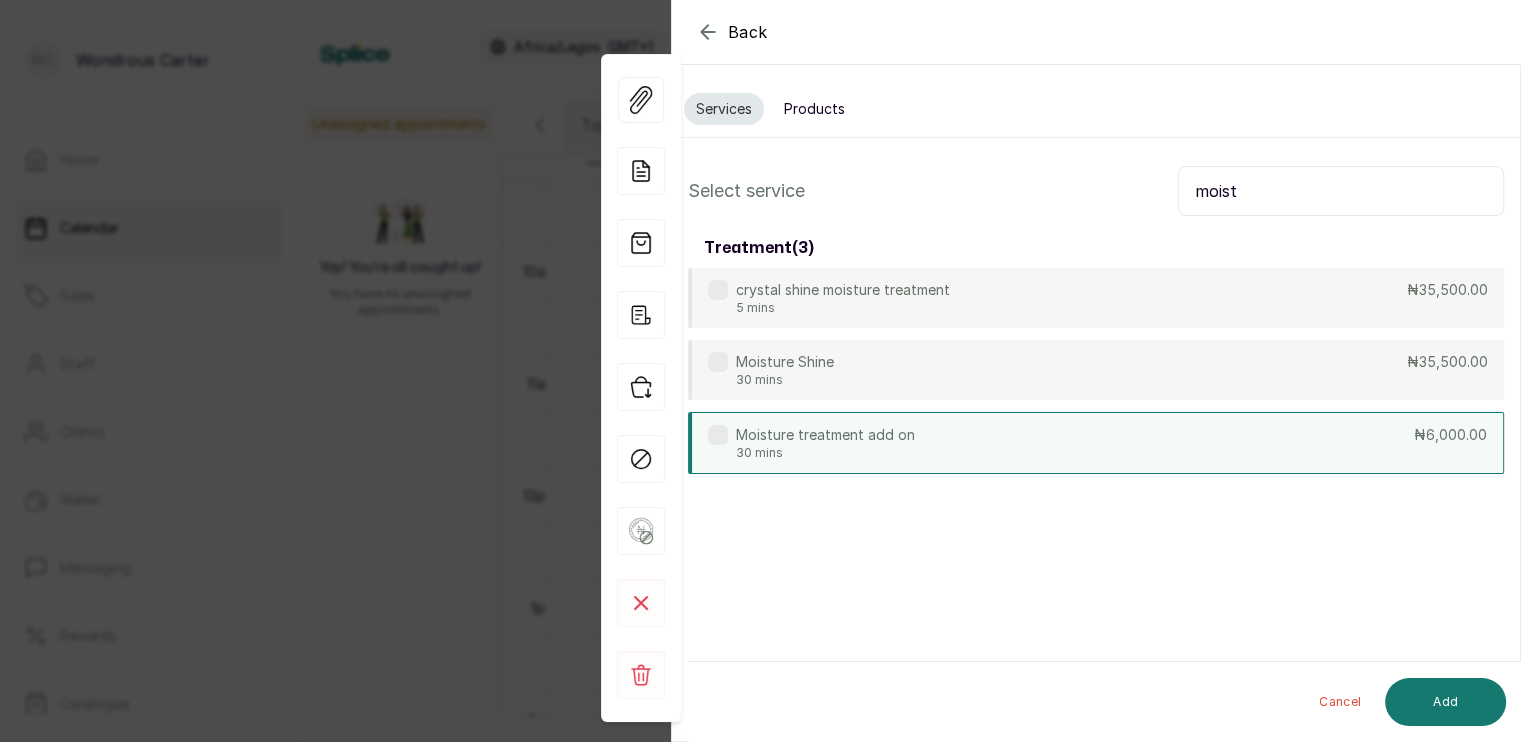 click on "Moisture treatment add on 30 mins ₦6,000.00" at bounding box center (1096, 443) 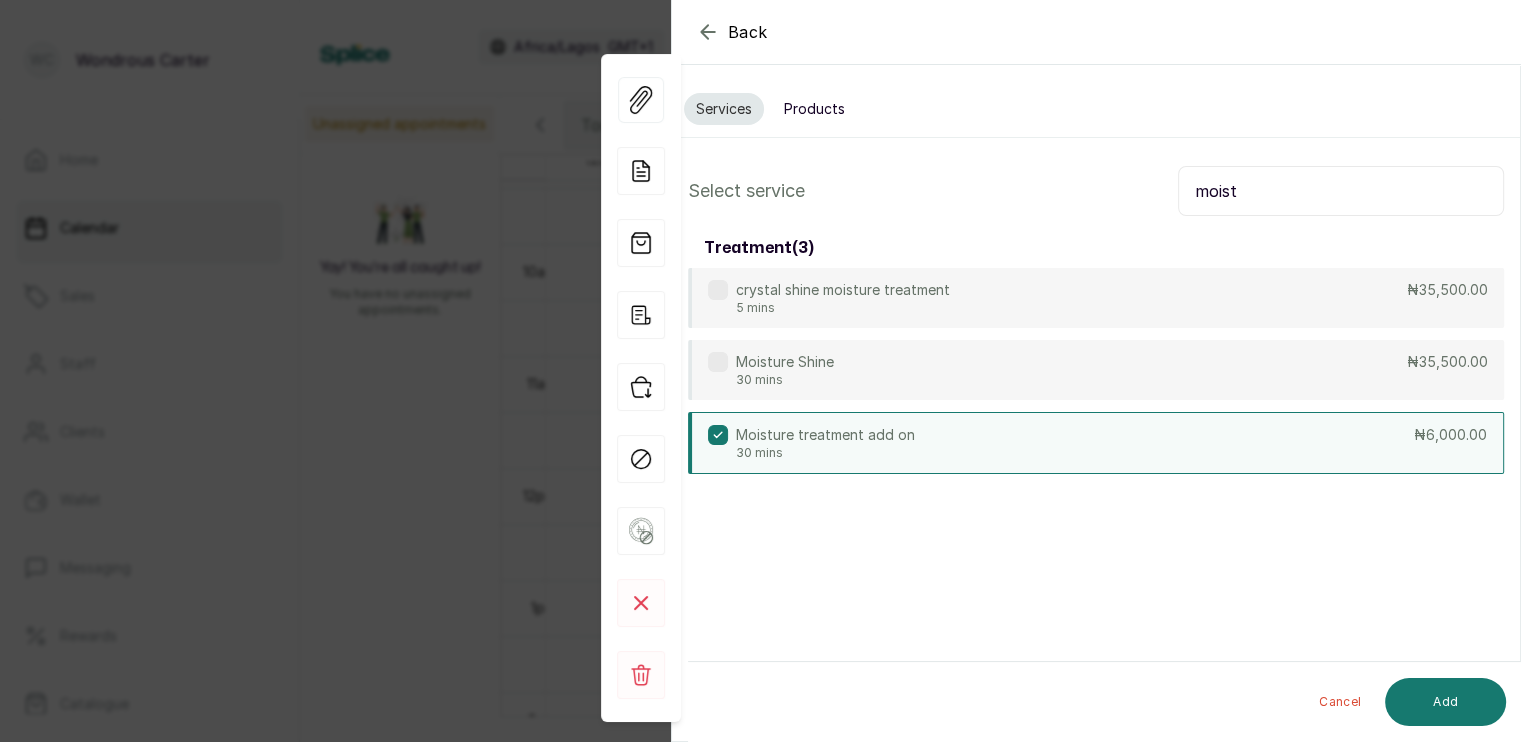 click on "moist" at bounding box center [1341, 191] 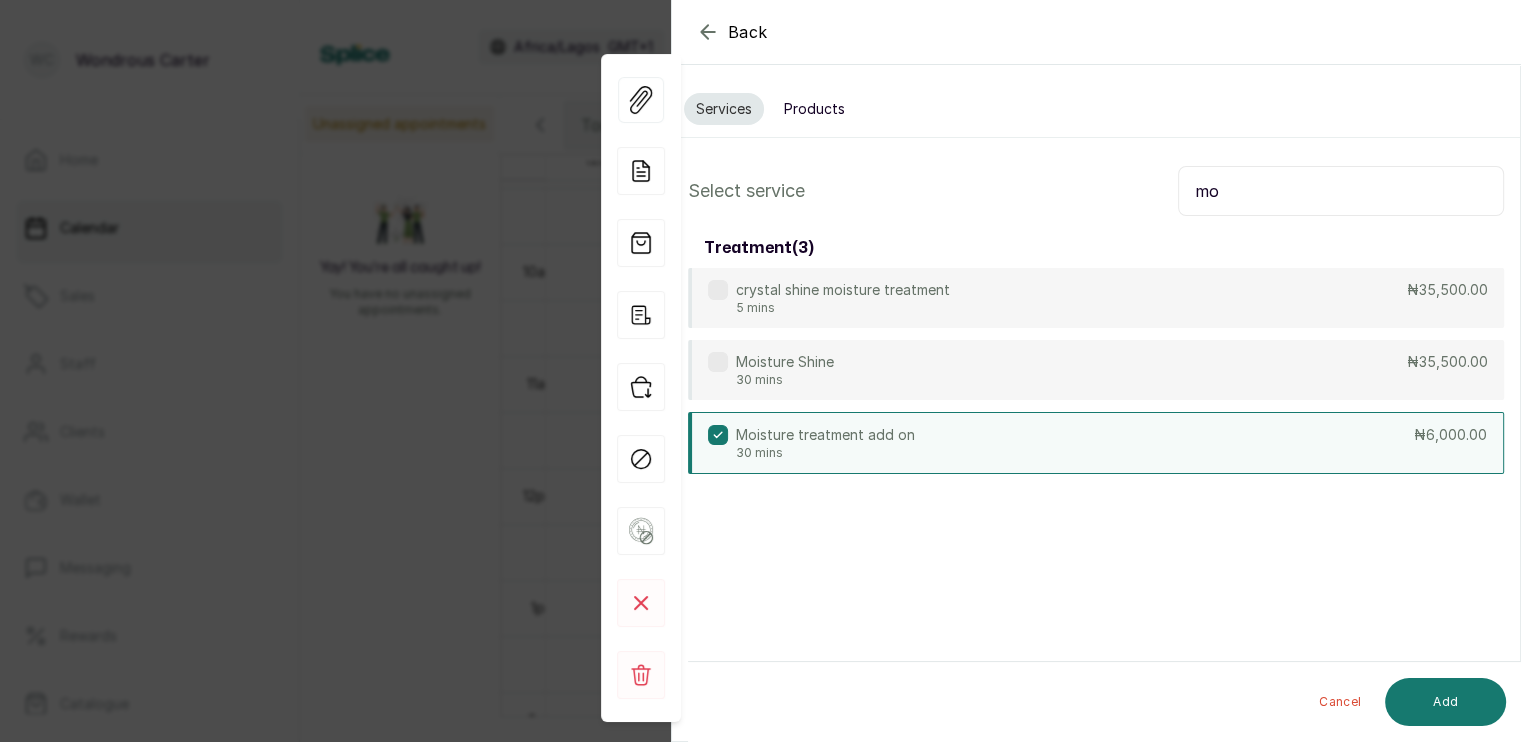 type on "m" 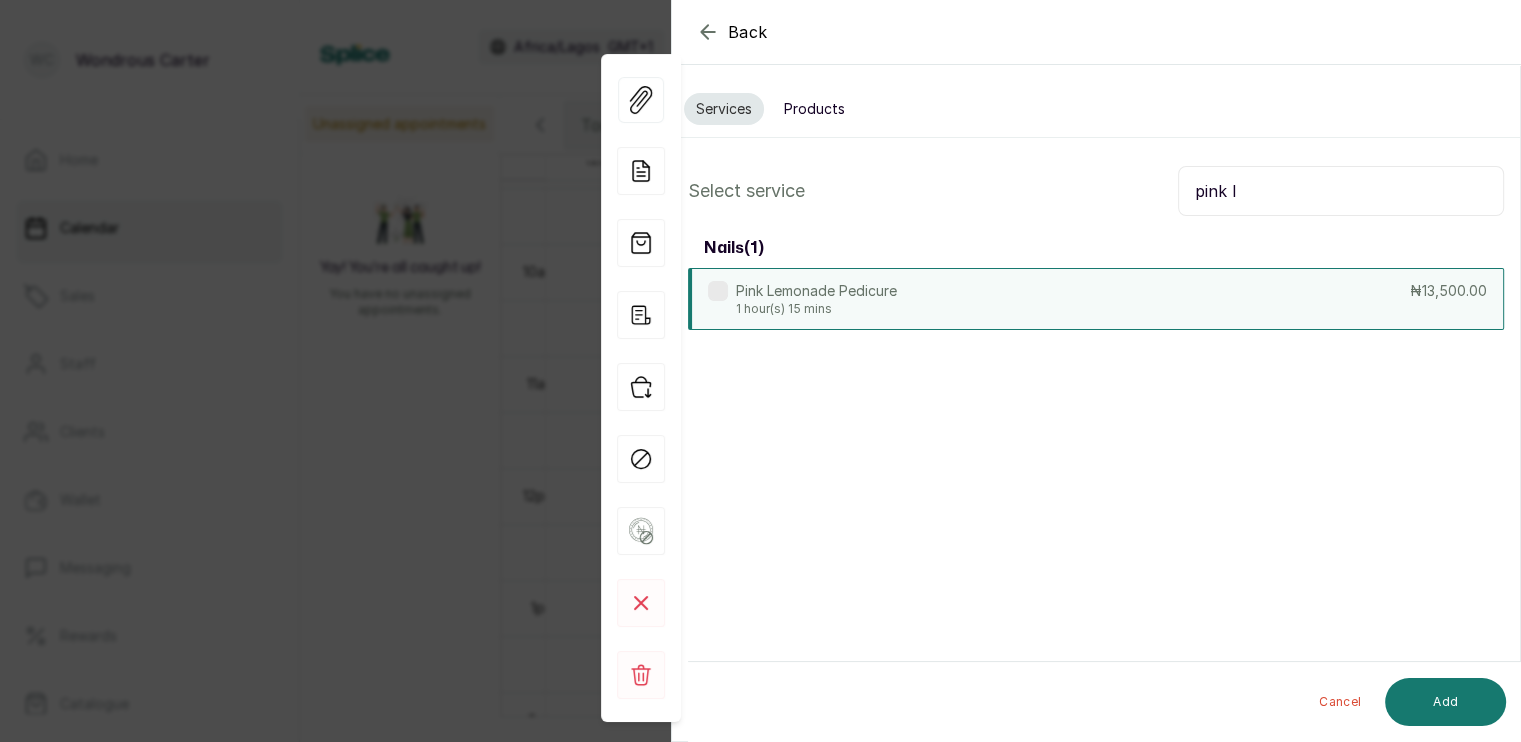 type on "pink l" 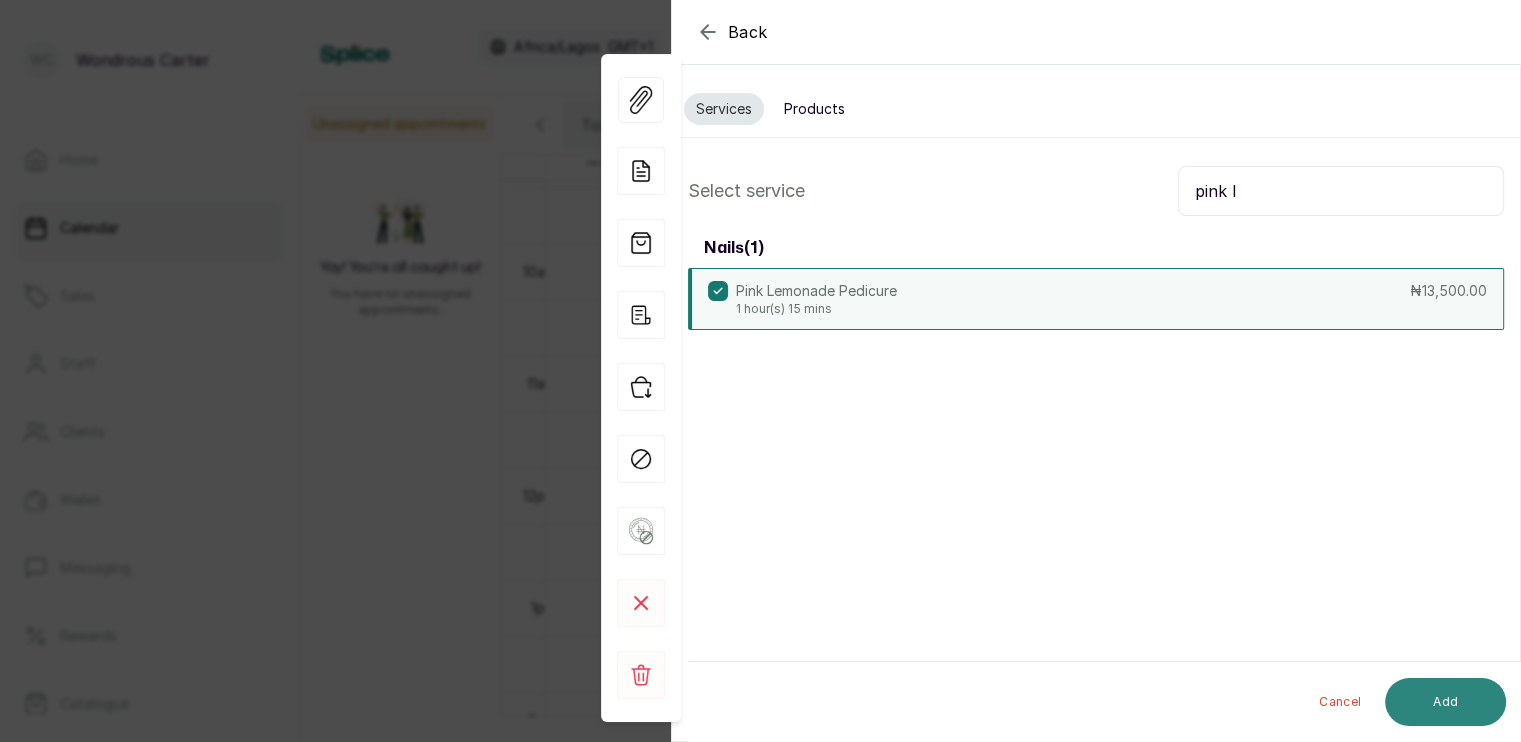 click on "Add" at bounding box center [1445, 702] 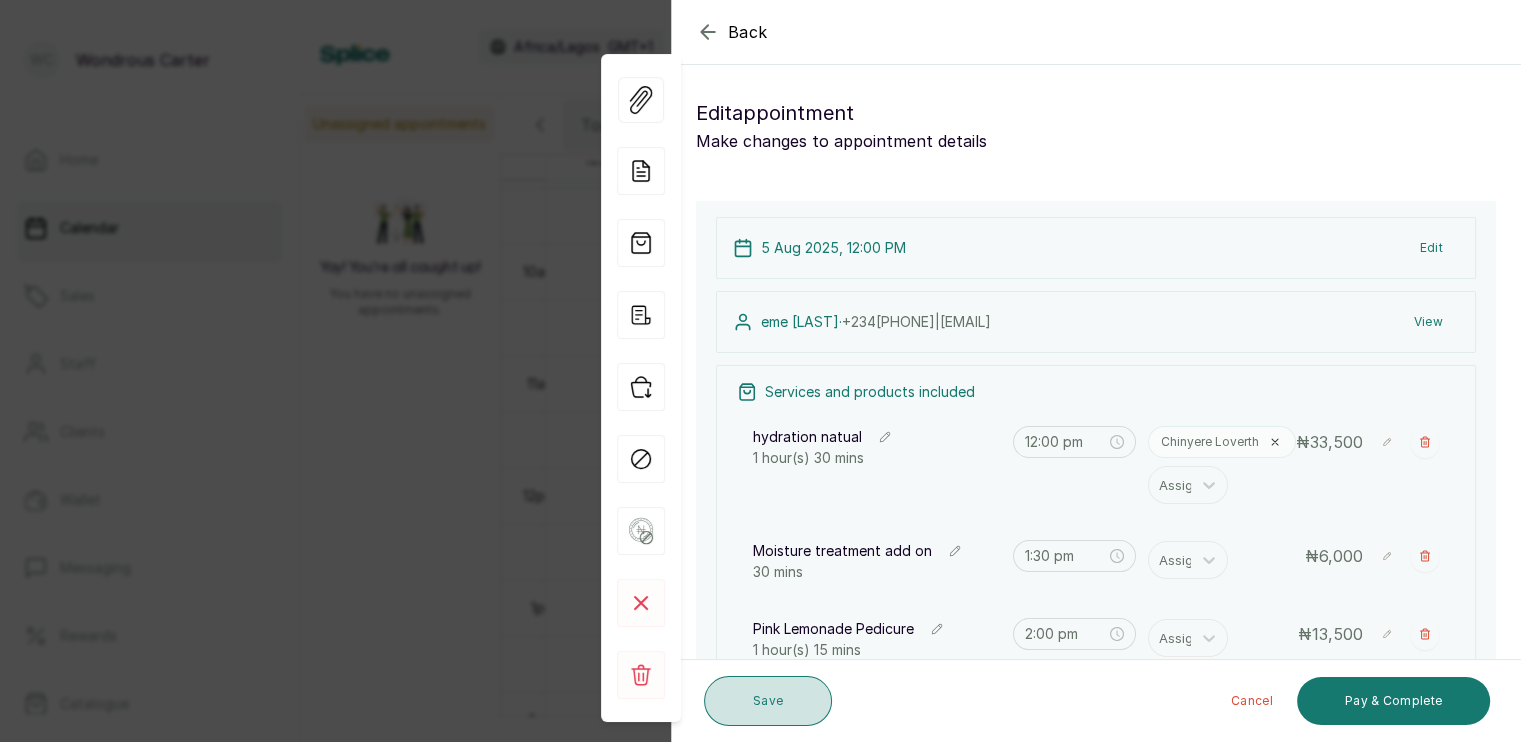 click on "Save" at bounding box center (768, 701) 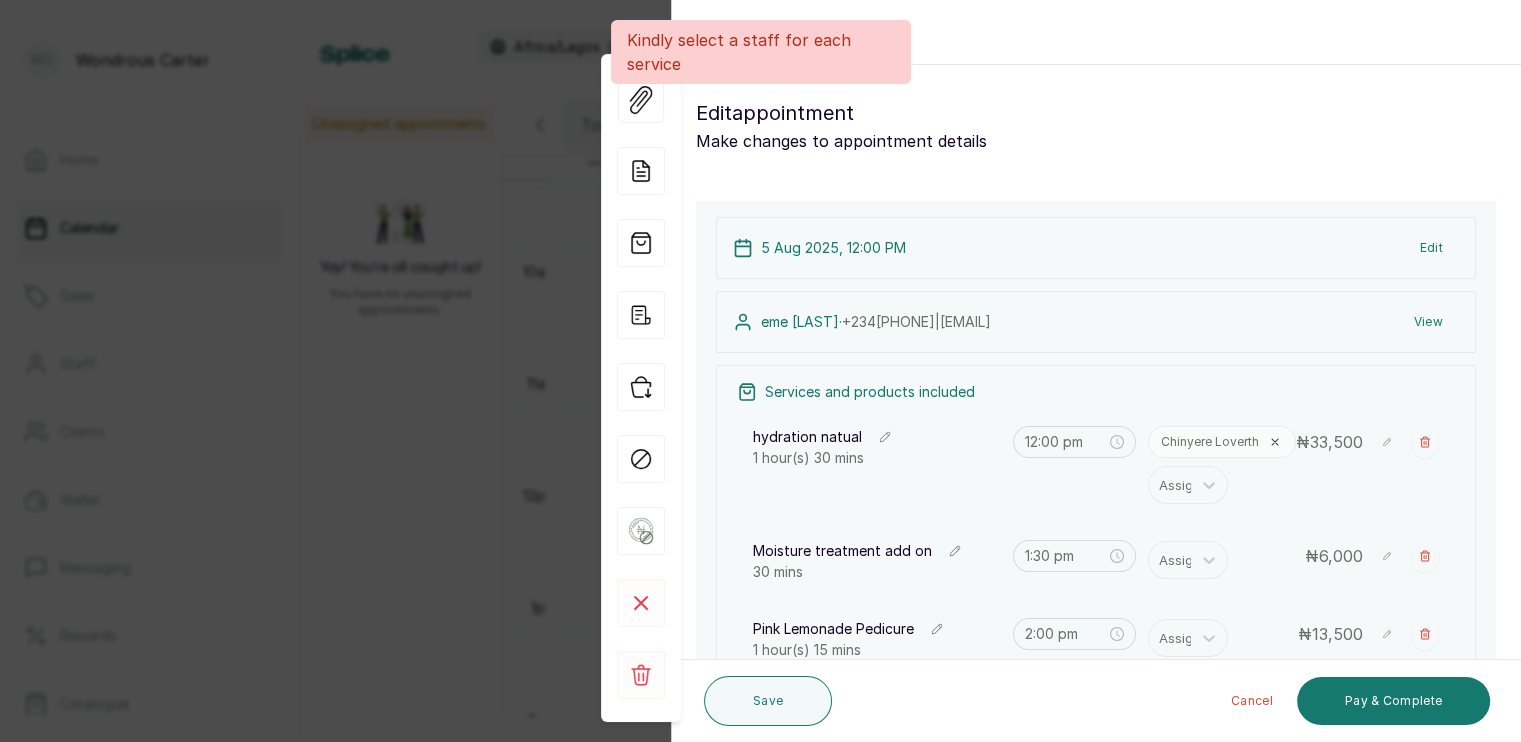 scroll, scrollTop: 128, scrollLeft: 0, axis: vertical 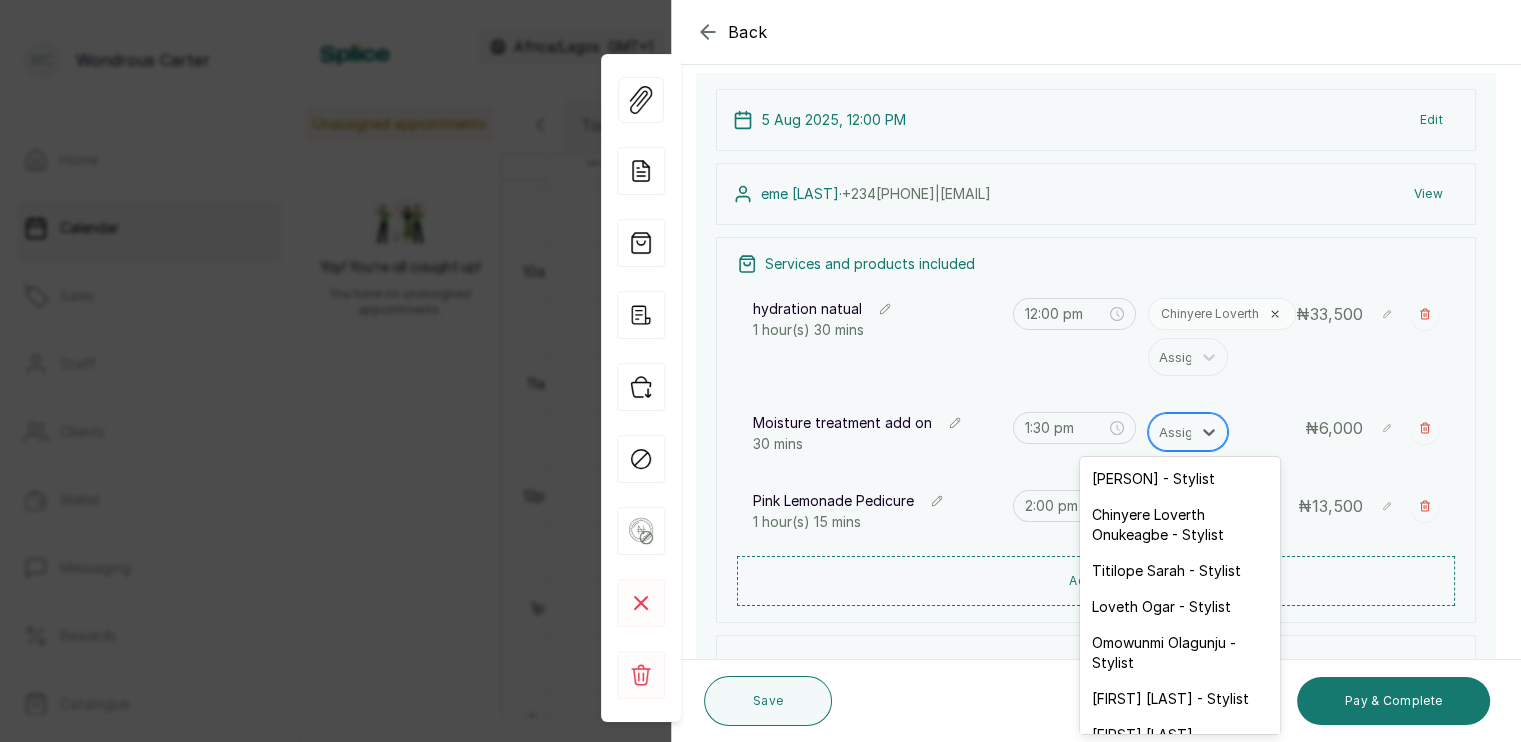 click at bounding box center [1180, 432] 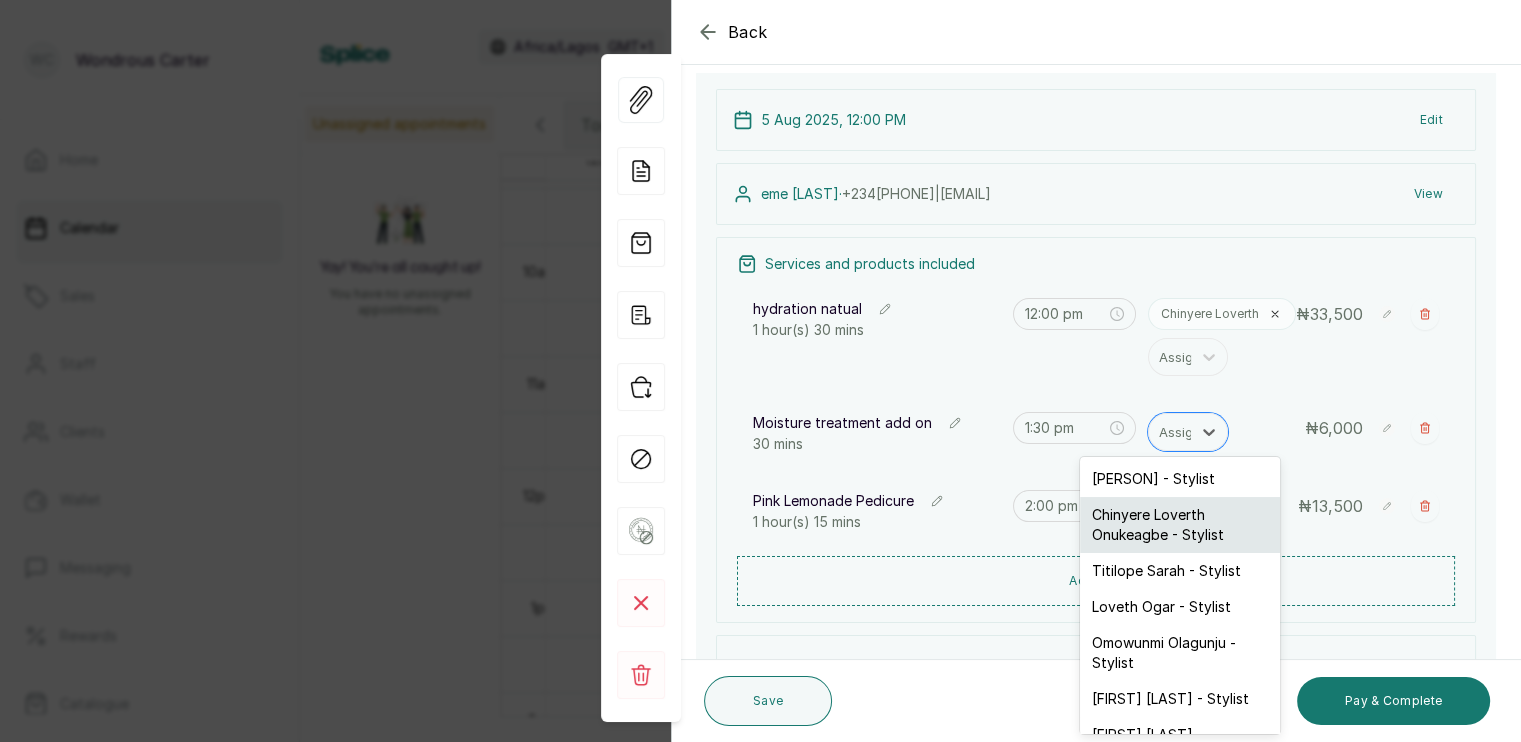click on "Chinyere Loverth 		 Onukeagbe - Stylist" at bounding box center (1180, 525) 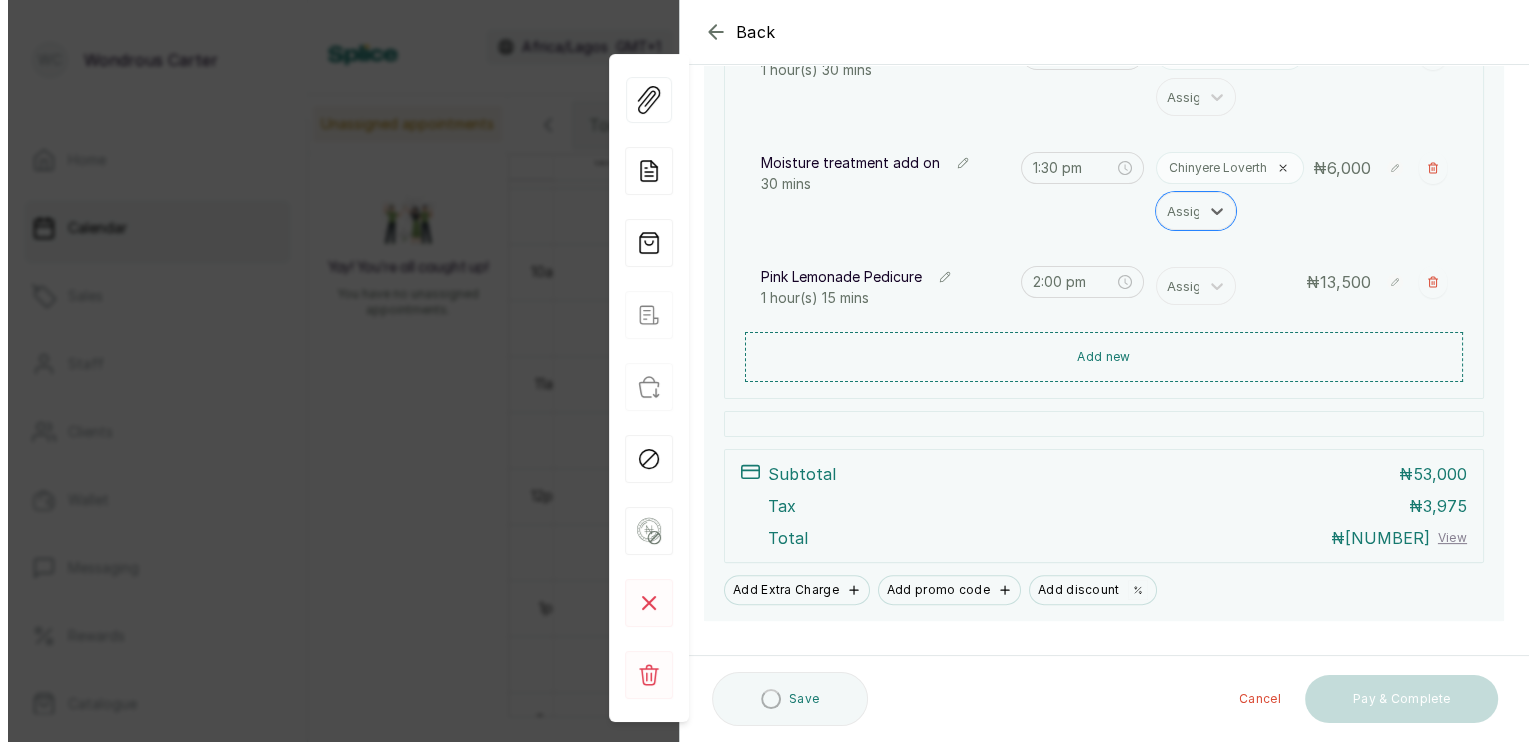 scroll, scrollTop: 396, scrollLeft: 0, axis: vertical 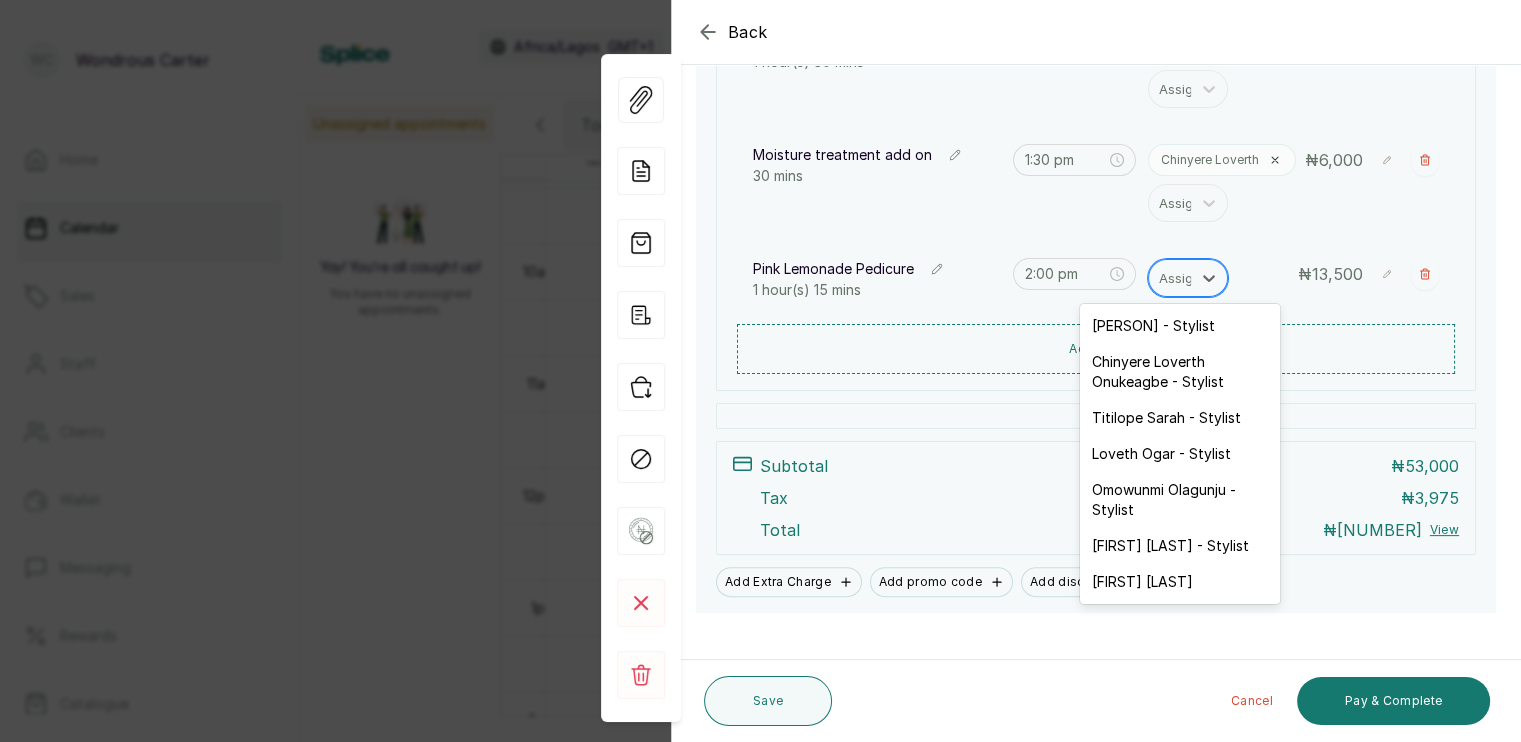 click on "Assign" at bounding box center [1170, 278] 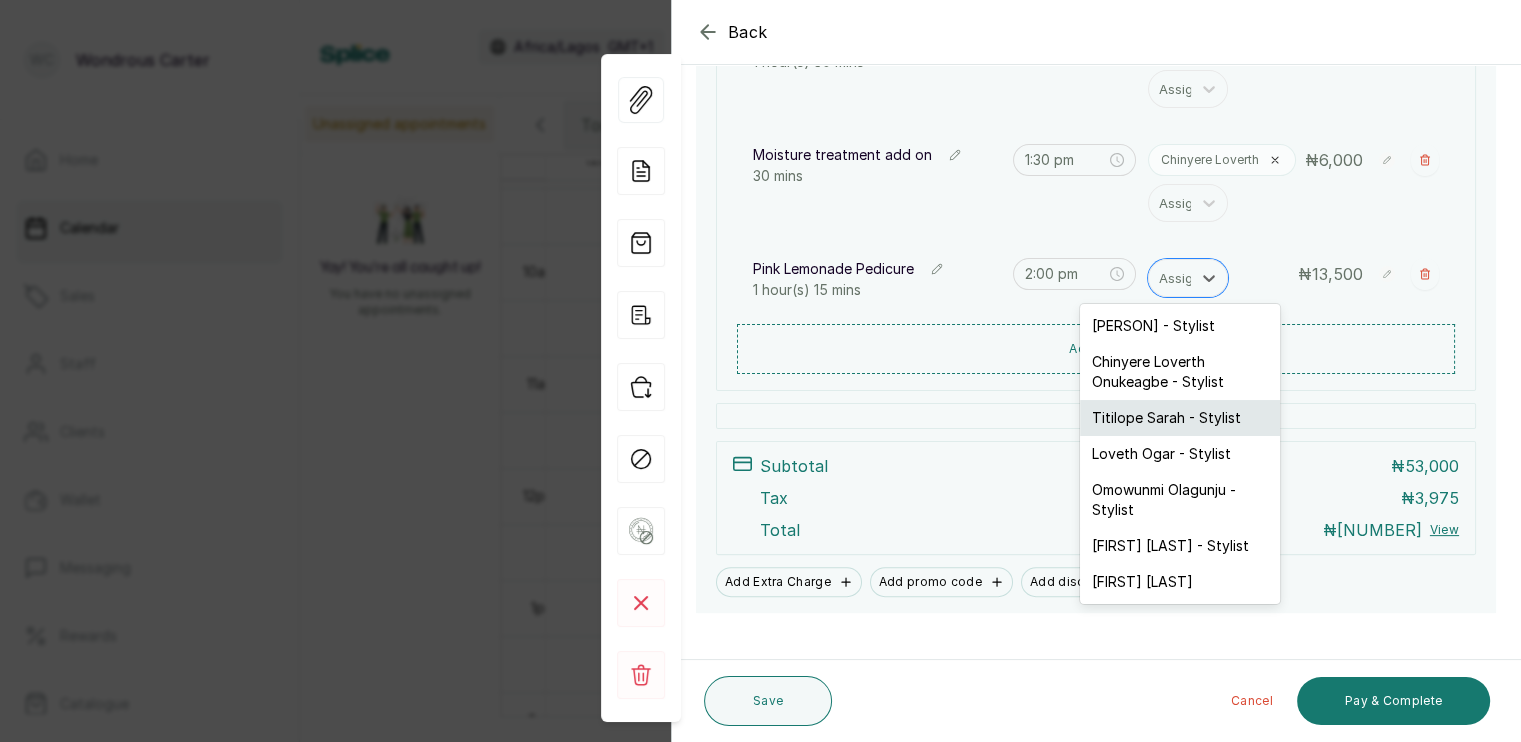 click on "Titilope Sarah - Stylist" at bounding box center [1180, 418] 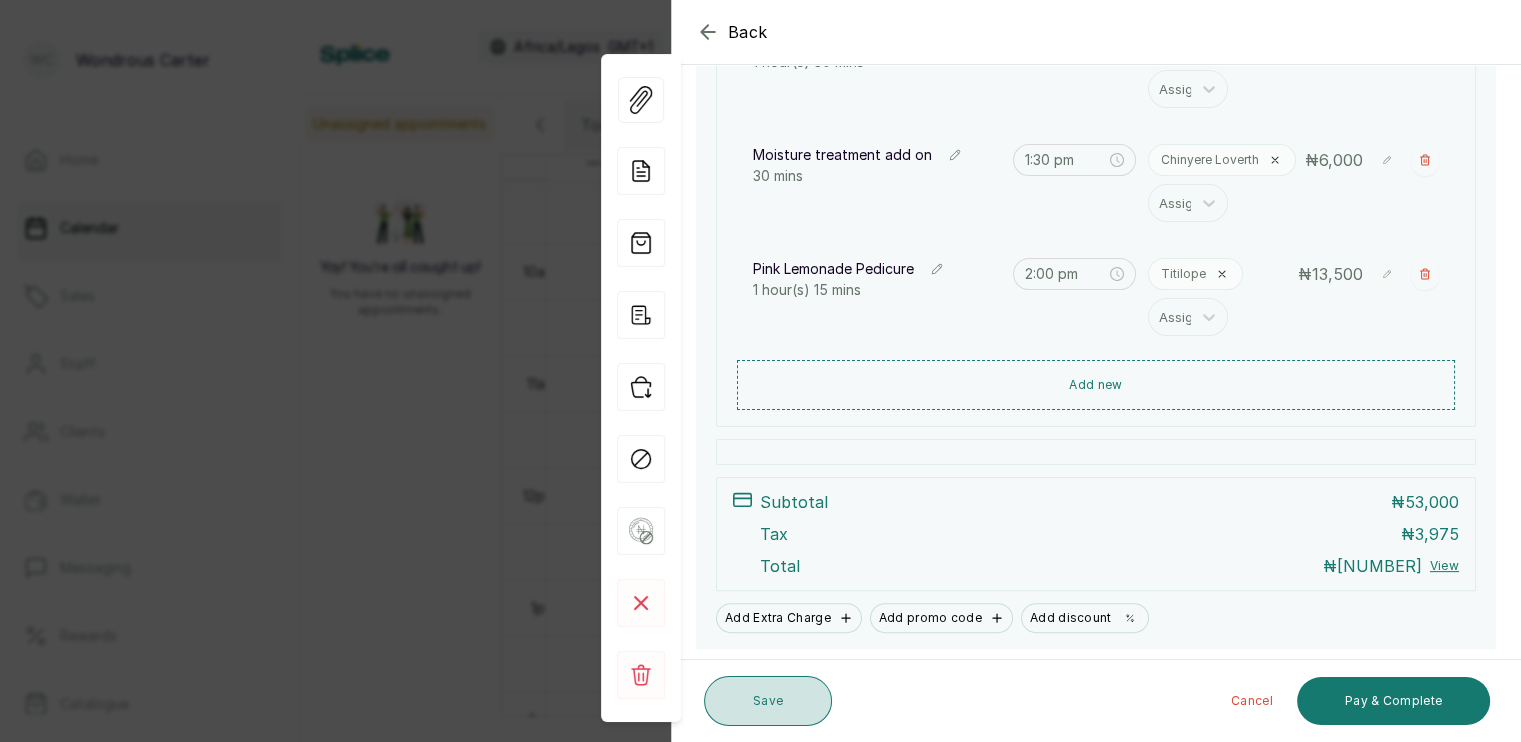 click on "Save" at bounding box center (768, 701) 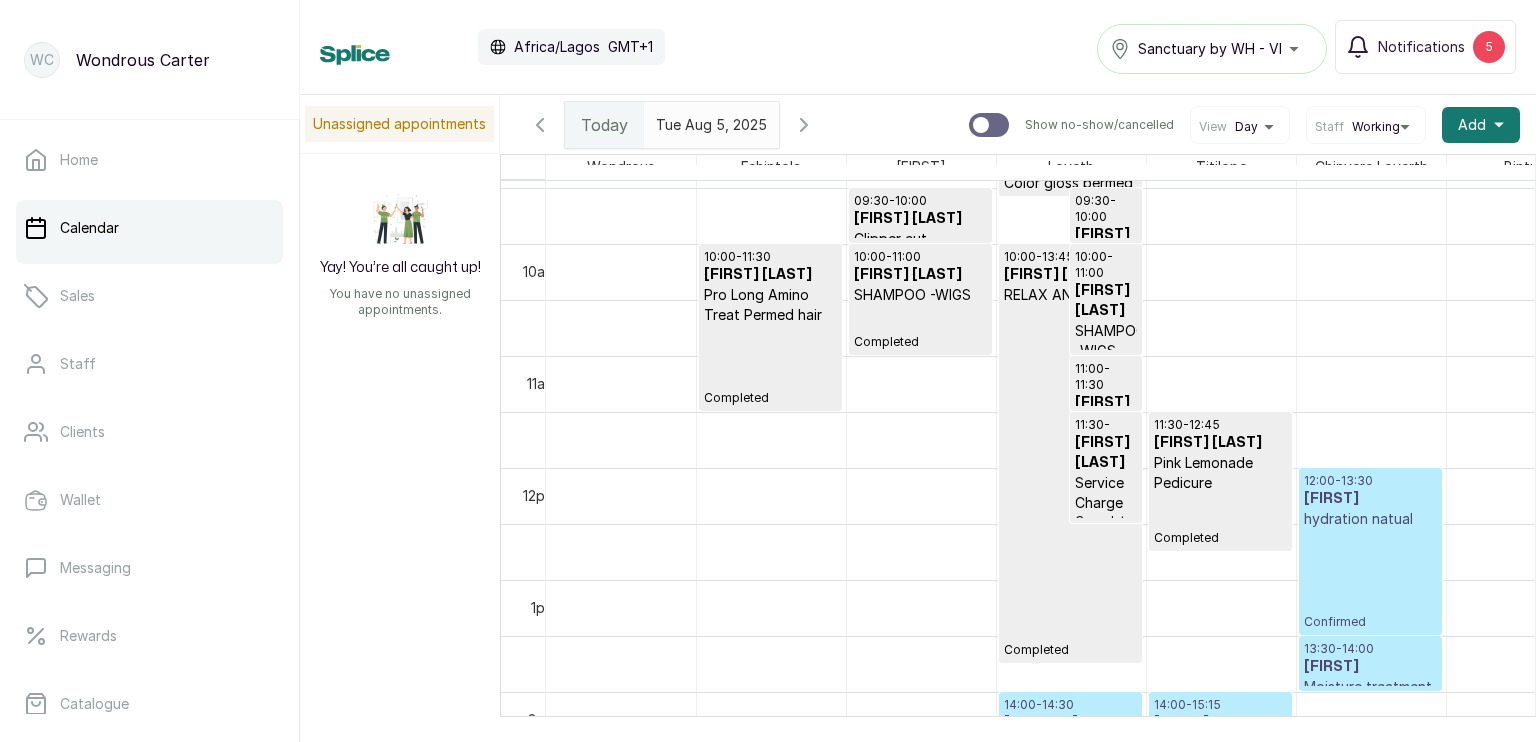 scroll, scrollTop: 1213, scrollLeft: 0, axis: vertical 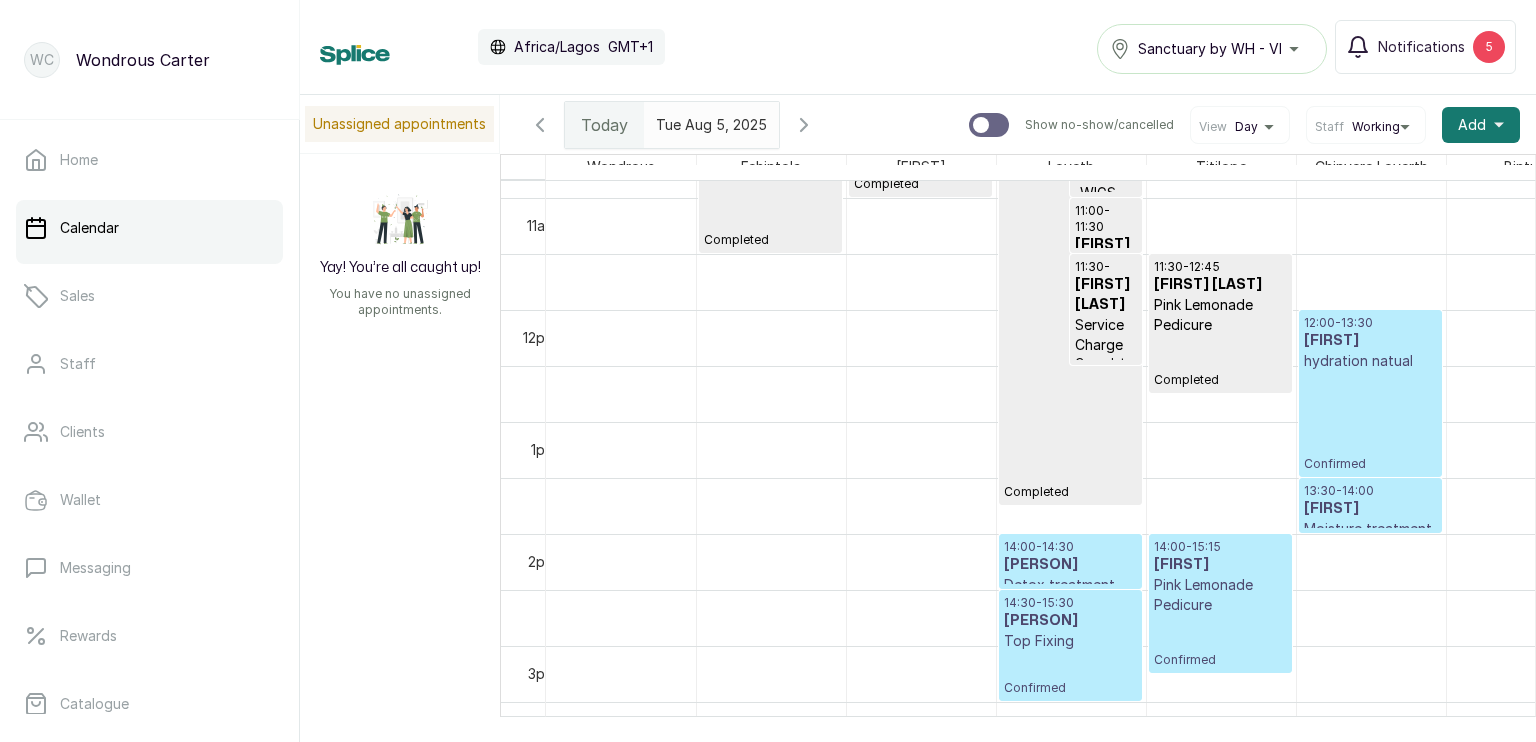 click on "12:00  -  13:30 eme udom hydration natual Confirmed" at bounding box center [1370, 393] 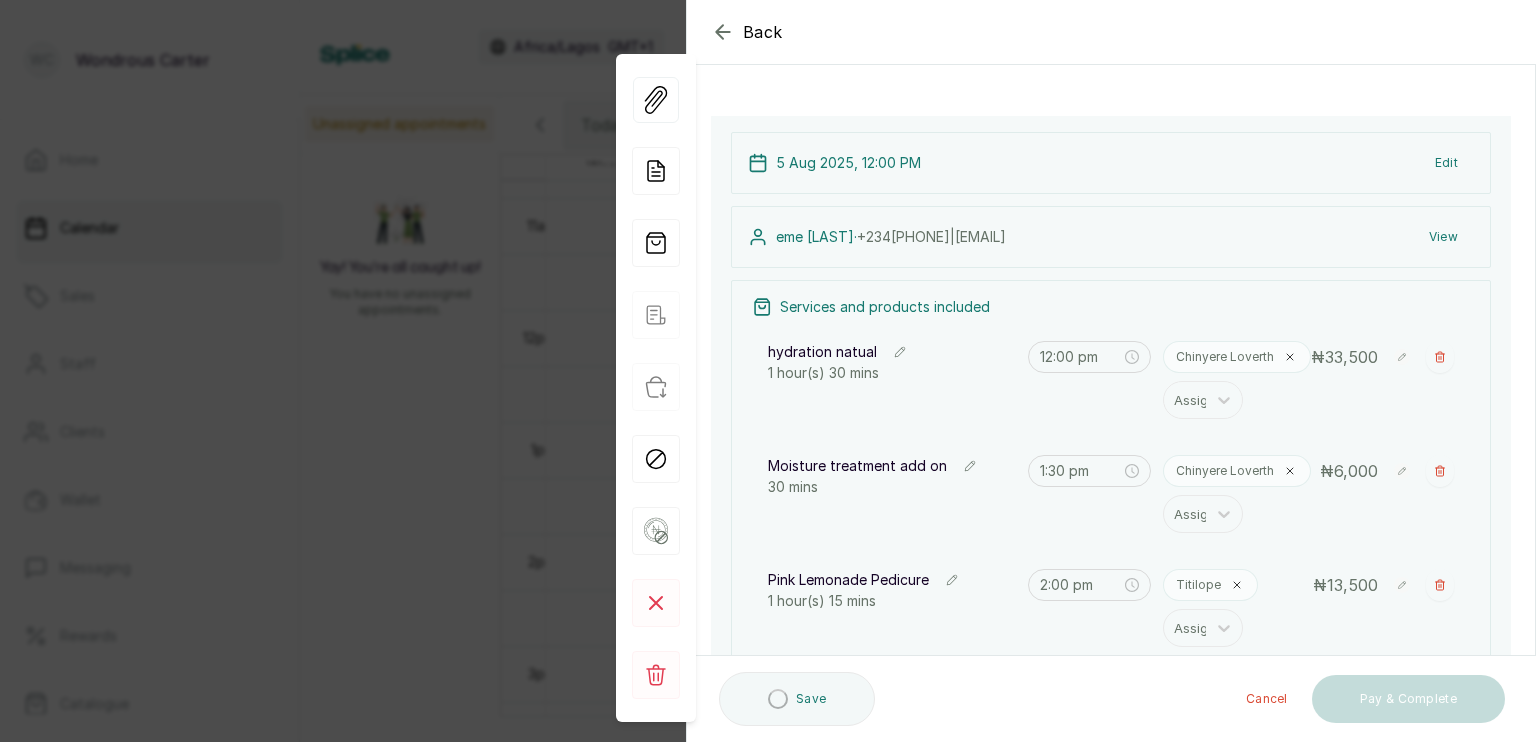 scroll, scrollTop: 84, scrollLeft: 0, axis: vertical 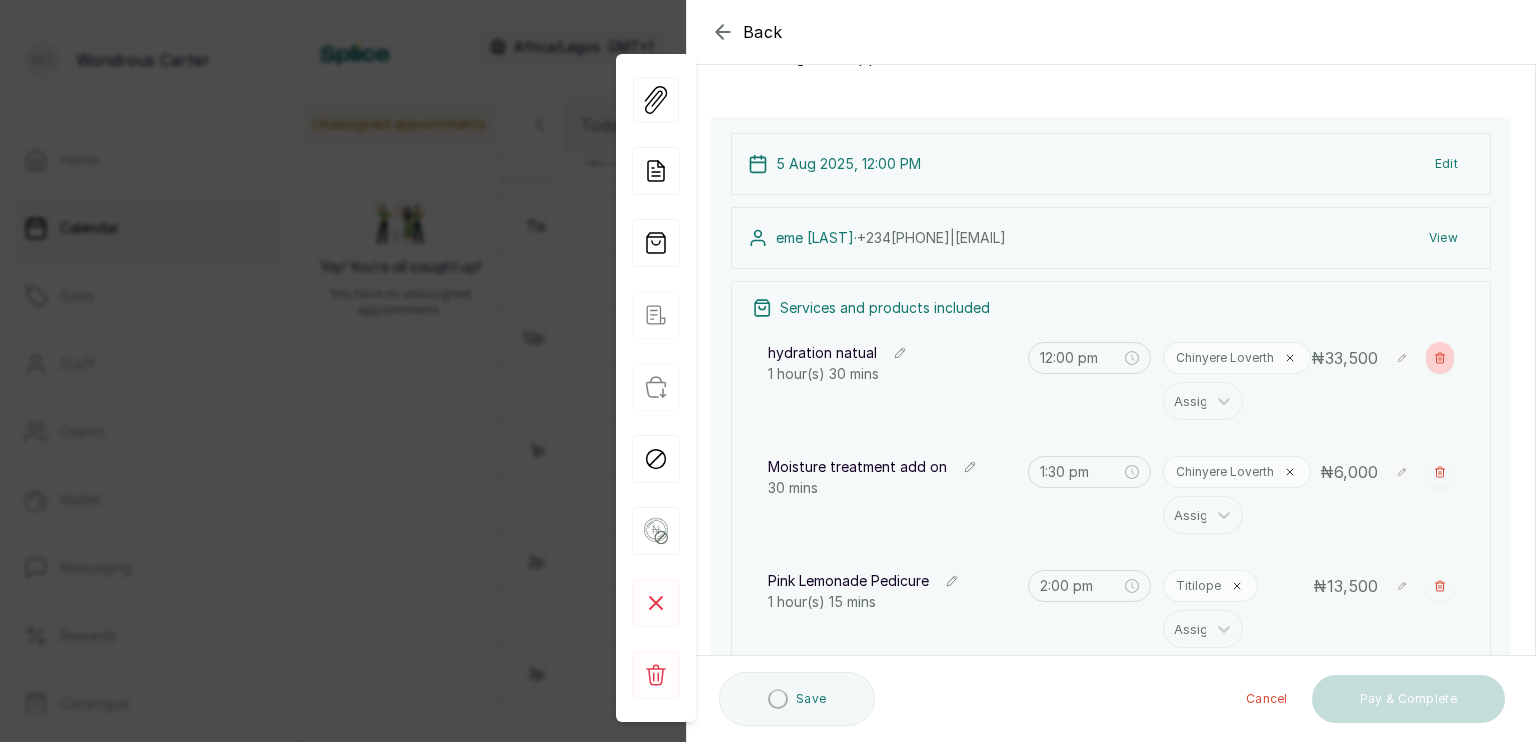 click on "Show no-show/cancelled" at bounding box center [1440, 358] 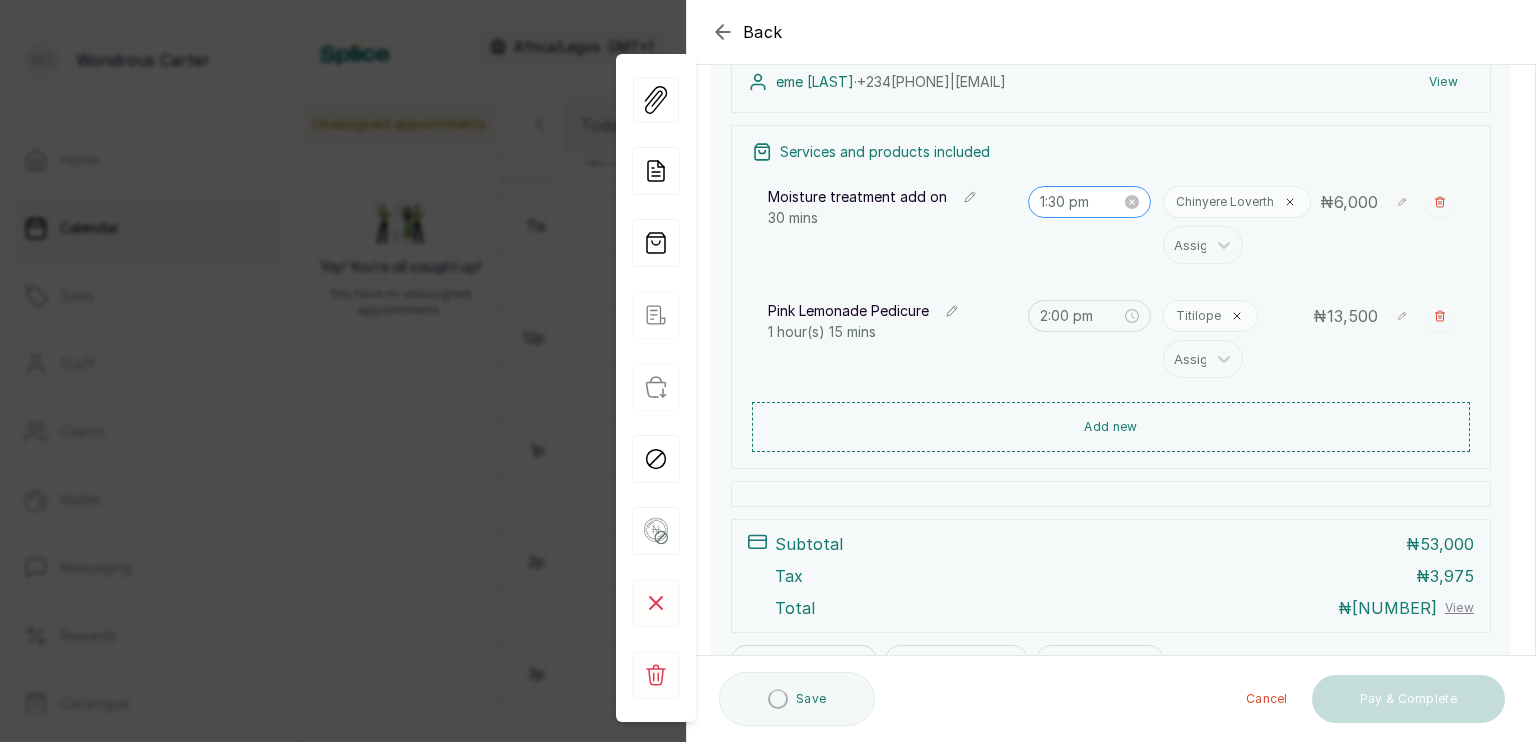 scroll, scrollTop: 243, scrollLeft: 0, axis: vertical 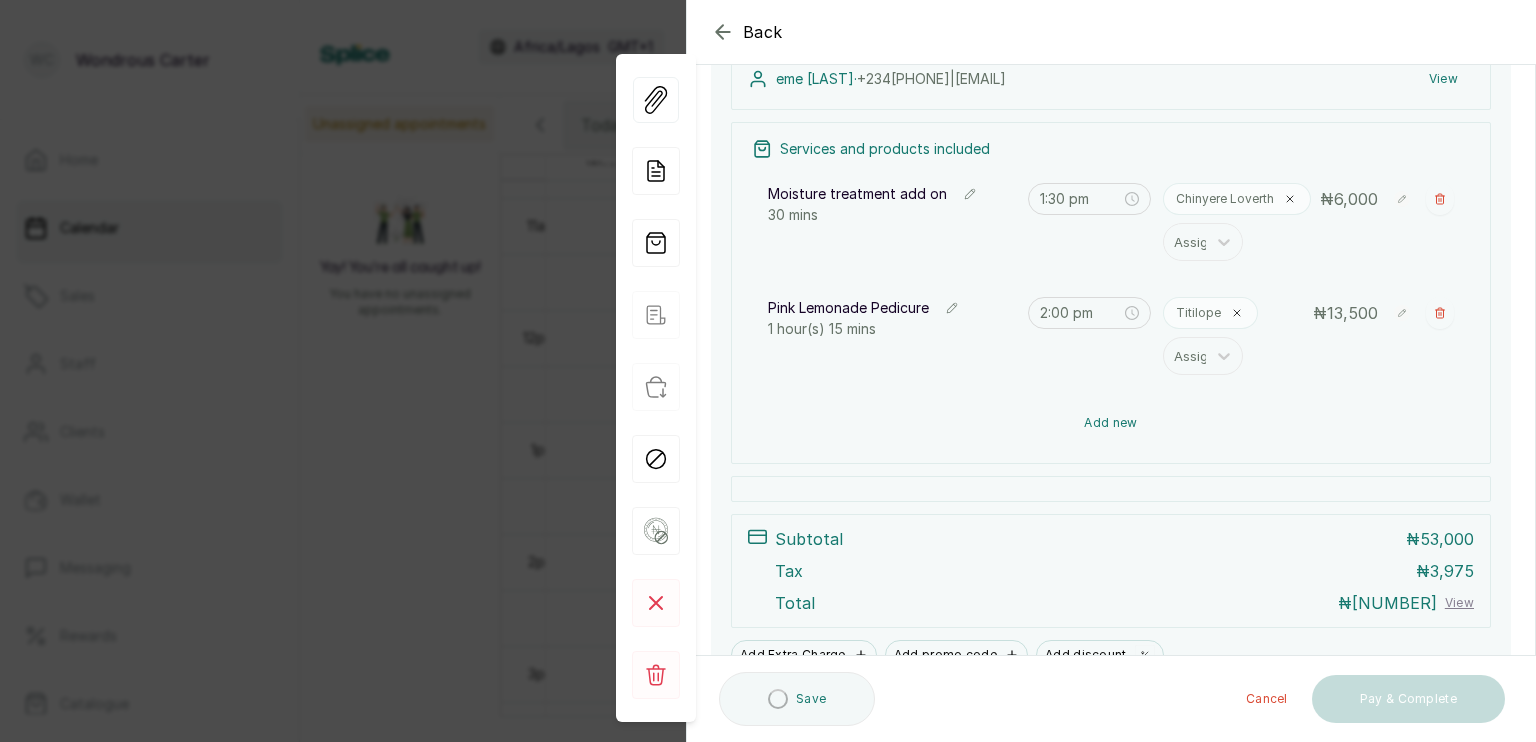 click on "Add new" at bounding box center (1111, 423) 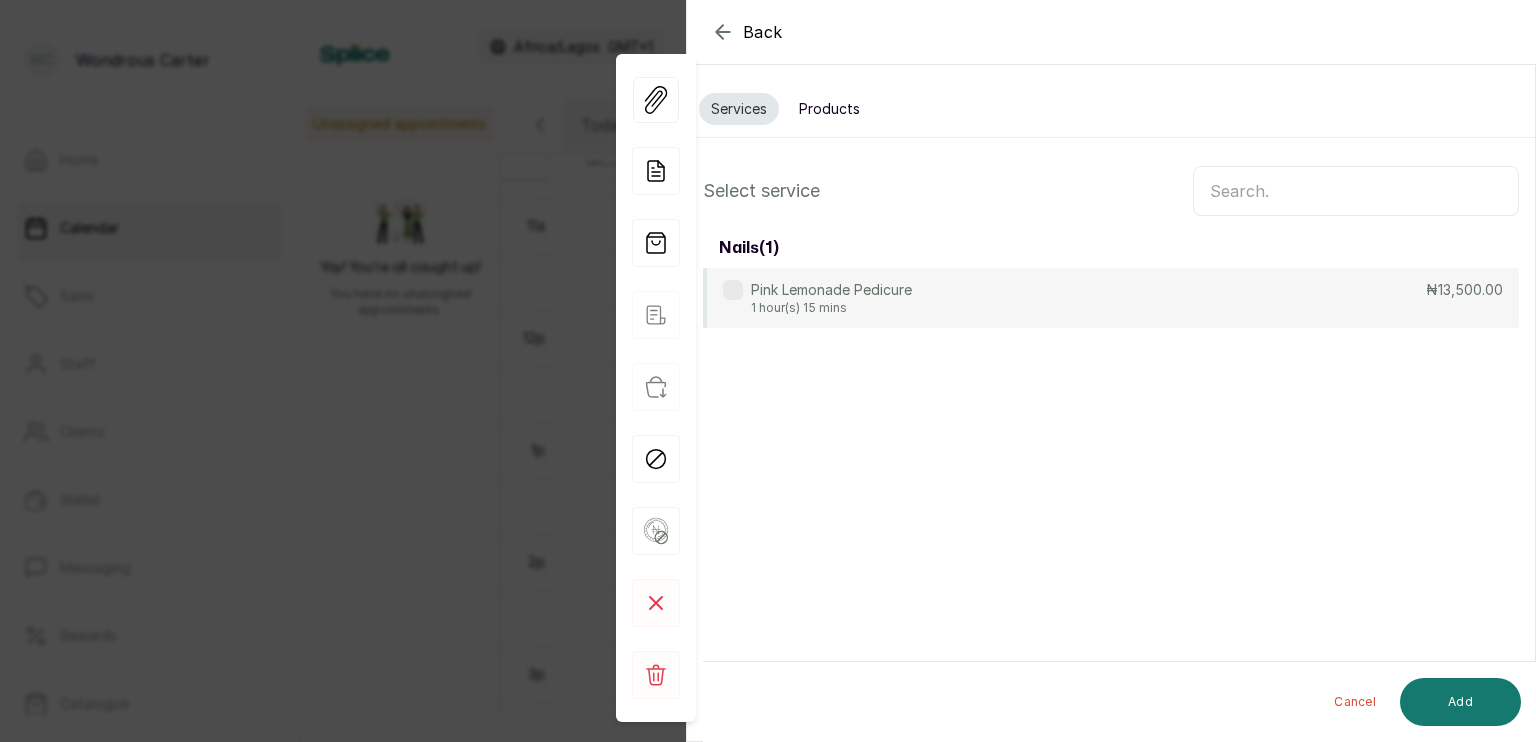 scroll, scrollTop: 0, scrollLeft: 0, axis: both 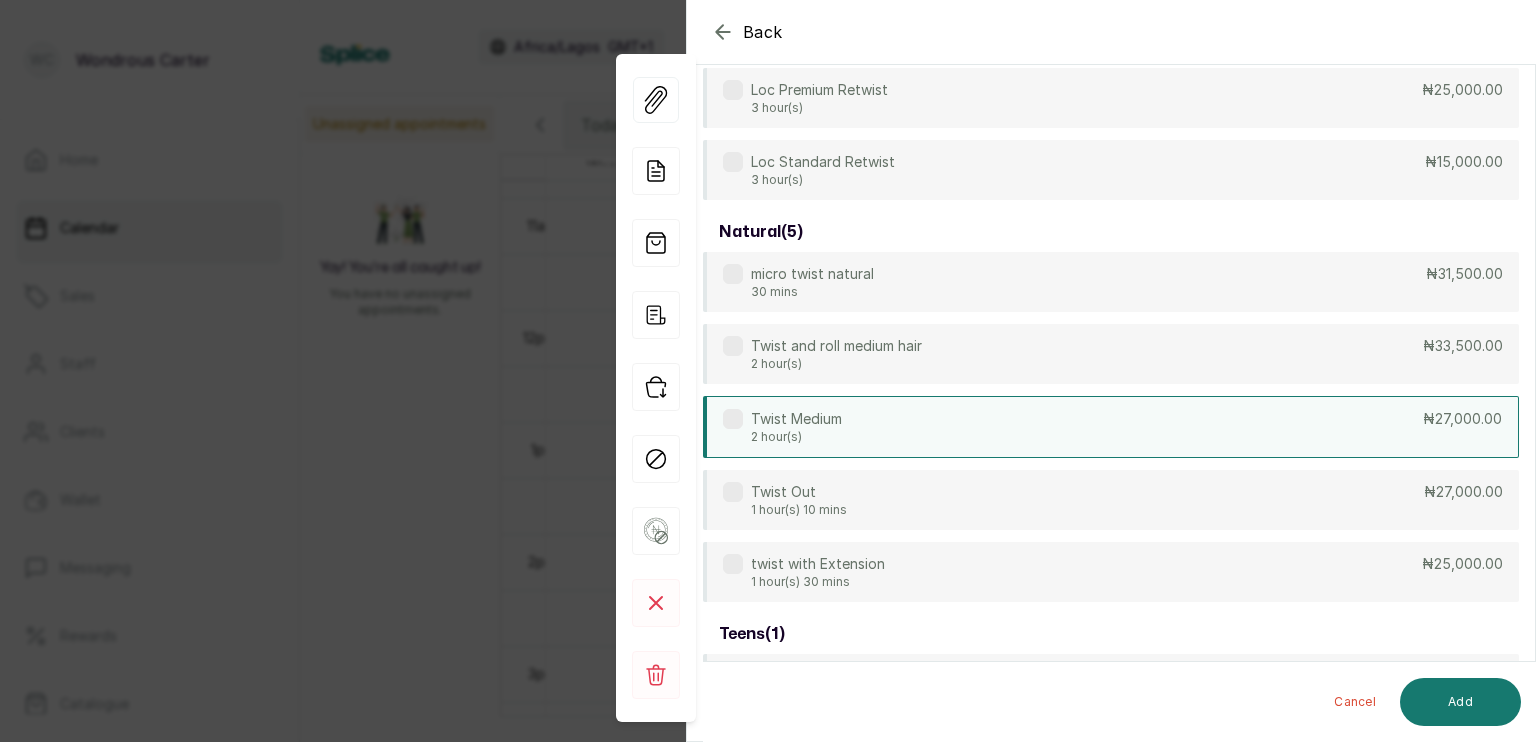 type on "twist" 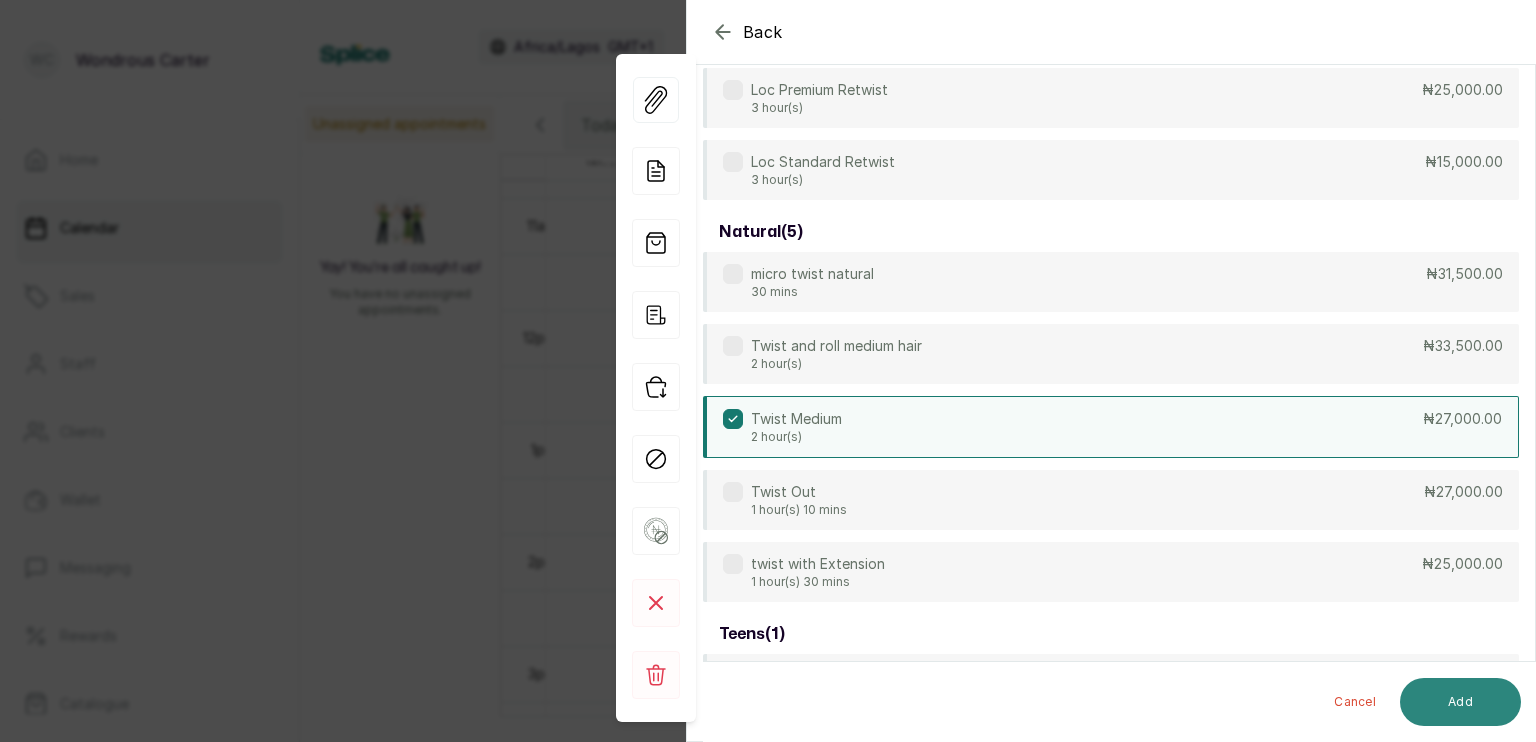 click on "Add" at bounding box center (1460, 702) 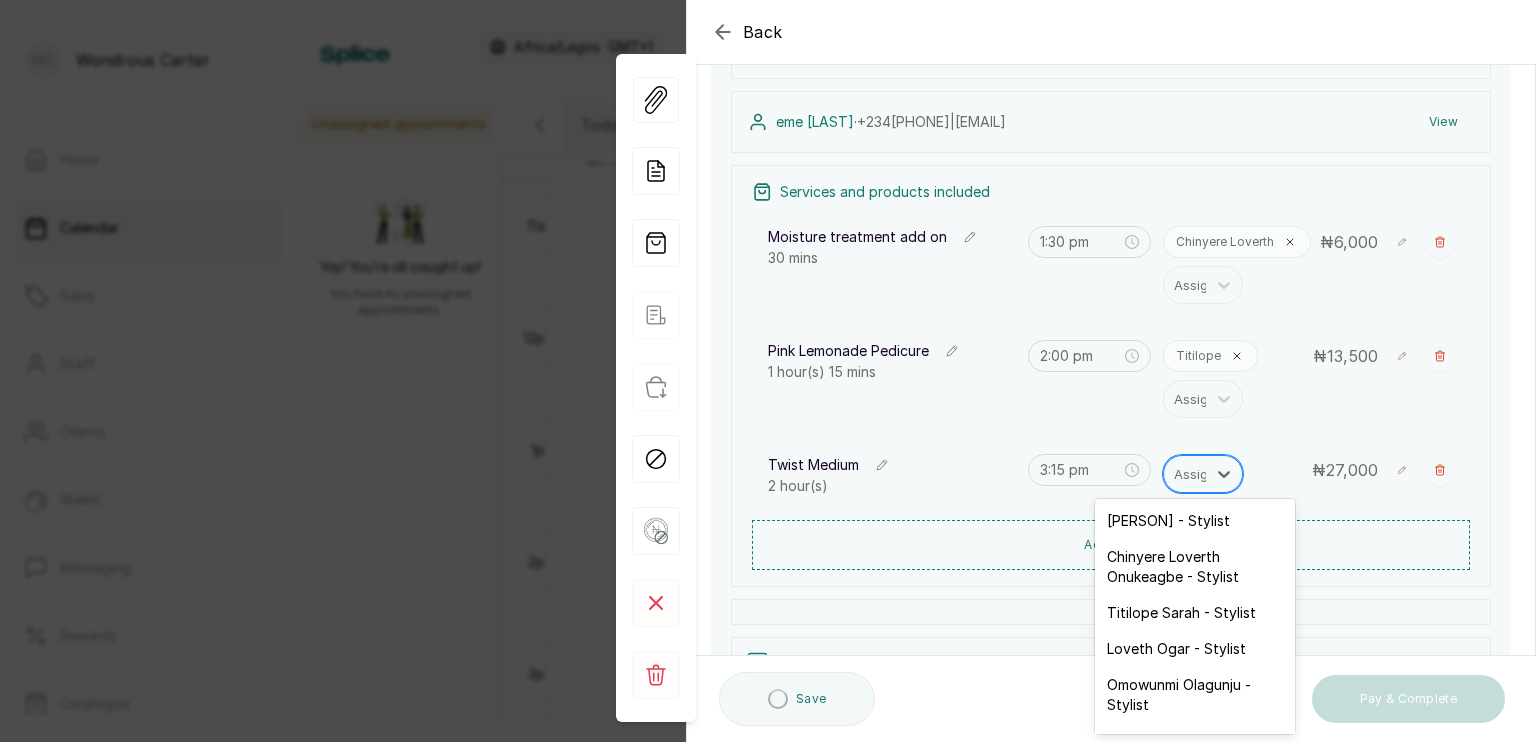 click at bounding box center (1195, 474) 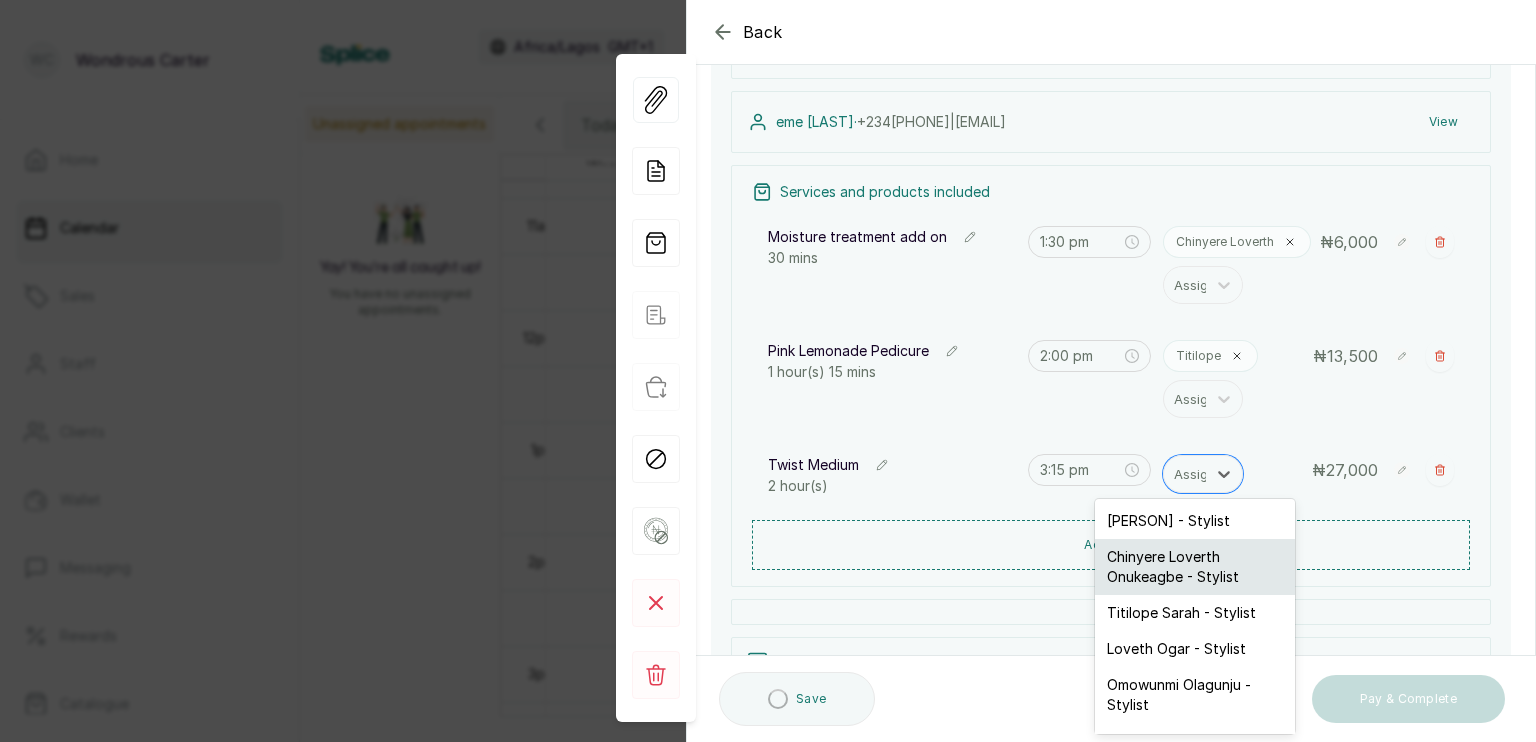 click on "Chinyere Loverth 		 Onukeagbe - Stylist" at bounding box center [1195, 567] 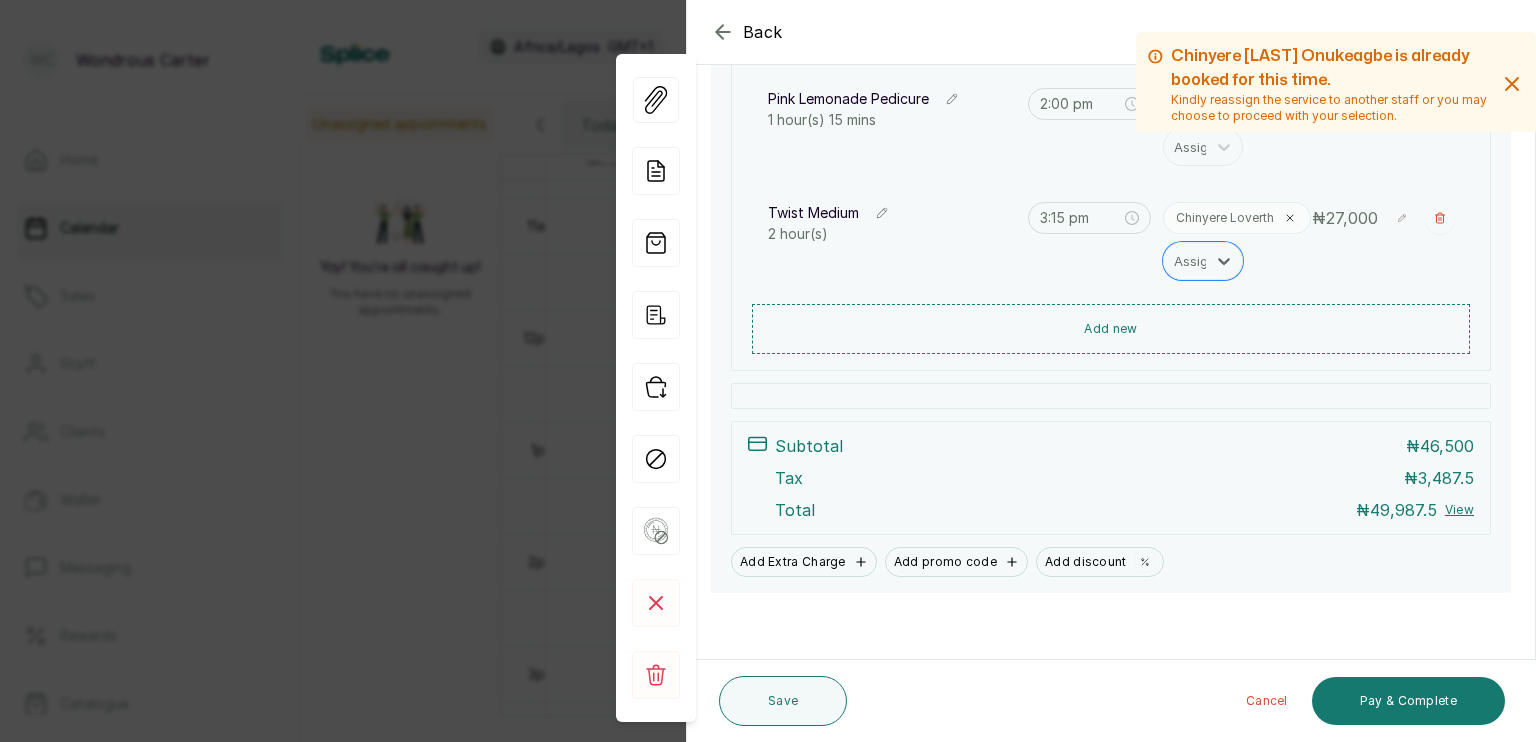scroll, scrollTop: 333, scrollLeft: 0, axis: vertical 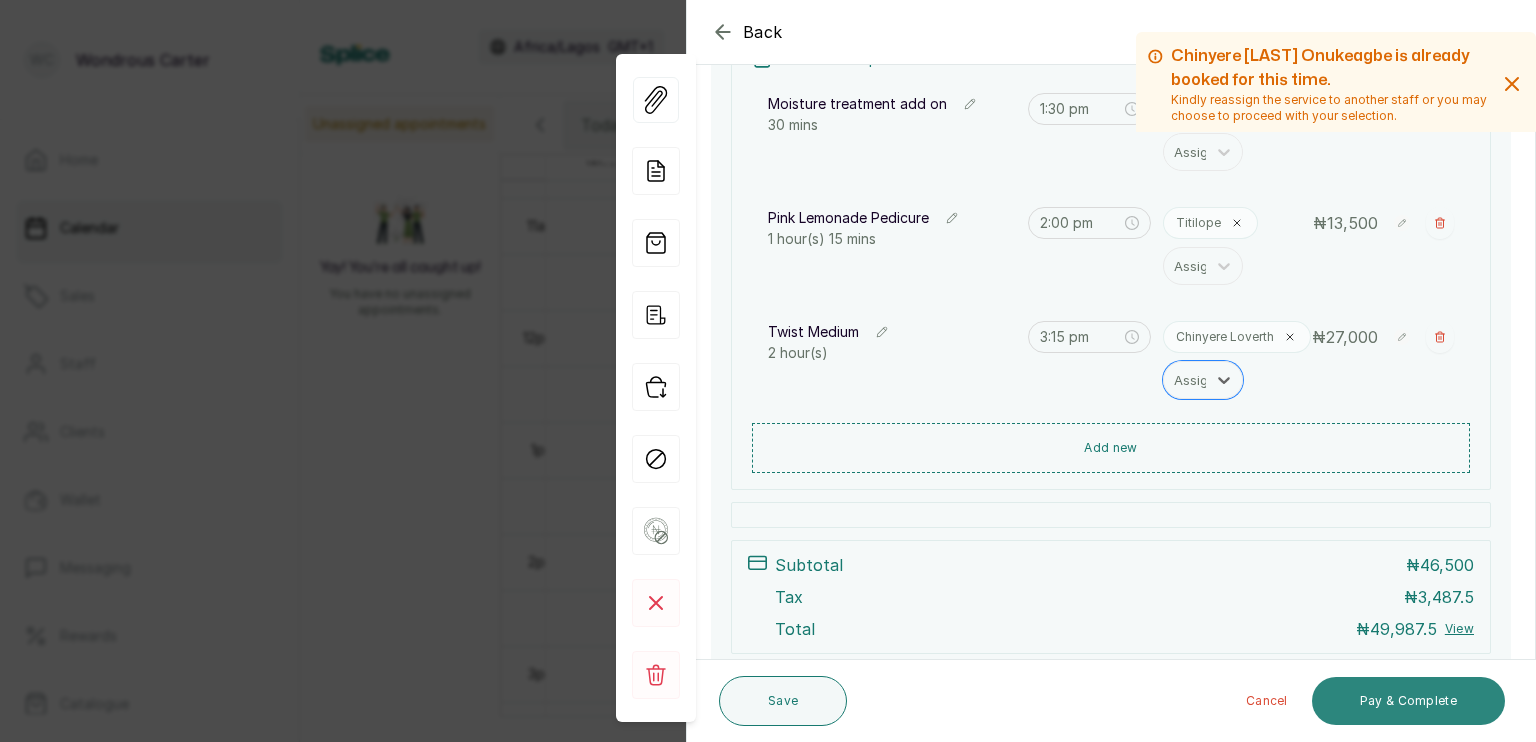 click on "Pay & Complete" at bounding box center [1408, 701] 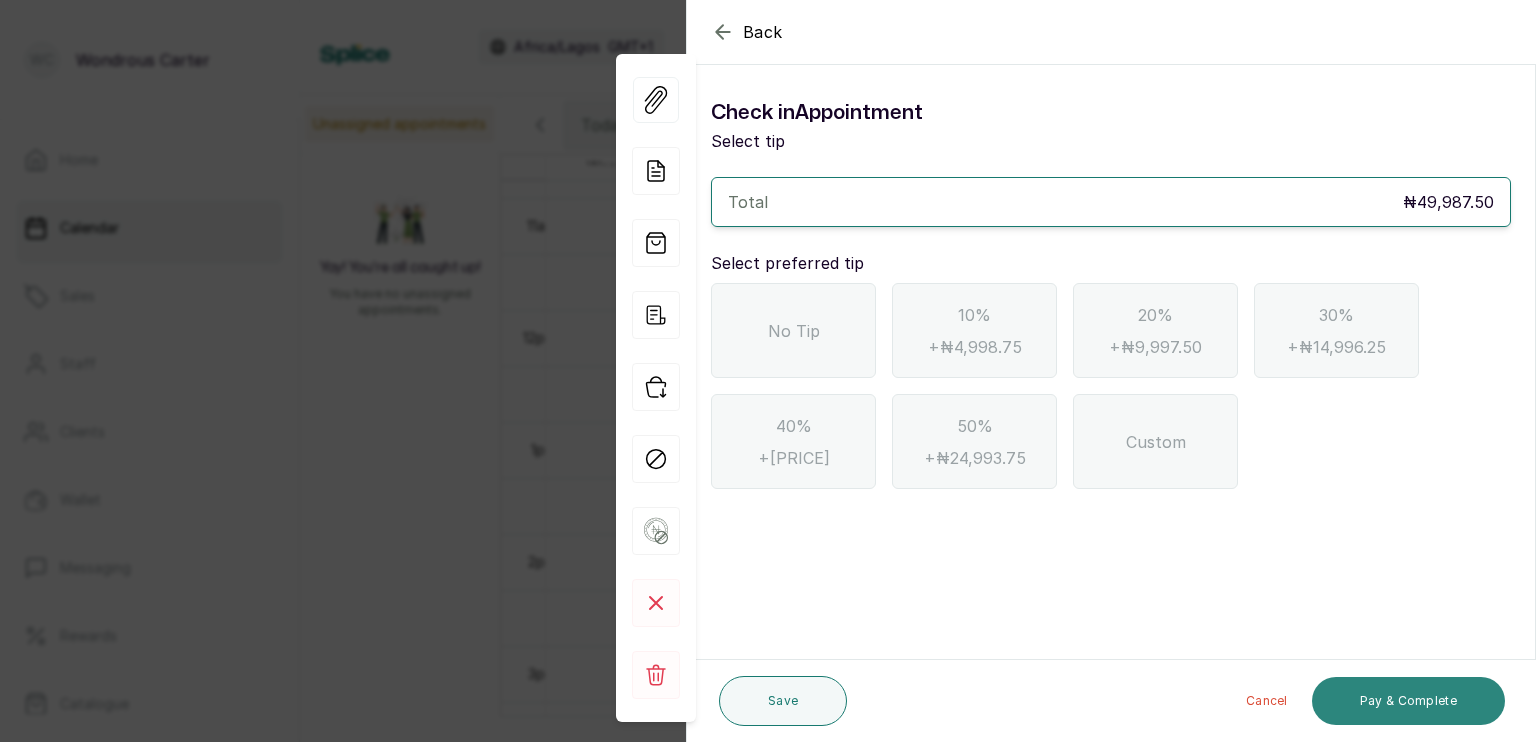 scroll, scrollTop: 0, scrollLeft: 0, axis: both 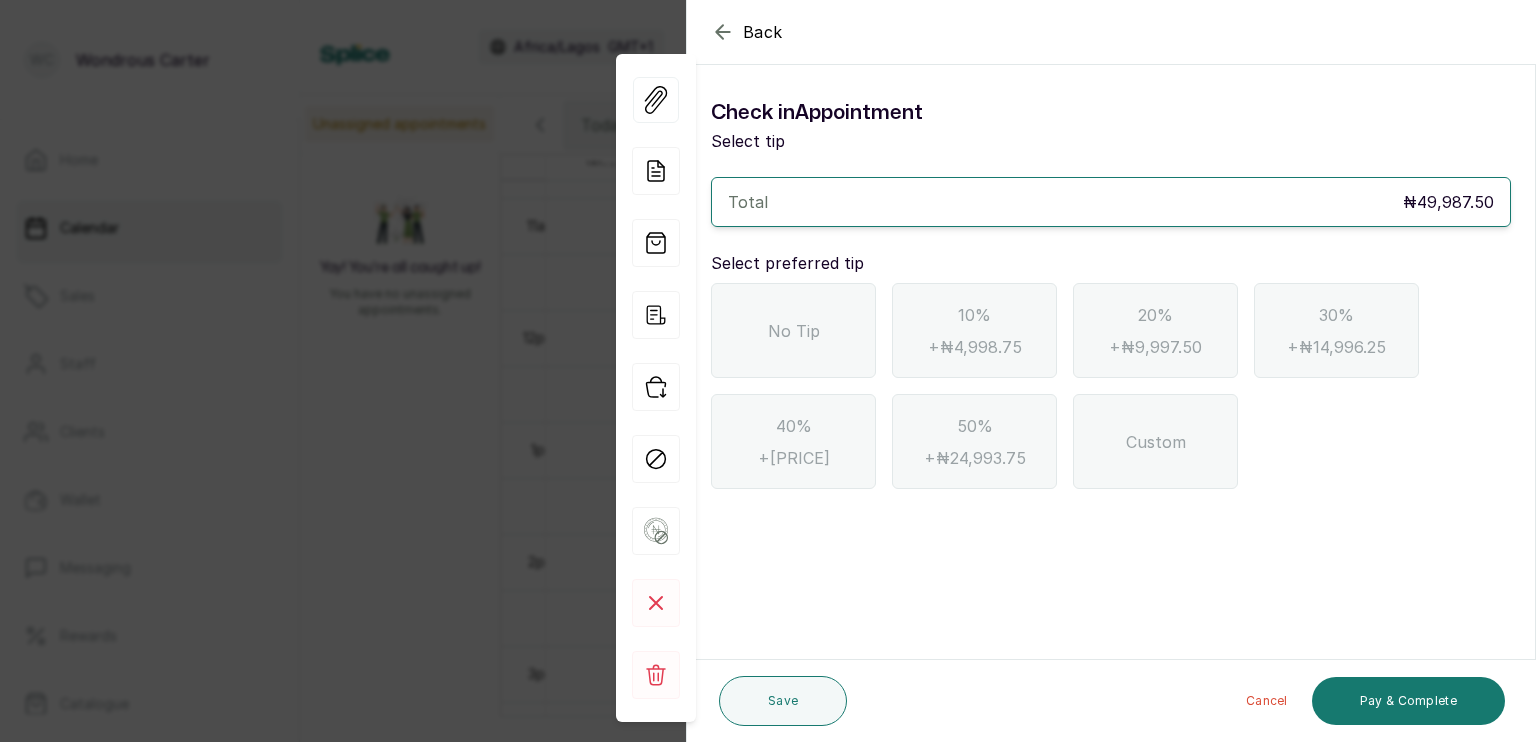 click on "No Tip" at bounding box center [794, 331] 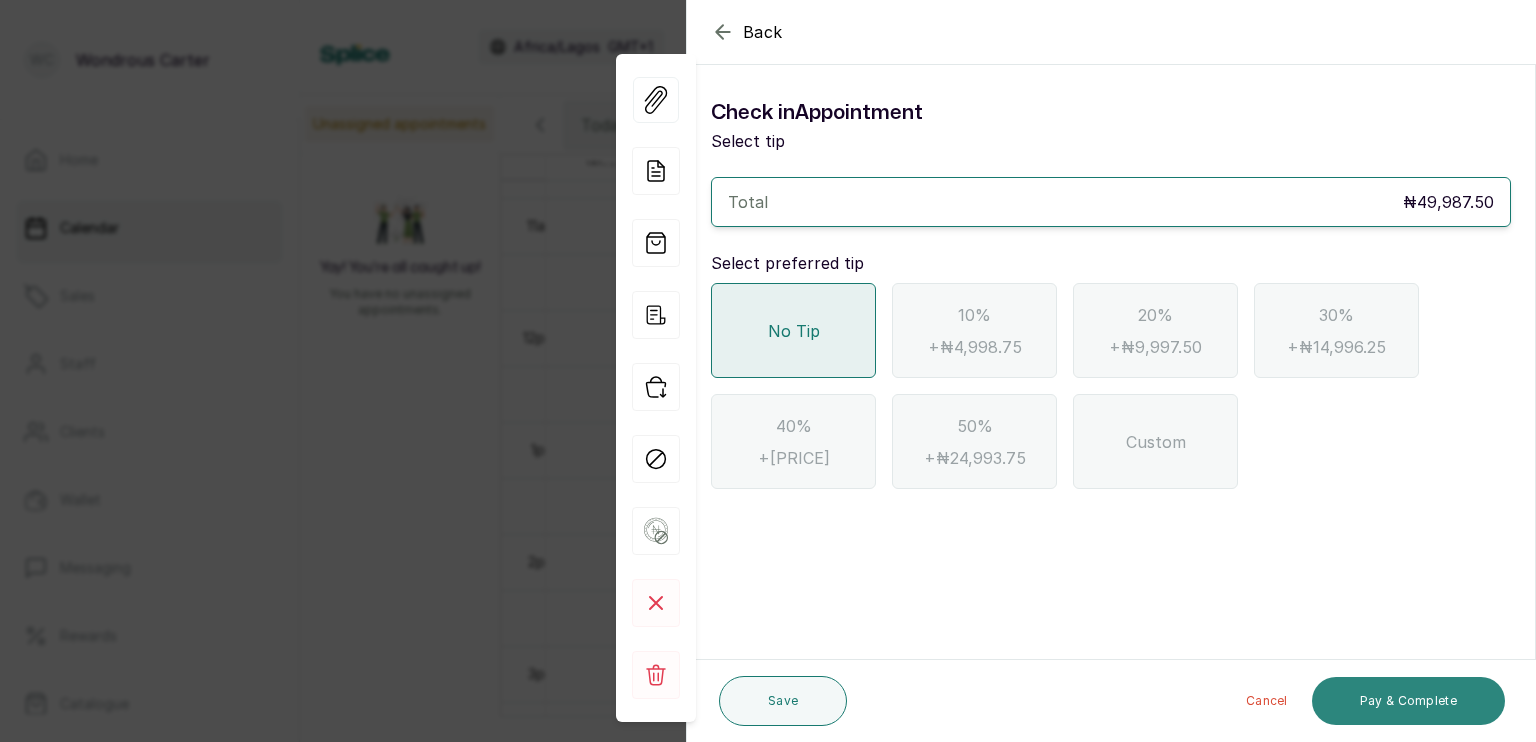 click on "Pay & Complete" at bounding box center (1408, 701) 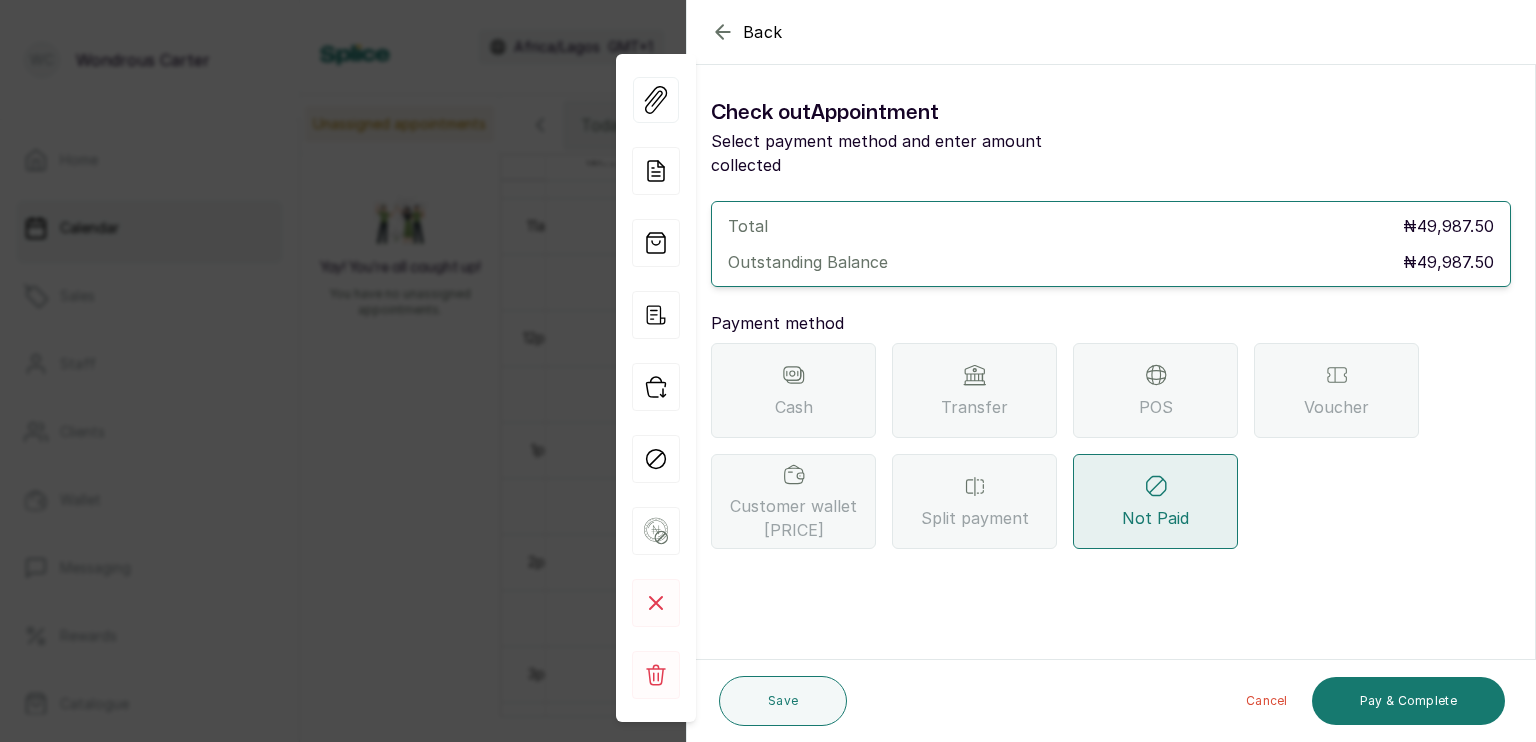 click on "Split payment" at bounding box center (974, 501) 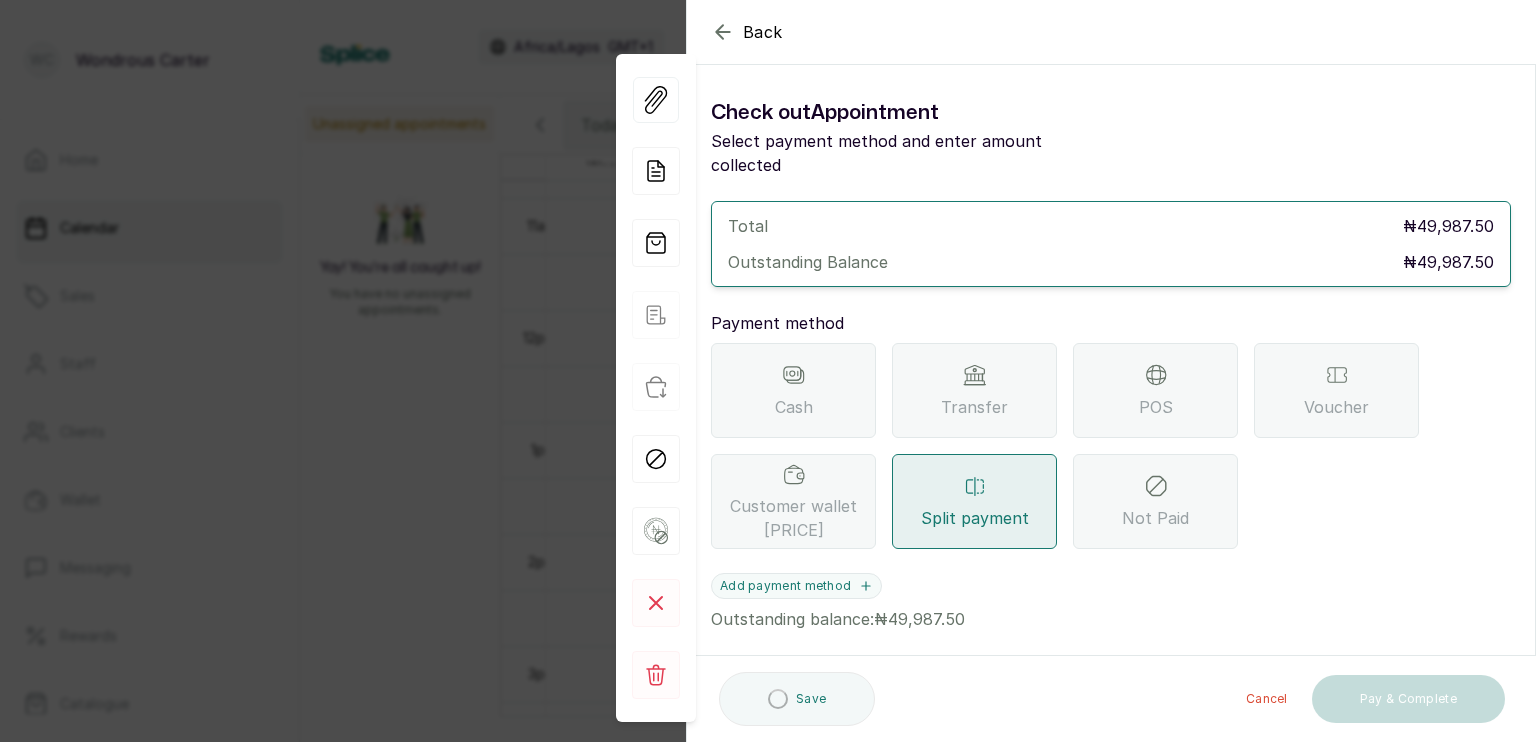 scroll, scrollTop: 0, scrollLeft: 0, axis: both 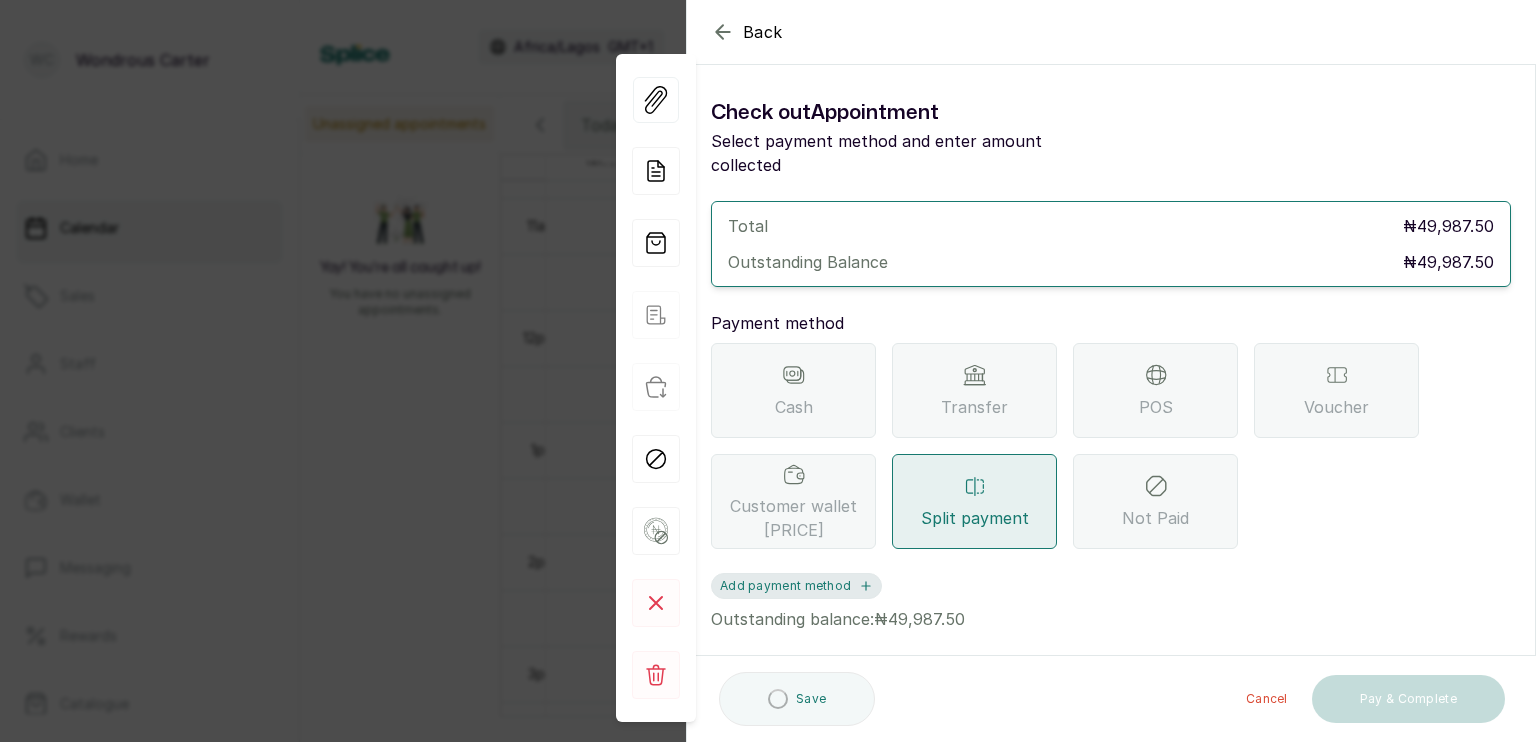 click on "Add payment method" at bounding box center (796, 586) 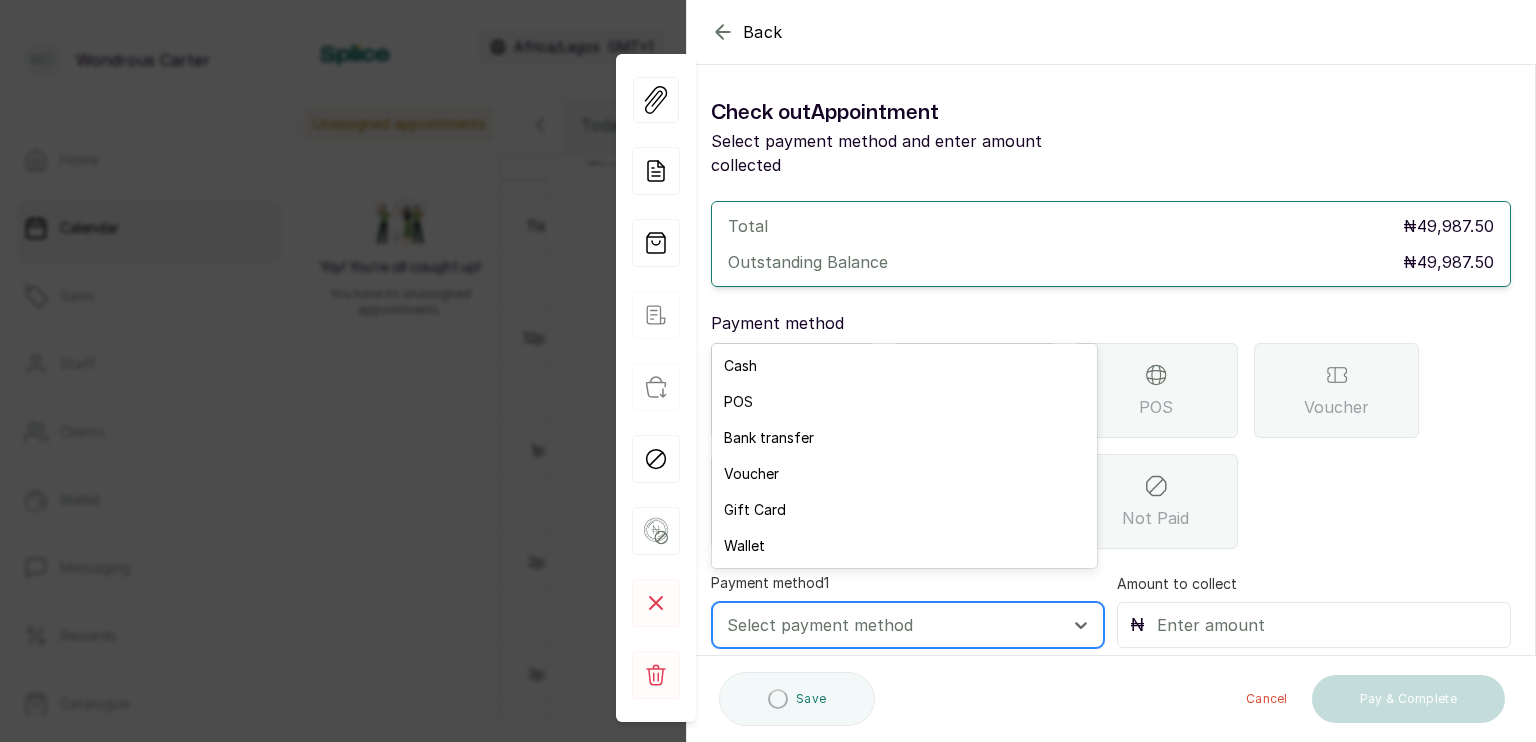 click at bounding box center [890, 625] 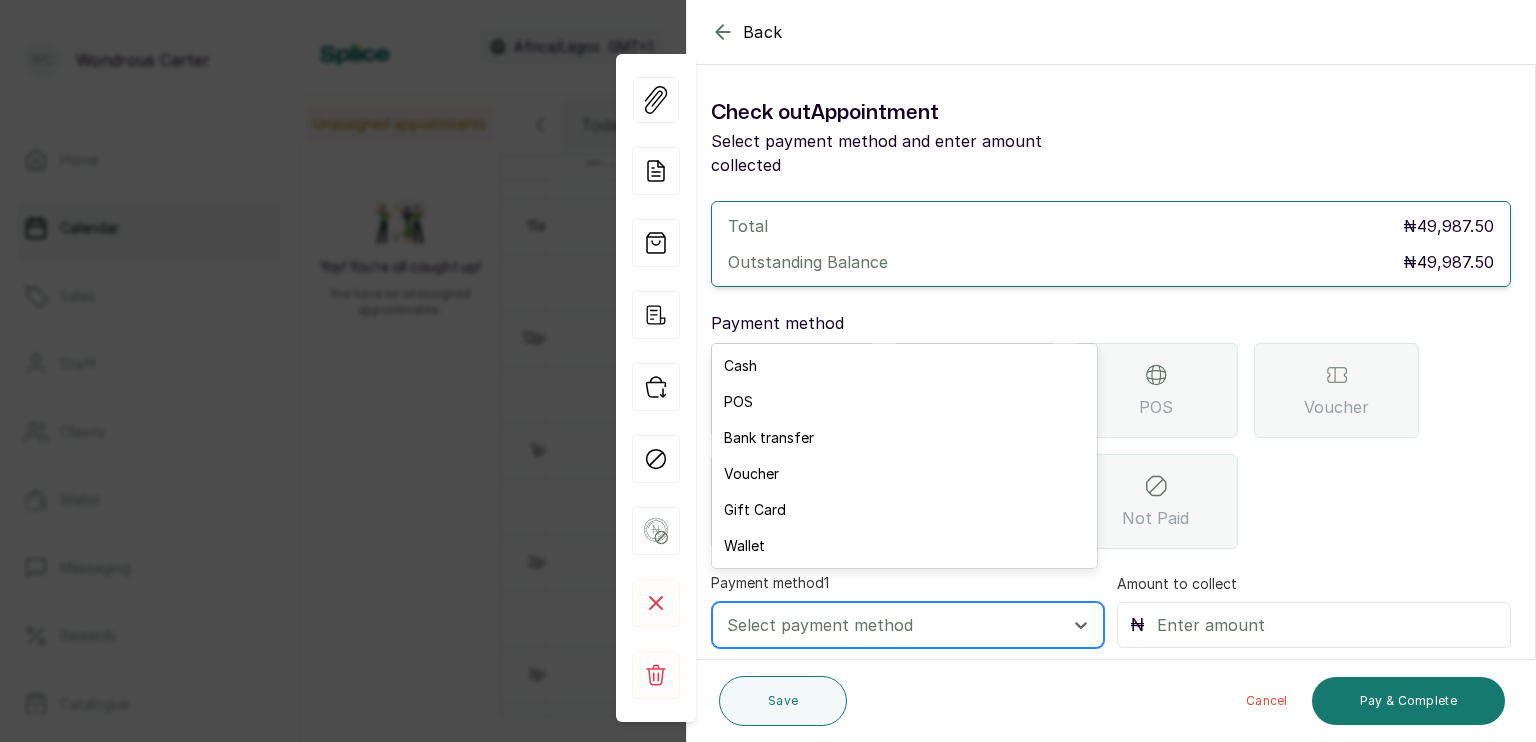 scroll, scrollTop: 88, scrollLeft: 0, axis: vertical 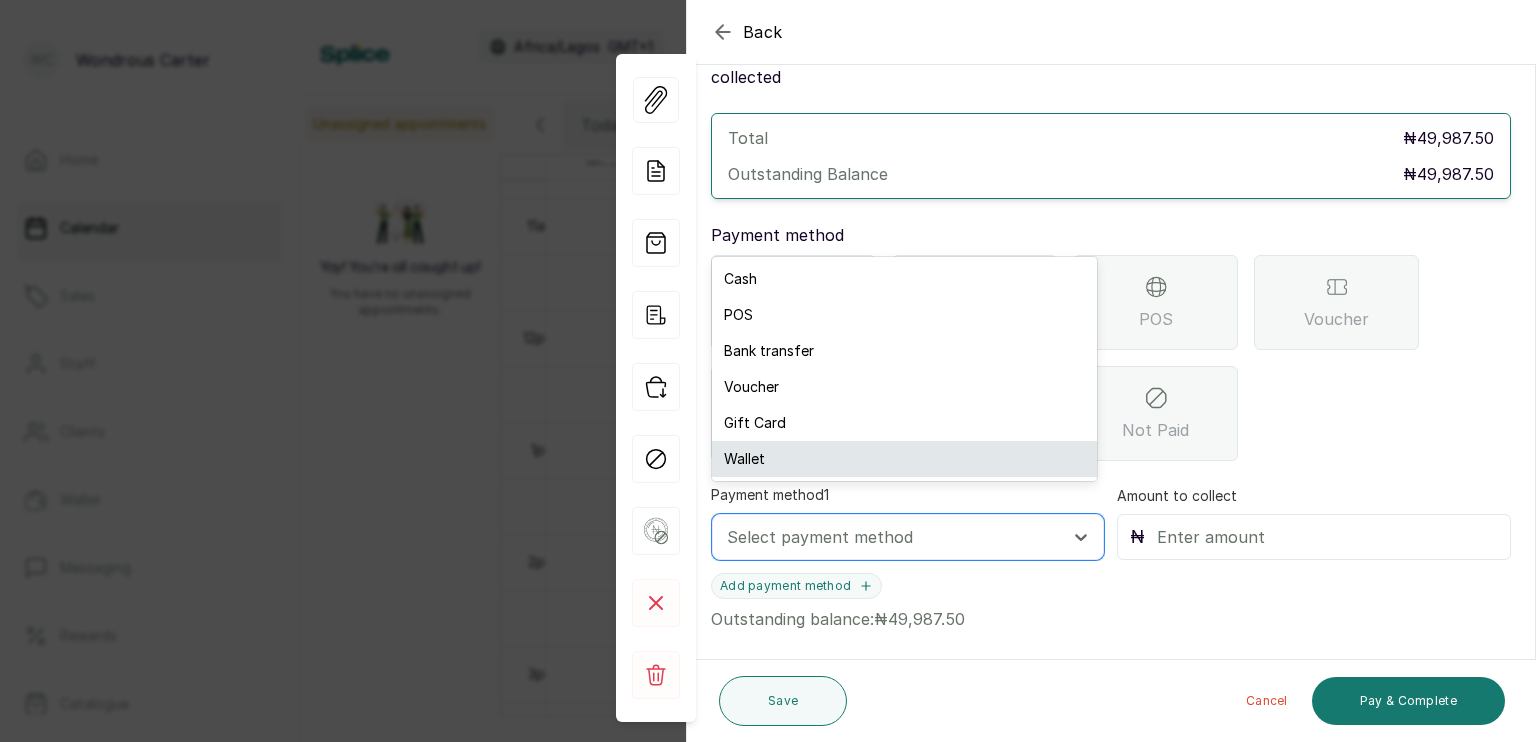 click on "Wallet" at bounding box center (904, 459) 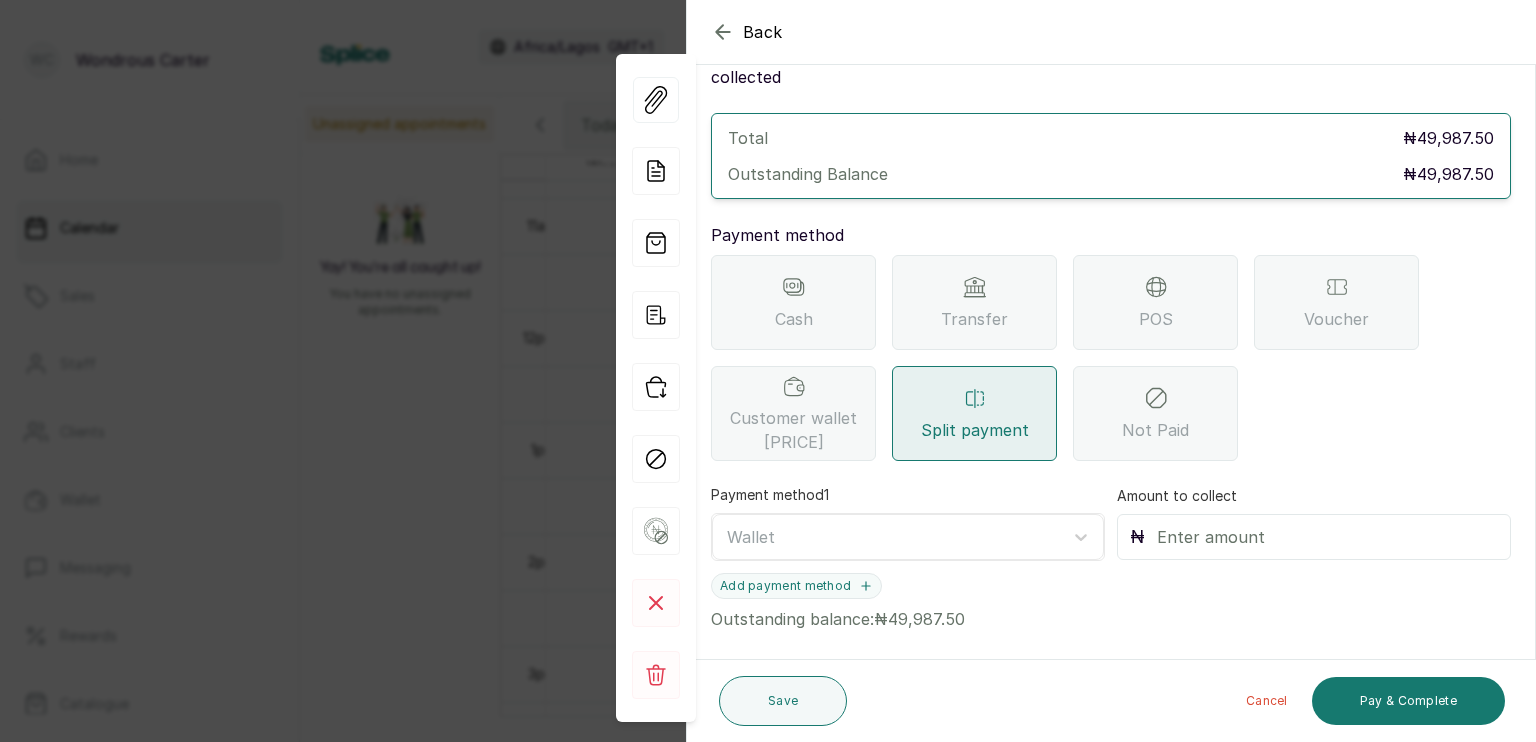 click at bounding box center [1327, 537] 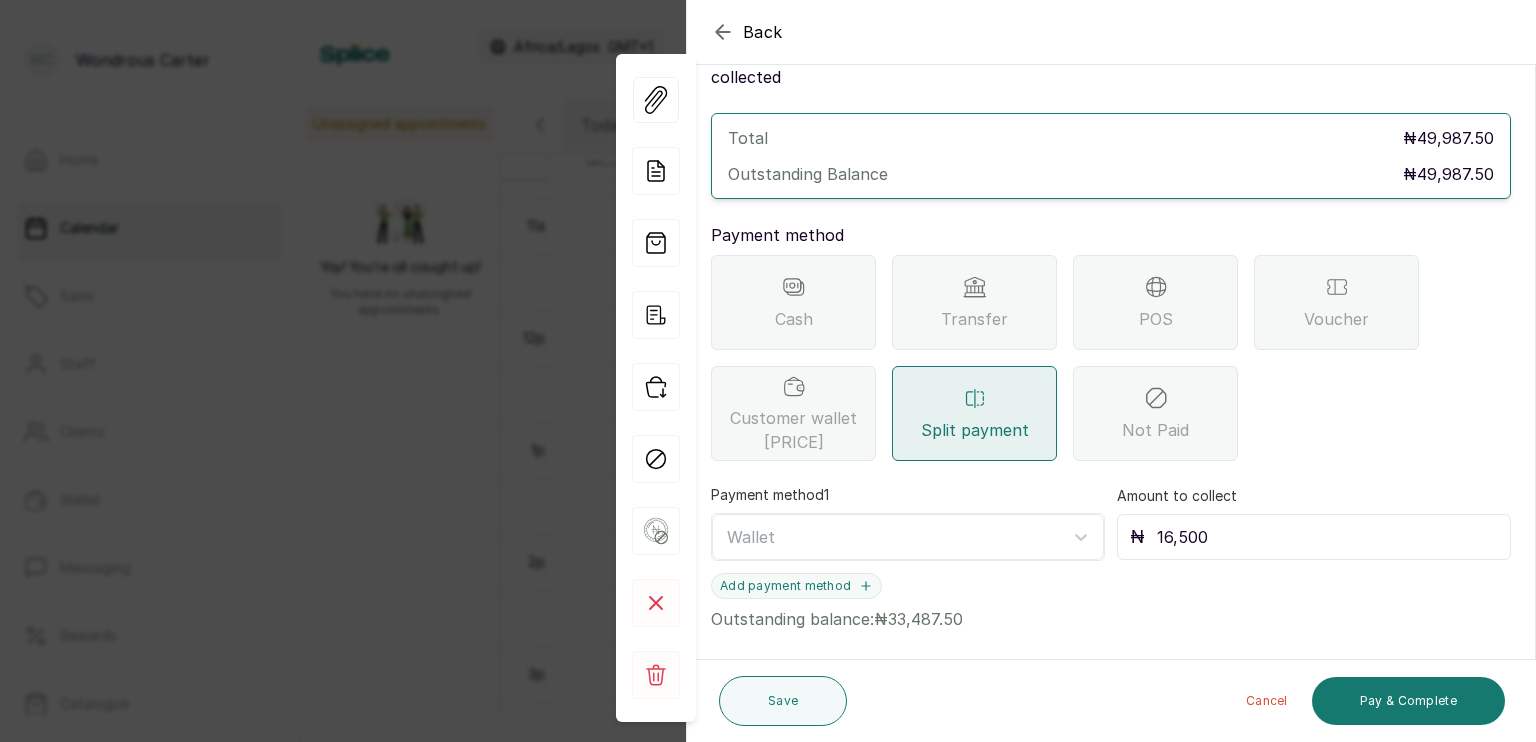 scroll, scrollTop: 0, scrollLeft: 0, axis: both 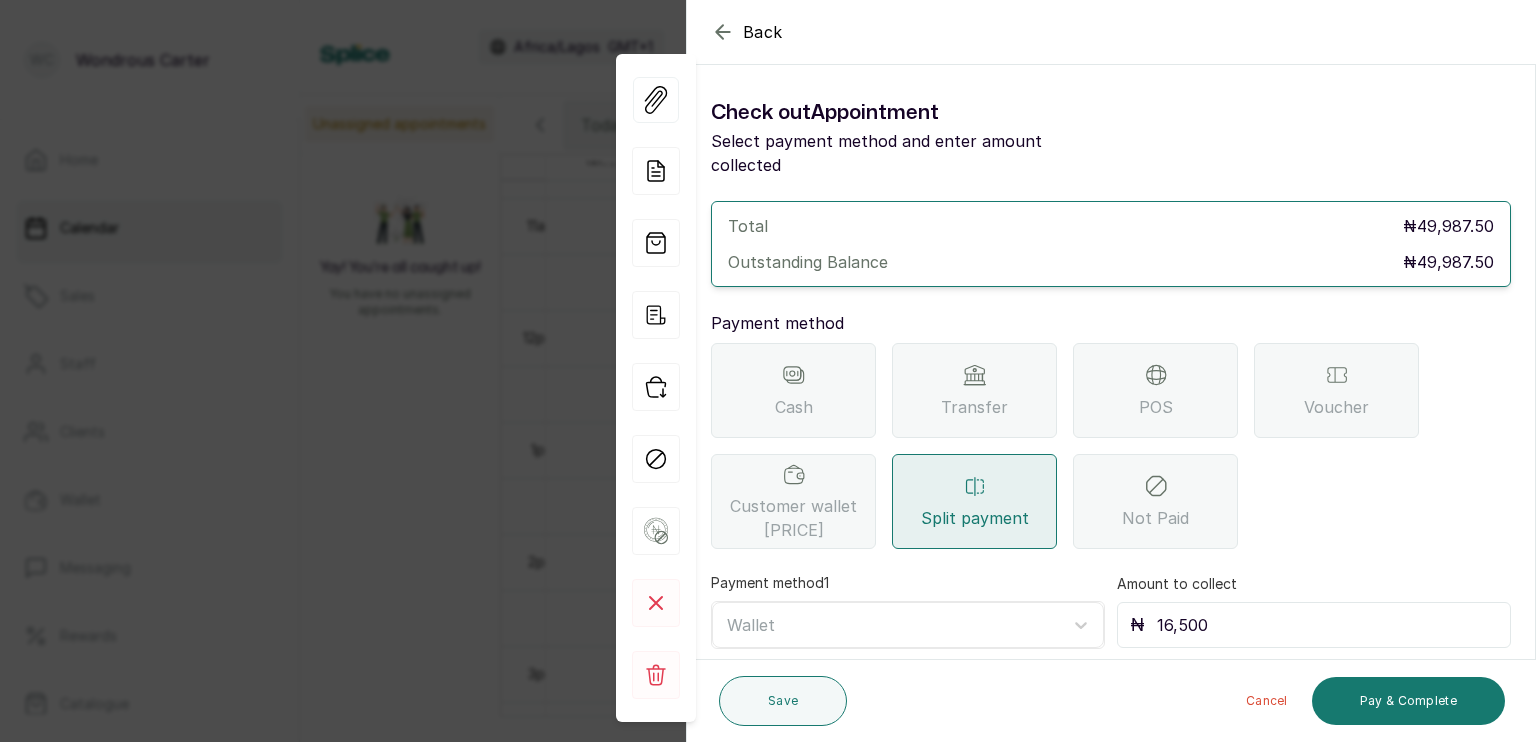type on "16,500" 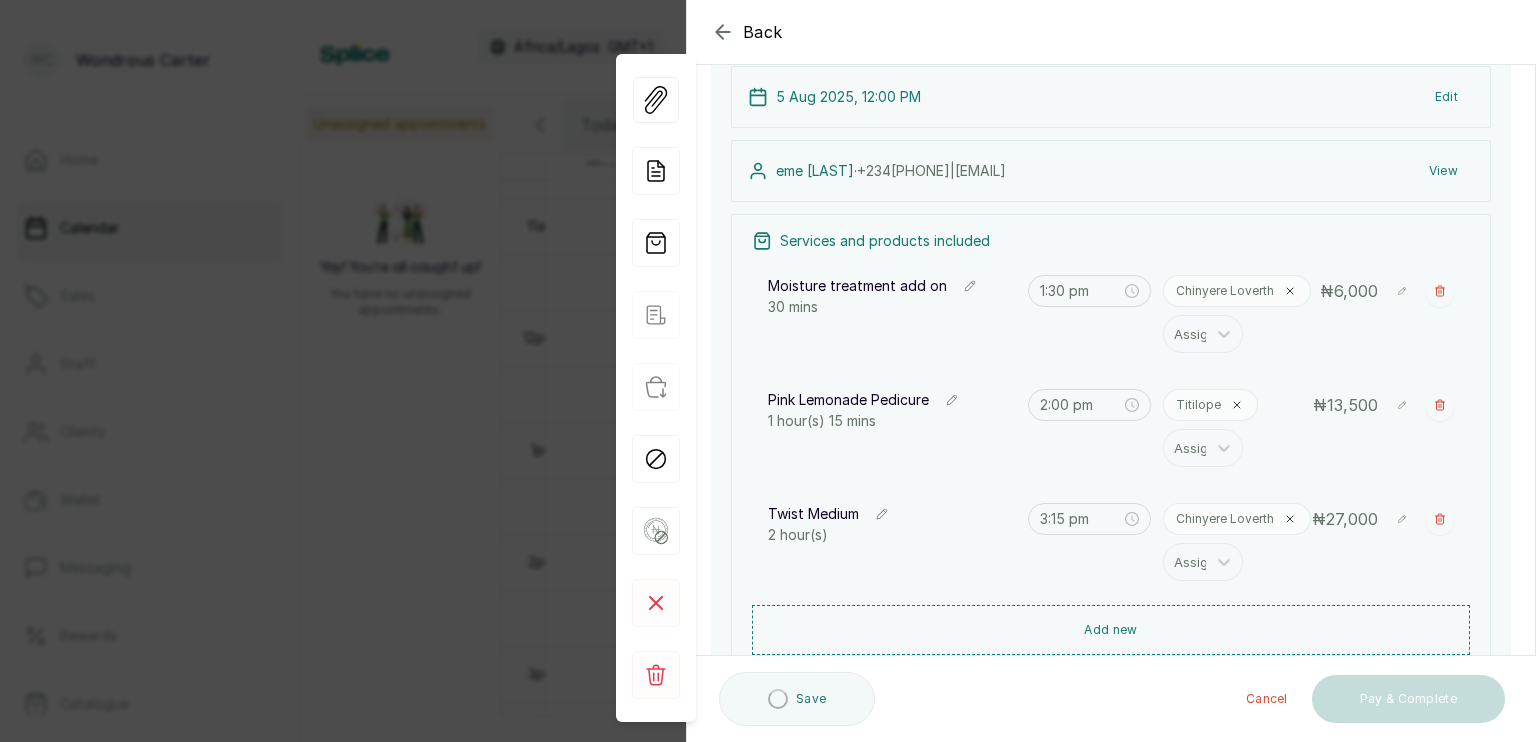 scroll, scrollTop: 164, scrollLeft: 0, axis: vertical 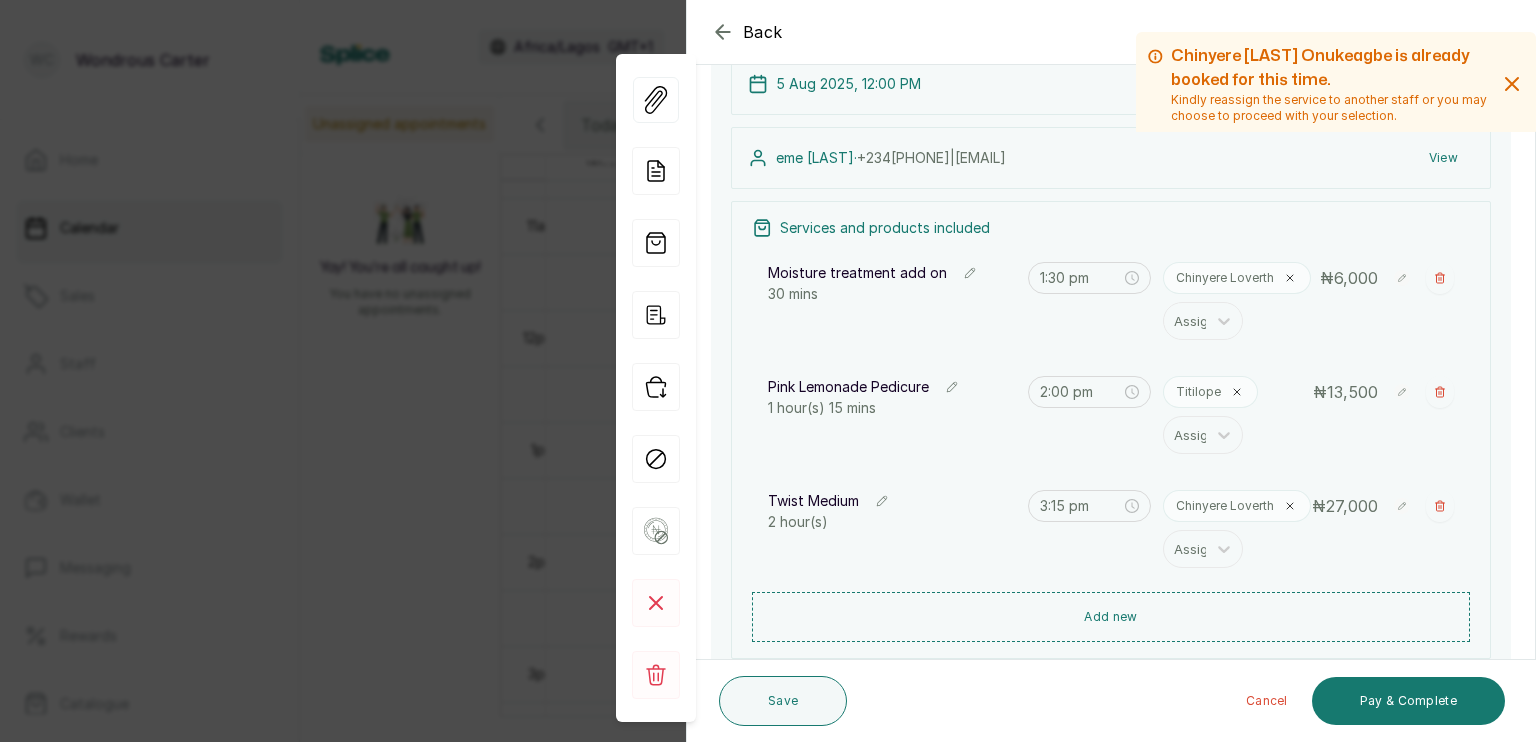 click 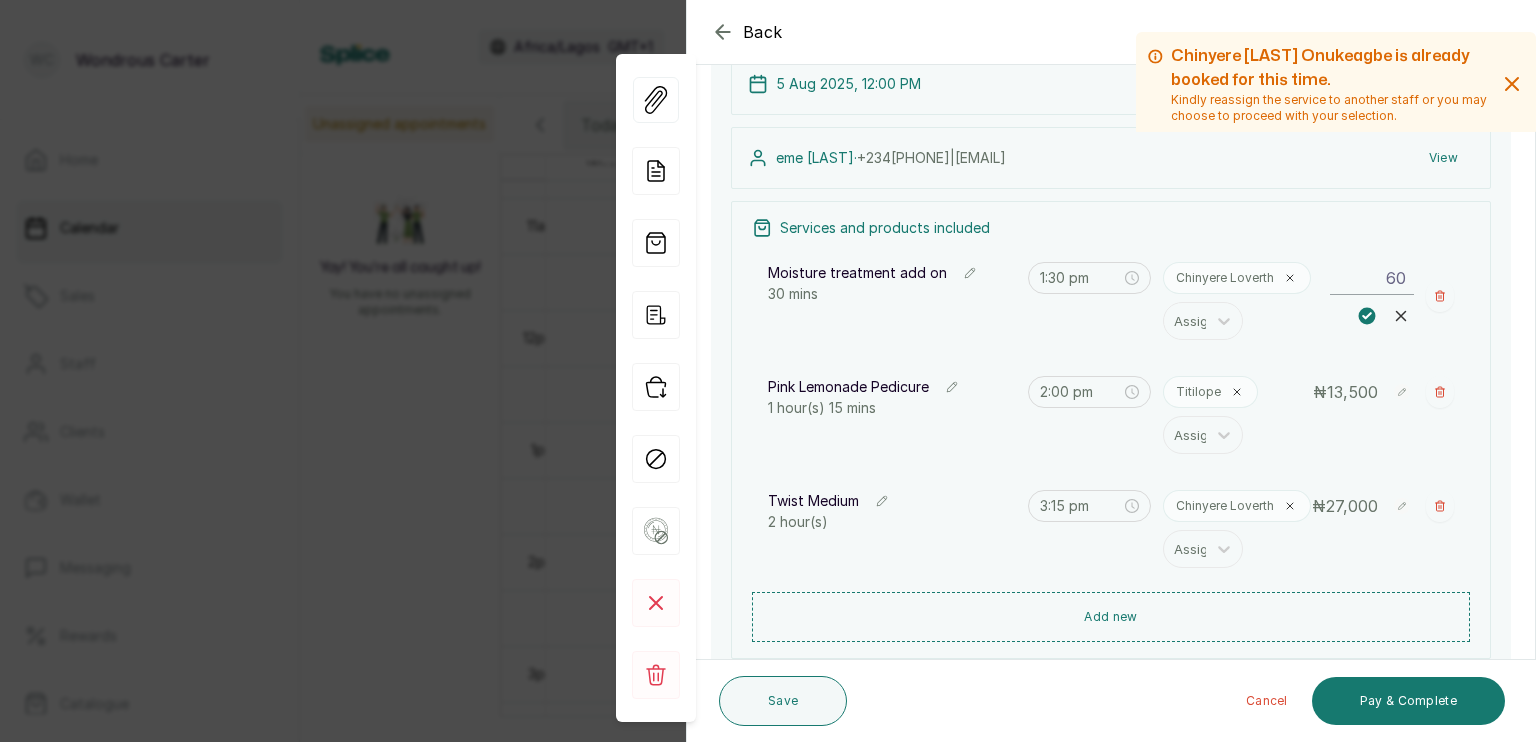 type on "6" 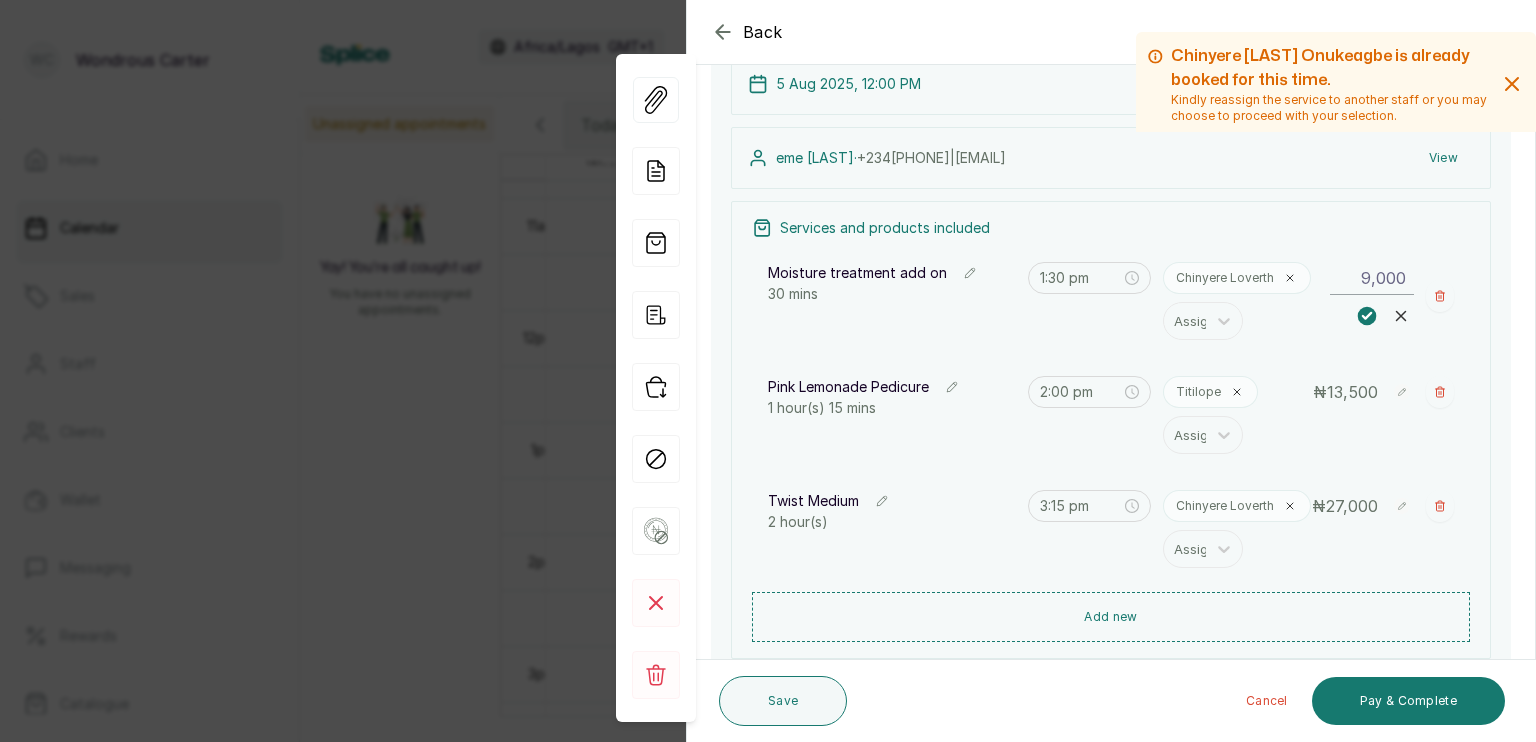 type on "9,000" 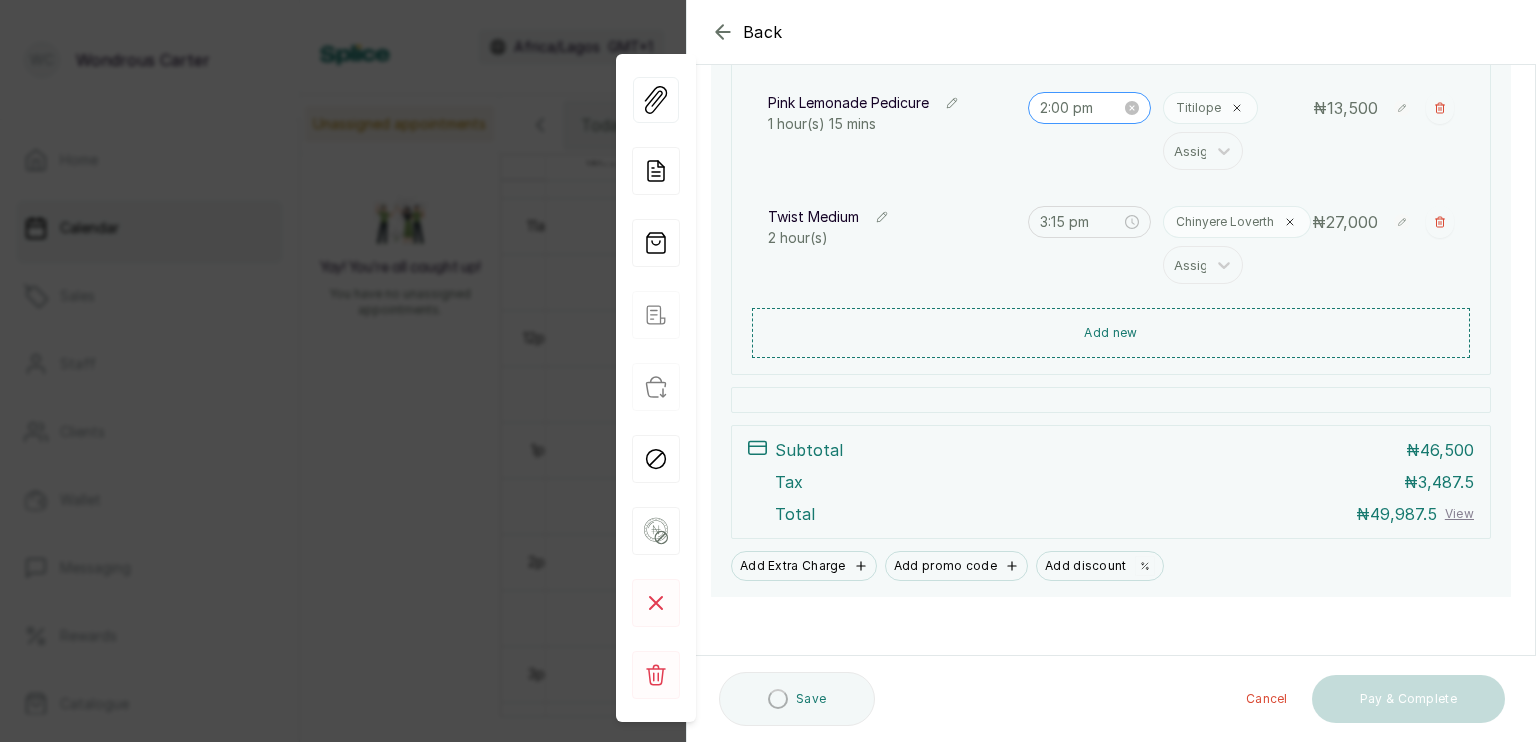 scroll, scrollTop: 452, scrollLeft: 0, axis: vertical 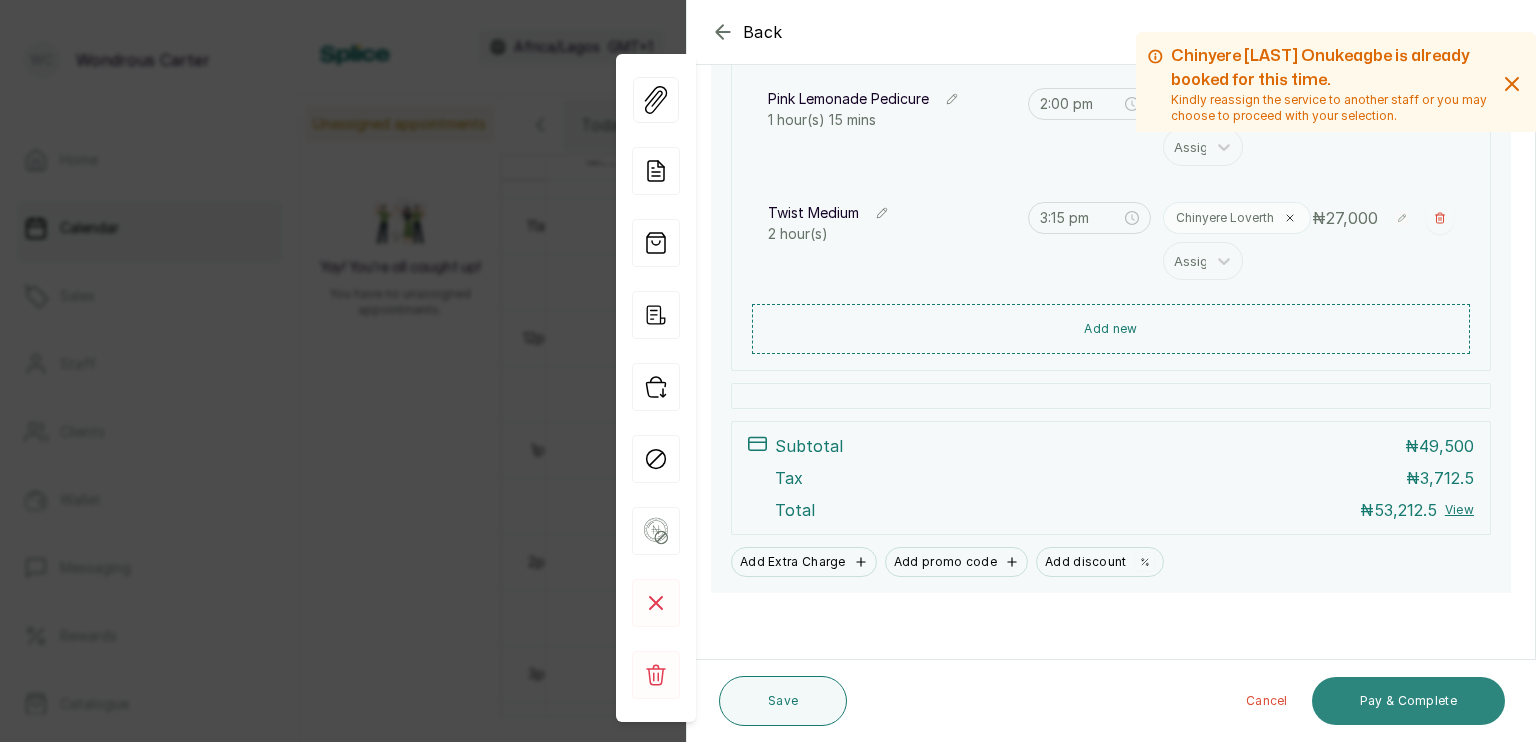 click on "Pay & Complete" at bounding box center (1408, 701) 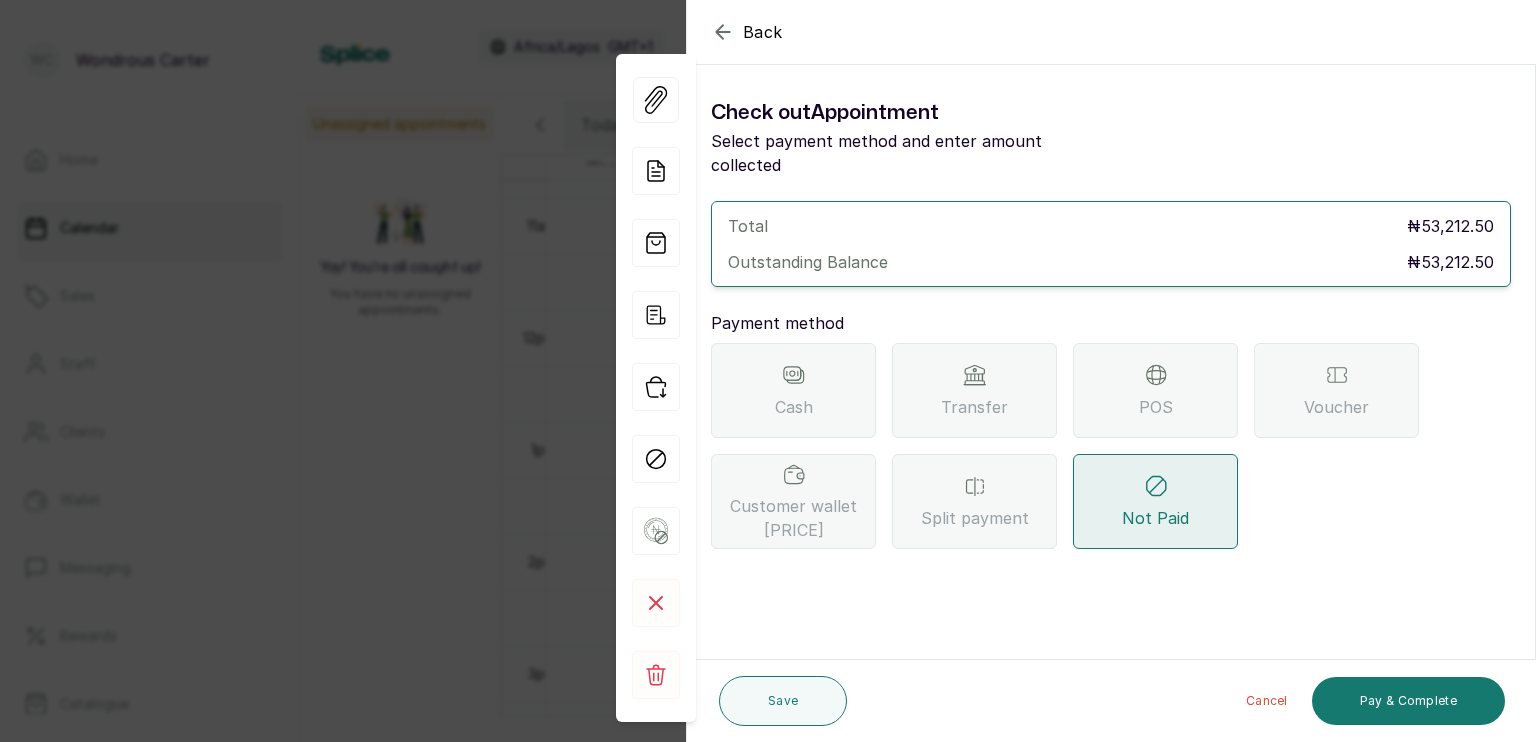 click on "Split payment" at bounding box center [975, 518] 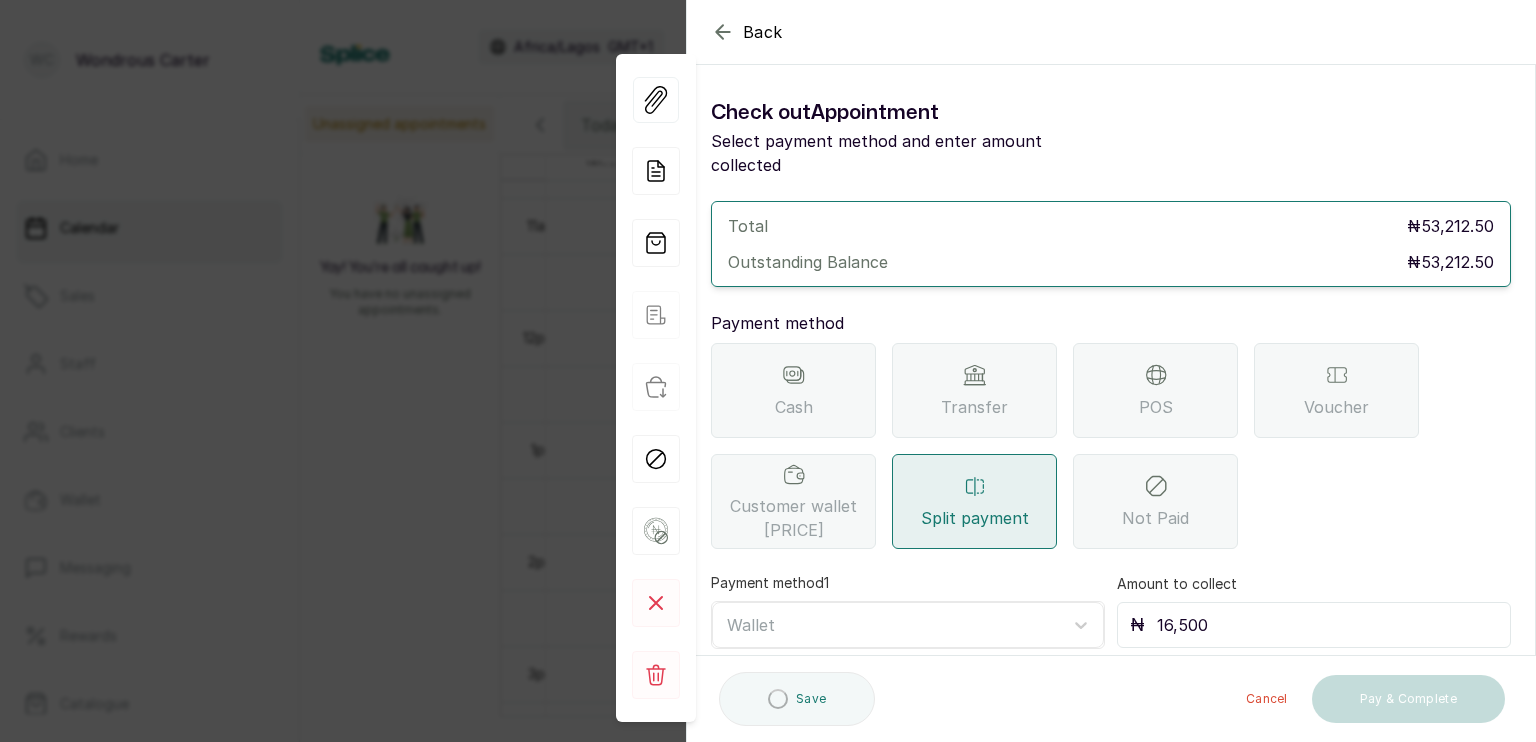 scroll, scrollTop: 88, scrollLeft: 0, axis: vertical 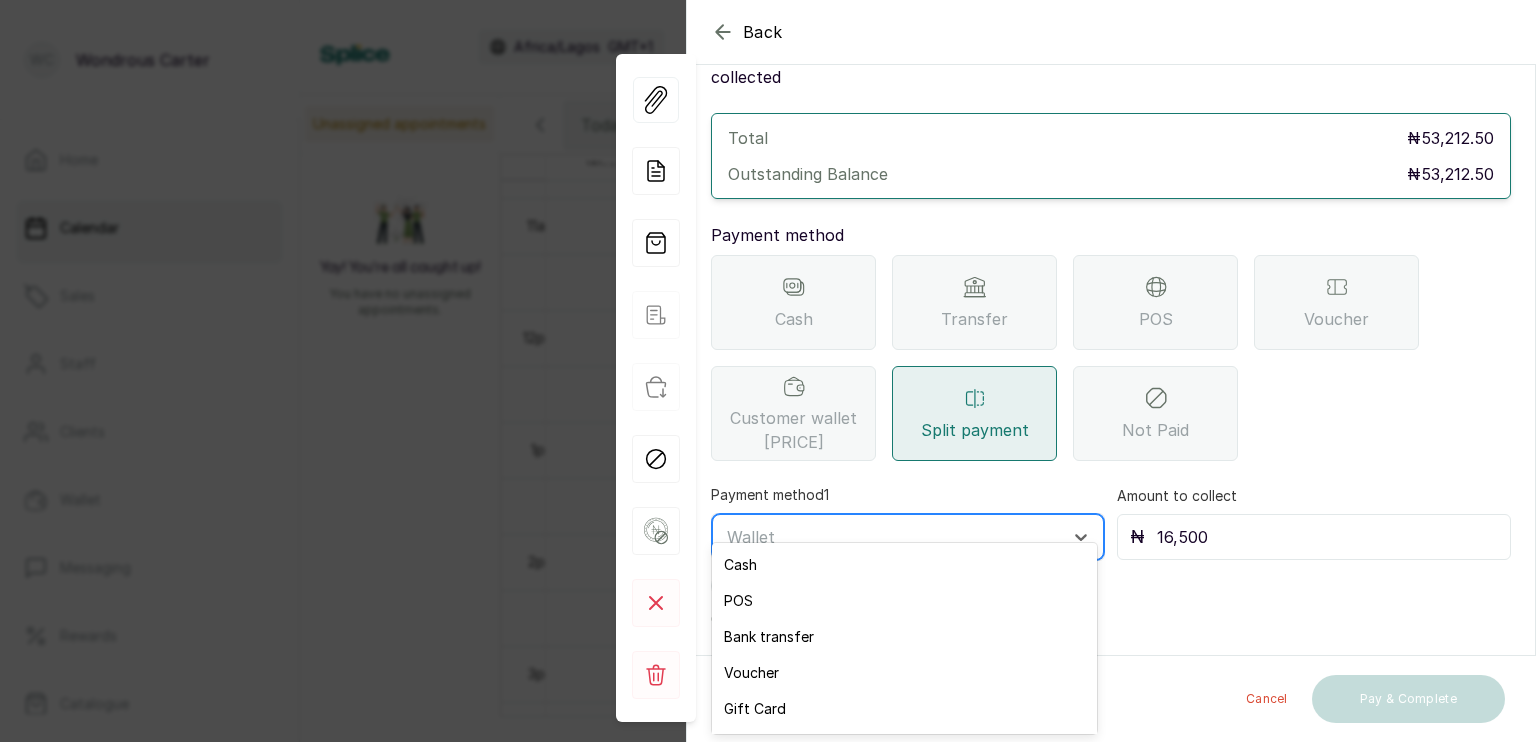 click at bounding box center (890, 537) 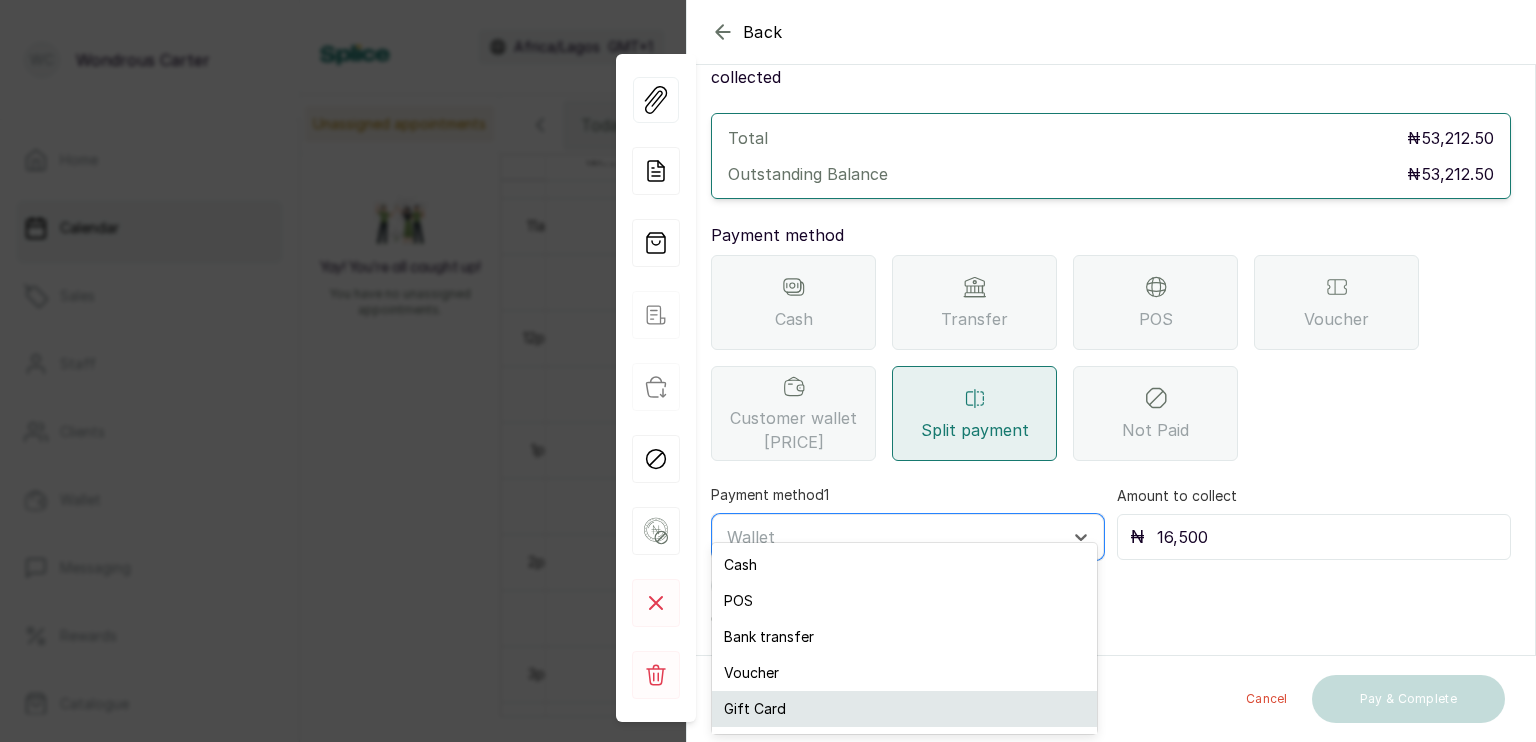 scroll, scrollTop: 32, scrollLeft: 0, axis: vertical 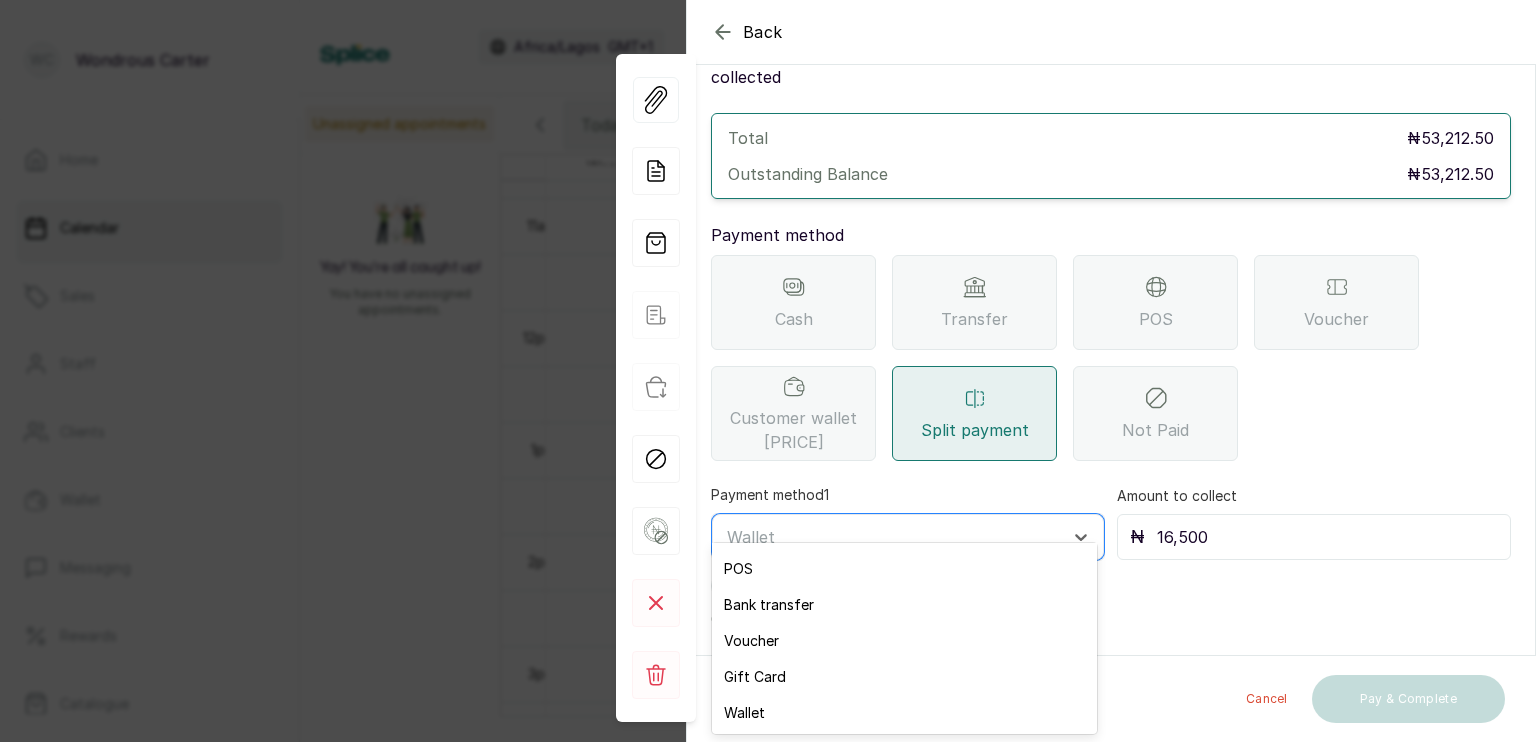 click on "Cash POS Bank transfer Voucher Gift Card Wallet" at bounding box center (904, 638) 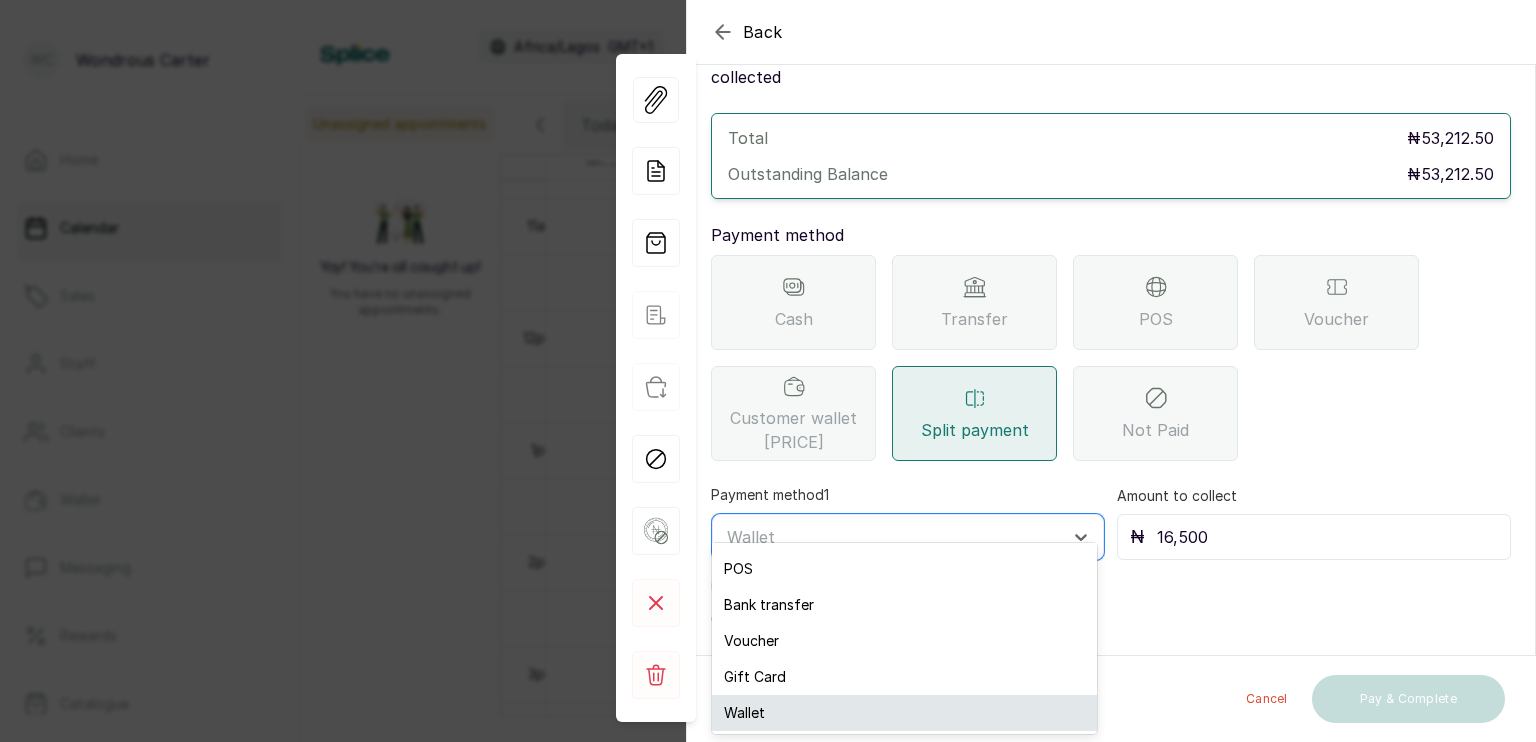 click on "Wallet" at bounding box center [904, 713] 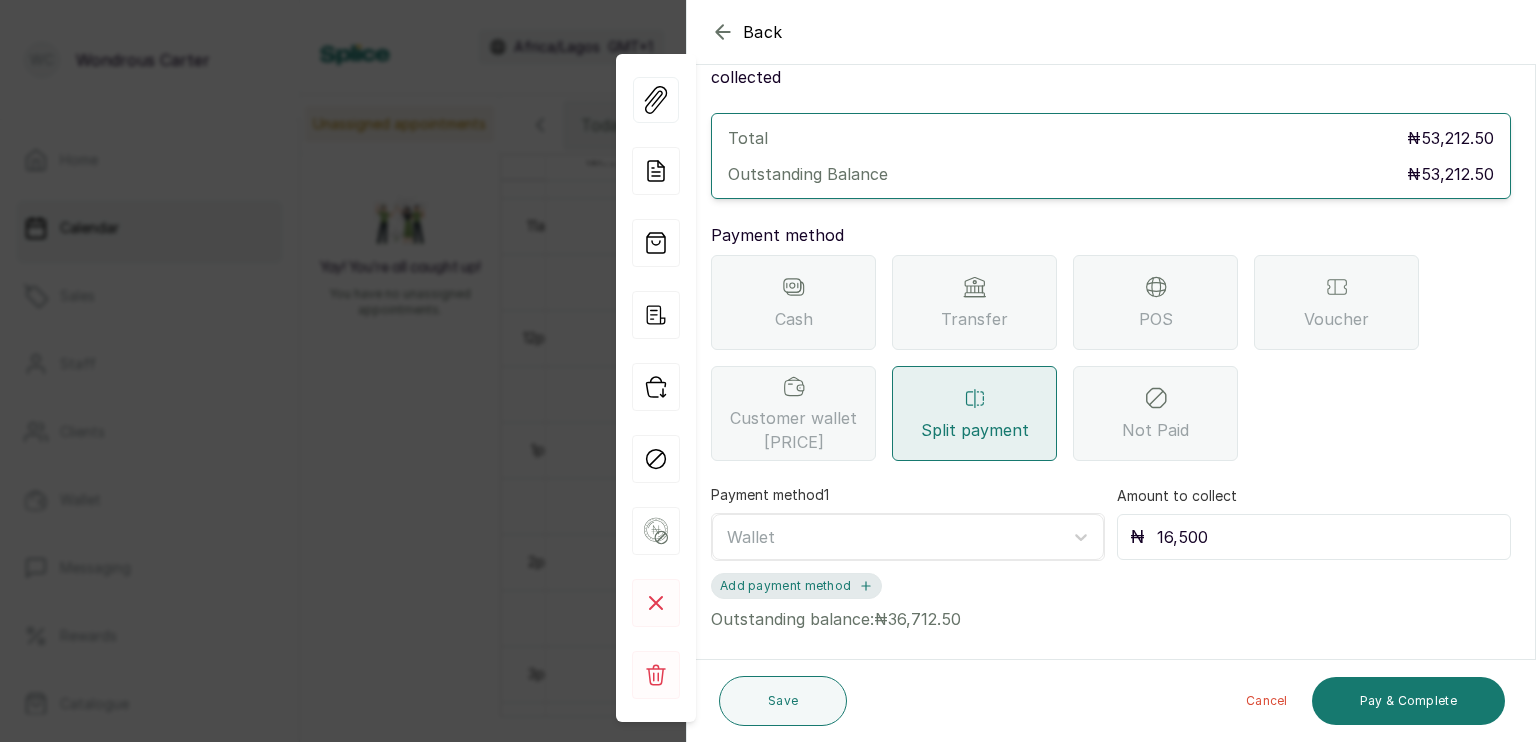 click on "Add payment method" at bounding box center [796, 586] 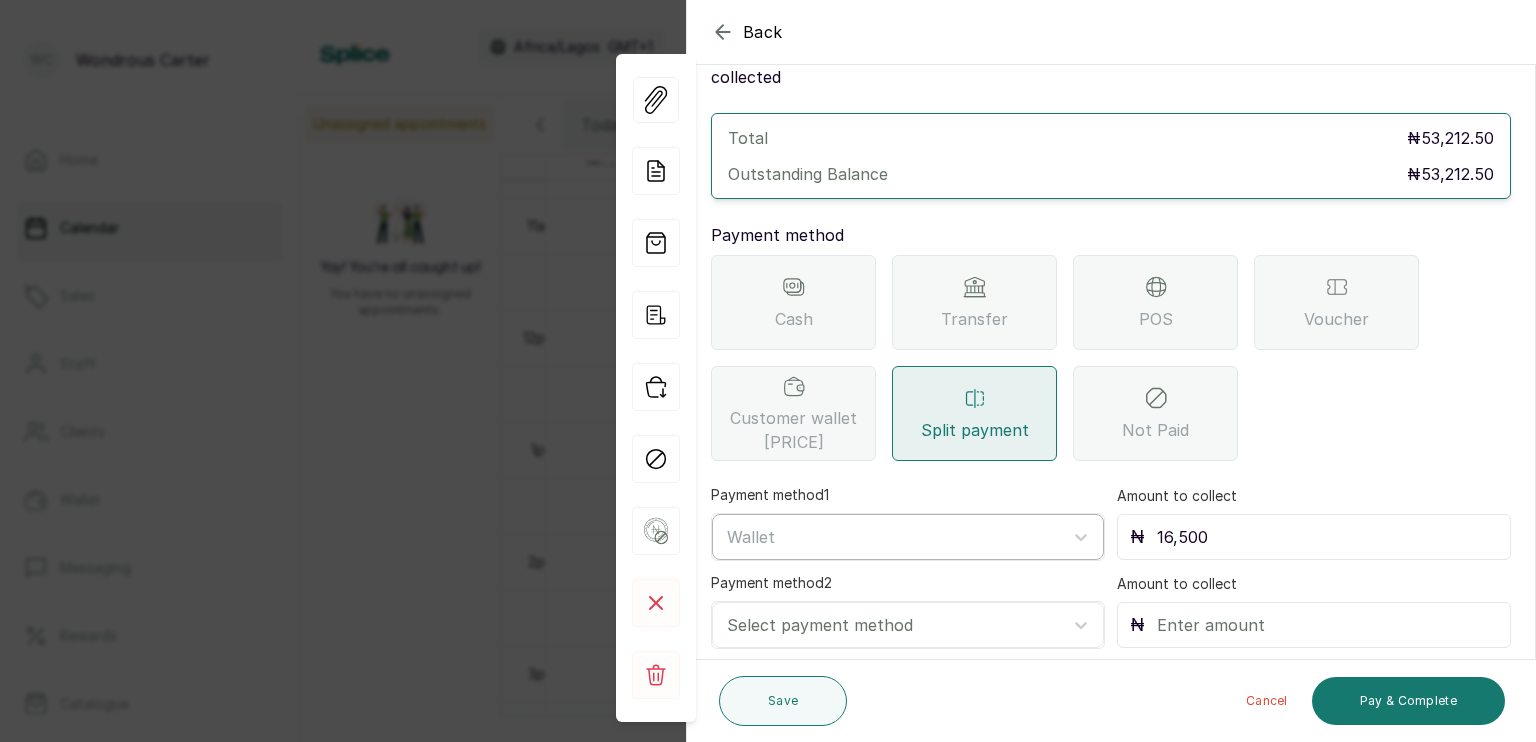 scroll, scrollTop: 137, scrollLeft: 0, axis: vertical 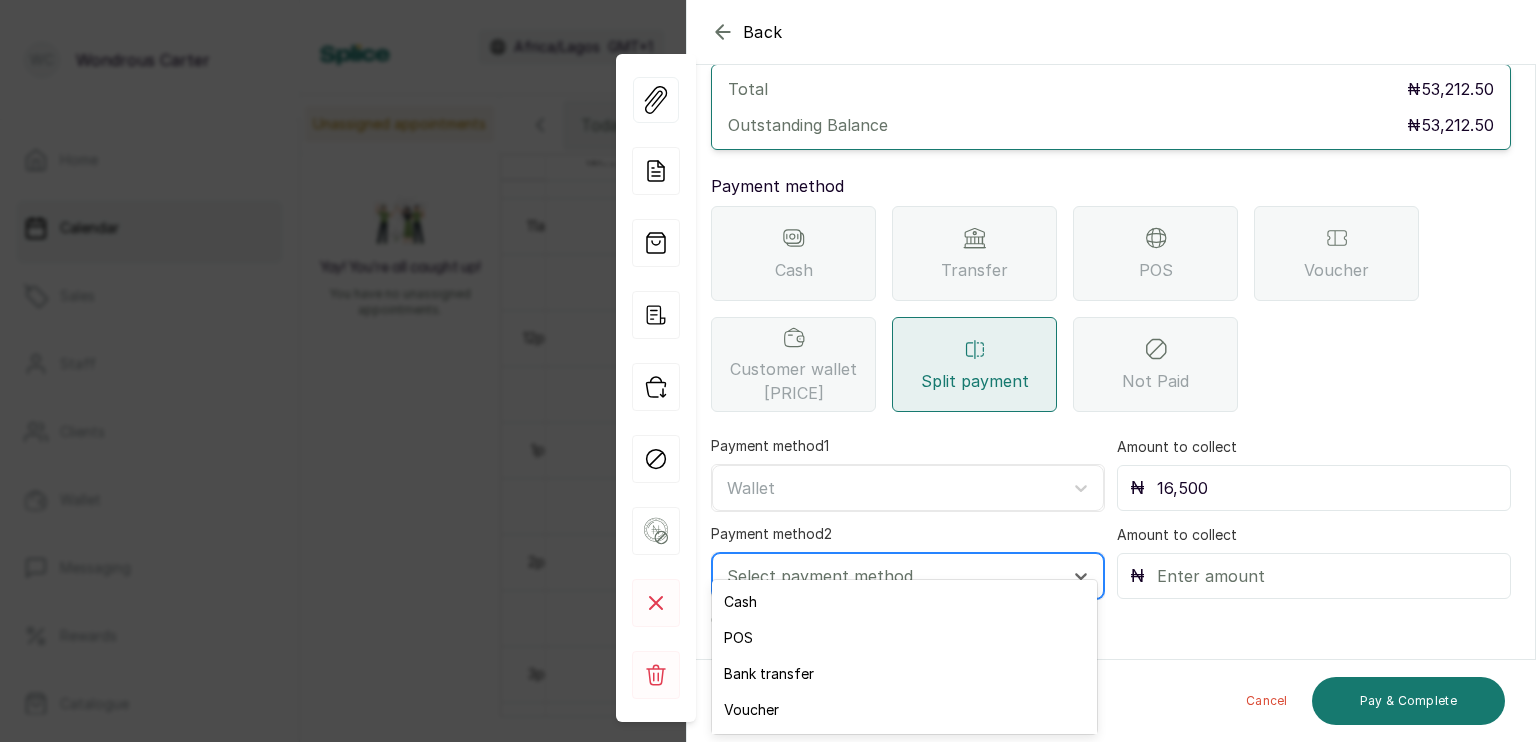 click at bounding box center (890, 576) 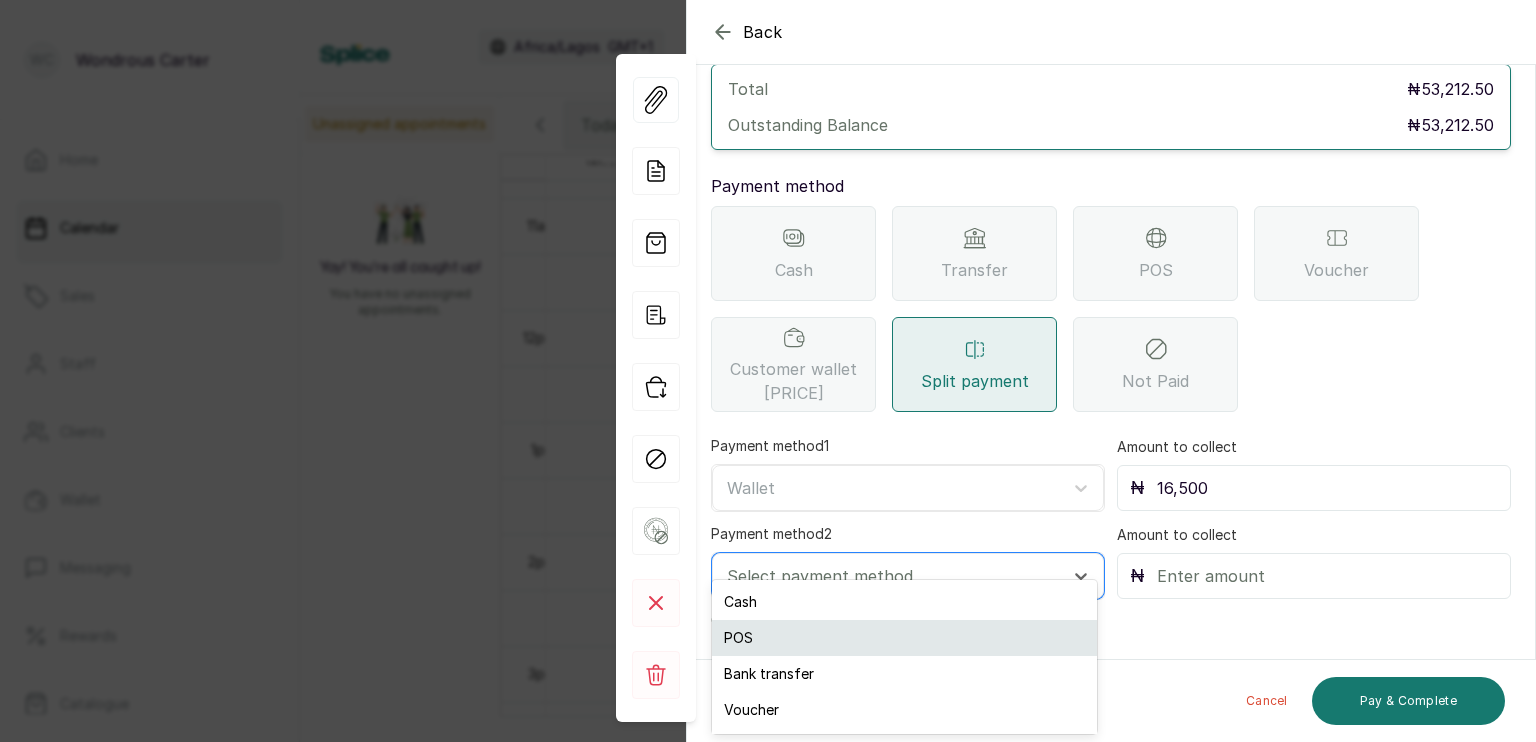 click on "POS" at bounding box center (904, 638) 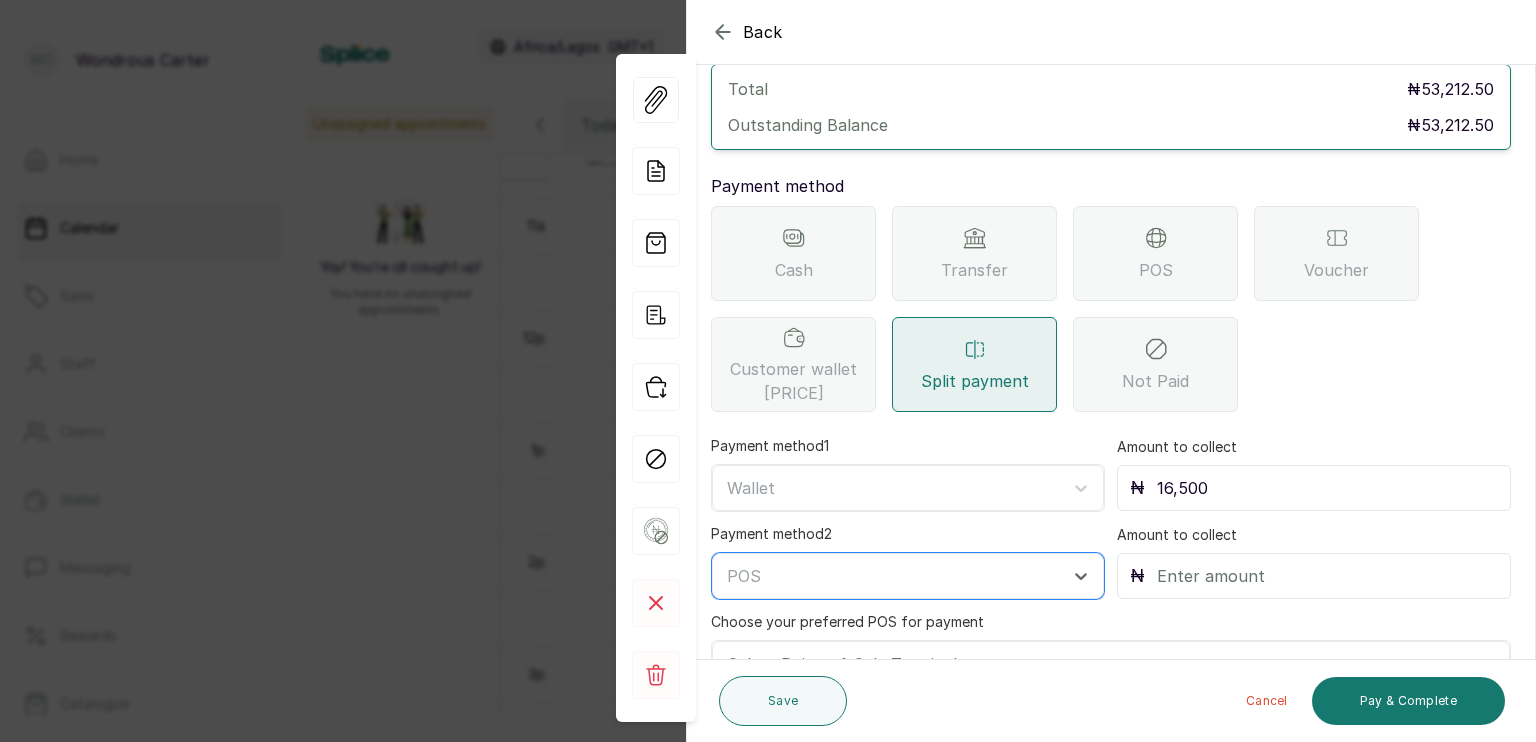 scroll, scrollTop: 224, scrollLeft: 0, axis: vertical 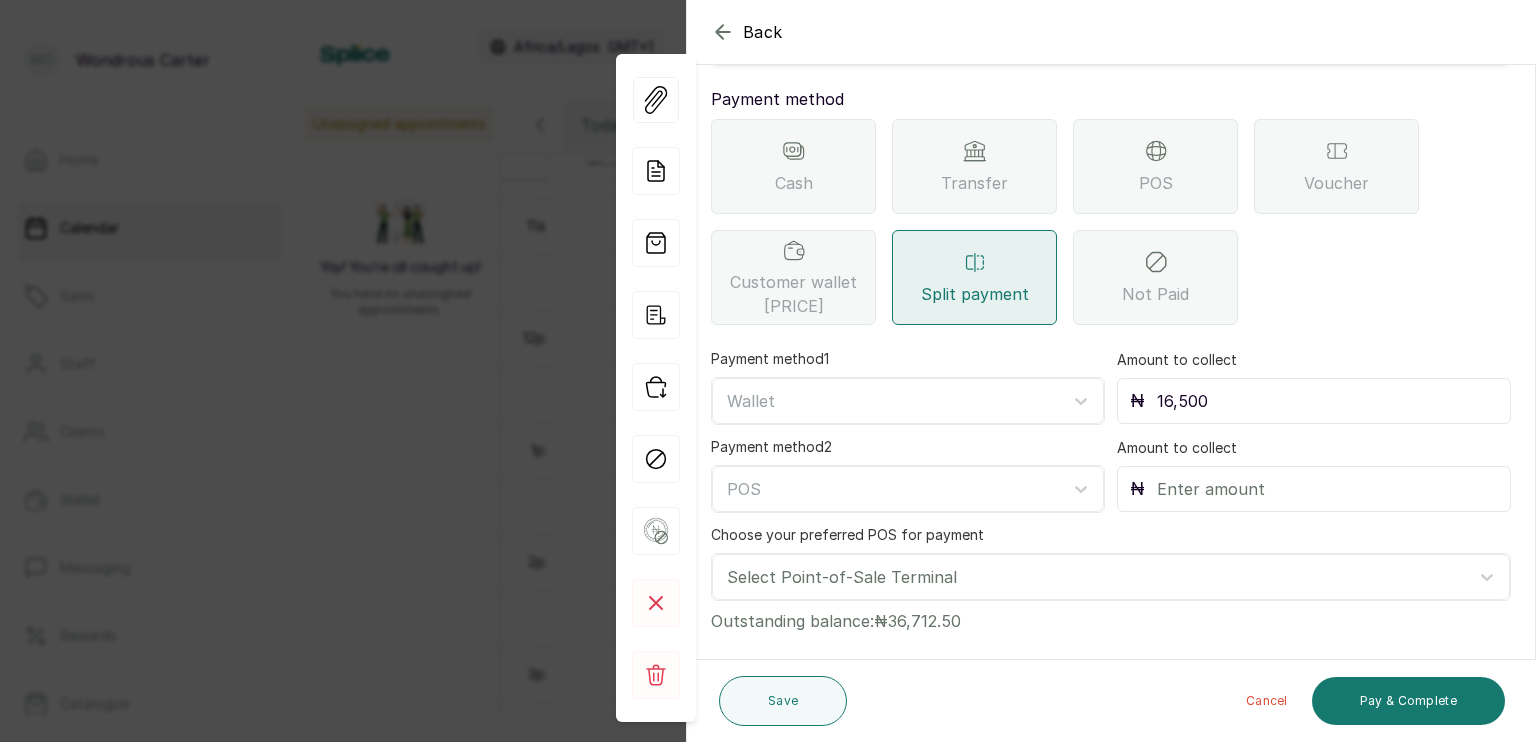 click on "₦" at bounding box center (1314, 489) 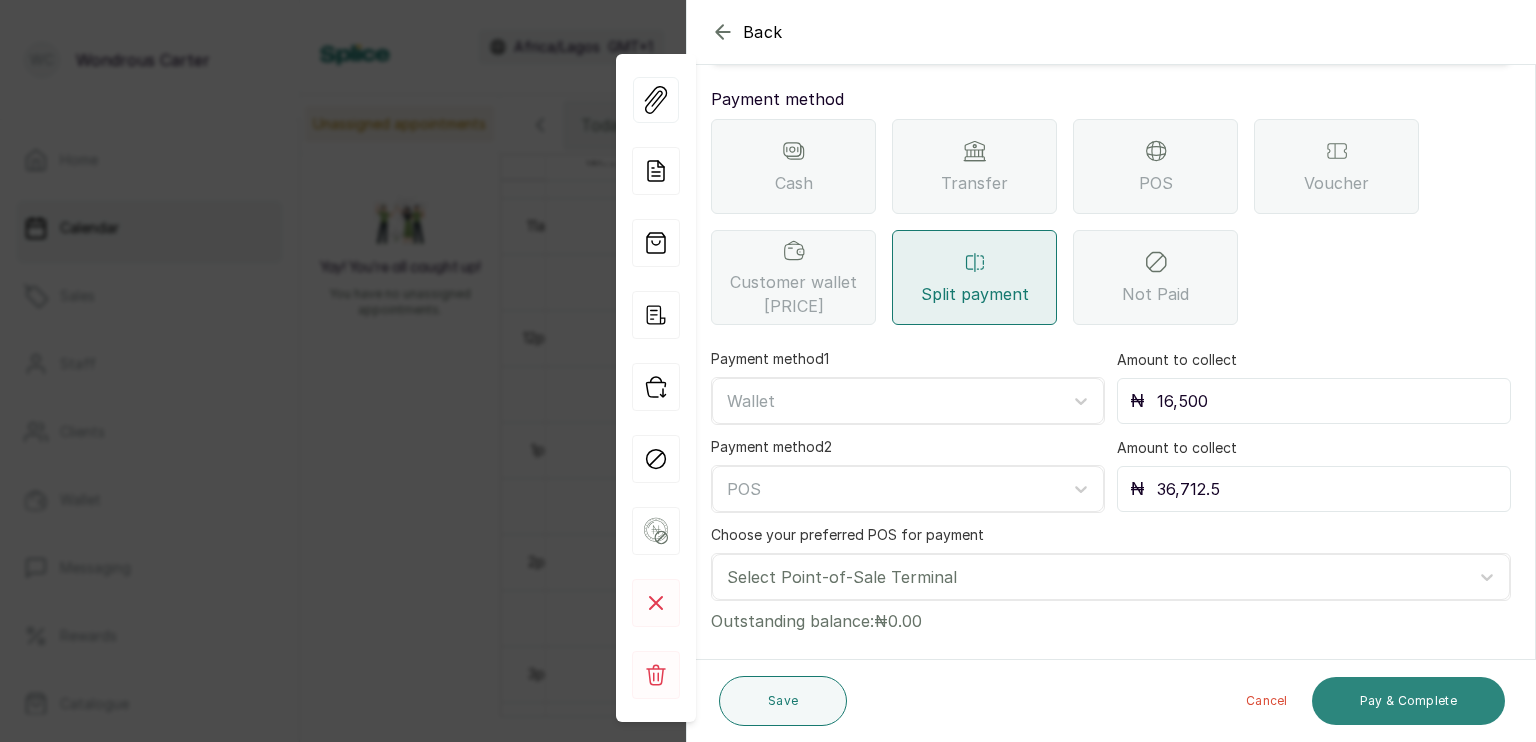 type on "36,712.5" 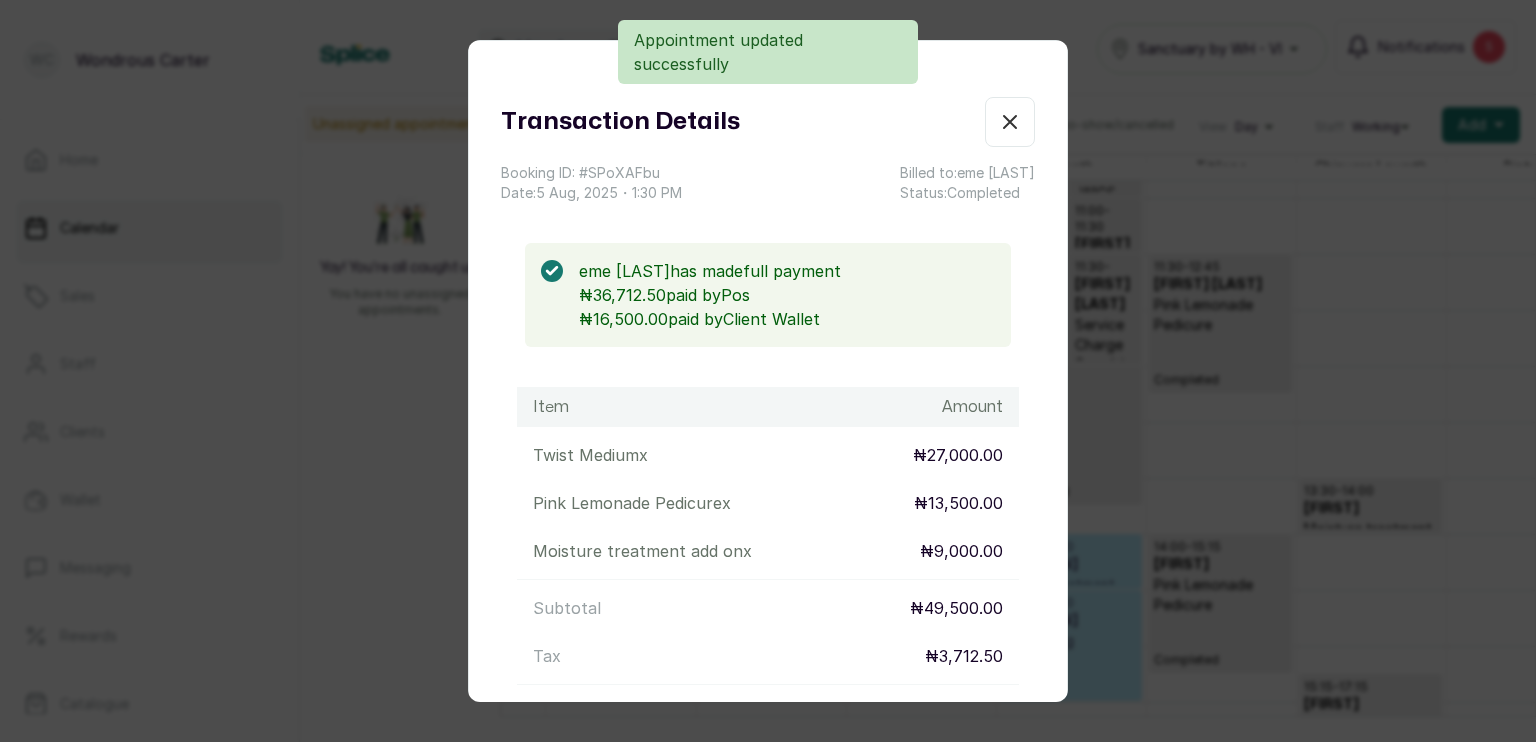 click on "Transaction Details Booking ID: # SPoXAFbu Date:  [DATE], [YEAR]  ・  [TIME] Billed to:  [CLIENT]  [CLIENT] Status:  Completed [CLIENT]  [CLIENT] has made  full payment ₦36,712.50  paid by  Pos ₦16,500.00  paid by  Client Wallet Item Amount Twist Medium  x ₦27,000.00 Pink Lemonade Pedicure  x ₦13,500.00 Moisture treatment add on  x ₦9,000.00 Subtotal ₦49,500.00 Tax ₦3,712.50 Total ₦53,212.50  Print receipt Copy link Email Cancel Rebook appointment" at bounding box center (768, 371) 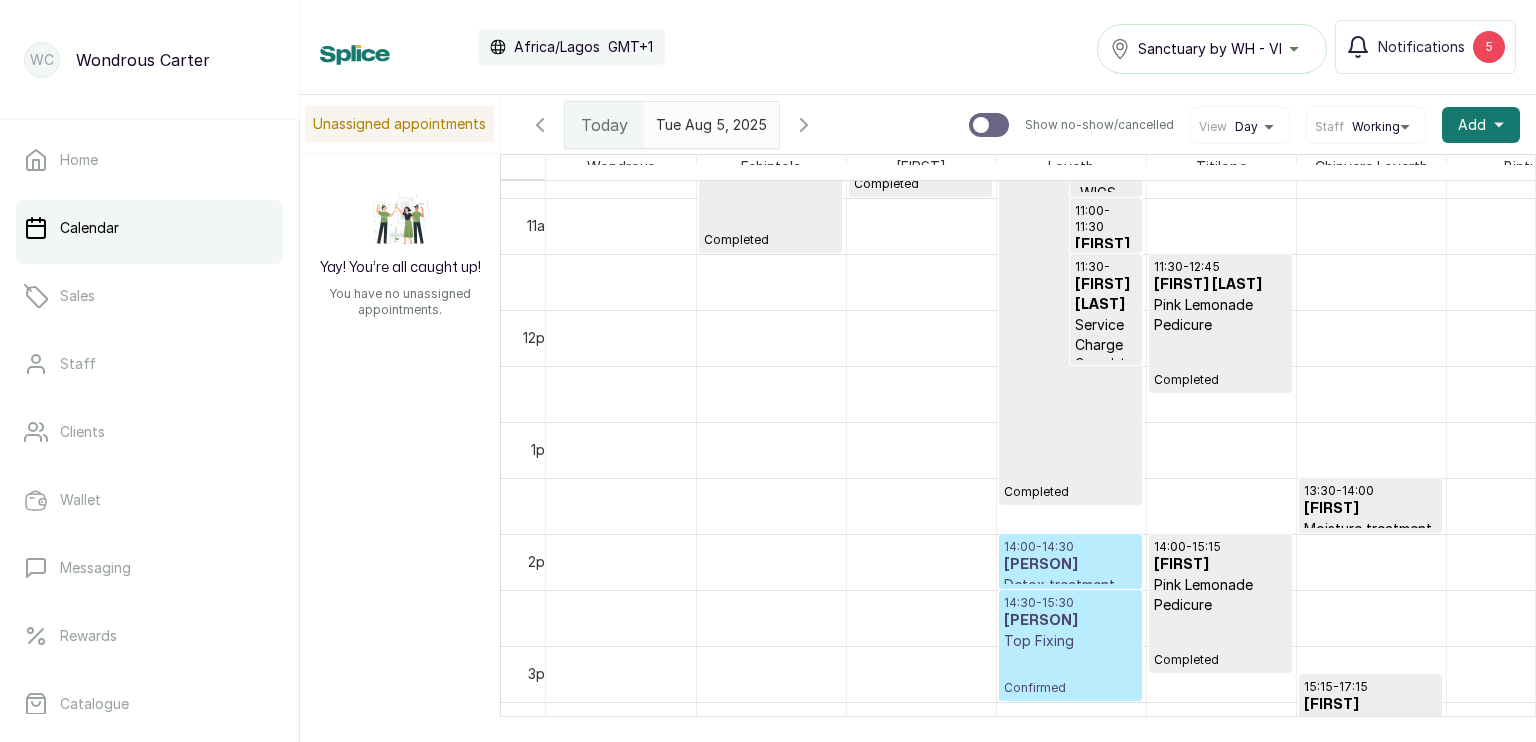 scroll, scrollTop: 1319, scrollLeft: 0, axis: vertical 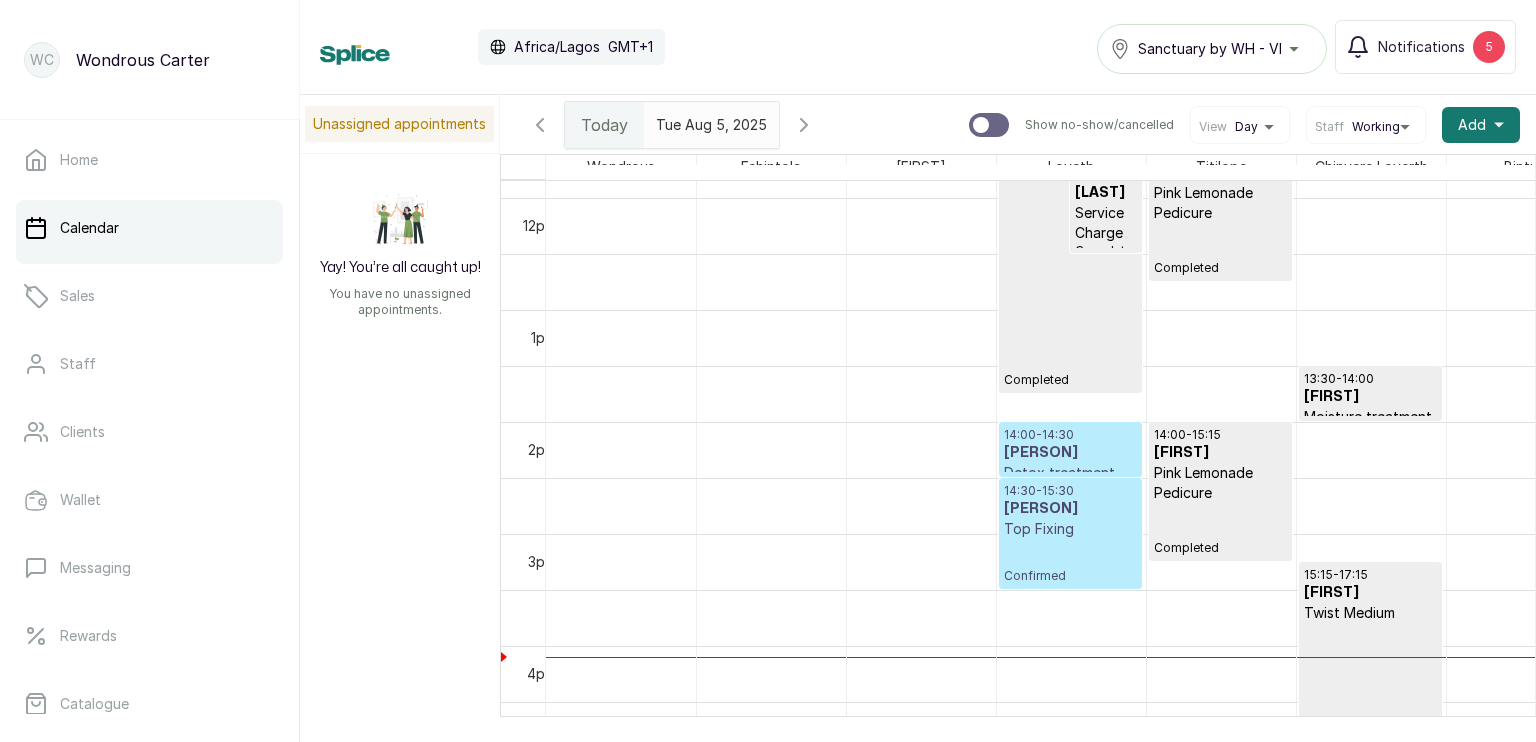 click on "[TIME] - [TIME] [PERSON] Top Fixing Confirmed" at bounding box center (1070, 533) 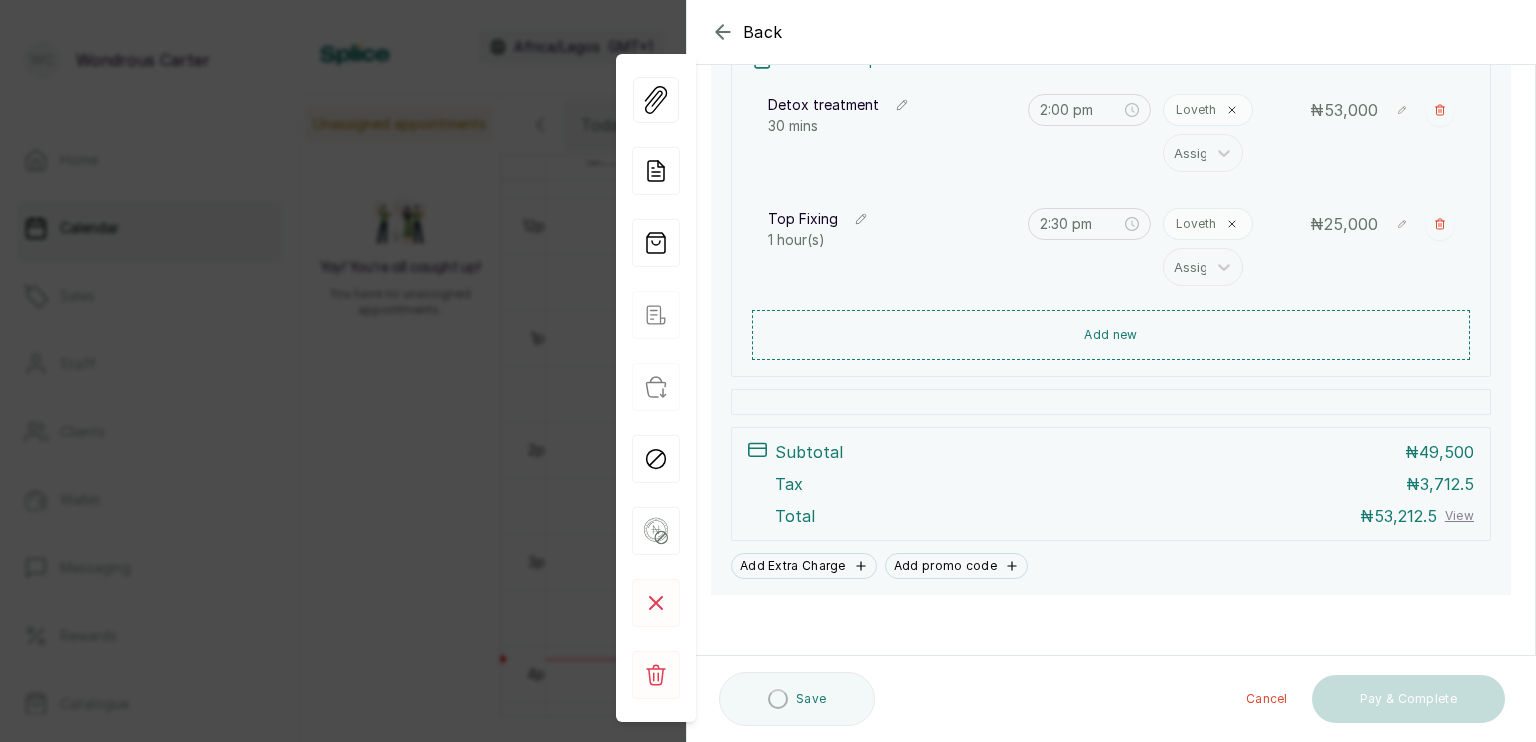 scroll, scrollTop: 334, scrollLeft: 0, axis: vertical 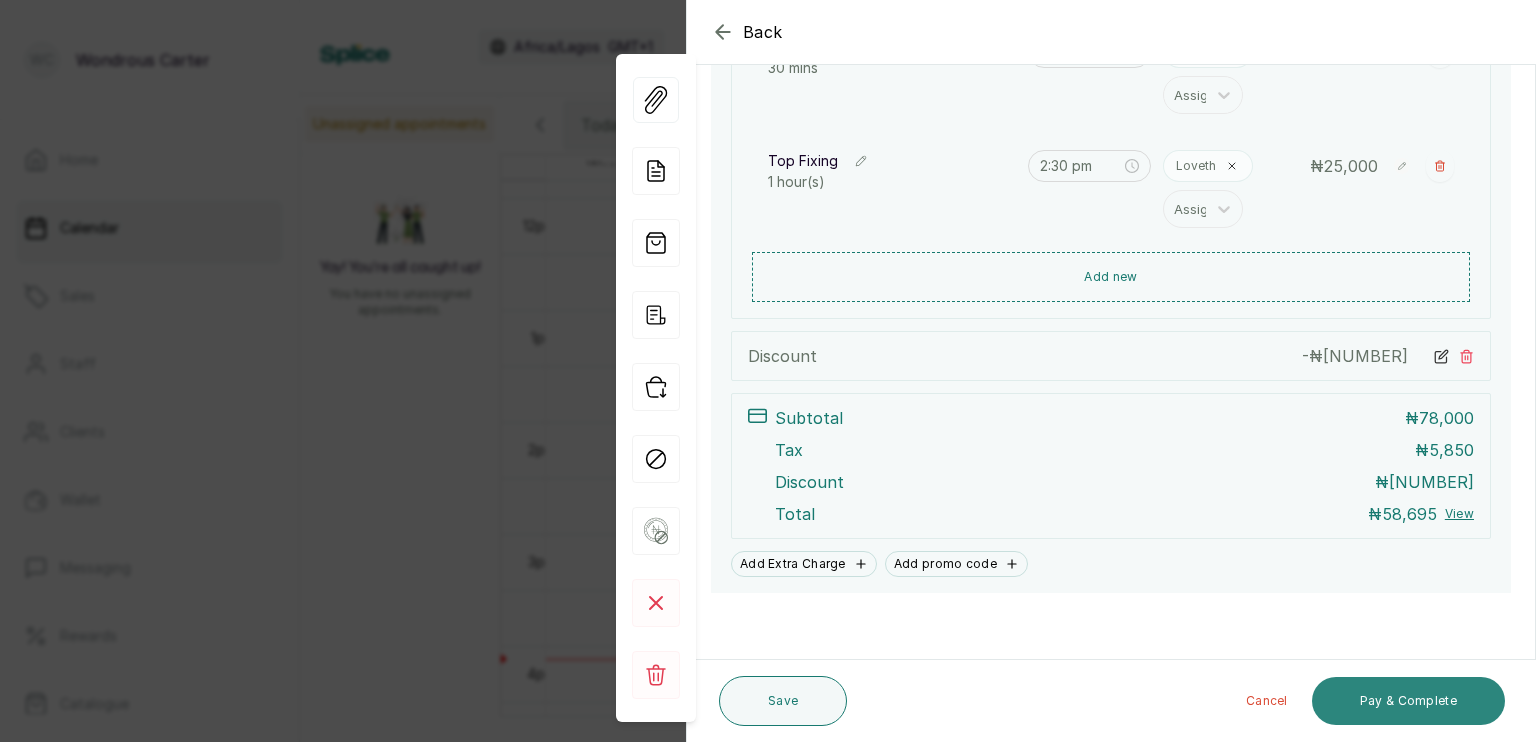 click on "Pay & Complete" at bounding box center (1408, 701) 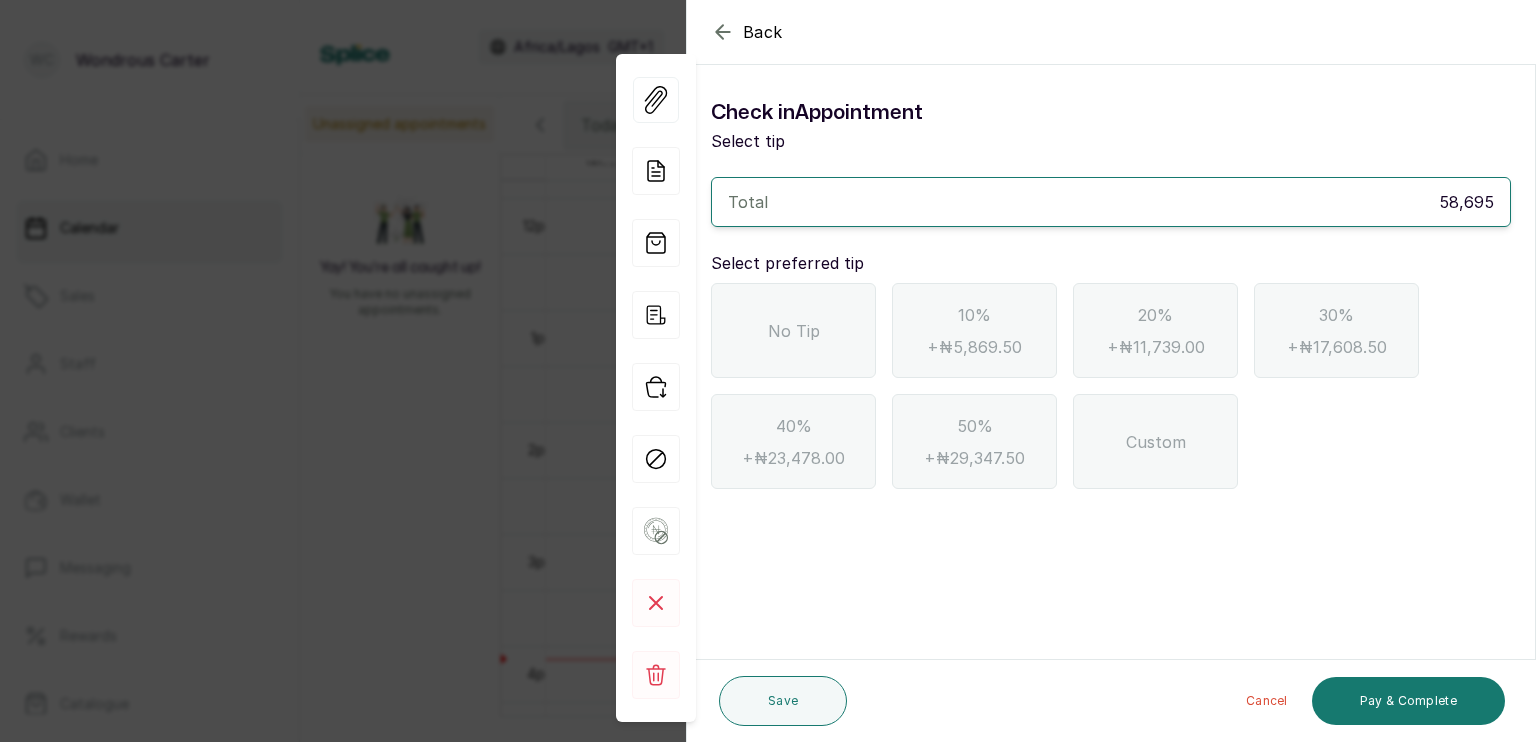 click on "No Tip" at bounding box center [793, 330] 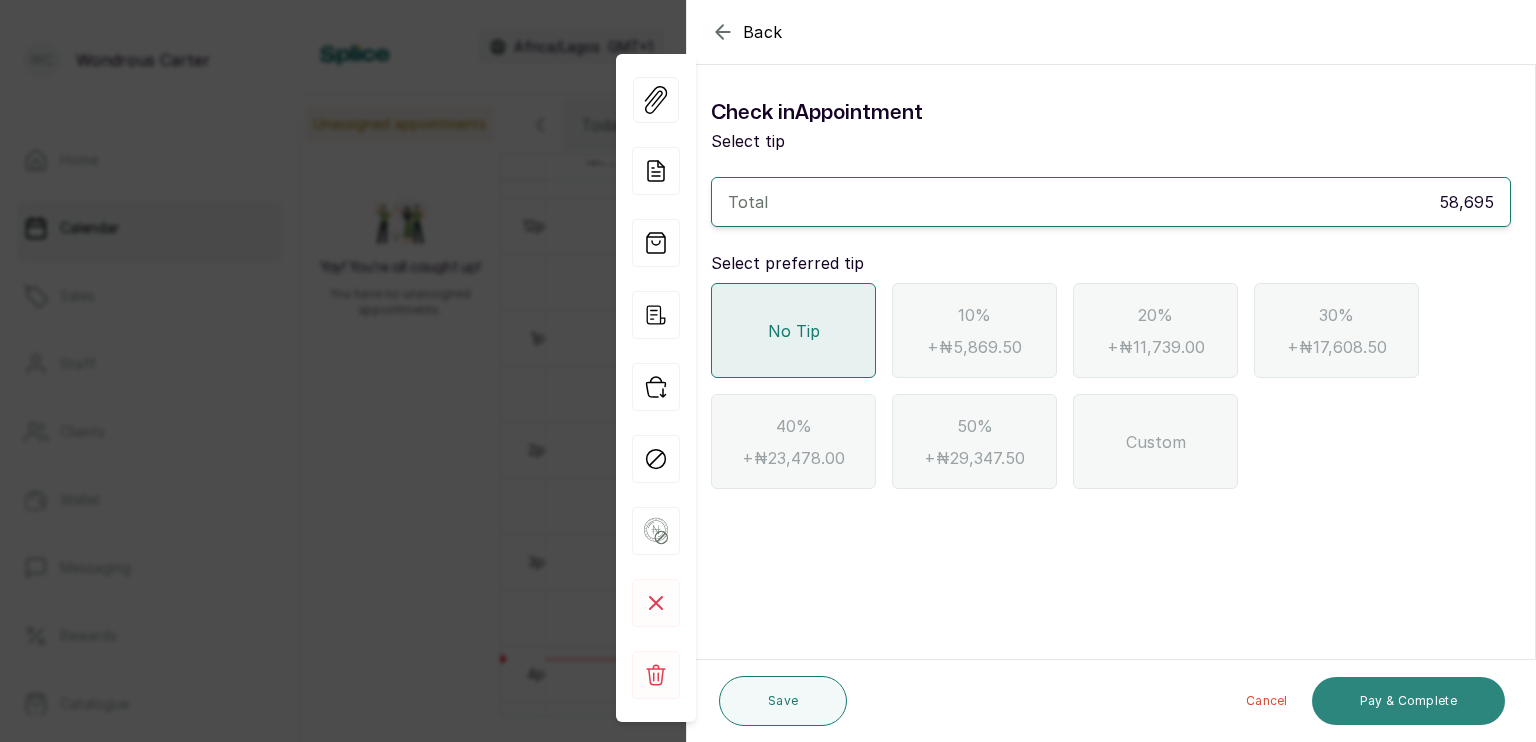 click on "Pay & Complete" at bounding box center [1408, 701] 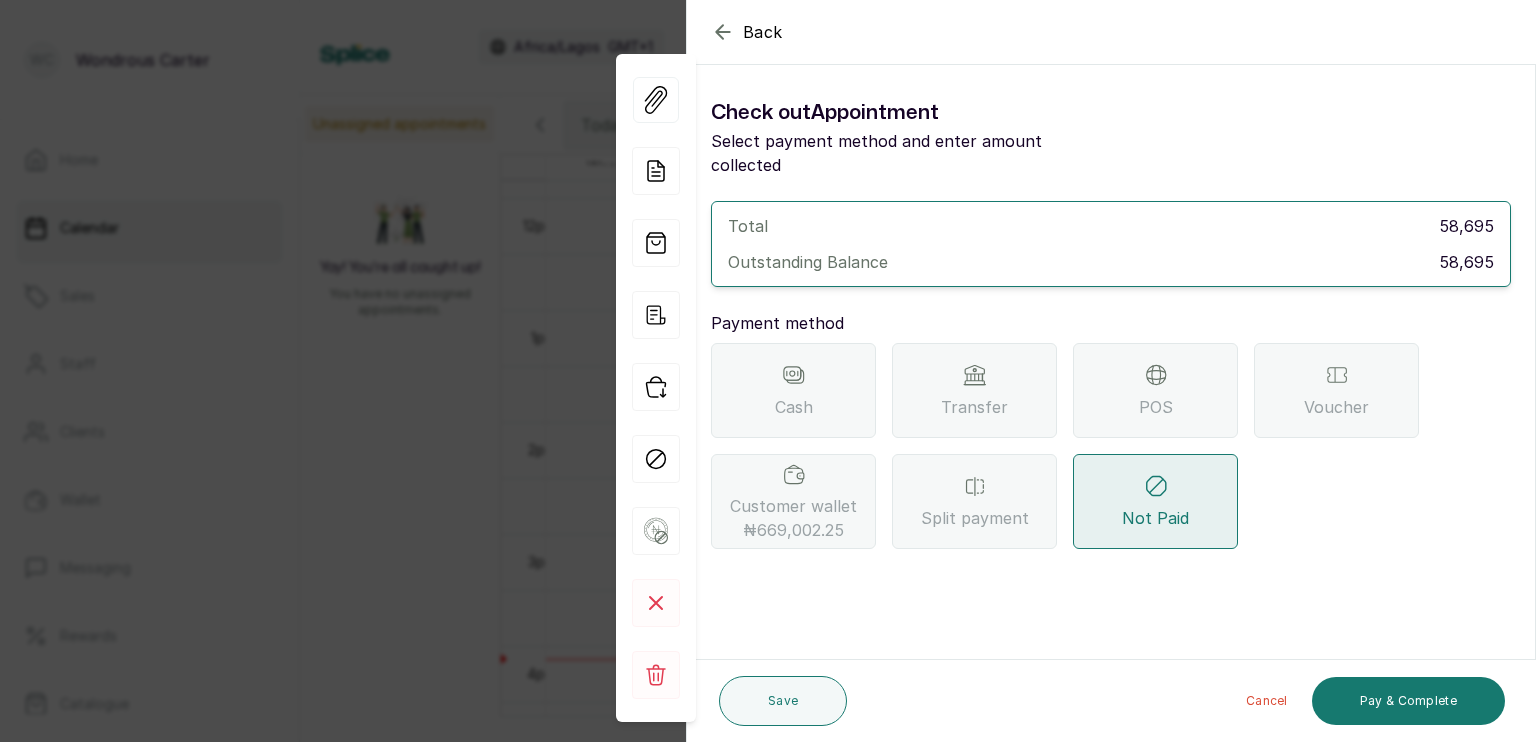 click on "Customer wallet ₦669,002.25" at bounding box center (793, 518) 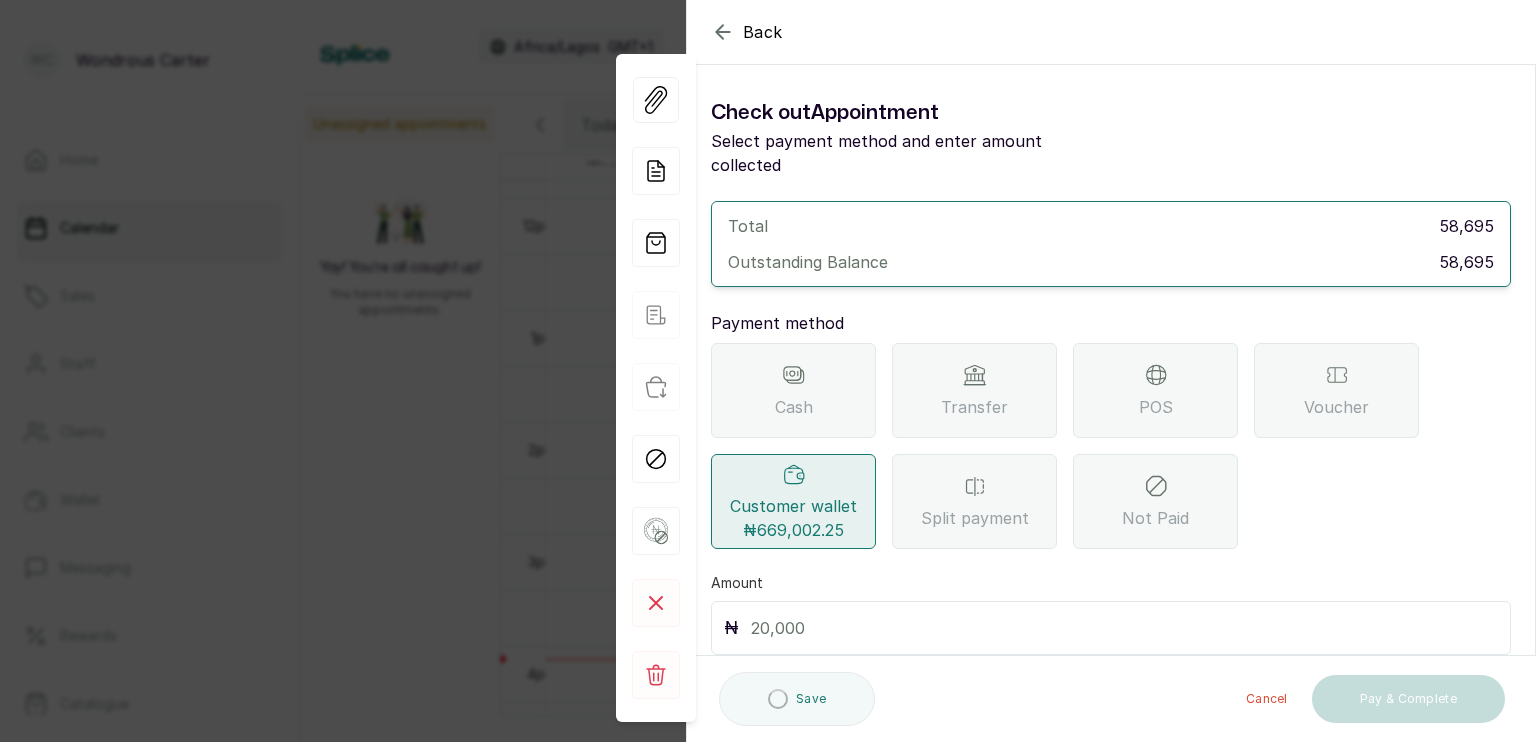 scroll, scrollTop: 56, scrollLeft: 0, axis: vertical 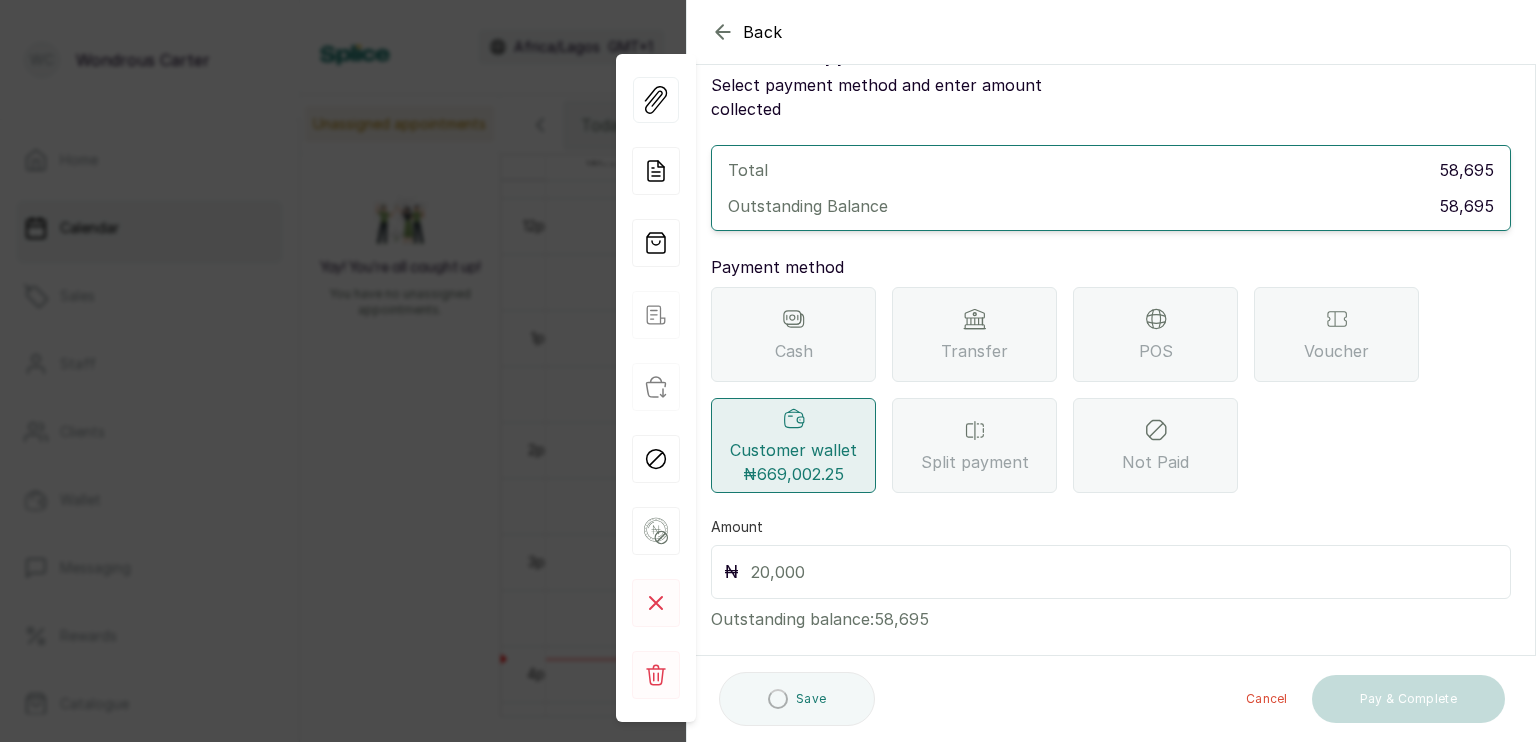 click at bounding box center [1124, 572] 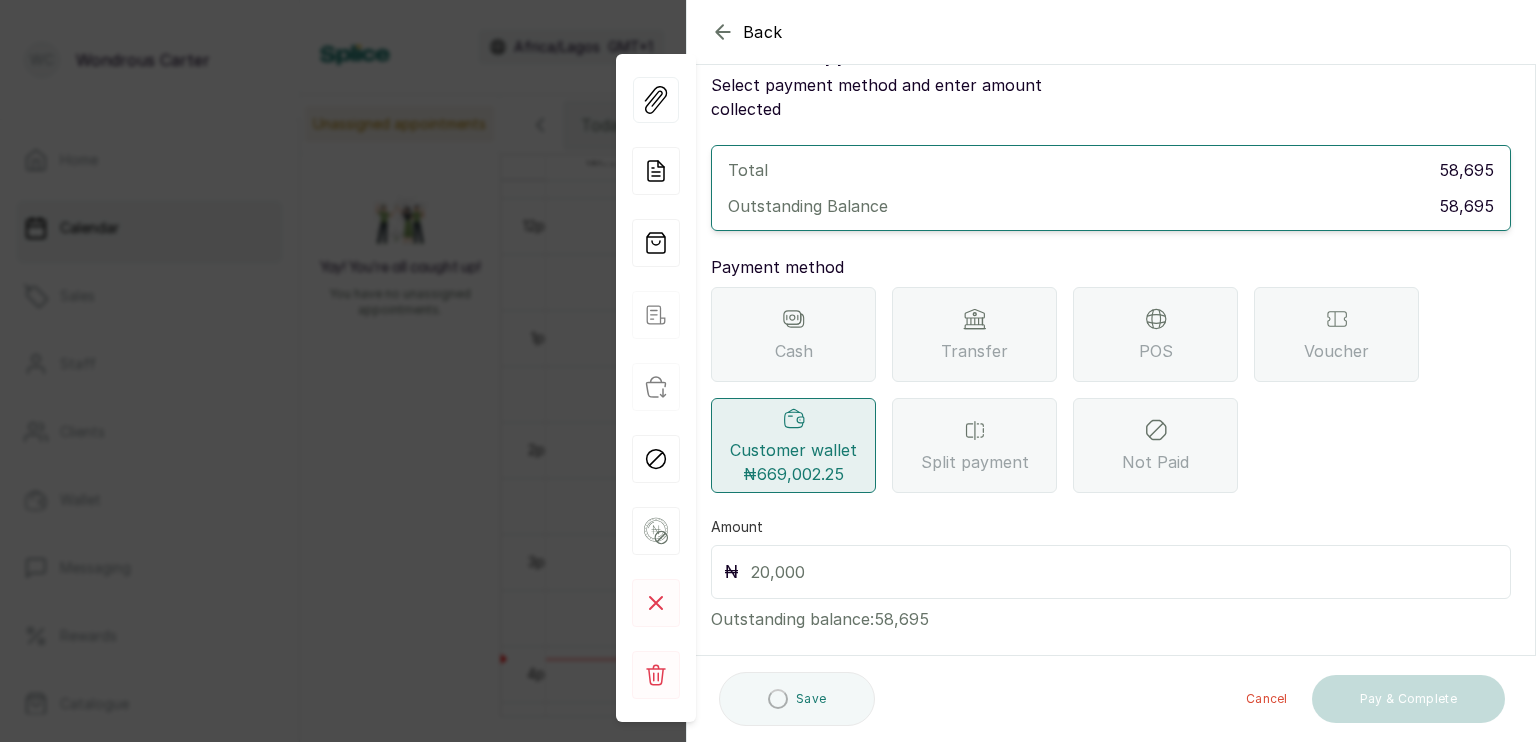 drag, startPoint x: 884, startPoint y: 596, endPoint x: 971, endPoint y: 601, distance: 87.14356 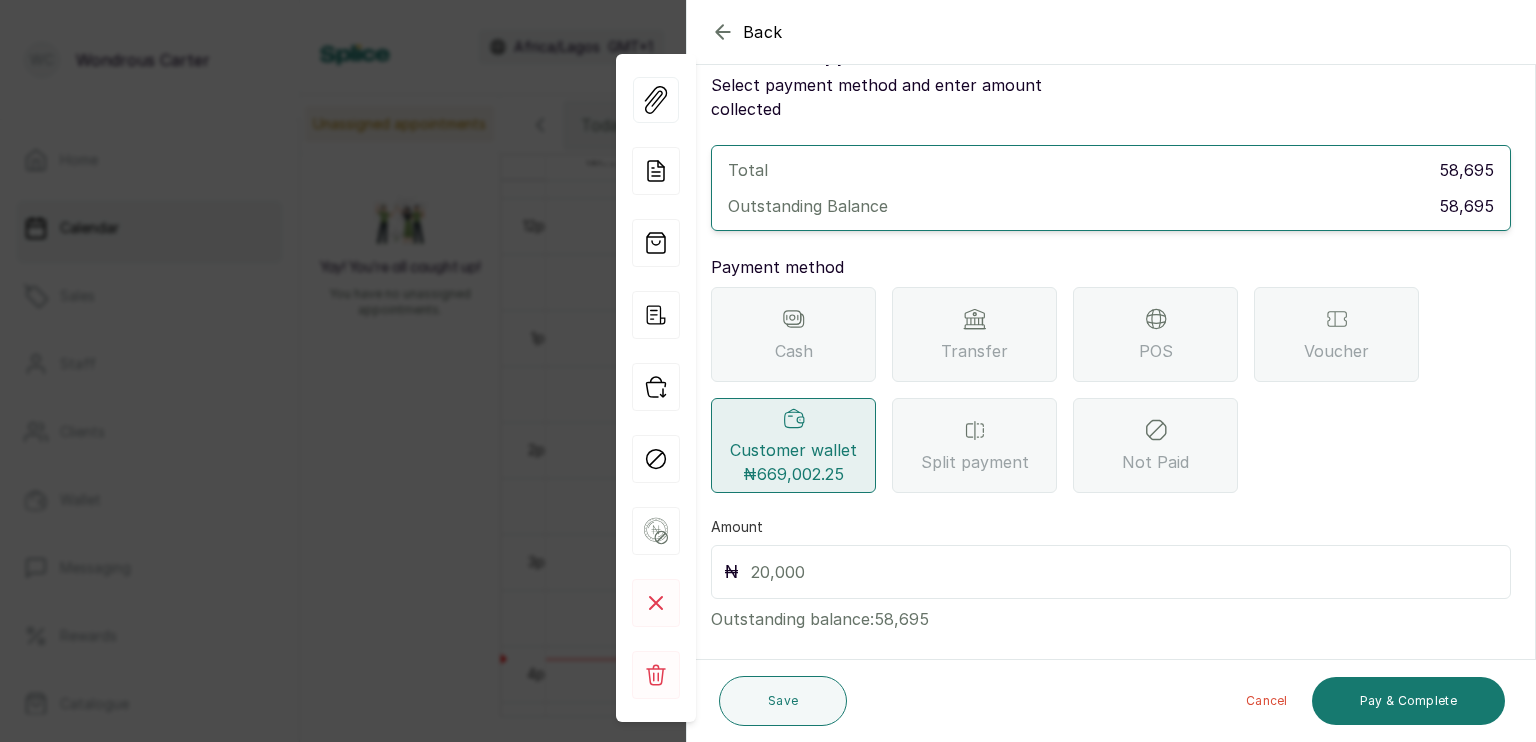 copy on "58,695.00" 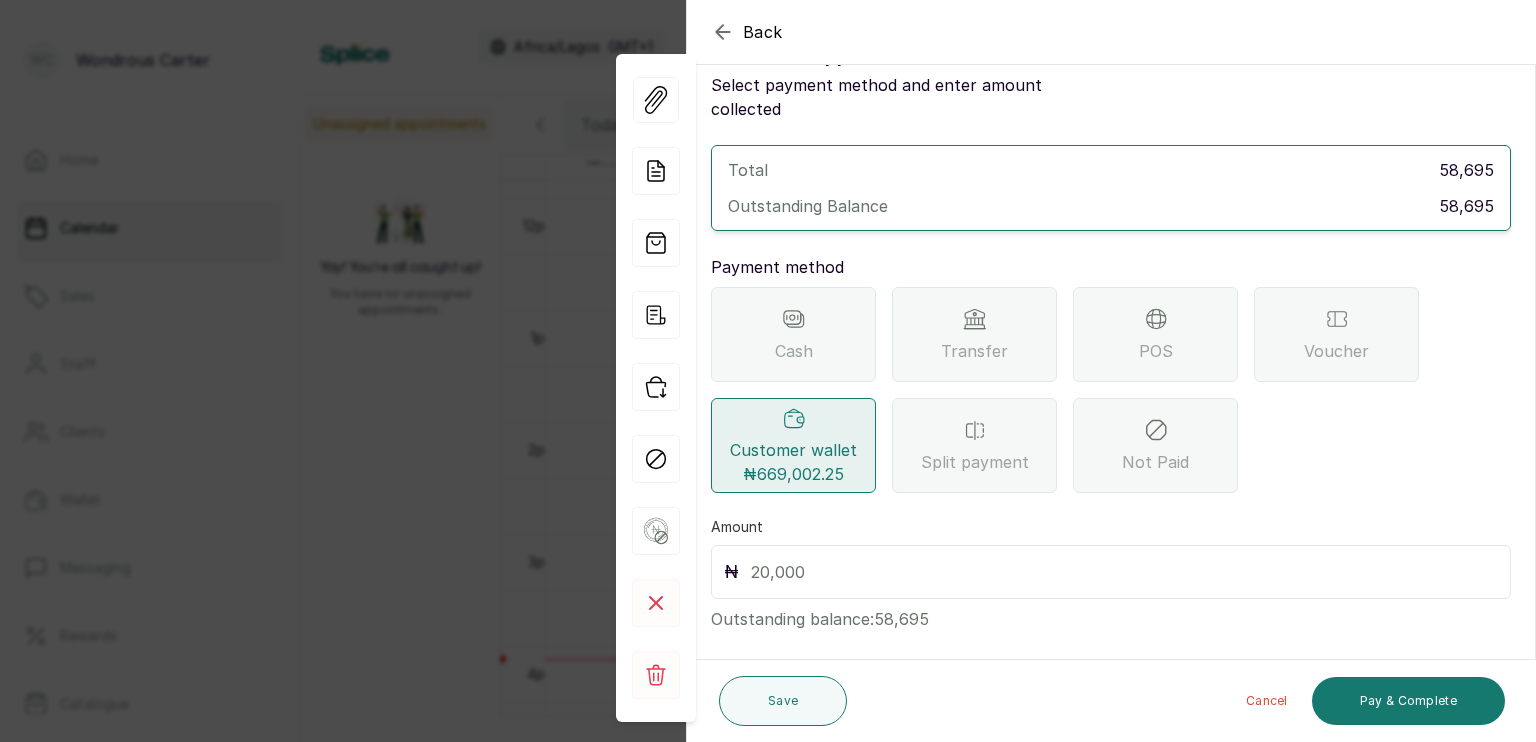 click at bounding box center [1124, 572] 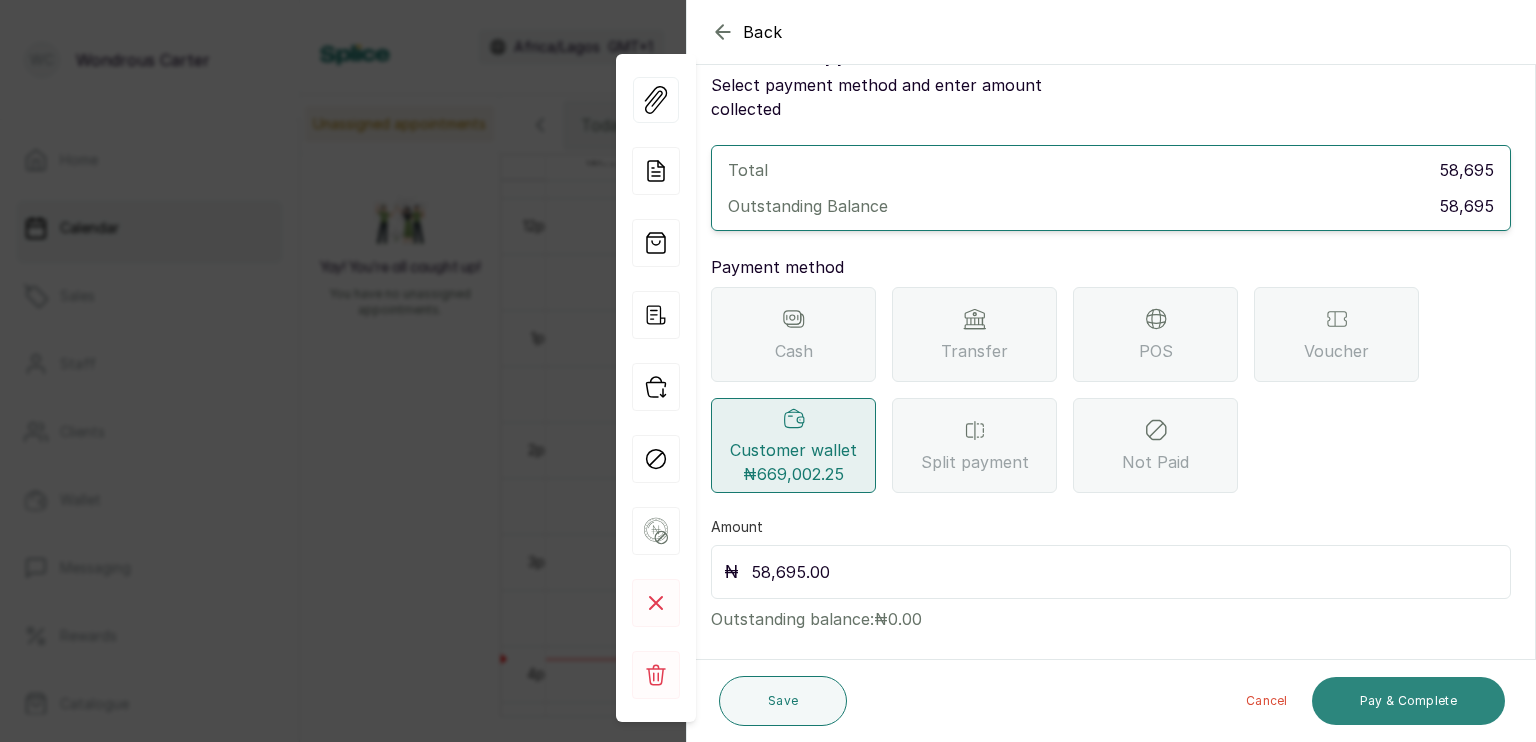 type on "58,695.00" 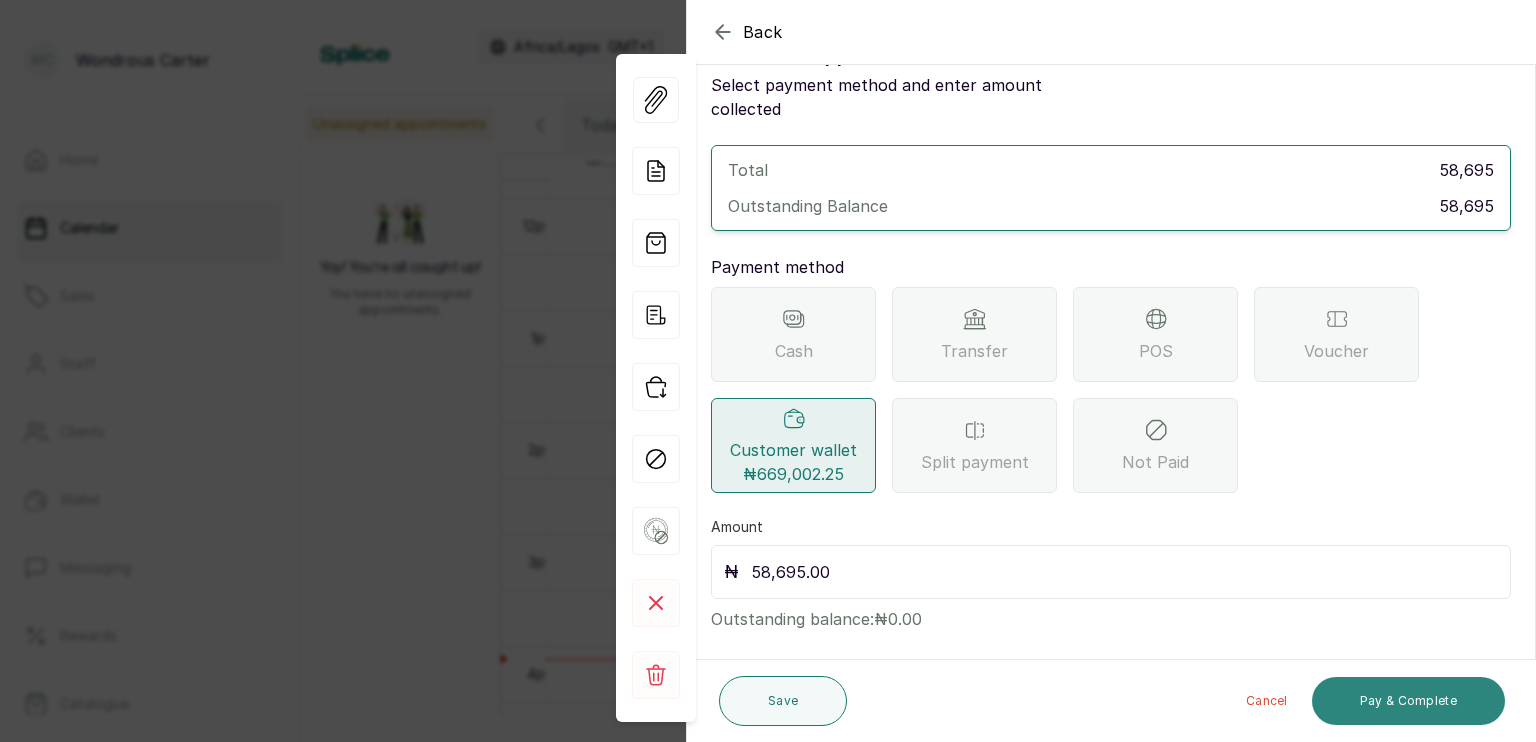 click on "Pay & Complete" at bounding box center (1408, 701) 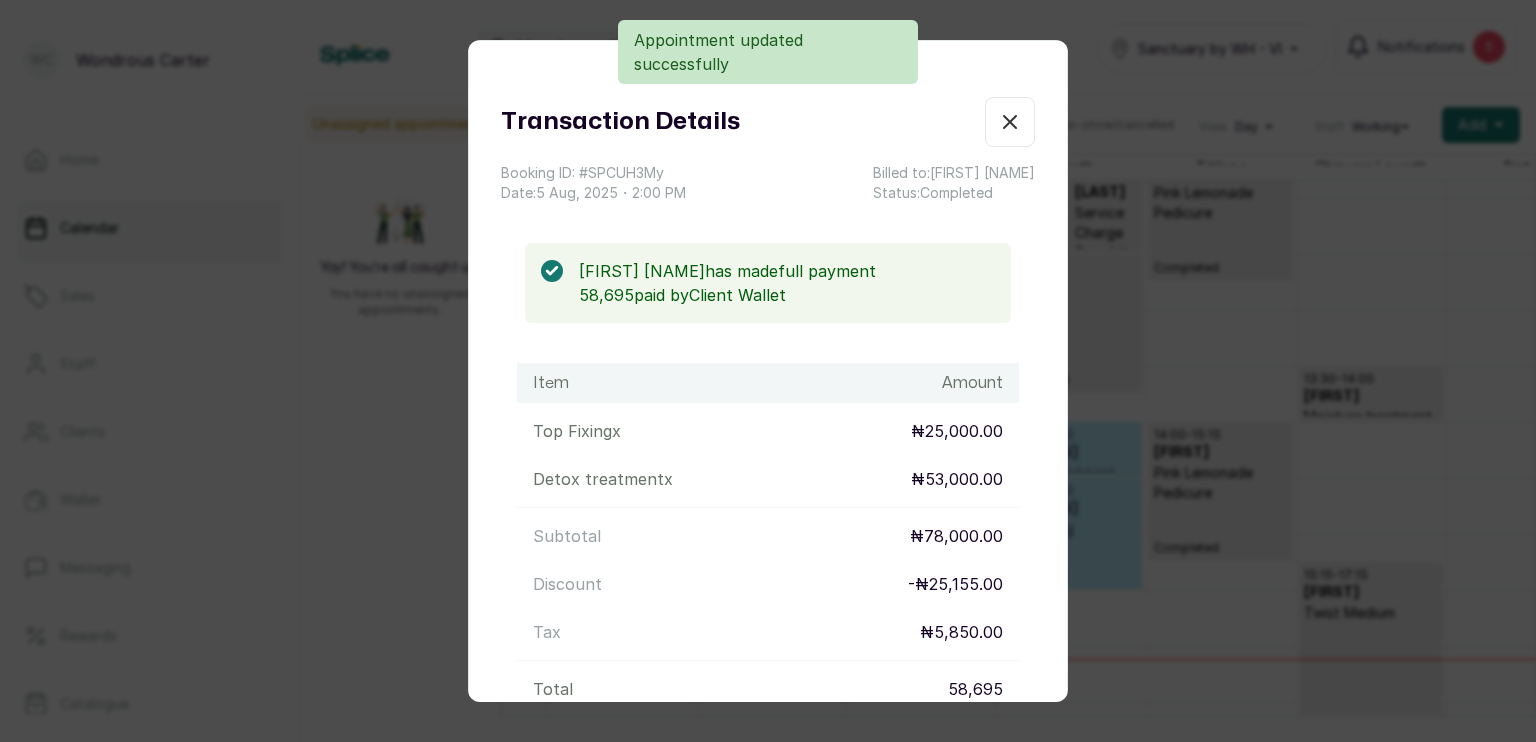 click on "Transaction Details Booking ID: # [BOOKING_ID] Date: 5 Aug, 2025 ・ 2:00 PM Billed to: [NAME] [NAME] Status: Completed [NAME] [NAME] has made full payment ₦58,695.00 paid by Client Wallet Item Amount Top Fixing x ₦25,000.00 Detox treatment x ₦53,000.00 Subtotal ₦78,000.00 Discount - ₦25,155.00 Tax ₦5,850.00 Total ₦58,695.00 Print receipt Copy link Email Cancel Rebook appointment" at bounding box center [768, 371] 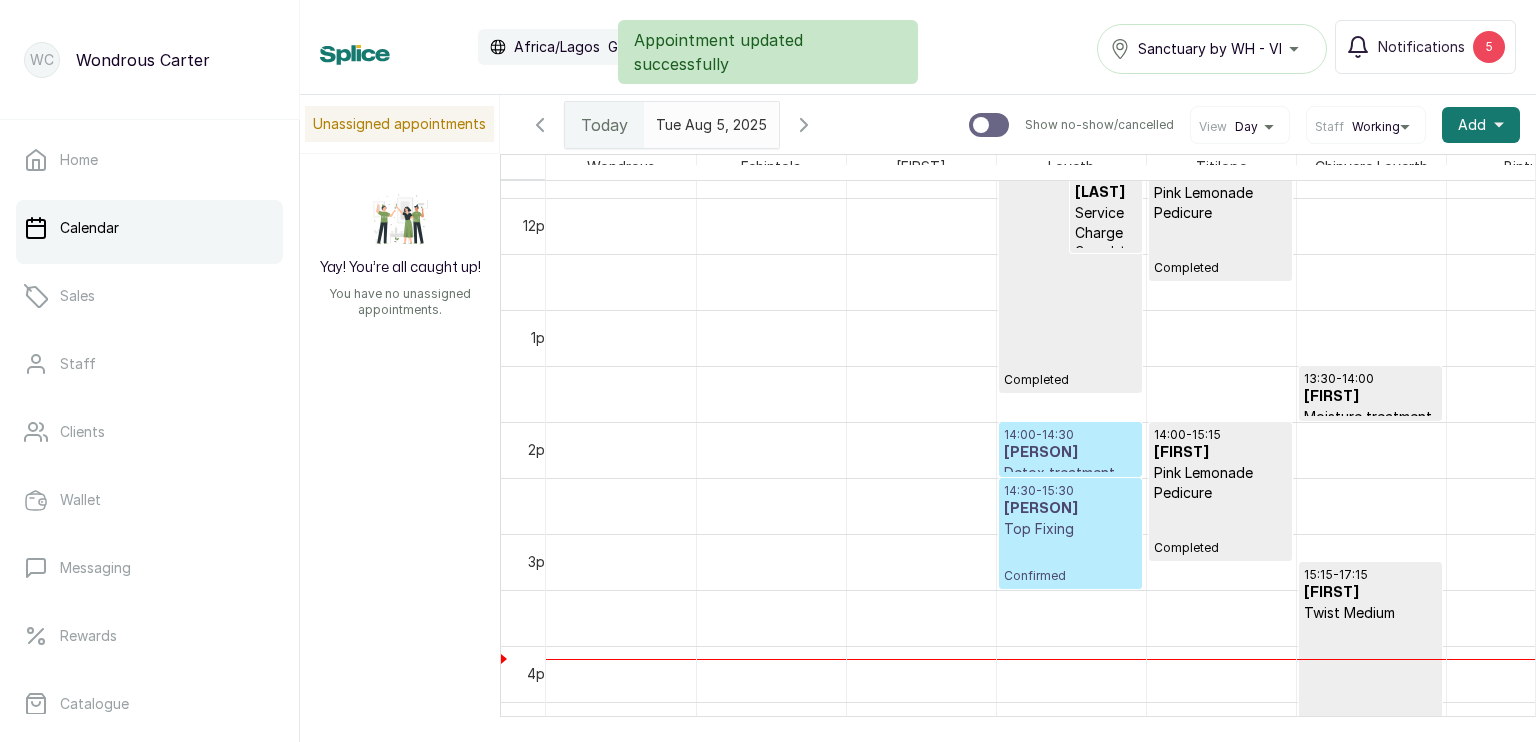 scroll, scrollTop: 1437, scrollLeft: 0, axis: vertical 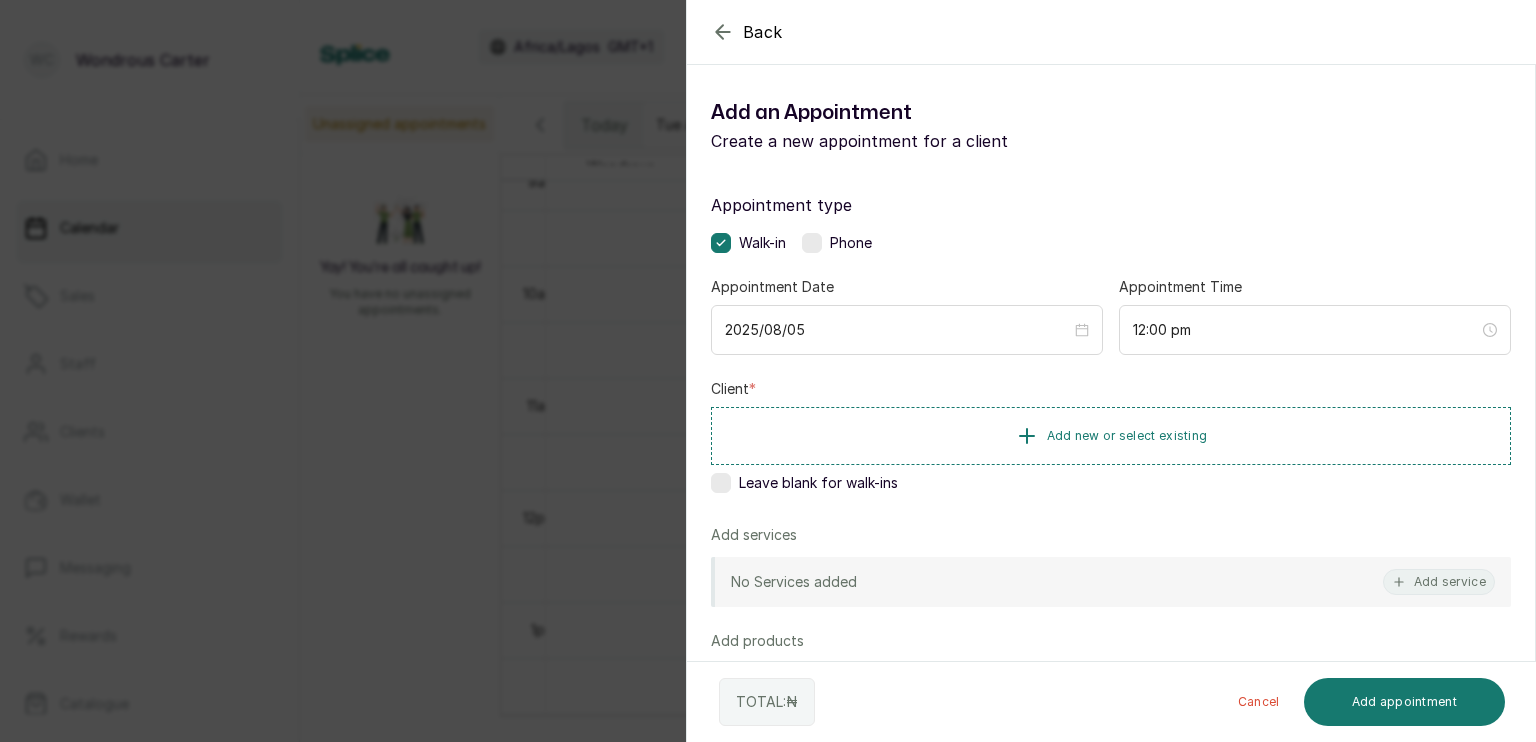click on "Back Add Appointment Add an Appointment Create a new appointment for a client Appointment type Walk-in Phone Appointment Date 2025/08/05 Appointment Time 12:00 pm Client * Add new or select existing Leave blank for walk-ins Add services No Services added Add service Add products No Products added Add product Add Extra Charge Add promo code Add discount Note 1000 of 1000 characters left TOTAL: ₦ Cancel Add appointment" at bounding box center (768, 371) 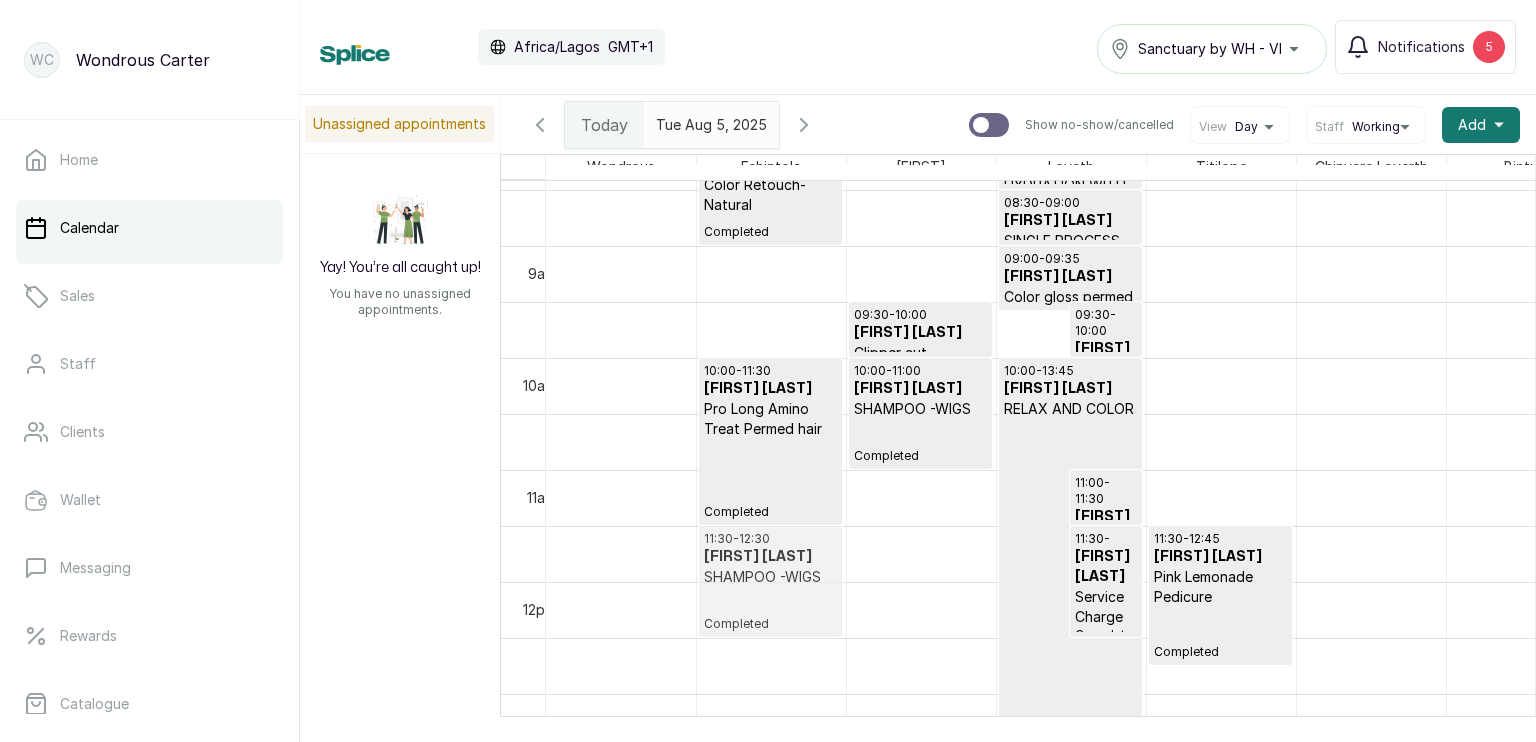 drag, startPoint x: 1093, startPoint y: 398, endPoint x: 790, endPoint y: 574, distance: 350.40692 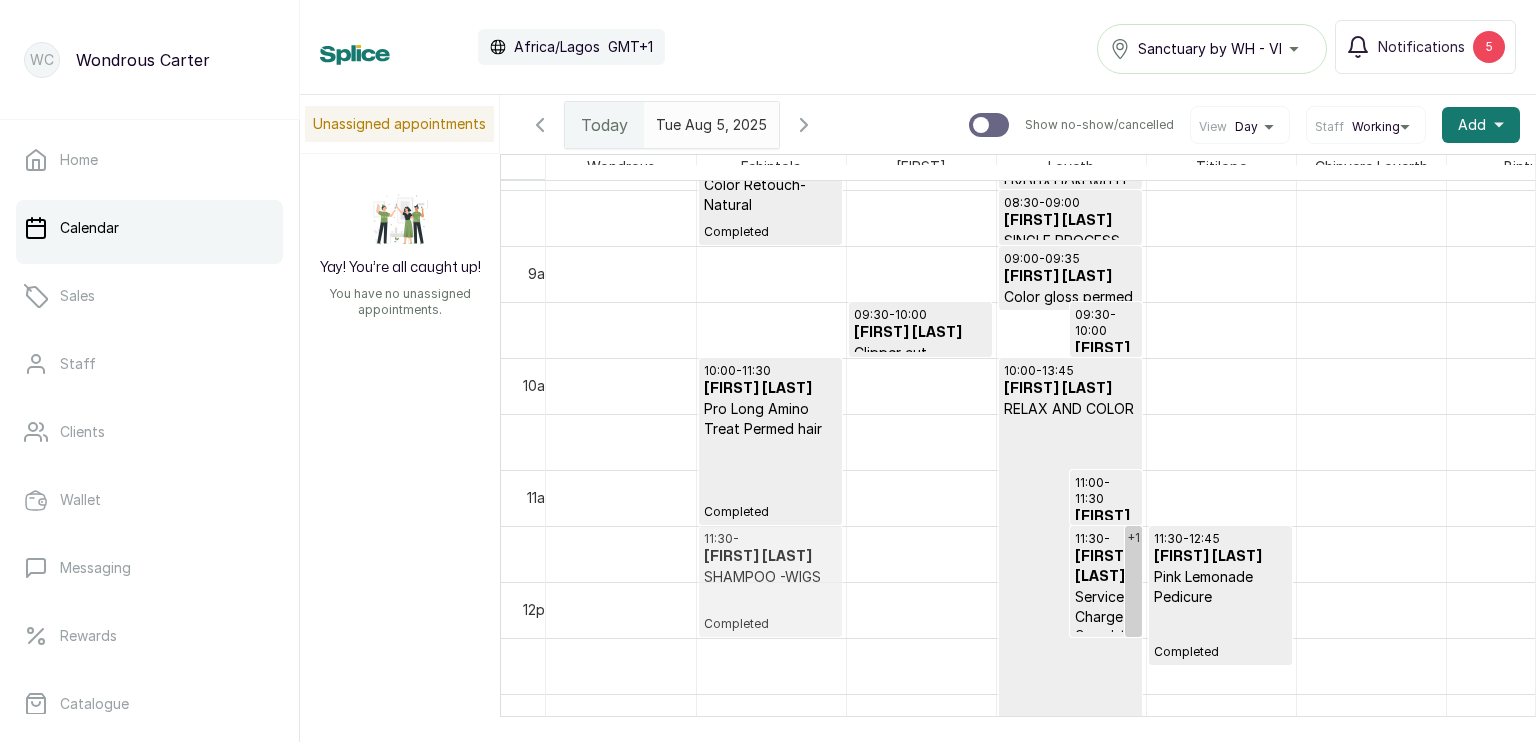 drag, startPoint x: 935, startPoint y: 561, endPoint x: 749, endPoint y: 581, distance: 187.07217 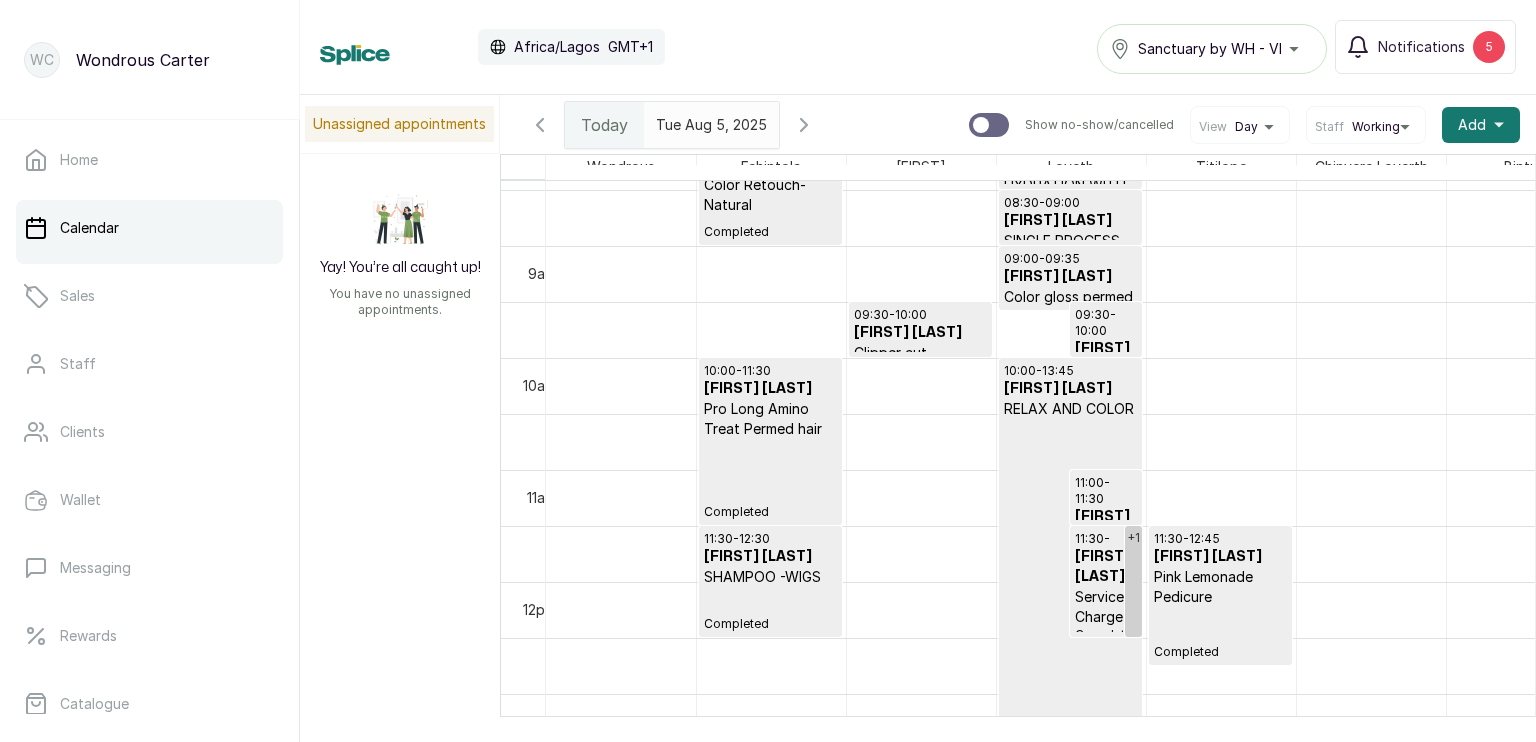 click on "SHAMPOO -WIGS" at bounding box center (770, 577) 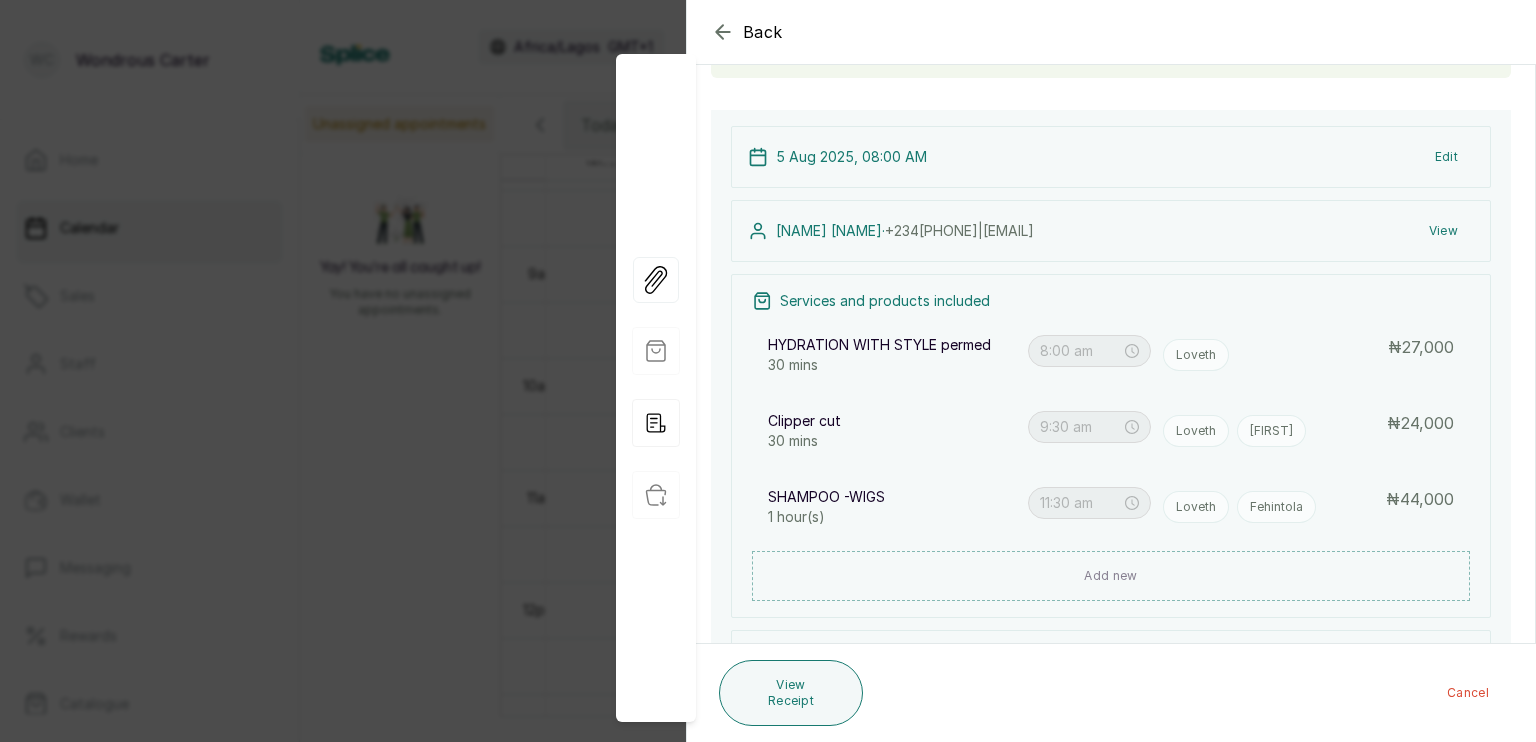 click on "Back Appointment Details Edit  appointment   Make changes to appointment details Titilayo [LAST] has made full payment ₦73,000.00  paid by  Bank Transfer ₦29,125.00  paid by  Pos Appointment type Online Walk-in Phone Appointment Date 2025/08/05 Appointment Time 8:00 am  Add services  Add service   HYDRATION WITH STYLE permed   30 mins Loveth Assign 8:00 am ₦ 27,000   Clipper cut   30 mins Loveth Omowunmi Assign 9:30 am ₦ 24,000   SHAMPOO -WIGS   1 hour(s) Loveth Fehintola Assign 11:30 am ₦ 44,000  Add products   No Products added Add product Subtotal ₦95,000.00 Tax ₦ 7,125 Total ₦ 102,125 Amount paid ₦102,125.00 Add Extra Charge Add promo code Add discount Note 1000 of 1000 characters left 5 Aug 2025, 08:00 AM Edit Titilayo   [LAST]  ·  +[PHONE]  |  [EMAIL] View Services and products included HYDRATION WITH STYLE permed 30 mins 8:00 am Loveth ₦ 27,000 Clipper cut 30 mins 9:30 am Loveth Omowunmi ₦ 24,000 SHAMPOO -WIGS 1 hour(s) 11:30 am Loveth Fehintola ₦ 44,000" at bounding box center (768, 371) 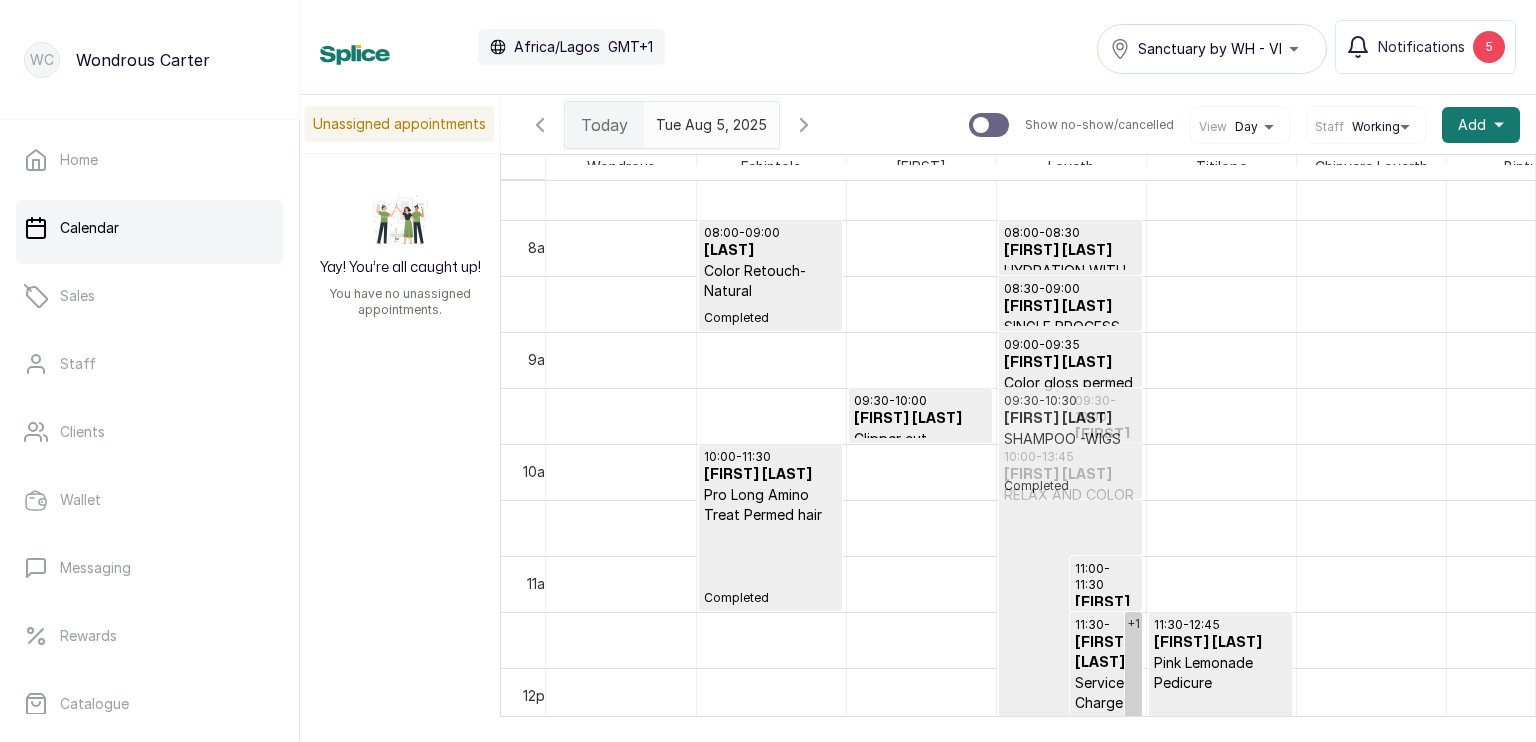 drag, startPoint x: 743, startPoint y: 658, endPoint x: 1048, endPoint y: 437, distance: 376.65103 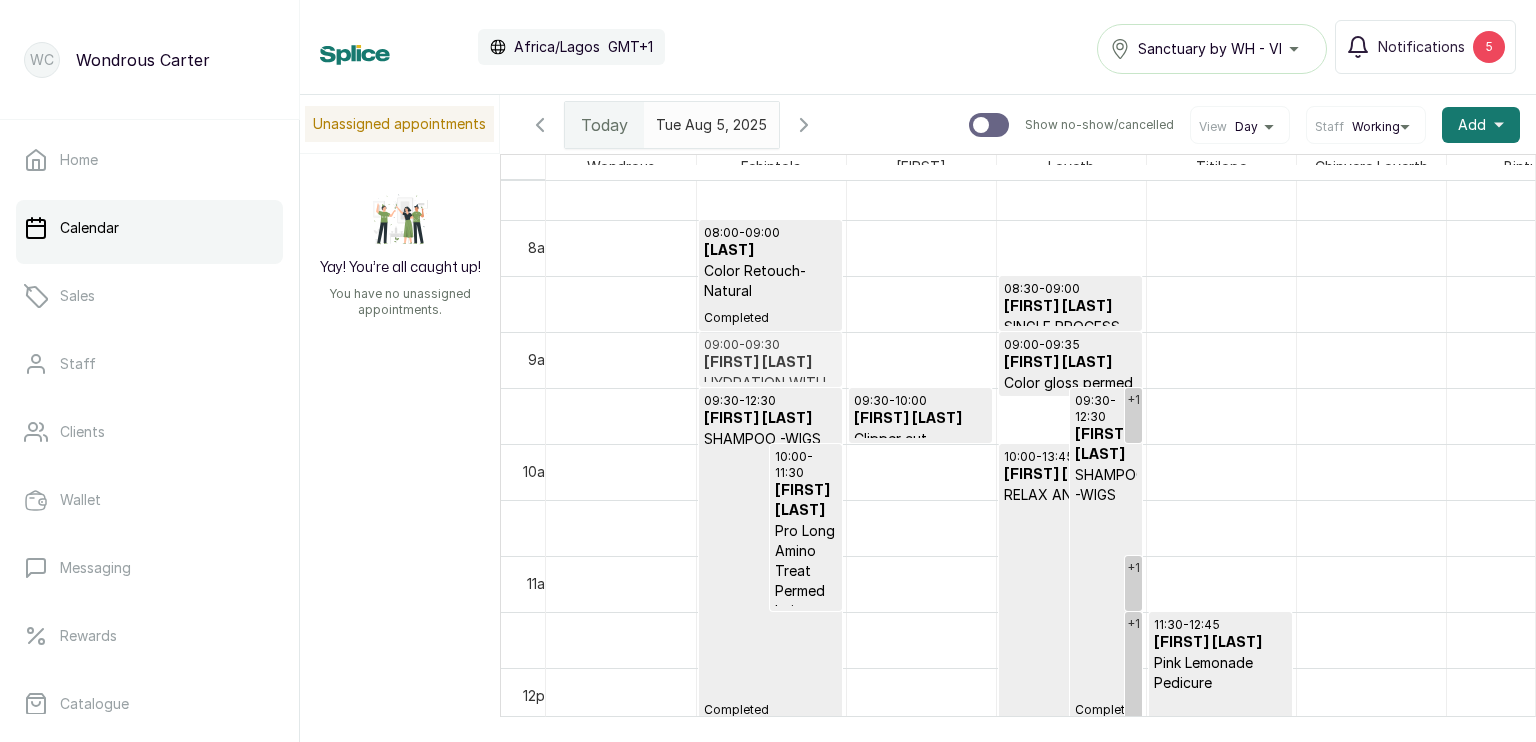 drag, startPoint x: 1048, startPoint y: 248, endPoint x: 740, endPoint y: 378, distance: 334.31122 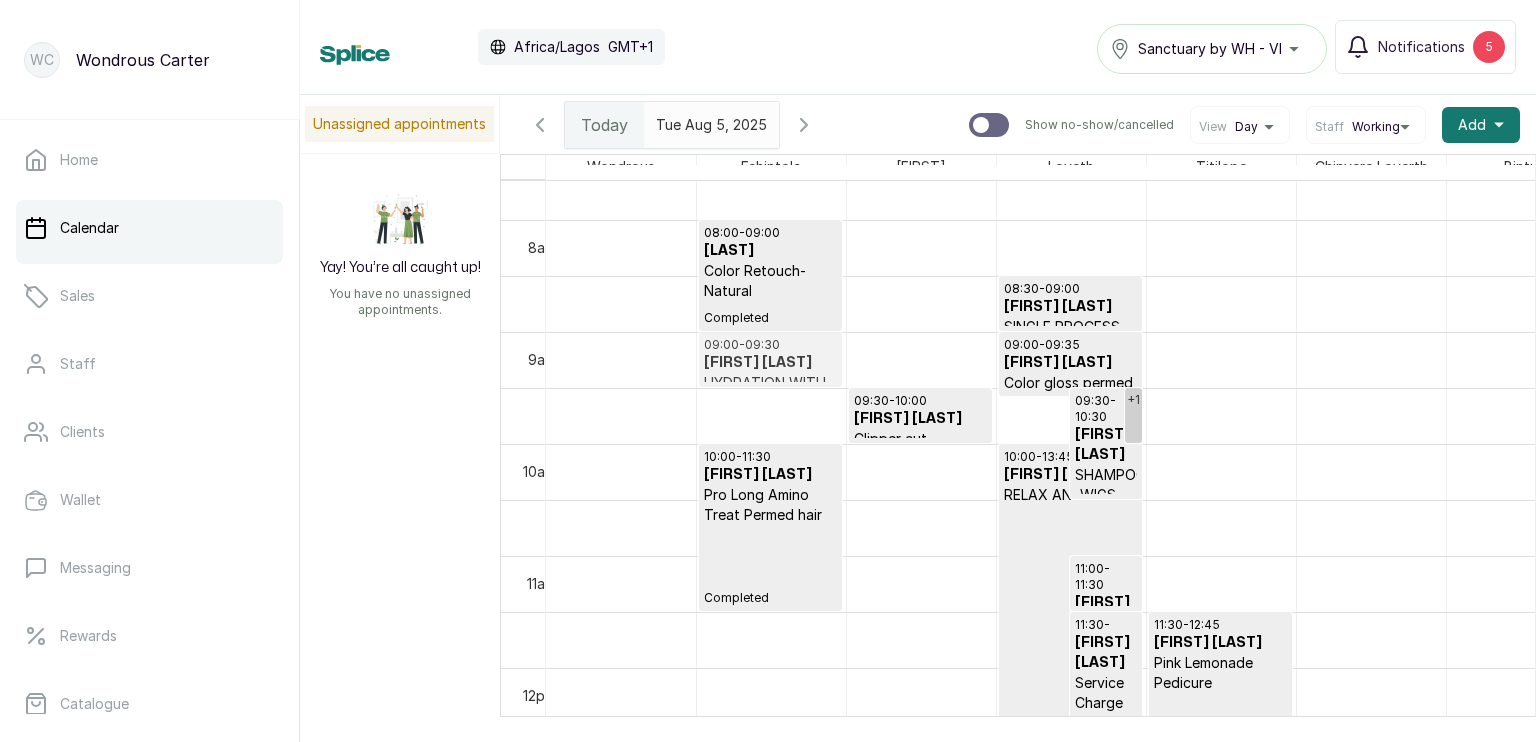 drag, startPoint x: 1021, startPoint y: 259, endPoint x: 744, endPoint y: 369, distance: 298.04193 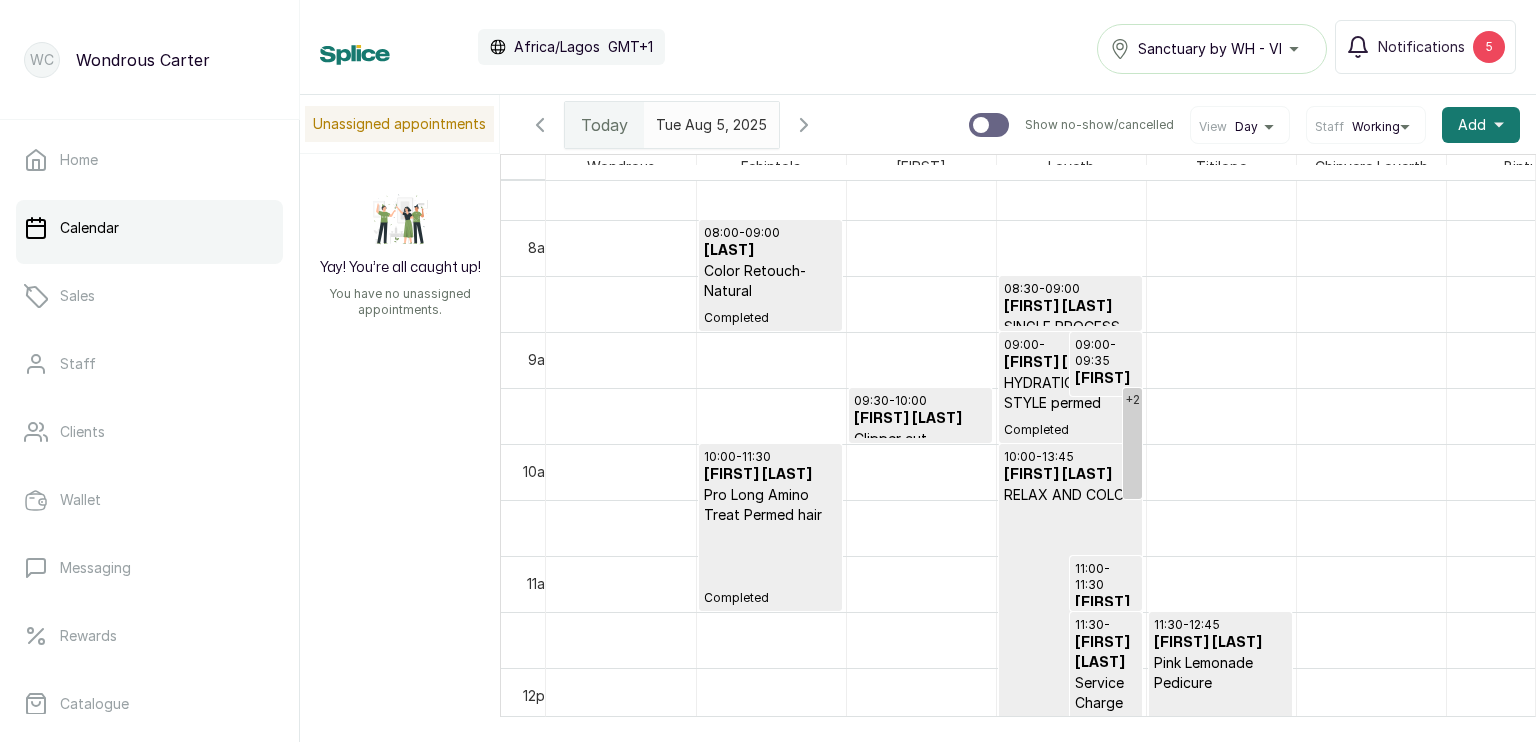 scroll, scrollTop: 1009, scrollLeft: 0, axis: vertical 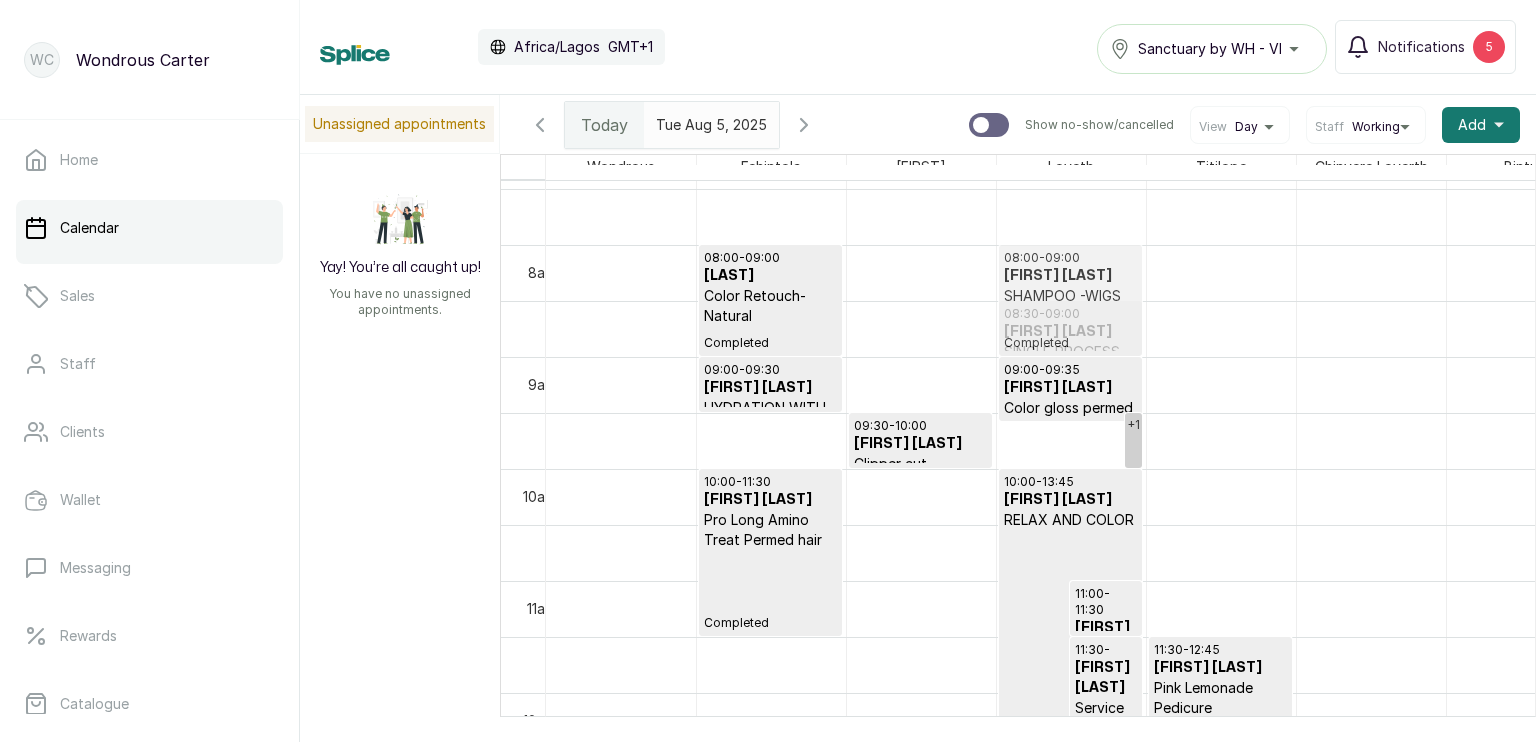 drag, startPoint x: 1095, startPoint y: 435, endPoint x: 1067, endPoint y: 260, distance: 177.22585 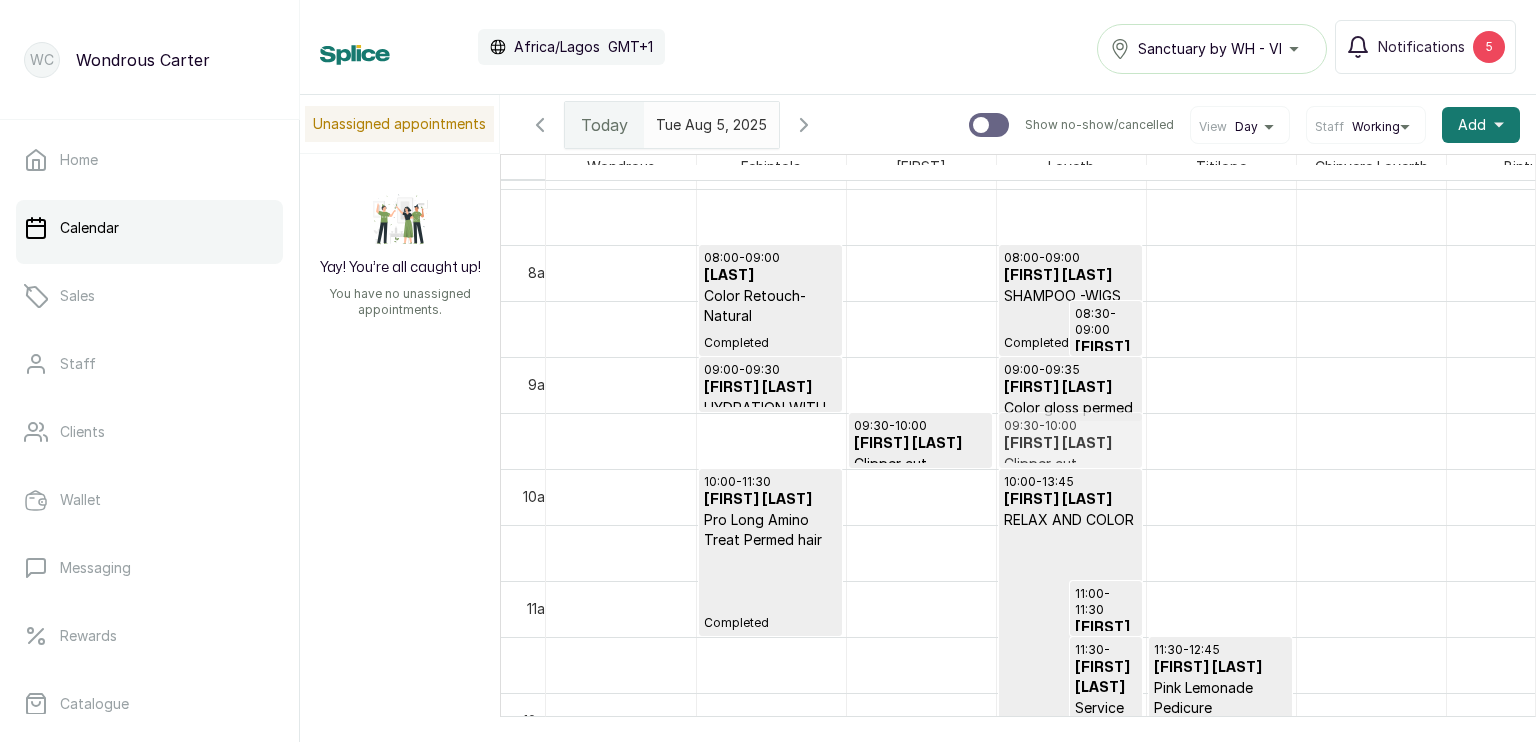 drag, startPoint x: 1098, startPoint y: 446, endPoint x: 1033, endPoint y: 441, distance: 65.192024 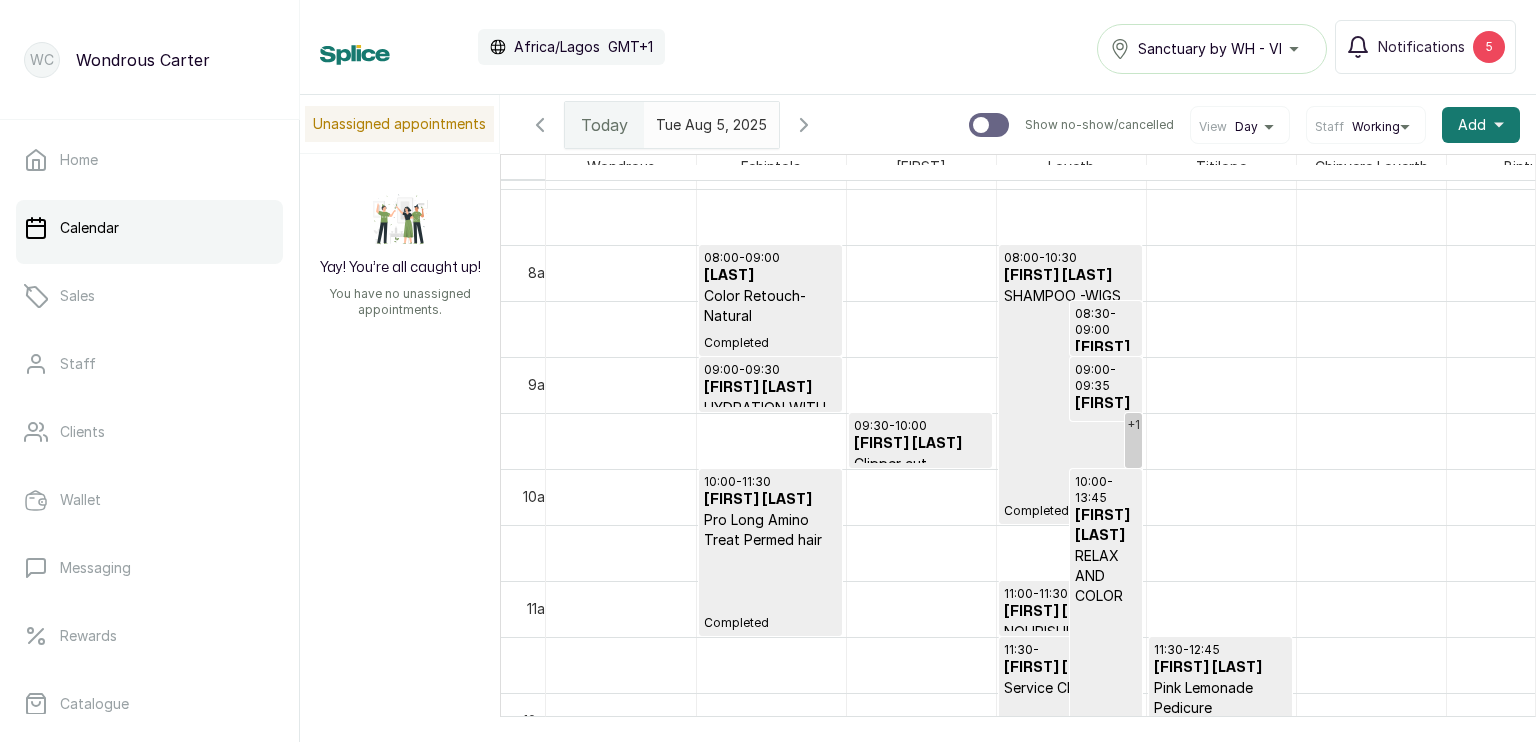 click on "[FIRST] [LAST]" at bounding box center (770, 388) 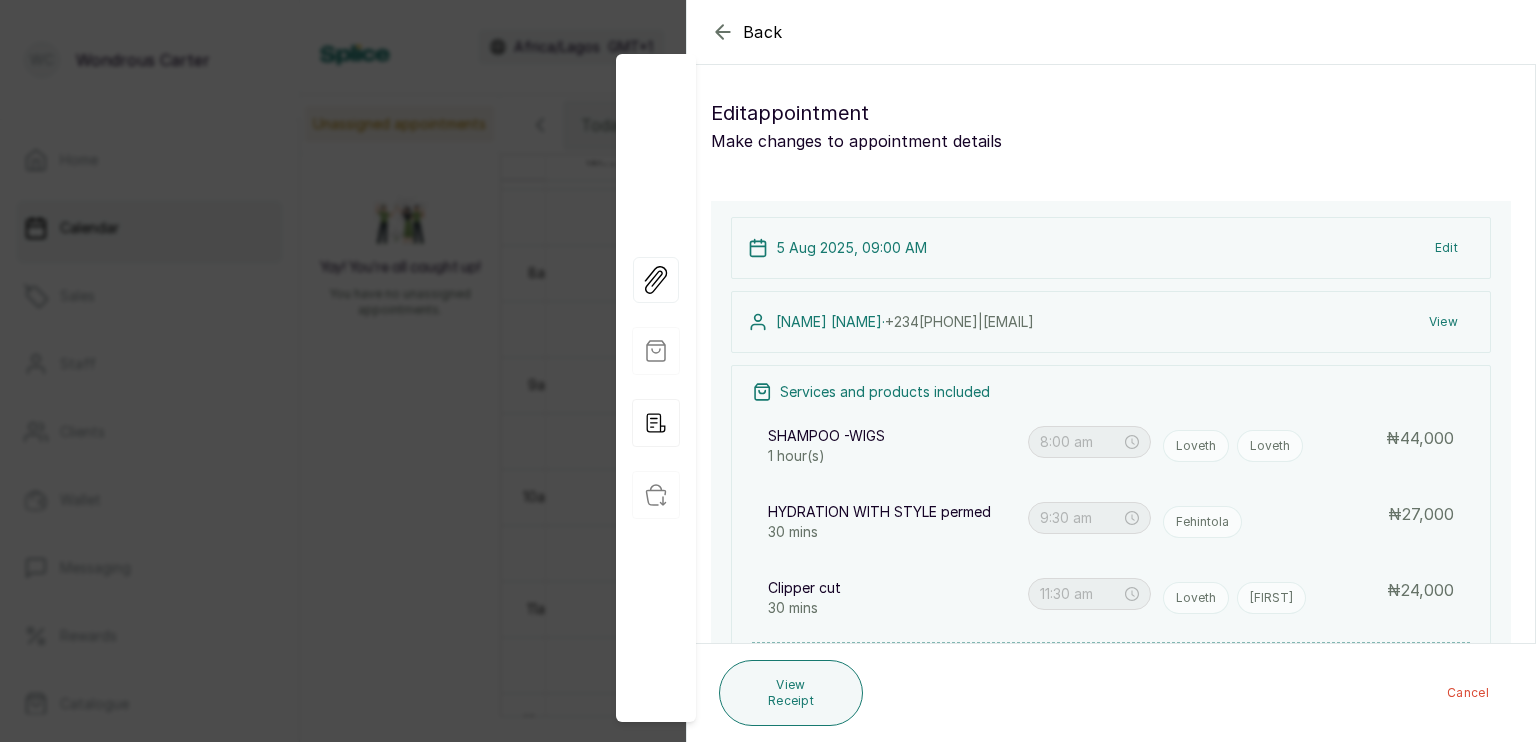 type on "9:00 am" 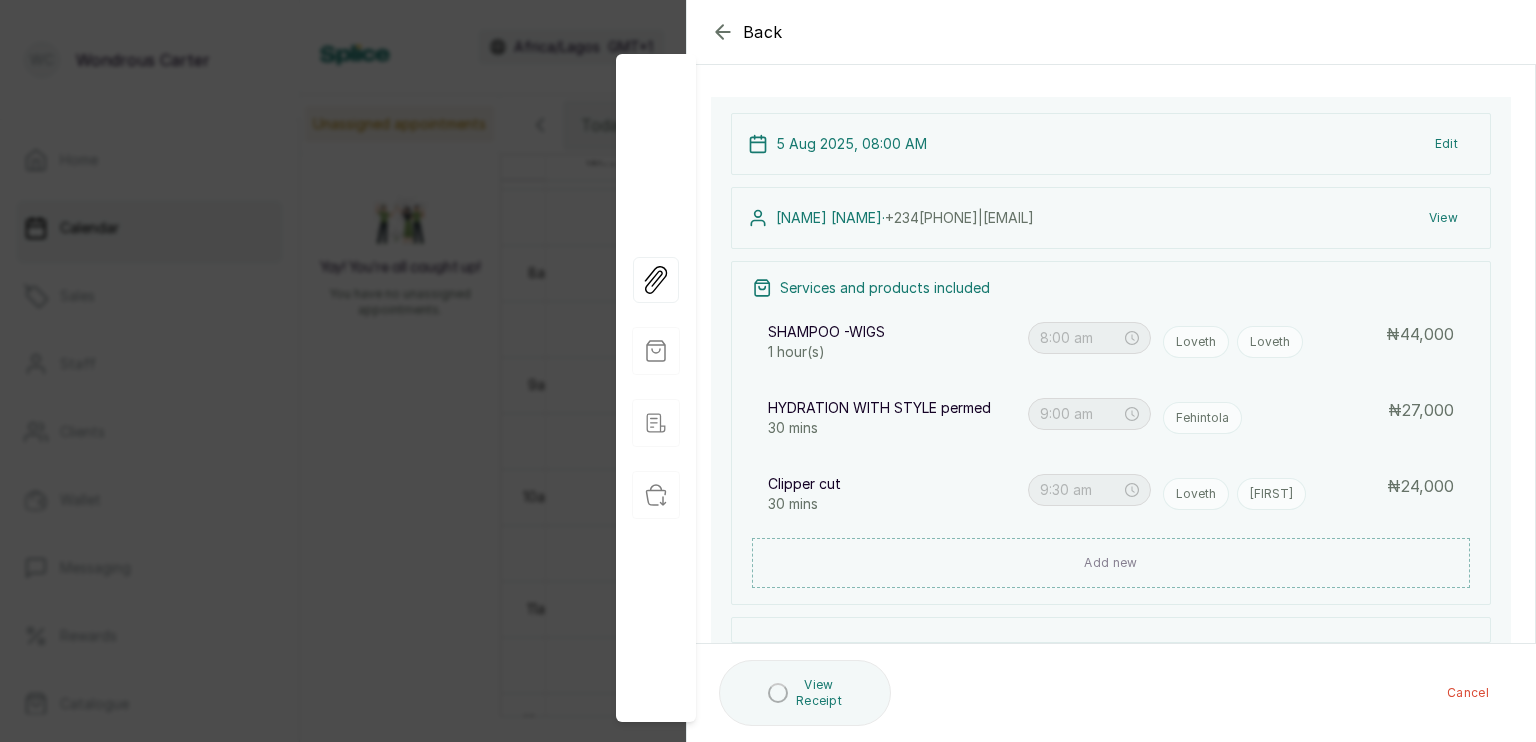 click on "Back Appointment Details Edit appointment Make changes to appointment details [PERSON] has made full payment ₦73,000.00 paid by Bank Transfer ₦29,125.00 paid by Pos Appointment type Online Walk-in Phone Appointment Date 2025/08/05 Appointment Time [TIME] am Add services Add service SHAMPOO -WIGS 1 hour(s) [PERSON] [PERSON] Assign [TIME] am ₦ 44,000 HYDRATION WITH STYLE permed 30 mins [PERSON] Assign [TIME] am ₦ 27,000 Clipper cut 30 mins [PERSON] [PERSON] Assign [TIME] am ₦ 24,000 Add products No Products added Add product Subtotal ₦95,000.00 Tax ₦ 7,125 Total ₦ 102,125 Amount paid ₦102,125.00 Add Extra Charge Add promo code Add discount Note 1000 of 1000 characters left 5 Aug 2025, [TIME] AM Edit [PERSON] [PERSON] • [PHONE] | [EMAIL] View Services and products included SHAMPOO -WIGS 1 hour(s) [TIME] am [PERSON] [PERSON] ₦ 44,000 HYDRATION WITH STYLE permed 30 mins [TIME] am [PERSON] ₦ 27,000 Clipper cut 30 mins [TIME] am [PERSON] [PERSON] ₦ 24,000 0" at bounding box center (768, 371) 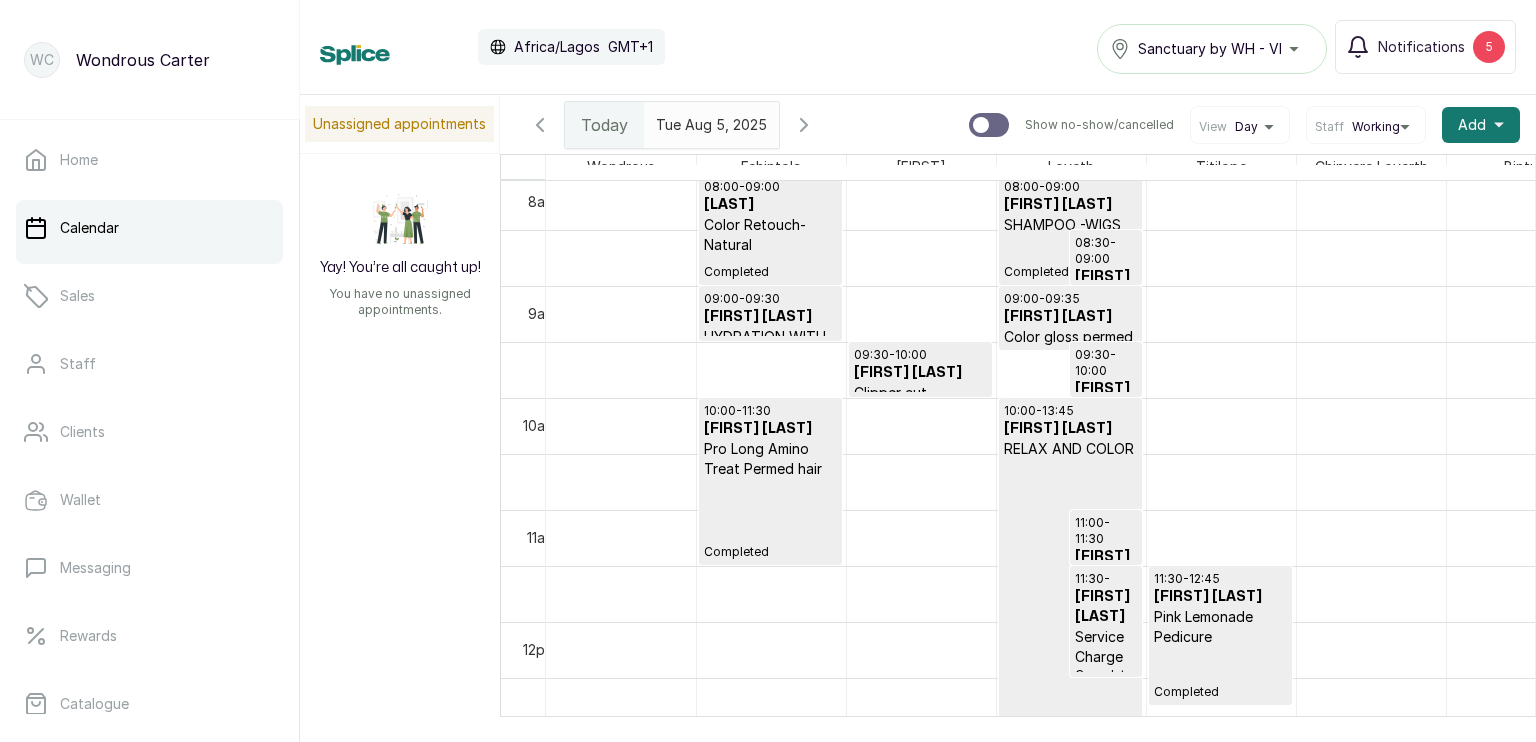 scroll, scrollTop: 717, scrollLeft: 0, axis: vertical 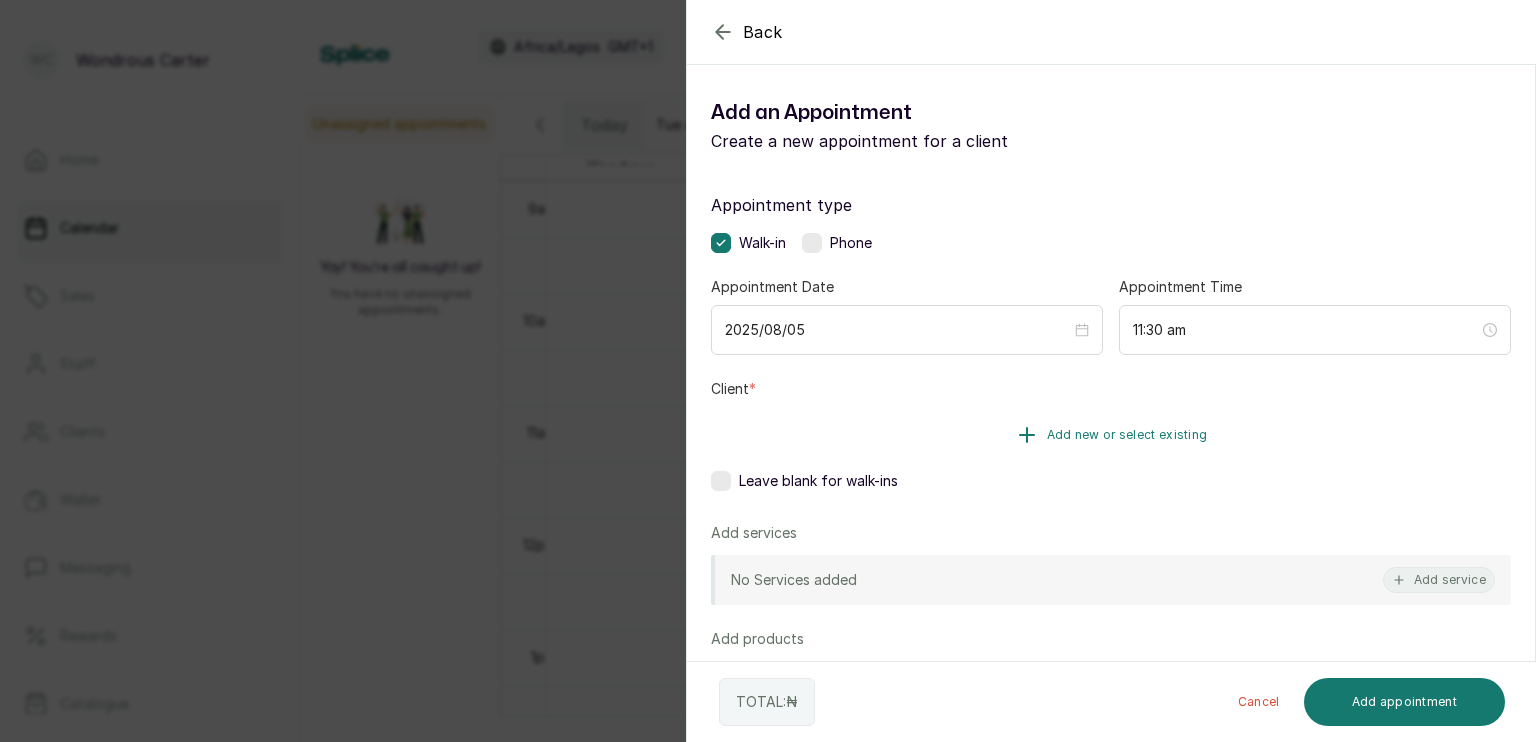 click on "Add new or select existing" at bounding box center (1111, 435) 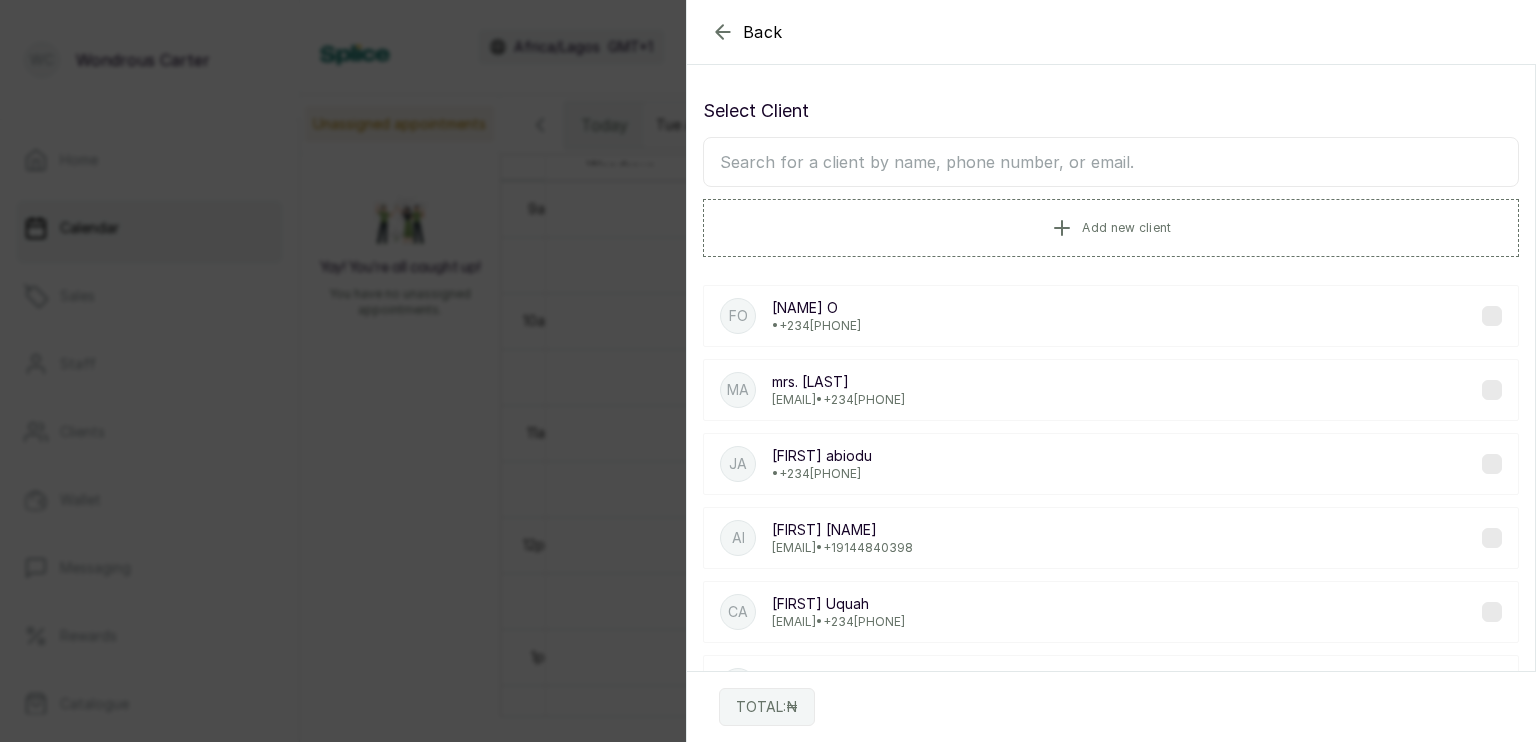 click at bounding box center [1111, 162] 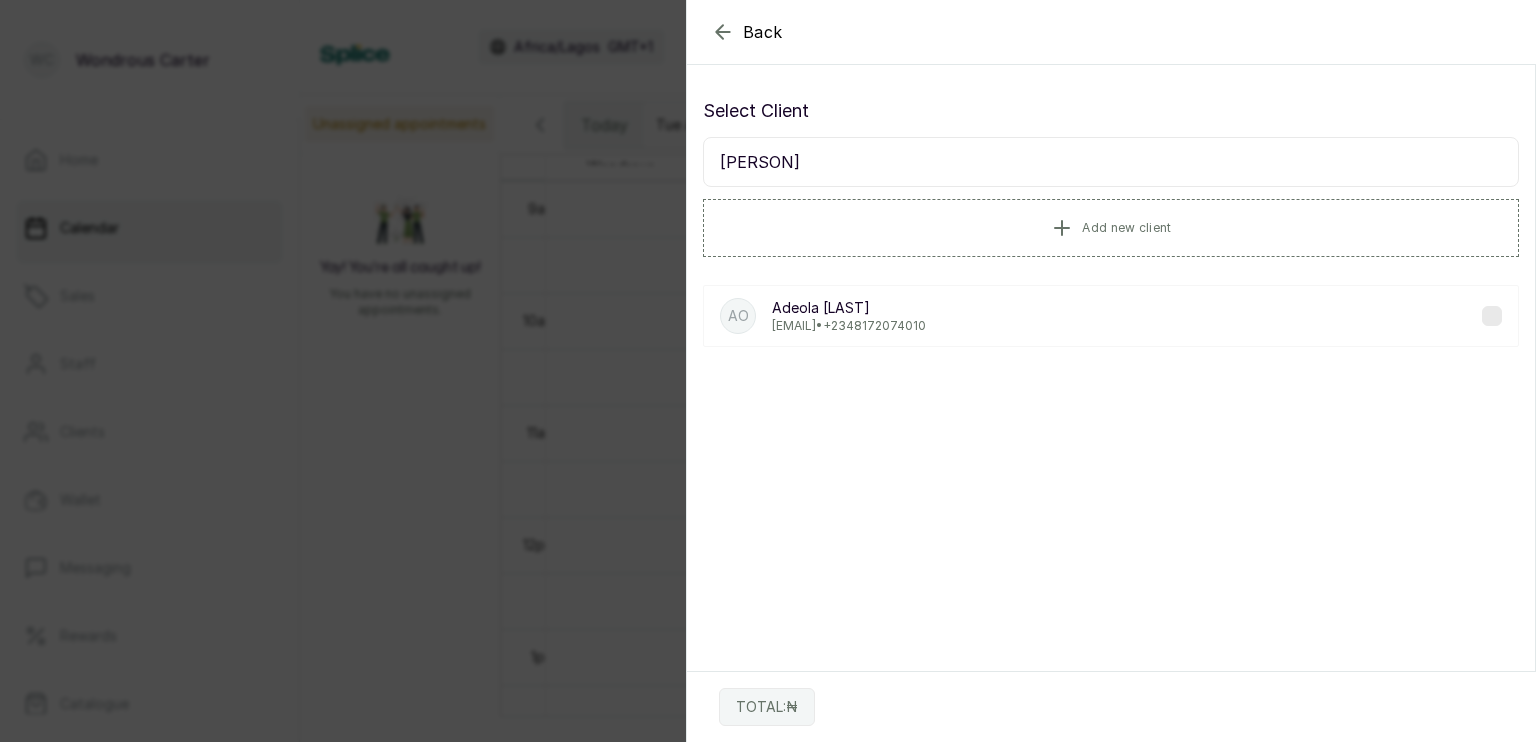 type on "[PERSON]" 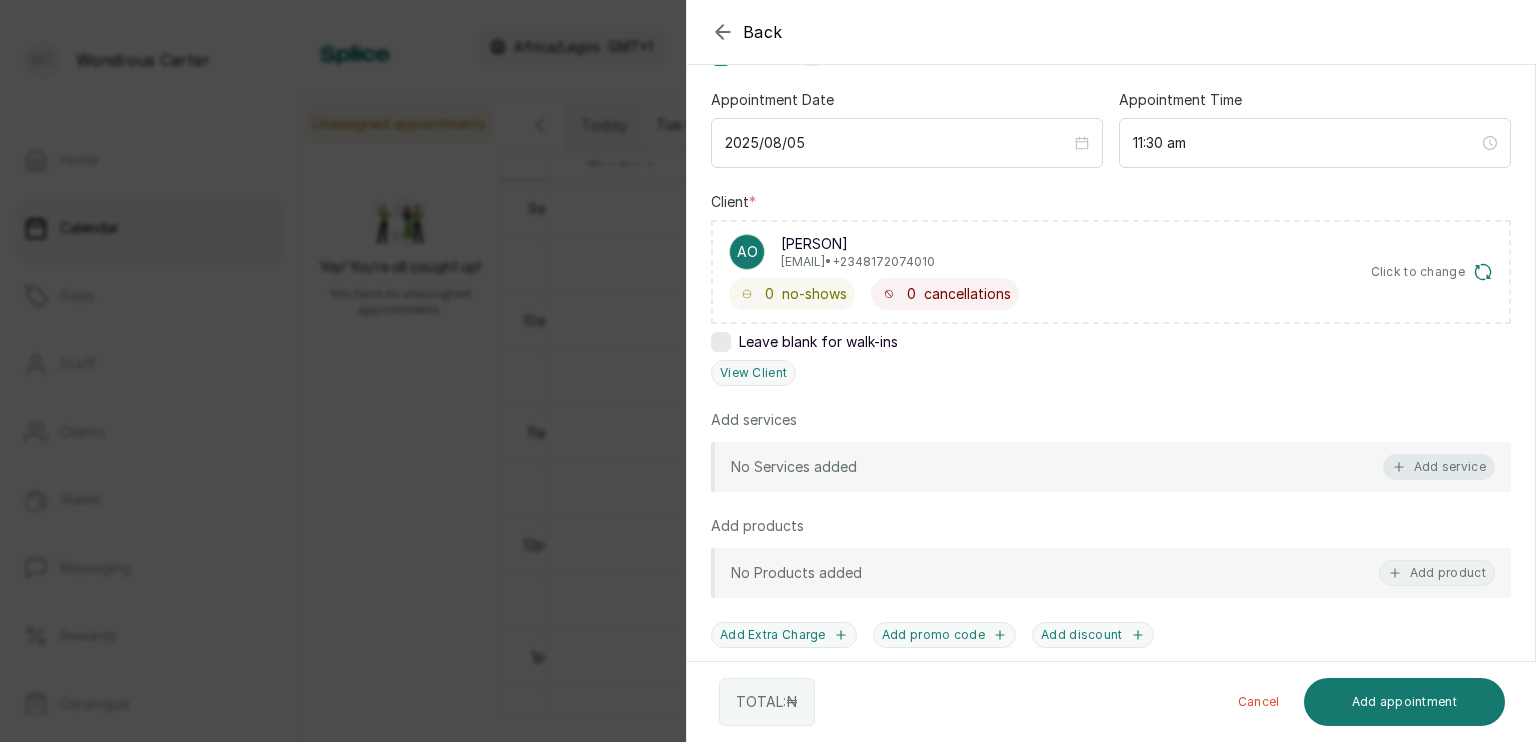 click on "Add service" at bounding box center [1439, 467] 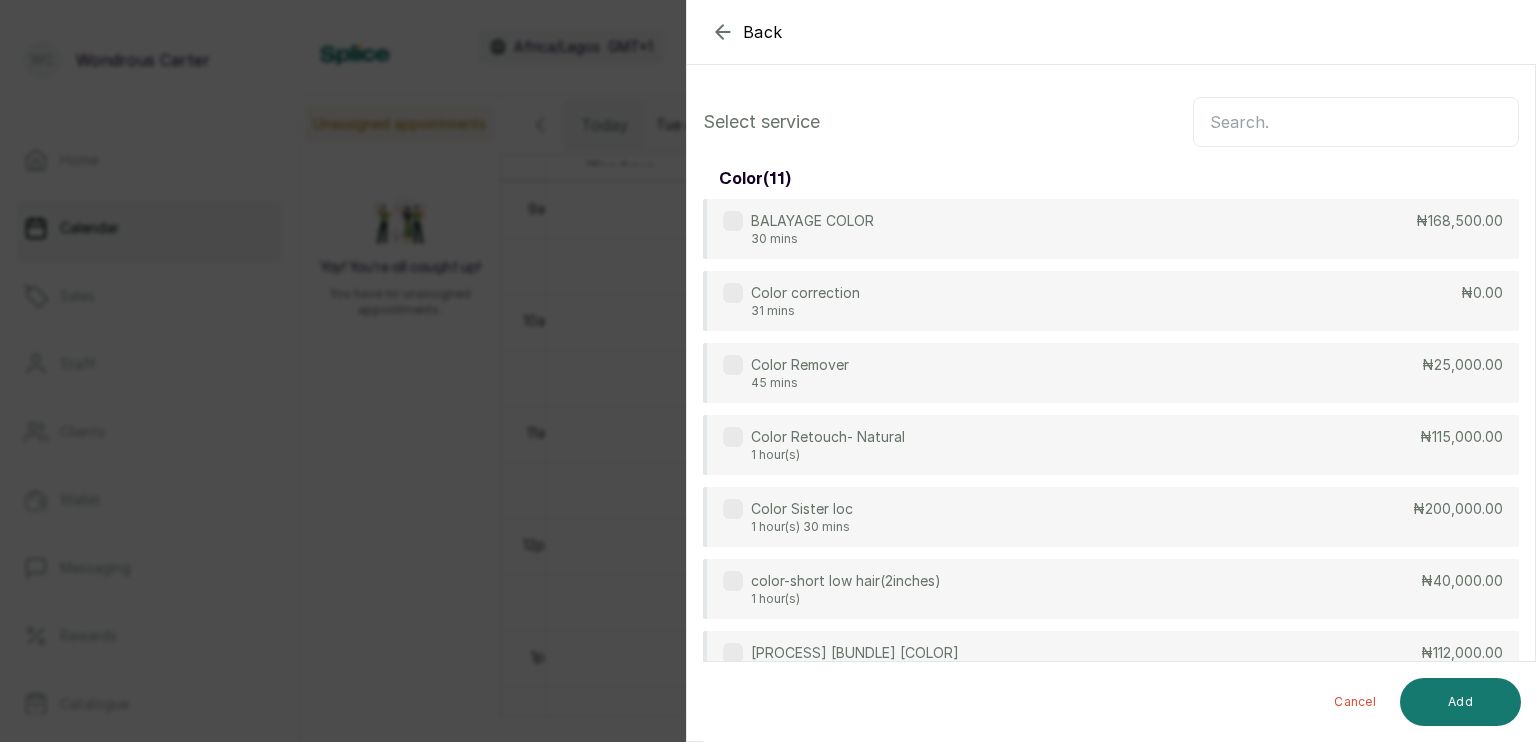 click at bounding box center (1356, 122) 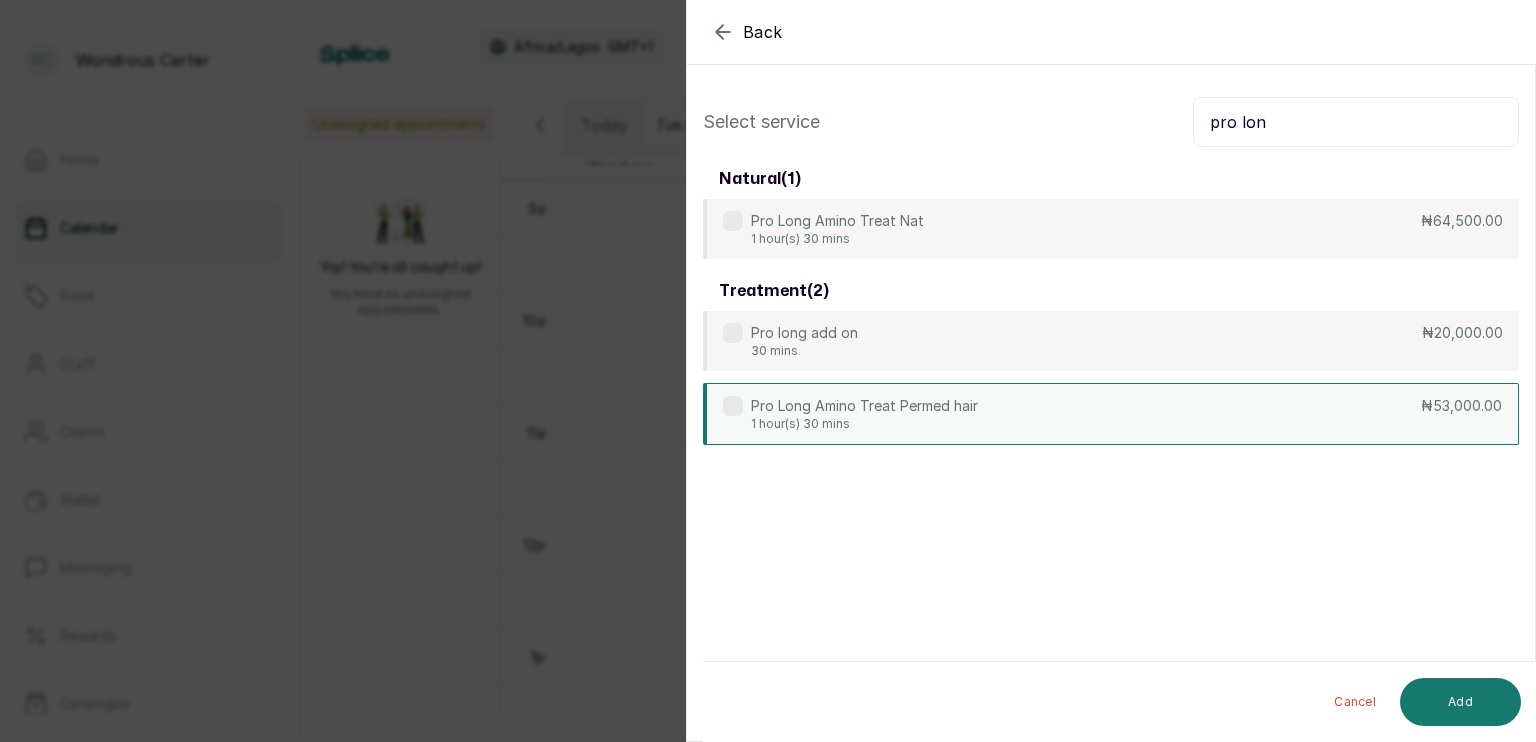 type on "pro lon" 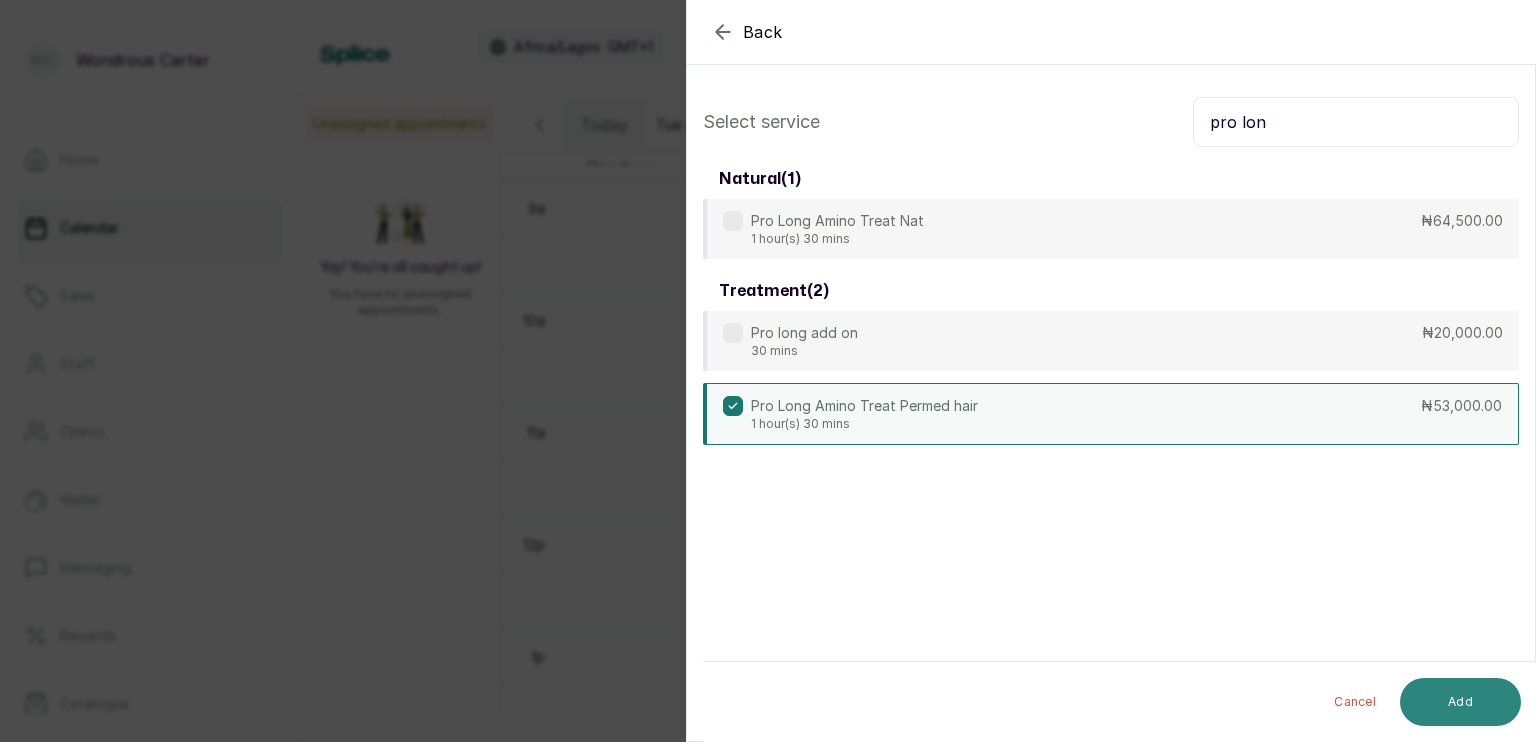click on "Add" at bounding box center (1460, 702) 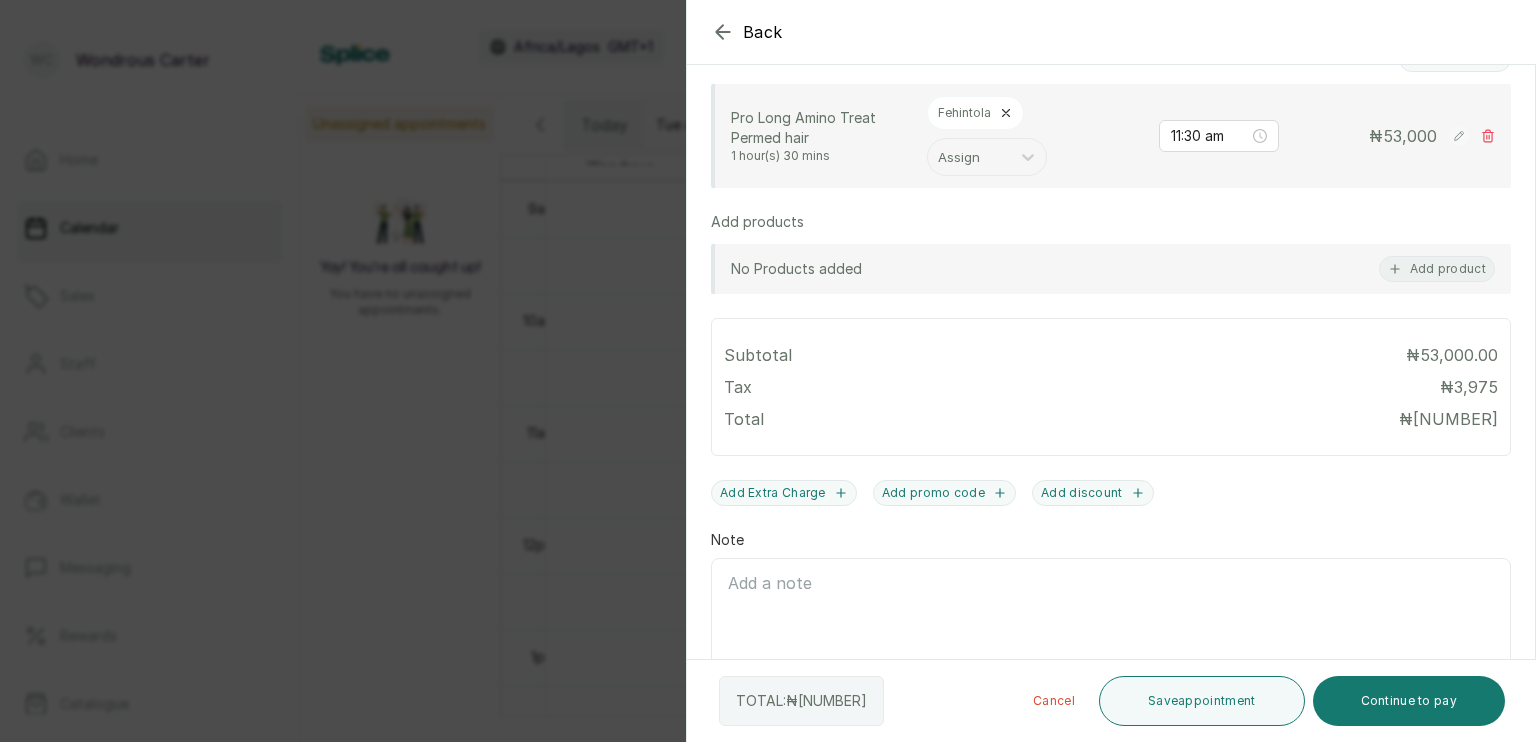scroll, scrollTop: 563, scrollLeft: 0, axis: vertical 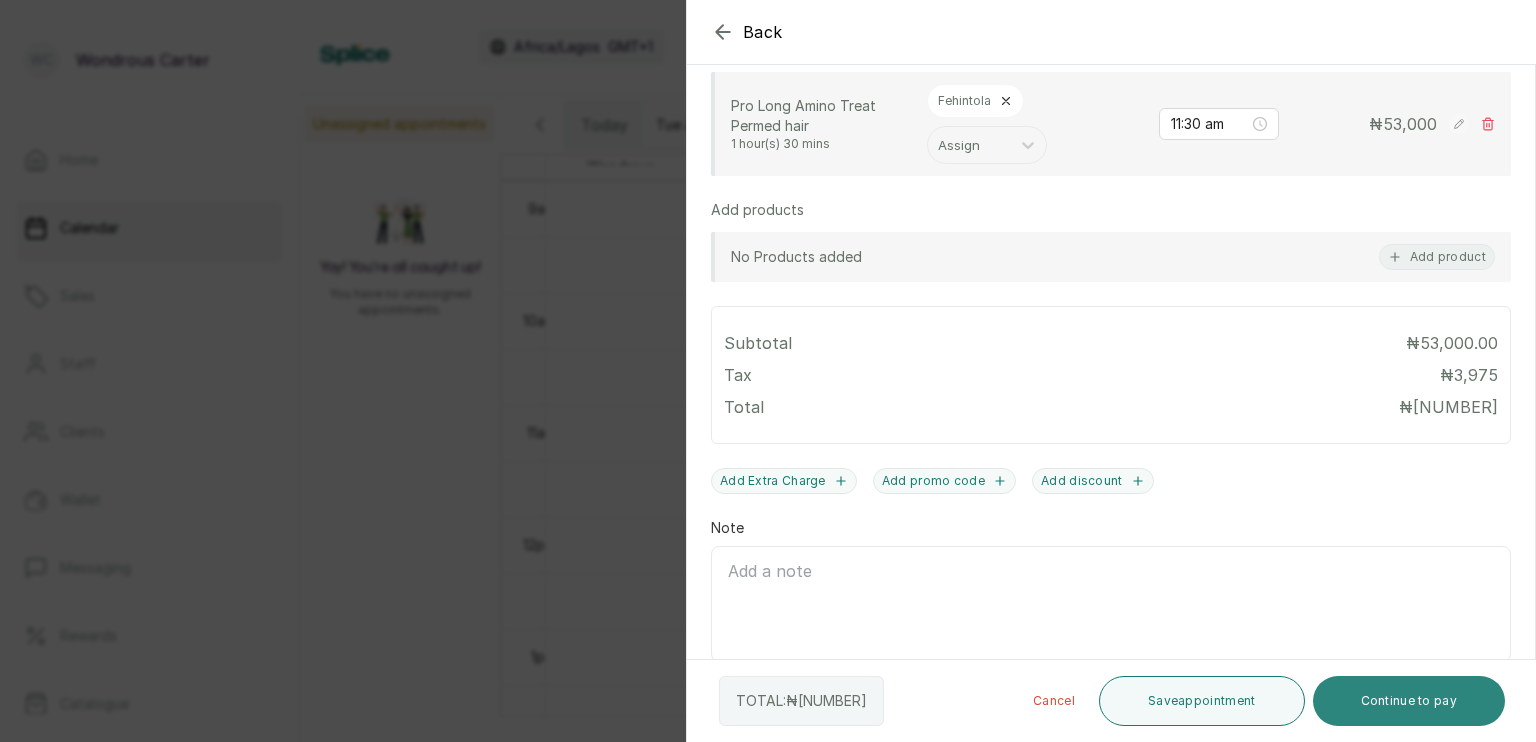 click on "Continue to pay" at bounding box center (1409, 701) 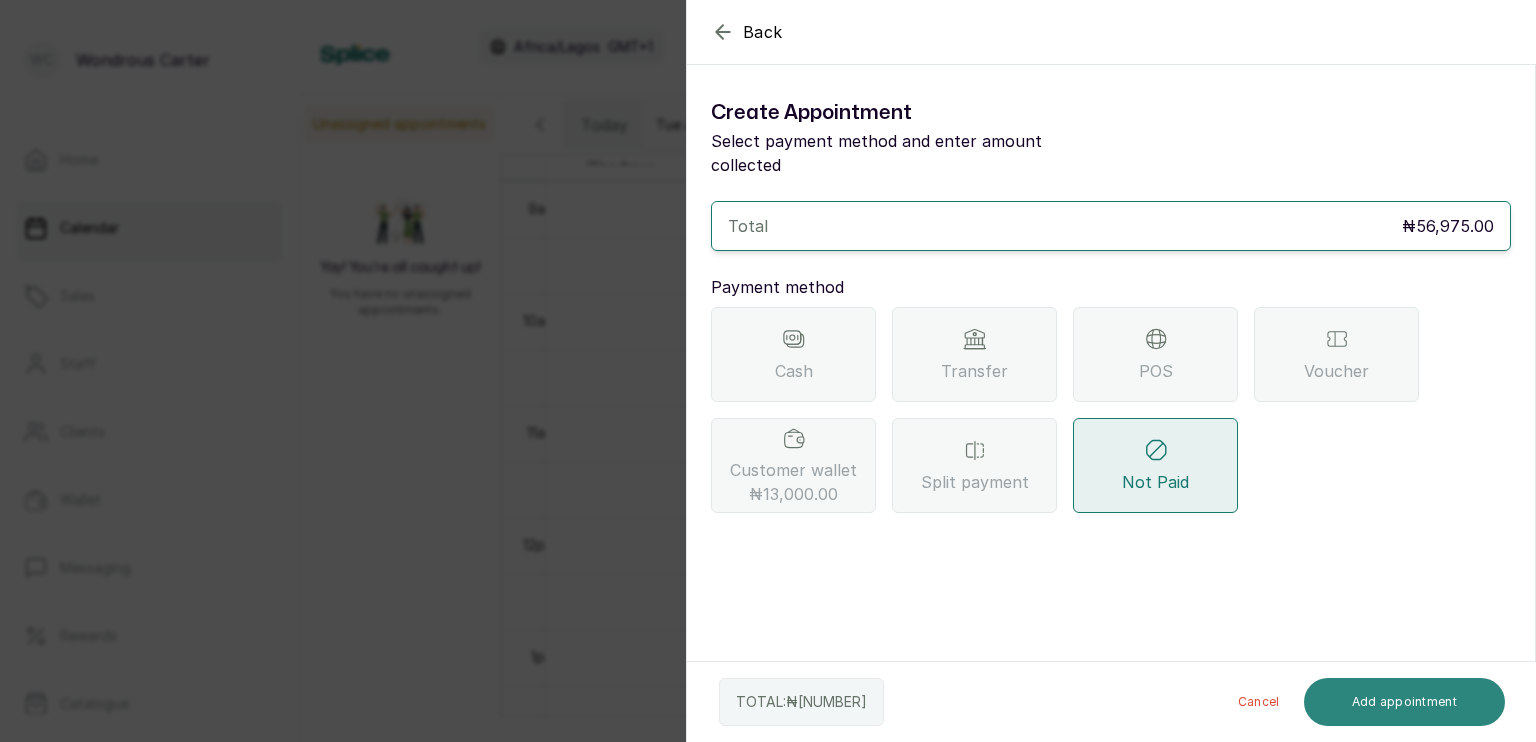scroll, scrollTop: 0, scrollLeft: 0, axis: both 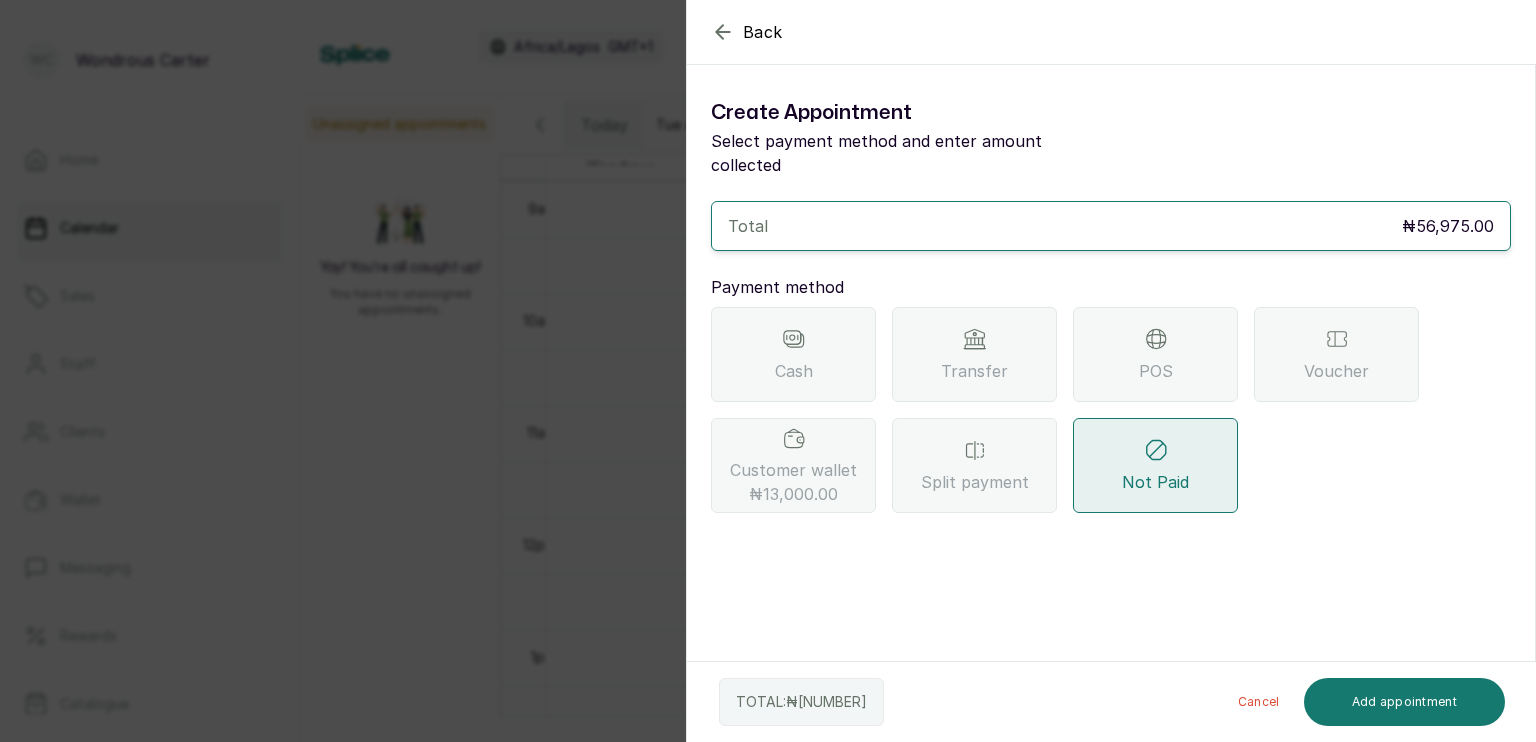 click on "Transfer" at bounding box center (974, 371) 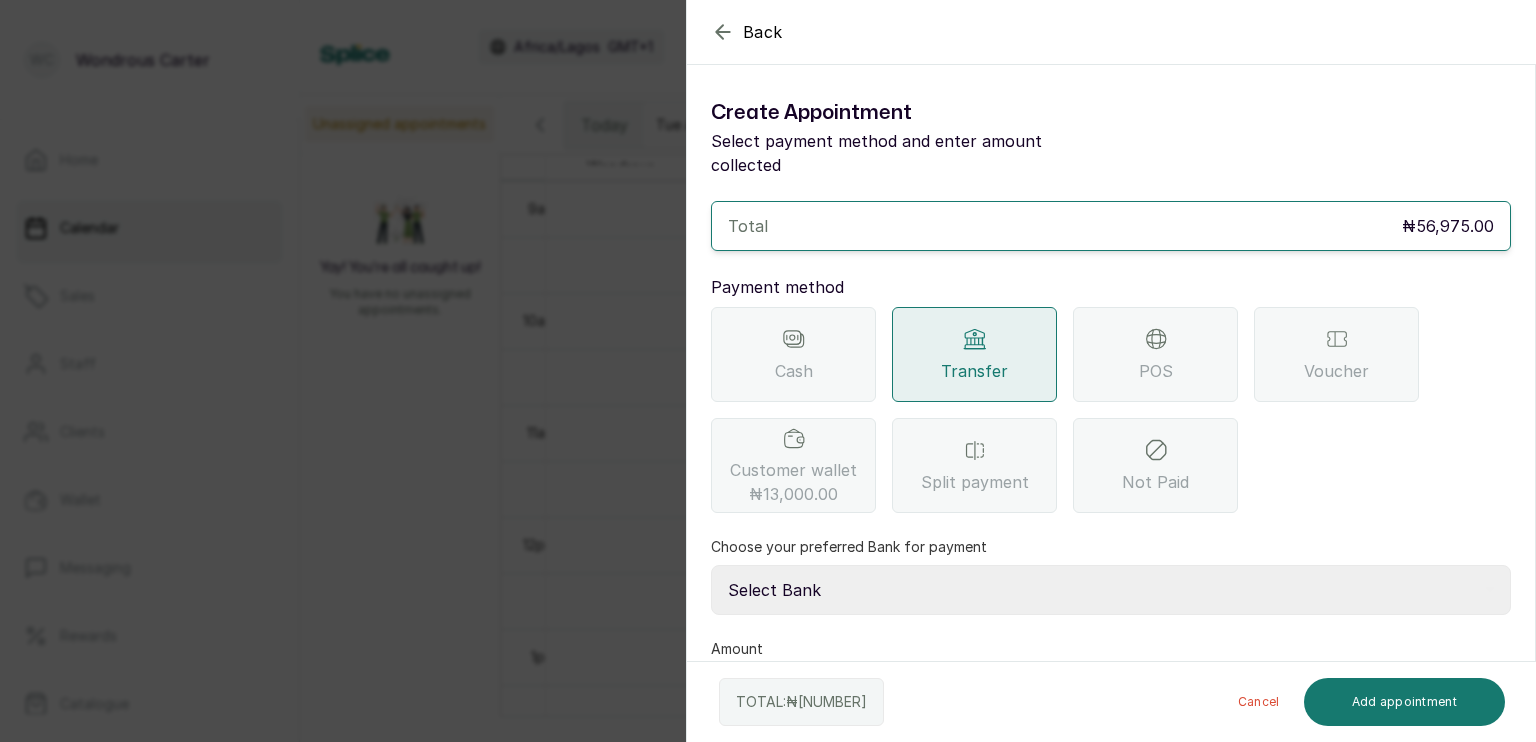 click on "POS" at bounding box center (1155, 354) 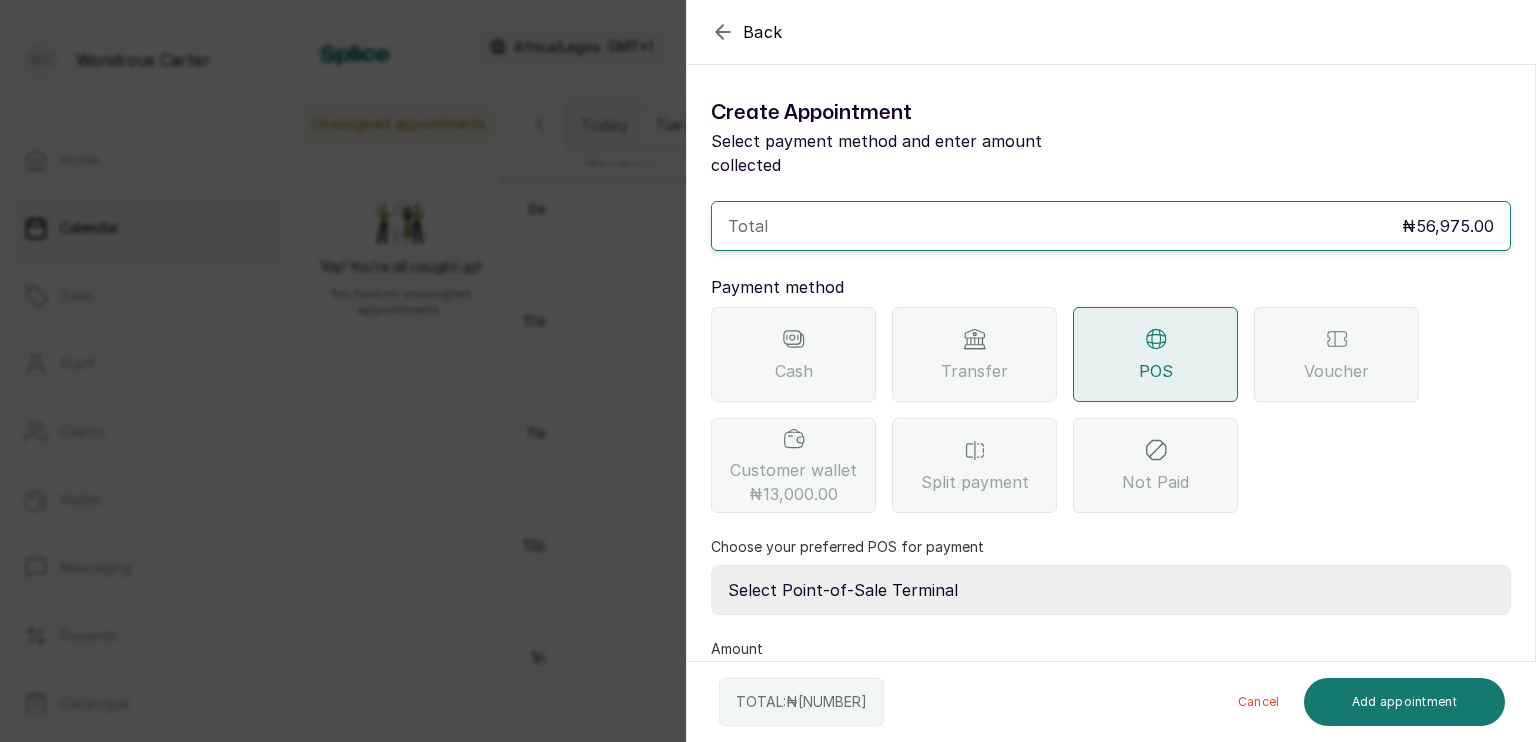 scroll, scrollTop: 50, scrollLeft: 0, axis: vertical 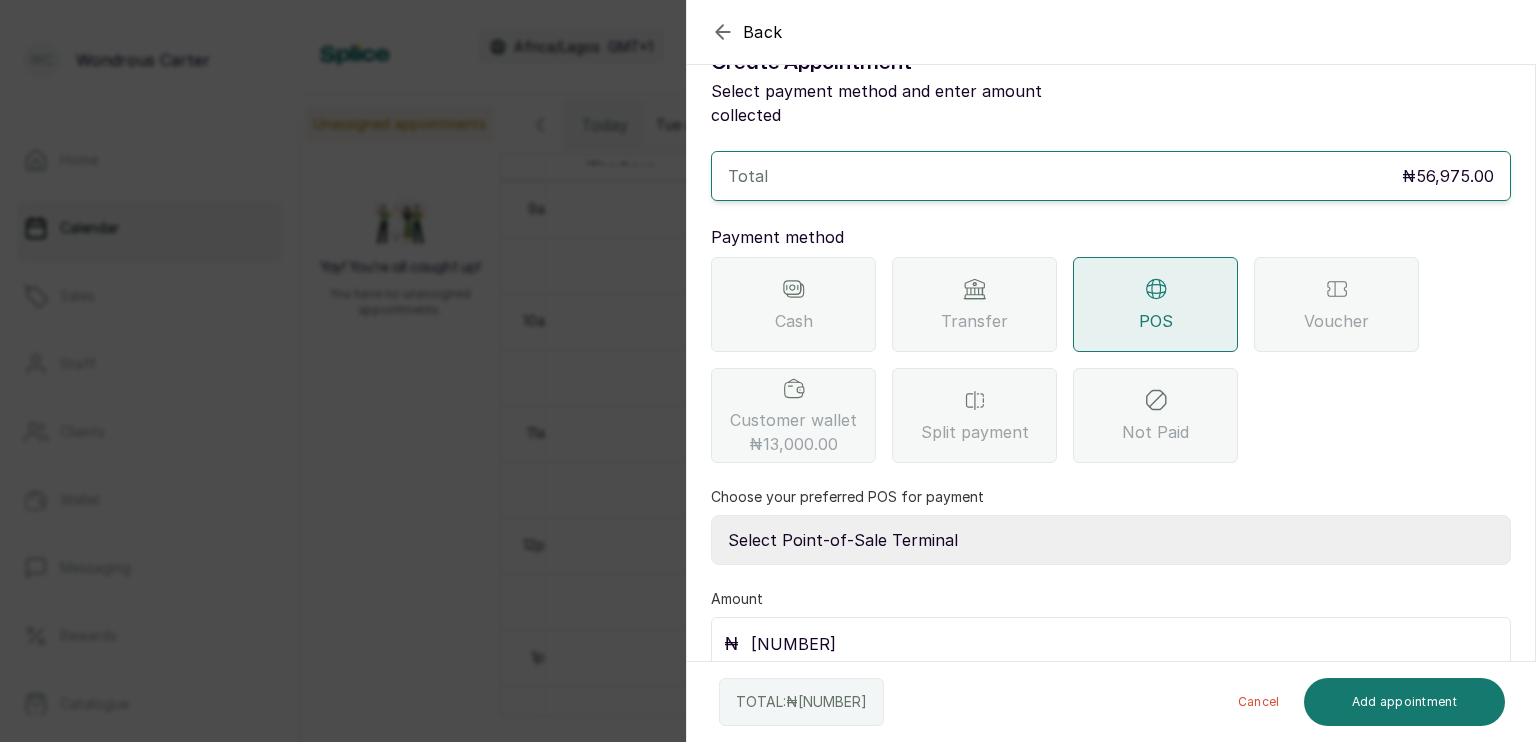 click on "Select Point-of-Sale Terminal s by wh enterprise Guaranty Trust Bank Union Bank POS Union Bank of Nigeria First Bank POS First Bank of Nigeria" at bounding box center [1111, 540] 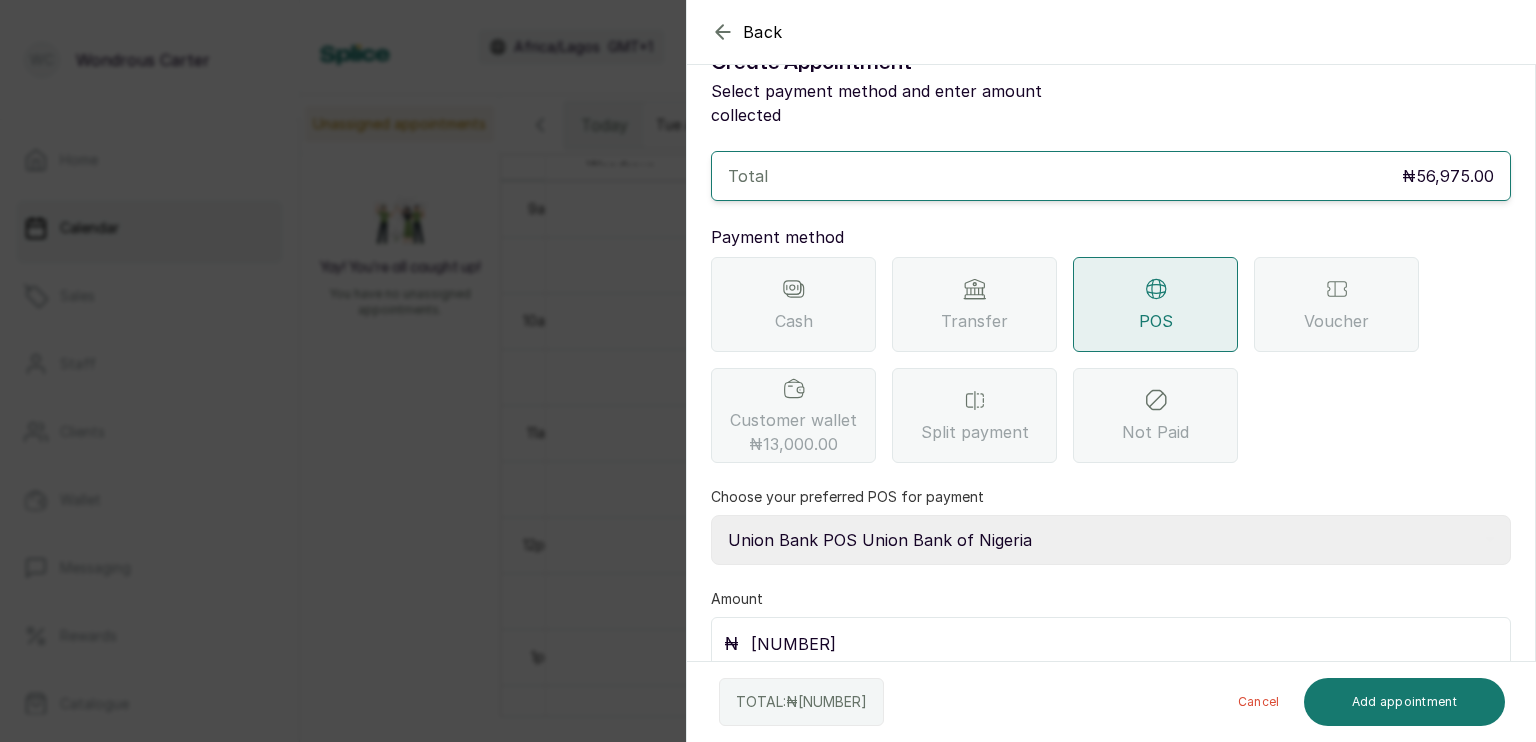 click on "Select Point-of-Sale Terminal s by wh enterprise Guaranty Trust Bank Union Bank POS Union Bank of Nigeria First Bank POS First Bank of Nigeria" at bounding box center [1111, 540] 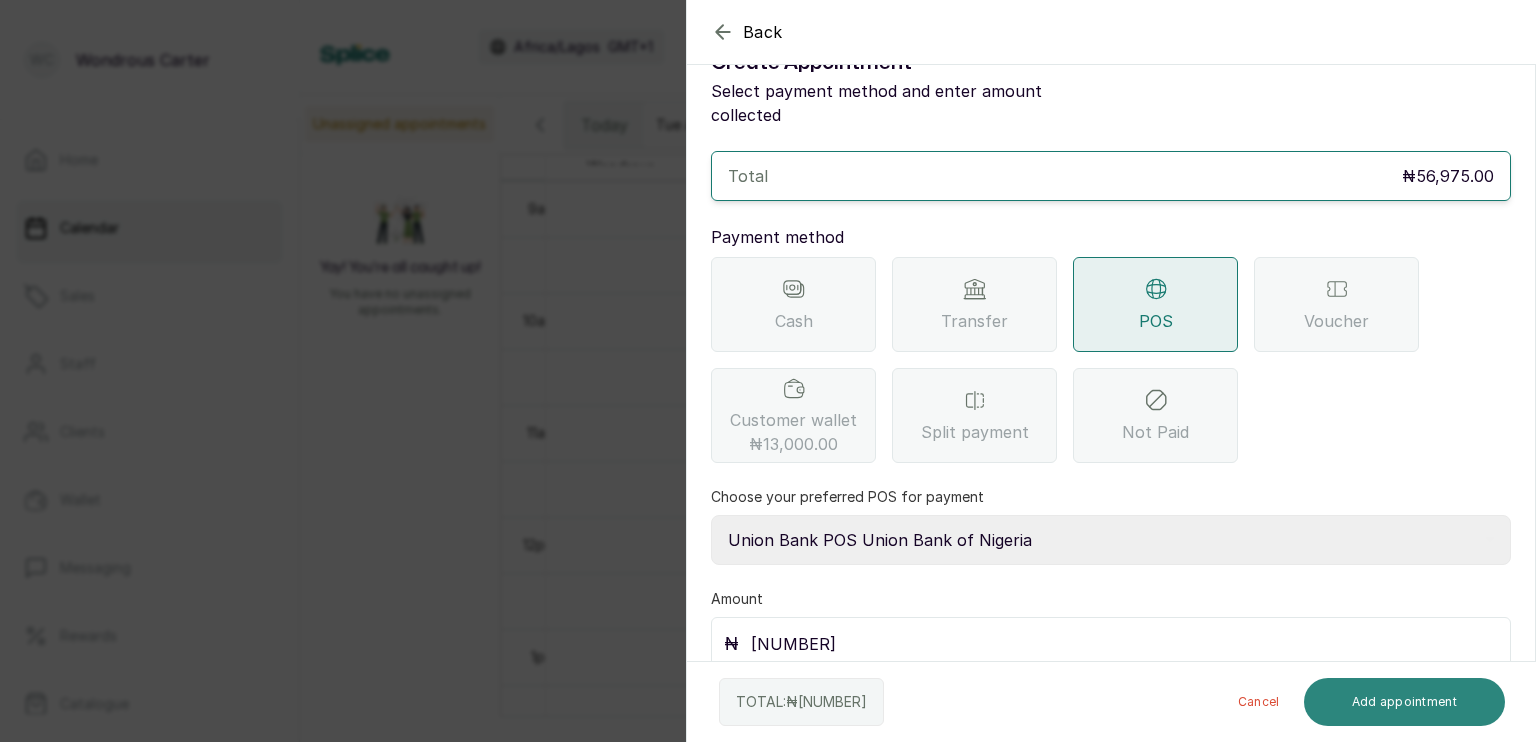 click on "Add appointment" at bounding box center [1405, 702] 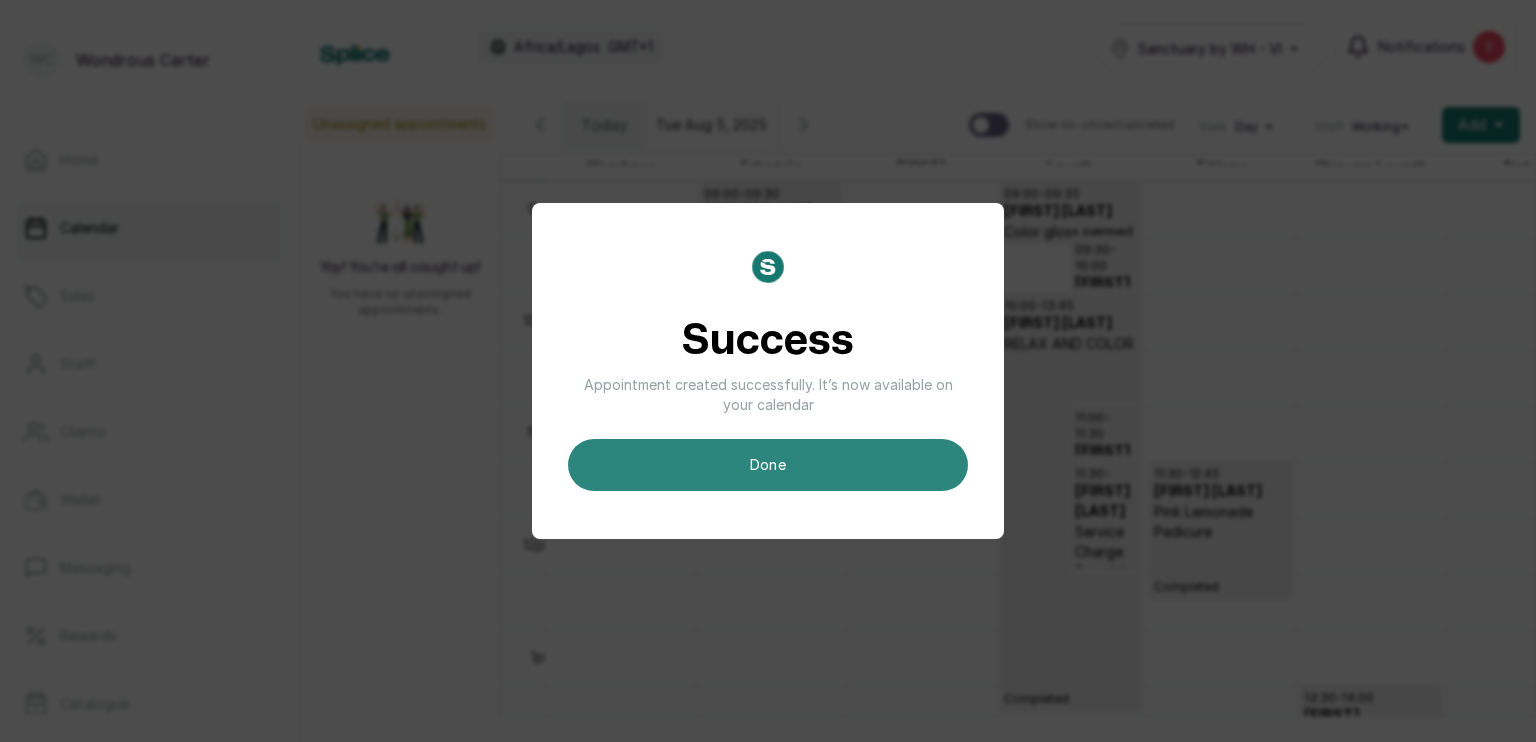click on "done" at bounding box center [768, 465] 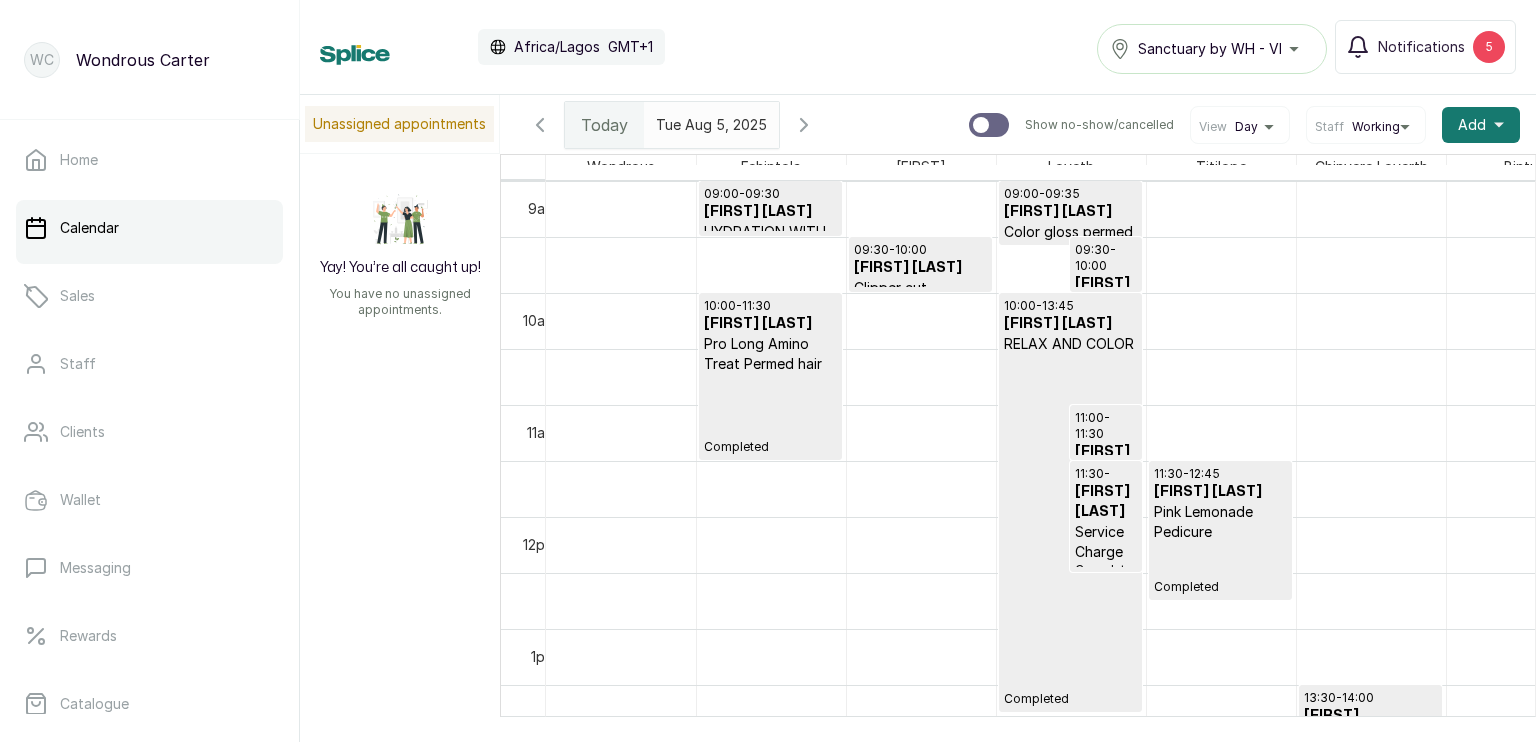 scroll, scrollTop: 909, scrollLeft: 0, axis: vertical 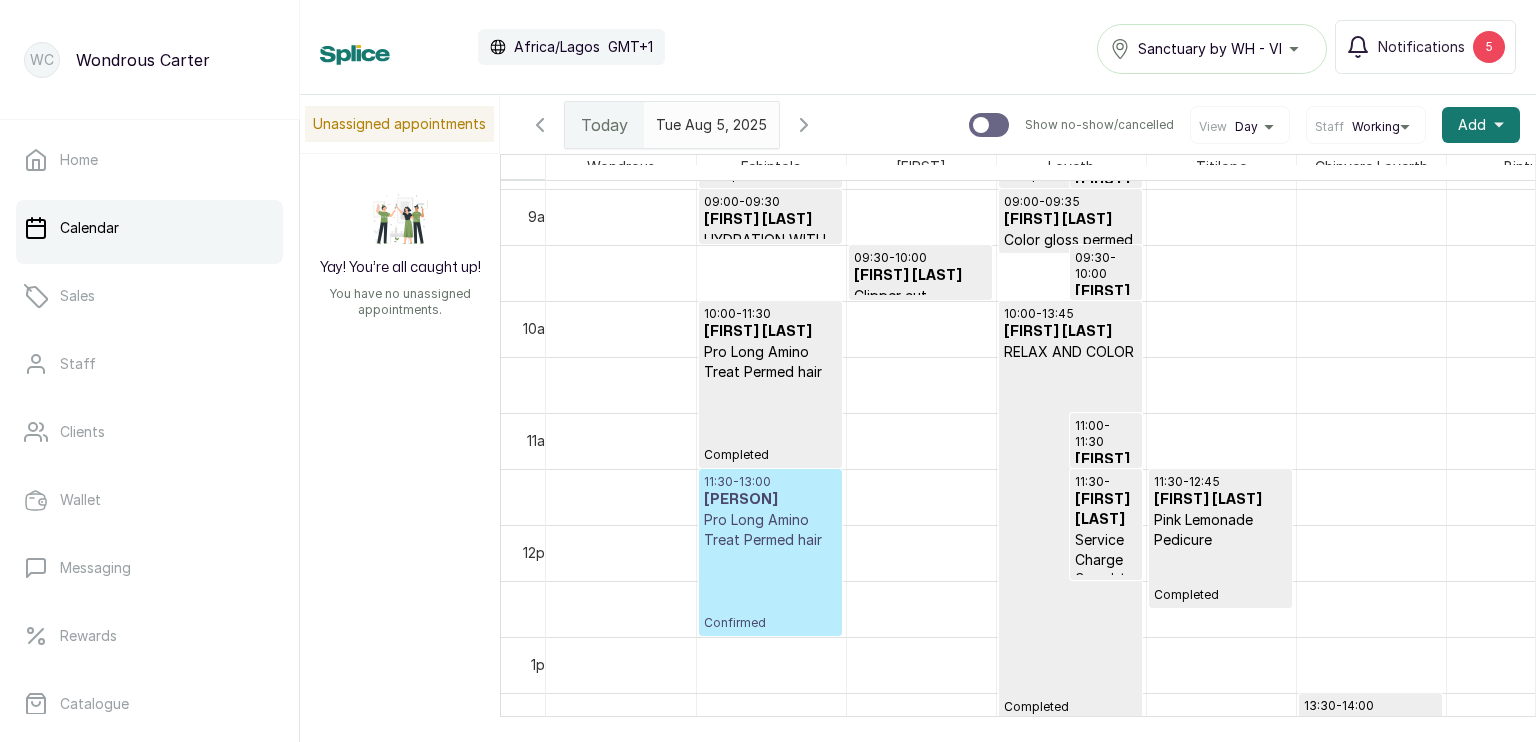 click on "11:30  -  13:00 [NAME] Pro Long Amino Treat Permed hair Confirmed" at bounding box center [770, 552] 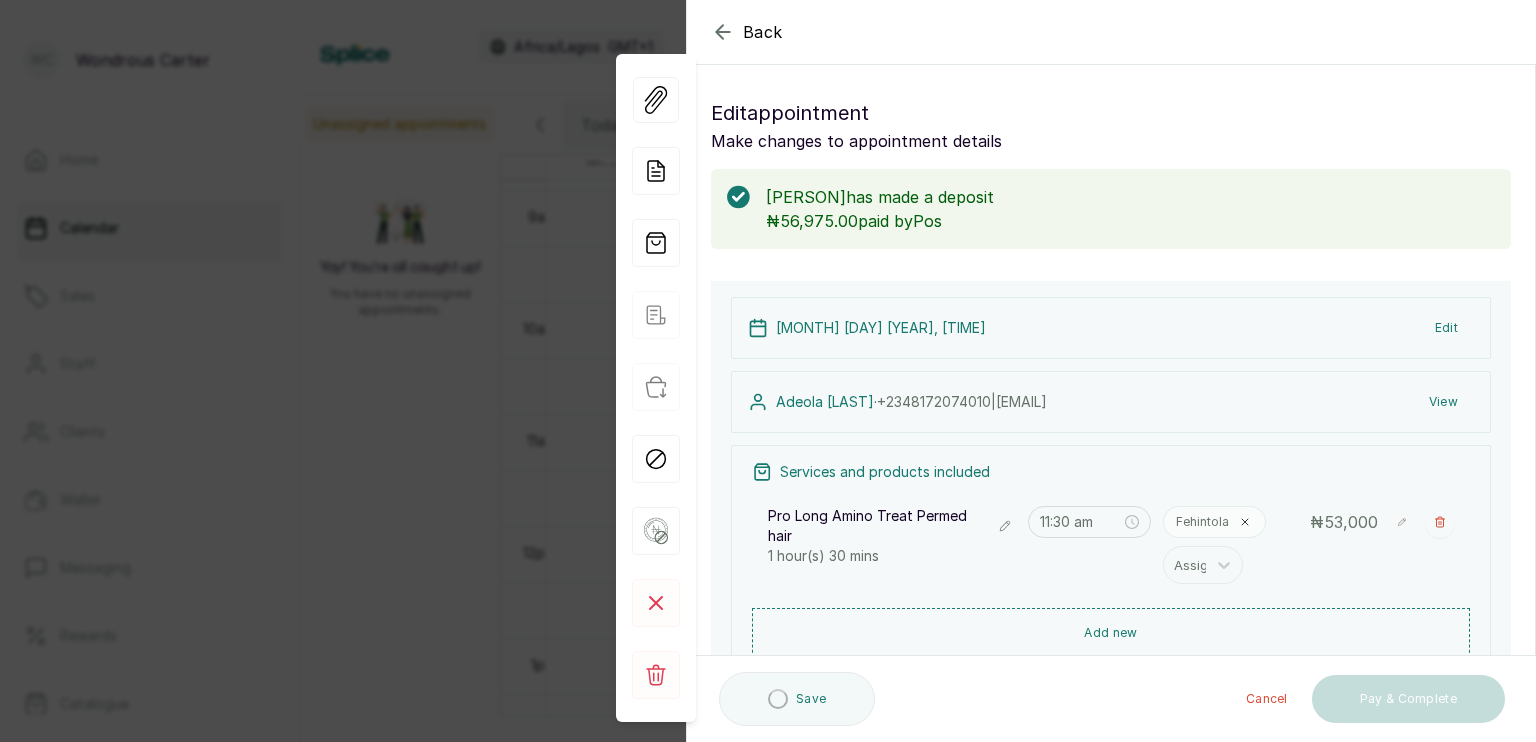type on "11:30 am" 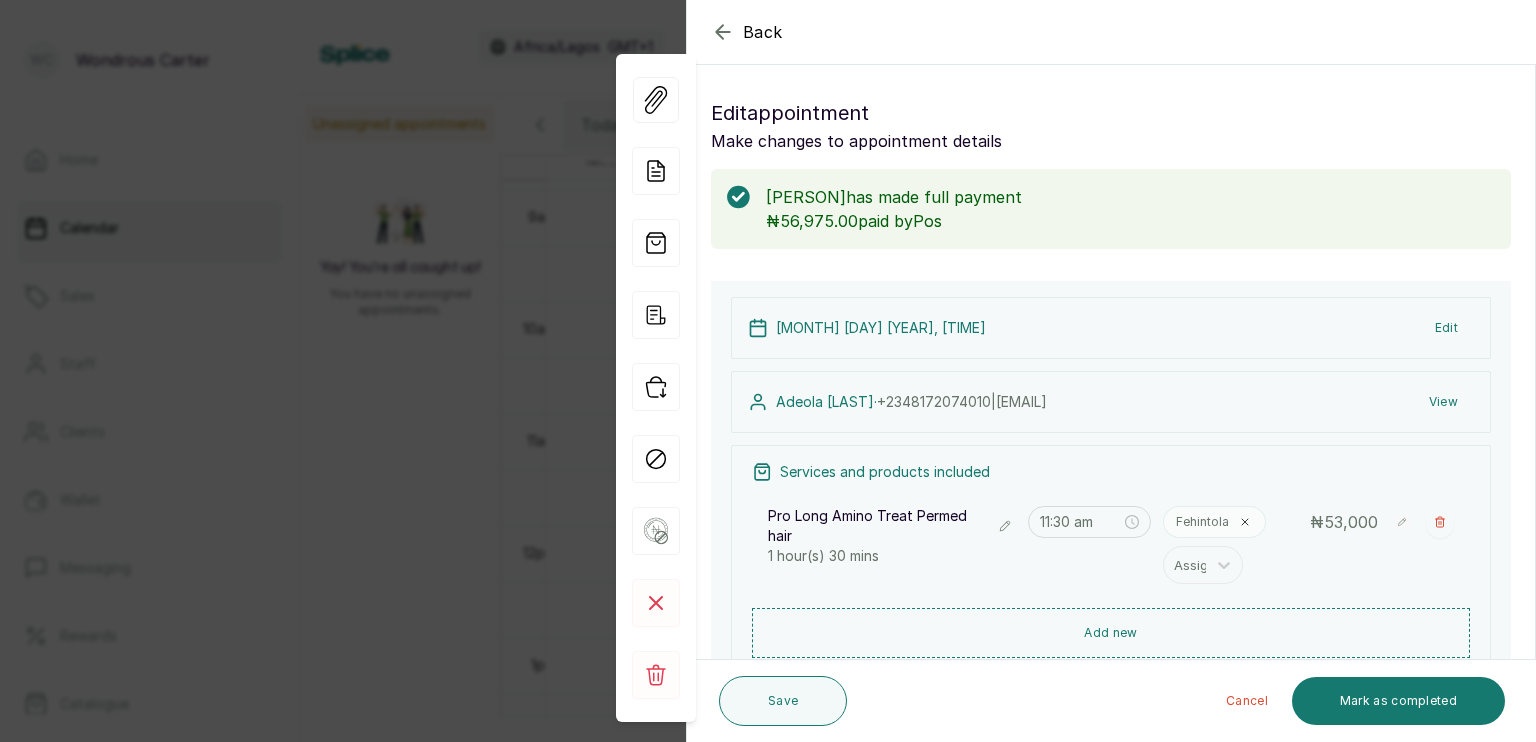 click on "Back Appointment Details Edit appointment Make changes to appointment details [NAME] has made full payment ₦56,975.00 paid by Pos Appointment type Online Walk-in Phone Appointment Date 2025/08/05 Appointment Time 11:30 am Add services Add service Pro Long Amino Treat Permed hair 1 hour(s) 30 mins [STAFF] 11:30 am ₦ 53,000 Add products No Products added Add product Subtotal ₦53,000.00 Tax ₦ 3,975 Total ₦ 56,975 Amount paid ₦56,975.00 Add Extra Charge Add promo code Add discount Note 1000 of 1000 characters left 5 Aug 2025, 11:30 AM Edit [NAME] [NAME] · +234 [PHONE] | [EMAIL] View Services and products included Pro Long Amino Treat Permed hair 1 hour(s) 30 mins 11:30 am [STAFF] ₦ 53,000 Add new Subtotal ₦ 53,000 Tax ₦ 3,975 Total ₦ 56,975 View Add Extra Charge Add promo code Add discount Save Cancel Mark as completed" at bounding box center [768, 371] 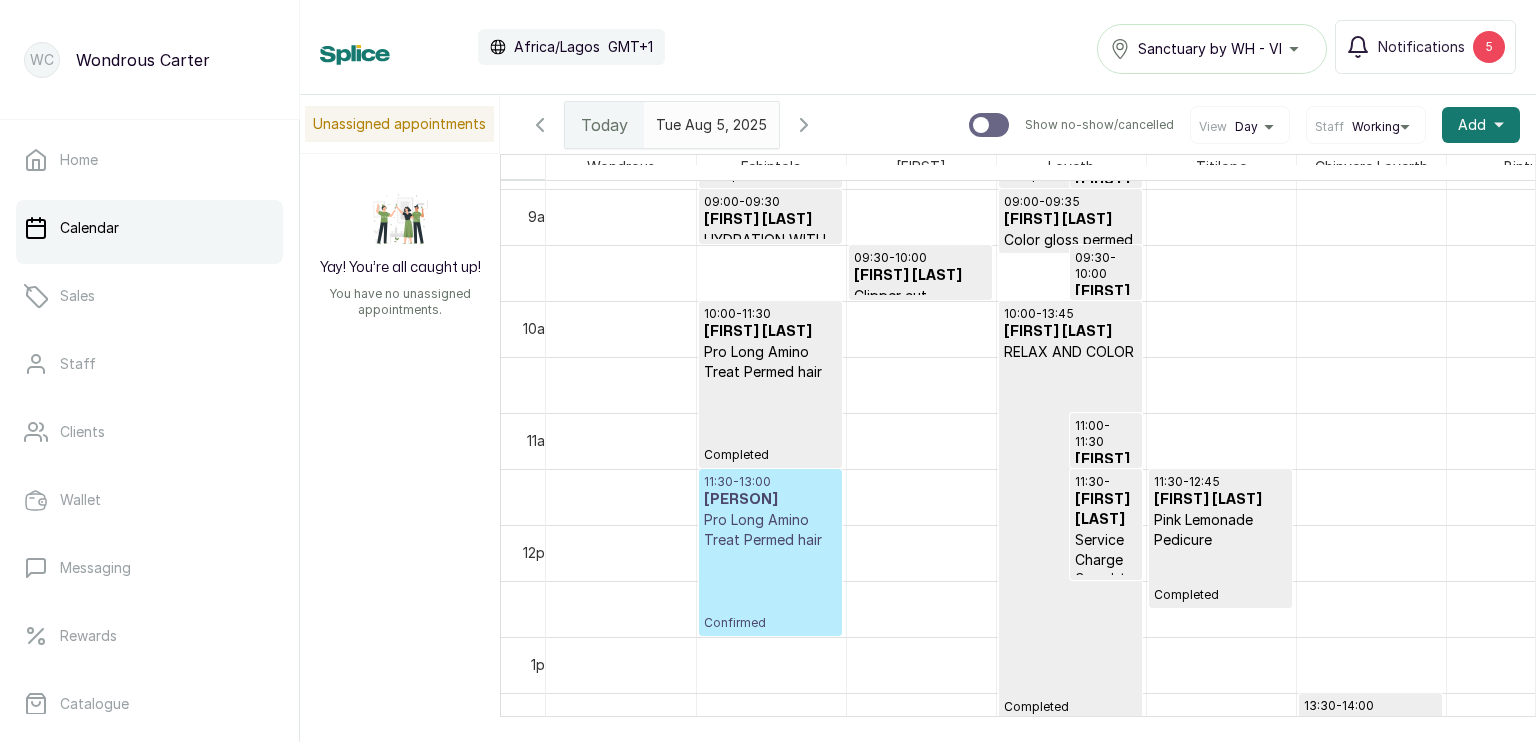 scroll, scrollTop: 1060, scrollLeft: 0, axis: vertical 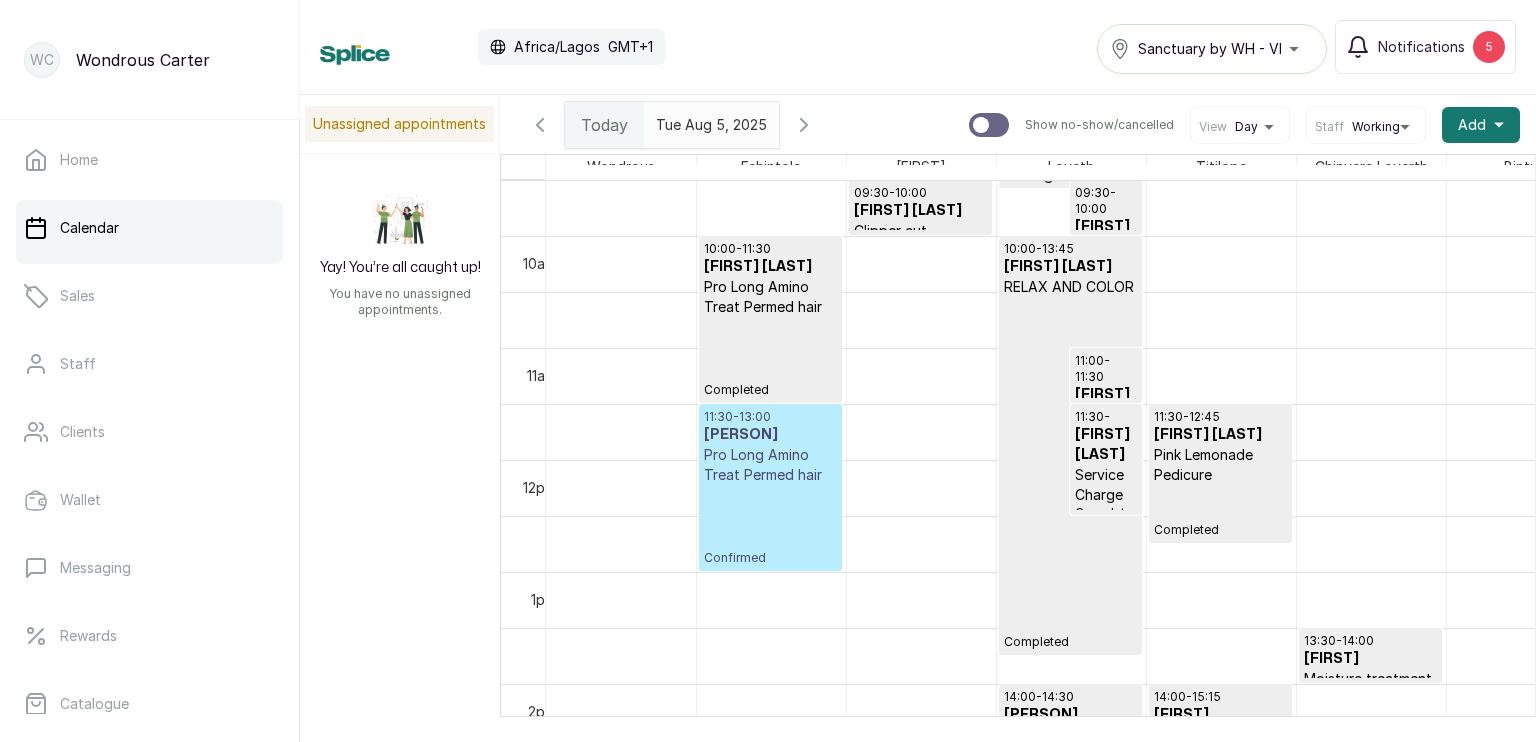 click on "Pro Long Amino Treat Permed hair" at bounding box center (770, 465) 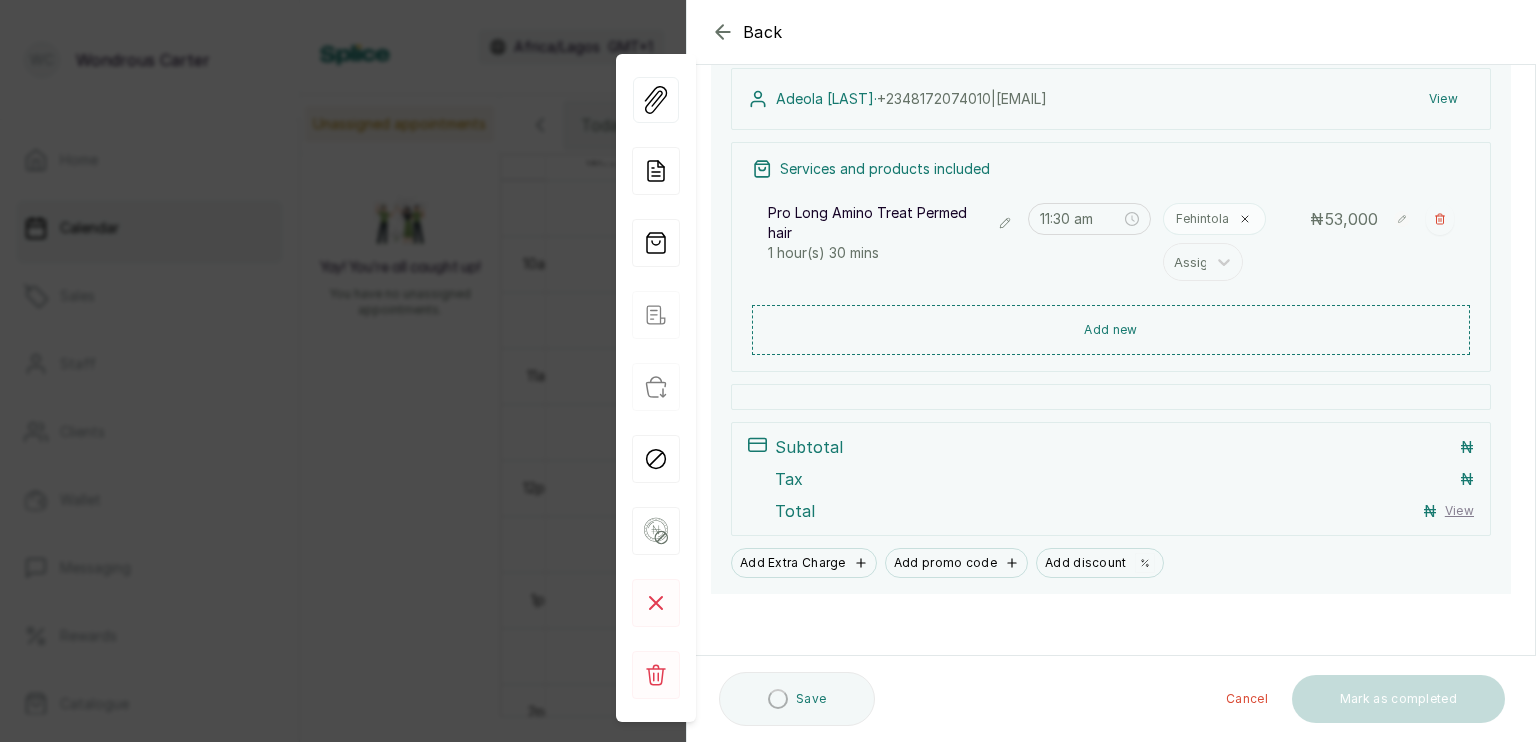 scroll, scrollTop: 303, scrollLeft: 0, axis: vertical 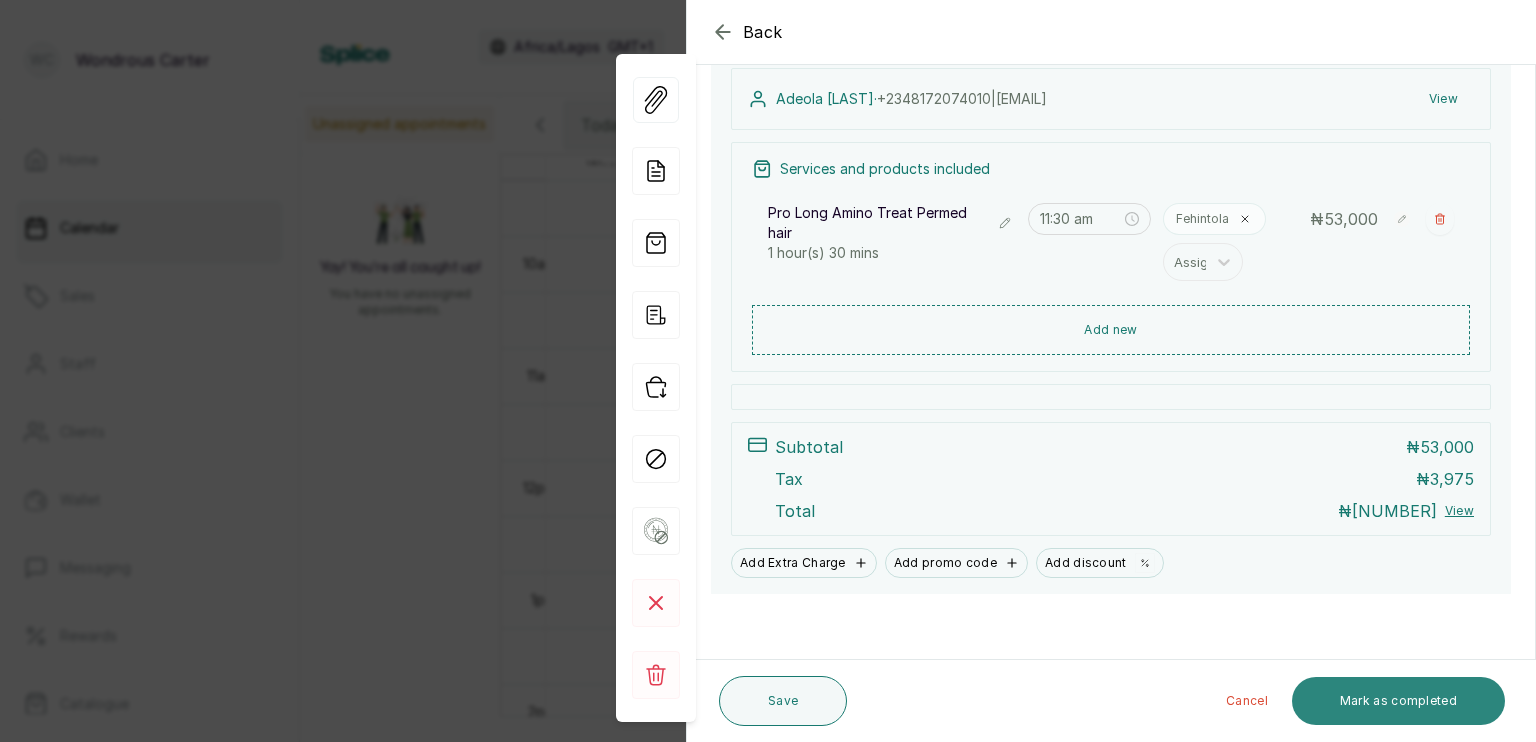 click on "Mark as completed" at bounding box center [1398, 701] 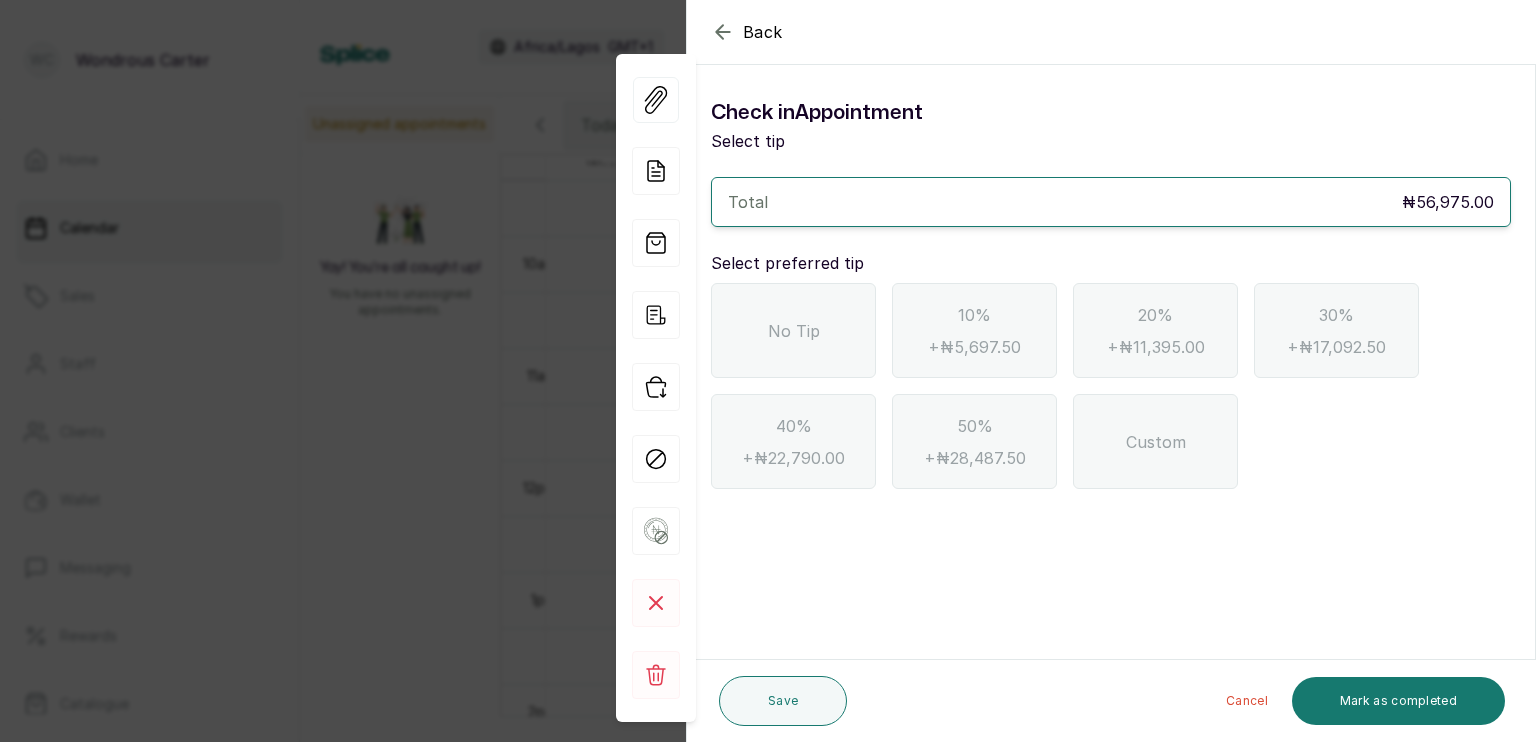 click on "No Tip" at bounding box center (793, 330) 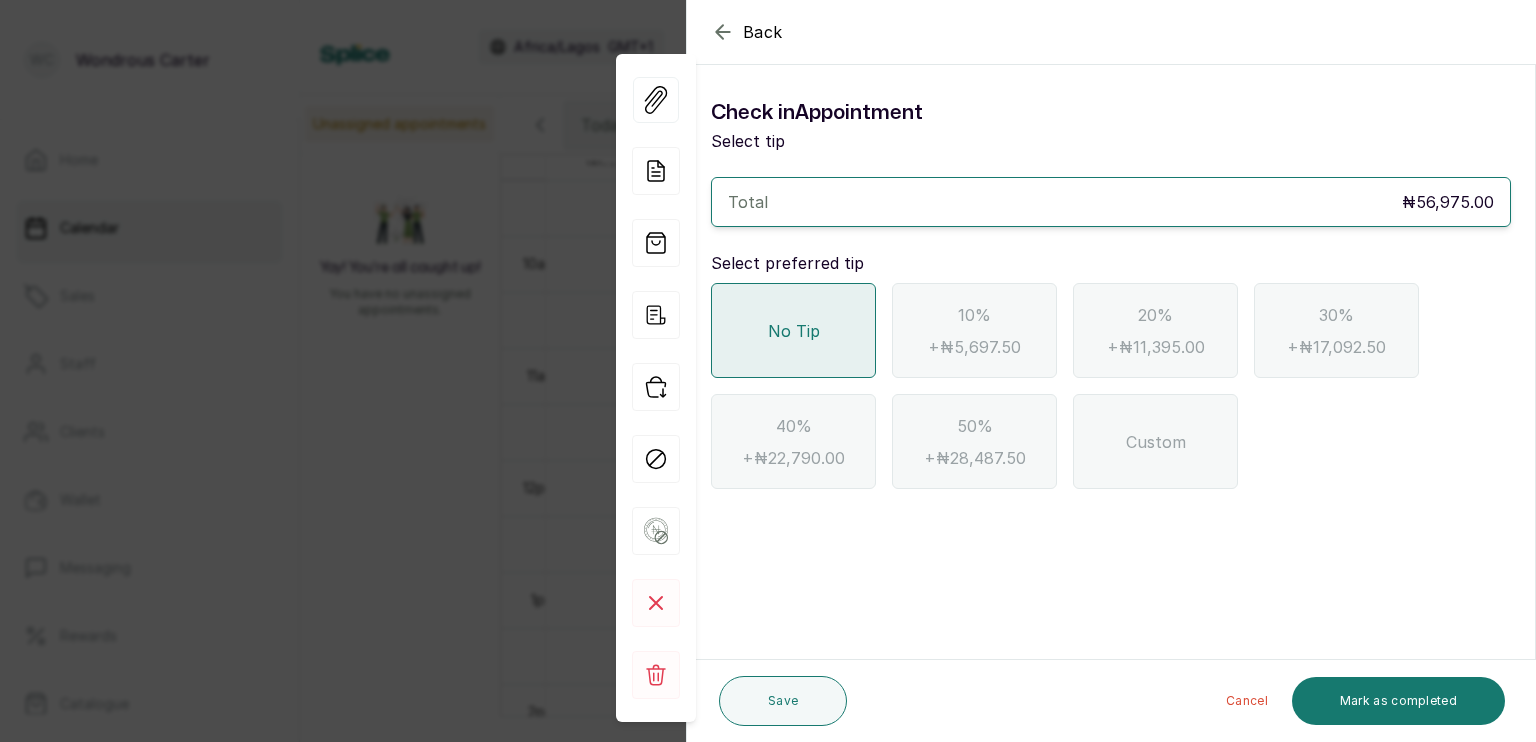 click on "Cancel Mark as completed" at bounding box center (1180, 701) 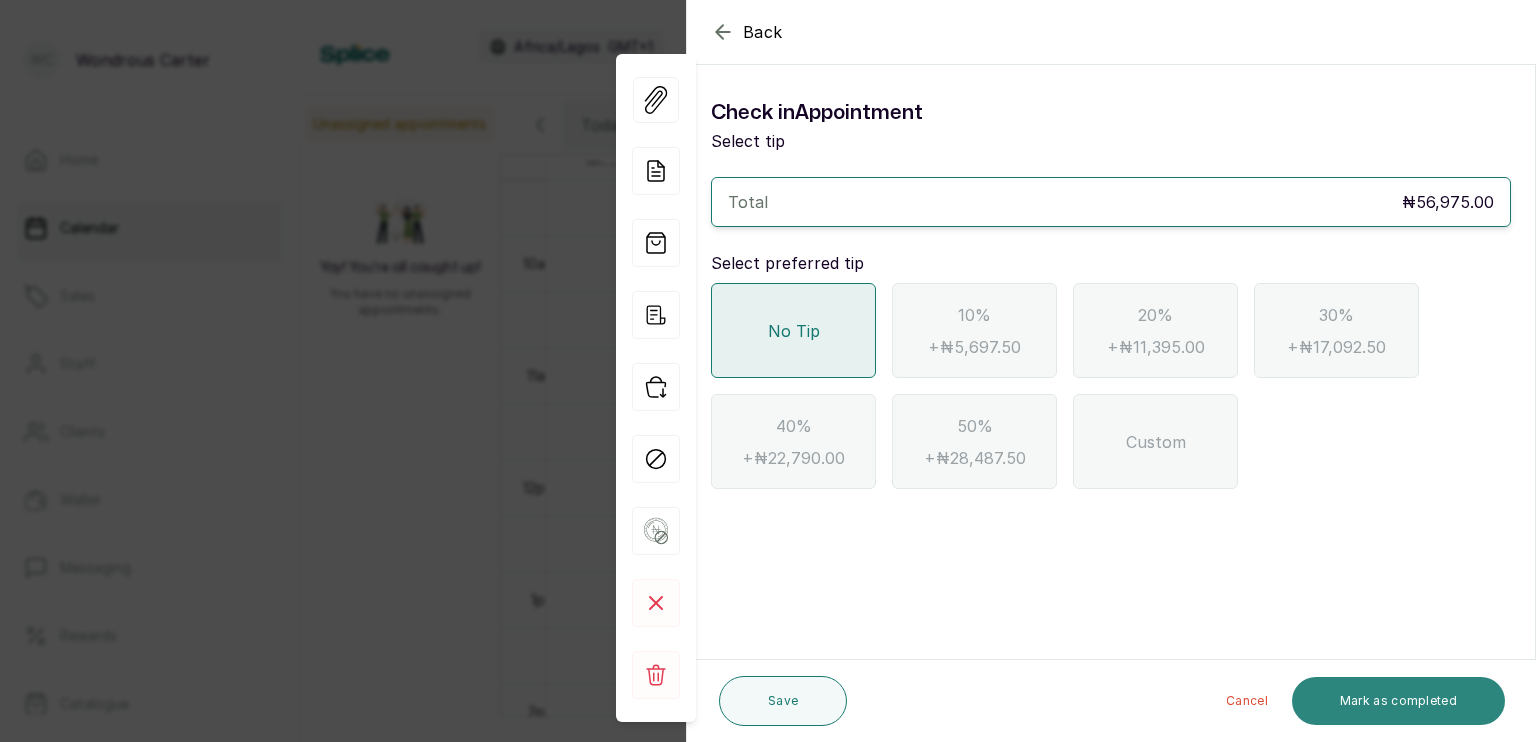 click on "Mark as completed" at bounding box center [1398, 701] 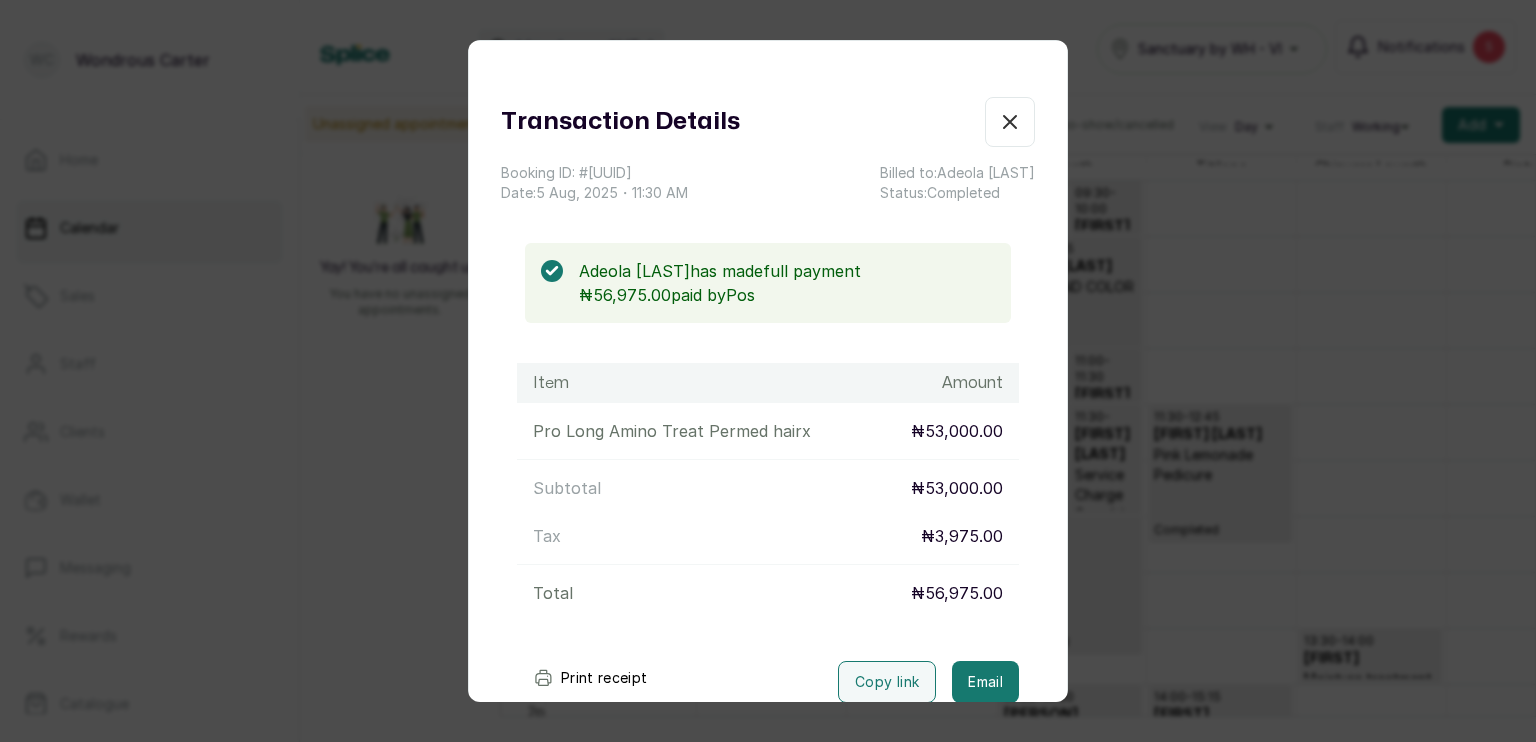 click on "Transaction Details Booking ID: # SPhff2nk Date:  5 Aug, 2025  ・  11:30 AM Billed to:  [FIRST]   [LAST] Status:  Completed [FIRST]   [LAST]  has made  full payment [PRICE]  paid by  Pos Item Amount Pro Long Amino Treat Permed hair  x [PRICE] Subtotal [PRICE] Tax [PRICE] Total [PRICE]  Print receipt Copy link Email Cancel Rebook appointment" at bounding box center [768, 371] 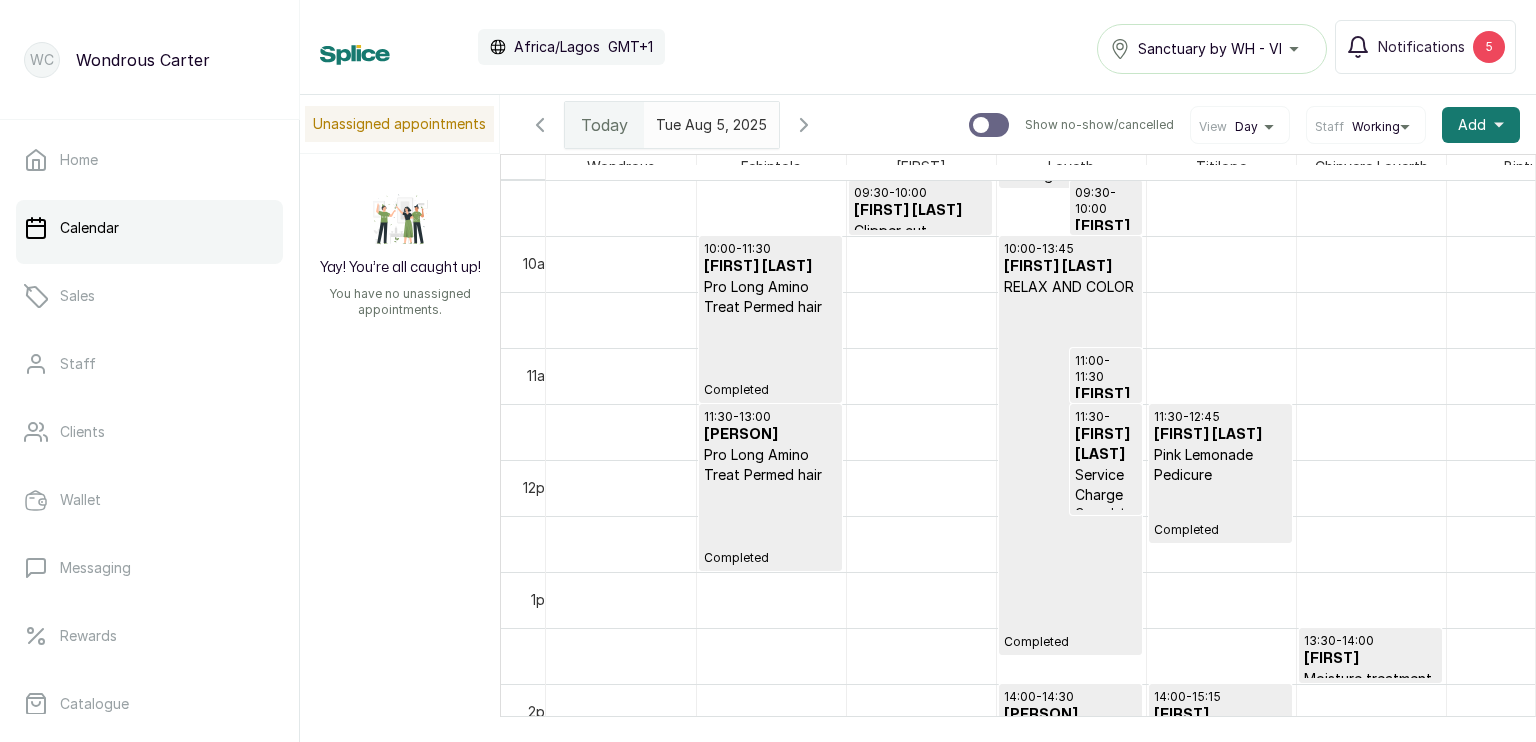 scroll, scrollTop: 1208, scrollLeft: 0, axis: vertical 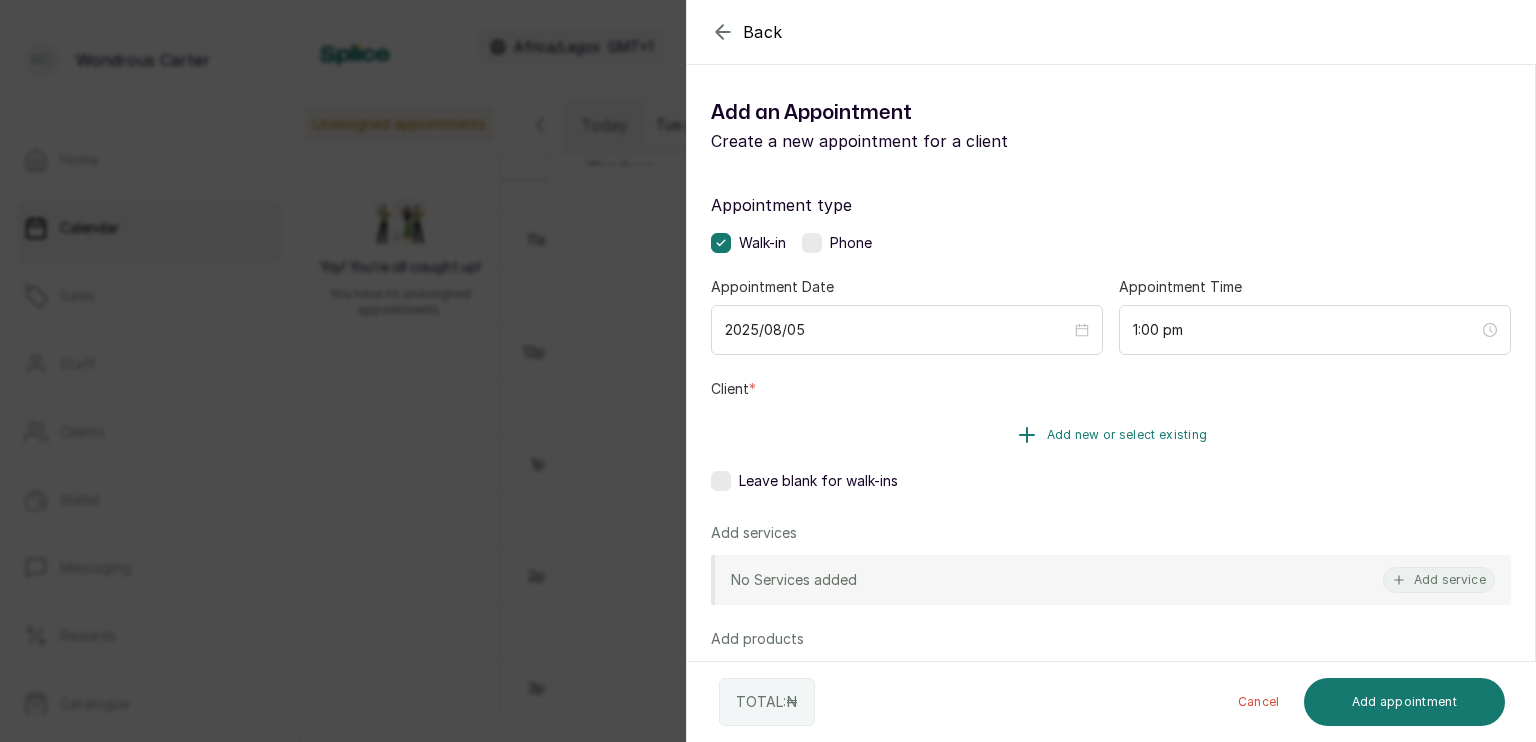click on "Add new or select existing" at bounding box center (1111, 435) 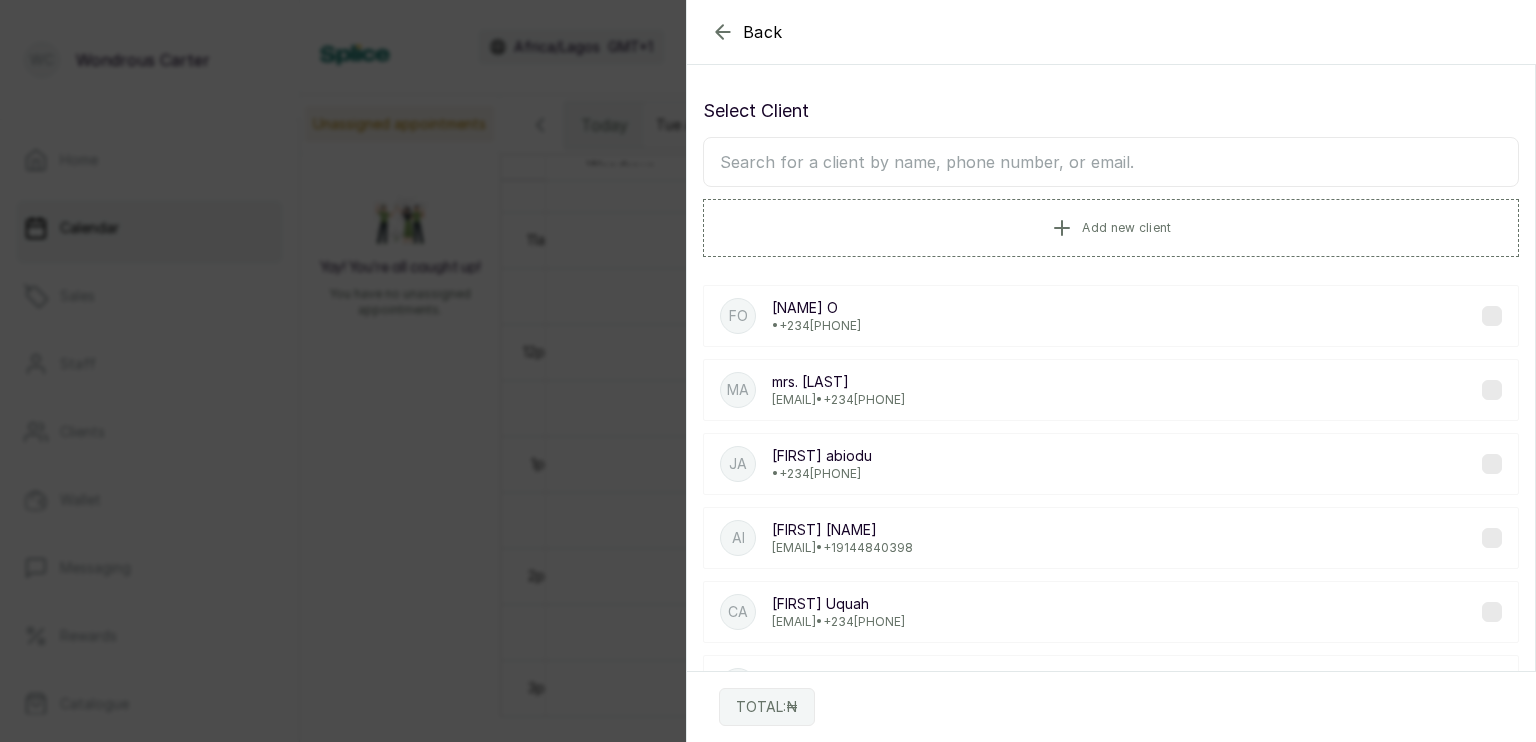 click at bounding box center (1111, 162) 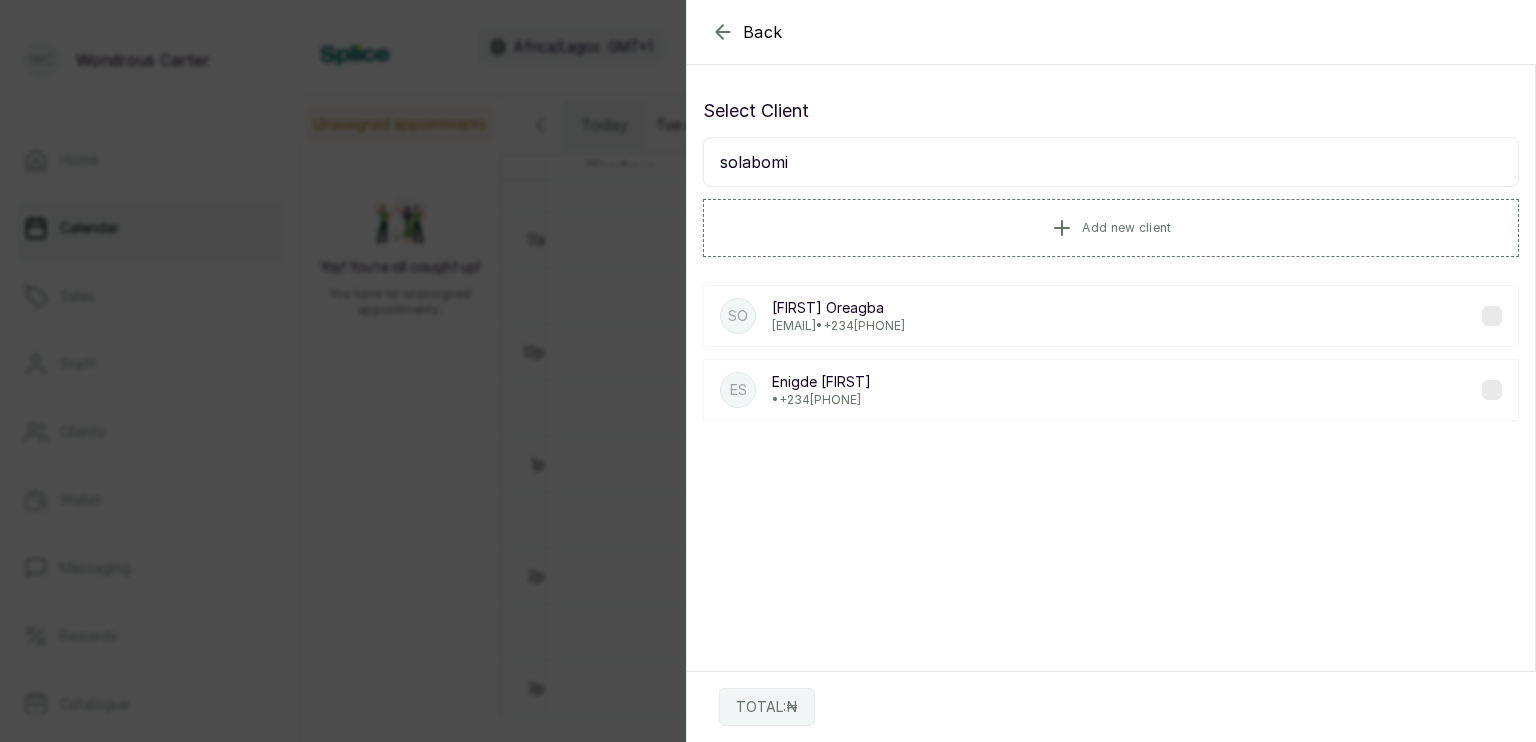type on "solabomi" 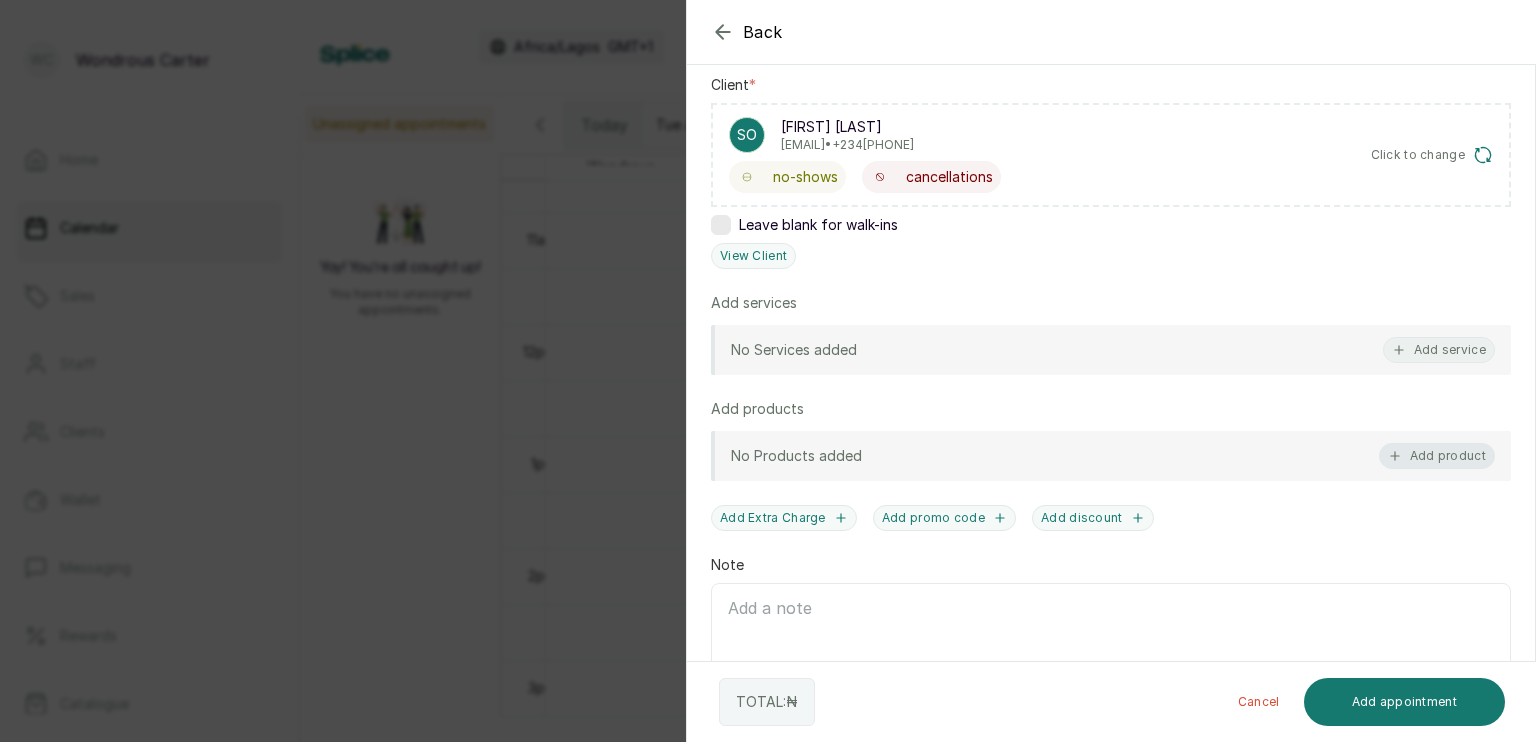 scroll, scrollTop: 318, scrollLeft: 0, axis: vertical 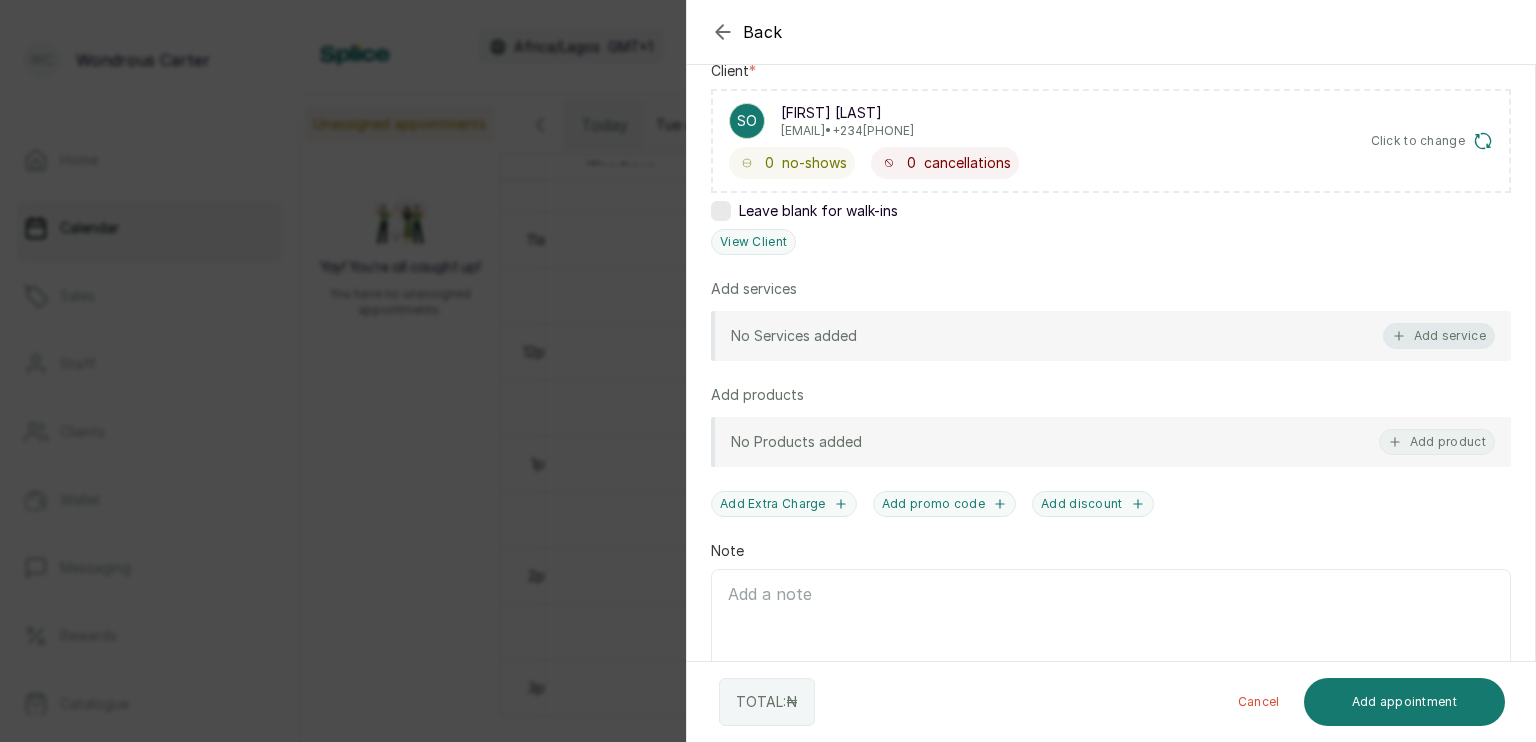 click on "Add service" at bounding box center (1439, 336) 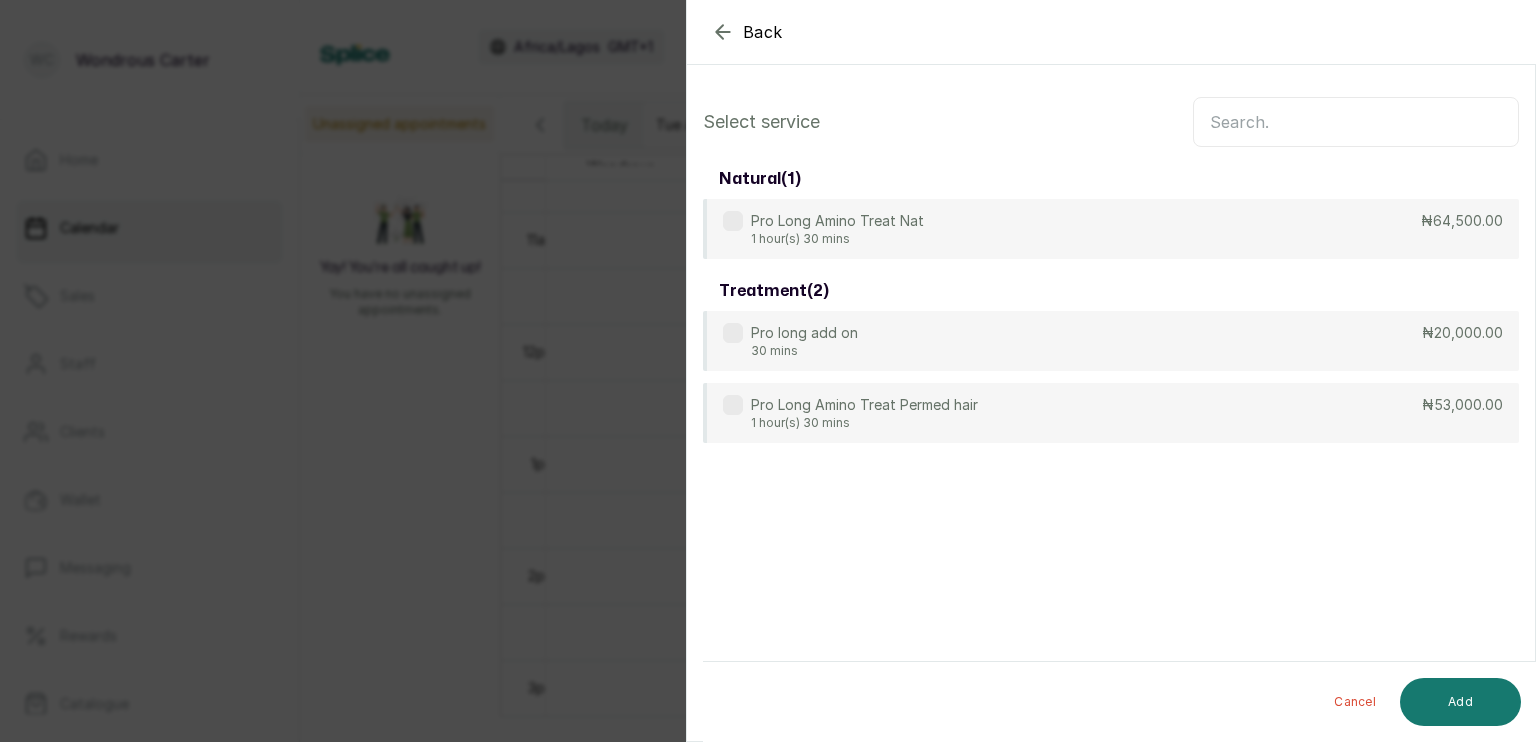 scroll, scrollTop: 0, scrollLeft: 0, axis: both 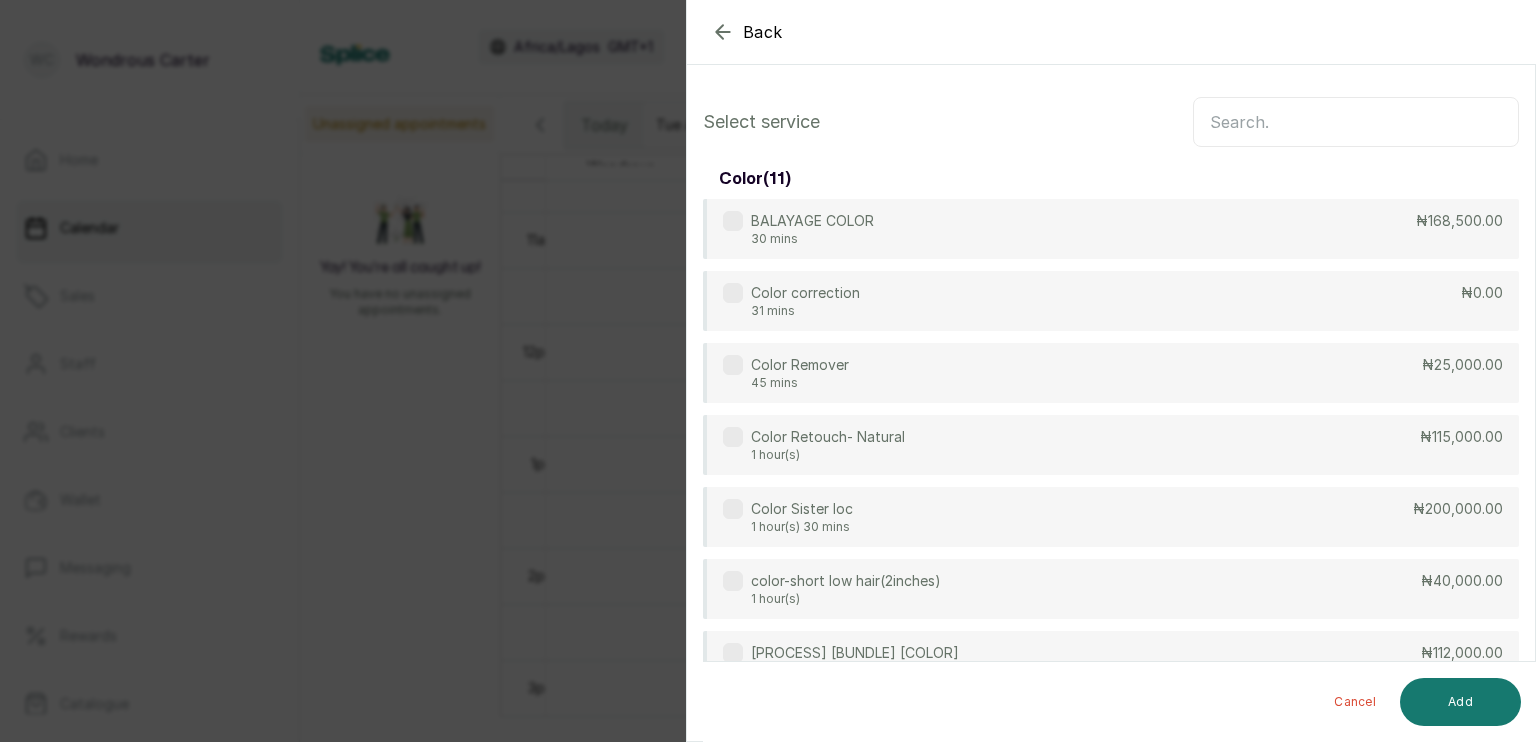 click at bounding box center (1356, 122) 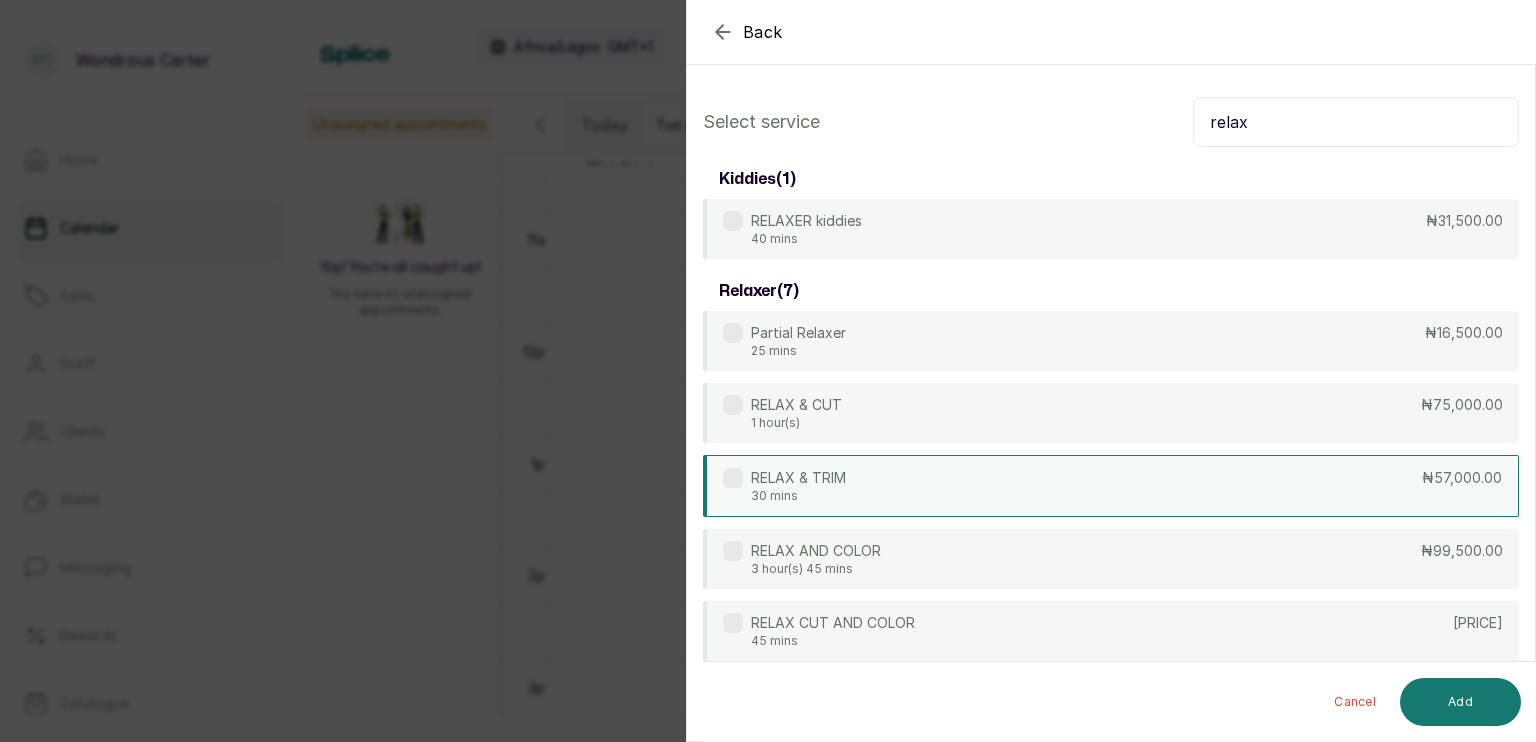 type on "relax" 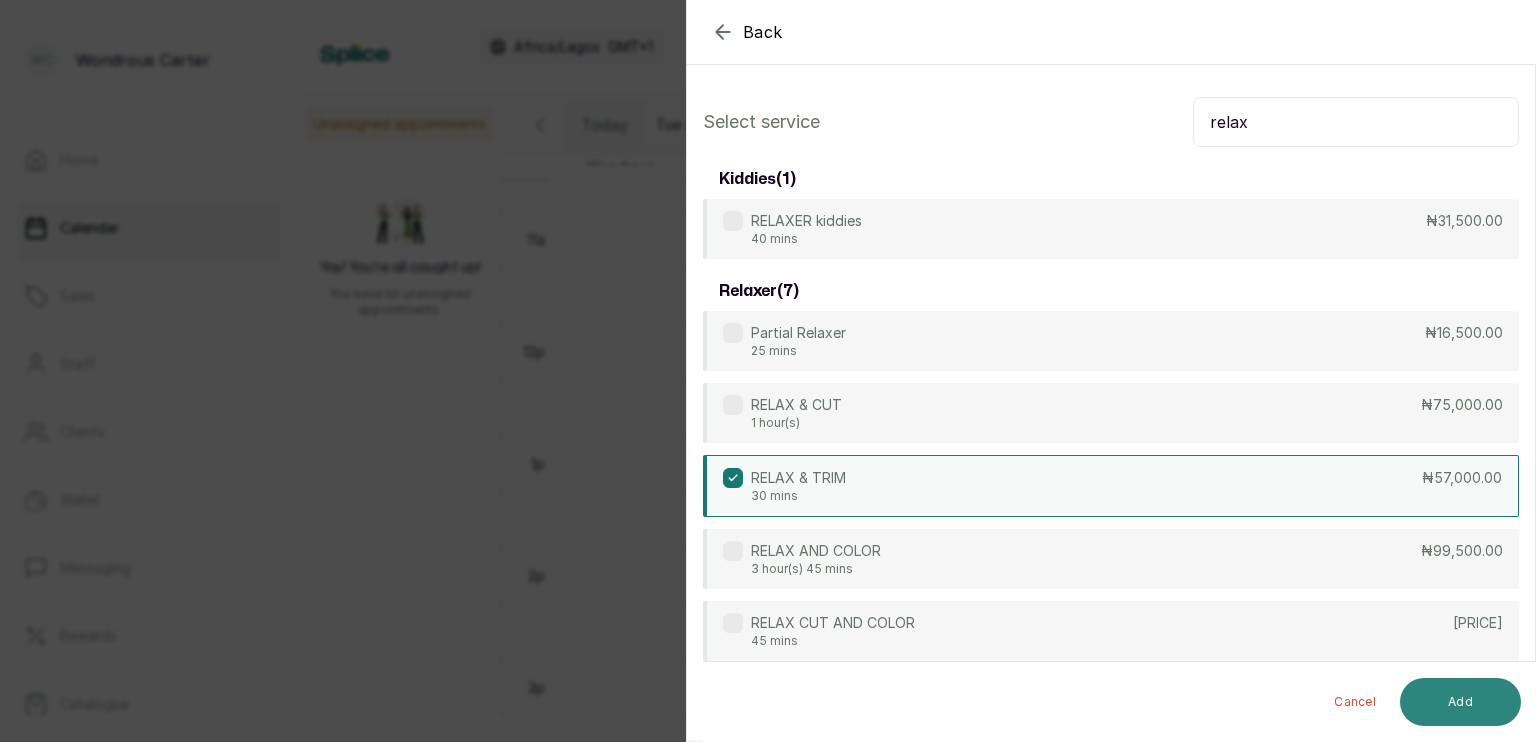 click on "Add" at bounding box center (1460, 702) 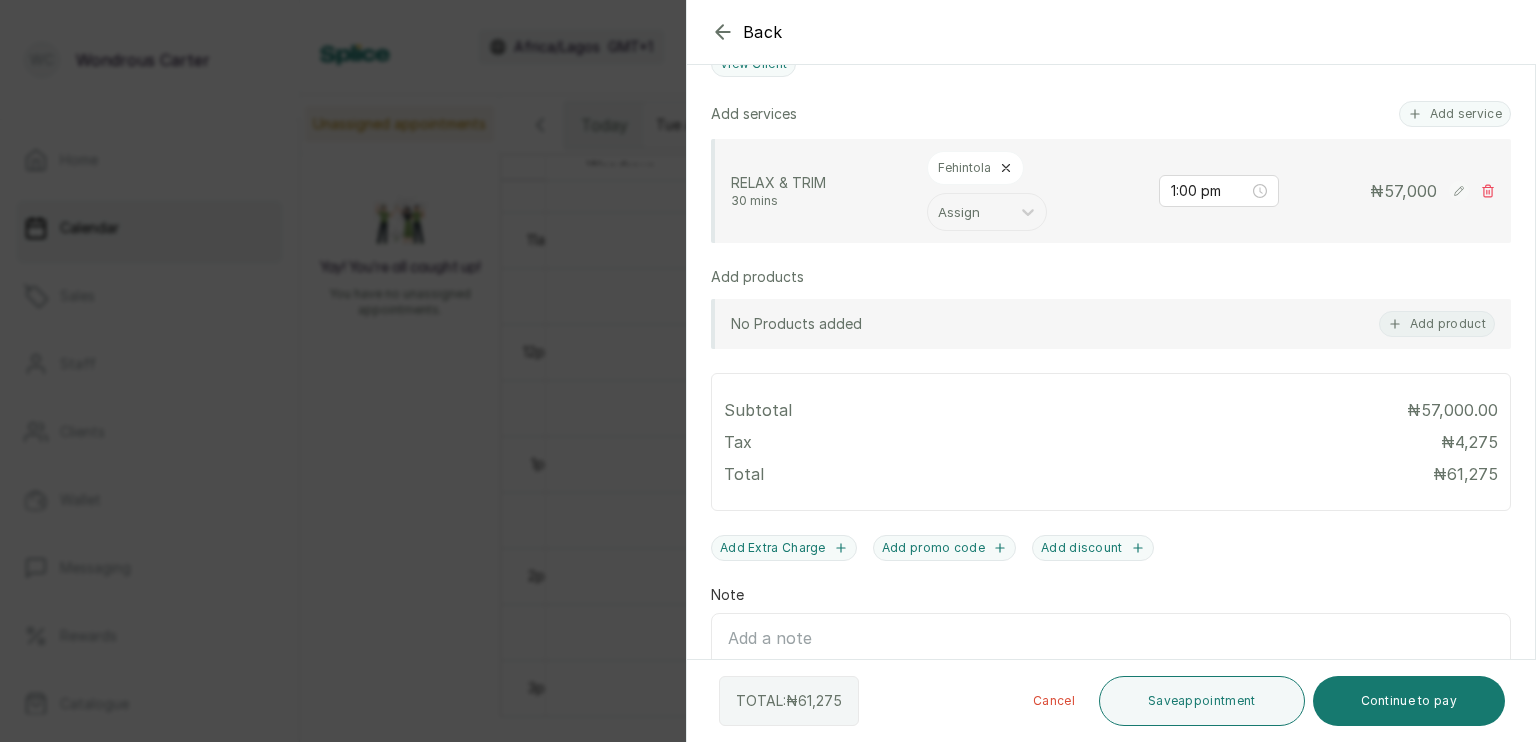 scroll, scrollTop: 608, scrollLeft: 0, axis: vertical 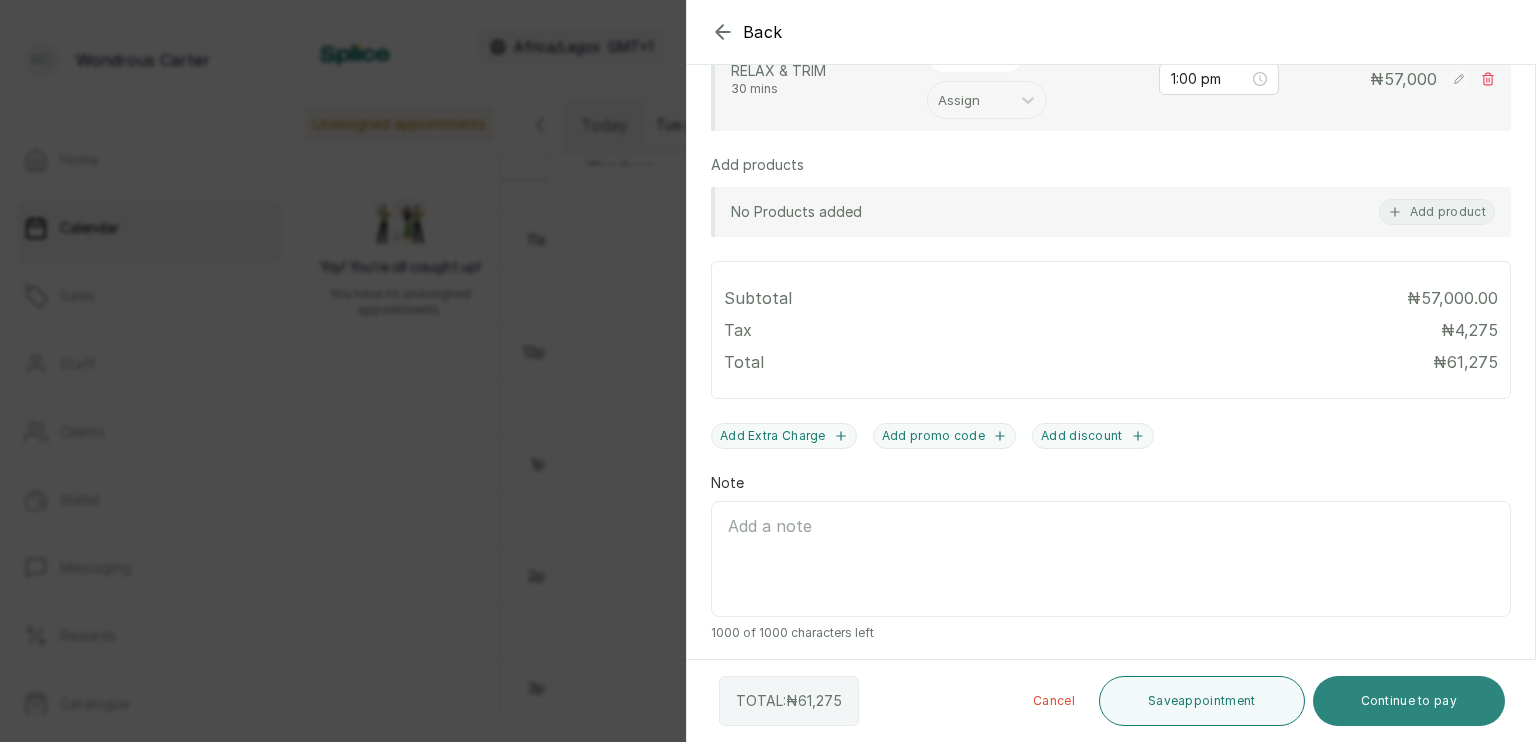 click on "Continue to pay" at bounding box center (1409, 701) 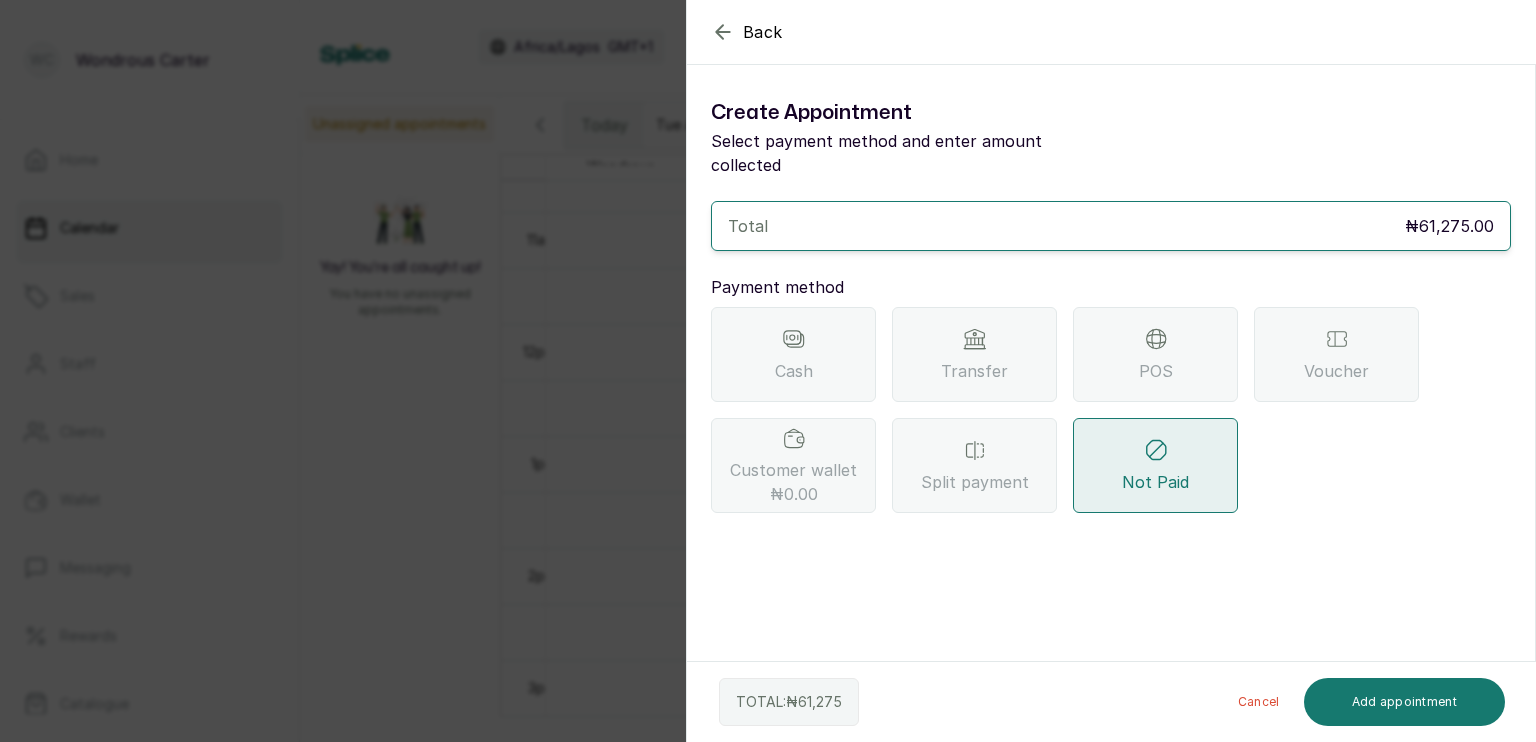 click on "Cash Transfer POS Voucher Customer wallet ₦0.00 Split payment Not Paid" at bounding box center (1111, 410) 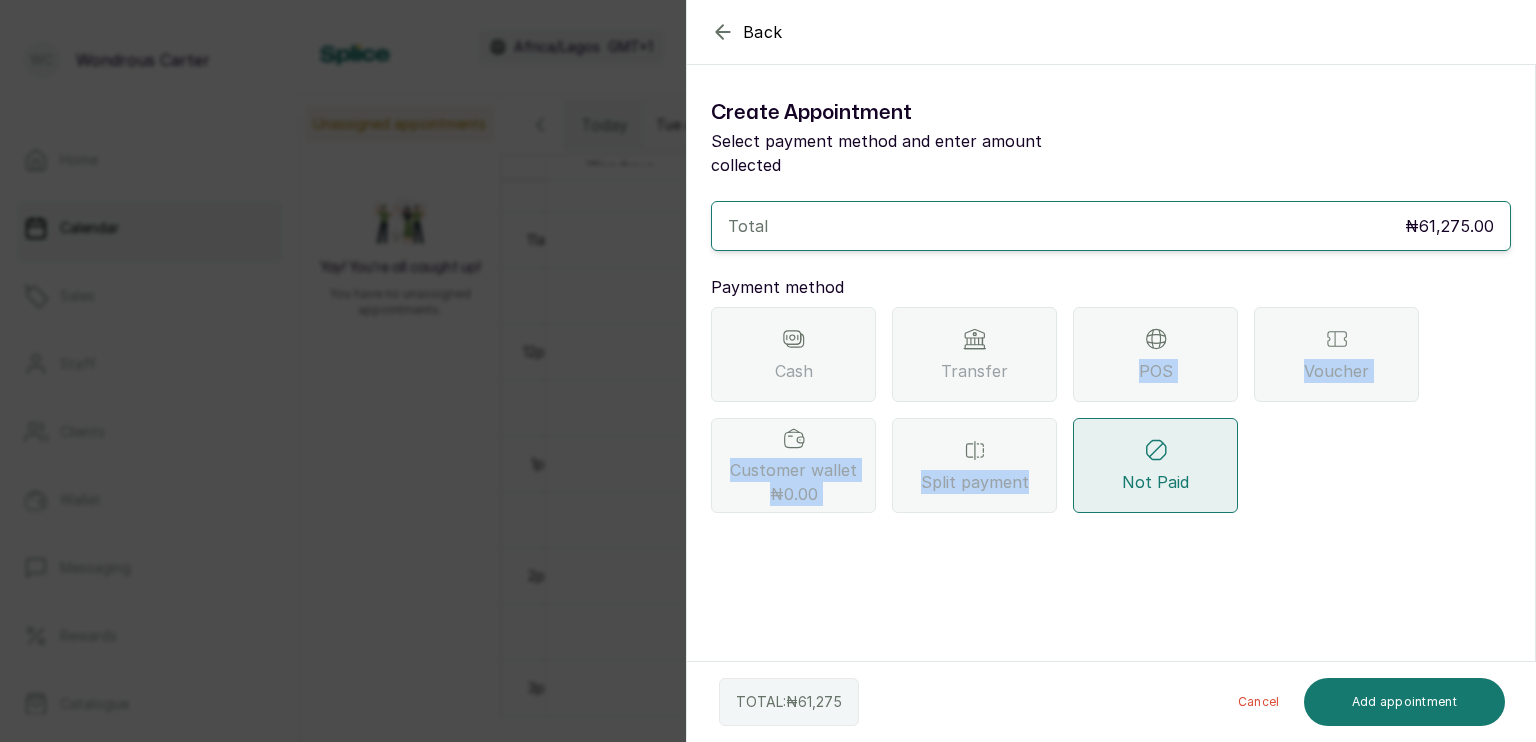 click on "POS" at bounding box center (1155, 354) 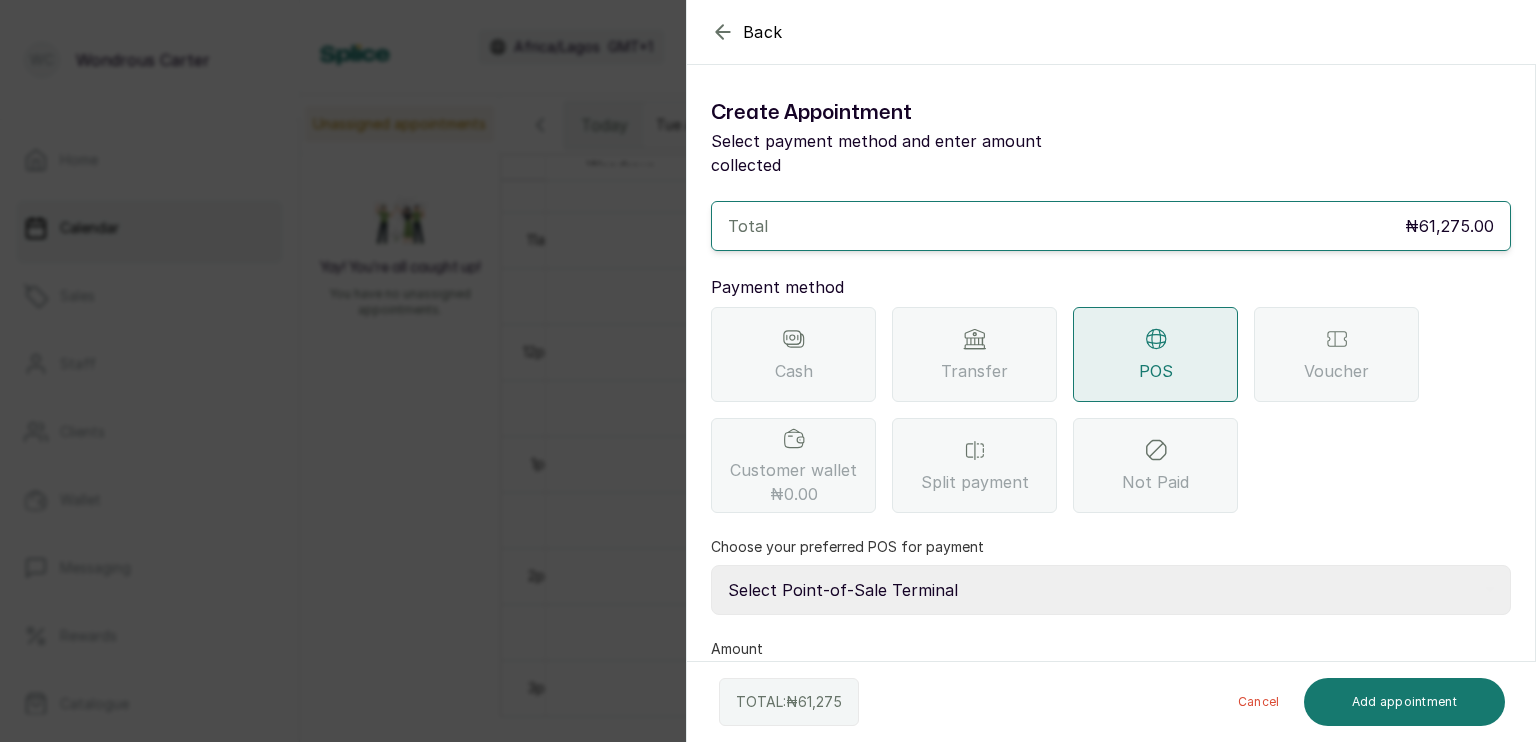 scroll, scrollTop: 50, scrollLeft: 0, axis: vertical 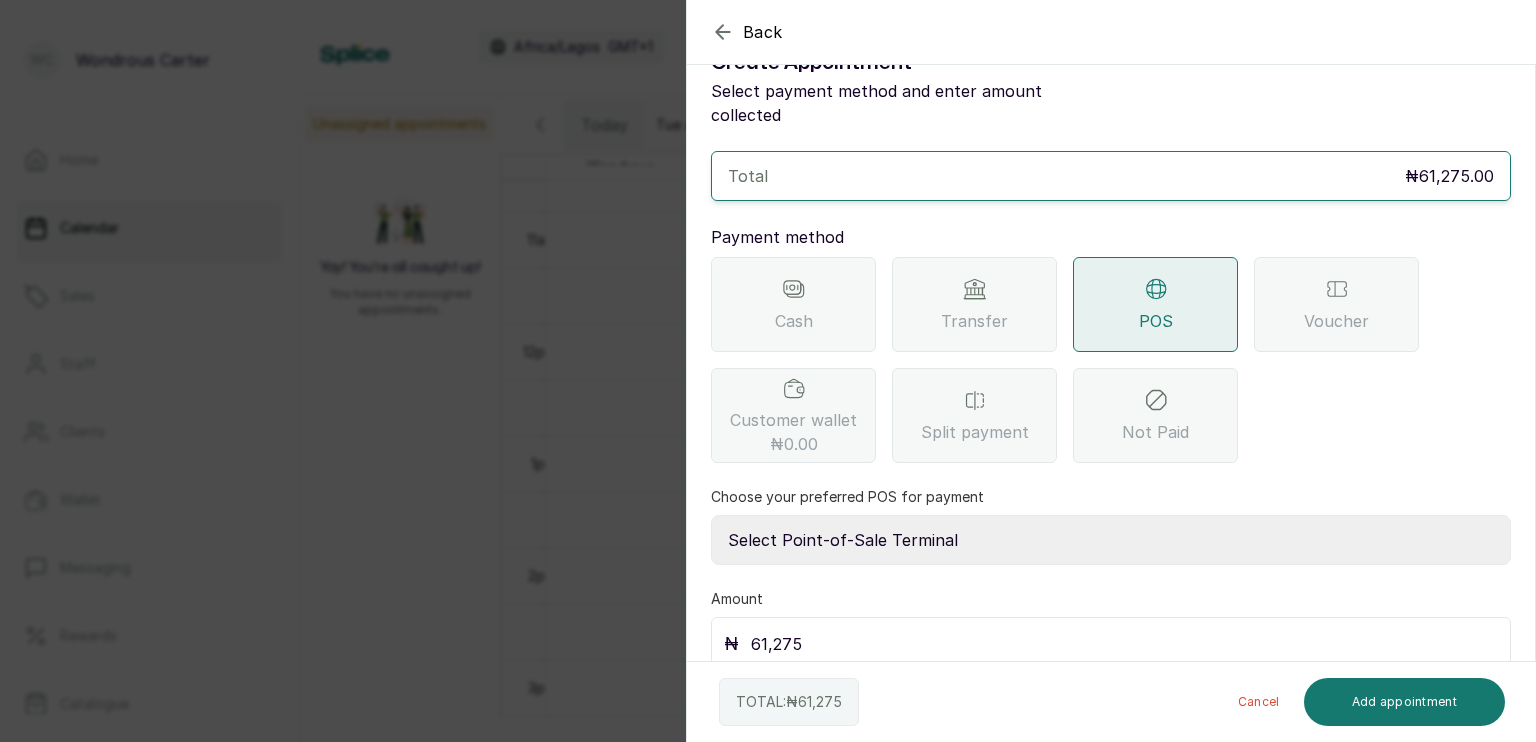 click on "Select Point-of-Sale Terminal s by wh enterprise Guaranty Trust Bank Union Bank POS Union Bank of Nigeria First Bank POS First Bank of Nigeria" at bounding box center [1111, 540] 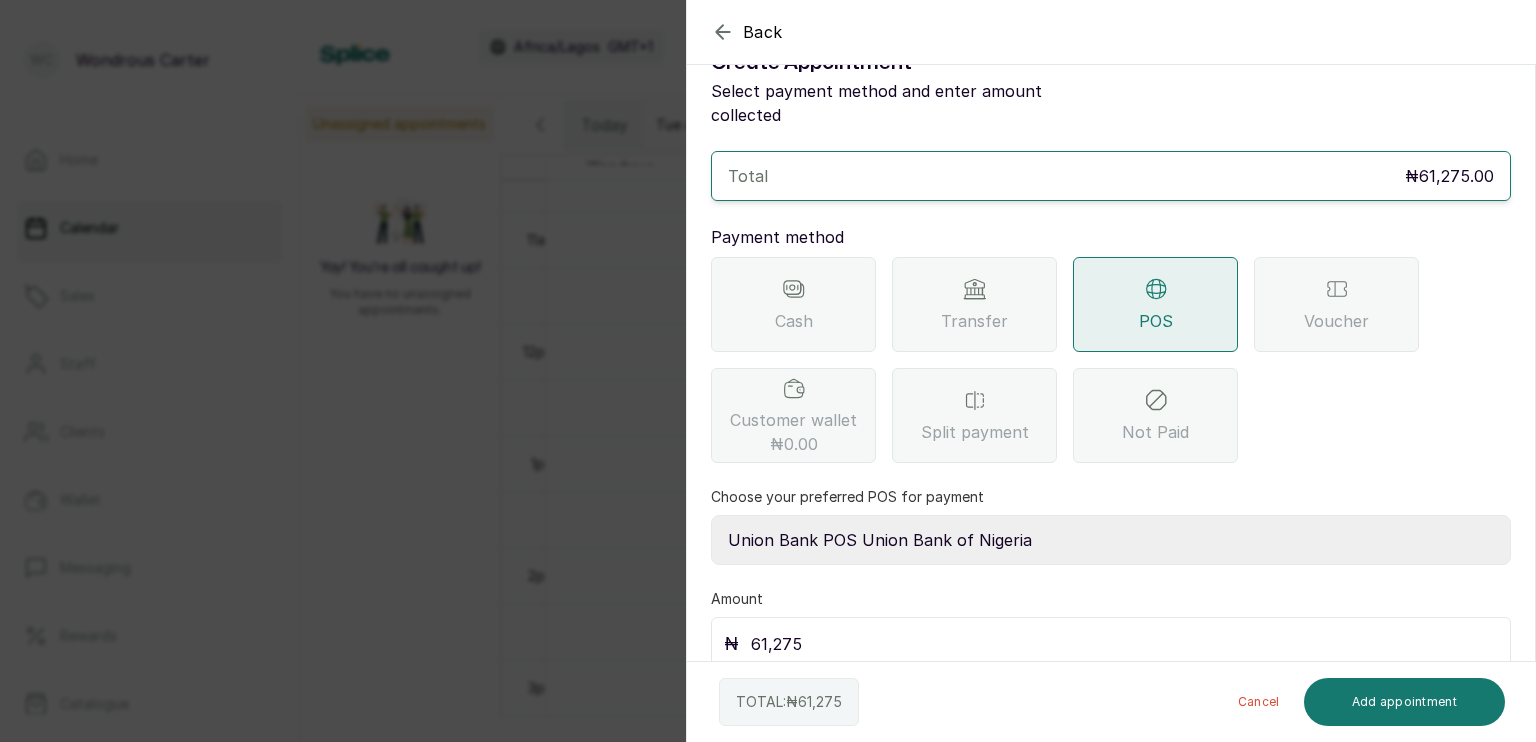 click on "Select Point-of-Sale Terminal s by wh enterprise Guaranty Trust Bank Union Bank POS Union Bank of Nigeria First Bank POS First Bank of Nigeria" at bounding box center (1111, 540) 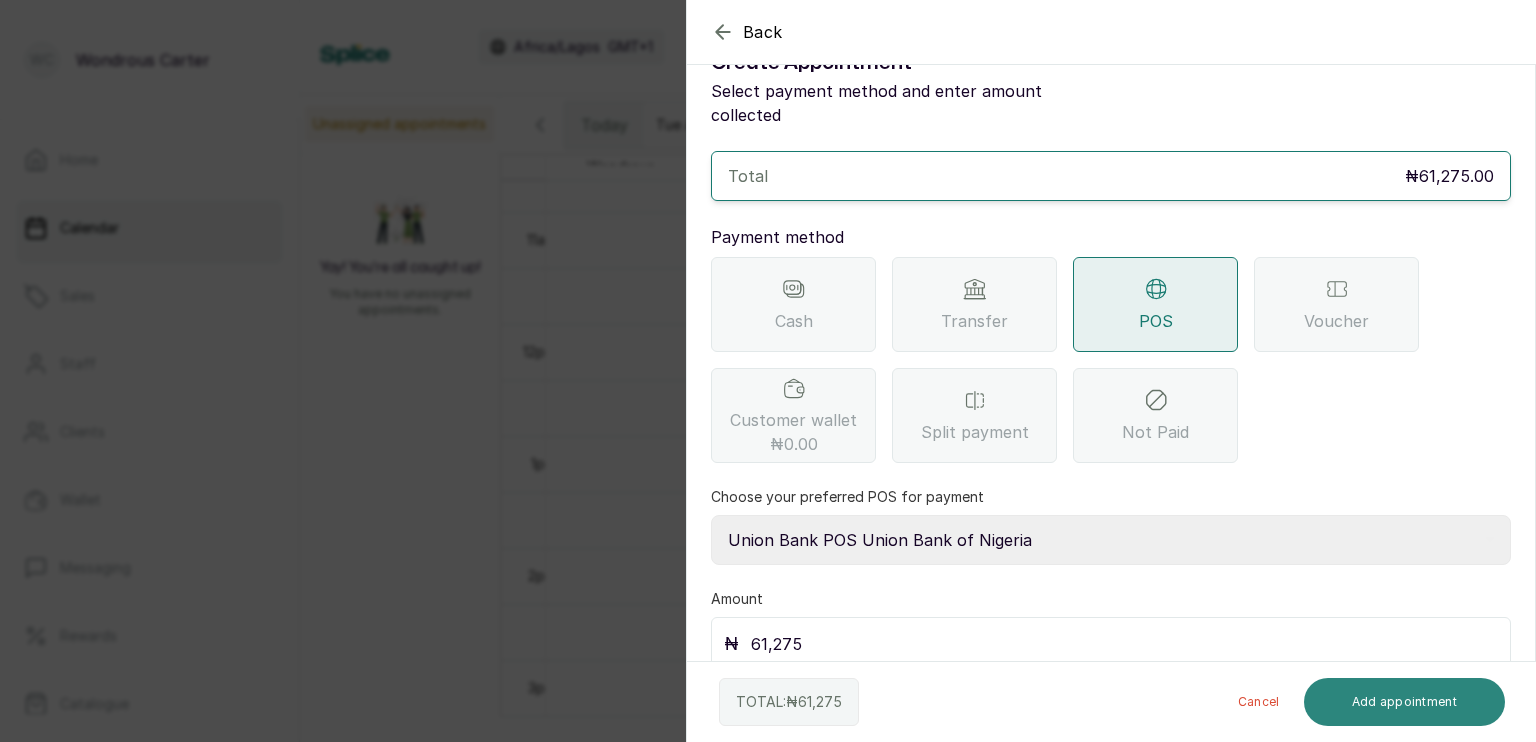 click on "Add appointment" at bounding box center [1405, 702] 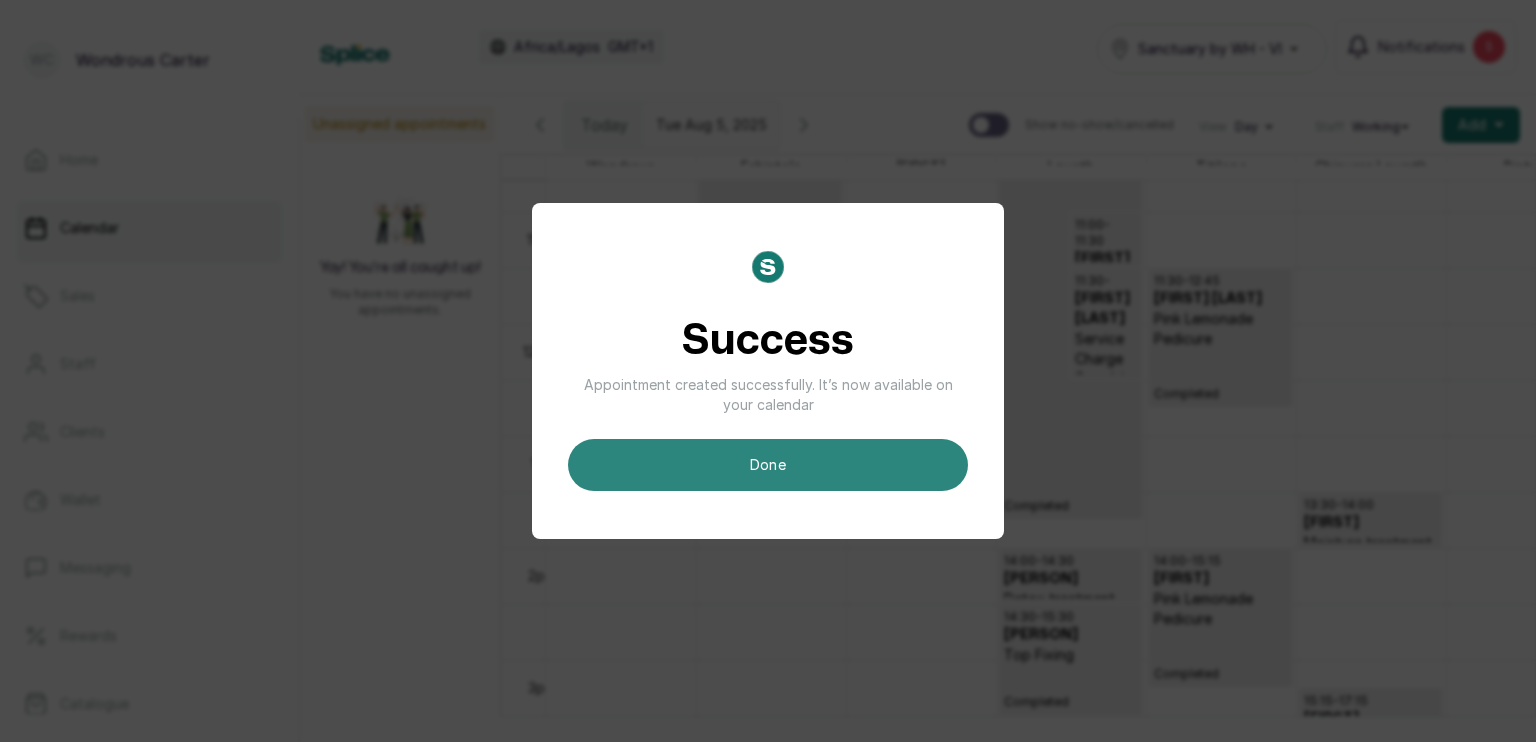 click on "done" at bounding box center [768, 465] 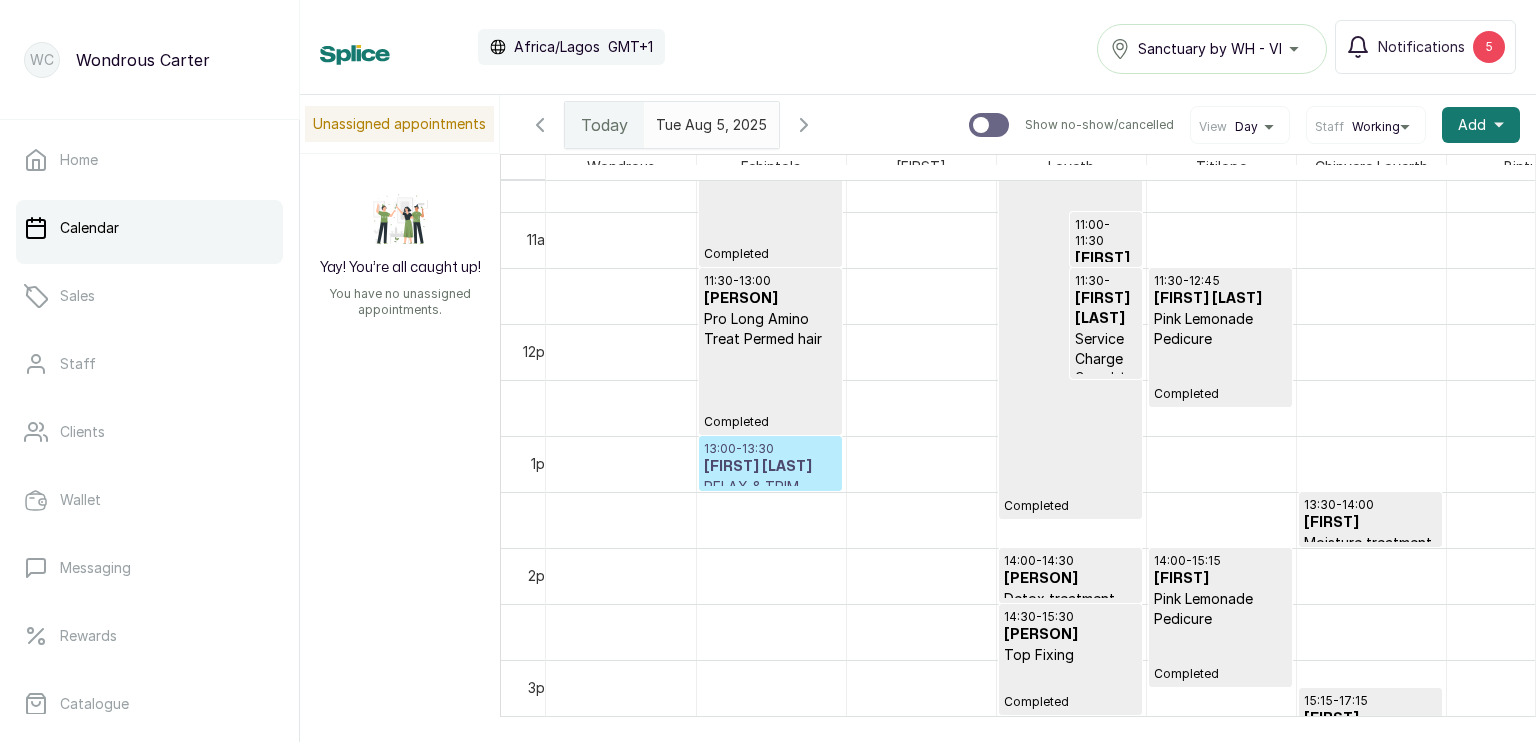scroll, scrollTop: 1468, scrollLeft: 0, axis: vertical 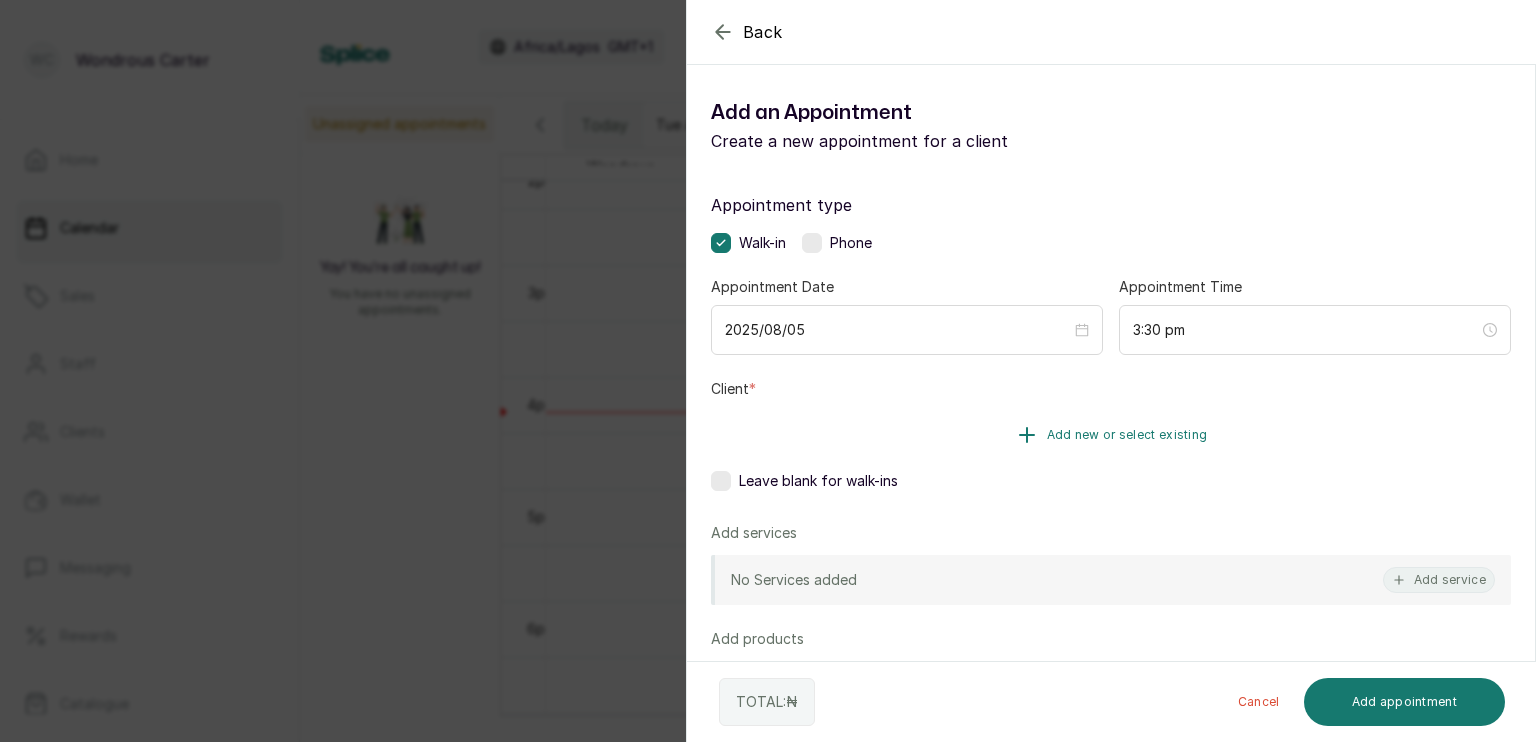click on "Add new or select existing" at bounding box center [1111, 435] 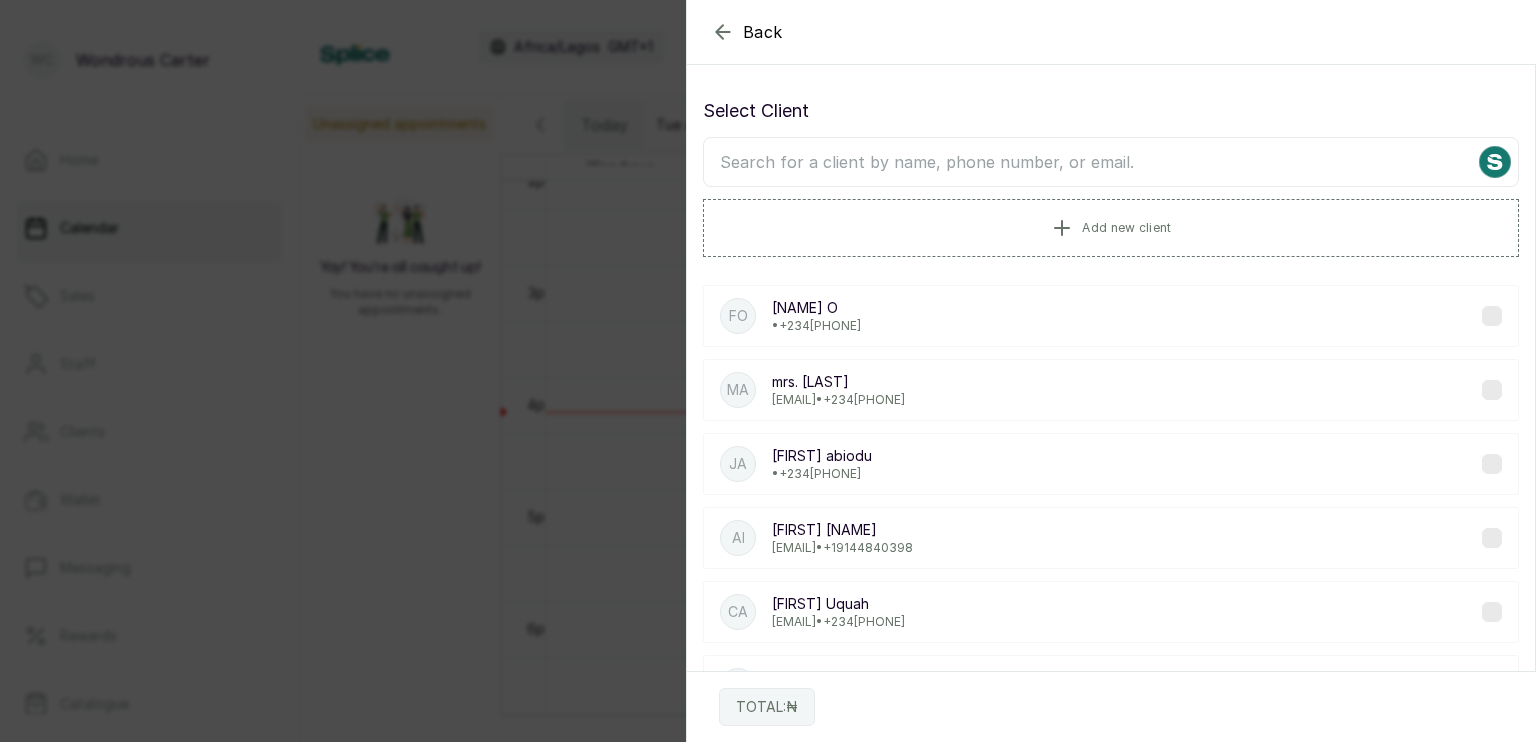 click at bounding box center (1111, 162) 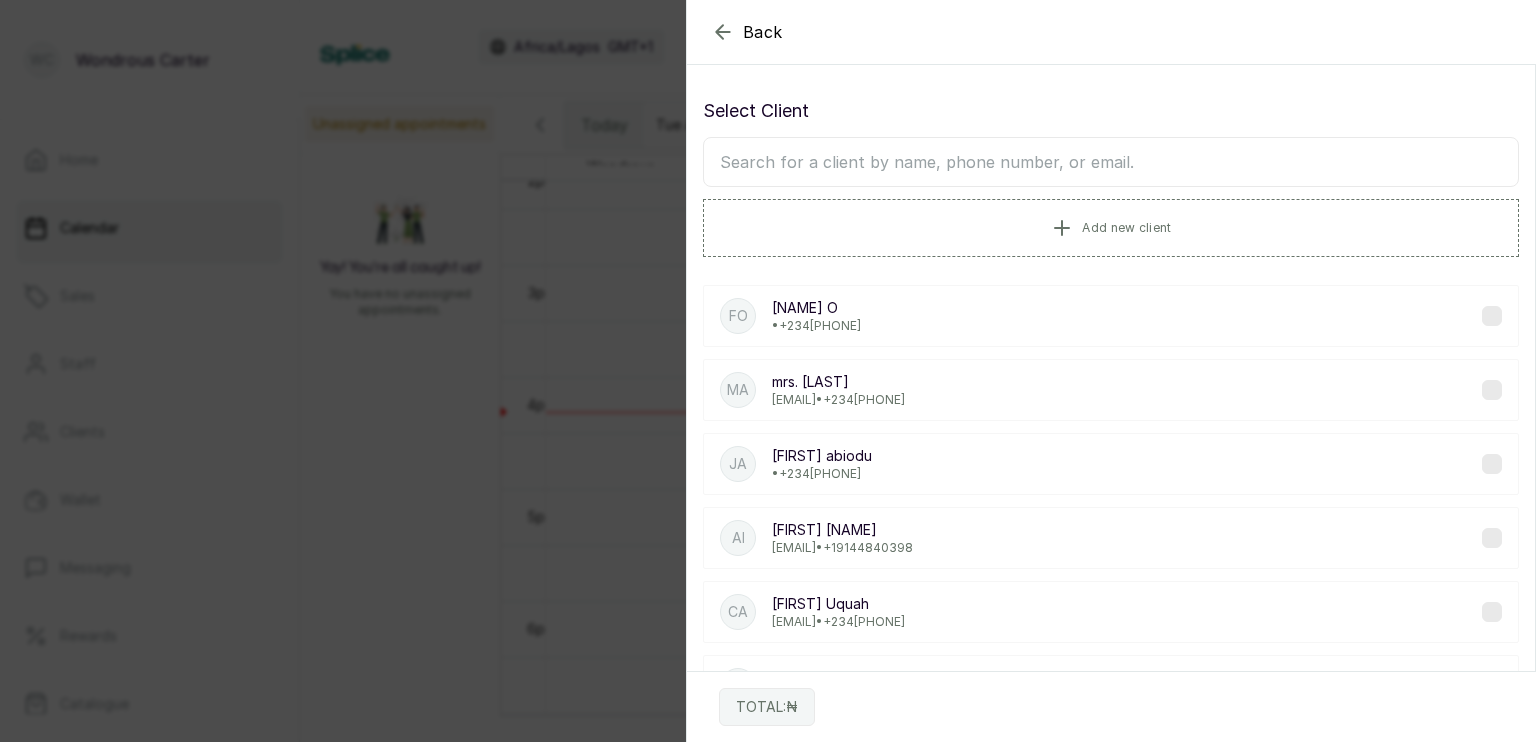click at bounding box center (1111, 162) 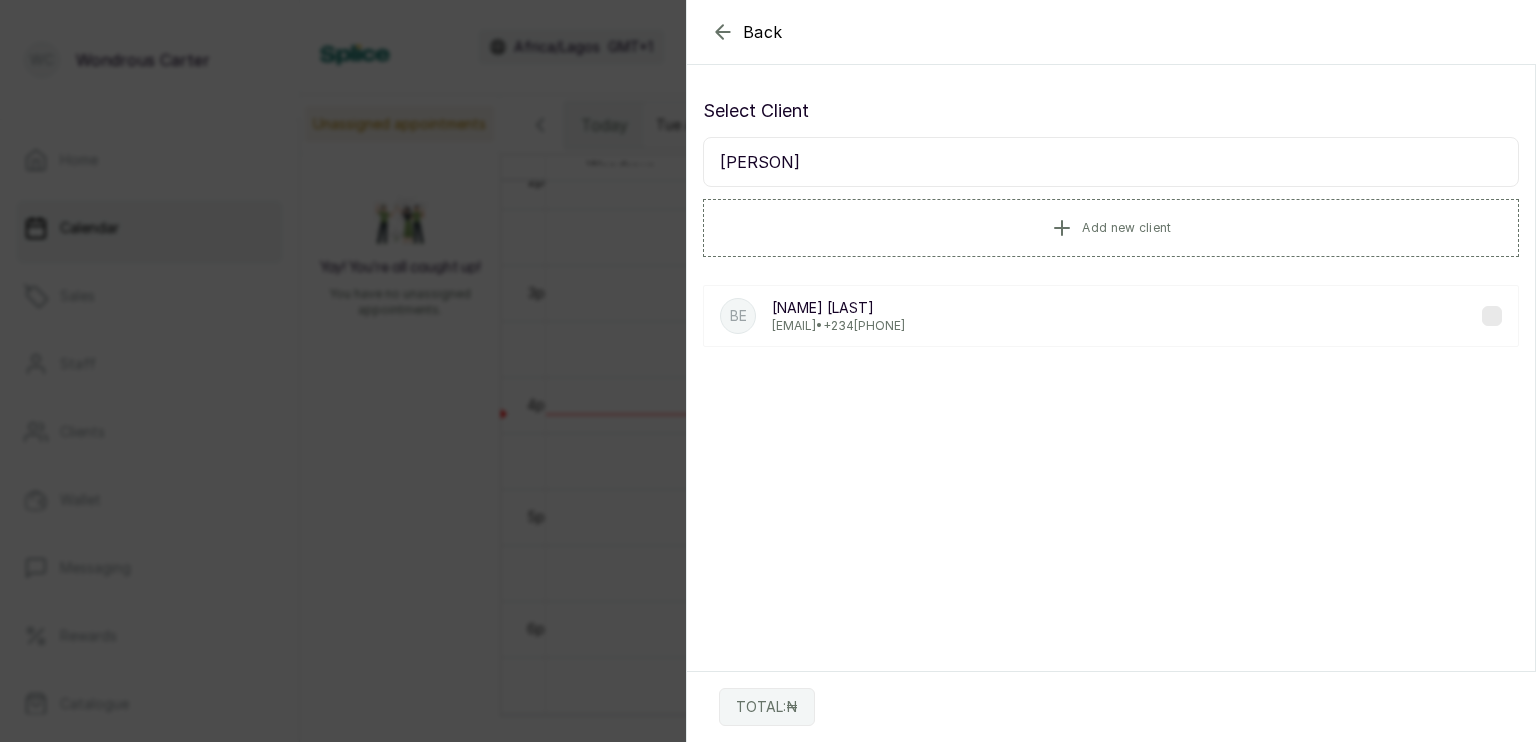 type on "[PERSON]" 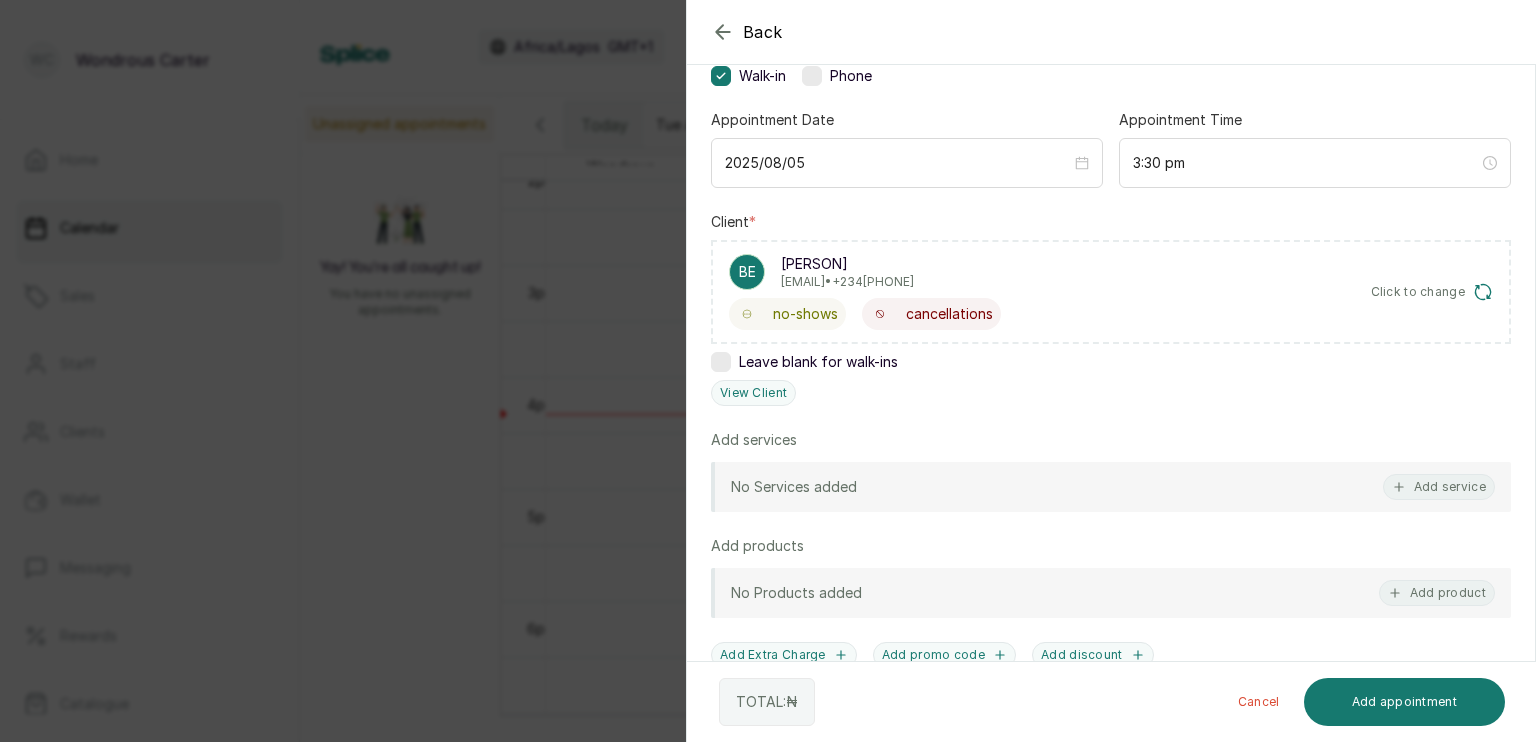 scroll, scrollTop: 170, scrollLeft: 0, axis: vertical 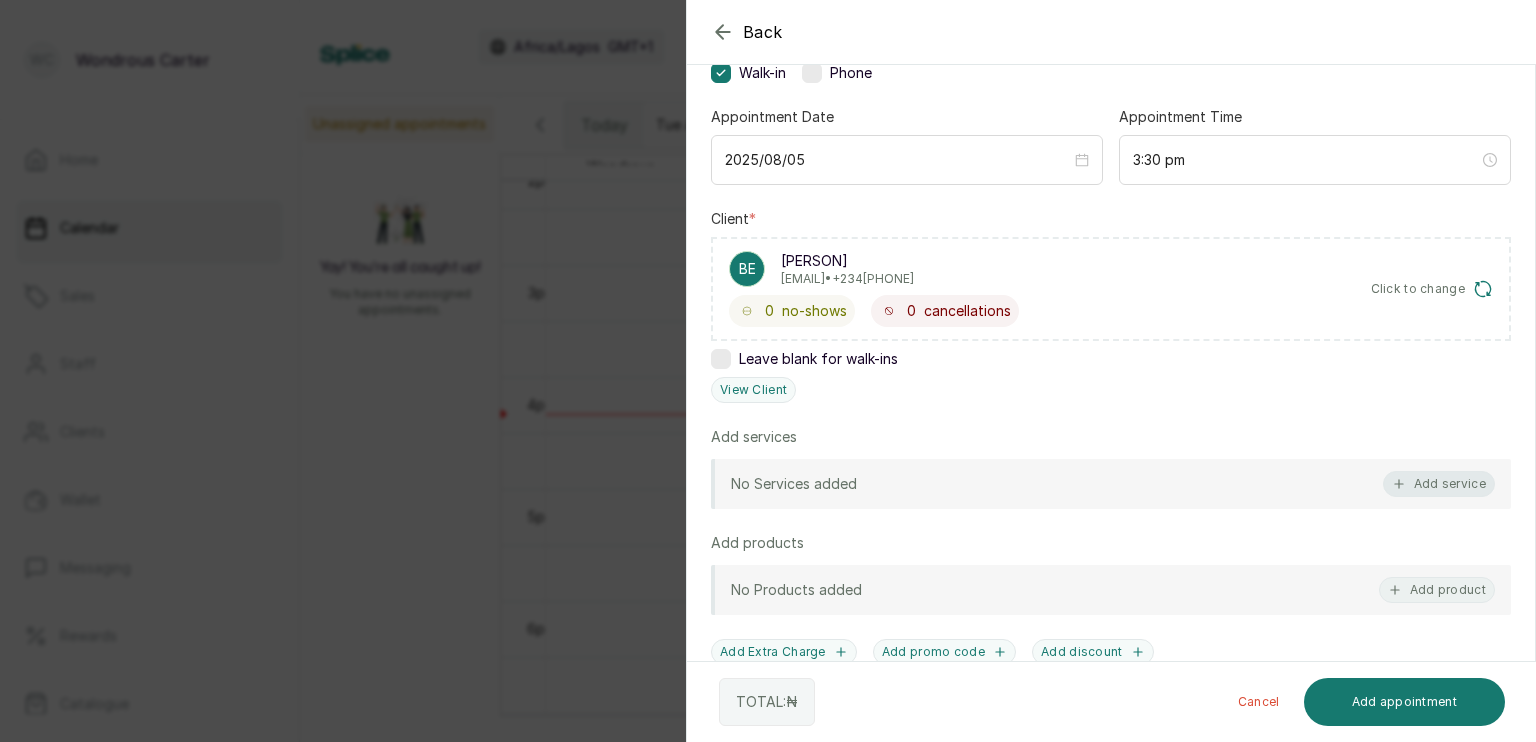 click on "Add service" at bounding box center [1439, 484] 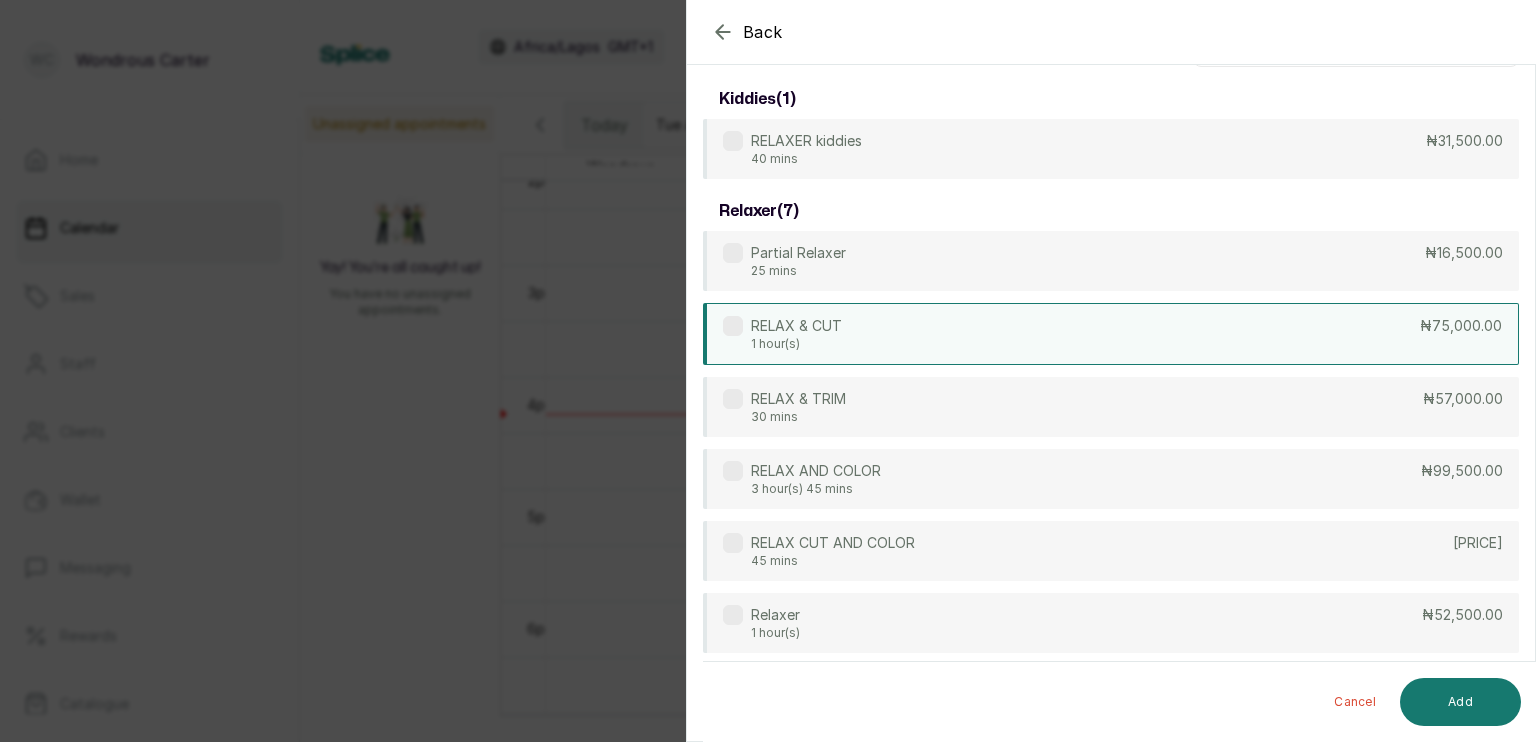 scroll, scrollTop: 0, scrollLeft: 0, axis: both 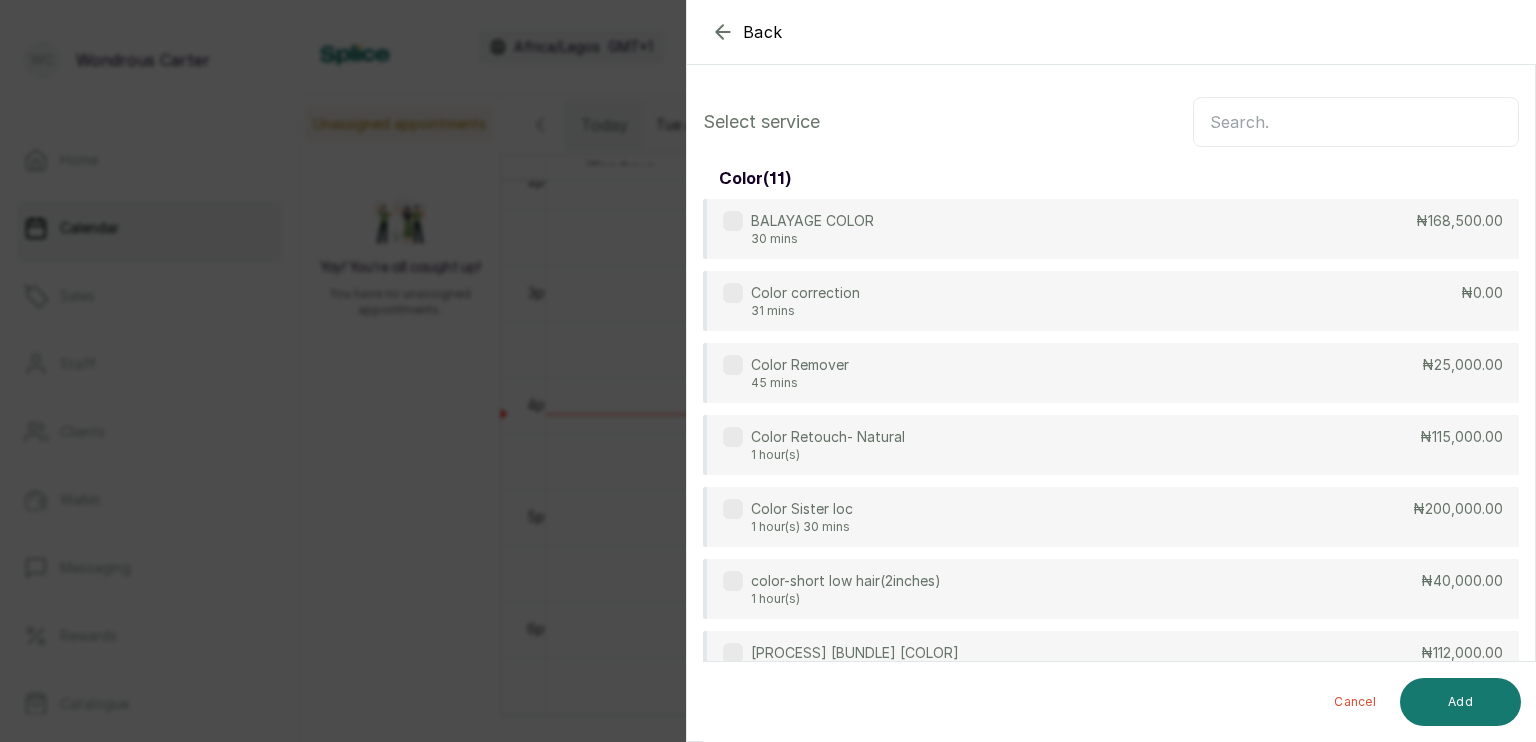 click on "Select service color  ( 11 ) BALAYAGE COLOR 30 mins ₦168,500.00 Color correction 31 mins ₦0.00 Color Remover 45 mins ₦25,000.00 Color Retouch- Natural 1 hour(s) ₦115,000.00 Color Sister loc 1 hour(s) 30 mins ₦200,000.00 color-short low hair(2inches) 1 hour(s) ₦40,000.00 Double process Bundle color 1 hour(s) 30 mins ₦112,000.00 Highlights per foil 25 mins ₦10,000.00 Partial color rinse 30 mins ₦11,000.00 Permanent  Color touch-up 40 mins ₦14,000.00 permanent color touch-up 3 hour(s) ₦20,000.00 extentions  ( 16 ) Color/bundle 1 hour(s) 30 mins ₦60,000.00 Crochet Weave 1 hour(s) 30 mins ₦22,500.00 Cut and style wig 30 mins ₦34,500.00 Didi with attachment 1 hour(s) ₦12,500.00 EXPRESS WEAVE-ON 30 mins ₦18,000.00 Extension Redo 30 mins ₦15,000.00 FULL SEW-IN WITH CLOSURE 1 hour(s) 30 mins ₦75,000.00 Sewin (per-track) 15 mins ₦3,000.00 SHAMPOO -WIGS 1 hour(s) ₦22,000.00 SHAMPOO & ROLL WEAVE-ON 30 mins ₦12,500.00 SHAMPOO WEAVE-ON WITHOUT ROLL 30 mins ₦9,500.00 ₦48,000.00" at bounding box center [1111, 8546] 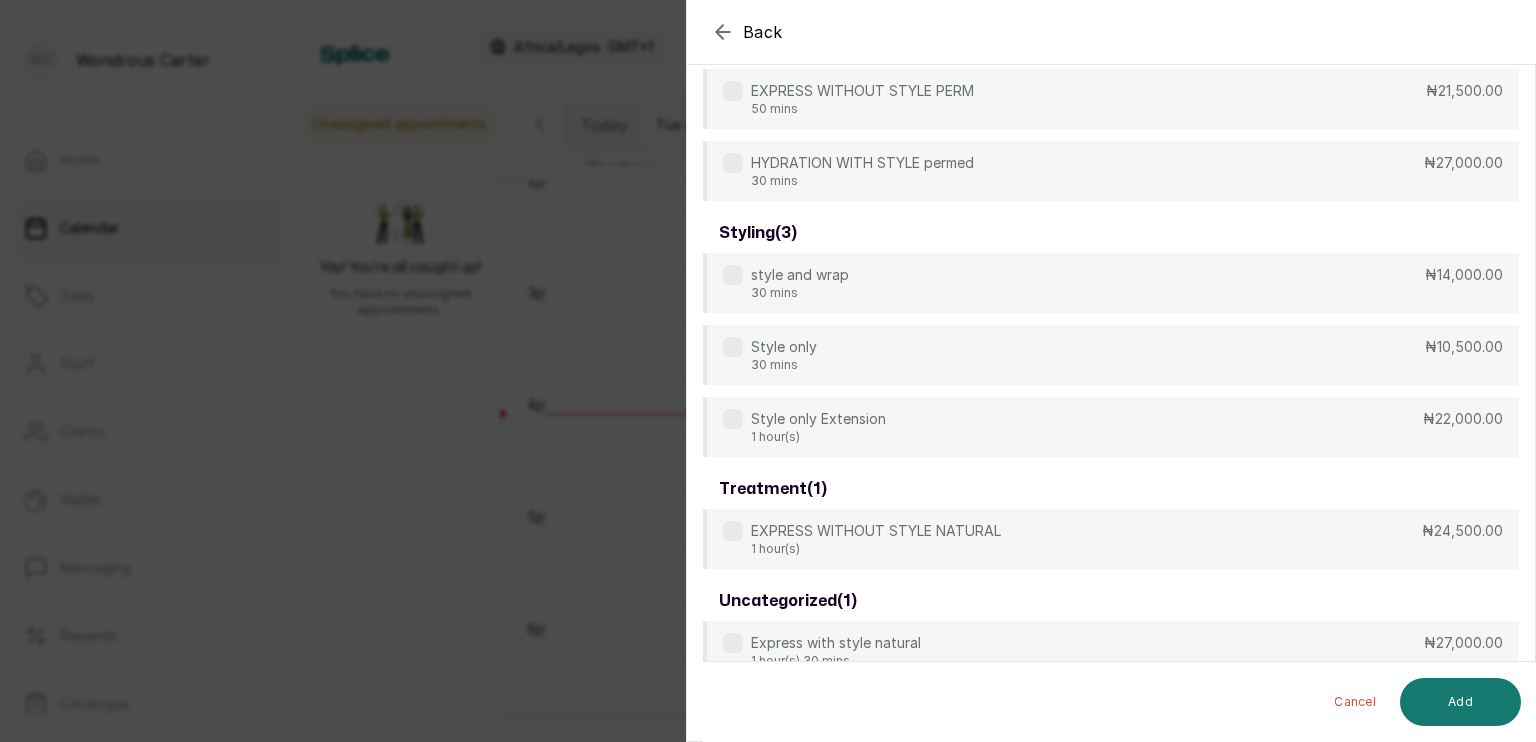 scroll, scrollTop: 428, scrollLeft: 0, axis: vertical 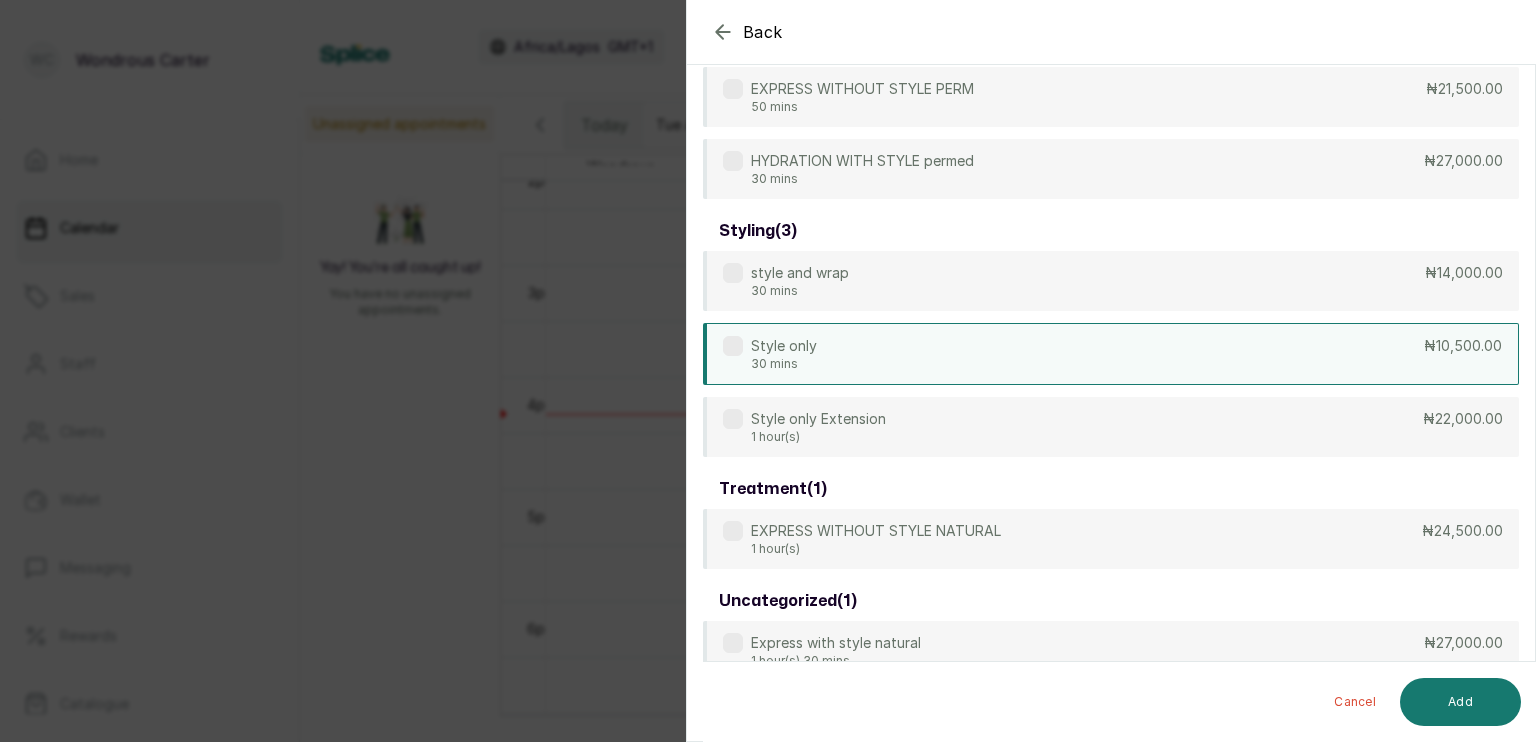 type on "style" 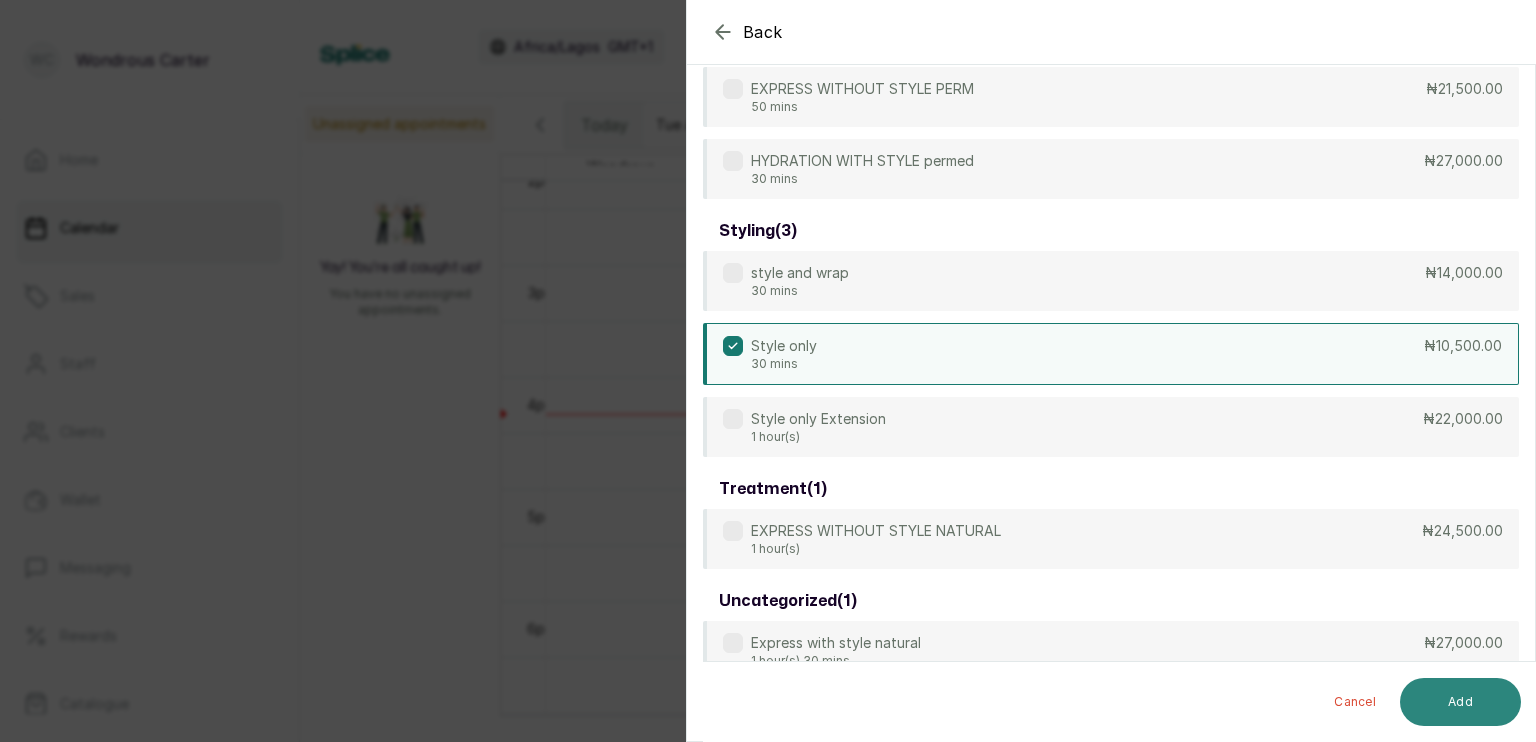 click on "Add" at bounding box center (1460, 702) 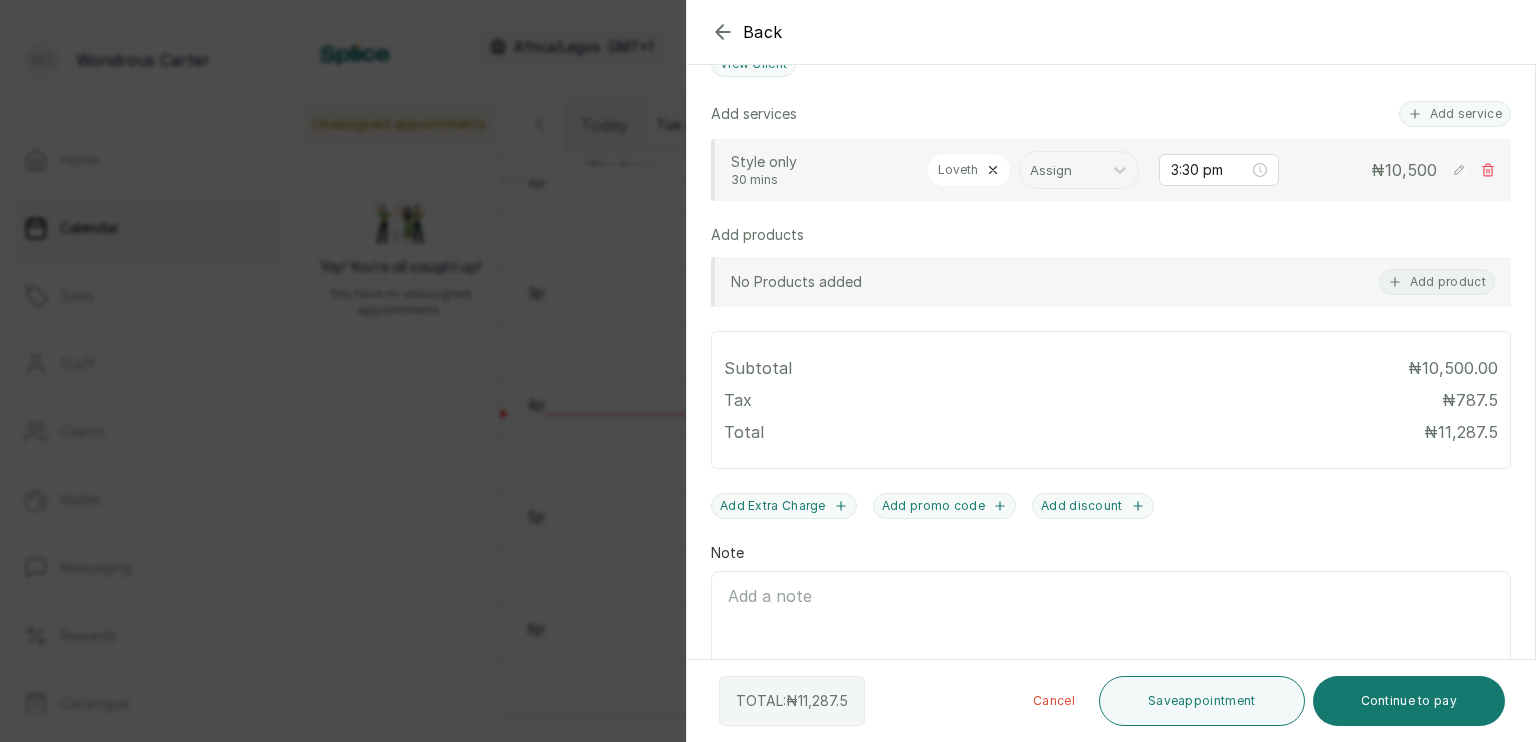 scroll, scrollTop: 608, scrollLeft: 0, axis: vertical 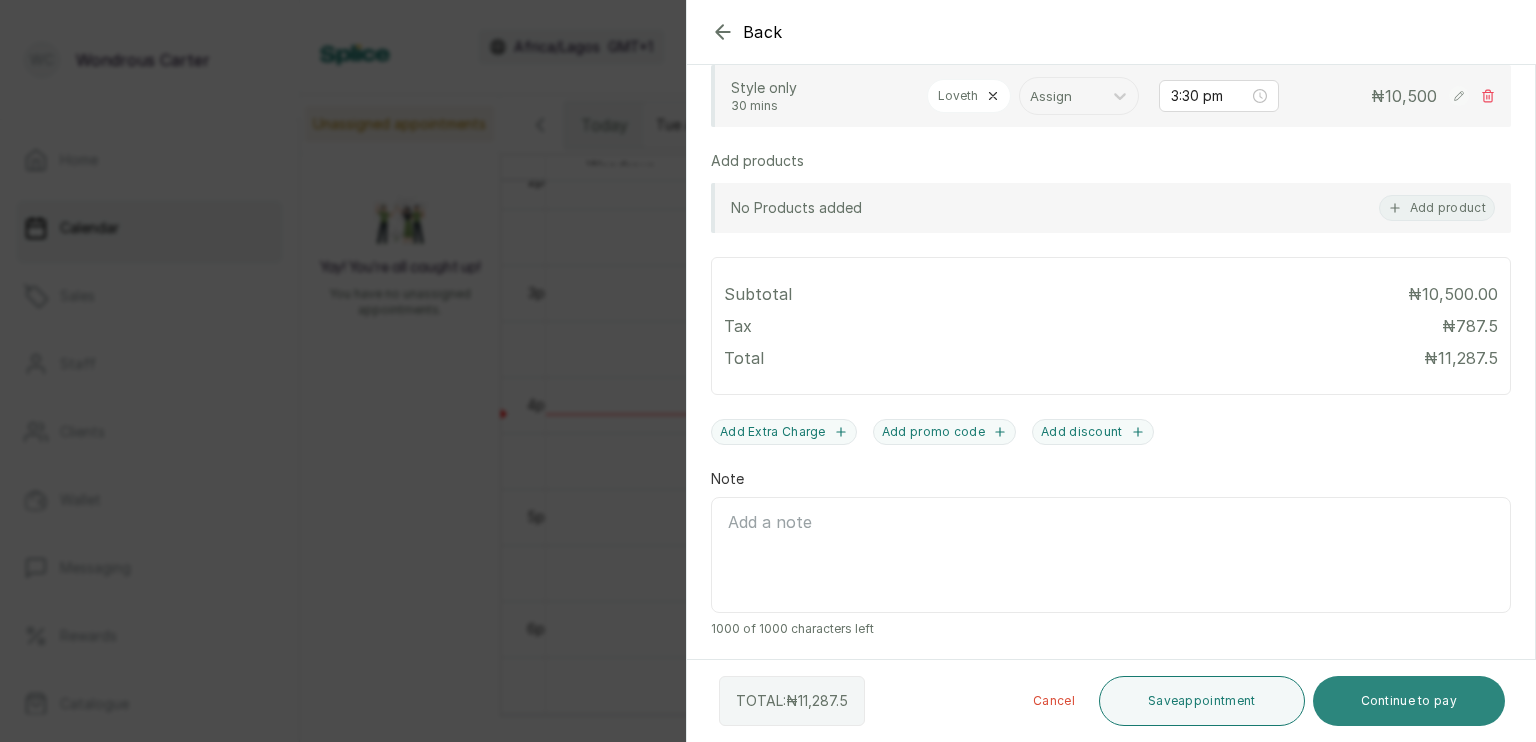 click on "Continue to pay" at bounding box center (1409, 701) 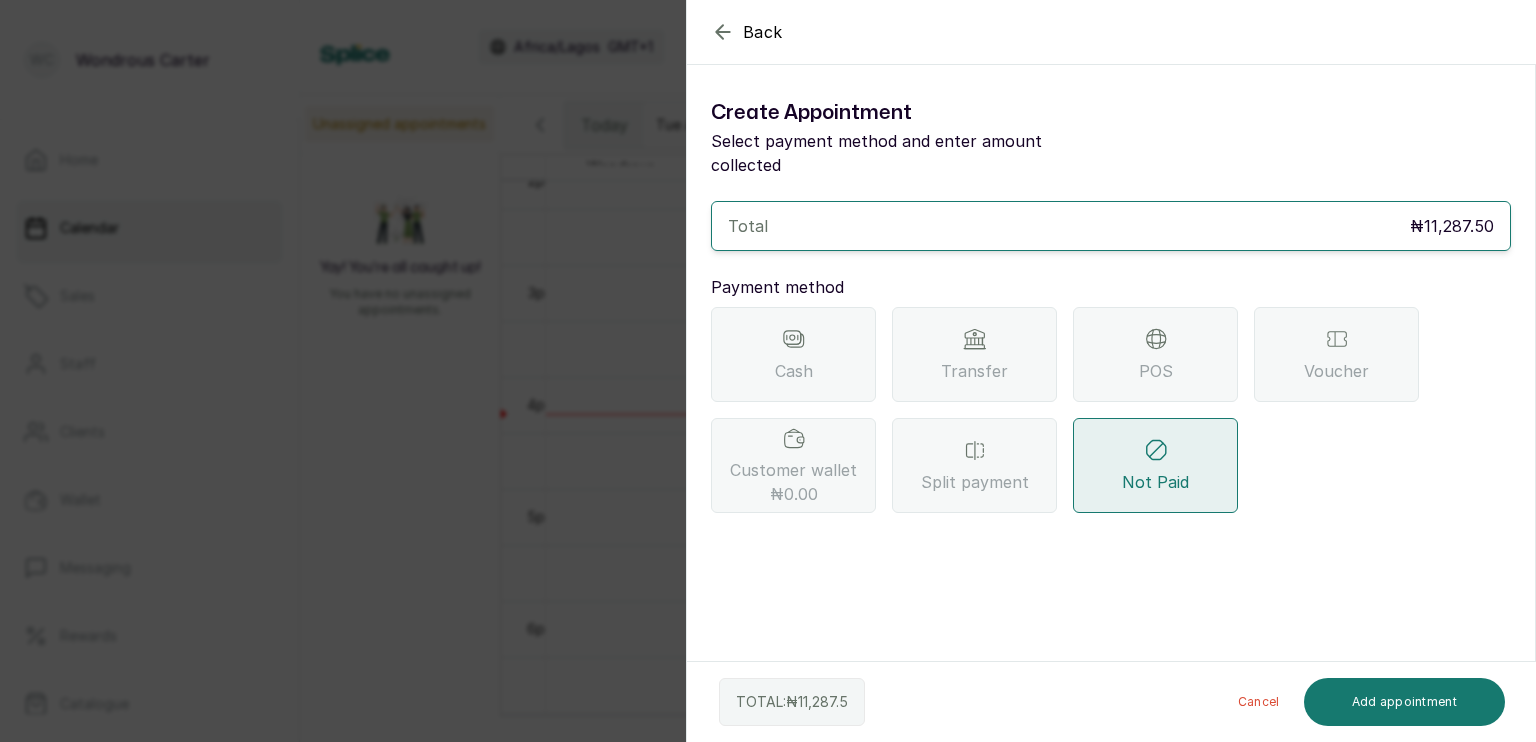 click 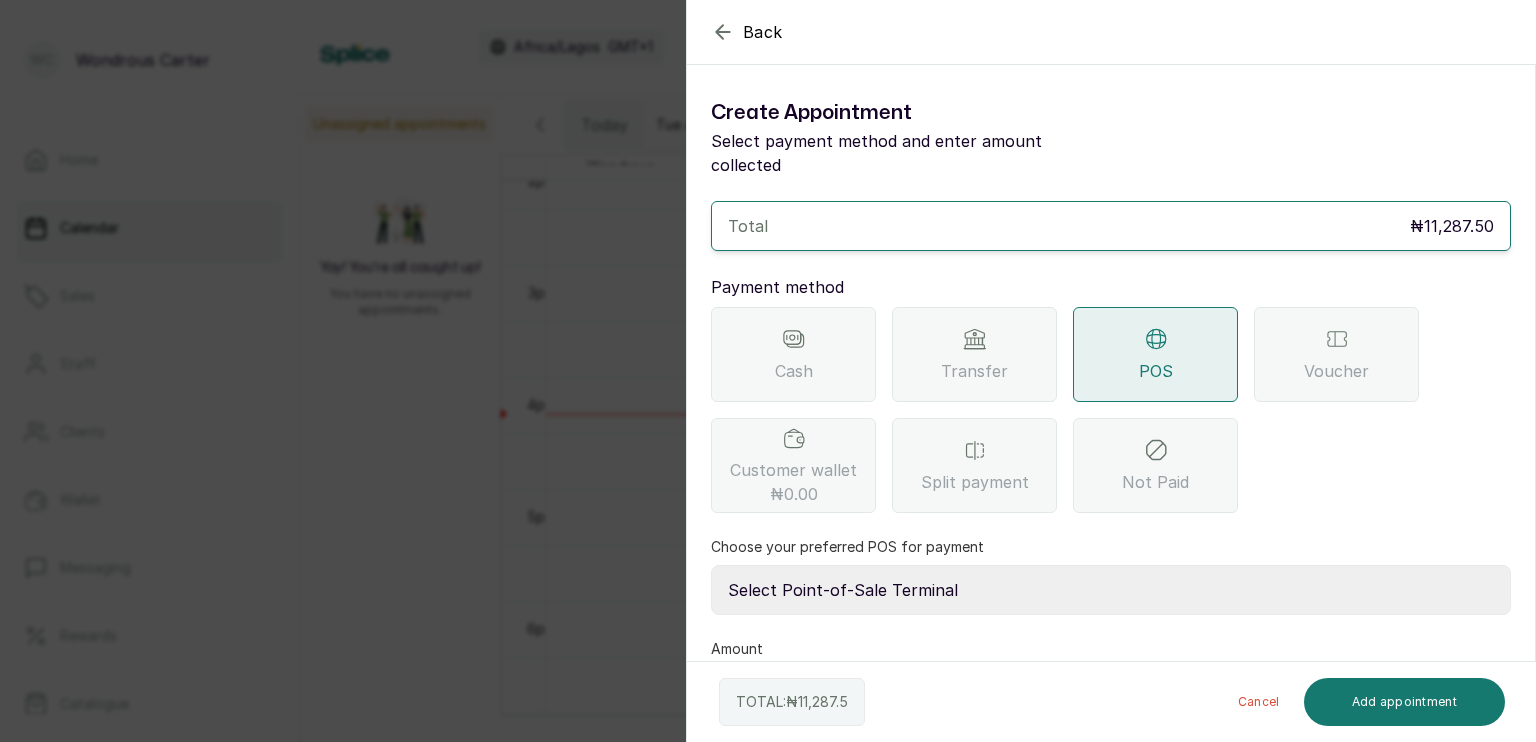 scroll, scrollTop: 50, scrollLeft: 0, axis: vertical 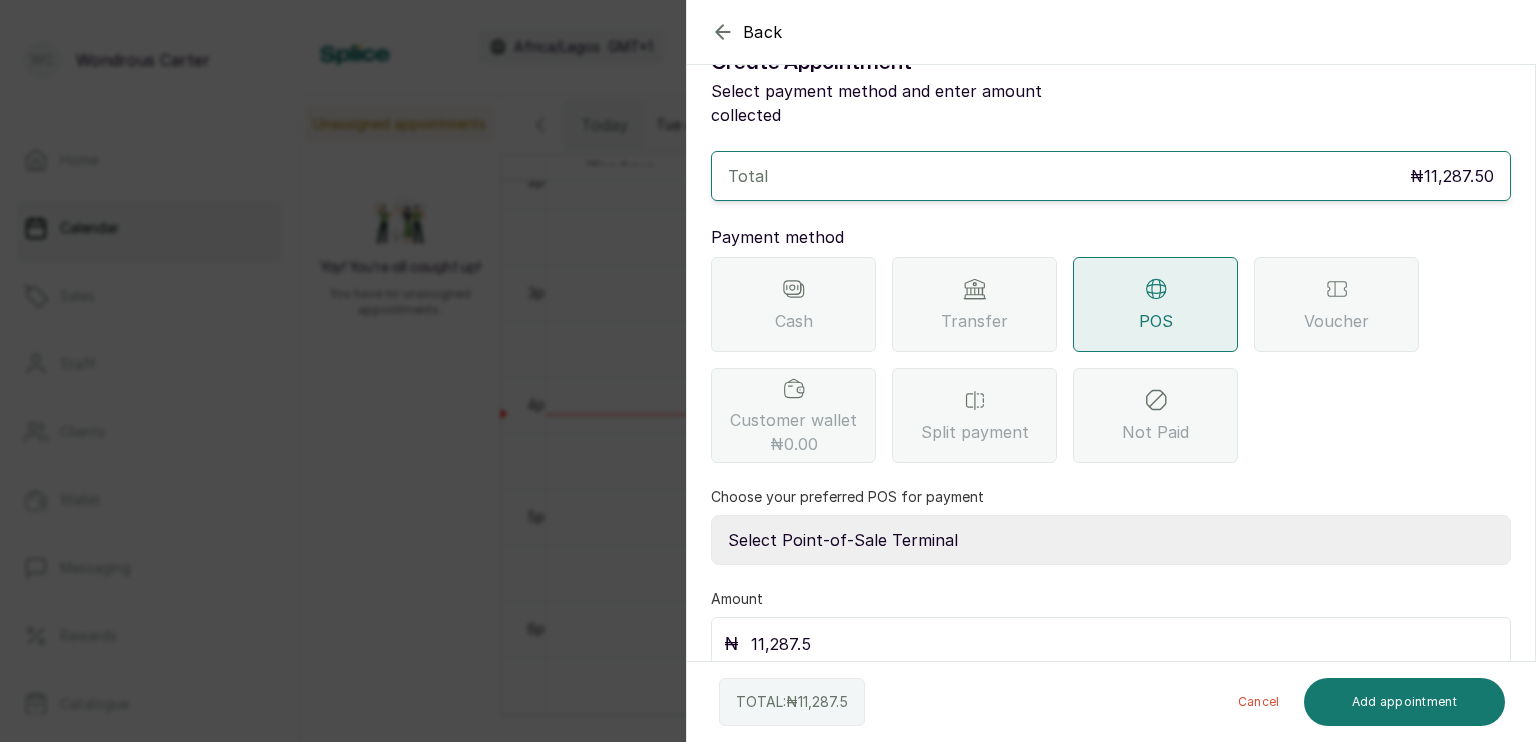 click on "Transfer" at bounding box center (974, 304) 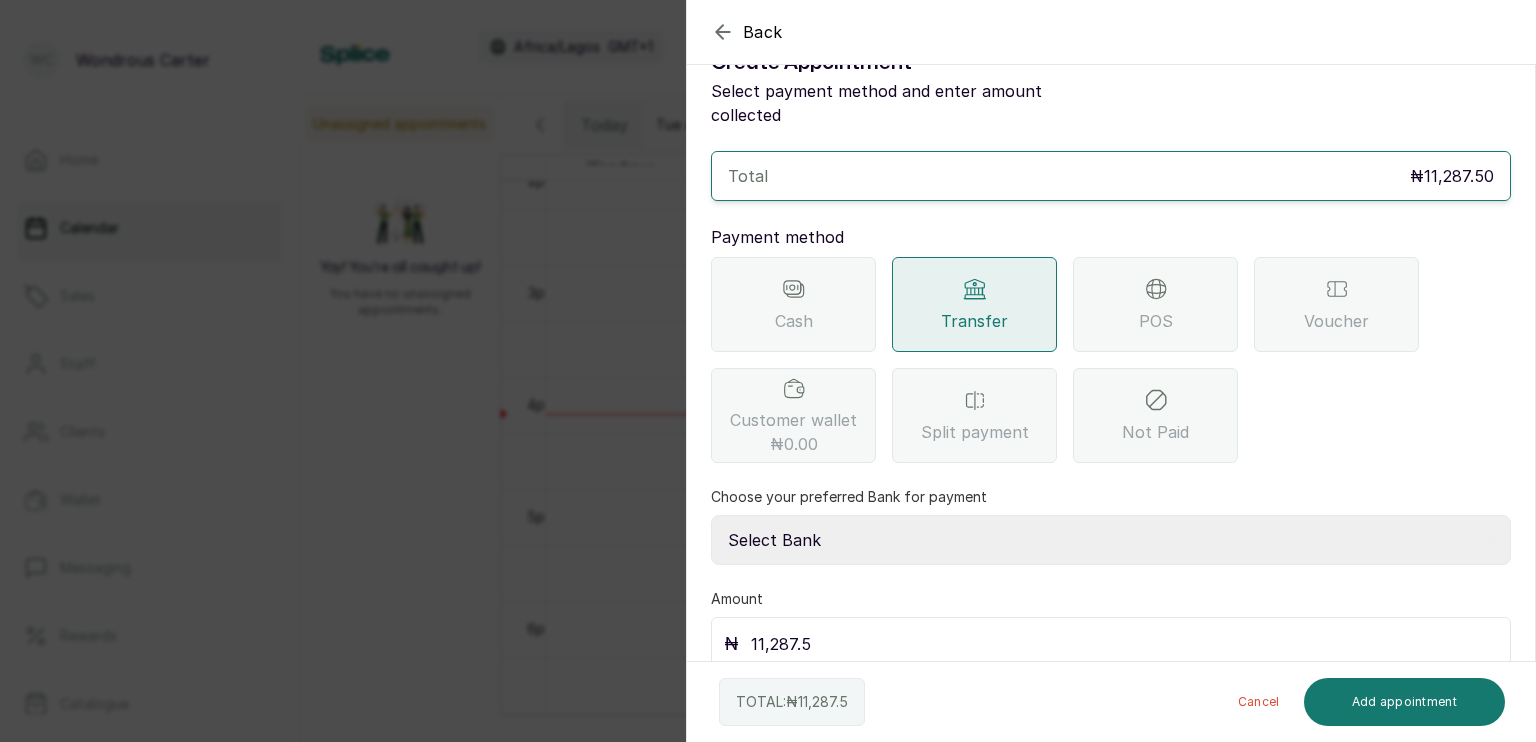 click on "Select Bank SBYWH ENTERPRISE Union Bank of Nigeria SBYWH ENTERPRISE Guaranty Trust Bank SANCTUARY BY WH LIMITED Providus Bank SBYWH ENTERPRISE First Bank of Nigeria" at bounding box center [1111, 540] 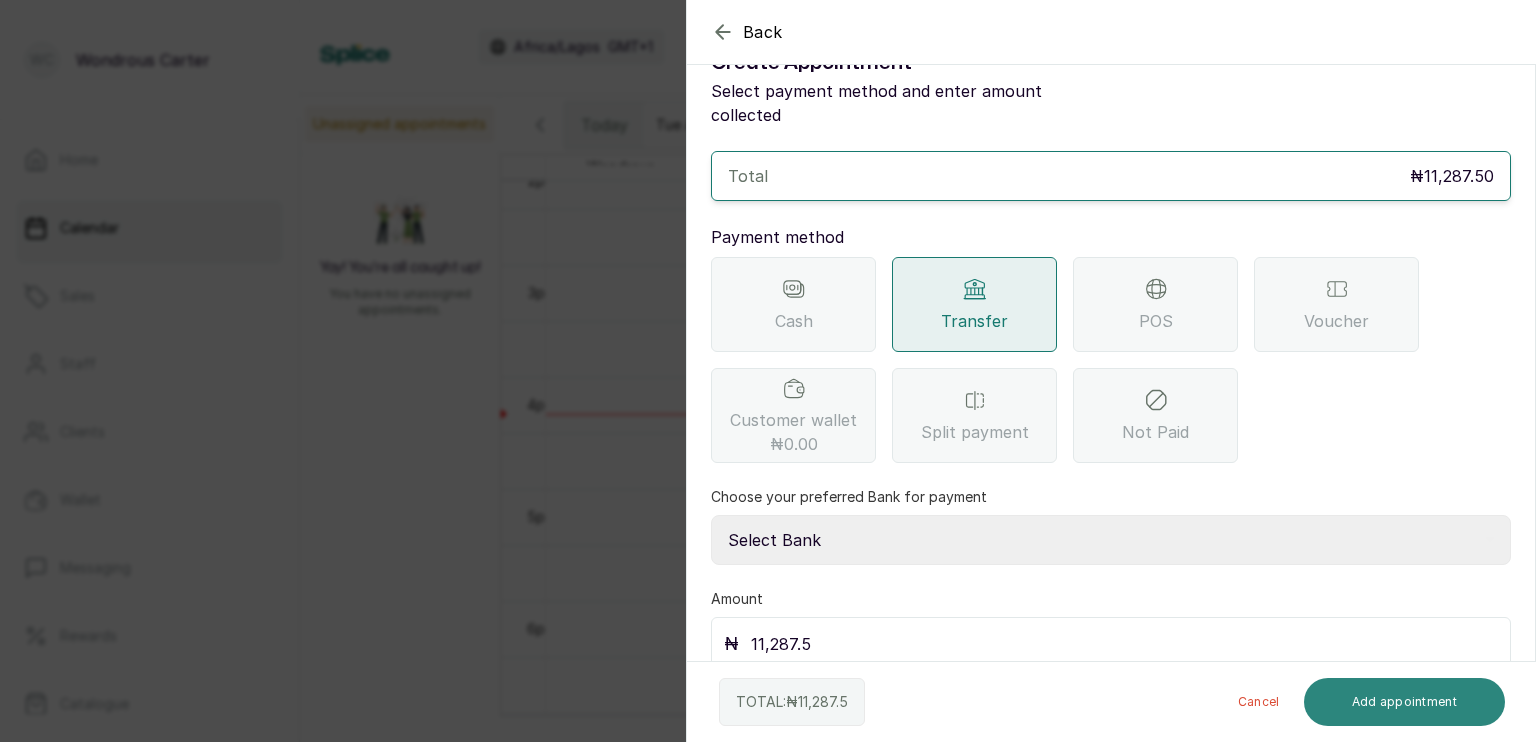 click on "Add appointment" at bounding box center (1405, 702) 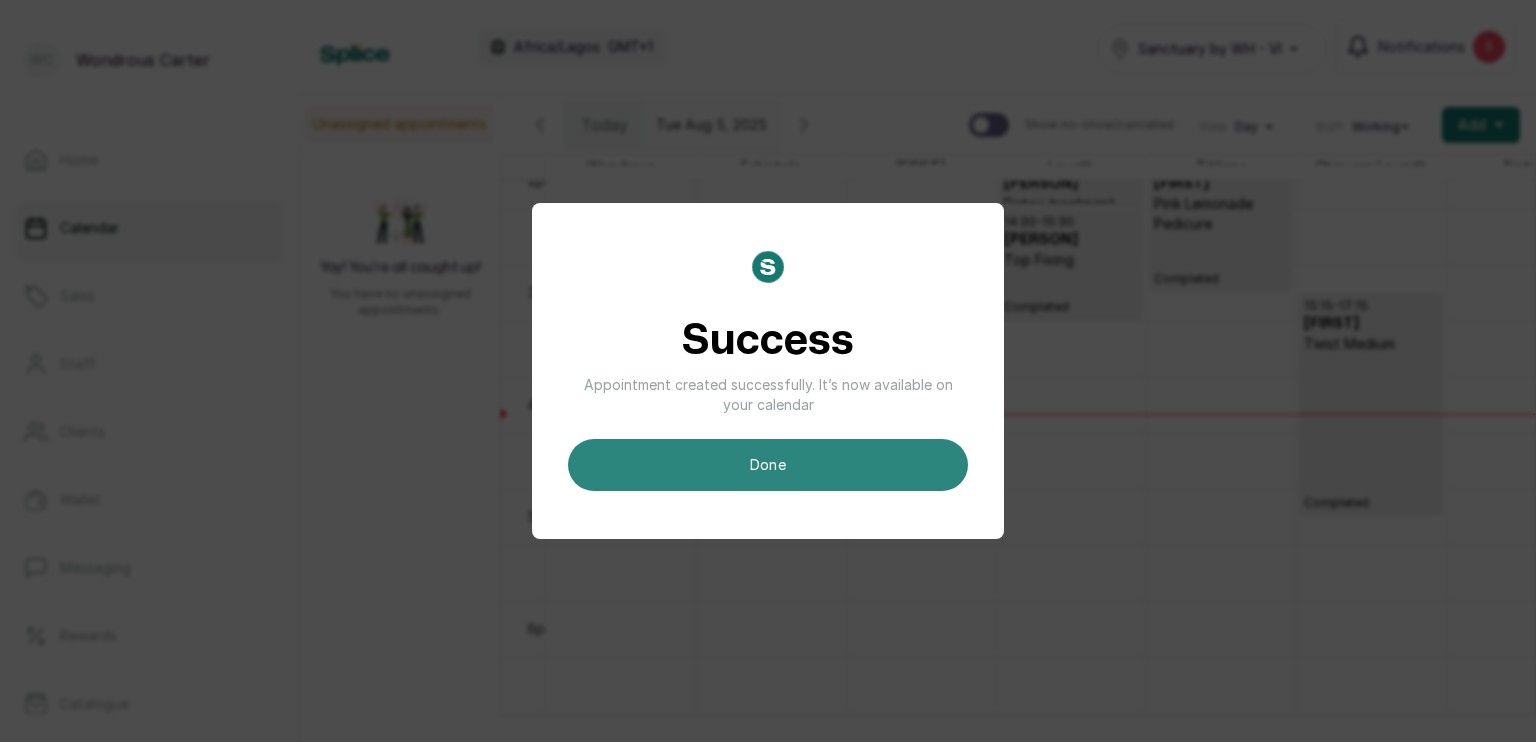 click on "done" at bounding box center (768, 465) 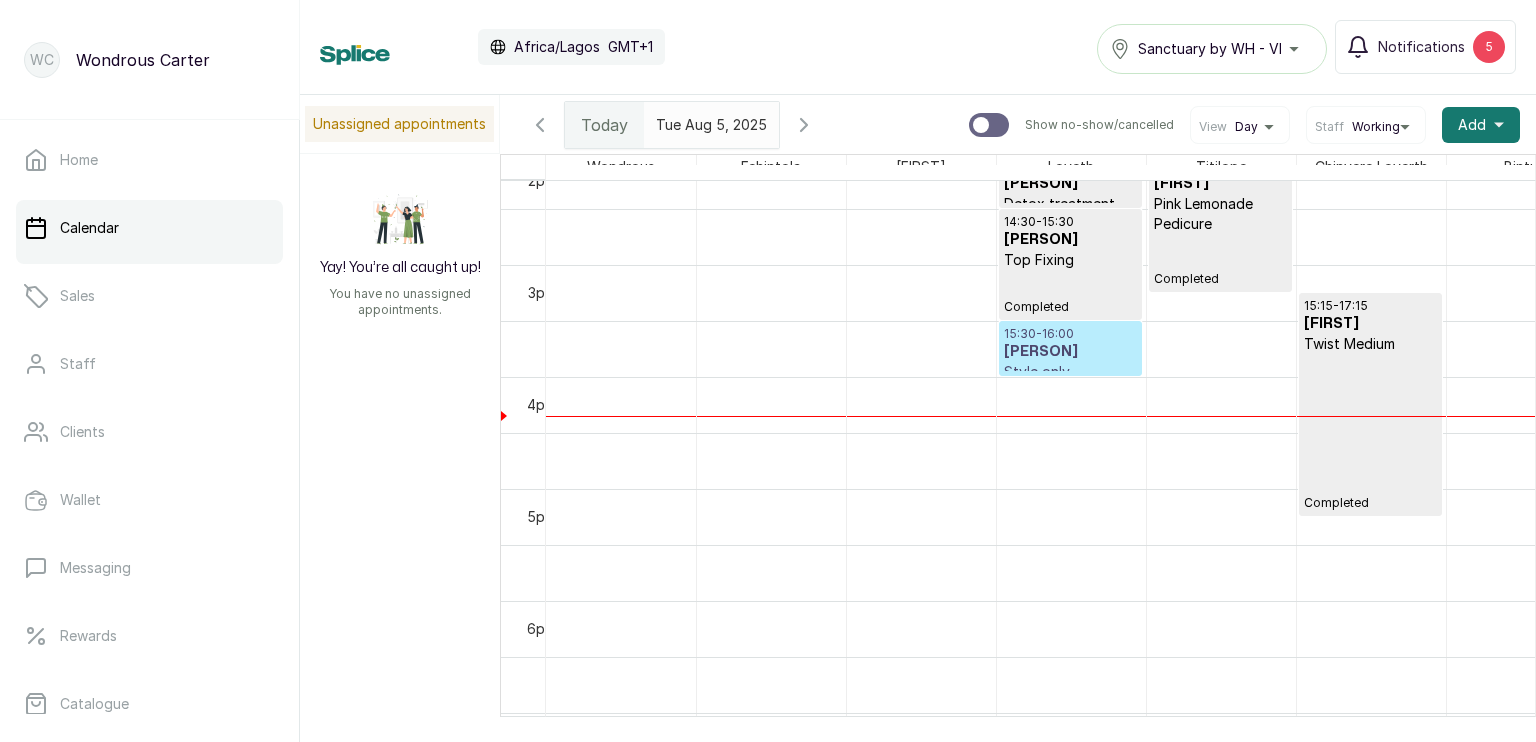 click on "[PERSON]" at bounding box center (1070, 352) 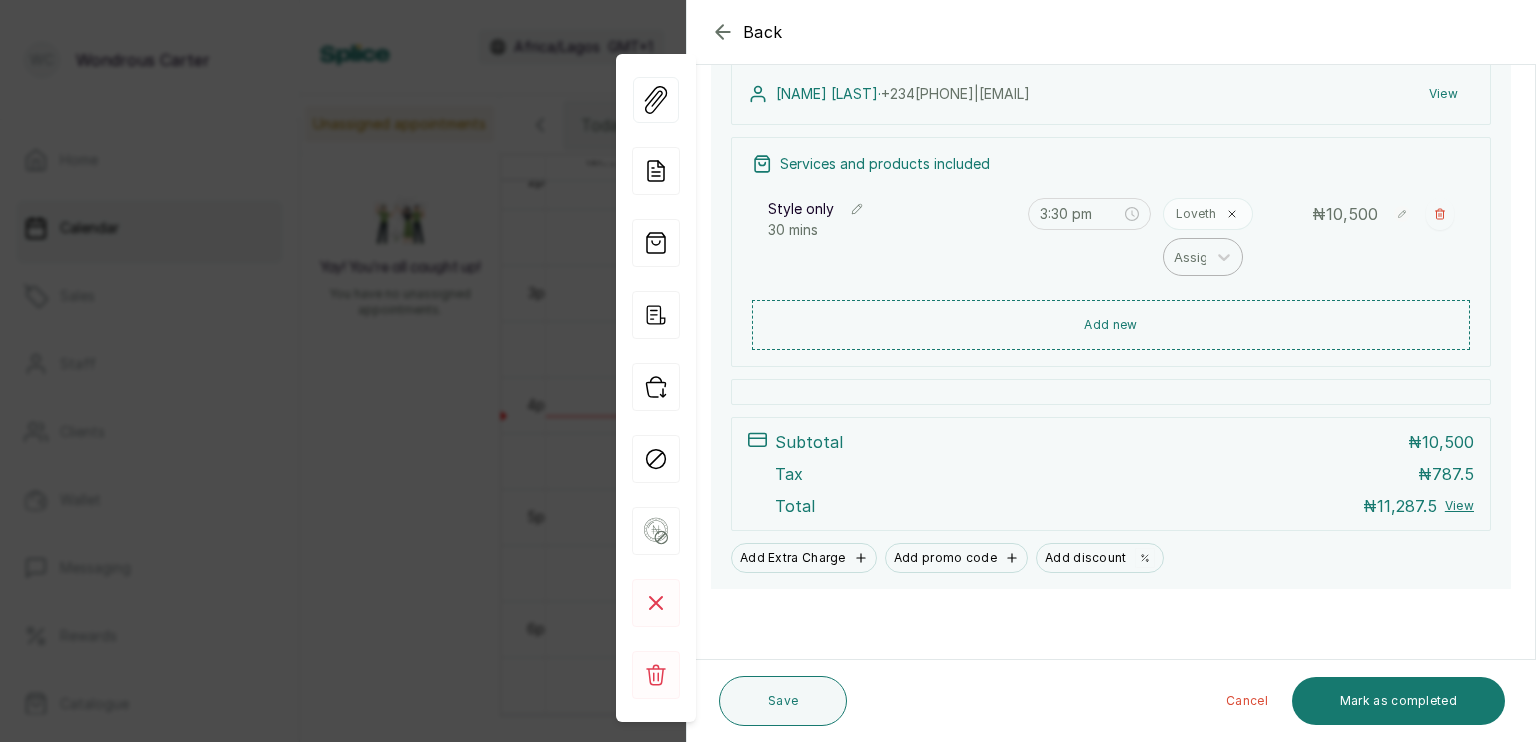scroll, scrollTop: 304, scrollLeft: 0, axis: vertical 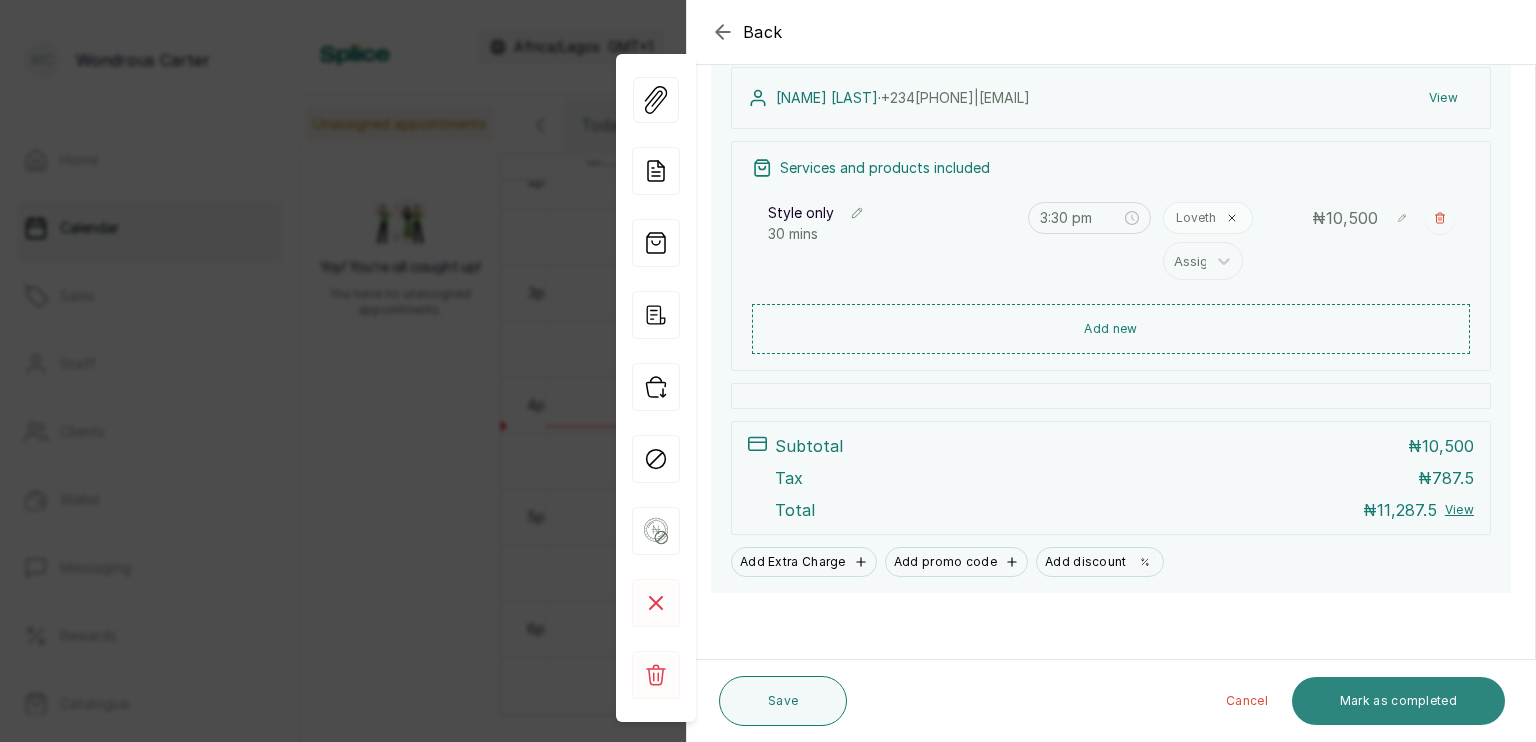 click on "Mark as completed" at bounding box center (1398, 701) 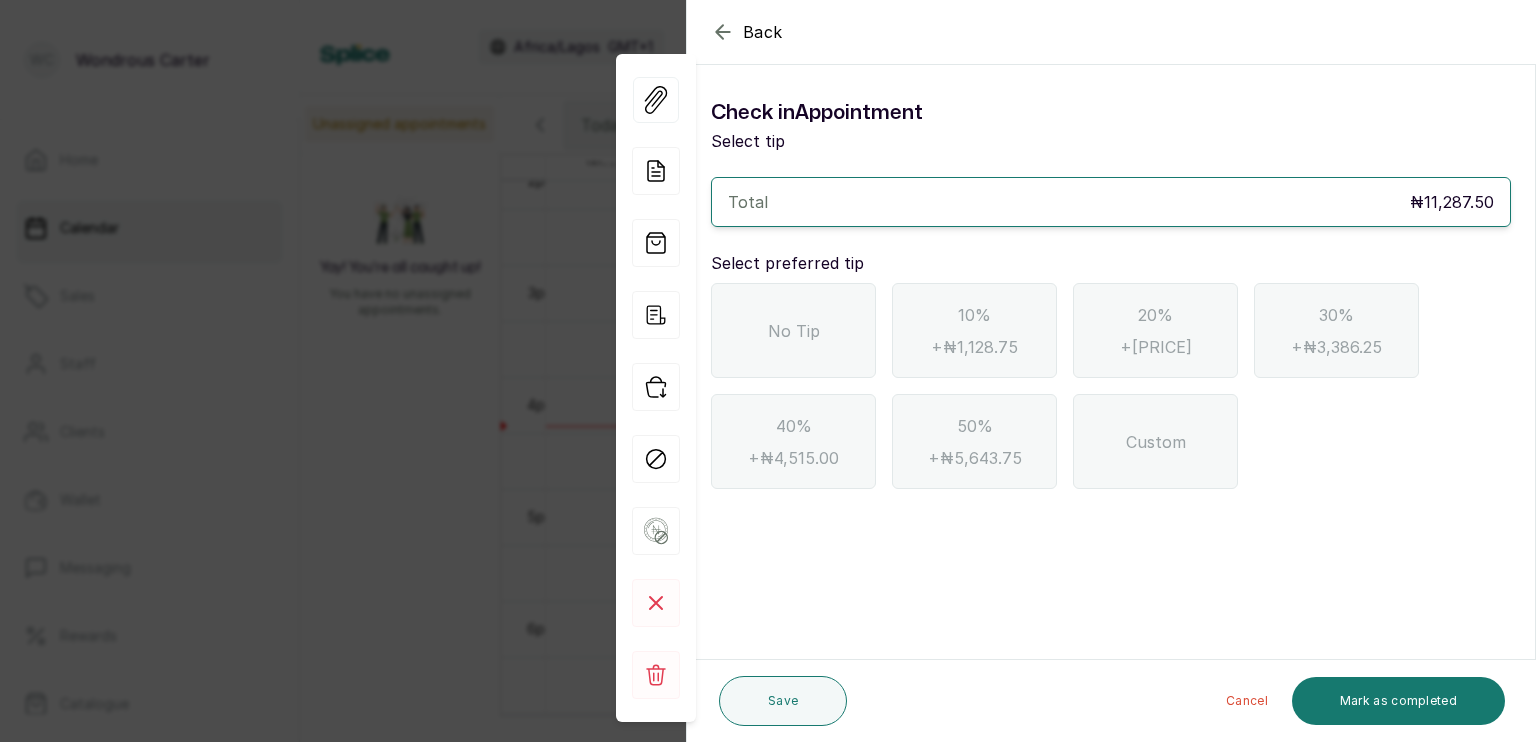 click on "No Tip" at bounding box center (793, 330) 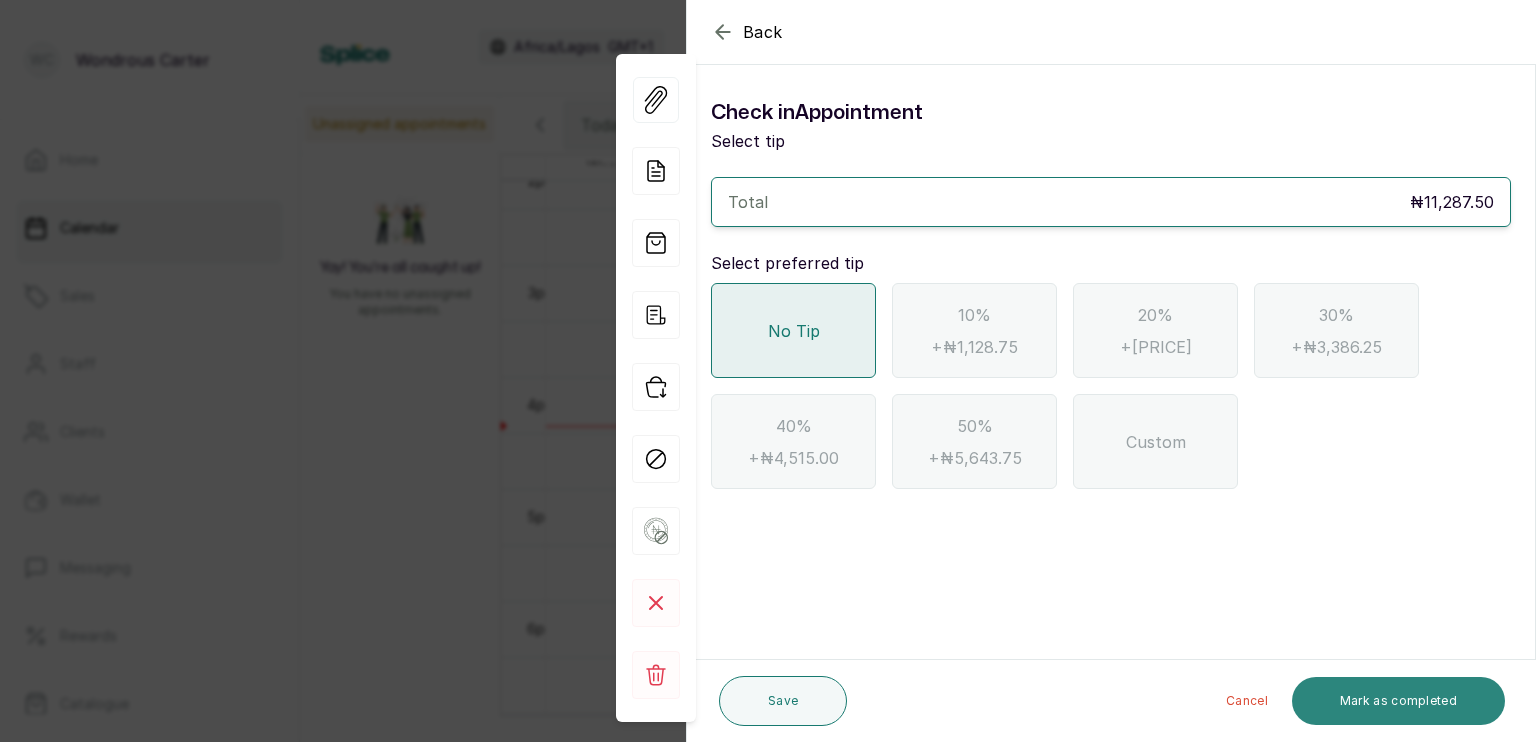 click on "Mark as completed" at bounding box center (1398, 701) 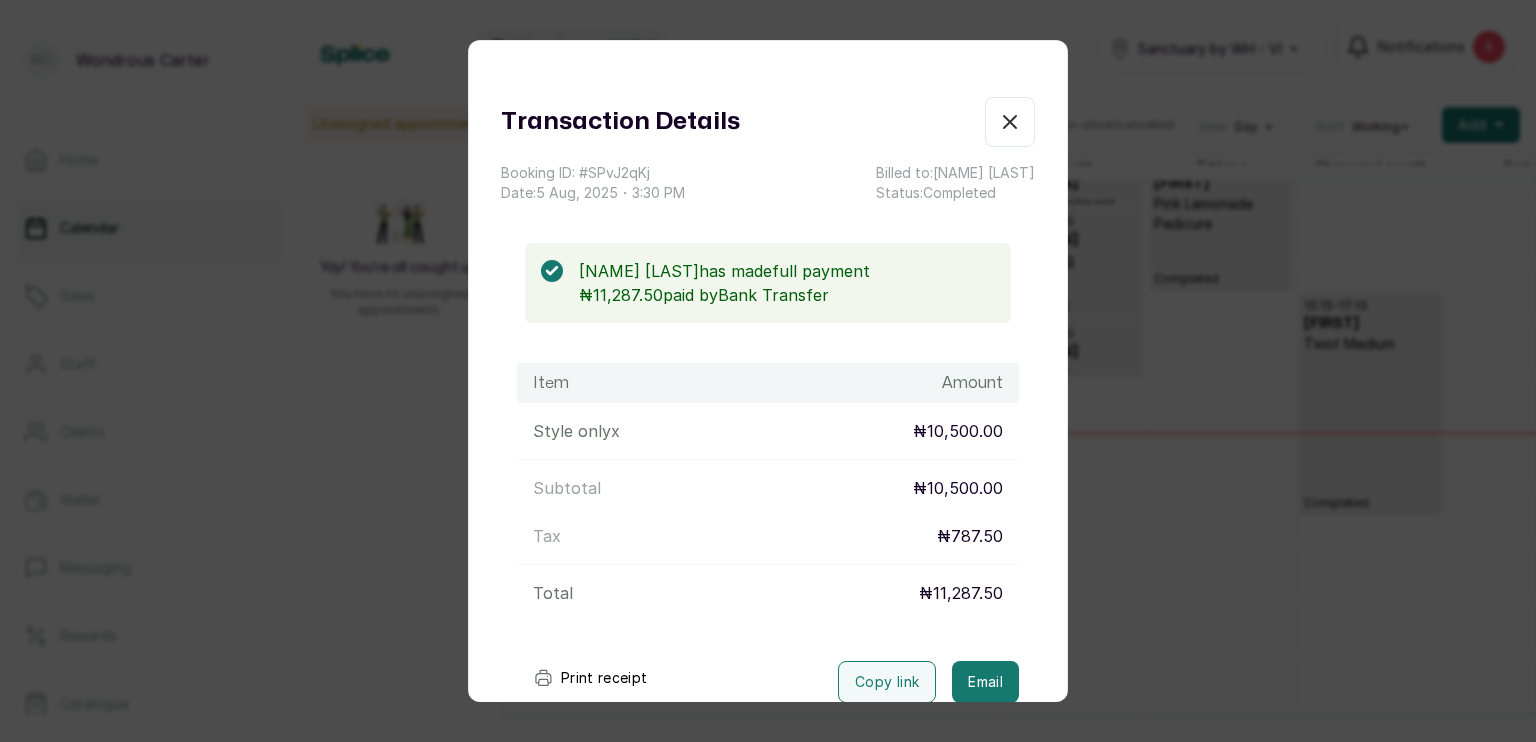 click on "Transaction Details Booking ID: # SPvJ2qKj Date: 5 Aug, 2025 • [TIME] Billed to: [PERSON] Status: Completed [PERSON] has made full payment ₦11,287.50 paid by Bank Transfer Item Amount Style only x ₦10,500.00 Subtotal ₦10,500.00 Tax ₦787.50 Total ₦11,287.50 Print receipt Copy link Email Cancel Rebook appointment" at bounding box center [768, 371] 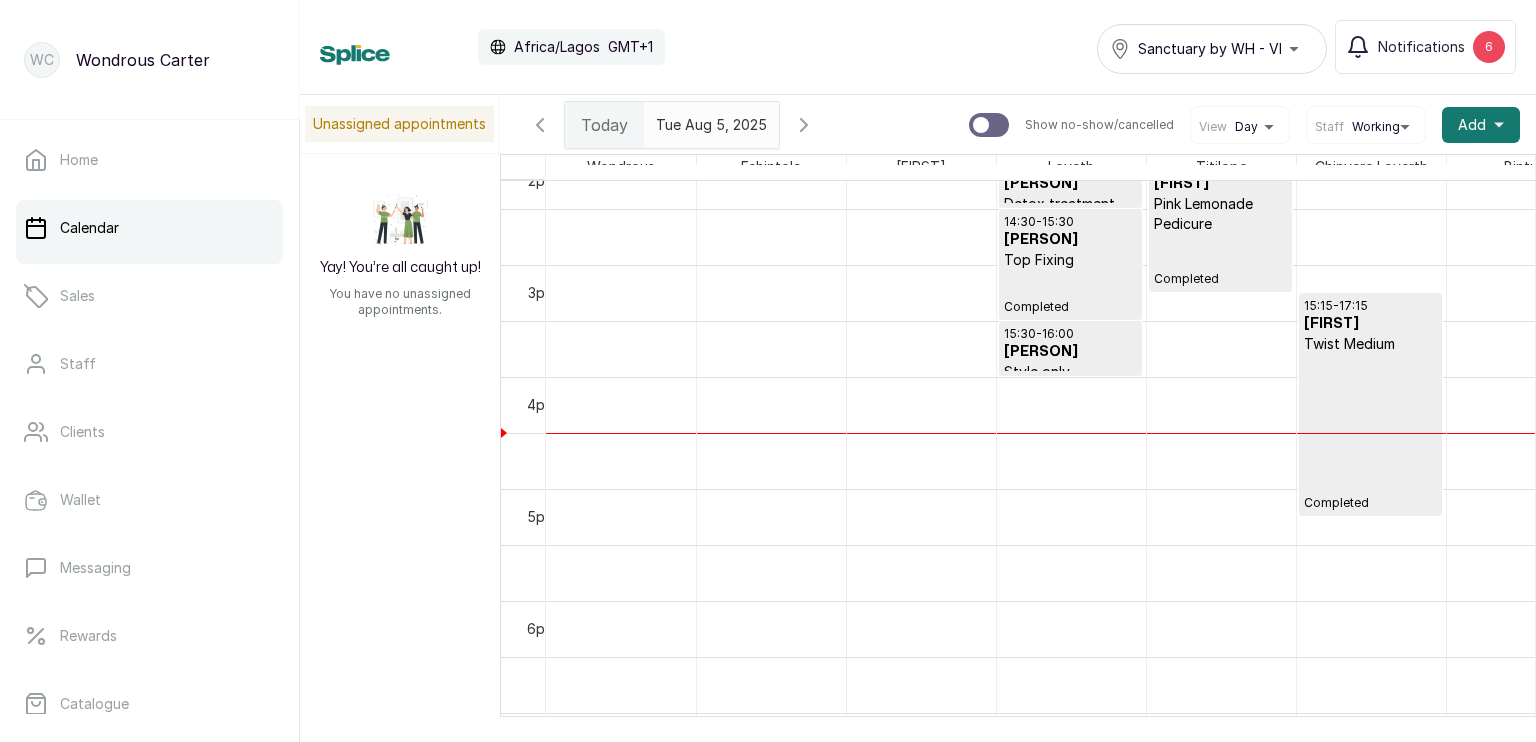 scroll, scrollTop: 1760, scrollLeft: 0, axis: vertical 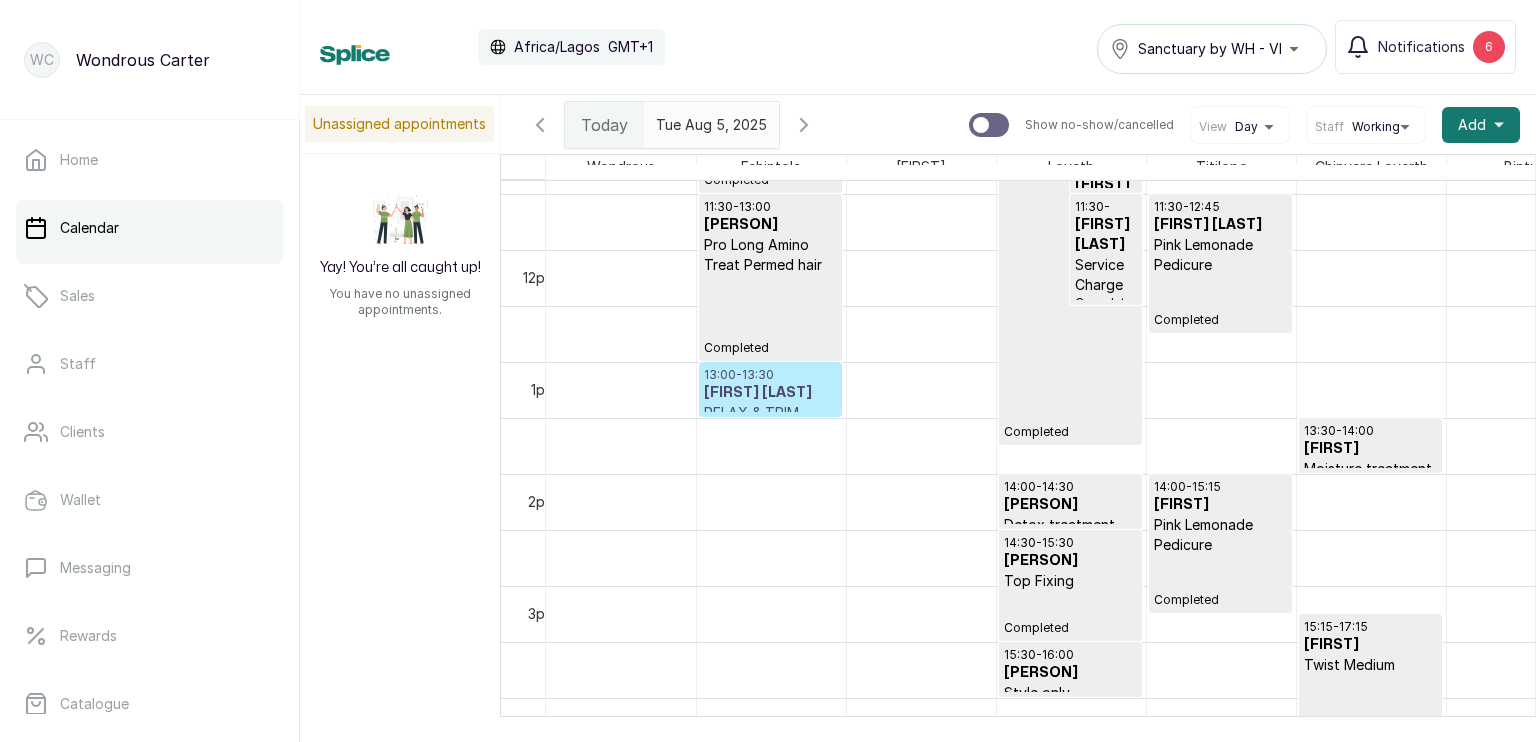 click on "RELAX & TRIM" at bounding box center [770, 413] 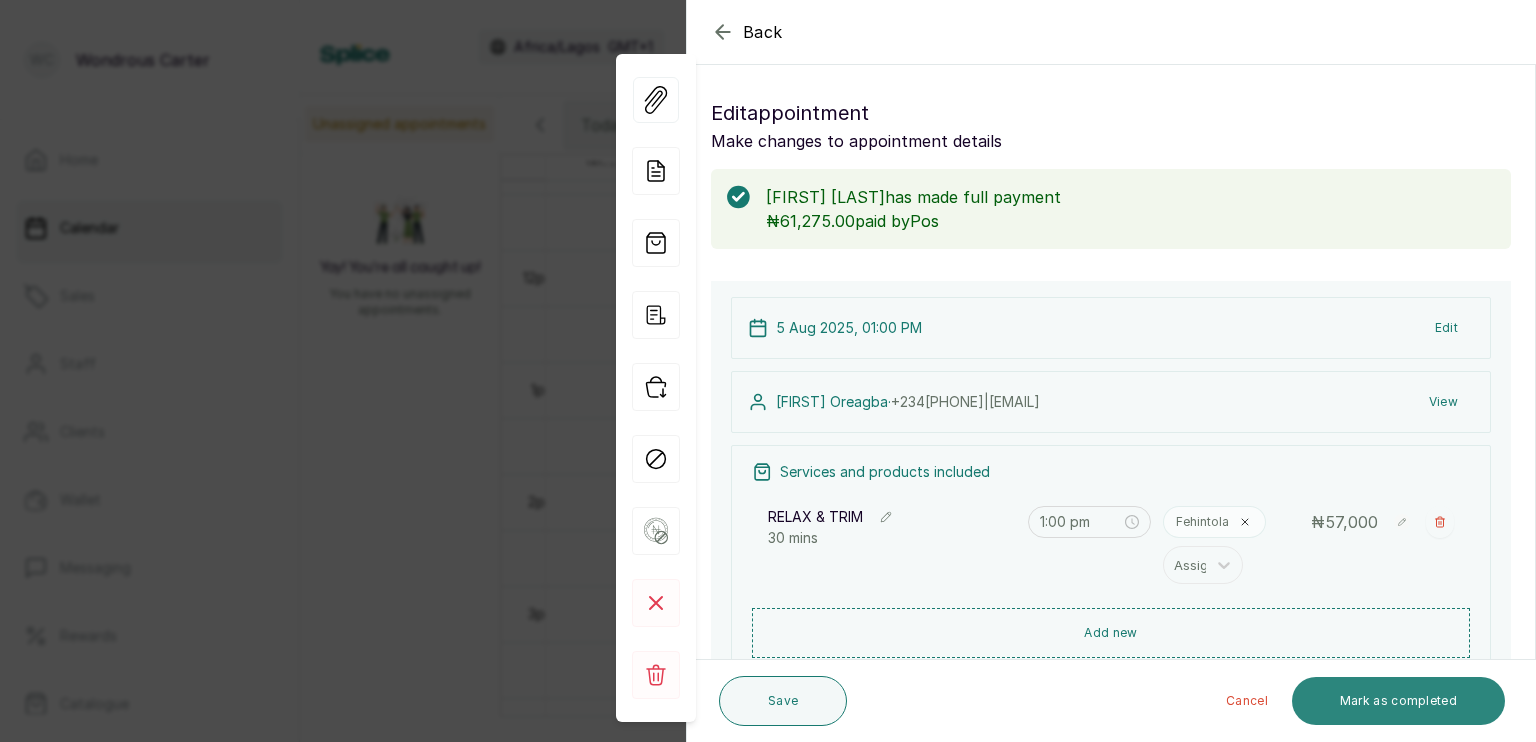 click on "Mark as completed" at bounding box center (1398, 701) 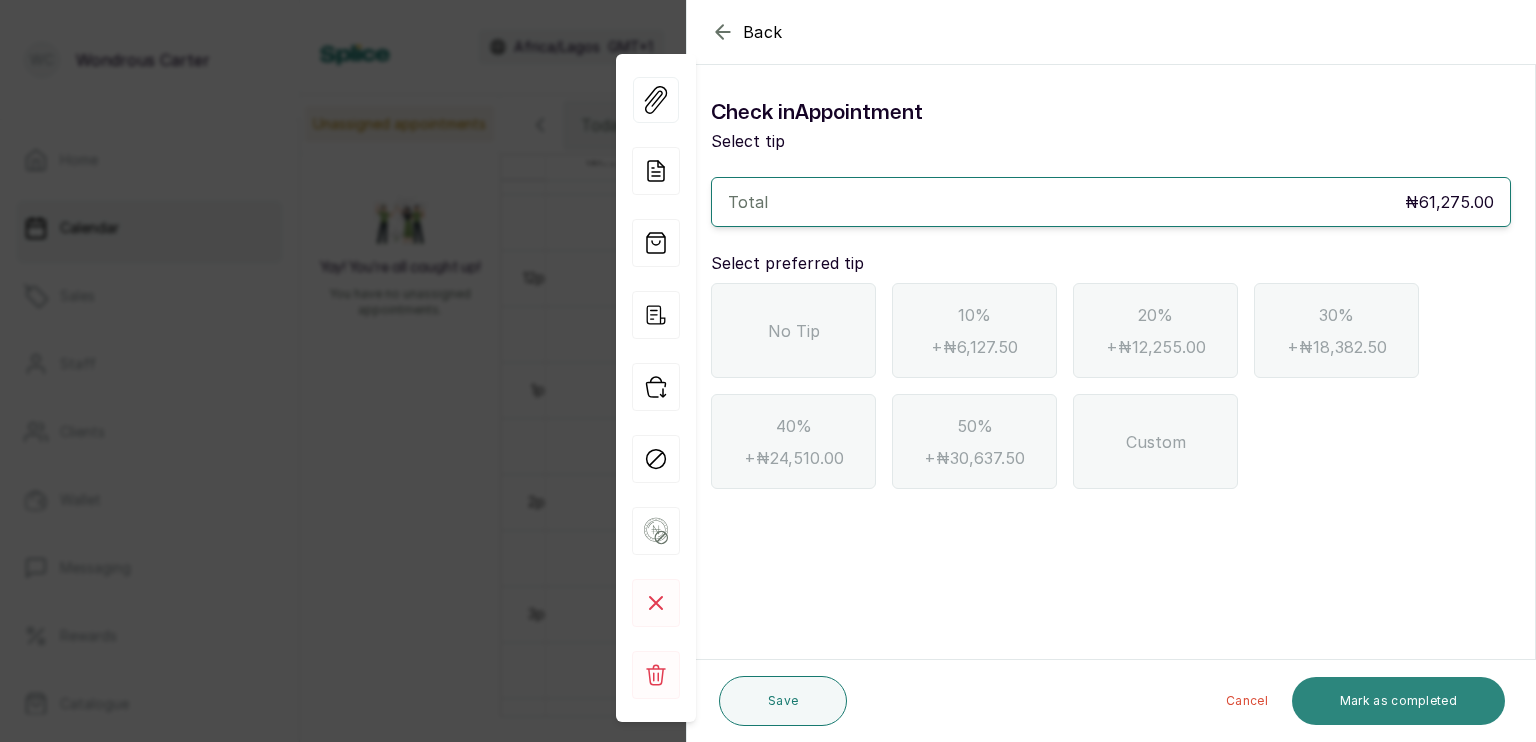 click on "Mark as completed" at bounding box center [1398, 701] 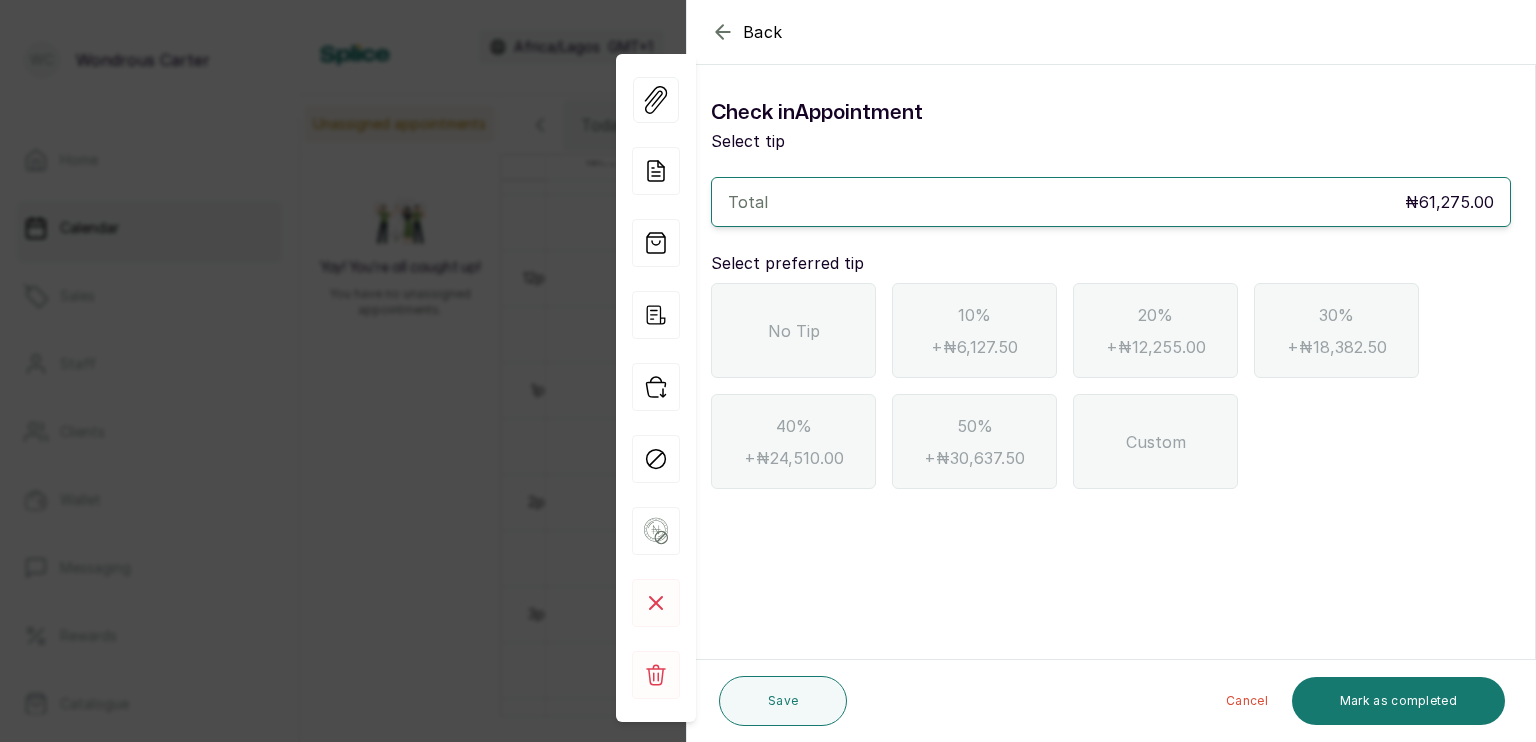 click on "No Tip" at bounding box center (794, 331) 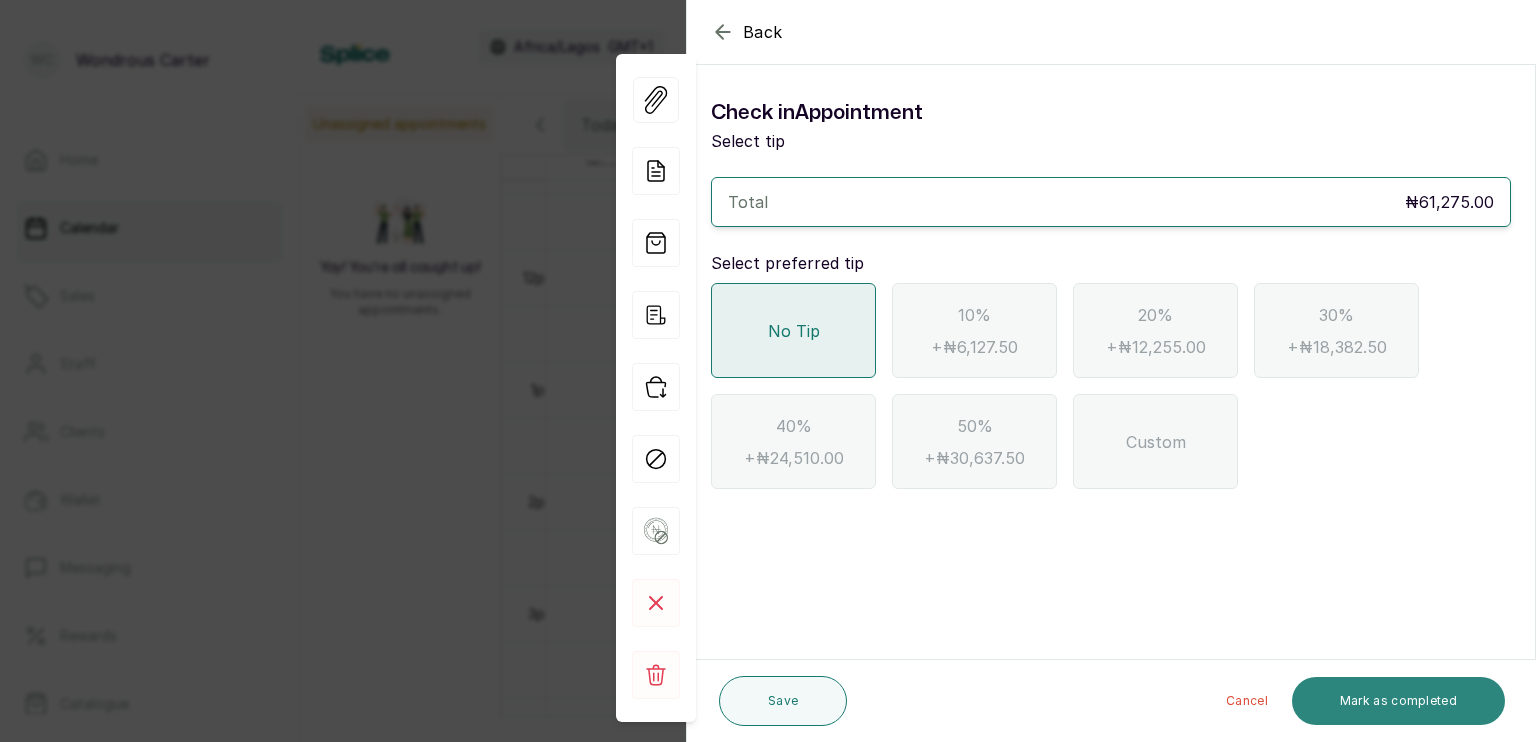 click on "Mark as completed" at bounding box center [1398, 701] 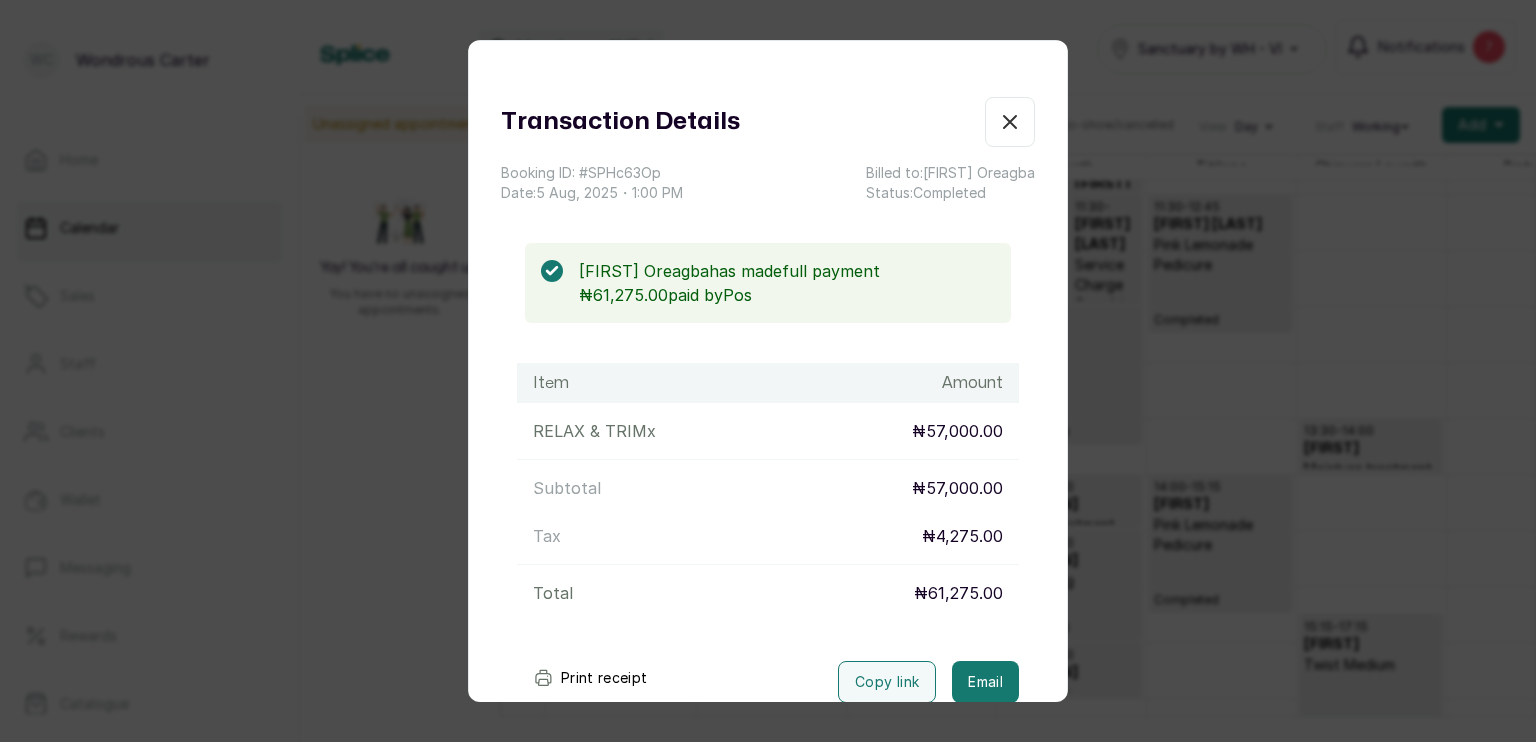 click on "Transaction Details Booking ID: # SPHc63Op Date: 5 Aug, 2025 • [TIME] Billed to: [PERSON] Status: Completed [PERSON] has made full payment ₦61,275.00 paid by Pos Item Amount RELAX & TRIM x ₦57,000.00 Subtotal ₦57,000.00 Tax ₦4,275.00 Total ₦61,275.00 Print receipt Copy link Email Cancel Rebook appointment" at bounding box center (768, 371) 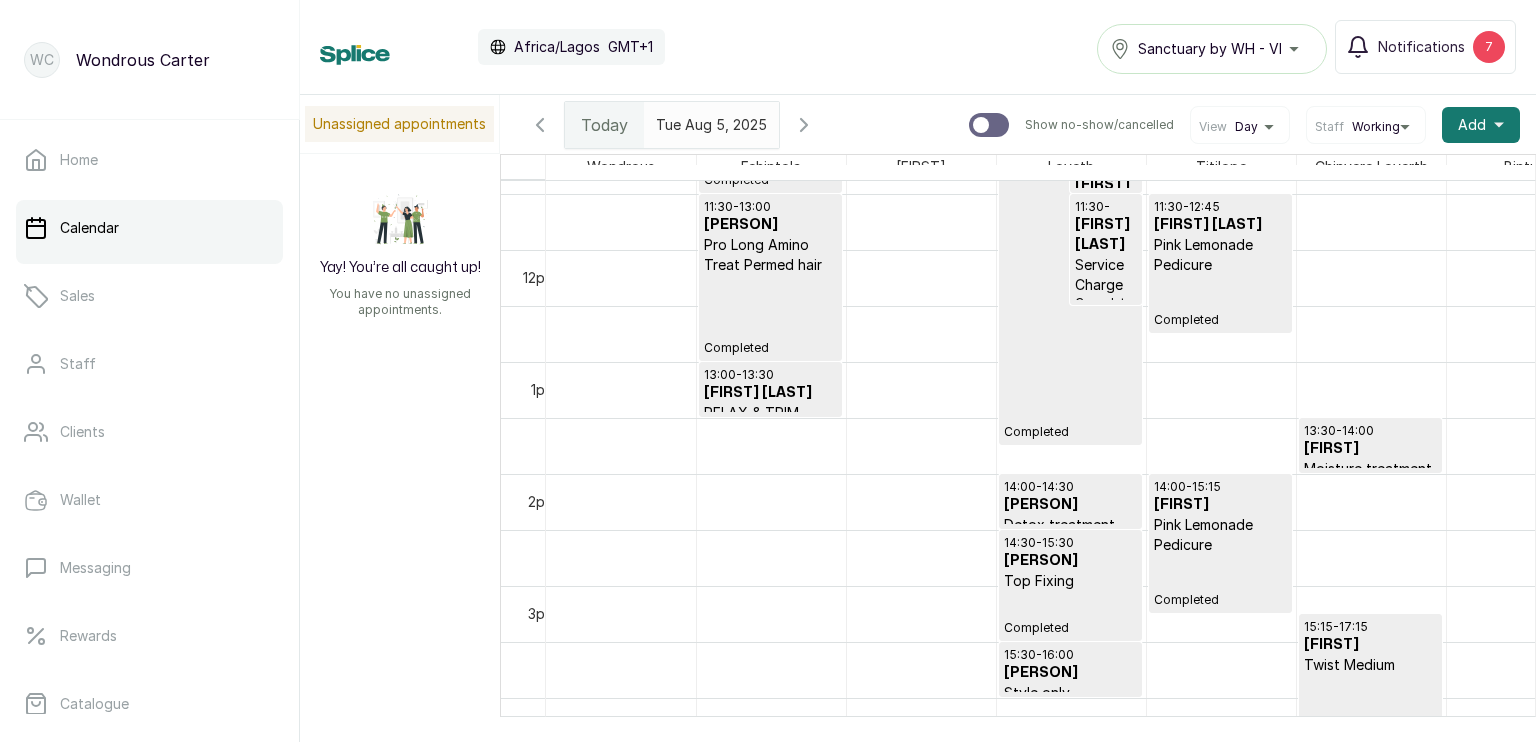 type on "yyyy-MM-dd" 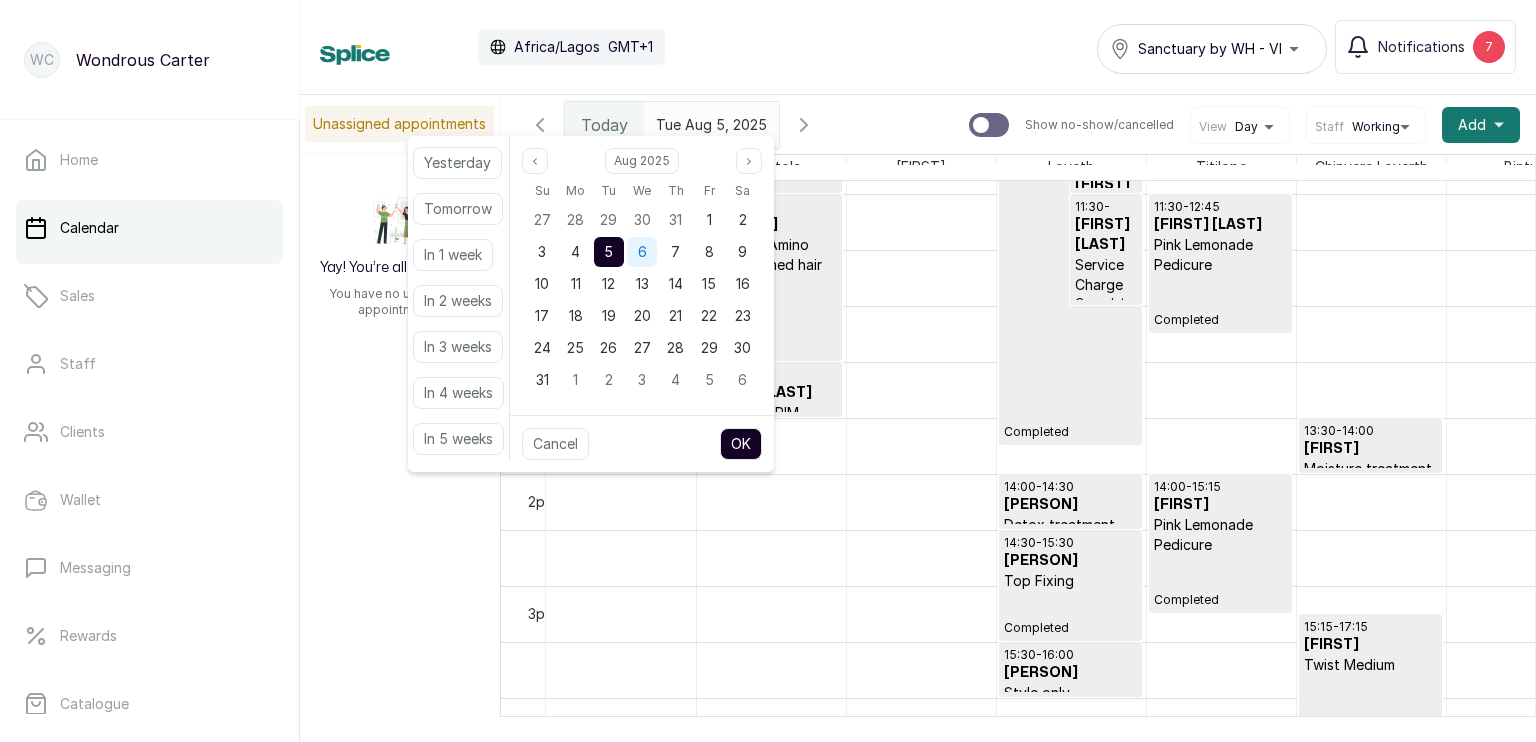 click on "6" at bounding box center [642, 252] 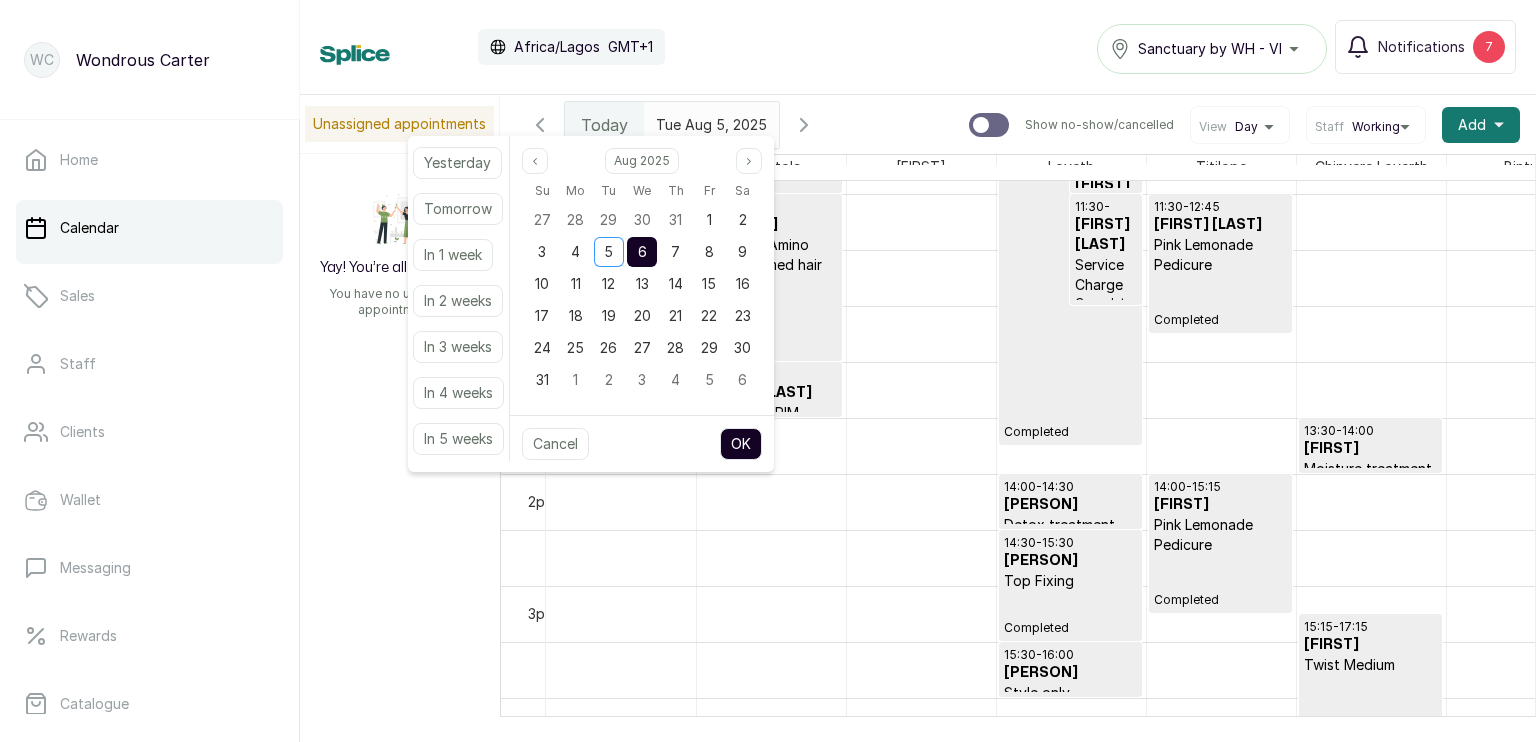 click on "OK" at bounding box center (741, 444) 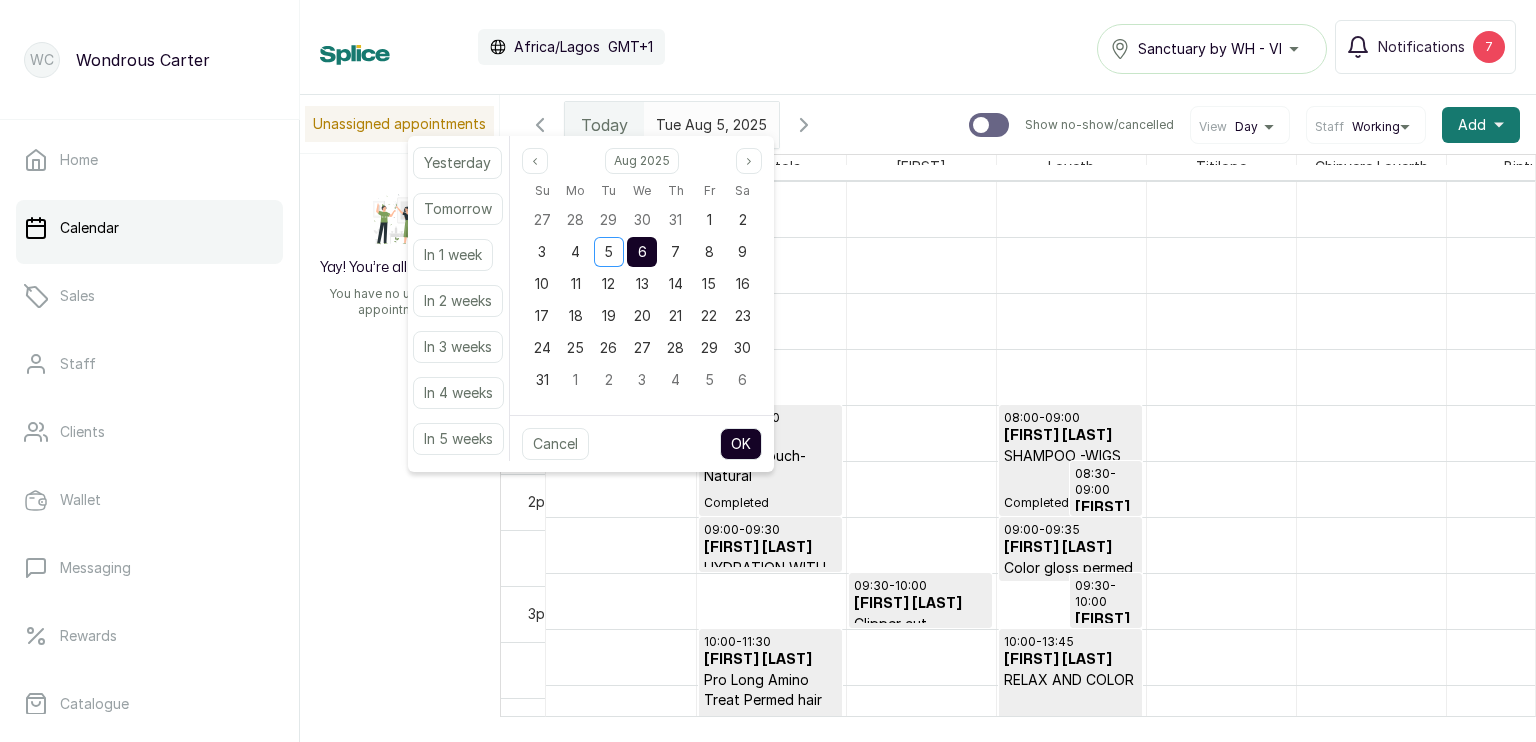 scroll, scrollTop: 672, scrollLeft: 0, axis: vertical 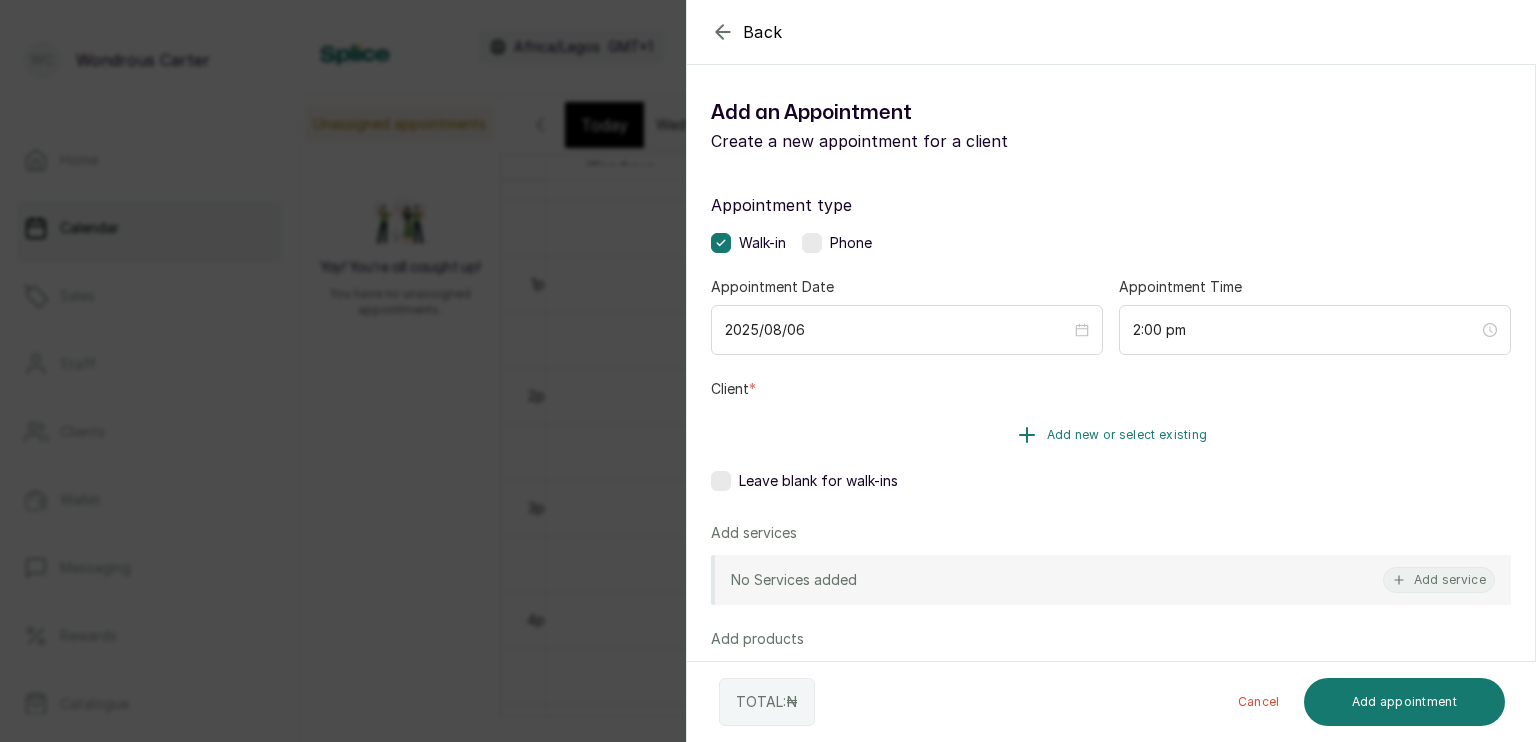 click on "Add new or select existing" at bounding box center [1111, 435] 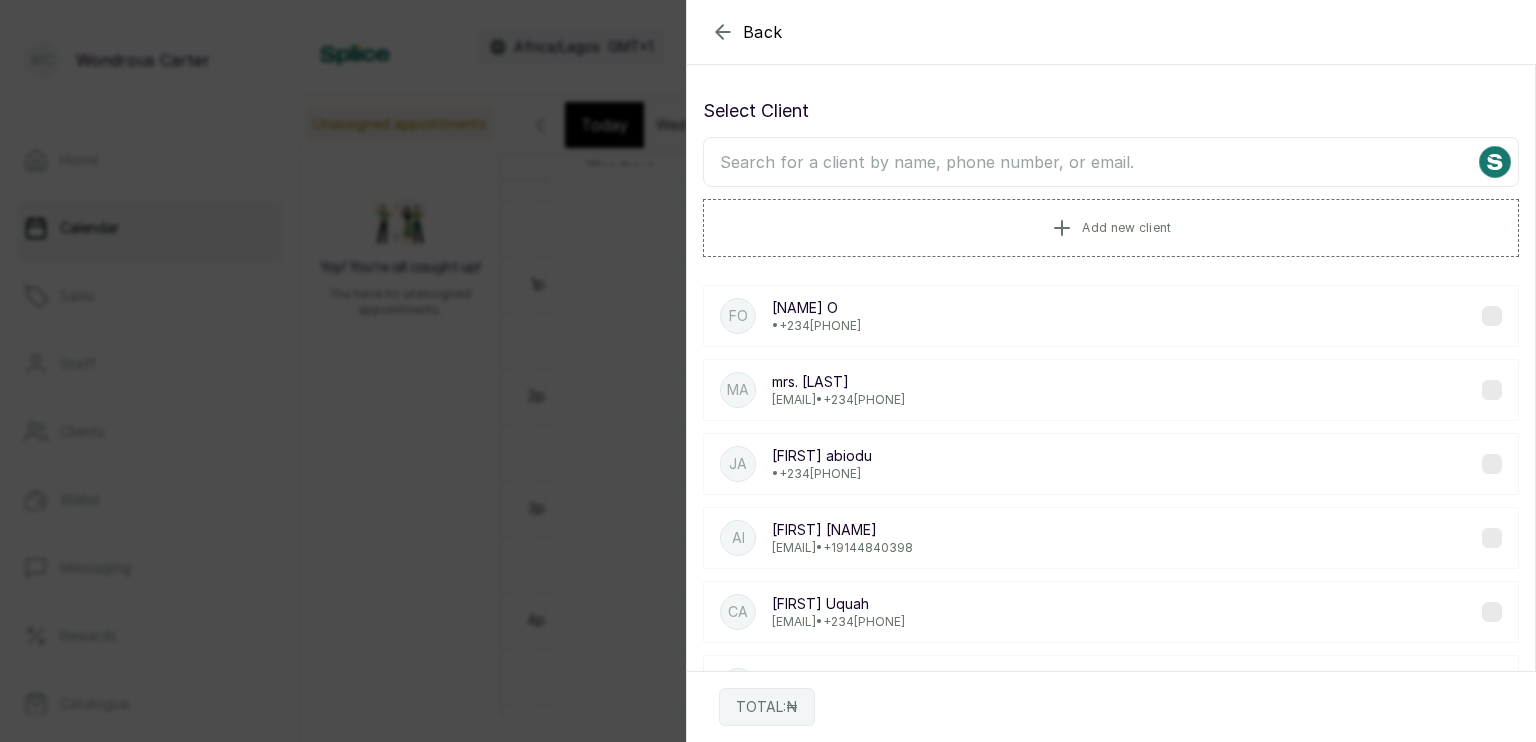 click at bounding box center (1111, 162) 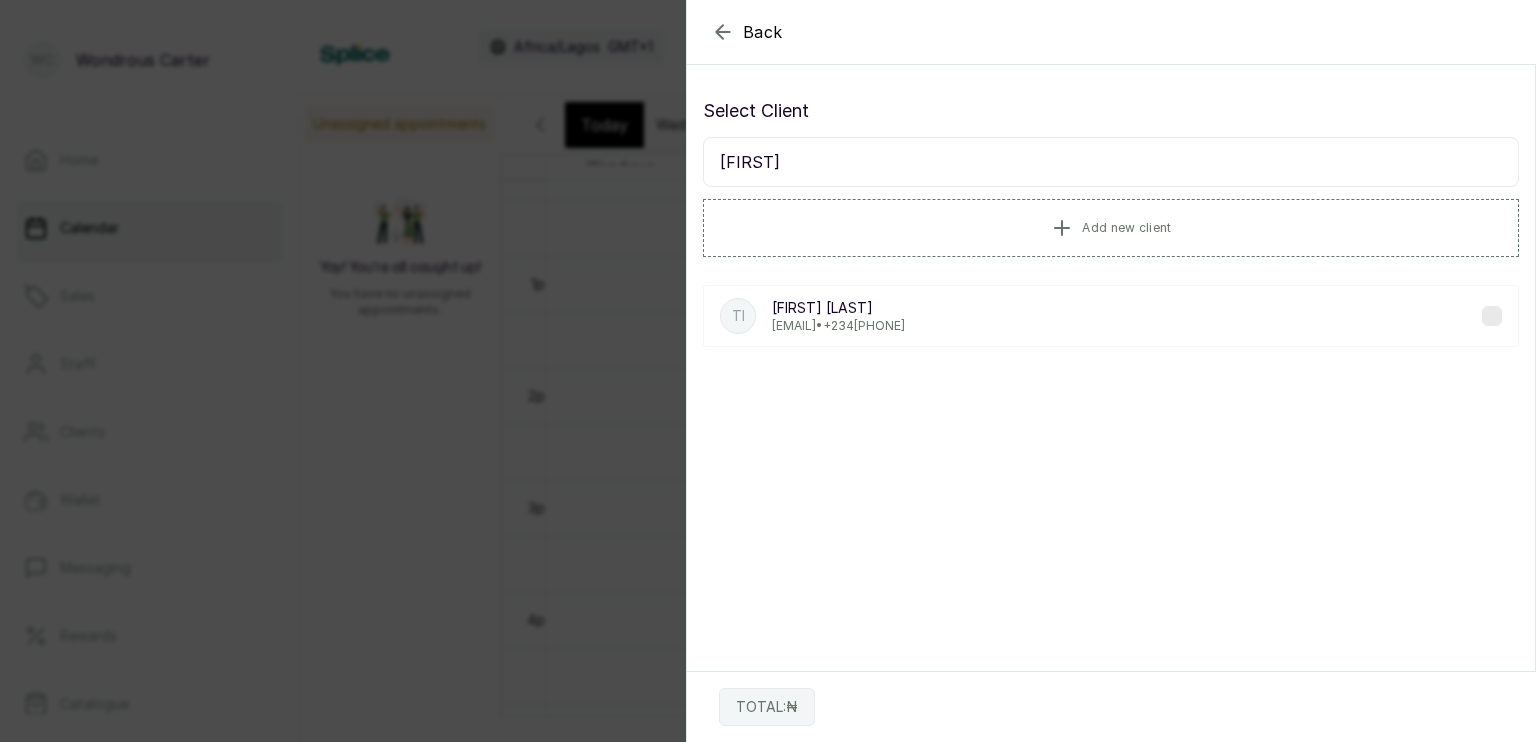 type on "[FIRST]" 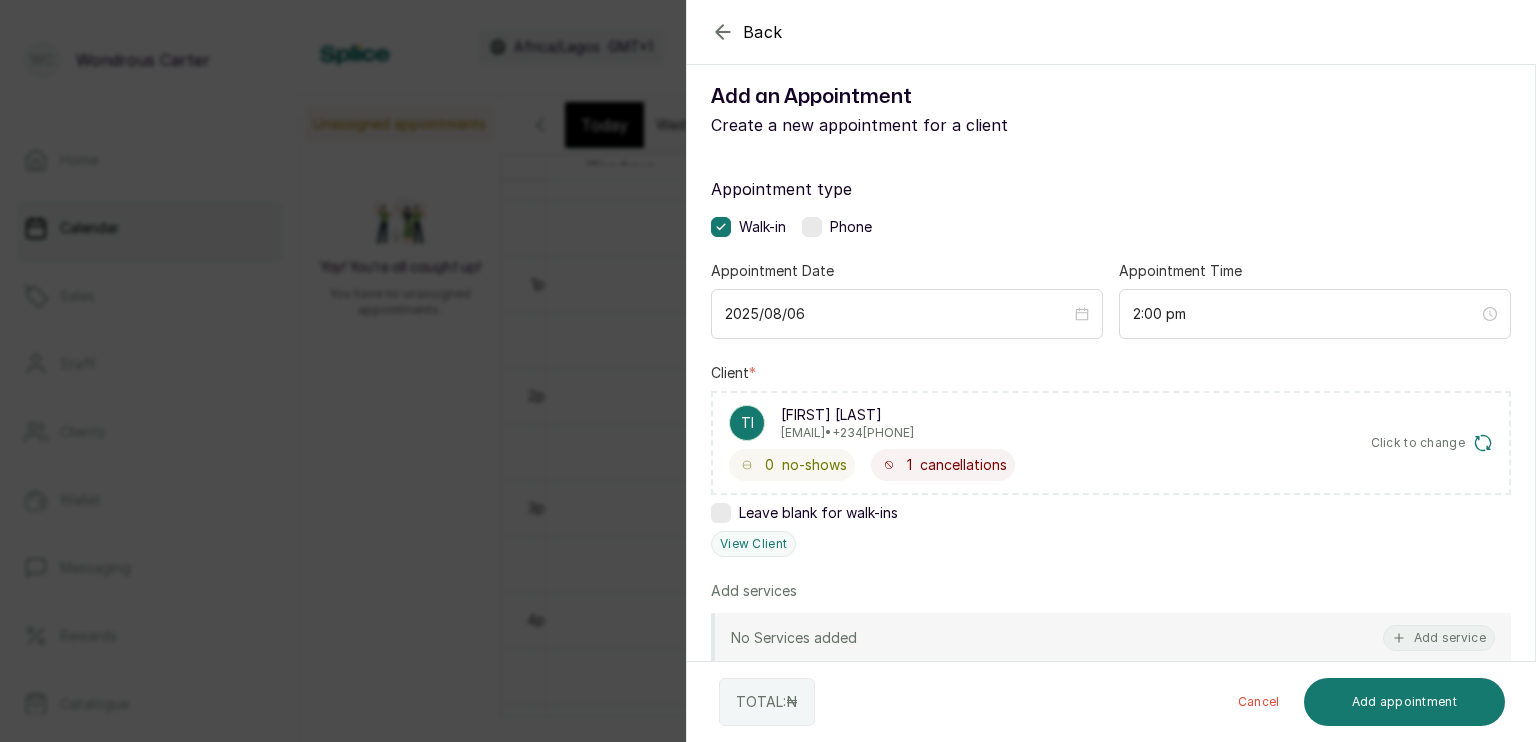 scroll, scrollTop: 138, scrollLeft: 0, axis: vertical 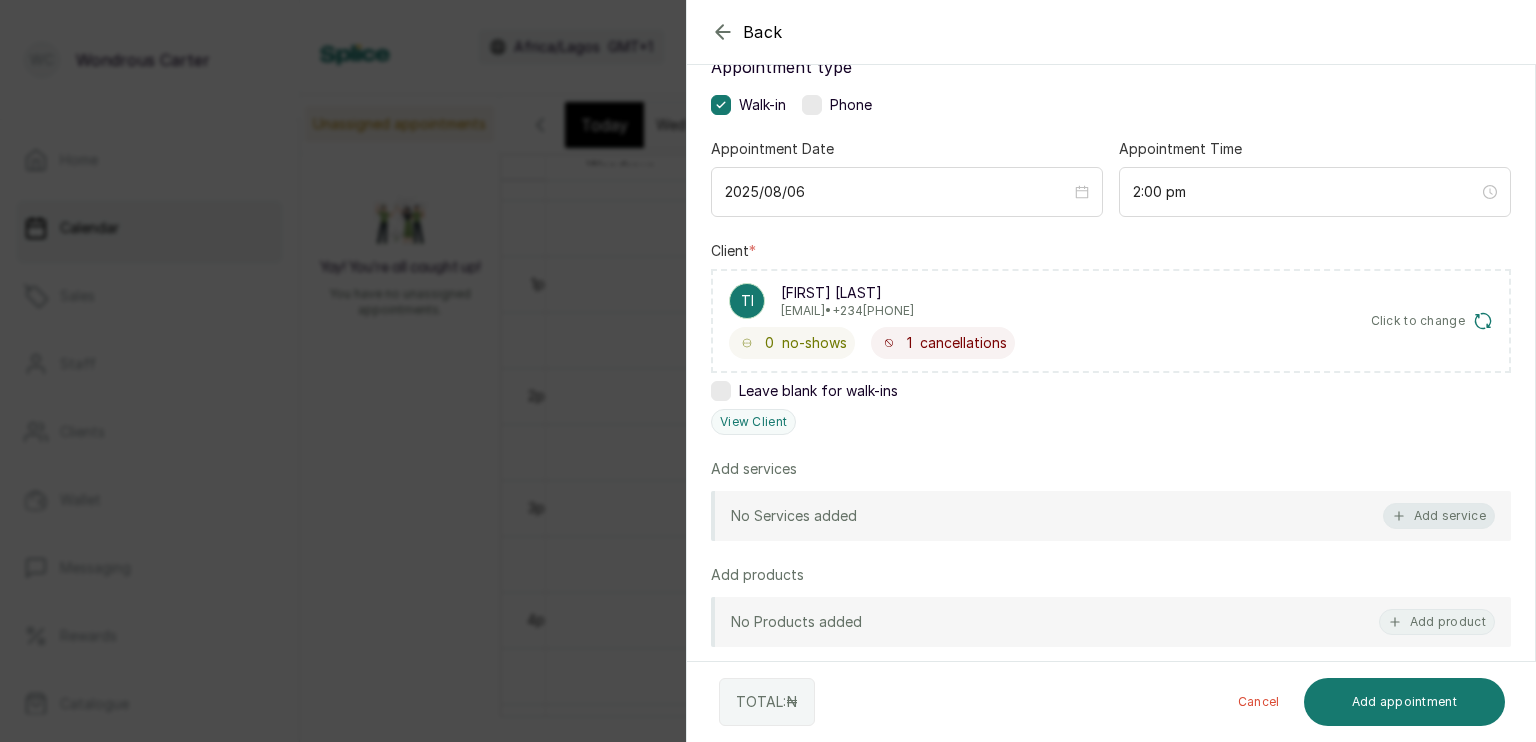 click on "Add service" at bounding box center [1439, 516] 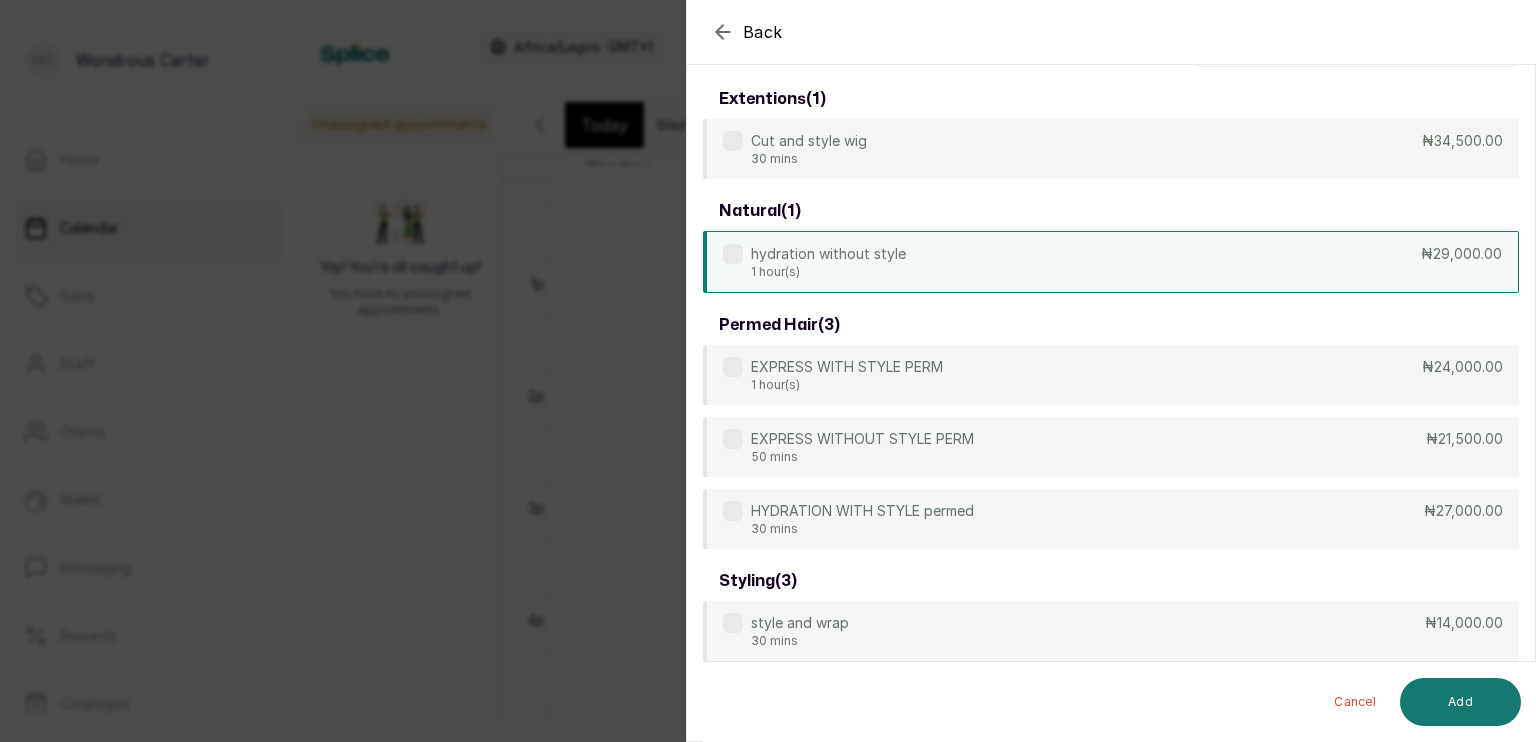 scroll, scrollTop: 0, scrollLeft: 0, axis: both 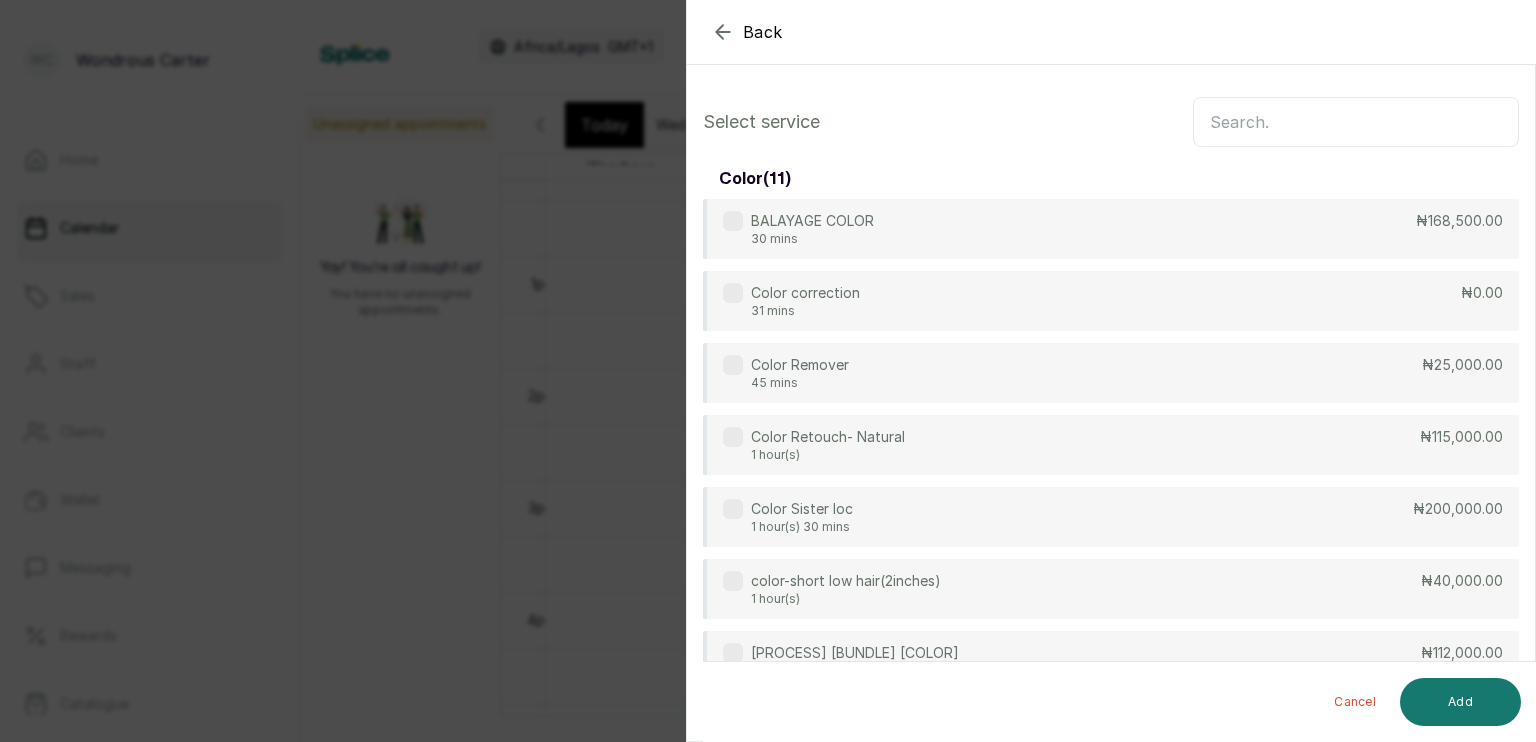 click at bounding box center (1356, 122) 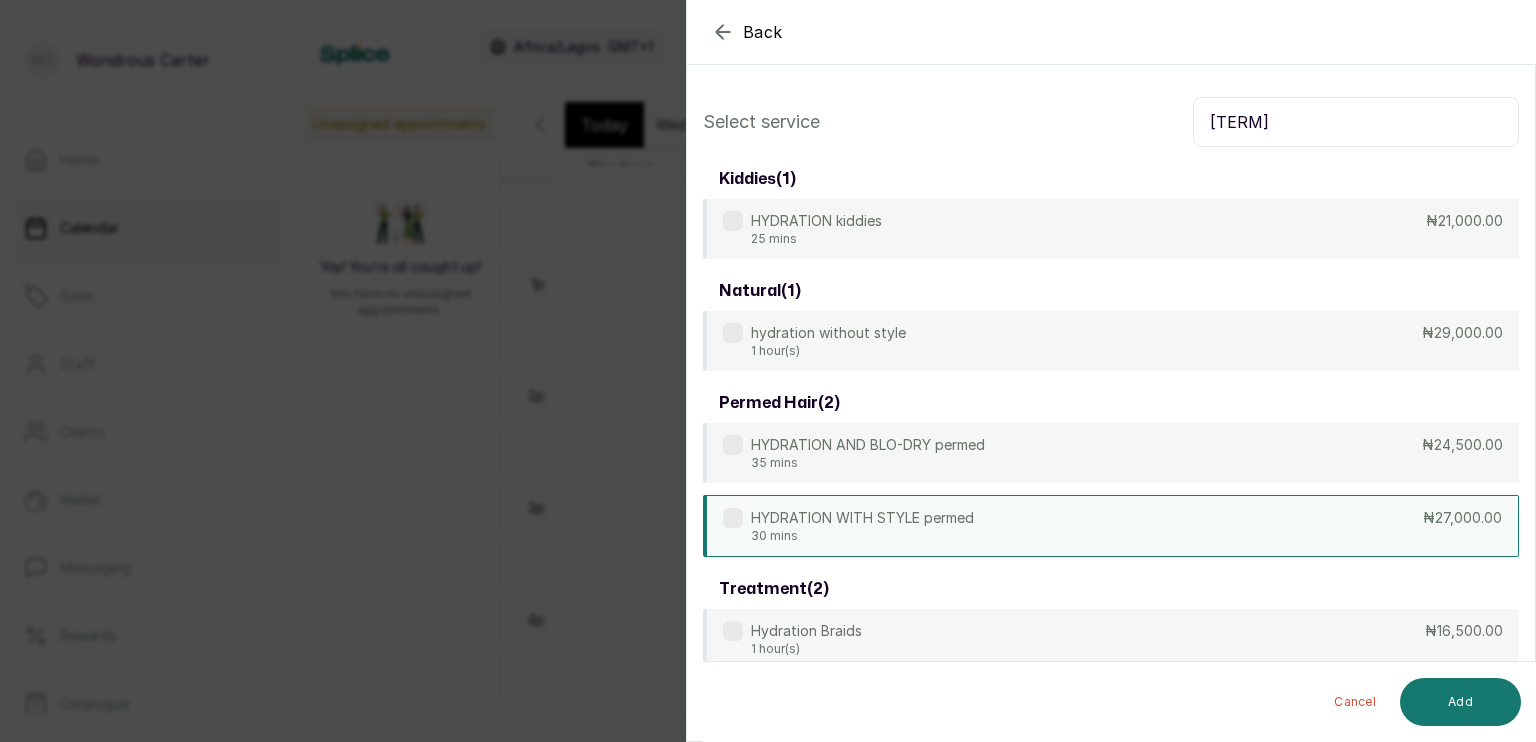 type on "[TERM]" 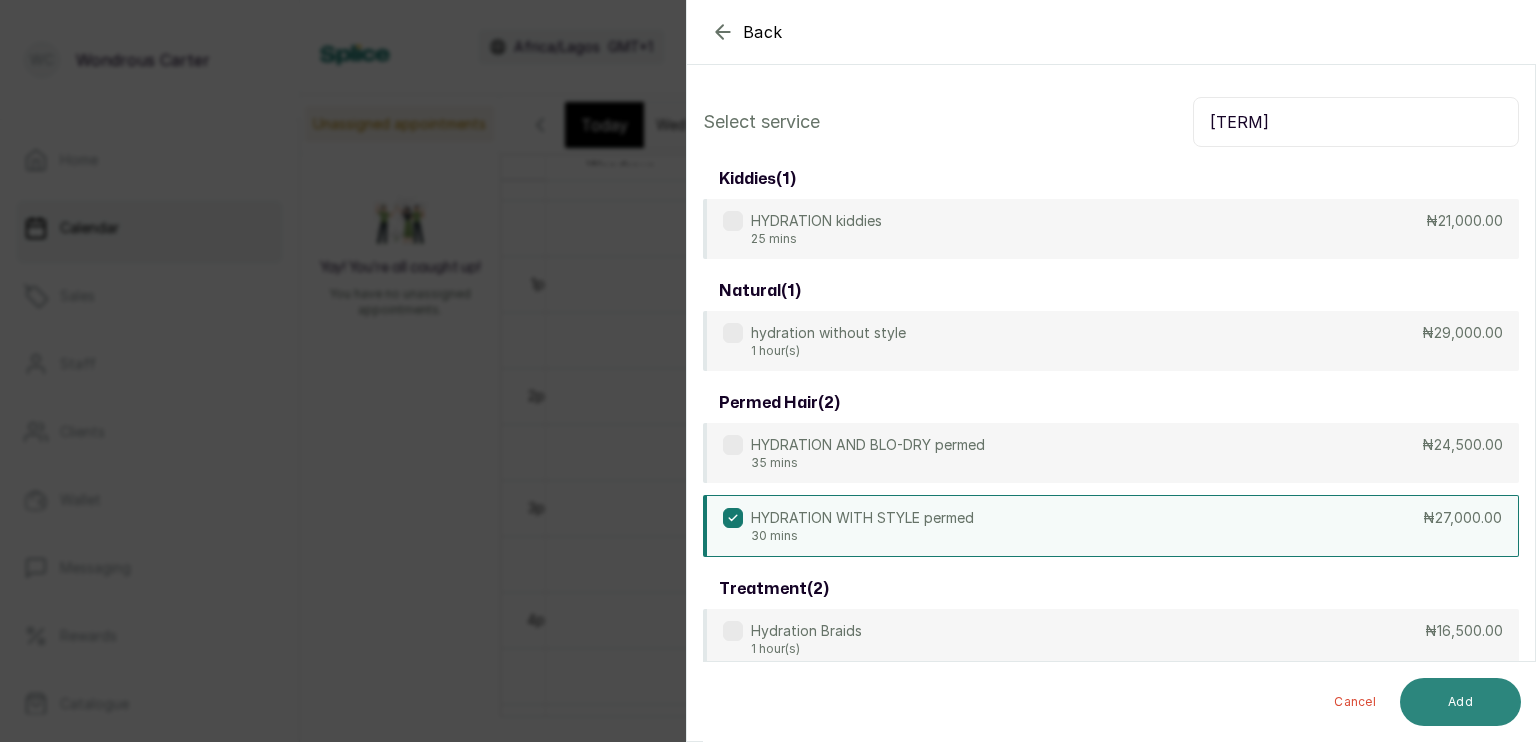 click on "Add" at bounding box center (1460, 702) 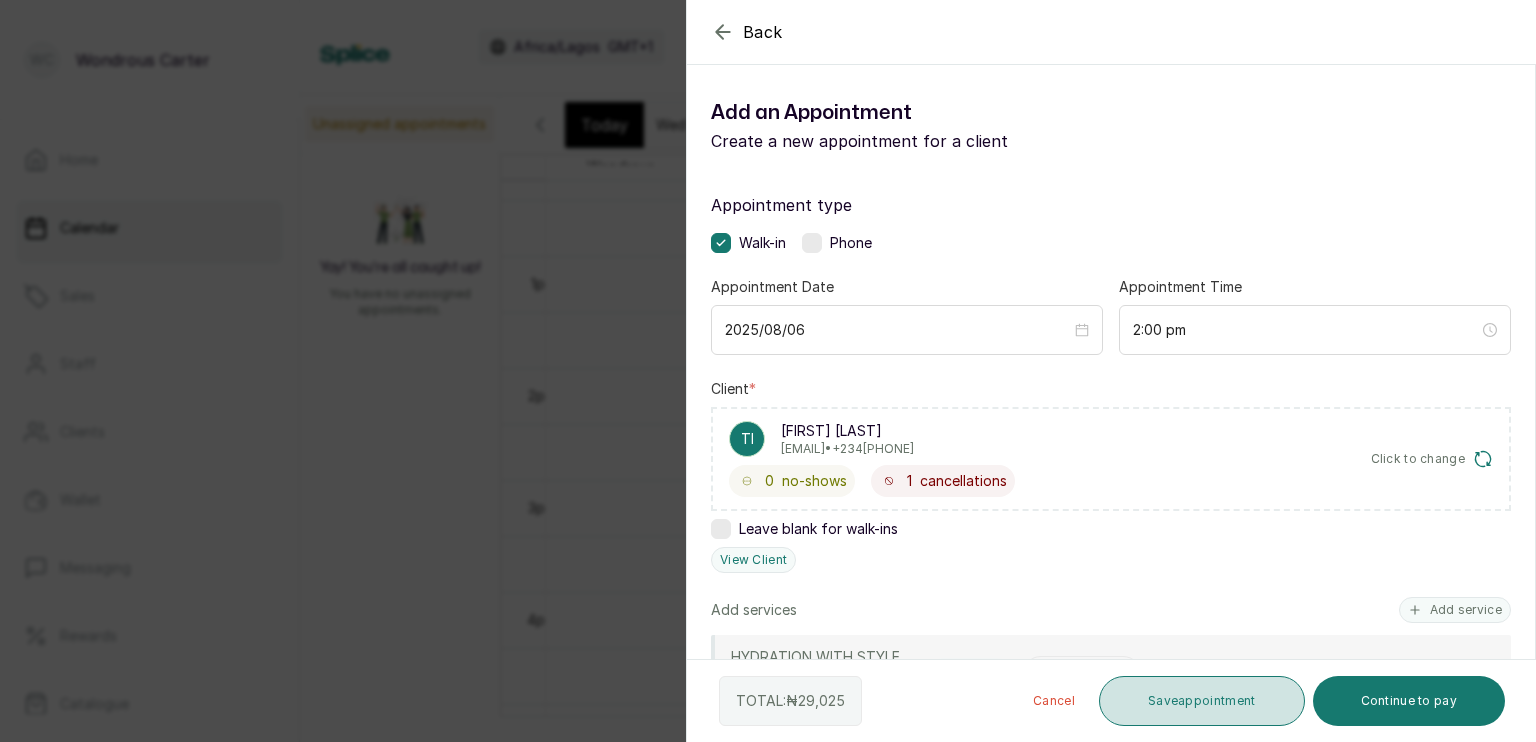 click on "Save  appointment" at bounding box center (1202, 701) 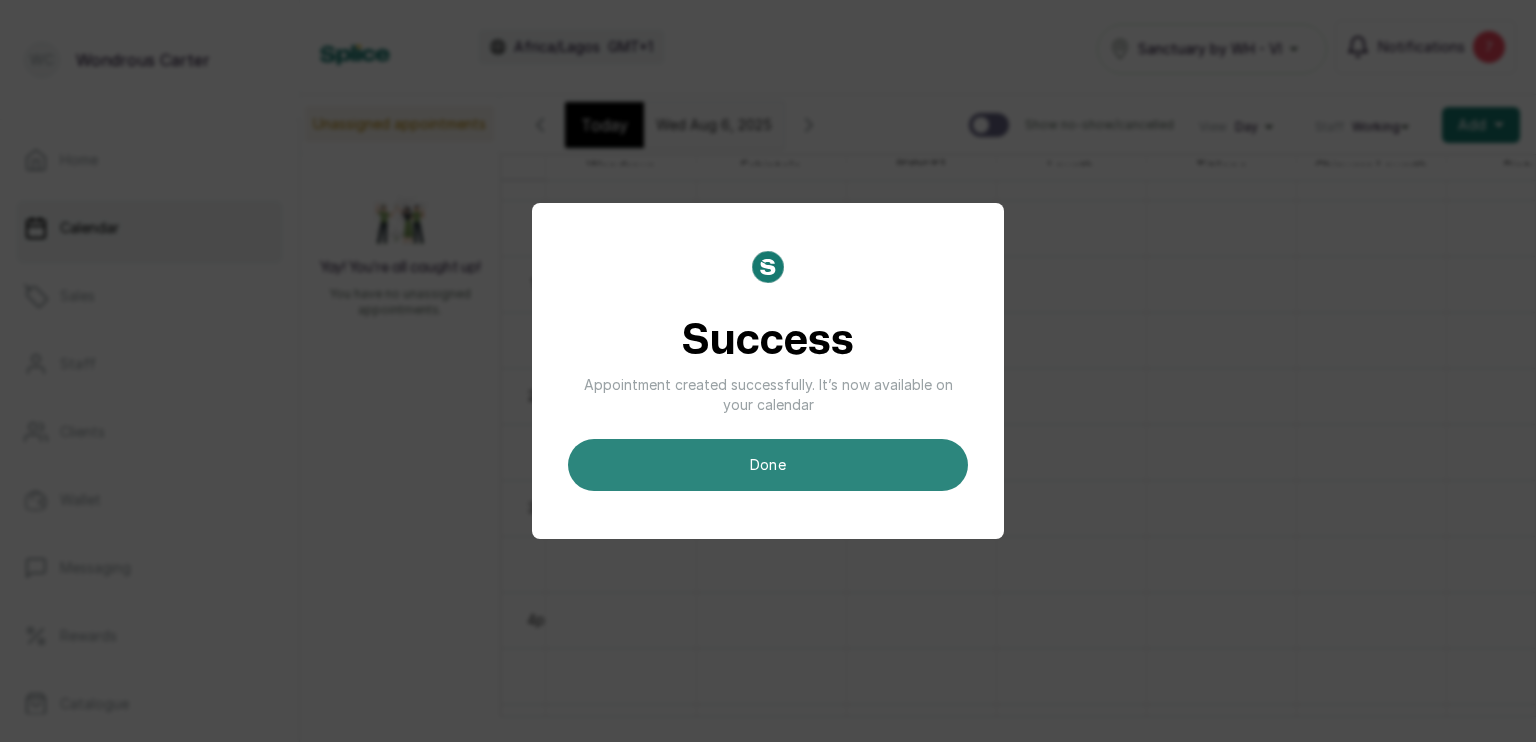 click on "done" at bounding box center [768, 465] 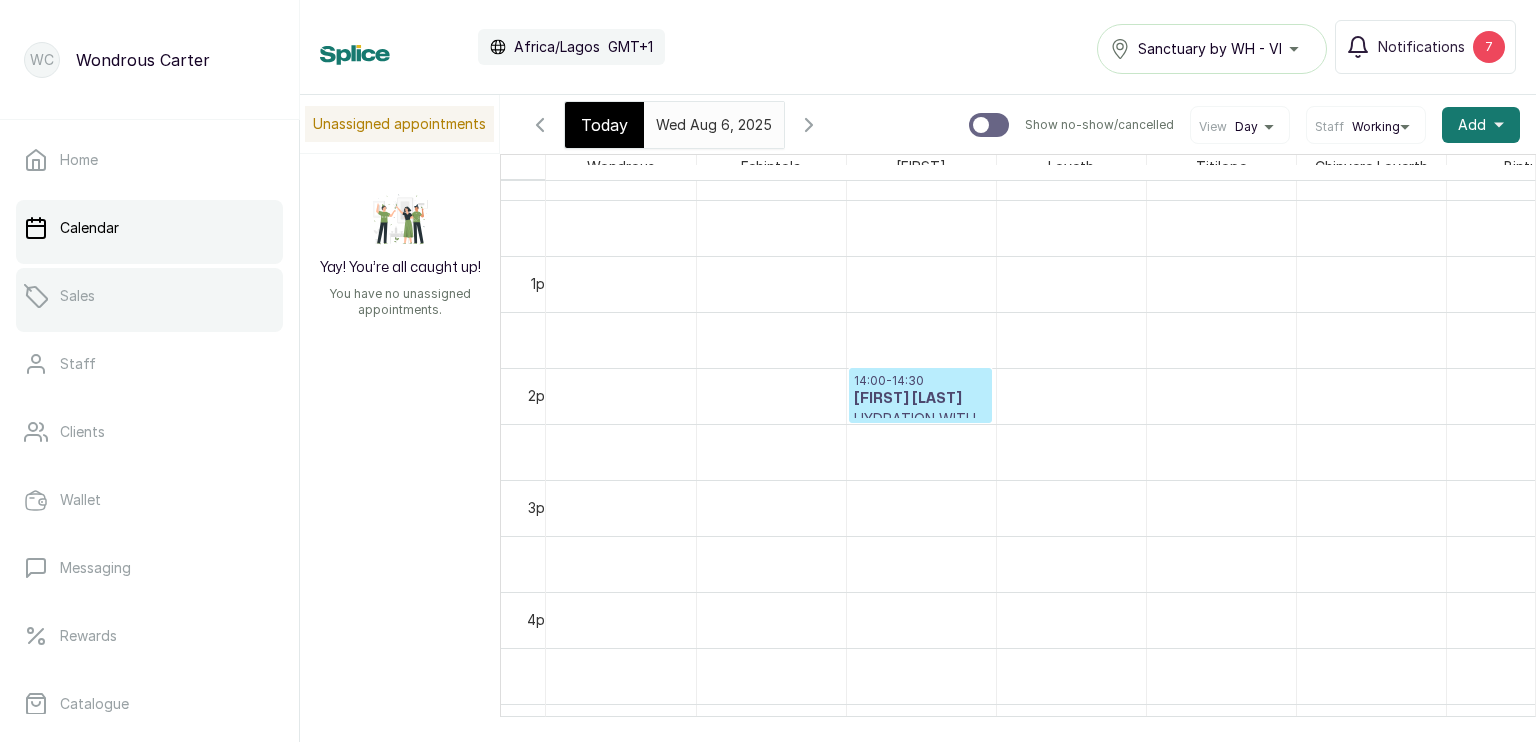 click on "Sales" at bounding box center [149, 296] 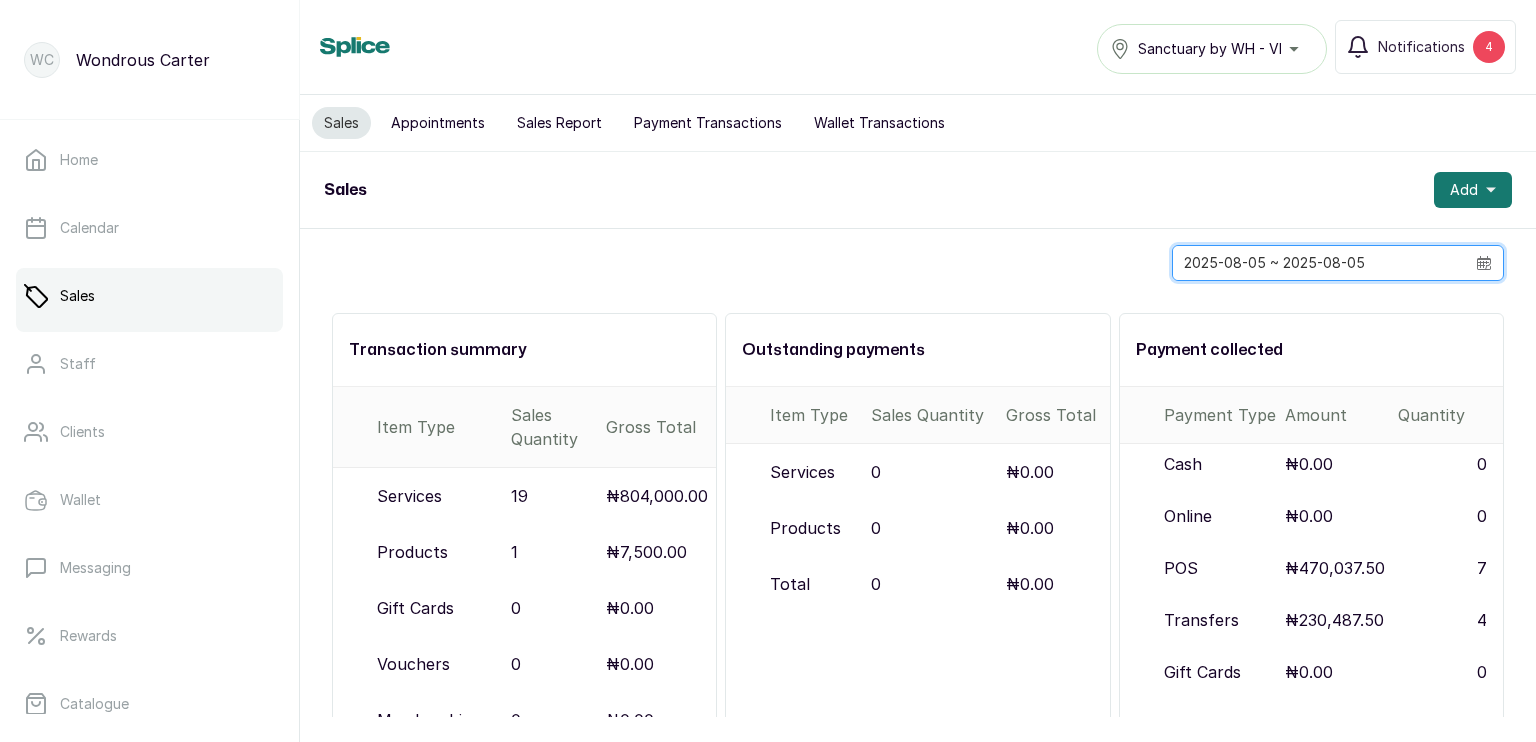click on "2025-08-05 ~ 2025-08-05" at bounding box center (1319, 263) 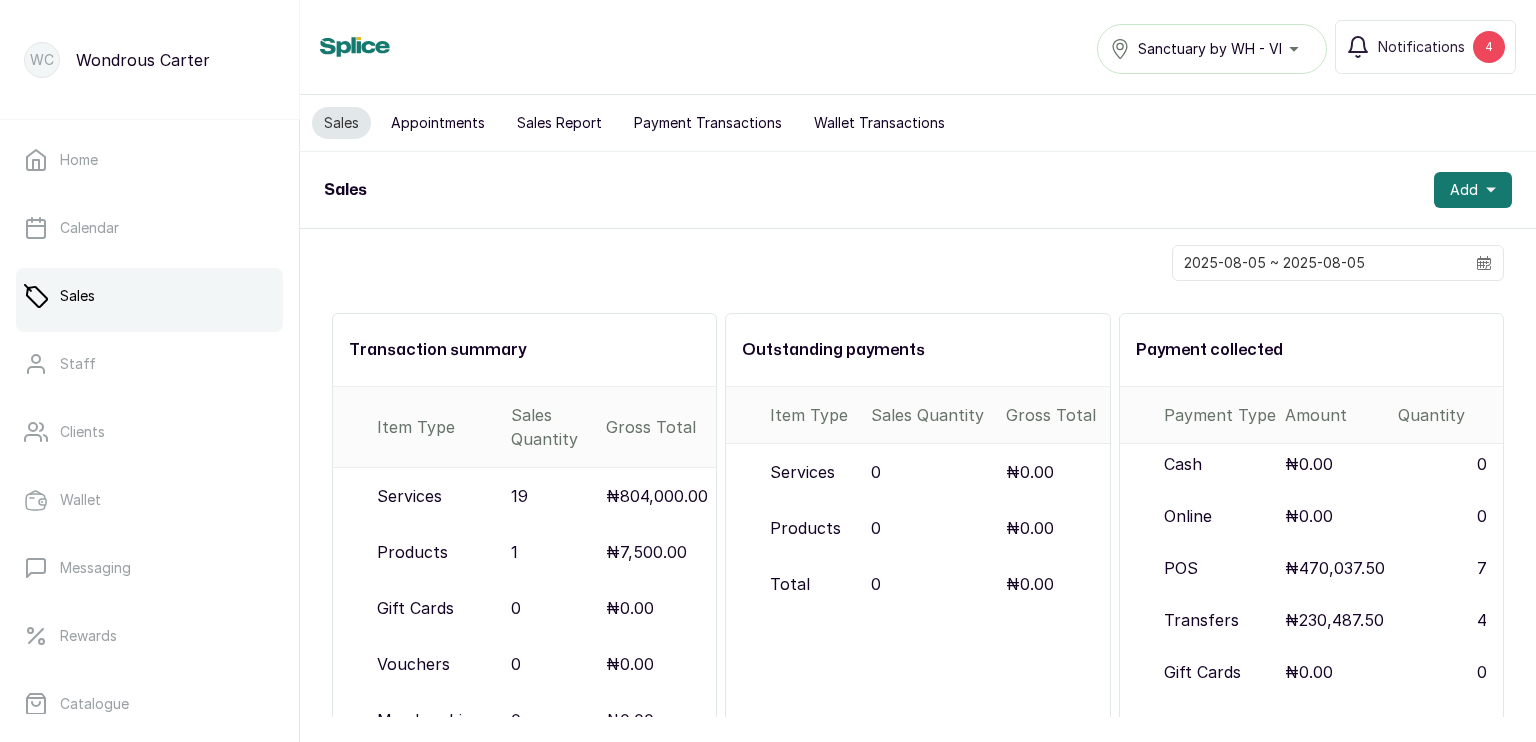 click on "Outstanding payments Item Type Sales Quantity Gross Total Services 0 ₦0.00 Products 0 ₦0.00 Total 0 ₦0.00" at bounding box center [917, 631] 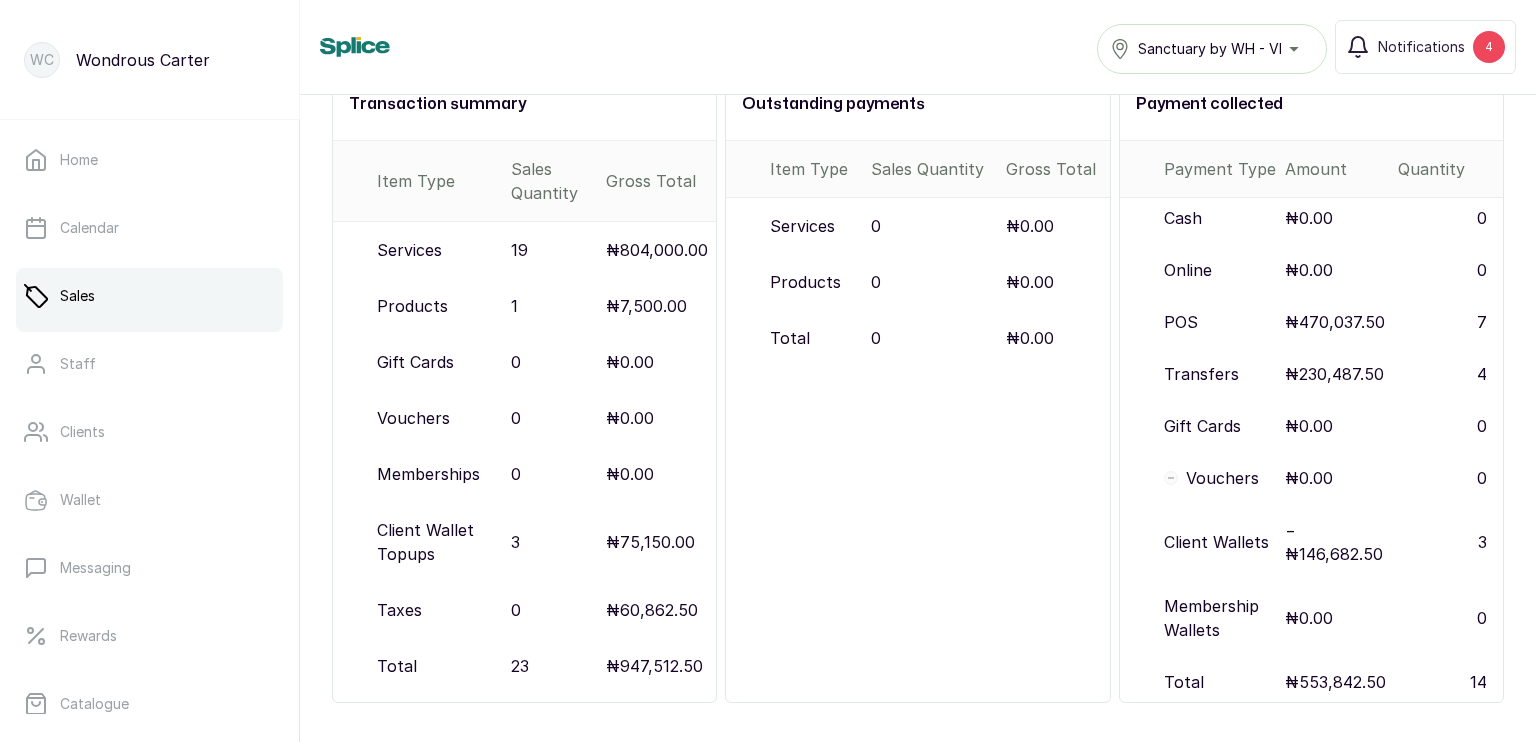 scroll, scrollTop: 0, scrollLeft: 0, axis: both 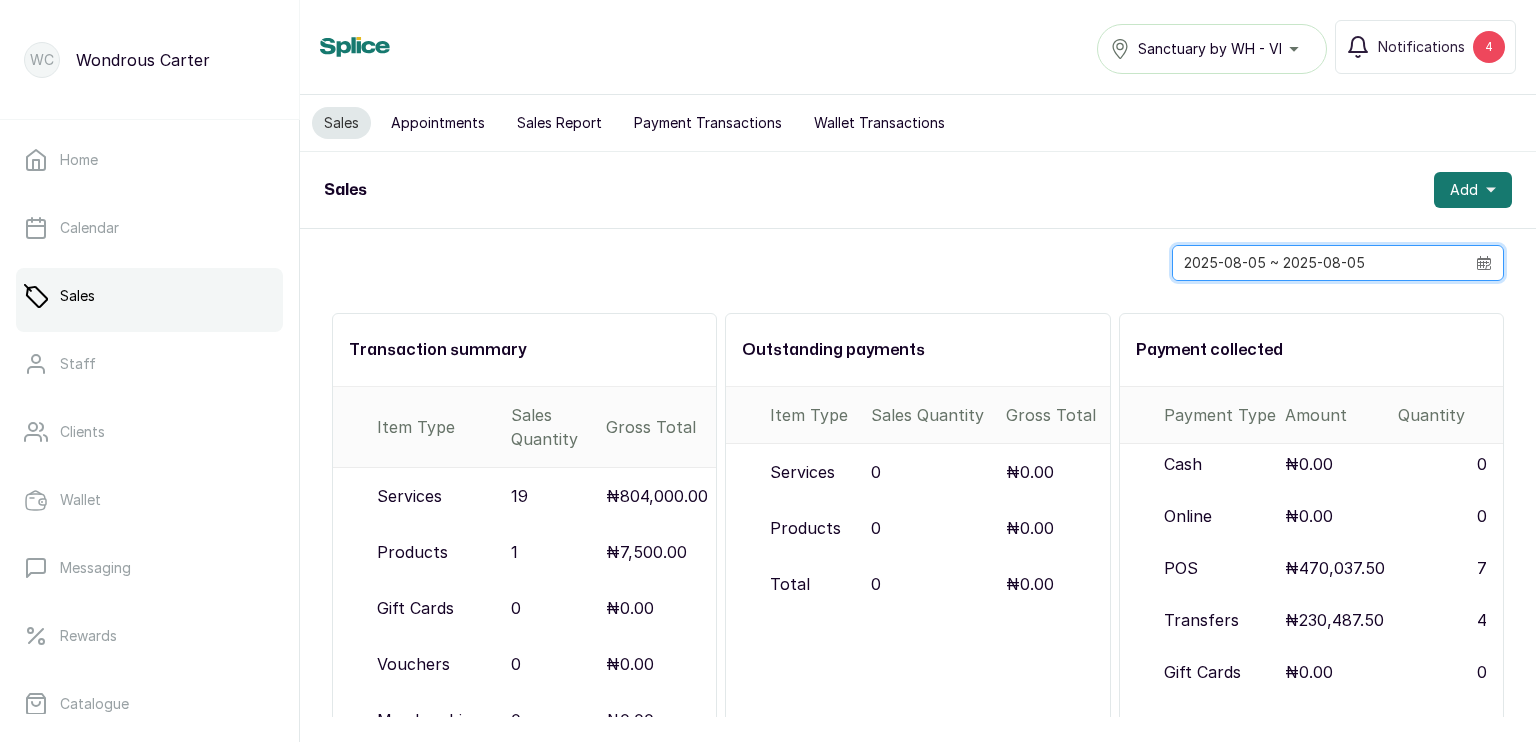 click on "2025-08-05 ~ 2025-08-05" at bounding box center (1319, 263) 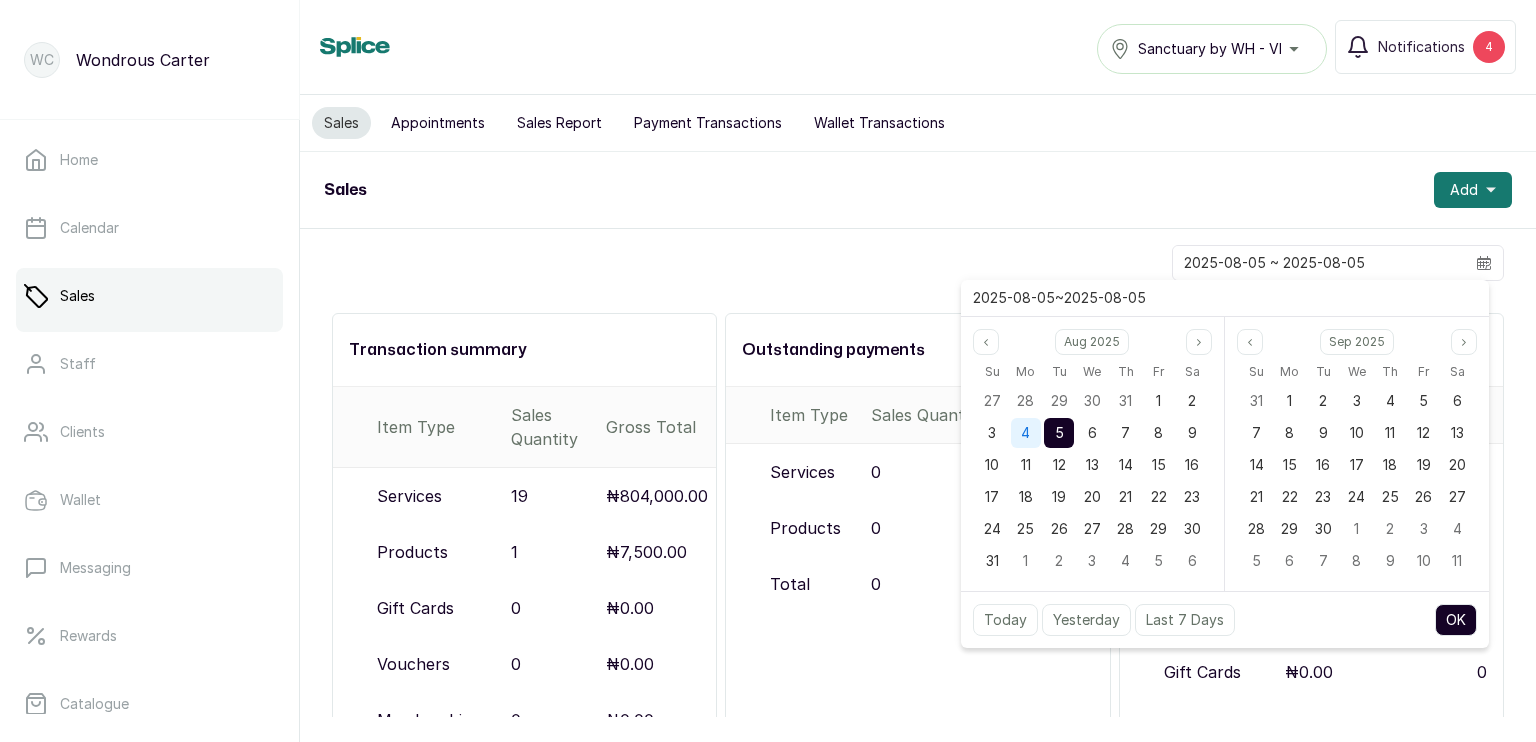 click on "4" at bounding box center (1025, 432) 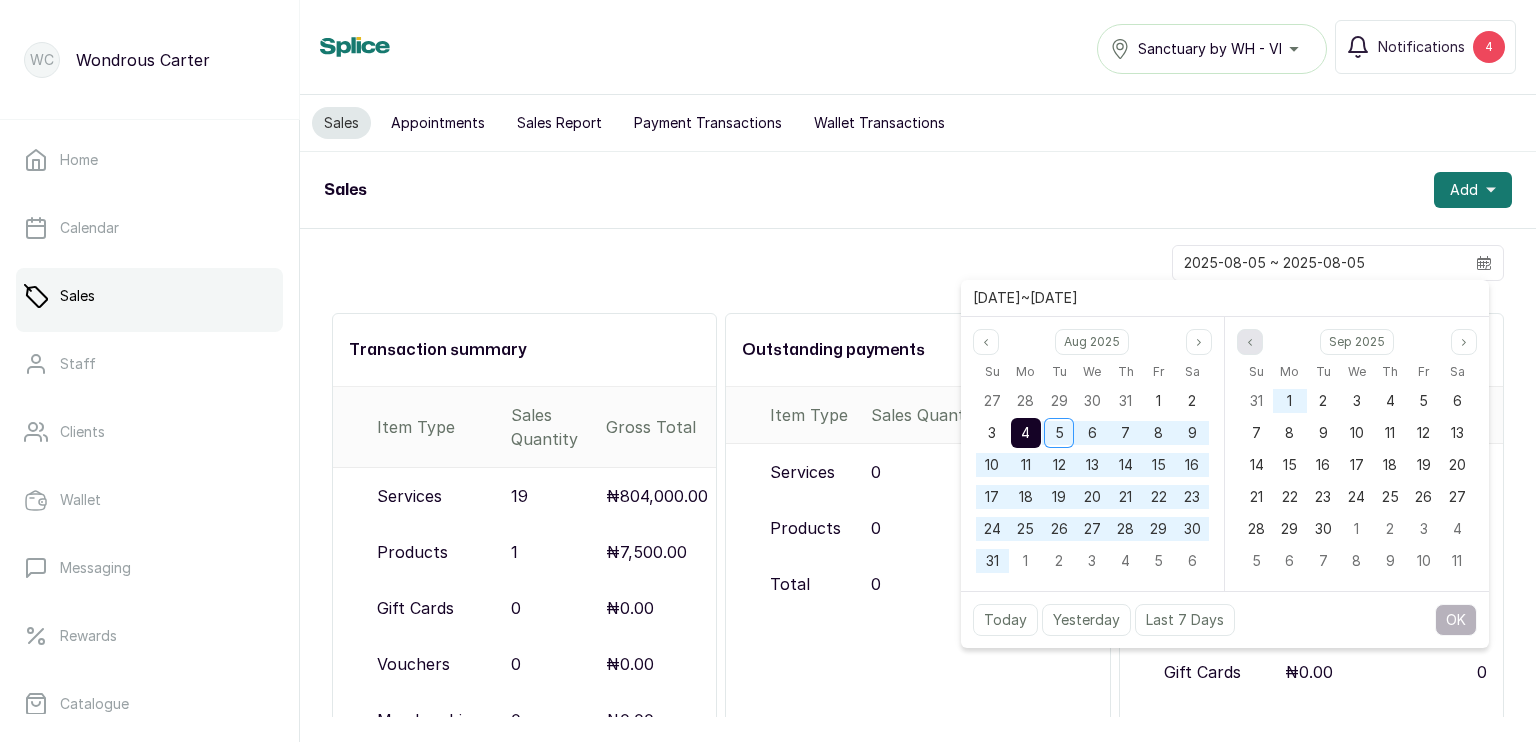click 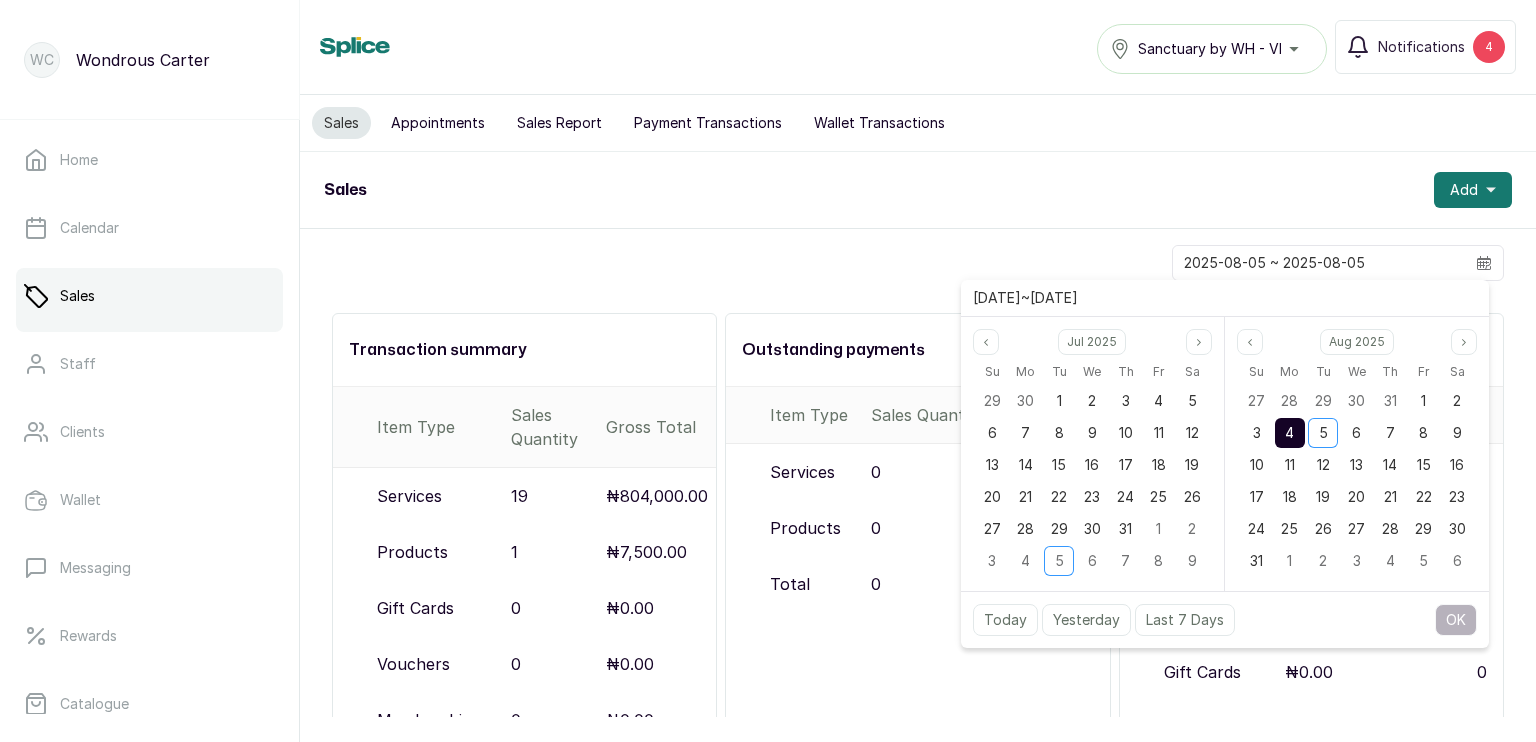 click on "4" at bounding box center [1289, 432] 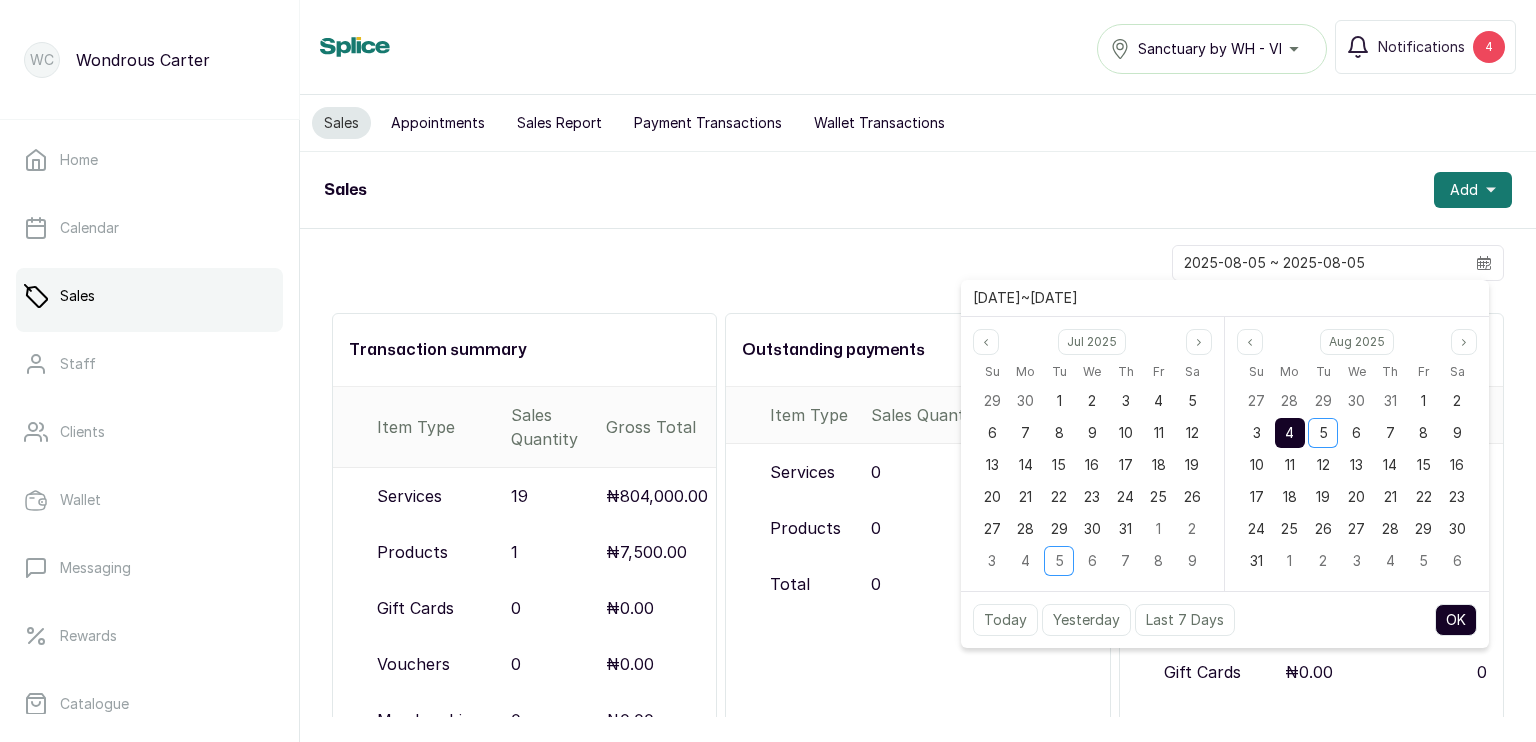 click on "OK" at bounding box center (1456, 620) 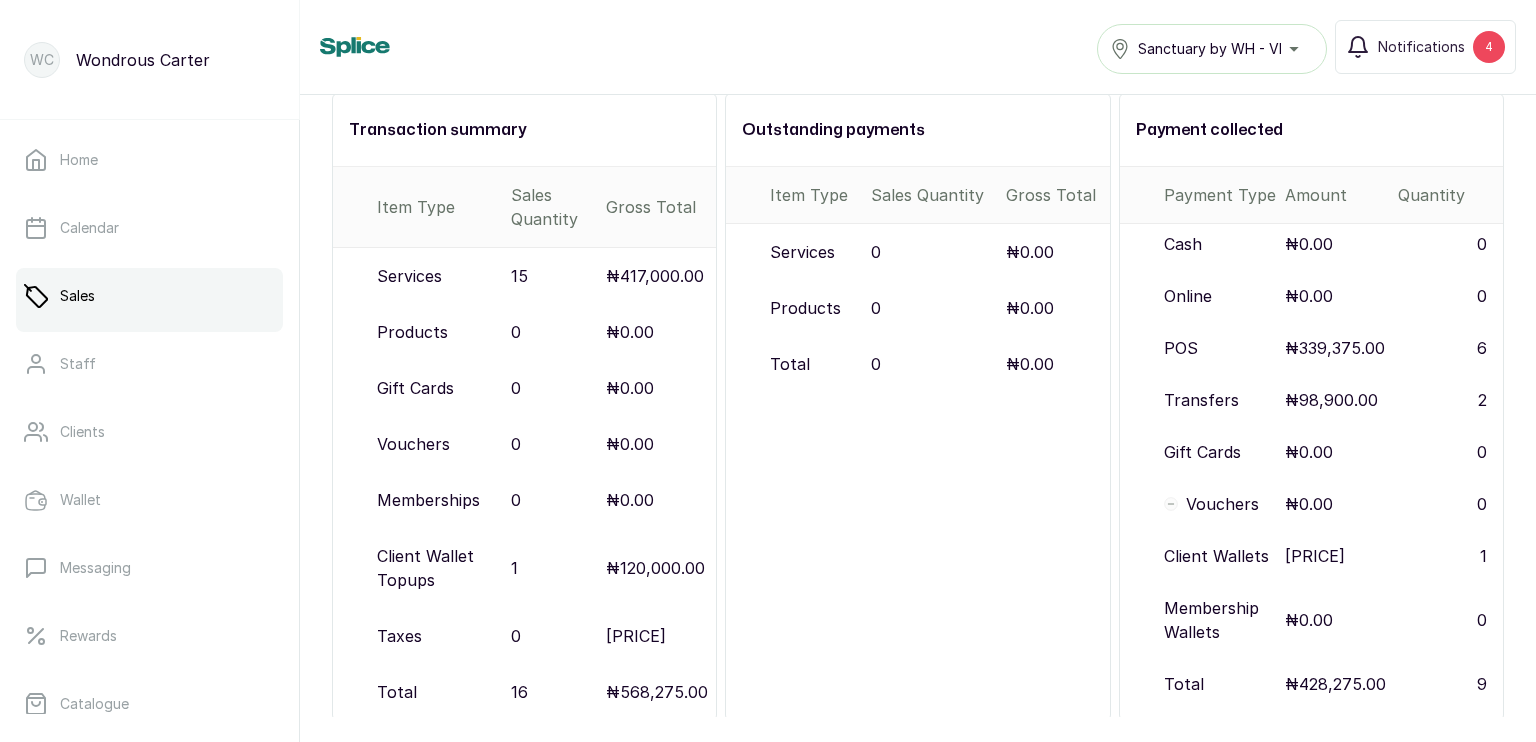 scroll, scrollTop: 238, scrollLeft: 0, axis: vertical 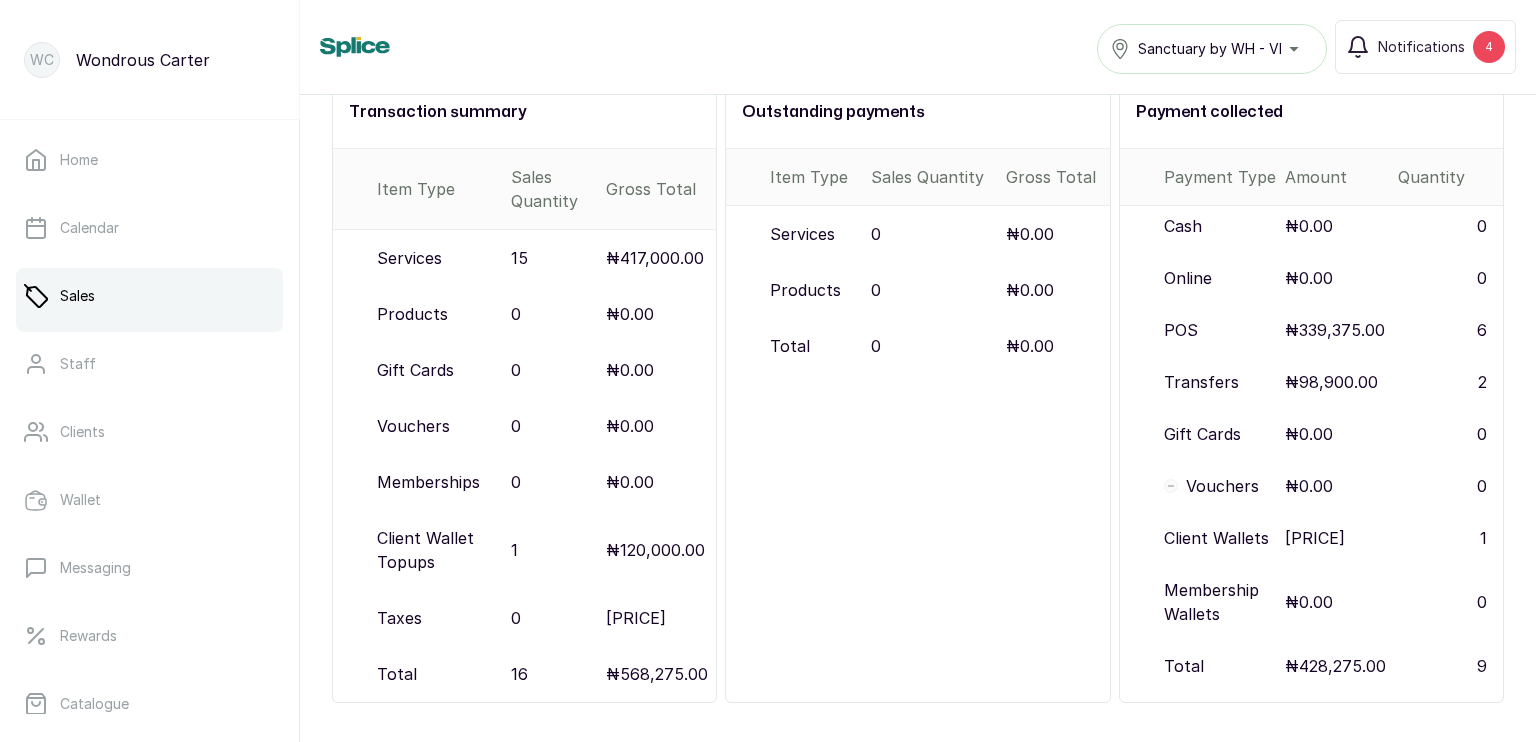 drag, startPoint x: 1288, startPoint y: 524, endPoint x: 984, endPoint y: 542, distance: 304.53244 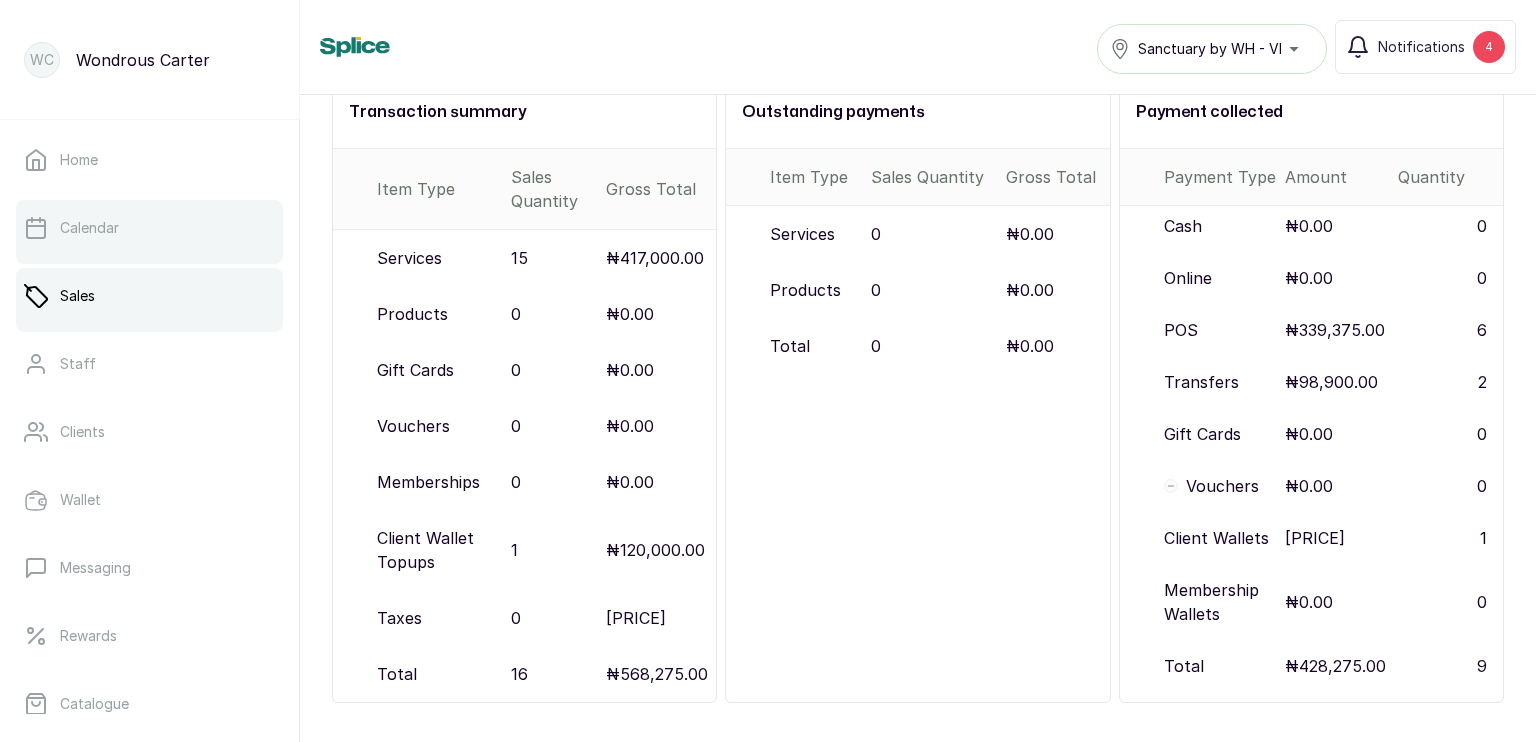 click on "Calendar" at bounding box center [149, 228] 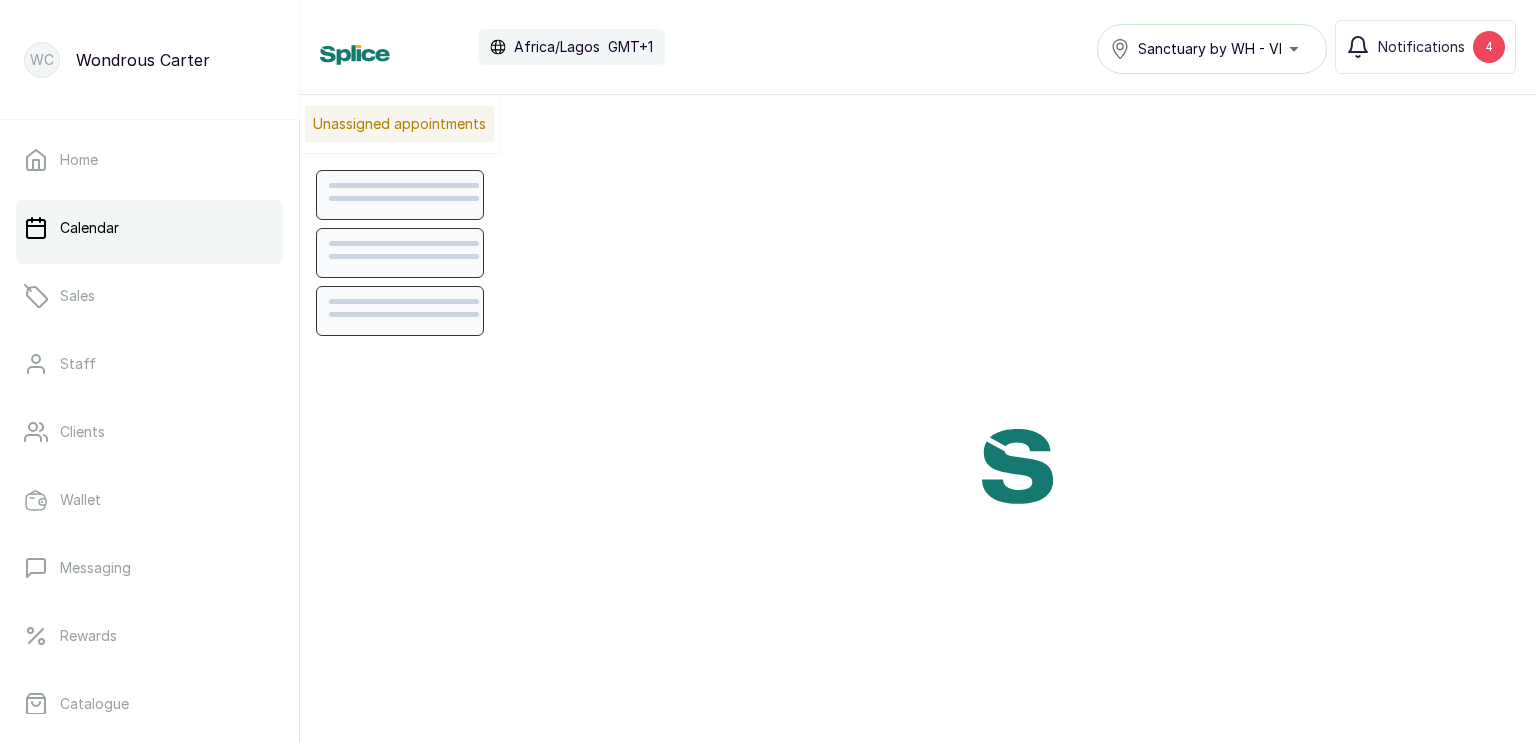 scroll, scrollTop: 674, scrollLeft: 0, axis: vertical 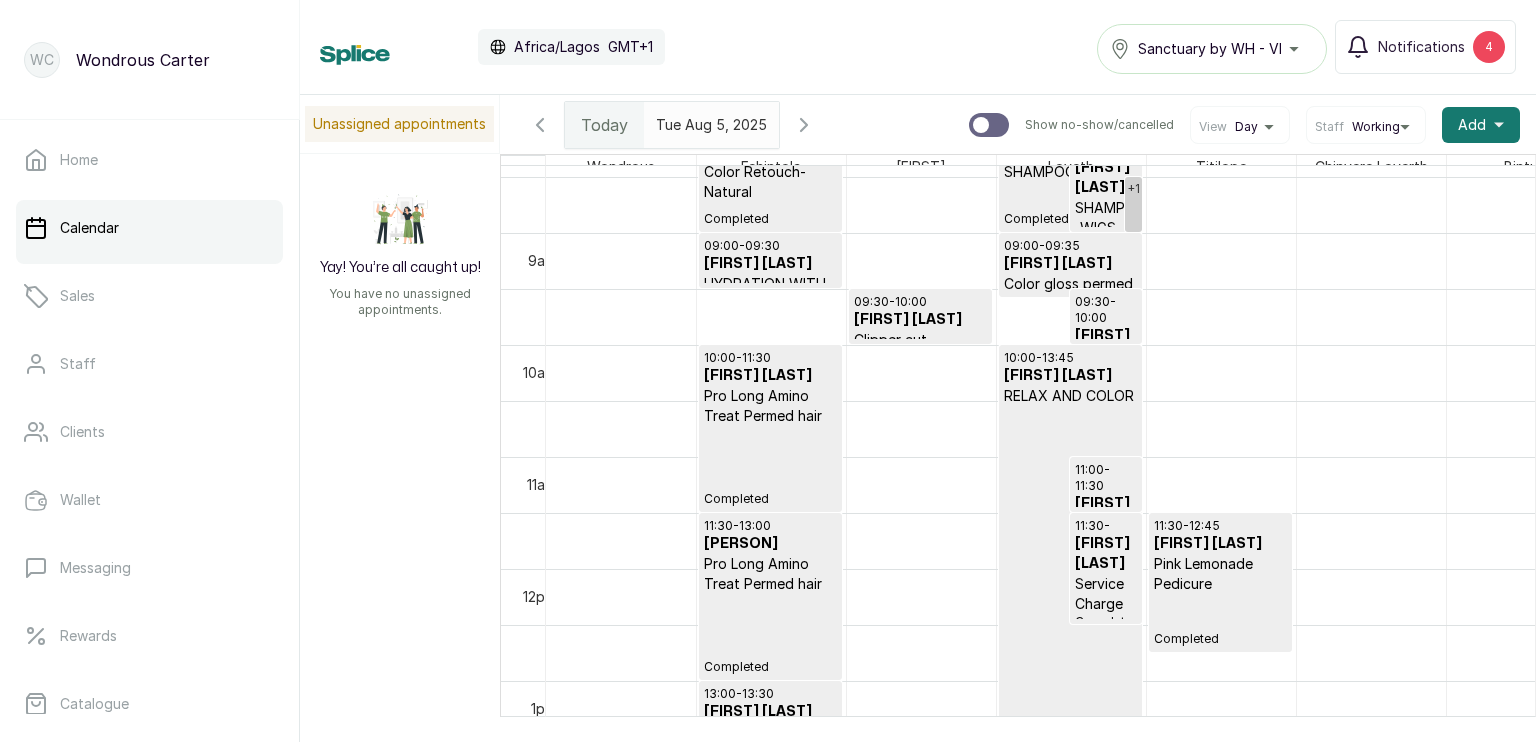 click on "[TIME] - [TIME] [PERSON] Pro Long Amino Treat Permed hair Completed" at bounding box center (770, 428) 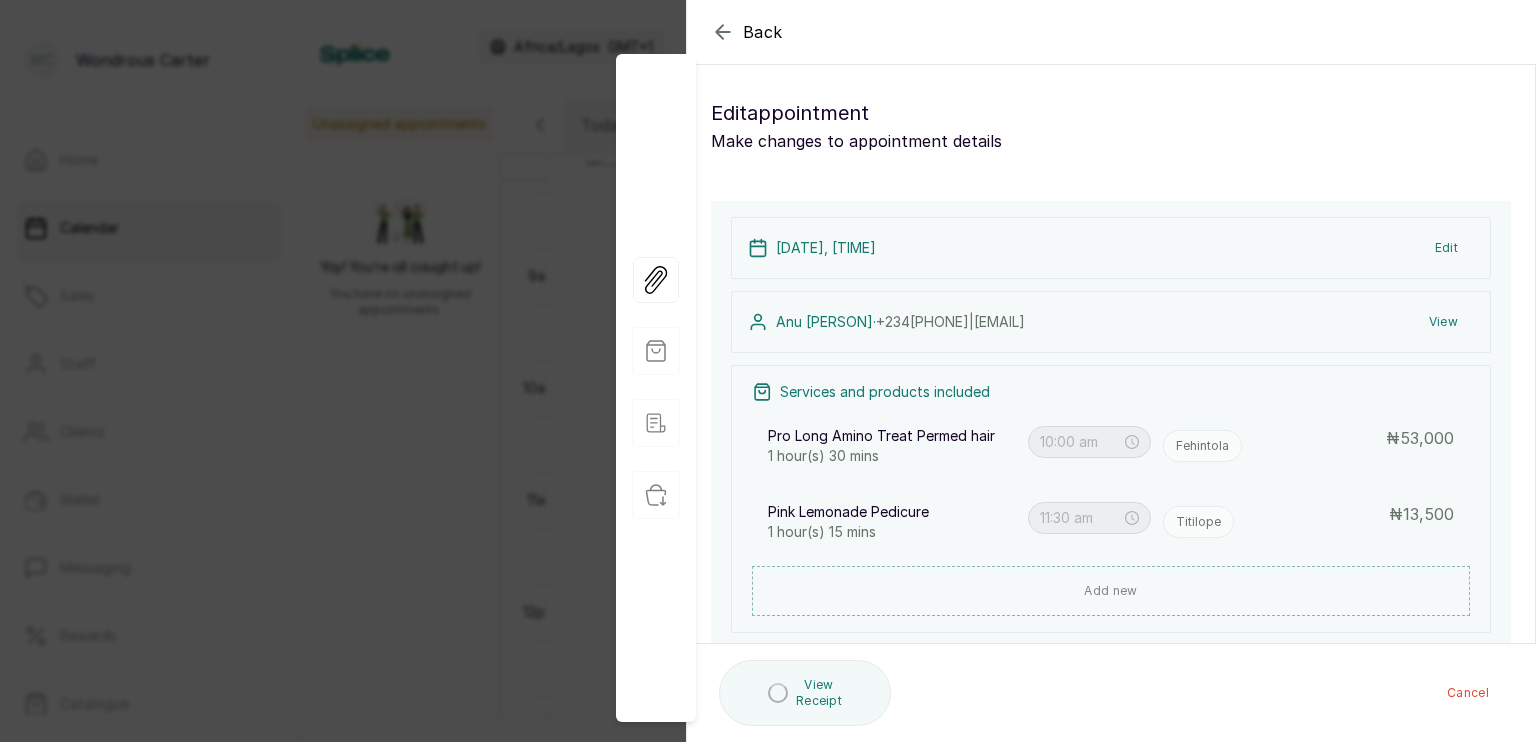 click on "View" at bounding box center (1443, 322) 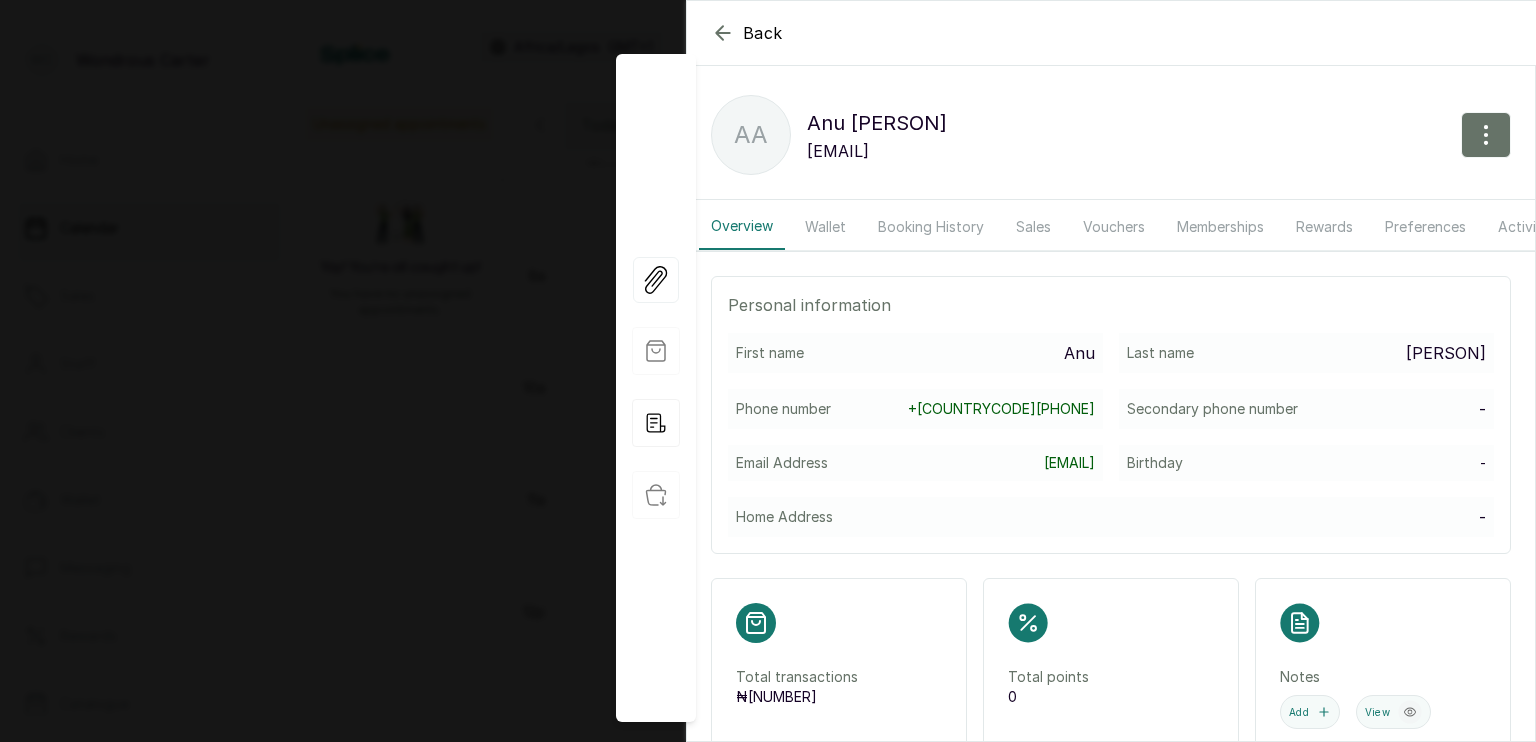 click on "Wallet" at bounding box center (825, 227) 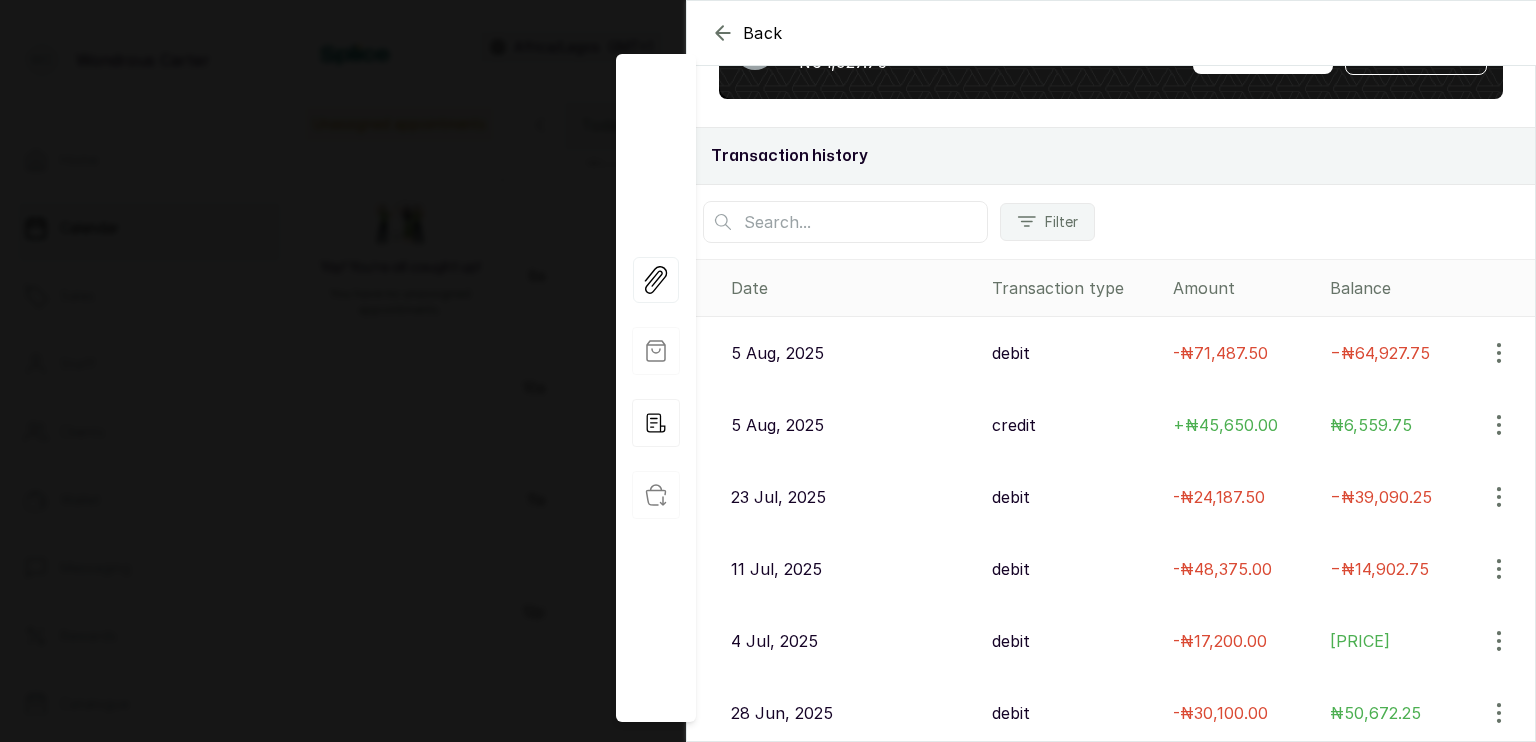 scroll, scrollTop: 0, scrollLeft: 0, axis: both 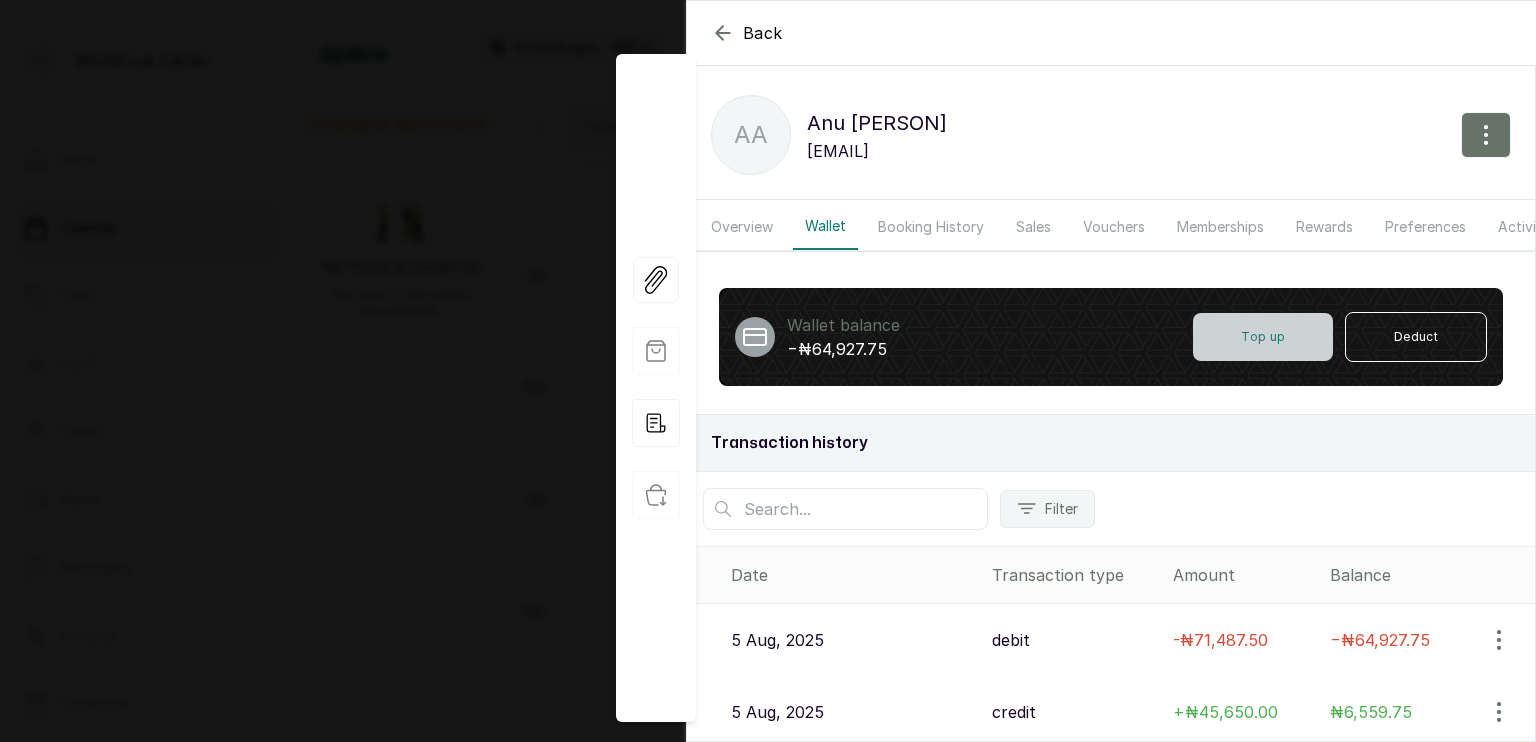 click on "Top up" at bounding box center (1263, 337) 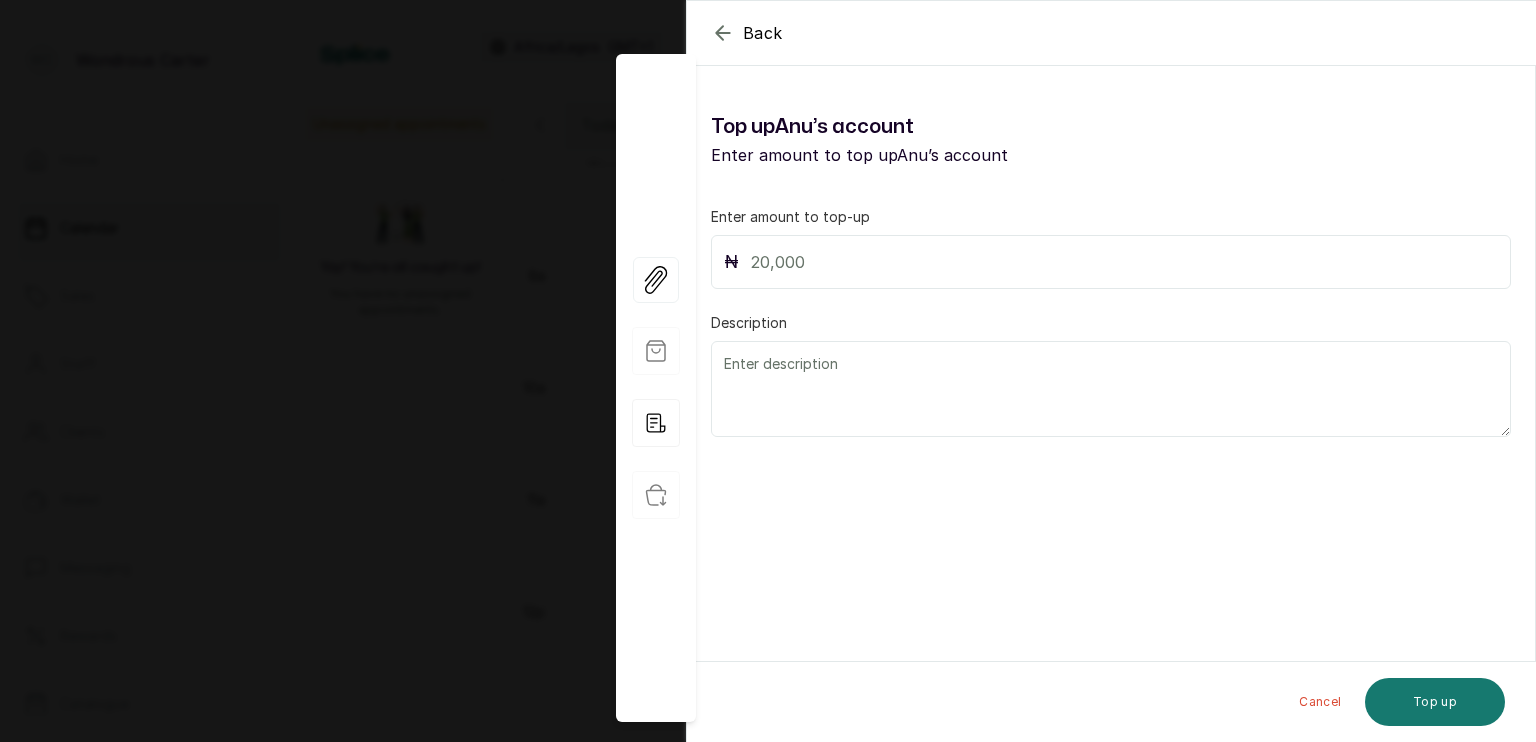 click at bounding box center [1124, 262] 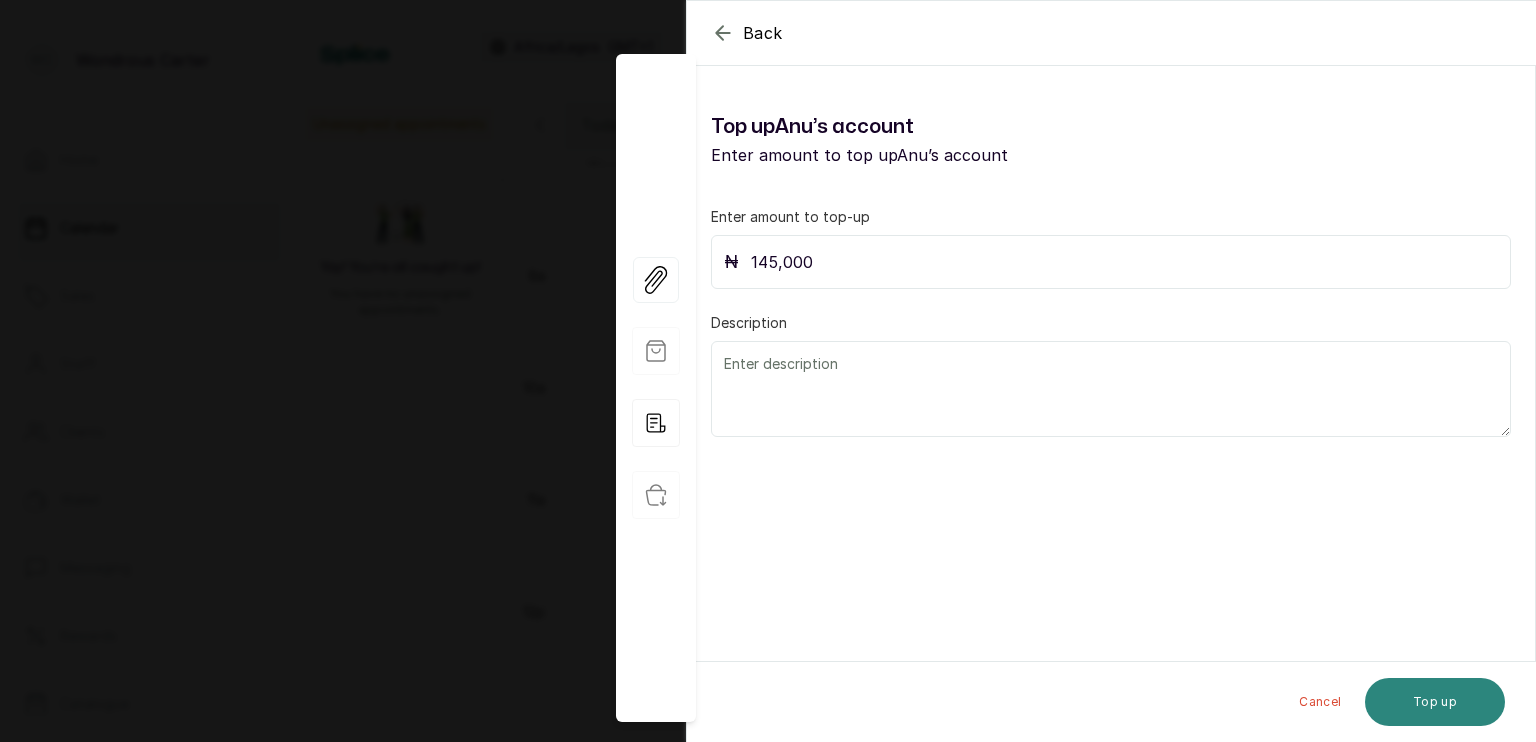 type on "145,000" 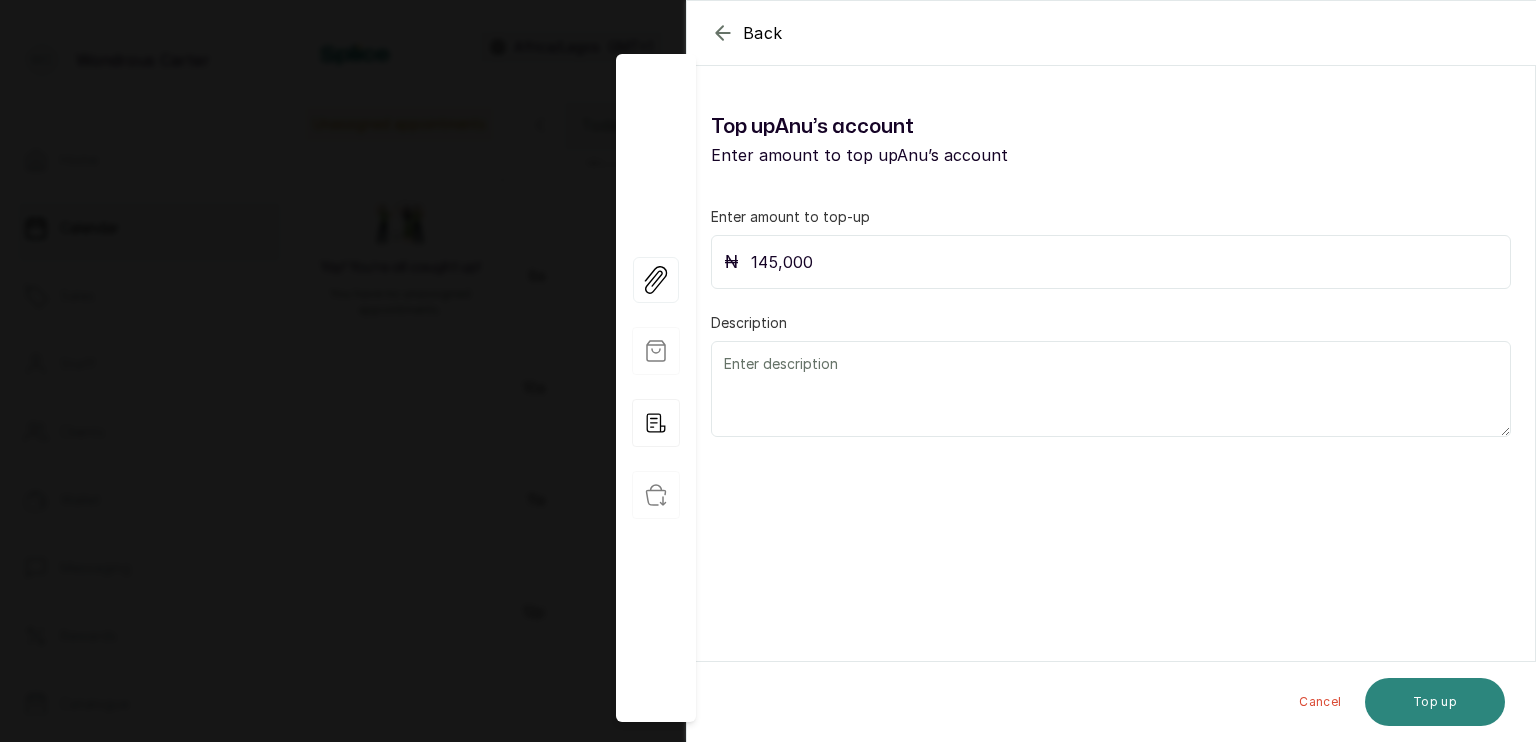 click on "Top up" at bounding box center (1435, 702) 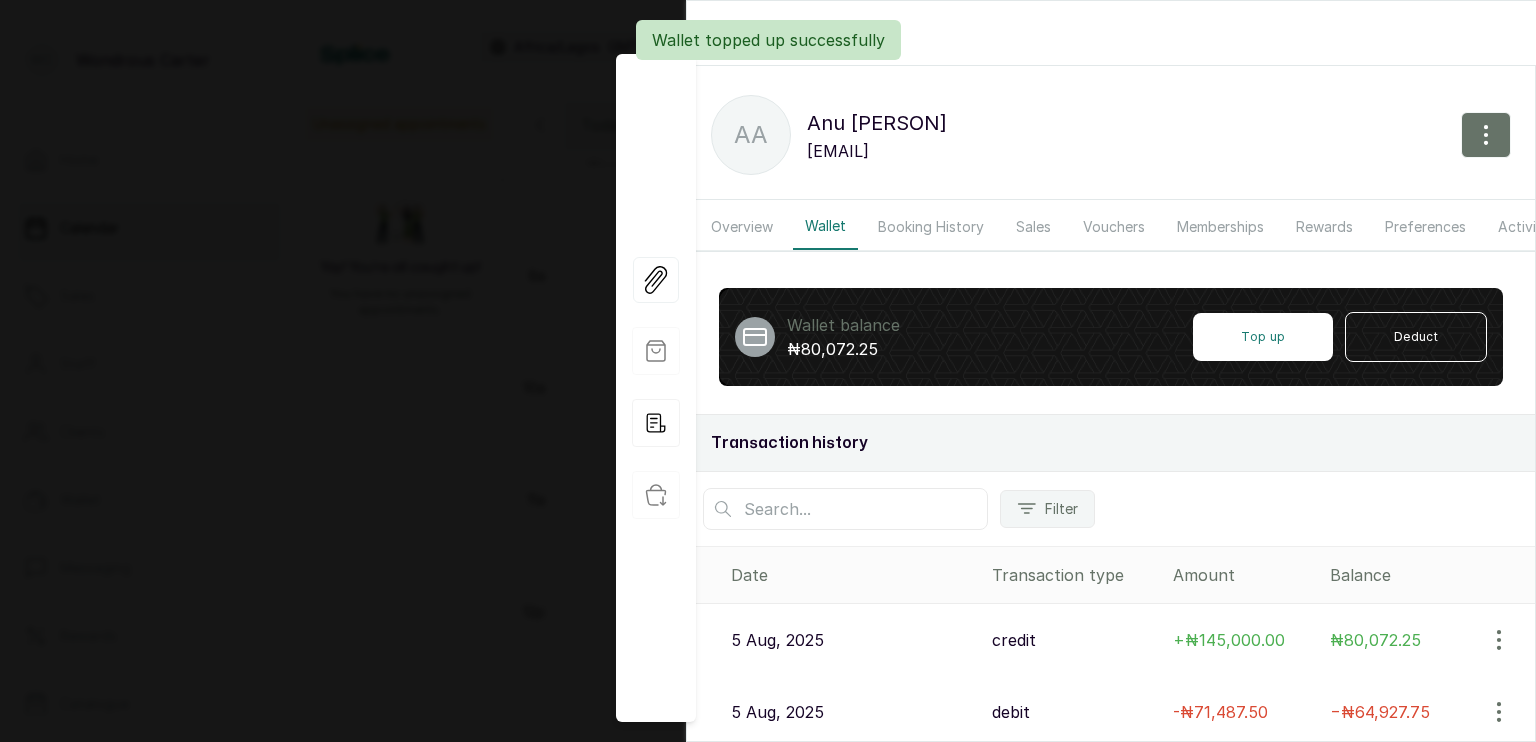 click on "Wallet topped up successfully" at bounding box center [768, 40] 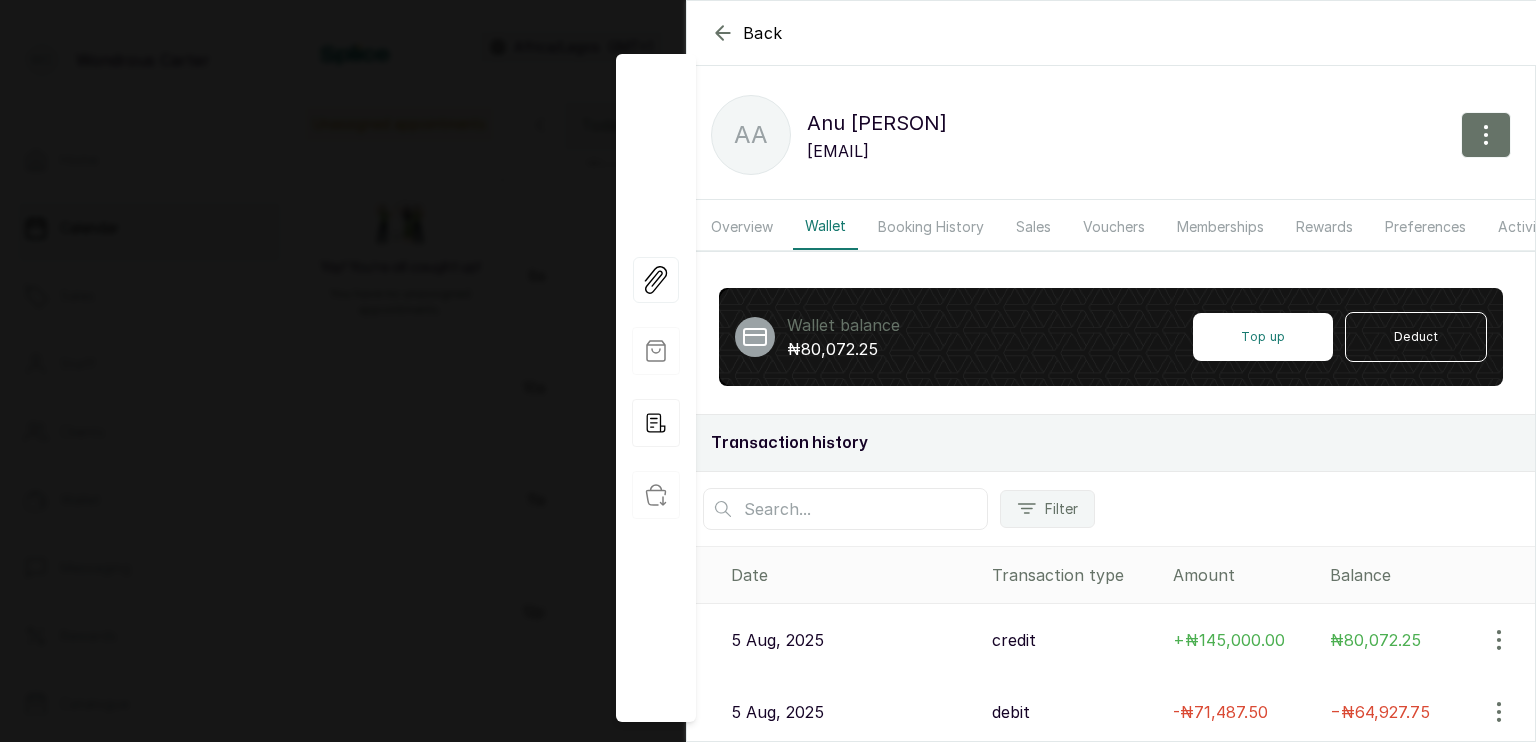 click 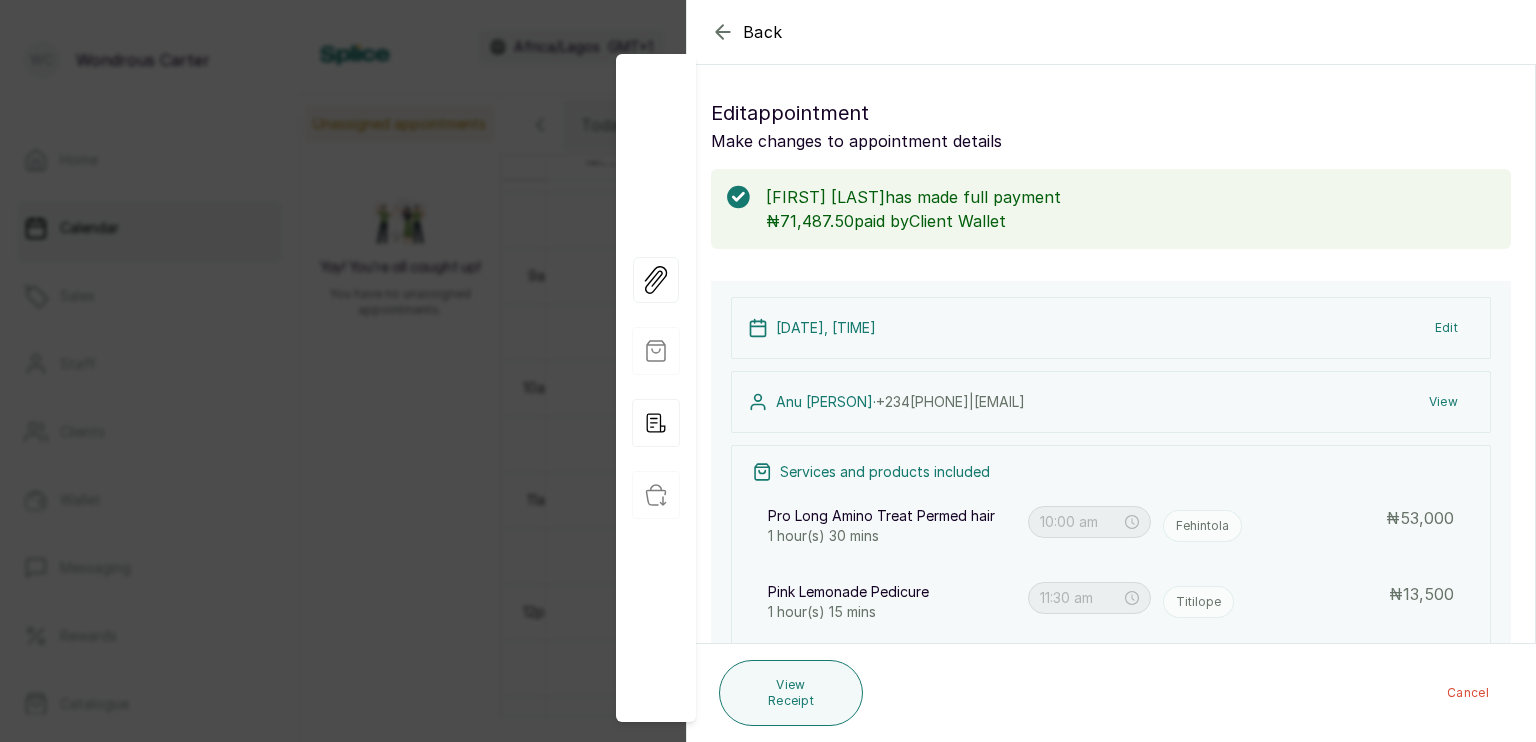 click 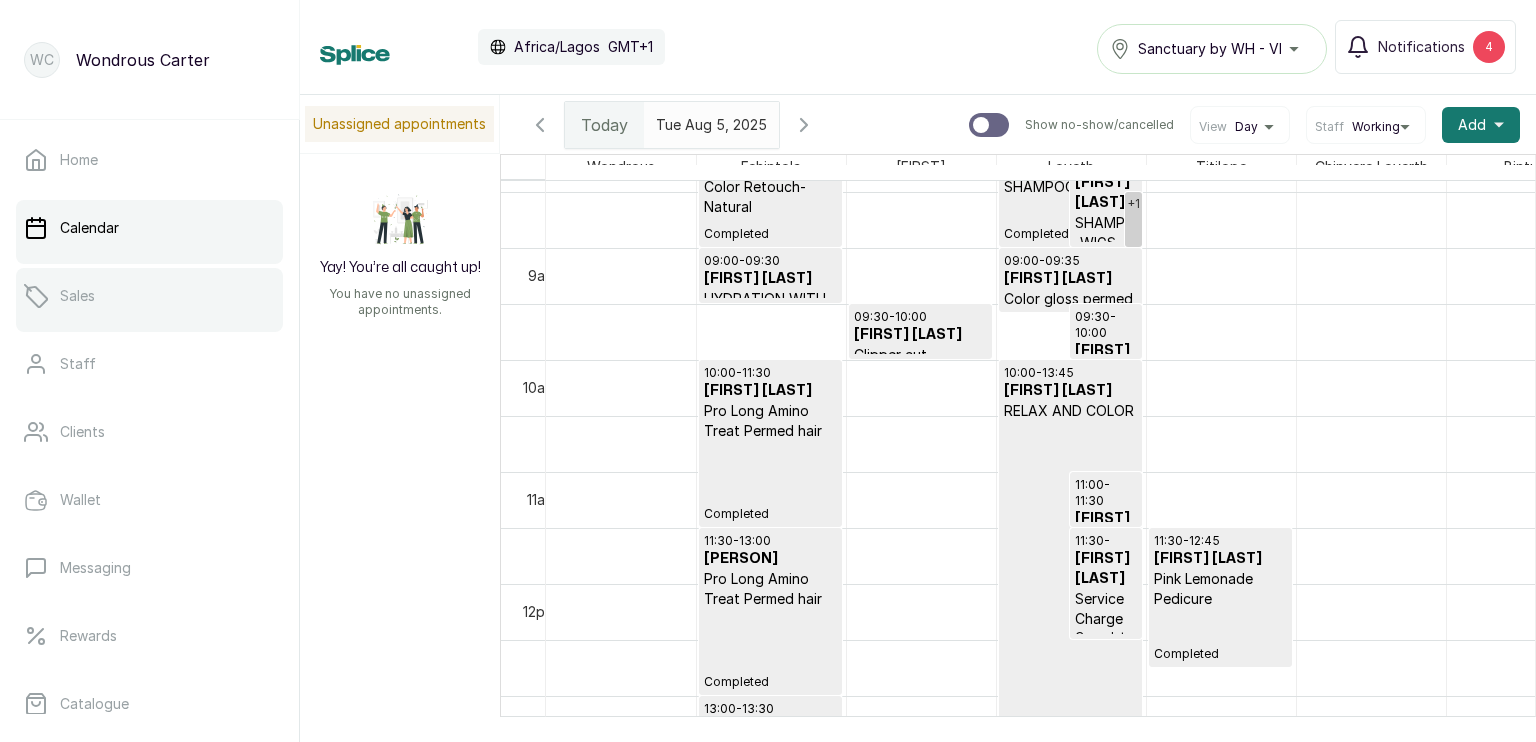 click on "Sales" at bounding box center [149, 296] 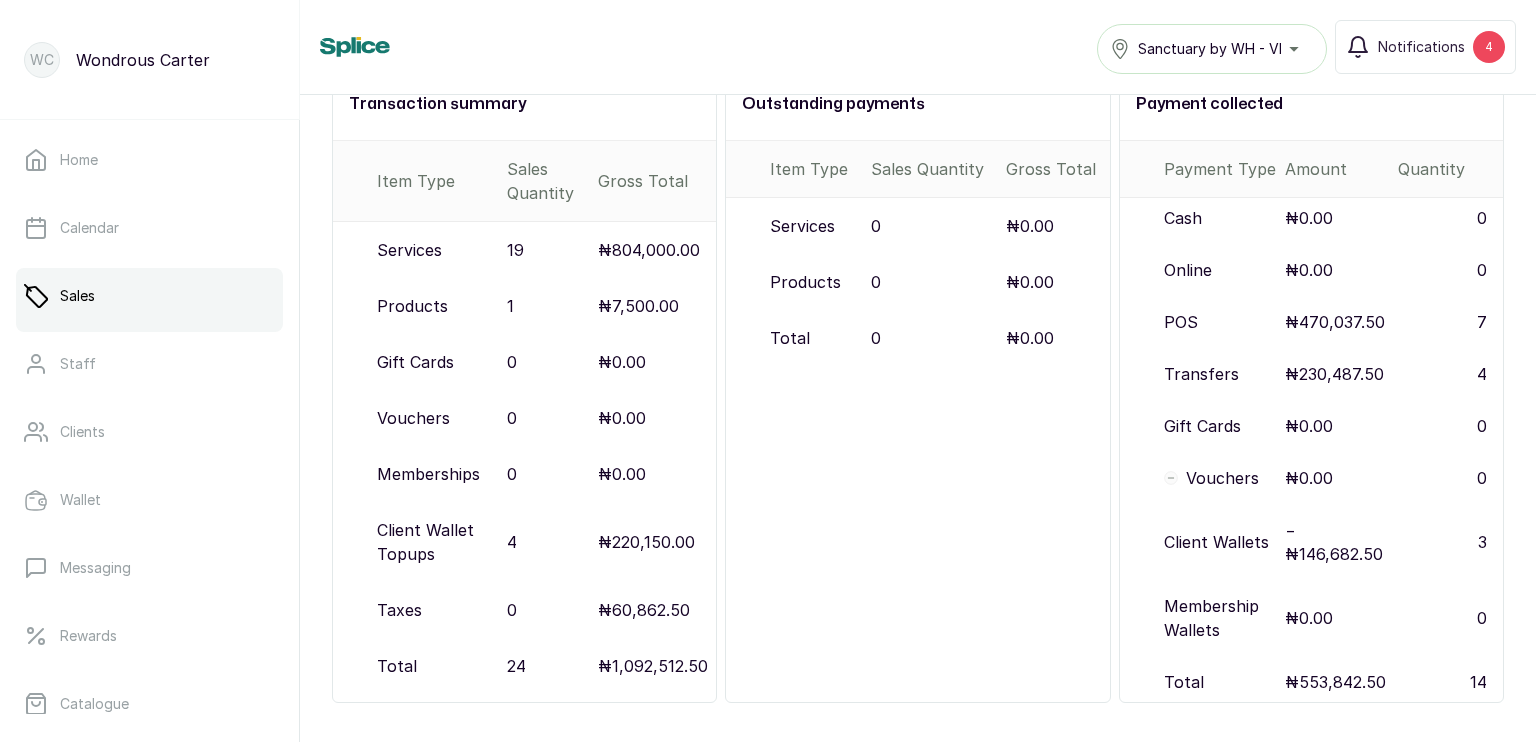scroll, scrollTop: 0, scrollLeft: 0, axis: both 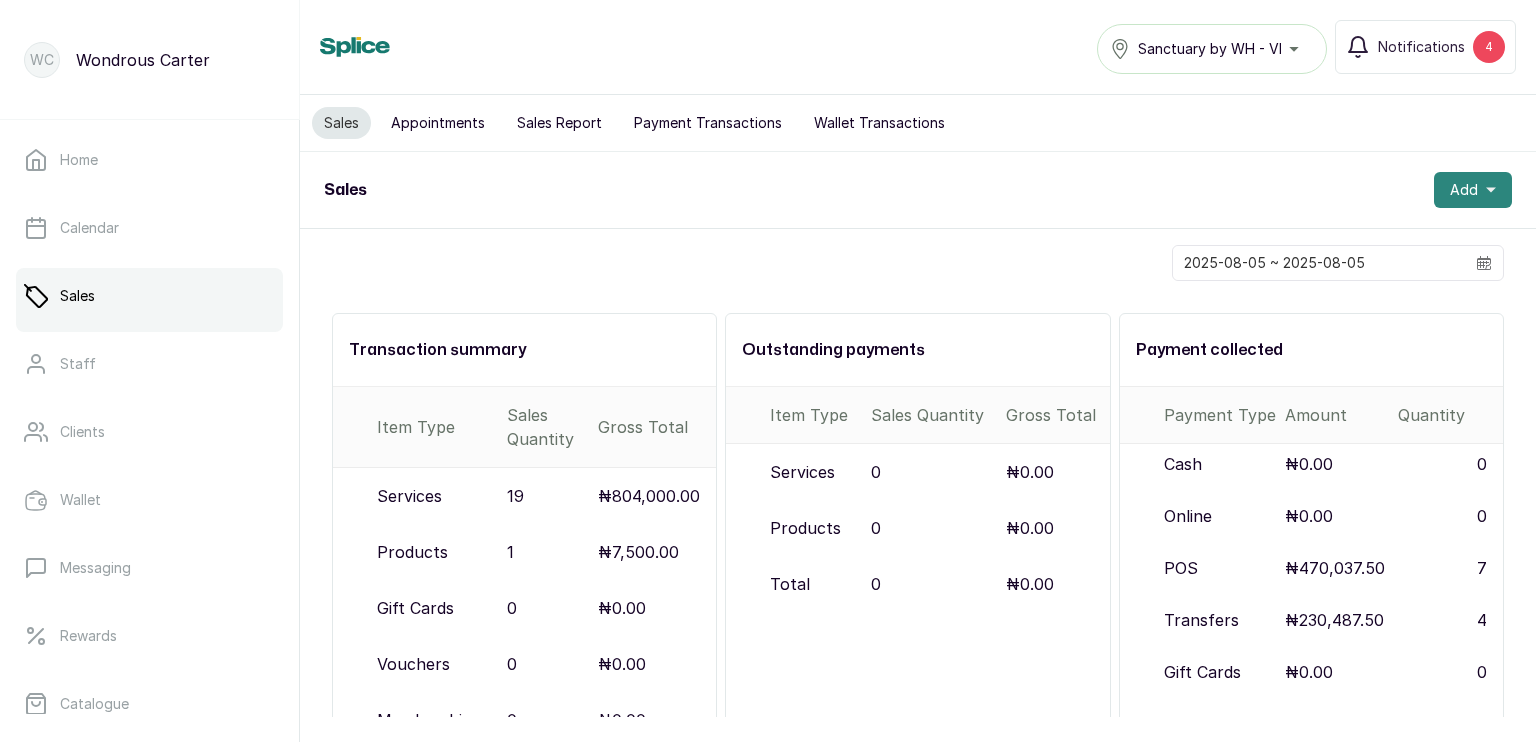 click on "Add" at bounding box center (1464, 190) 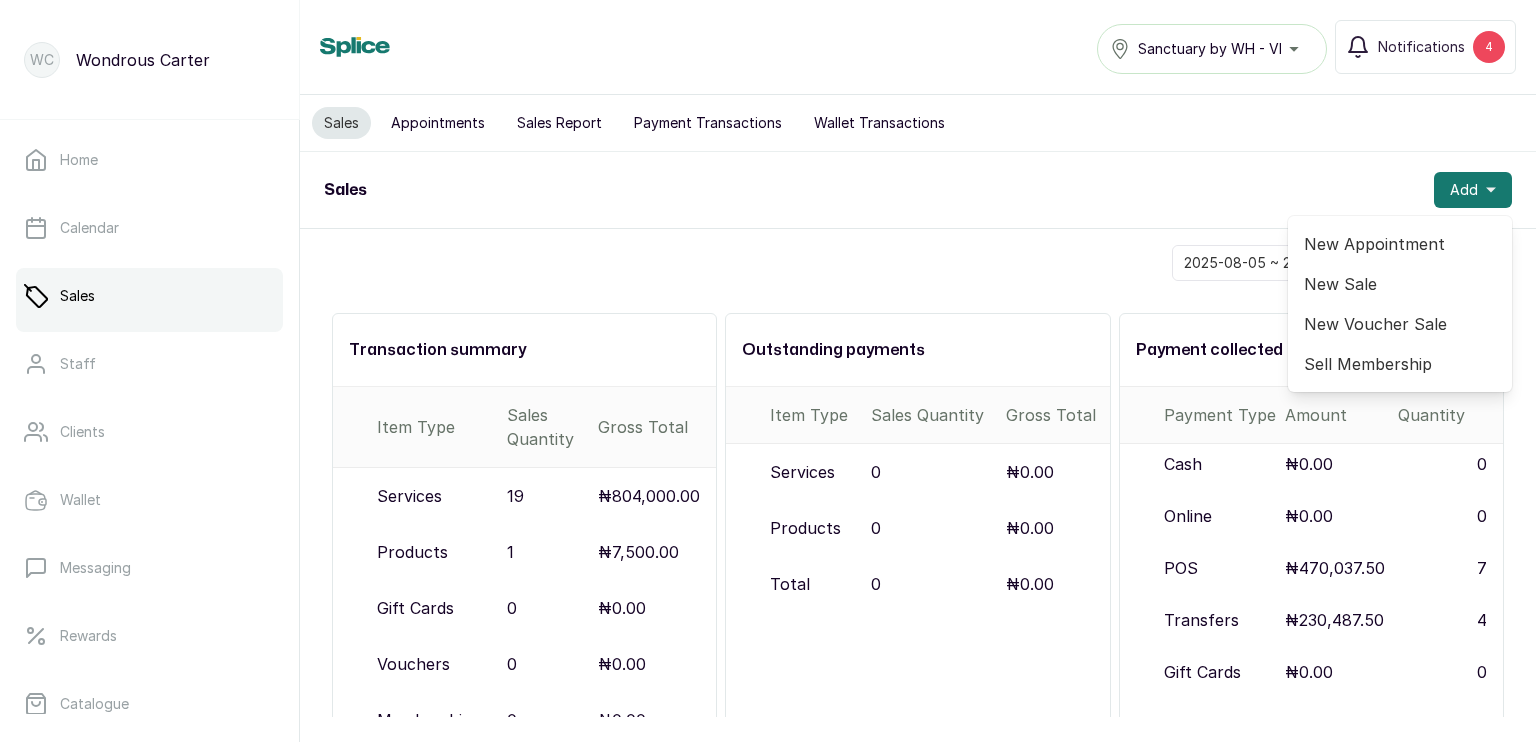 click on "New Sale" at bounding box center [1400, 284] 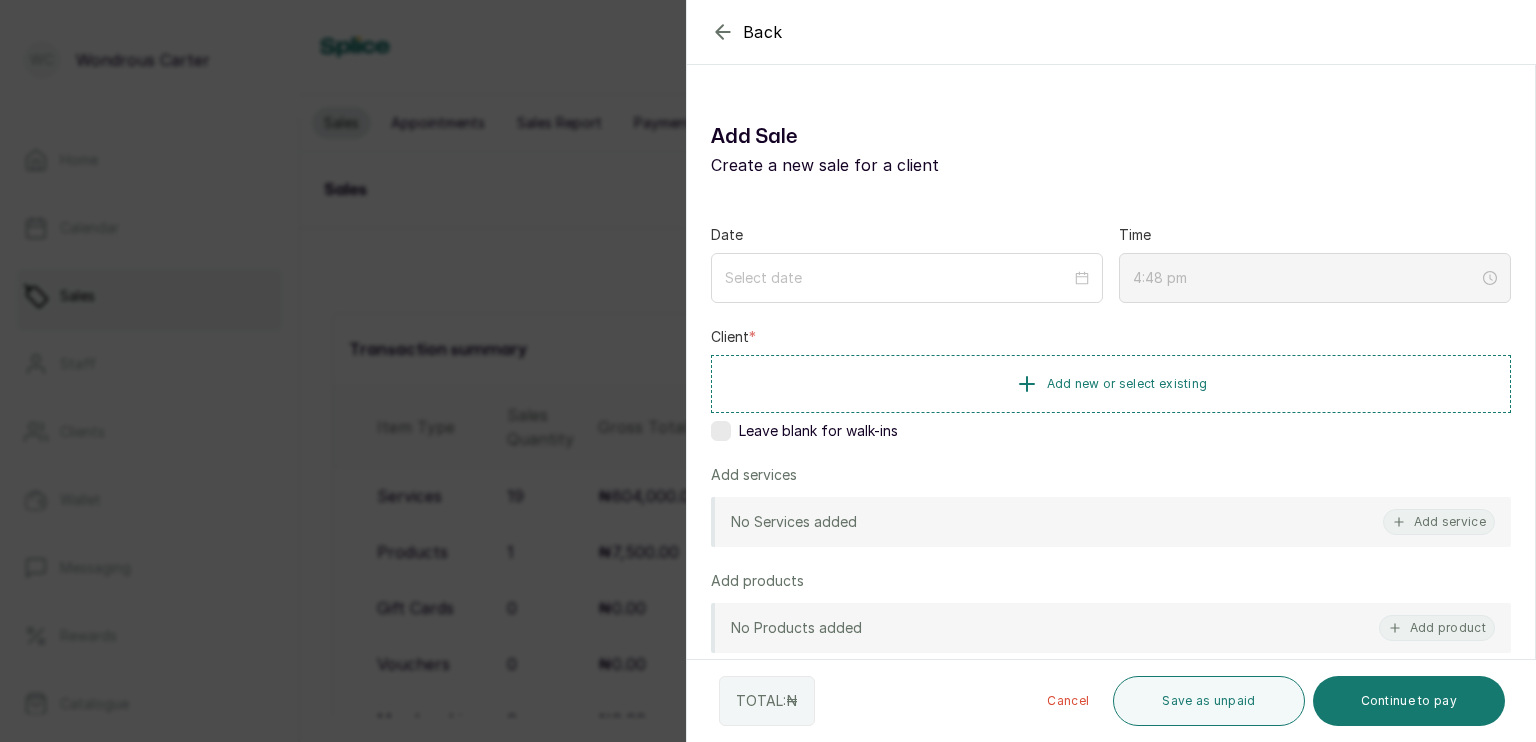 click on "Back Add Sale Add Sale   Create a new sale for a client Date Time 4:48 pm Client * Add new or select existing Leave blank for walk-ins  Add services   No Services added Add service  Add products   No Products added Add product Staff Add Staff Select... Add extra charge Add promo code Add discount Note 400 of 400 characters left TOTAL:  ₦ Cancel Save as unpaid Continue to pay" at bounding box center (768, 371) 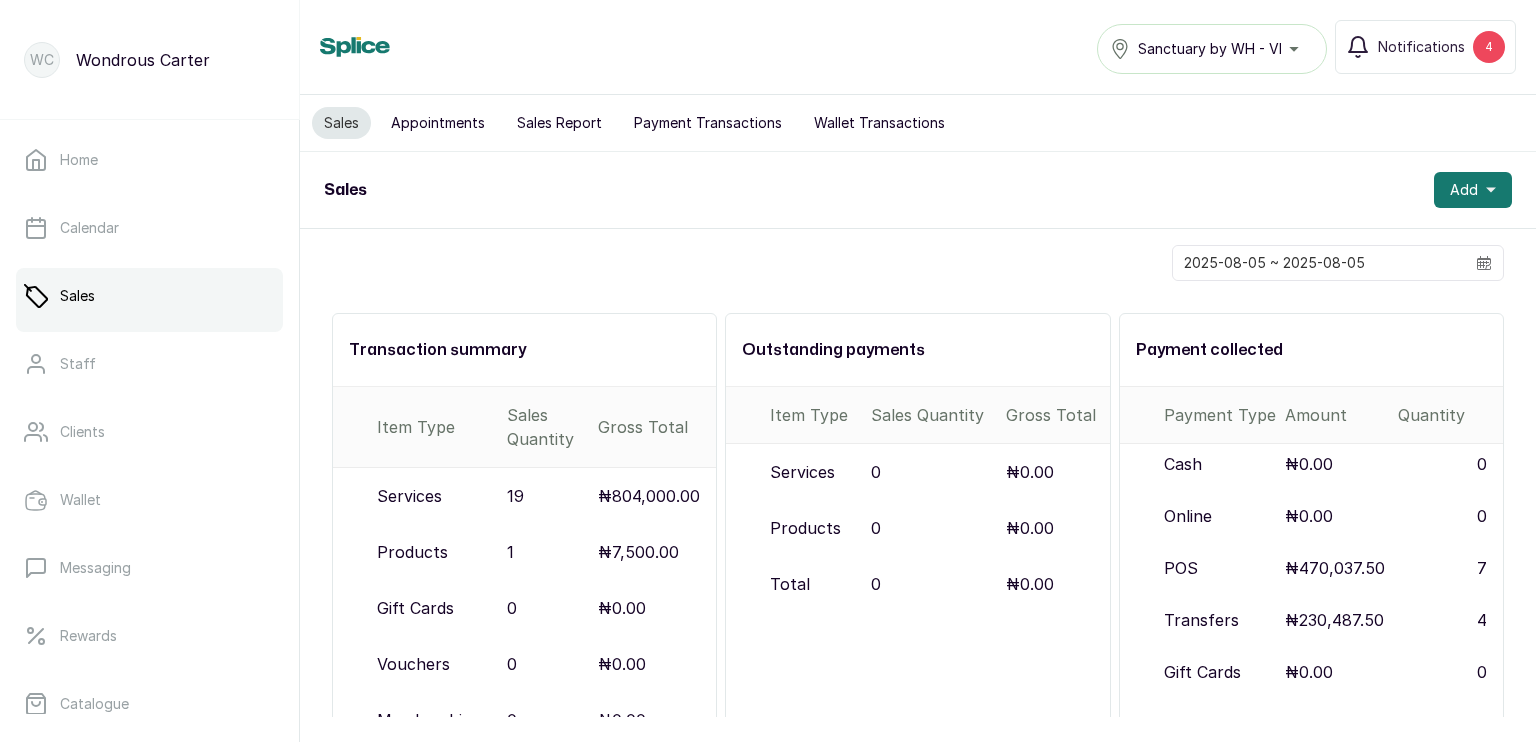 click on "Appointments" at bounding box center [438, 123] 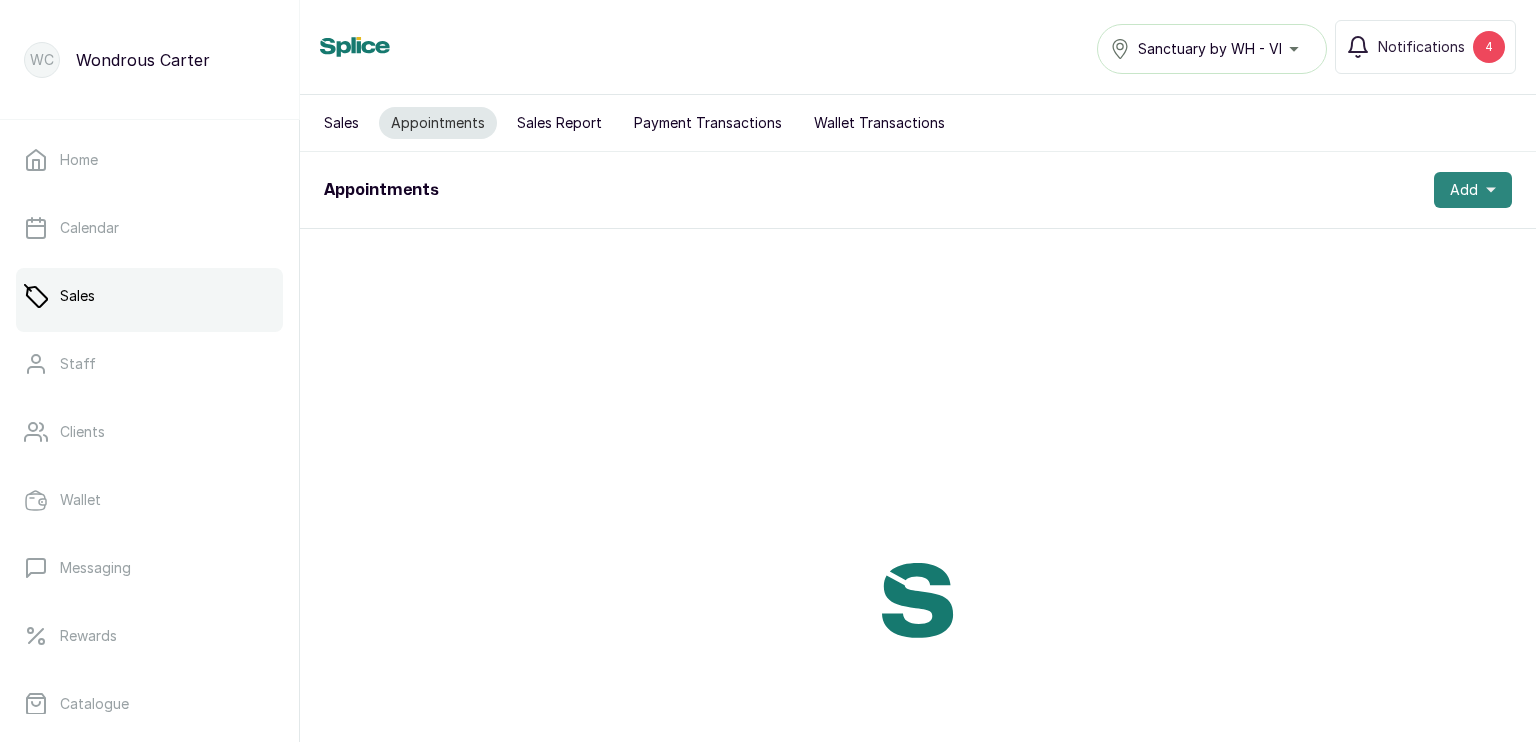 click on "Add" at bounding box center (1464, 190) 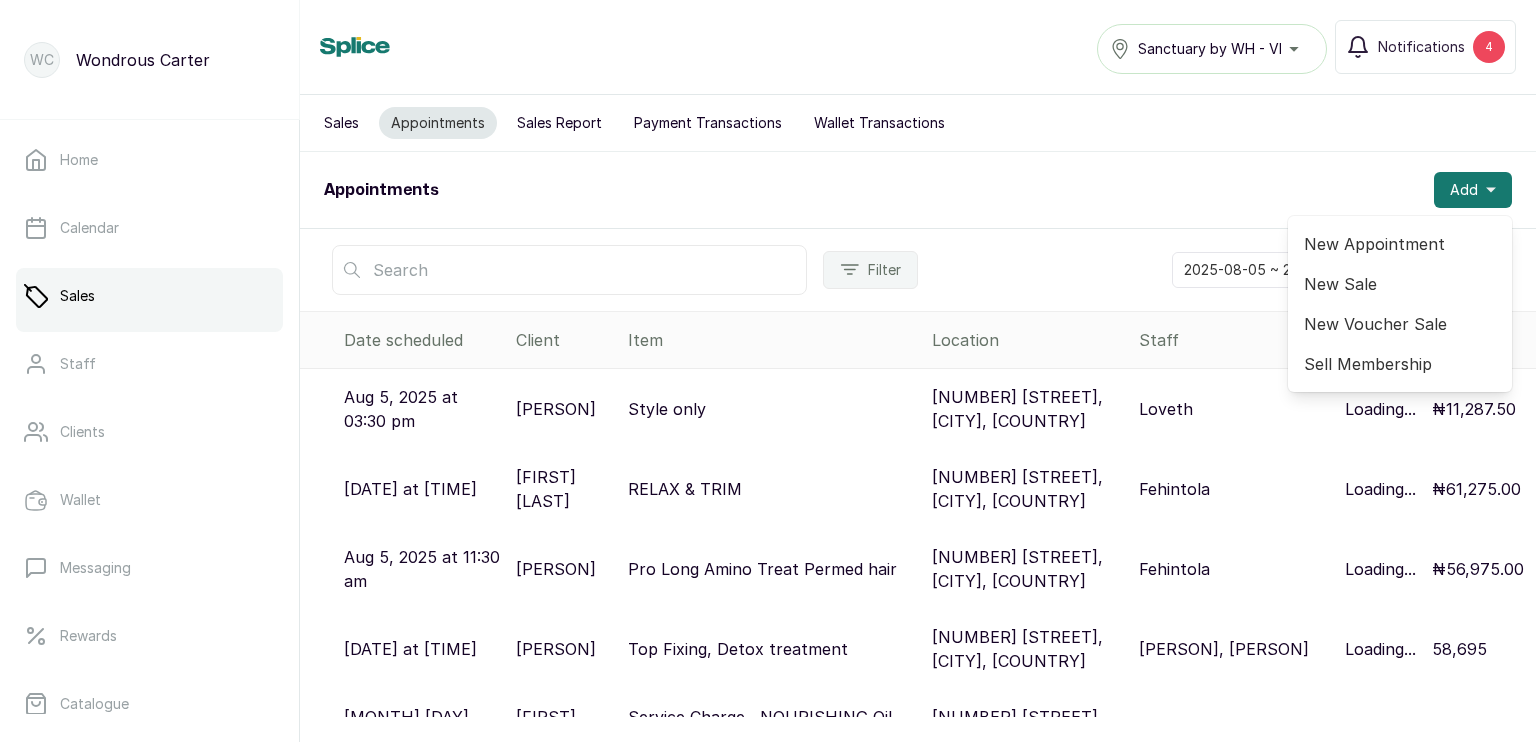 click on "Appointments Add New Appointment New Sale New Voucher Sale Sell Membership" at bounding box center (918, 190) 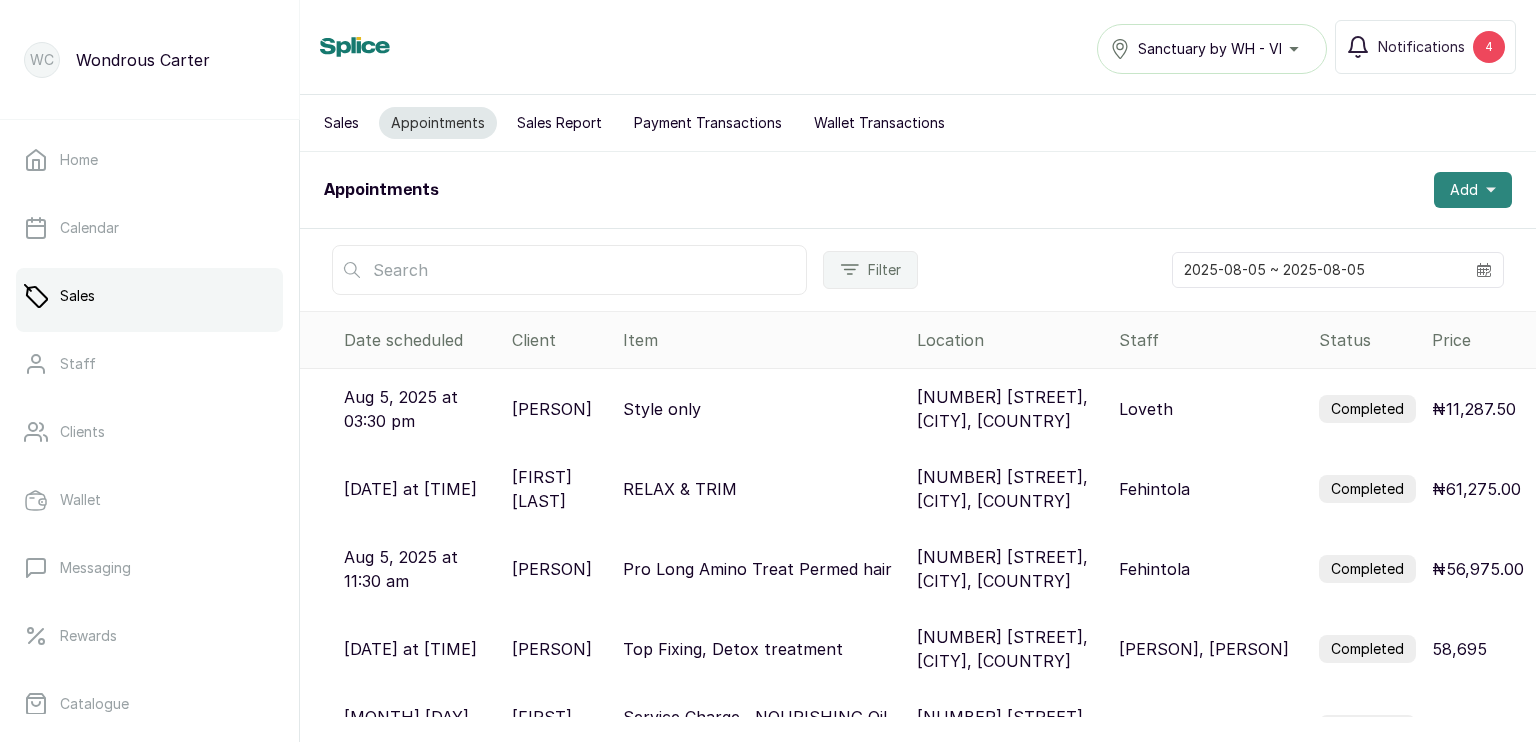 click on "Add" at bounding box center [1464, 190] 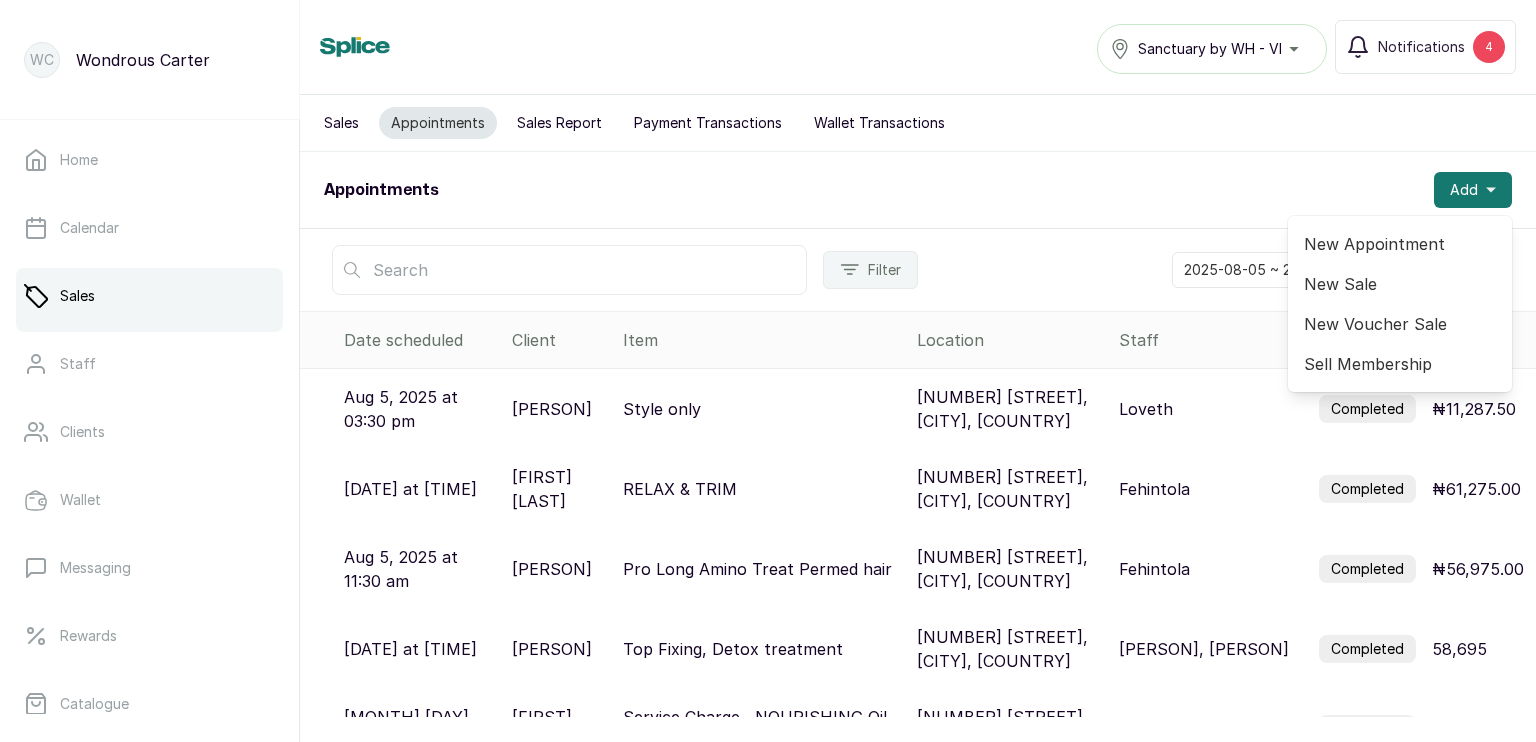 click on "New Sale" at bounding box center [1400, 284] 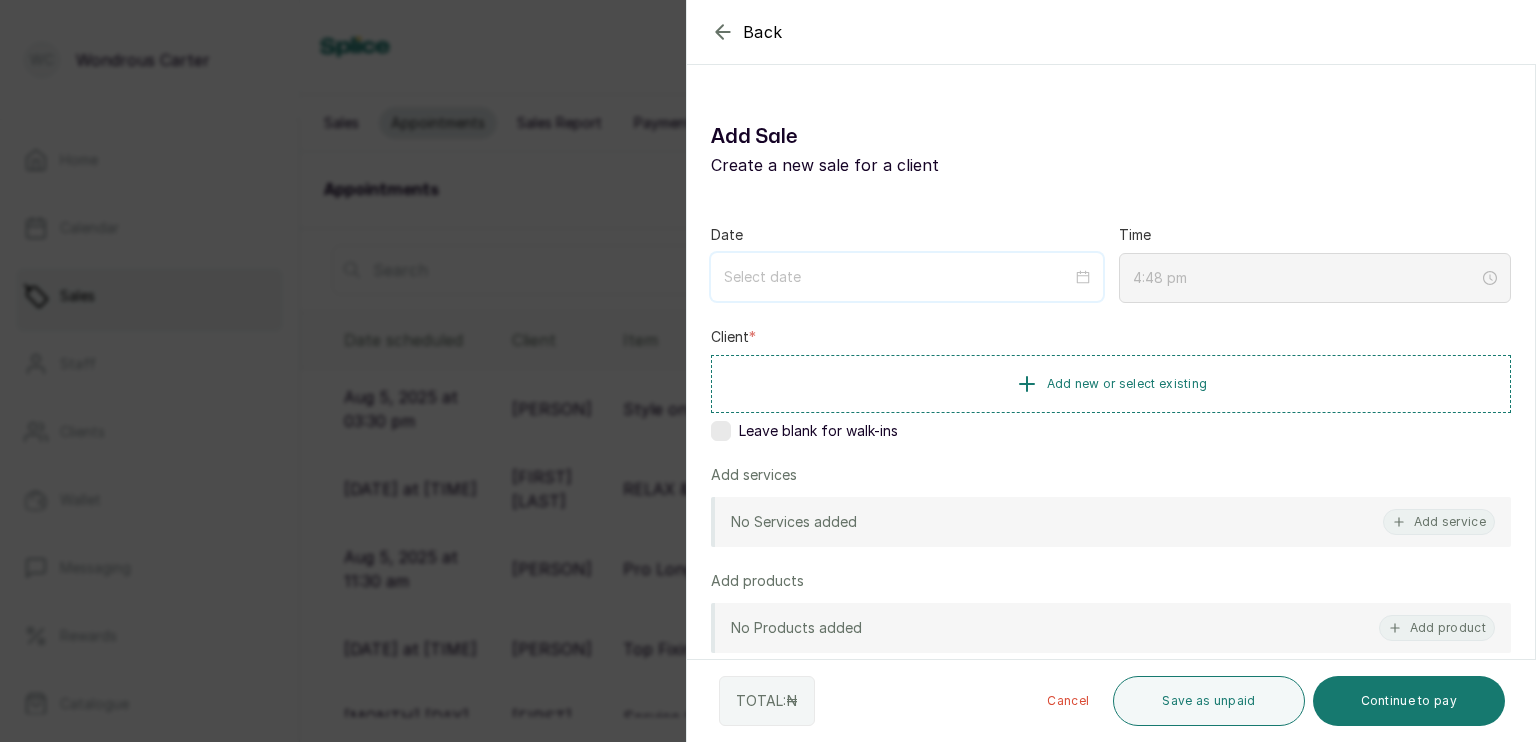click at bounding box center [898, 277] 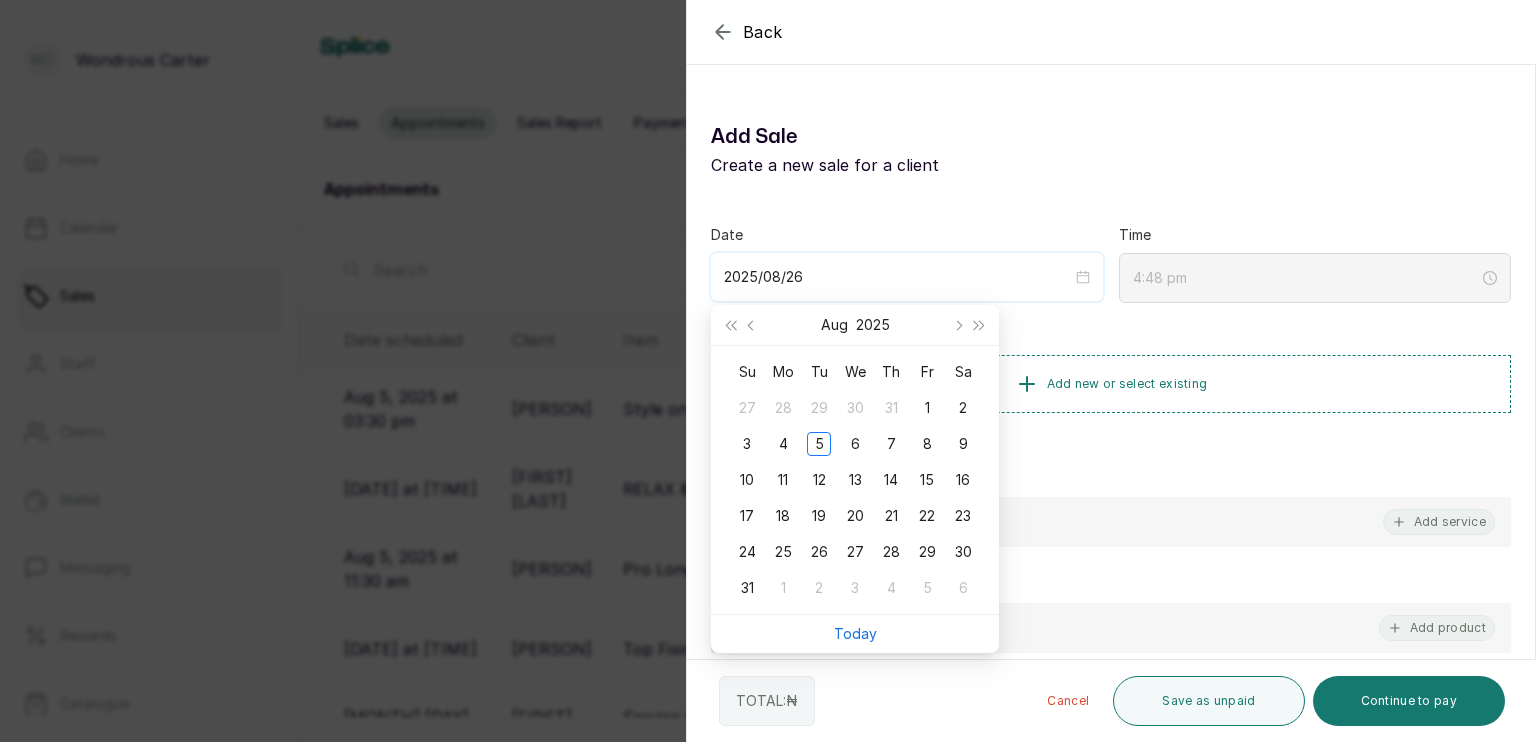 type on "2025/09/02" 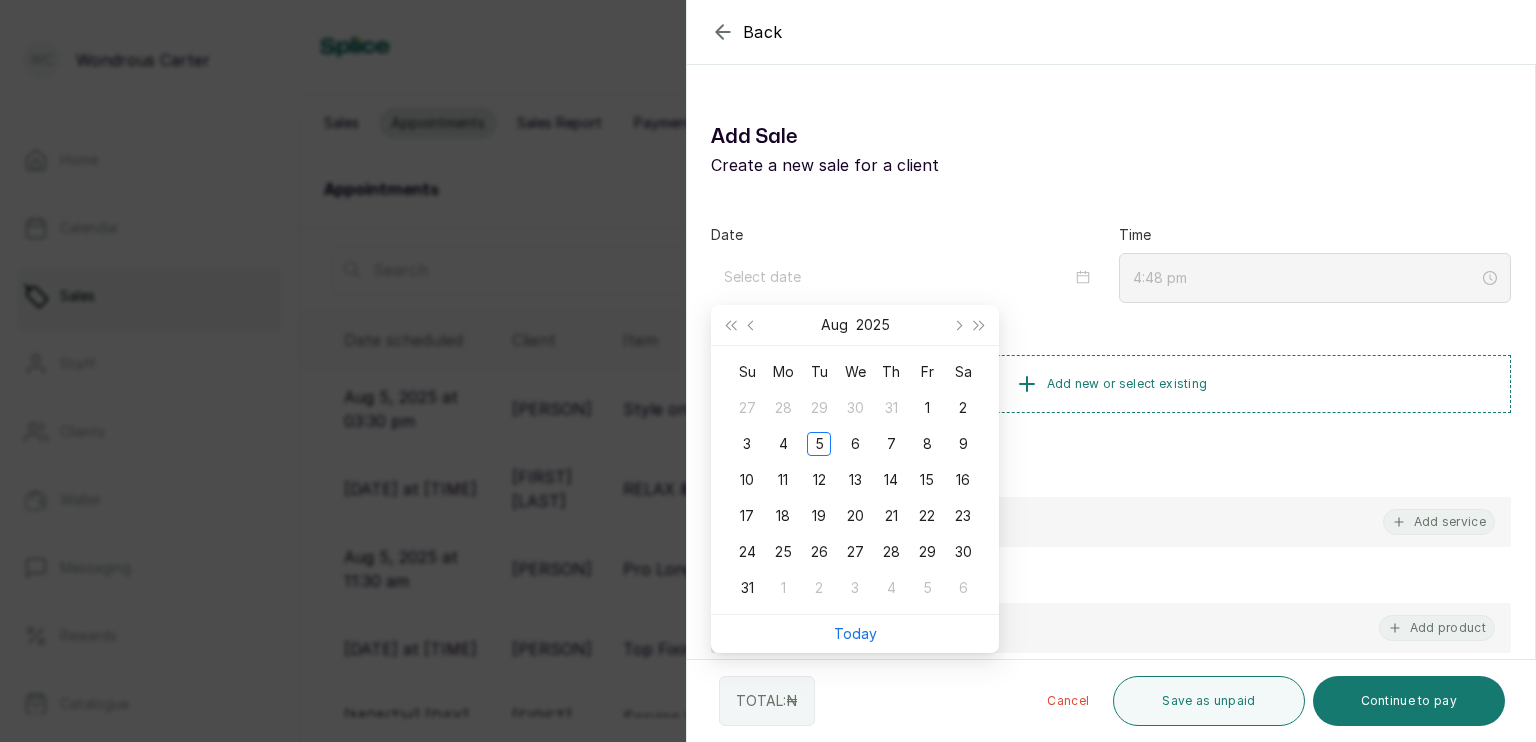 click on "Today" at bounding box center (855, 634) 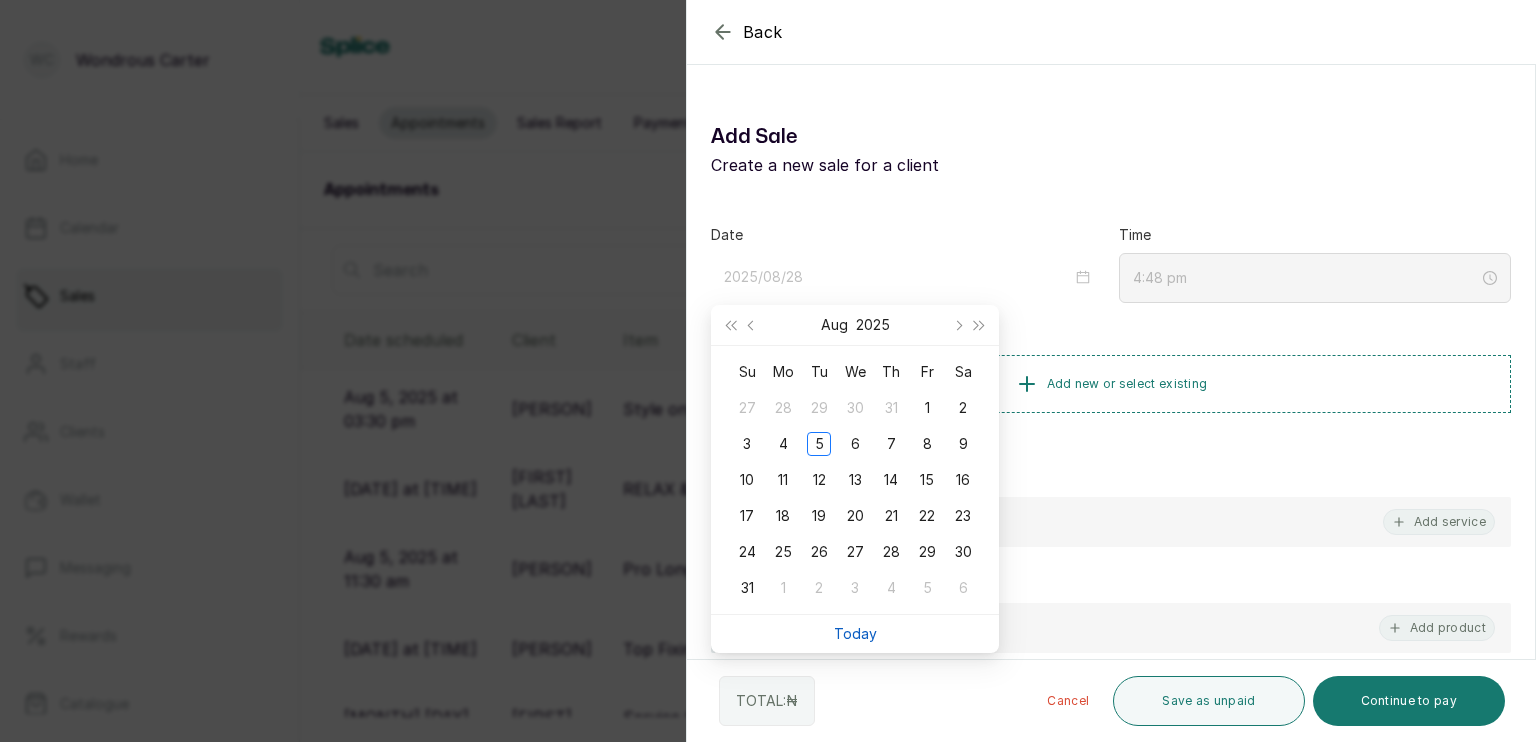type on "2025/09/04" 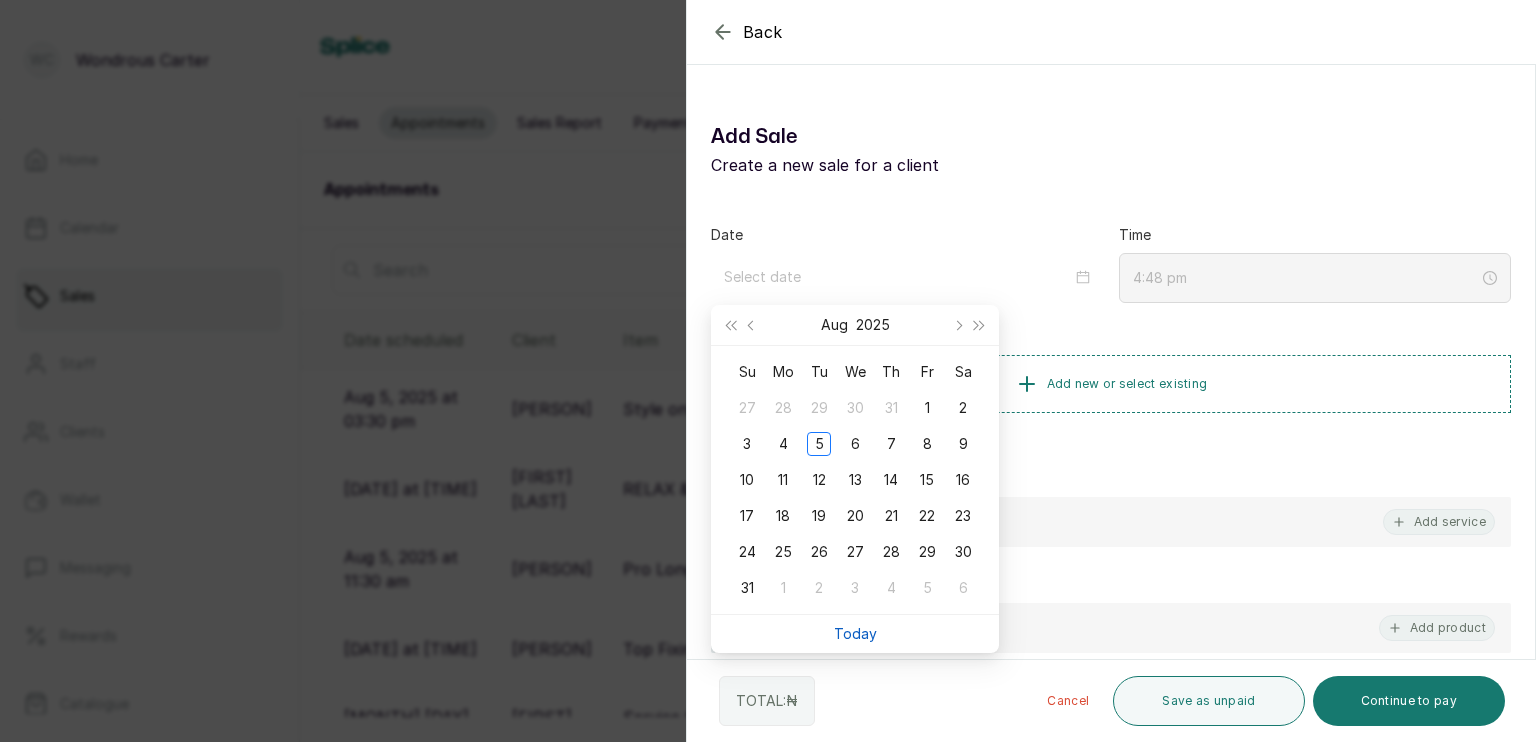 click on "Today" at bounding box center [855, 633] 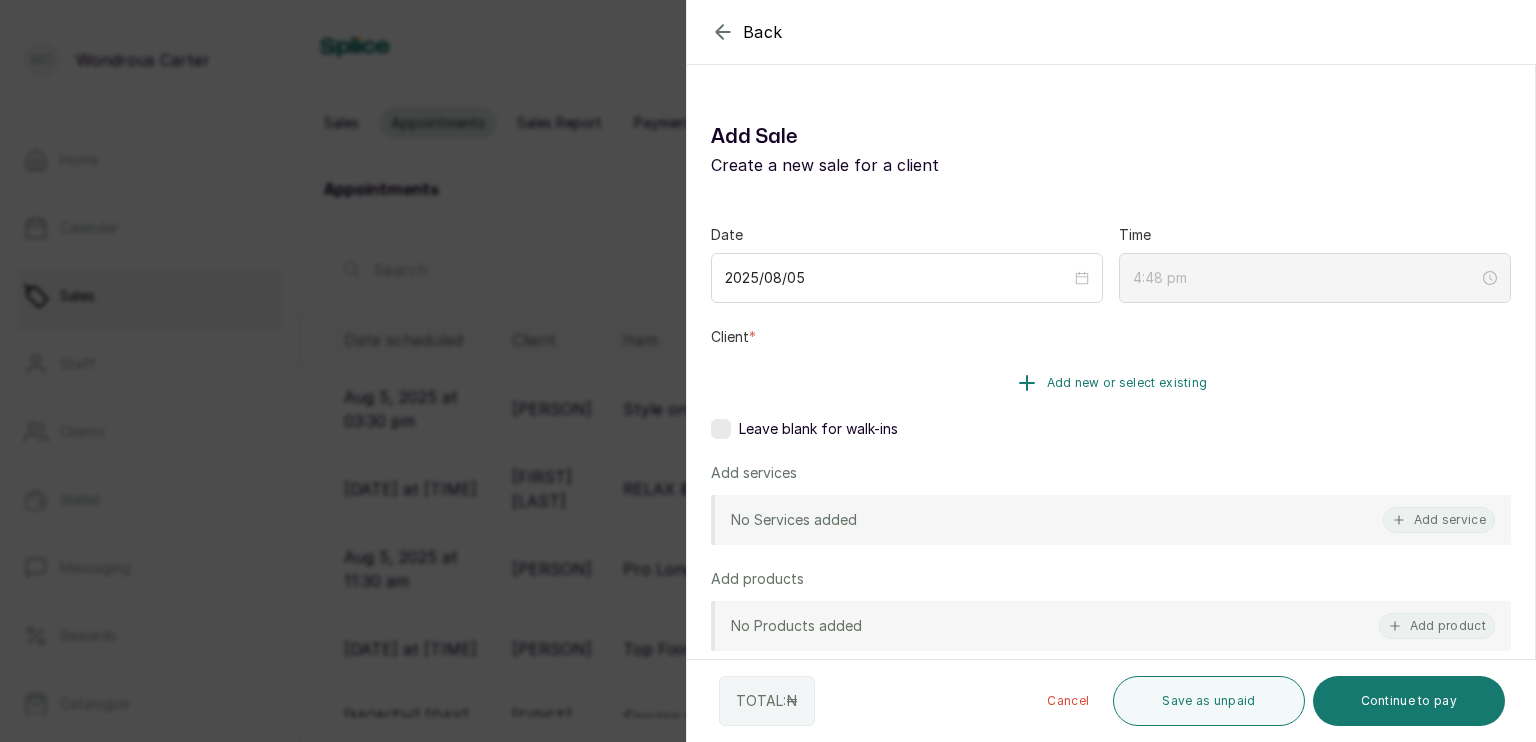 click on "Add new or select existing" at bounding box center [1111, 383] 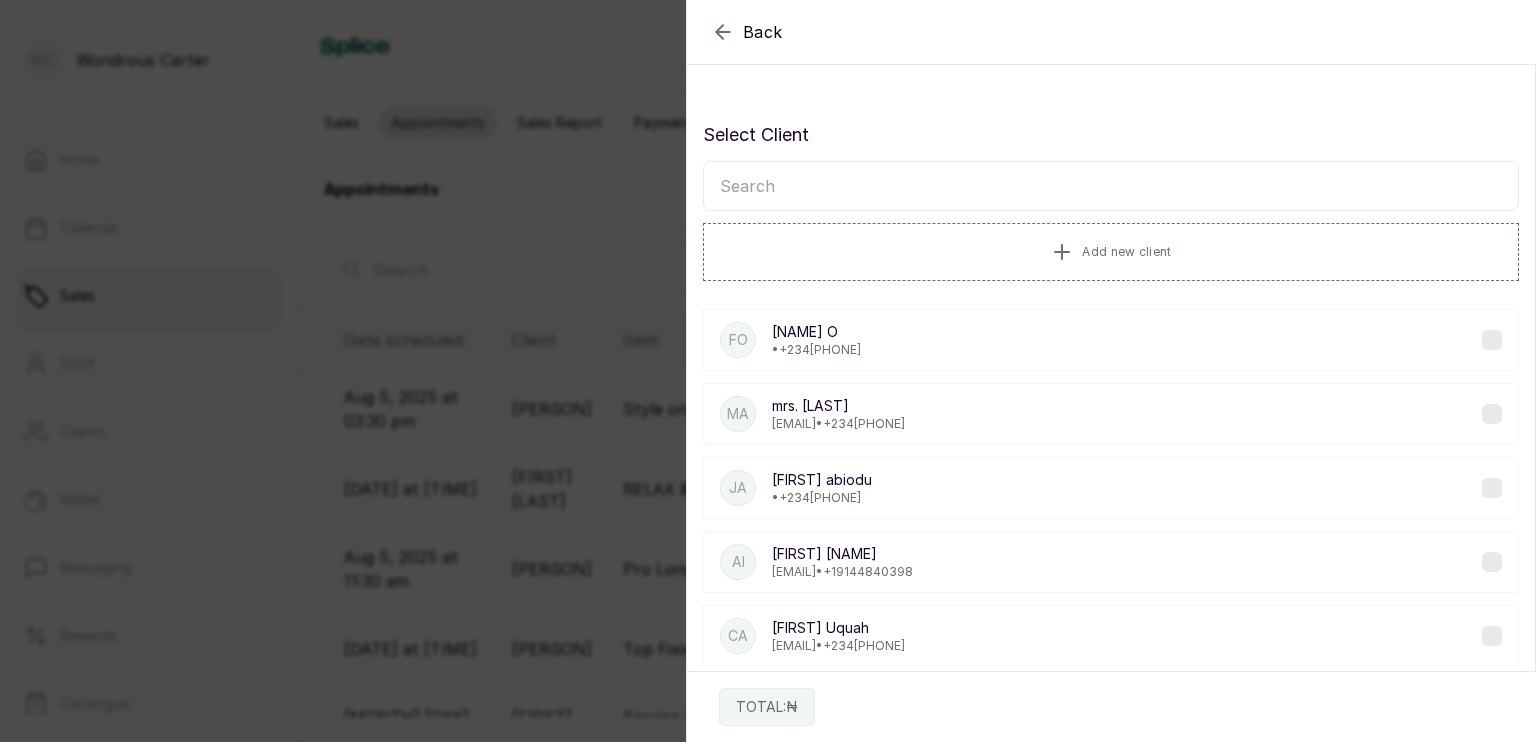 click at bounding box center (1111, 186) 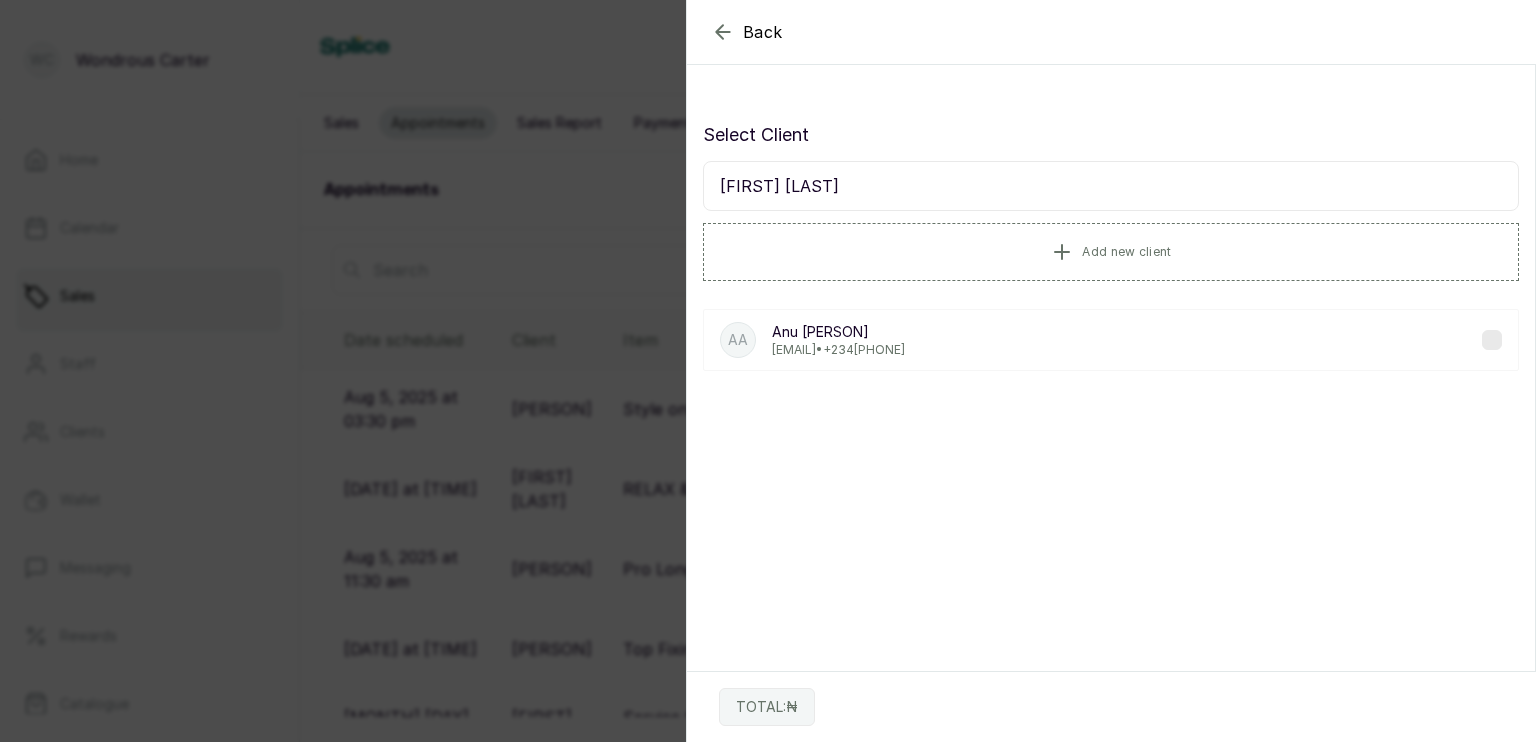 type on "[FIRST] [LAST]" 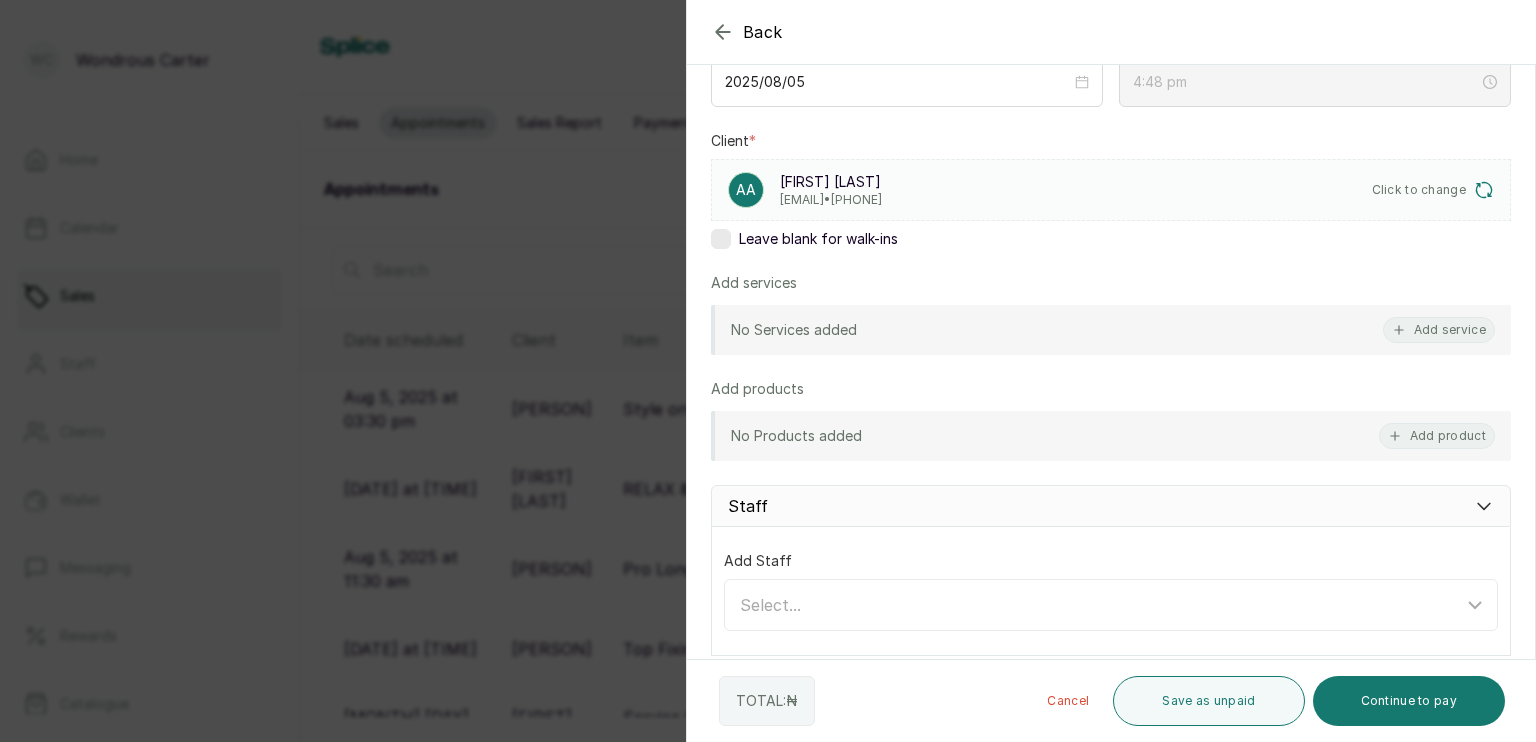 scroll, scrollTop: 212, scrollLeft: 0, axis: vertical 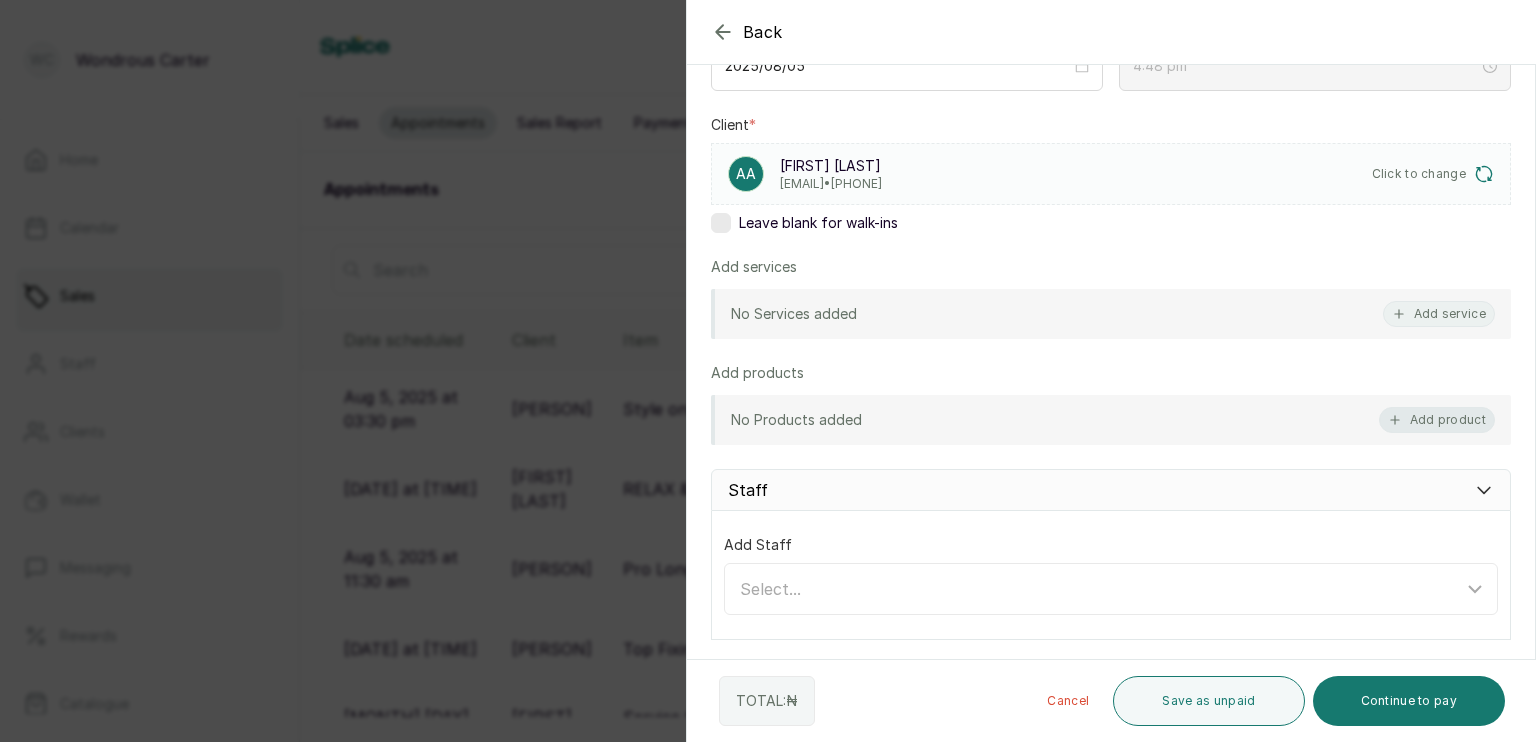 click on "Add product" at bounding box center [1437, 420] 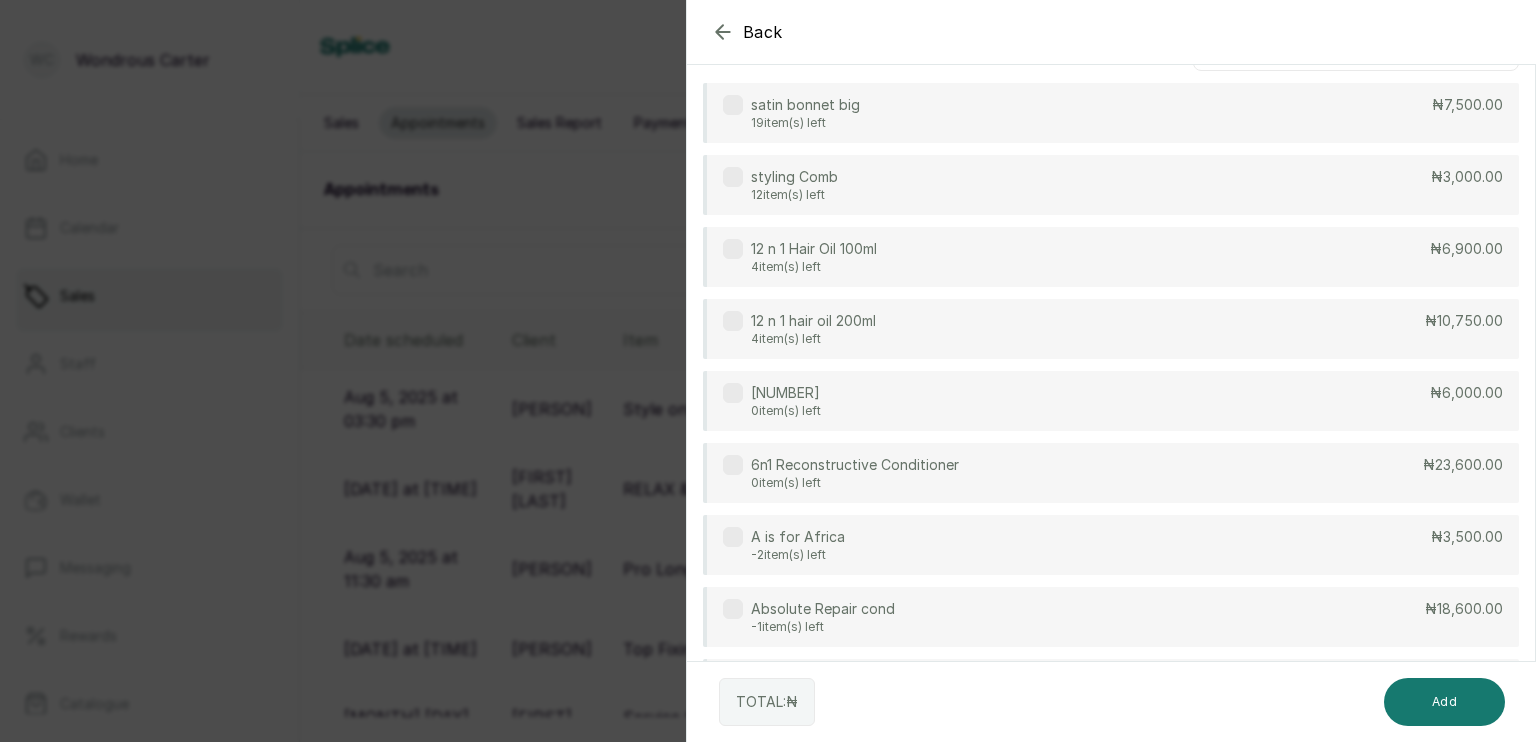 scroll, scrollTop: 0, scrollLeft: 0, axis: both 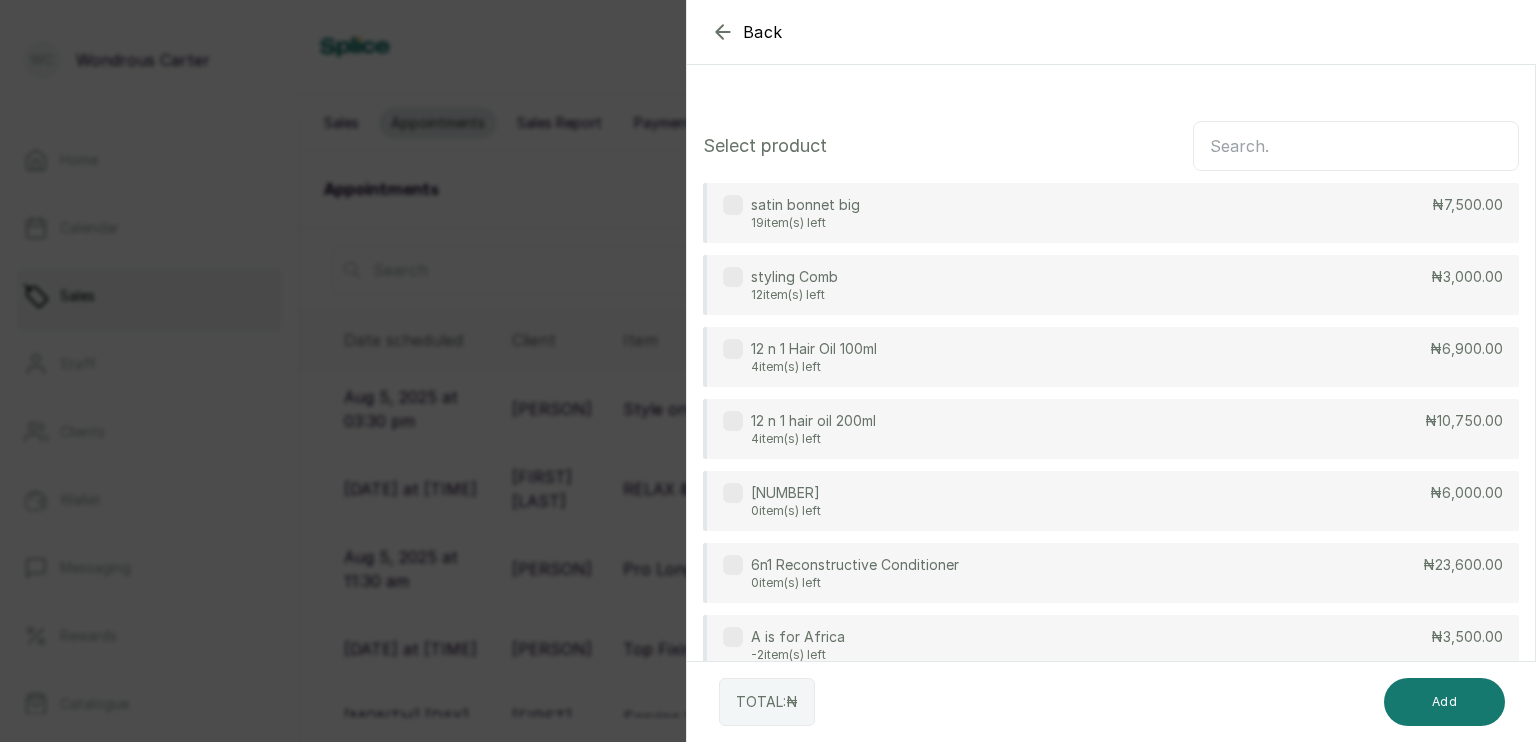 click at bounding box center [1356, 146] 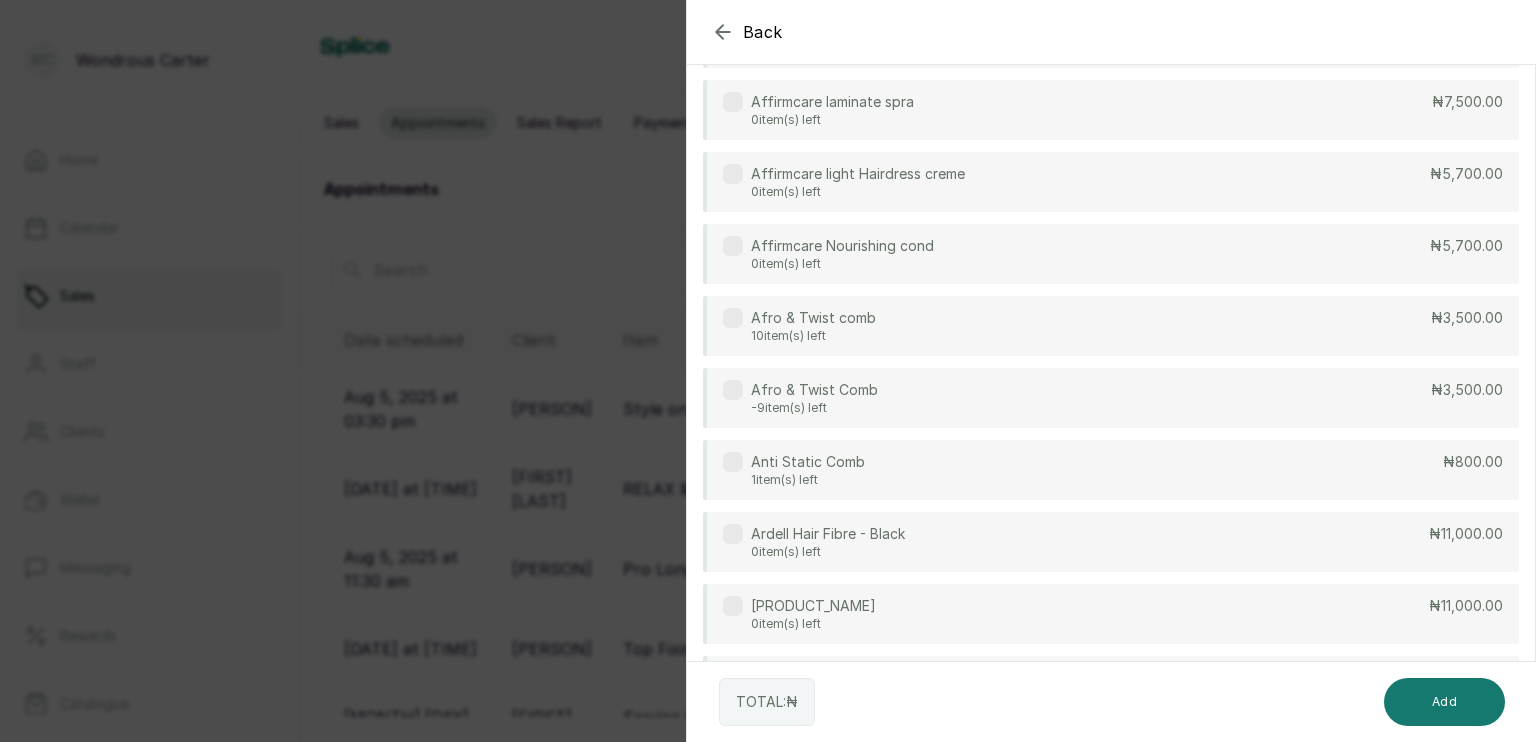 scroll, scrollTop: 1406, scrollLeft: 0, axis: vertical 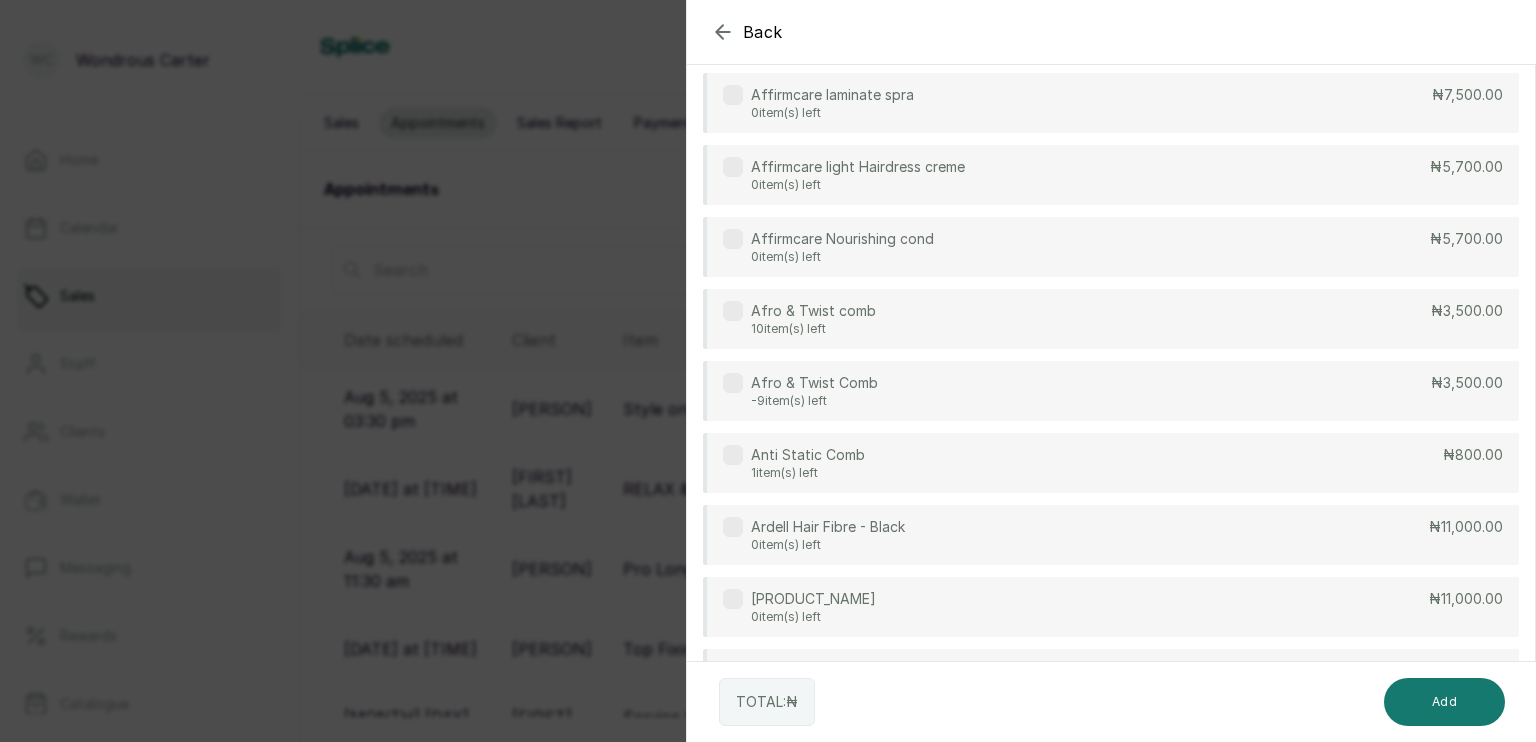 click on "Afro & Twist comb 10 item(s) left ₦3,500.00" at bounding box center (1111, 319) 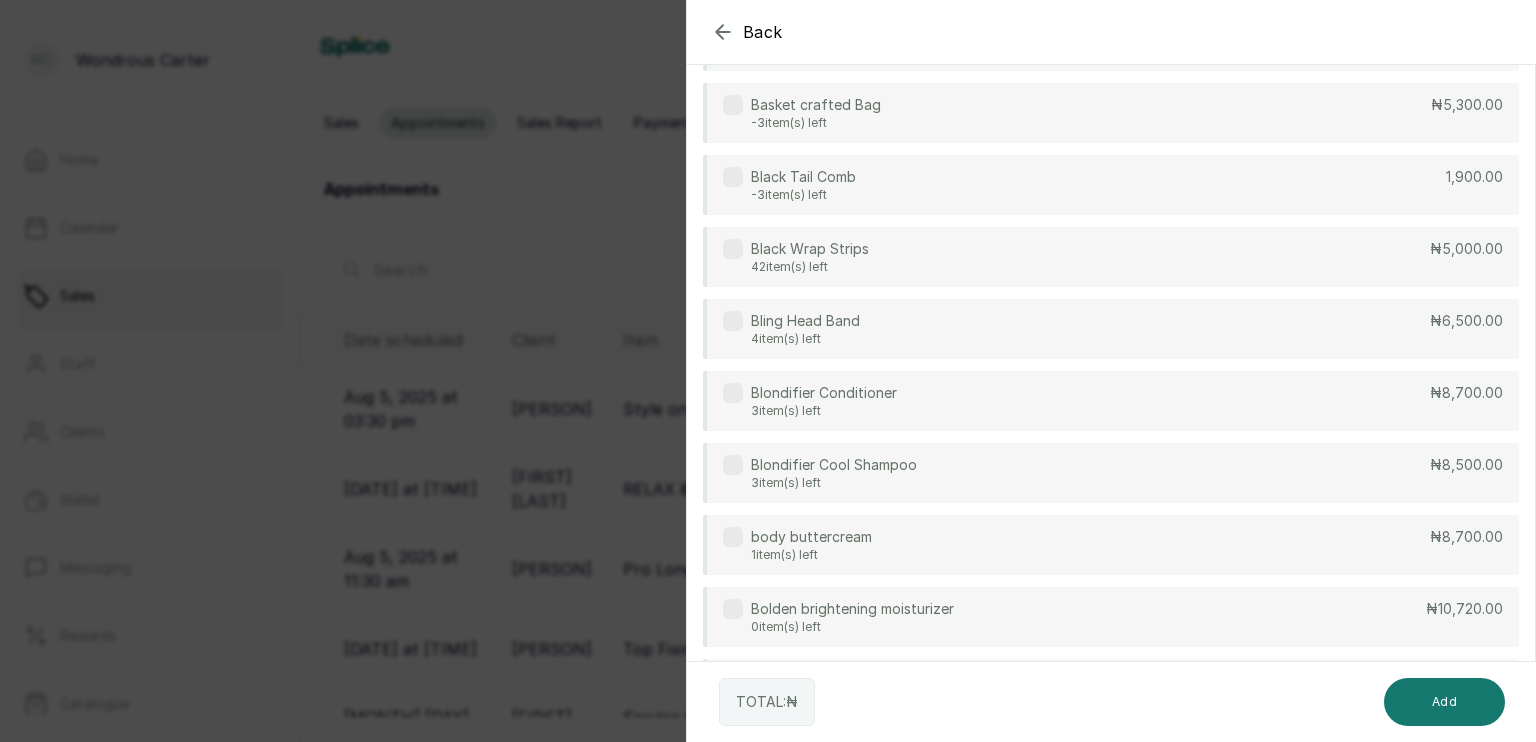 scroll, scrollTop: 3136, scrollLeft: 0, axis: vertical 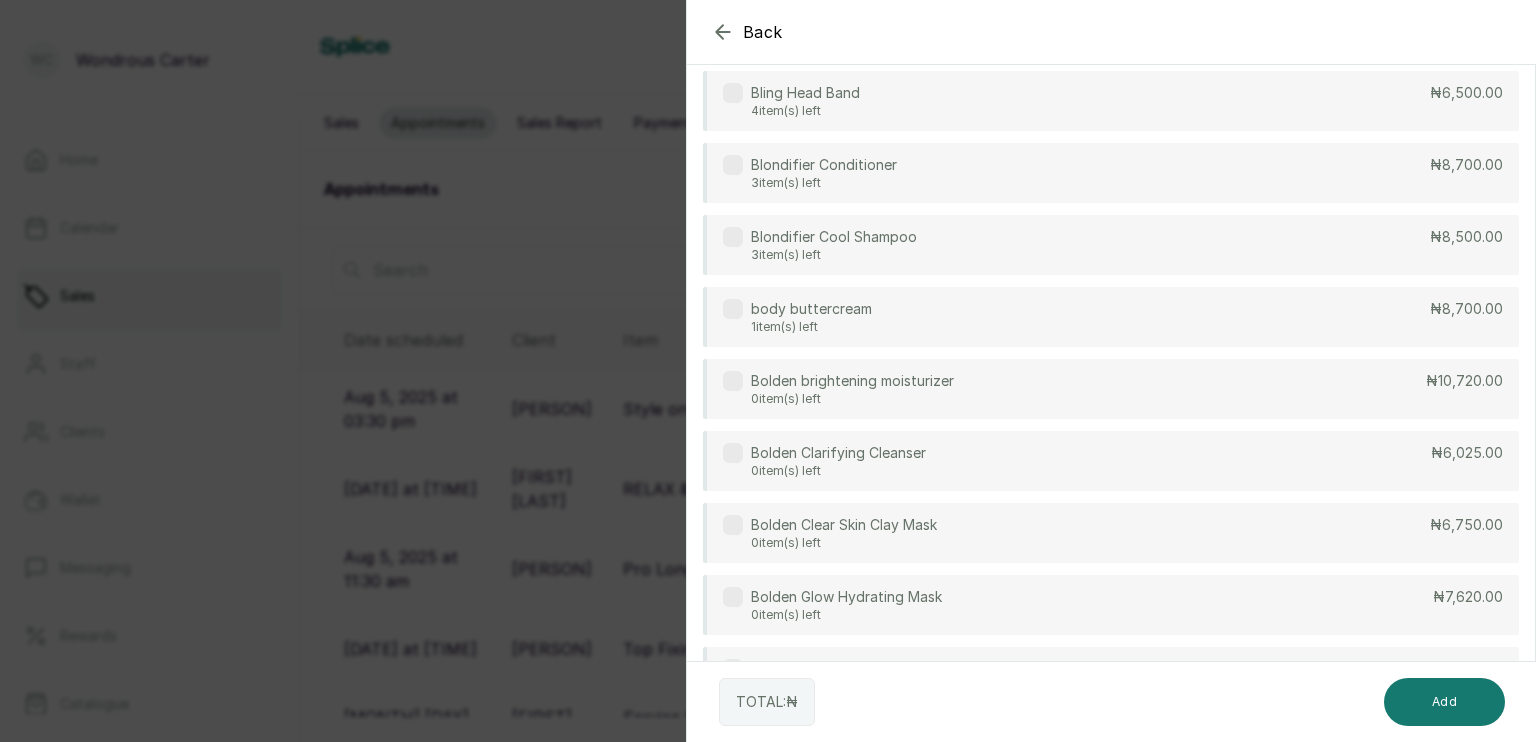 click on "body buttercream 1  item(s) left ₦8,700.00" at bounding box center [1111, 317] 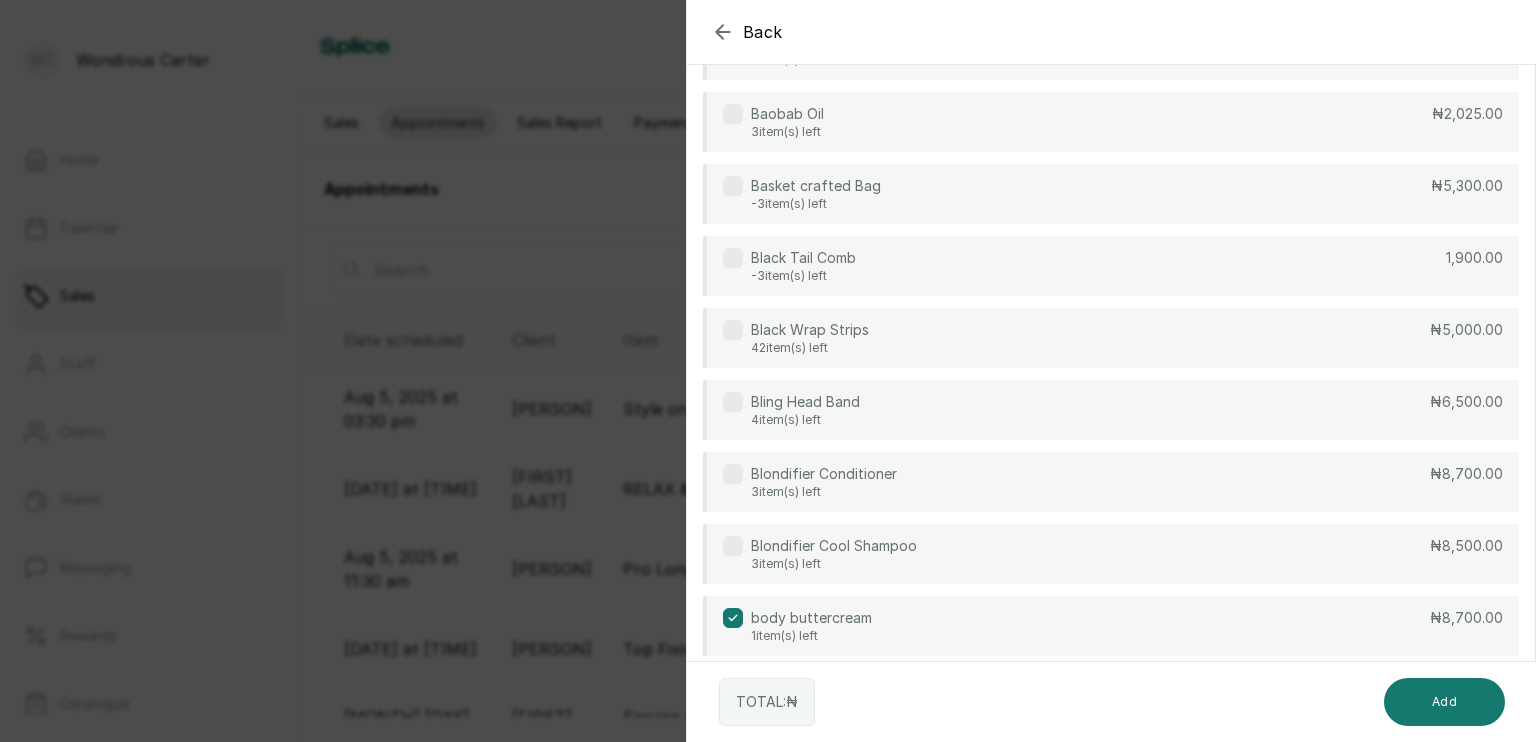 scroll, scrollTop: 2815, scrollLeft: 0, axis: vertical 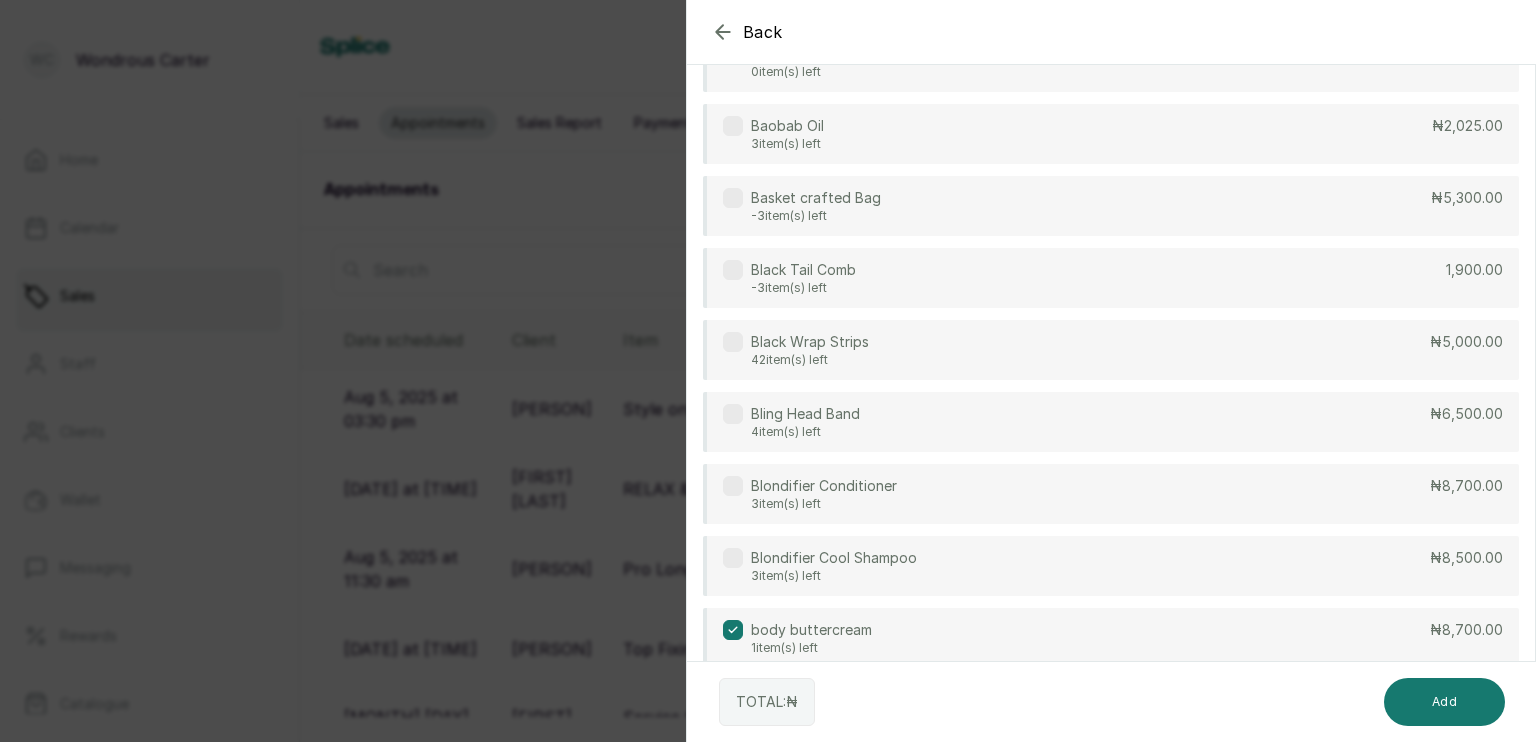 click on "Black Tail Comb -3  item(s) left ₦1,900.00" at bounding box center (1111, 278) 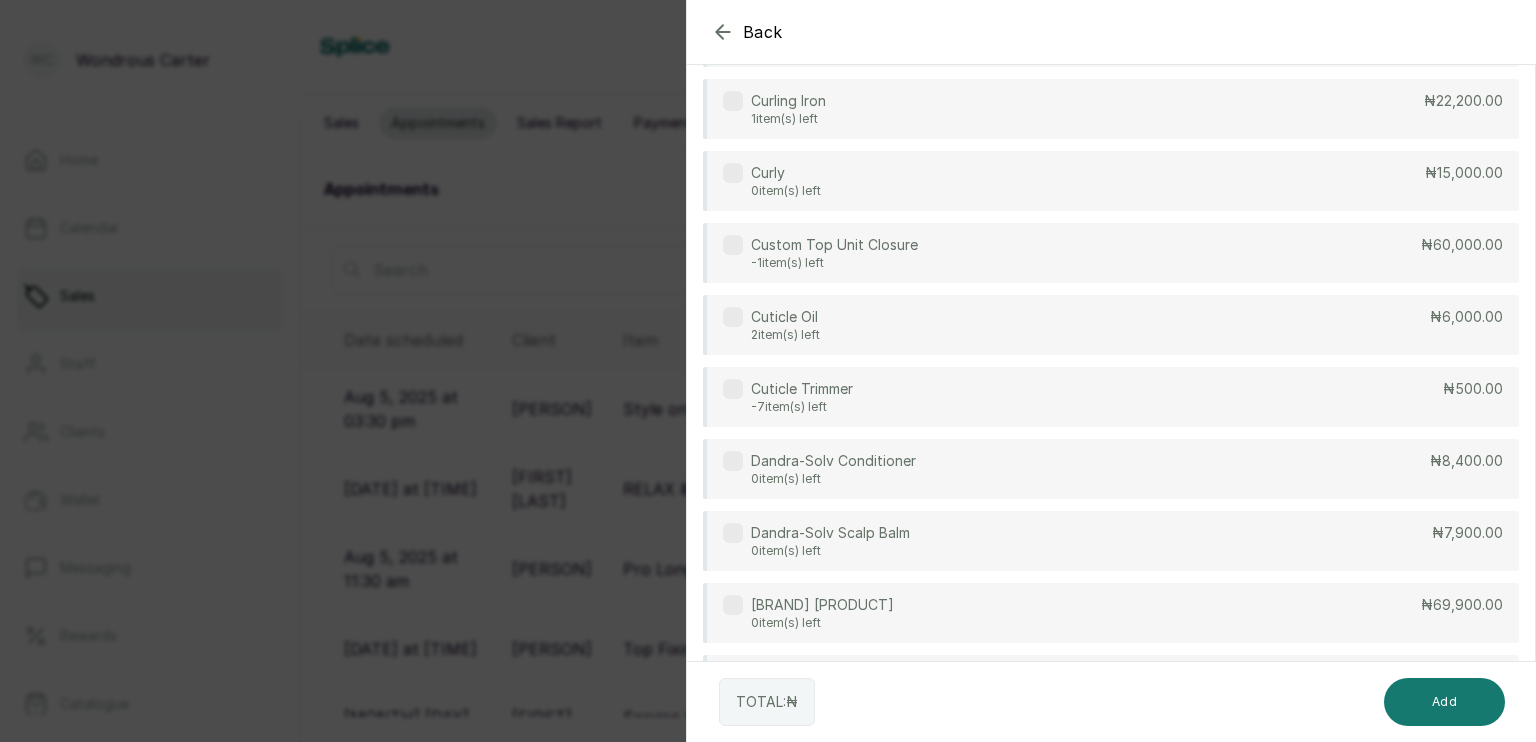 scroll, scrollTop: 7524, scrollLeft: 0, axis: vertical 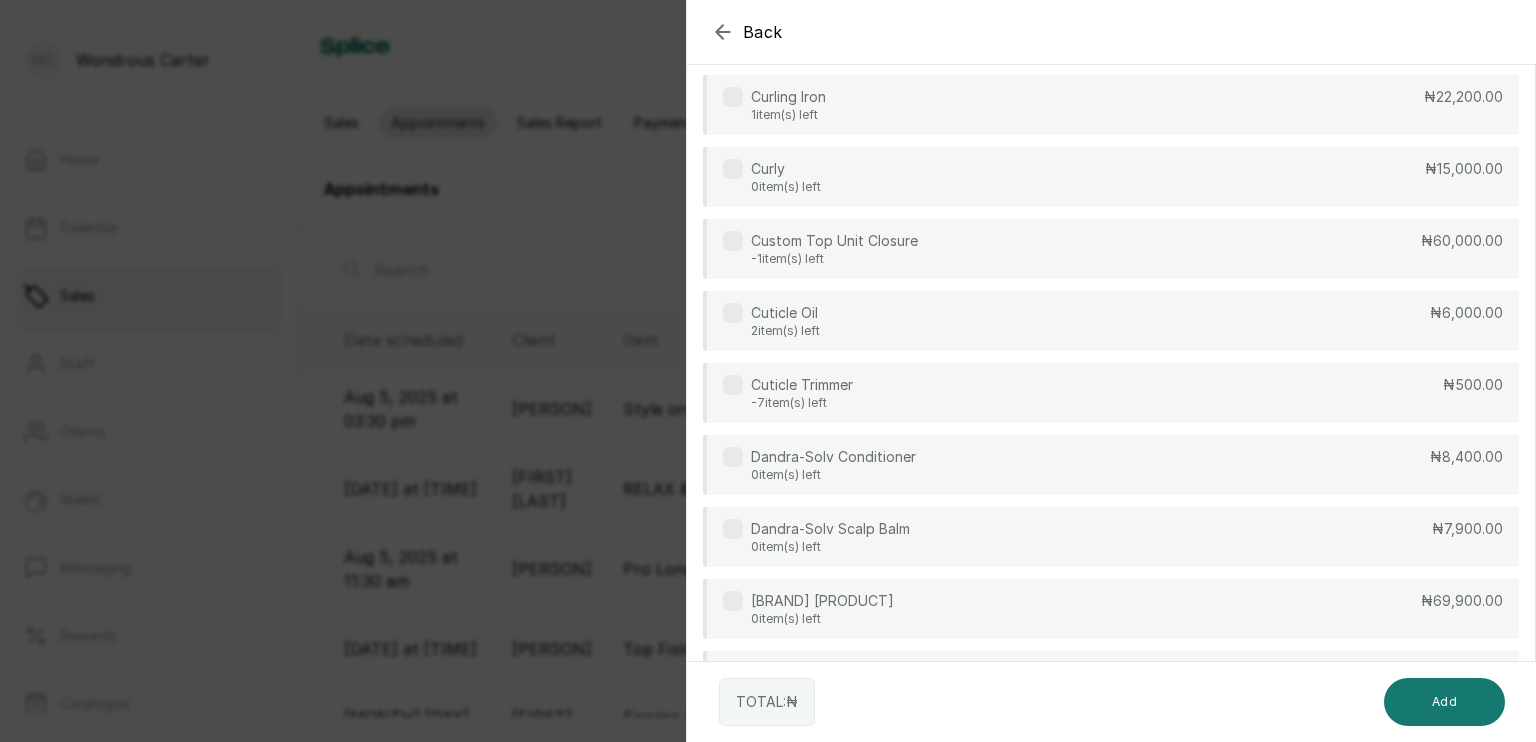 click on "Cuticle Oil 2  item(s) left ₦6,000.00" at bounding box center (1111, 321) 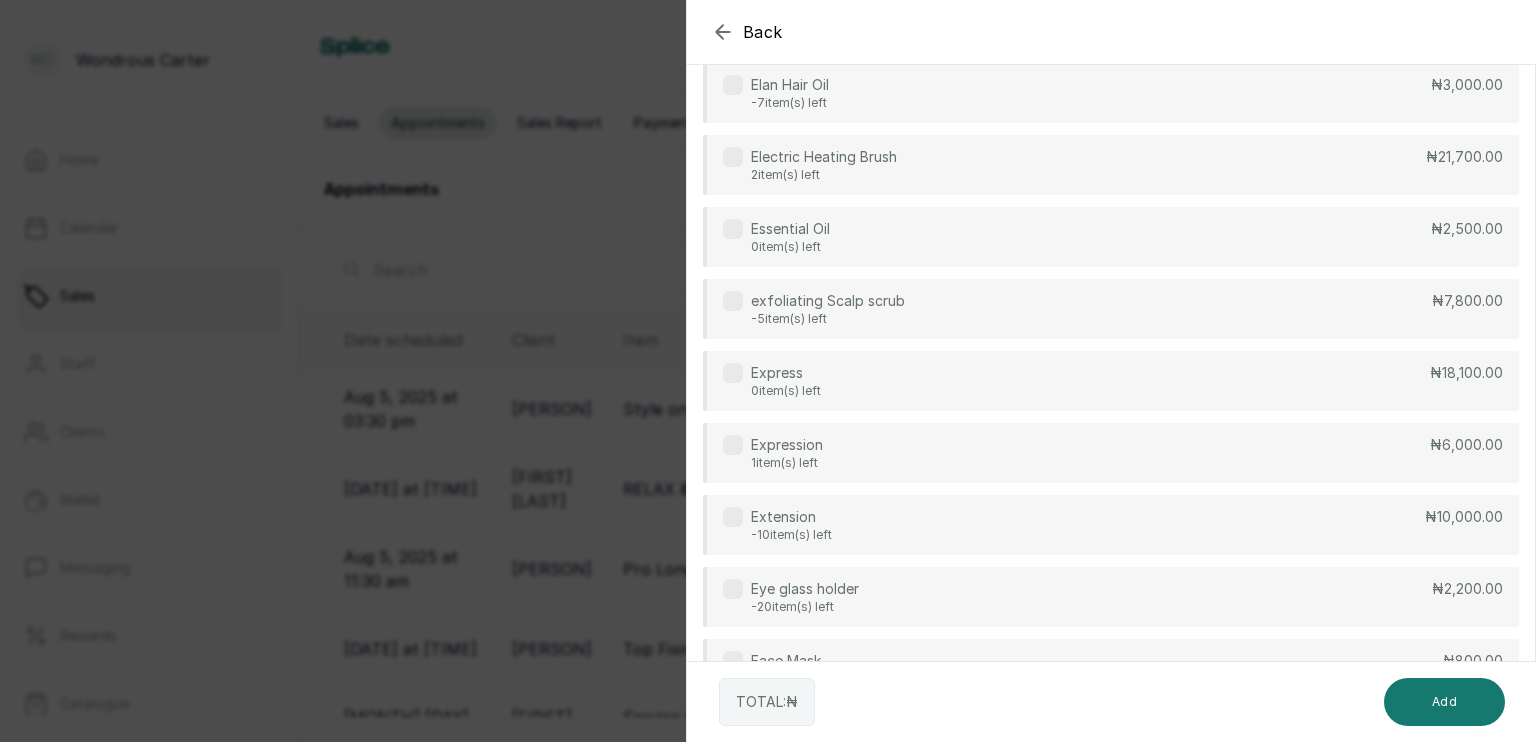 scroll, scrollTop: 10270, scrollLeft: 0, axis: vertical 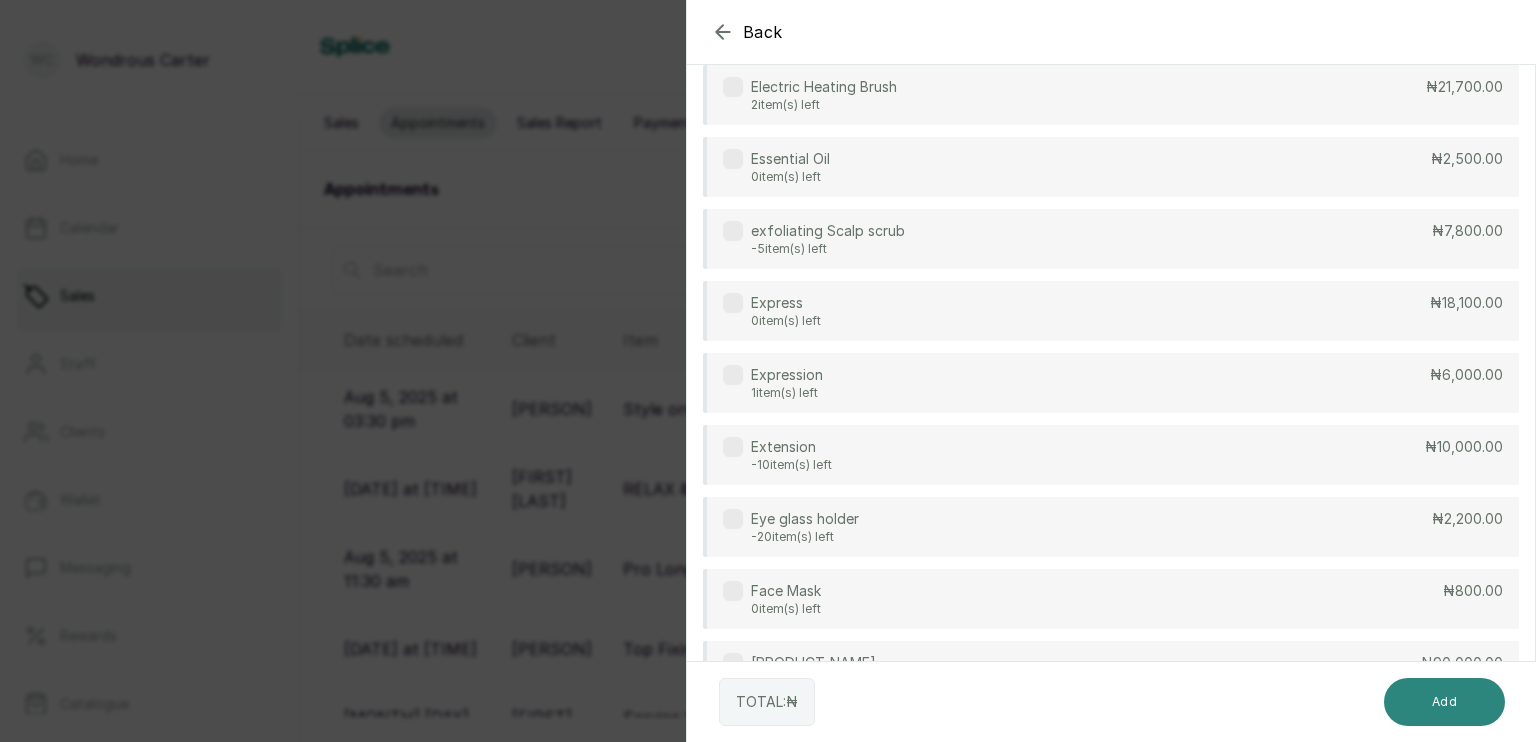click on "Add" at bounding box center [1444, 702] 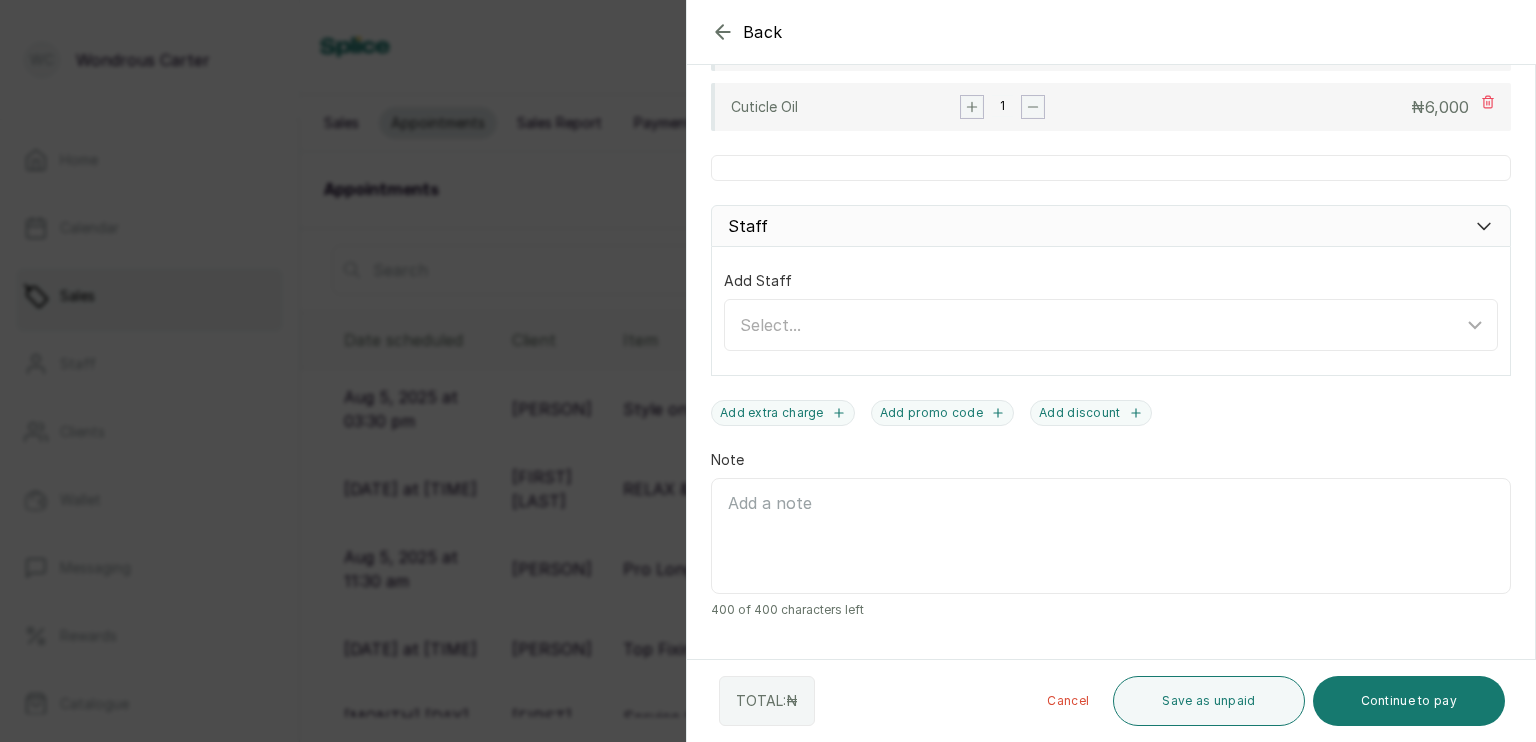 scroll, scrollTop: 803, scrollLeft: 0, axis: vertical 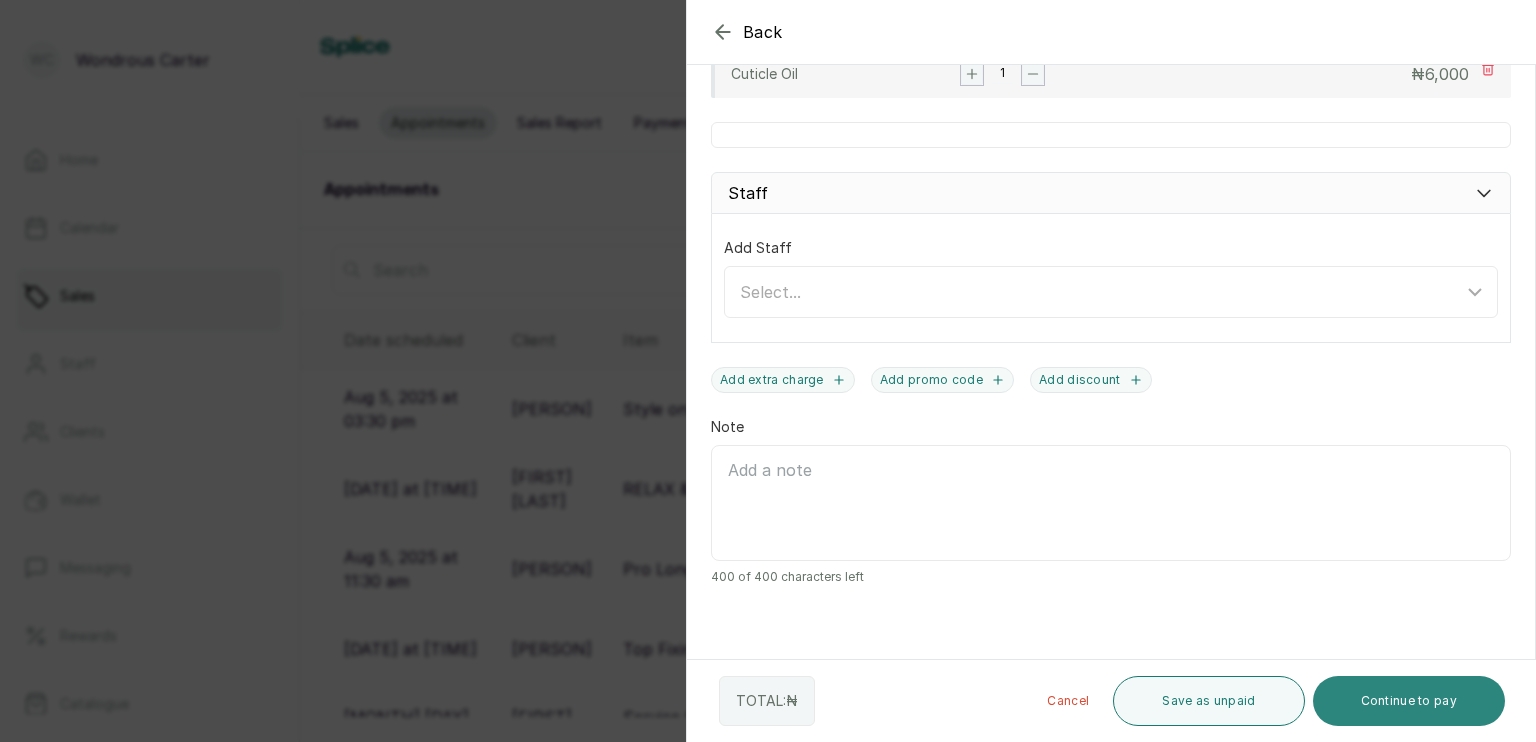 click on "Continue to pay" at bounding box center [1409, 701] 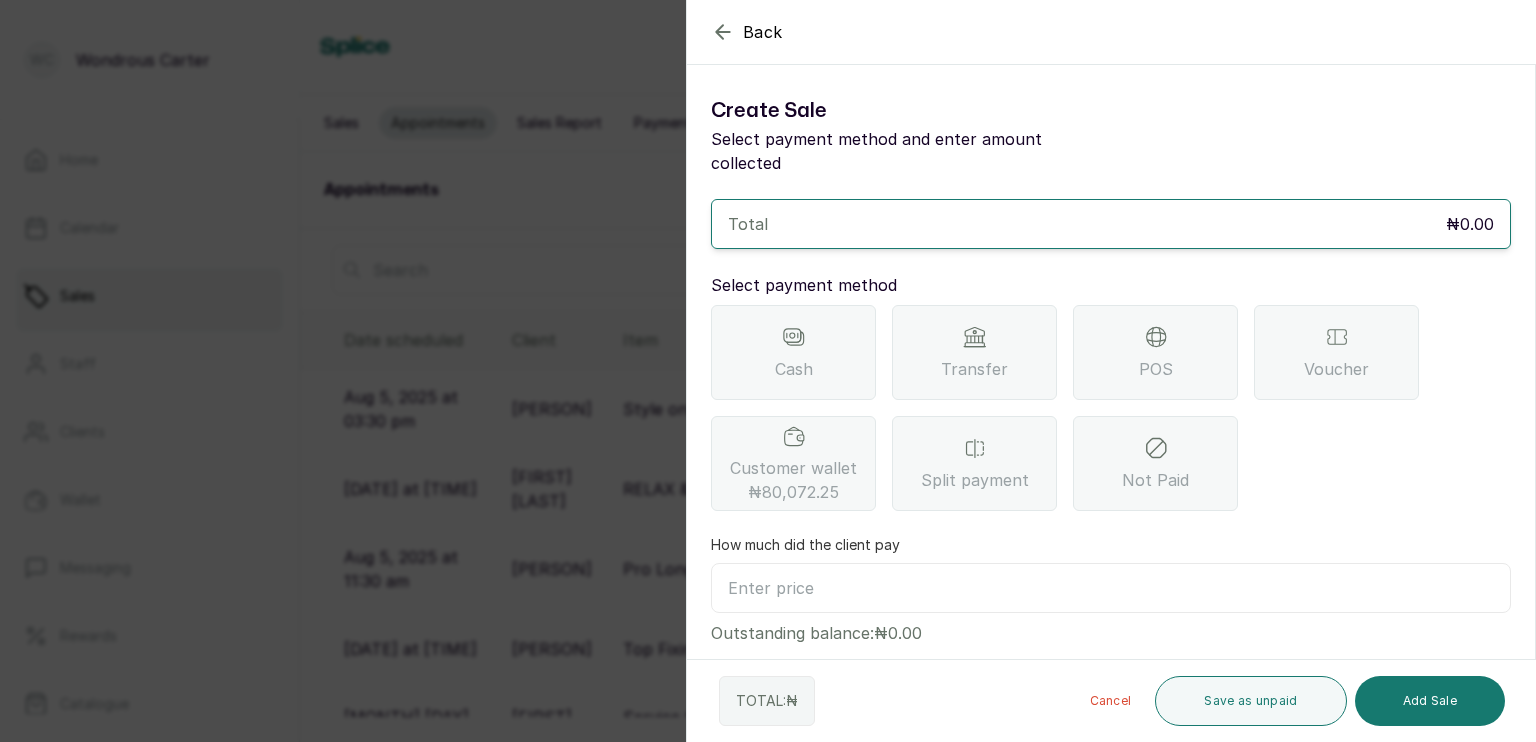 scroll, scrollTop: 0, scrollLeft: 0, axis: both 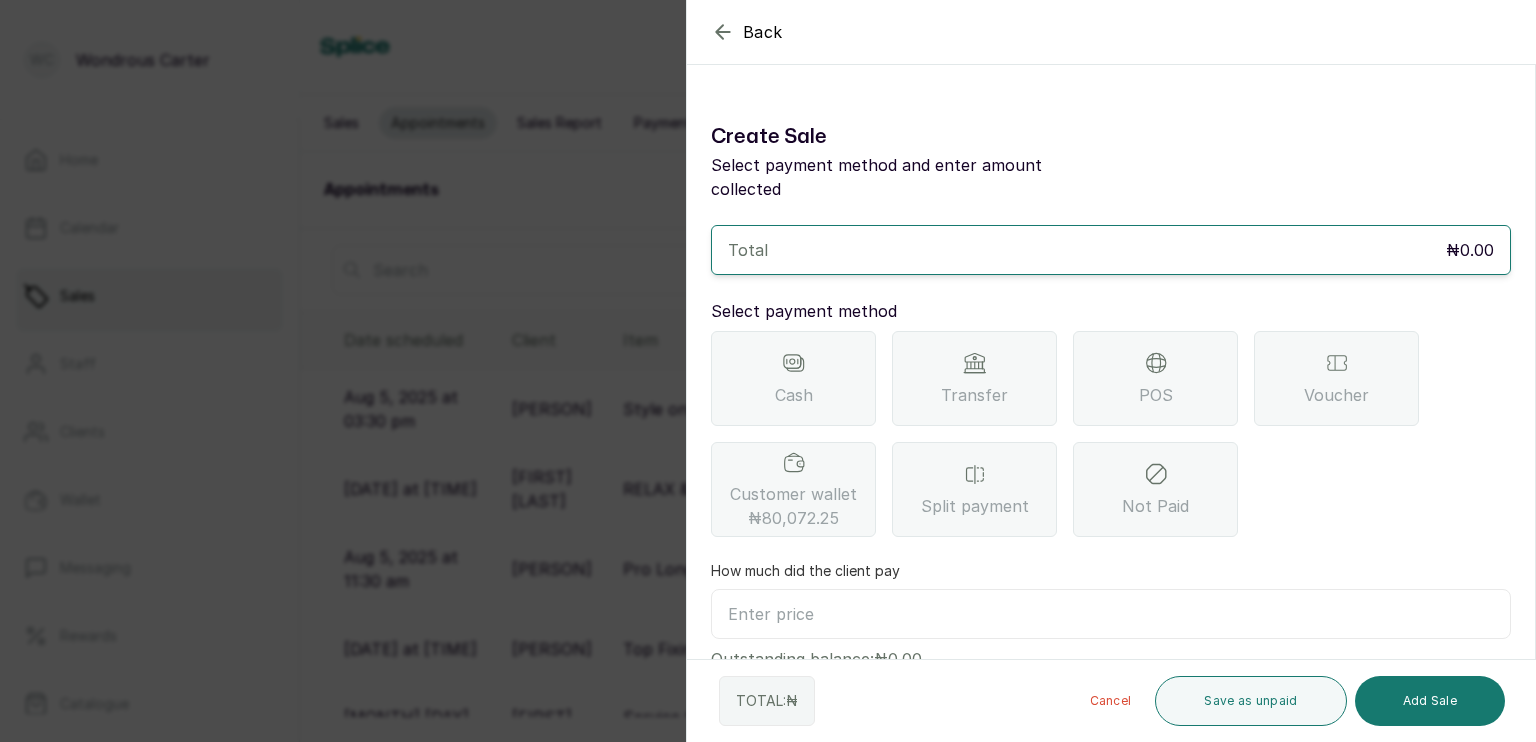 click 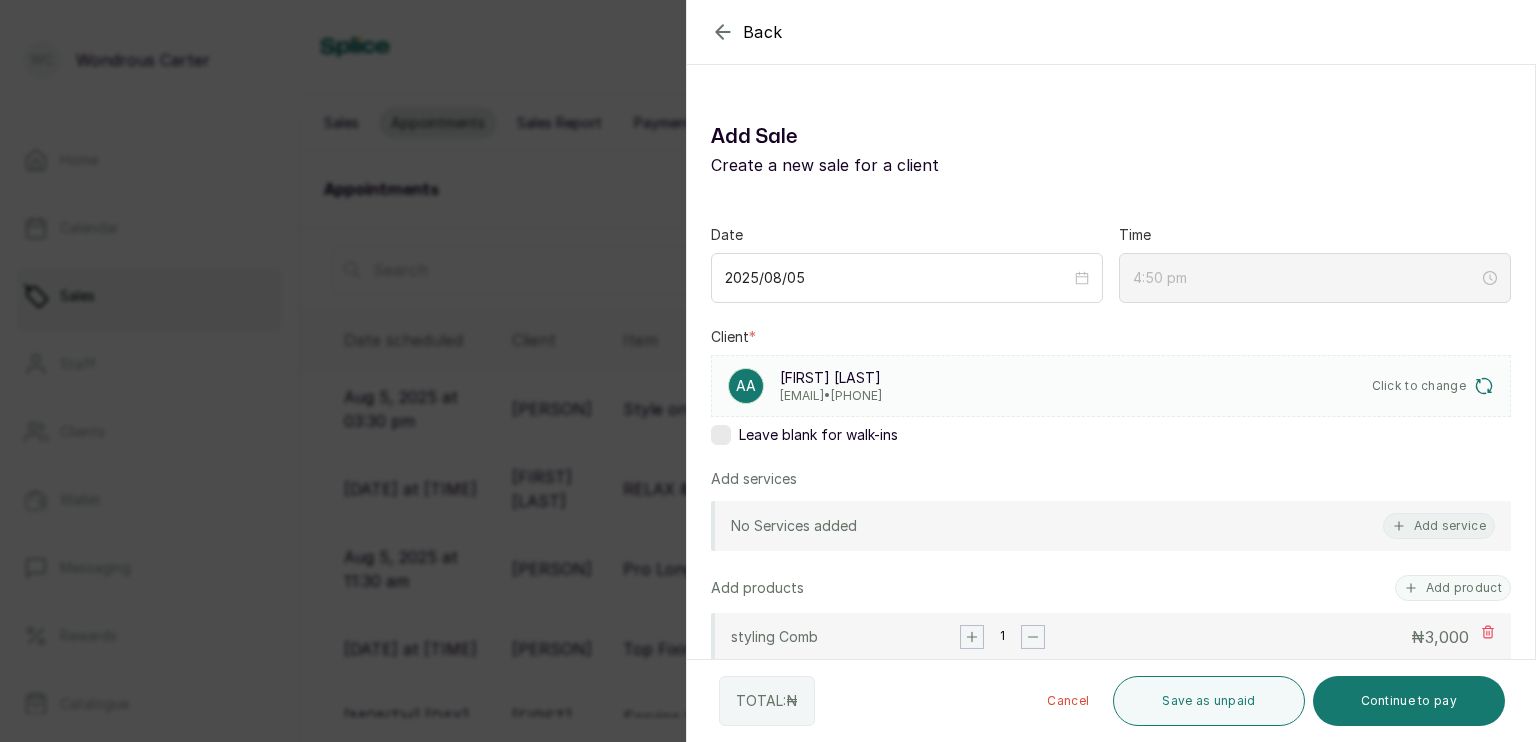 click 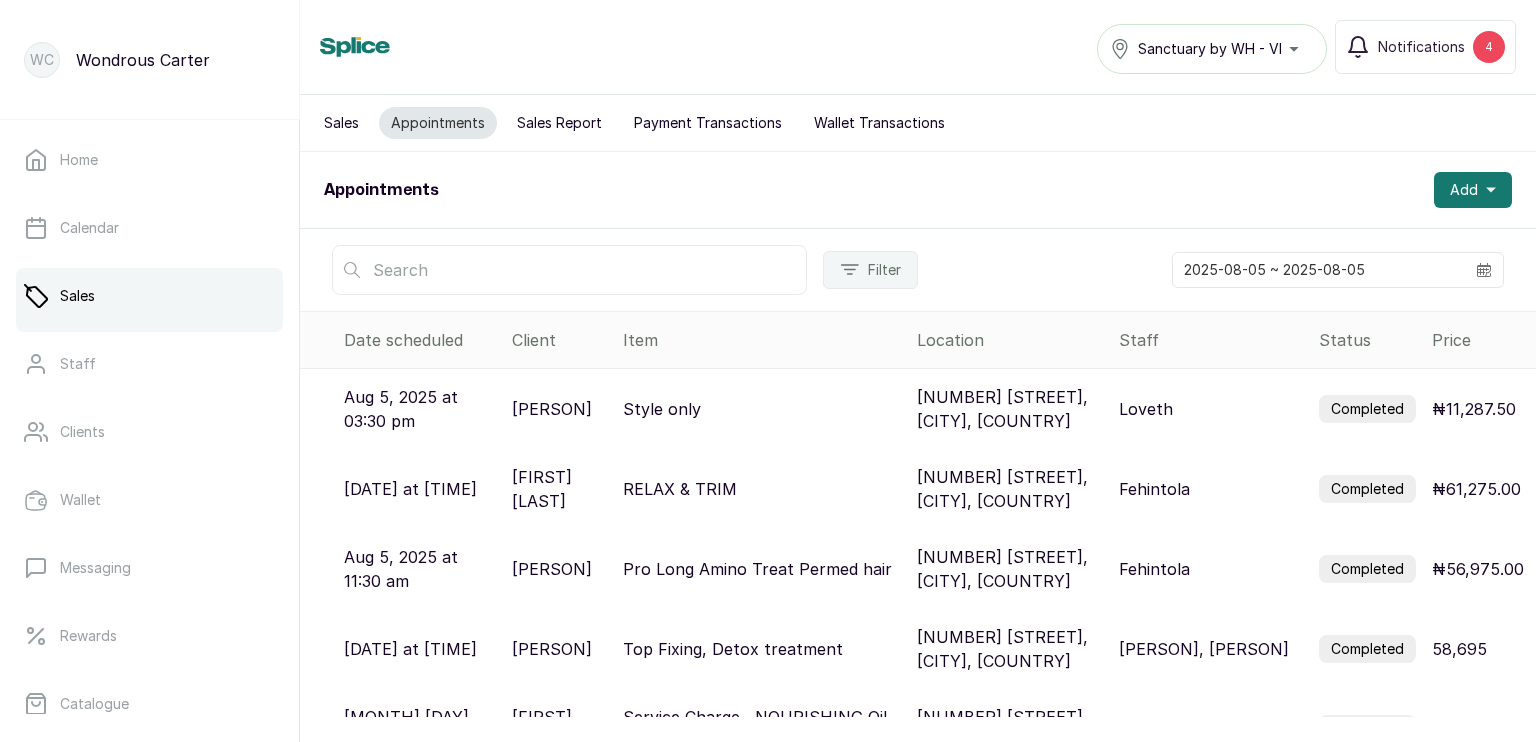 click on "Sales" at bounding box center [341, 123] 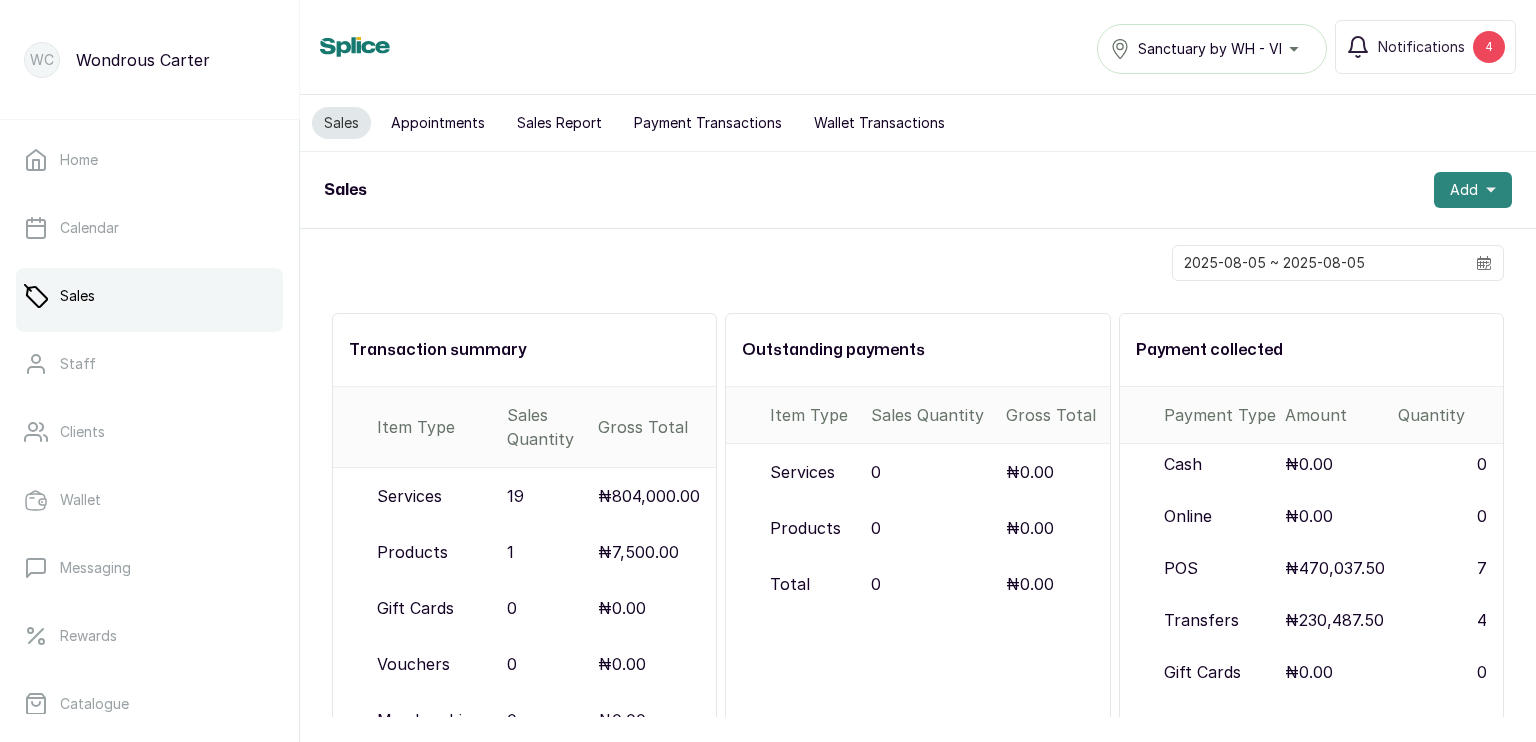 click on "Add" at bounding box center [1473, 190] 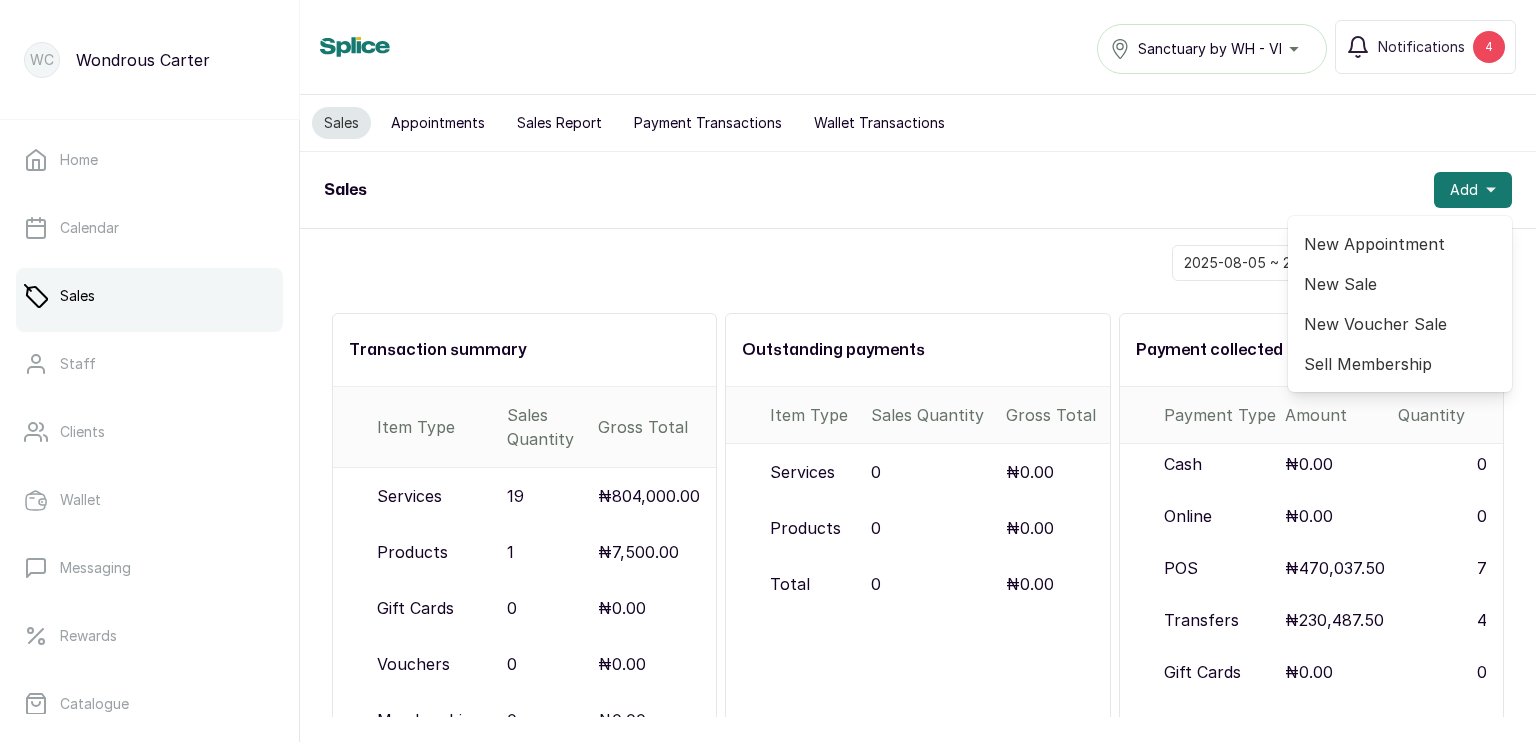 click on "New Sale" at bounding box center [1400, 284] 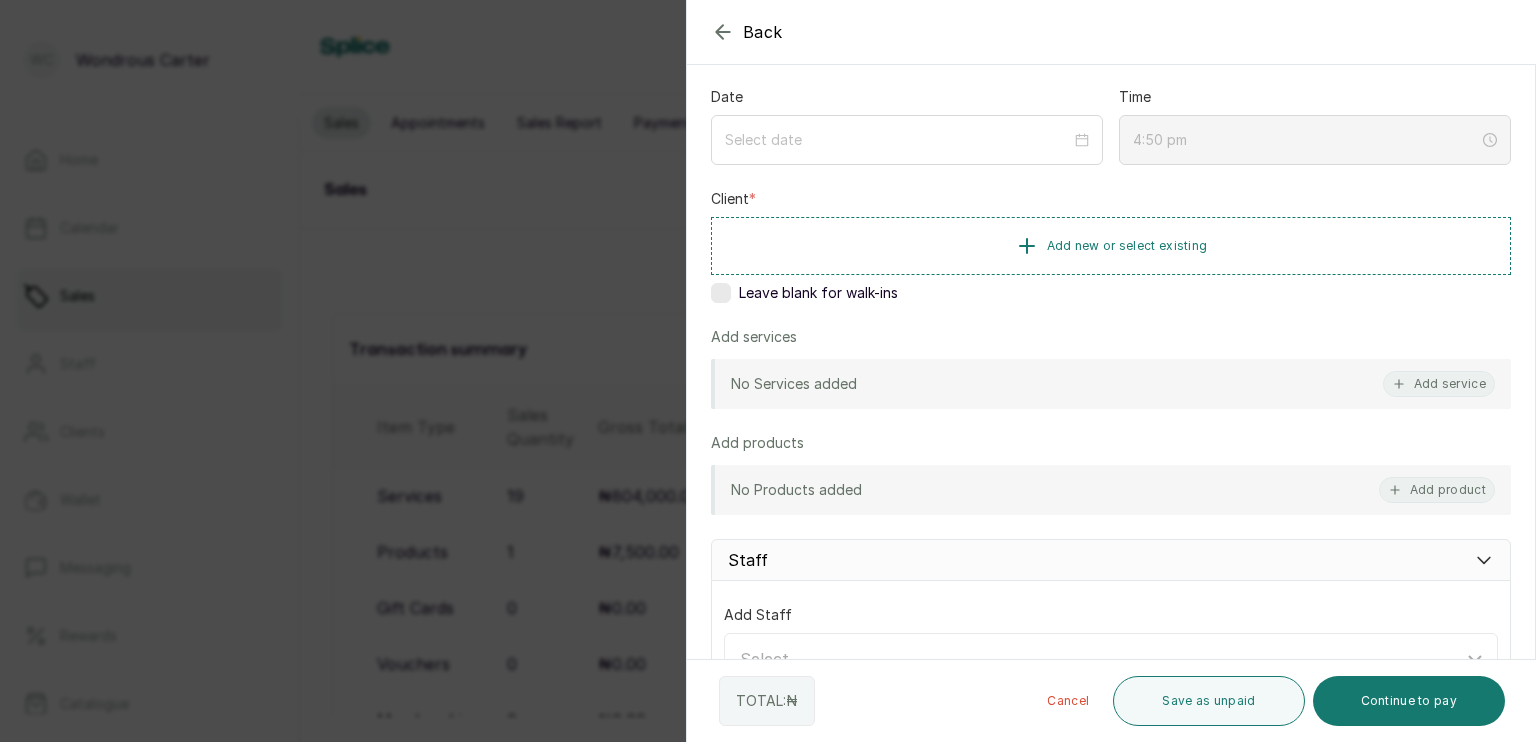scroll, scrollTop: 142, scrollLeft: 0, axis: vertical 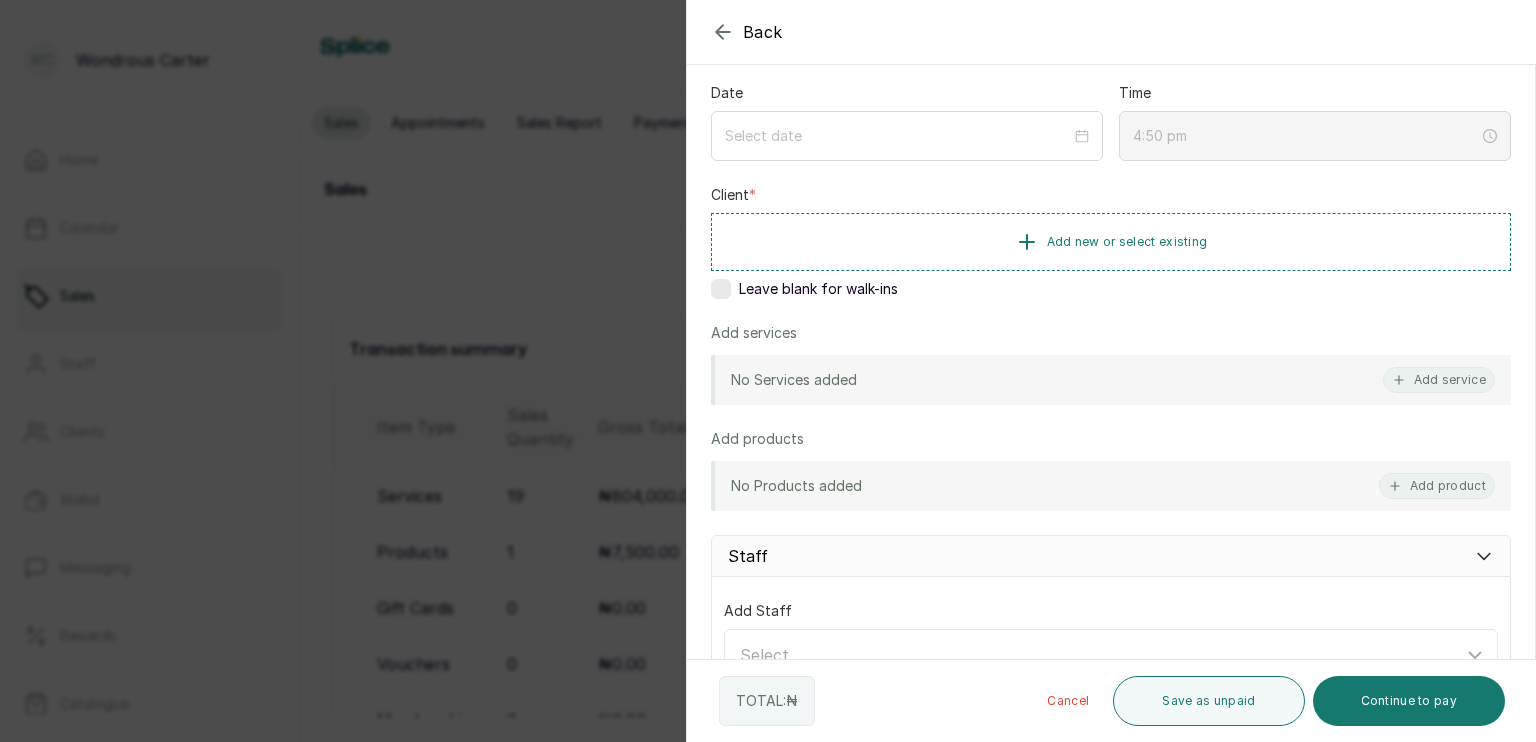 click at bounding box center [721, 289] 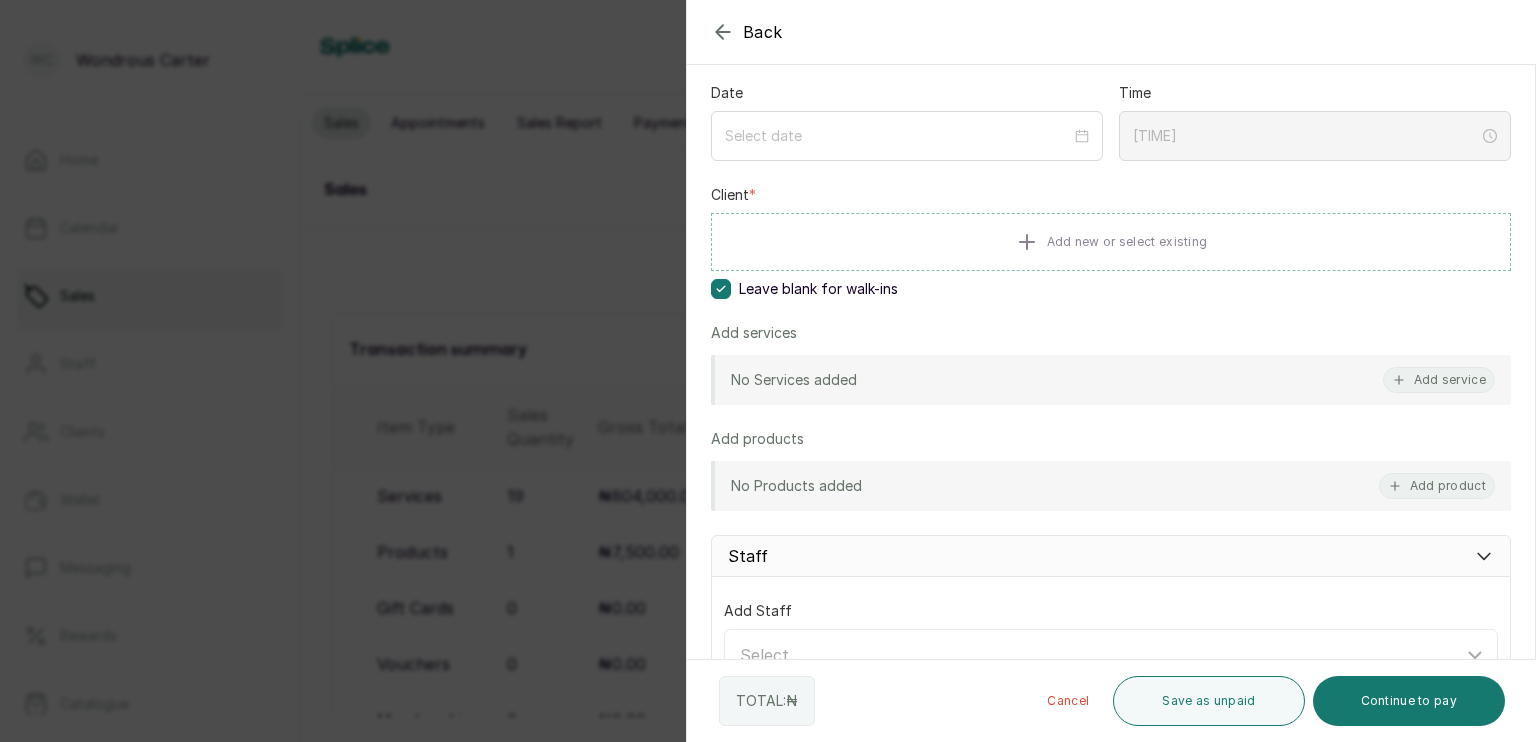 scroll, scrollTop: 247, scrollLeft: 0, axis: vertical 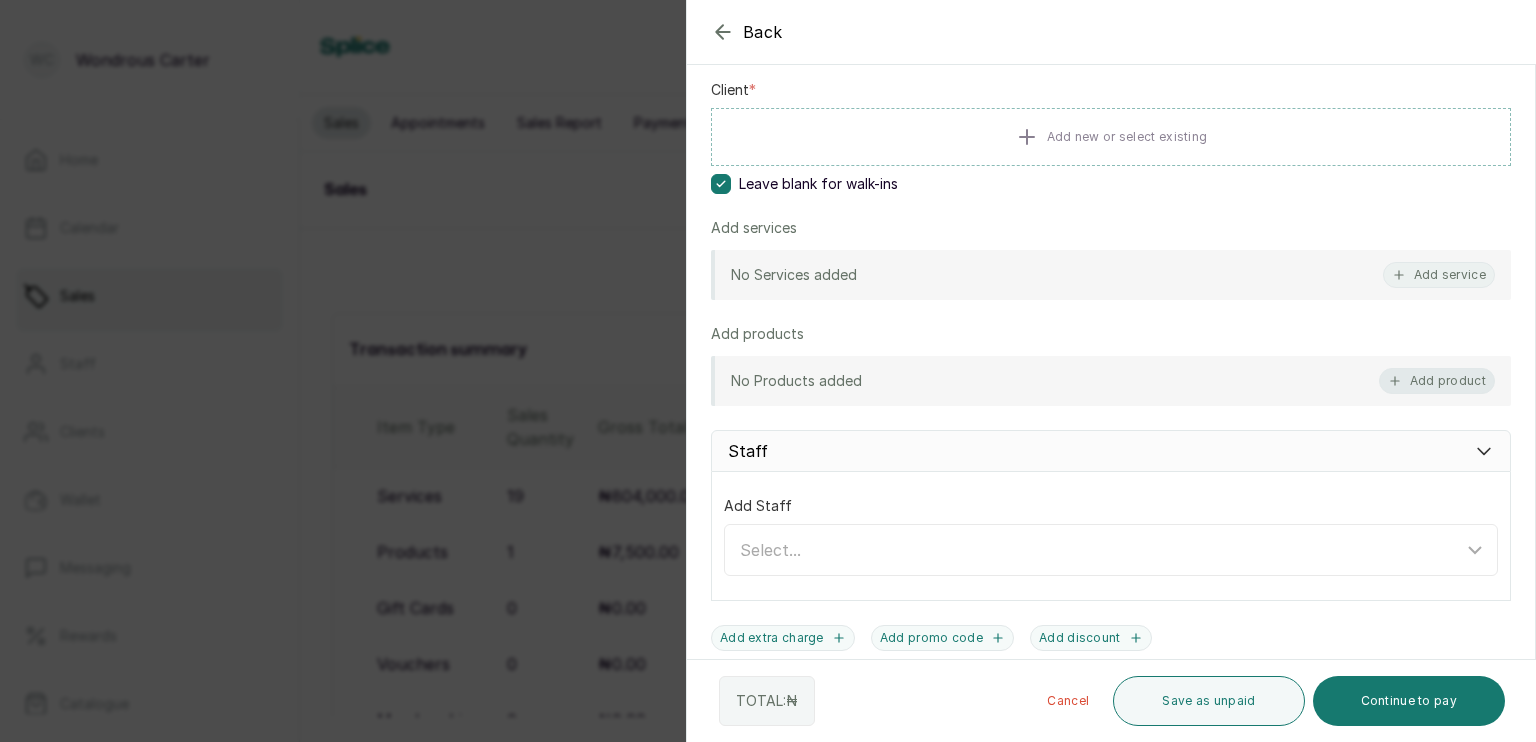 click on "Add product" at bounding box center [1437, 381] 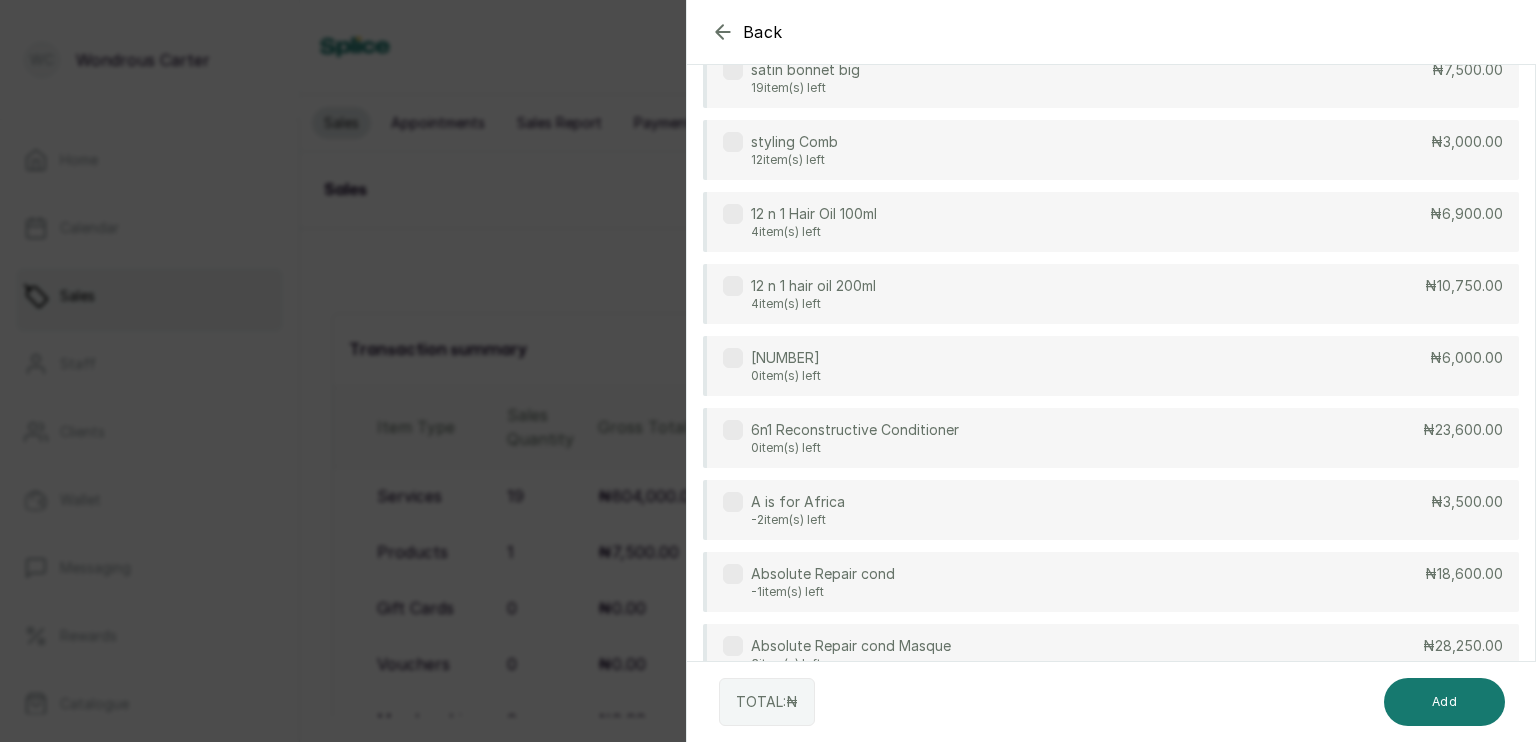 scroll, scrollTop: 0, scrollLeft: 0, axis: both 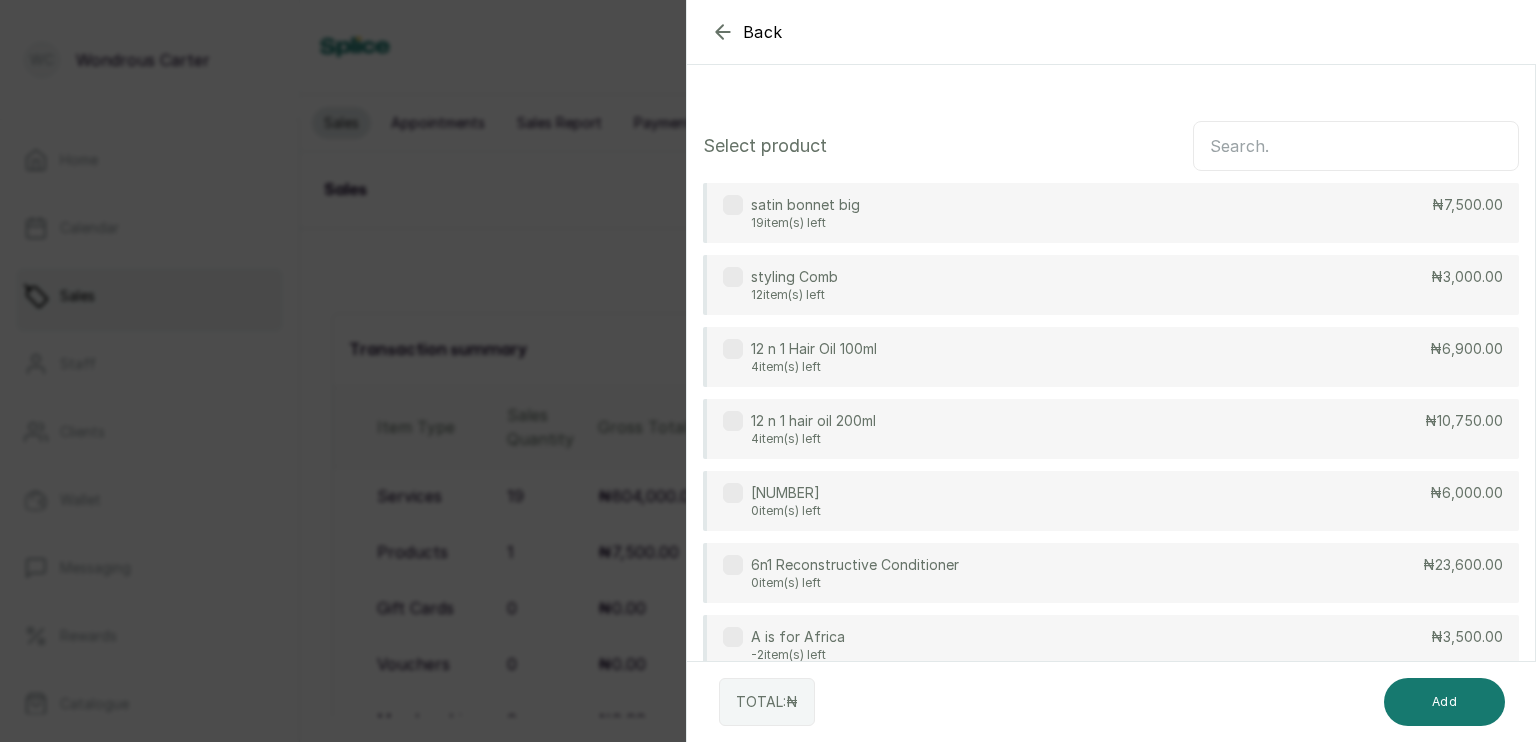 click on "styling Comb 12 item(s) left ₦3,000.00" at bounding box center (1111, 285) 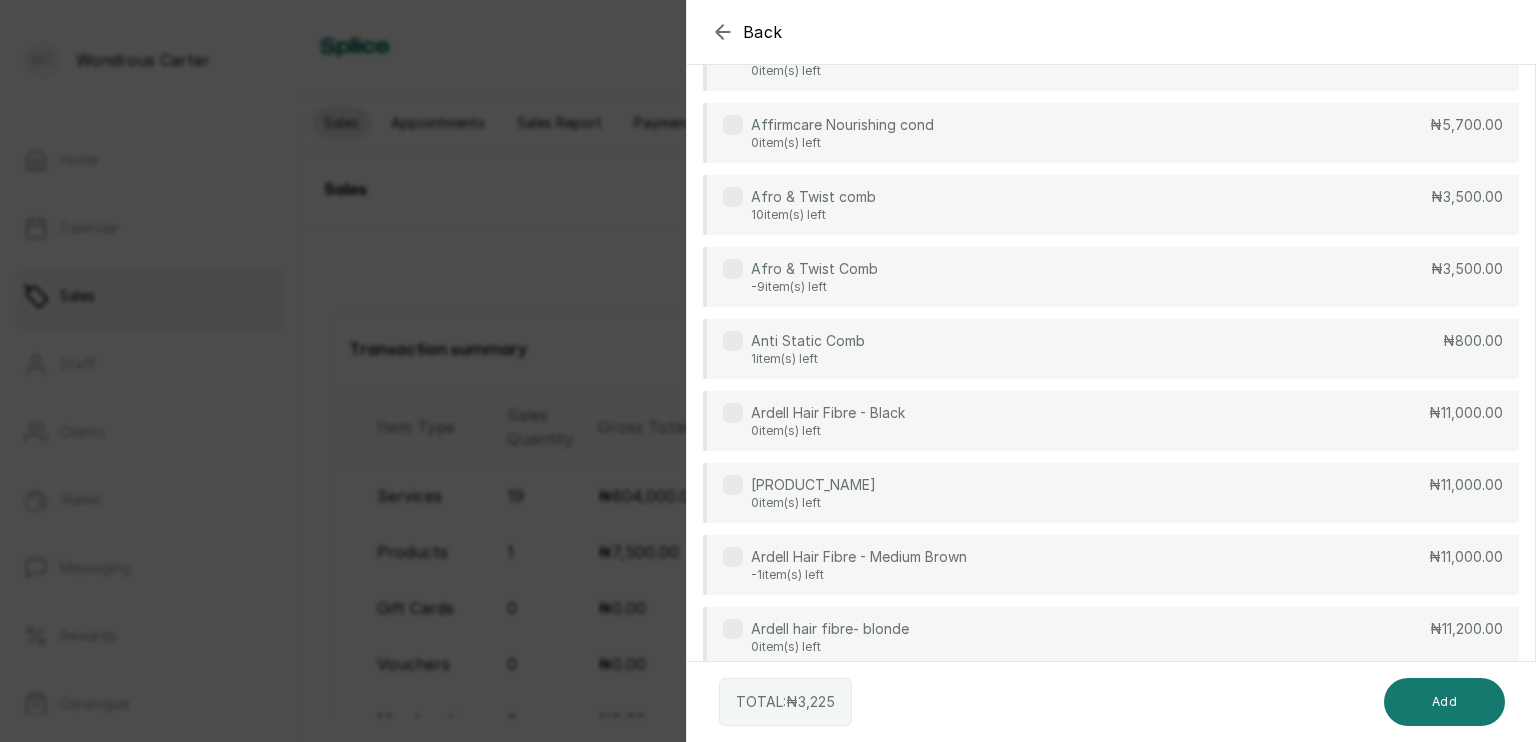 scroll, scrollTop: 1523, scrollLeft: 0, axis: vertical 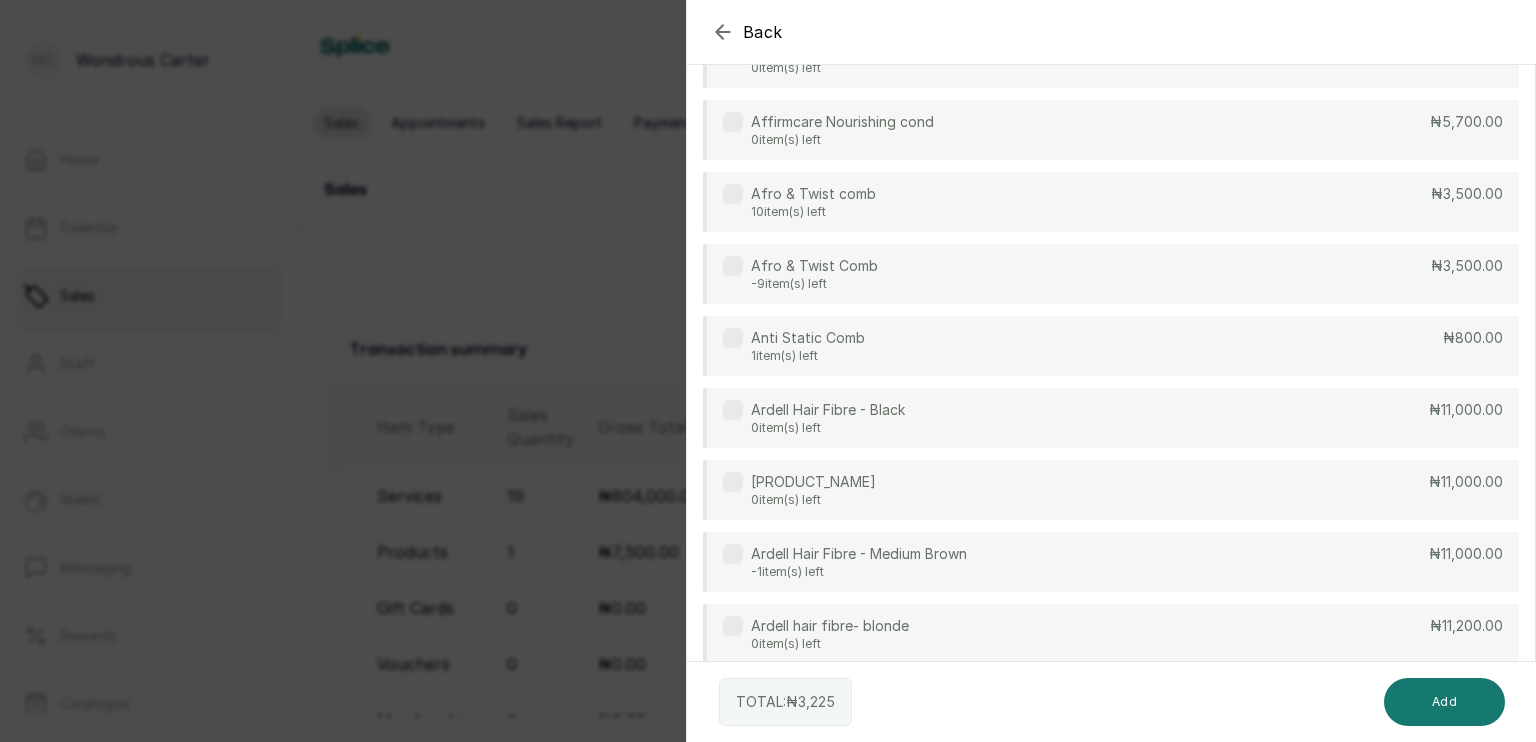 click on "Afro & Twist Comb -9 item(s) left ₦3,500.00" at bounding box center (1111, 274) 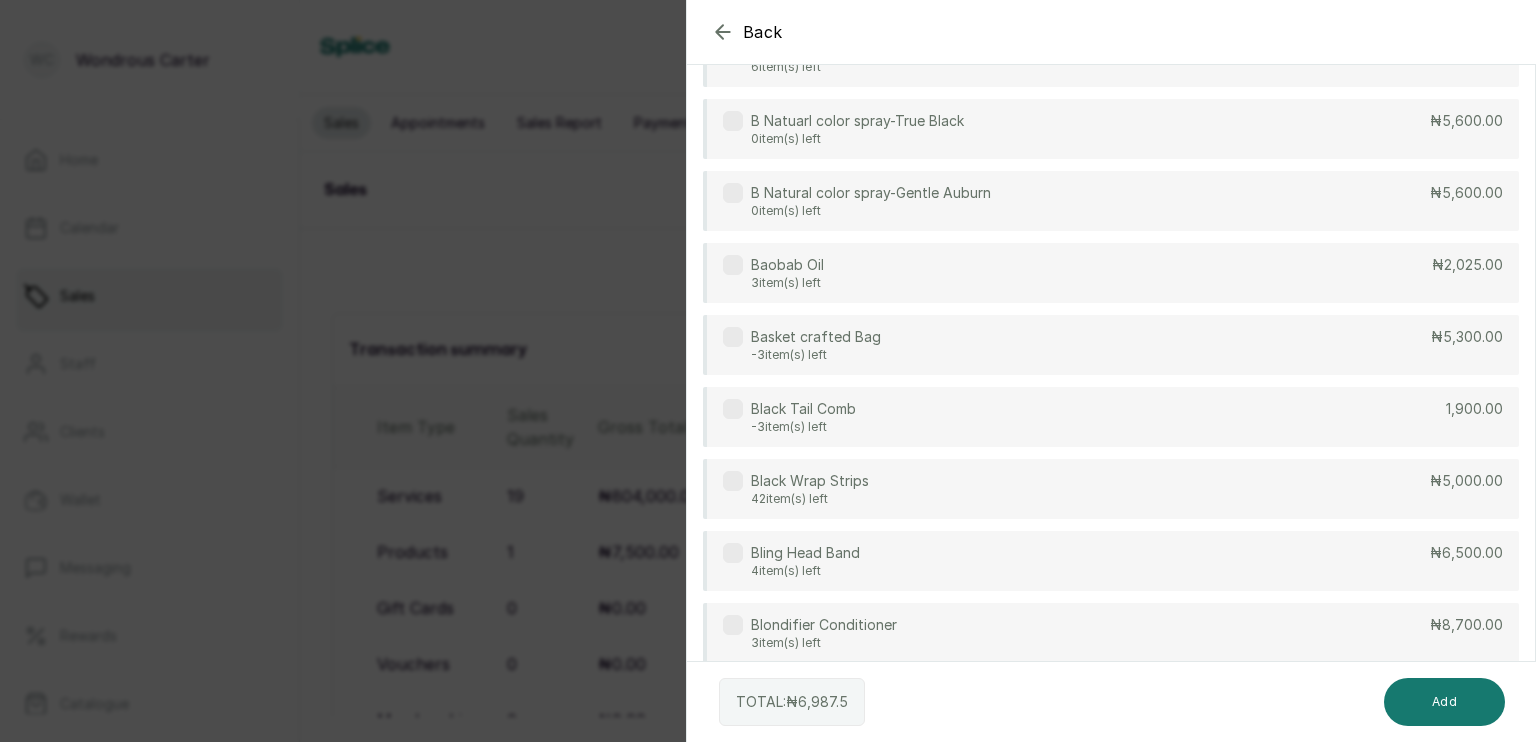 scroll, scrollTop: 2678, scrollLeft: 0, axis: vertical 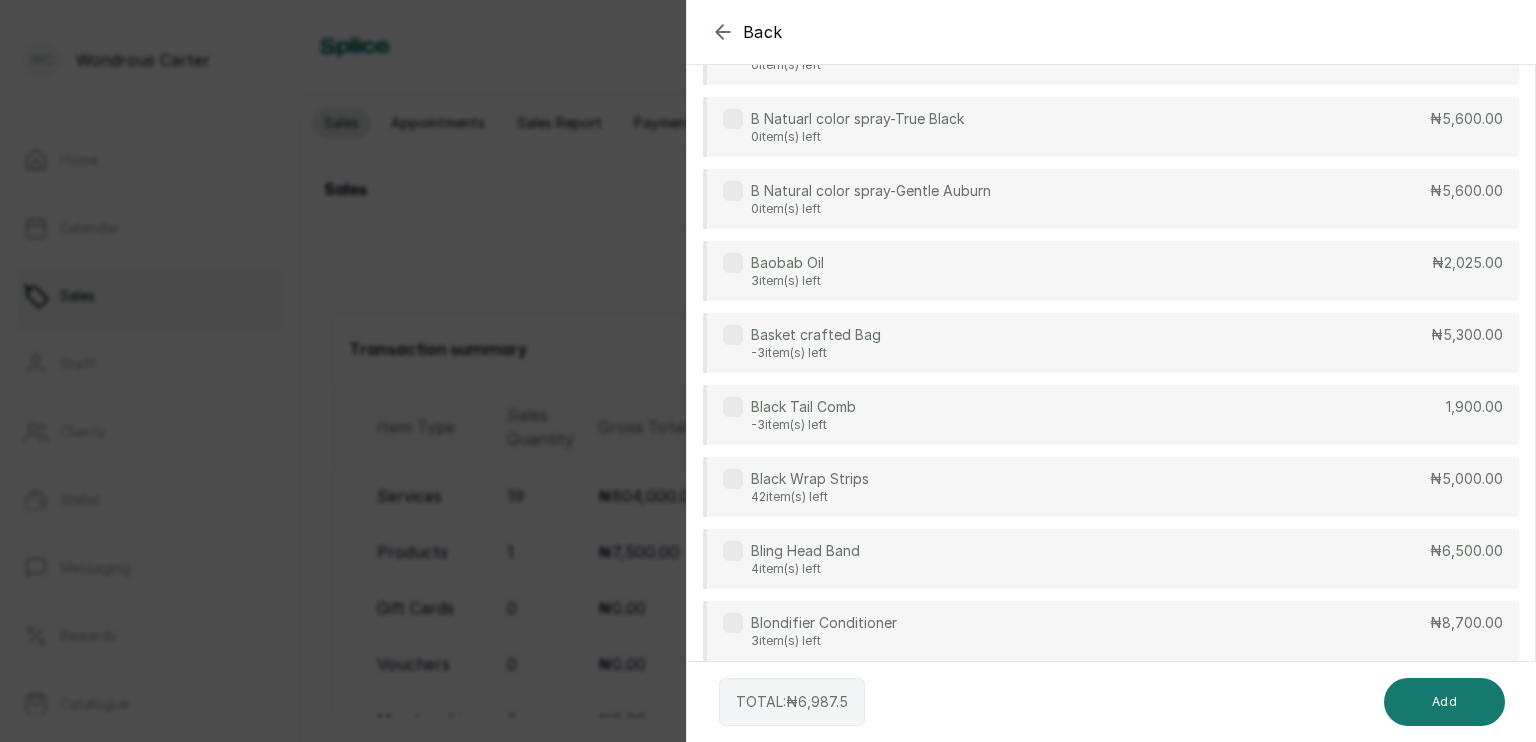 click on "Black Tail Comb -3  item(s) left ₦1,900.00" at bounding box center (1111, 415) 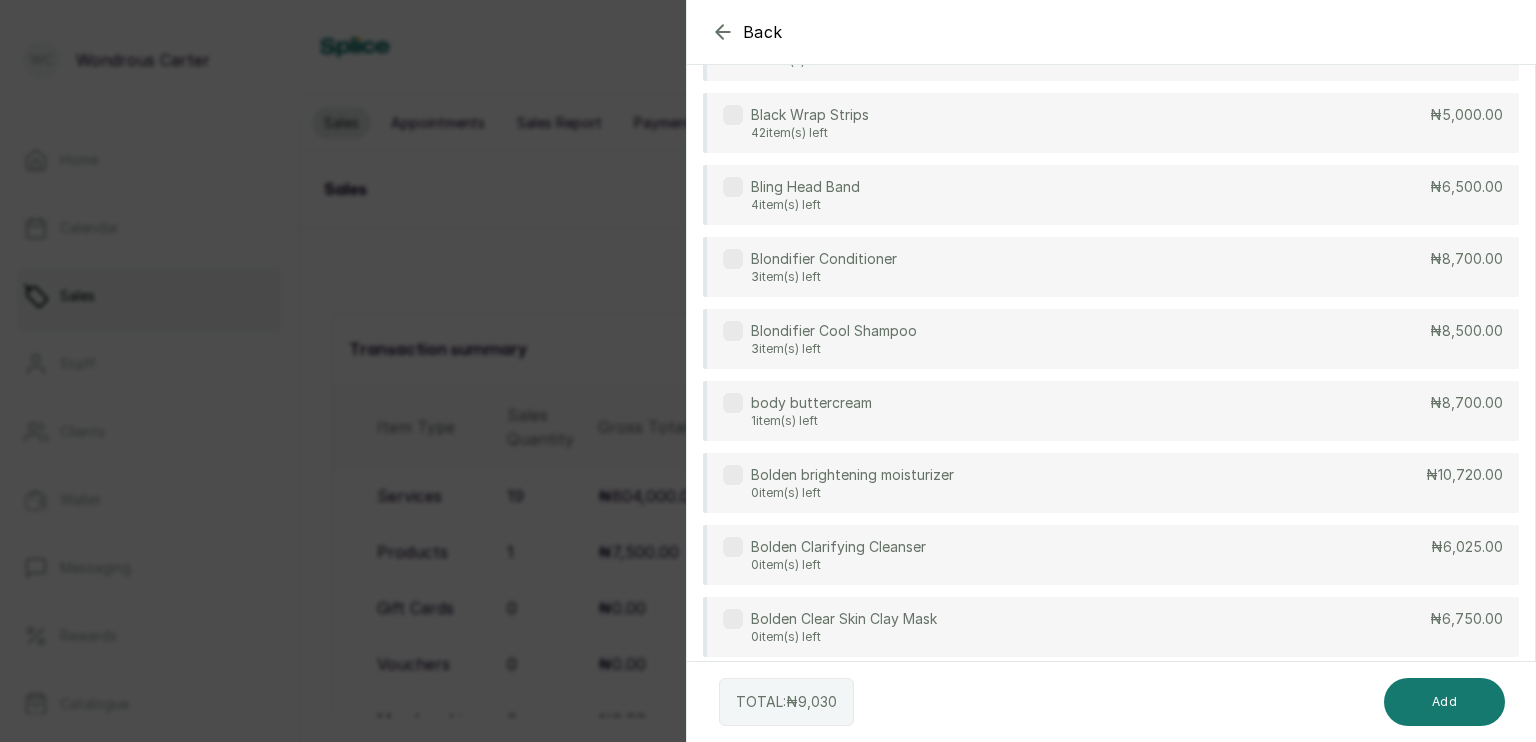 scroll, scrollTop: 3044, scrollLeft: 0, axis: vertical 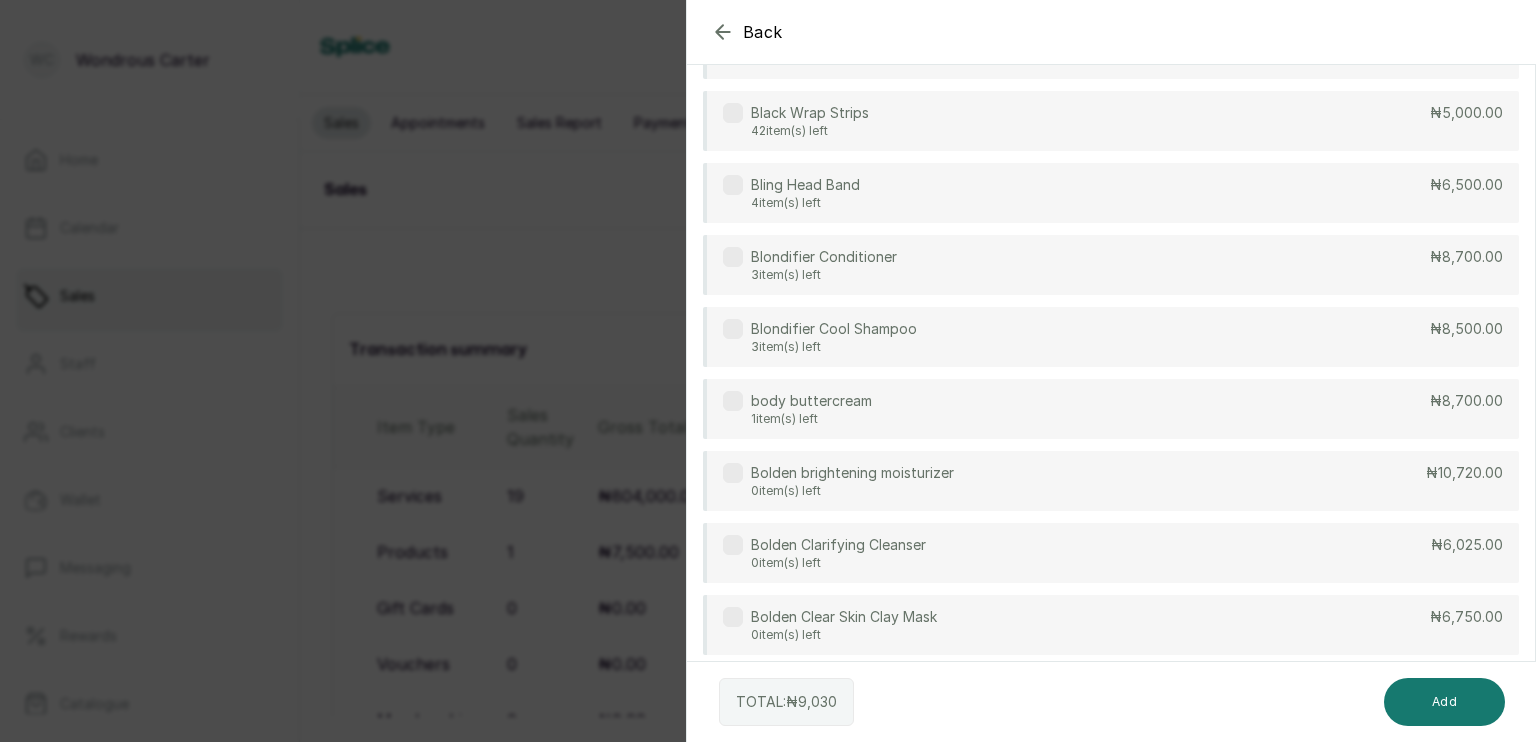 click on "body buttercream 1  item(s) left ₦8,700.00" at bounding box center (1111, 409) 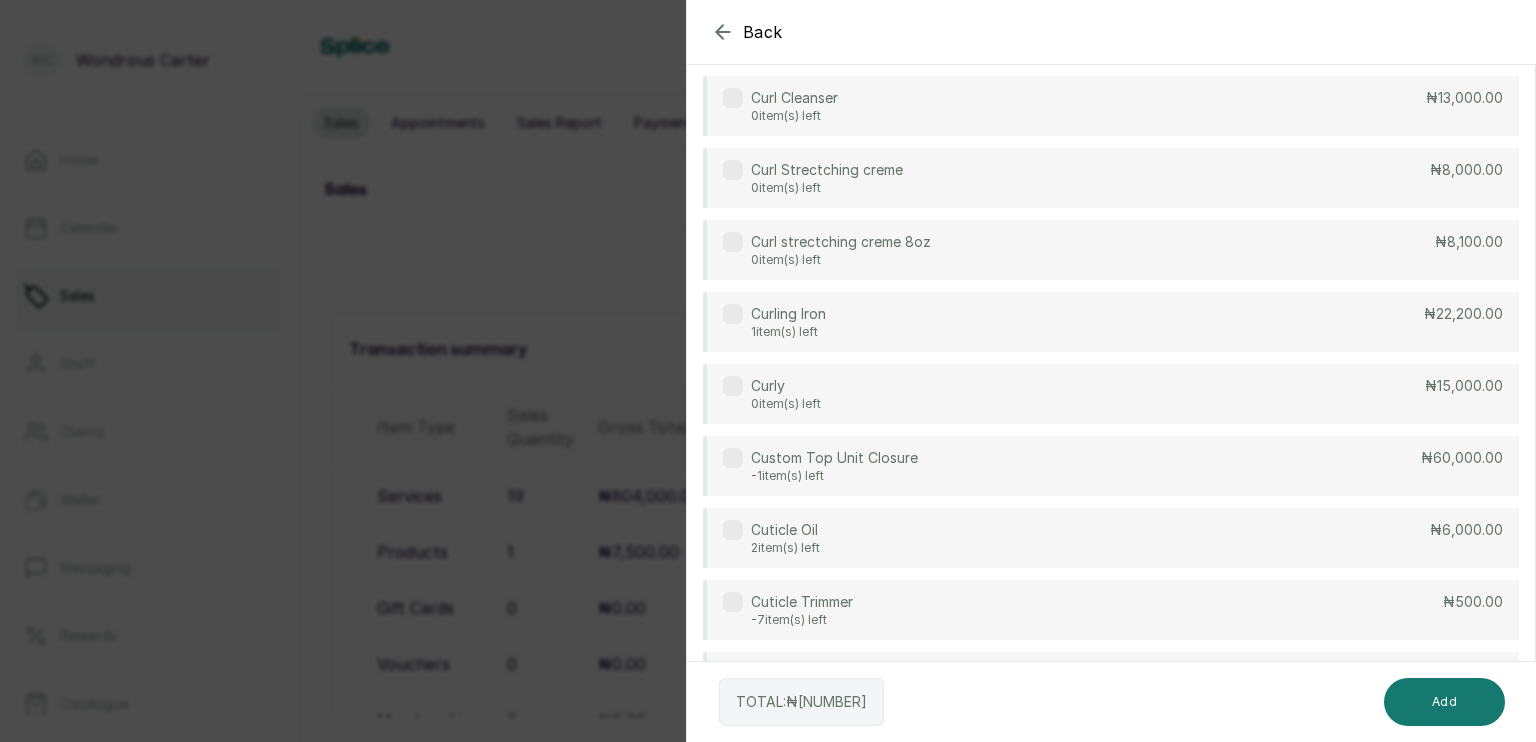 scroll, scrollTop: 7352, scrollLeft: 0, axis: vertical 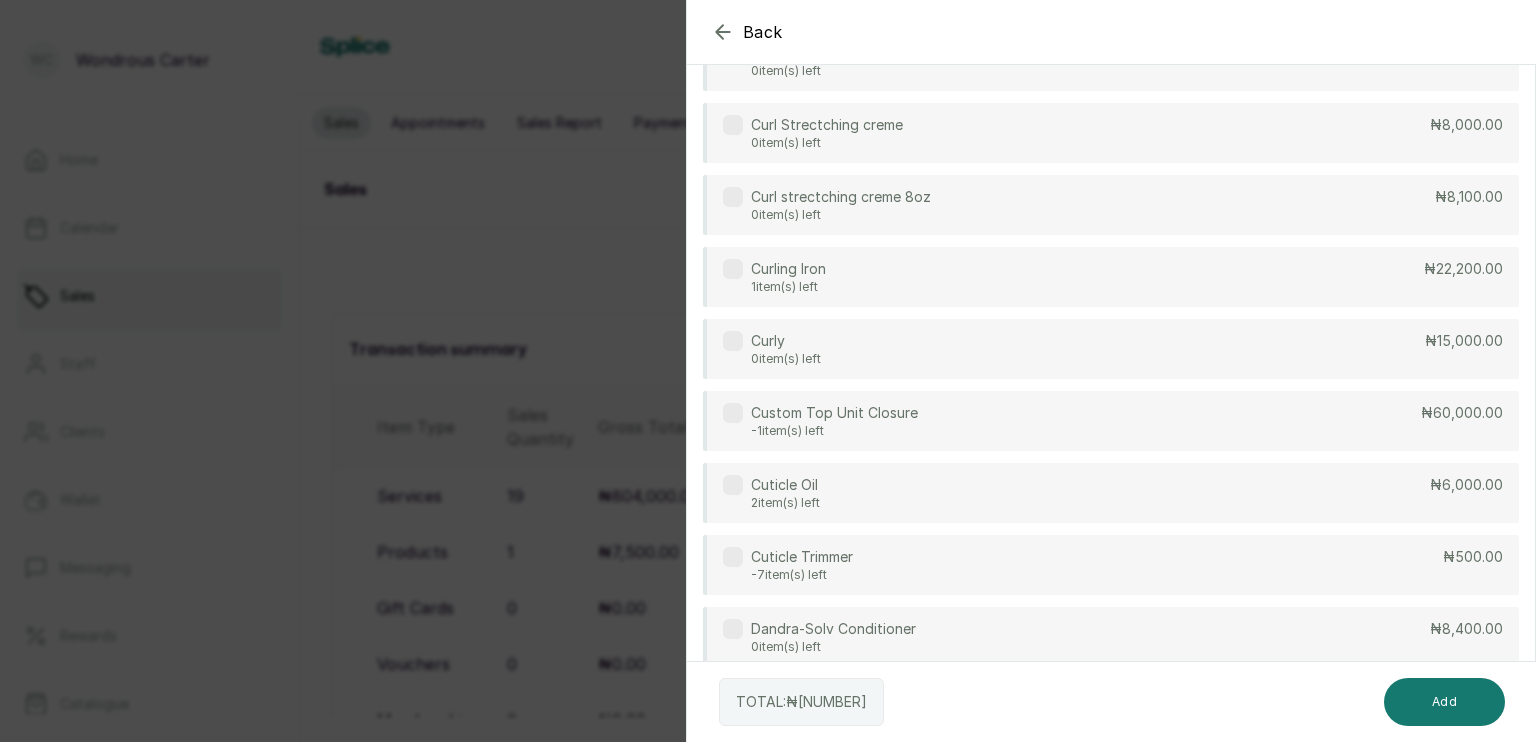 click on "Cuticle Oil 2  item(s) left ₦6,000.00" at bounding box center [1111, 493] 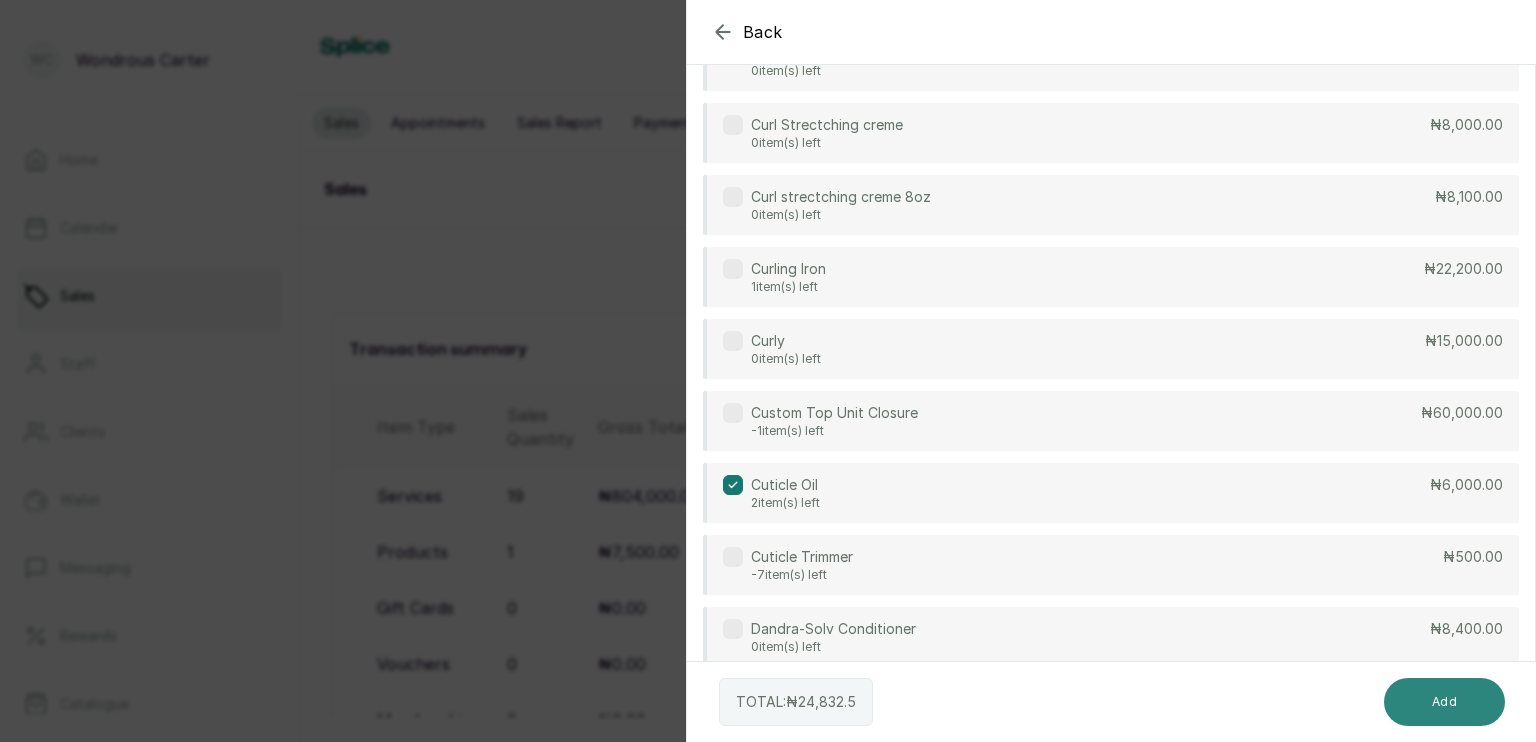 click on "Add" at bounding box center (1444, 702) 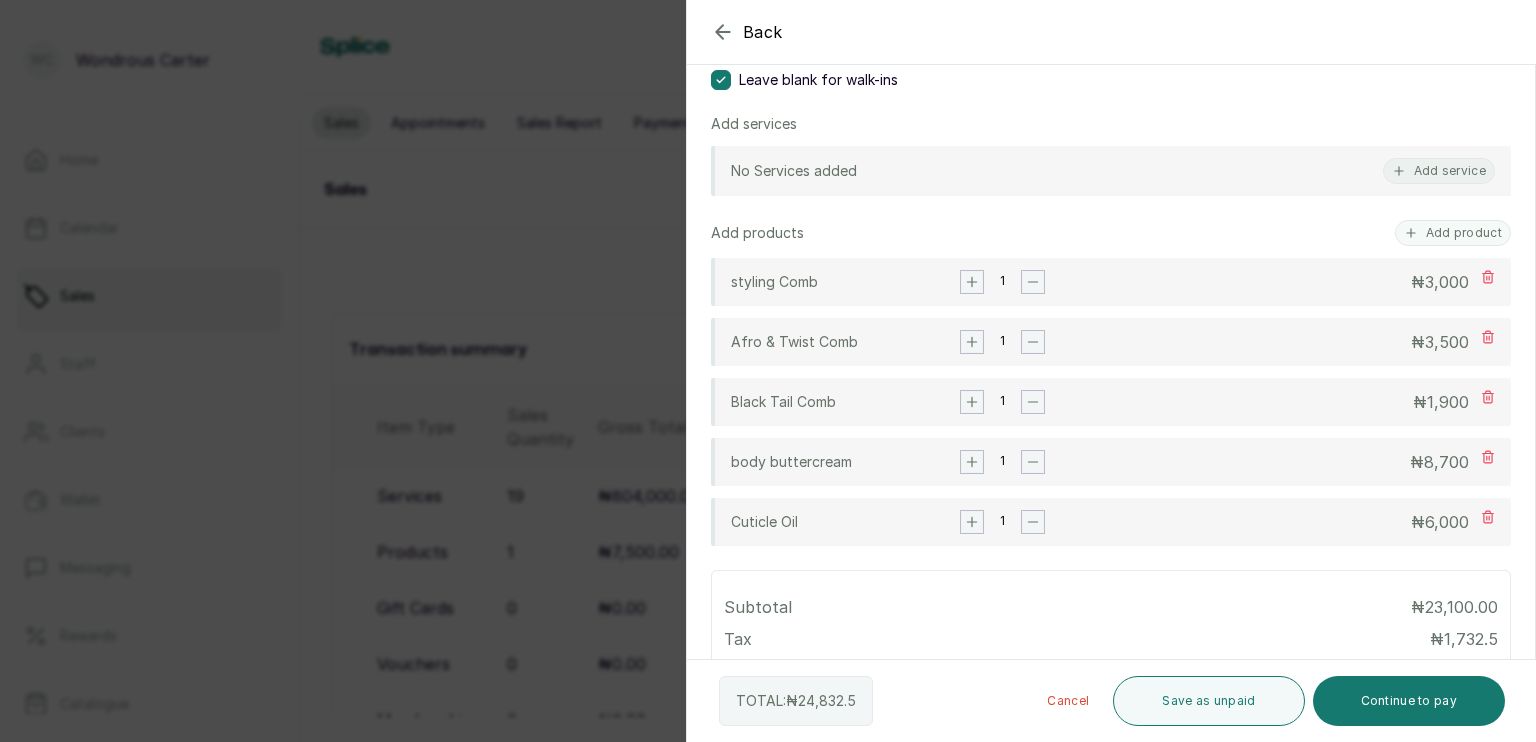 scroll, scrollTop: 350, scrollLeft: 0, axis: vertical 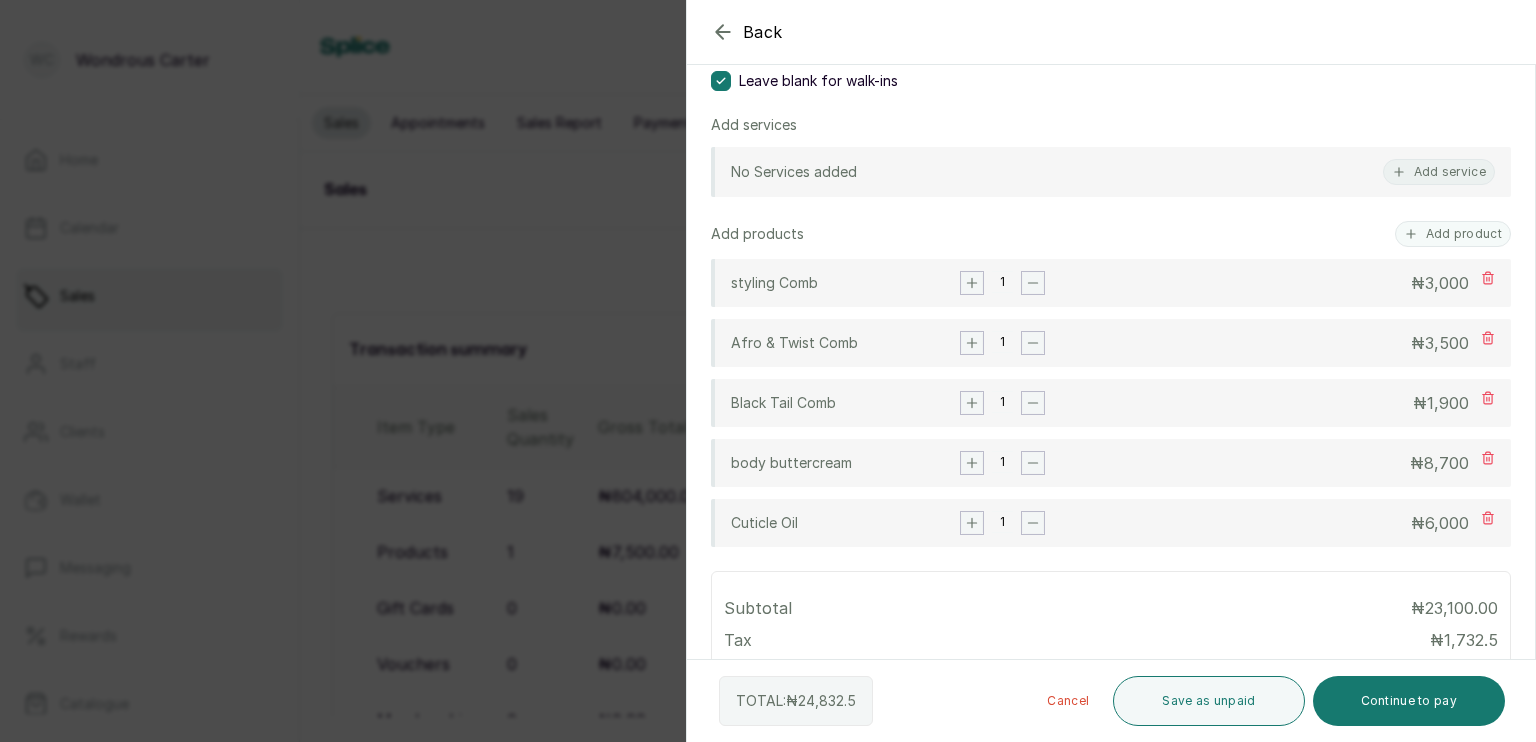 click 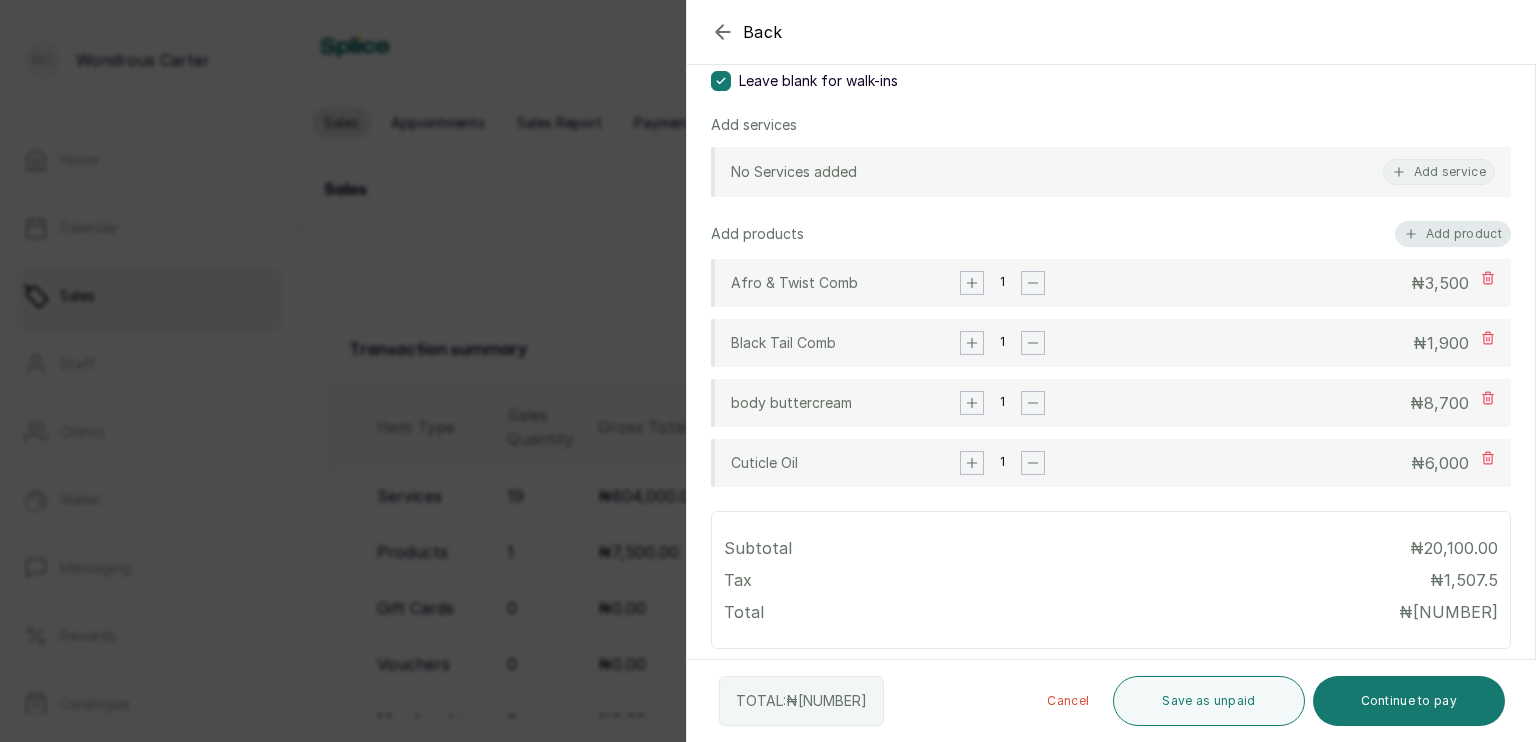 click on "Add product" at bounding box center [1453, 234] 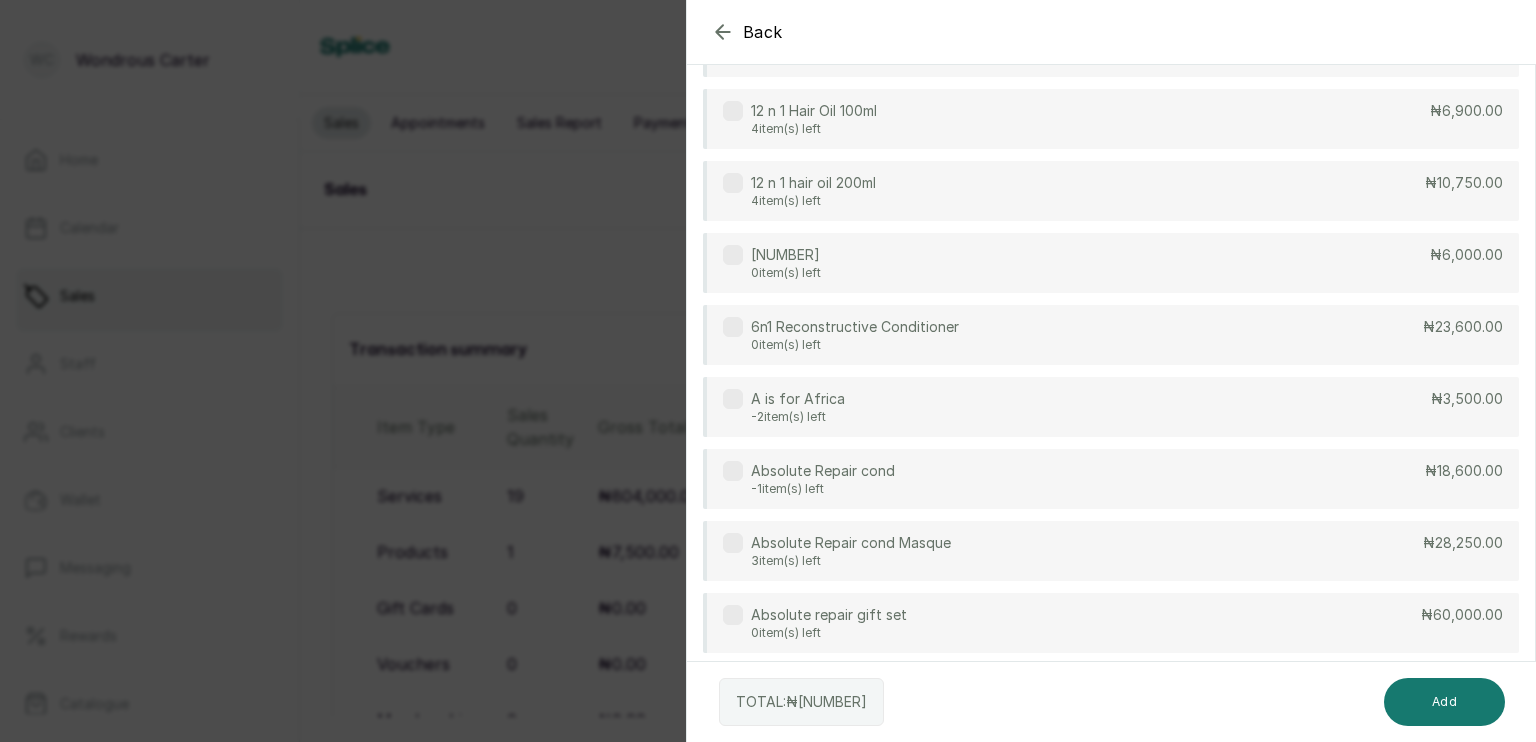 scroll, scrollTop: 0, scrollLeft: 0, axis: both 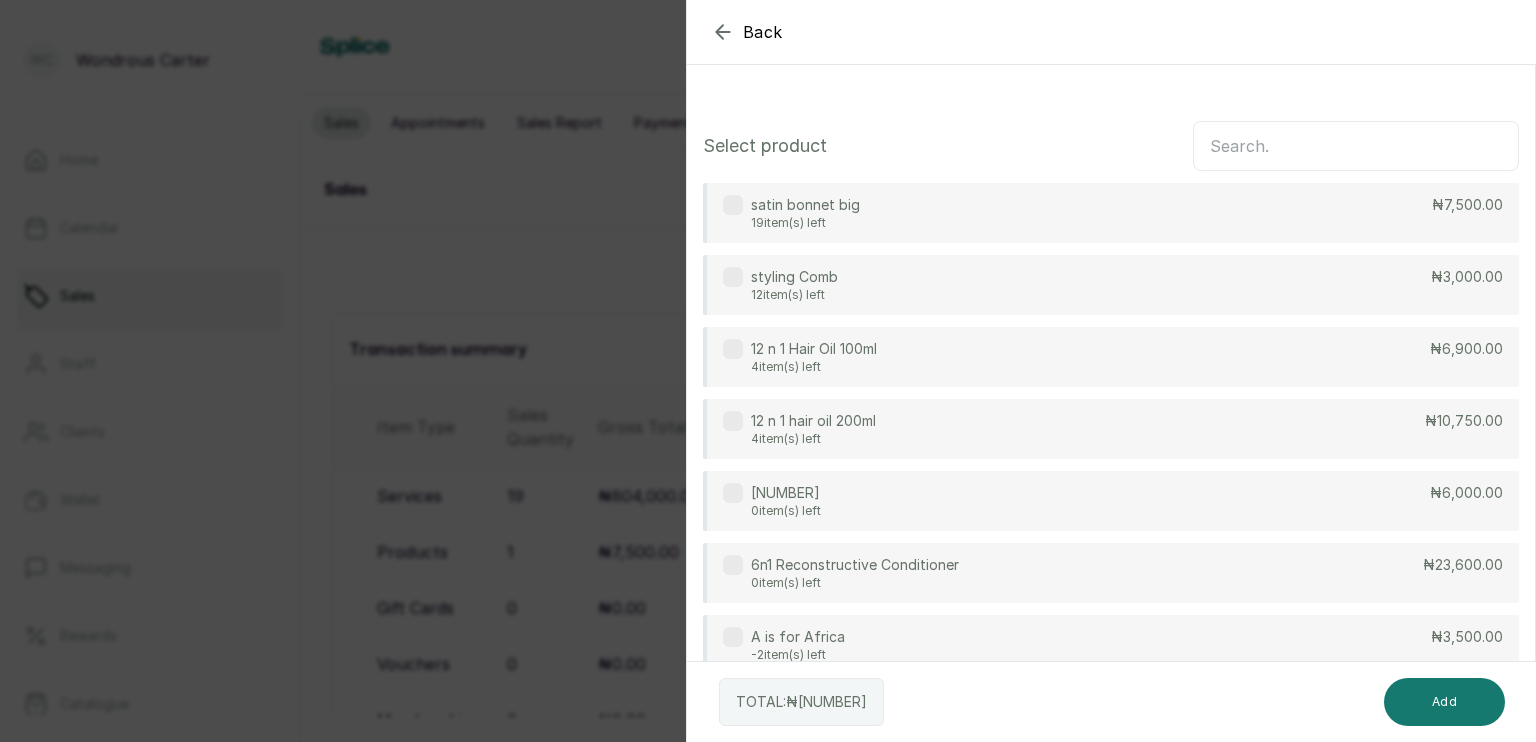 click at bounding box center (1356, 146) 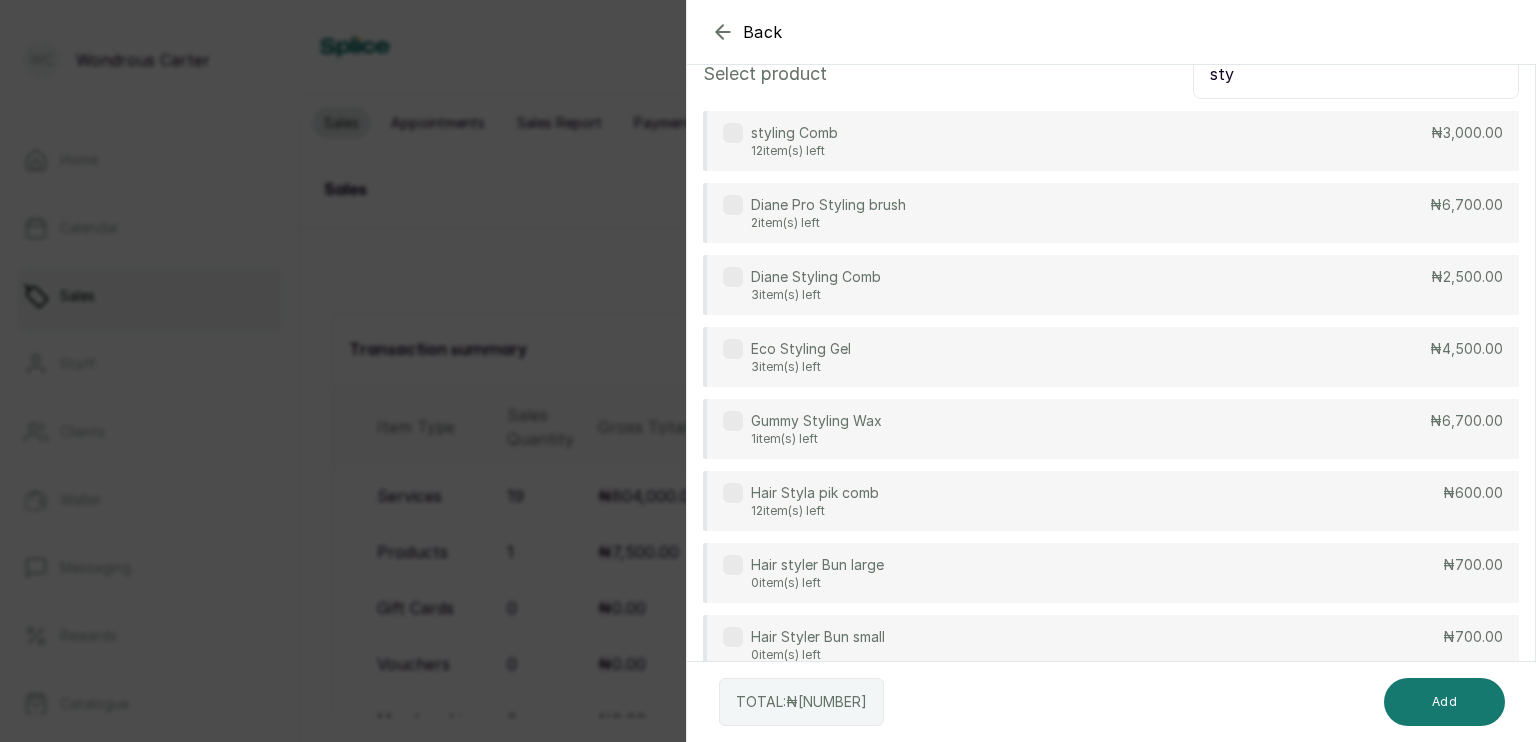 scroll, scrollTop: 61, scrollLeft: 0, axis: vertical 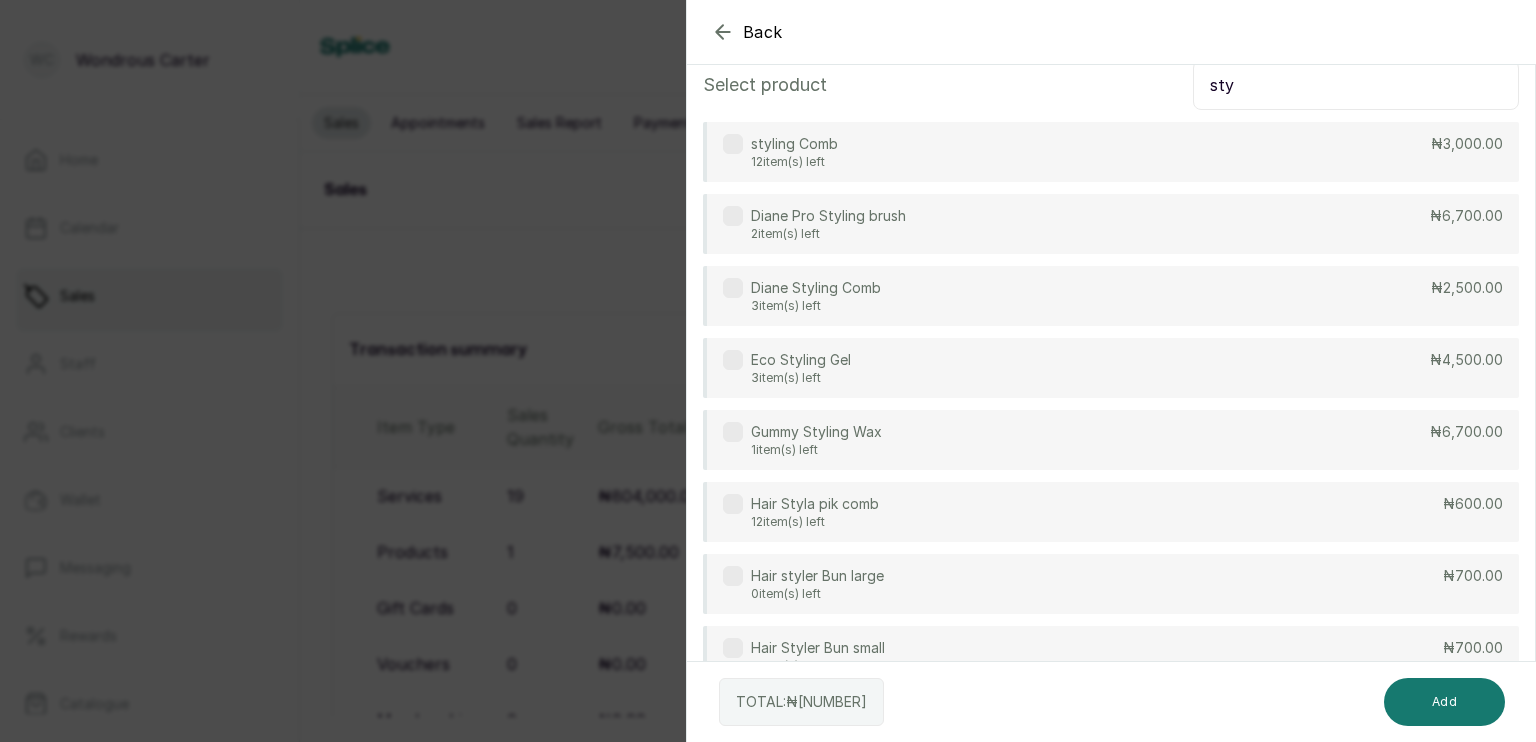 type on "sty" 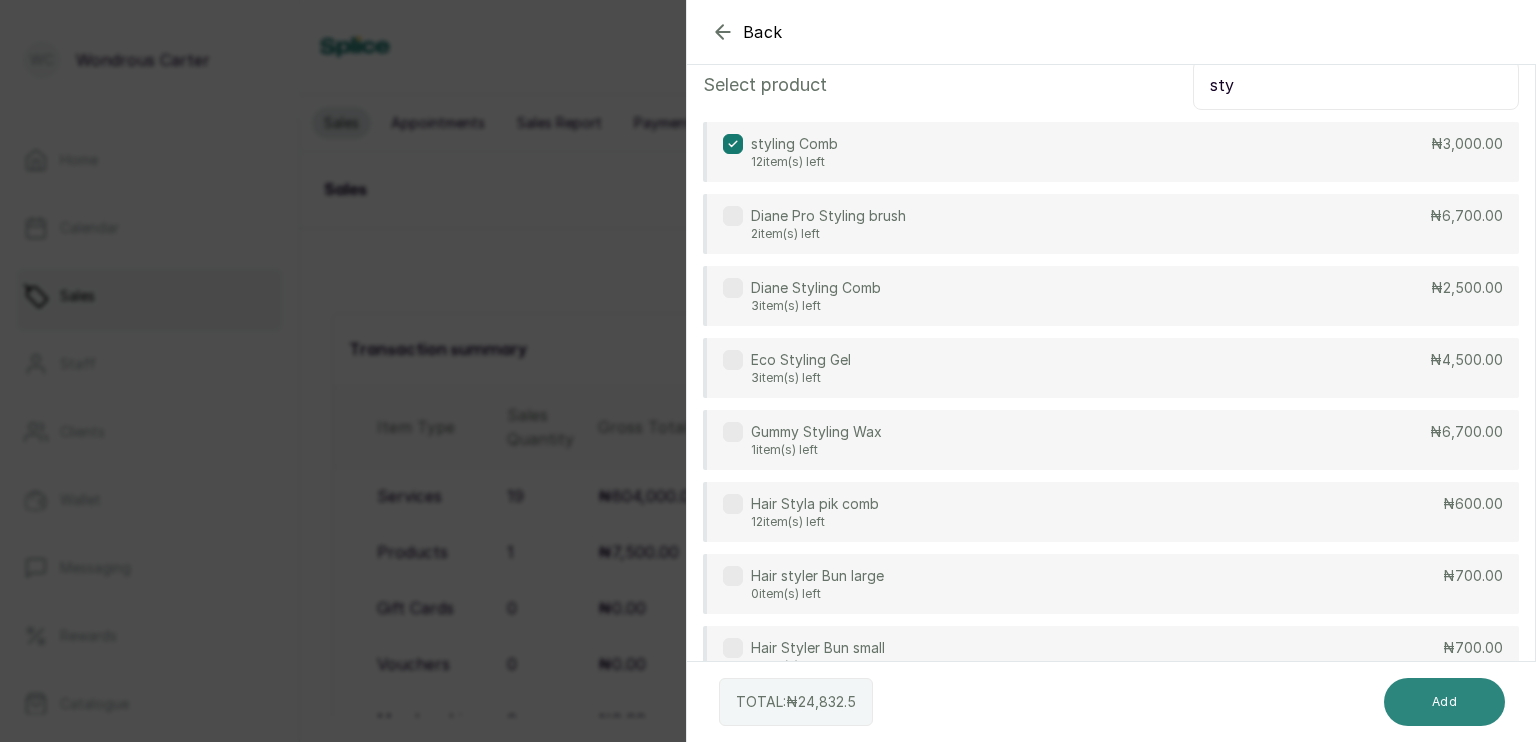 click on "Add" at bounding box center (1444, 702) 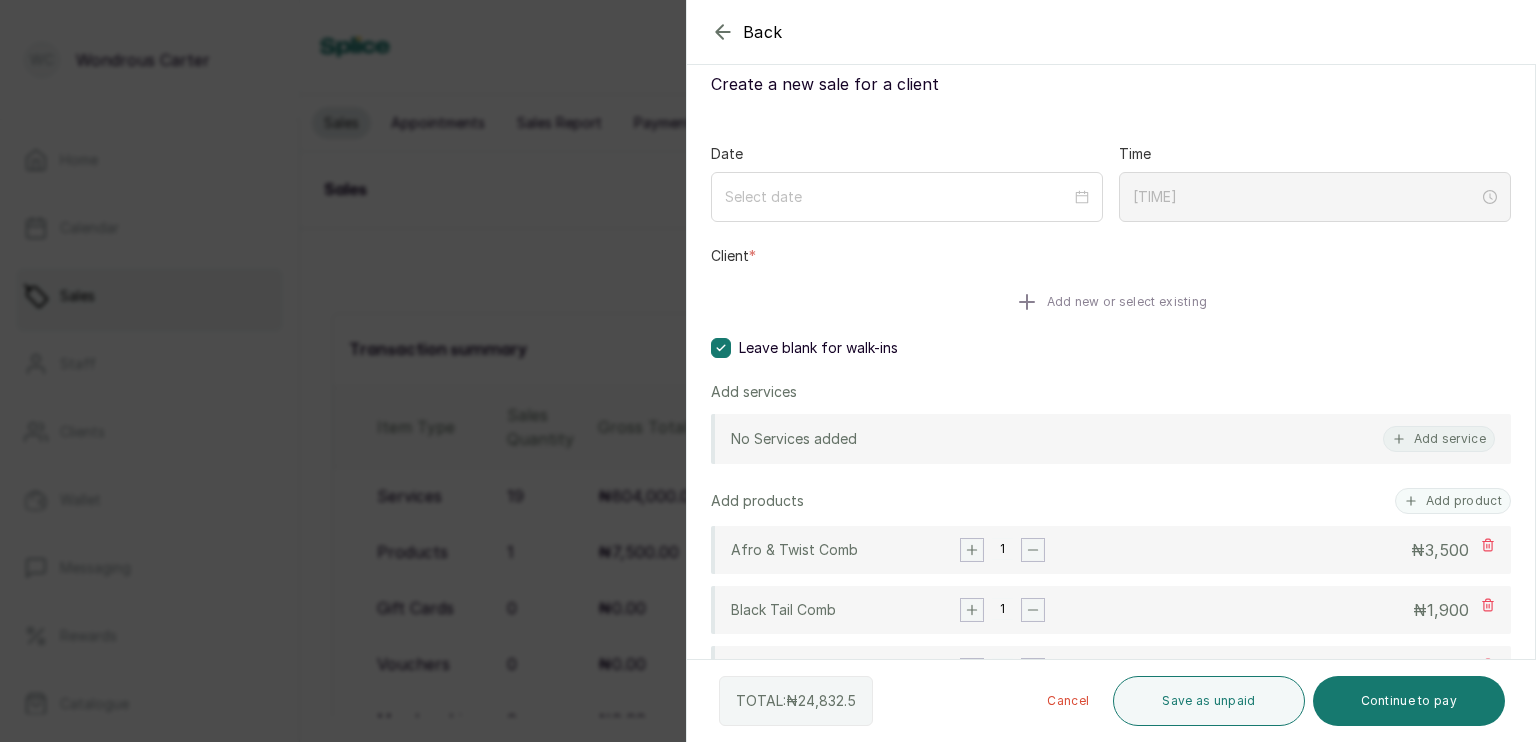 scroll, scrollTop: 80, scrollLeft: 0, axis: vertical 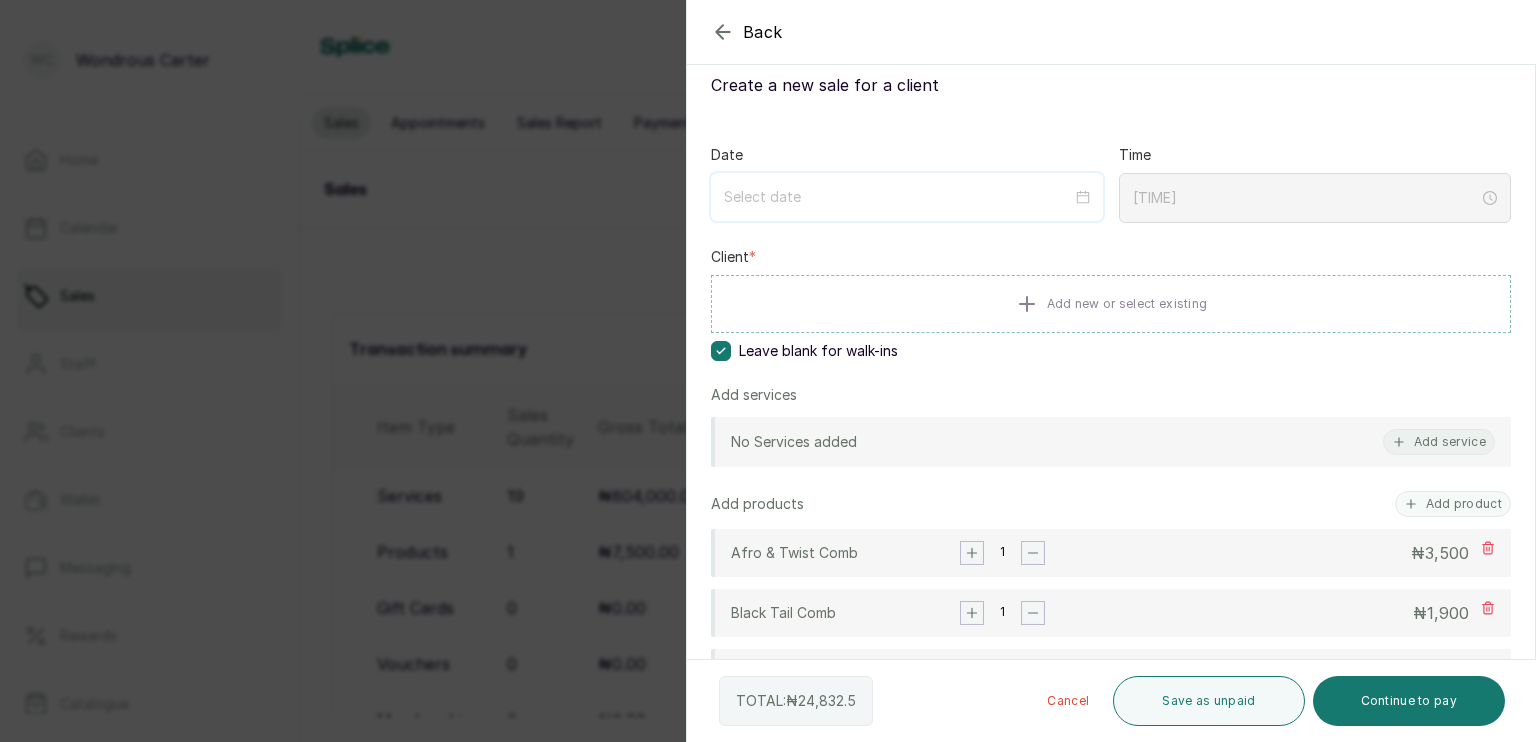 click at bounding box center [898, 197] 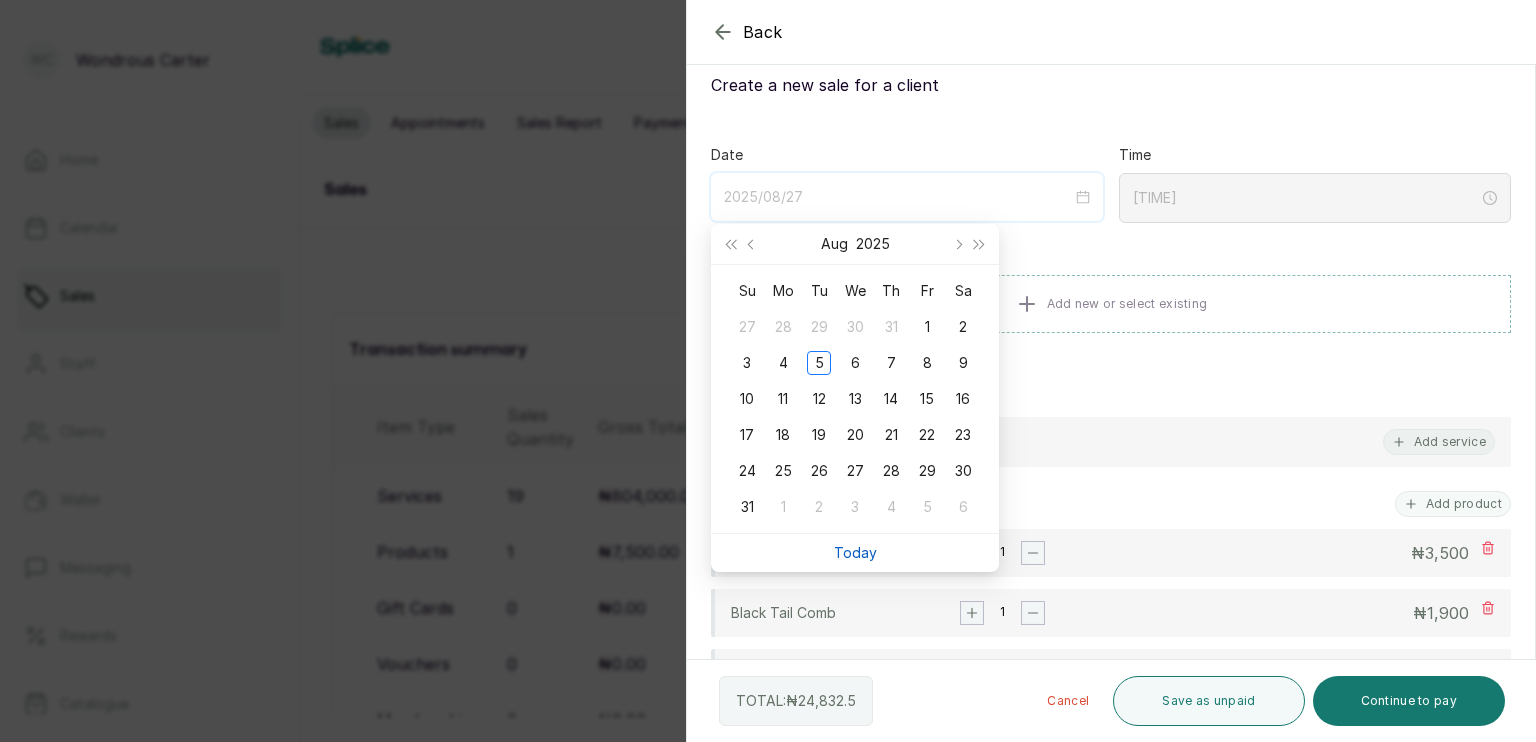 type on "2025/09/03" 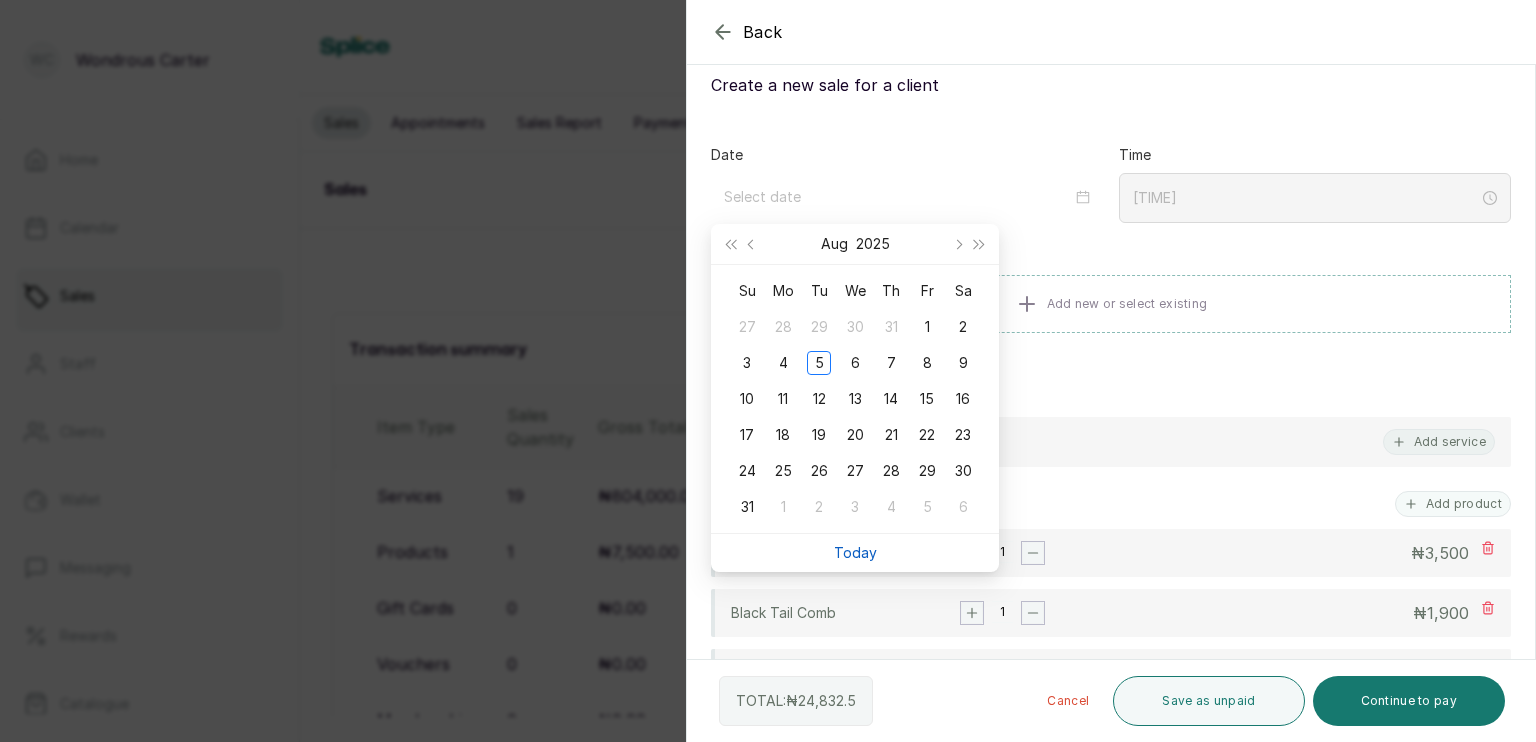 click on "Today" at bounding box center [855, 552] 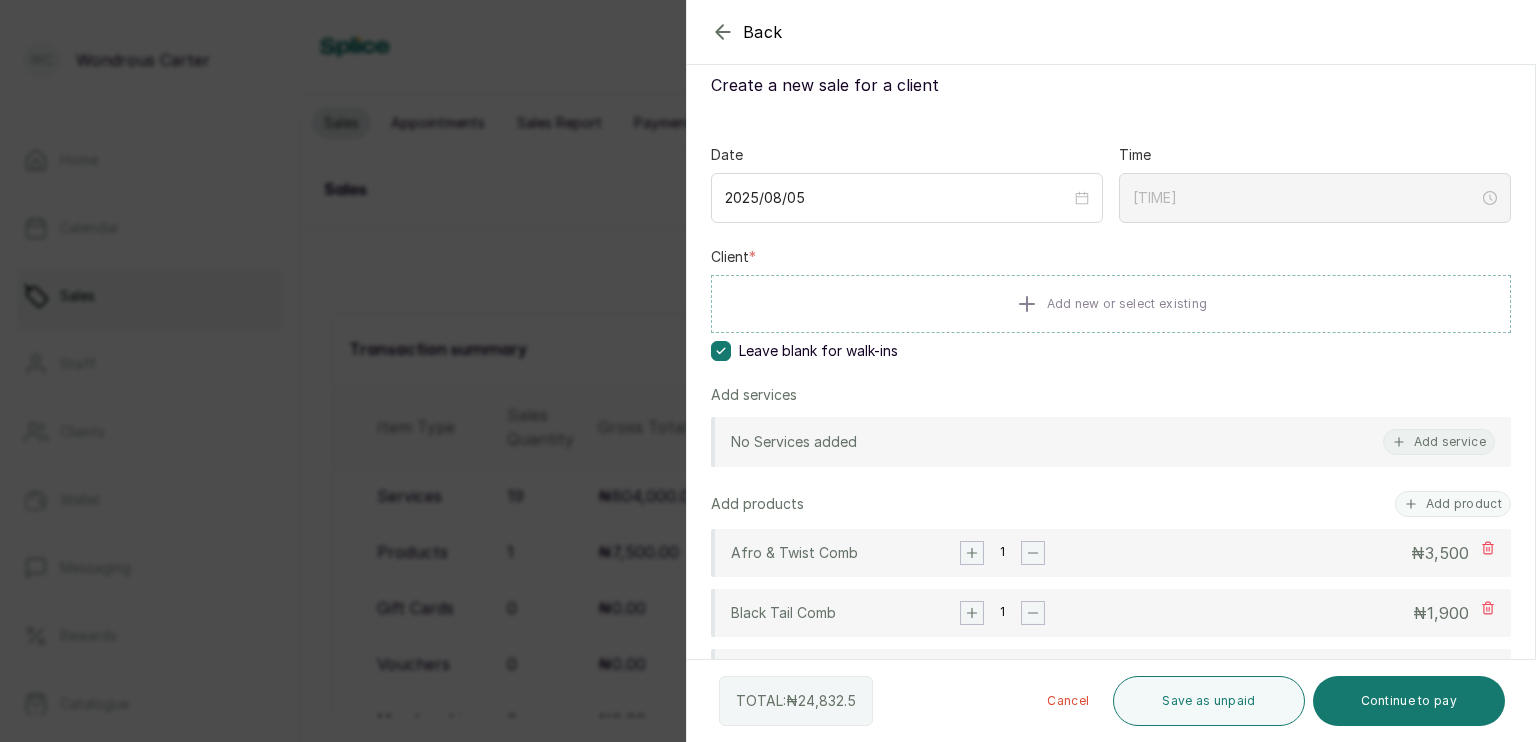 click at bounding box center (721, 351) 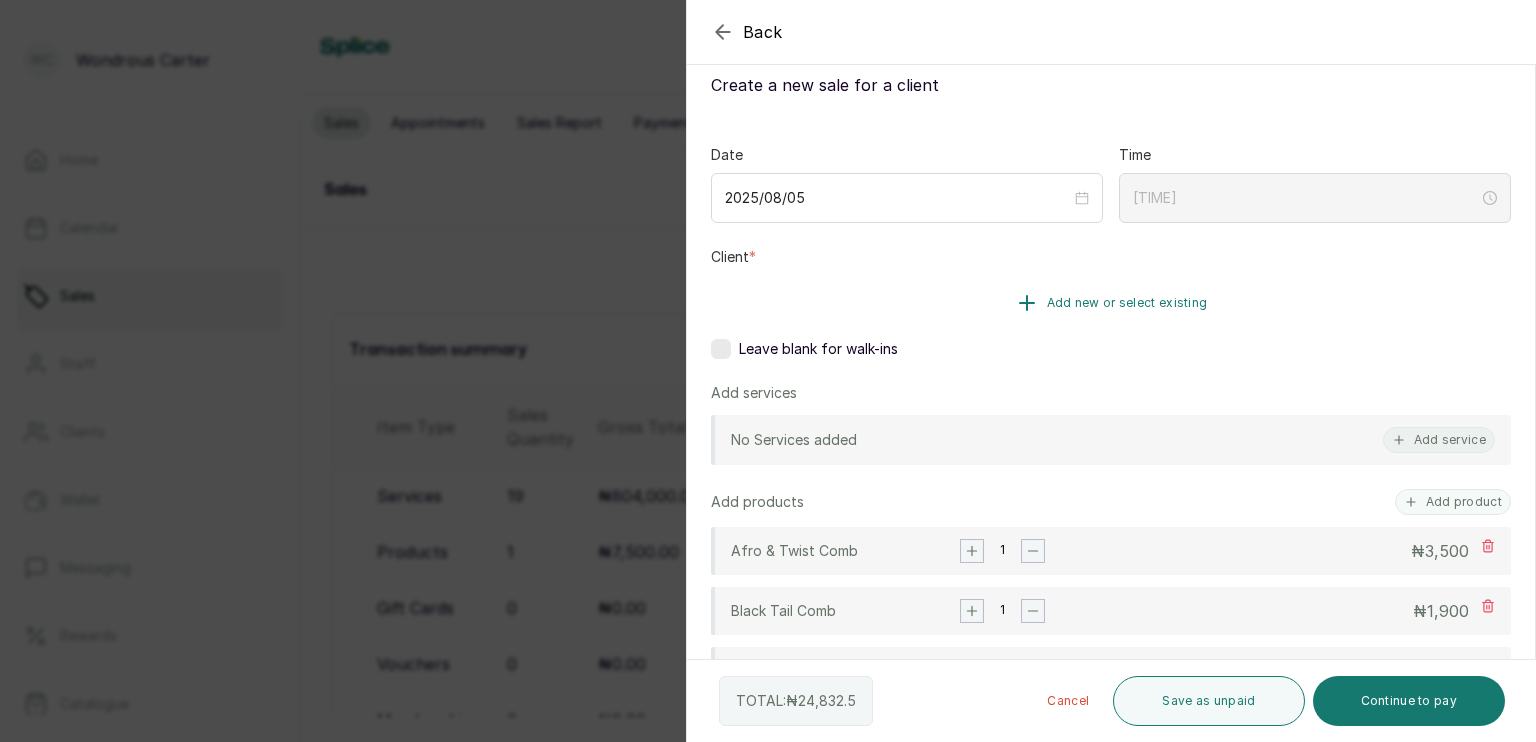 click on "Add new or select existing" at bounding box center [1111, 303] 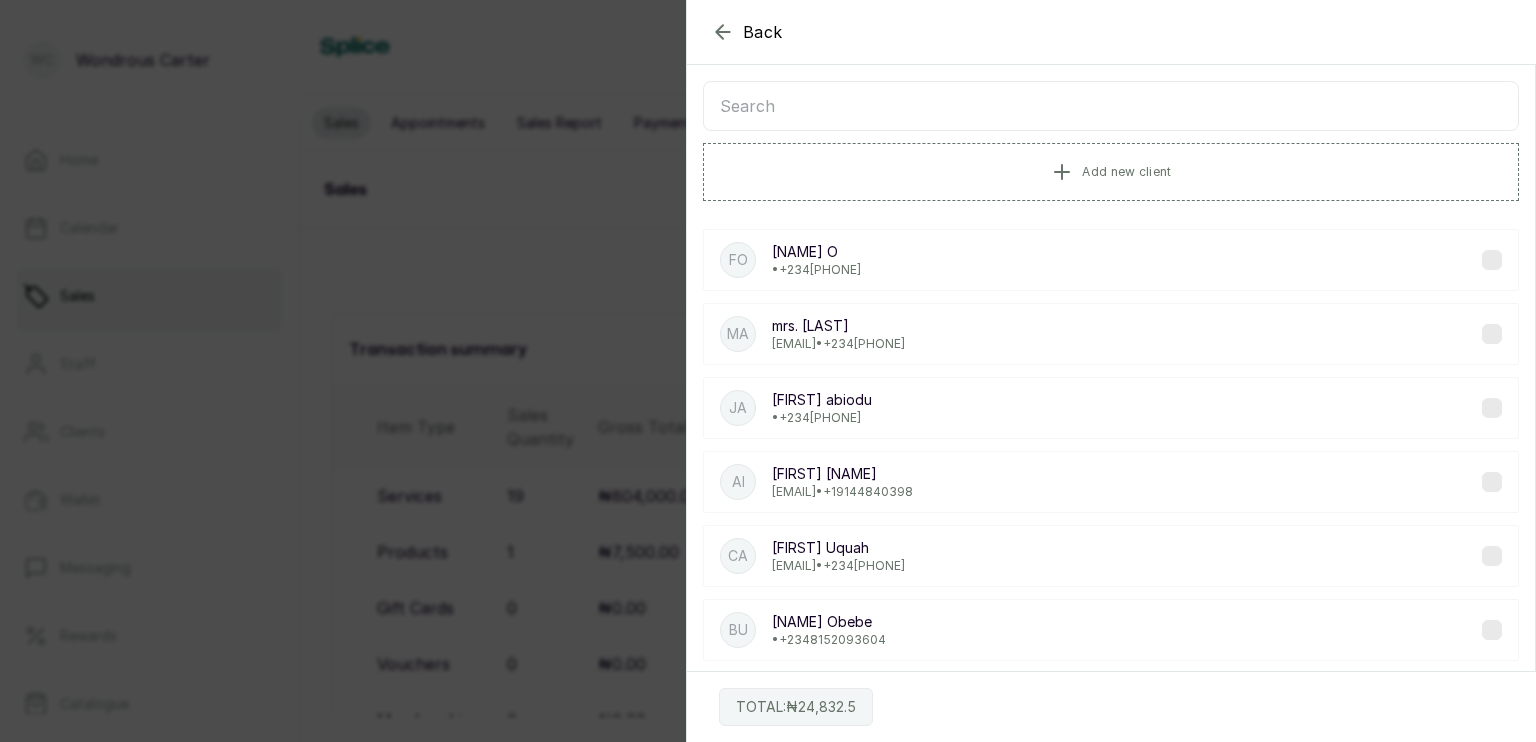 scroll, scrollTop: 0, scrollLeft: 0, axis: both 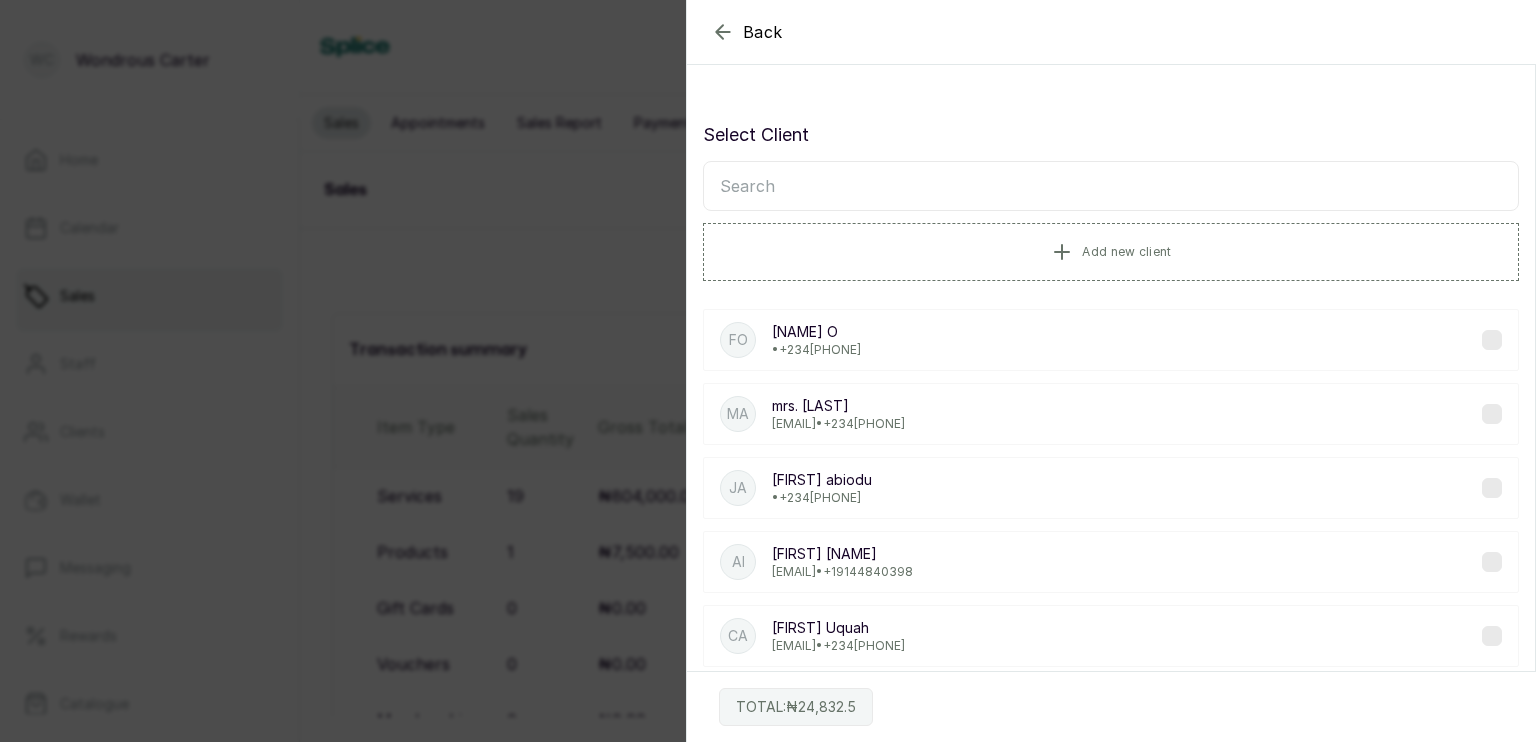 click at bounding box center (1111, 186) 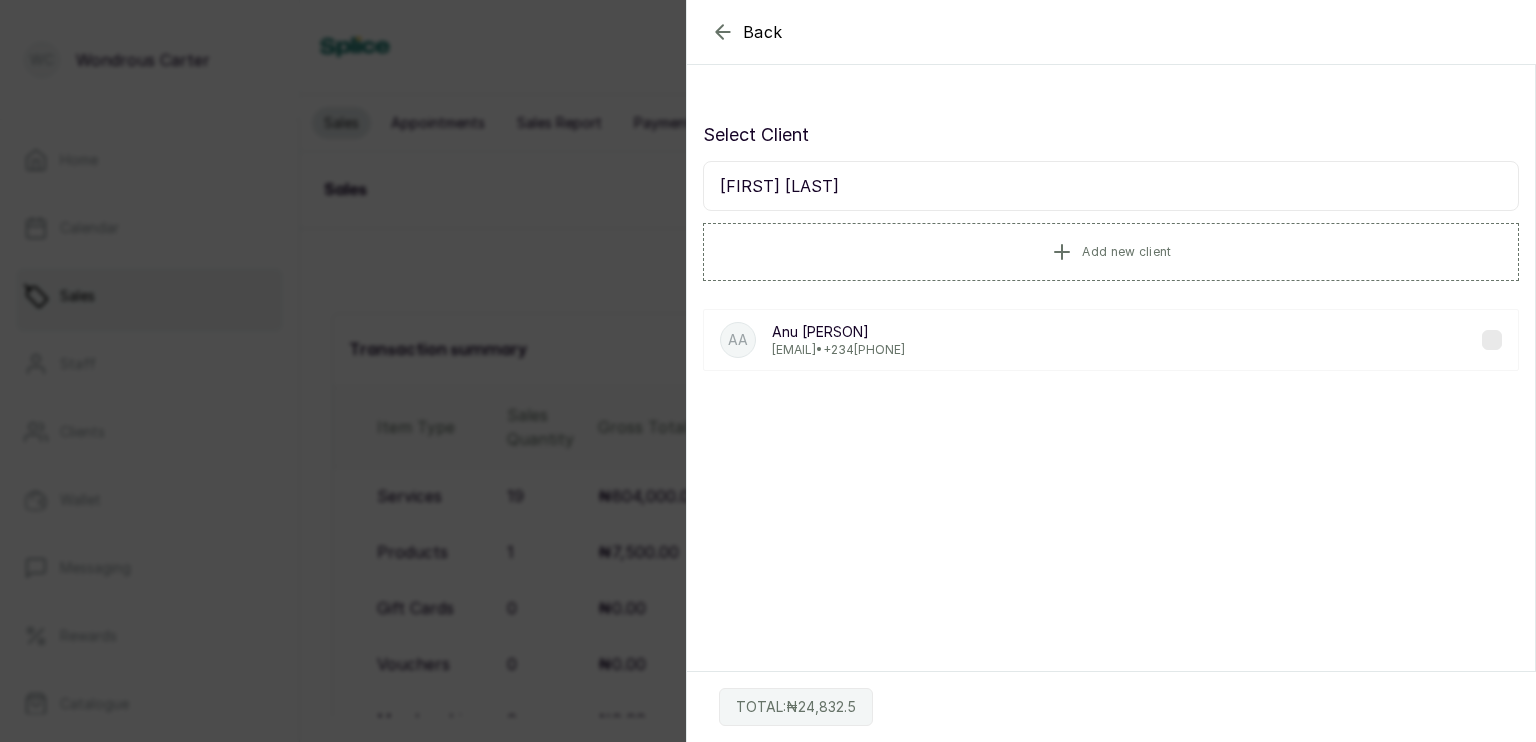 type on "[FIRST] [LAST]" 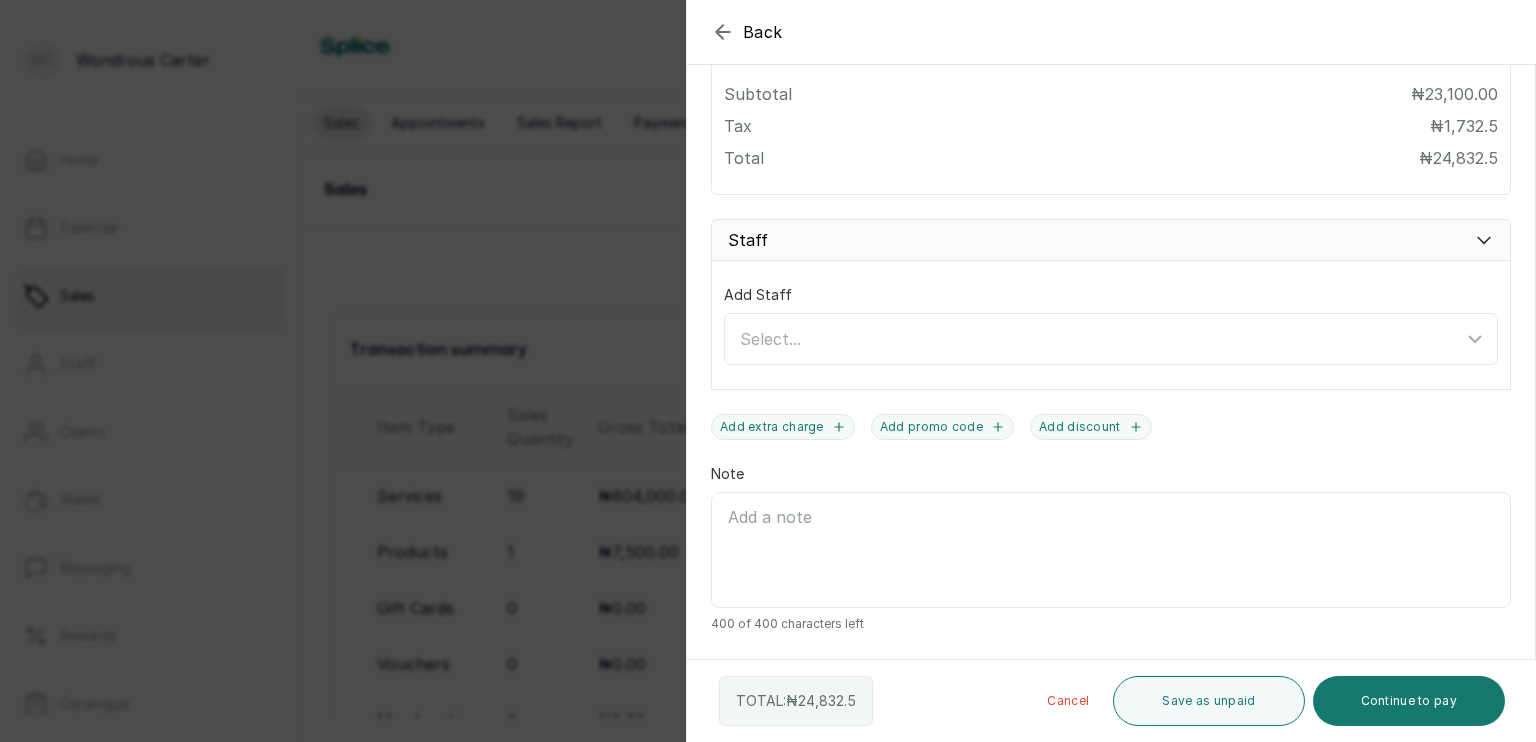 scroll, scrollTop: 915, scrollLeft: 0, axis: vertical 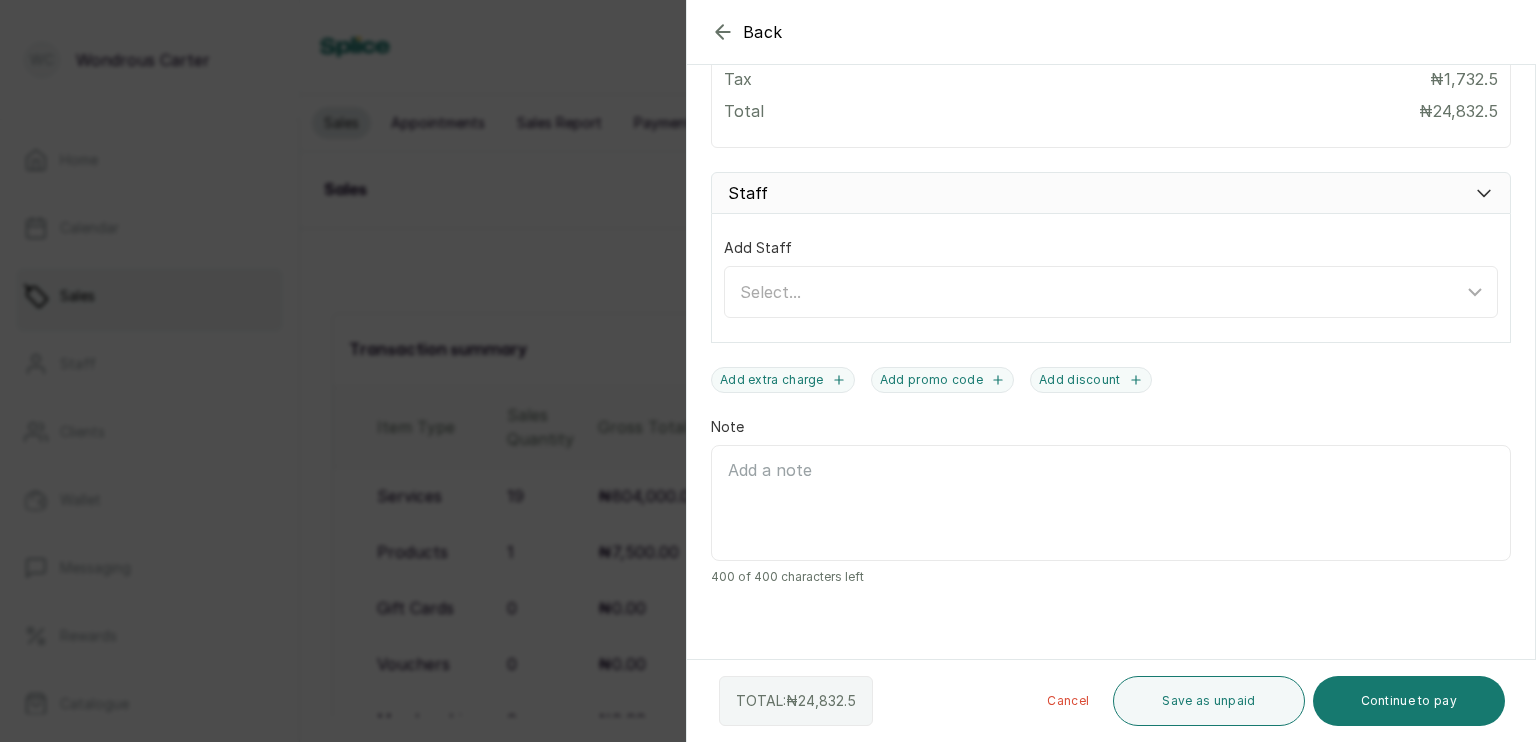 click on "Back Add Sale Add Sale   Create a new sale for a client Date [DATE] Time [TIME] Client * [INITIALS] [FIRST] [LAST] [EMAIL]  •  [PHONE] Click to change Leave blank for walk-ins  Add services   No Services added Add service  Add products  Add product   Afro & Twist Comb   1 ₦ 3,500   Black Tail Comb   1 ₦ 1,900   body buttercream   1 ₦ 8,700   Cuticle Oil   1 ₦ 6,000    styling Comb   1 ₦ 3,000 Subtotal ₦23,100.00 Tax ₦ 1,732.5 Total ₦ 24,832.5 Staff Add Staff Select... Add extra charge Add promo code Add discount Note 400 of 400 characters left TOTAL:  ₦ 24,832.5 Cancel Save as unpaid Continue to pay" at bounding box center [768, 371] 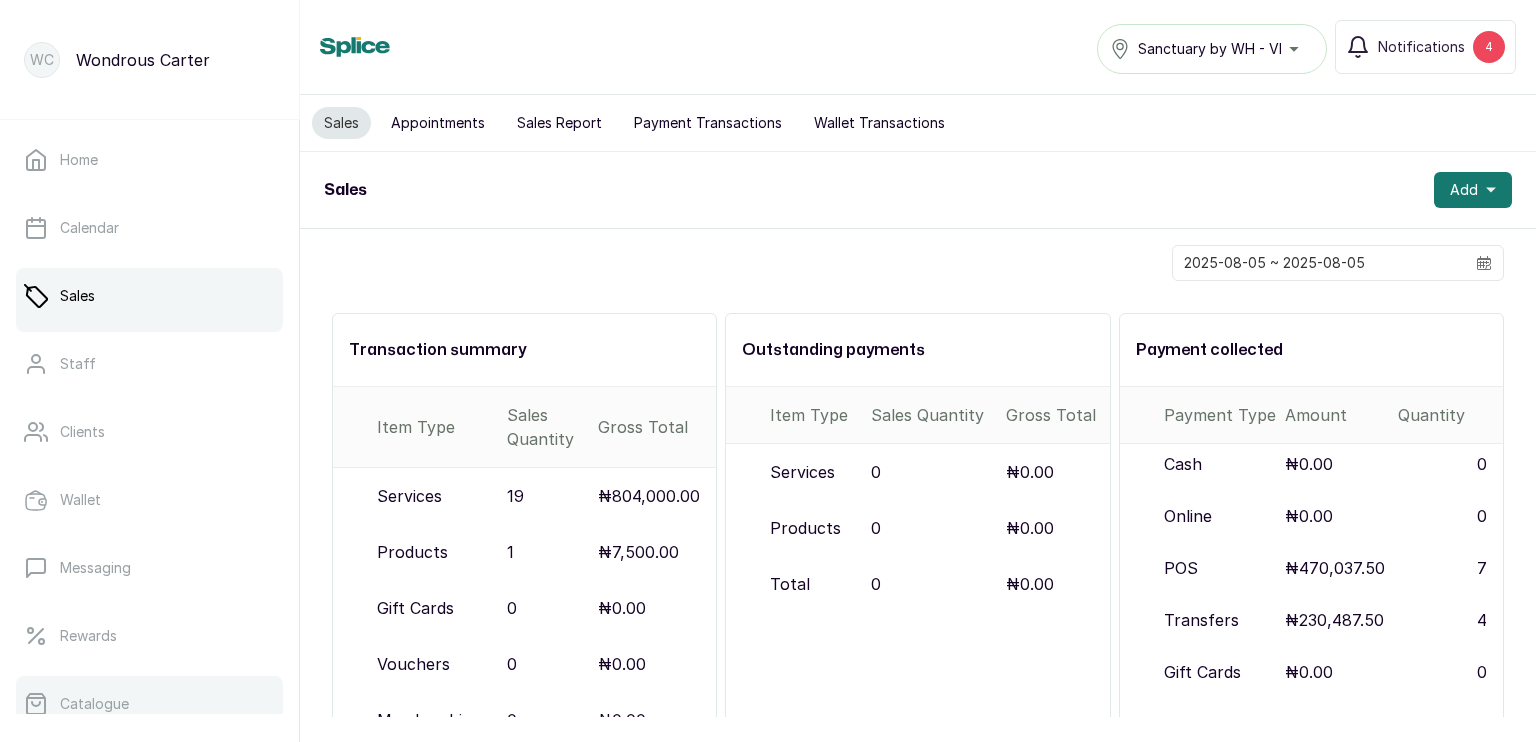click on "Catalogue" at bounding box center (149, 704) 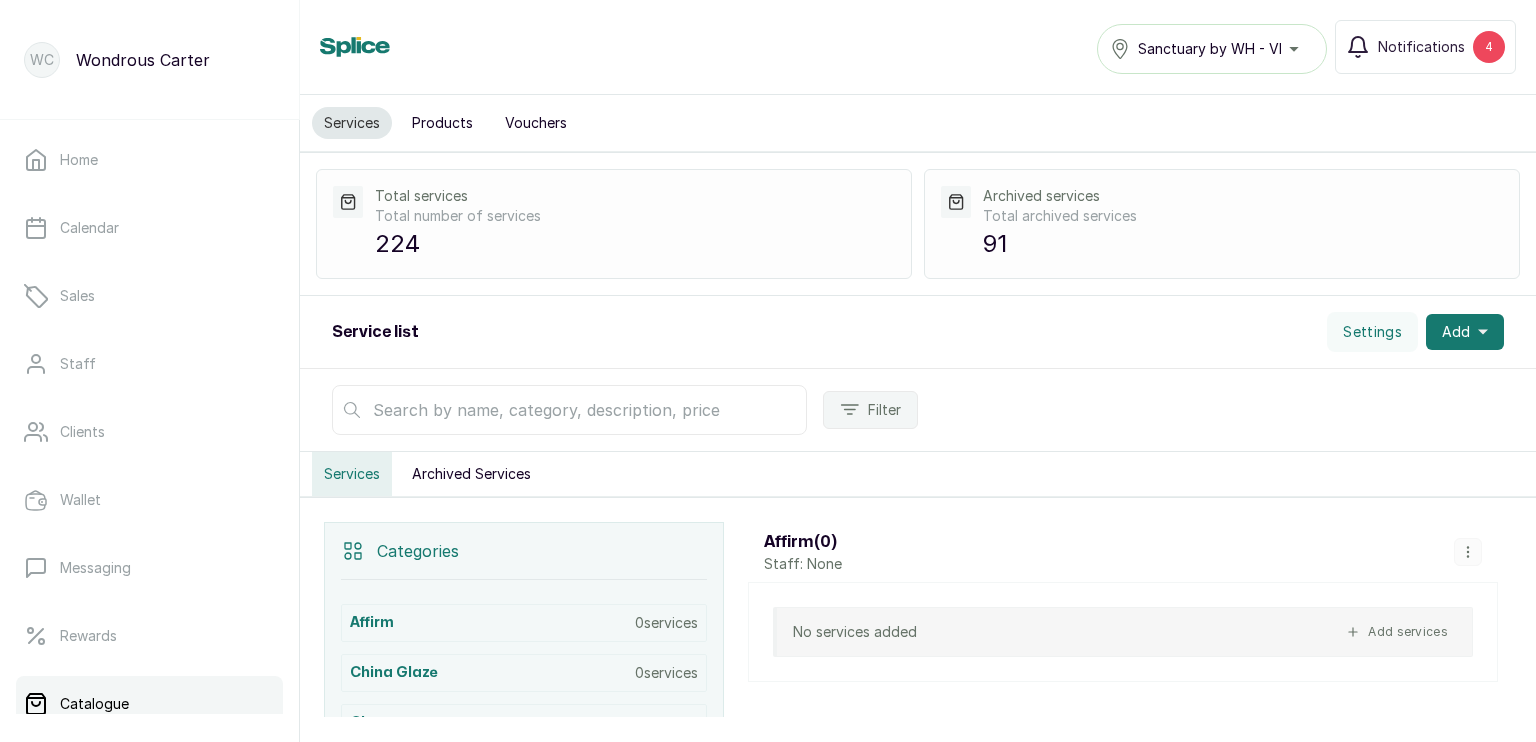 click on "Products" at bounding box center [442, 123] 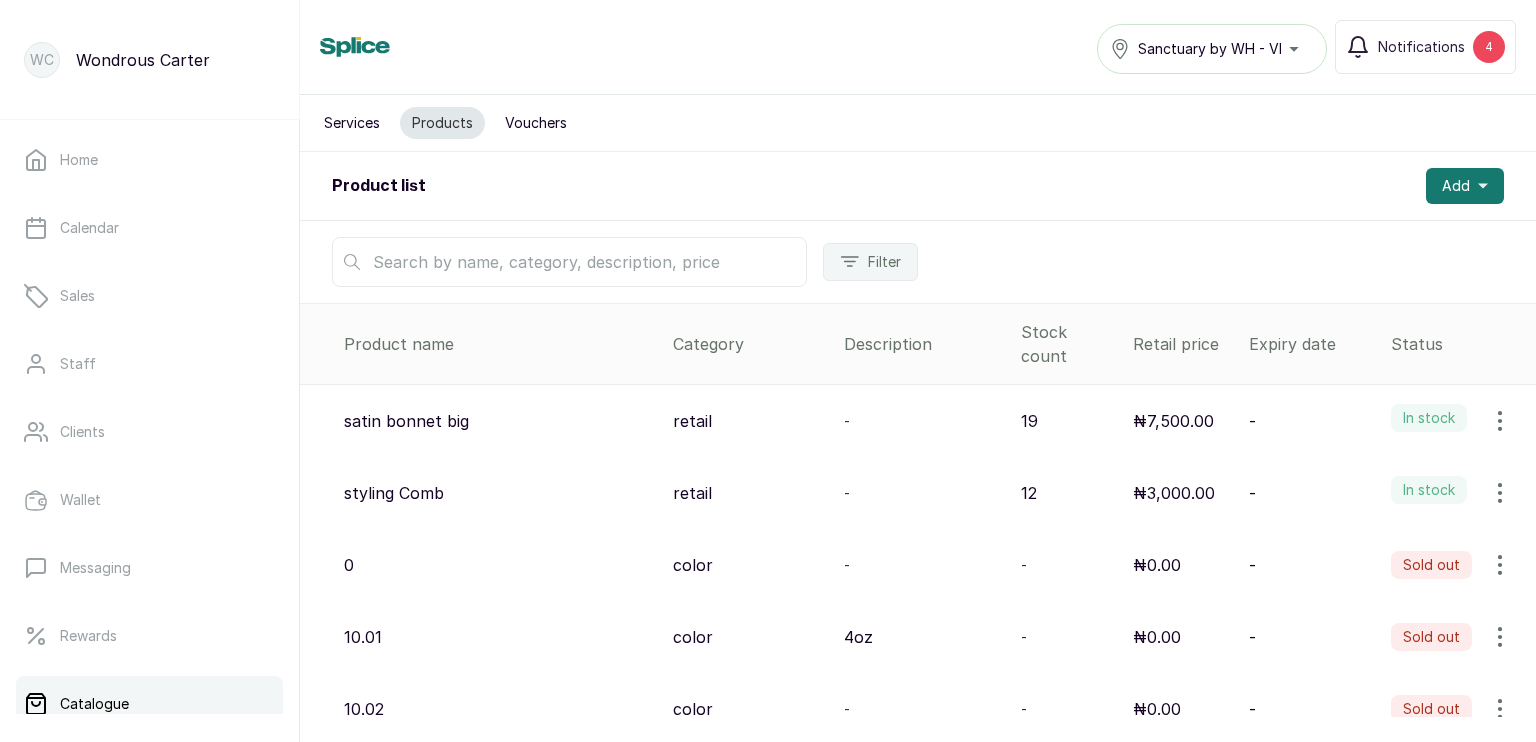 click at bounding box center [569, 262] 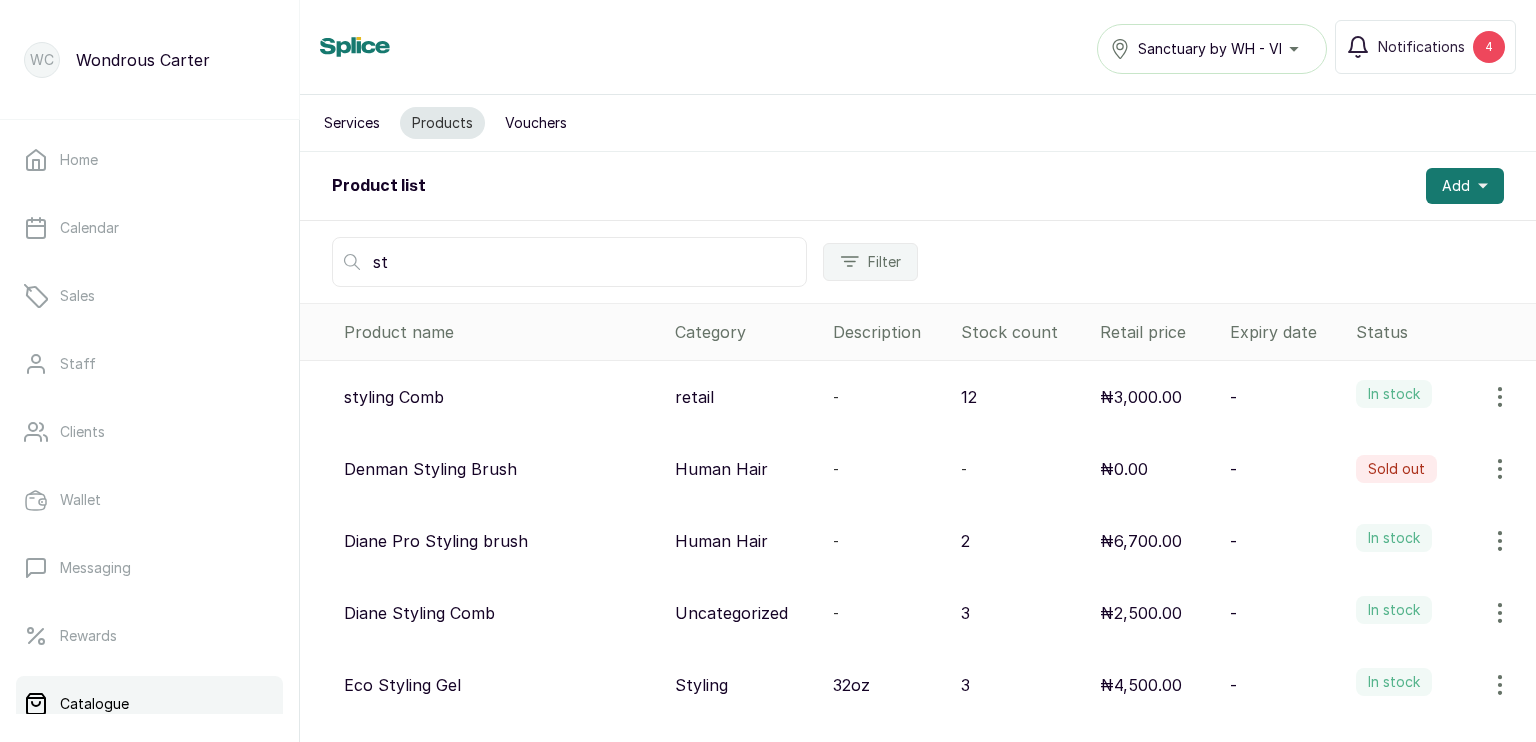 scroll, scrollTop: 0, scrollLeft: 0, axis: both 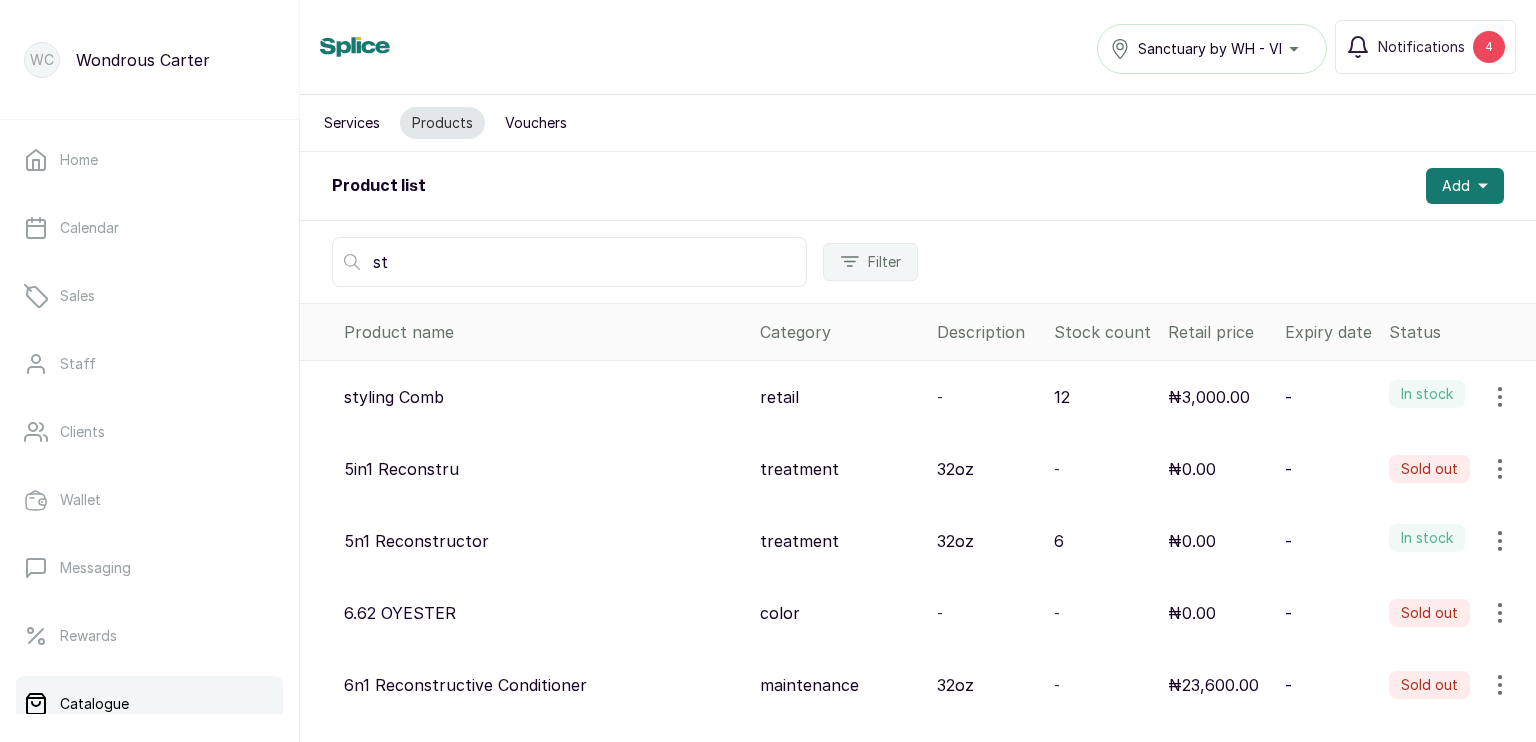 type on "st" 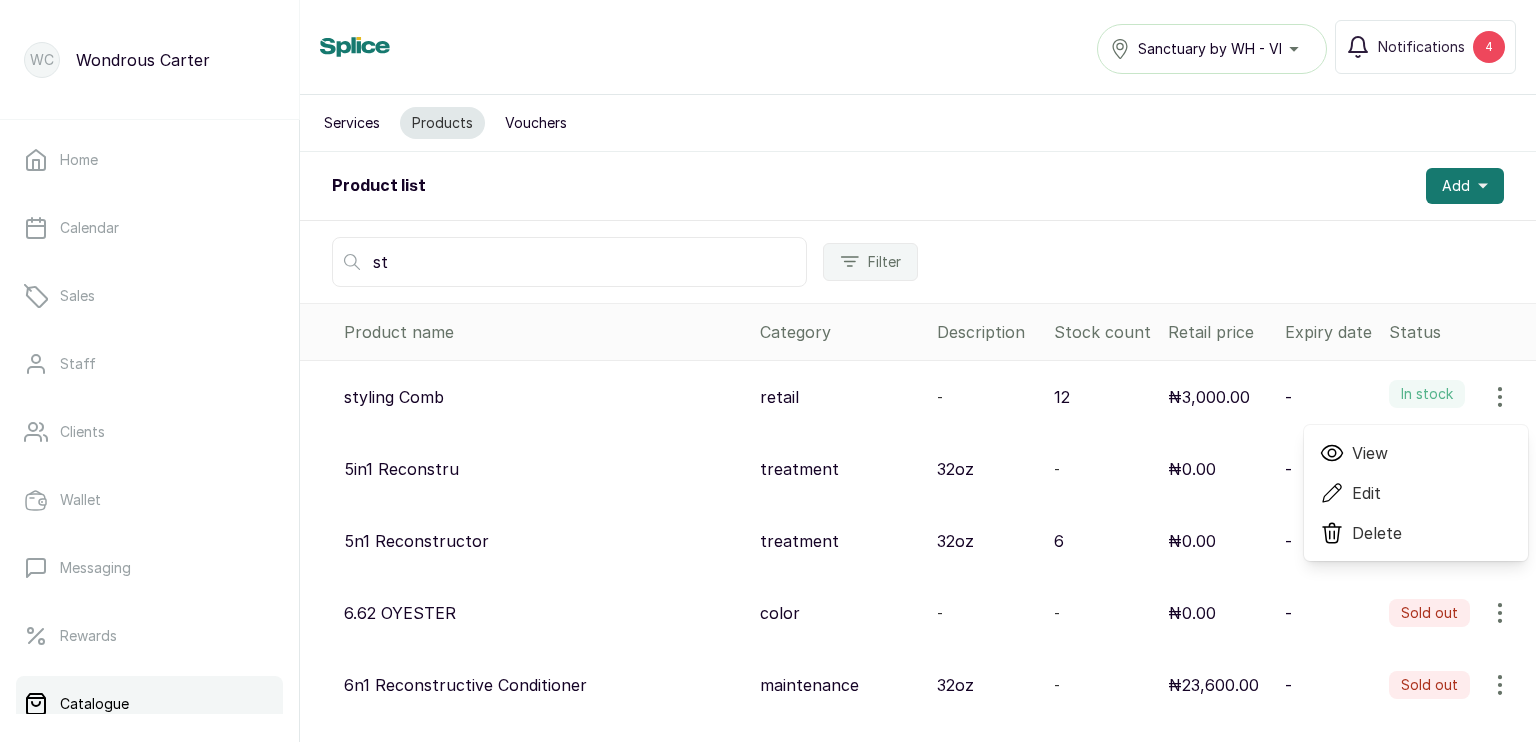 click on "Edit" at bounding box center (1366, 493) 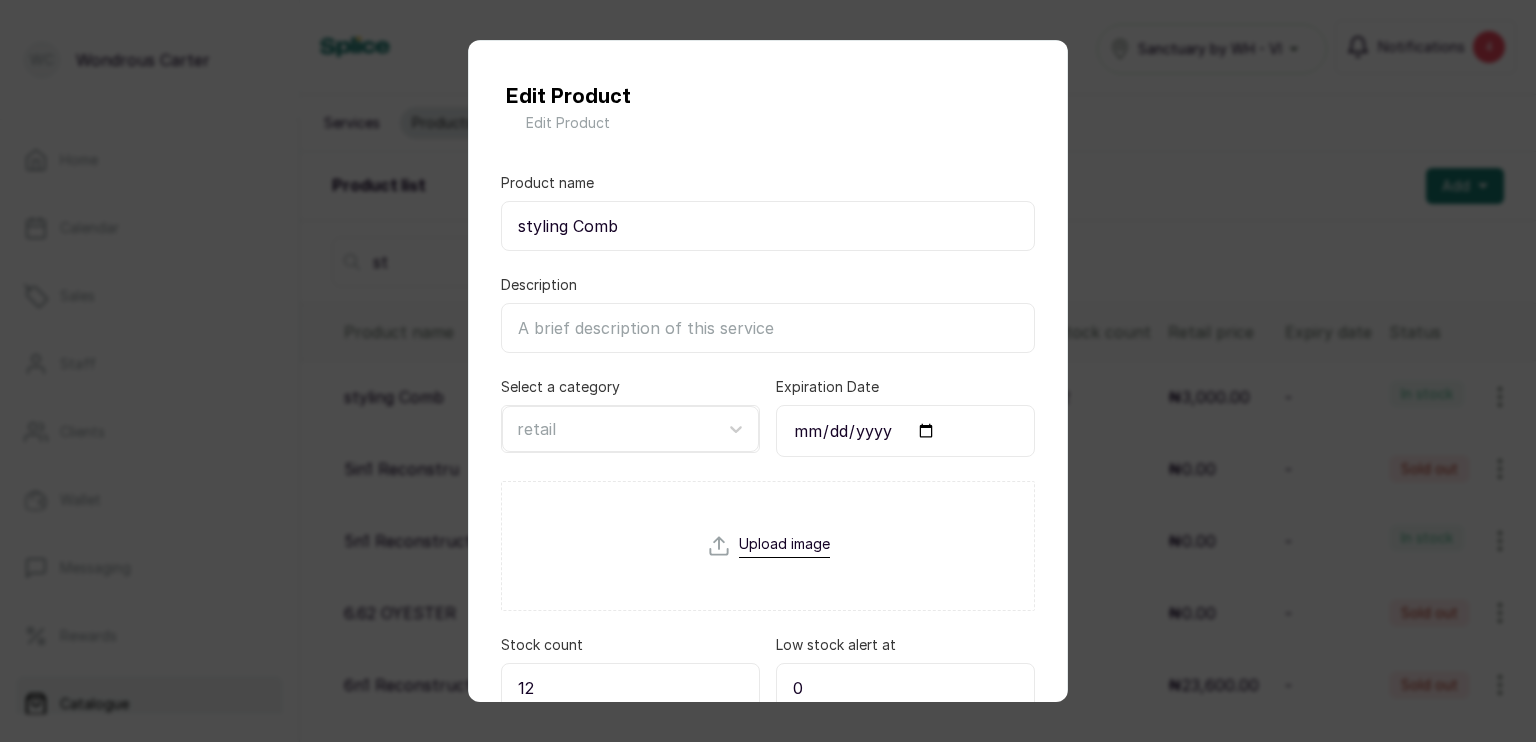 scroll, scrollTop: 283, scrollLeft: 0, axis: vertical 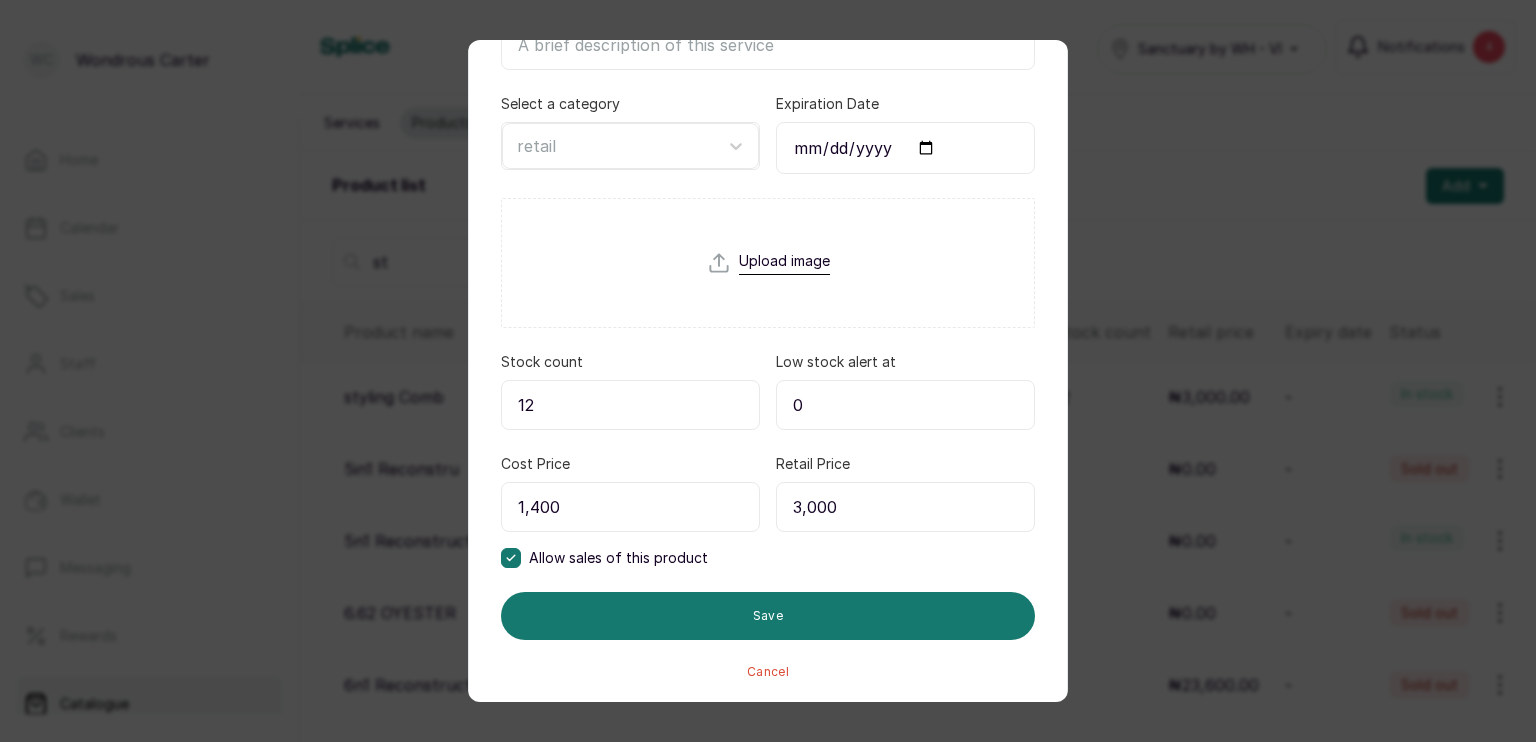 click on "1,400" at bounding box center (630, 507) 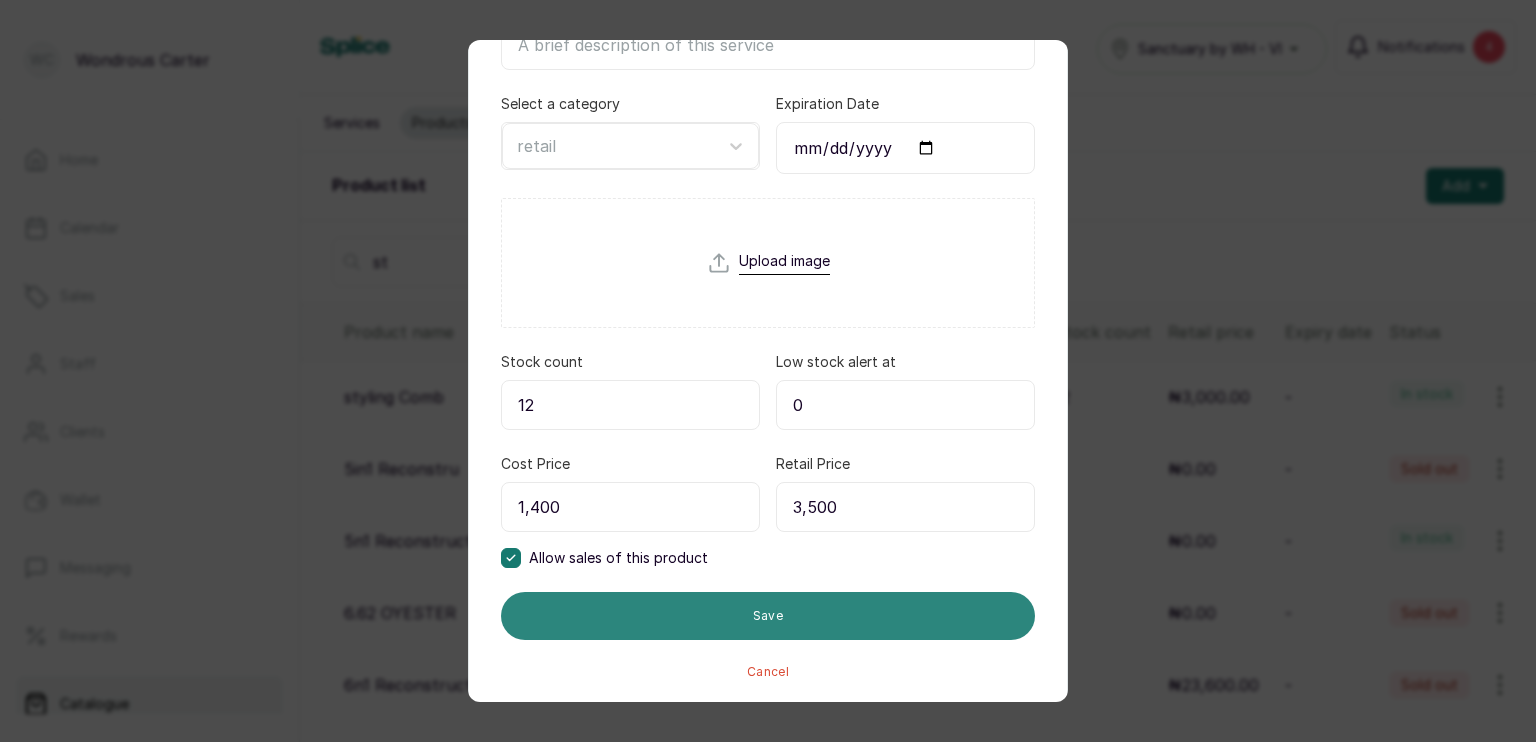 type on "3,500" 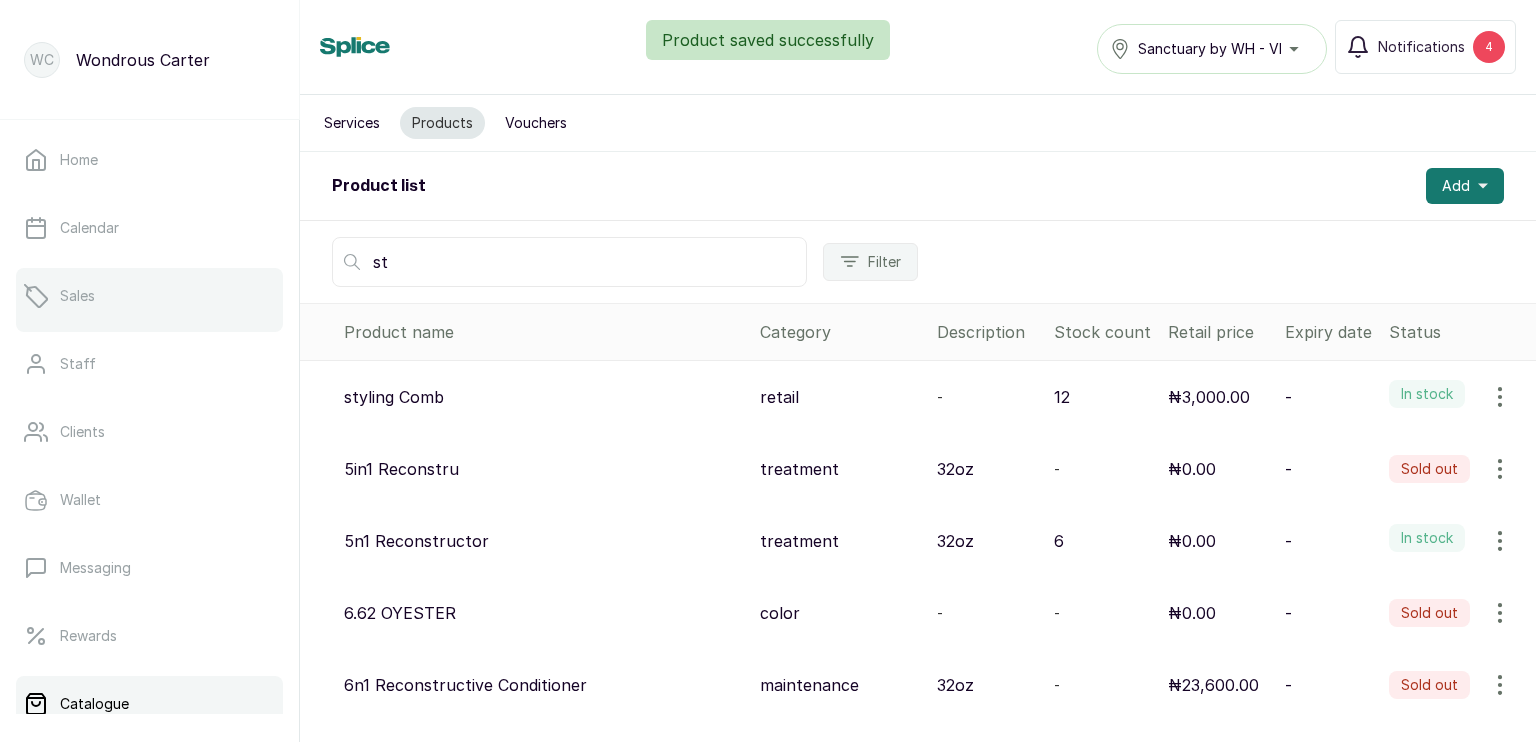click on "Sales" at bounding box center [149, 296] 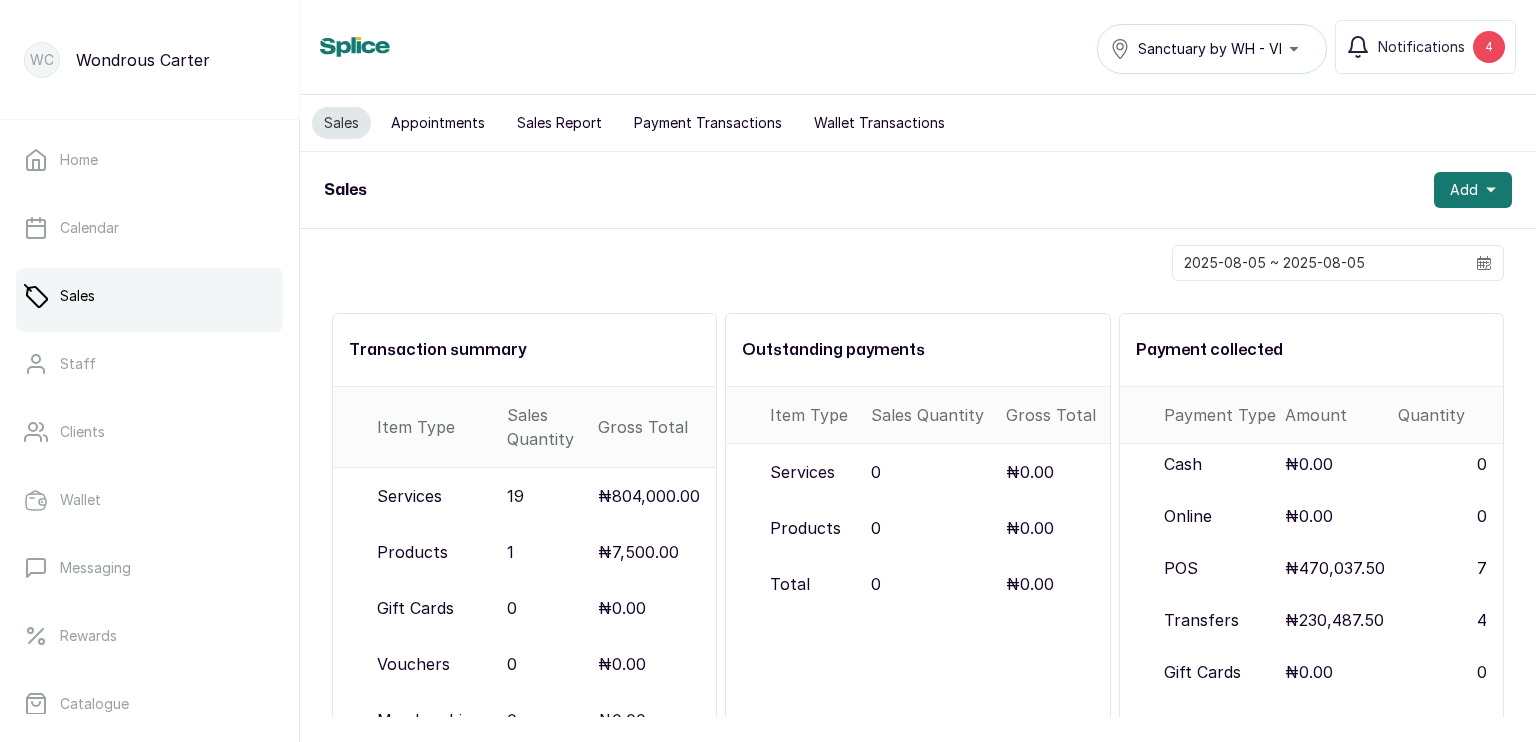 click on "Appointments" at bounding box center (438, 123) 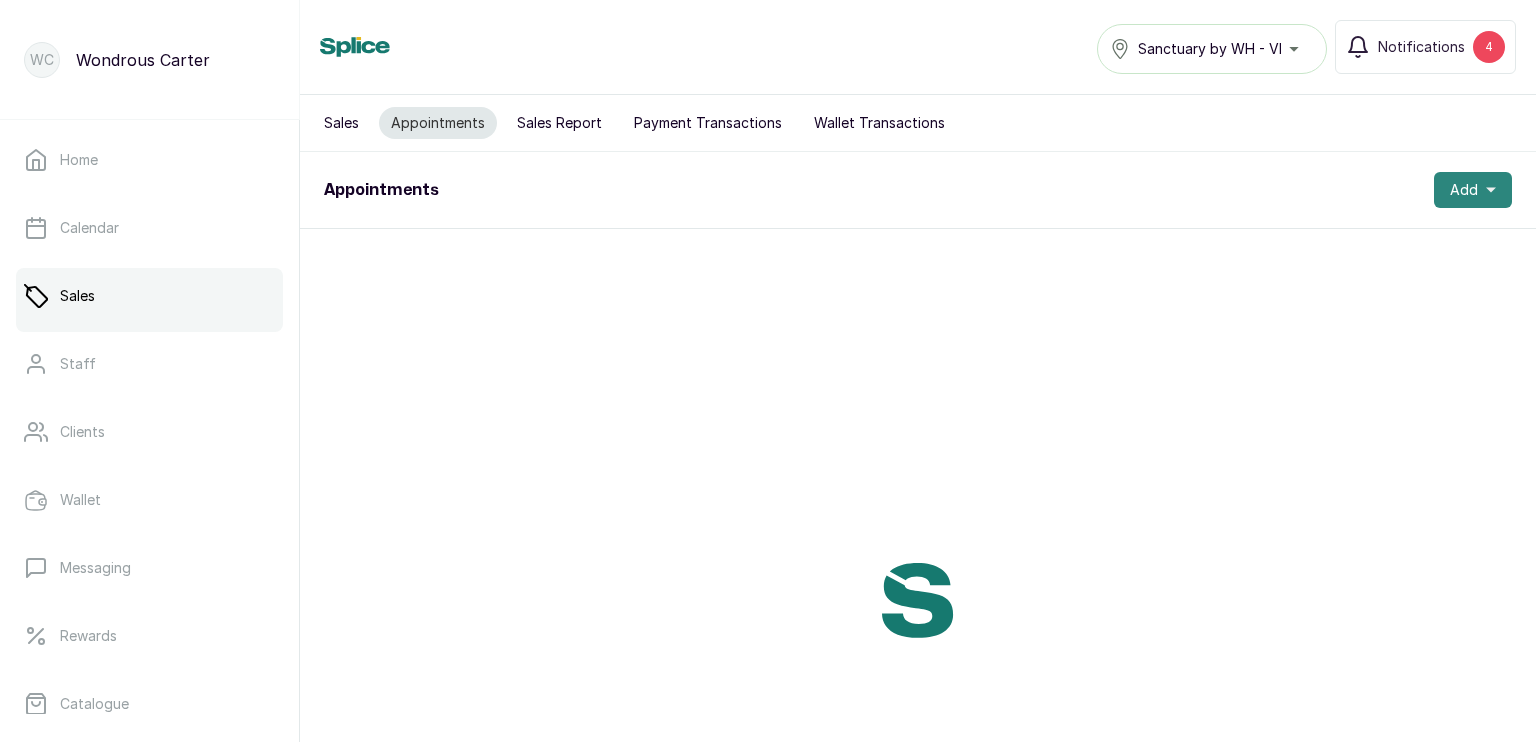 click on "Add" at bounding box center (1473, 190) 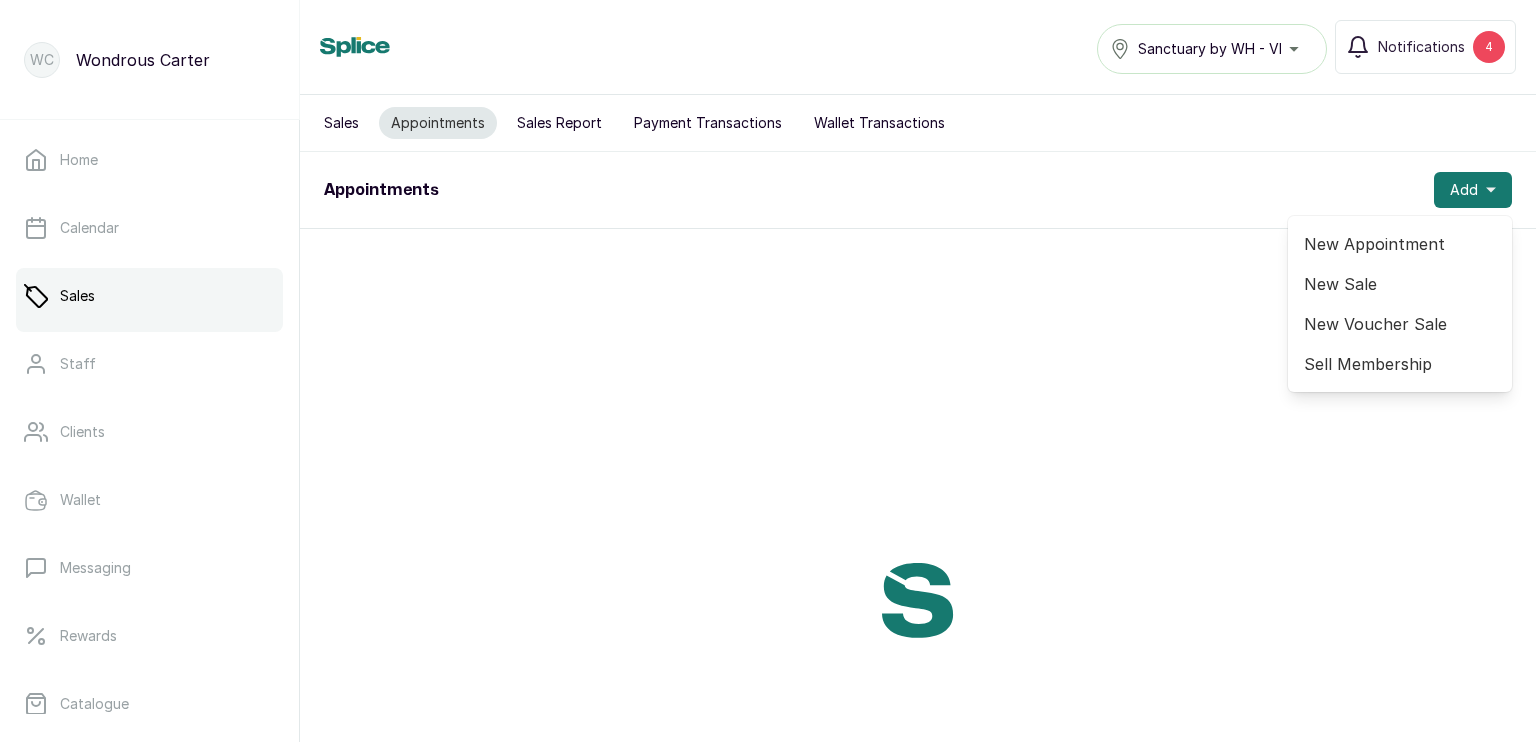 click on "New Sale" at bounding box center [1400, 284] 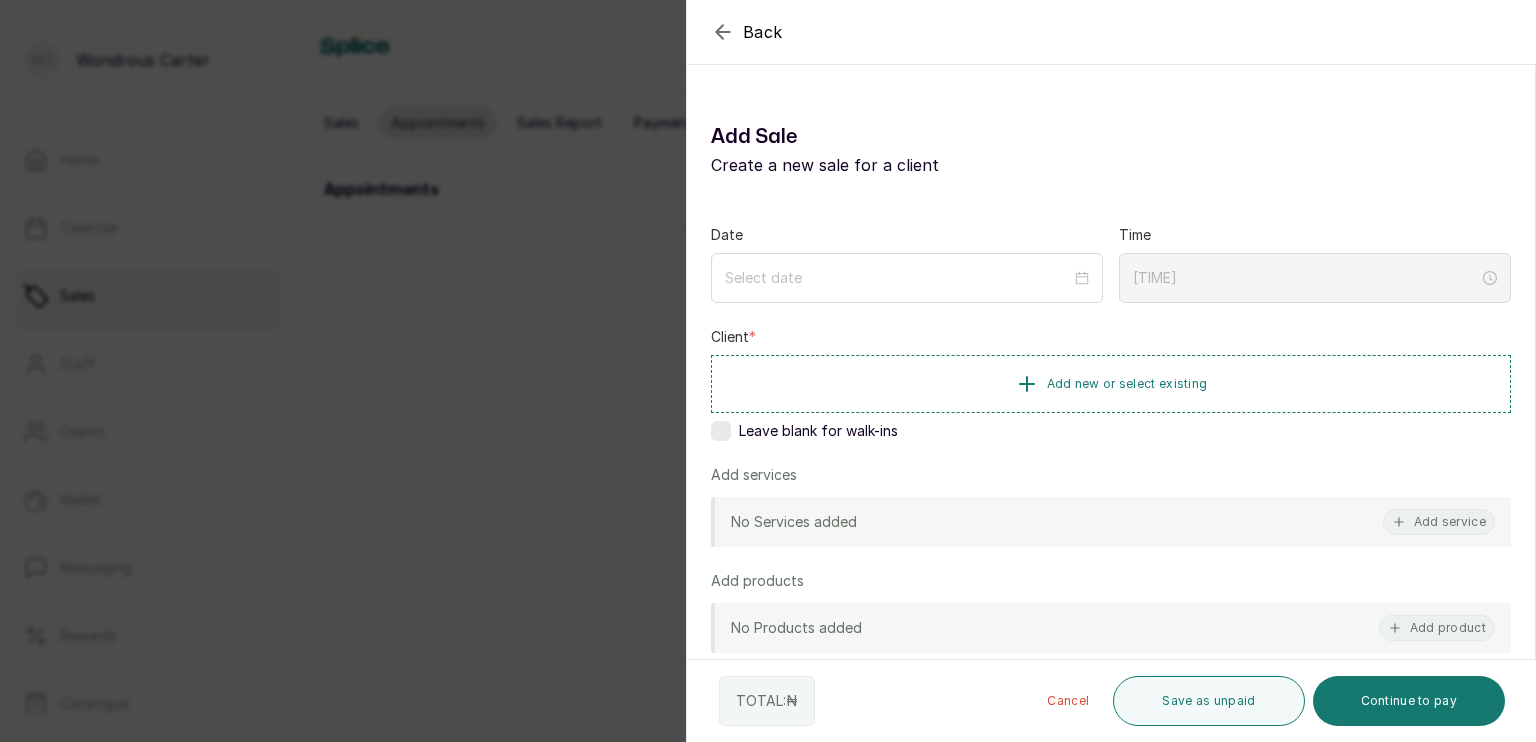 click at bounding box center [721, 431] 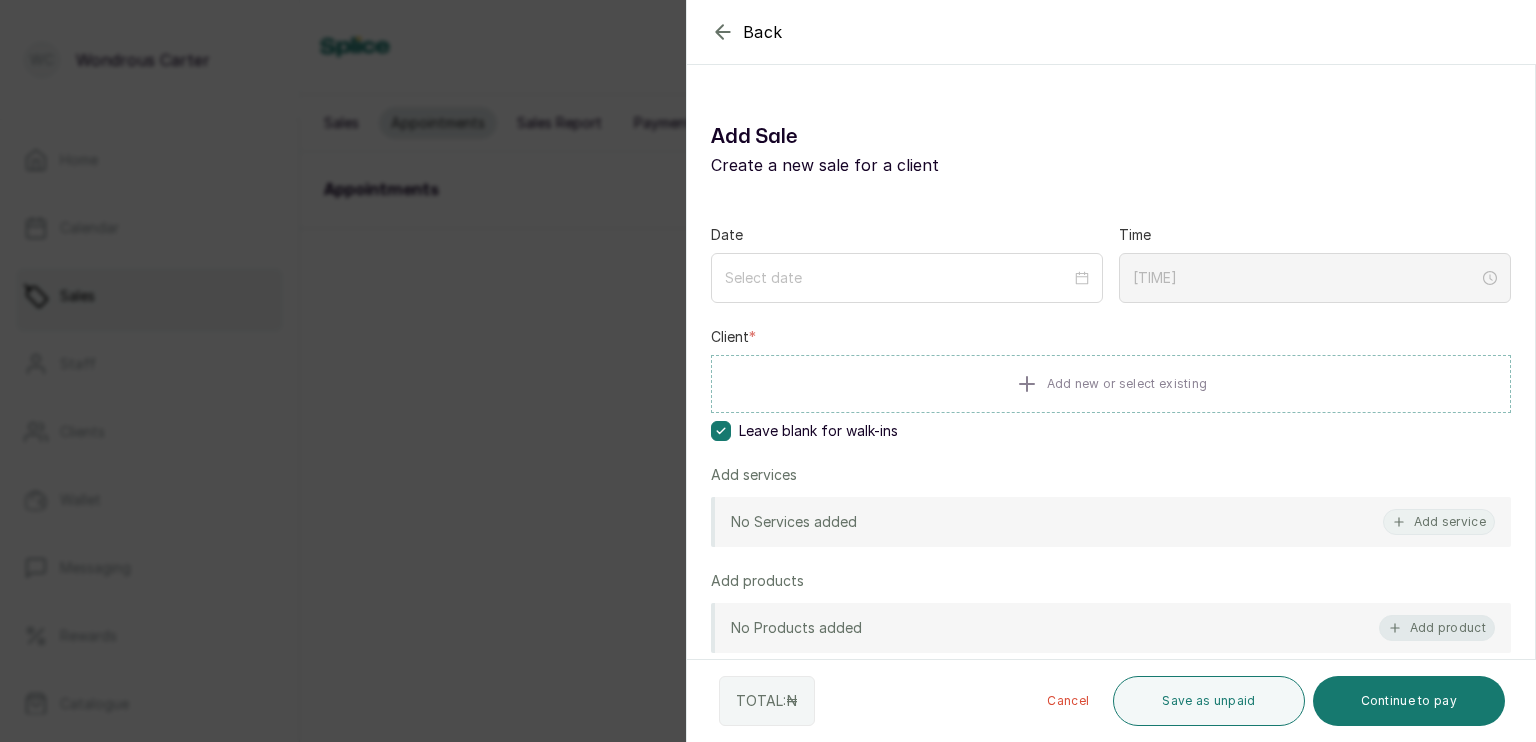 click on "Add product" at bounding box center [1437, 628] 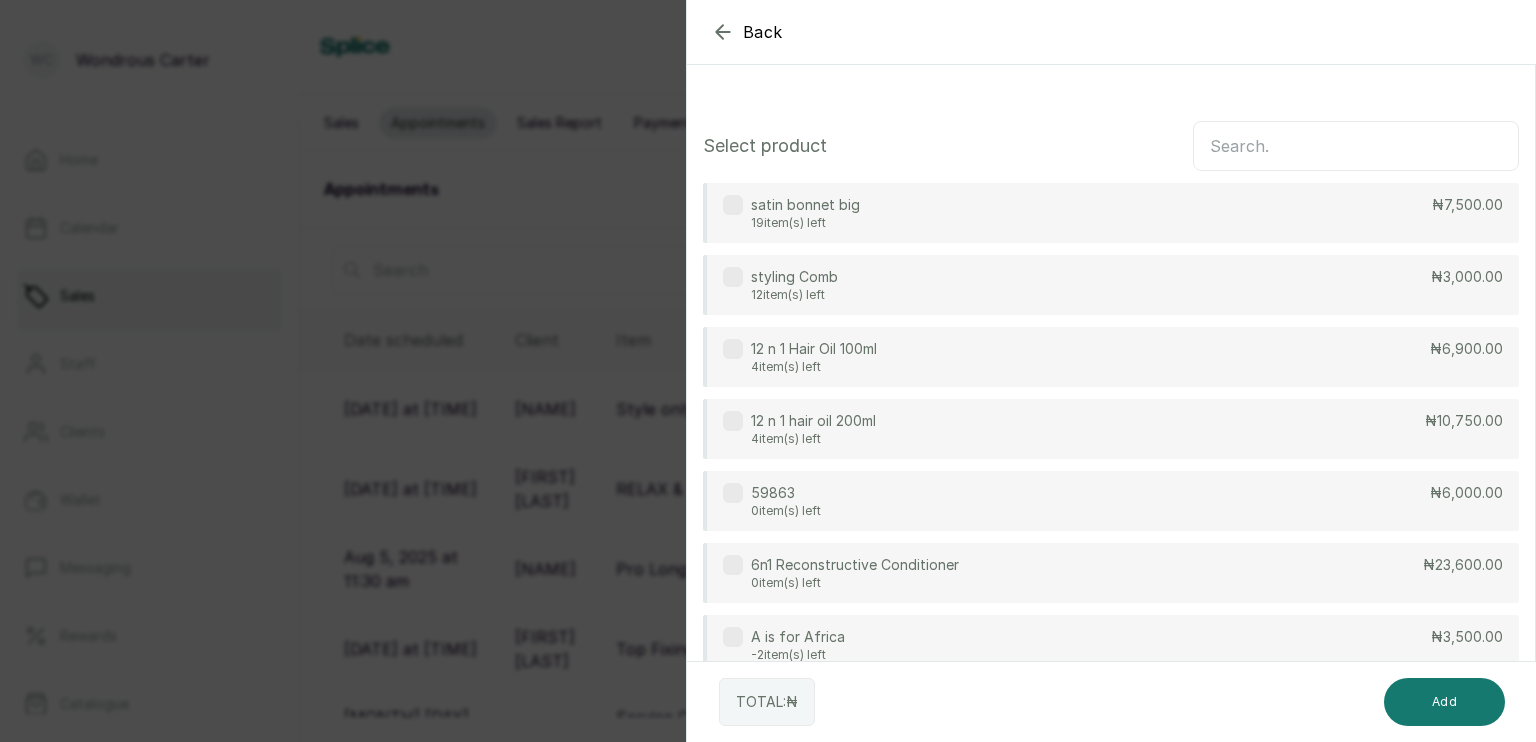 click on "styling Comb 12 item(s) left ₦3,000.00" at bounding box center [1111, 285] 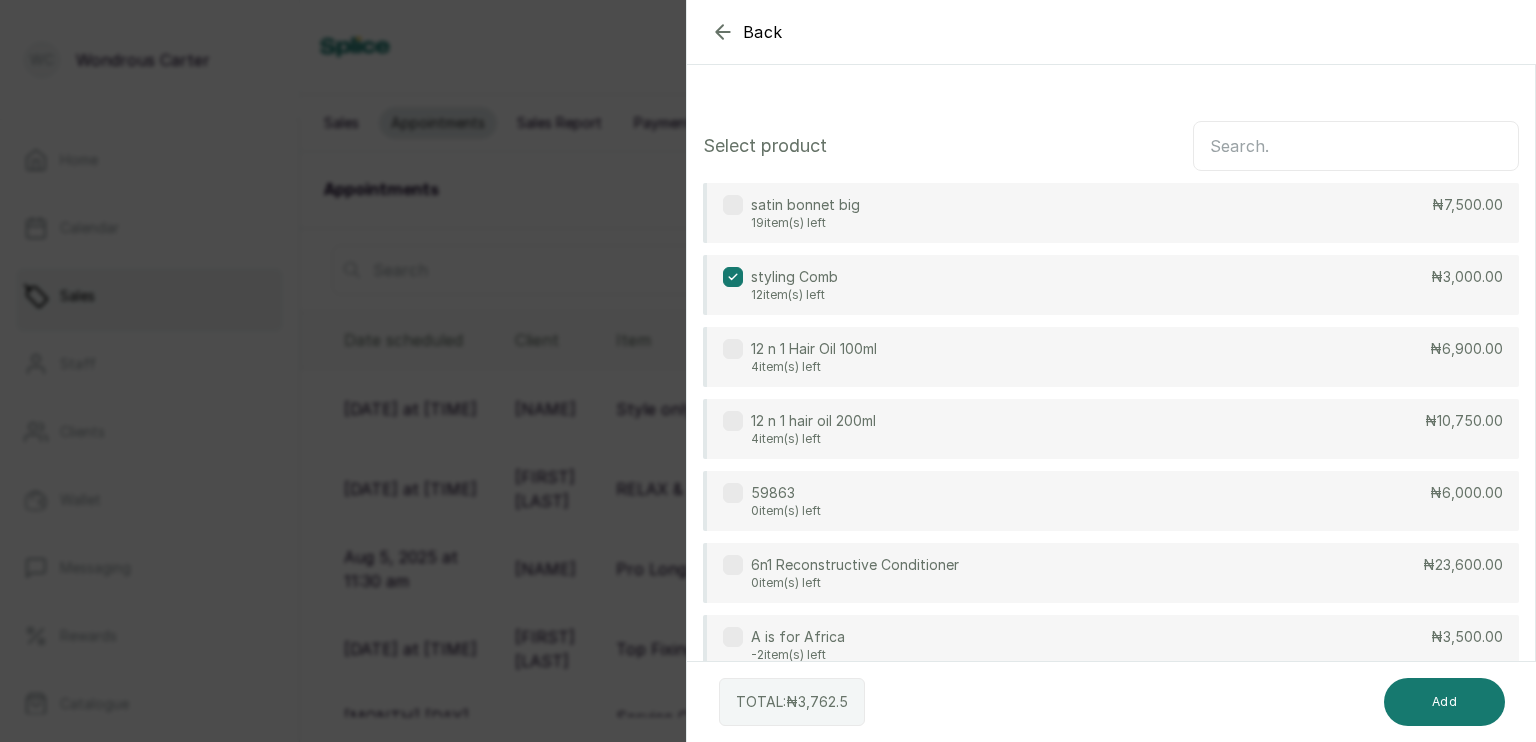 click on "styling Comb 12 item(s) left ₦3,000.00" at bounding box center [1111, 285] 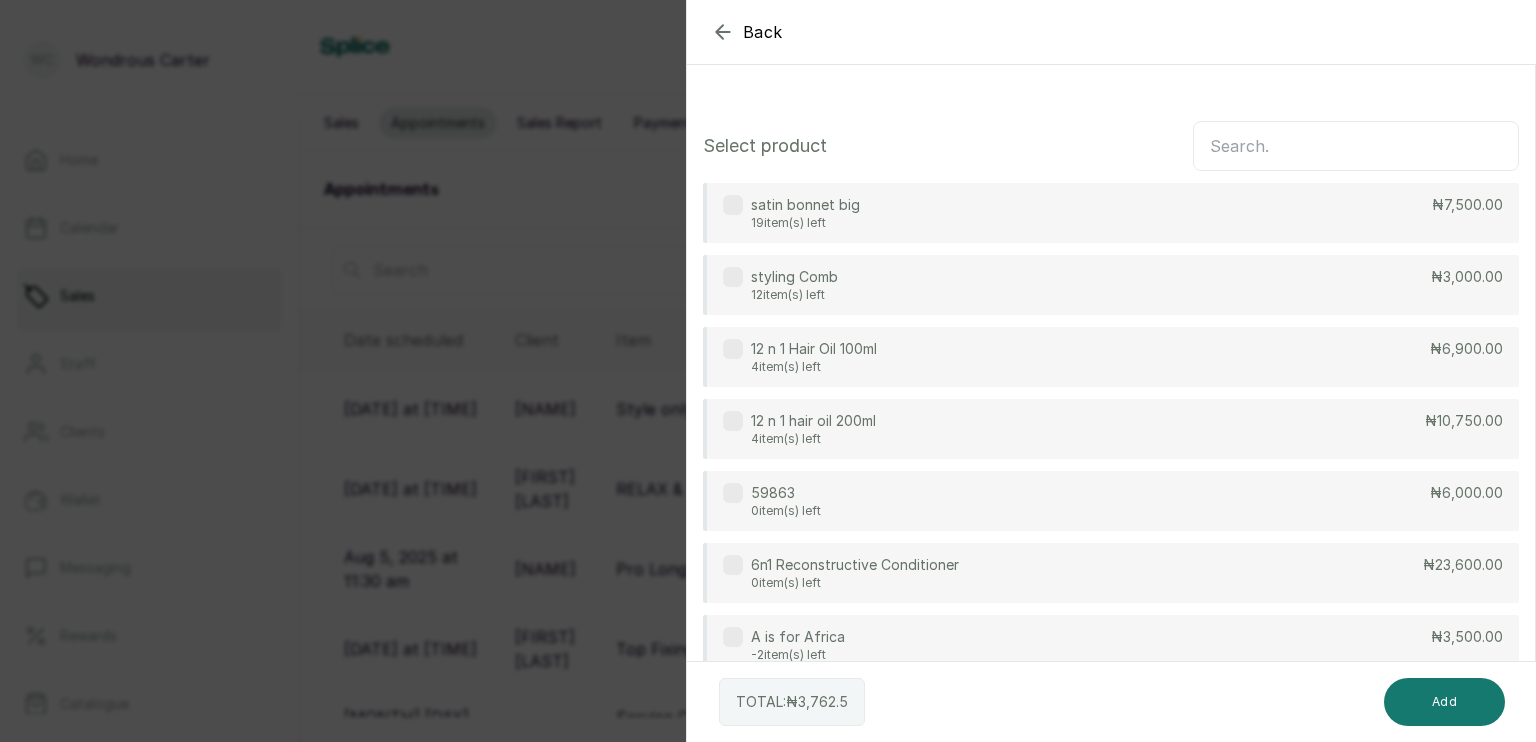 click 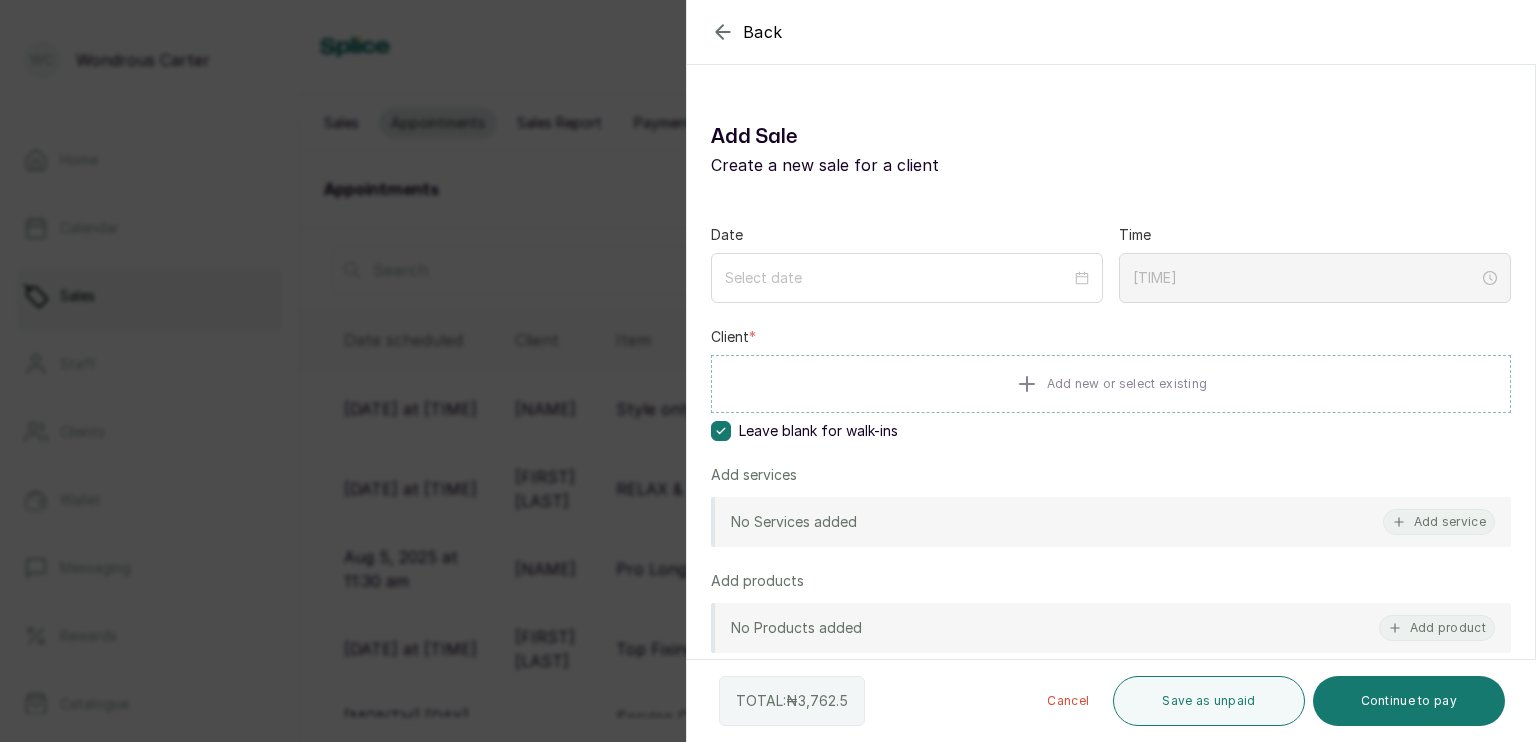 click on "Back Add Sale Add Sale   Create a new sale for a client Date Time 4:57 pm Client * Add new or select existing Leave blank for walk-ins  Add services   No Services added Add service  Add products   No Products added Add product Staff Add Staff Select... Add extra charge Add promo code Add discount Note 400 of 400 characters left TOTAL:  ₦ 3,762.5 Cancel Save as unpaid Continue to pay" at bounding box center [768, 371] 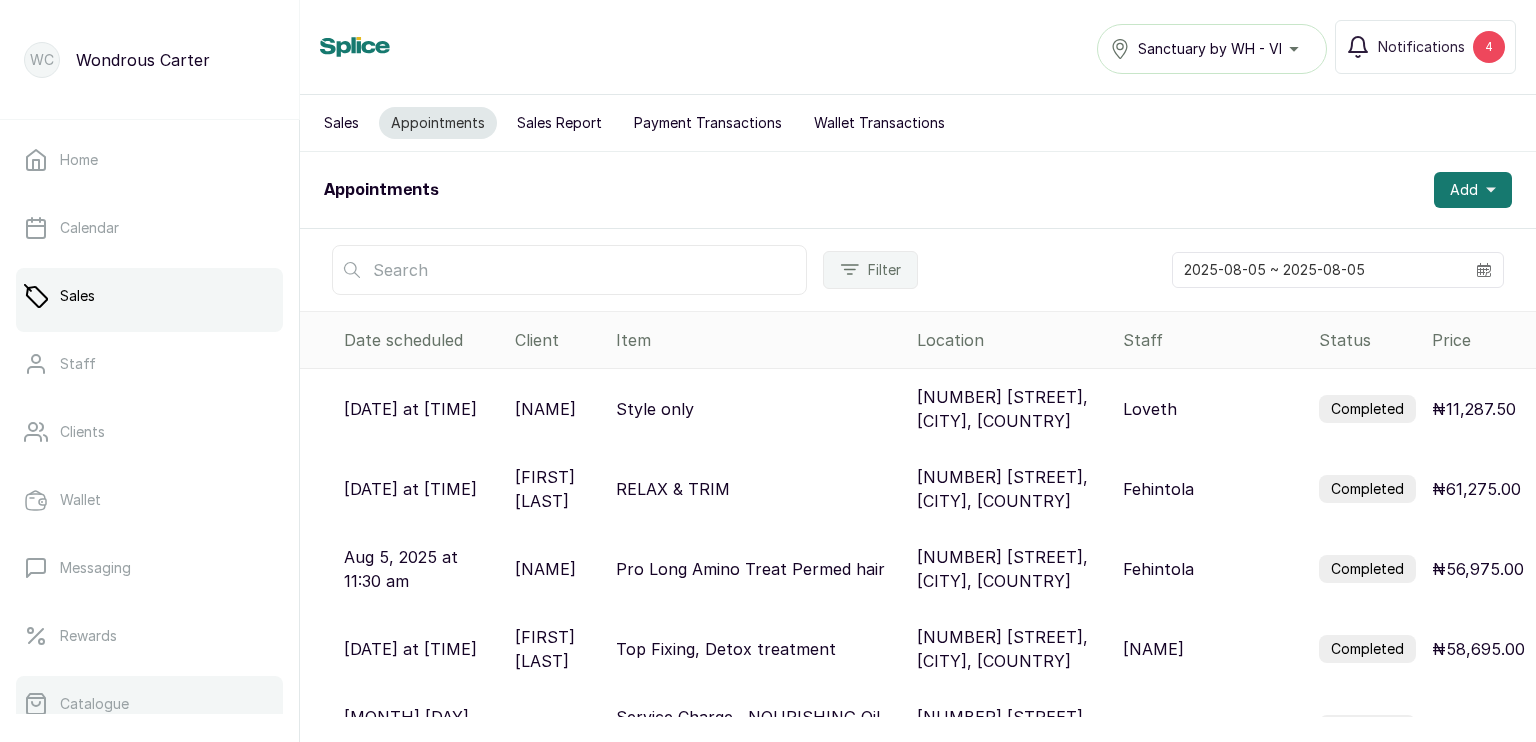 click on "Catalogue" at bounding box center [149, 704] 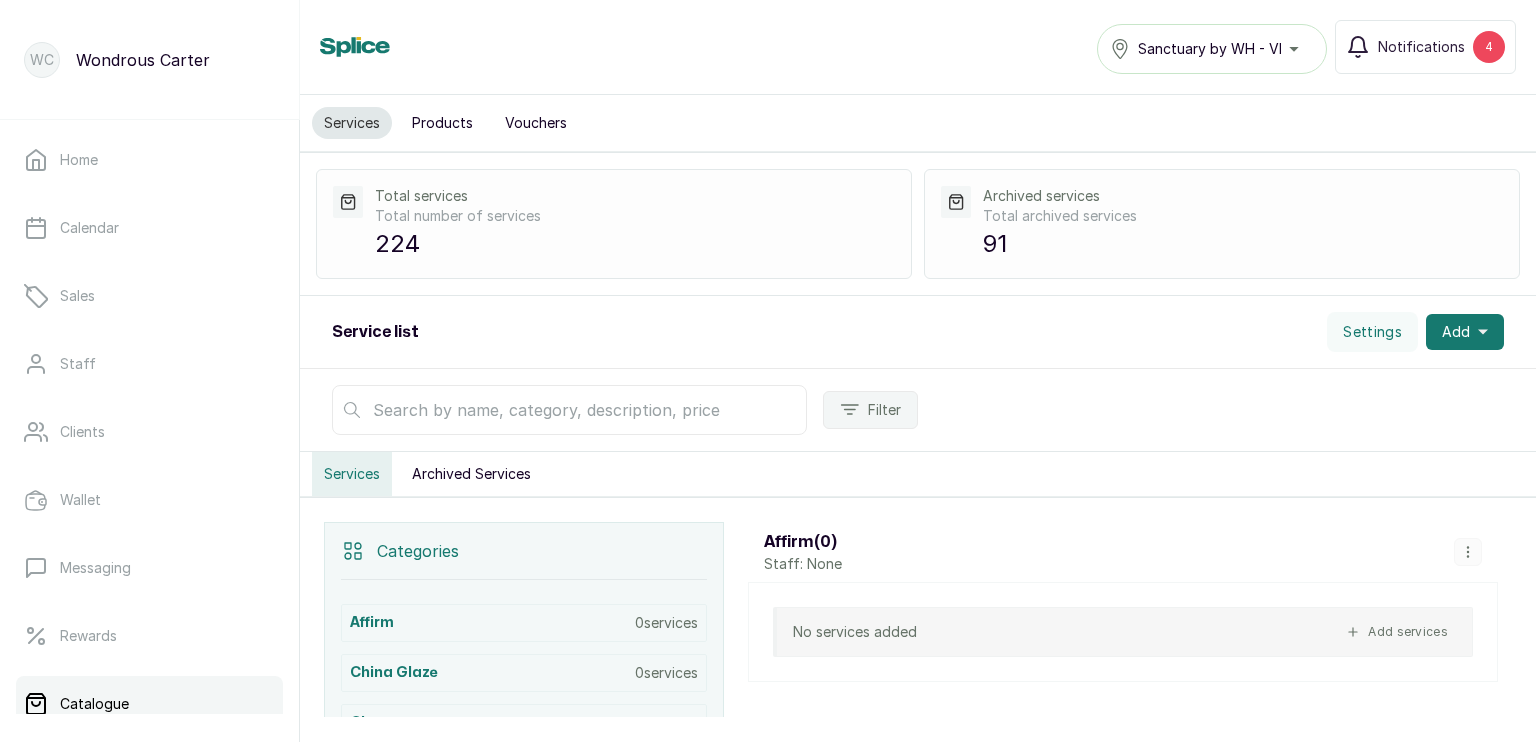 click on "Products" at bounding box center [442, 123] 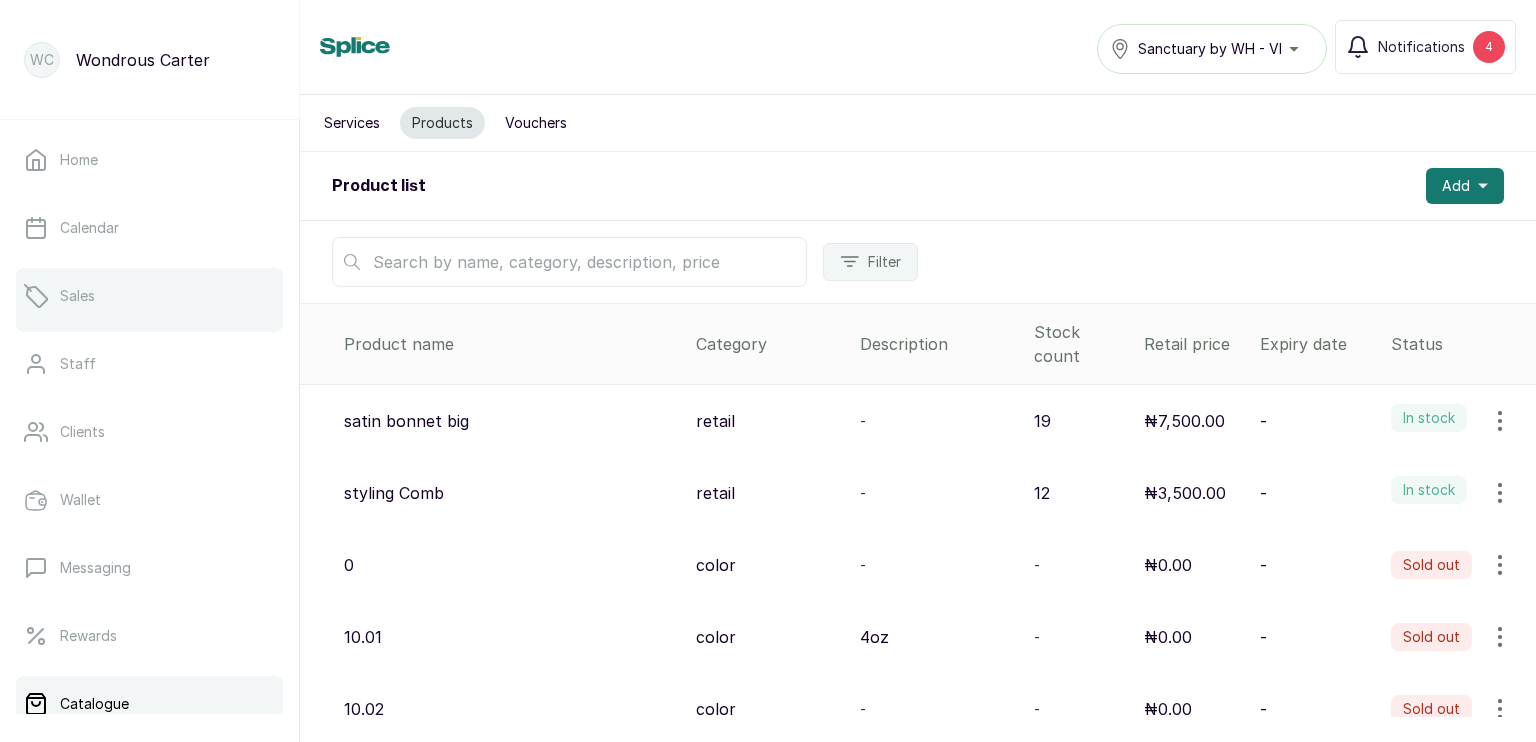 click on "Sales" at bounding box center [149, 296] 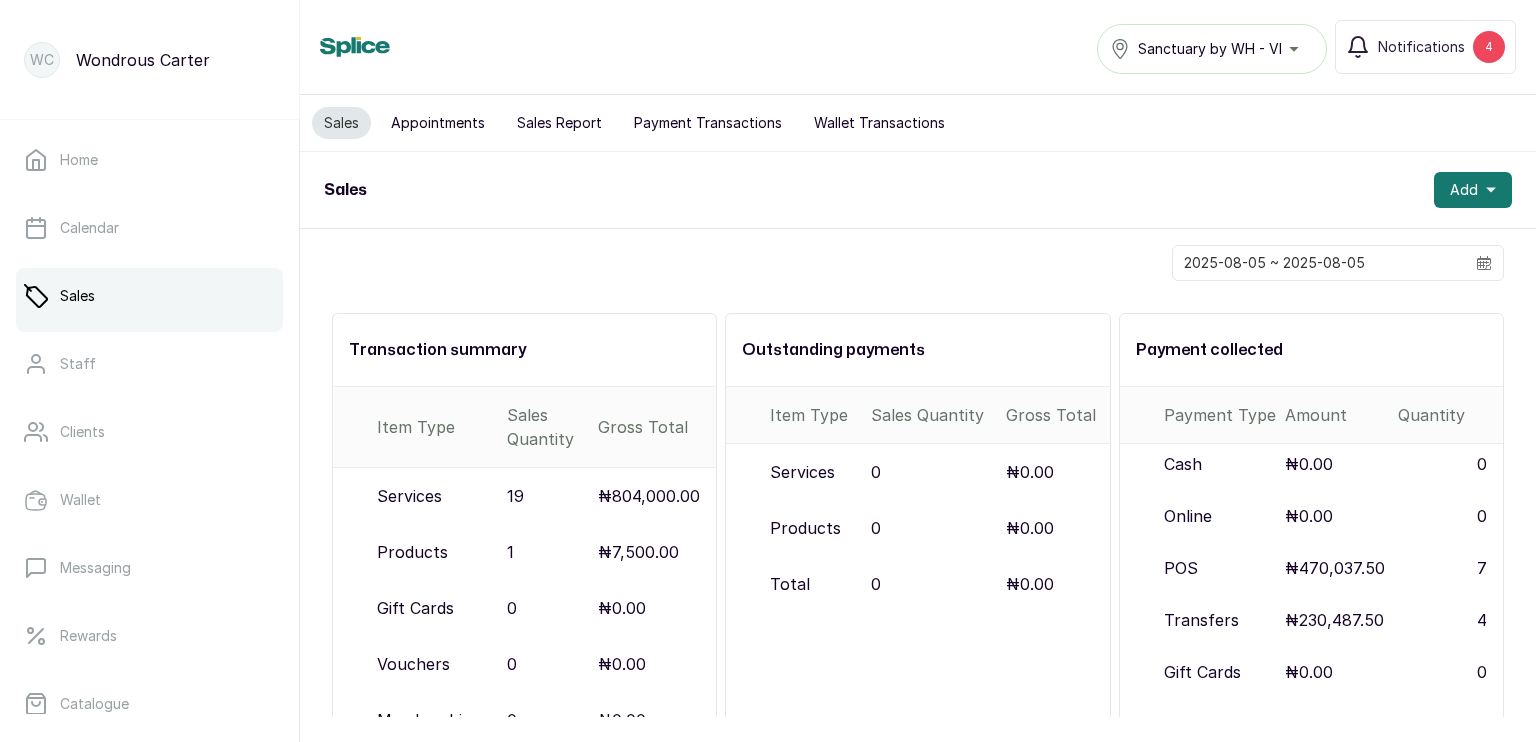 click on "Appointments" at bounding box center [438, 123] 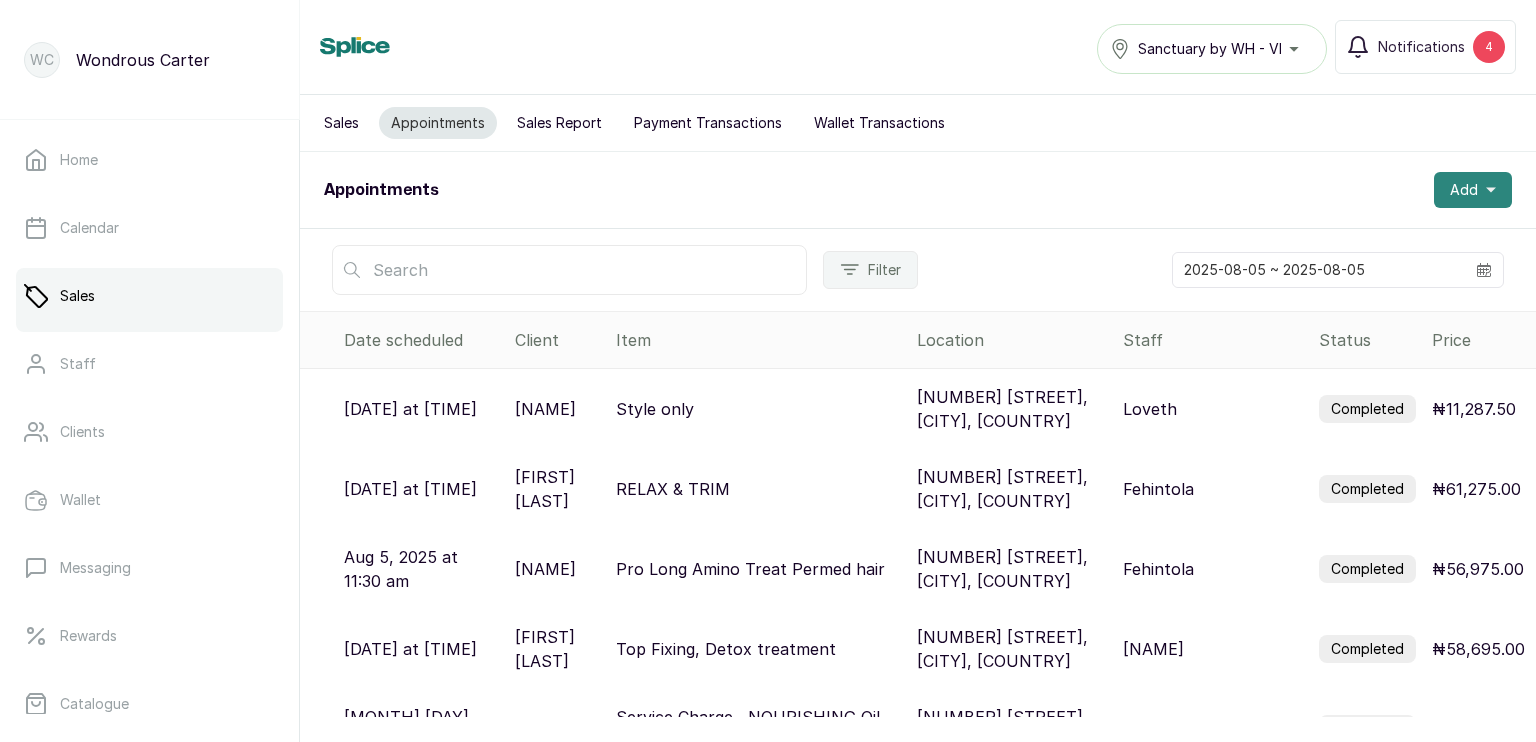 click on "Add" at bounding box center (1464, 190) 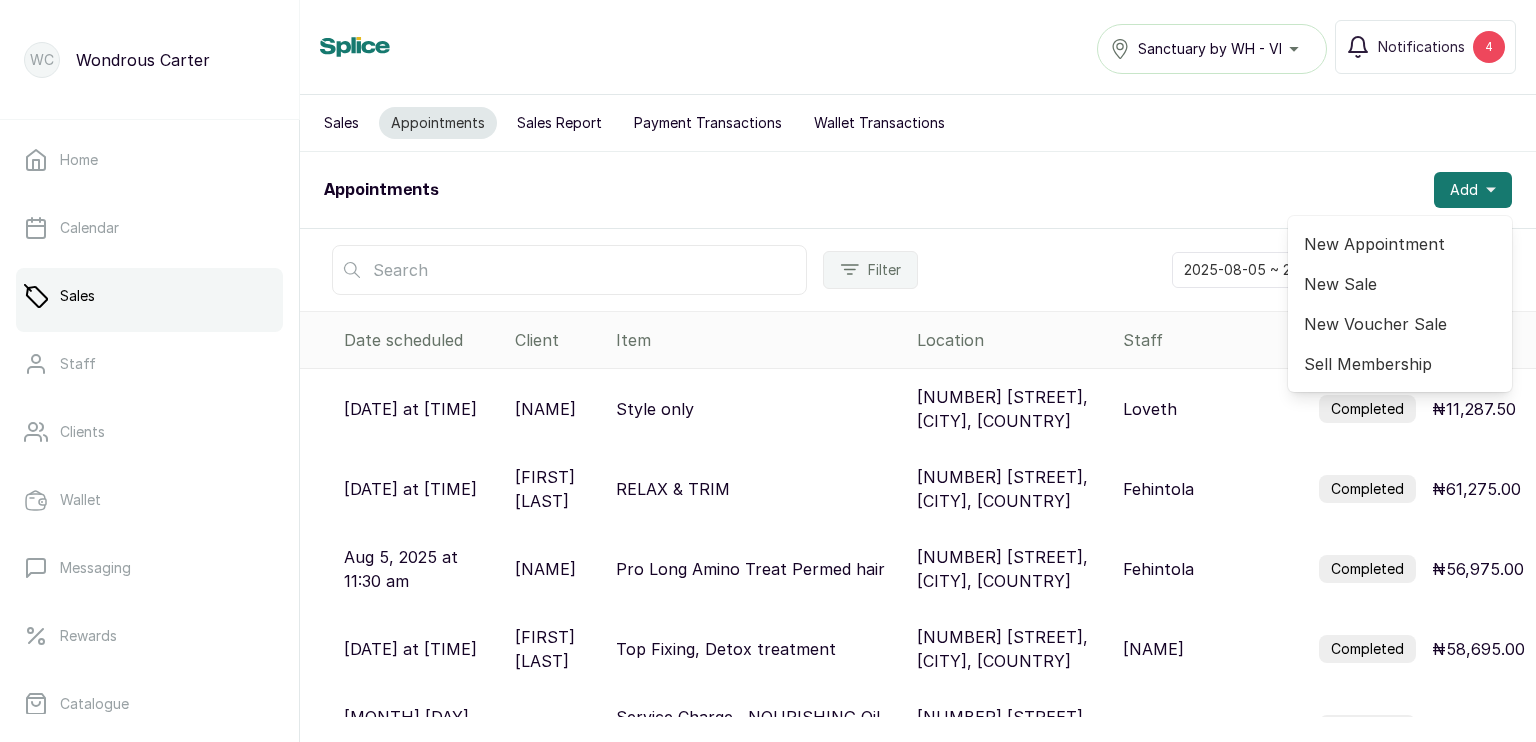 click on "New Sale" at bounding box center (1400, 284) 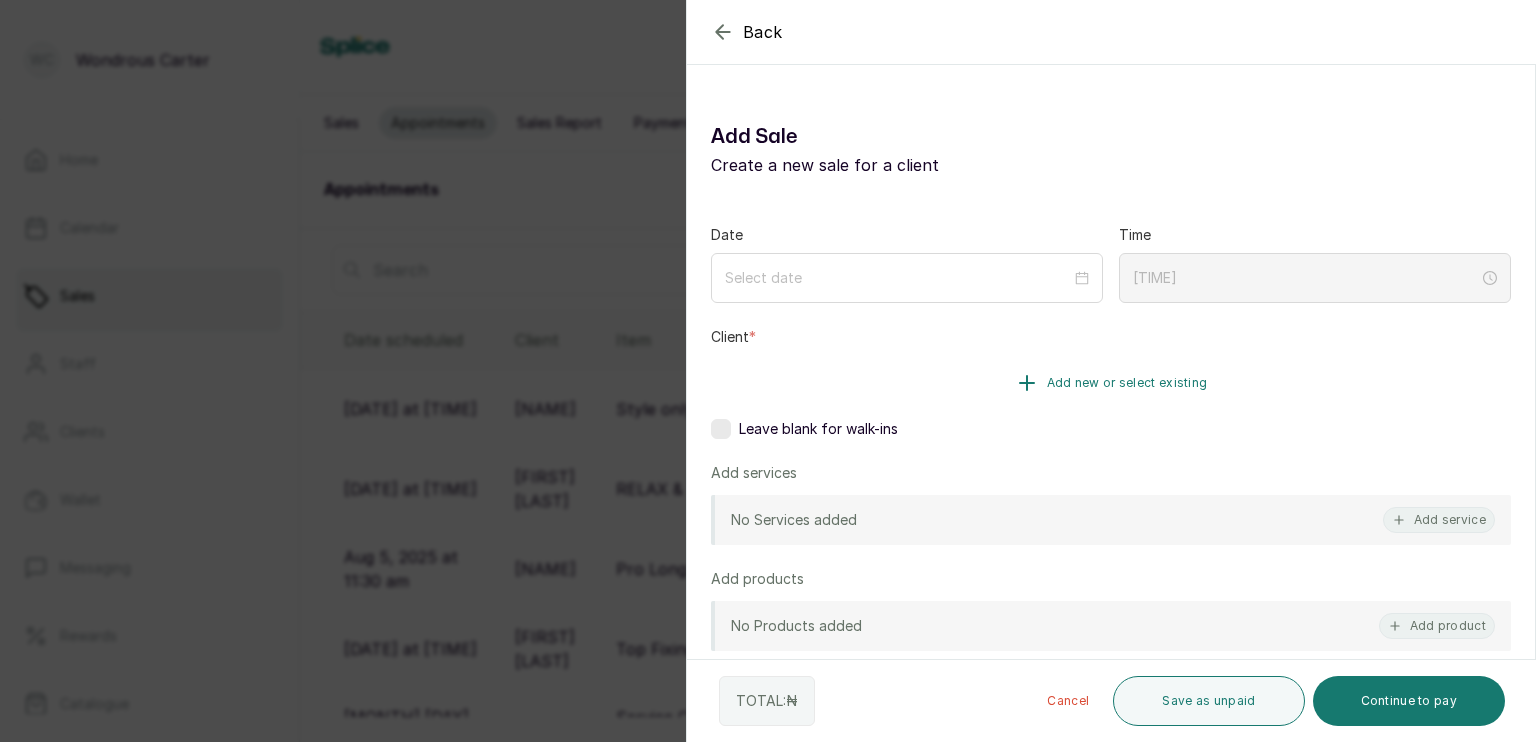 click on "Add new or select existing" at bounding box center (1111, 383) 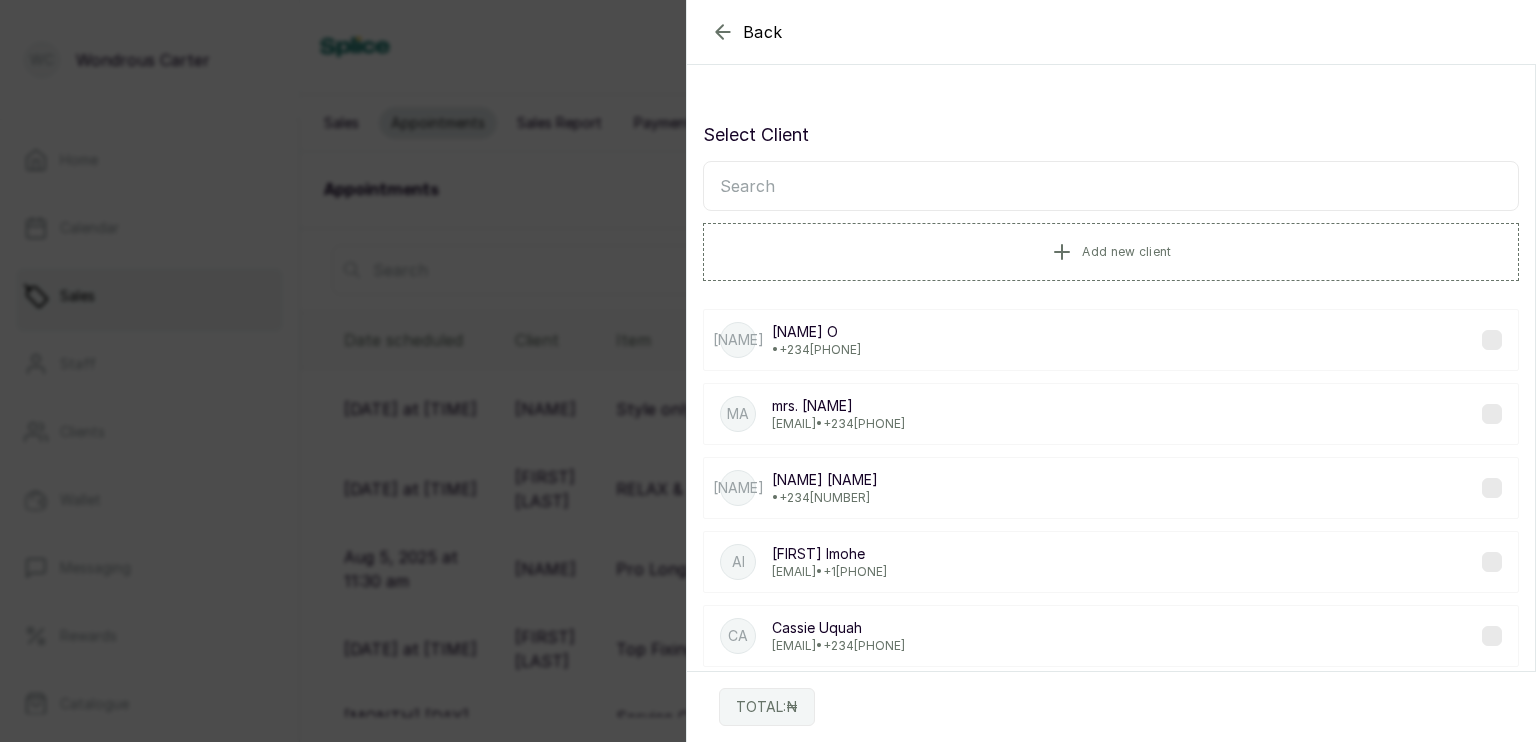 click 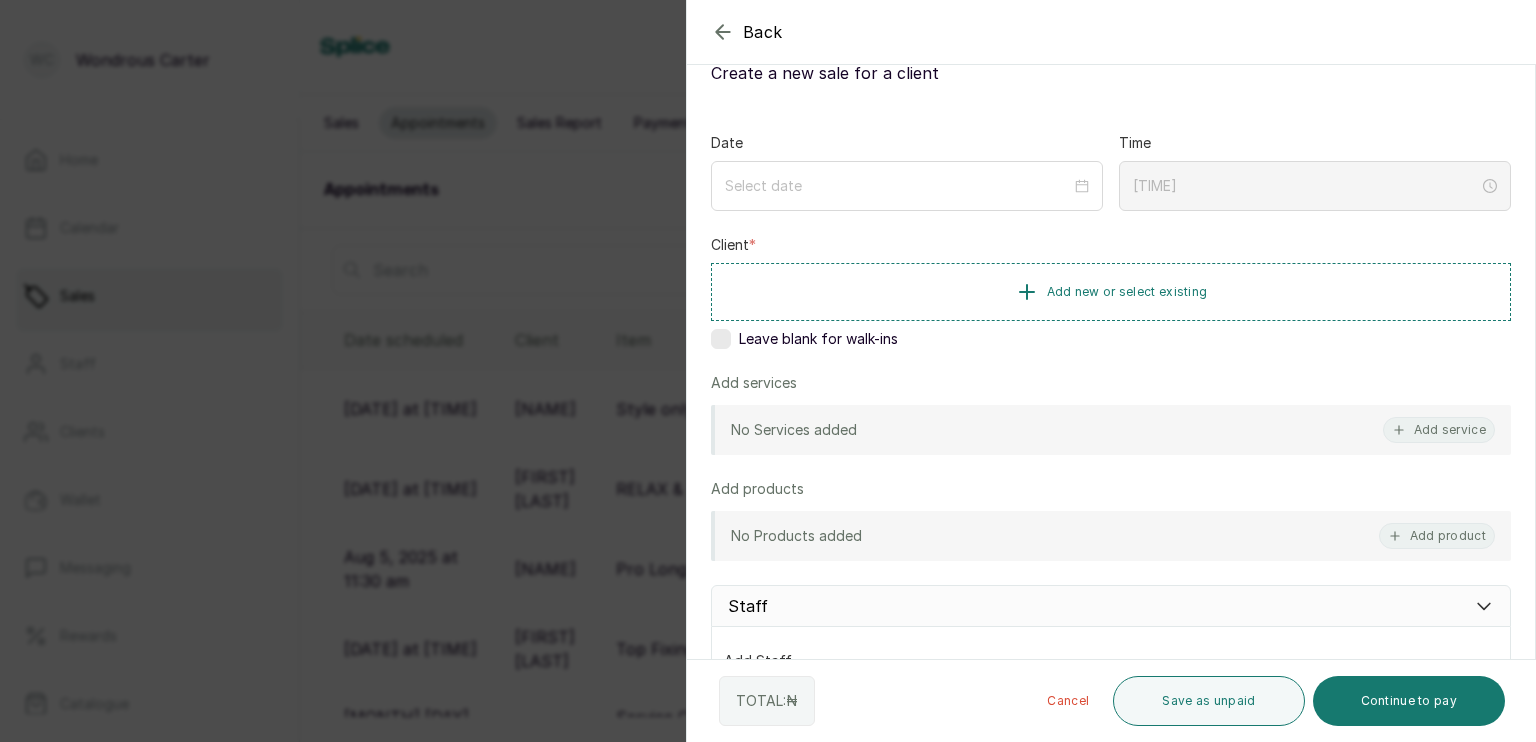 scroll, scrollTop: 96, scrollLeft: 0, axis: vertical 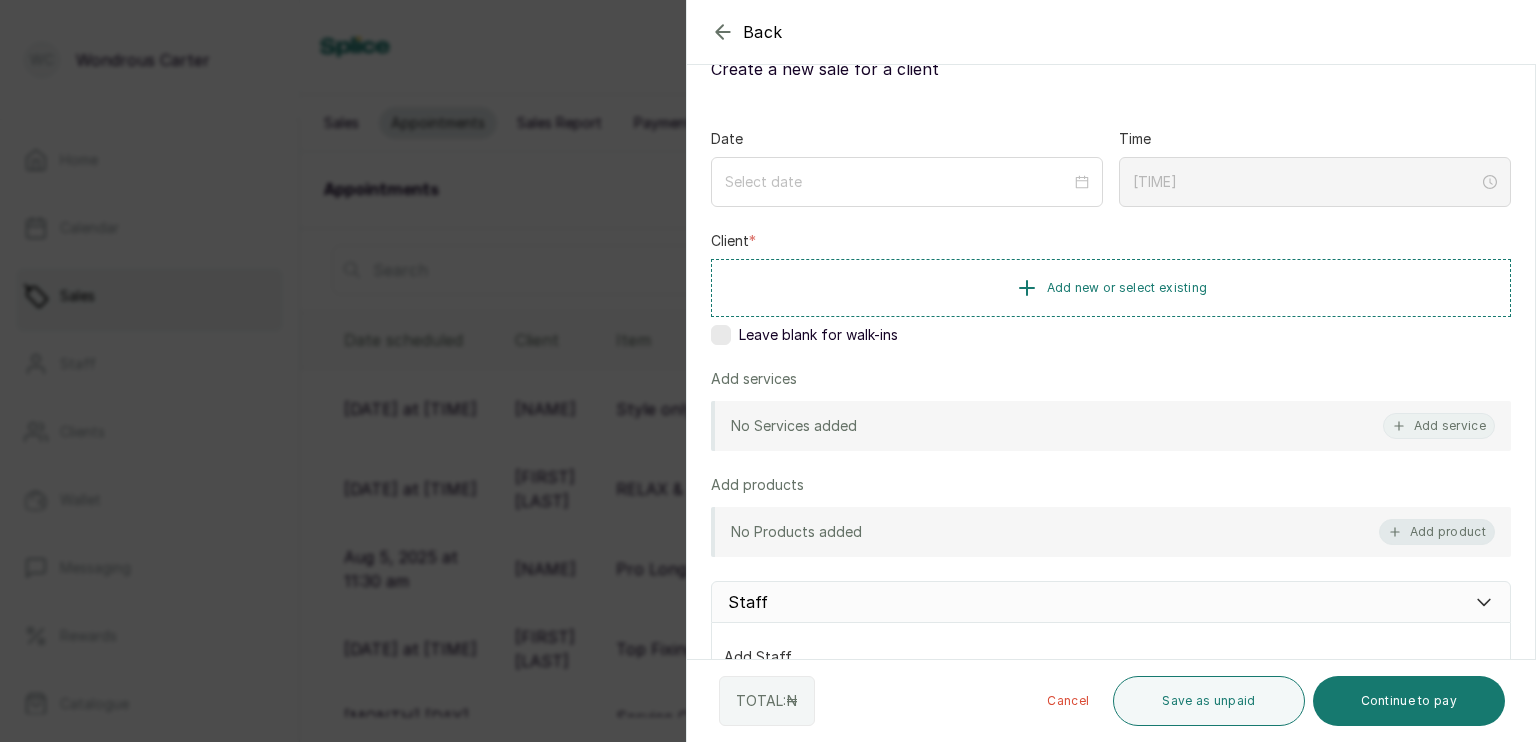 click on "Add product" at bounding box center [1437, 532] 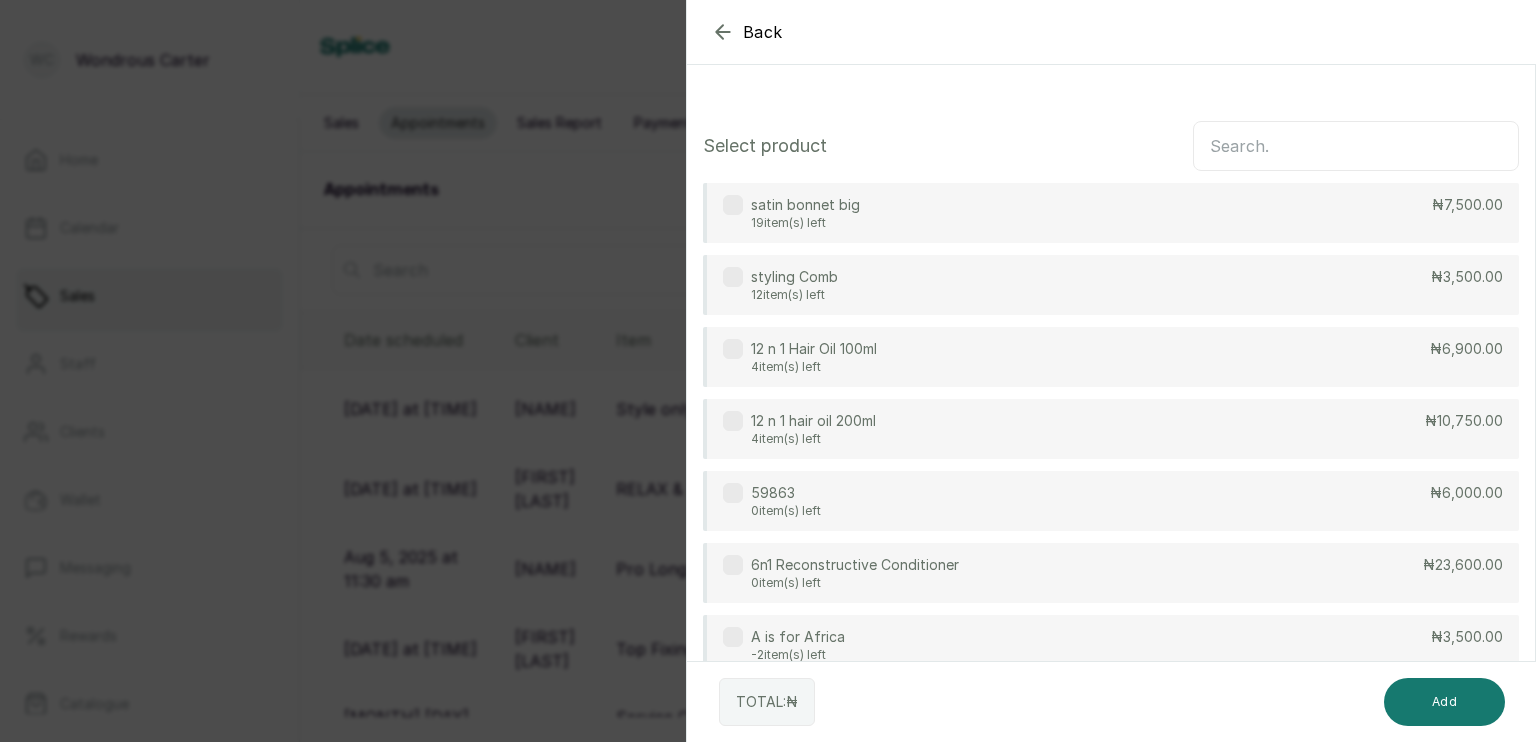 click on "styling Comb 12  item(s) left ₦3,500.00" at bounding box center [1111, 285] 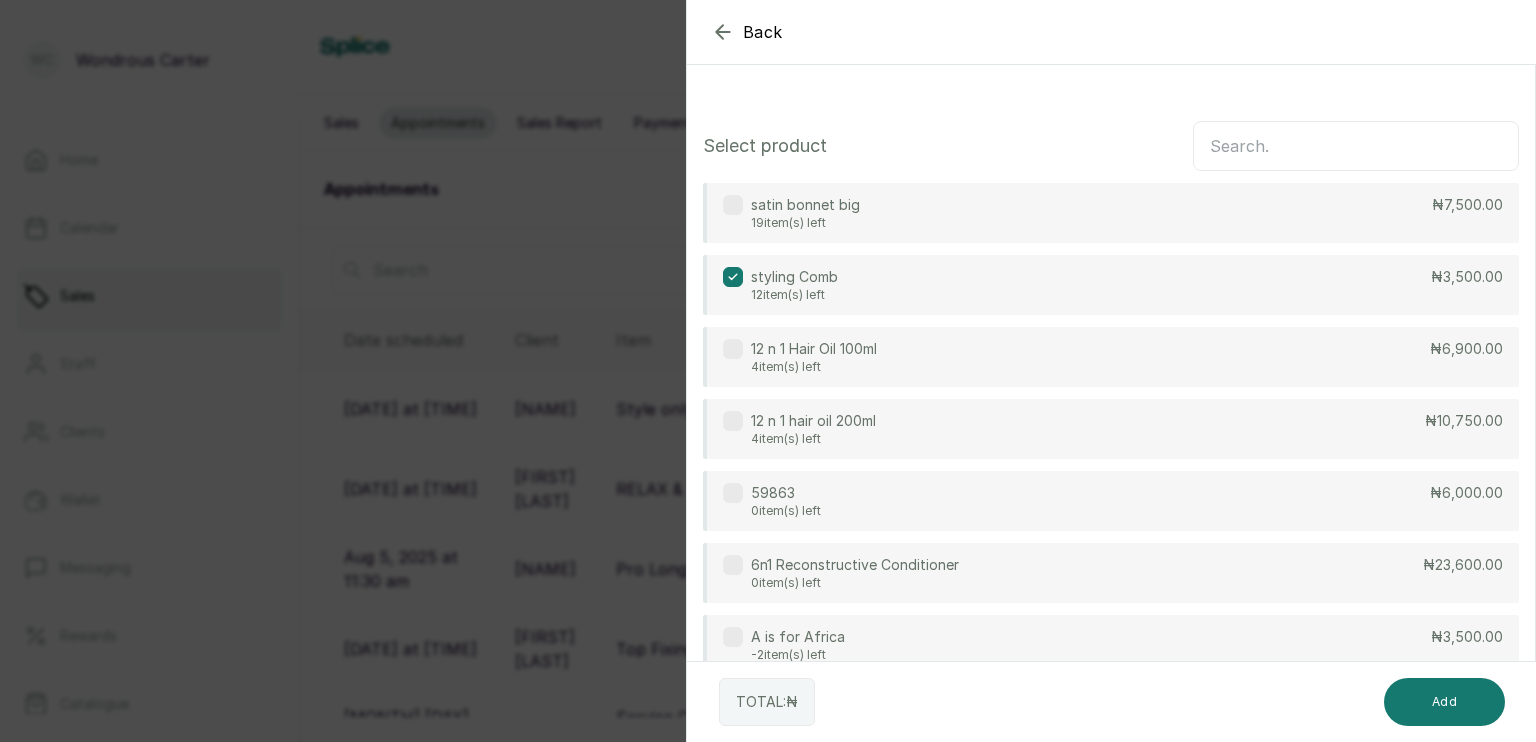 click 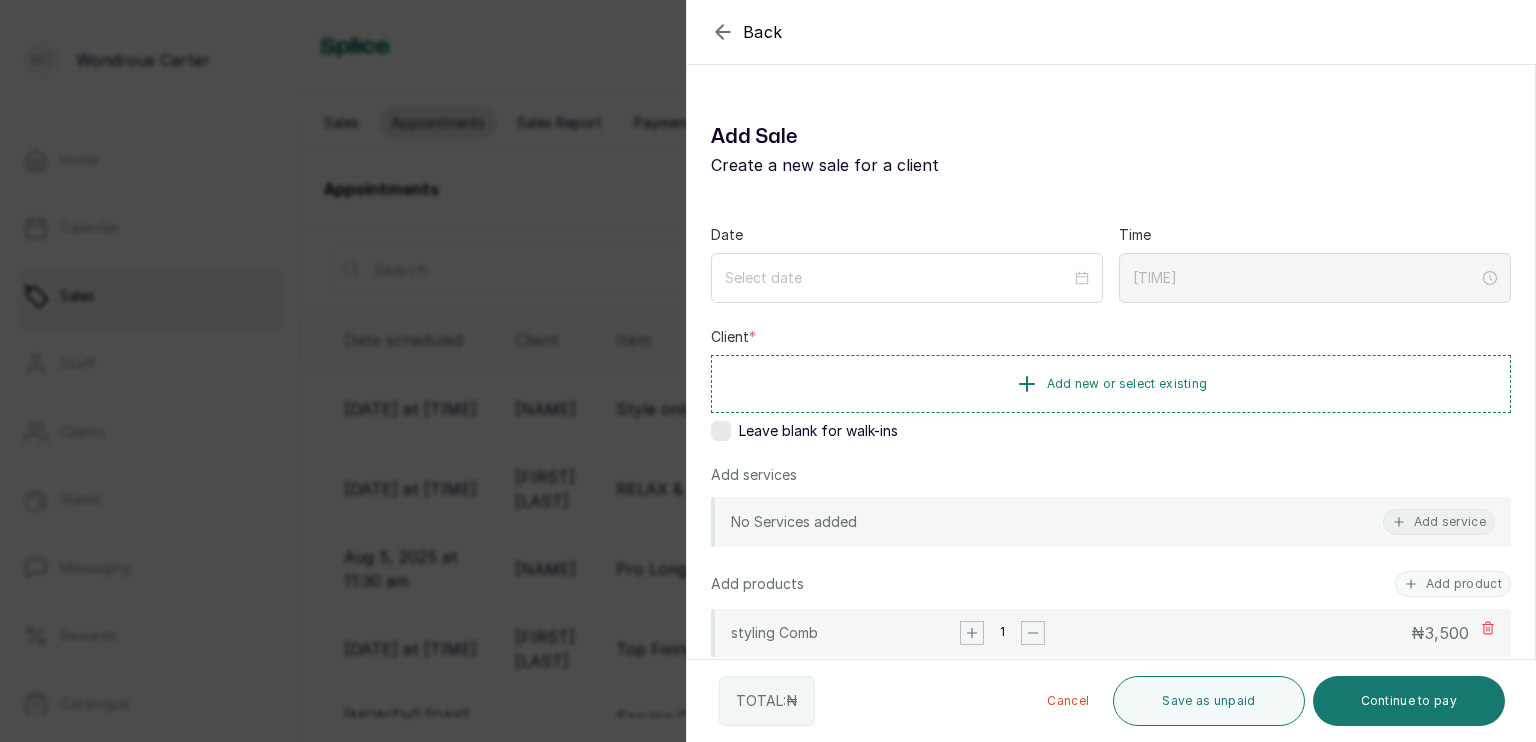click at bounding box center [721, 431] 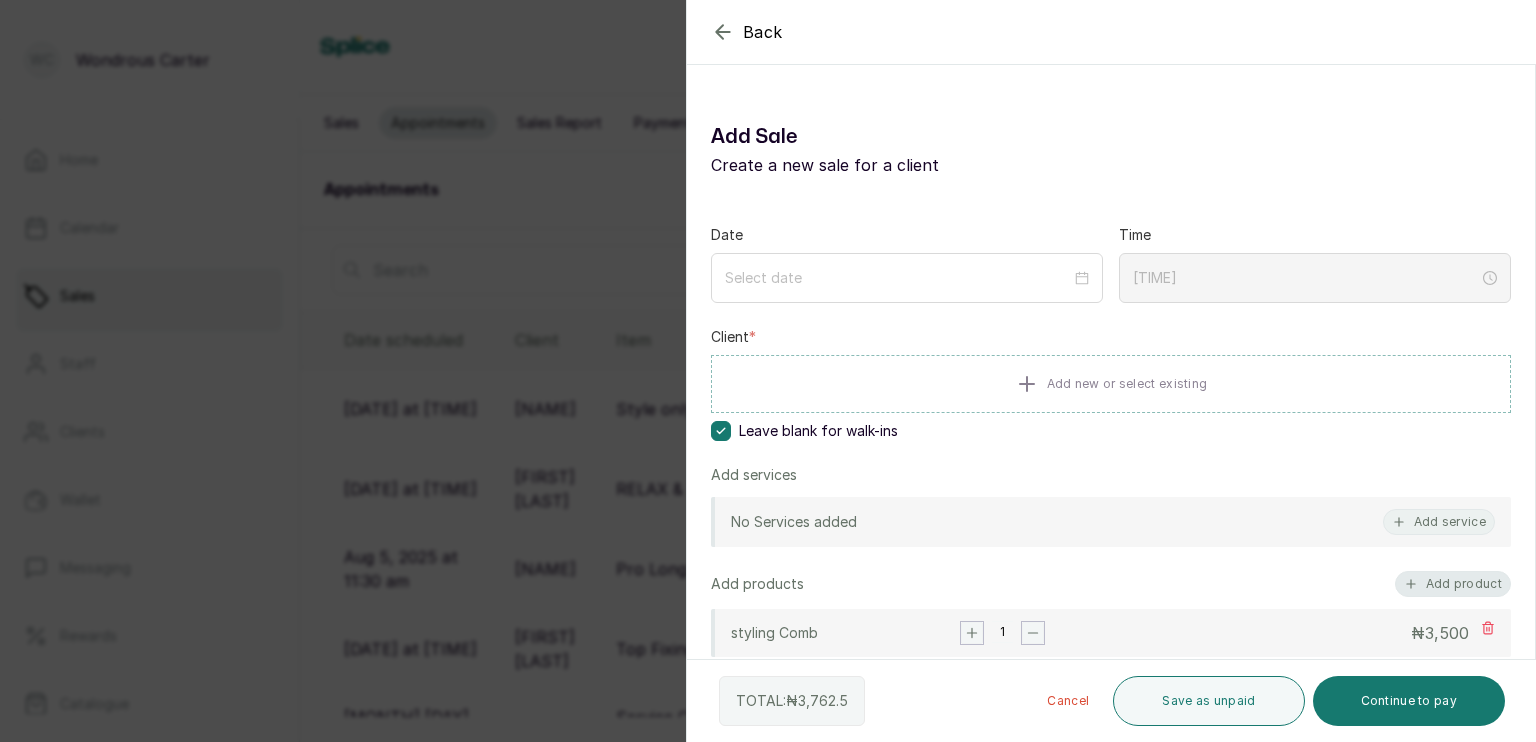 click on "Add product" at bounding box center [1453, 584] 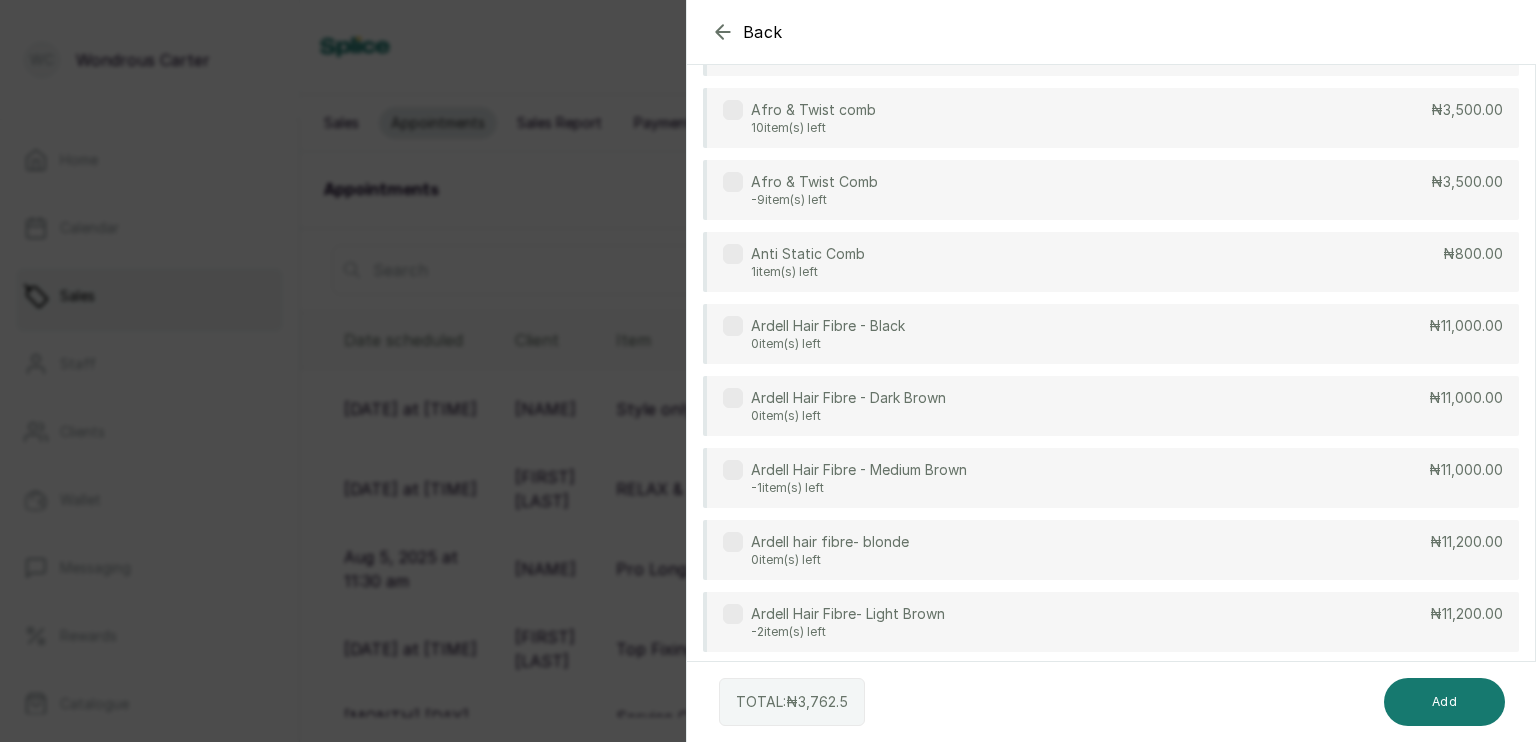 scroll, scrollTop: 1619, scrollLeft: 0, axis: vertical 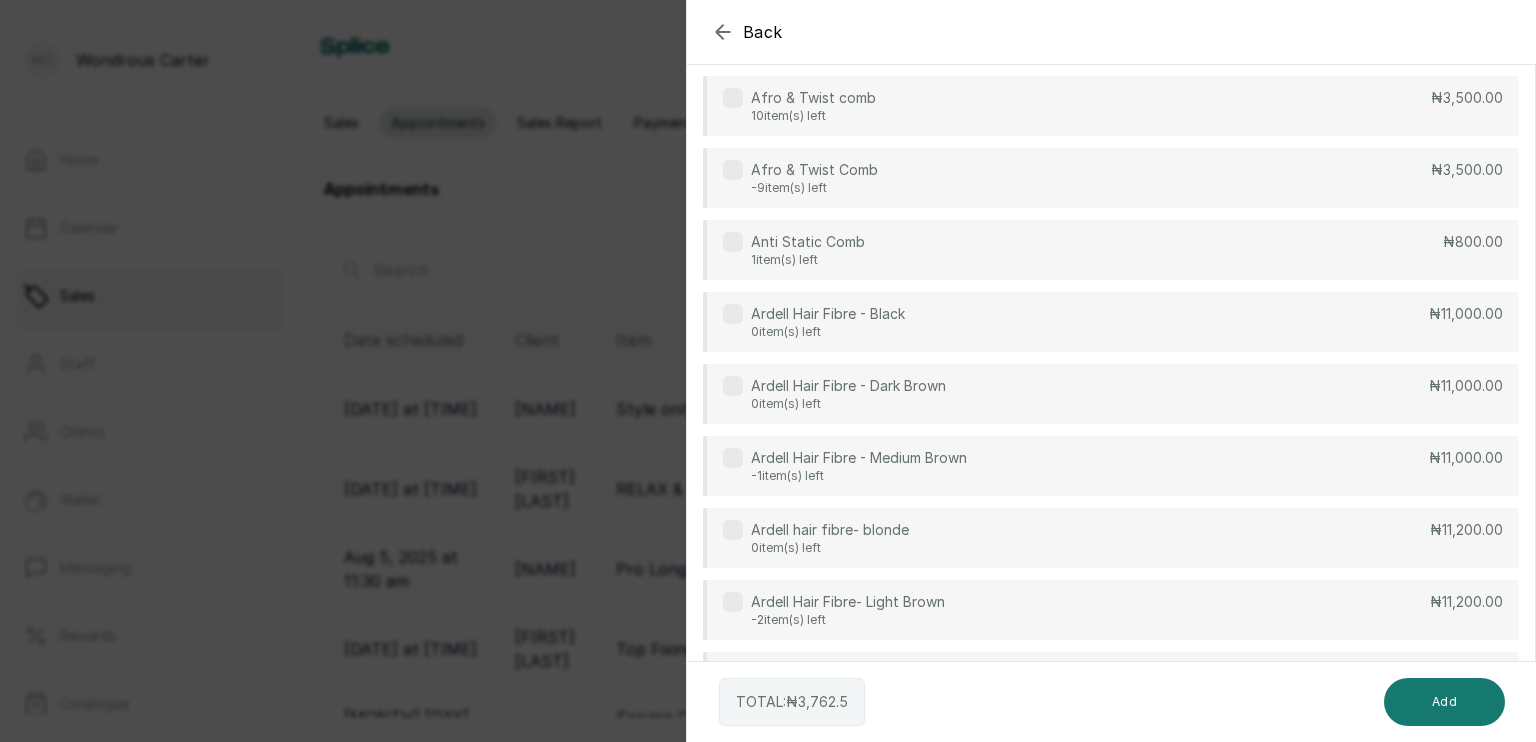 click on "Afro & Twist Comb -9 item(s) left ₦3,500.00" at bounding box center [1111, 178] 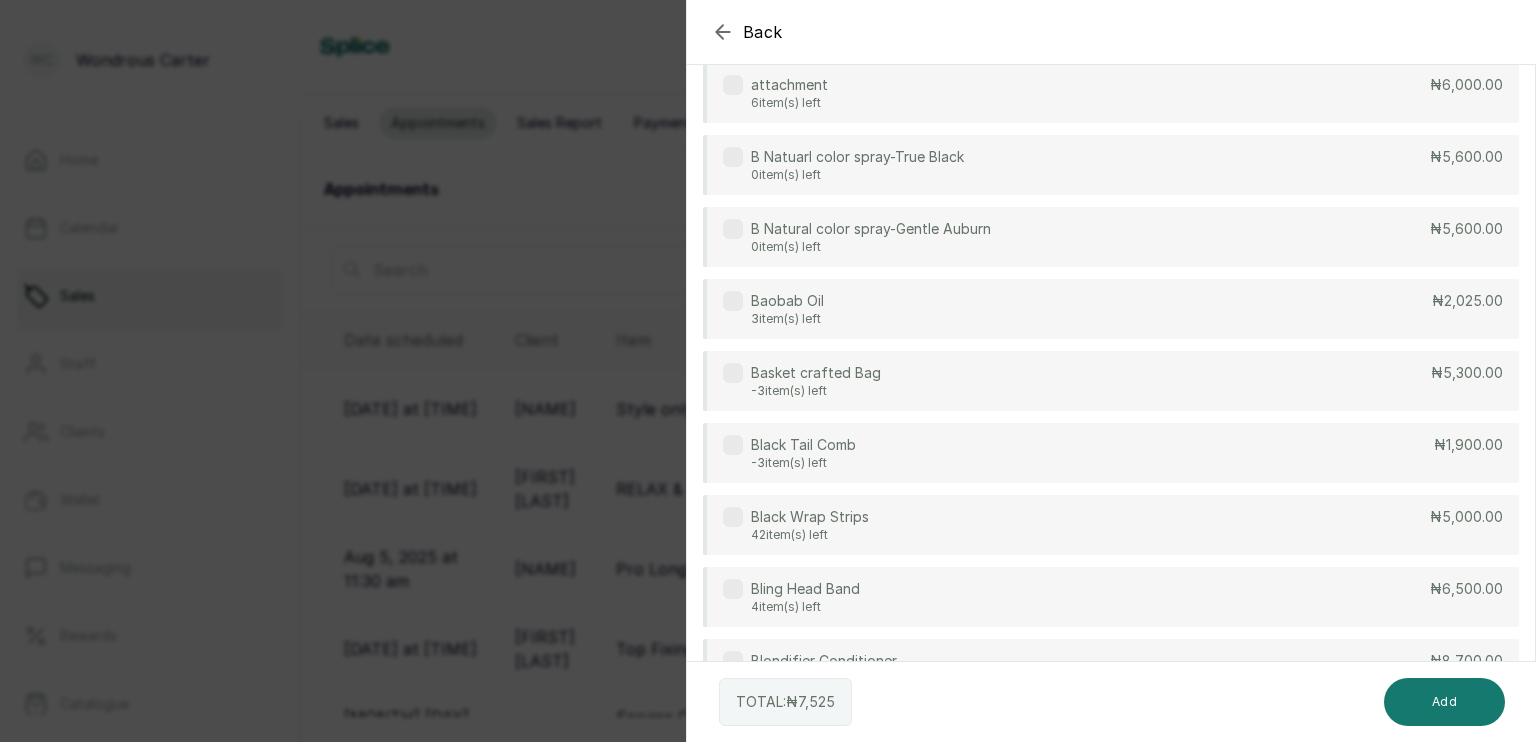 scroll, scrollTop: 2651, scrollLeft: 0, axis: vertical 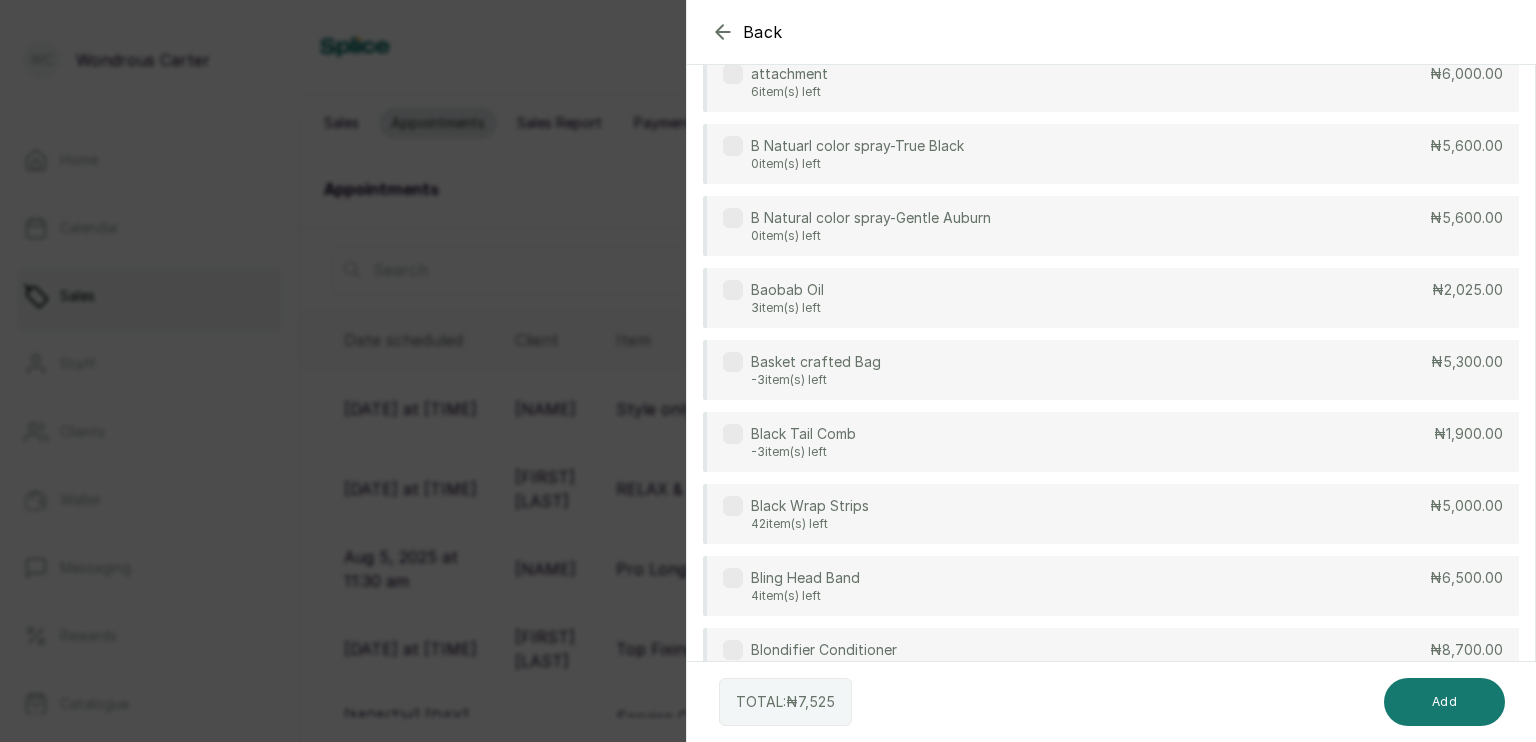 click on "Black Tail Comb -3  item(s) left ₦1,900.00" at bounding box center [1111, 442] 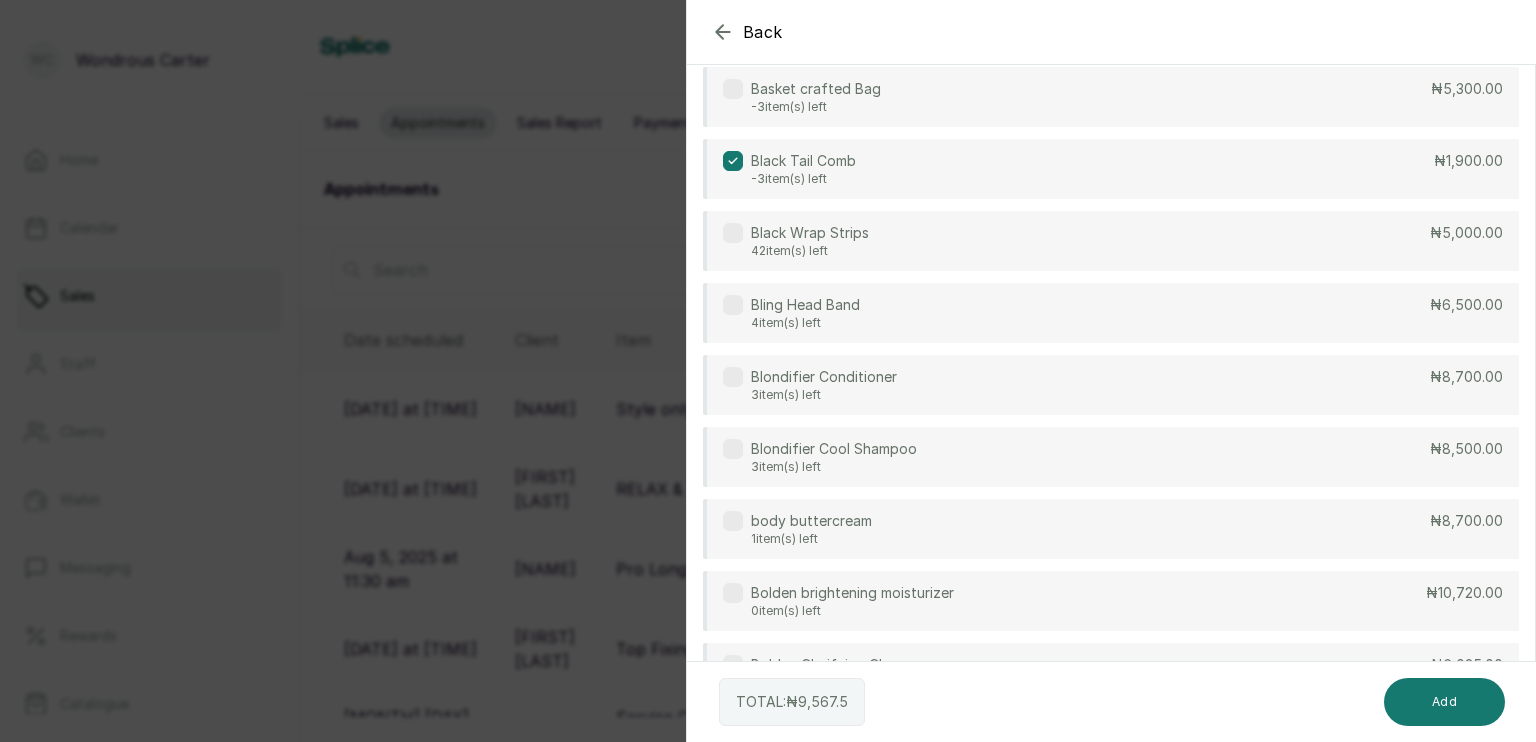 scroll, scrollTop: 2927, scrollLeft: 0, axis: vertical 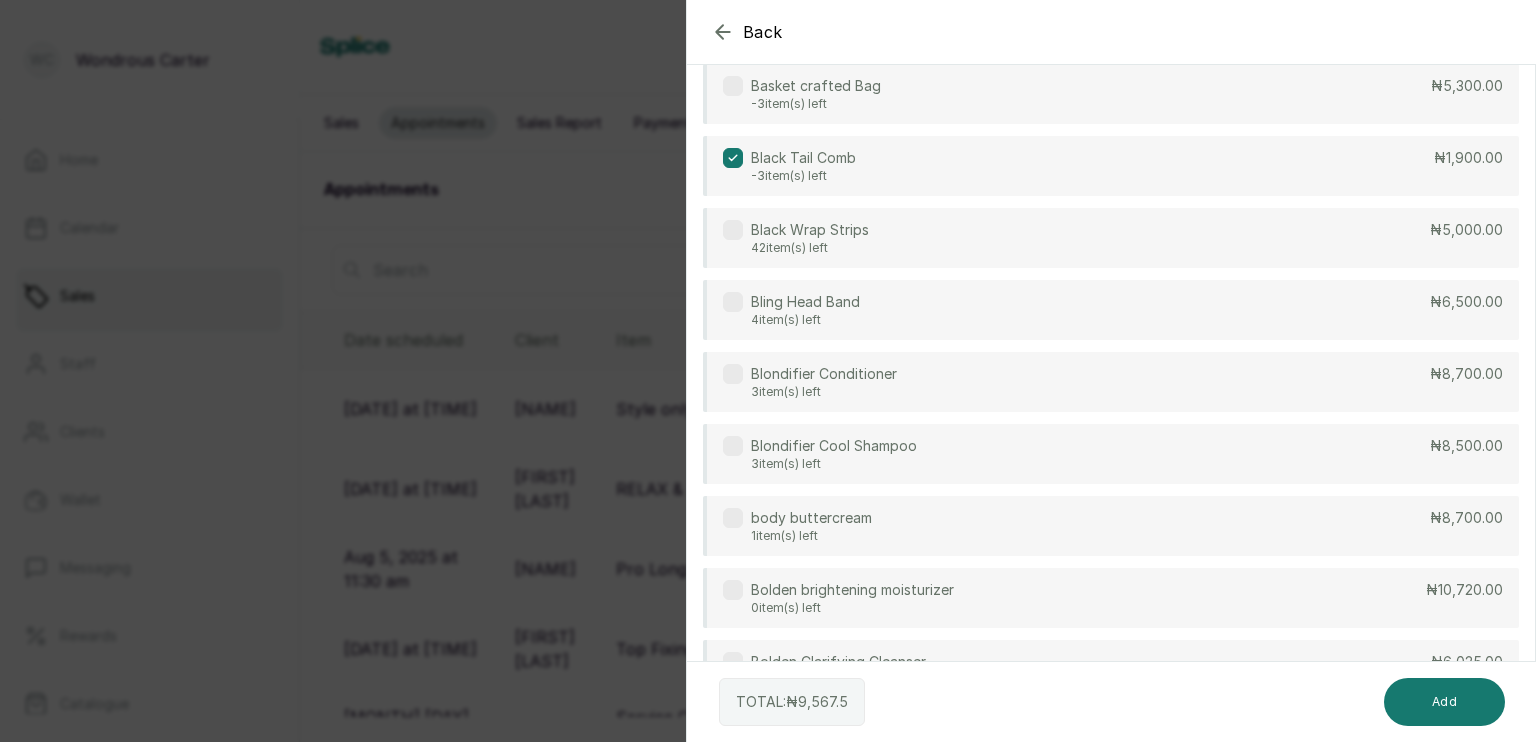 click on "body buttercream" at bounding box center (811, 518) 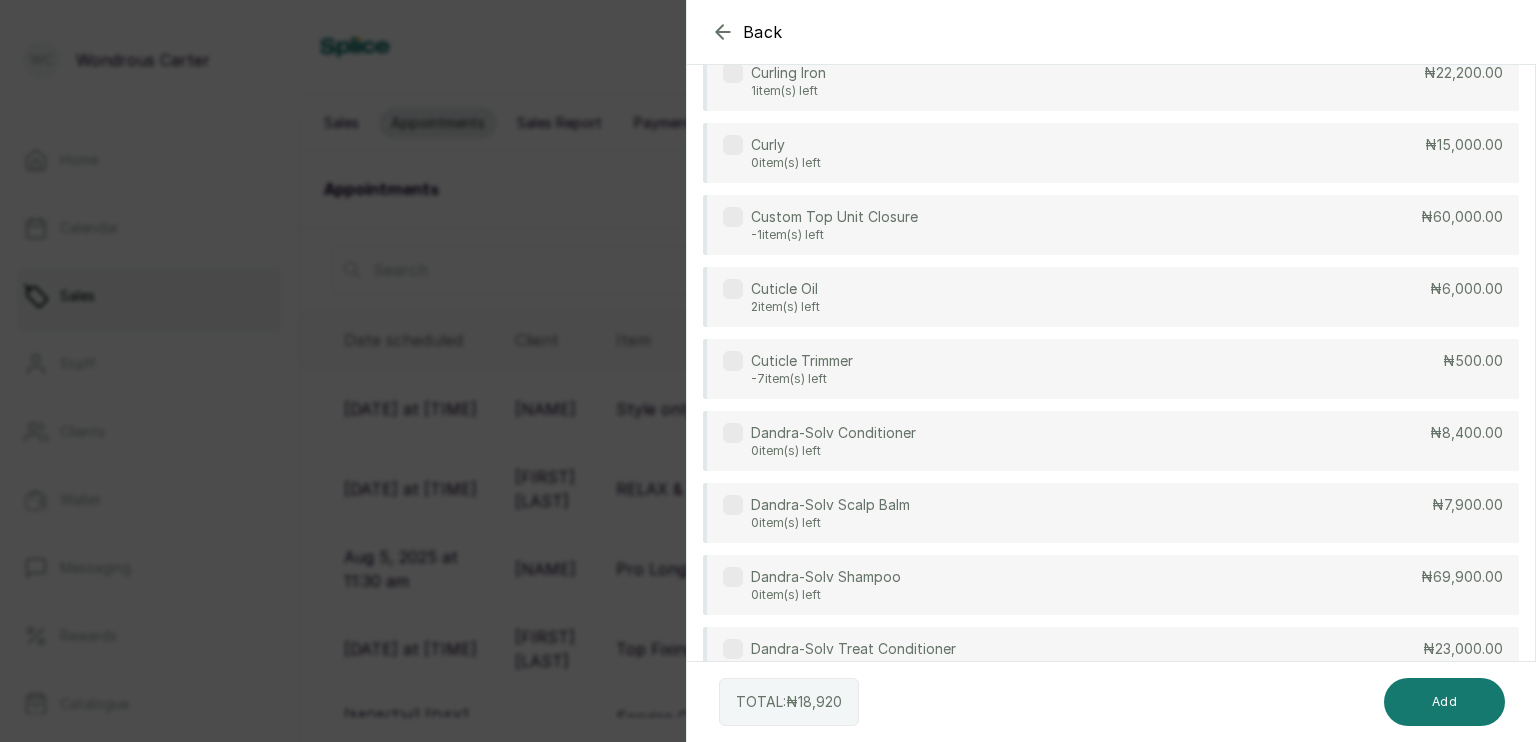 scroll, scrollTop: 7552, scrollLeft: 0, axis: vertical 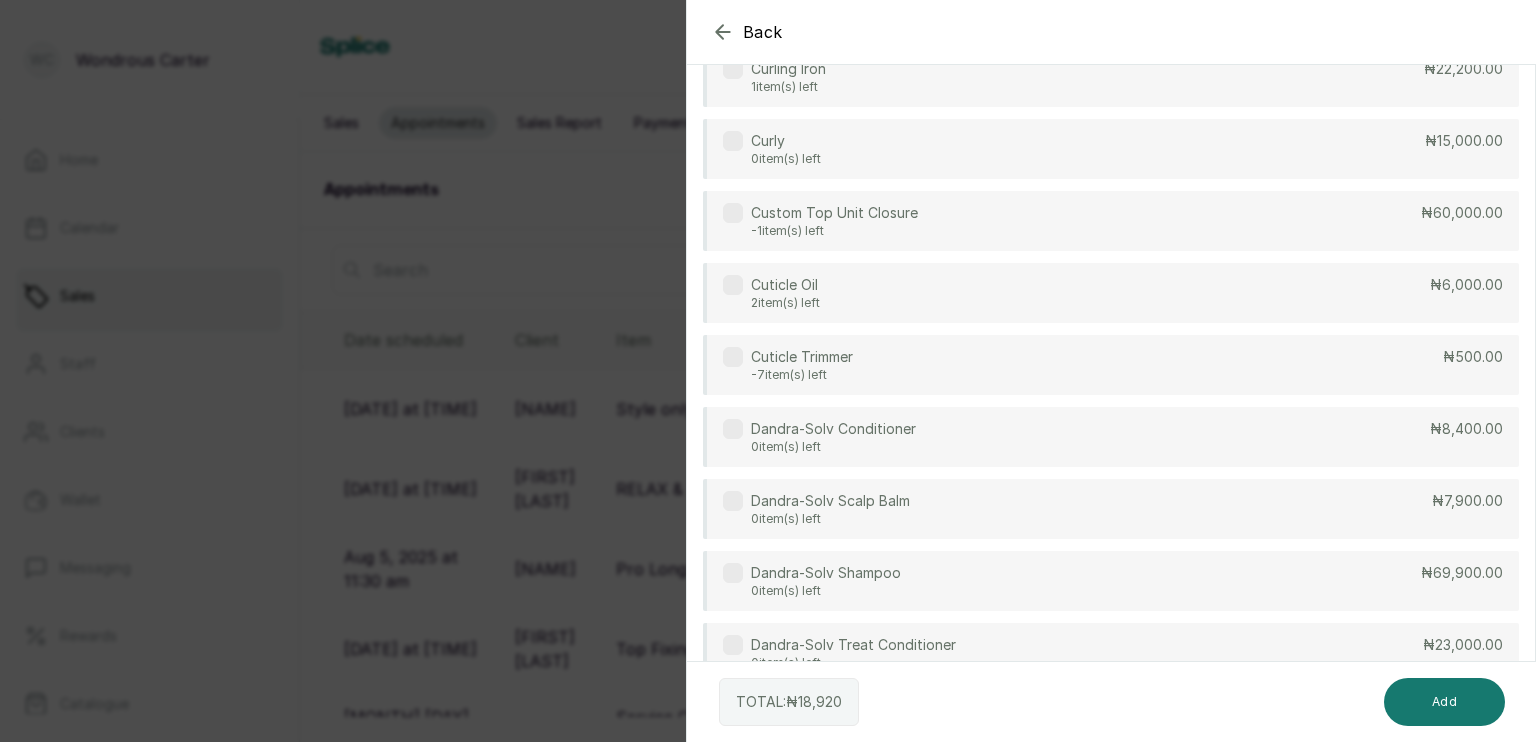 click on "Cuticle Oil 2  item(s) left ₦6,000.00" at bounding box center (1111, 293) 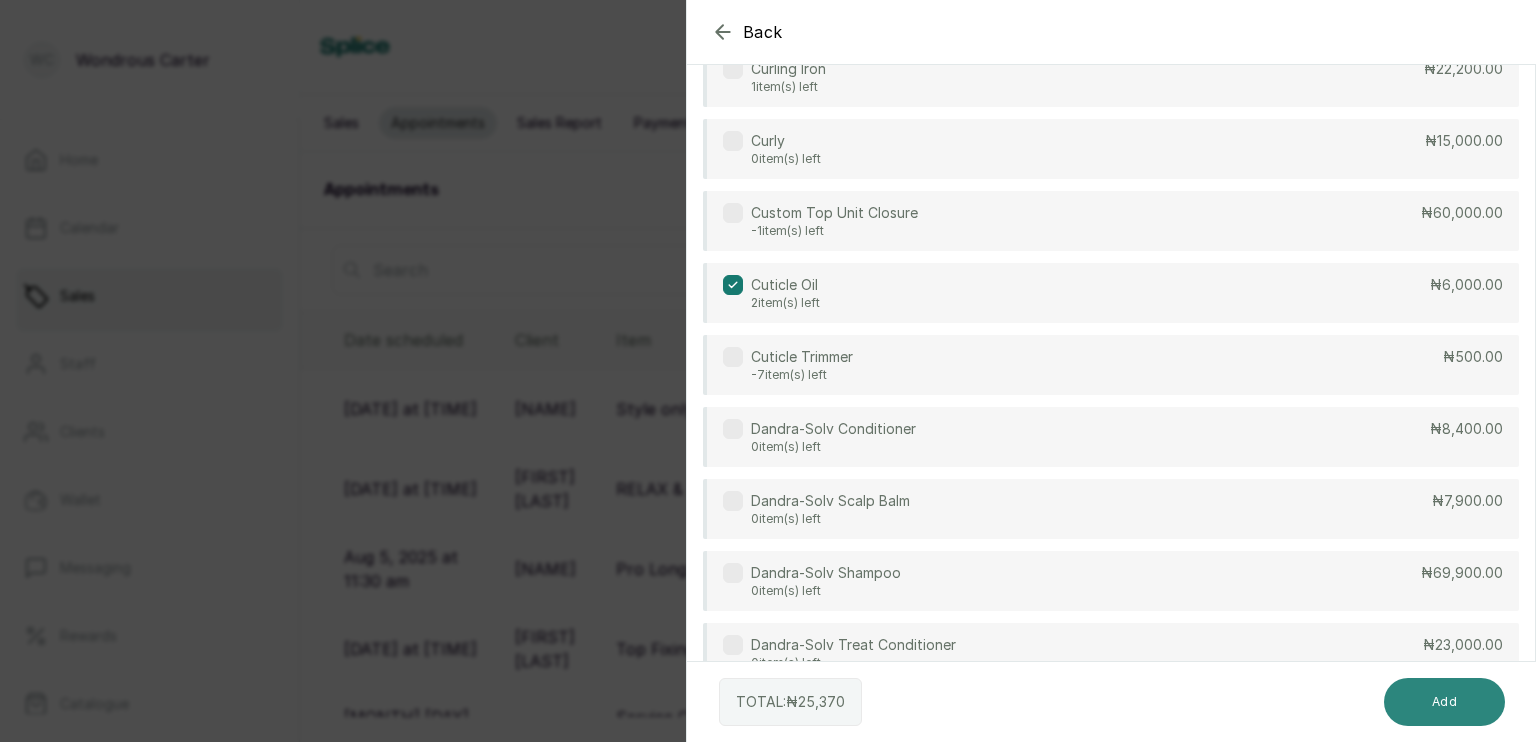 click on "Add" at bounding box center [1444, 702] 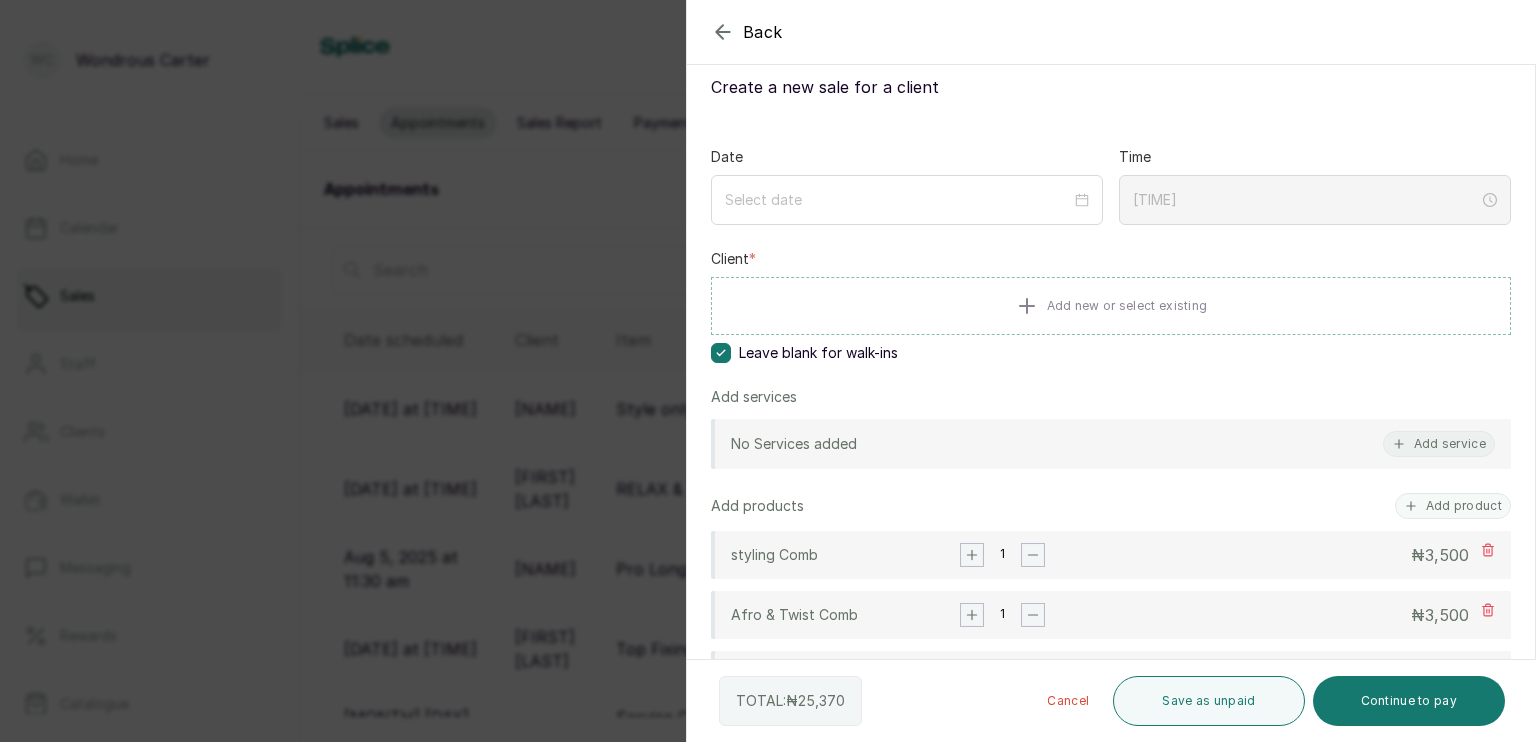scroll, scrollTop: 0, scrollLeft: 0, axis: both 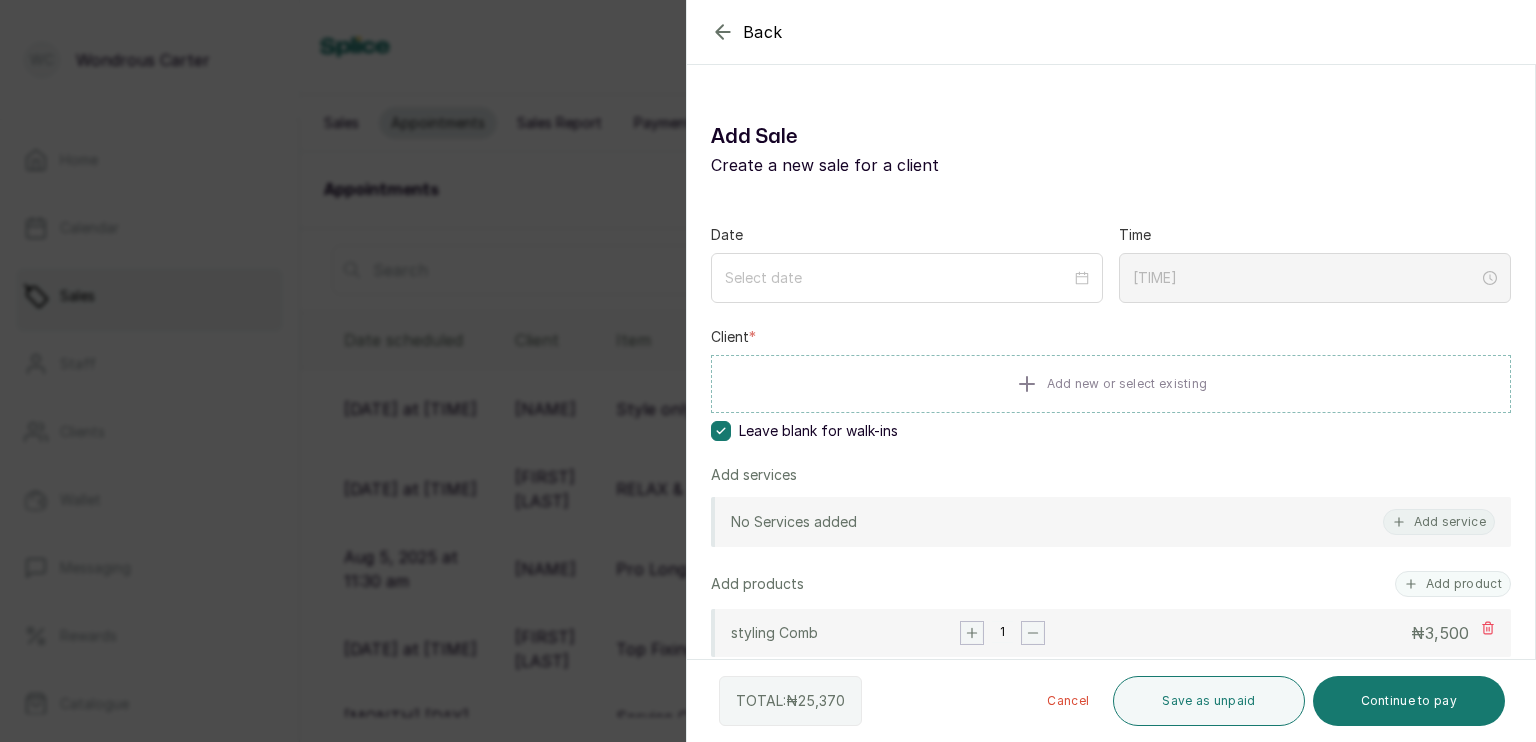 click 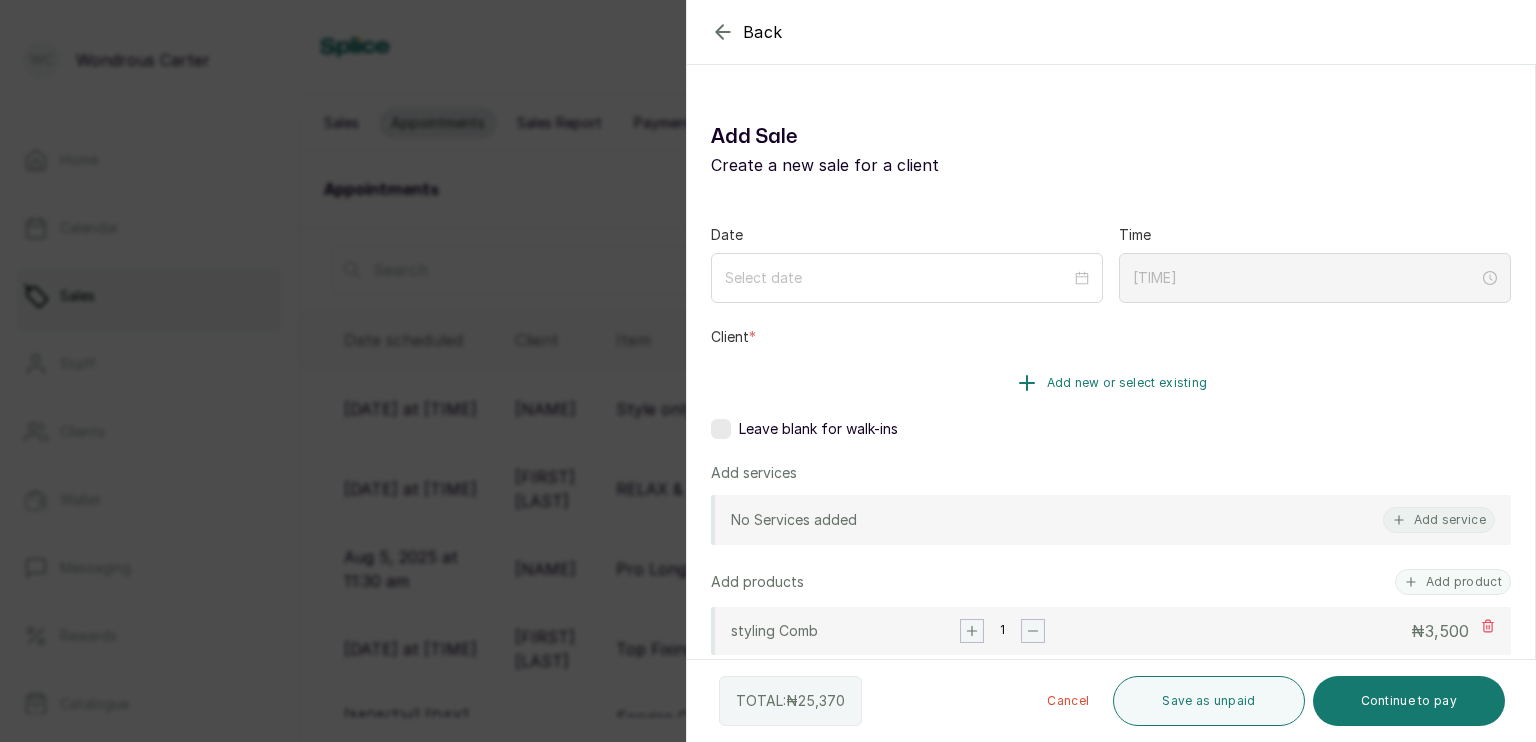 click on "Add new or select existing" at bounding box center (1111, 383) 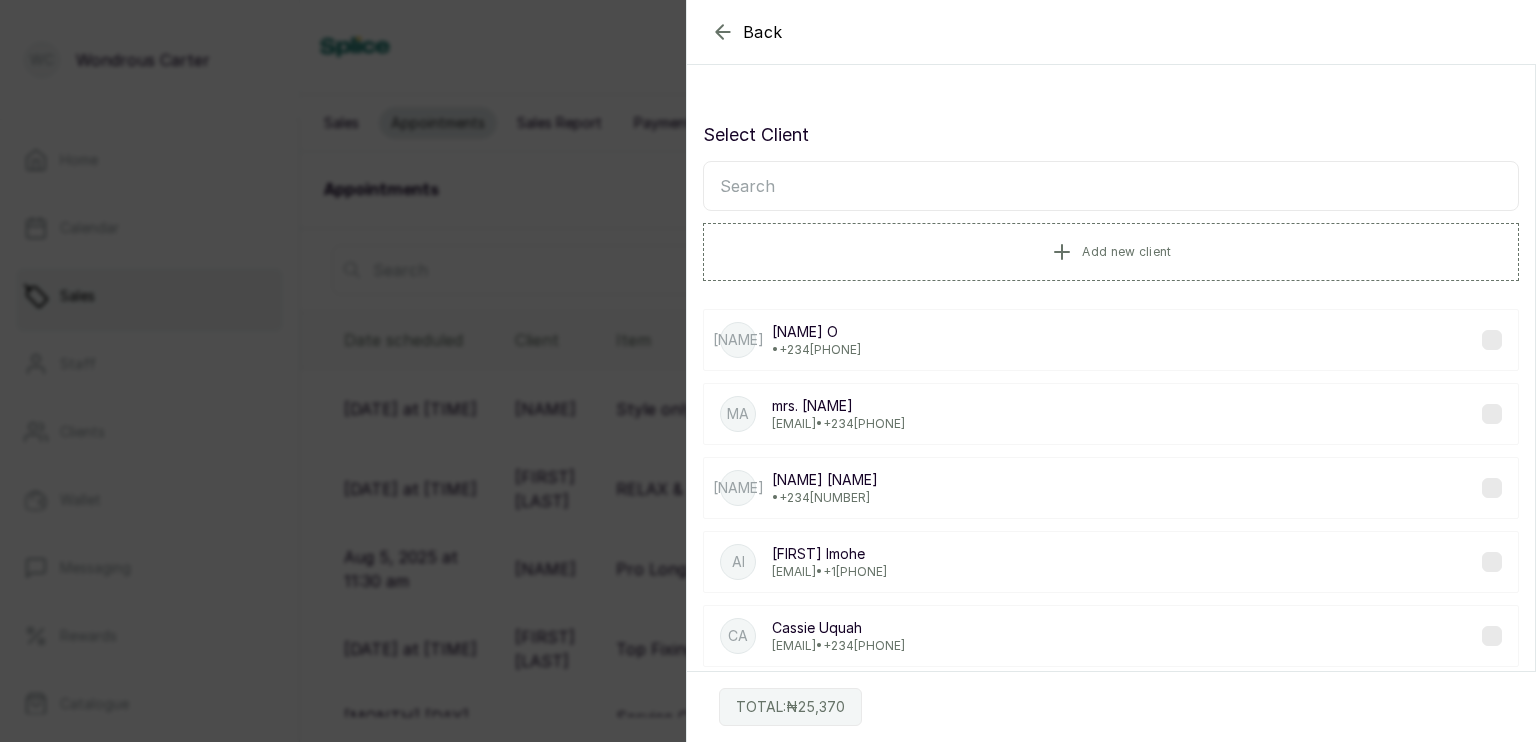 click at bounding box center [1111, 186] 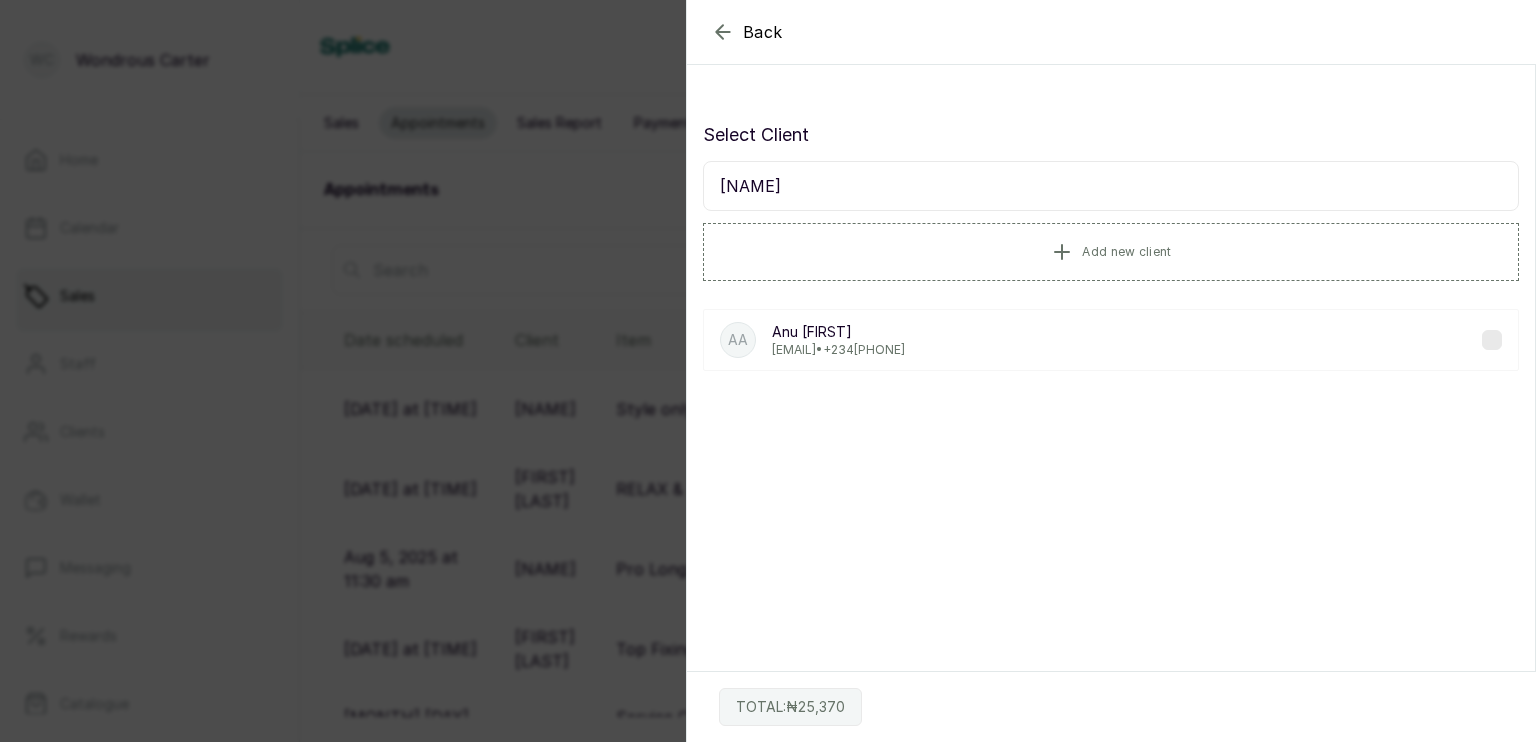 type on "[FIRST] [LAST]" 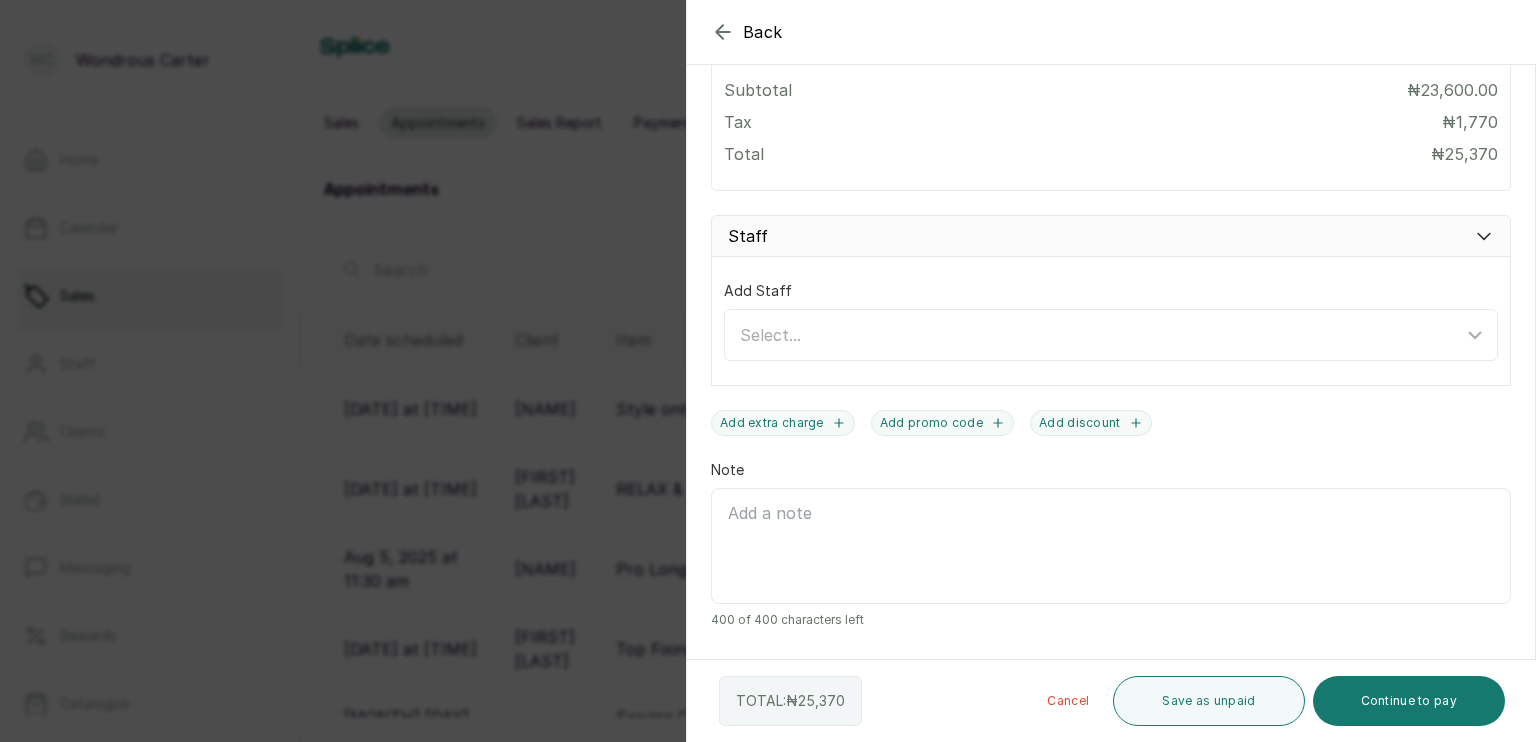 scroll, scrollTop: 915, scrollLeft: 0, axis: vertical 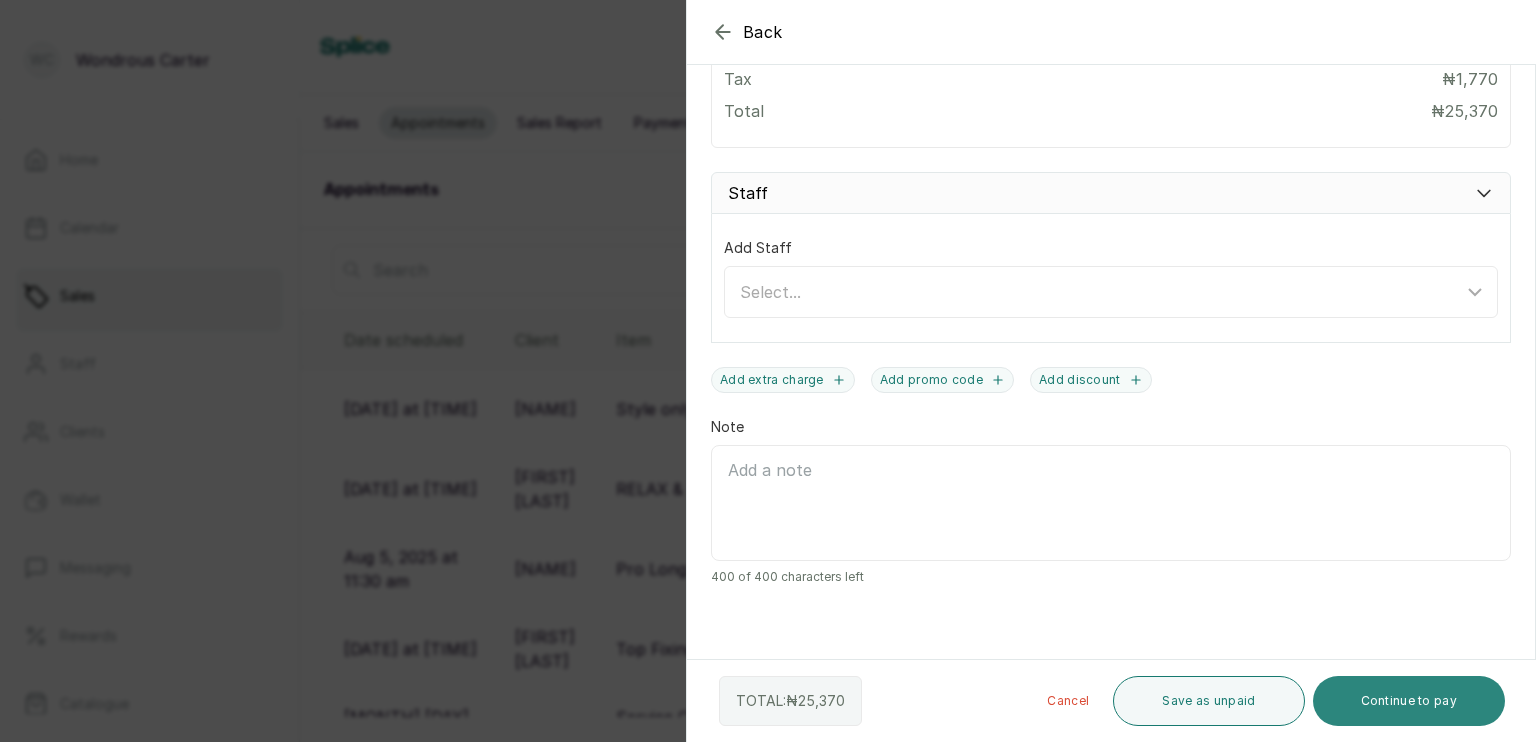 click on "Continue to pay" at bounding box center (1409, 701) 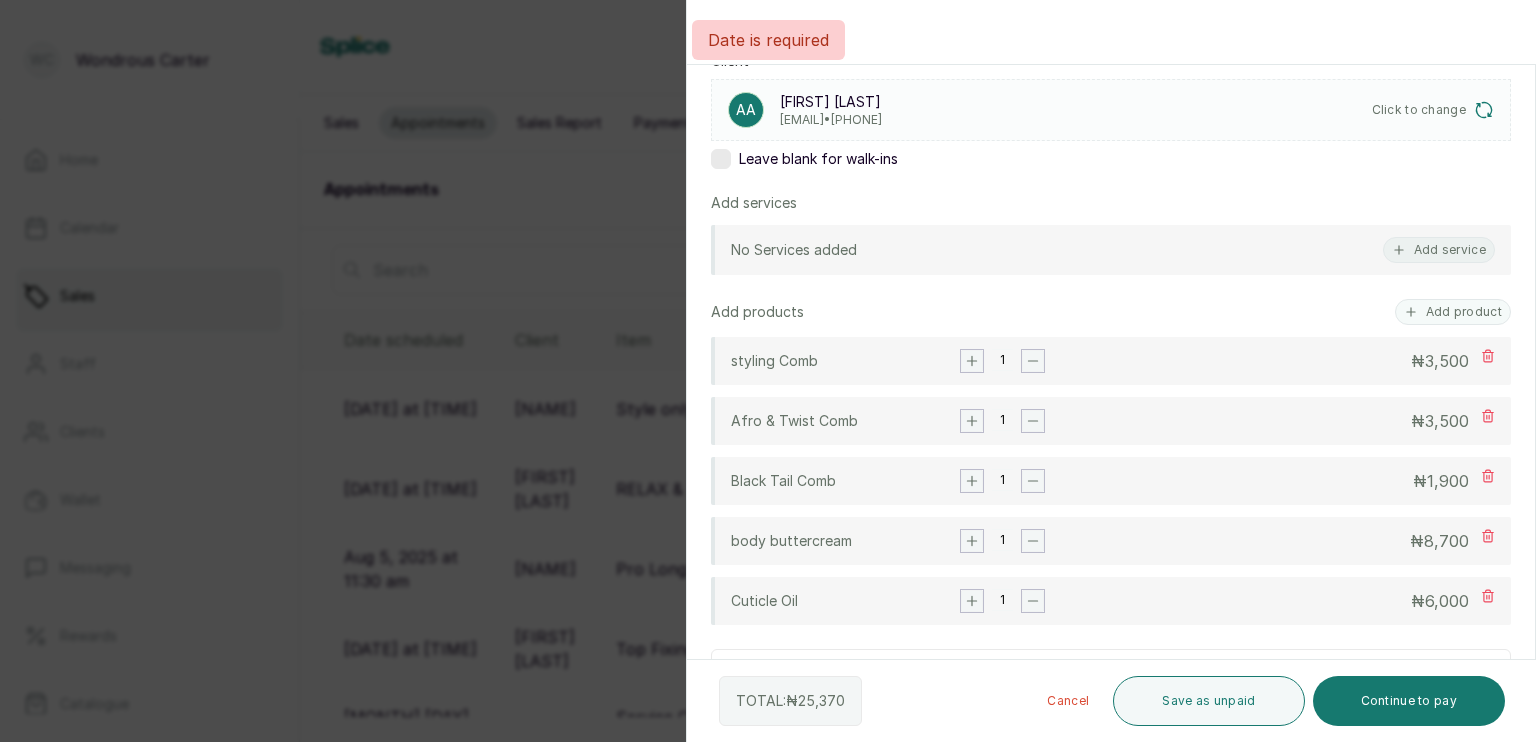 scroll, scrollTop: 0, scrollLeft: 0, axis: both 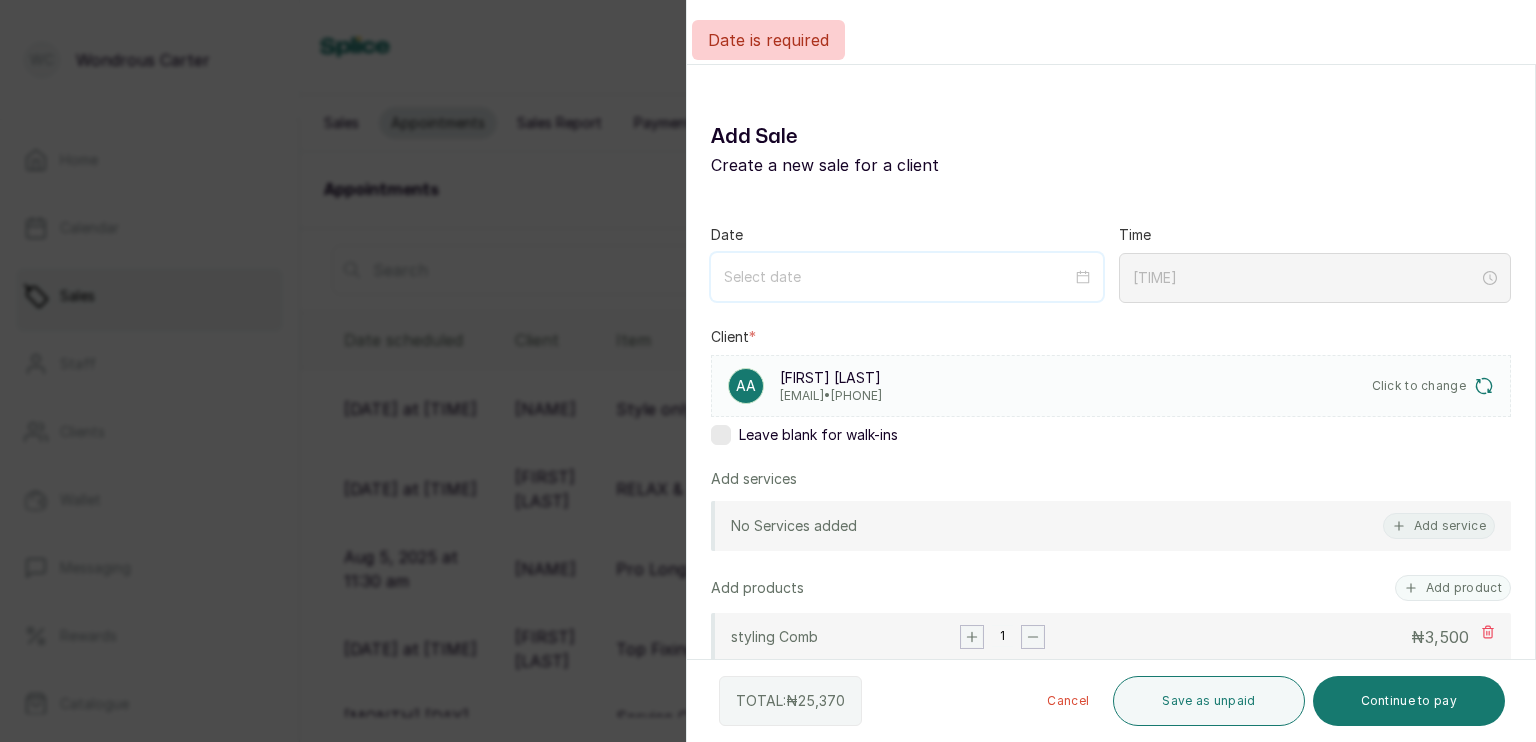 click at bounding box center (898, 277) 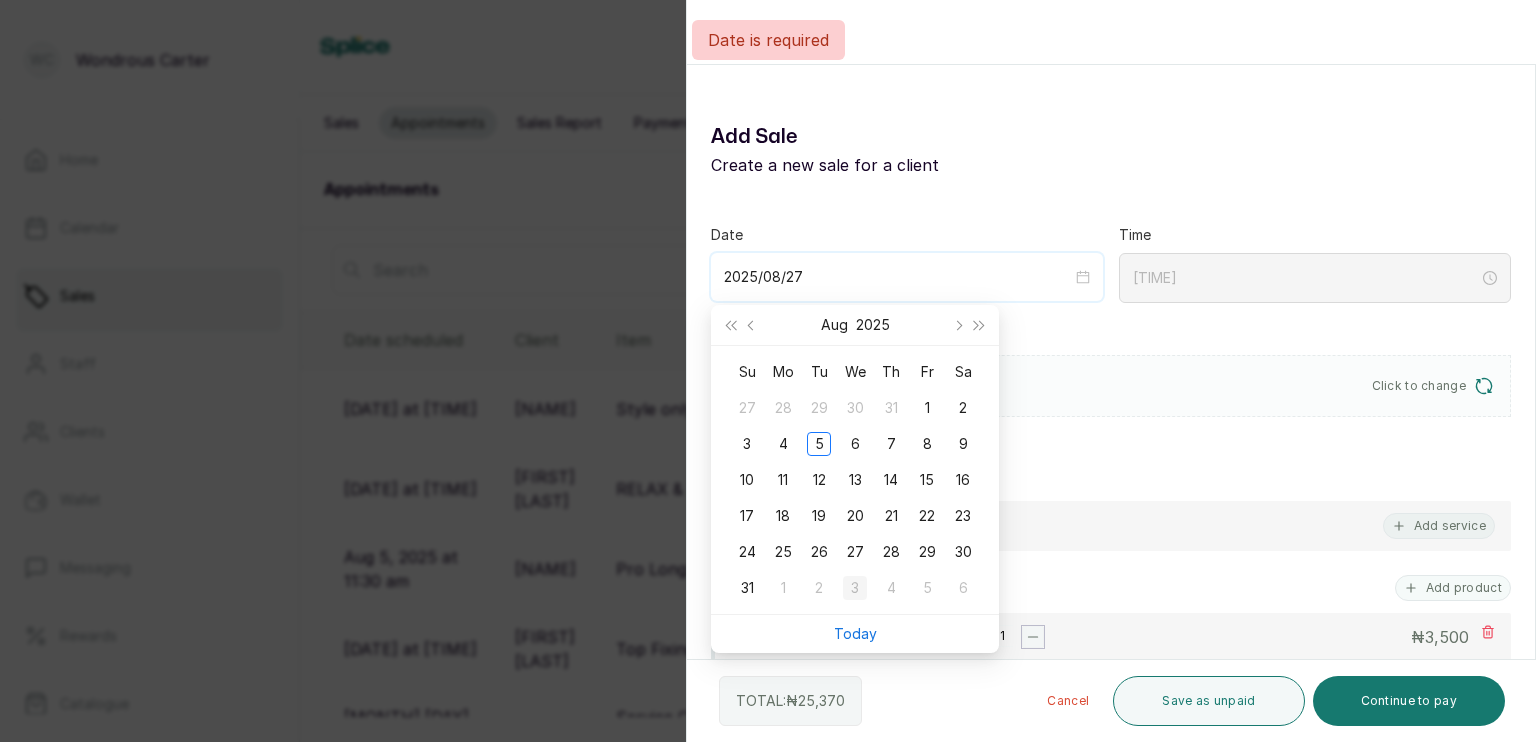 type on "2025/09/03" 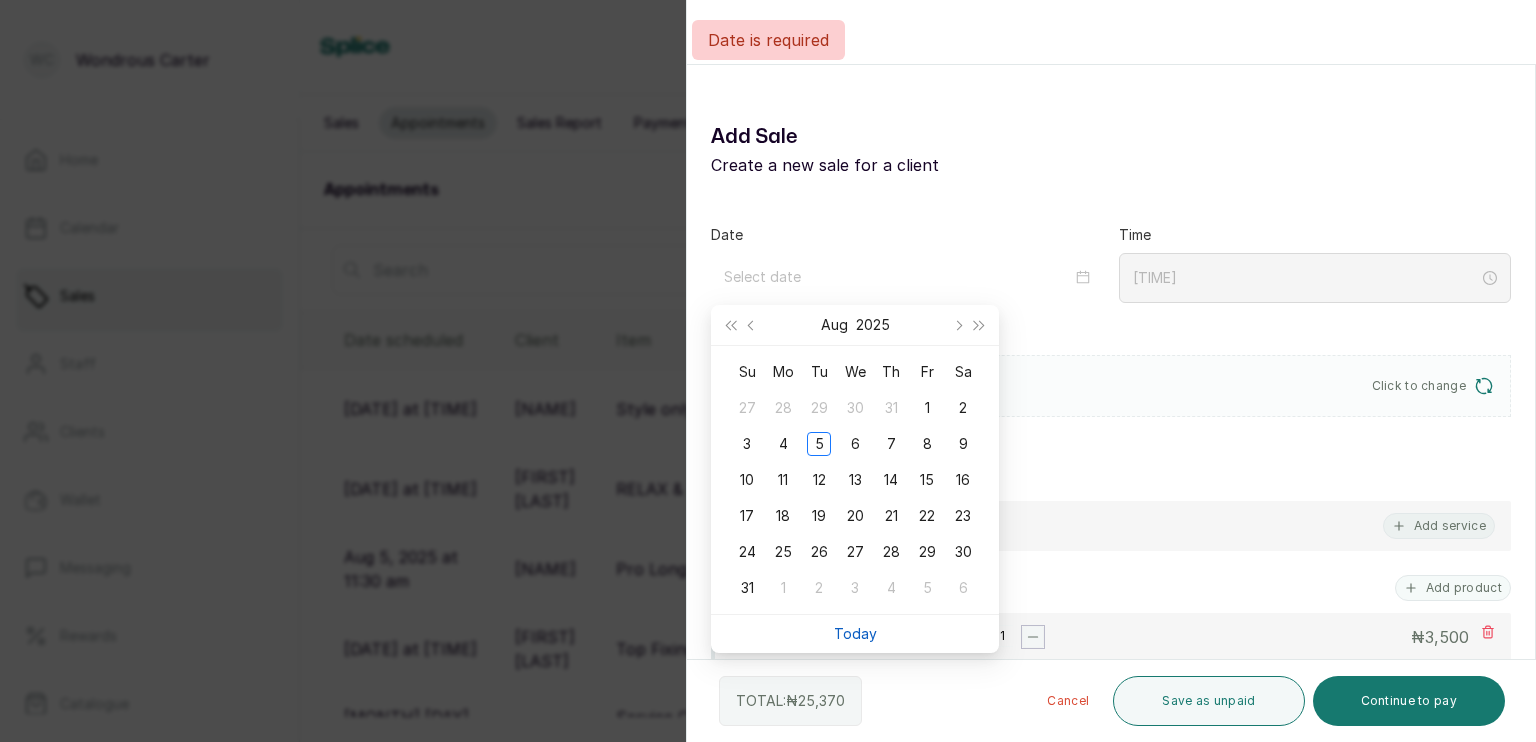 click on "Today" at bounding box center [855, 633] 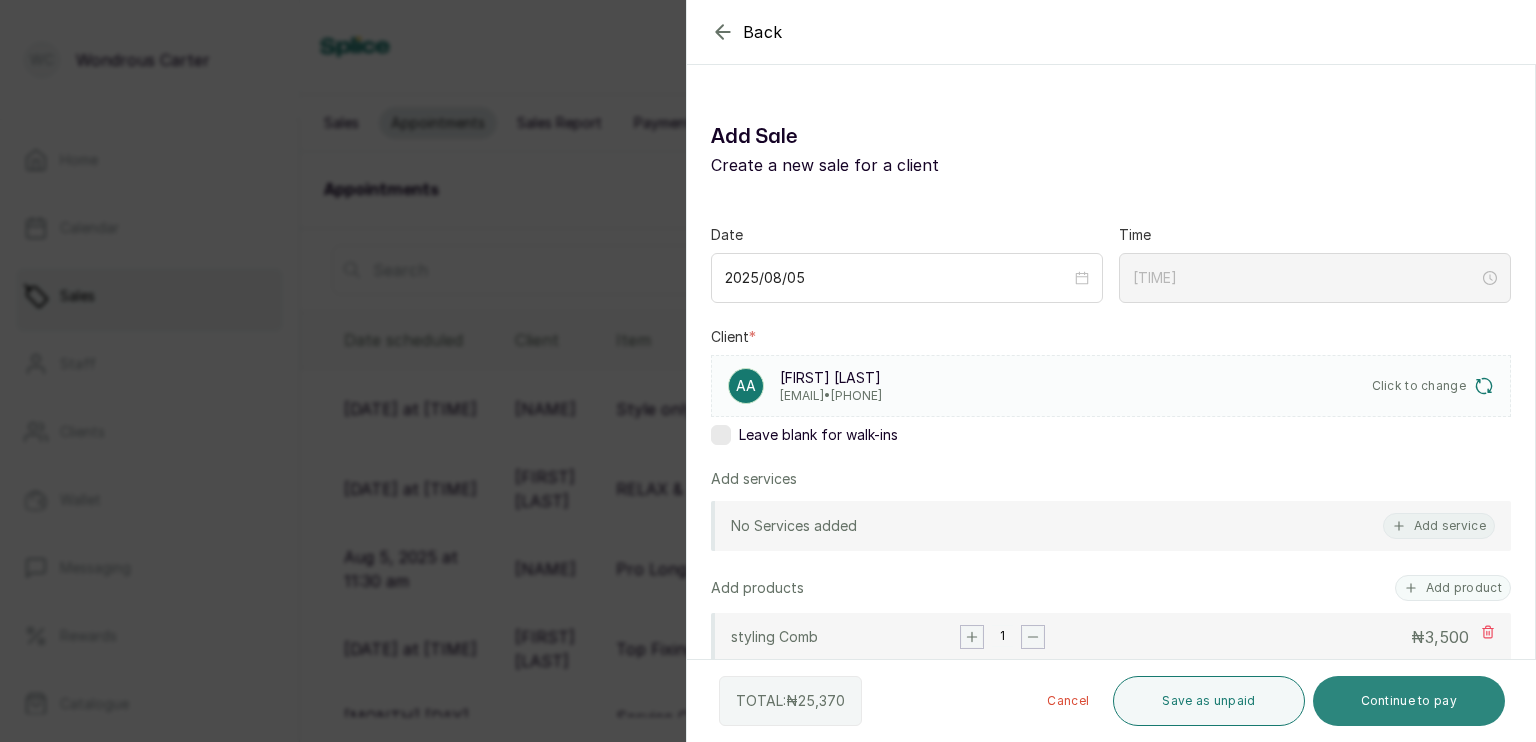 click on "Continue to pay" at bounding box center [1409, 701] 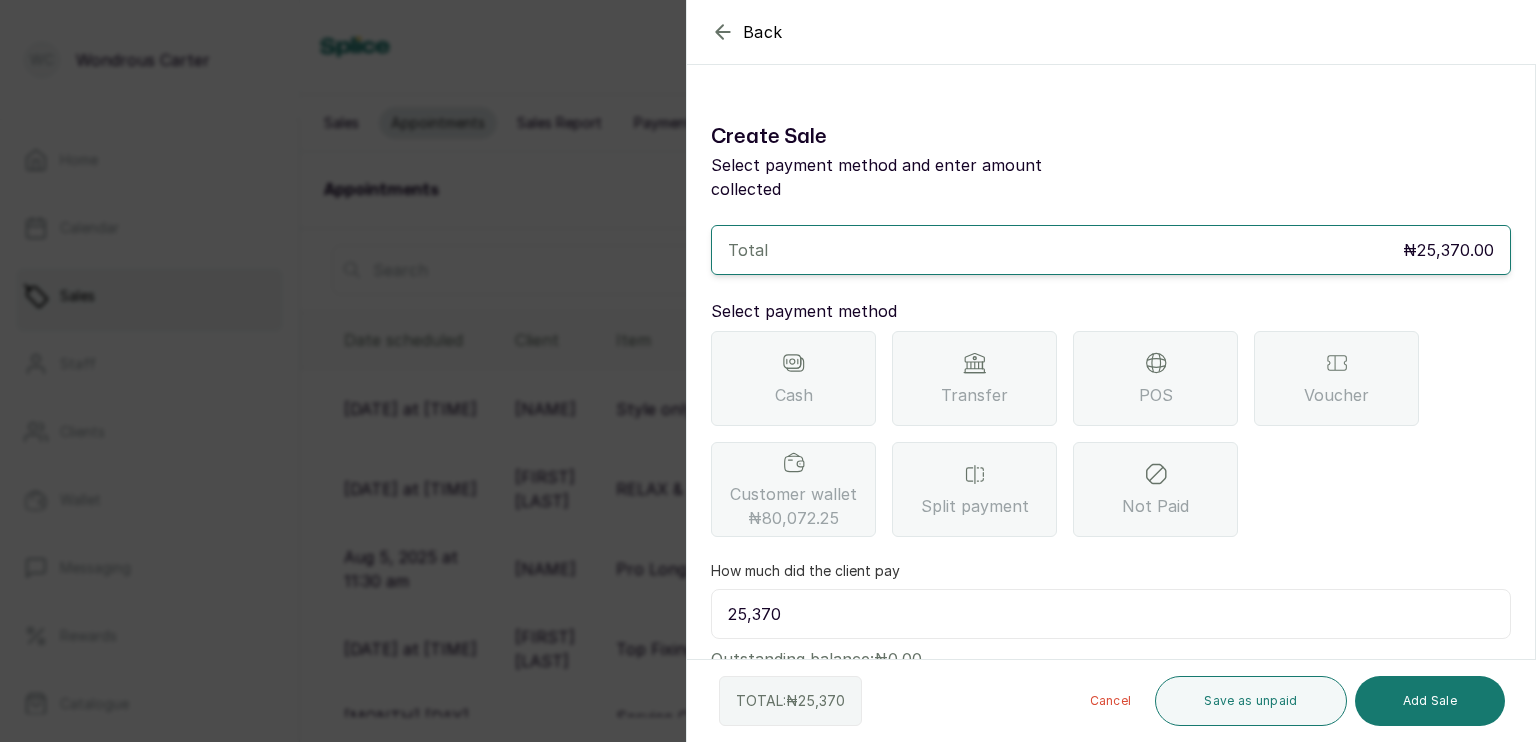 click on "Transfer" at bounding box center [974, 378] 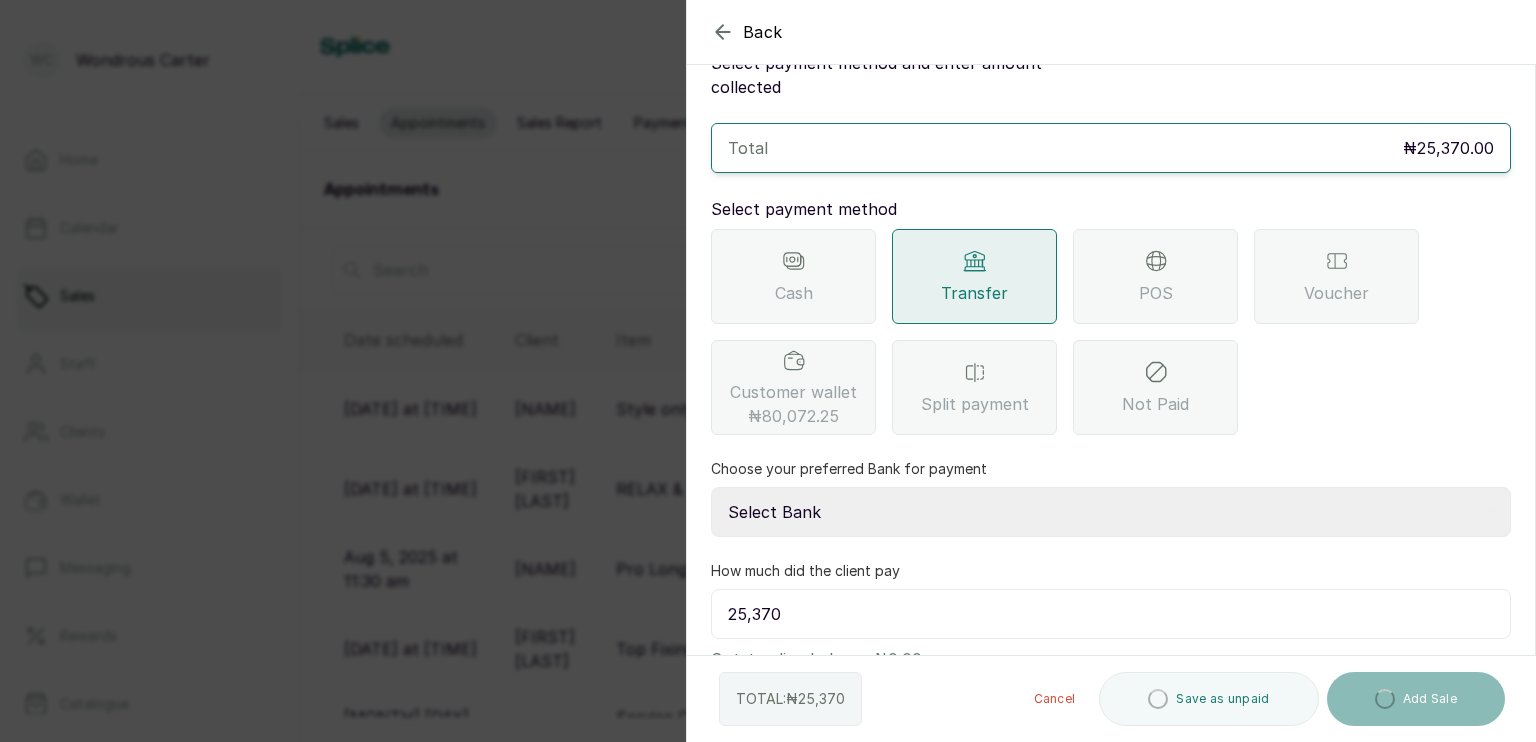click on "Select Bank SBYWH ENTERPRISE Union Bank of Nigeria SBYWH ENTERPRISE Guaranty Trust Bank SANCTUARY BY WH LIMITED Providus Bank SBYWH ENTERPRISE First Bank of Nigeria" at bounding box center [1111, 512] 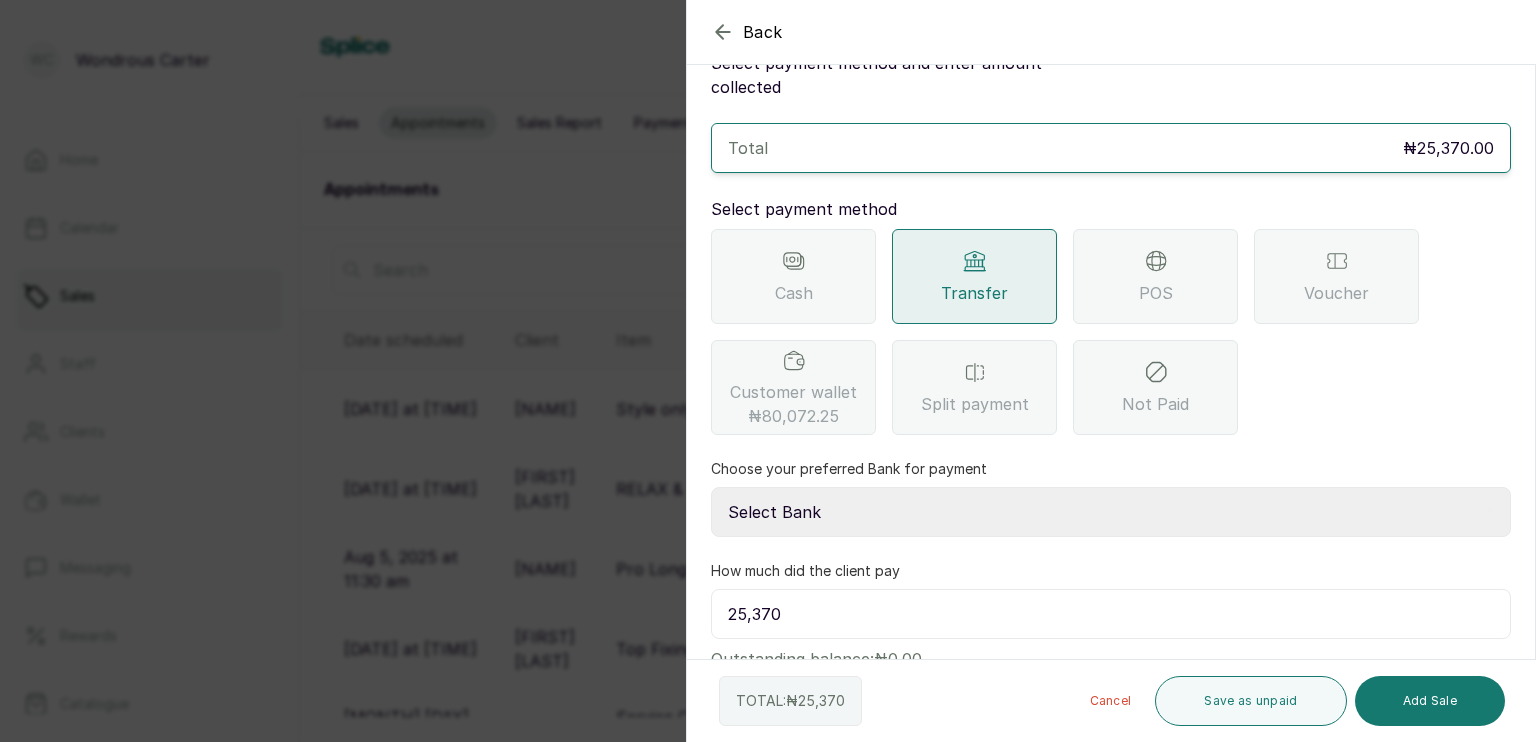 select on "4d00f10c-fa79-43ea-807e-2e57bb9eff76" 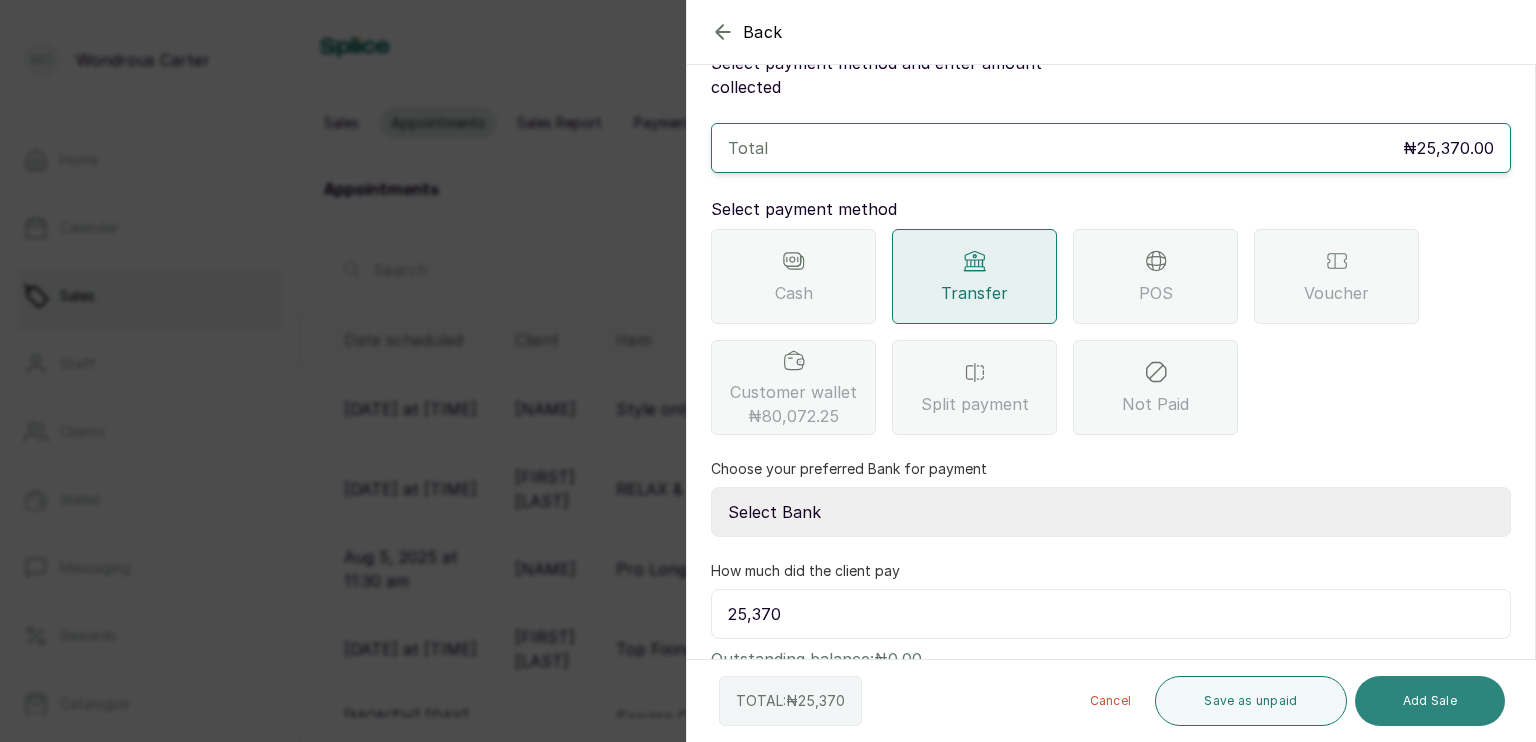 click on "Add Sale" at bounding box center (1430, 701) 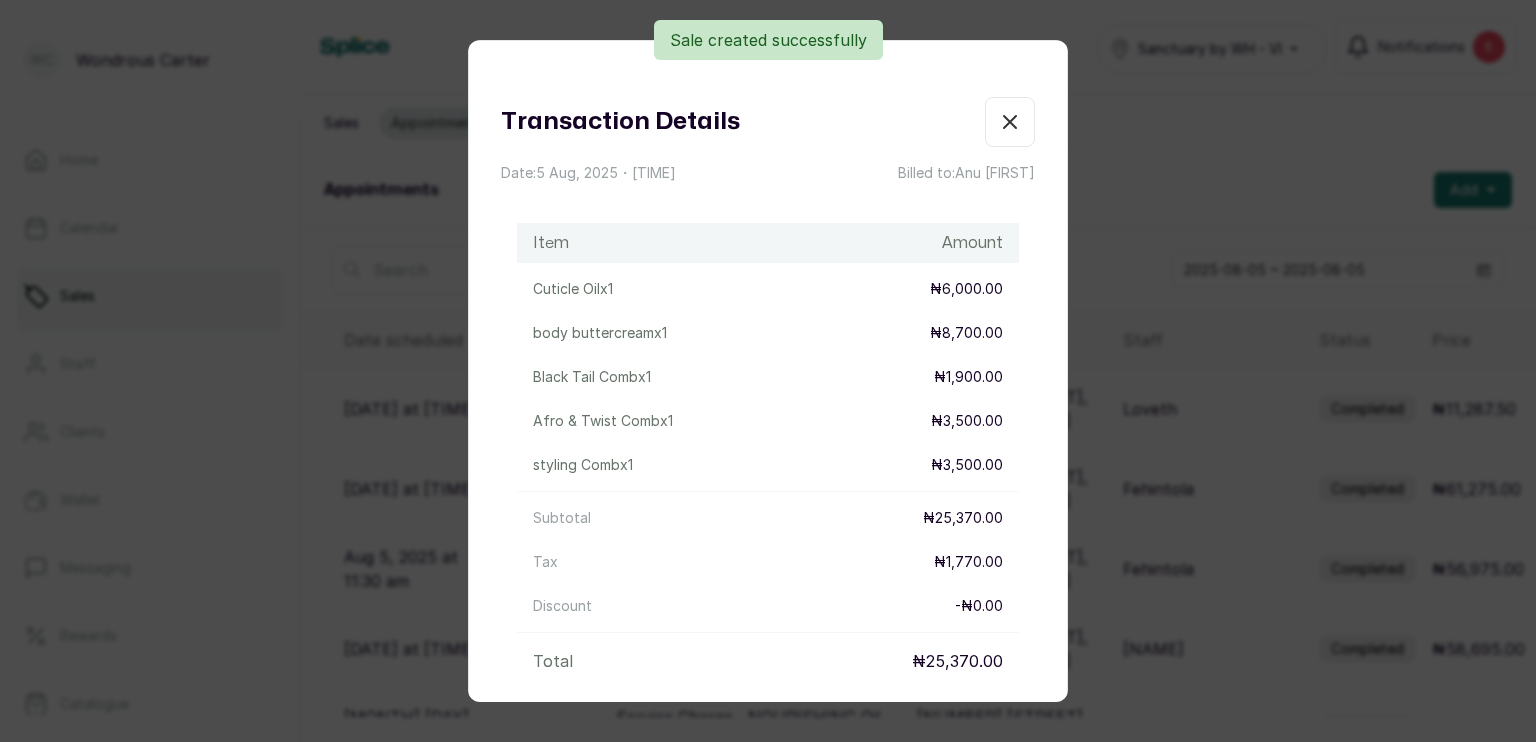 click on "Transaction Details Date:  5 Aug, 2025  ・  4:58 PM Billed to:  Anu   Adedoyin Item Amount Cuticle Oil  x 1 ₦6,000.00 body buttercream  x 1 ₦8,700.00 Black Tail Comb  x 1 ₦1,900.00 Afro & Twist Comb  x 1 ₦3,500.00  styling Comb  x 1 ₦3,500.00 Subtotal ₦25,370.00 Tax ₦1,770.00 Discount - ₦0.00 Total ₦25,370.00  Print receipt Copy link Email" at bounding box center (768, 371) 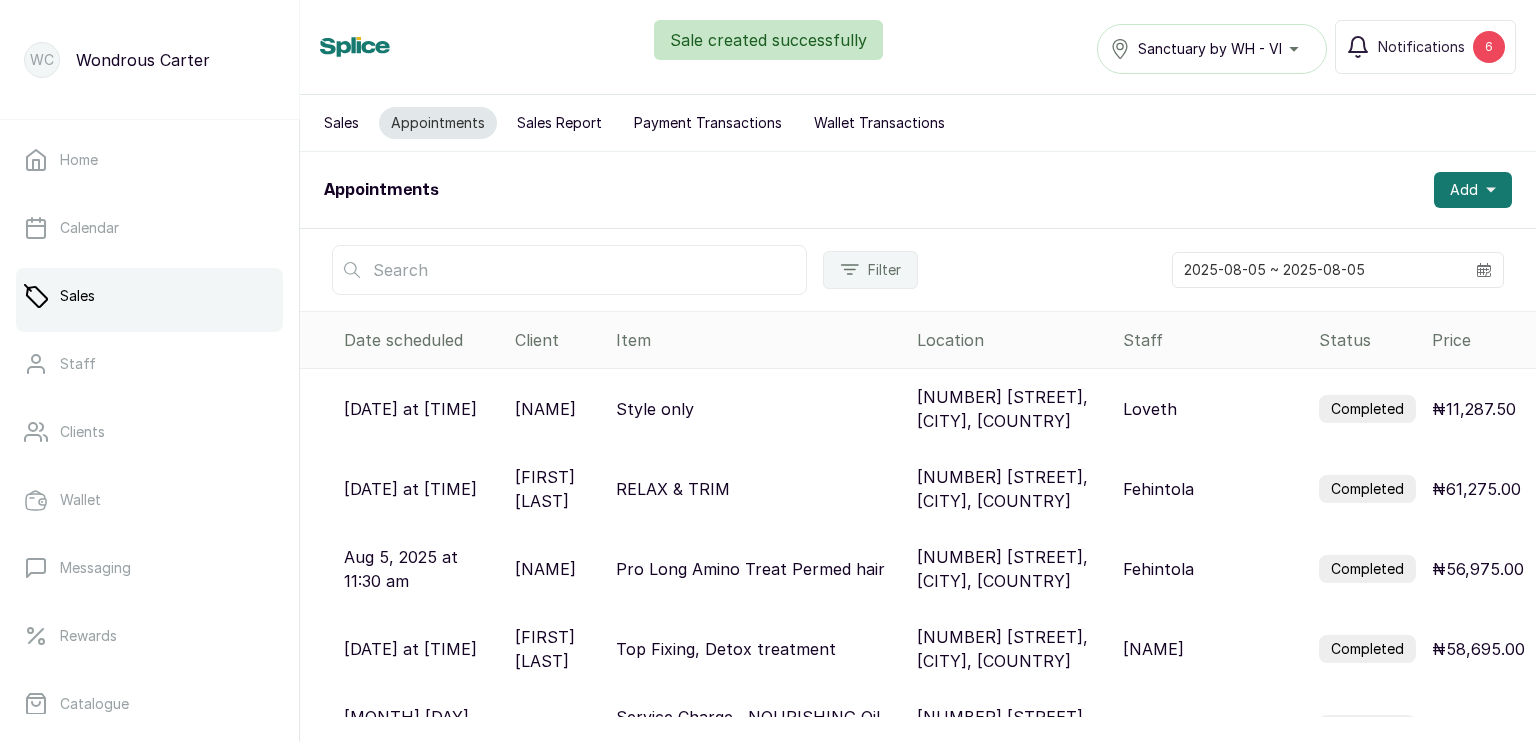 click on "Sales" at bounding box center (341, 123) 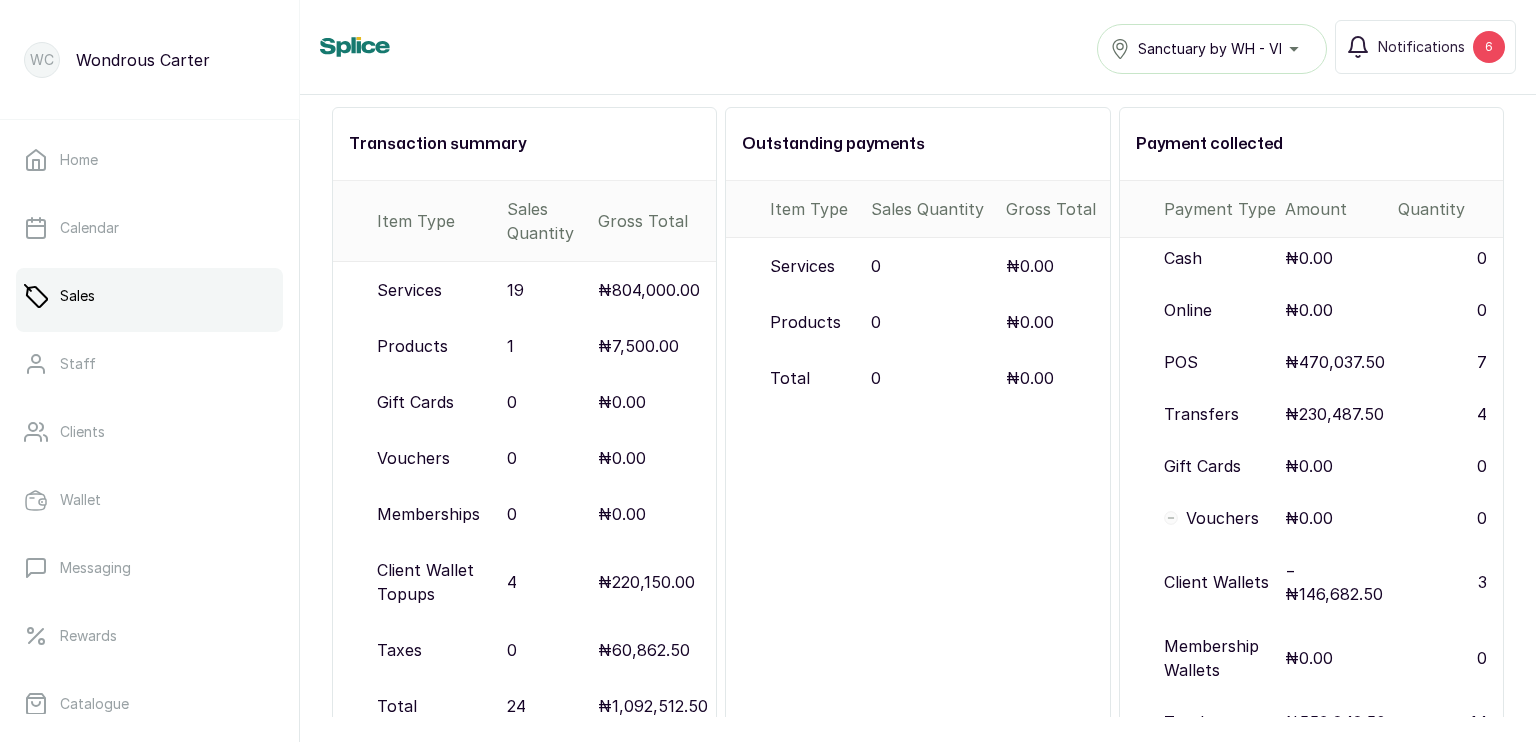 scroll, scrollTop: 246, scrollLeft: 0, axis: vertical 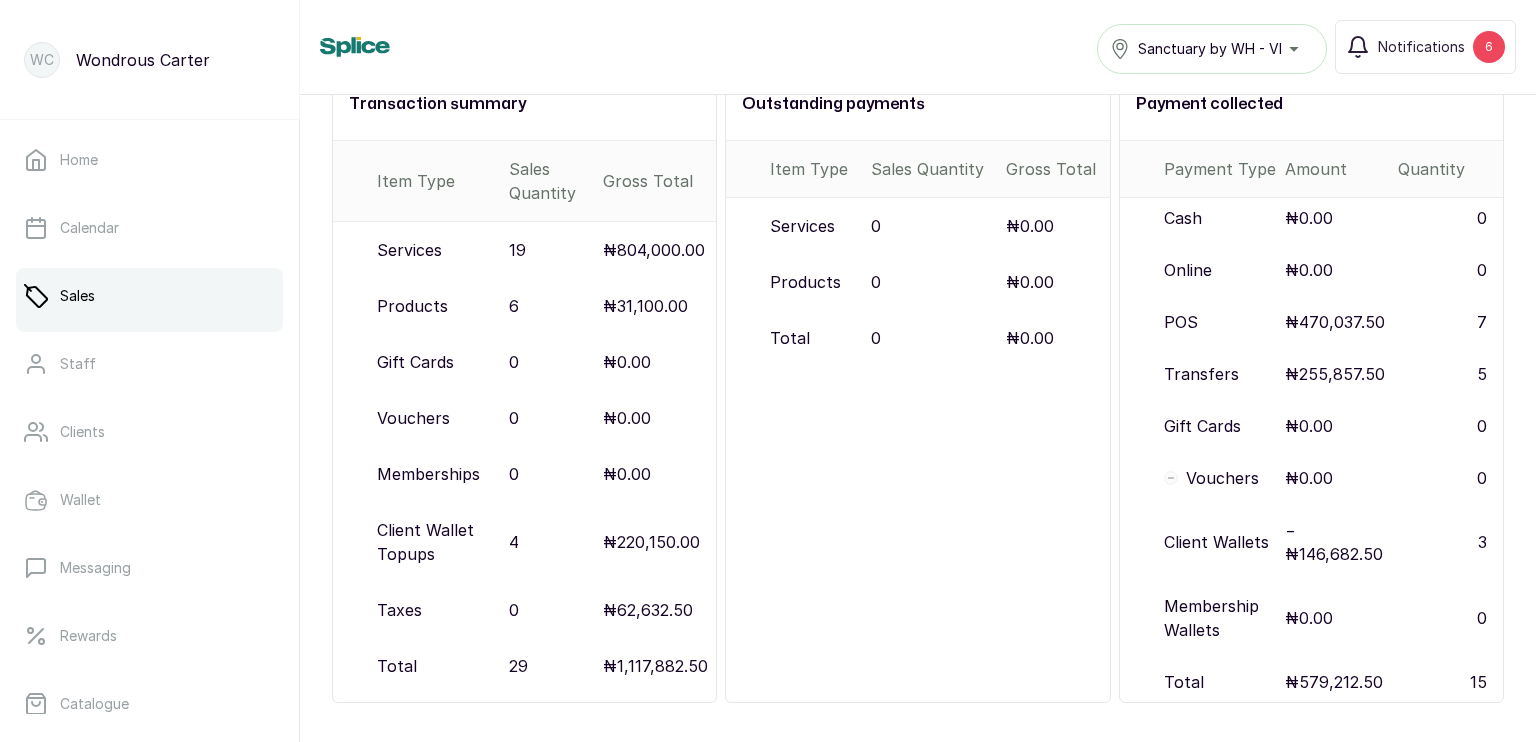 click on "₦31,100.00" at bounding box center [645, 306] 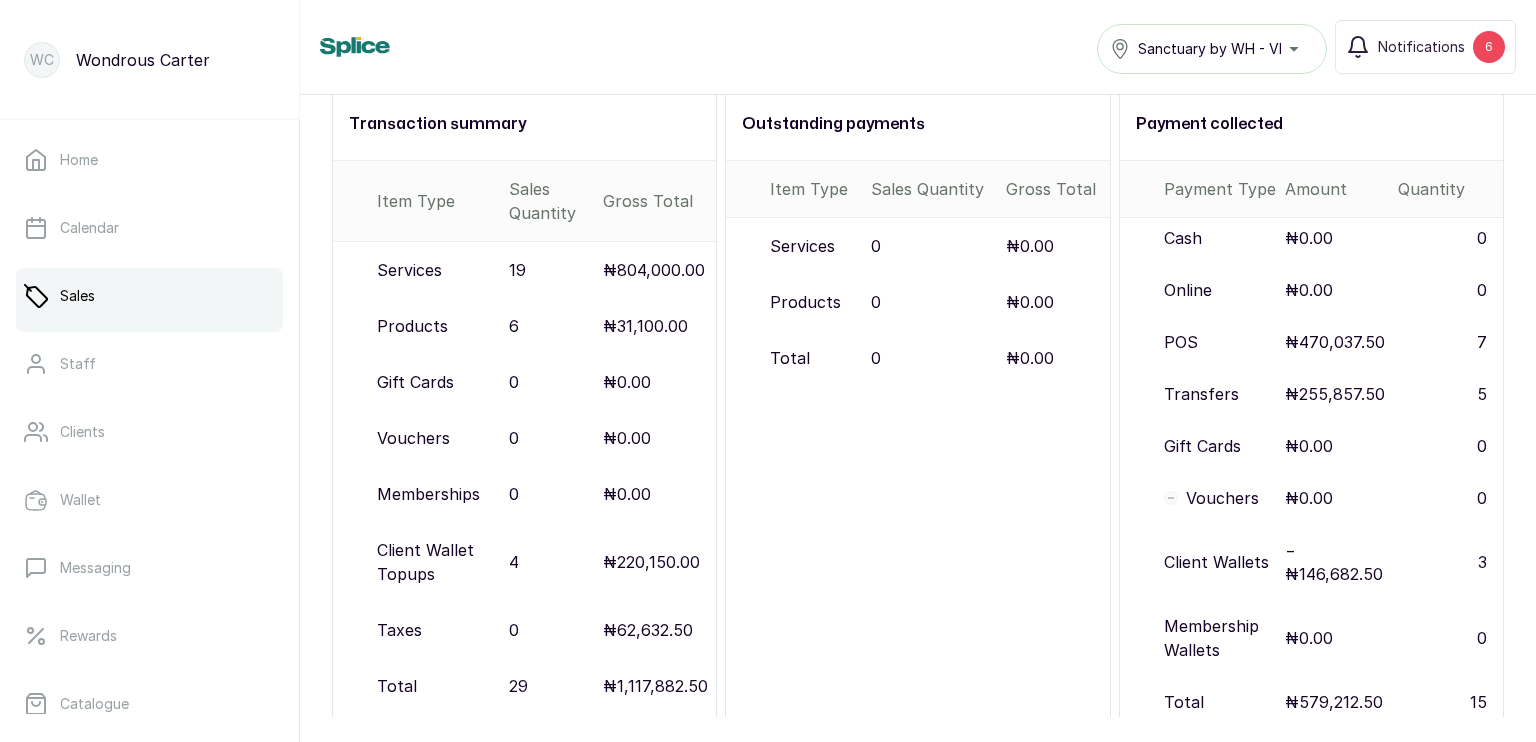 scroll, scrollTop: 246, scrollLeft: 0, axis: vertical 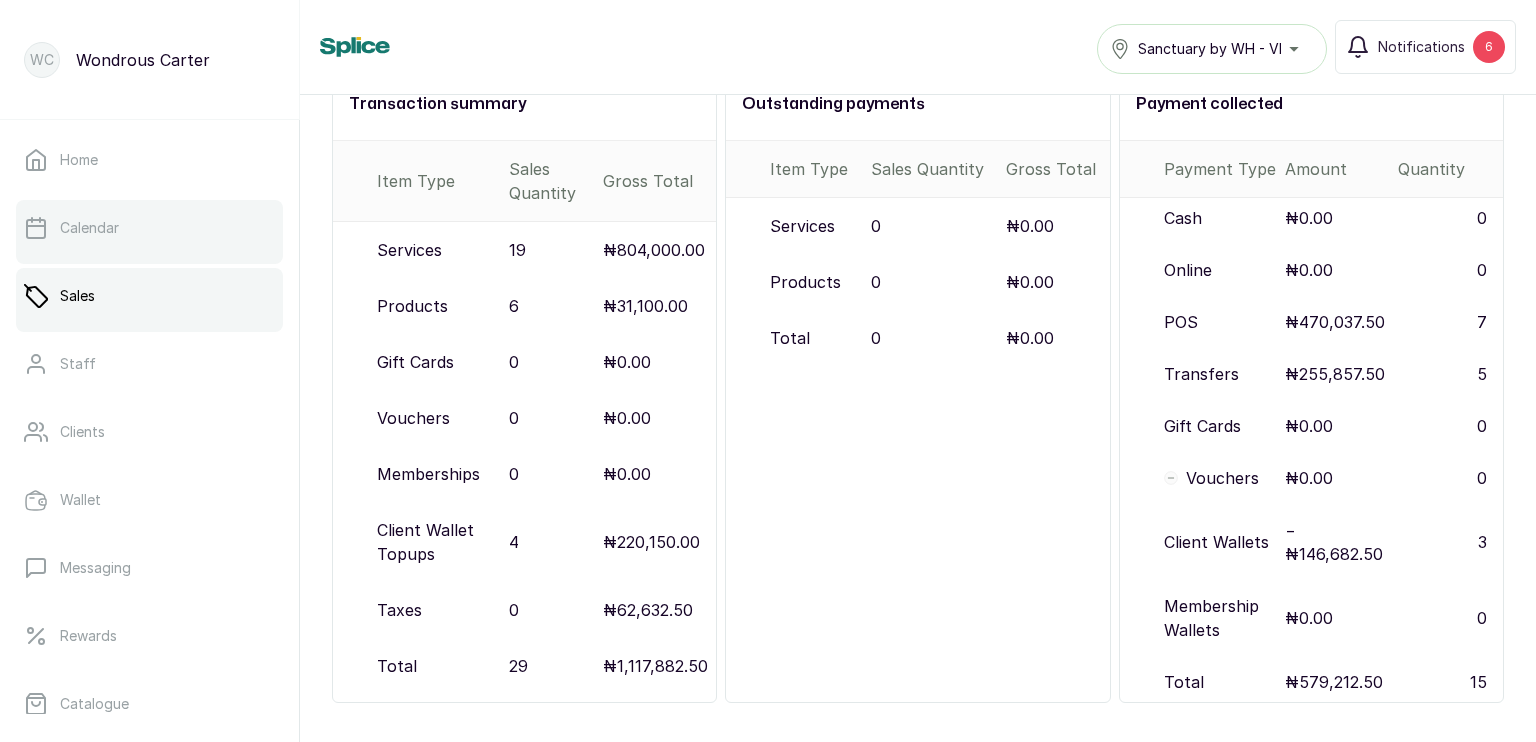 click on "Calendar" at bounding box center (149, 228) 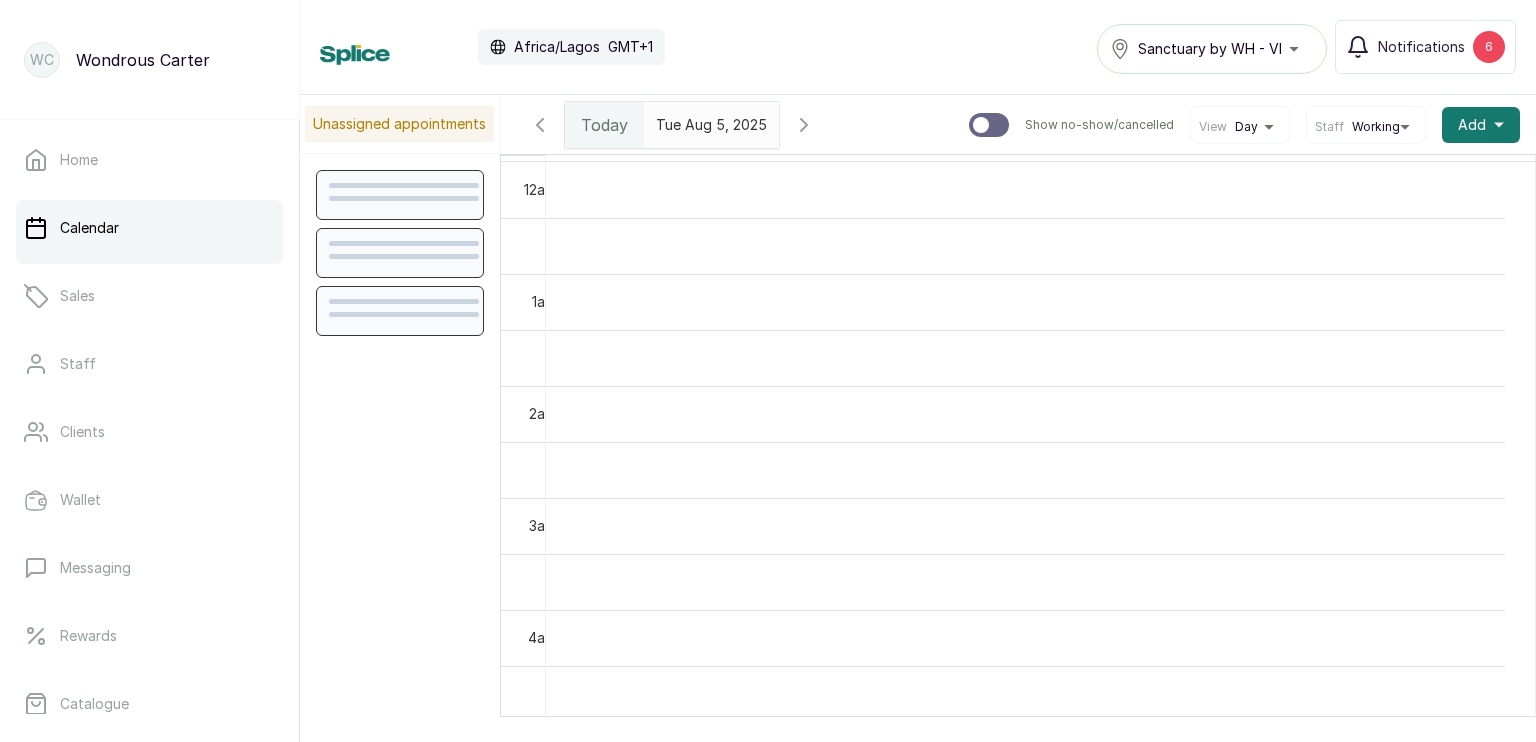 scroll, scrollTop: 674, scrollLeft: 0, axis: vertical 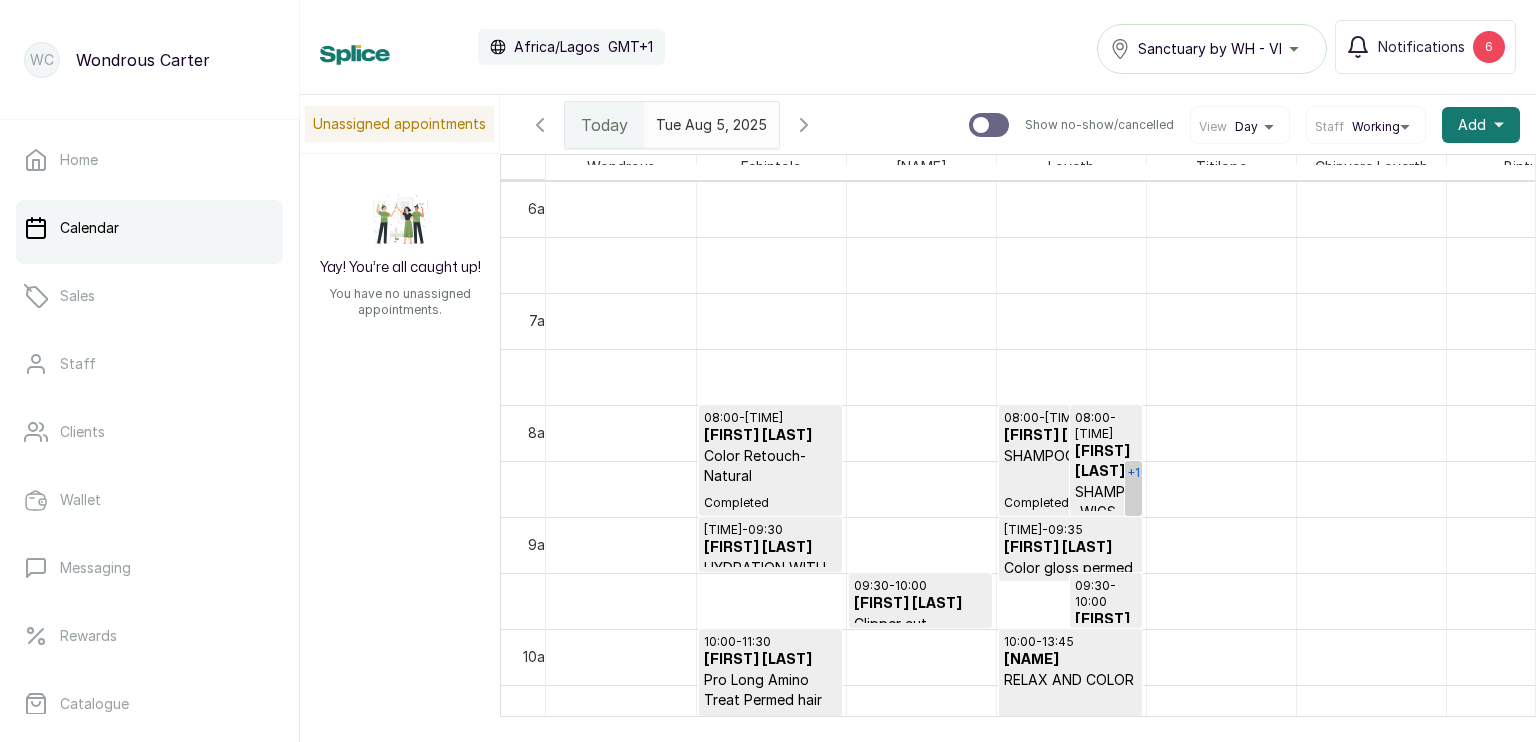 click on "+1" at bounding box center (1133, 472) 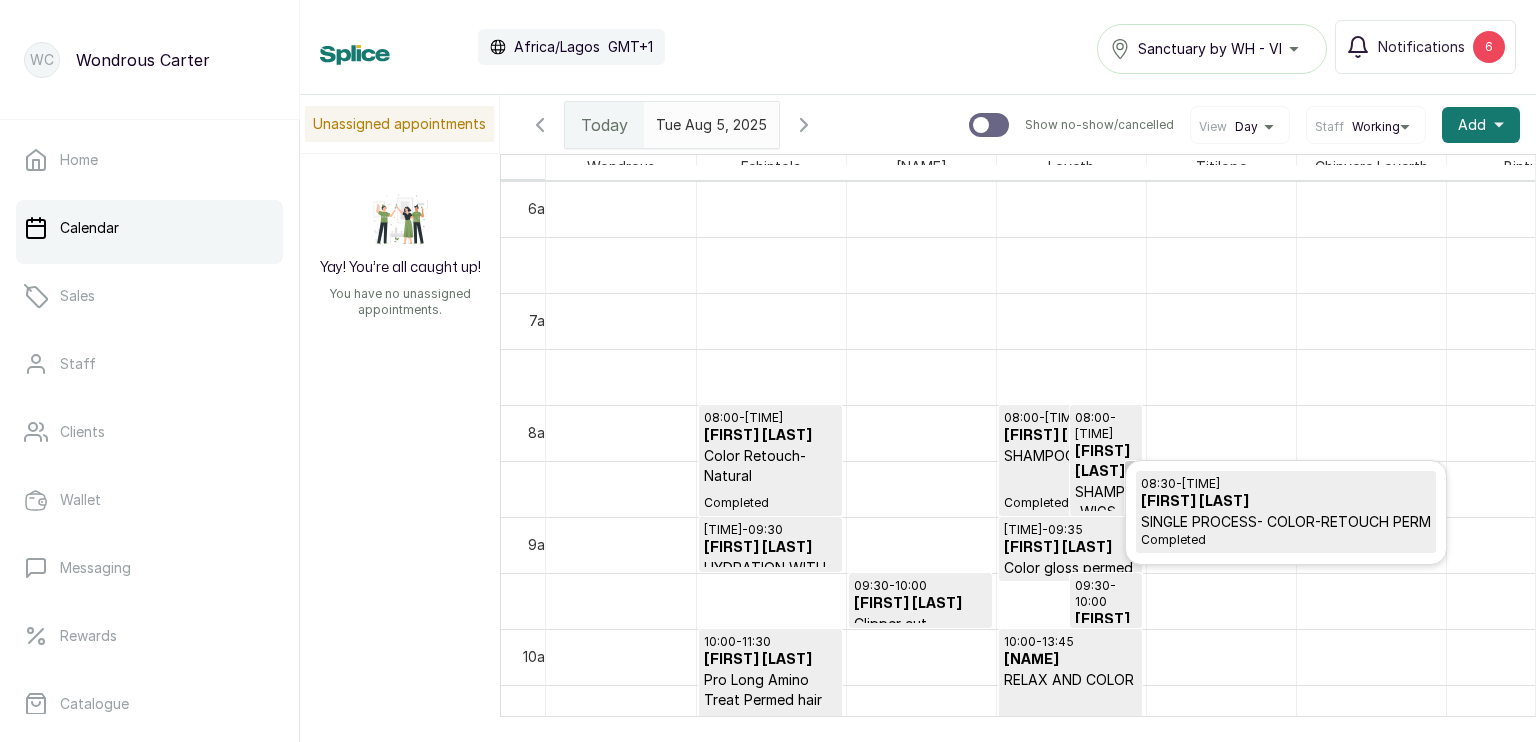 scroll, scrollTop: 955, scrollLeft: 8, axis: both 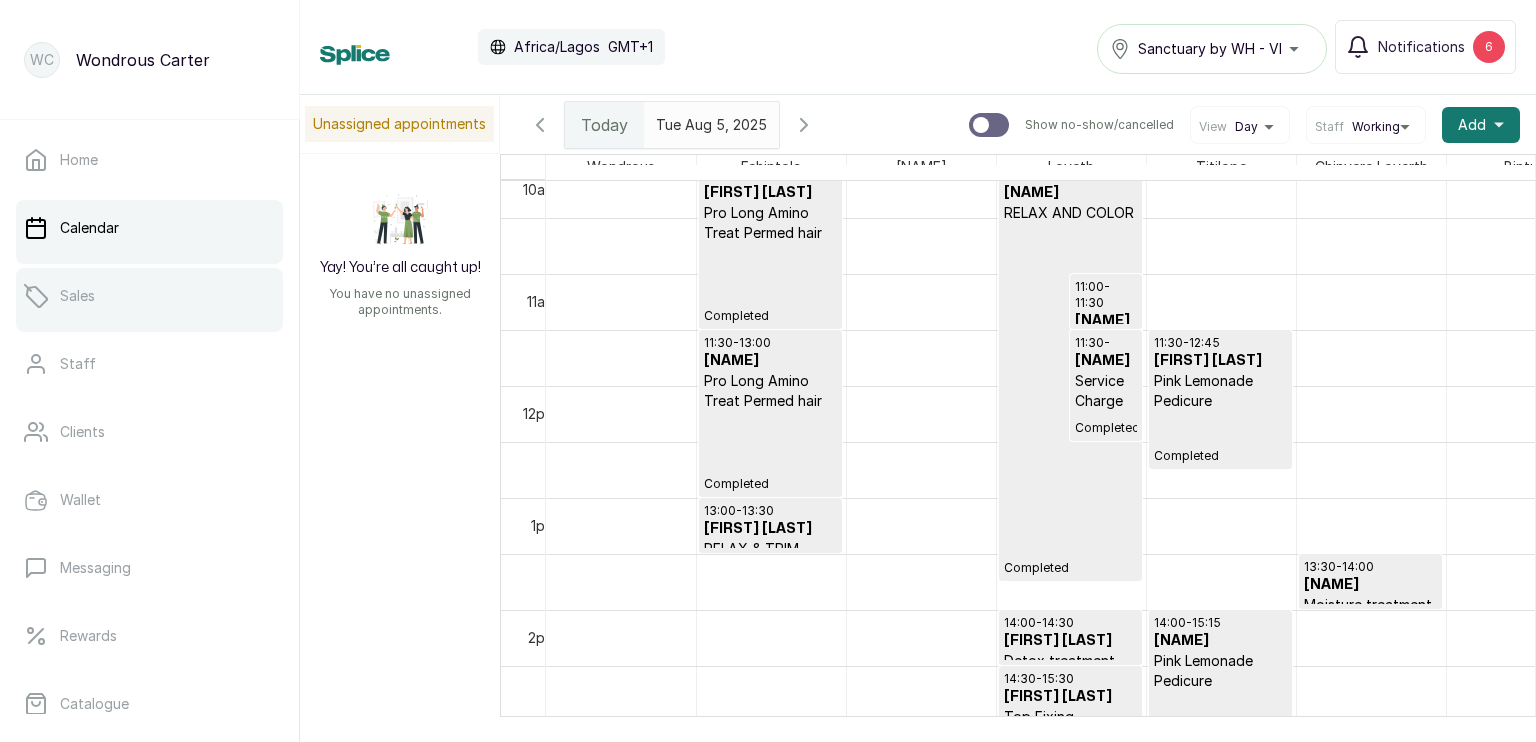 click on "Sales" at bounding box center [149, 296] 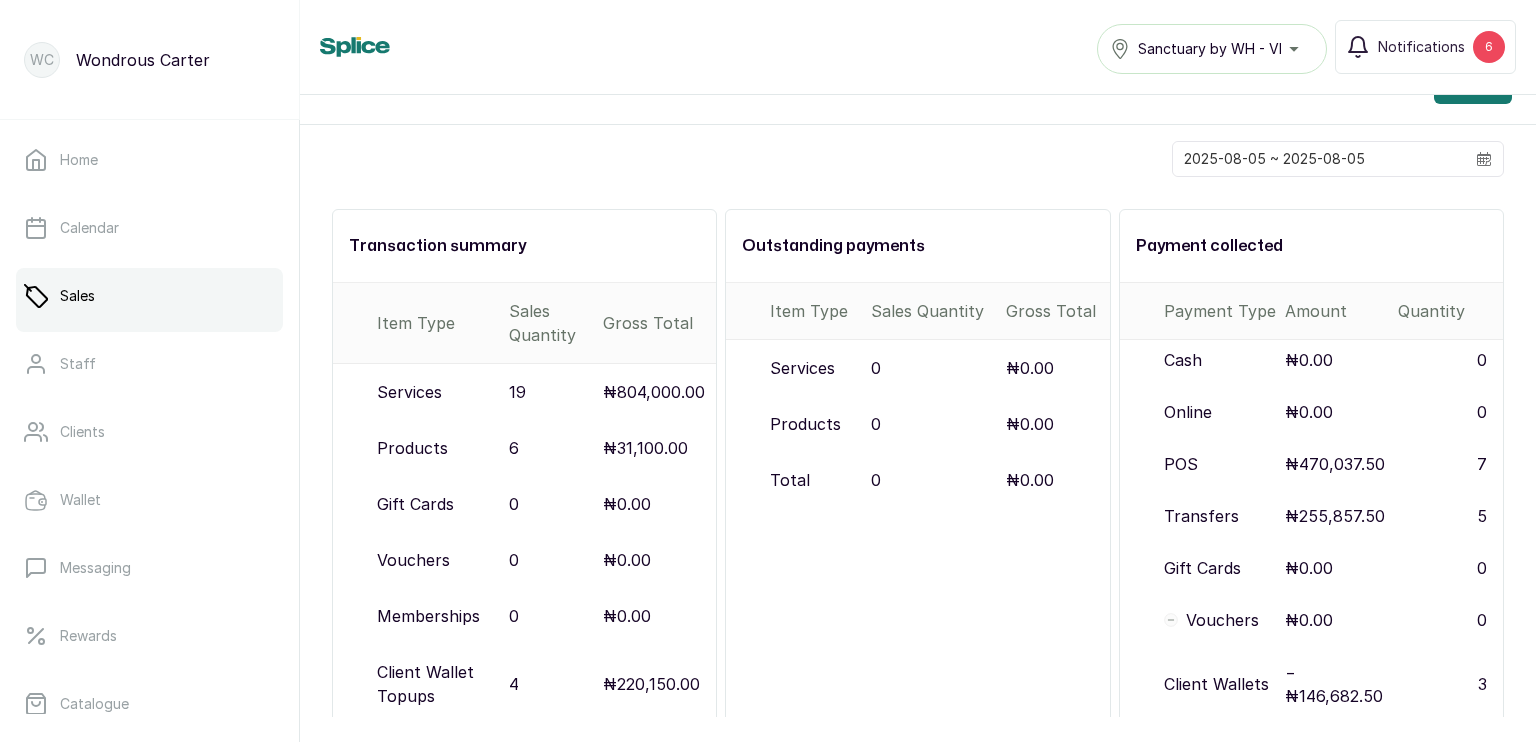 scroll, scrollTop: 246, scrollLeft: 0, axis: vertical 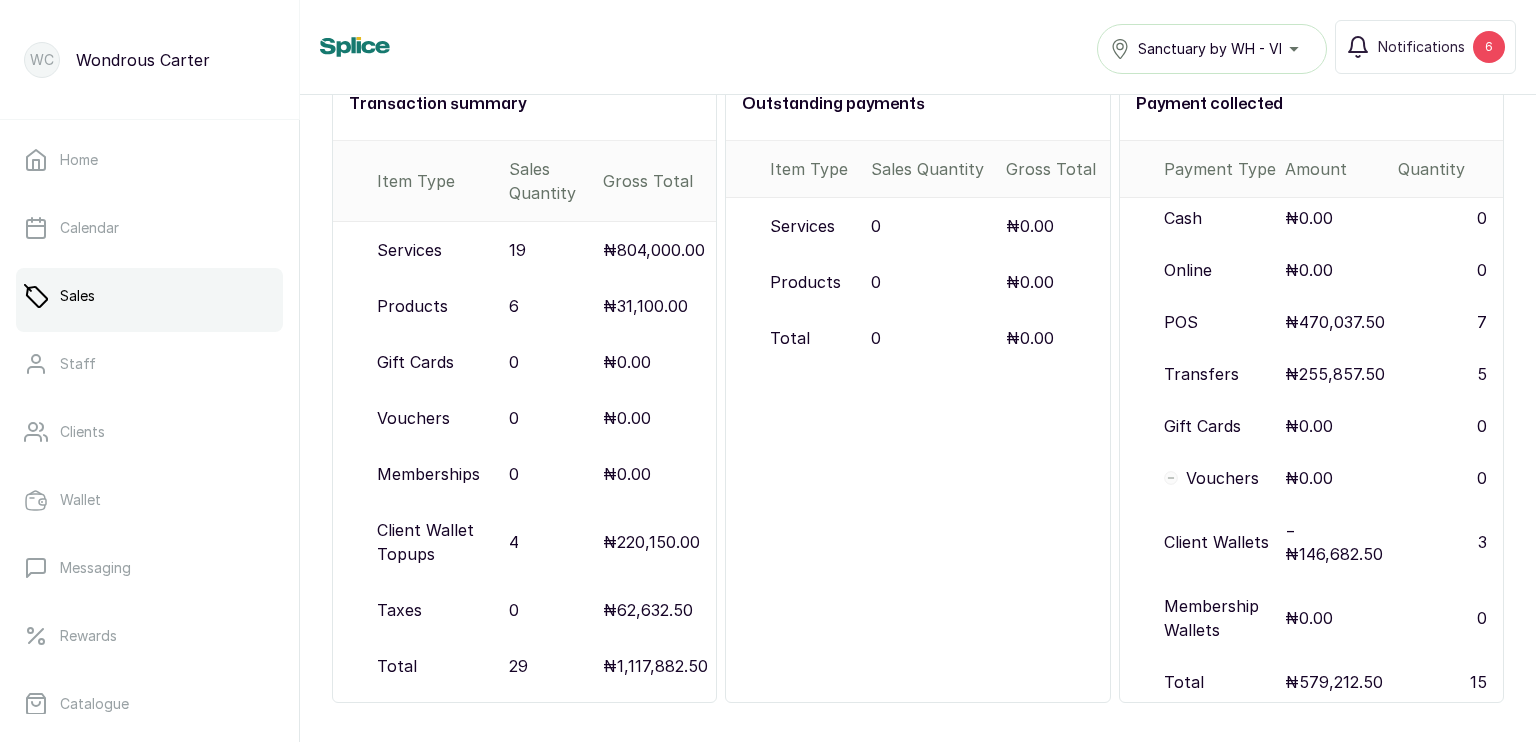 click on "₦31,100.00" at bounding box center [645, 306] 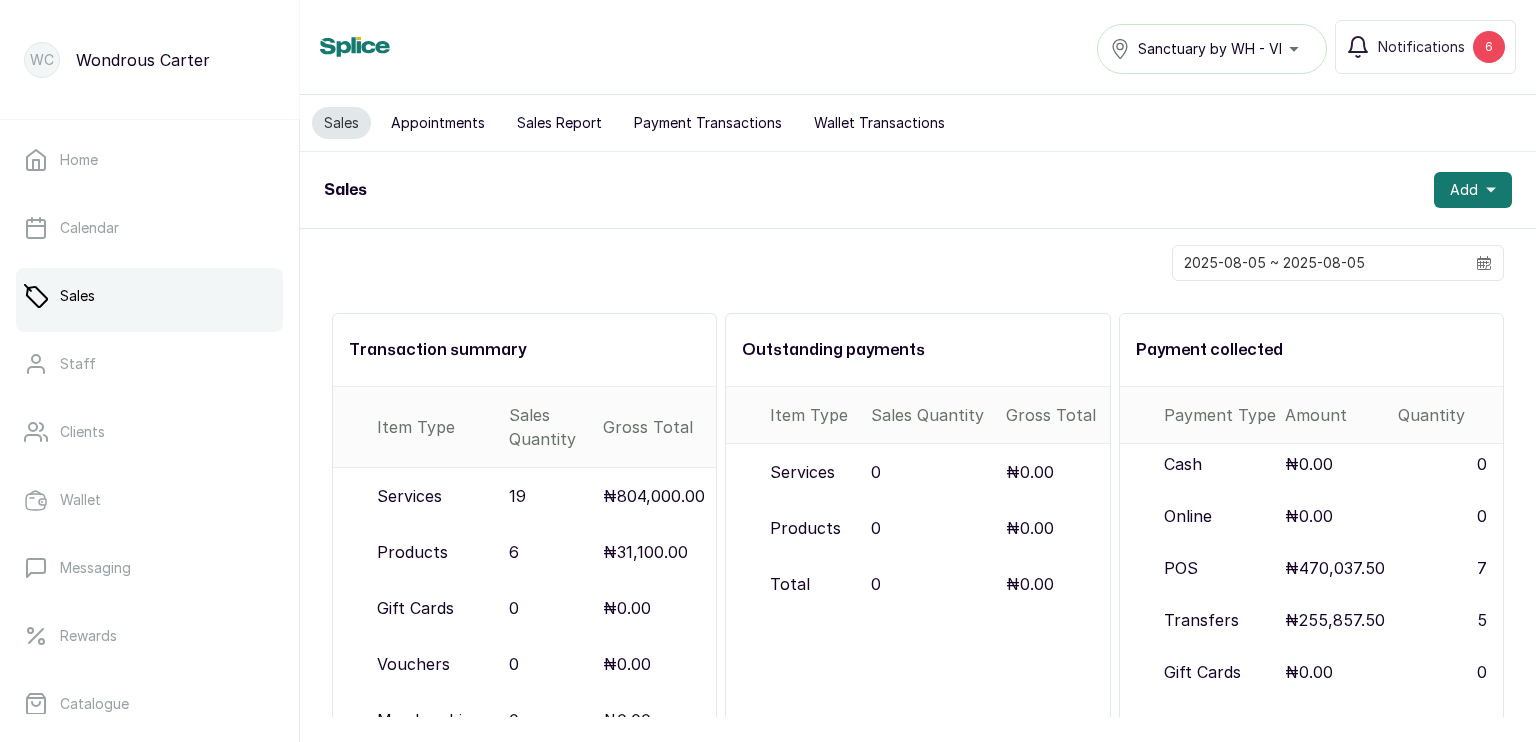 click on "Payment Transactions" at bounding box center (708, 123) 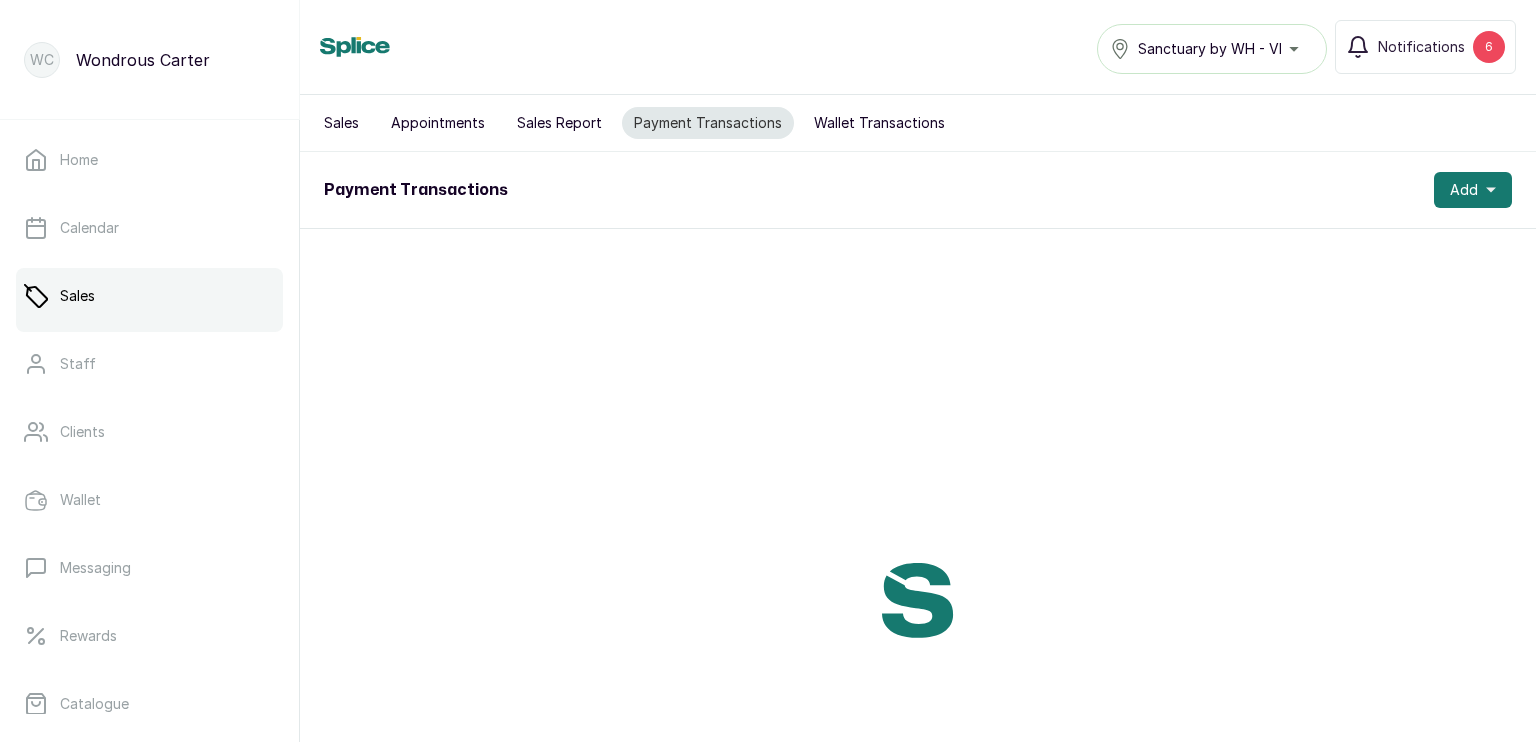 click on "Sales Report" at bounding box center (559, 123) 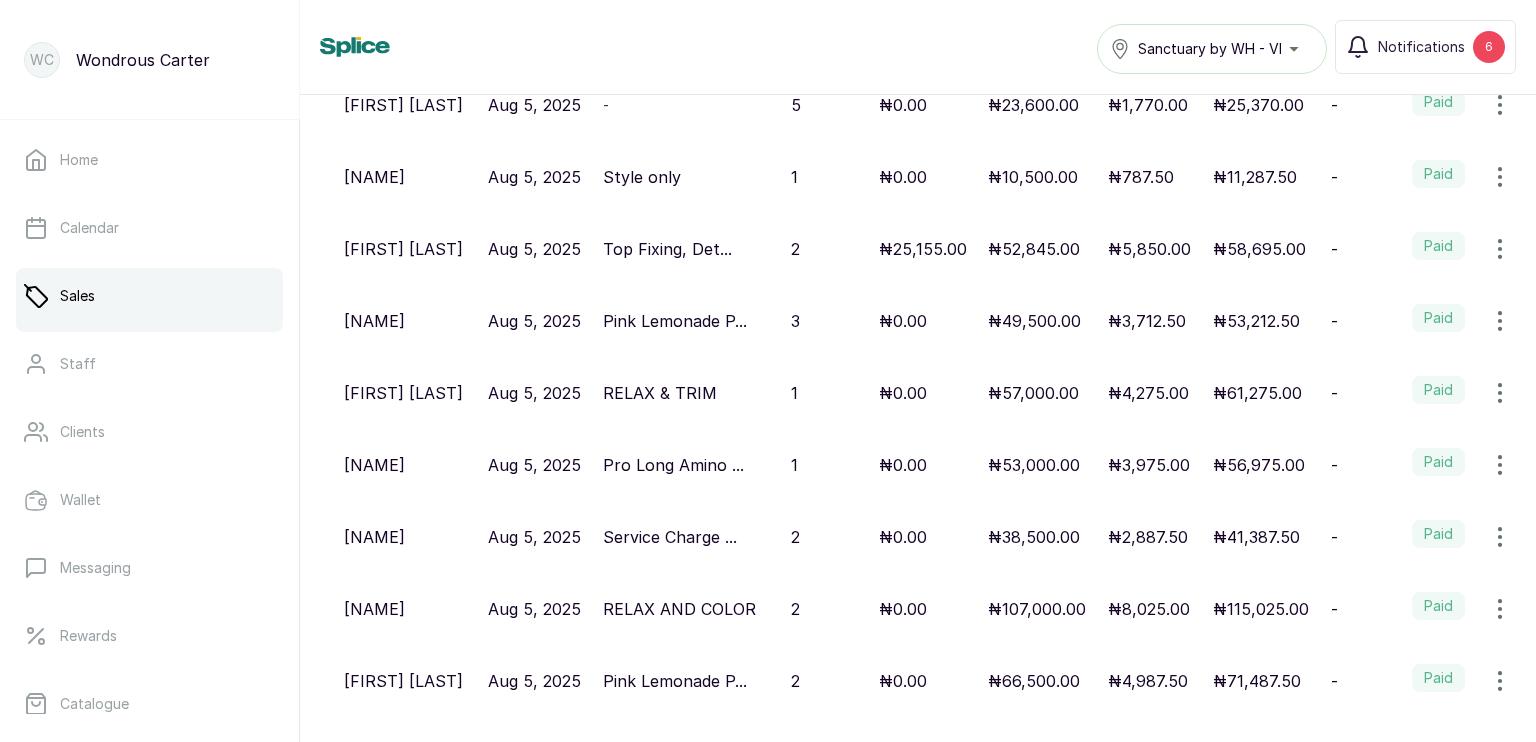 scroll, scrollTop: 315, scrollLeft: 0, axis: vertical 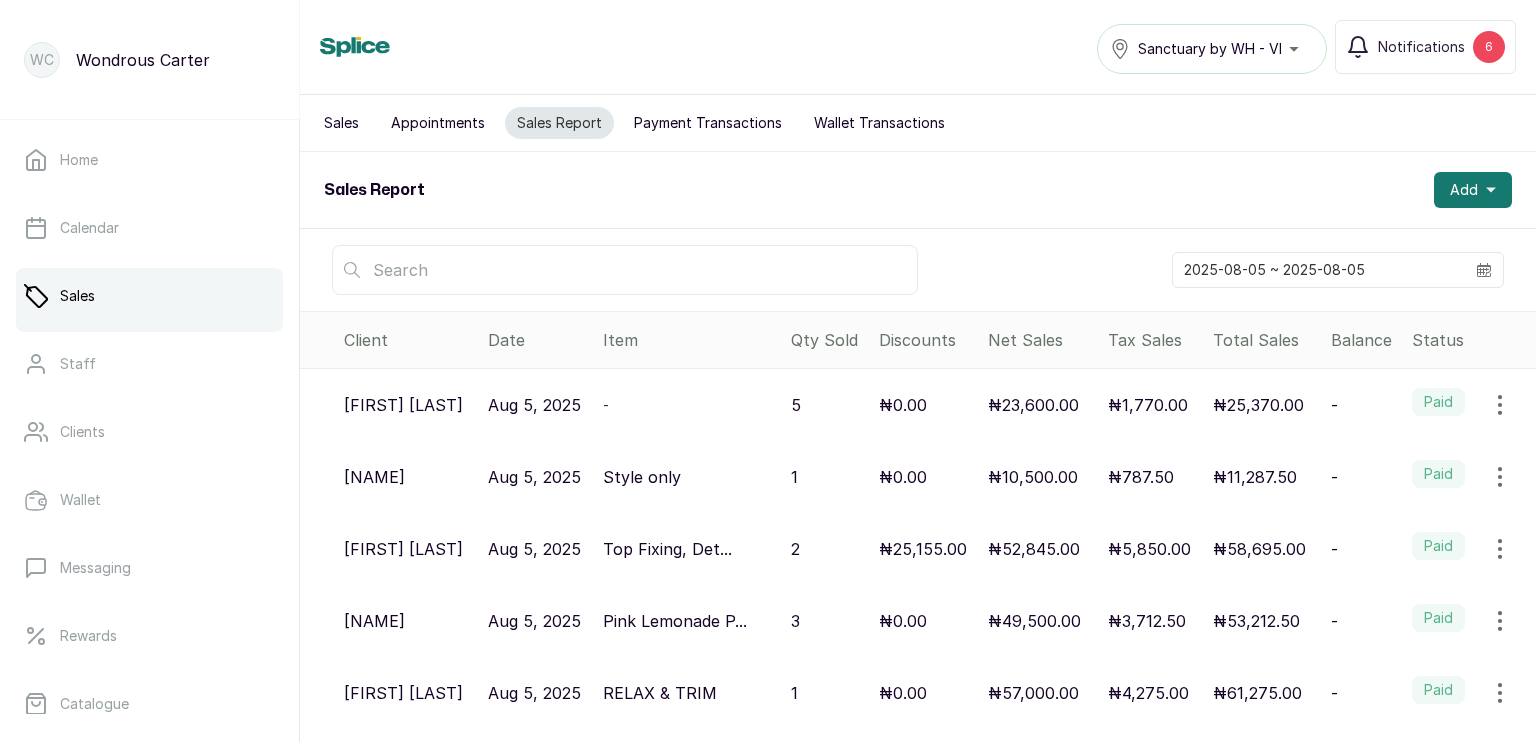 click on "Sales" at bounding box center [341, 123] 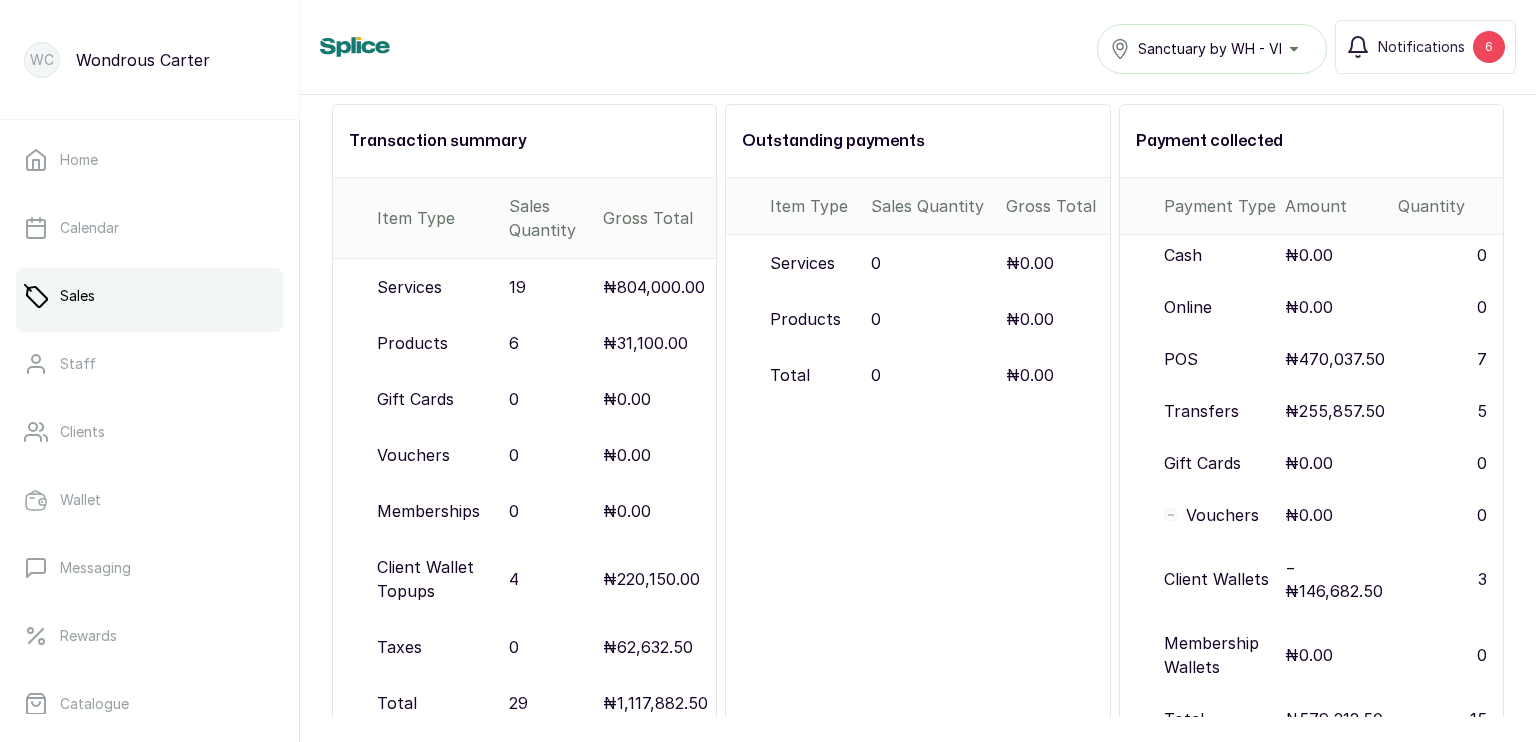 scroll, scrollTop: 246, scrollLeft: 0, axis: vertical 